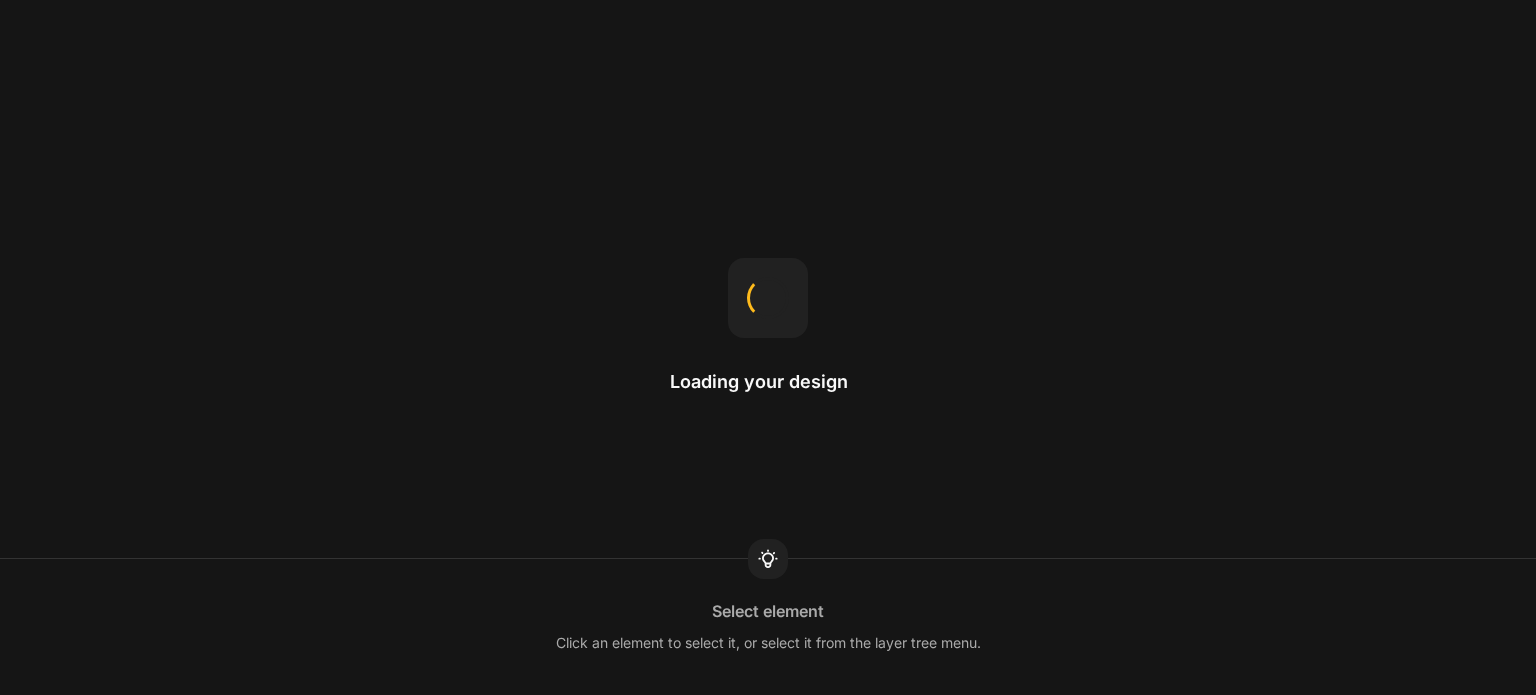 scroll, scrollTop: 0, scrollLeft: 0, axis: both 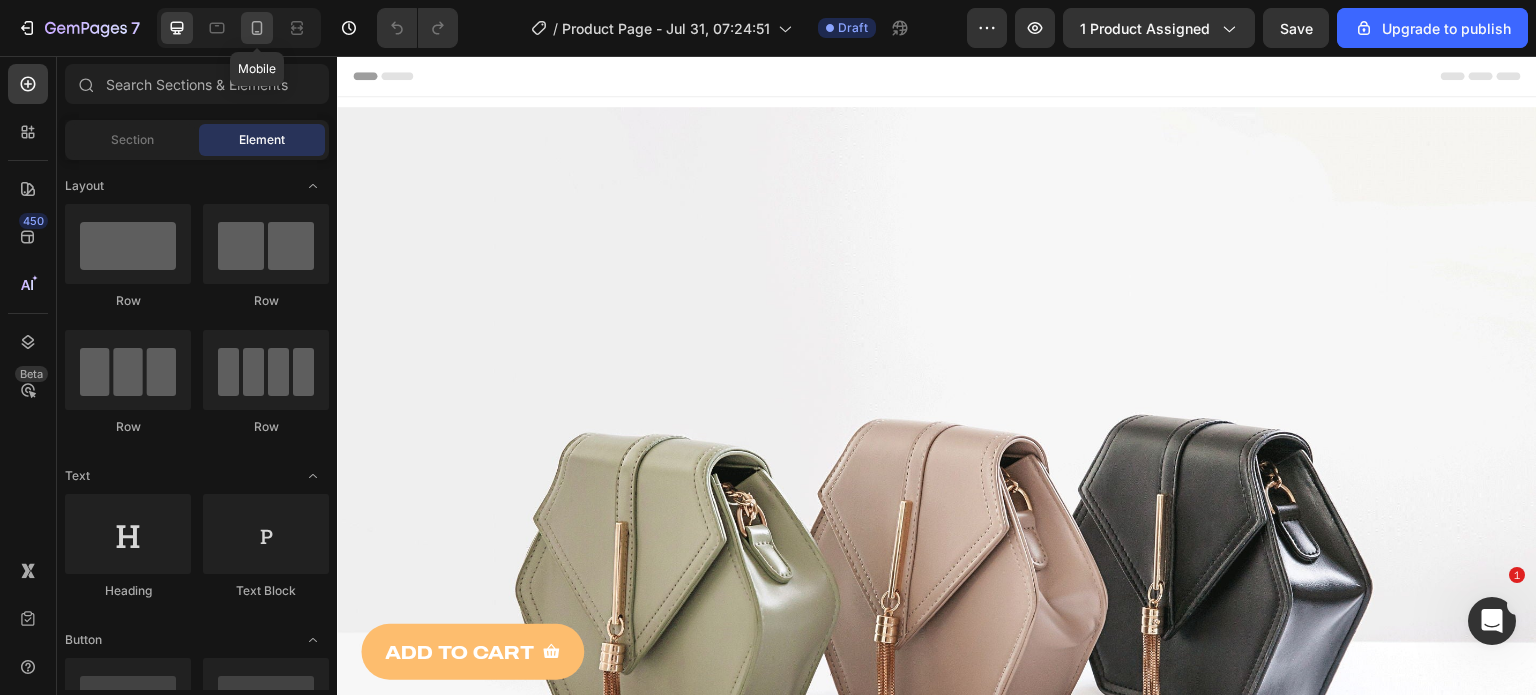 click 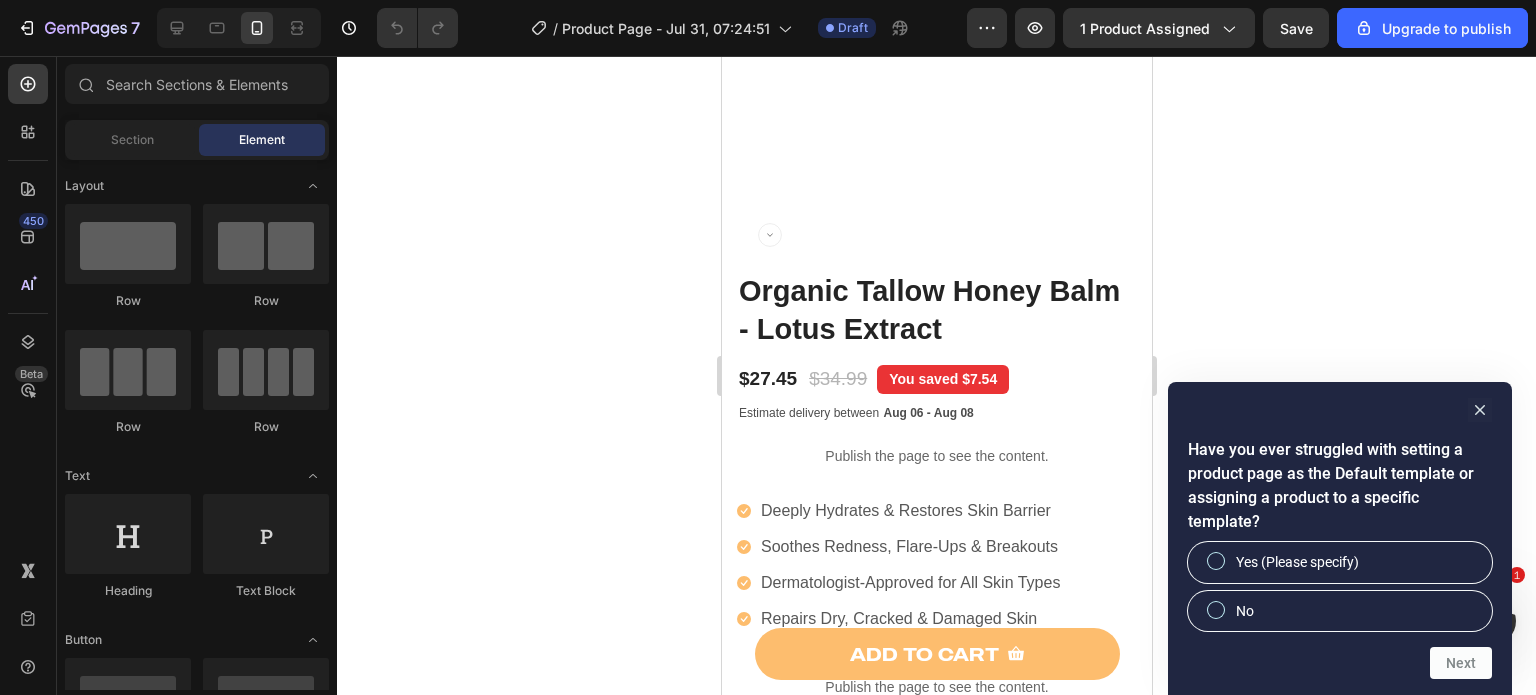 scroll, scrollTop: 518, scrollLeft: 0, axis: vertical 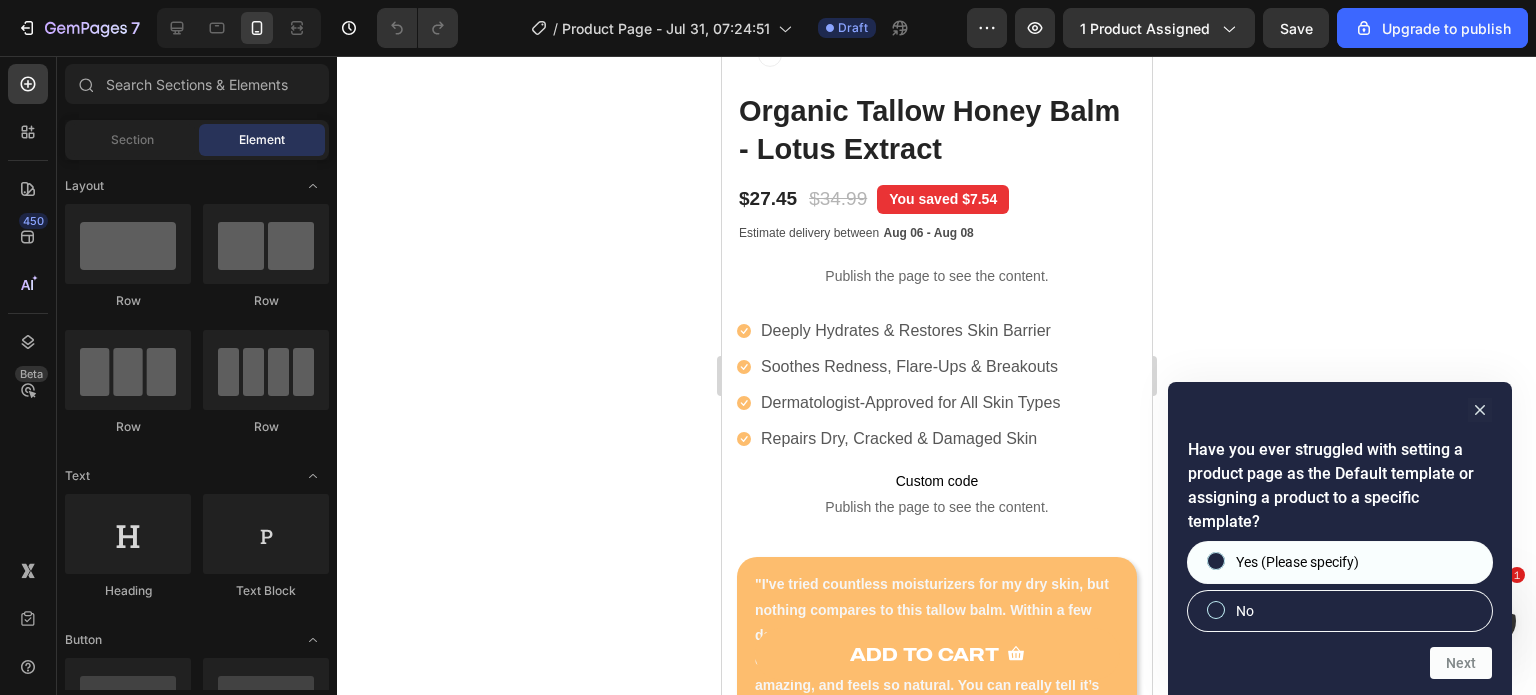 click on "Yes (Please specify)" at bounding box center [1340, 562] 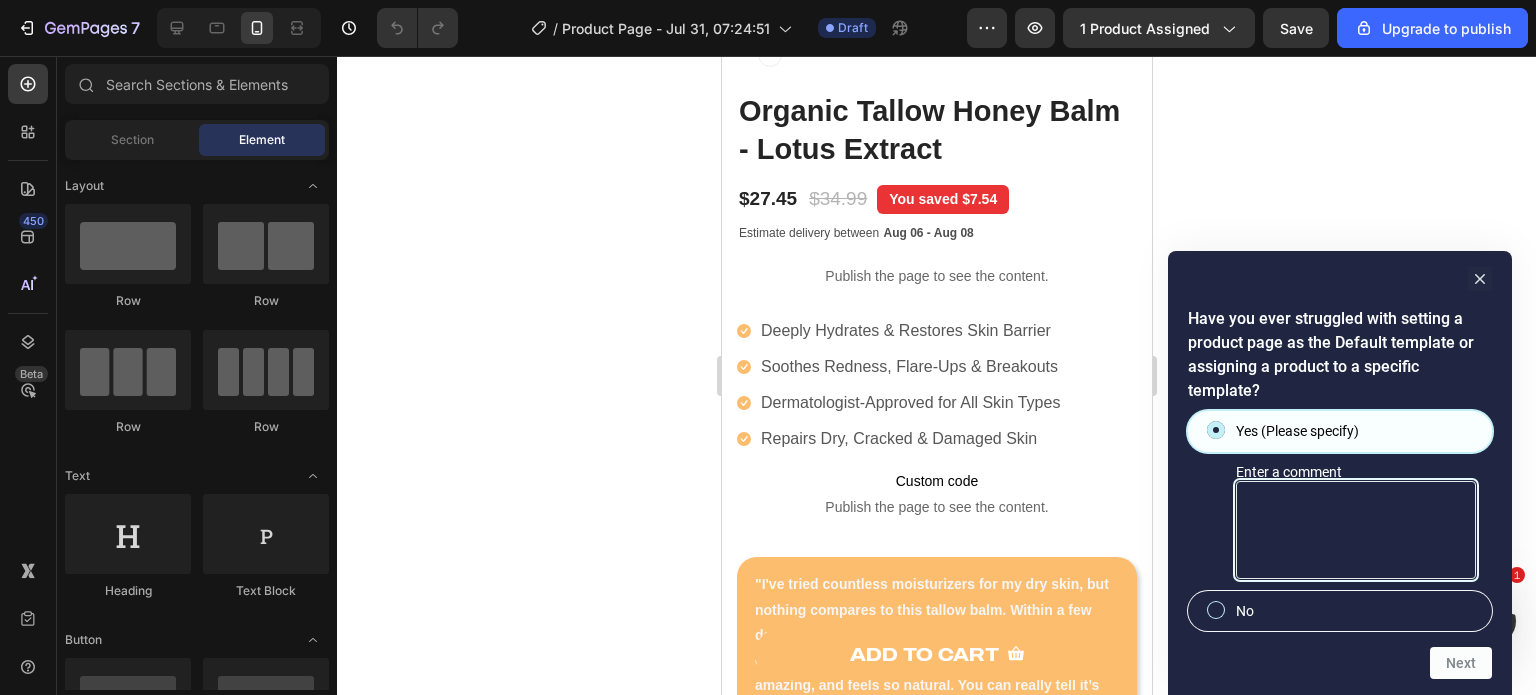 click on "Enter a comment" at bounding box center (1356, 530) 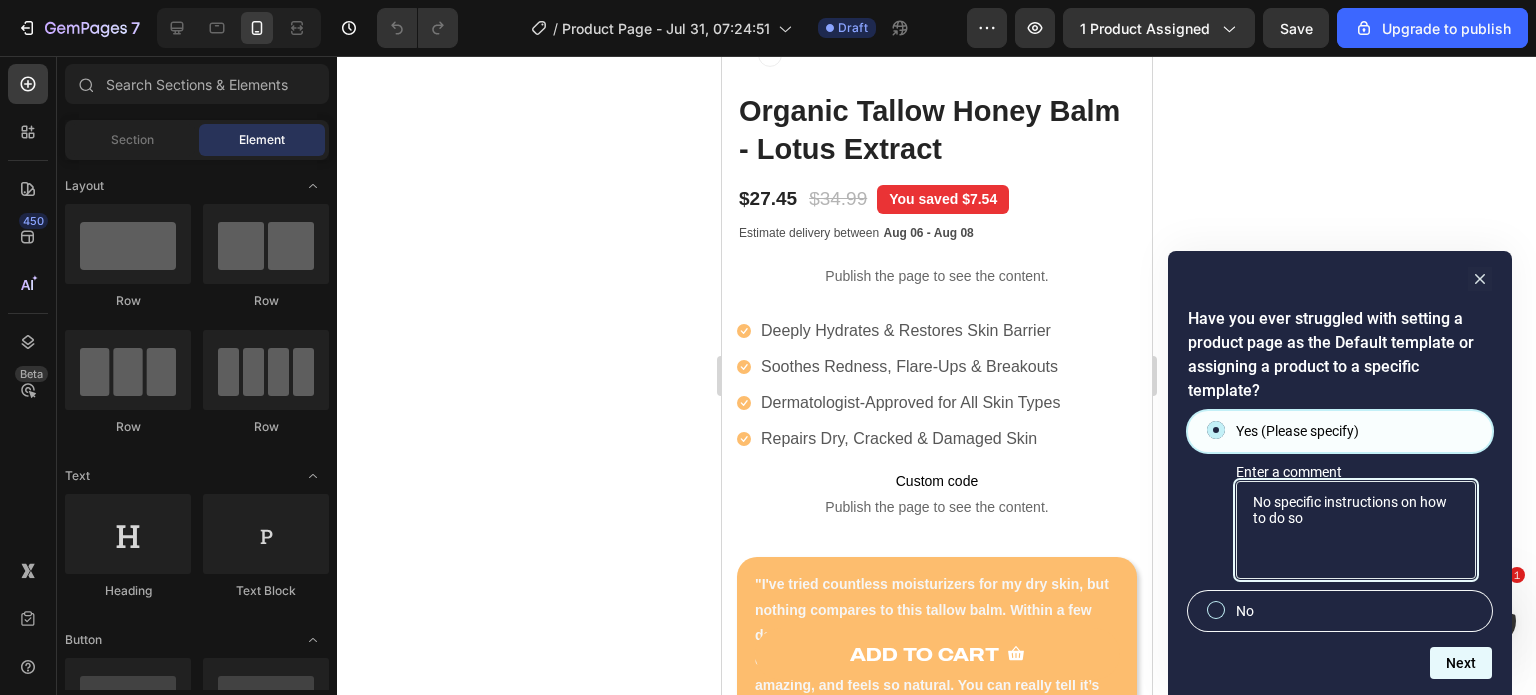 type on "No specific instructions on how to do so" 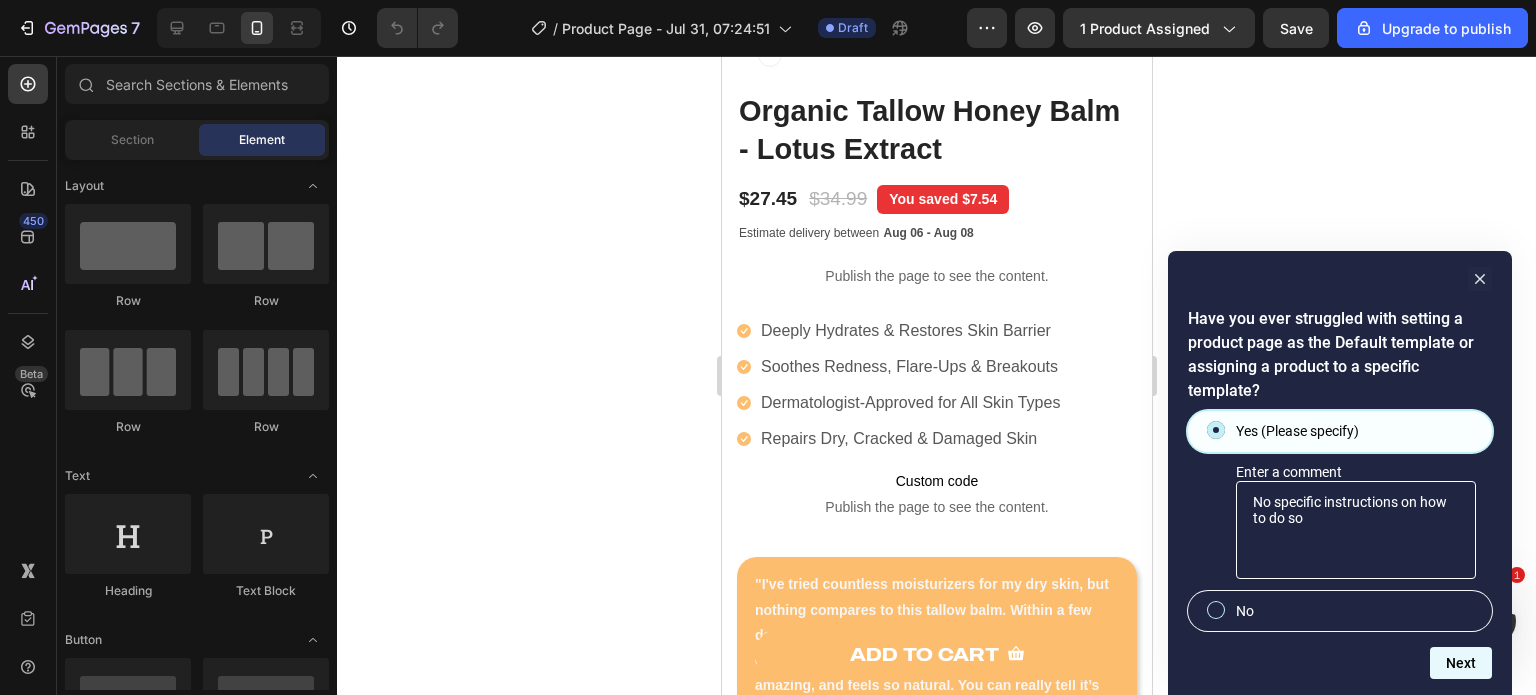 click on "Next" at bounding box center [1461, 663] 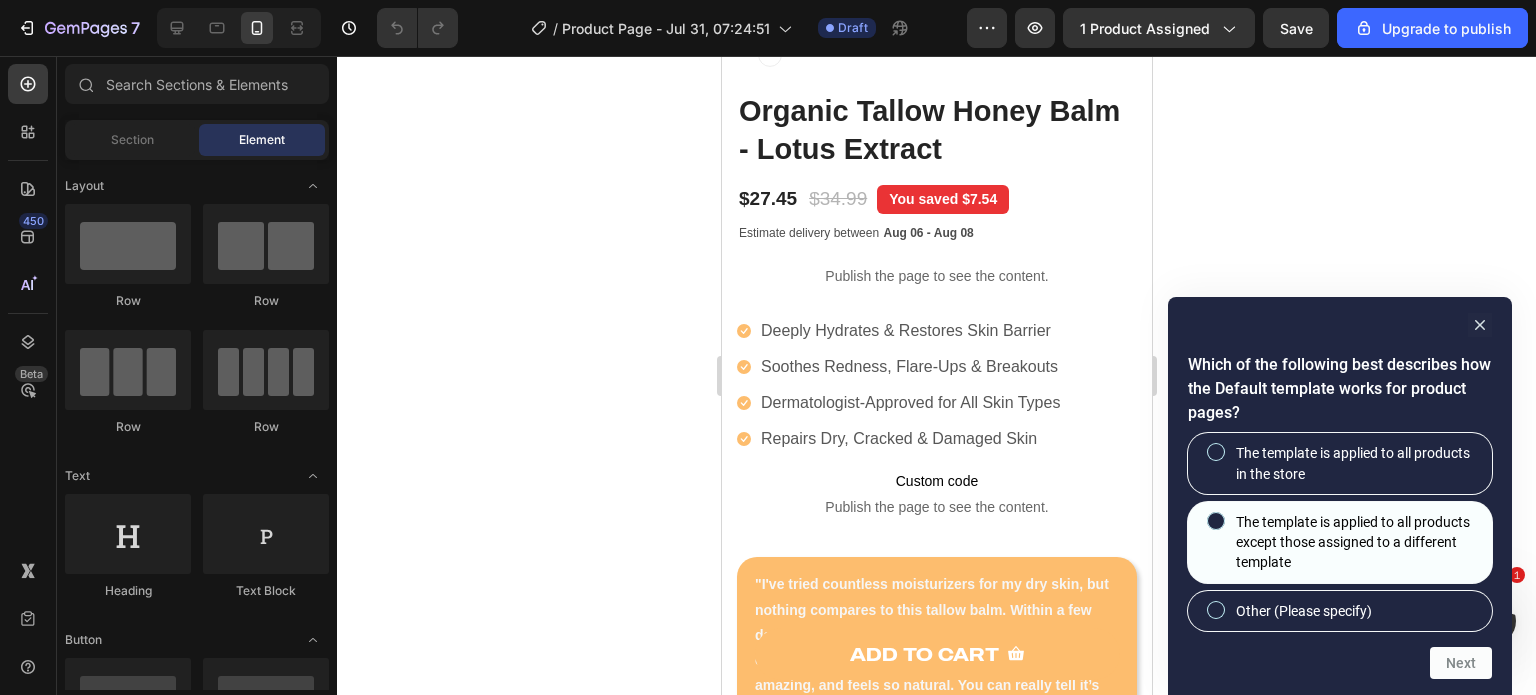 click on "The template is applied to all products except those assigned to a different template" at bounding box center (1356, 542) 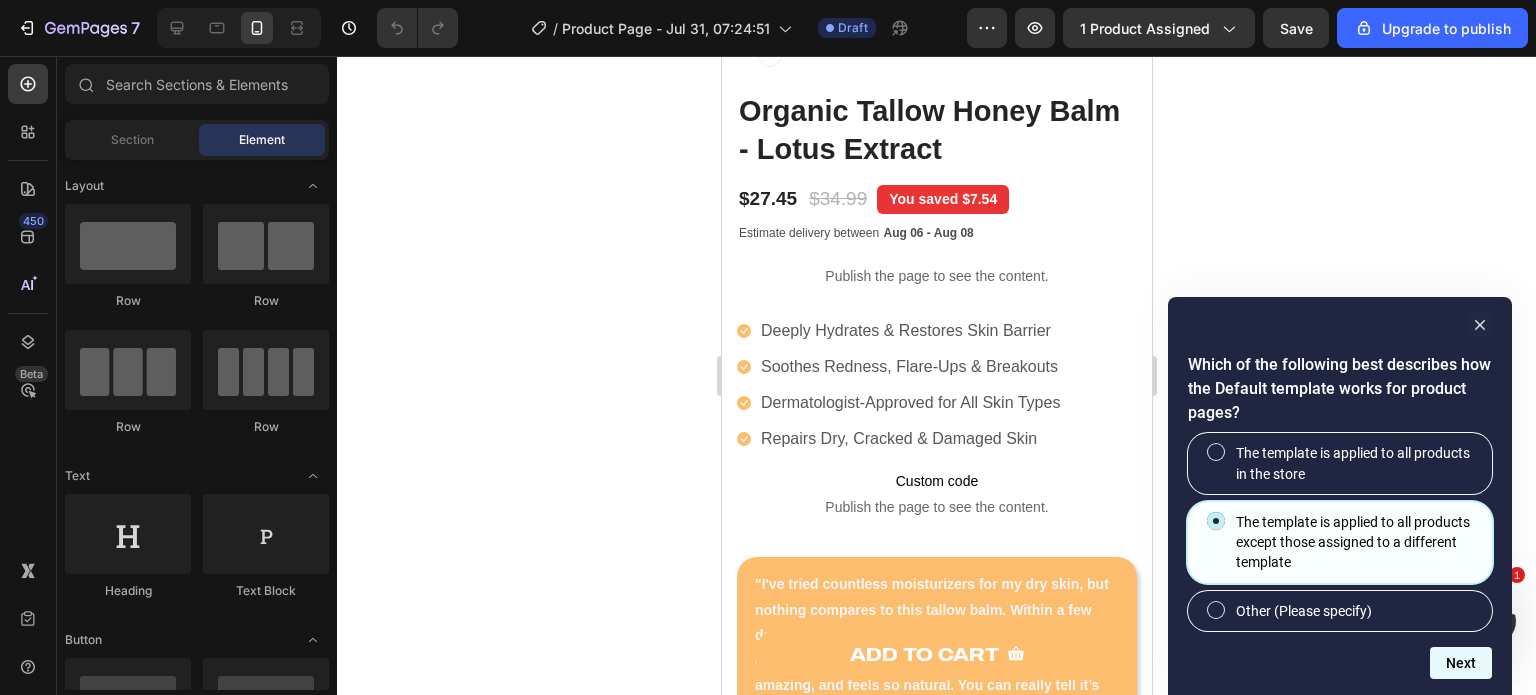 click on "Next" at bounding box center (1461, 663) 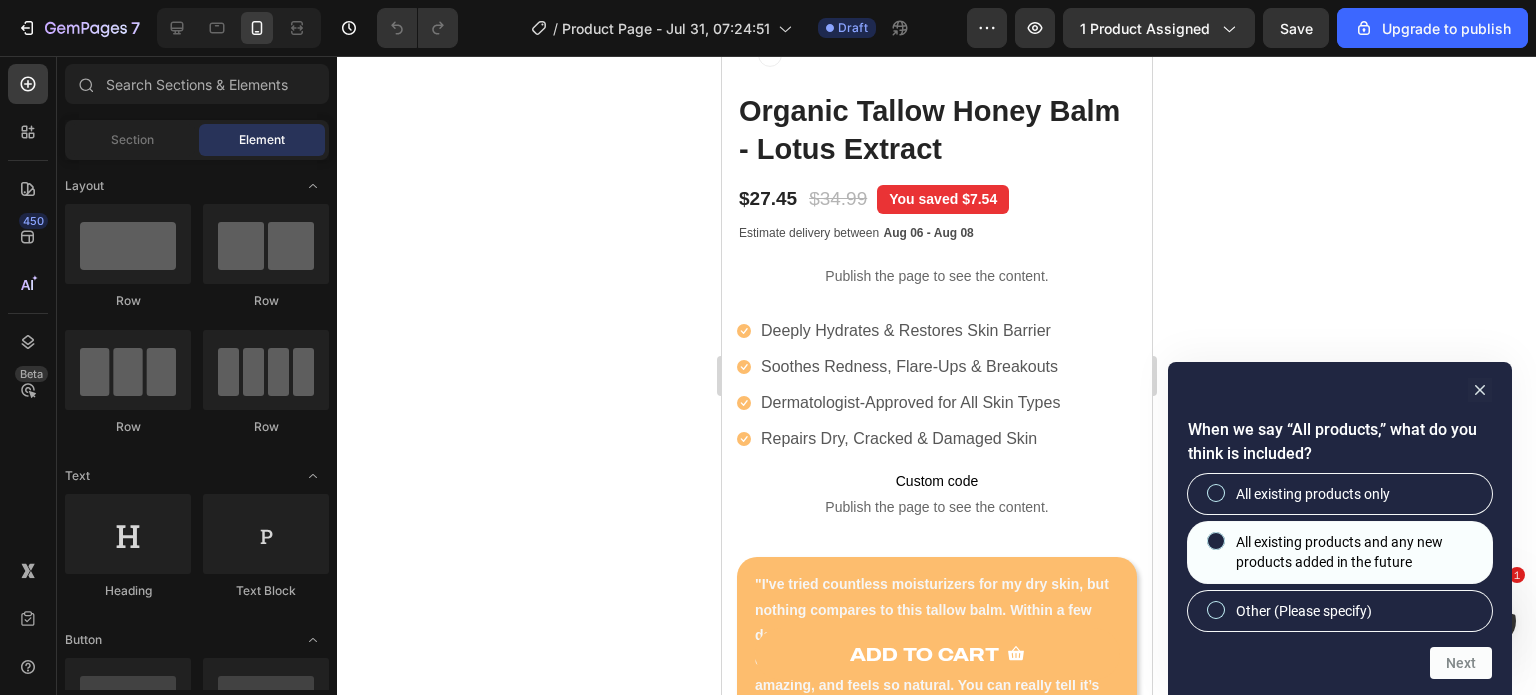 click on "All existing products and any new products added in the future" at bounding box center [1356, 552] 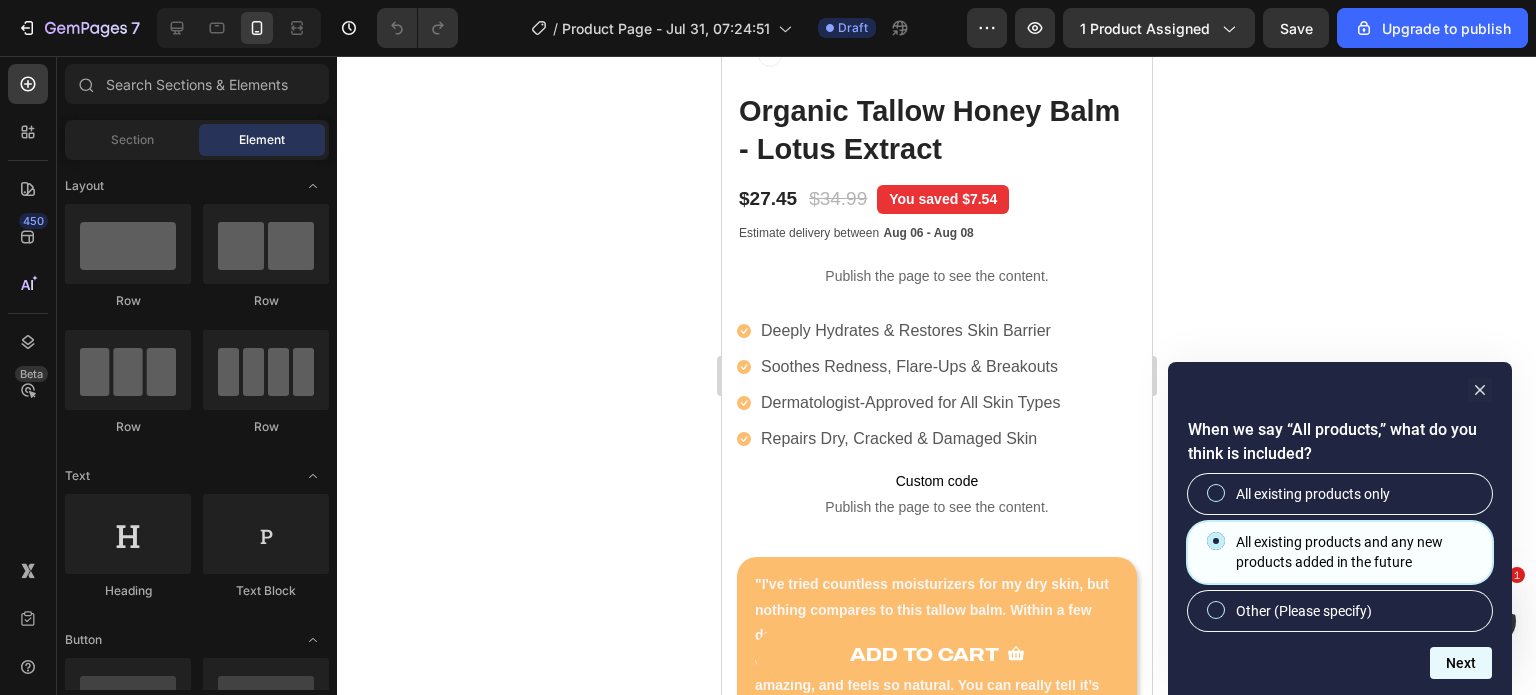 click on "Next" at bounding box center (1461, 663) 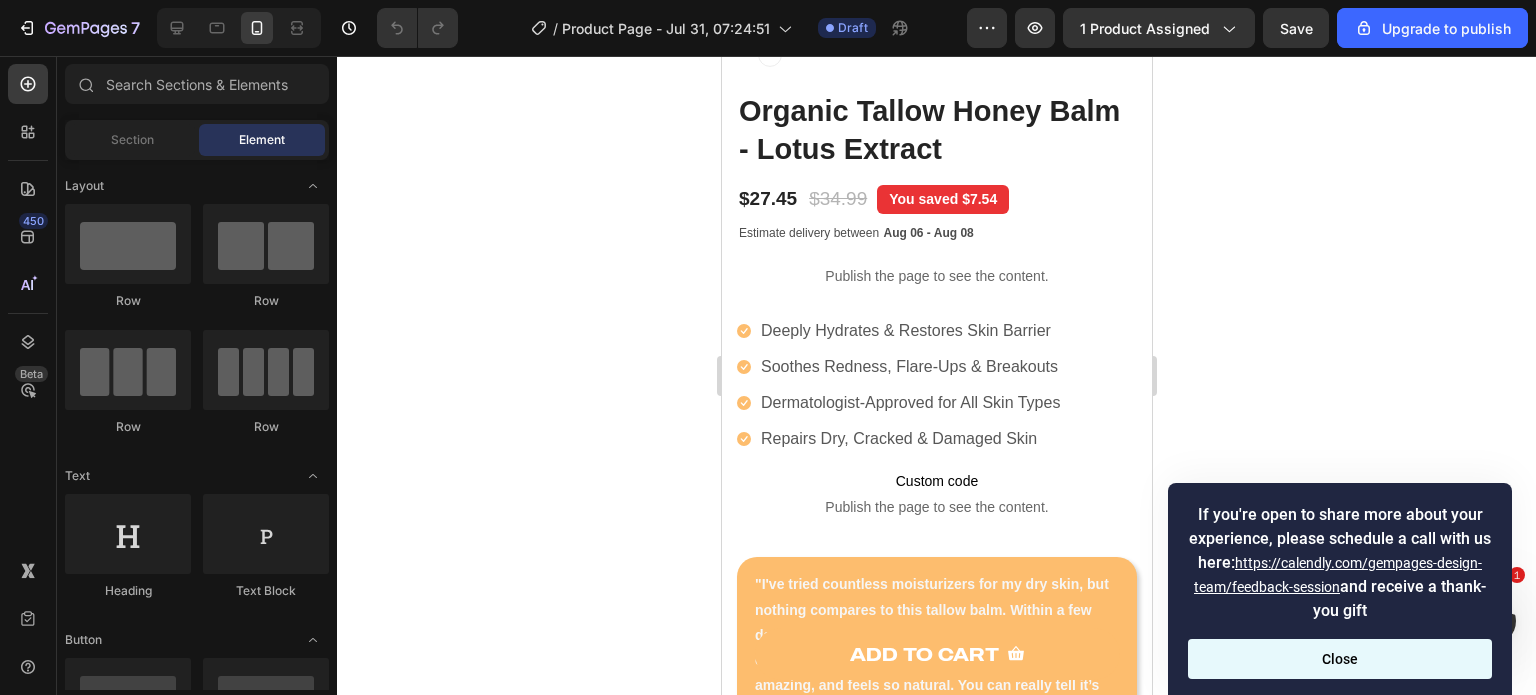 click on "Close" at bounding box center (1340, 659) 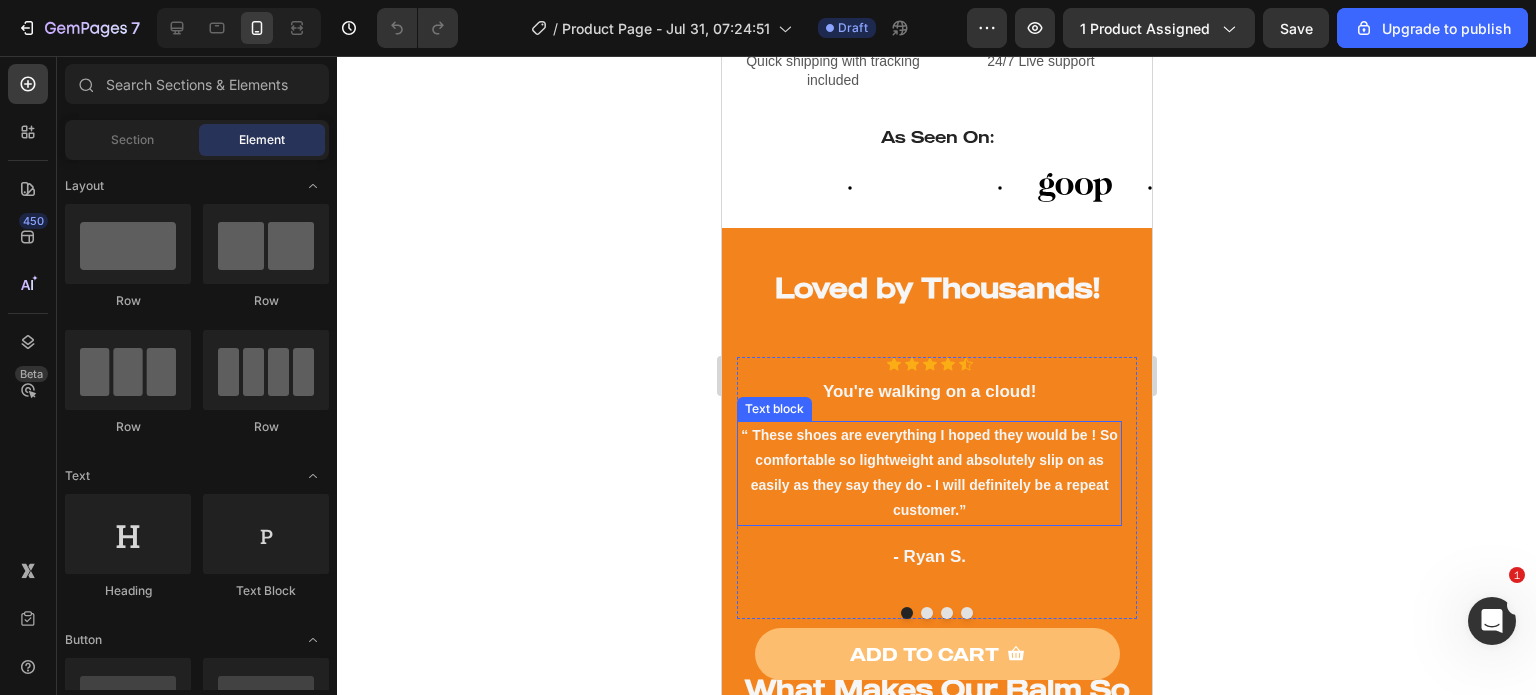 scroll, scrollTop: 1518, scrollLeft: 0, axis: vertical 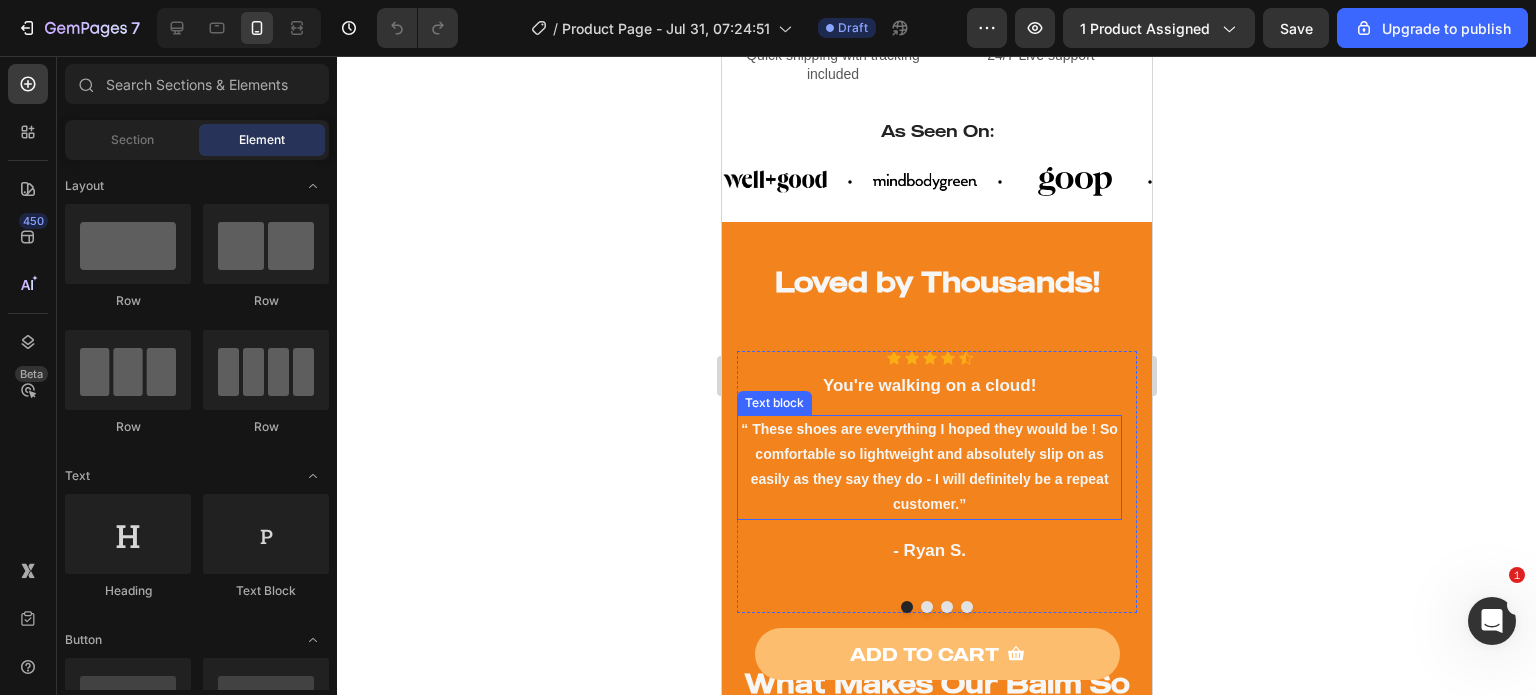 click on "“ These shoes are everything I hoped they would be ! So comfortable so lightweight and absolutely slip on as easily as they say they do - I will definitely be a repeat customer.”" at bounding box center [928, 467] 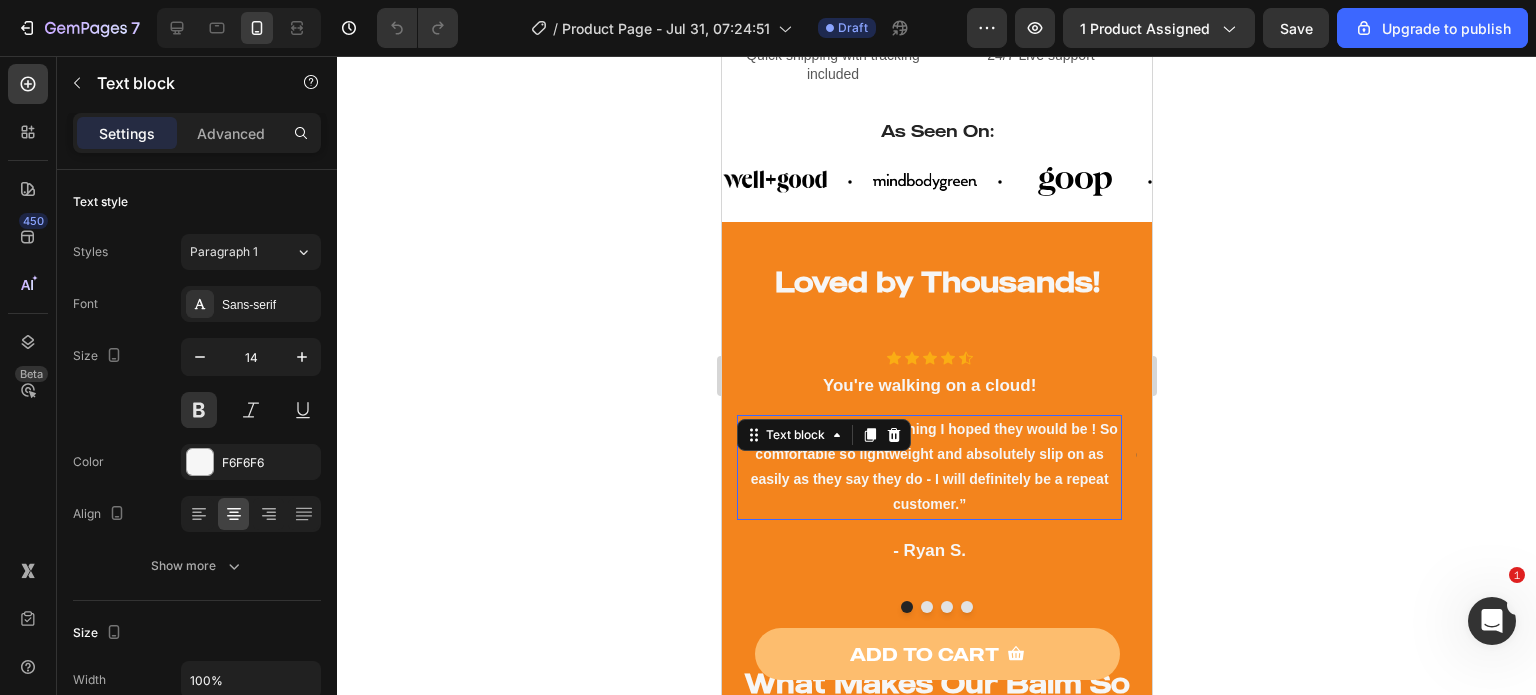 click on "“ These shoes are everything I hoped they would be ! So comfortable so lightweight and absolutely slip on as easily as they say they do - I will definitely be a repeat customer.”" at bounding box center (928, 467) 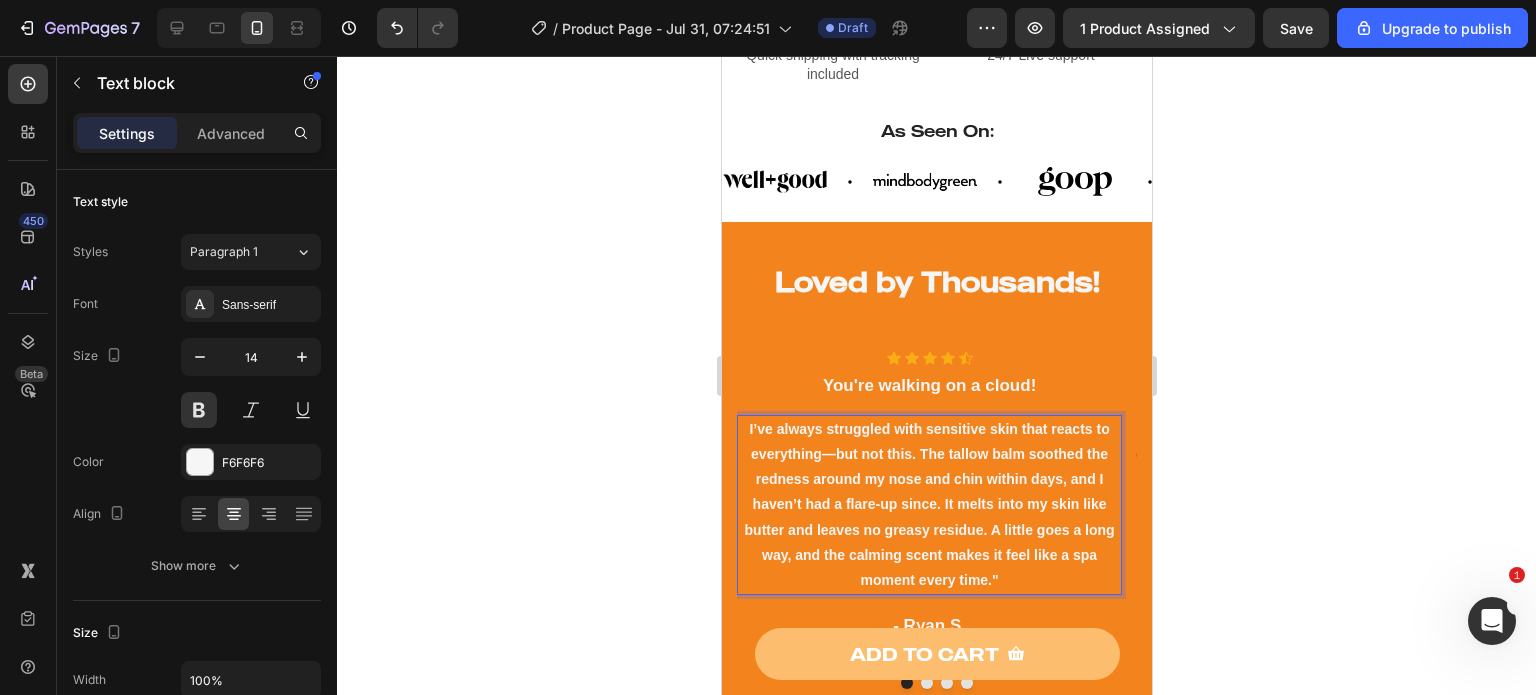 click on "I’ve always struggled with sensitive skin that reacts to everything—but not this. The tallow balm soothed the redness around my nose and chin within days, and I haven’t had a flare-up since. It melts into my skin like butter and leaves no greasy residue. A little goes a long way, and the calming scent makes it feel like a spa moment every time."" at bounding box center [928, 505] 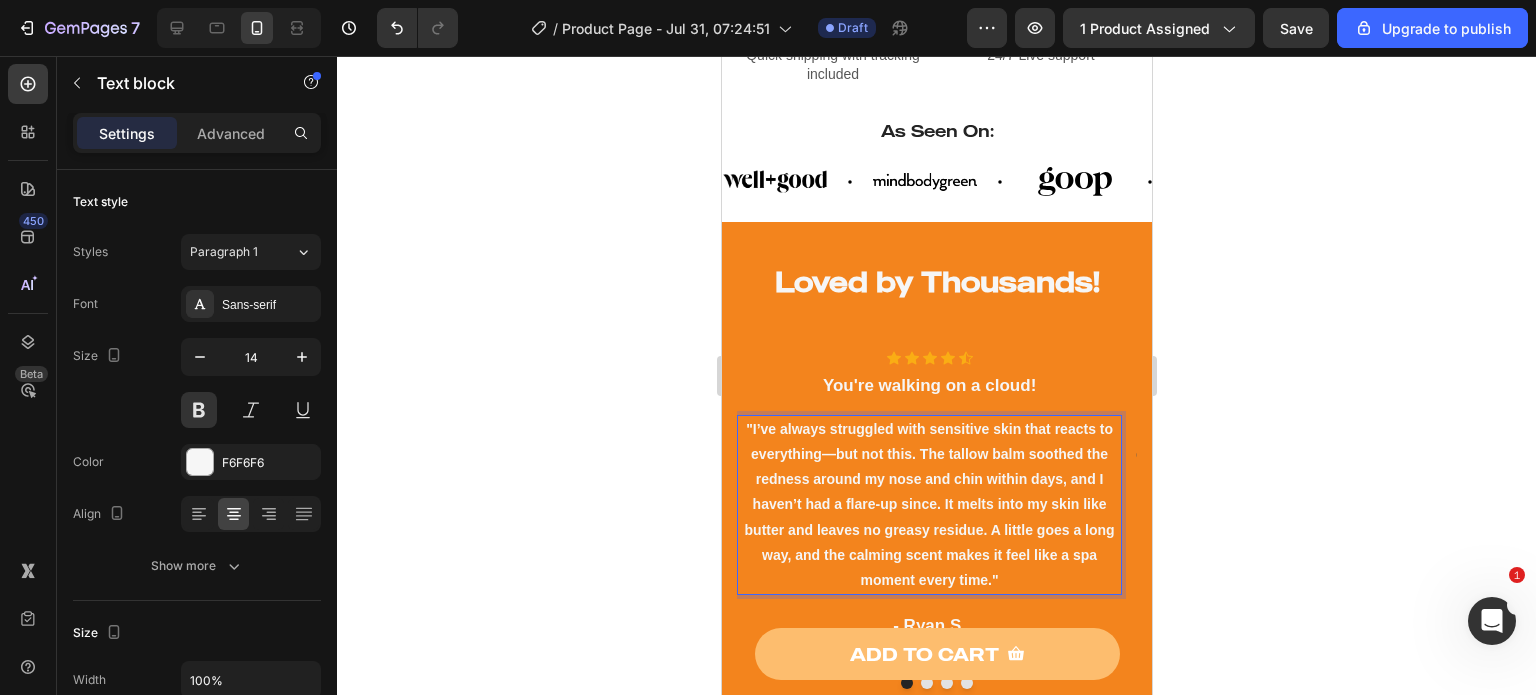 click on ""I’ve always struggled with sensitive skin that reacts to everything—but not this. The tallow balm soothed the redness around my nose and chin within days, and I haven’t had a flare-up since. It melts into my skin like butter and leaves no greasy residue. A little goes a long way, and the calming scent makes it feel like a spa moment every time."" at bounding box center (928, 505) 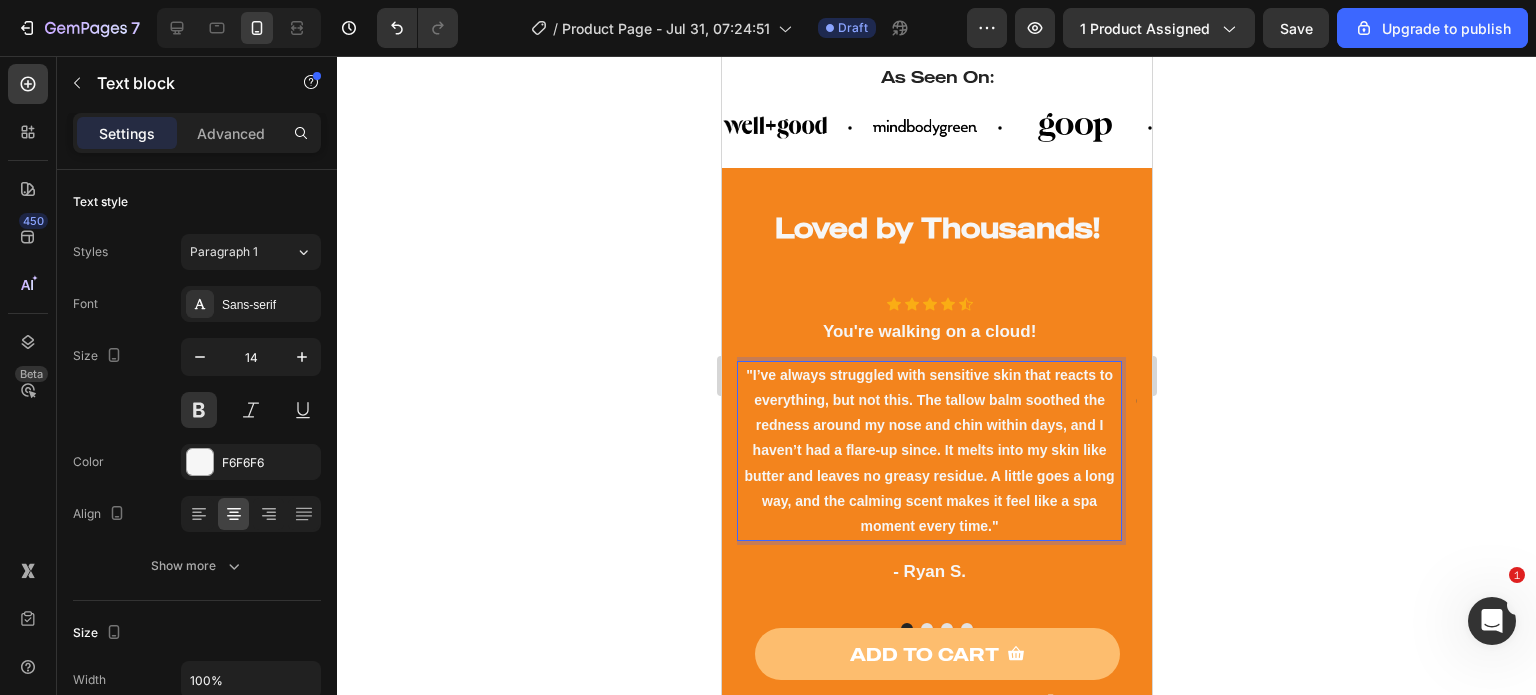 scroll, scrollTop: 1574, scrollLeft: 0, axis: vertical 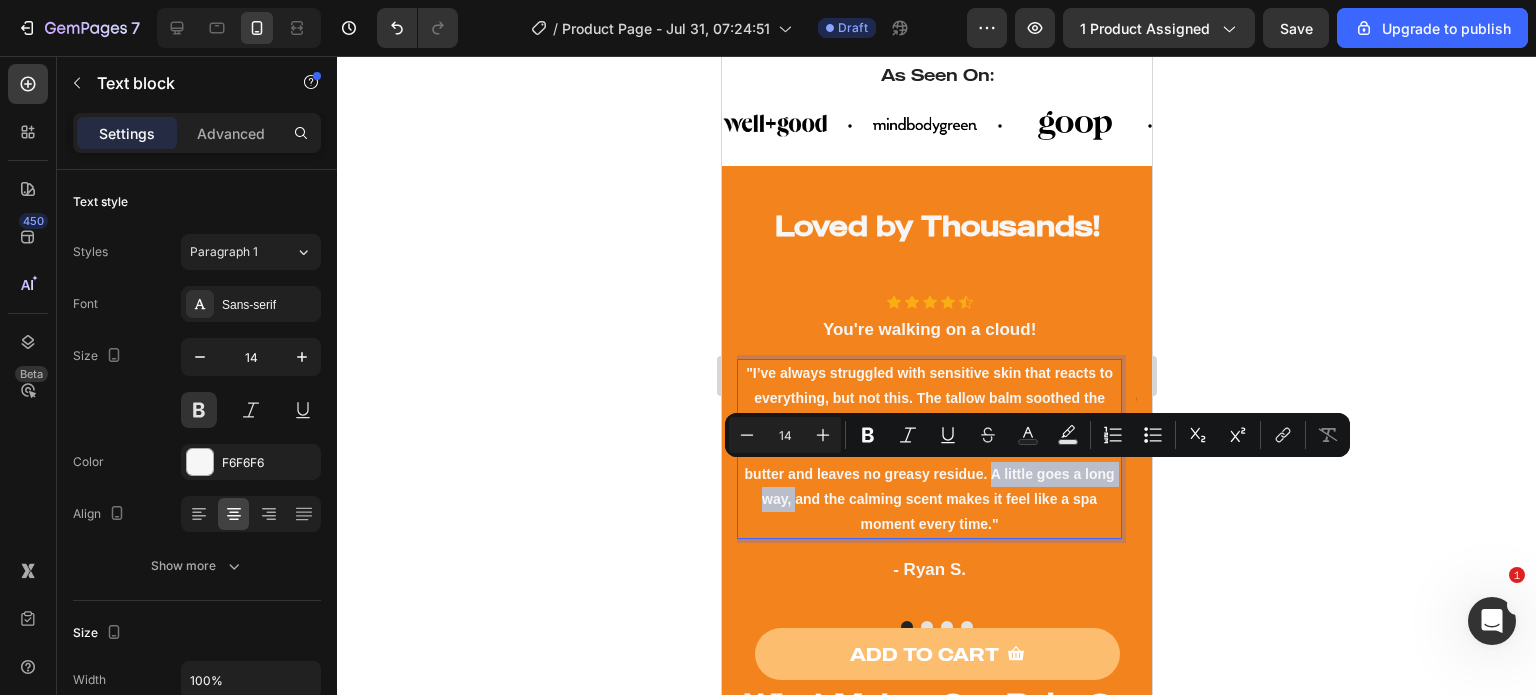 drag, startPoint x: 796, startPoint y: 504, endPoint x: 990, endPoint y: 472, distance: 196.62146 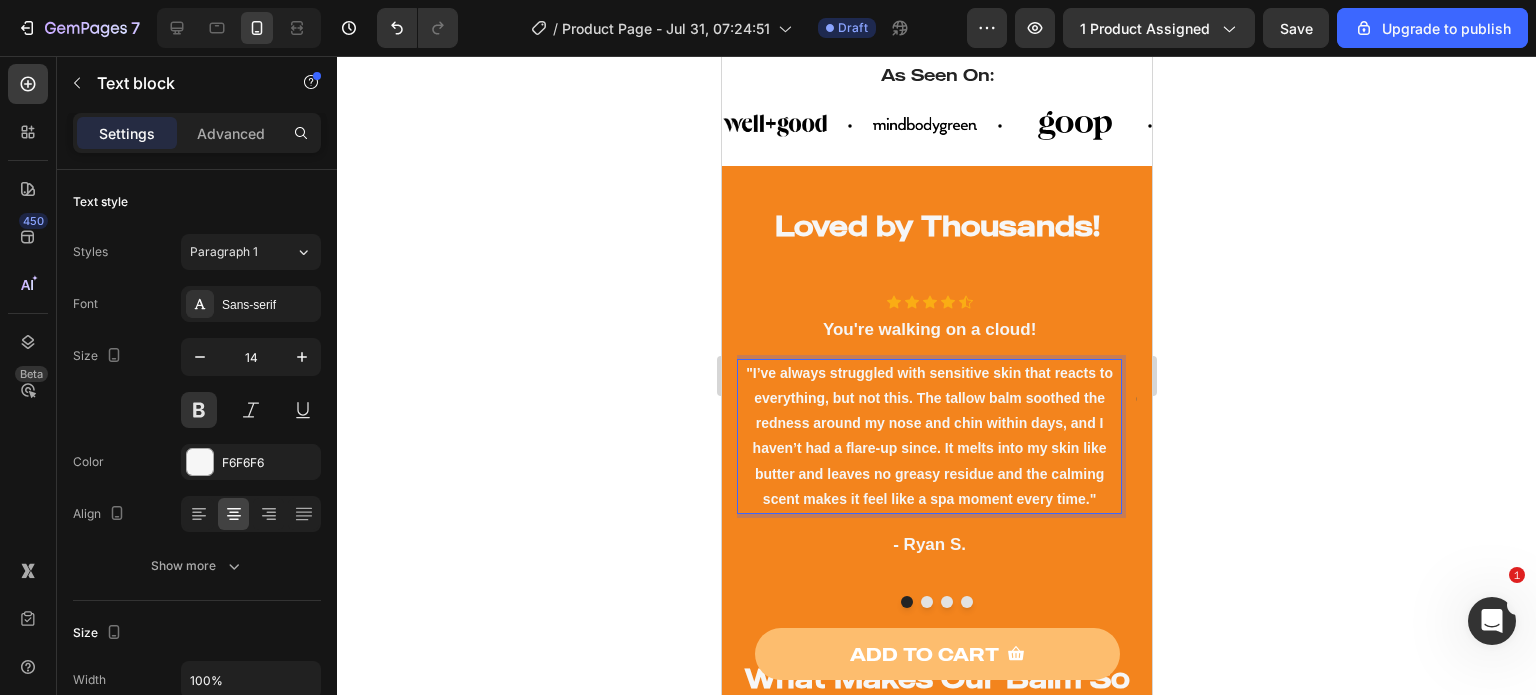 click on ""I’ve always struggled with sensitive skin that reacts to everything, but not this. The tallow balm soothed the redness around my nose and chin within days, and I haven’t had a flare-up since. It melts into my skin like butter and leaves no greasy residue and the calming scent makes it feel like a spa moment every time."" at bounding box center (928, 436) 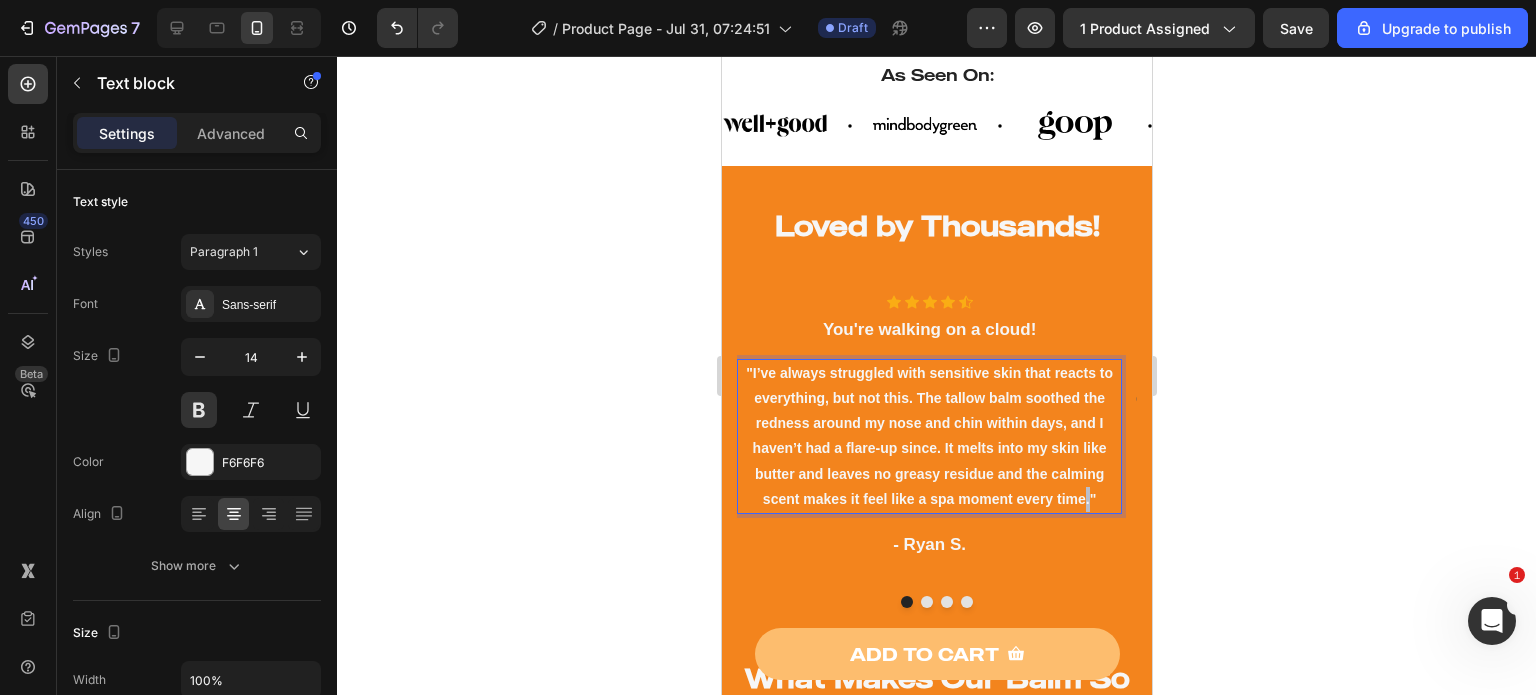click on ""I’ve always struggled with sensitive skin that reacts to everything, but not this. The tallow balm soothed the redness around my nose and chin within days, and I haven’t had a flare-up since. It melts into my skin like butter and leaves no greasy residue and the calming scent makes it feel like a spa moment every time."" at bounding box center (928, 436) 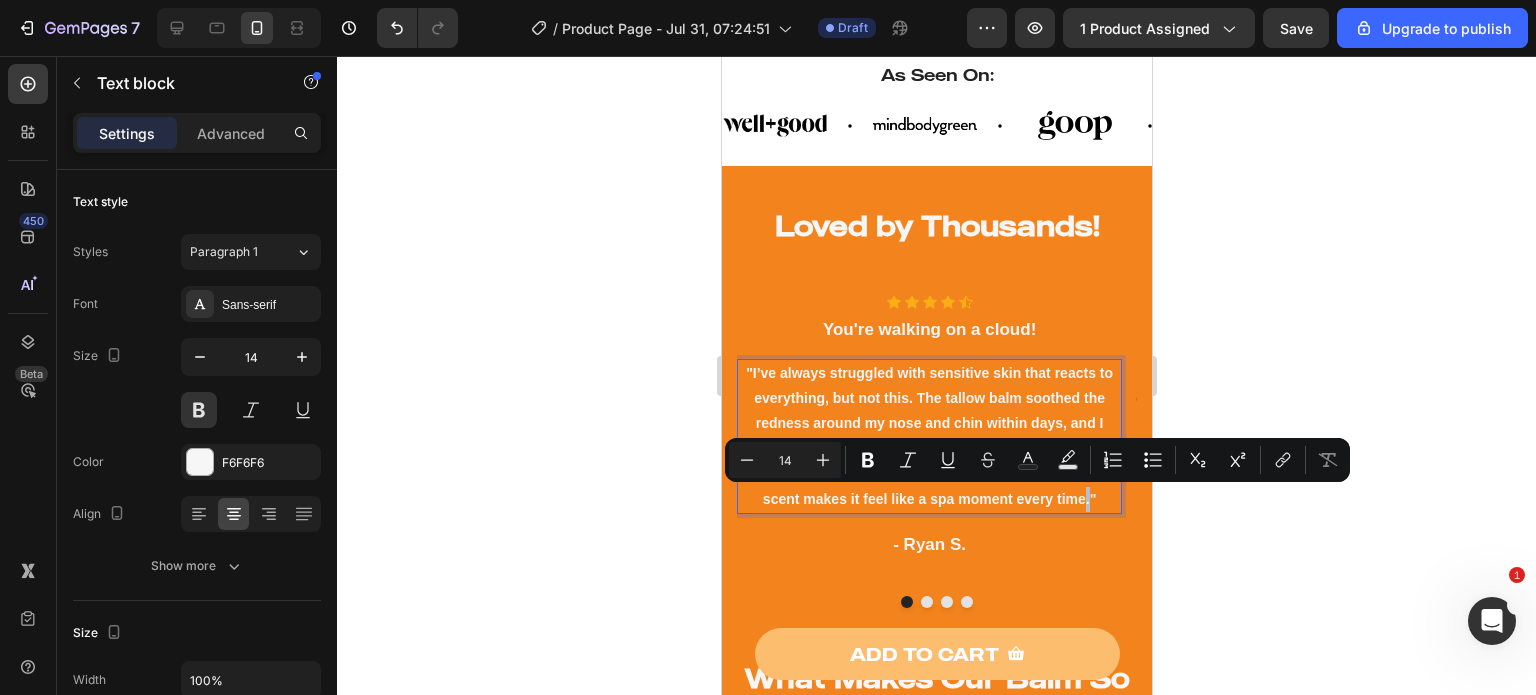 click on ""I’ve always struggled with sensitive skin that reacts to everything, but not this. The tallow balm soothed the redness around my nose and chin within days, and I haven’t had a flare-up since. It melts into my skin like butter and leaves no greasy residue and the calming scent makes it feel like a spa moment every time."" at bounding box center [928, 436] 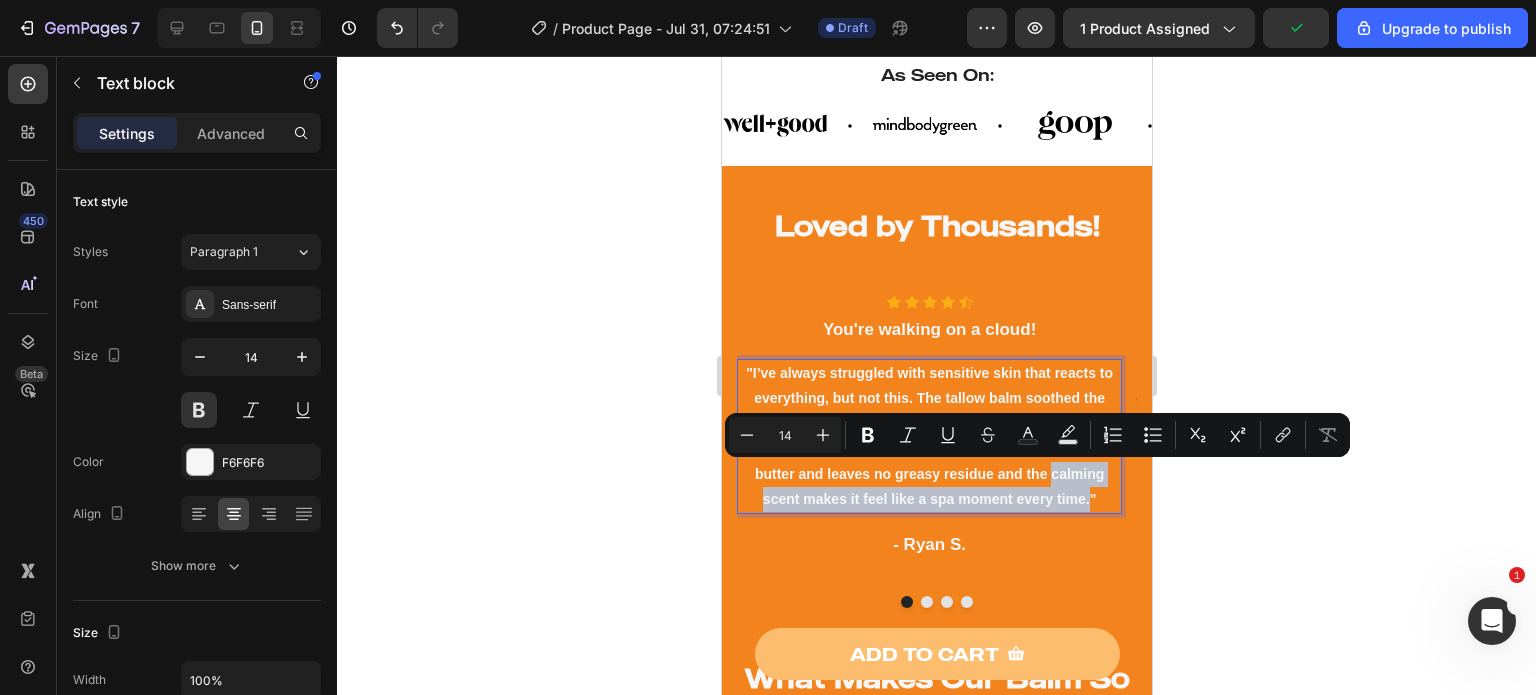 drag, startPoint x: 1089, startPoint y: 502, endPoint x: 1049, endPoint y: 475, distance: 48.259712 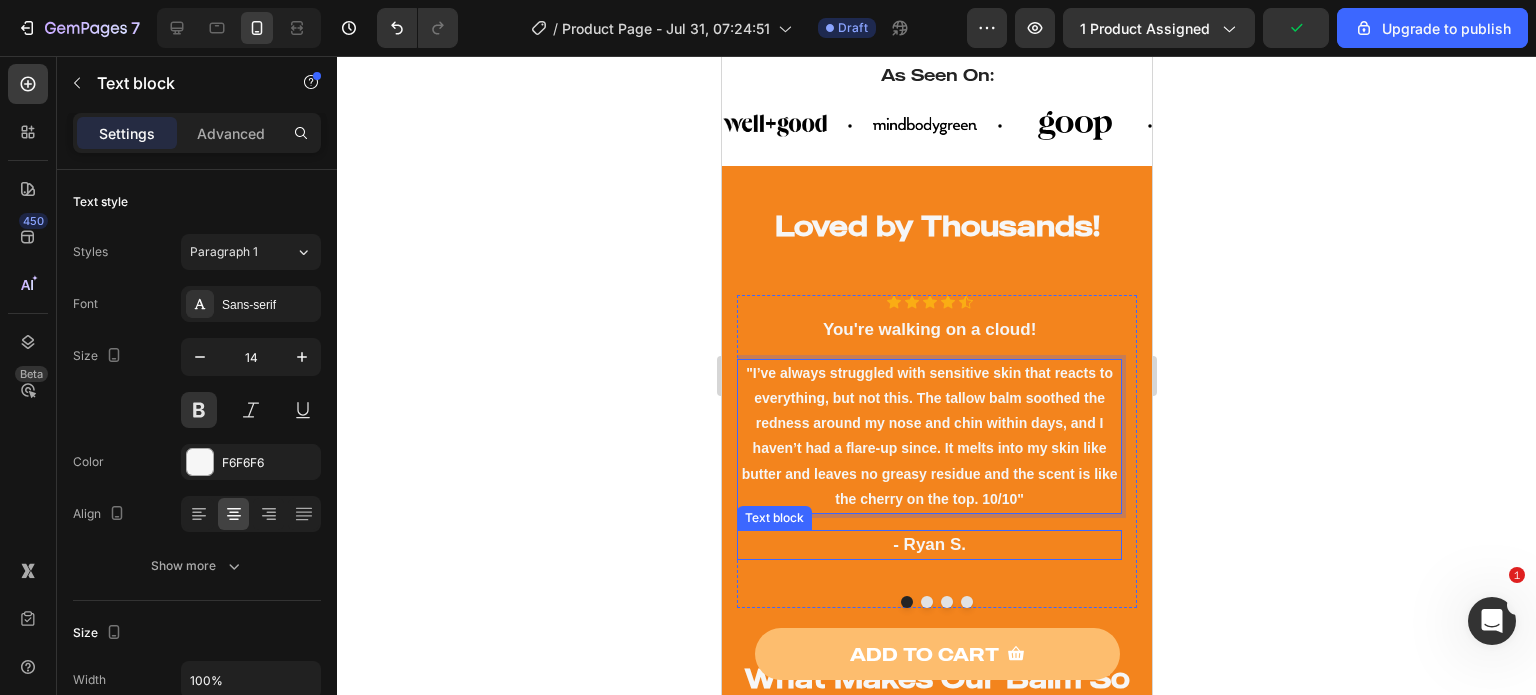 click on "- Ryan S." at bounding box center [928, 545] 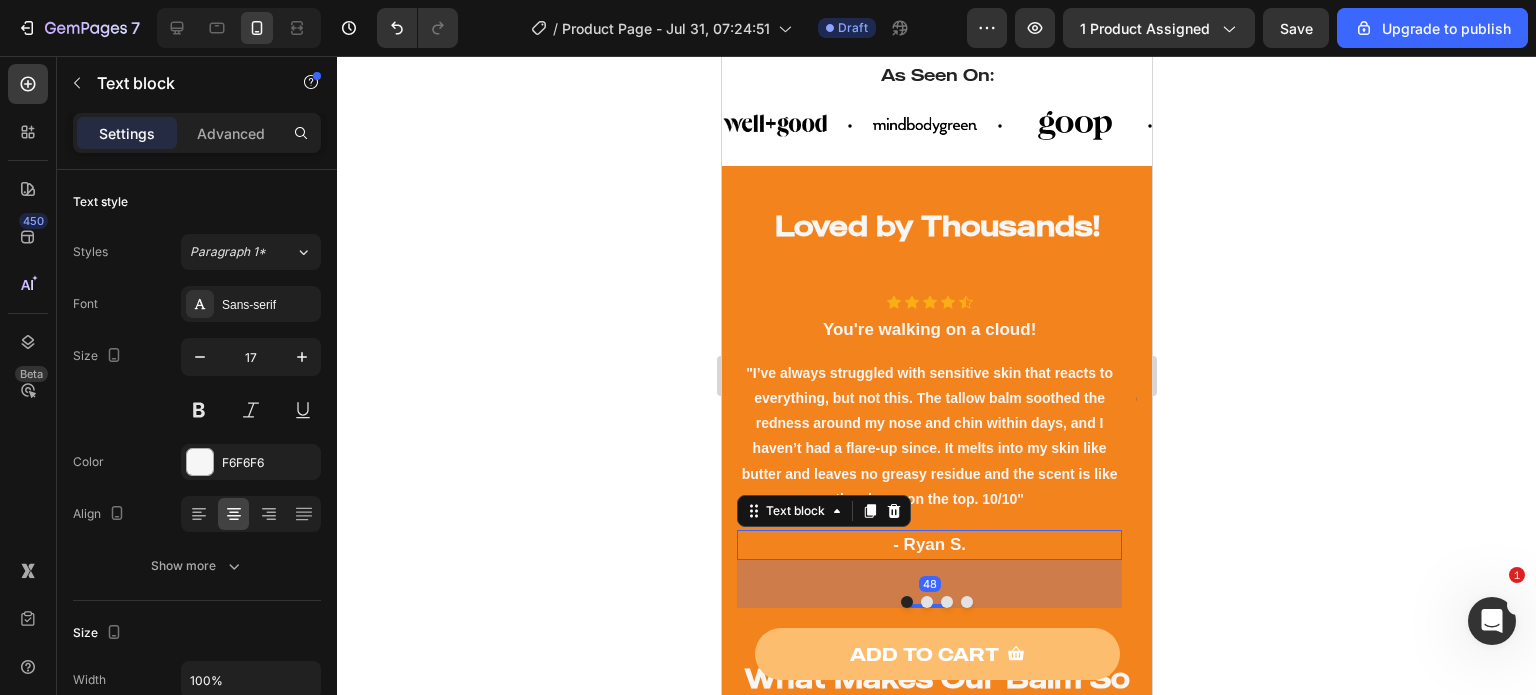 click 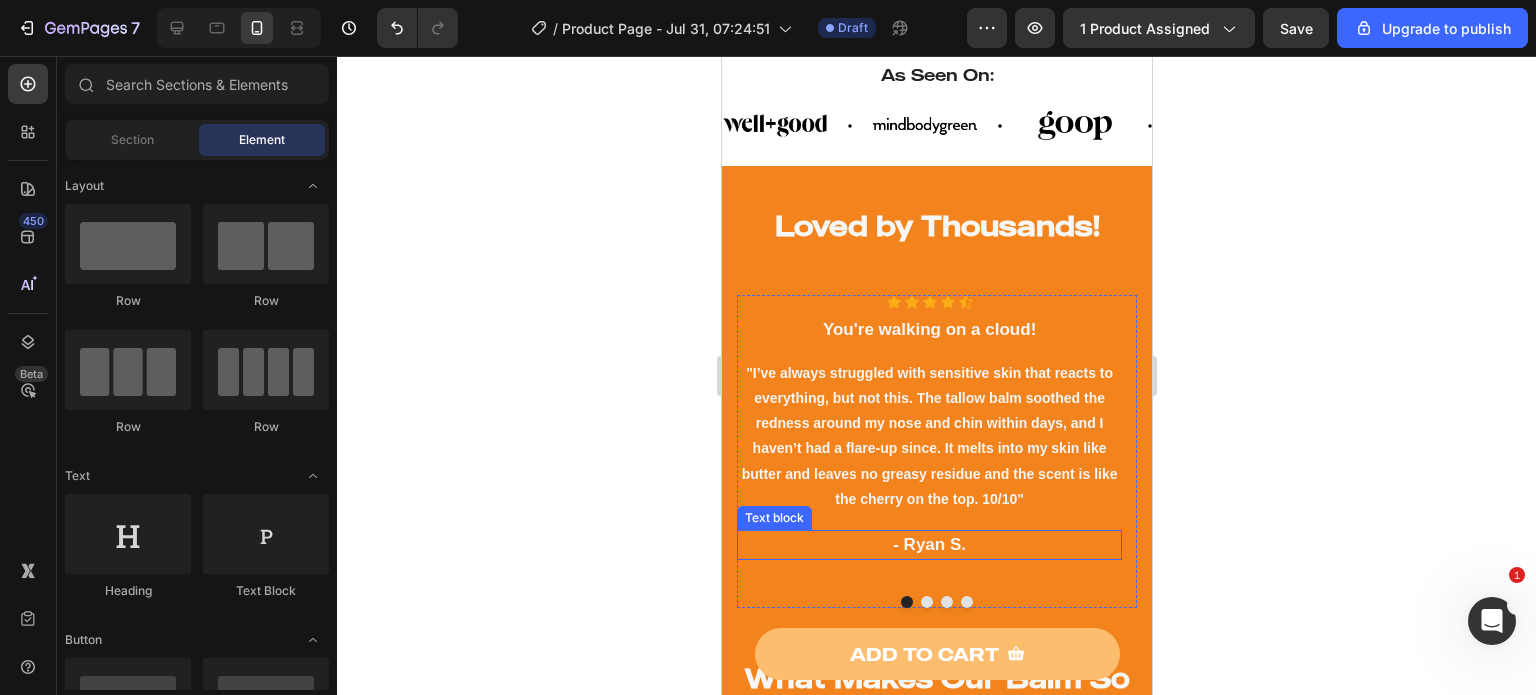 click on "- Ryan S." at bounding box center [928, 545] 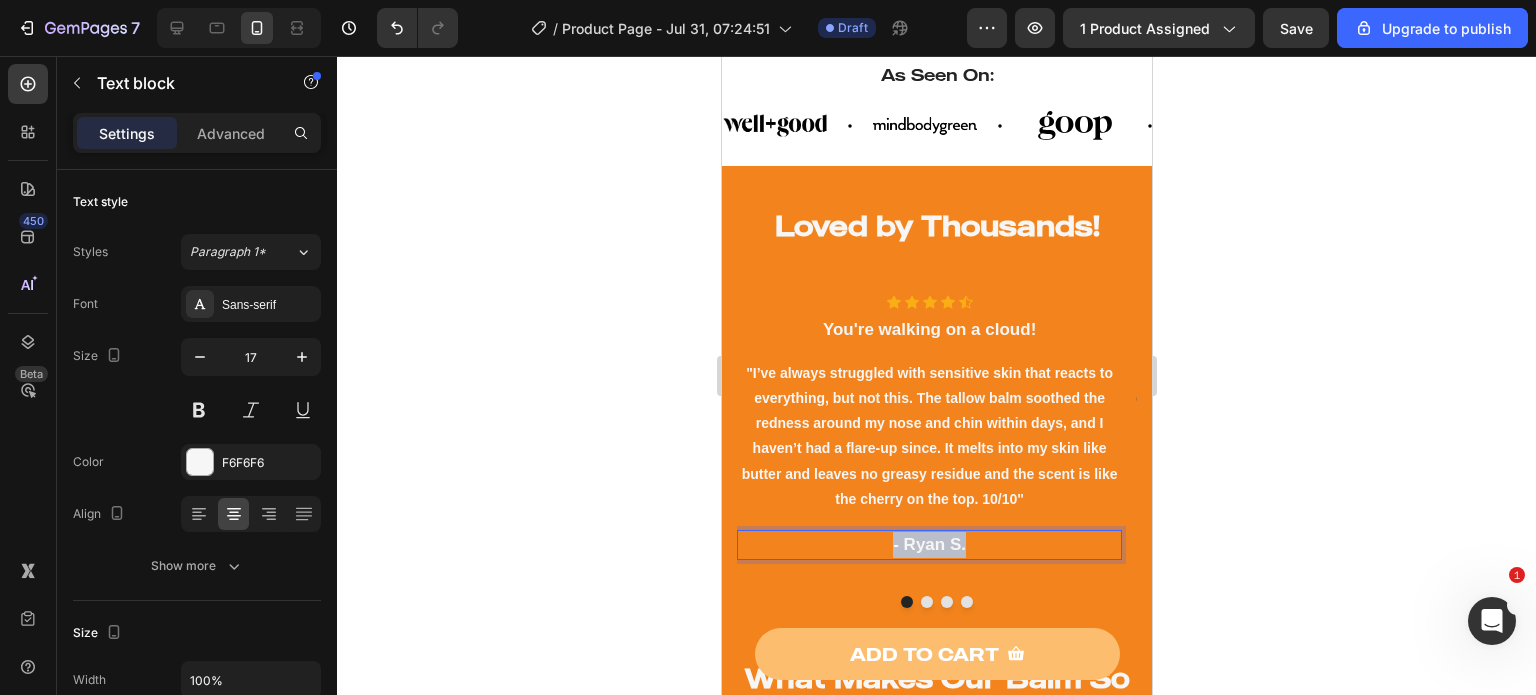 click on "- Ryan S." at bounding box center (928, 545) 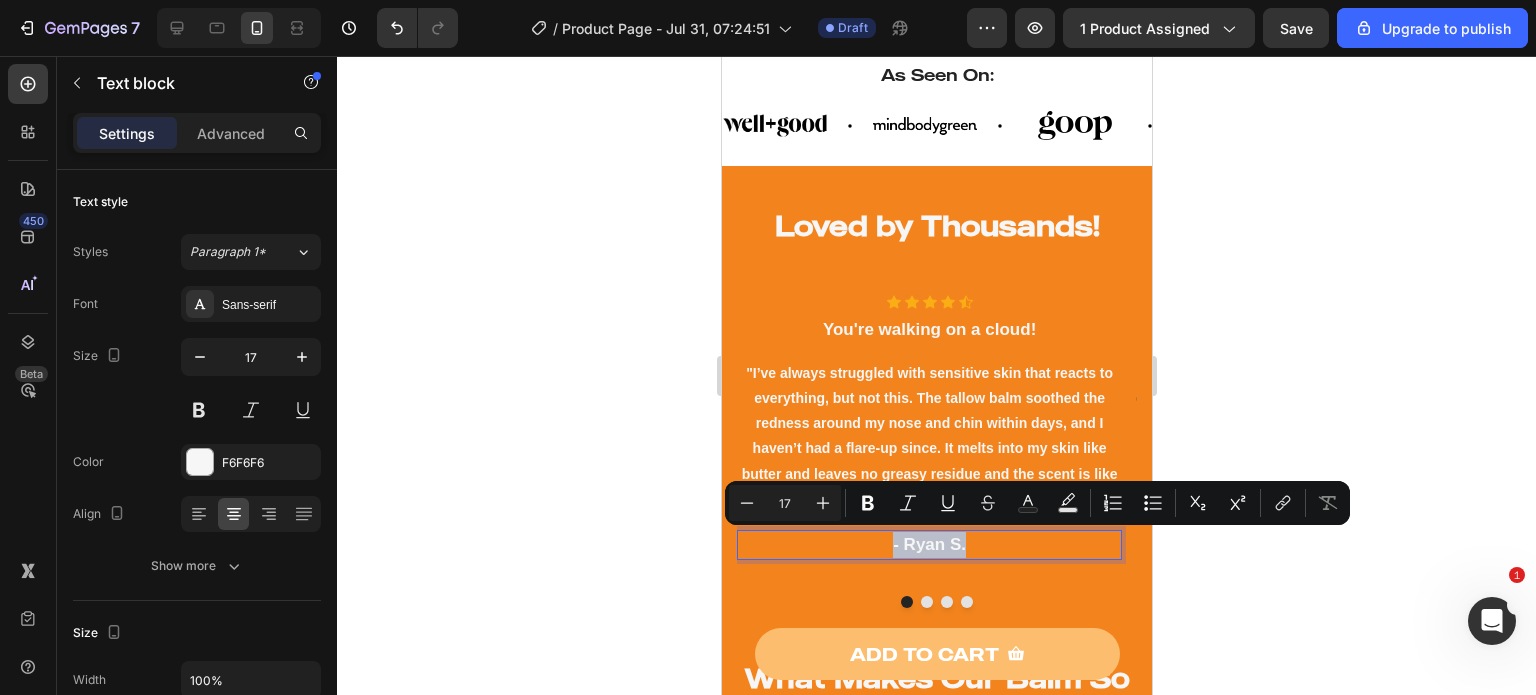 click on "- Ryan S." at bounding box center [928, 545] 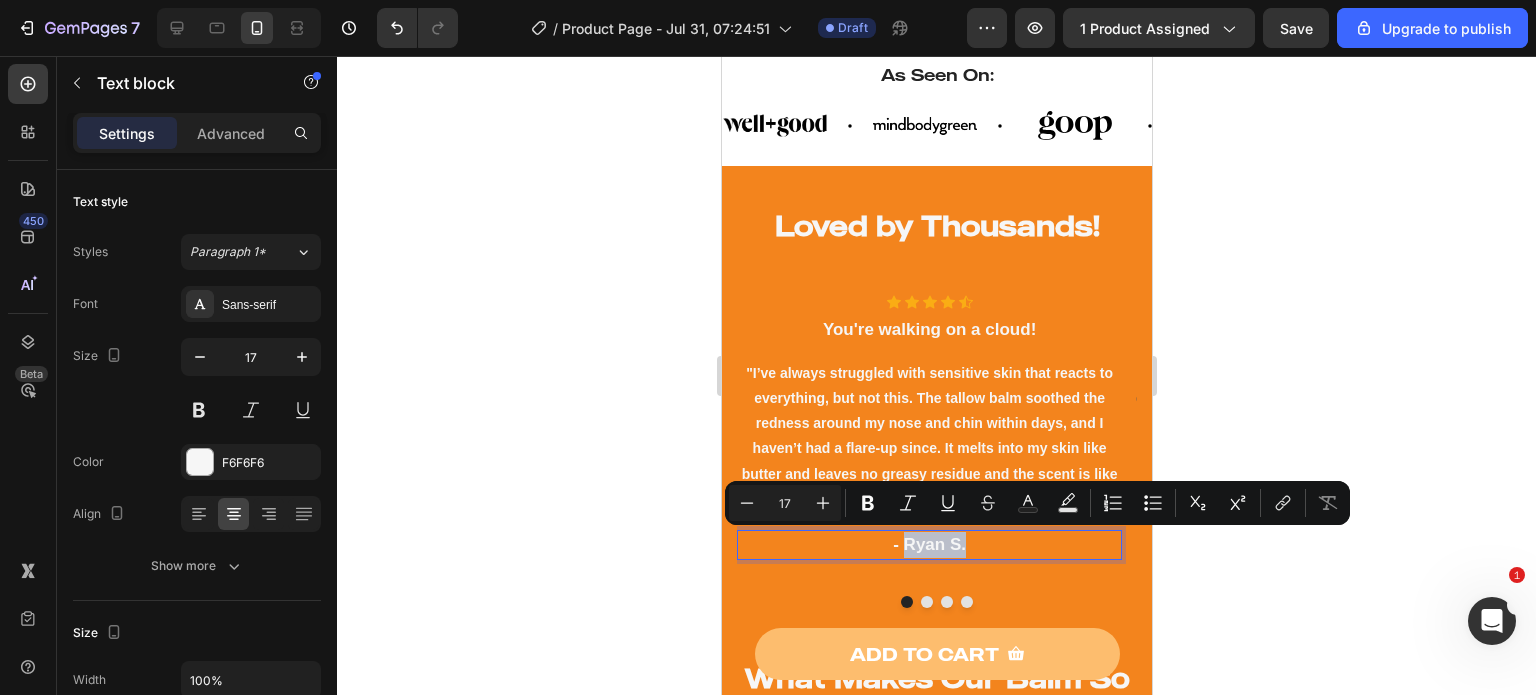 drag, startPoint x: 969, startPoint y: 547, endPoint x: 907, endPoint y: 545, distance: 62.03225 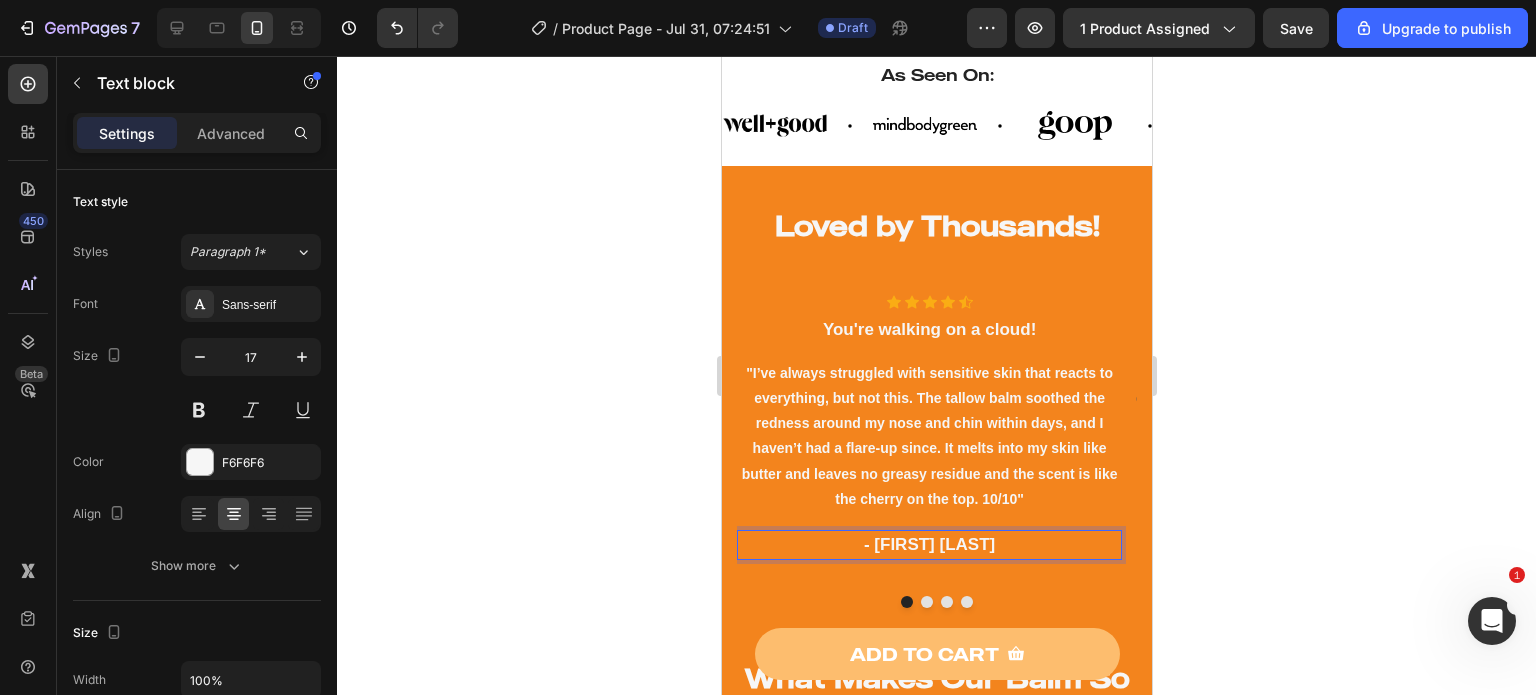 click on "- [FIRST] [LAST]" at bounding box center (928, 545) 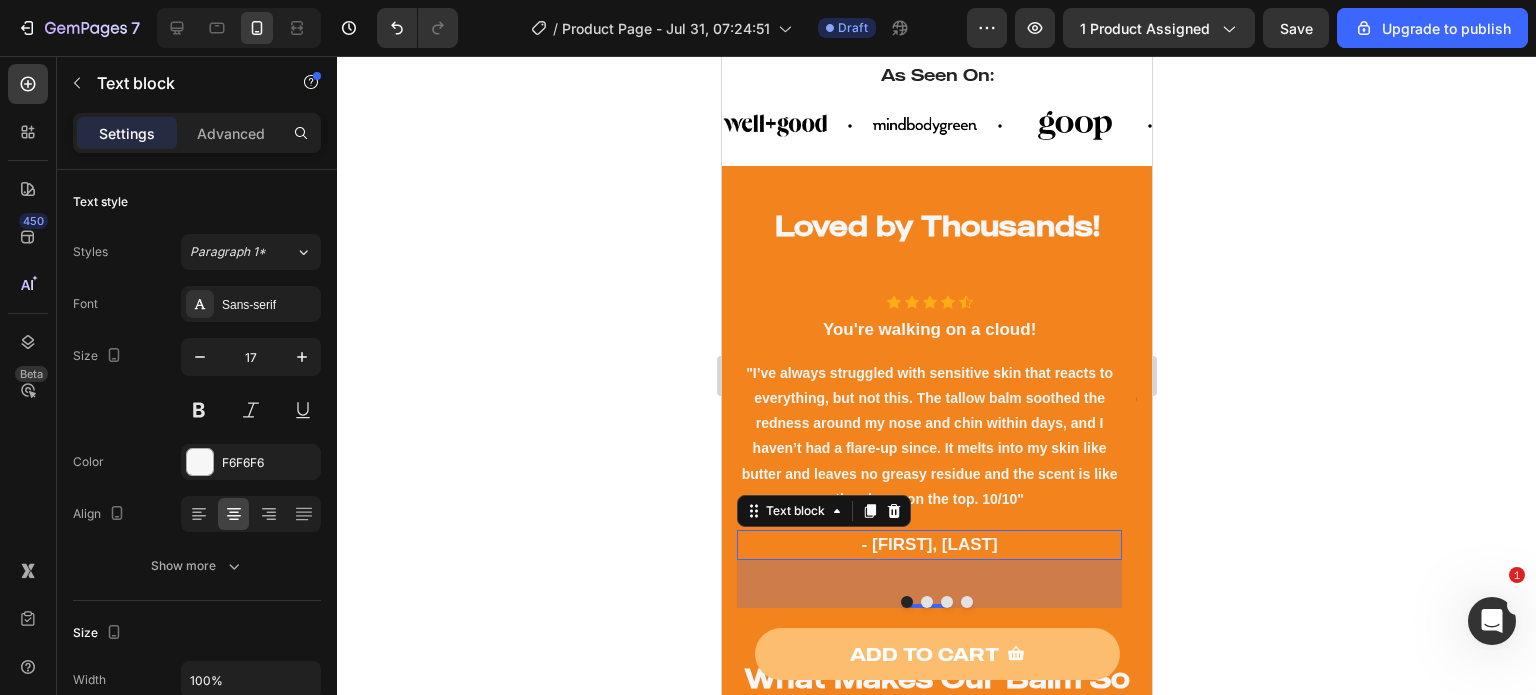 click 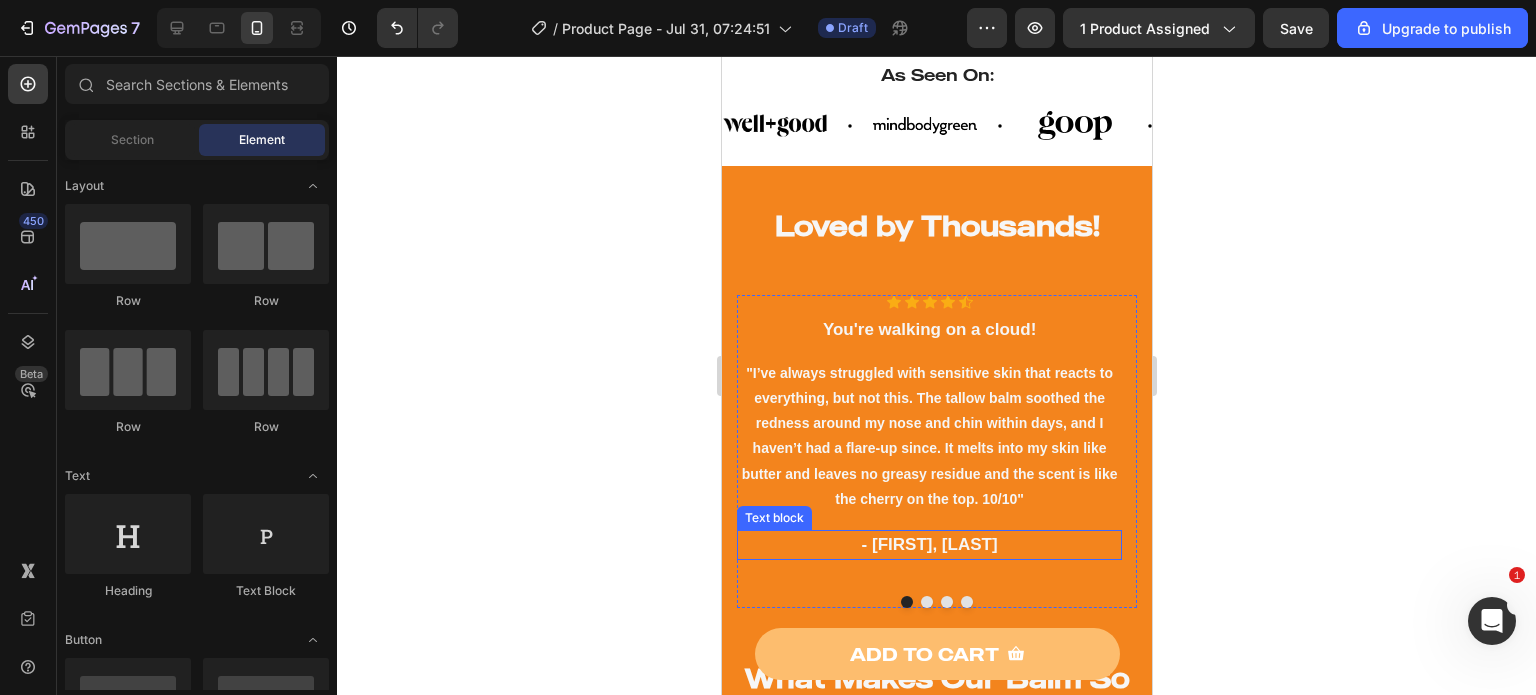 click on "- [FIRST], [LAST]" at bounding box center (928, 545) 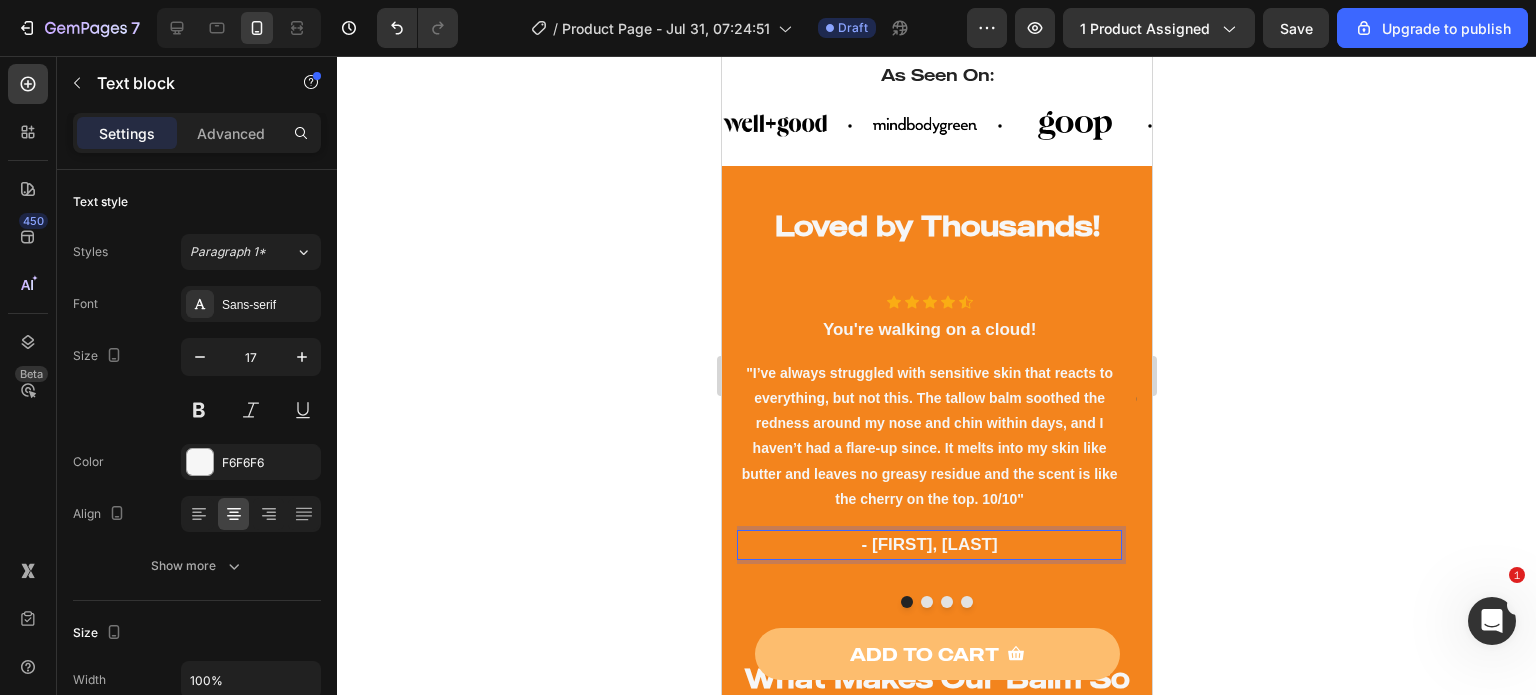 click on "- [FIRST], [LAST]" at bounding box center (928, 545) 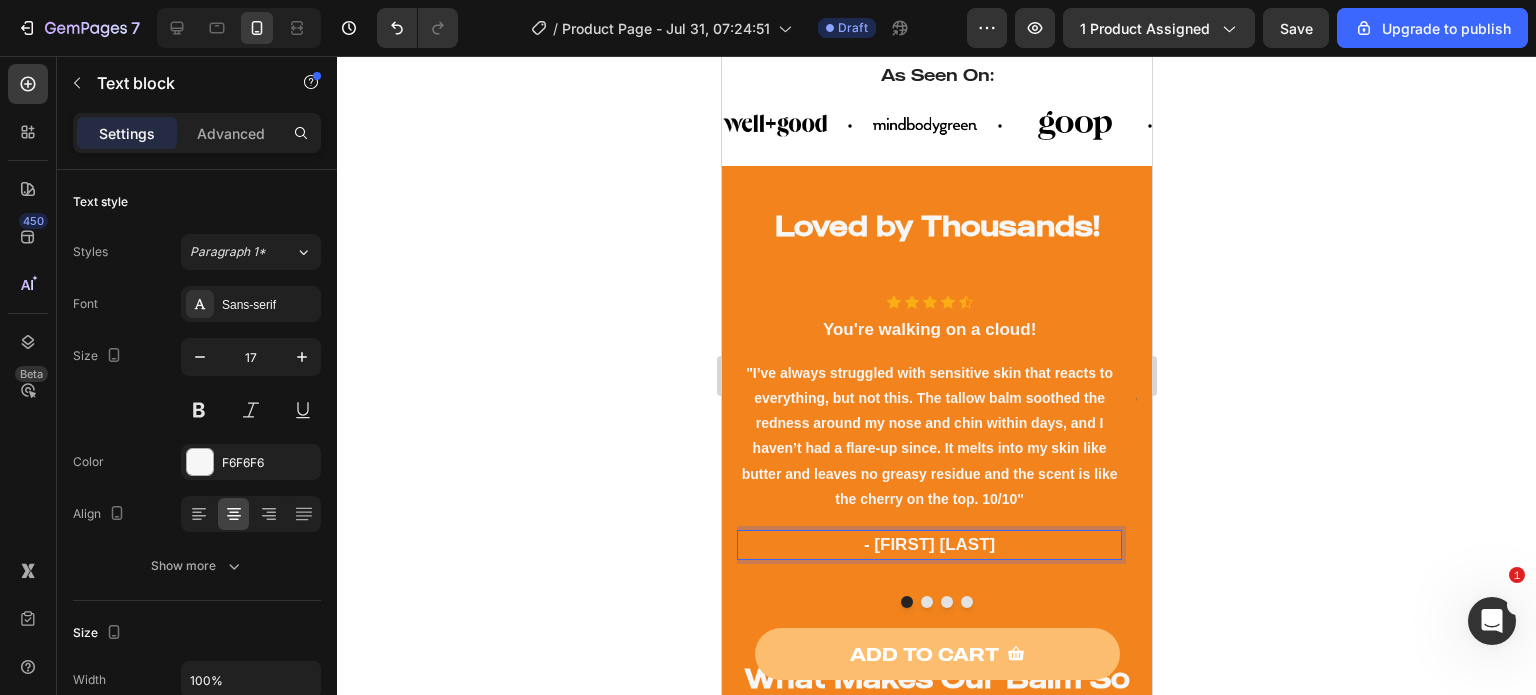 click 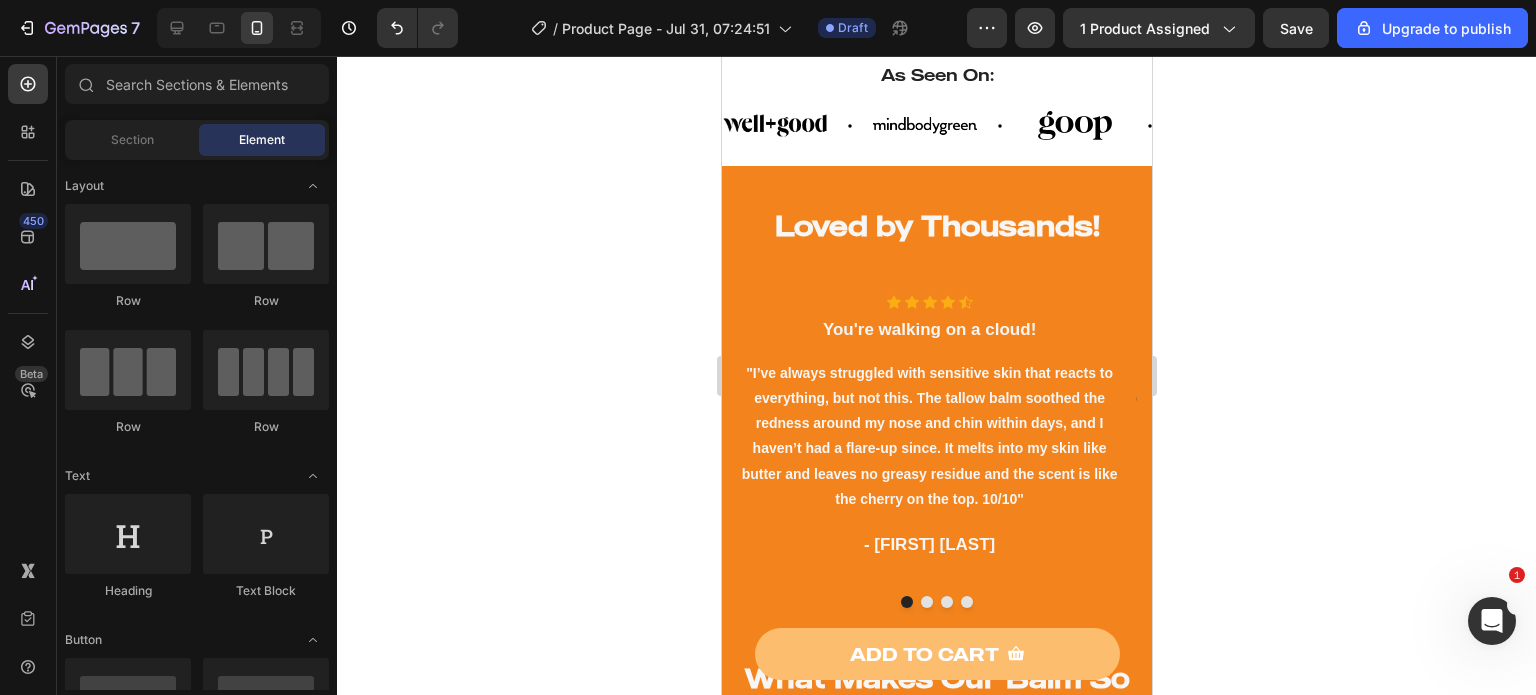 click 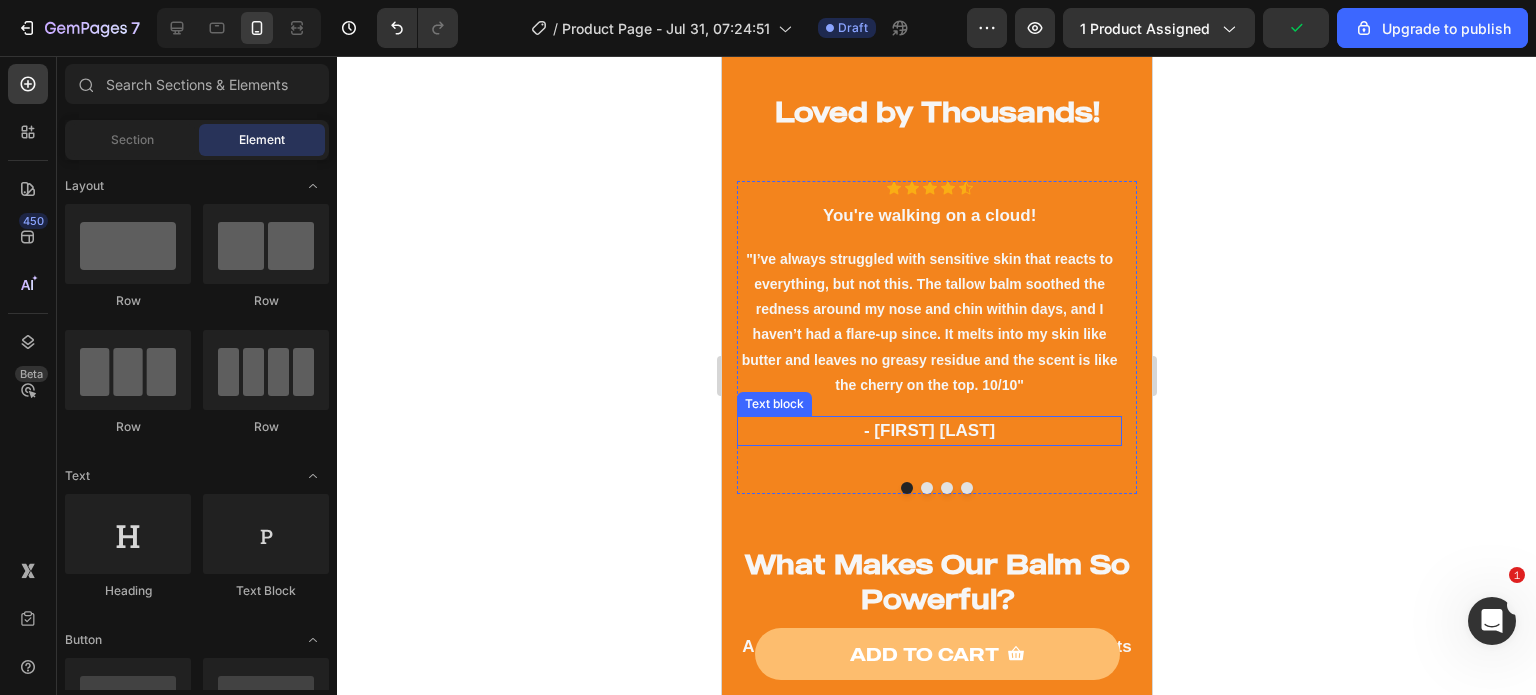scroll, scrollTop: 1688, scrollLeft: 0, axis: vertical 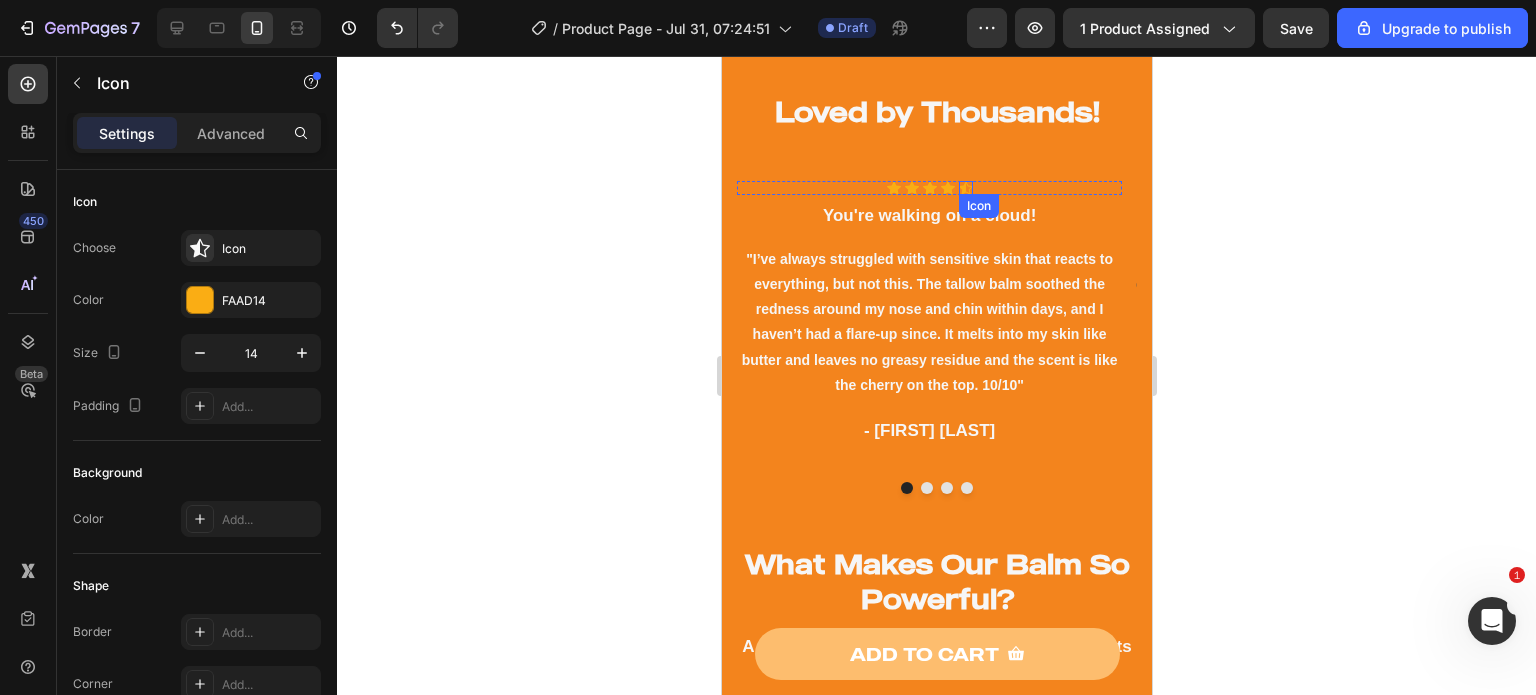 click on "Icon" at bounding box center [965, 188] 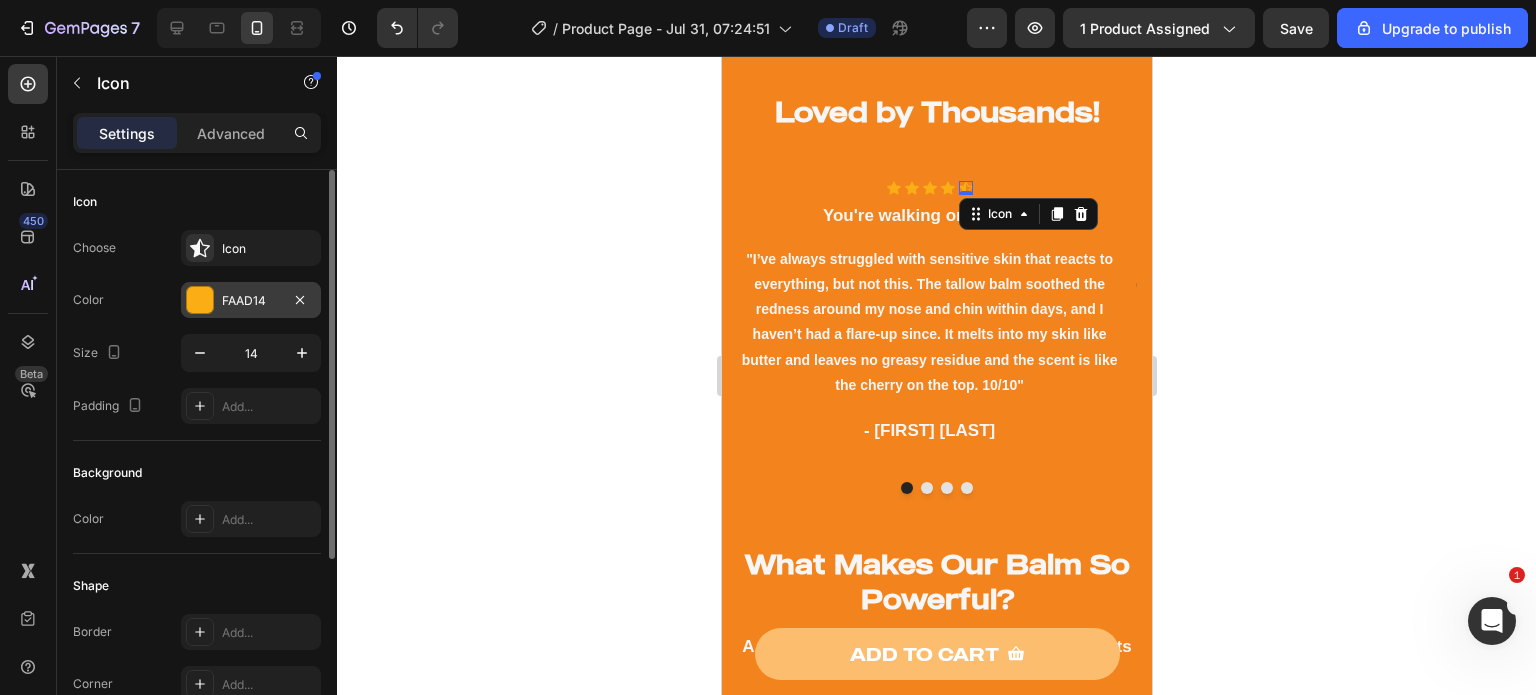 click at bounding box center (200, 300) 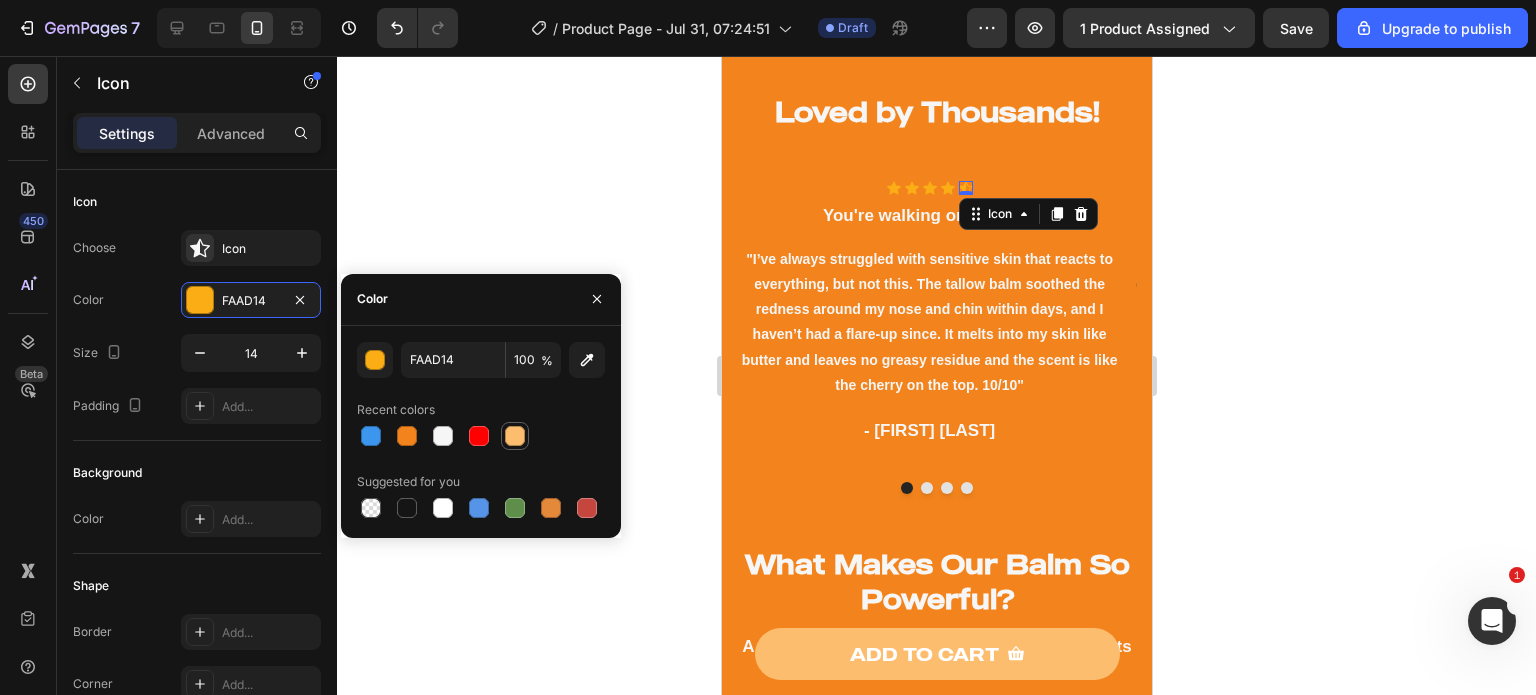 click at bounding box center [515, 436] 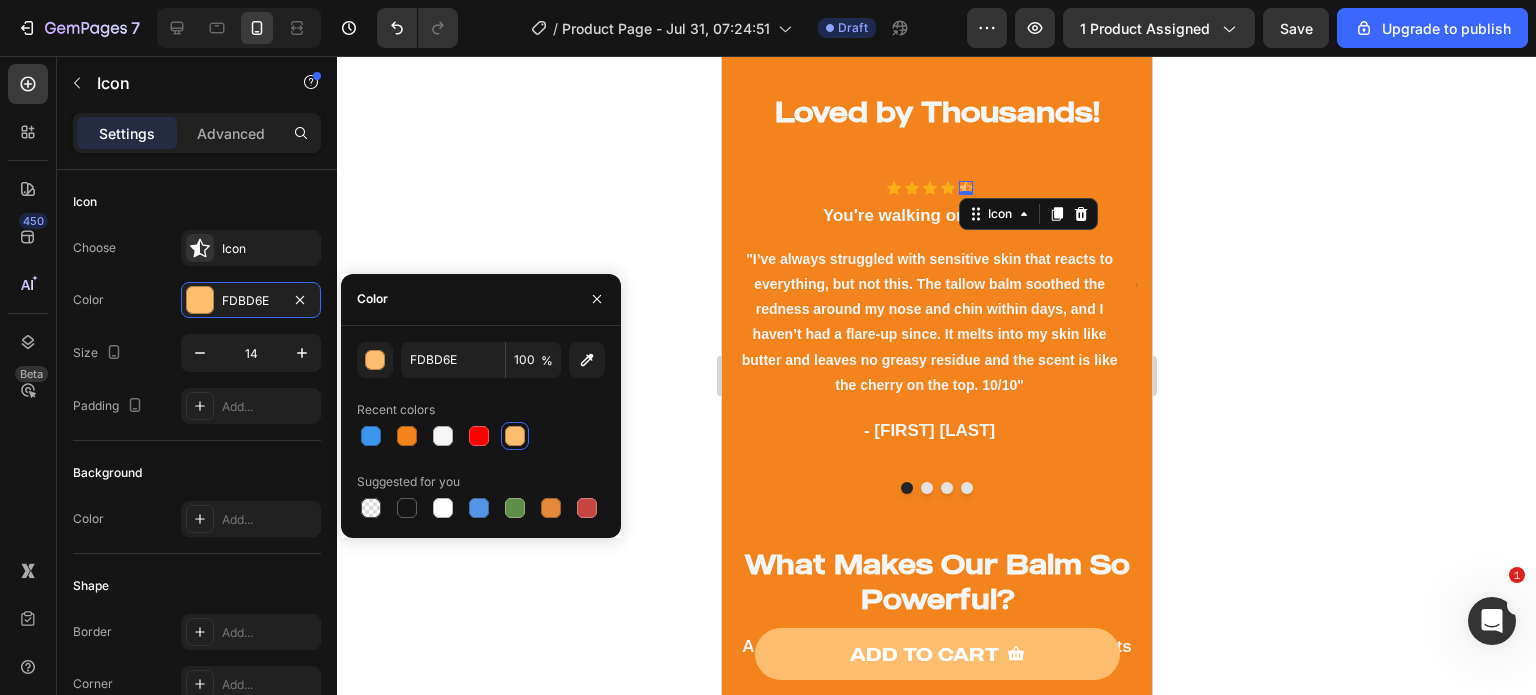 click at bounding box center (515, 436) 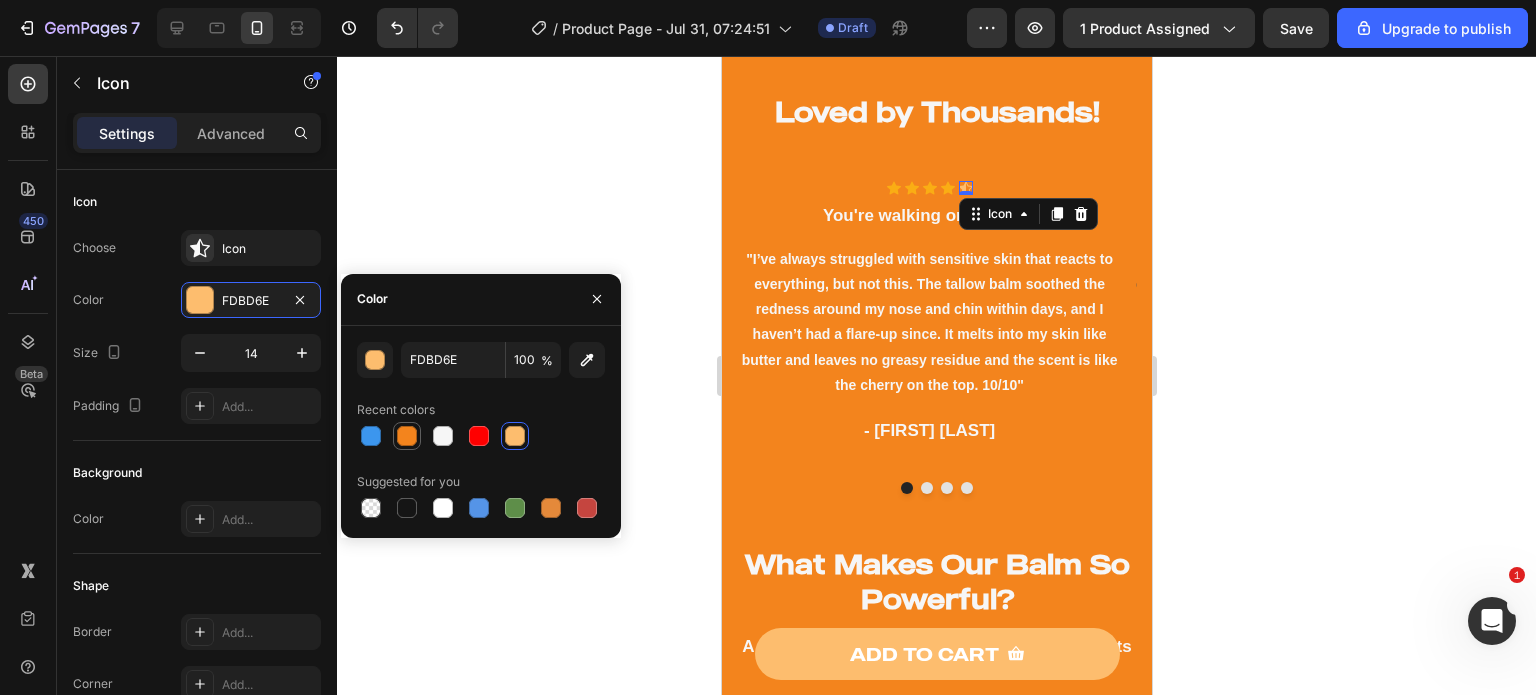 click at bounding box center (407, 436) 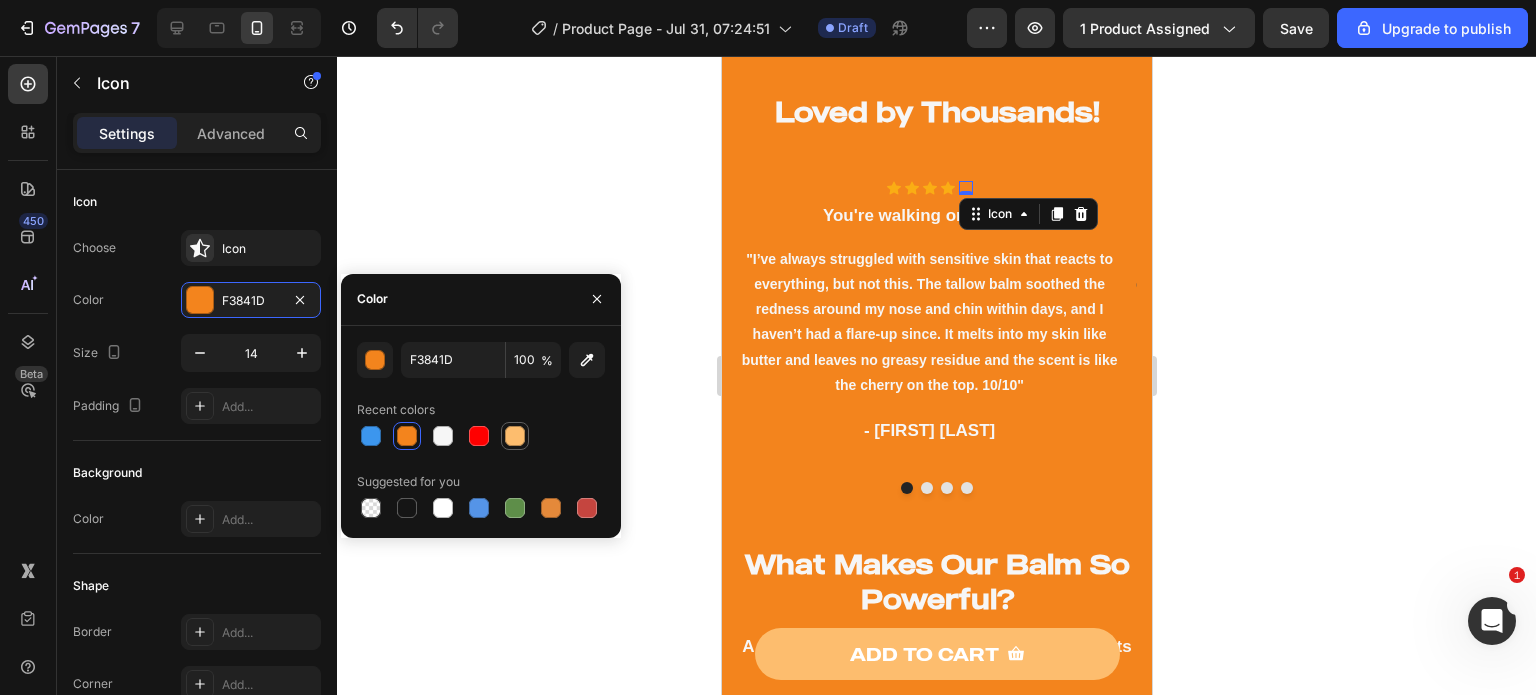 click at bounding box center (515, 436) 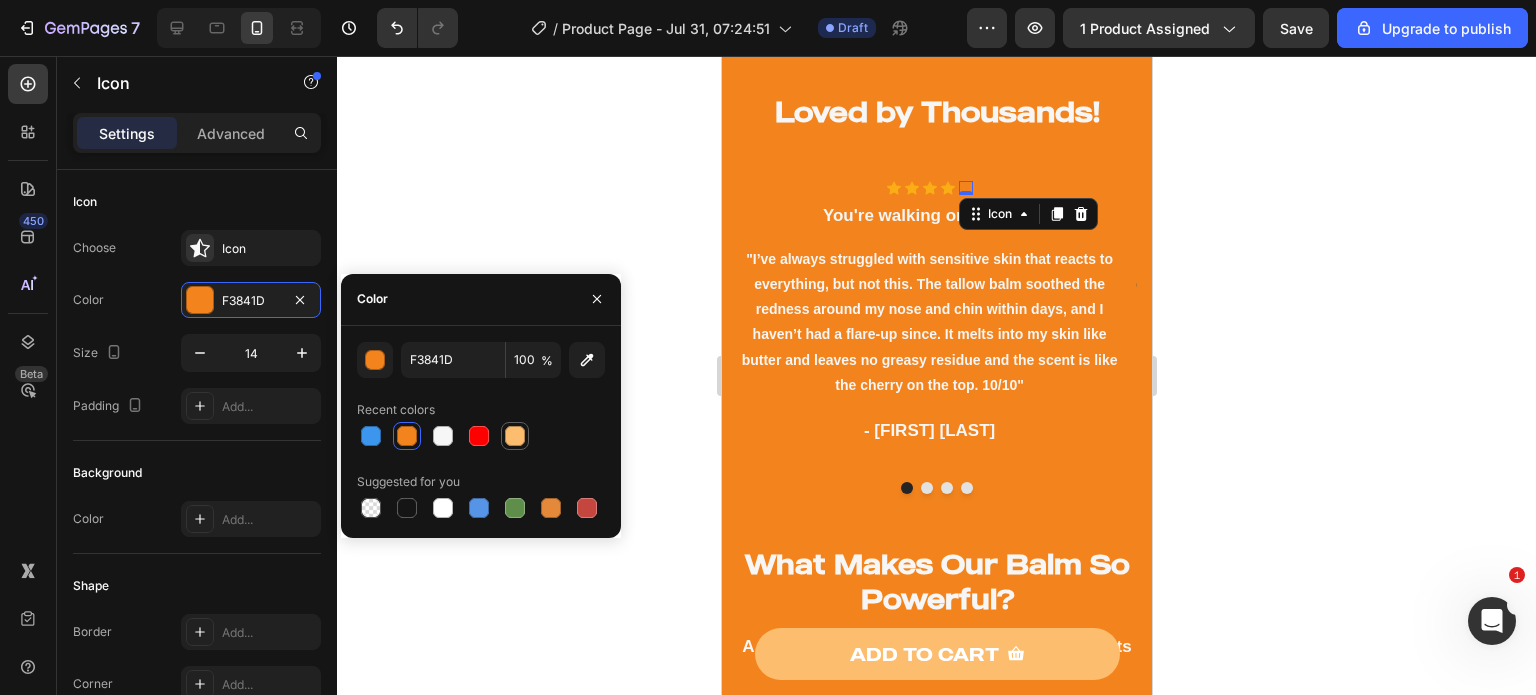 type on "FDBD6E" 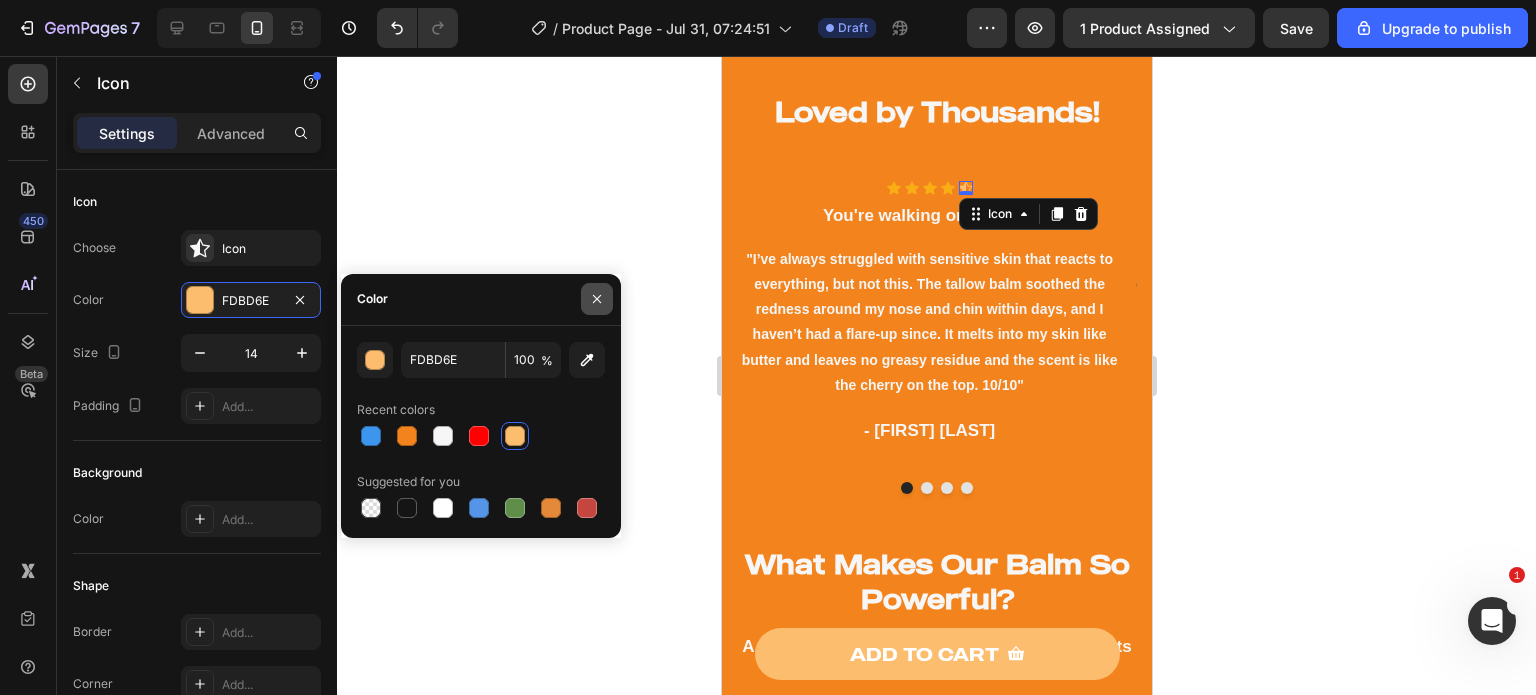click 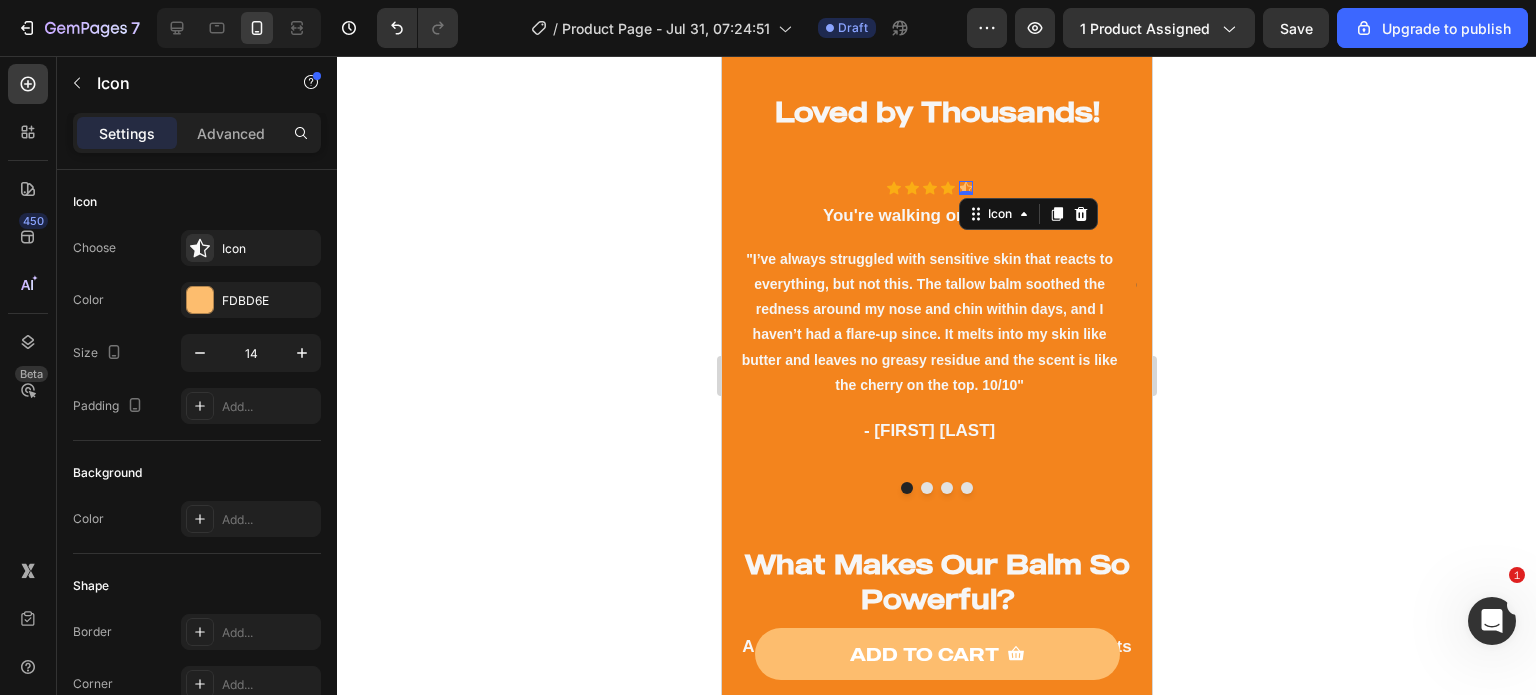 click 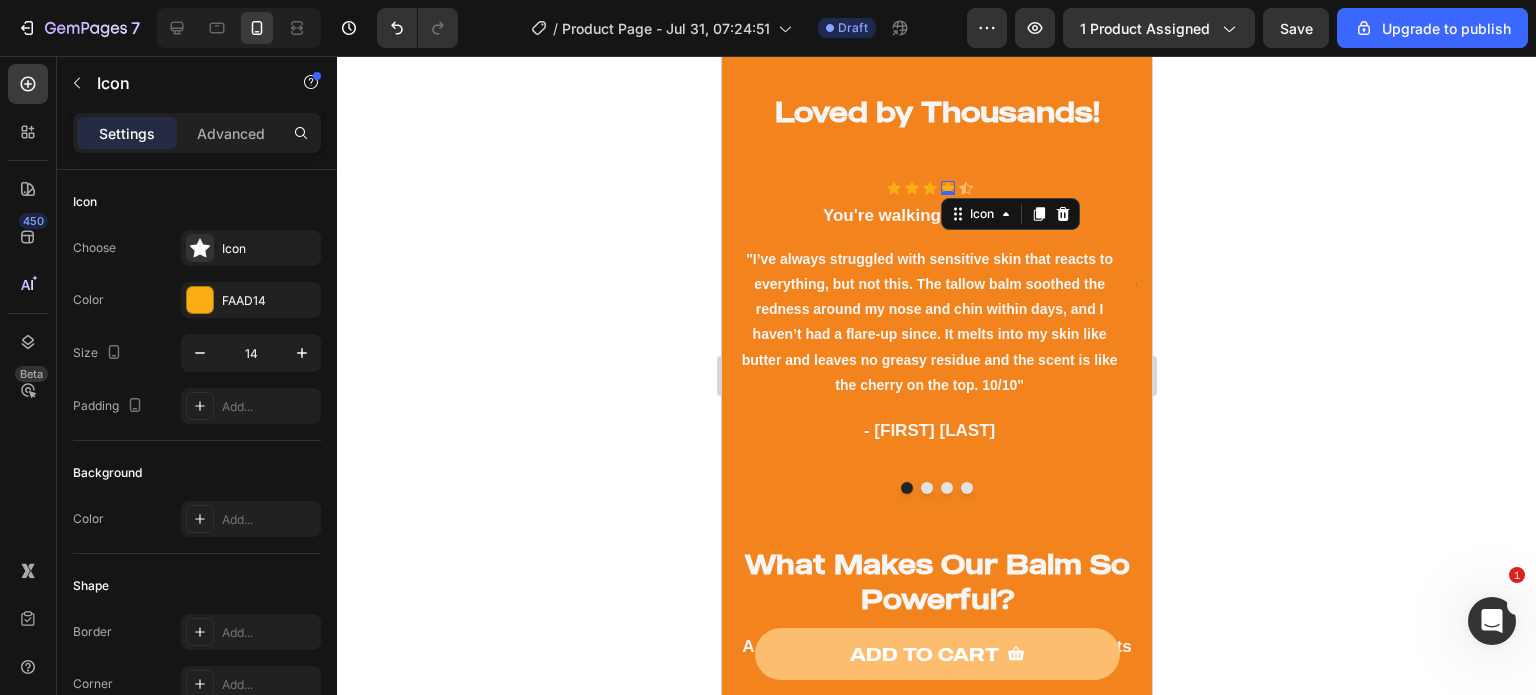 click 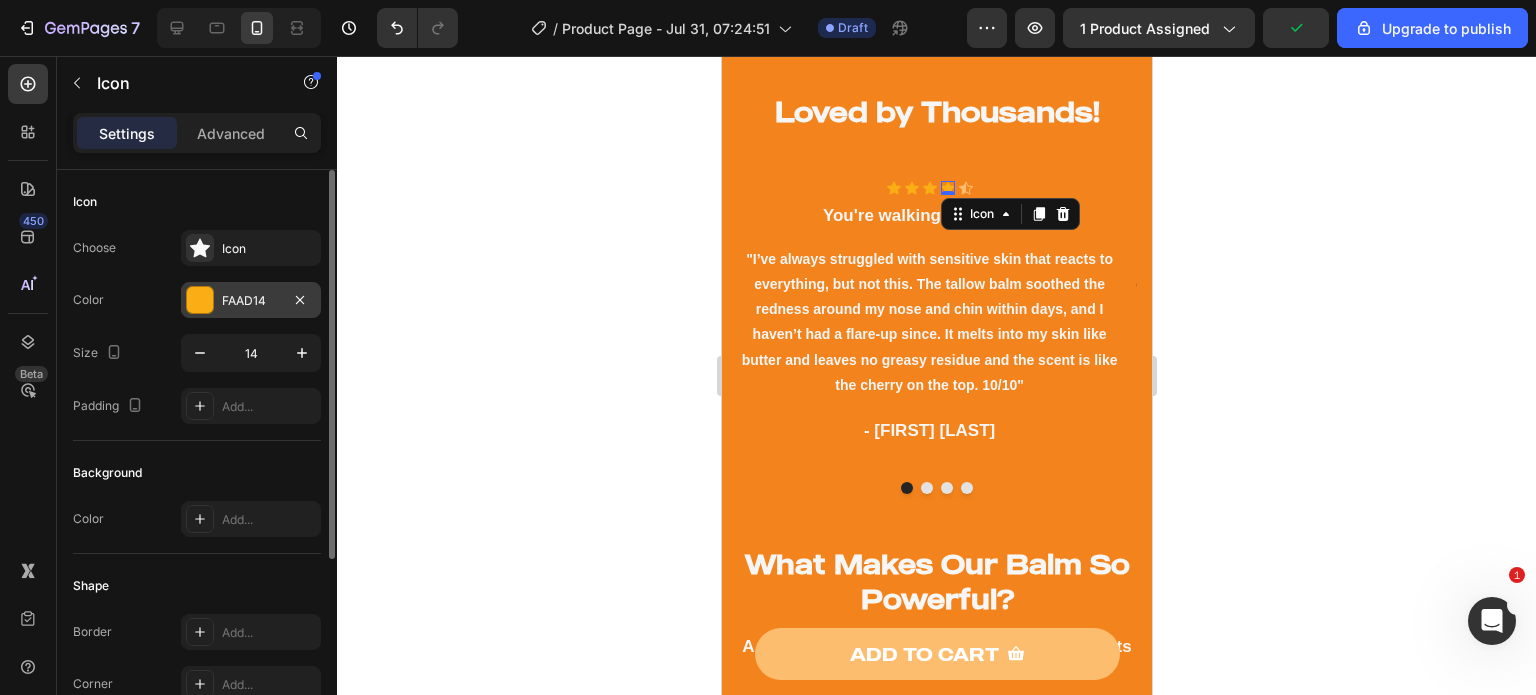 click on "FAAD14" at bounding box center (251, 300) 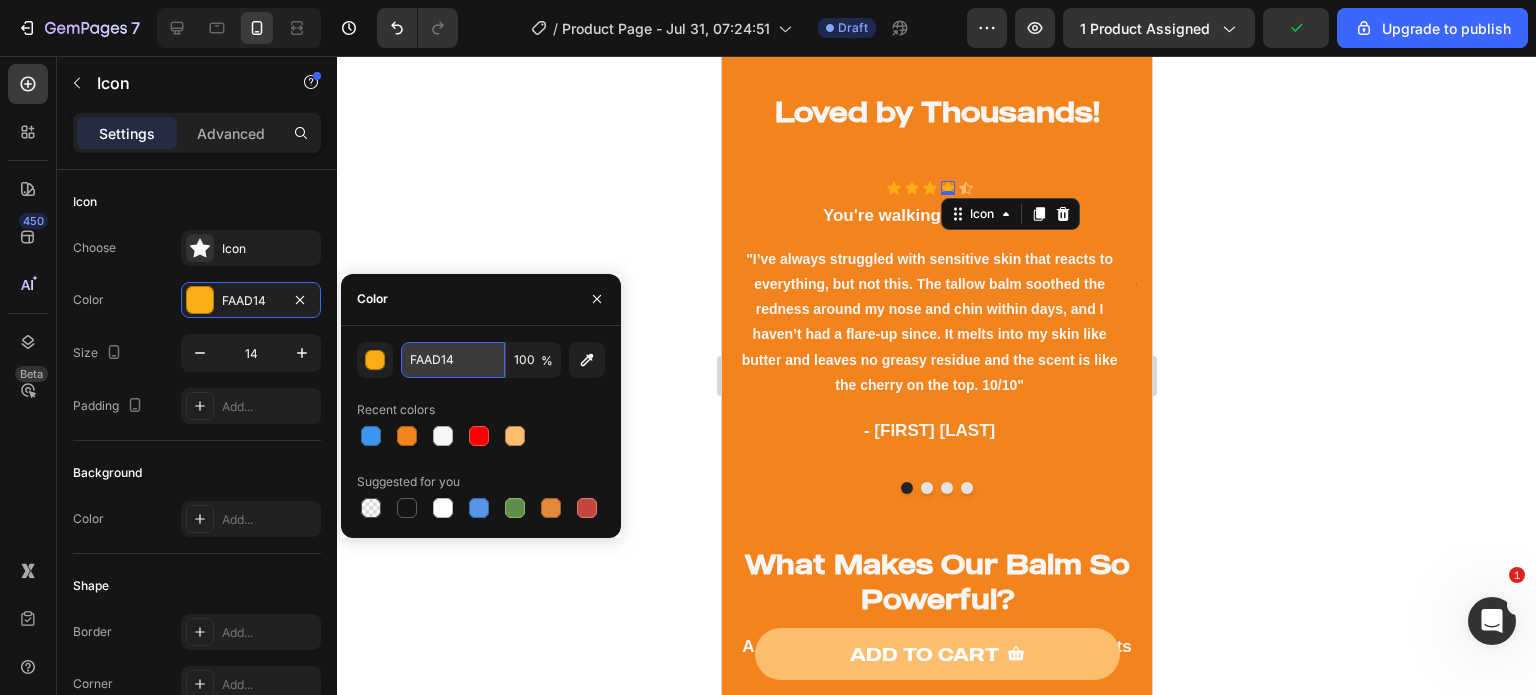 click on "FAAD14" at bounding box center (453, 360) 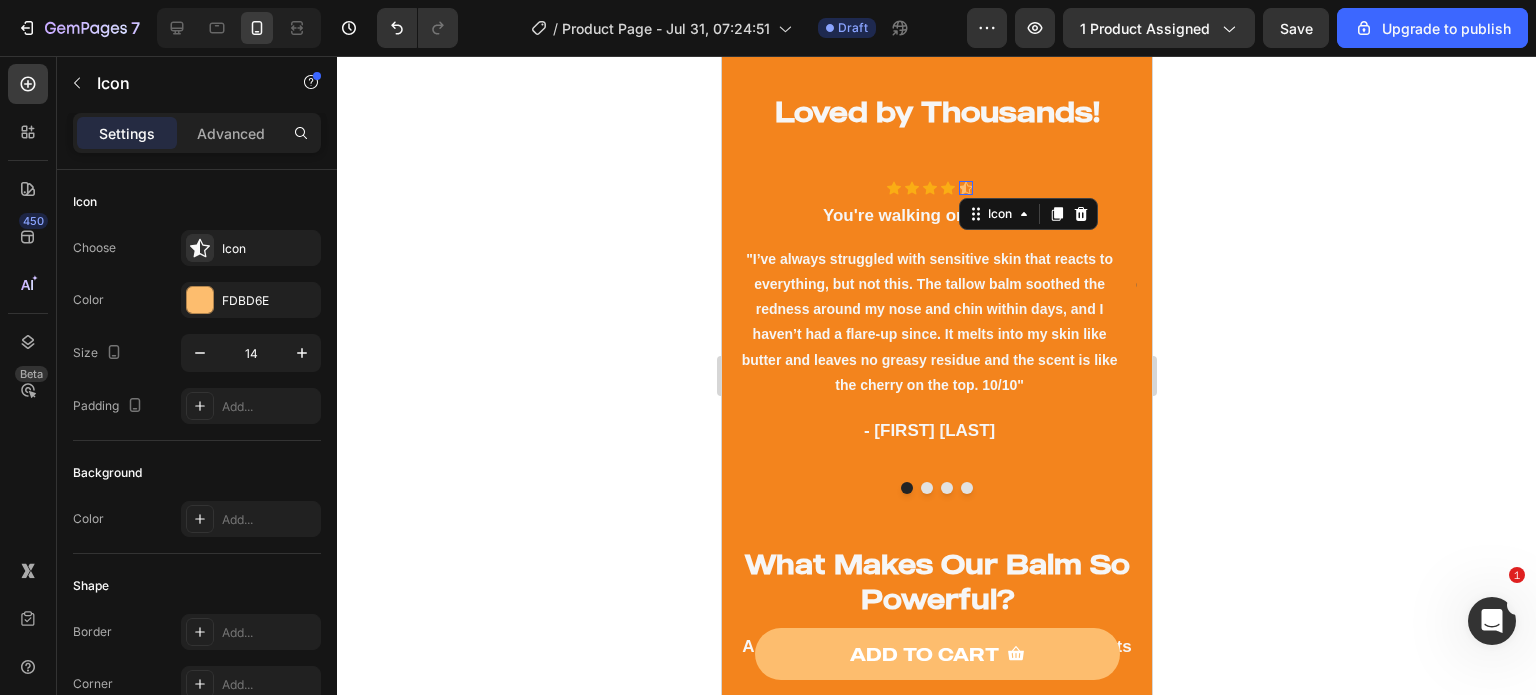 click 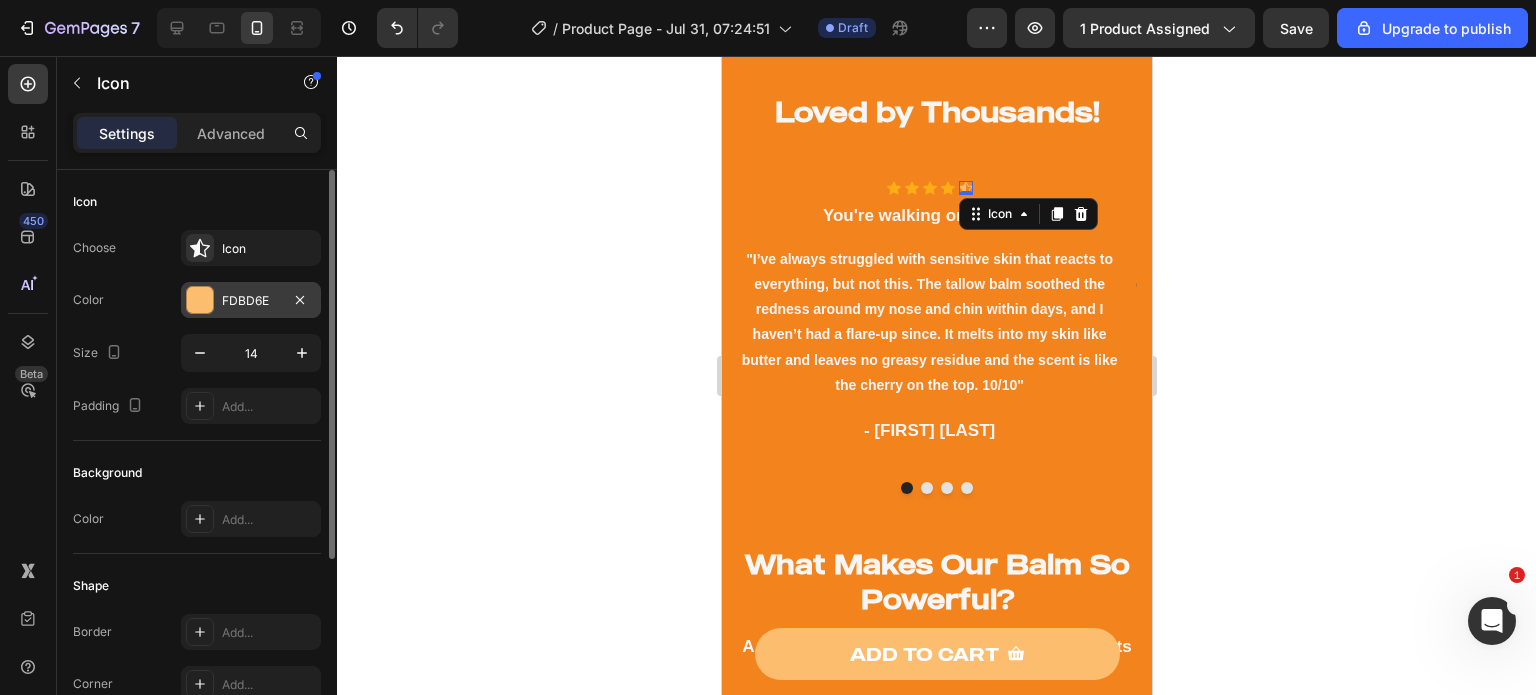 click on "FDBD6E" at bounding box center (251, 301) 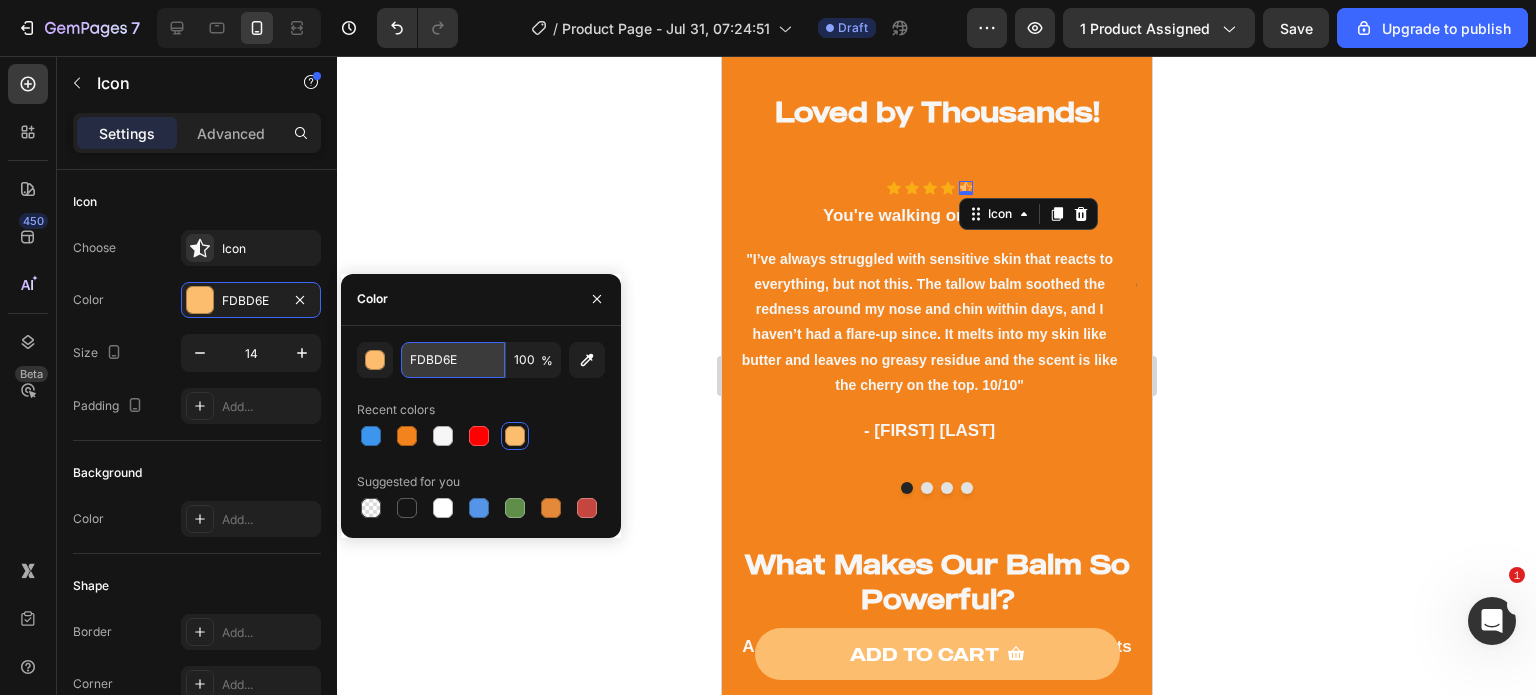 click on "FDBD6E" at bounding box center [453, 360] 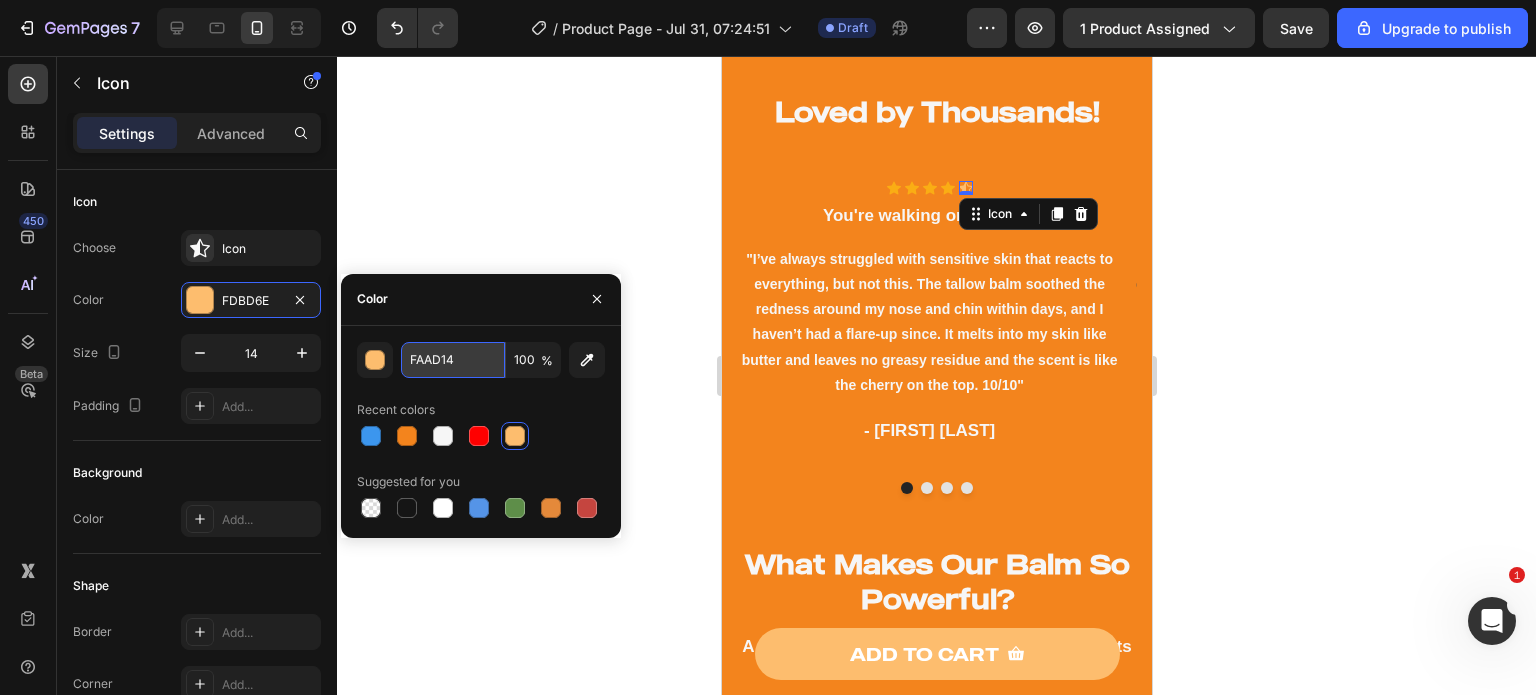 click on "FAAD14" at bounding box center (453, 360) 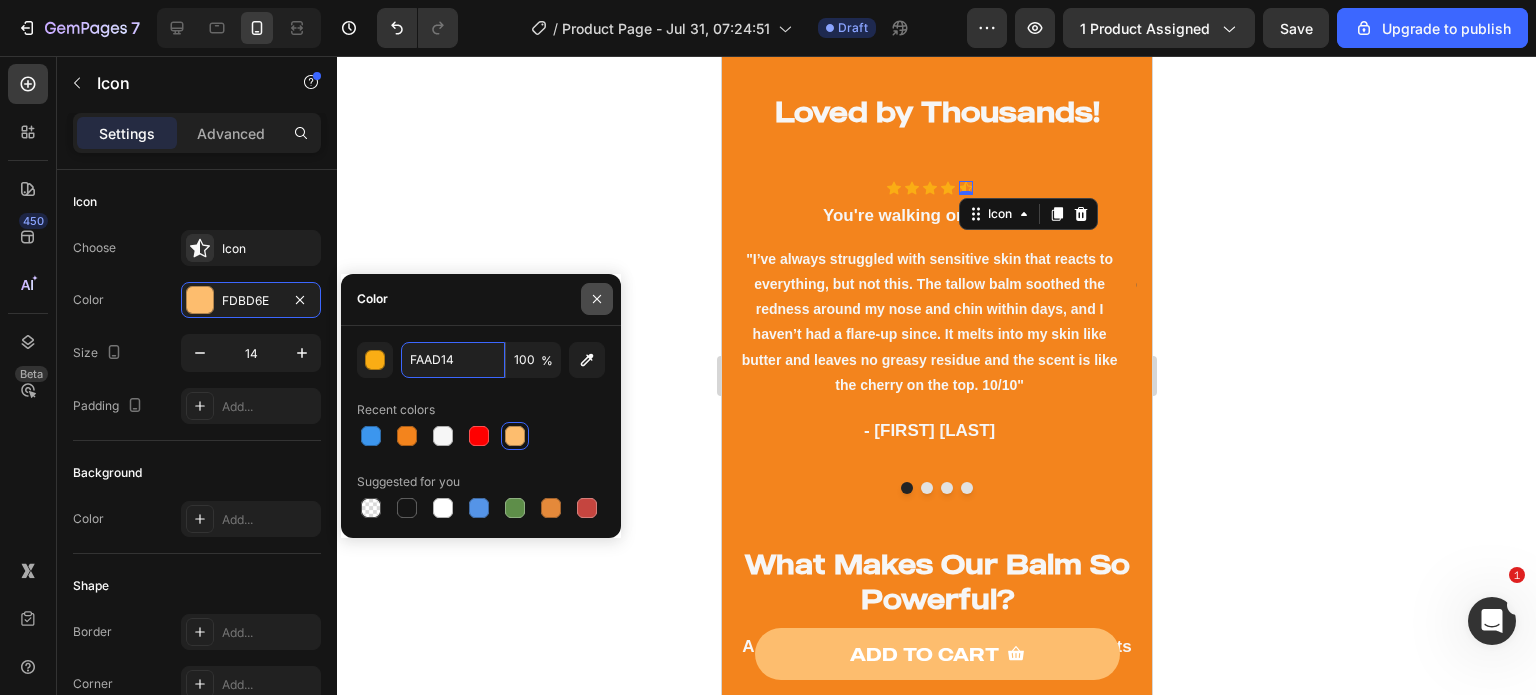 drag, startPoint x: 463, startPoint y: 365, endPoint x: 592, endPoint y: 303, distance: 143.12582 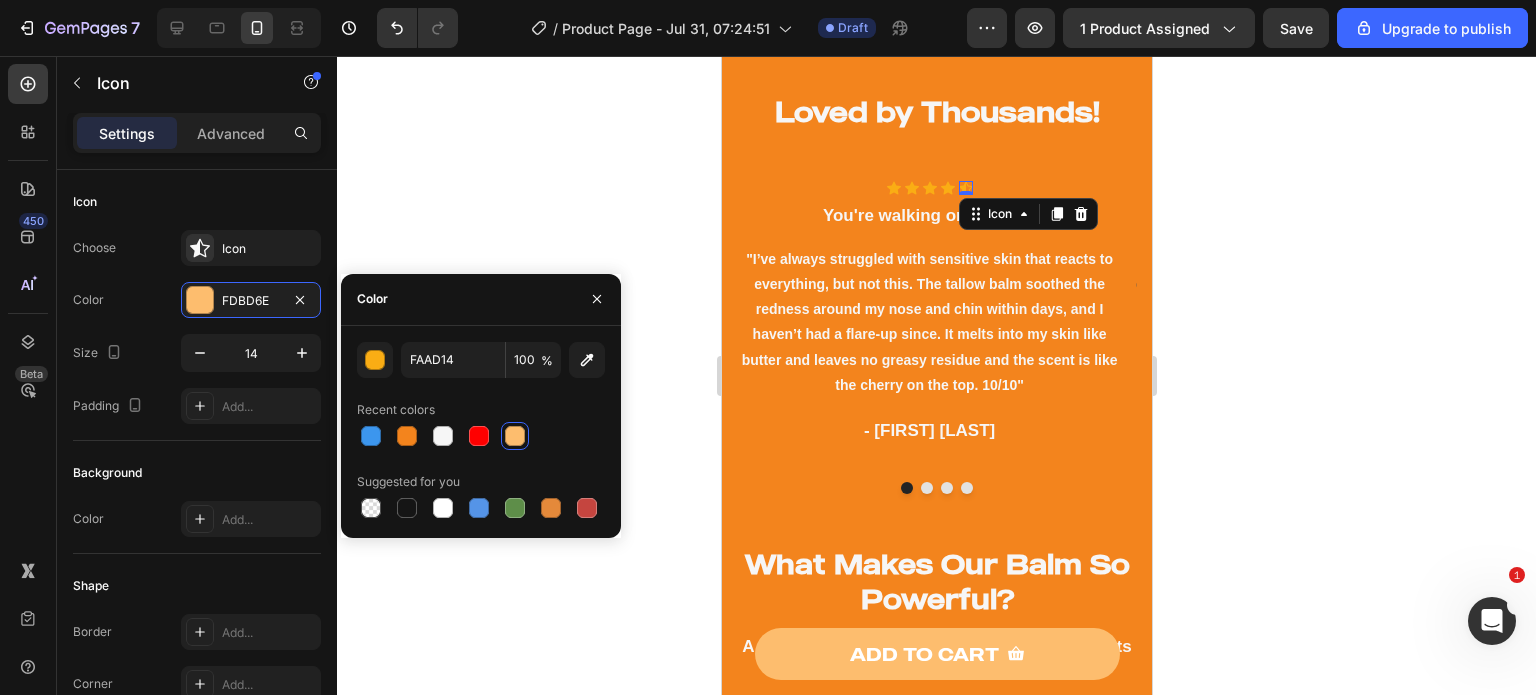 click 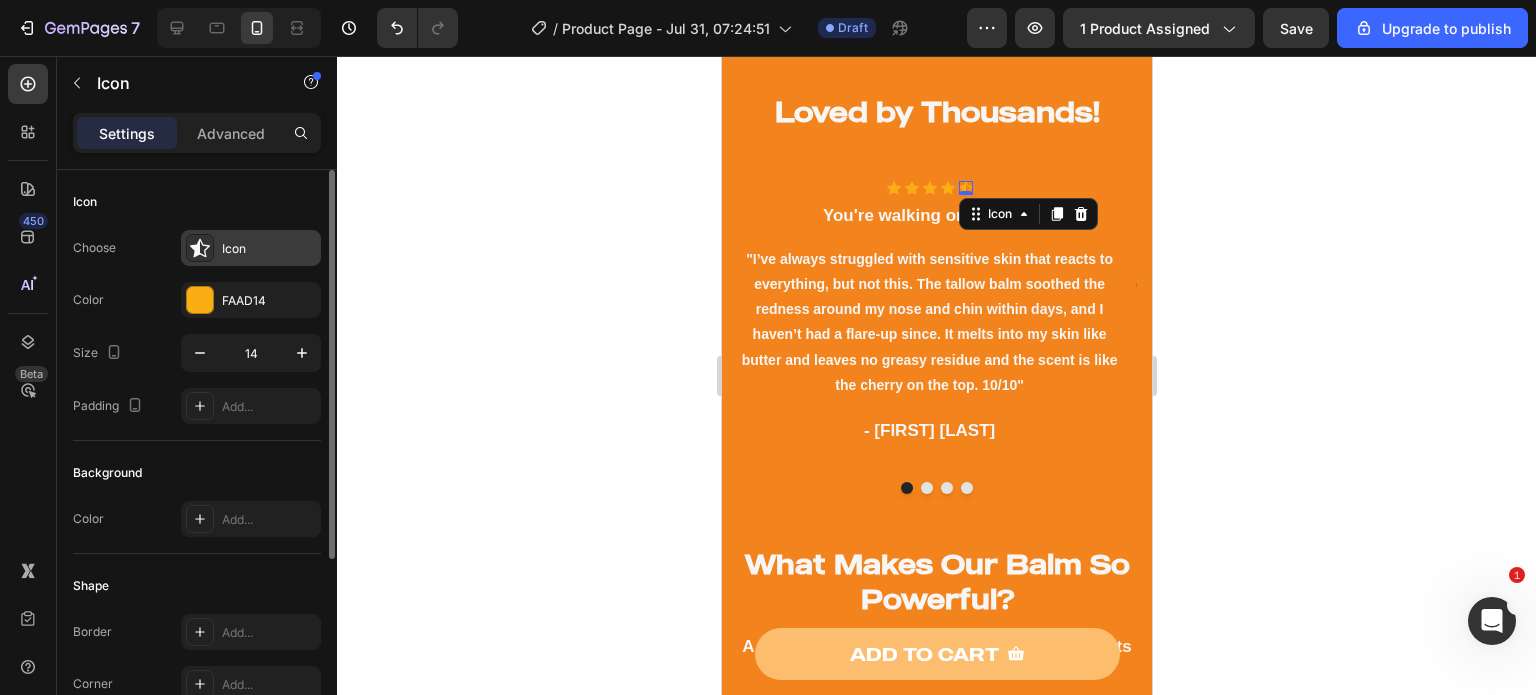 click on "Icon" at bounding box center (251, 248) 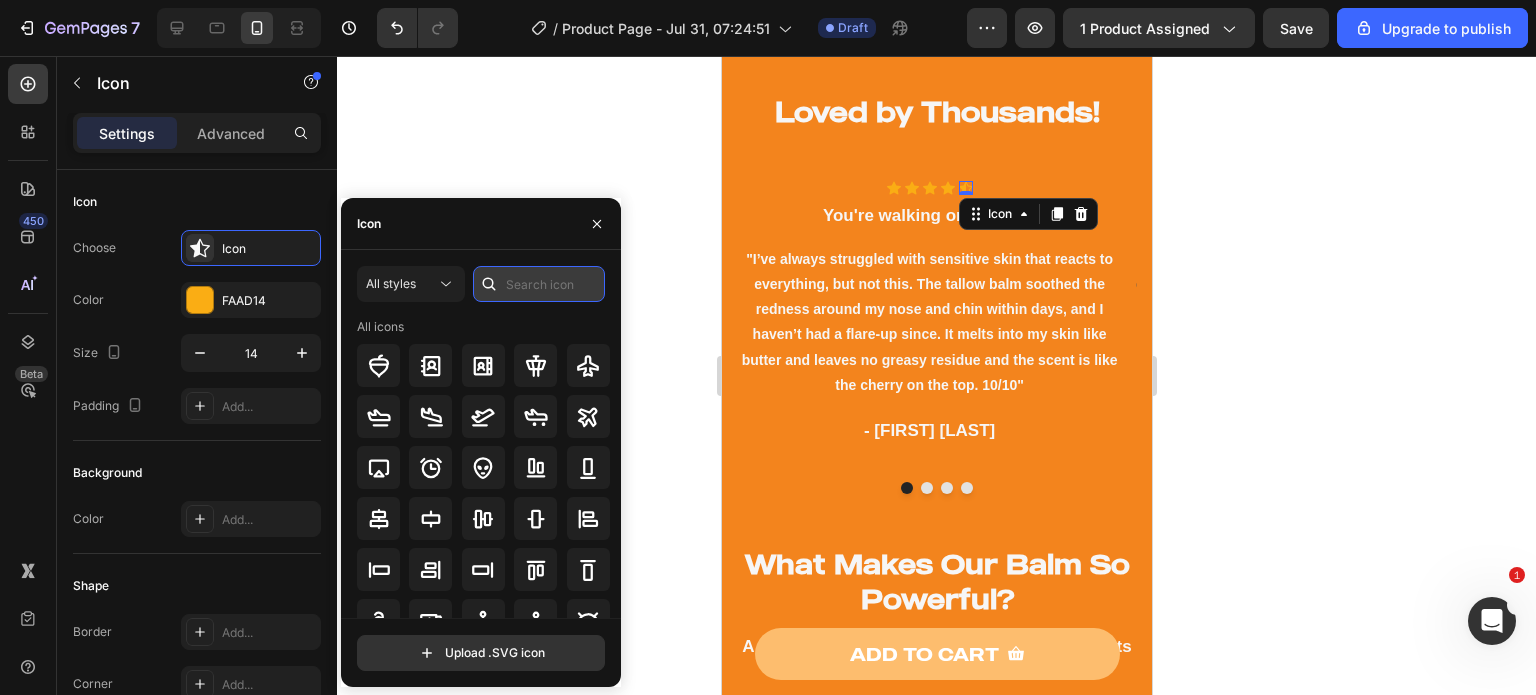 click at bounding box center [539, 284] 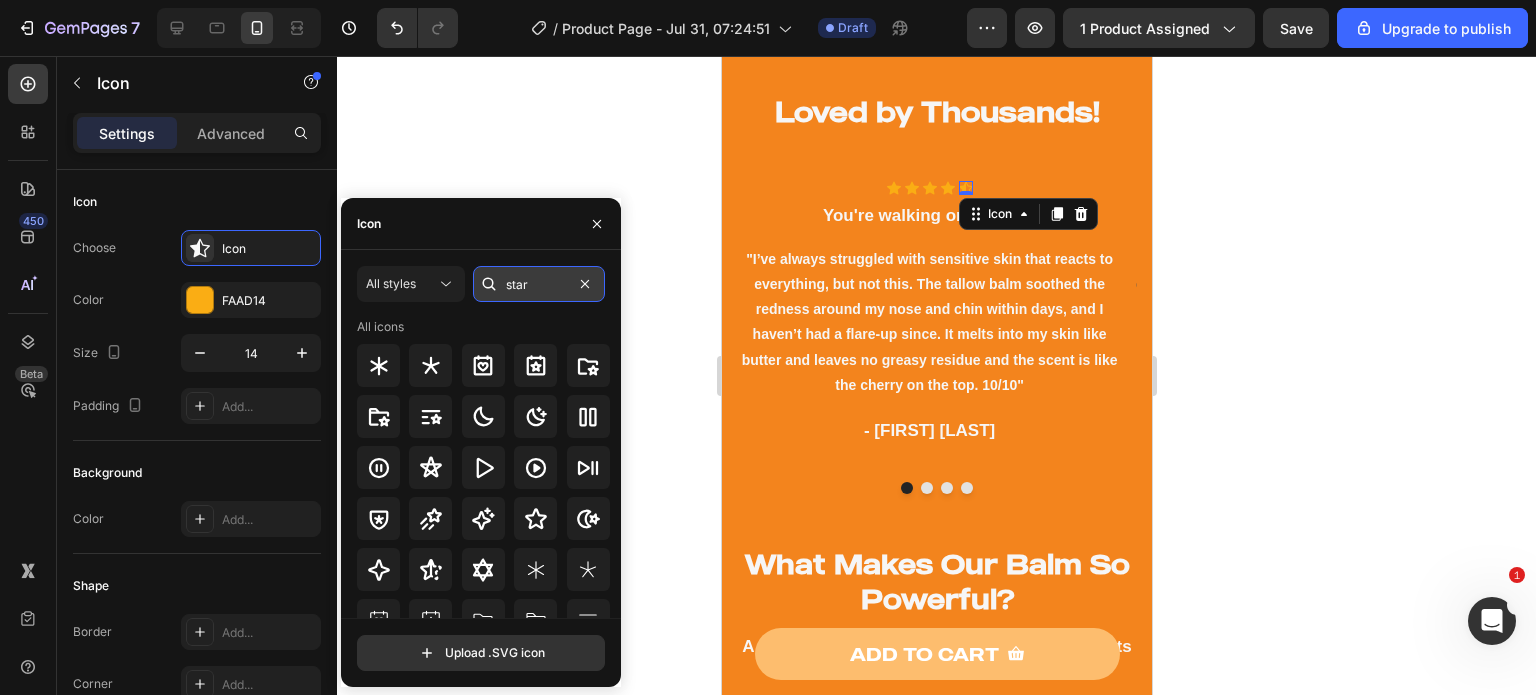 type on "star" 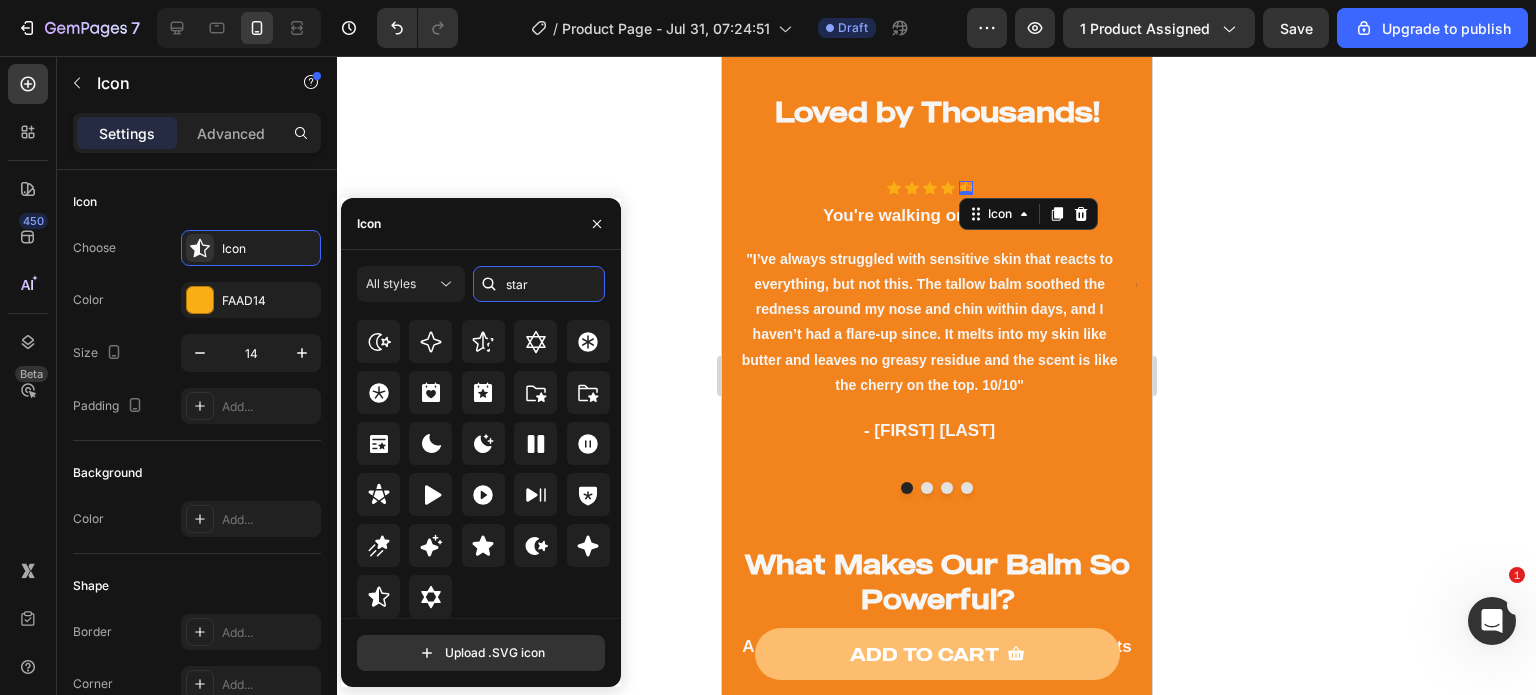 scroll, scrollTop: 607, scrollLeft: 0, axis: vertical 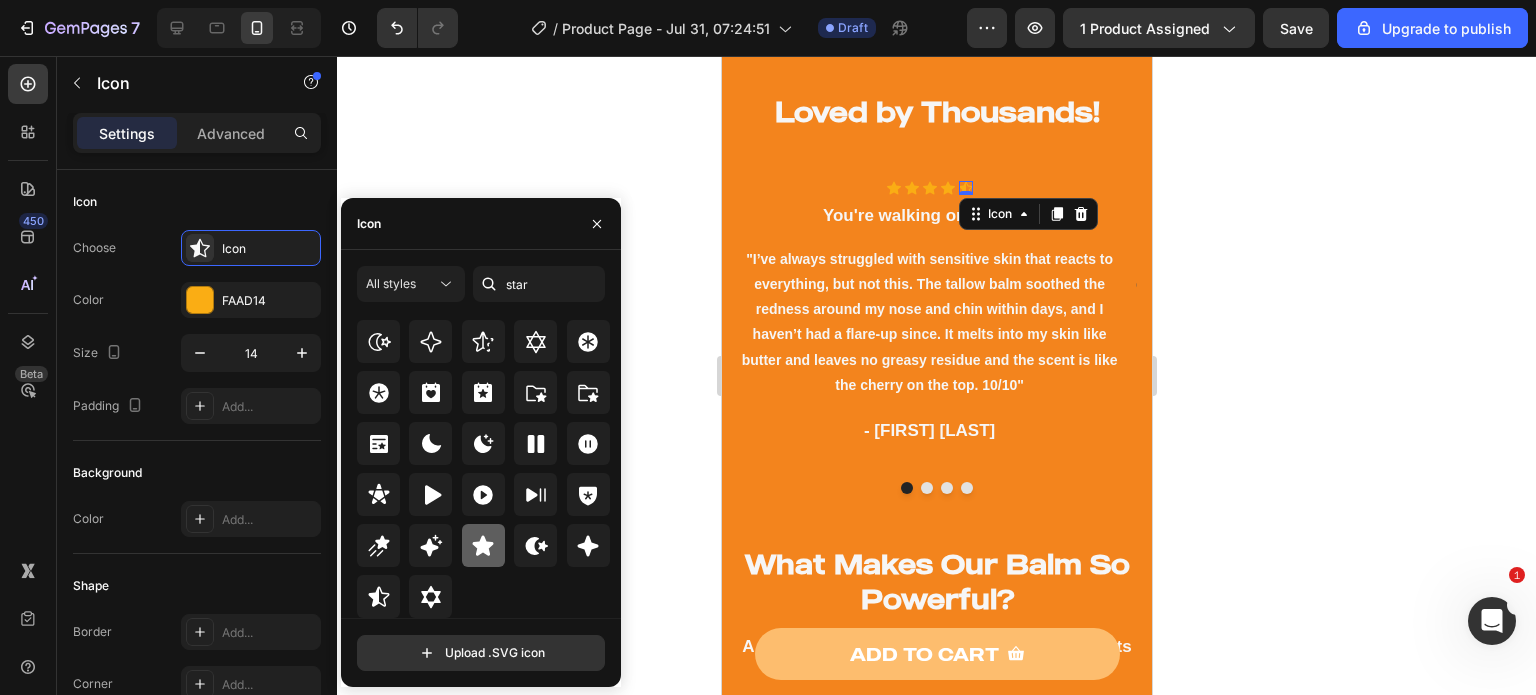 click 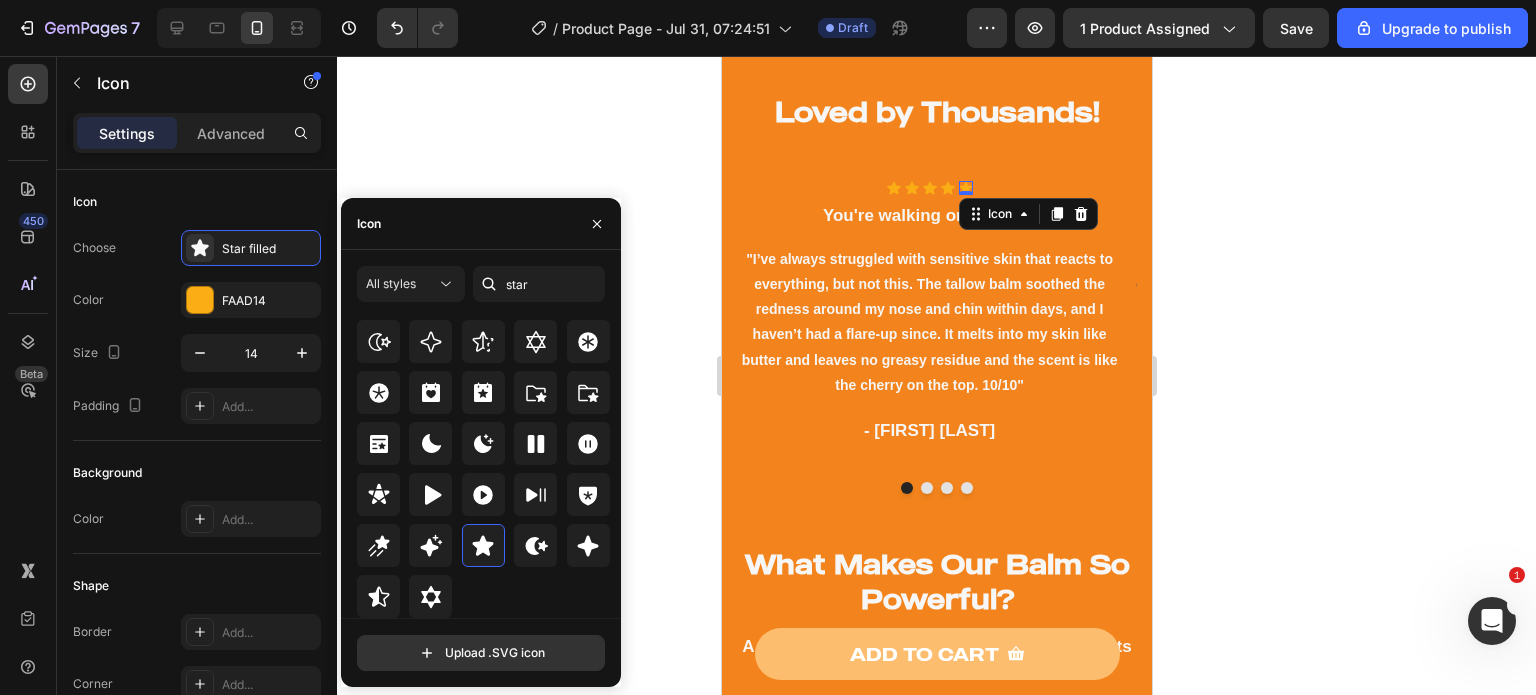 click 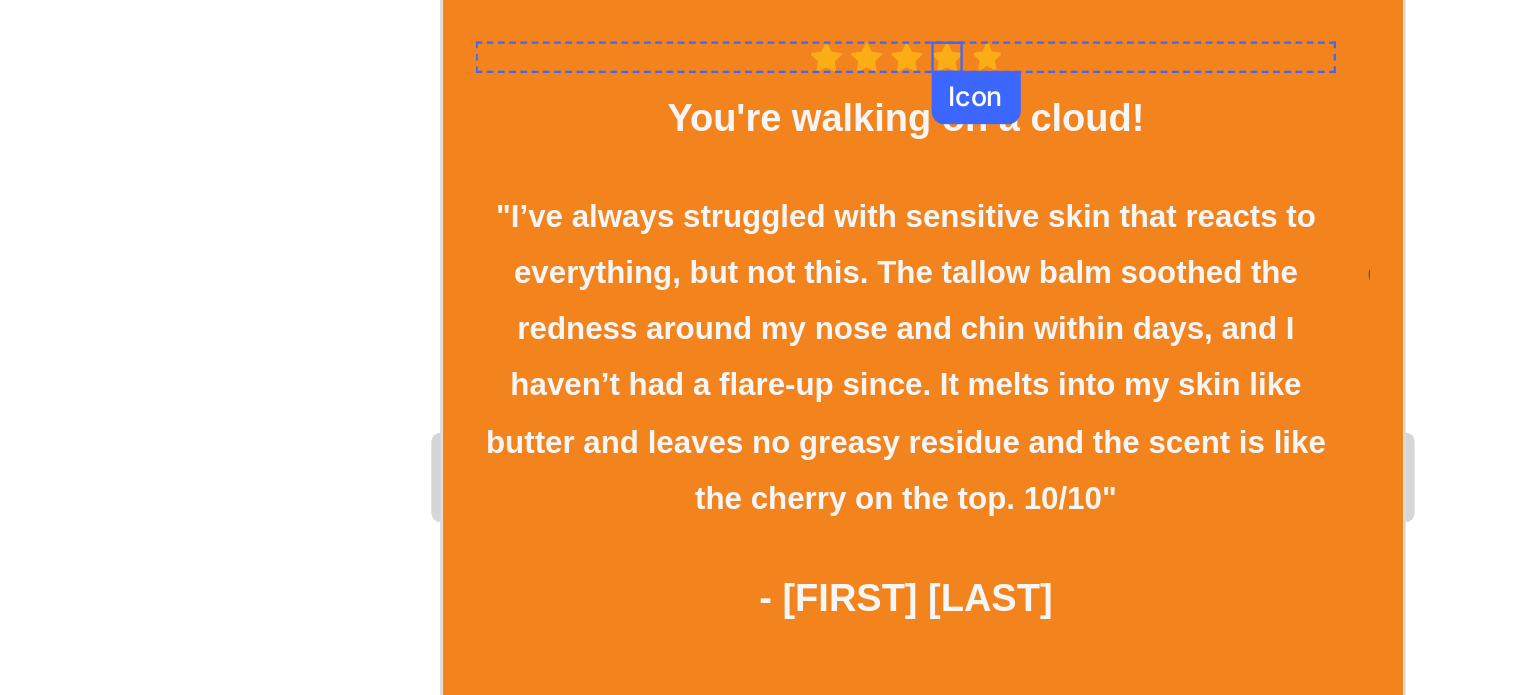 click on "Icon" at bounding box center [667, -105] 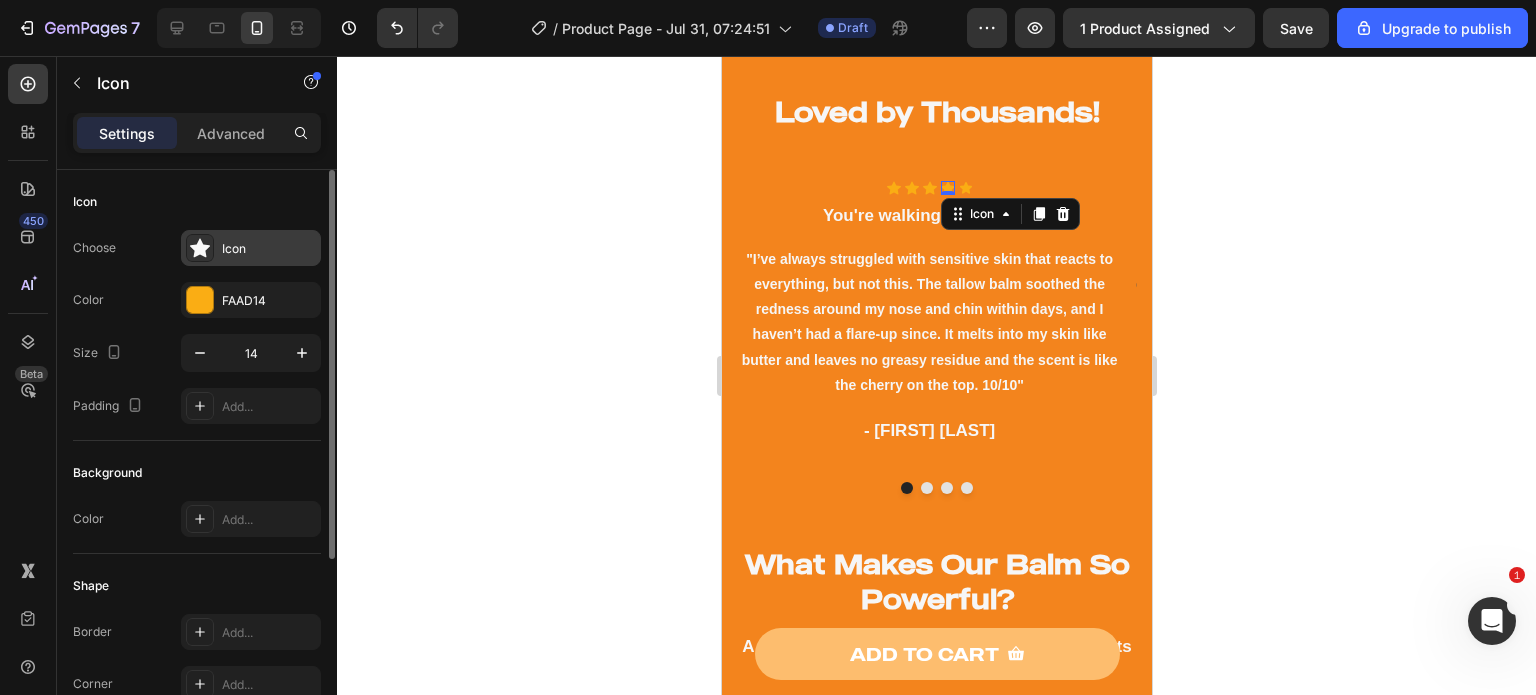 click on "Icon" at bounding box center (269, 249) 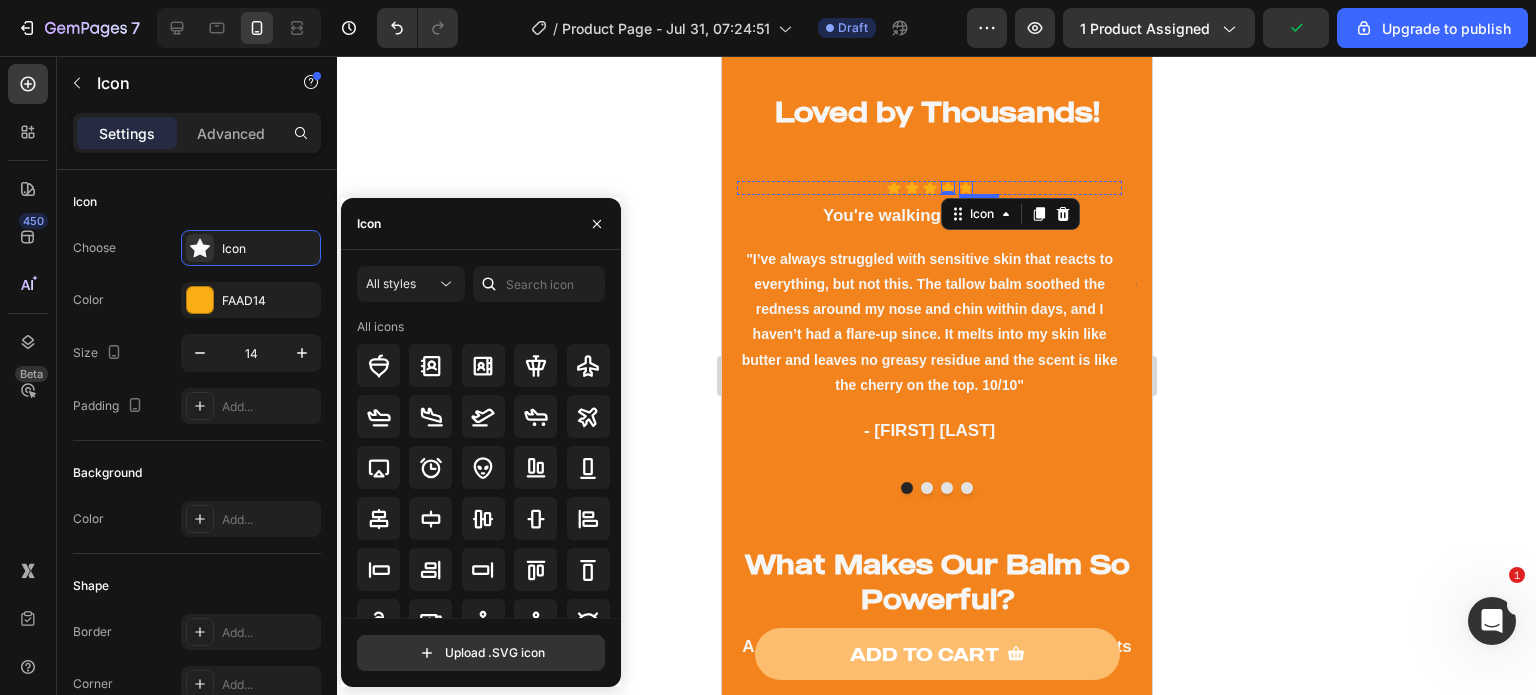 click 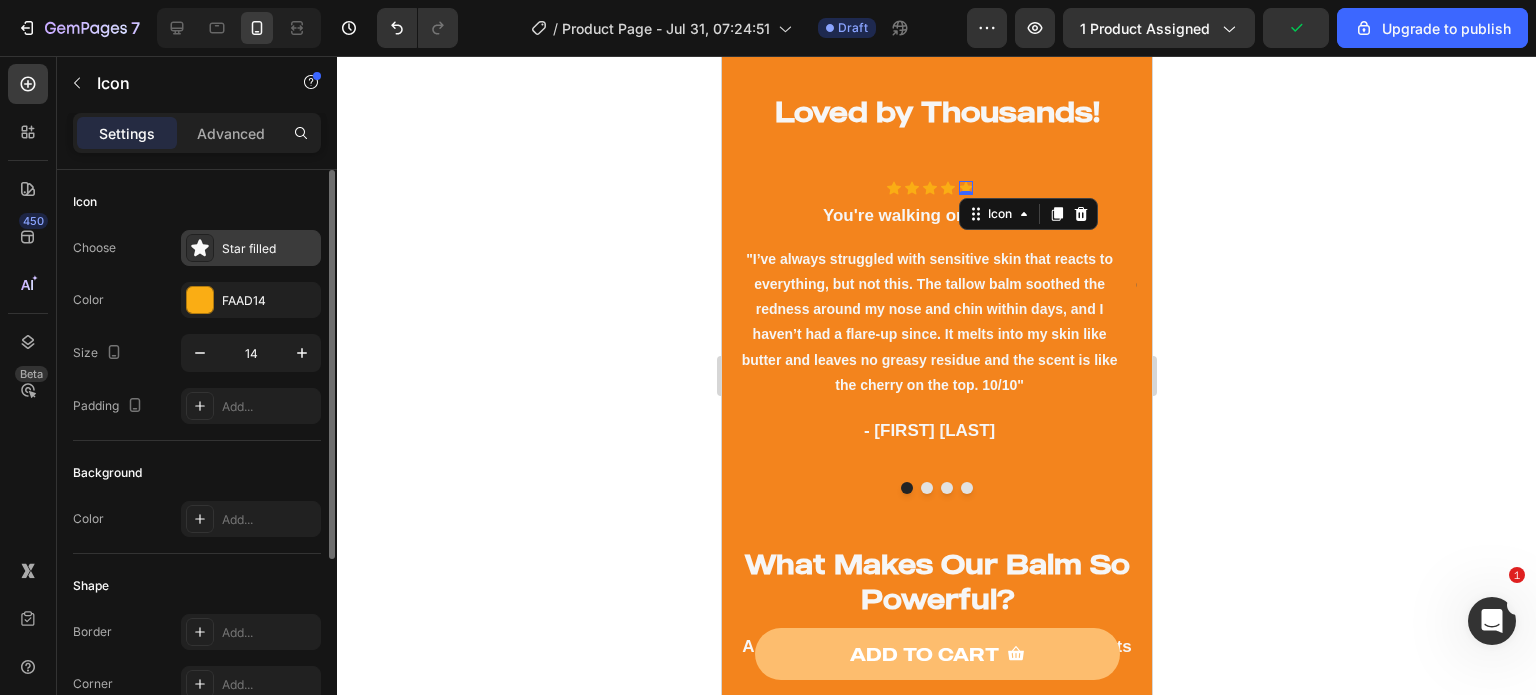 click on "Star filled" at bounding box center (251, 248) 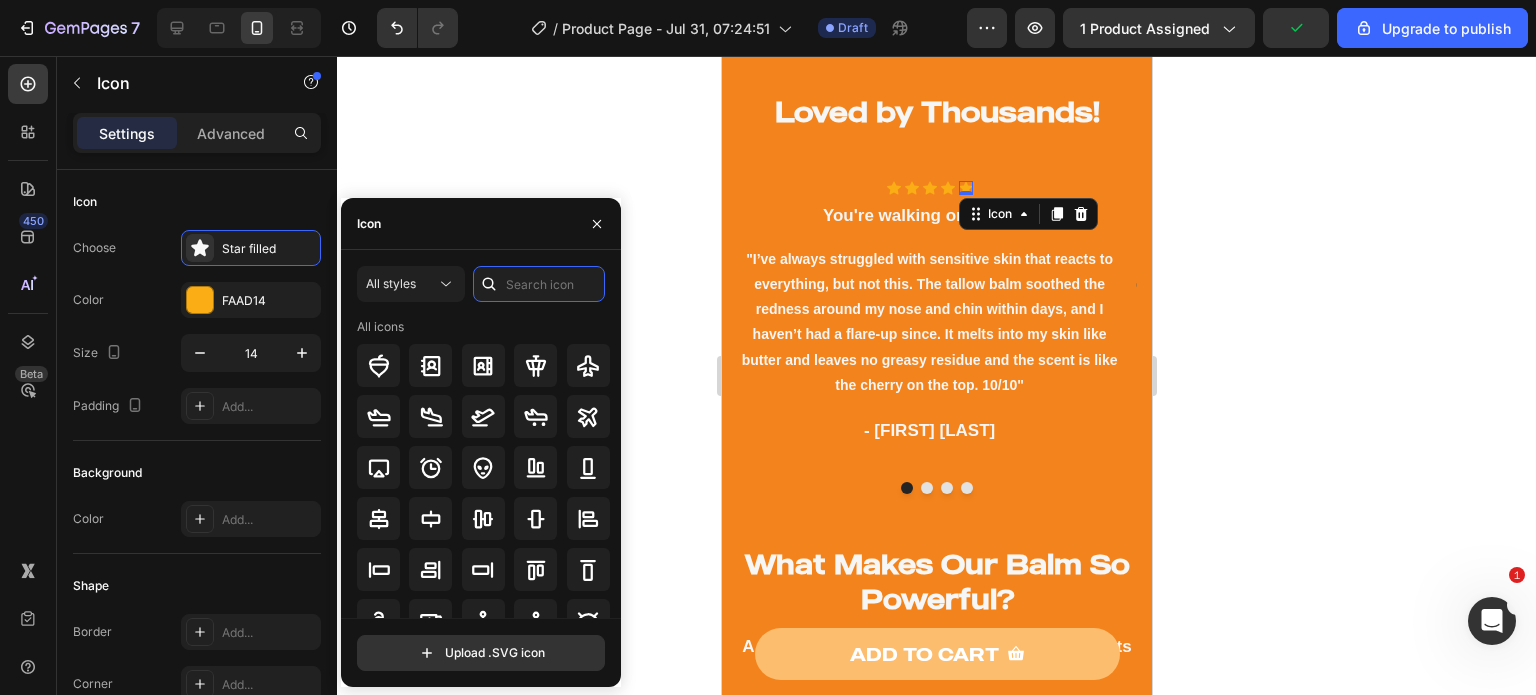 click at bounding box center [539, 284] 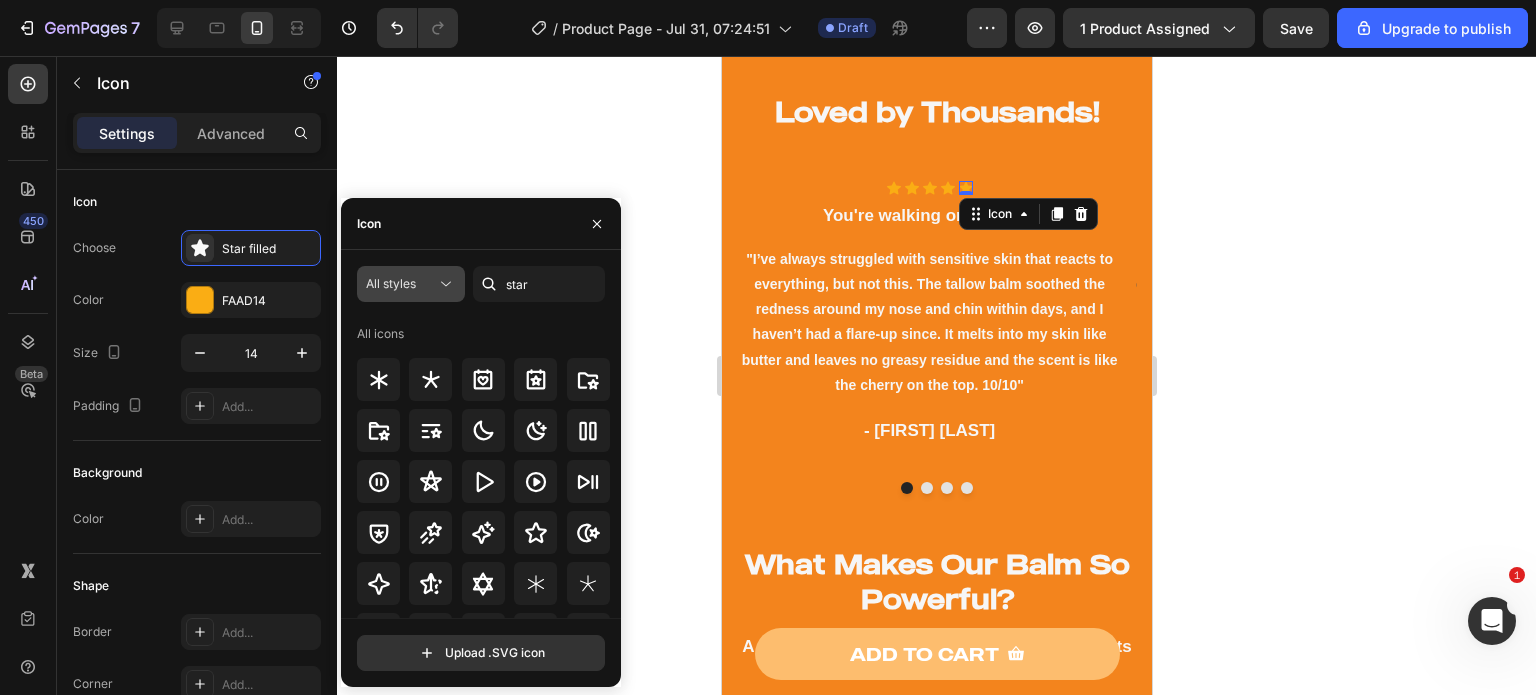 click on "All styles" at bounding box center [401, 284] 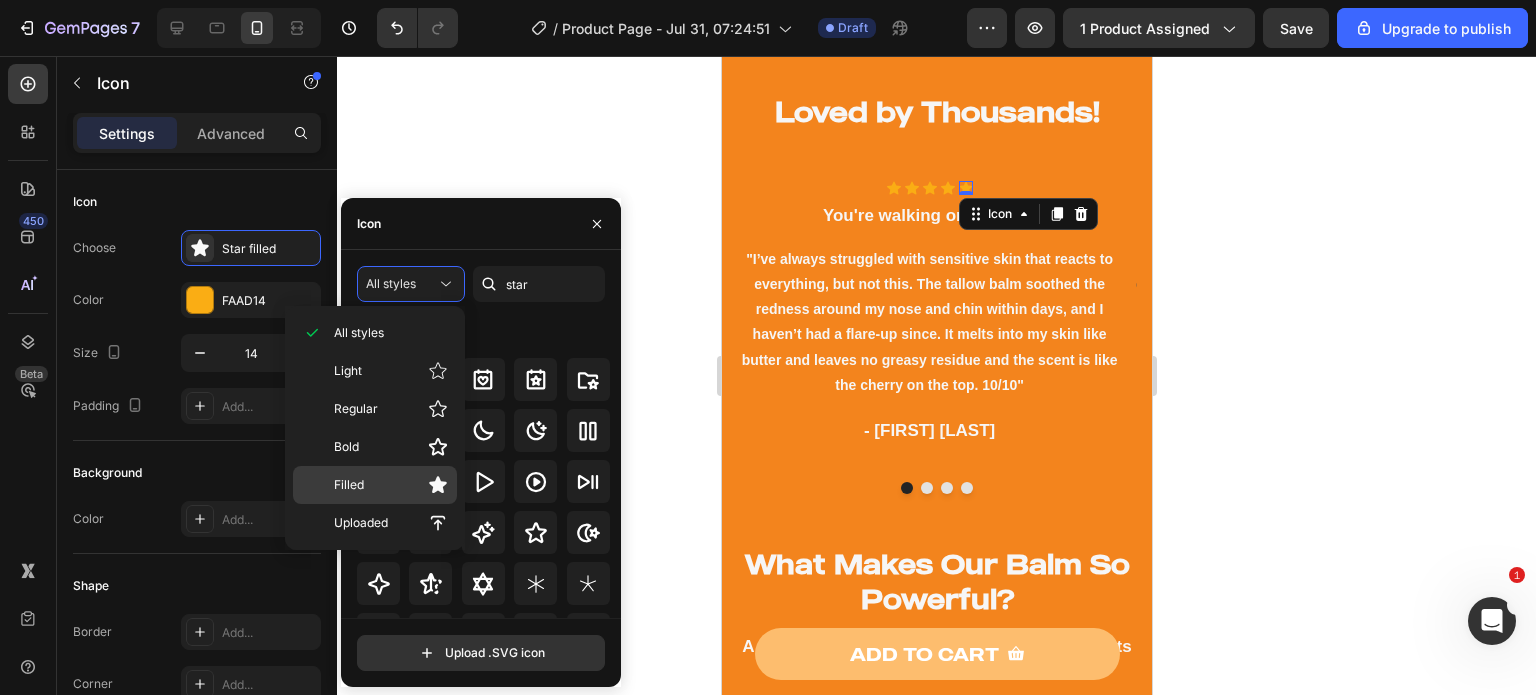 click on "Filled" at bounding box center (391, 485) 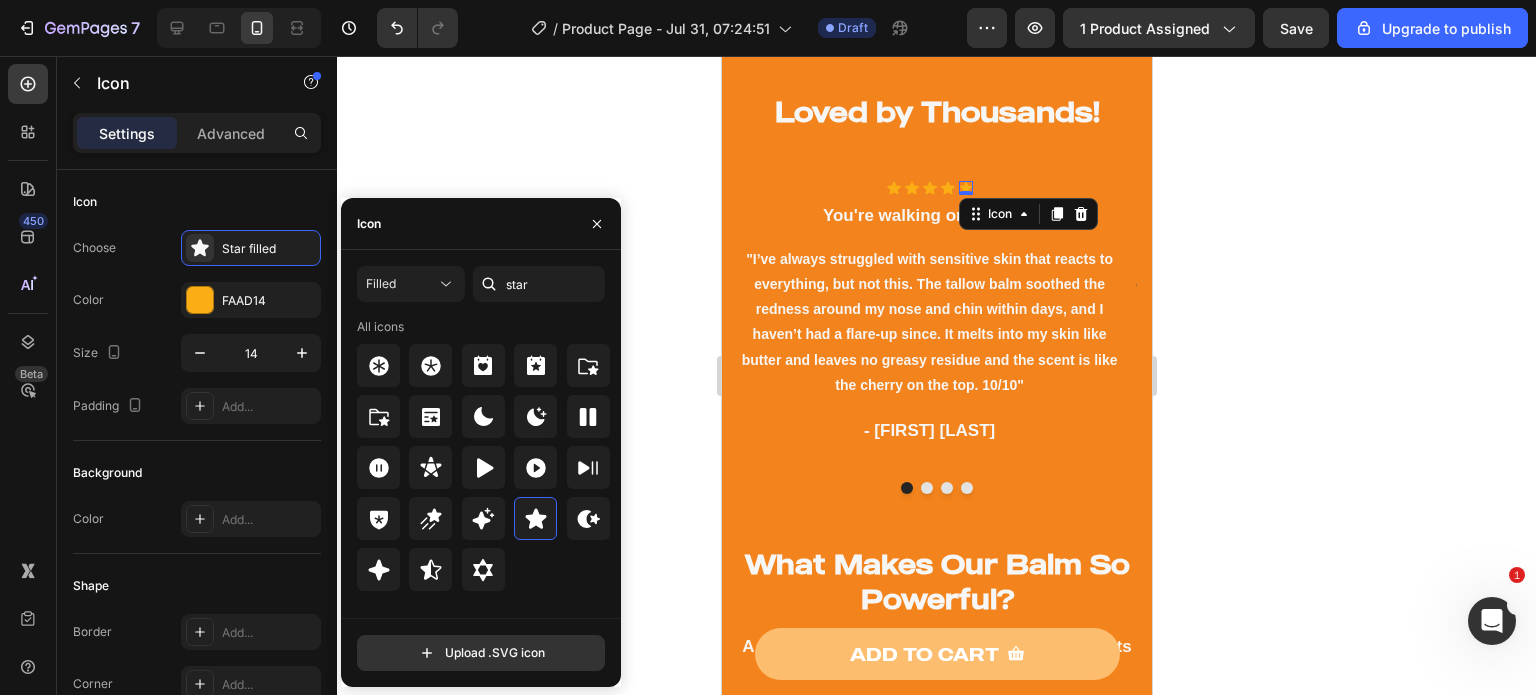 click on "Filled star All icons" at bounding box center [481, 442] 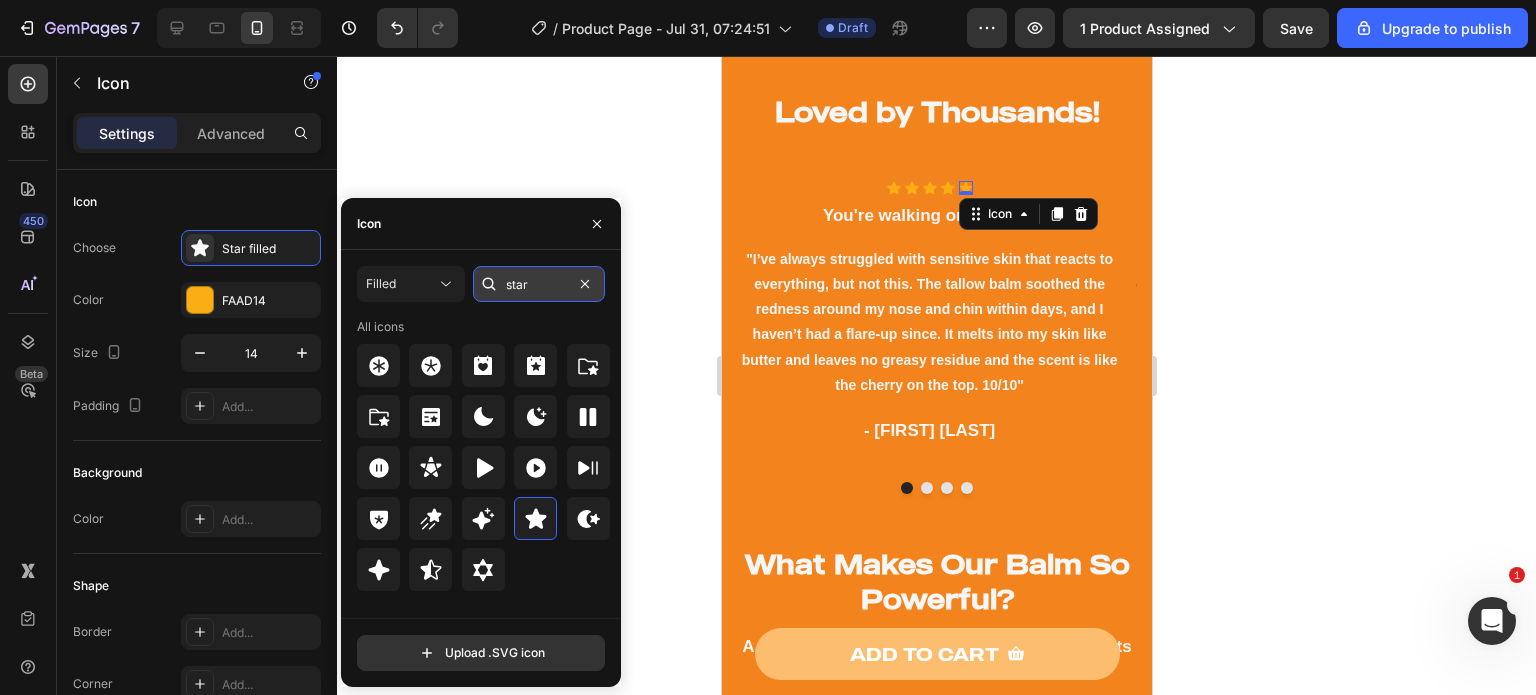click on "star" at bounding box center (539, 284) 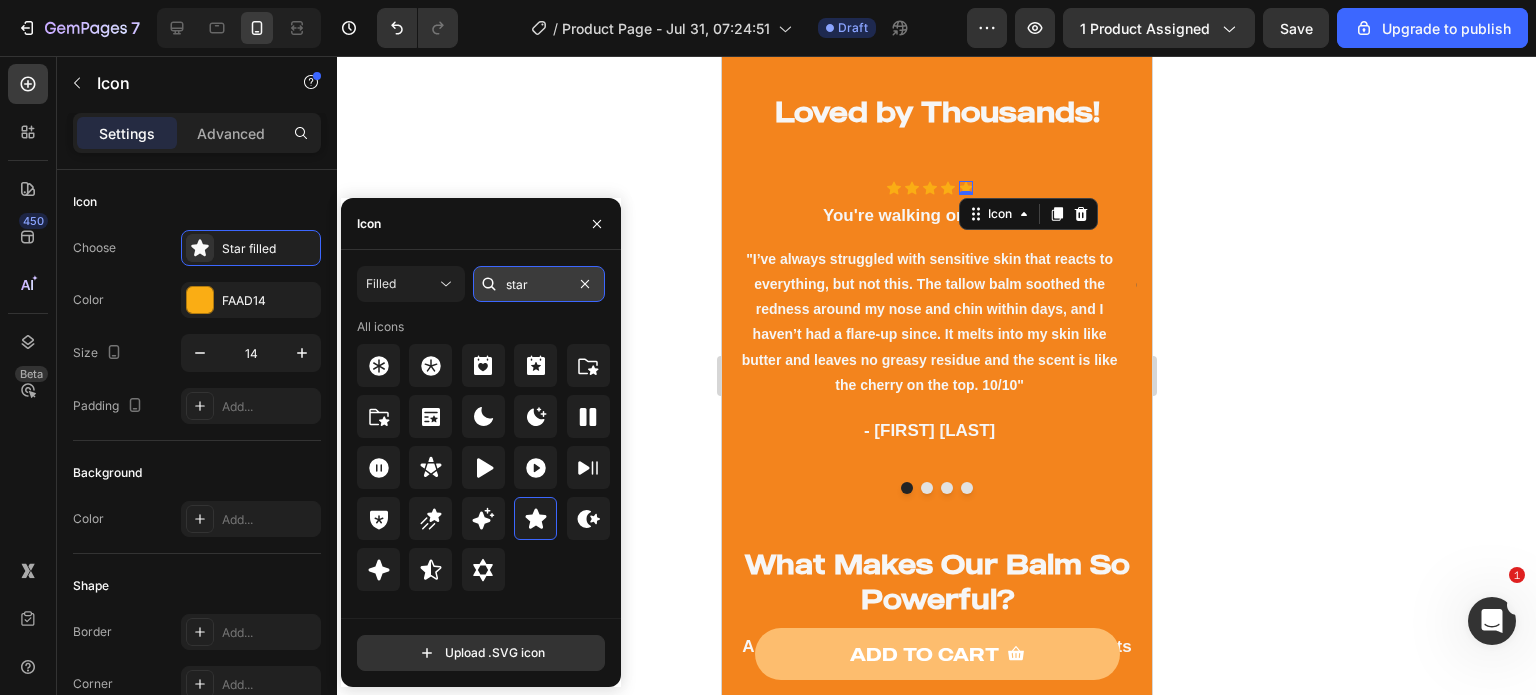 click on "star" at bounding box center [539, 284] 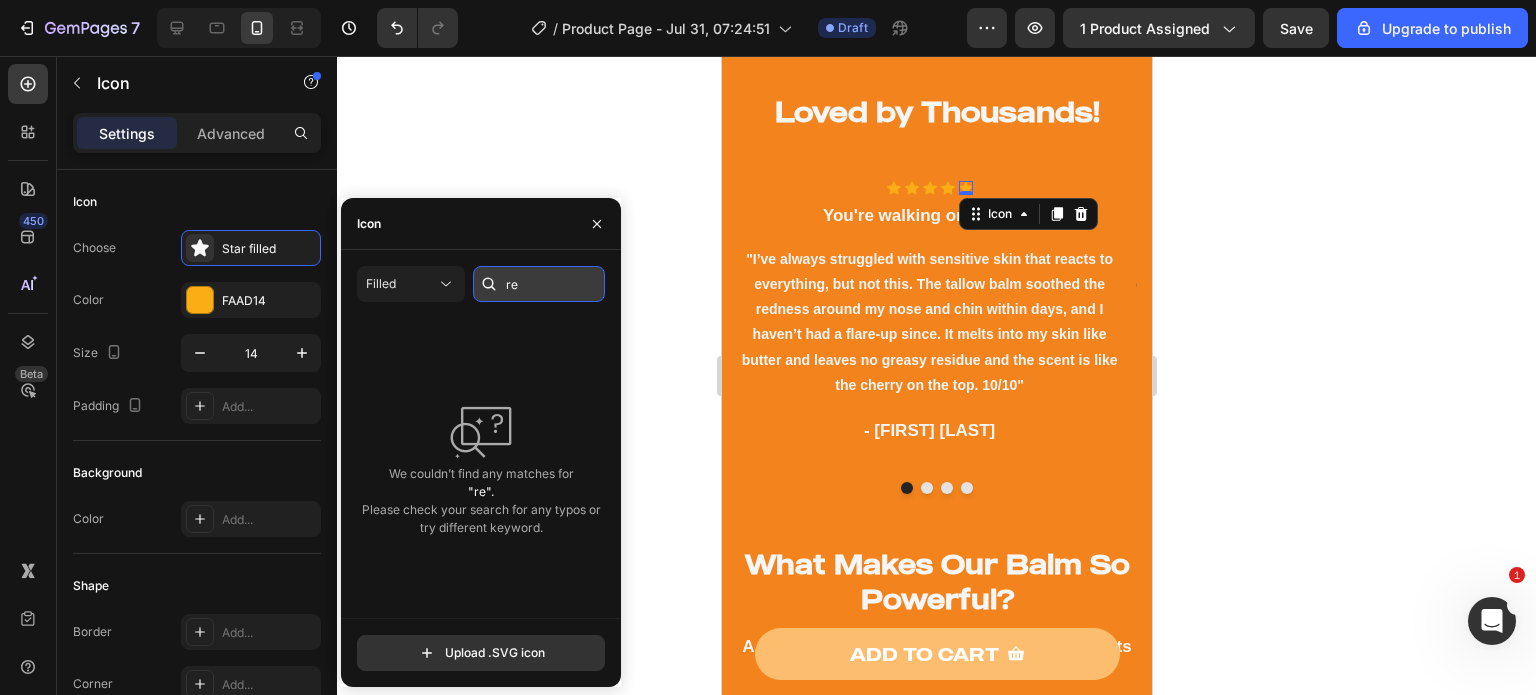 type on "r" 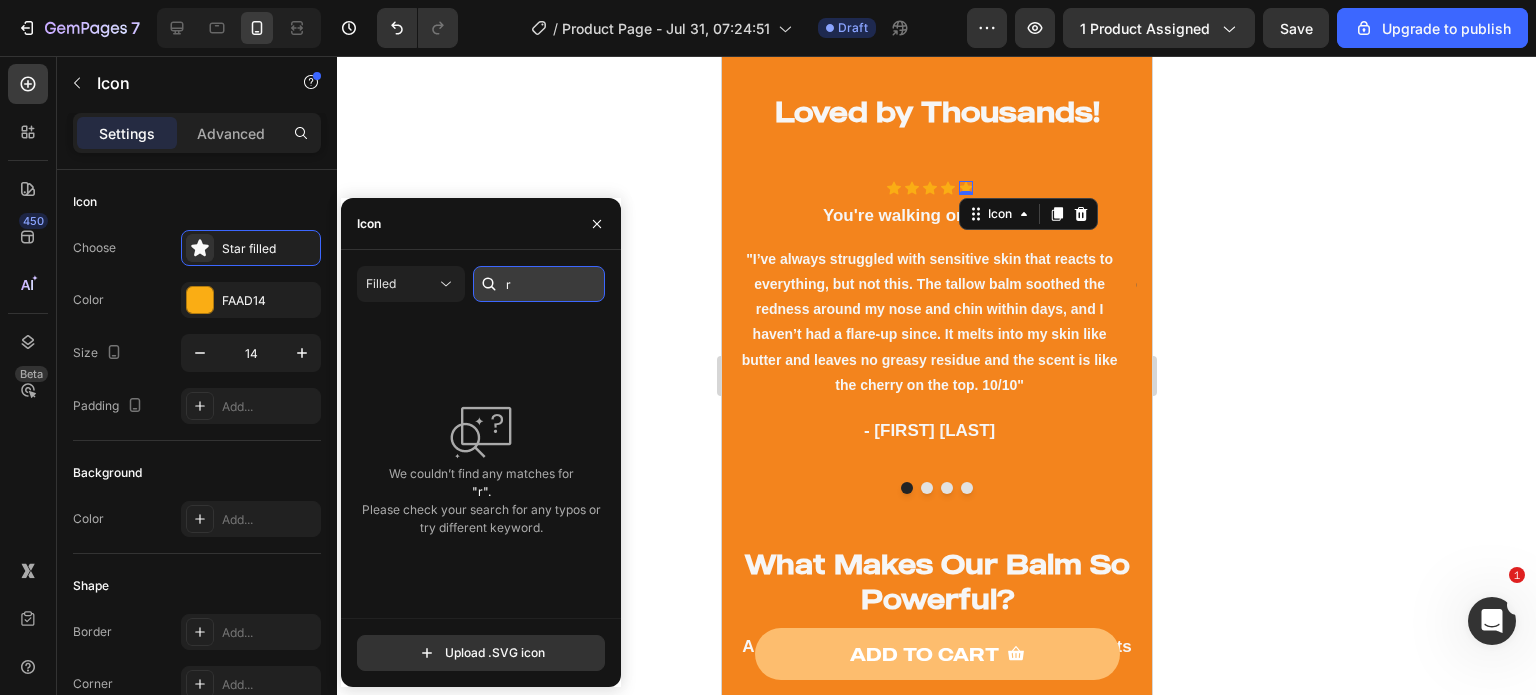 type 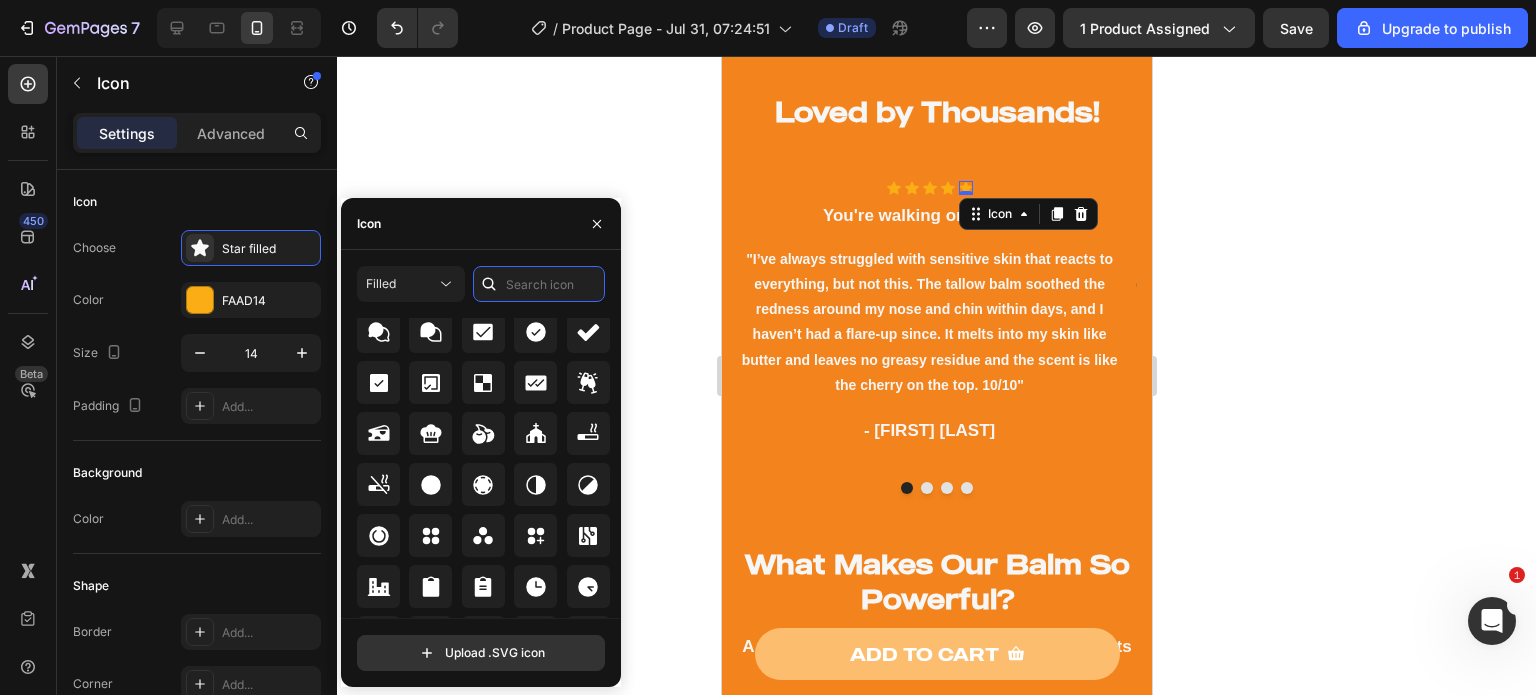 scroll, scrollTop: 3230, scrollLeft: 0, axis: vertical 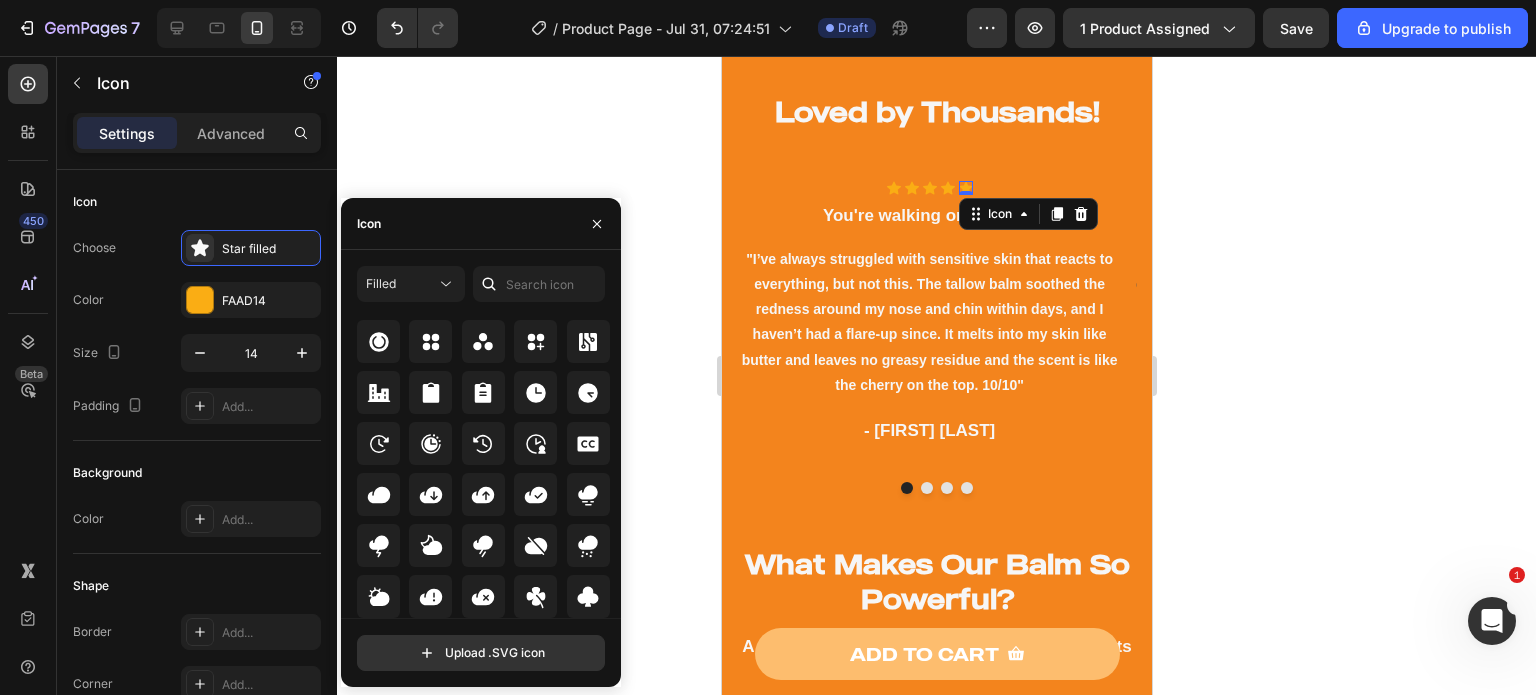 click 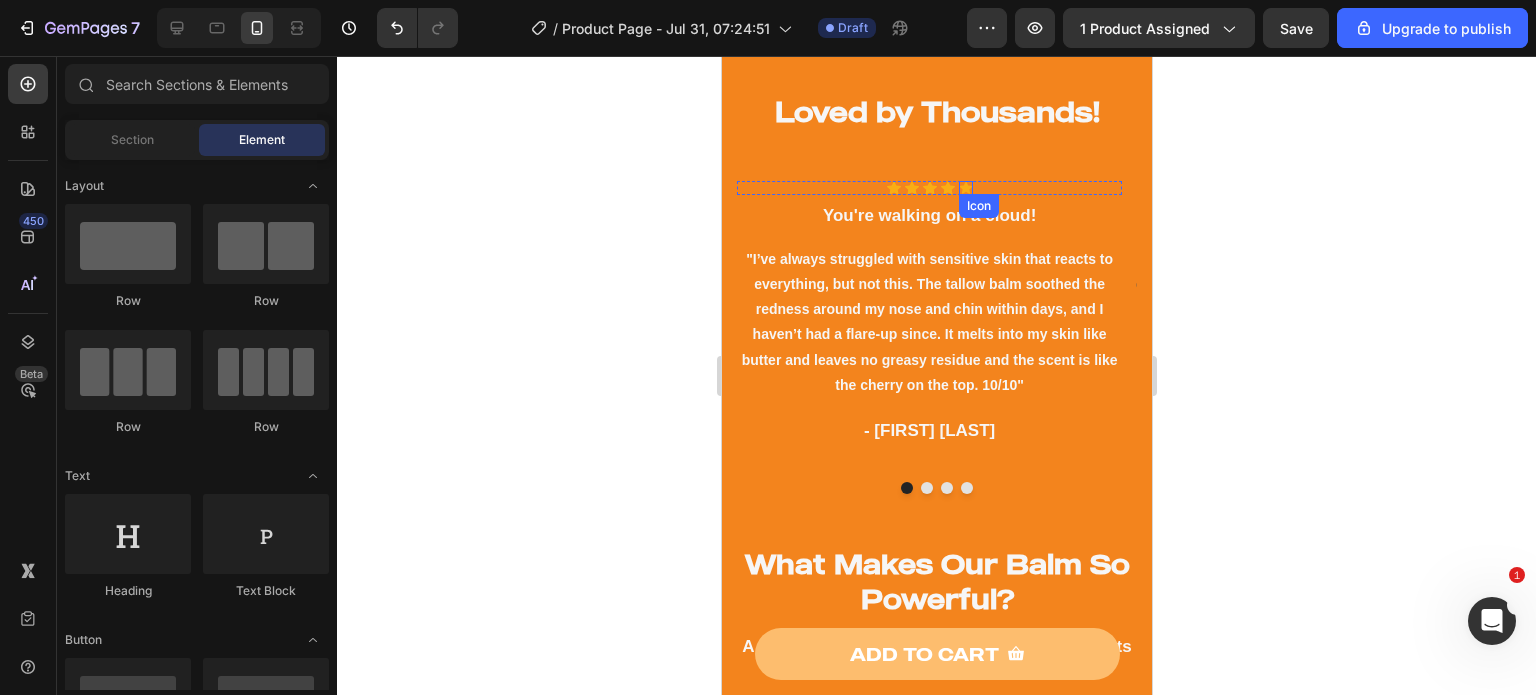 click on "Icon" at bounding box center (965, 188) 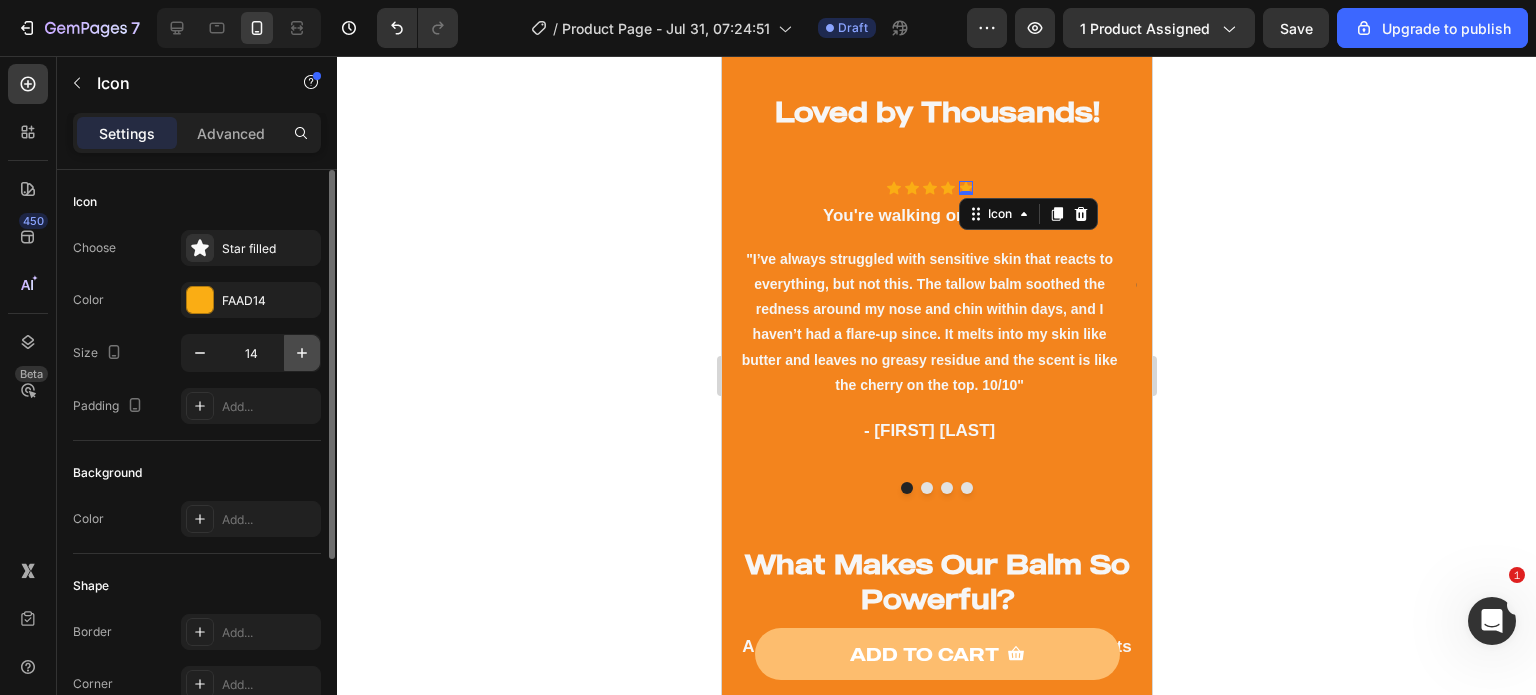 click at bounding box center (302, 353) 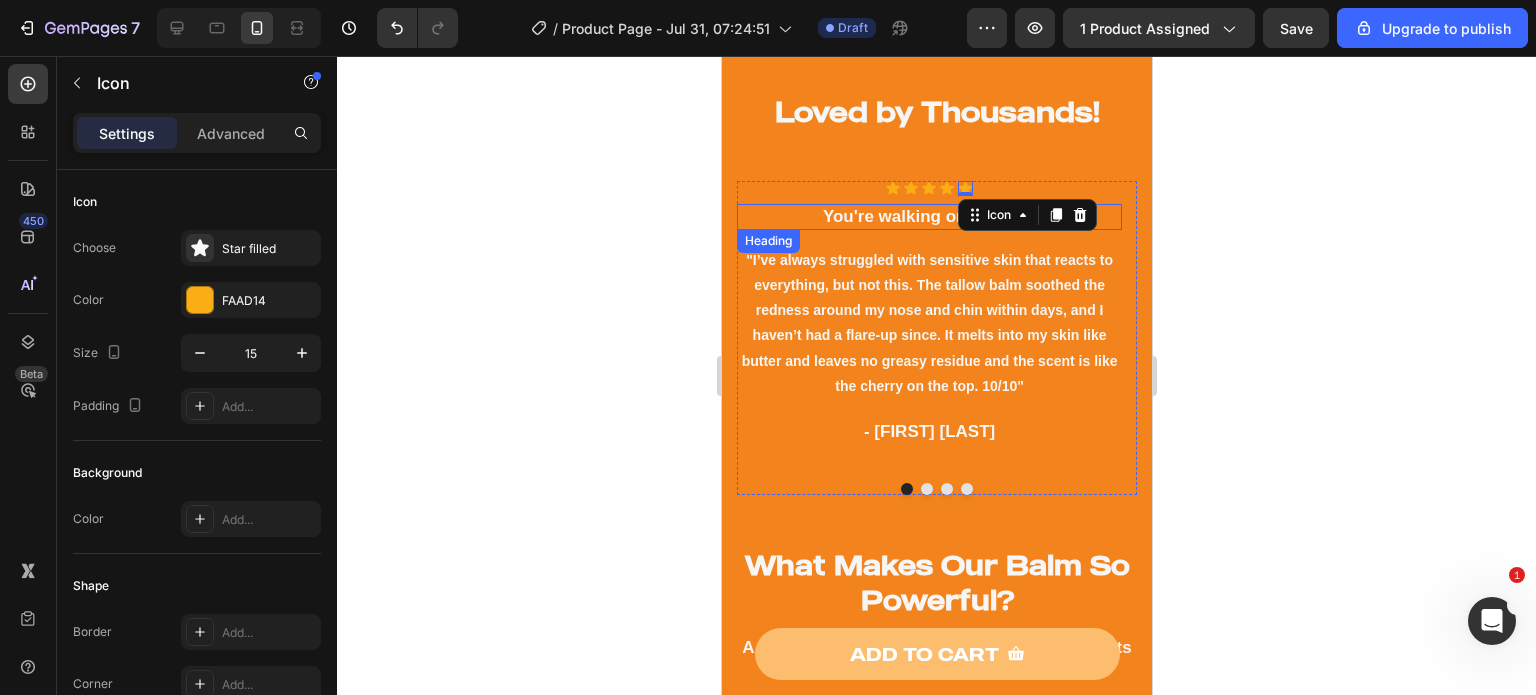 click on "You're walking on a cloud!" at bounding box center (928, 217) 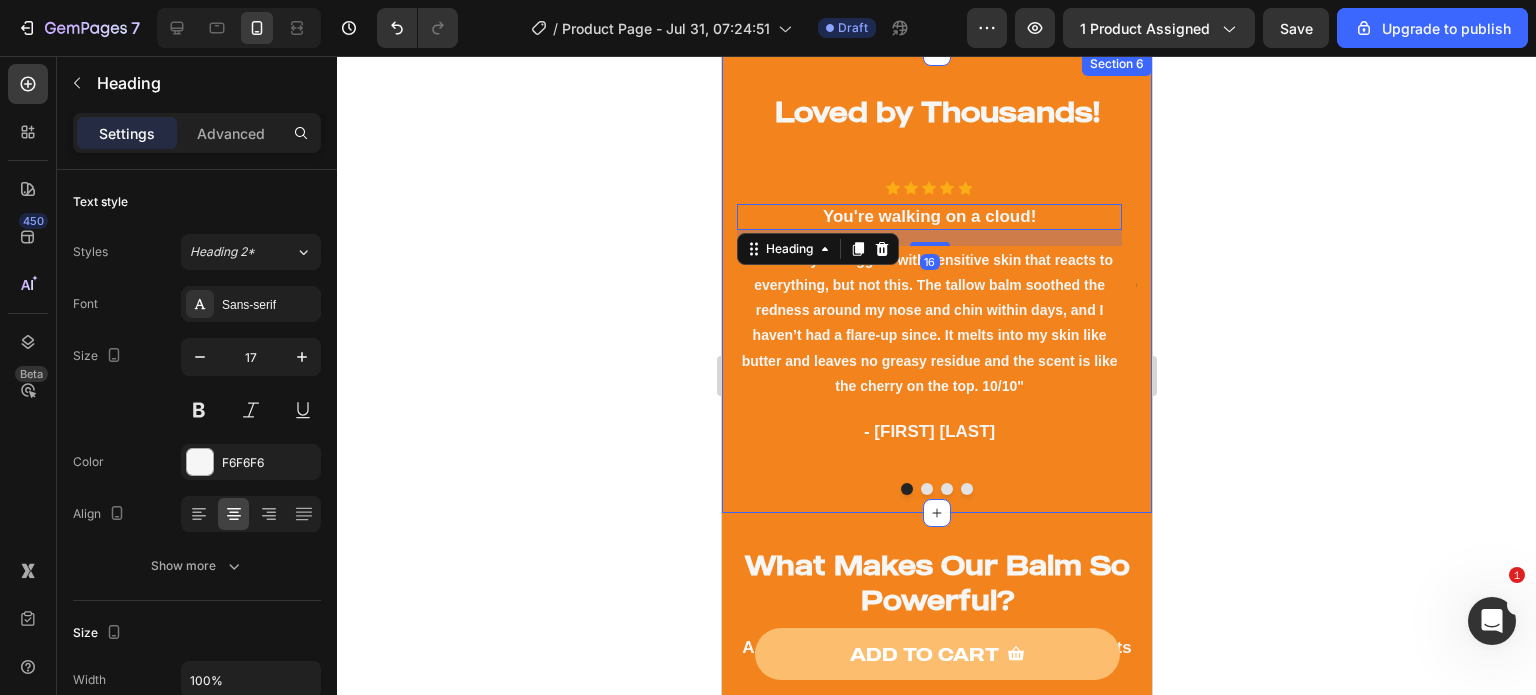 click 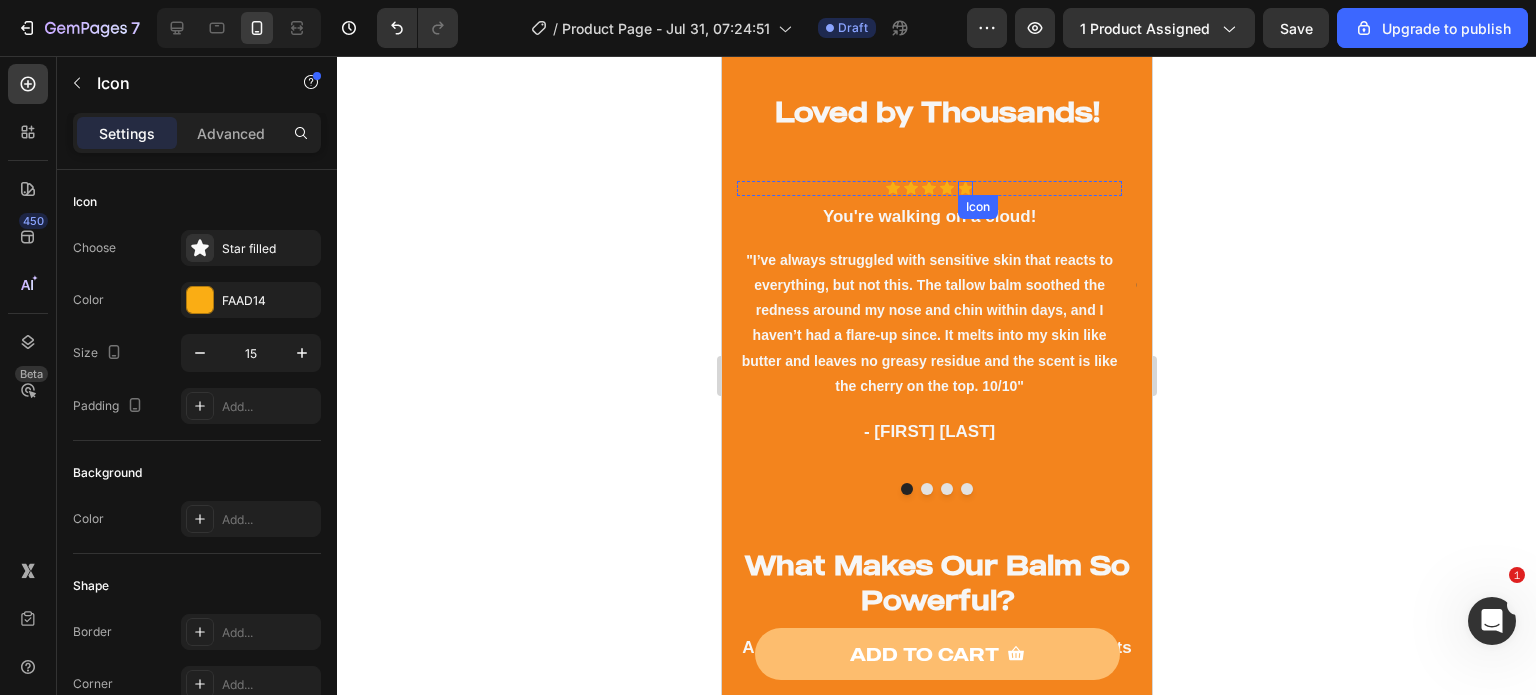 click 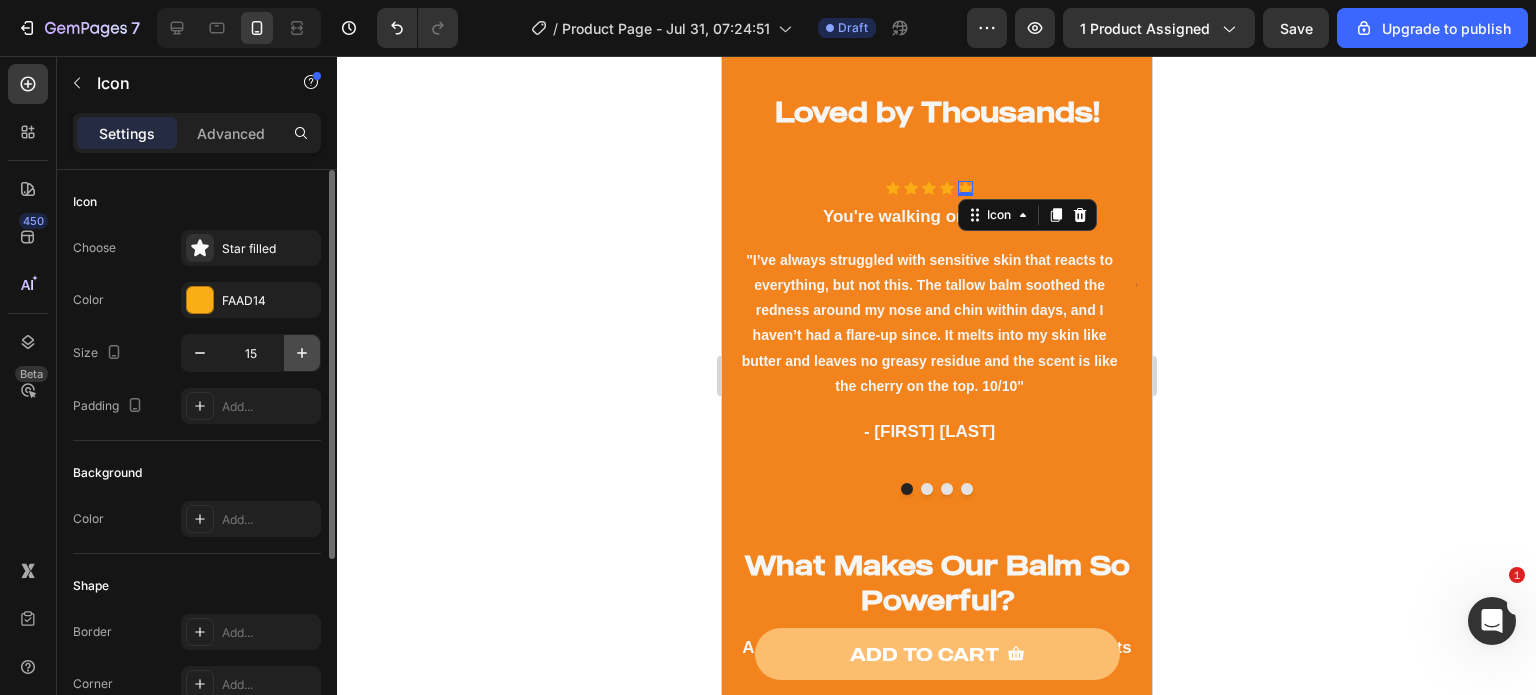 click at bounding box center (302, 353) 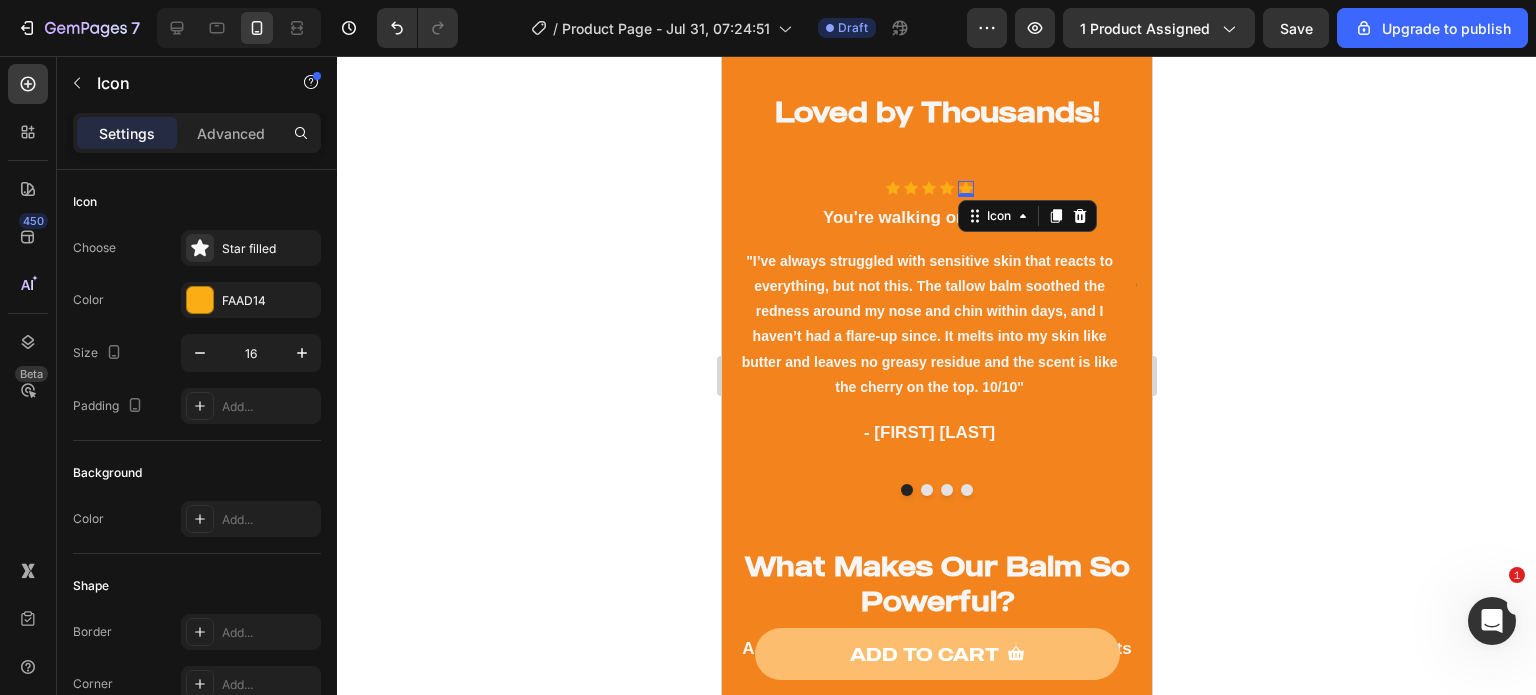 click 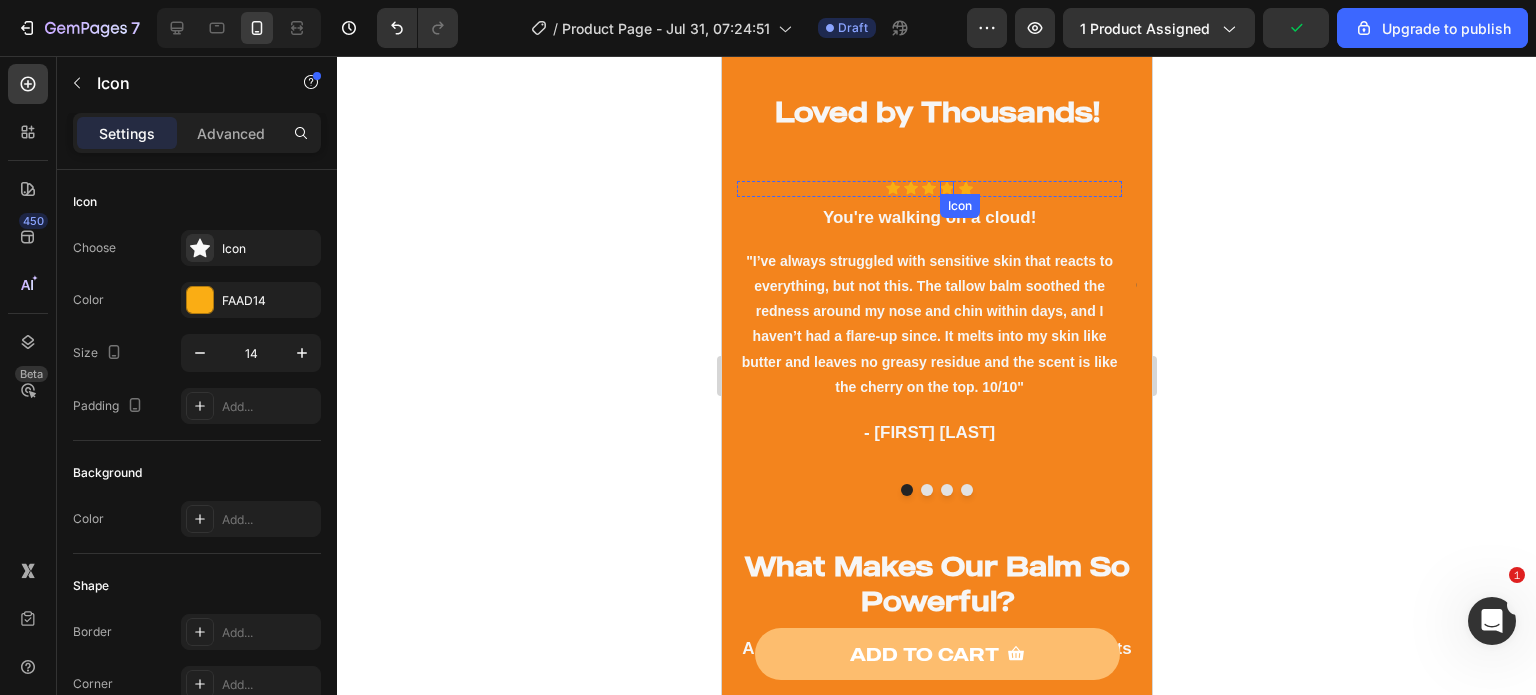click 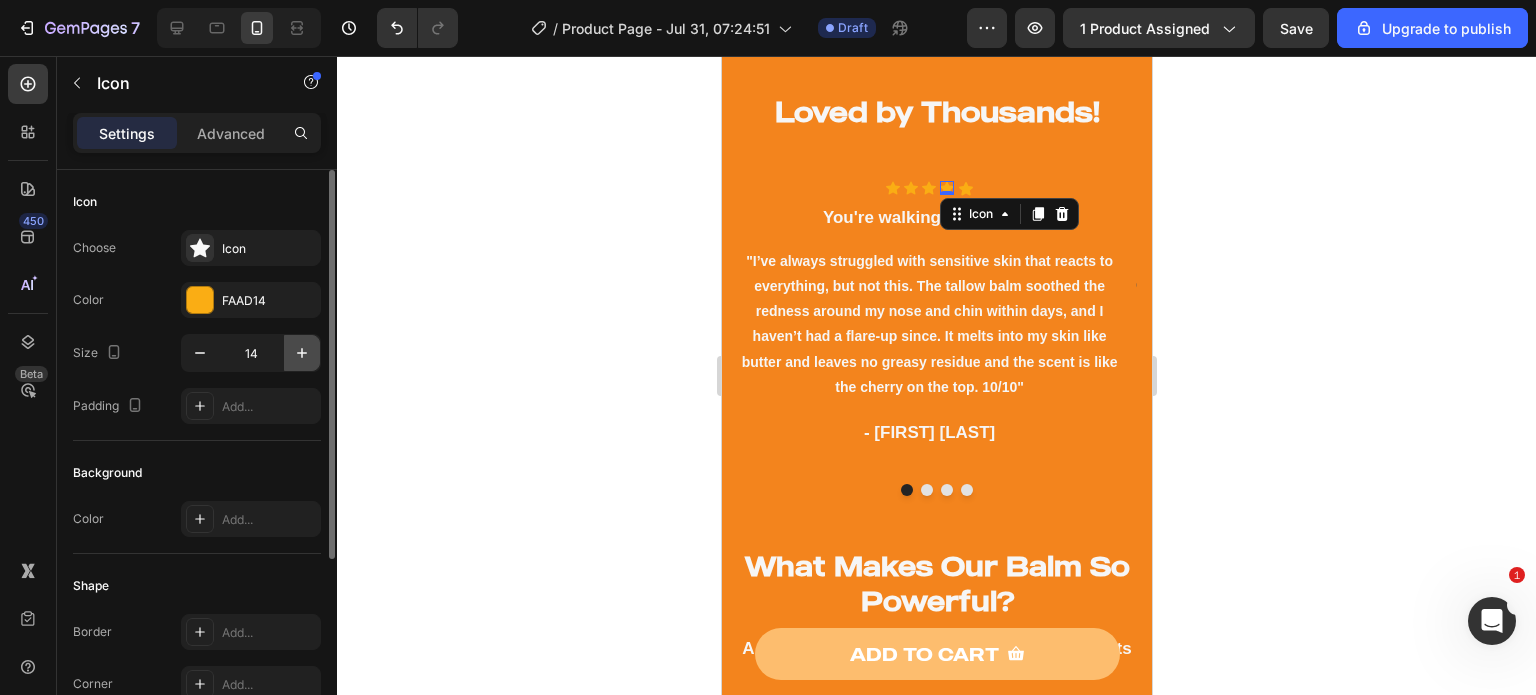 click 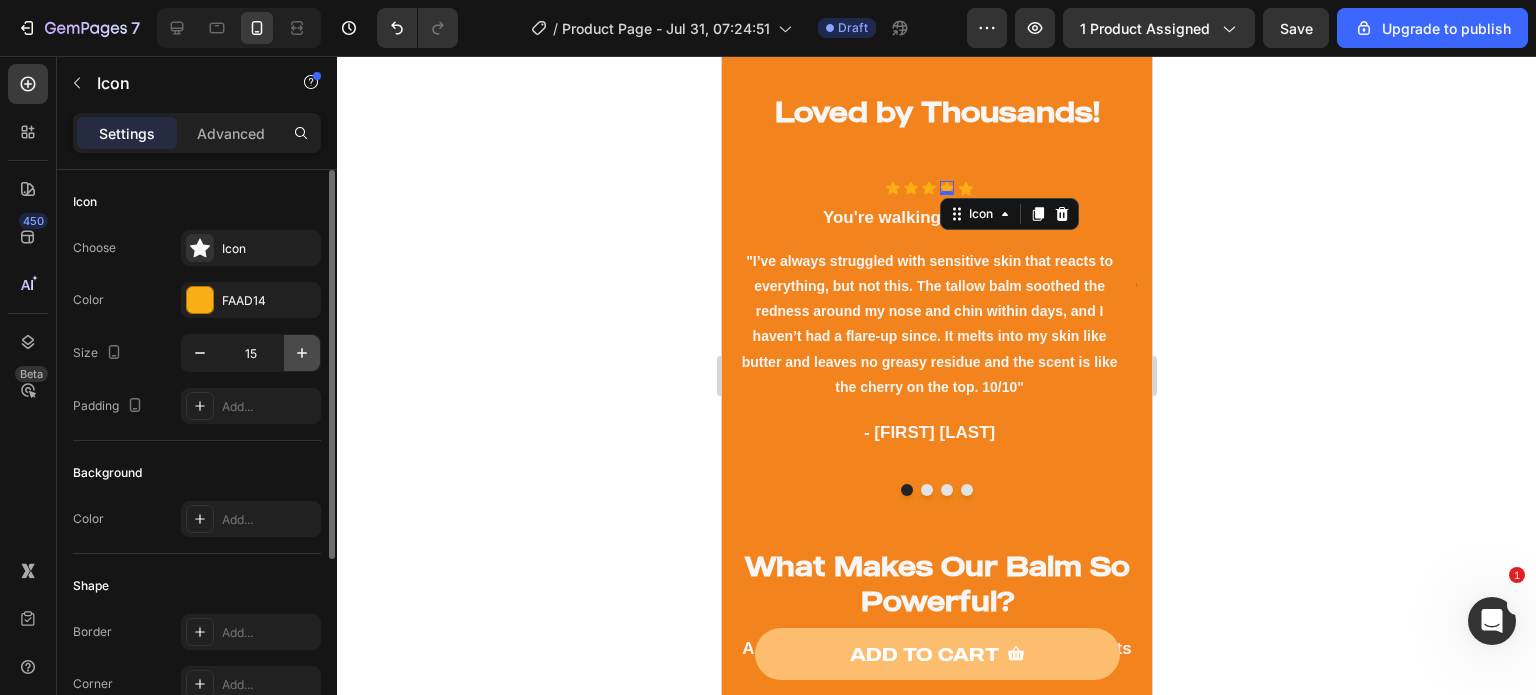 click 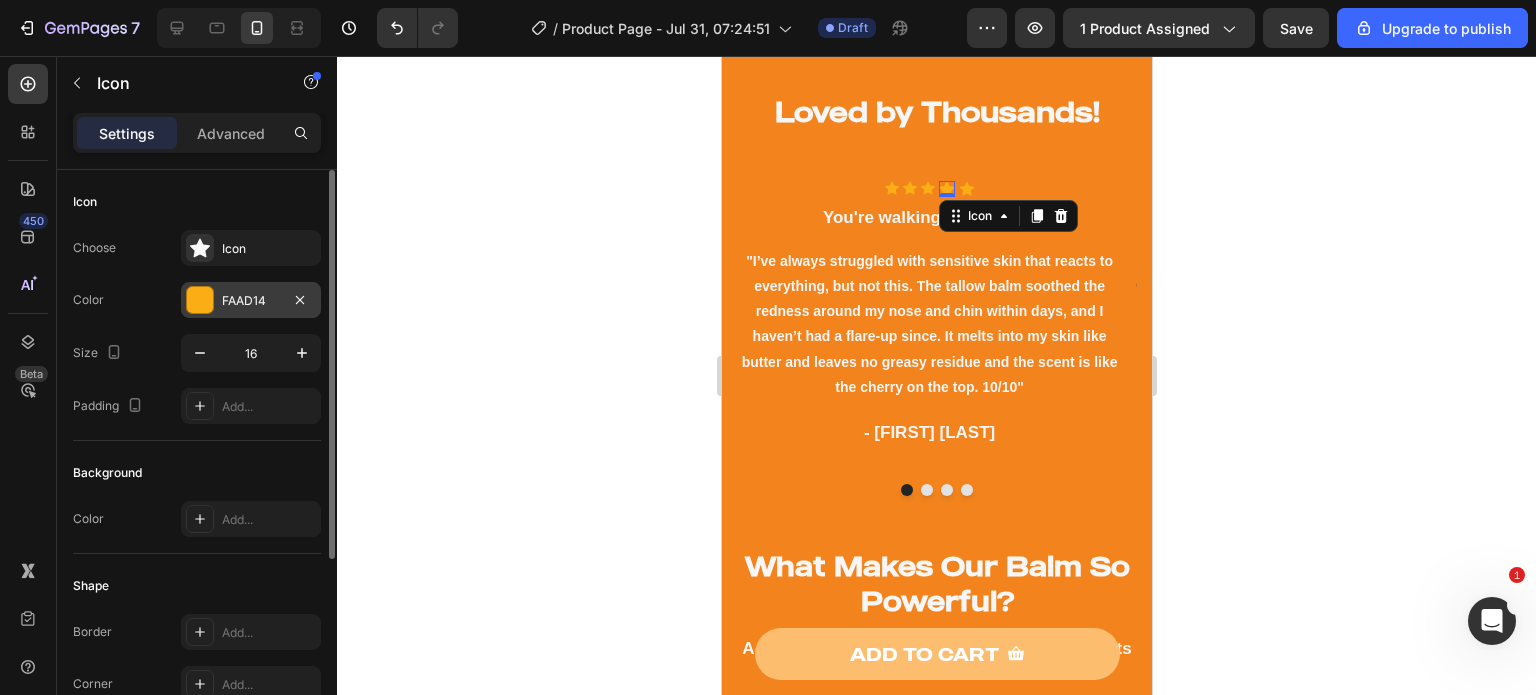 click on "FAAD14" at bounding box center (251, 301) 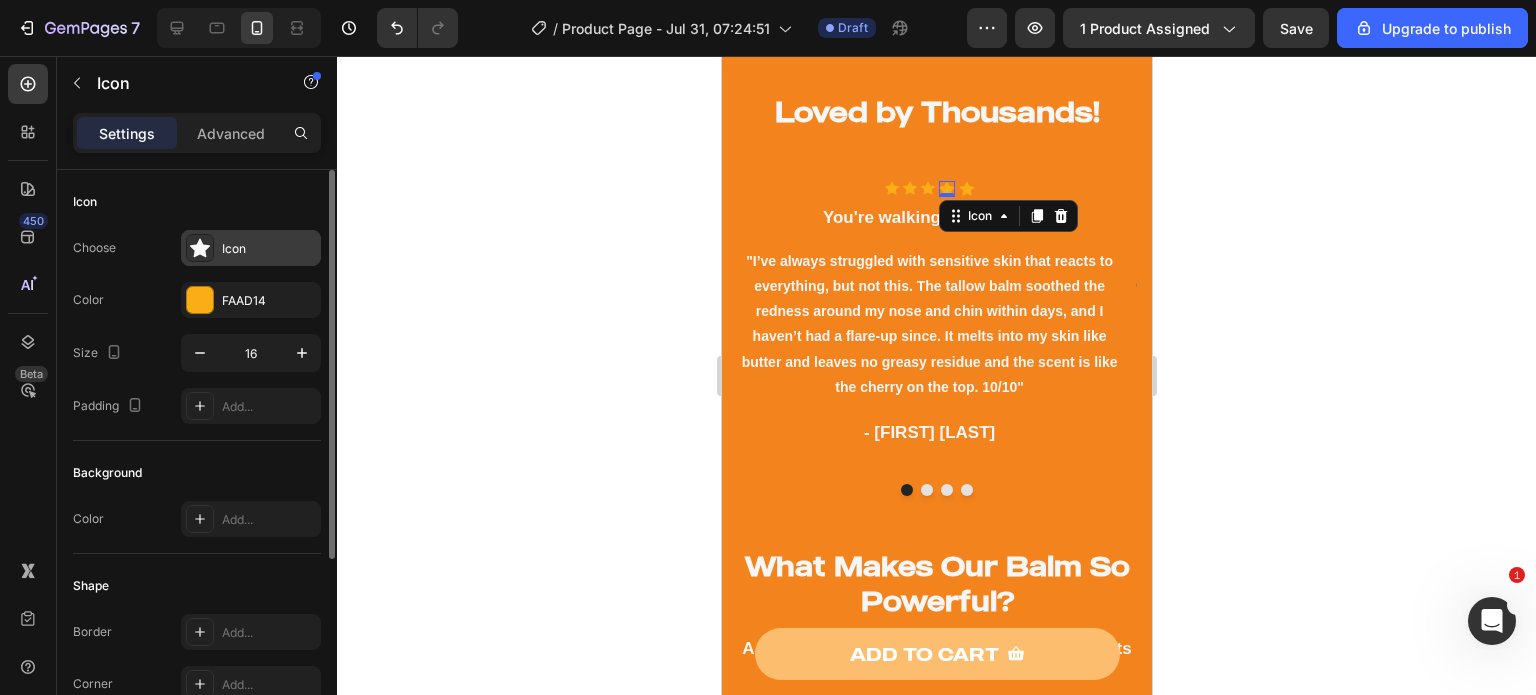 click on "Icon" at bounding box center (269, 249) 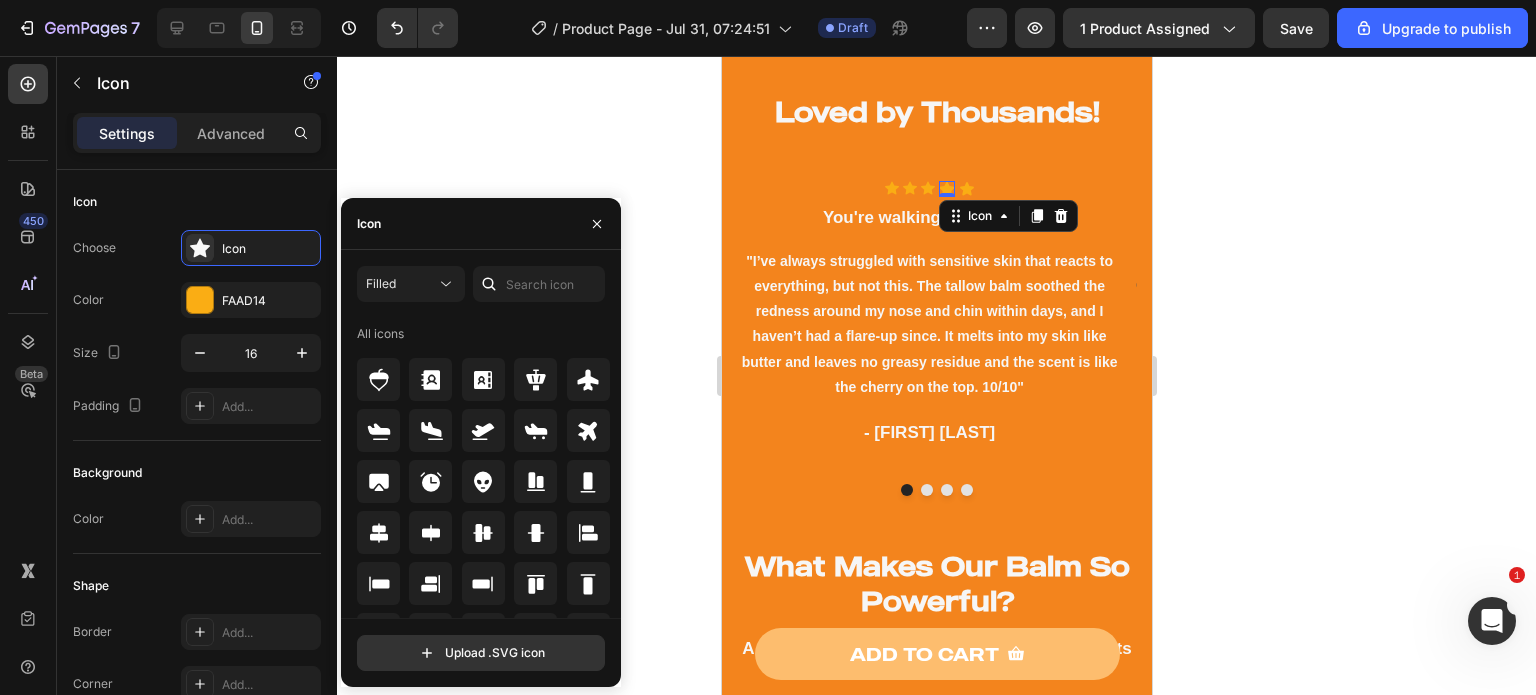 click at bounding box center [489, 284] 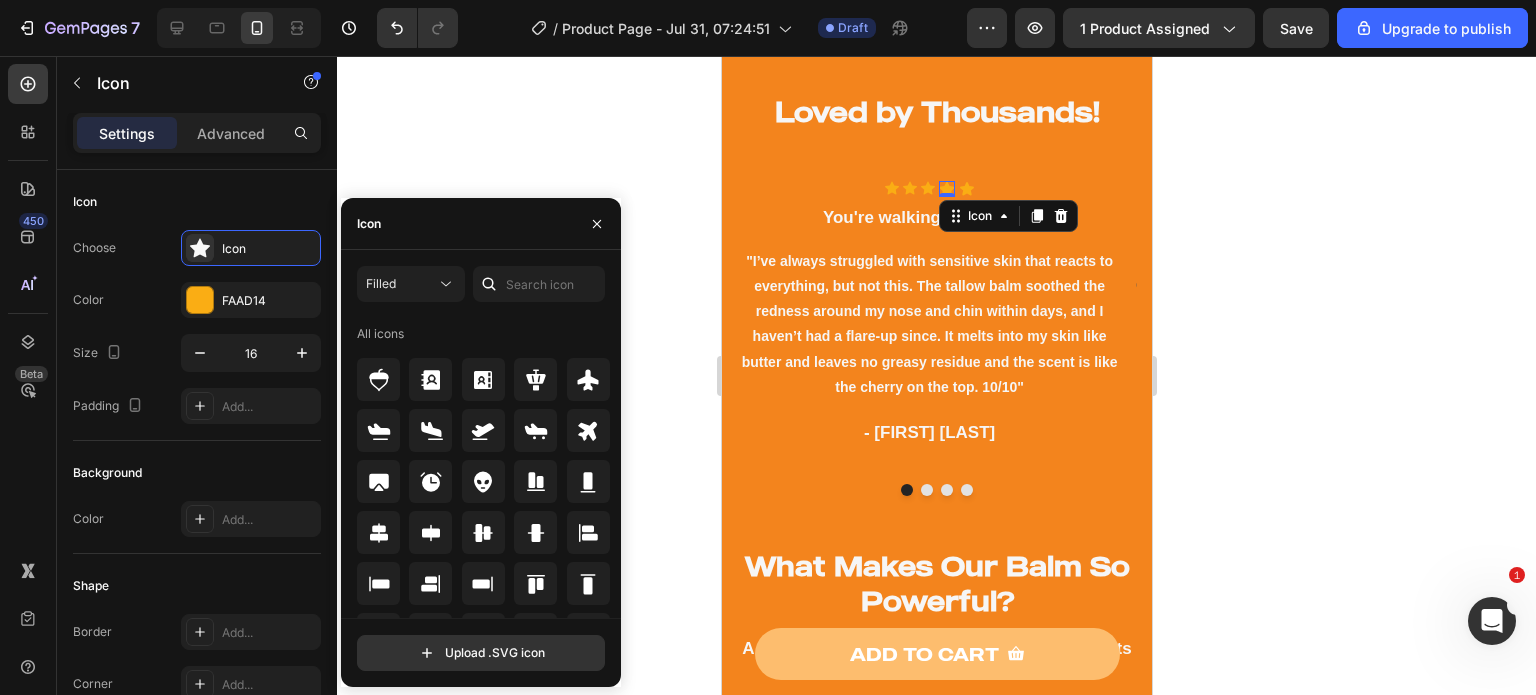 click 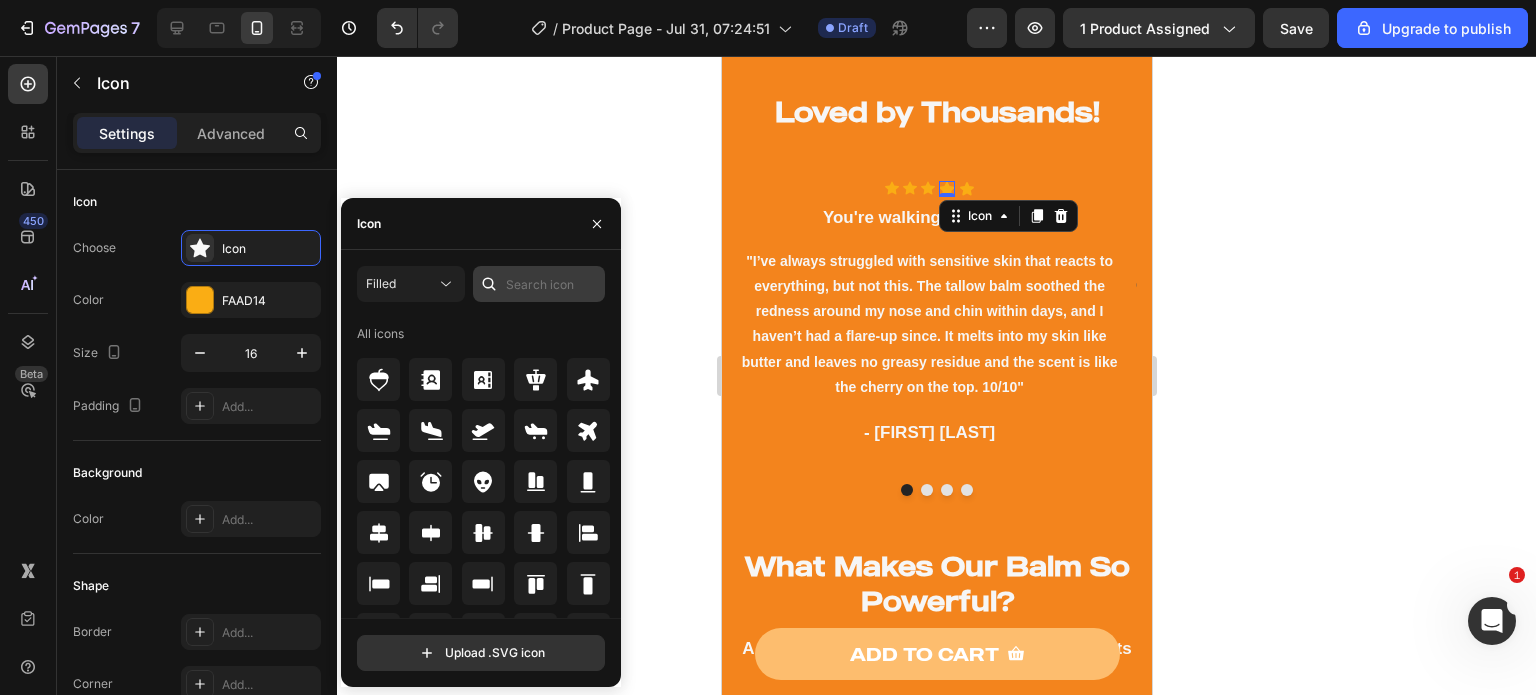 click at bounding box center [539, 284] 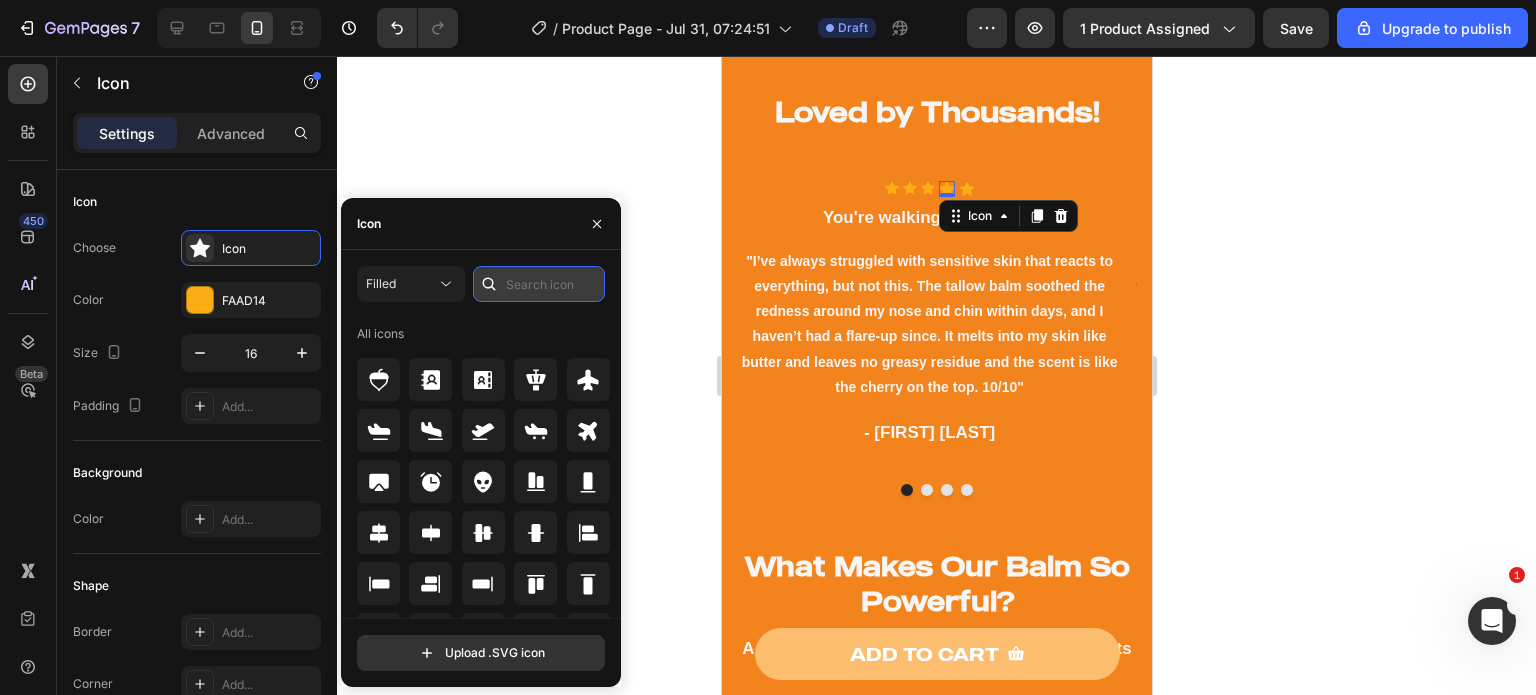 click at bounding box center [539, 284] 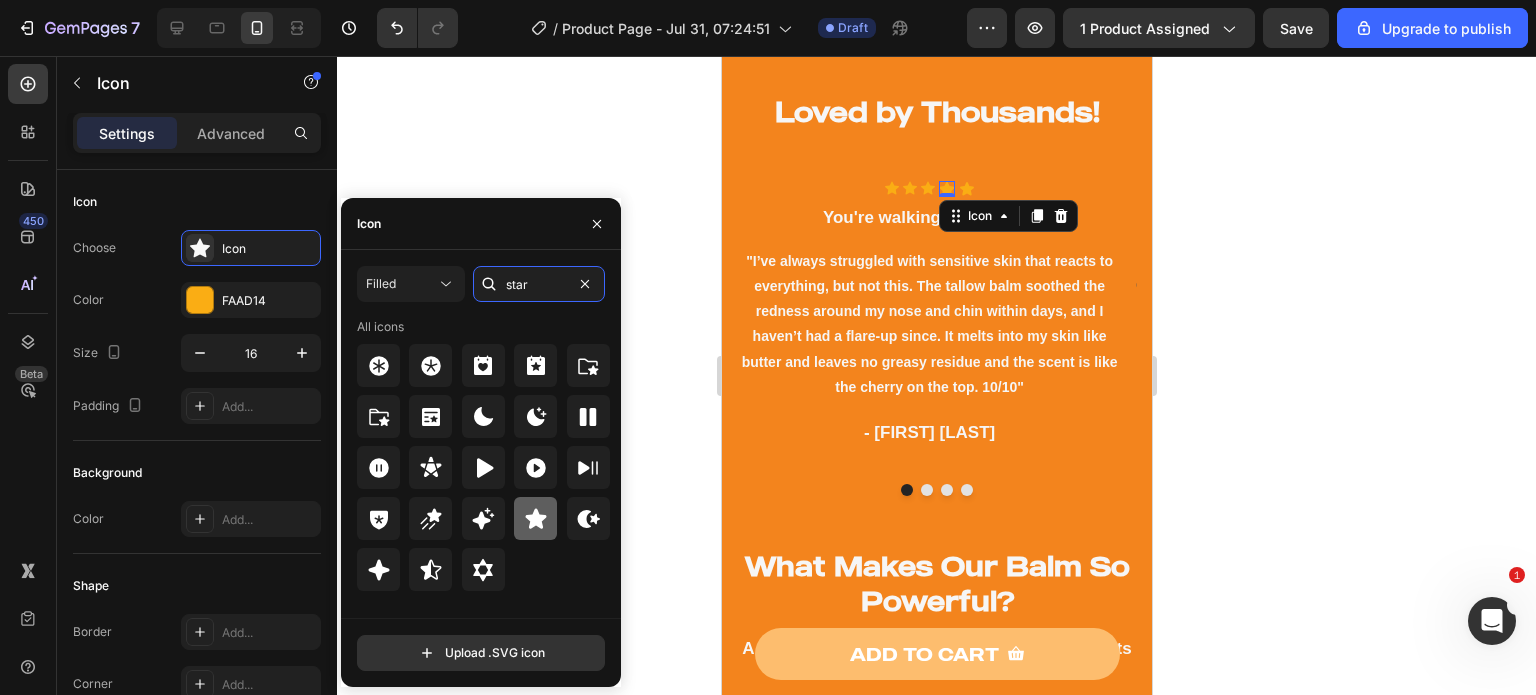 type on "star" 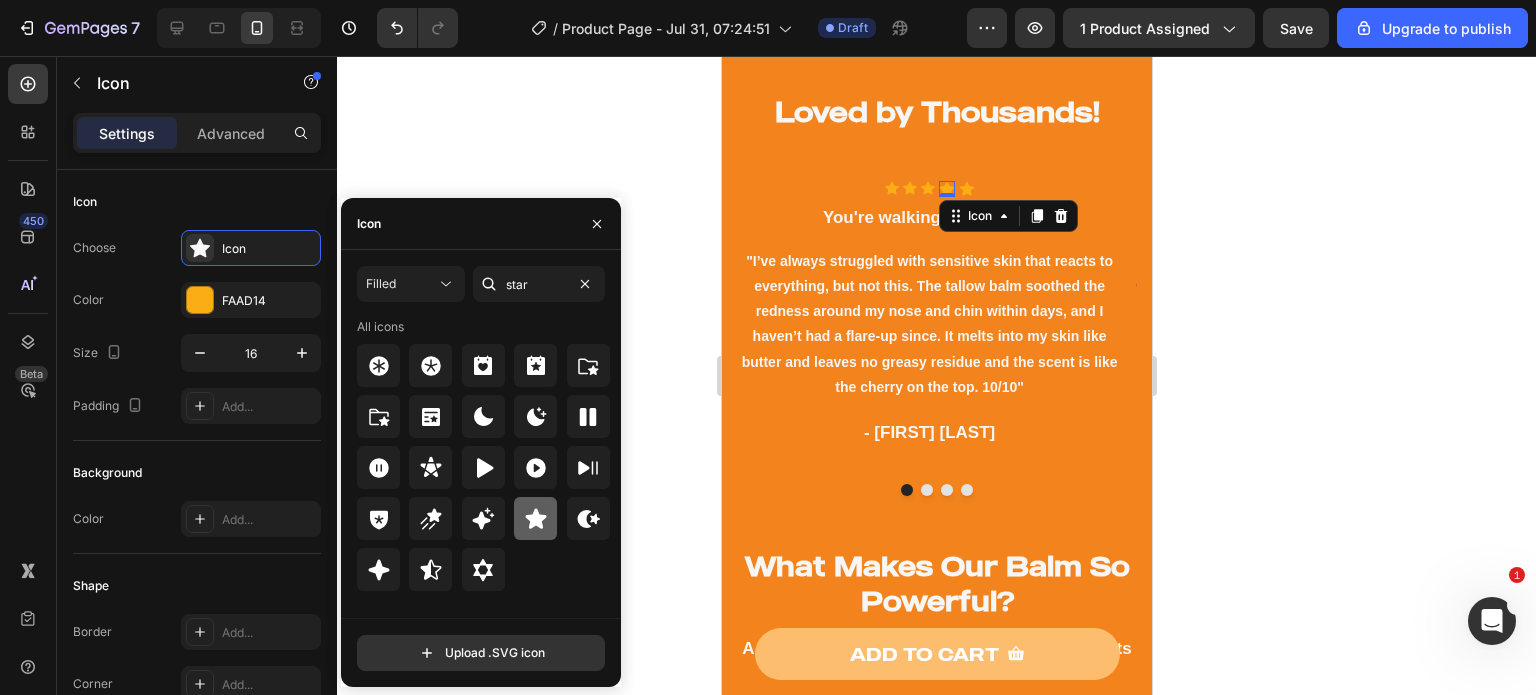 click 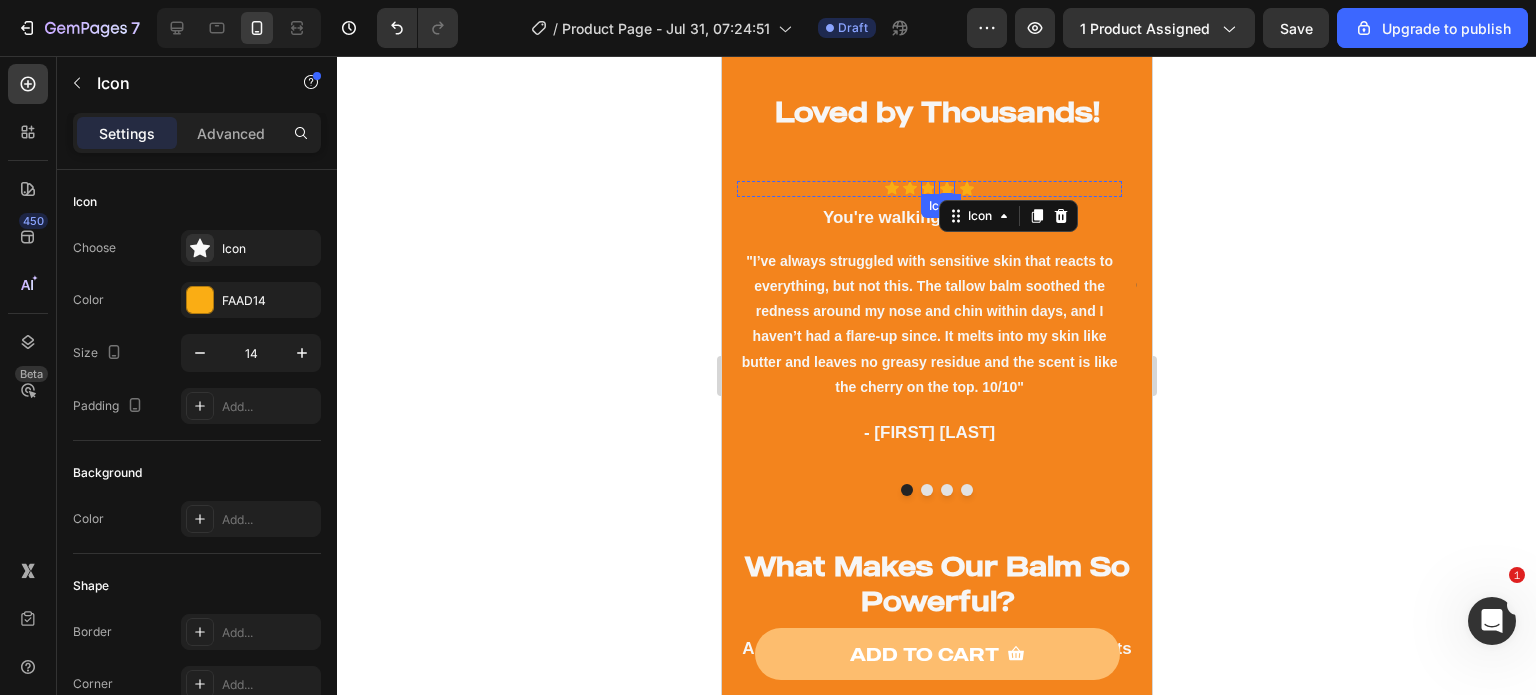 click on "Icon" at bounding box center [927, 188] 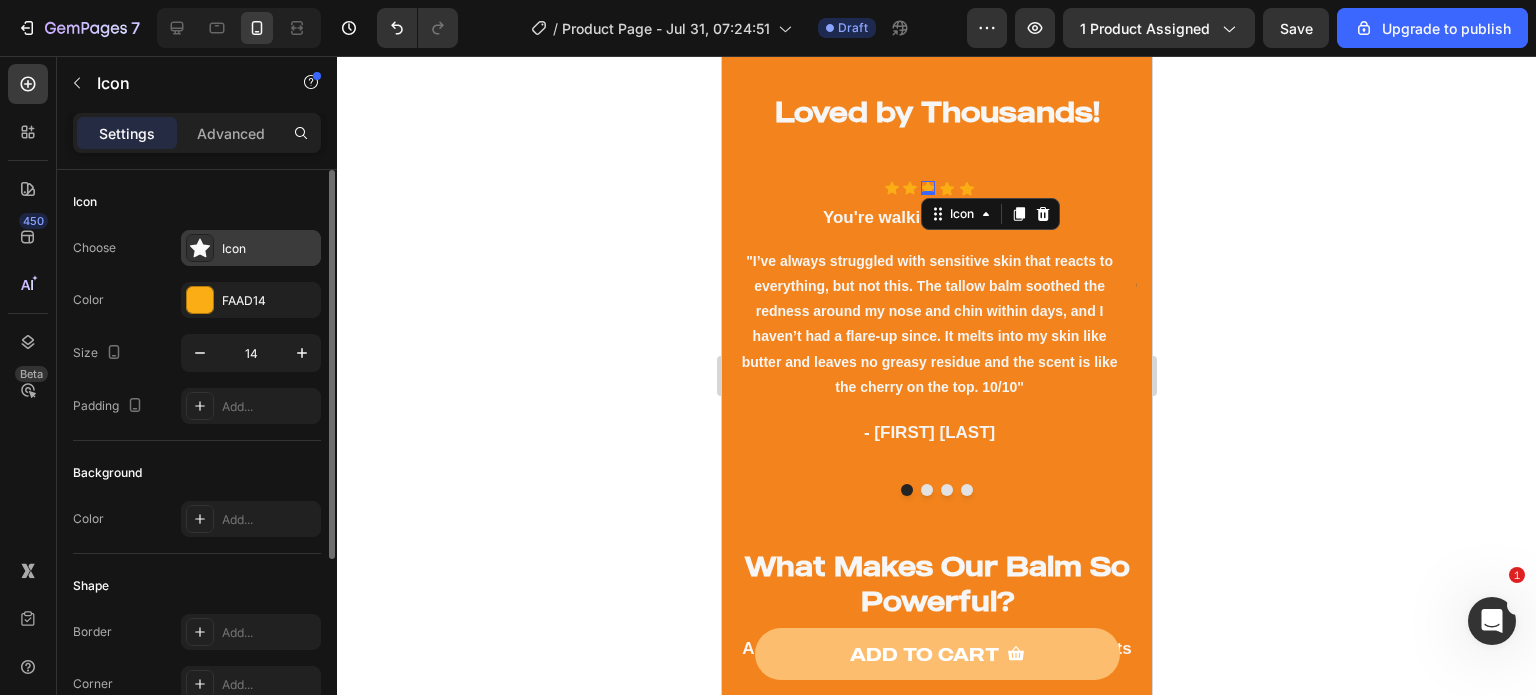 click on "Icon" at bounding box center [251, 248] 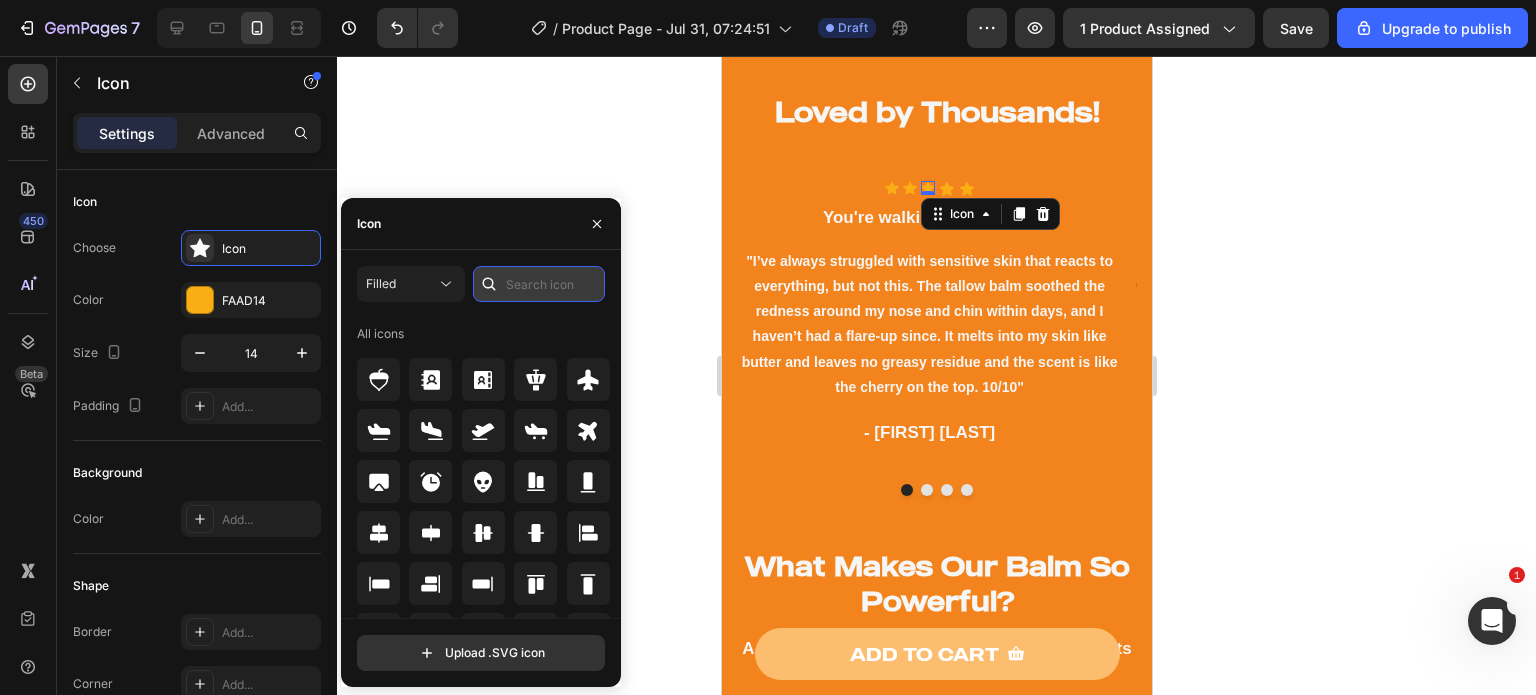 click at bounding box center (539, 284) 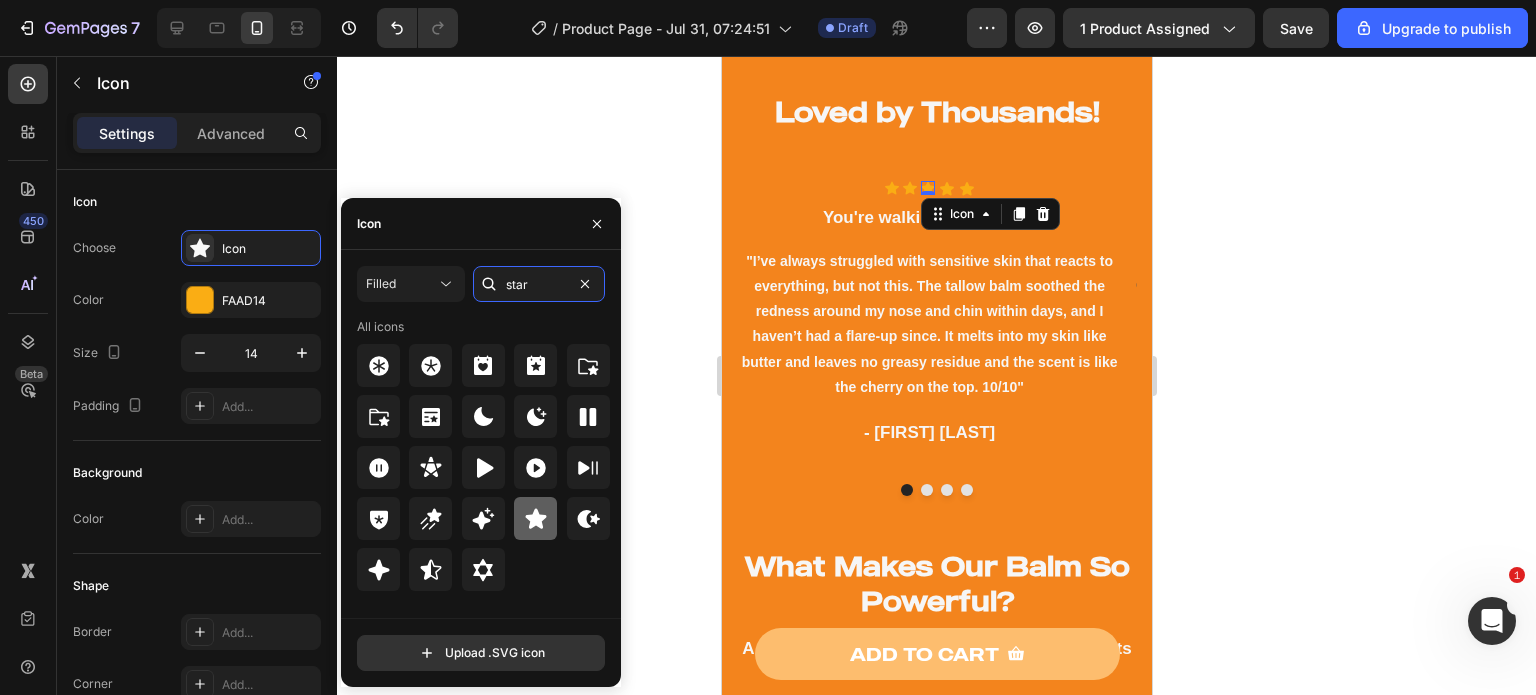 type on "star" 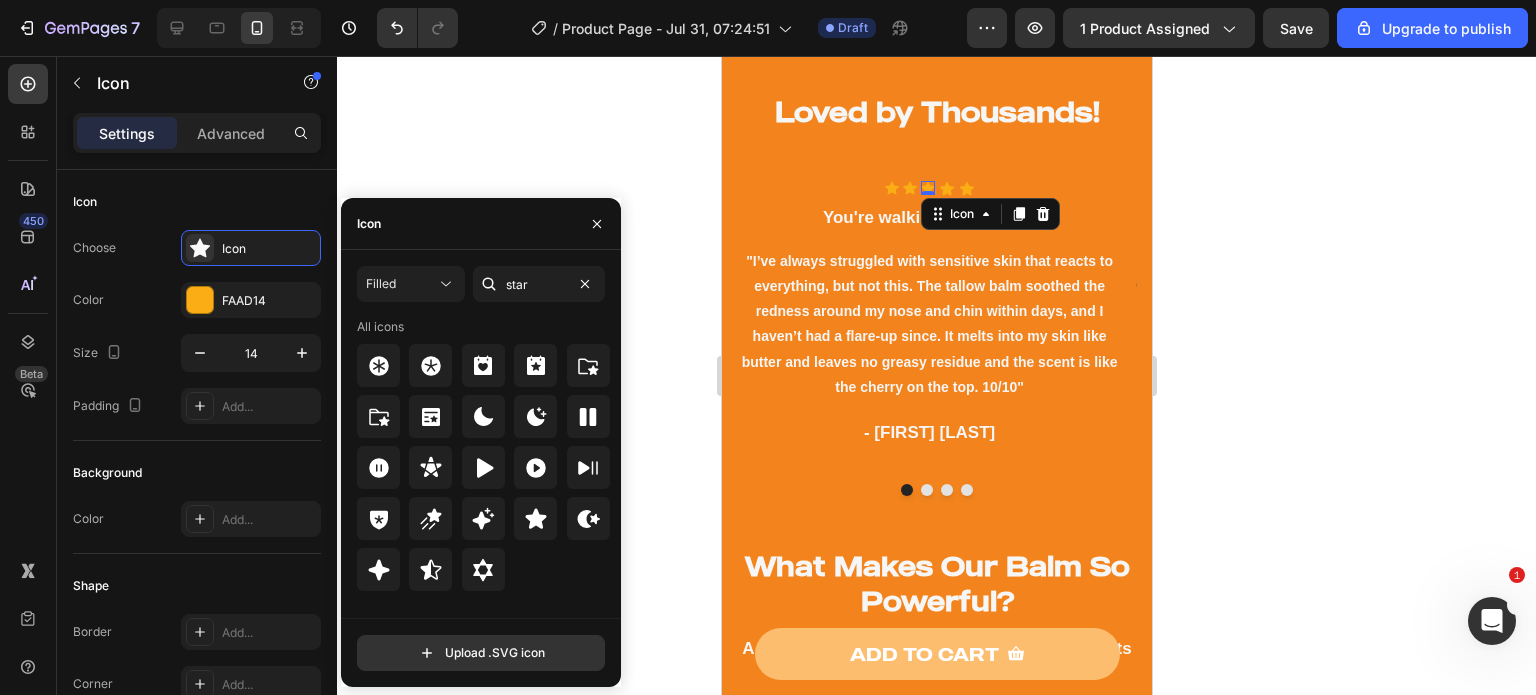drag, startPoint x: 533, startPoint y: 513, endPoint x: 697, endPoint y: 462, distance: 171.7469 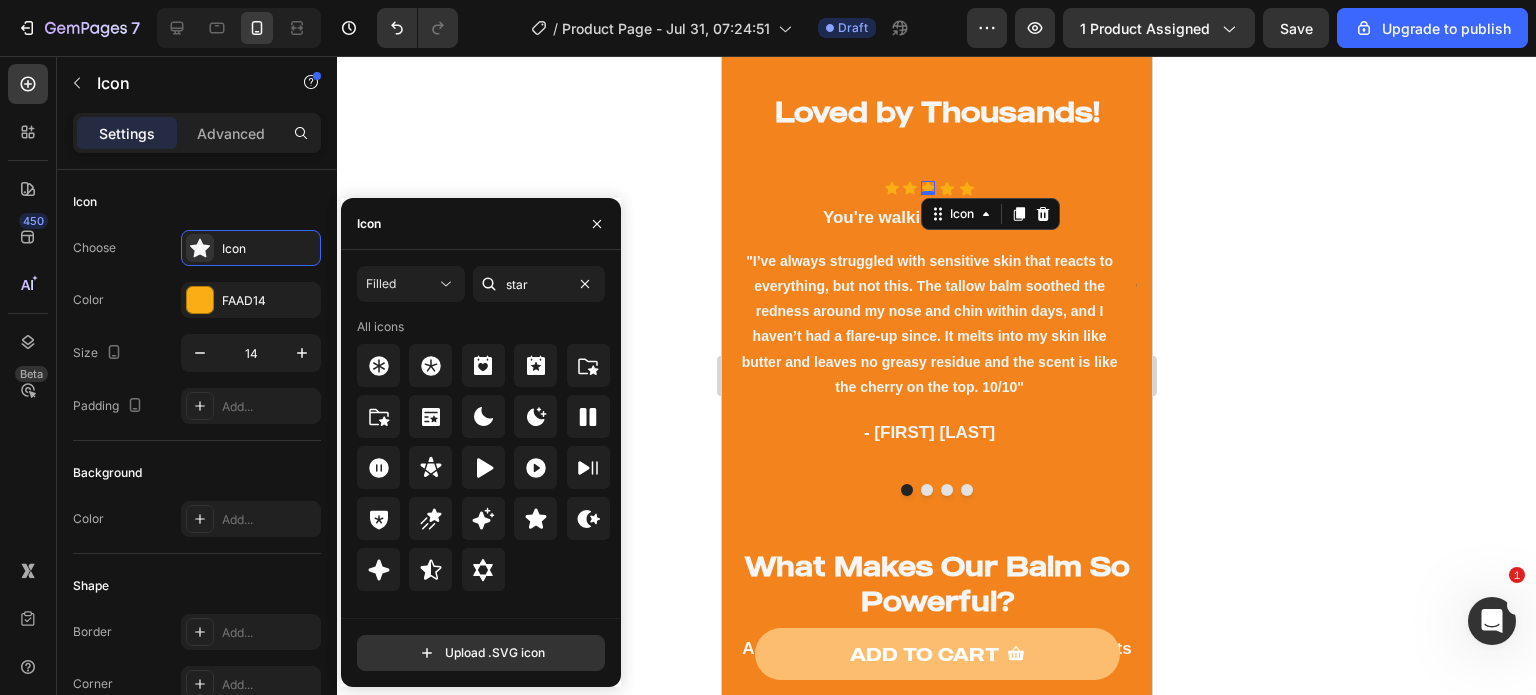 click 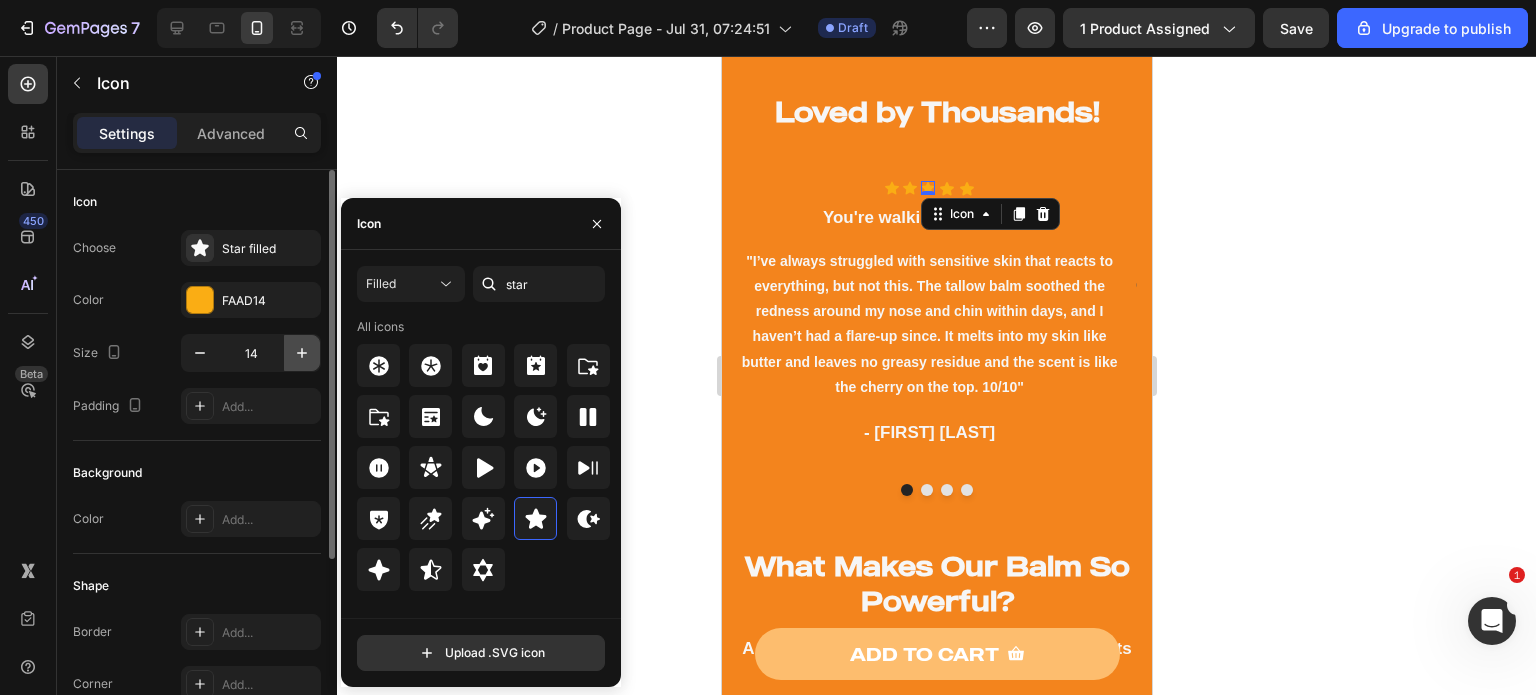 click at bounding box center (302, 353) 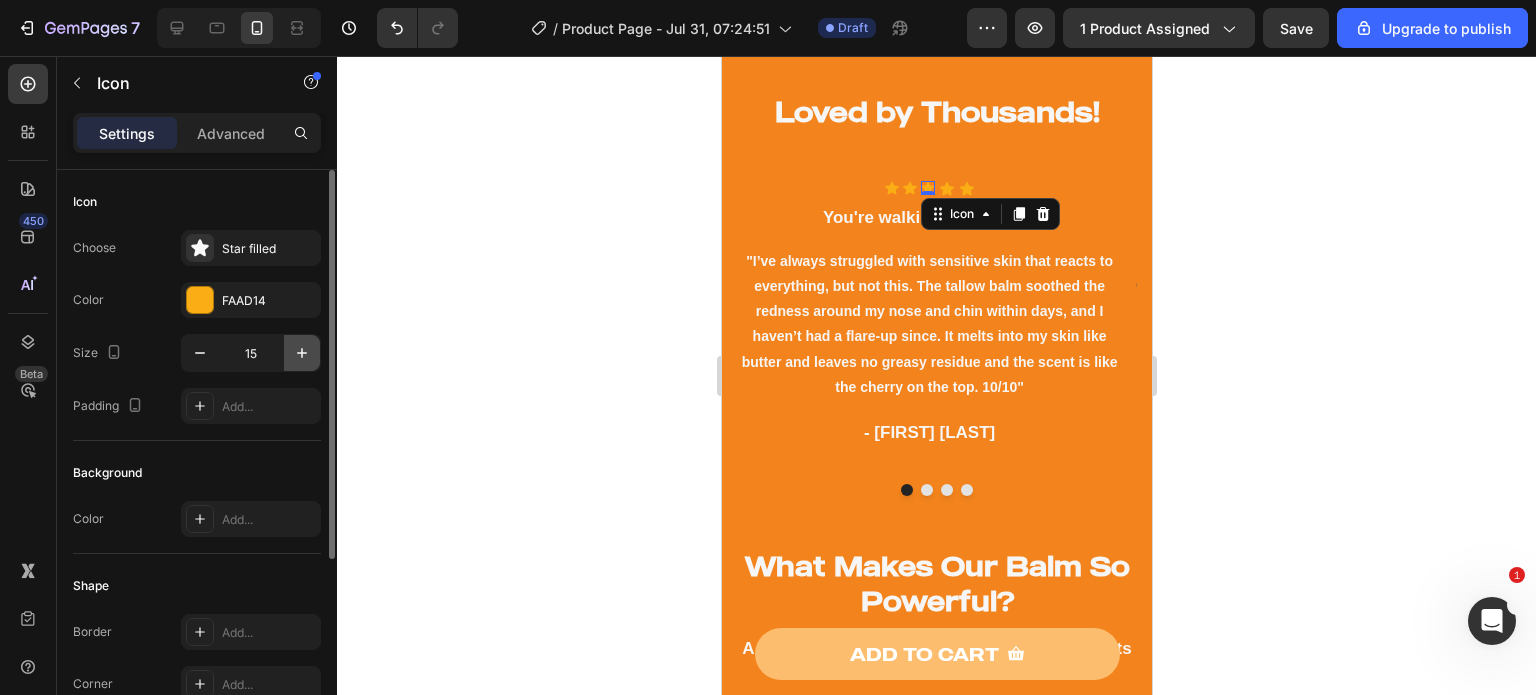 click at bounding box center [302, 353] 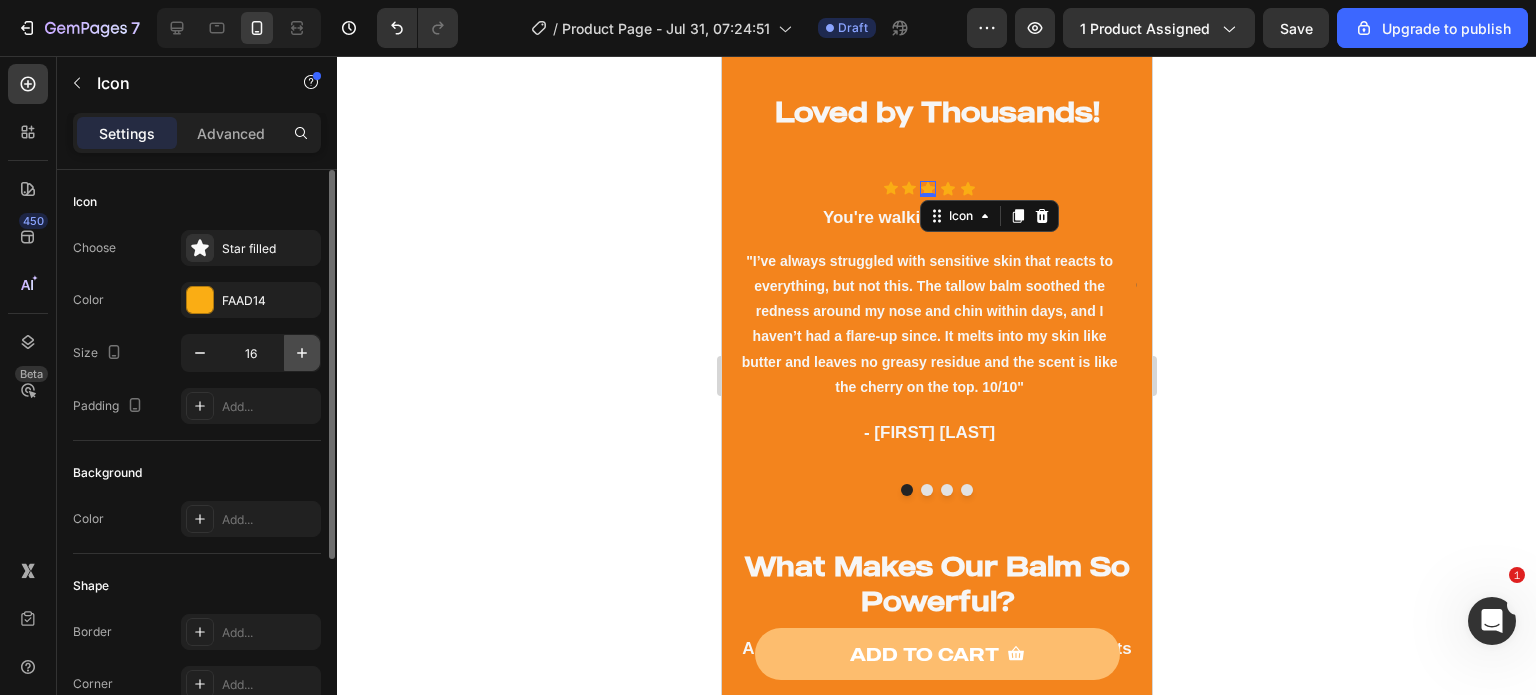 click at bounding box center [302, 353] 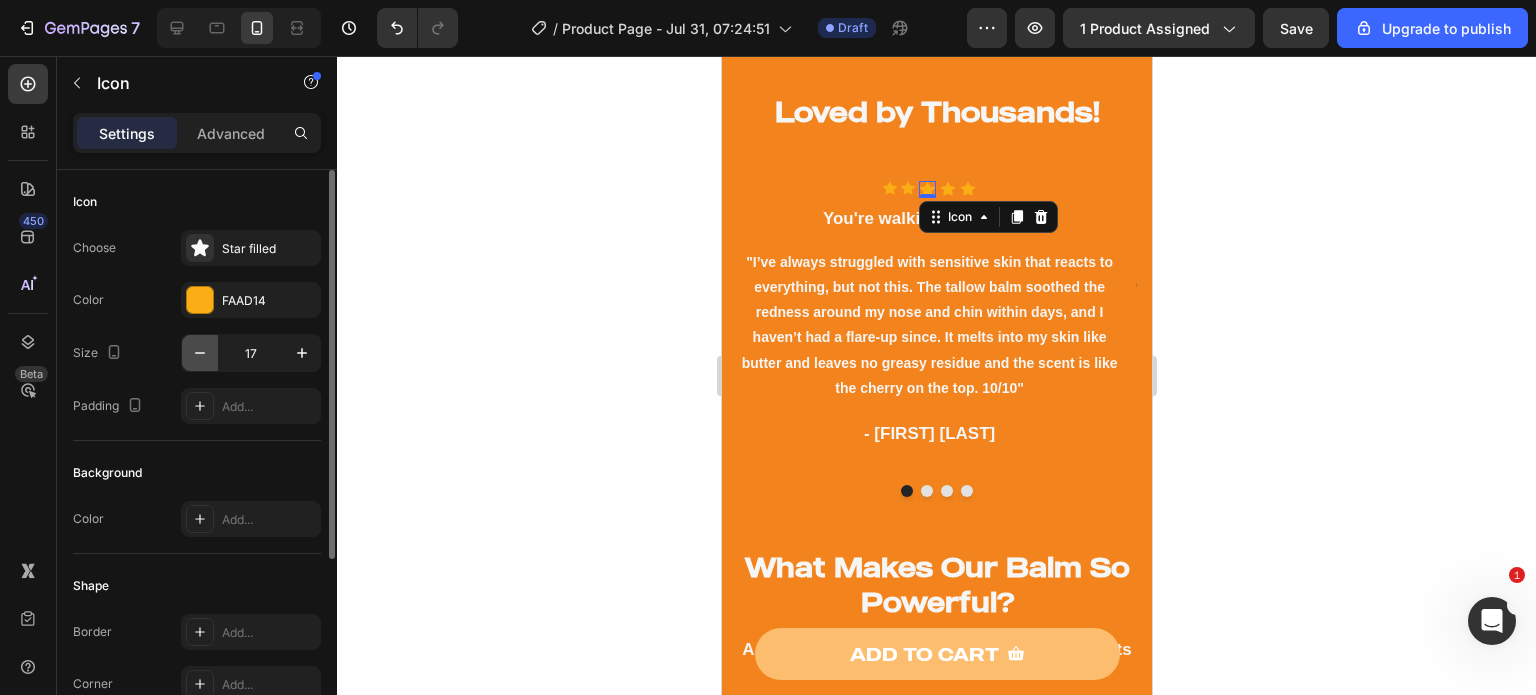 click 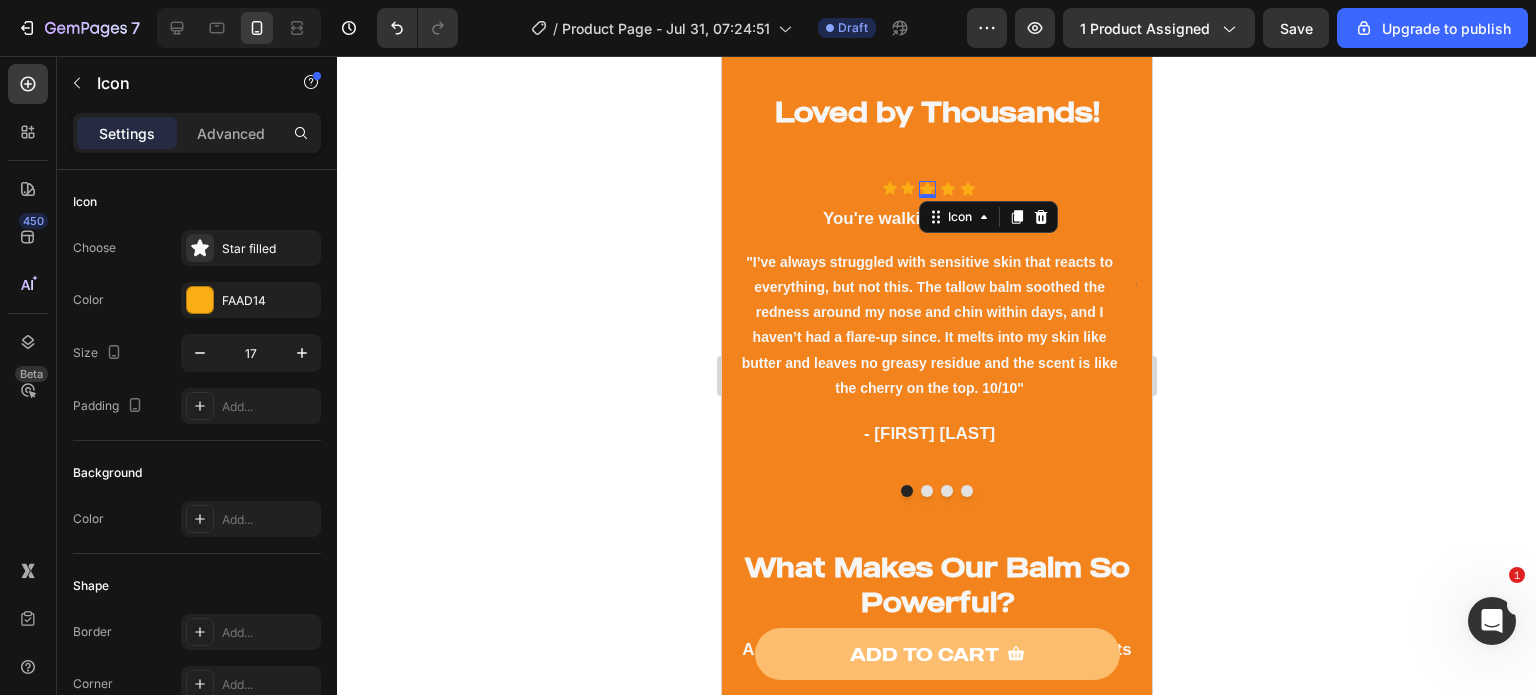type on "16" 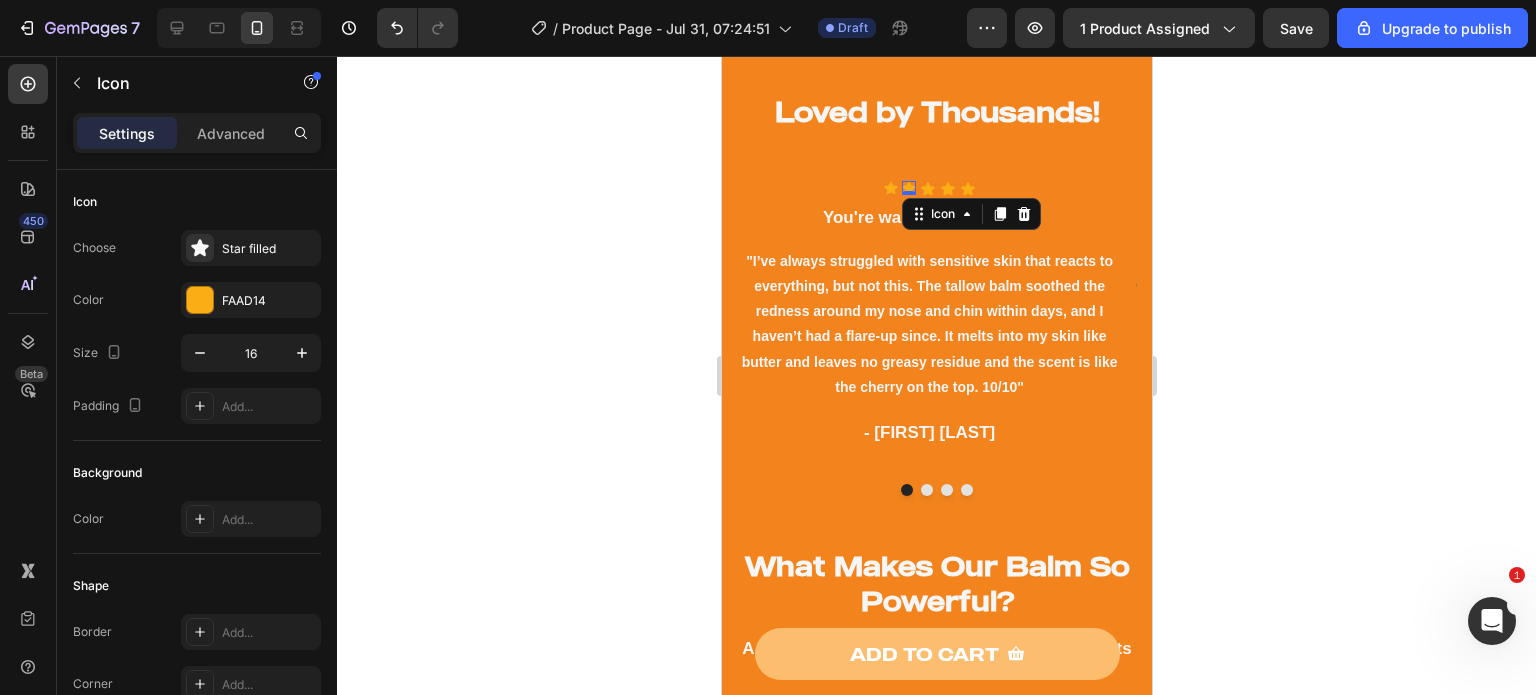 click on "Icon   0" at bounding box center [908, 188] 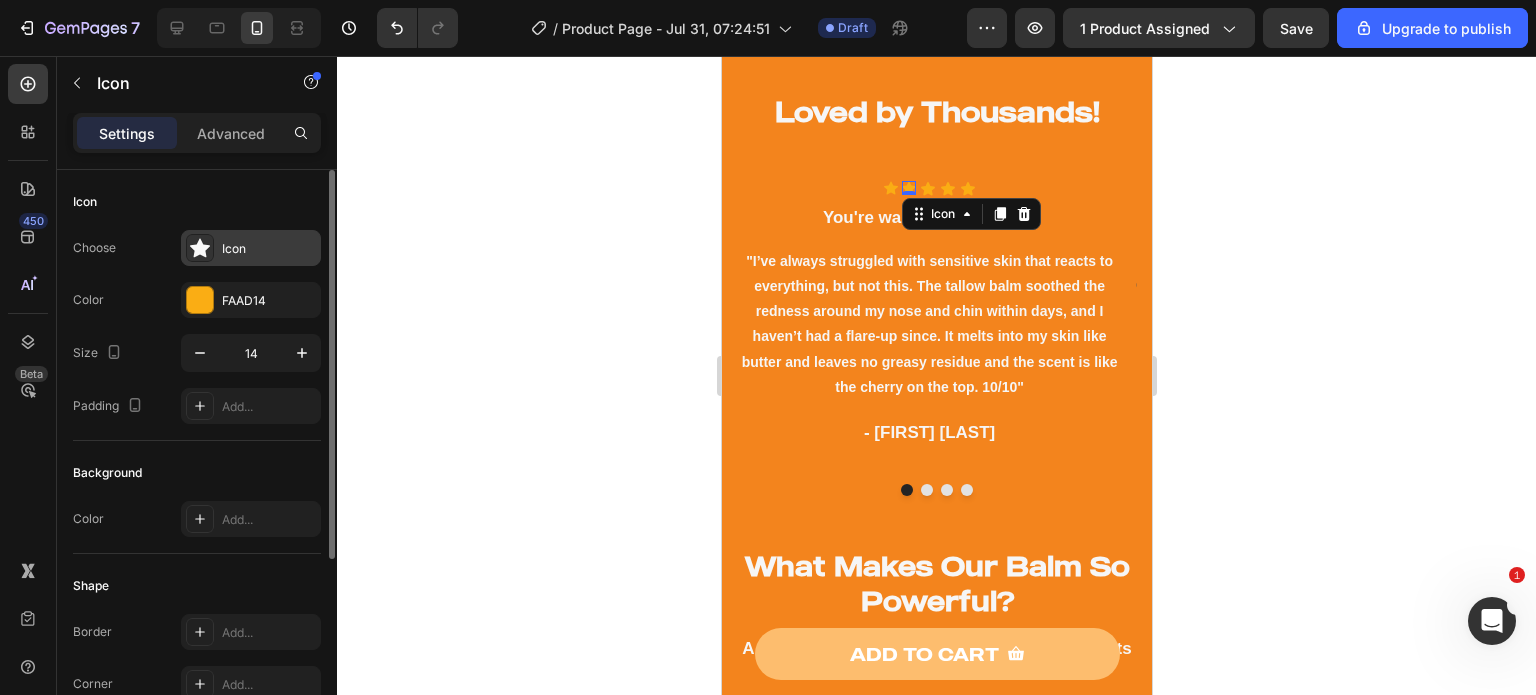 click on "Icon" at bounding box center (251, 248) 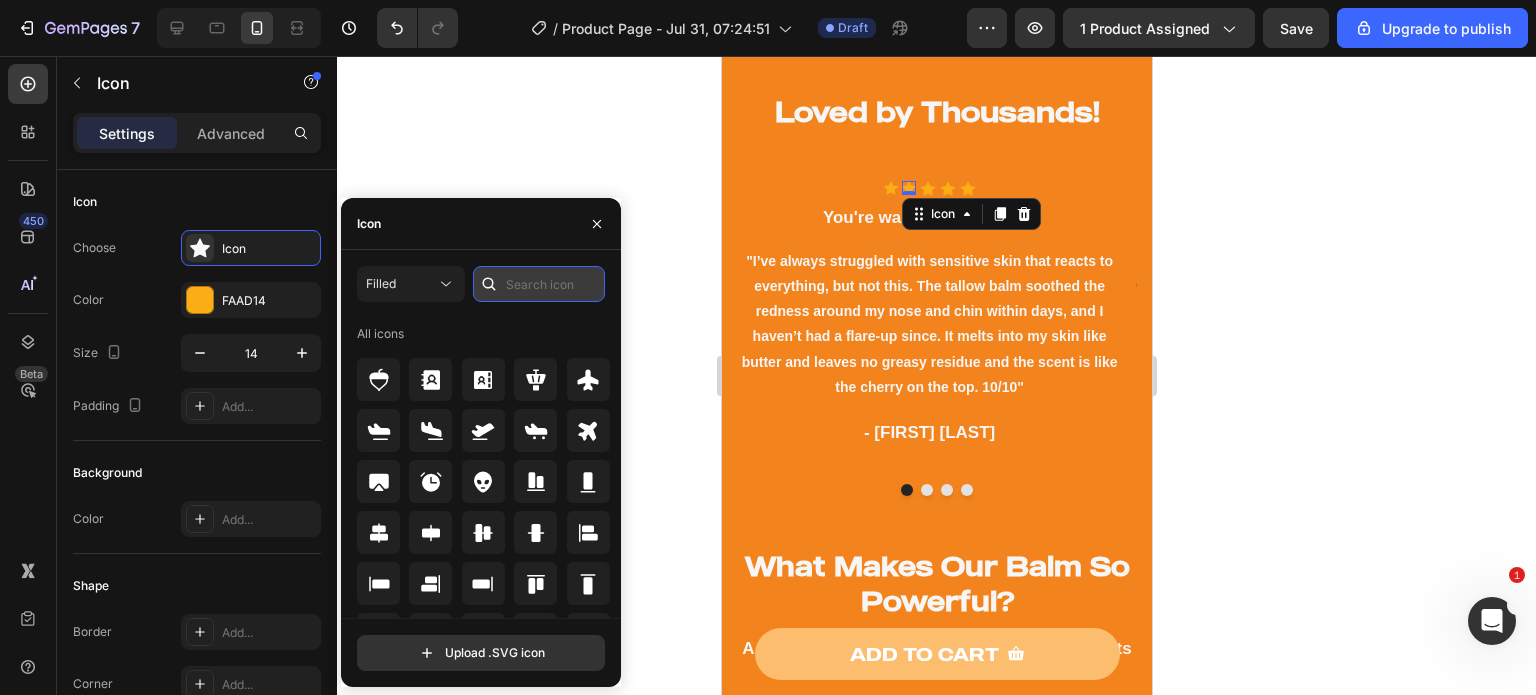click at bounding box center (539, 284) 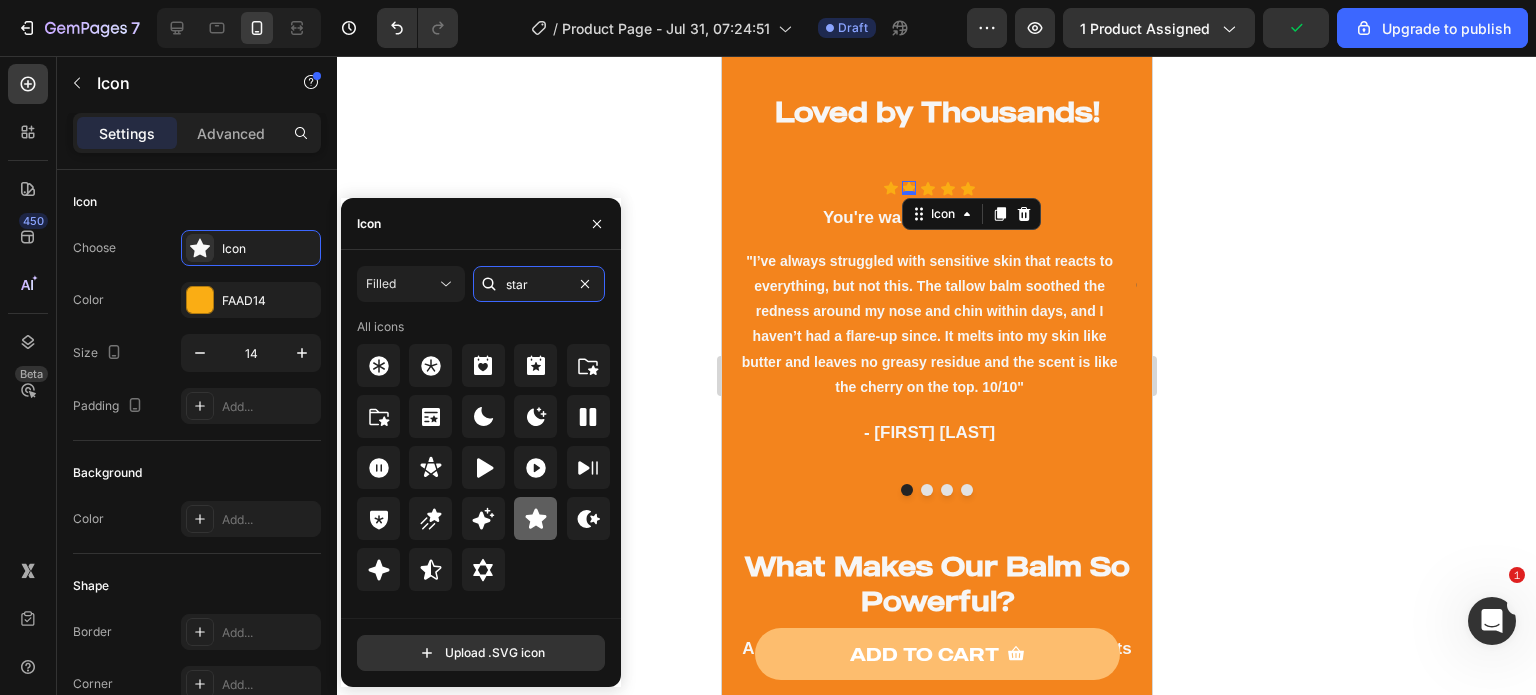 type on "star" 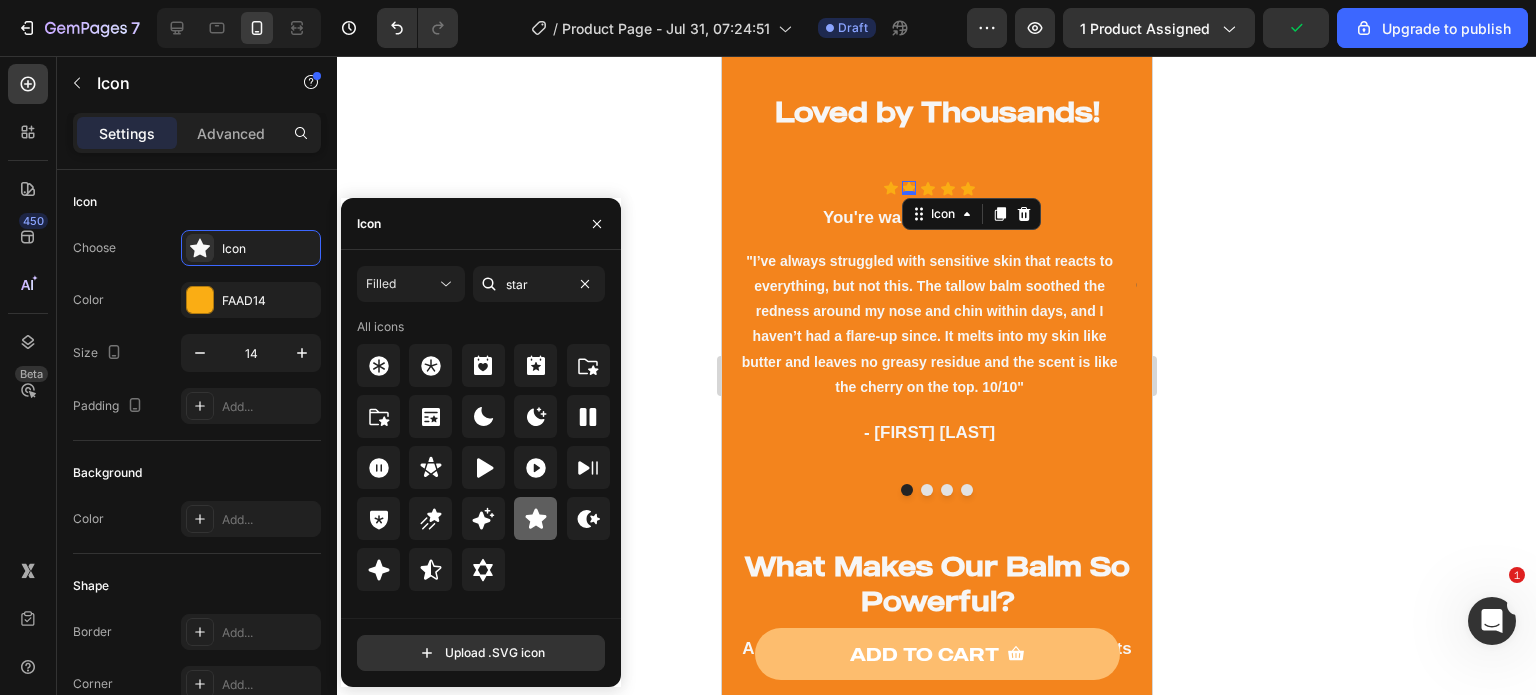 click 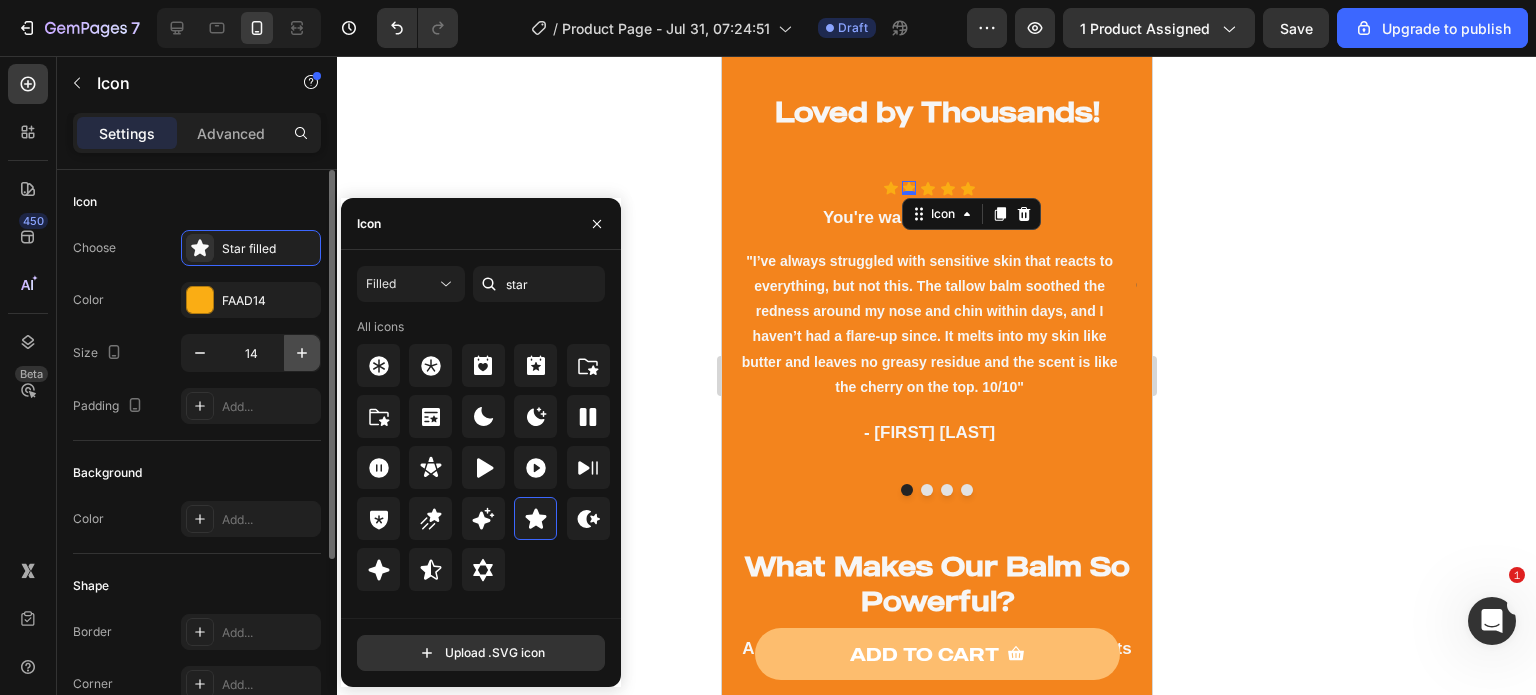 click 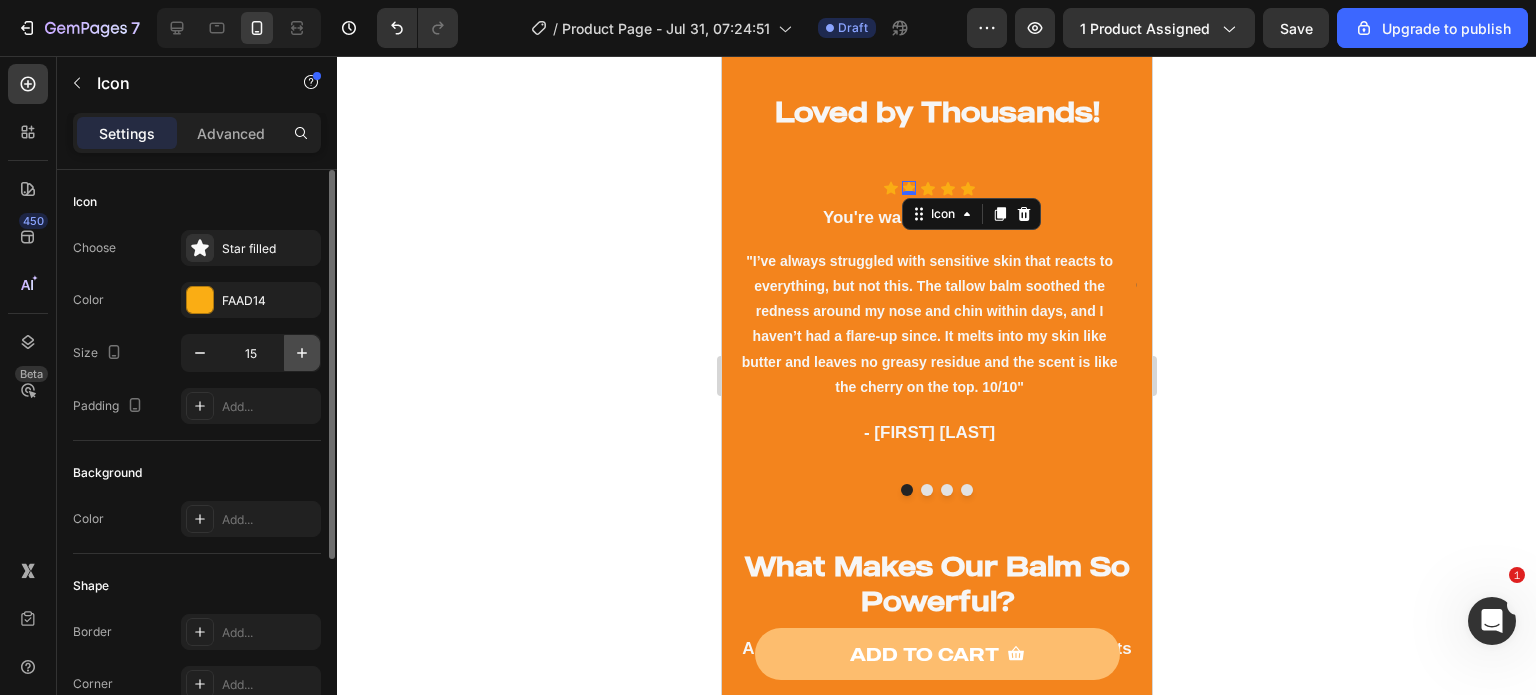 click 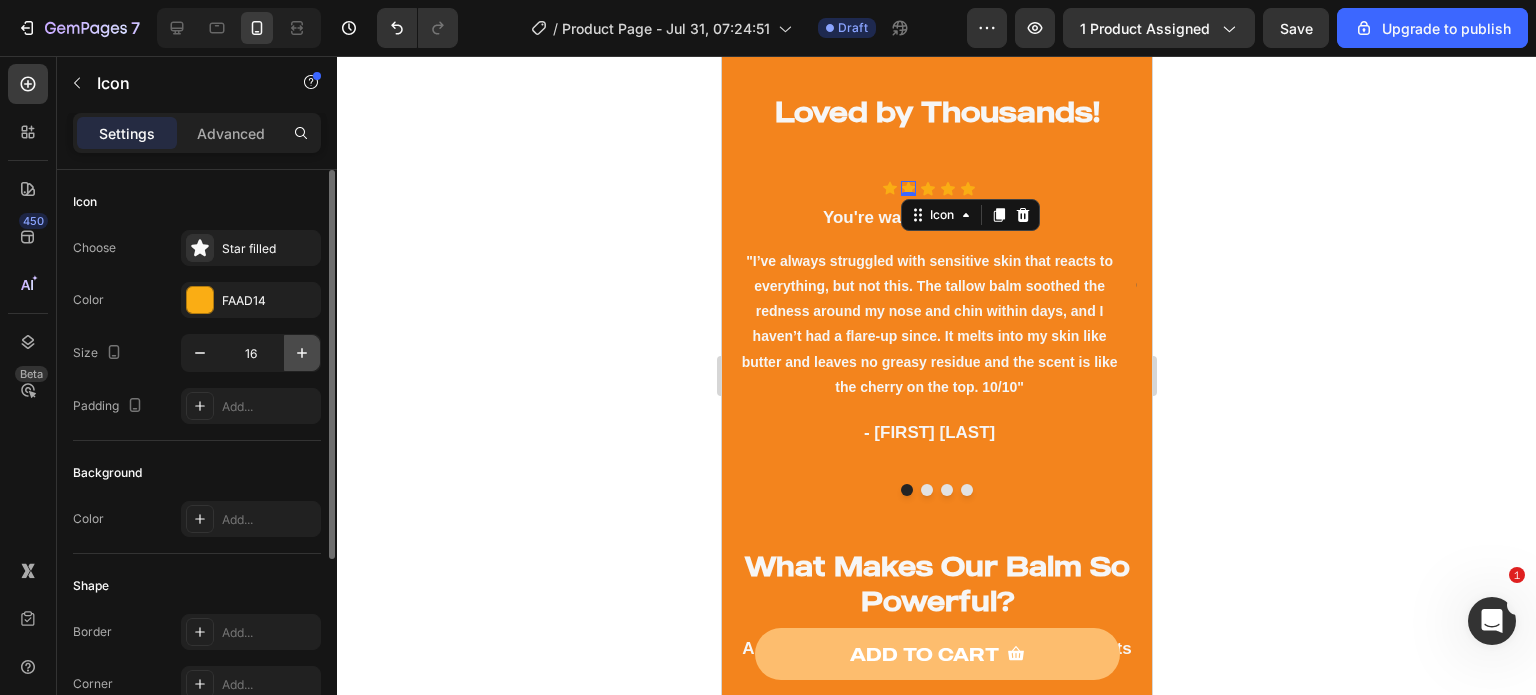 click 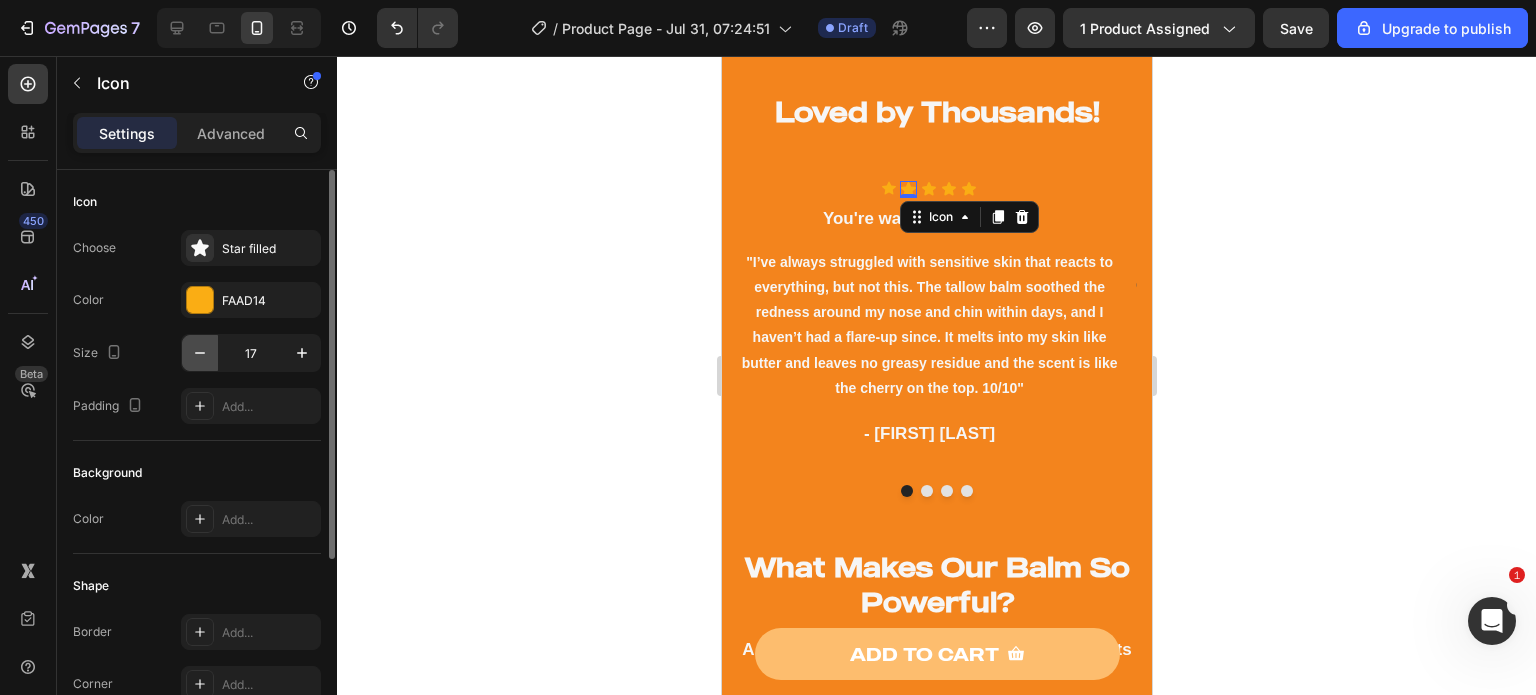 click 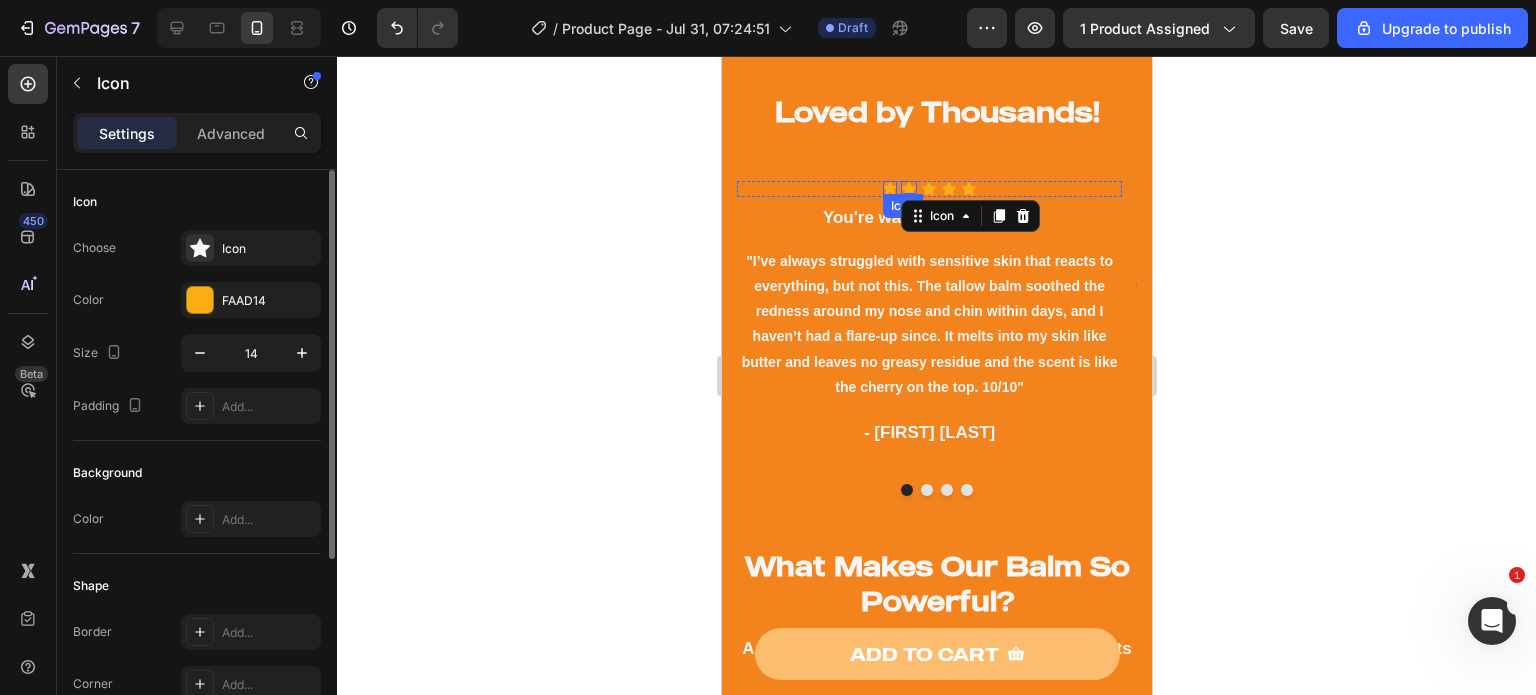 click on "Icon" at bounding box center (889, 188) 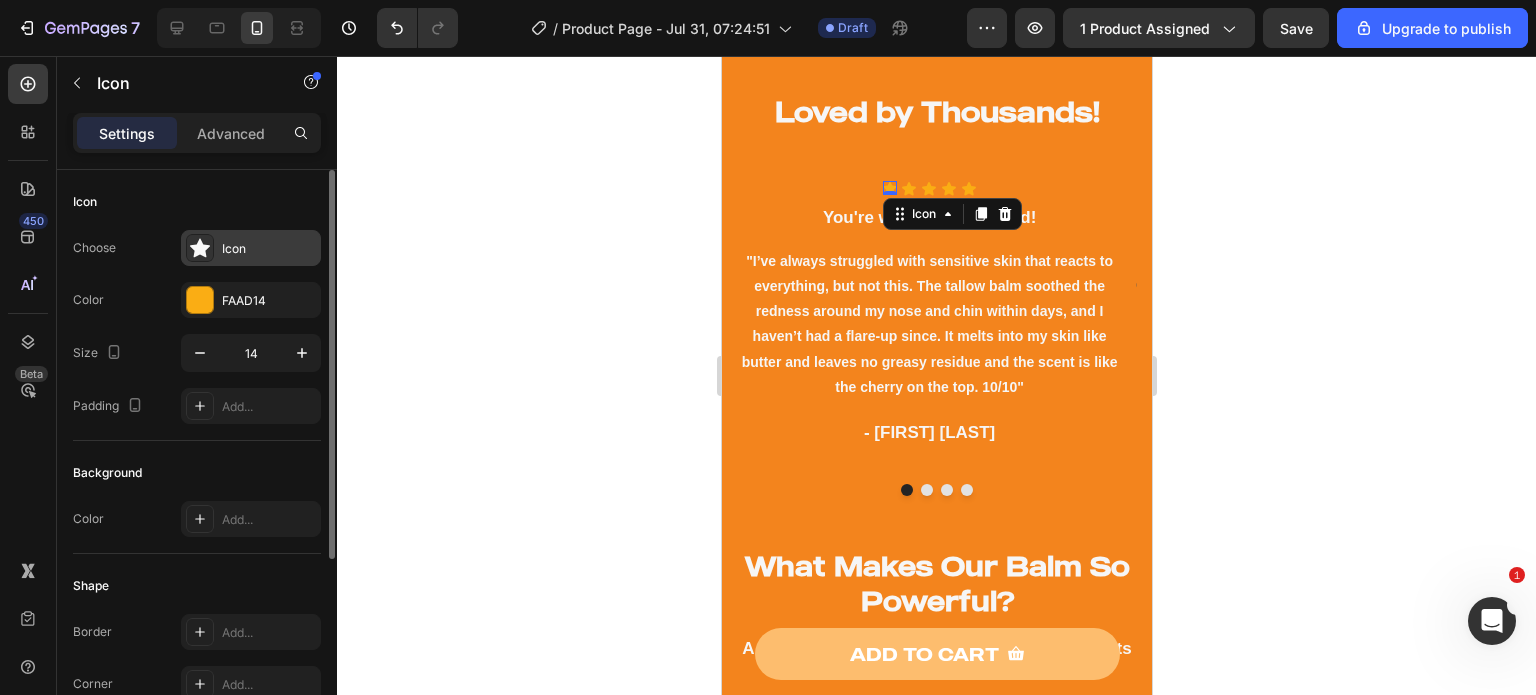 click on "Icon" at bounding box center [251, 248] 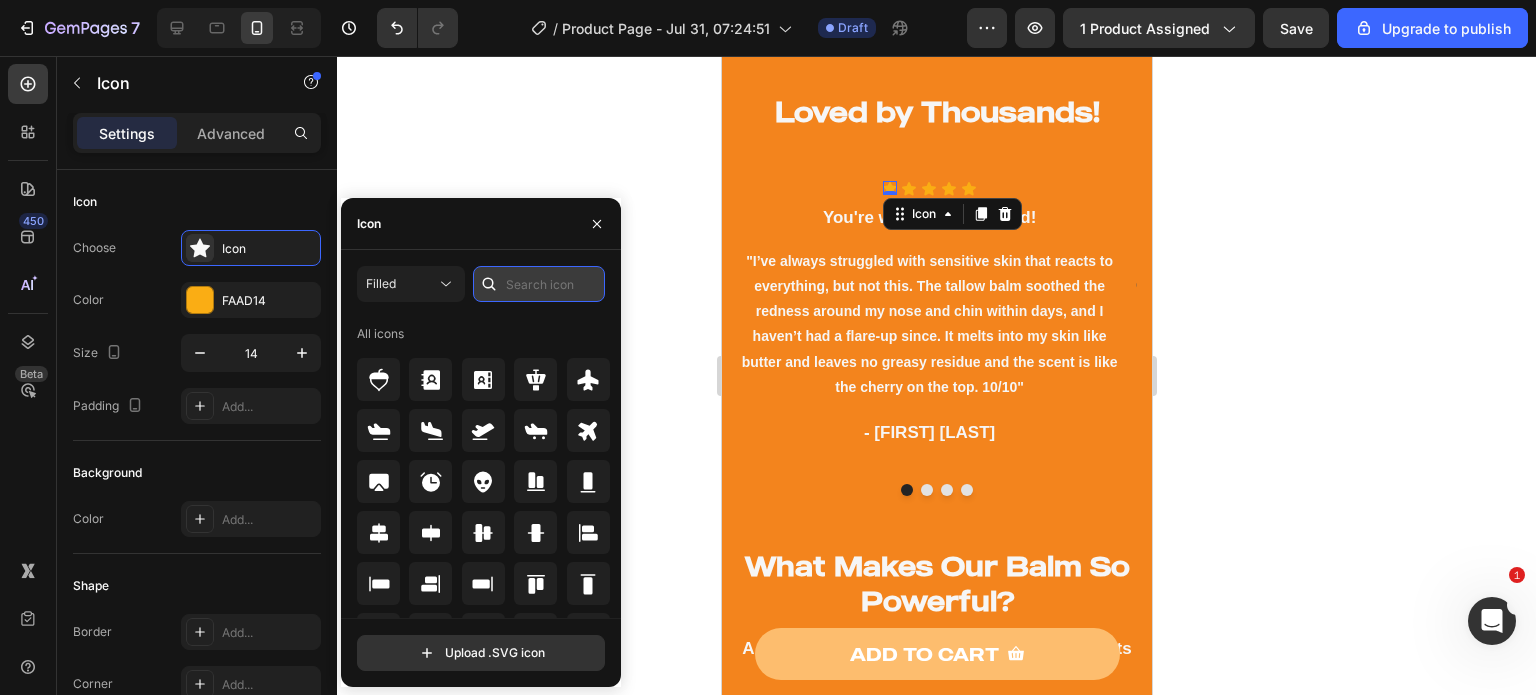 click at bounding box center [539, 284] 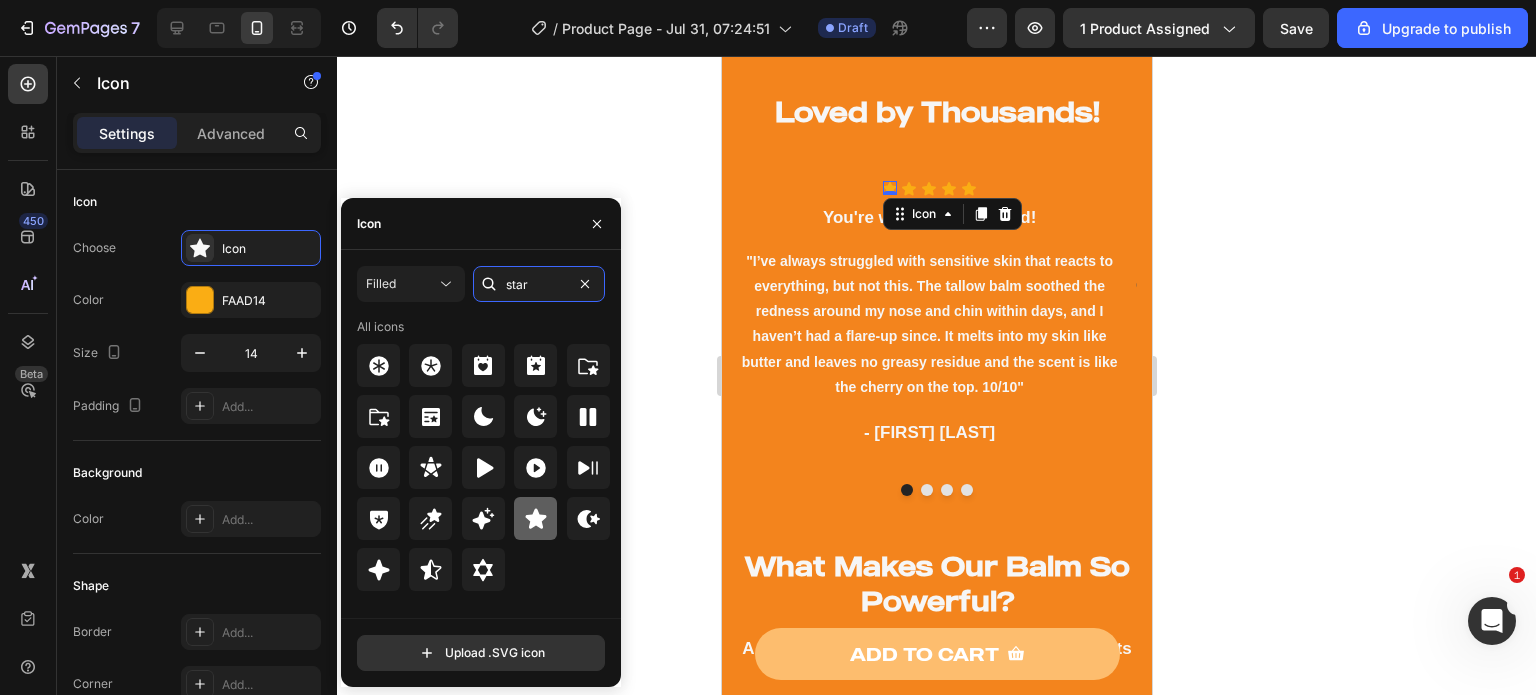 type on "star" 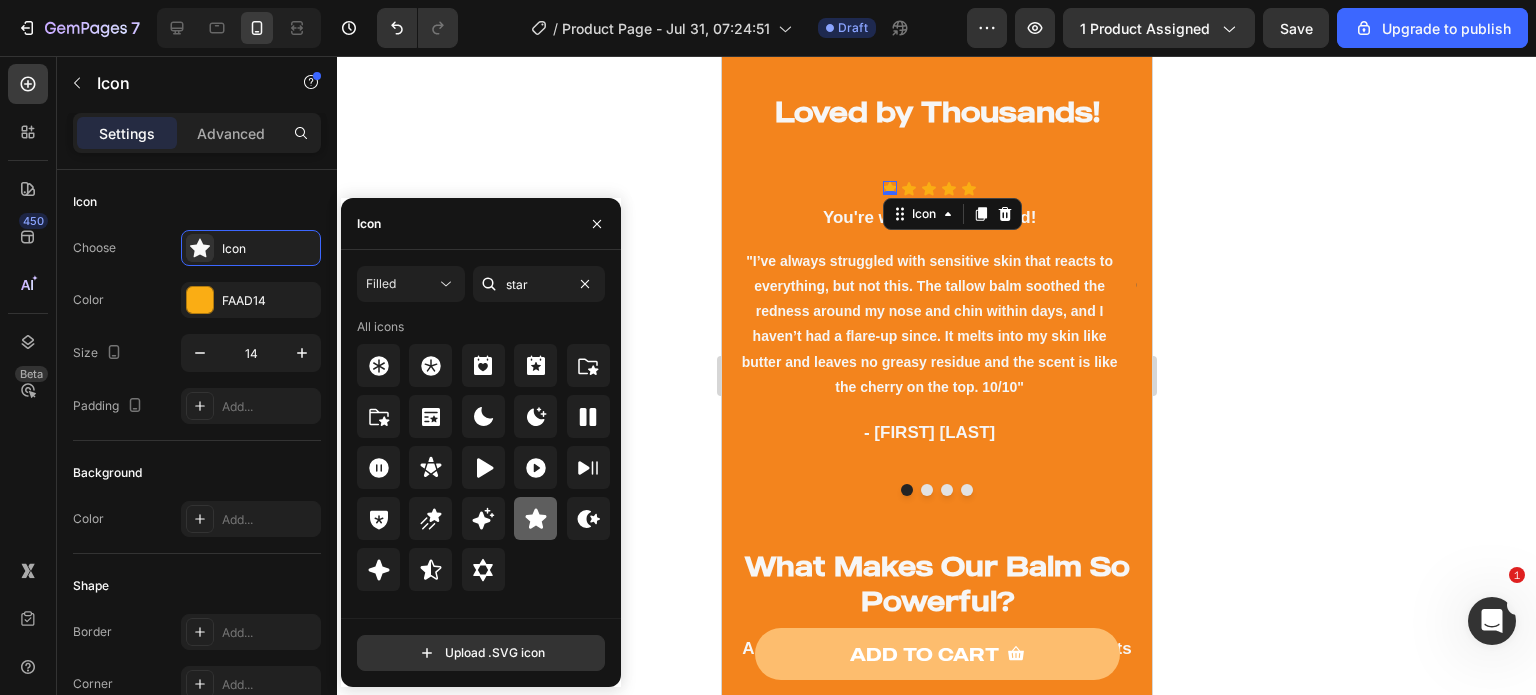click 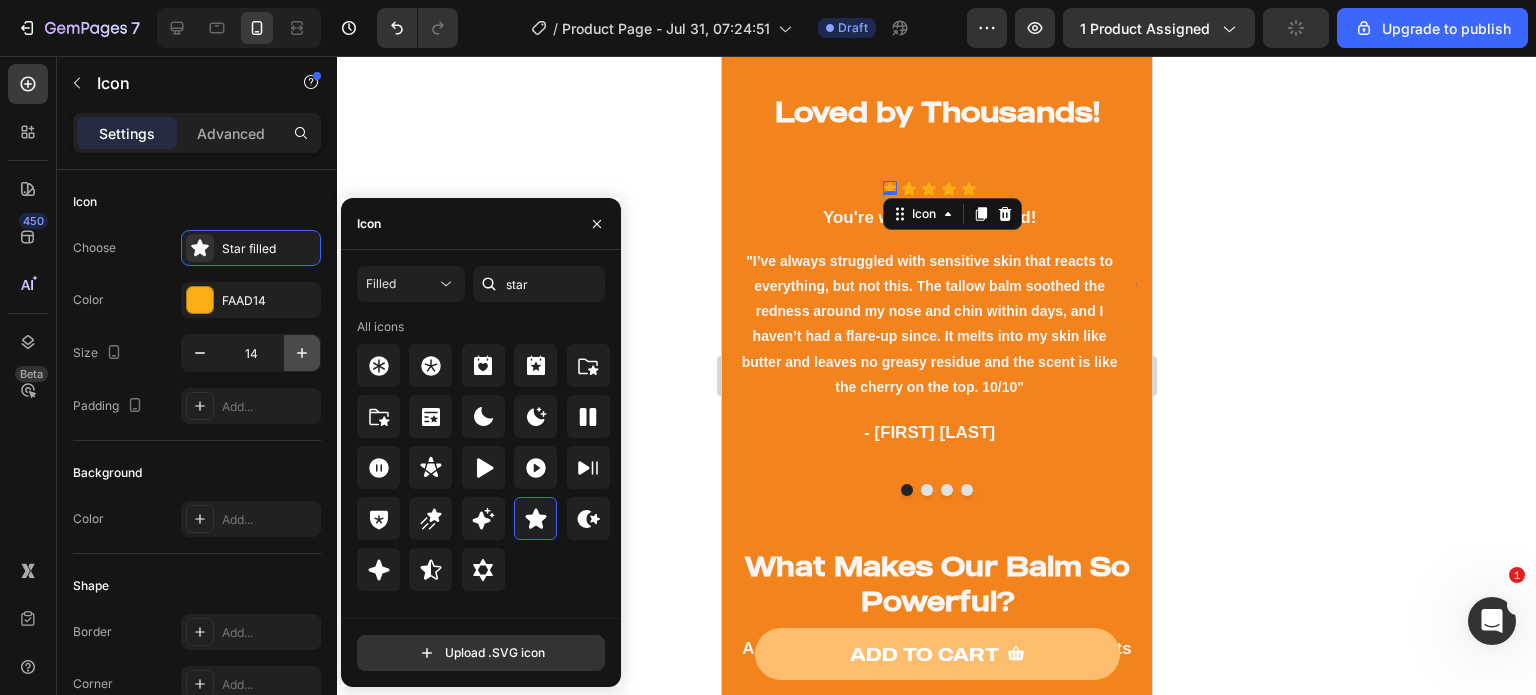 click 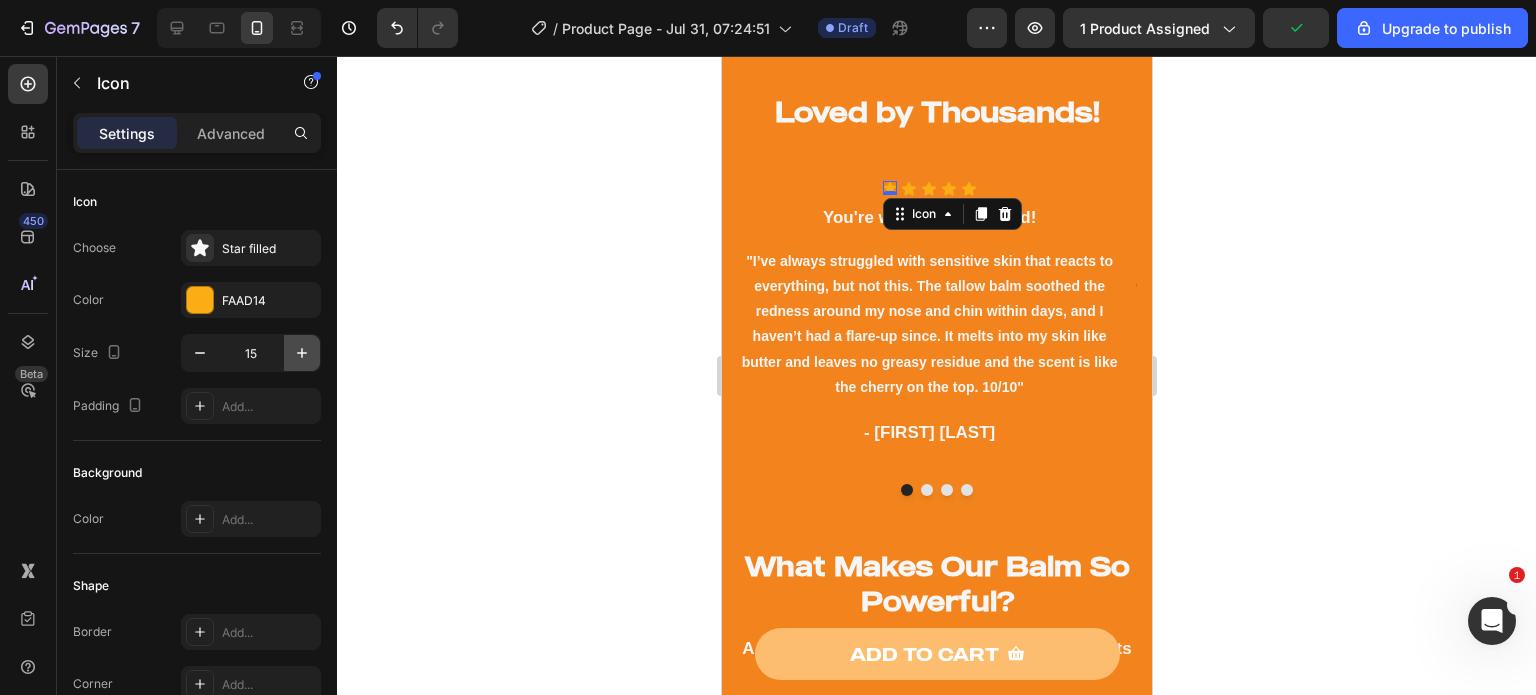 click 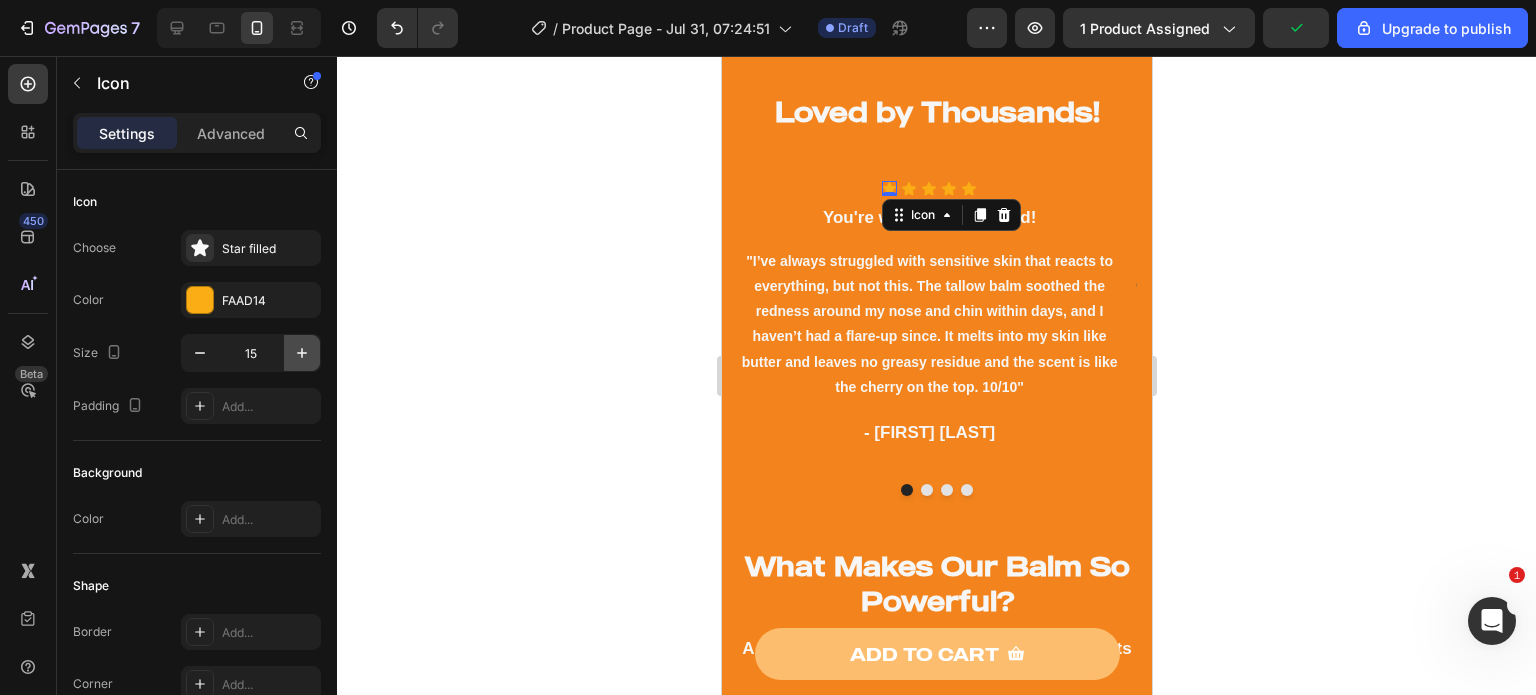 type on "16" 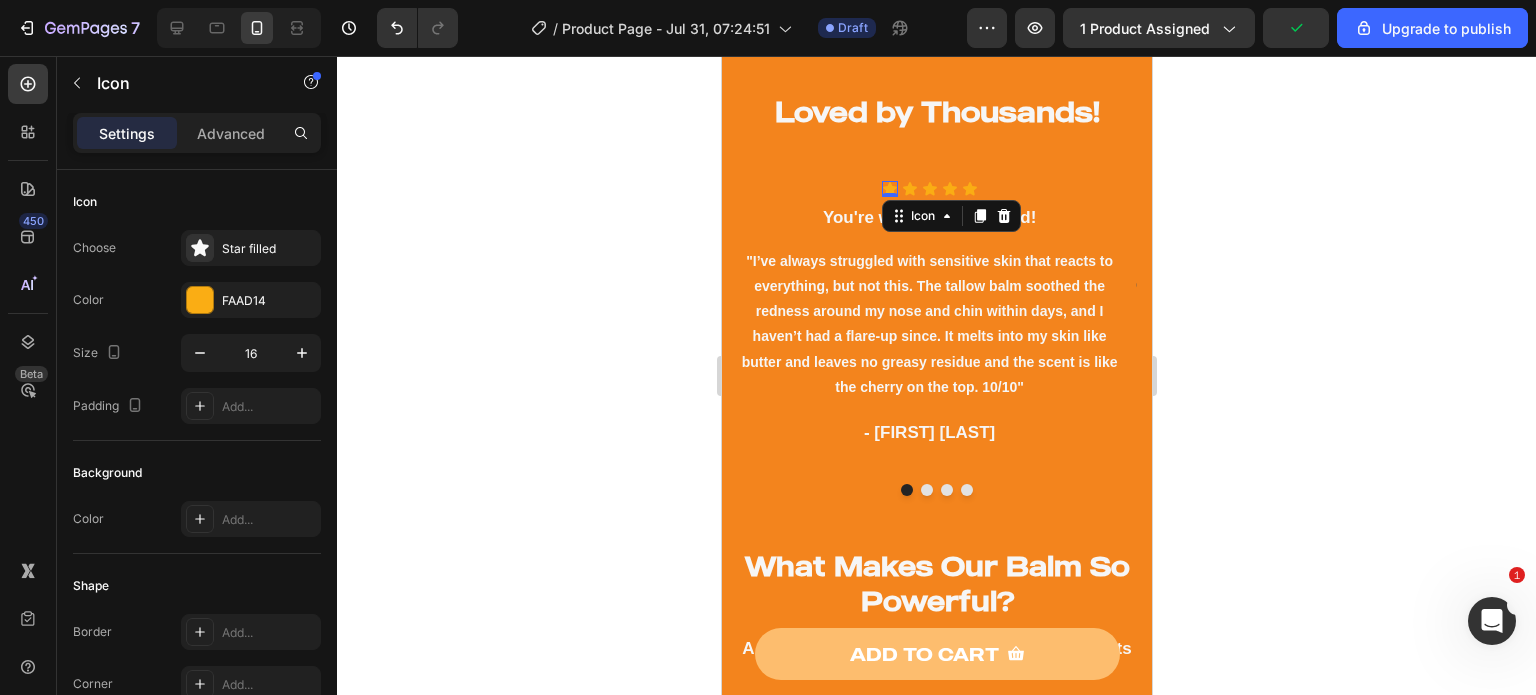 click 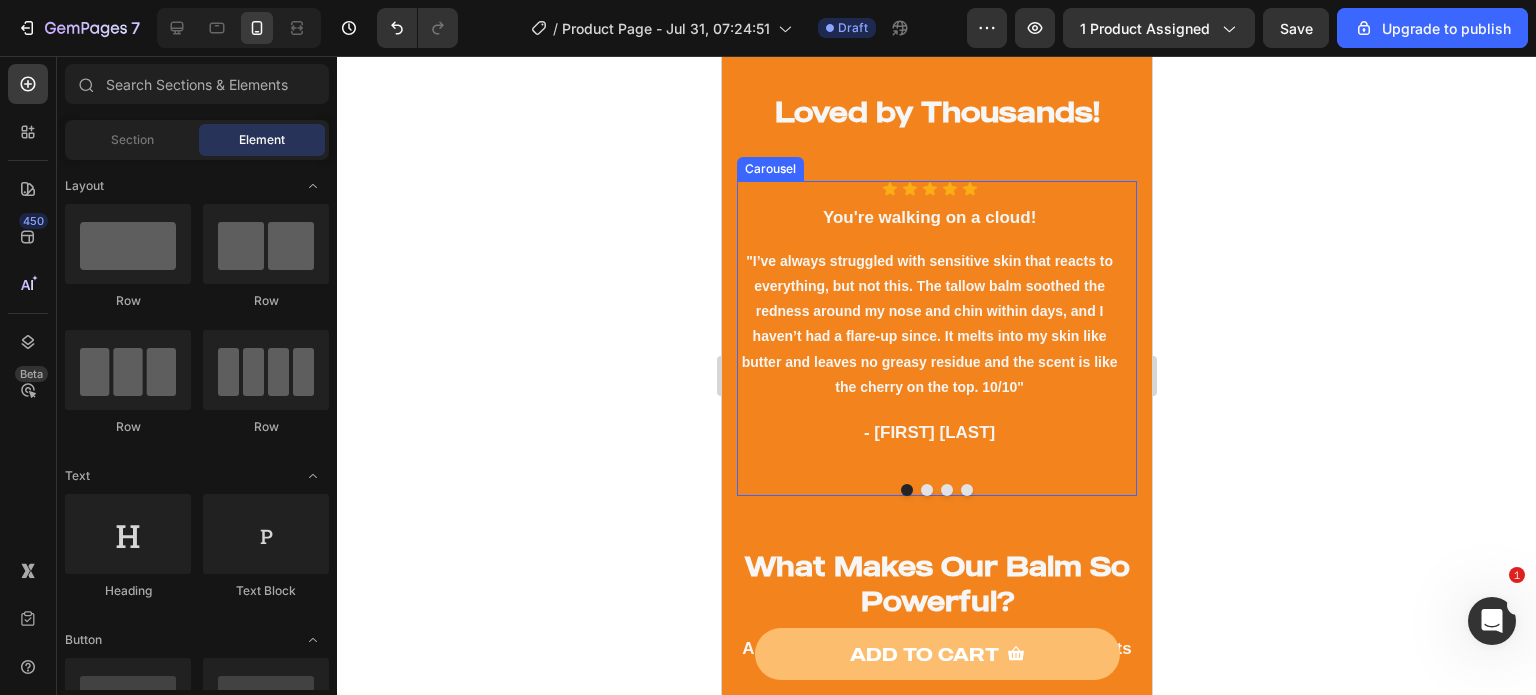 click on "Icon
Icon
Icon
Icon
Icon Icon List Hoz You're walking on a cloud! Heading "I’ve always struggled with sensitive skin that reacts to everything, but not this. The tallow balm soothed the redness around my nose and chin within days, and I haven’t had a flare-up since. It melts into my skin like butter and leaves no greasy residue and the scent is like the cherry on the top. 10/10" Text block - [FIRST] [LAST] Text block" at bounding box center (928, 338) 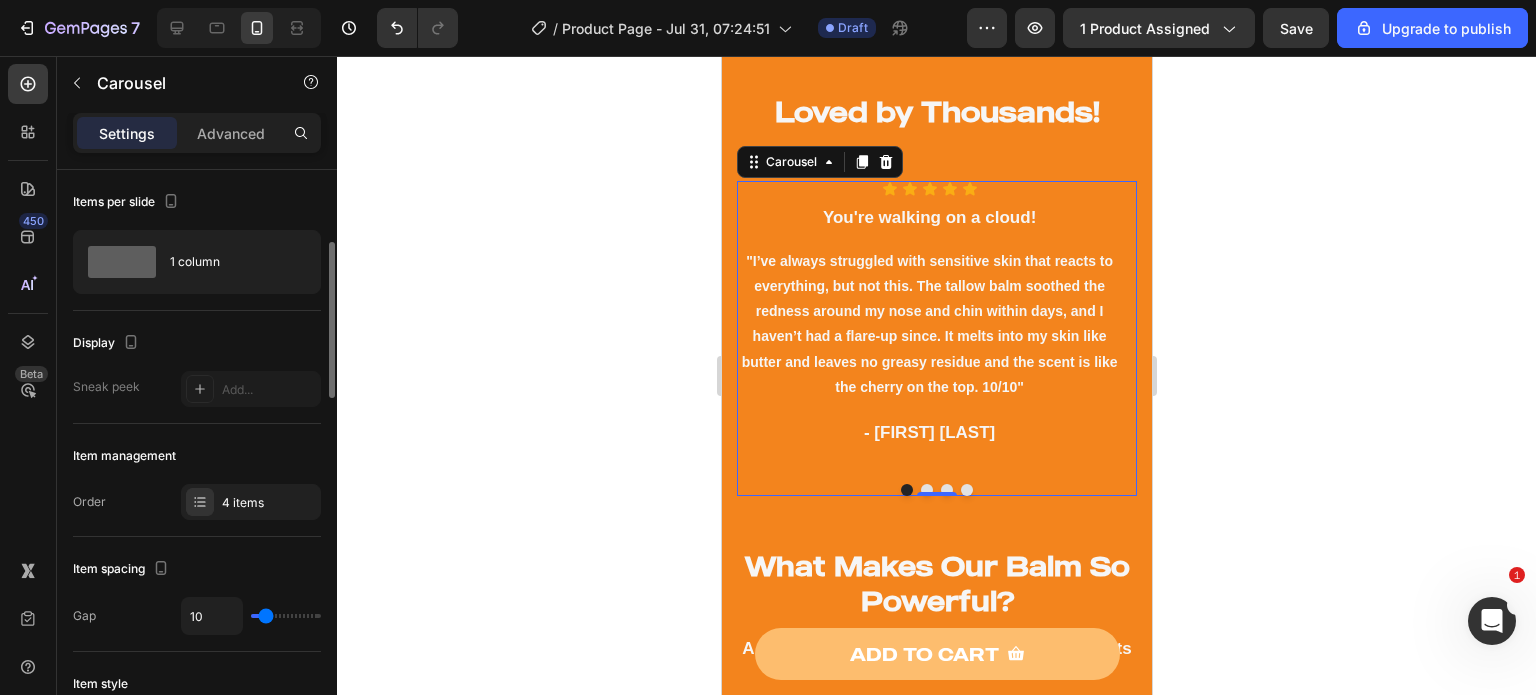 scroll, scrollTop: 159, scrollLeft: 0, axis: vertical 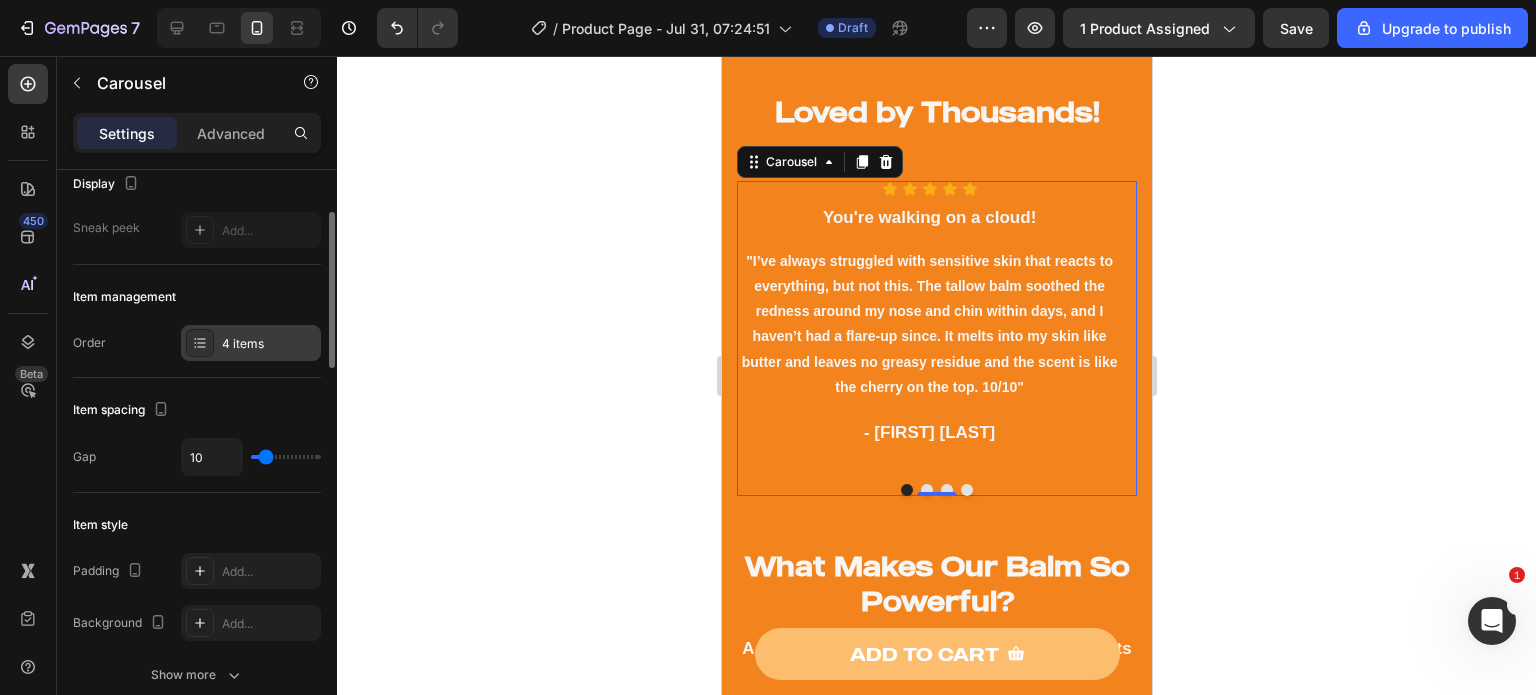 click on "4 items" at bounding box center [269, 344] 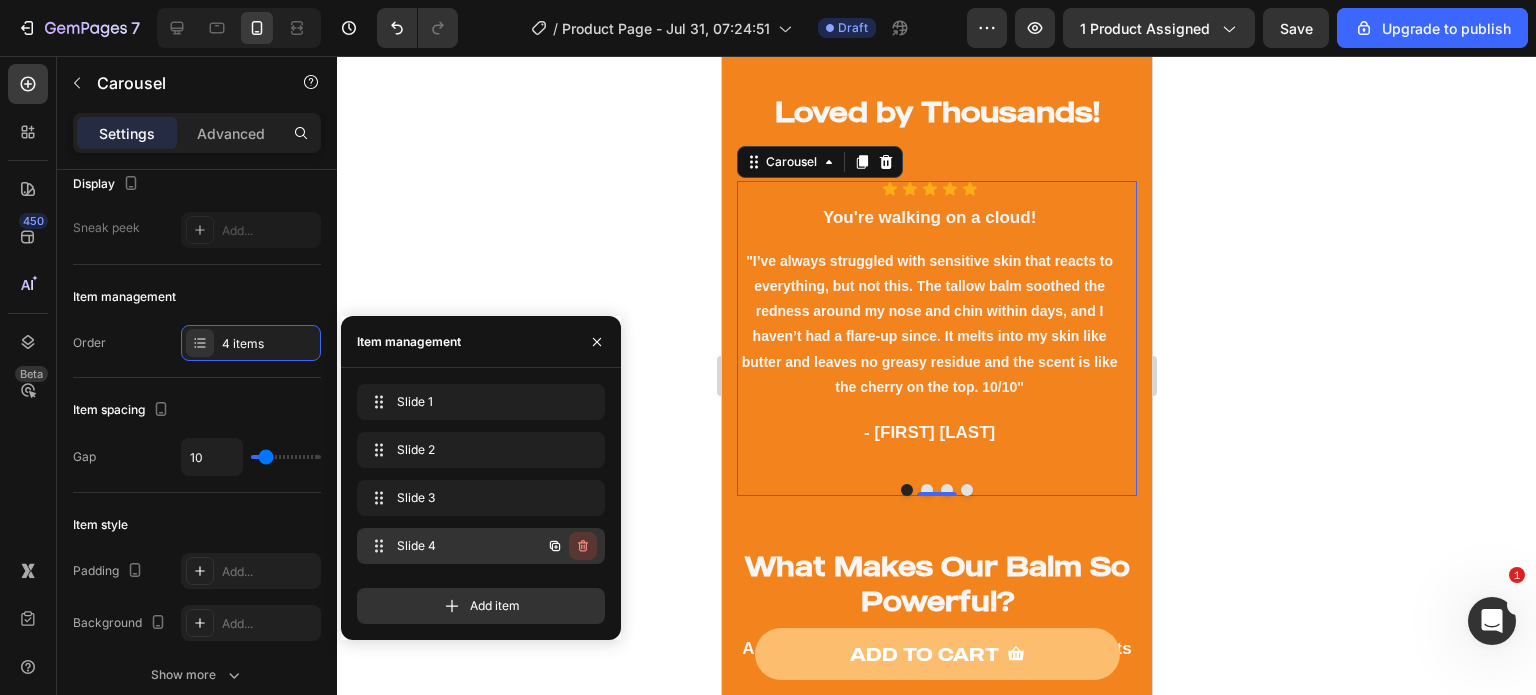 click 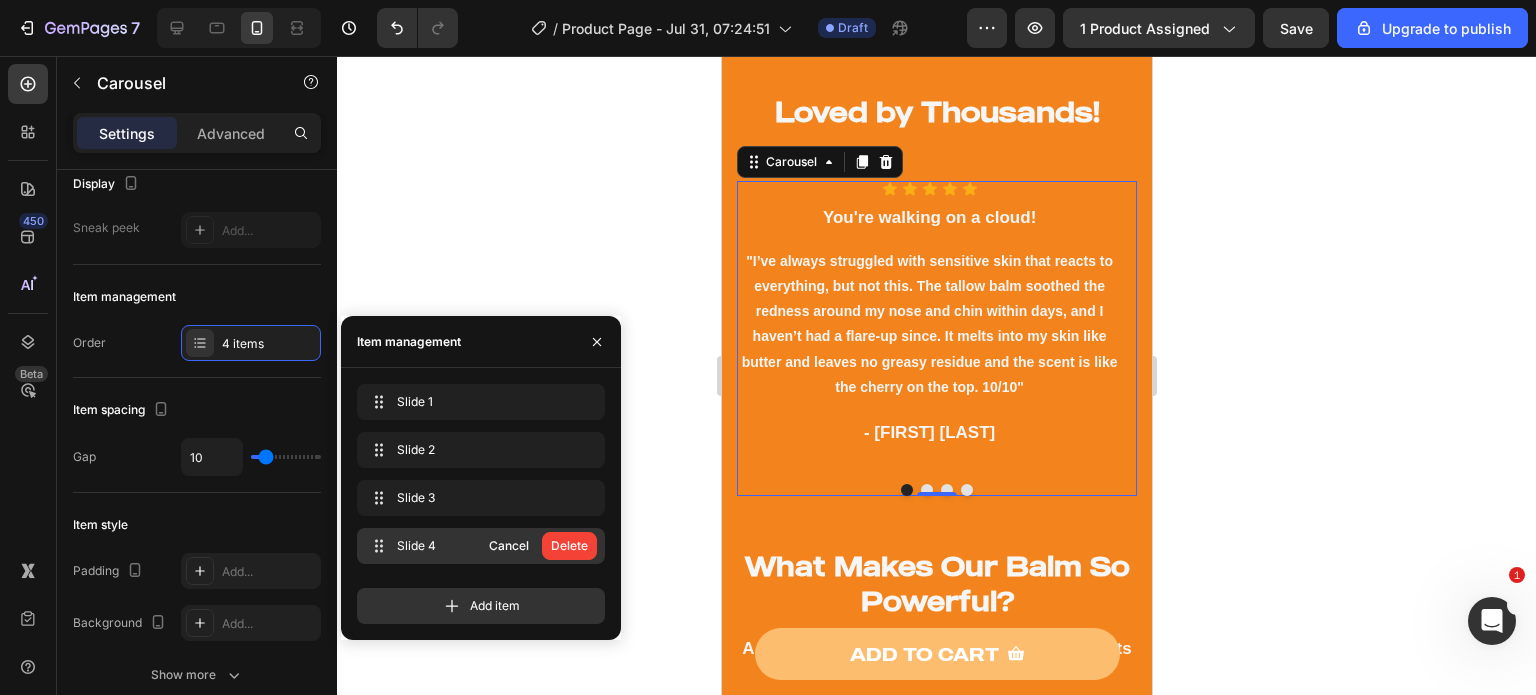 click on "Delete" at bounding box center [569, 546] 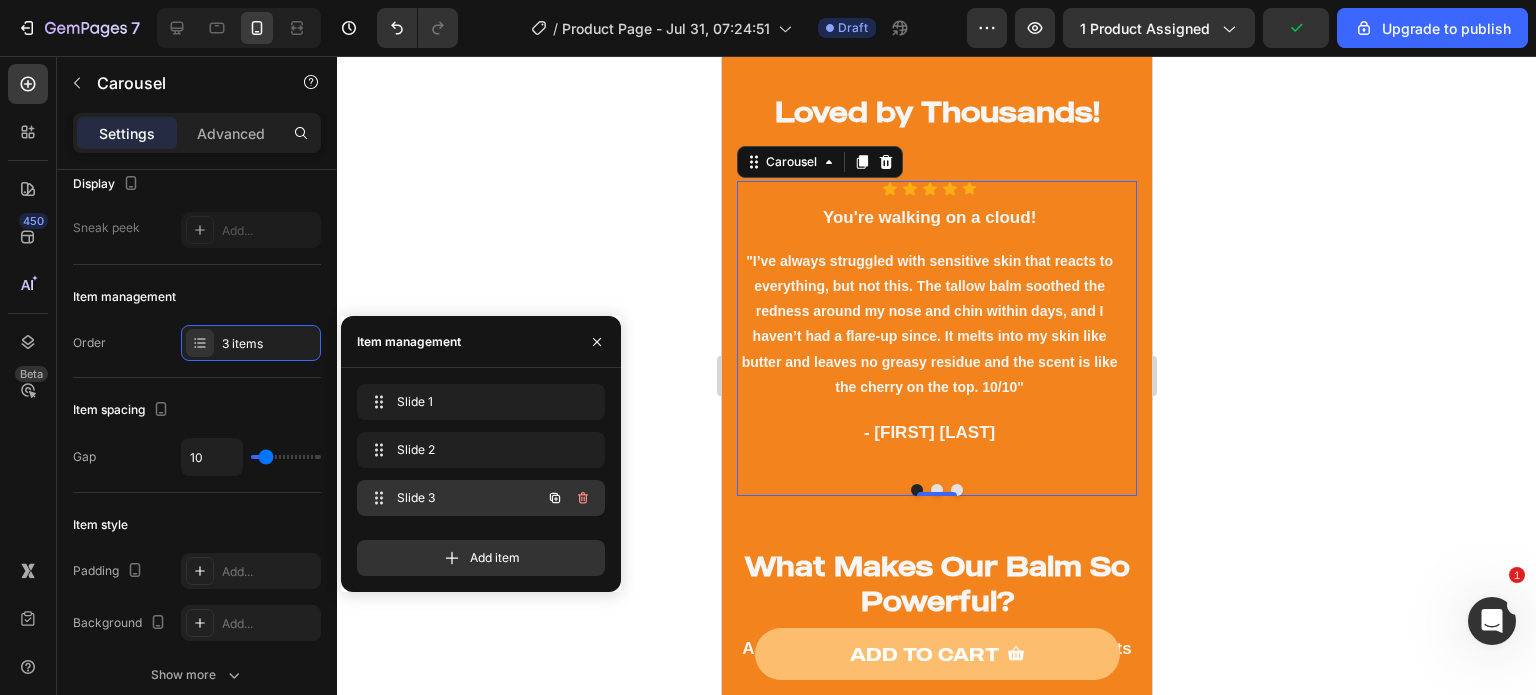 click 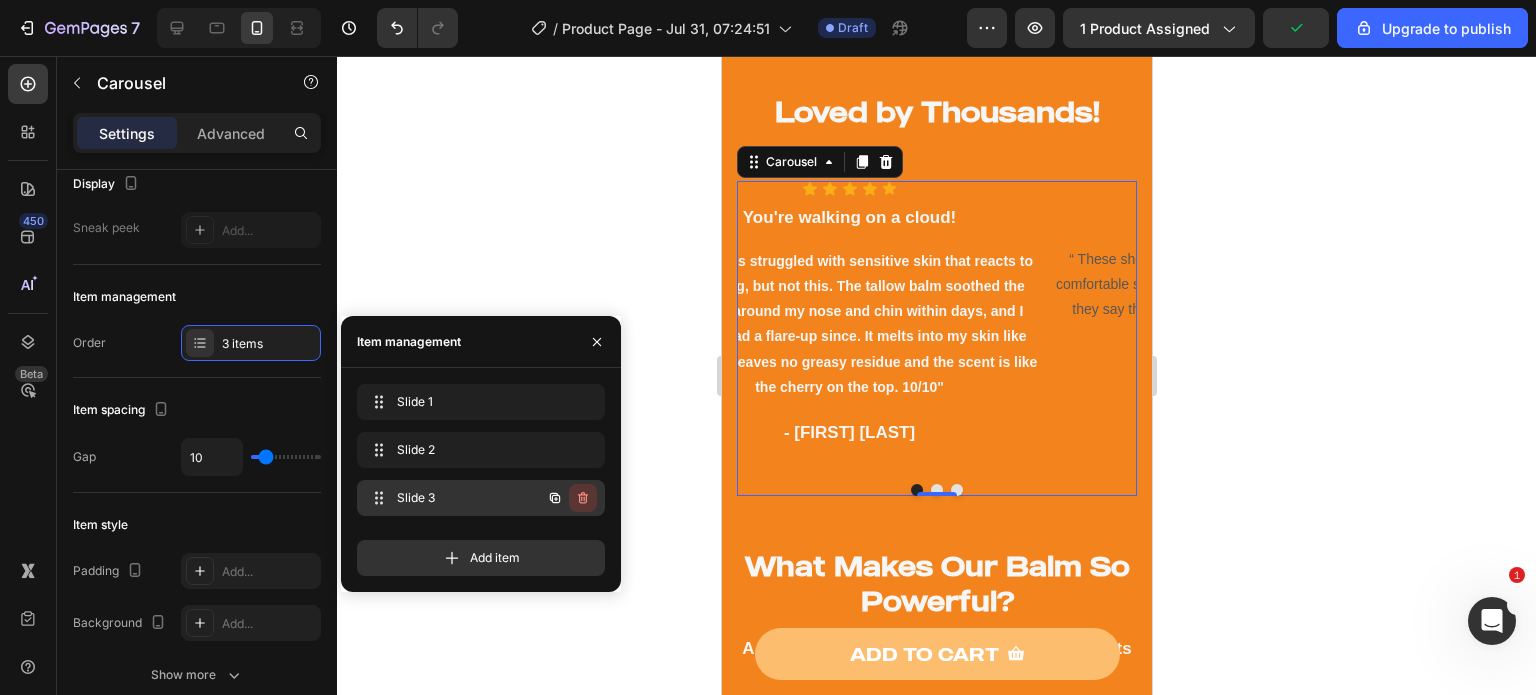 click 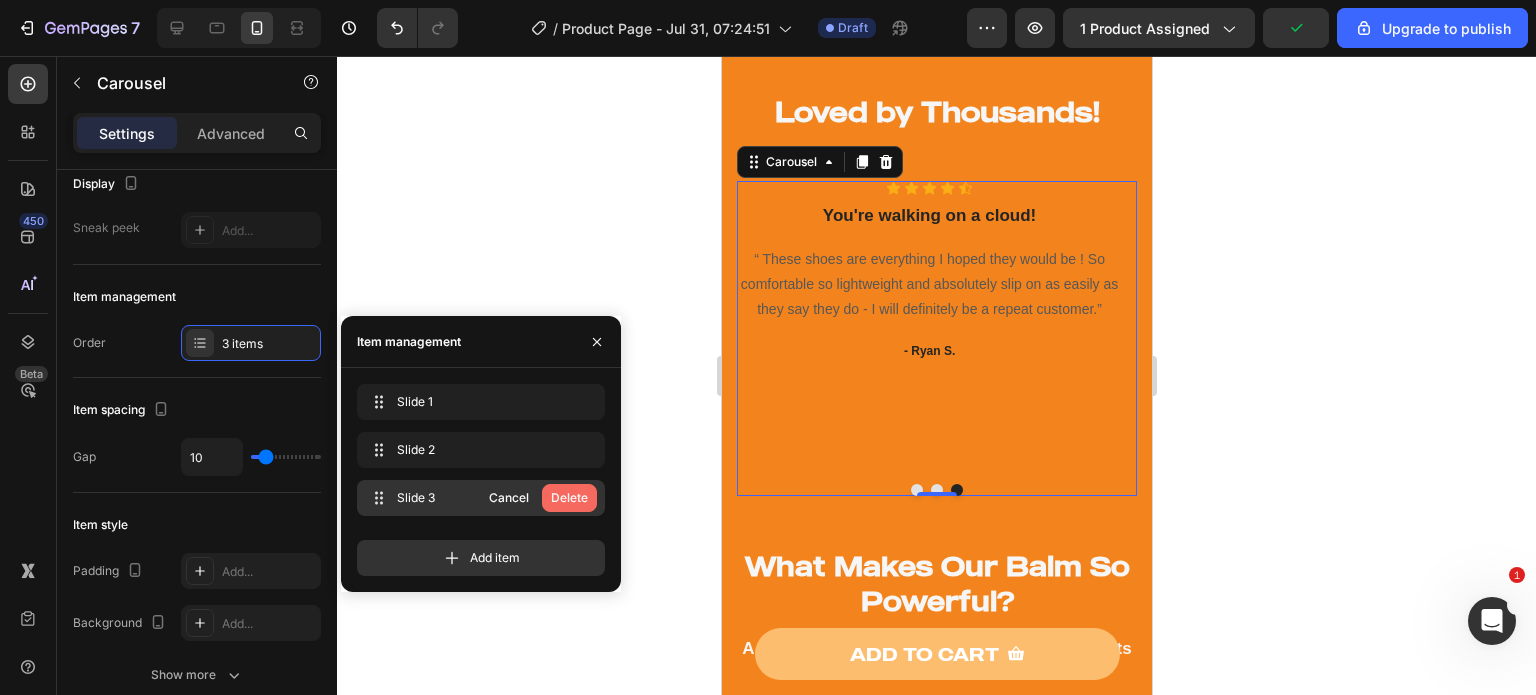 click on "Delete" at bounding box center (569, 498) 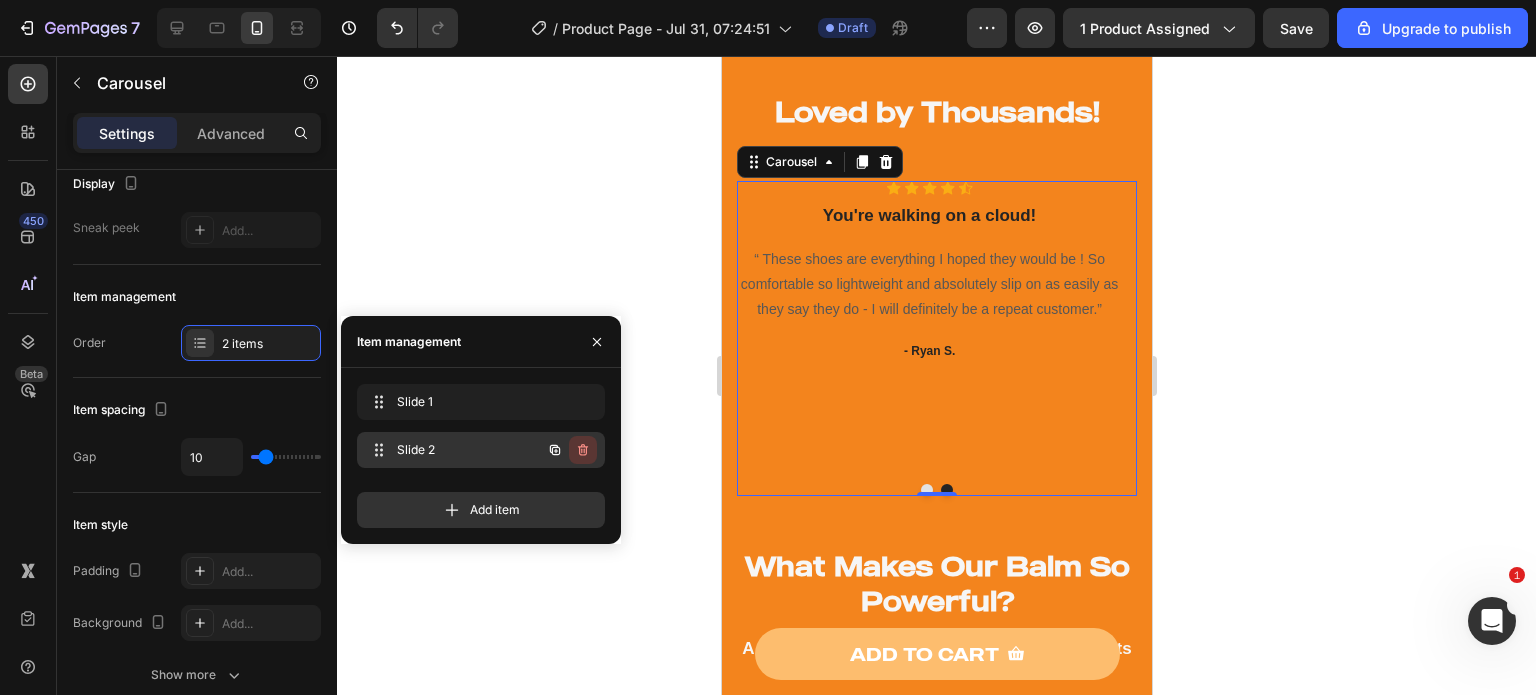 click 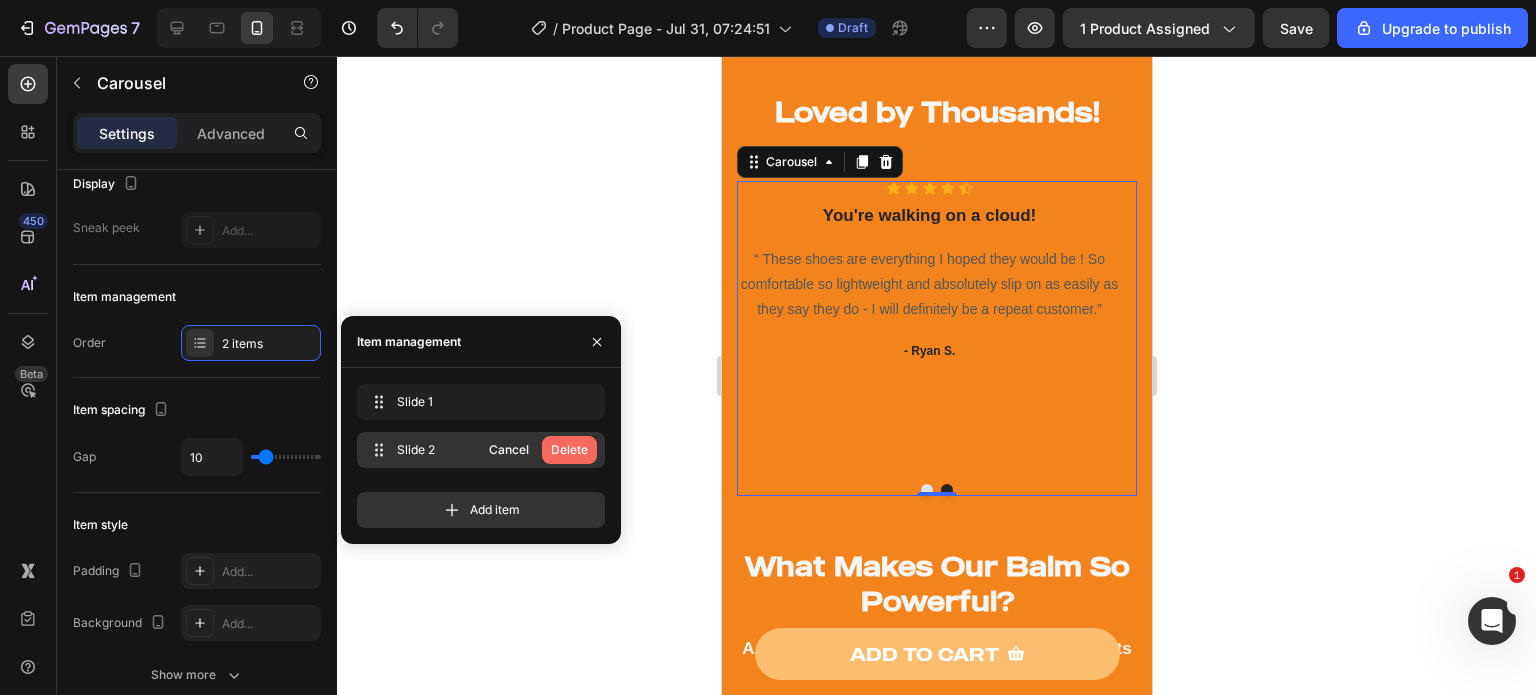 click on "Delete" at bounding box center (569, 450) 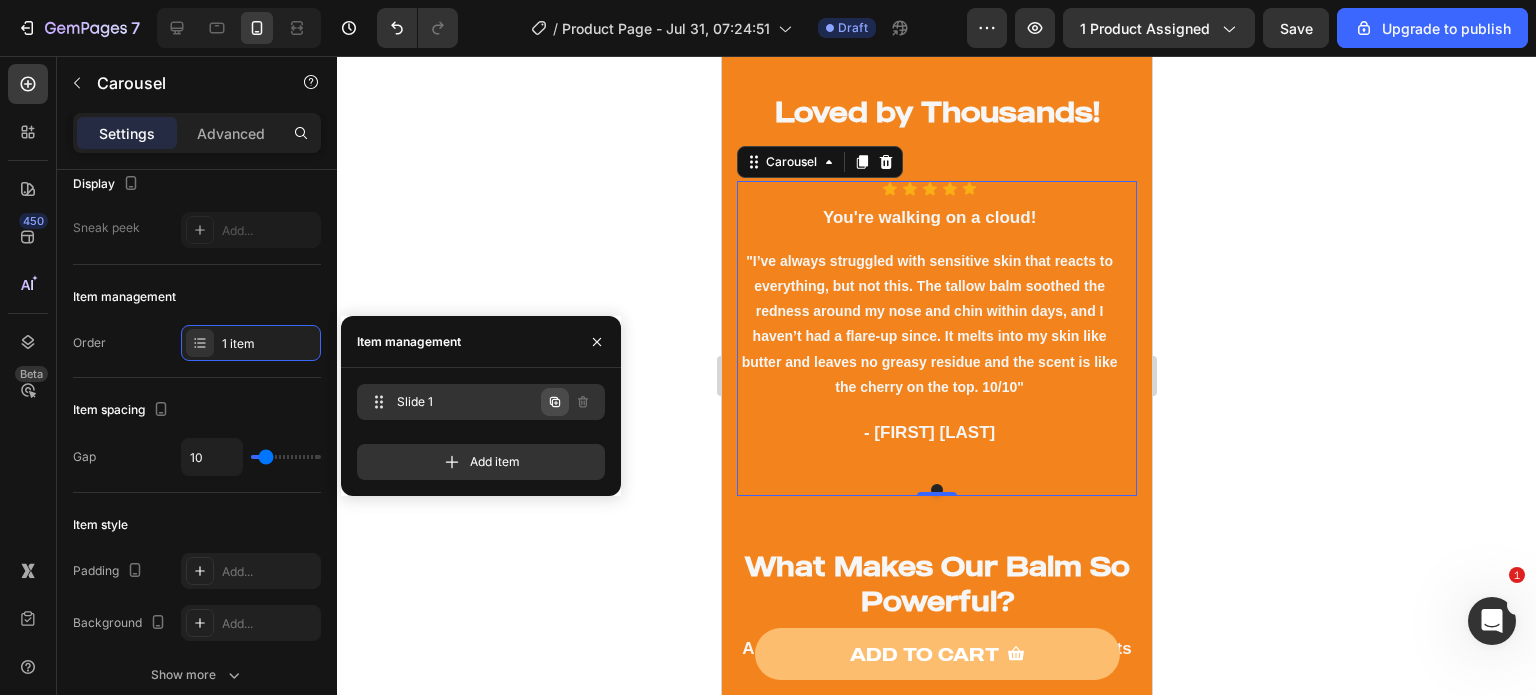 click 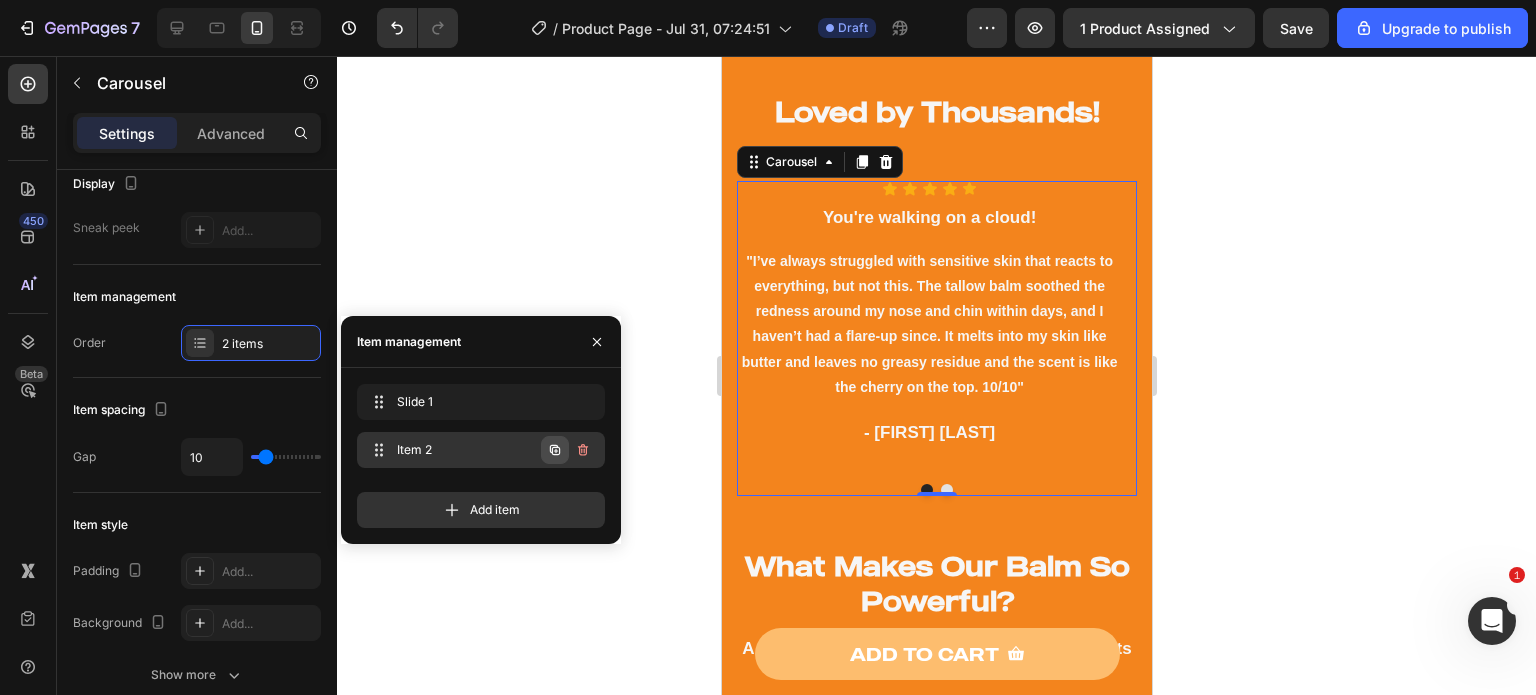 click 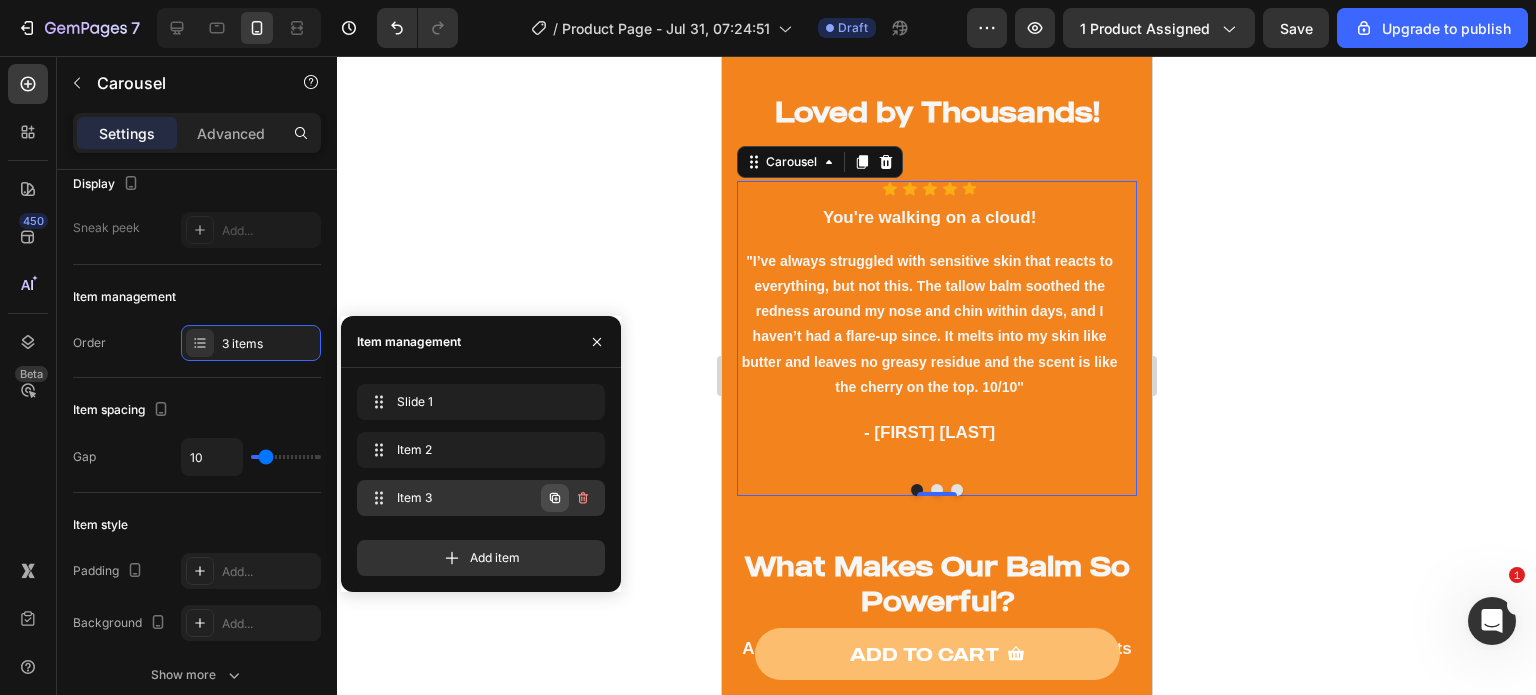 click 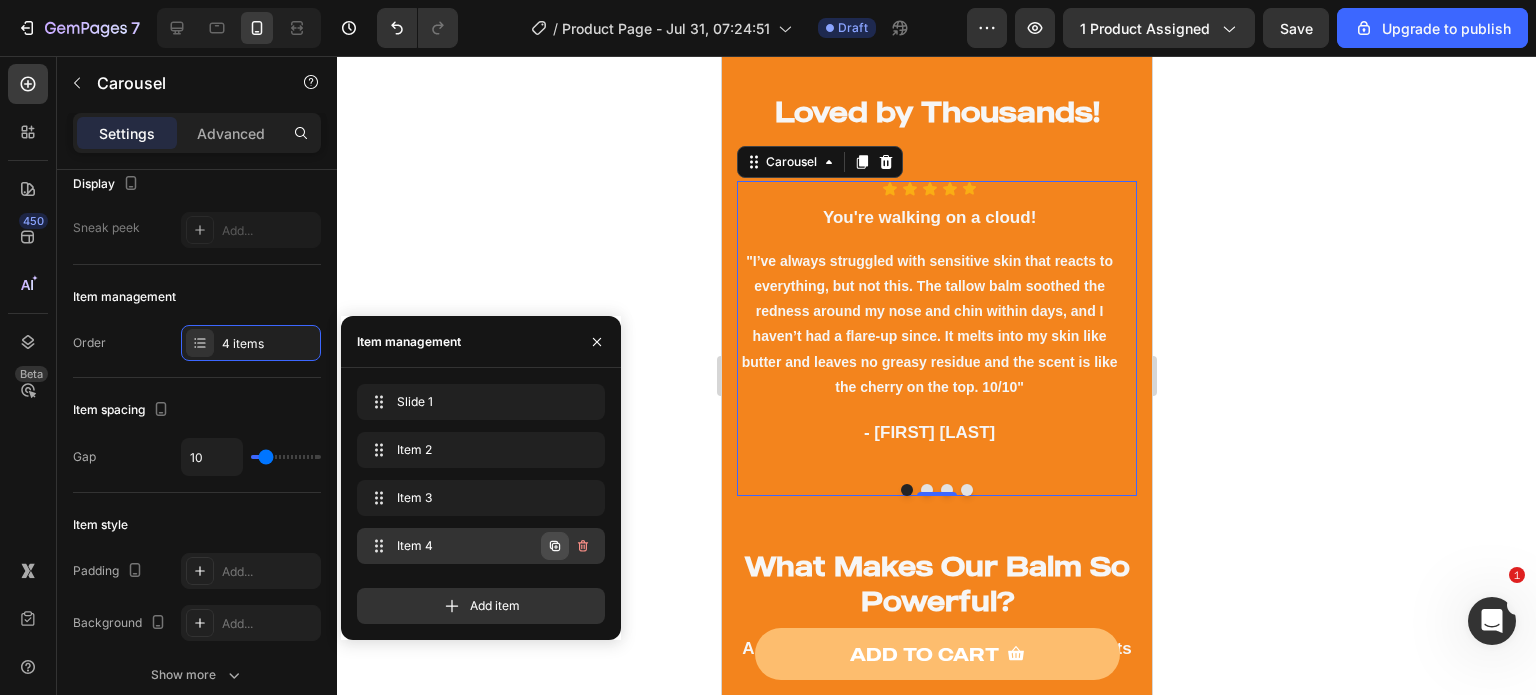 click 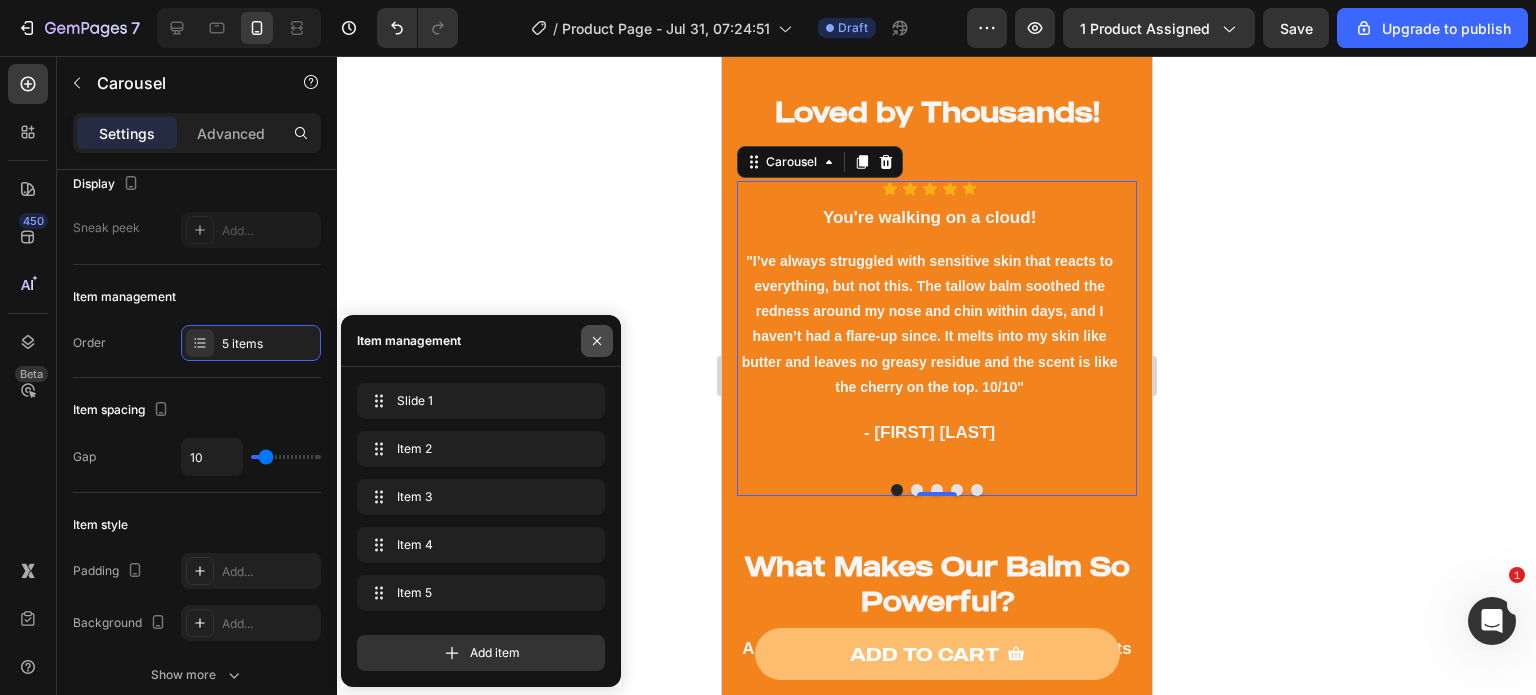 click 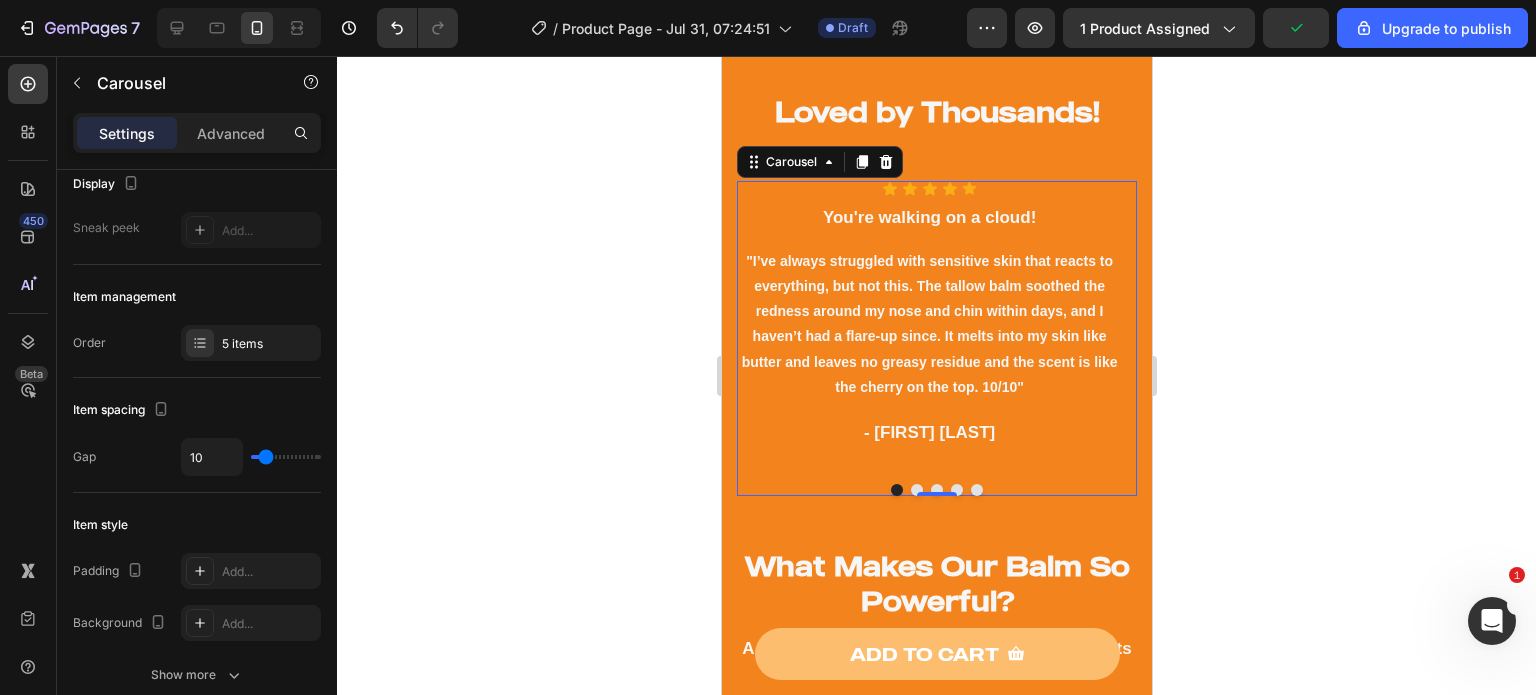 click at bounding box center [916, 490] 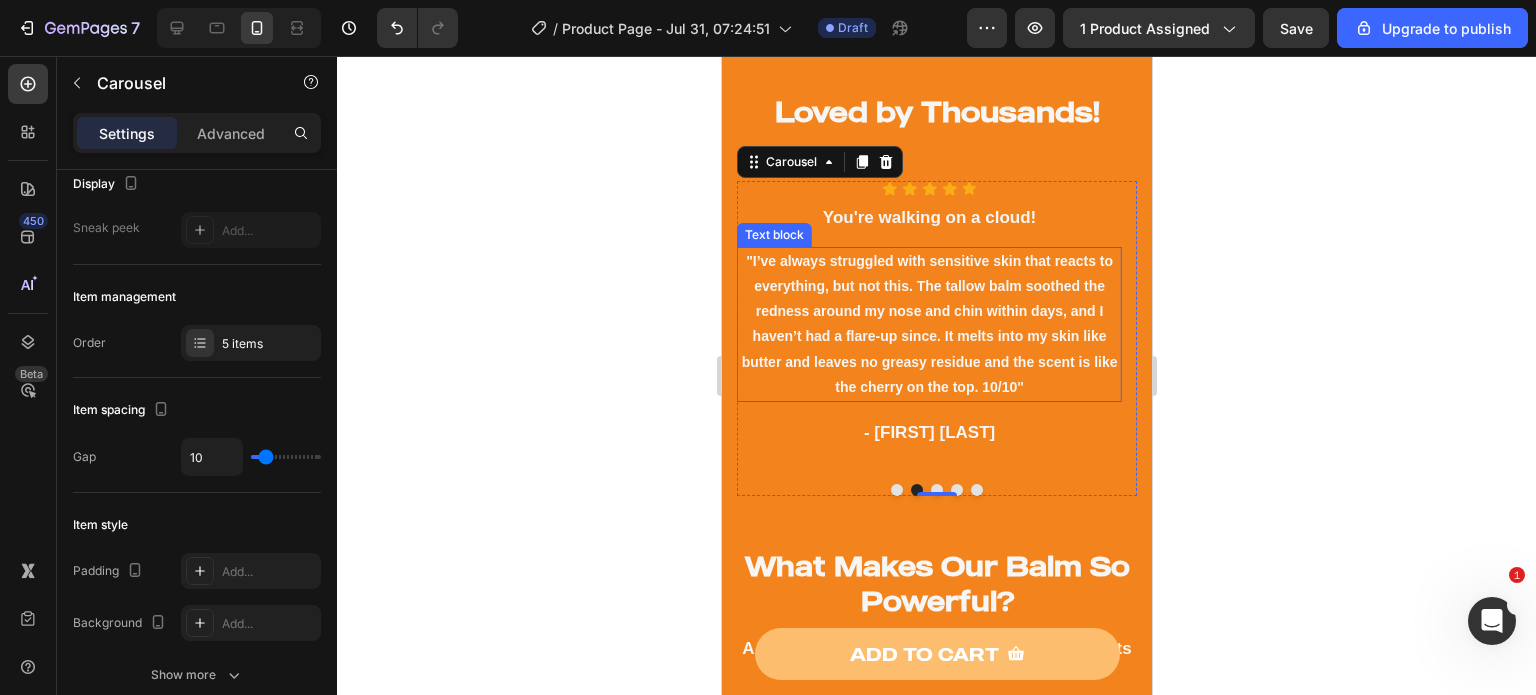 click on ""I’ve always struggled with sensitive skin that reacts to everything, but not this. The tallow balm soothed the redness around my nose and chin within days, and I haven’t had a flare-up since. It melts into my skin like butter and leaves no greasy residue and the scent is like the cherry on the top. 10/10"" at bounding box center (928, 324) 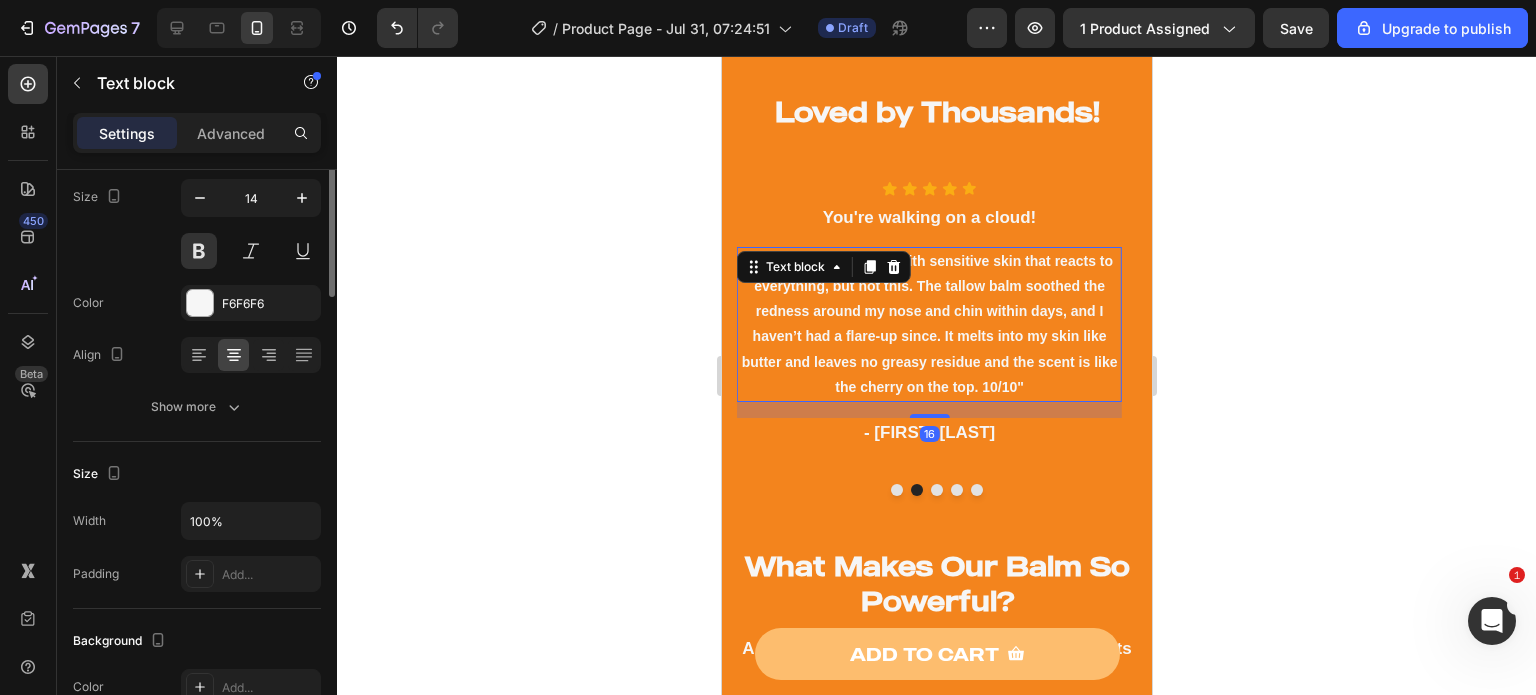 click on ""I’ve always struggled with sensitive skin that reacts to everything, but not this. The tallow balm soothed the redness around my nose and chin within days, and I haven’t had a flare-up since. It melts into my skin like butter and leaves no greasy residue and the scent is like the cherry on the top. 10/10"" at bounding box center (928, 324) 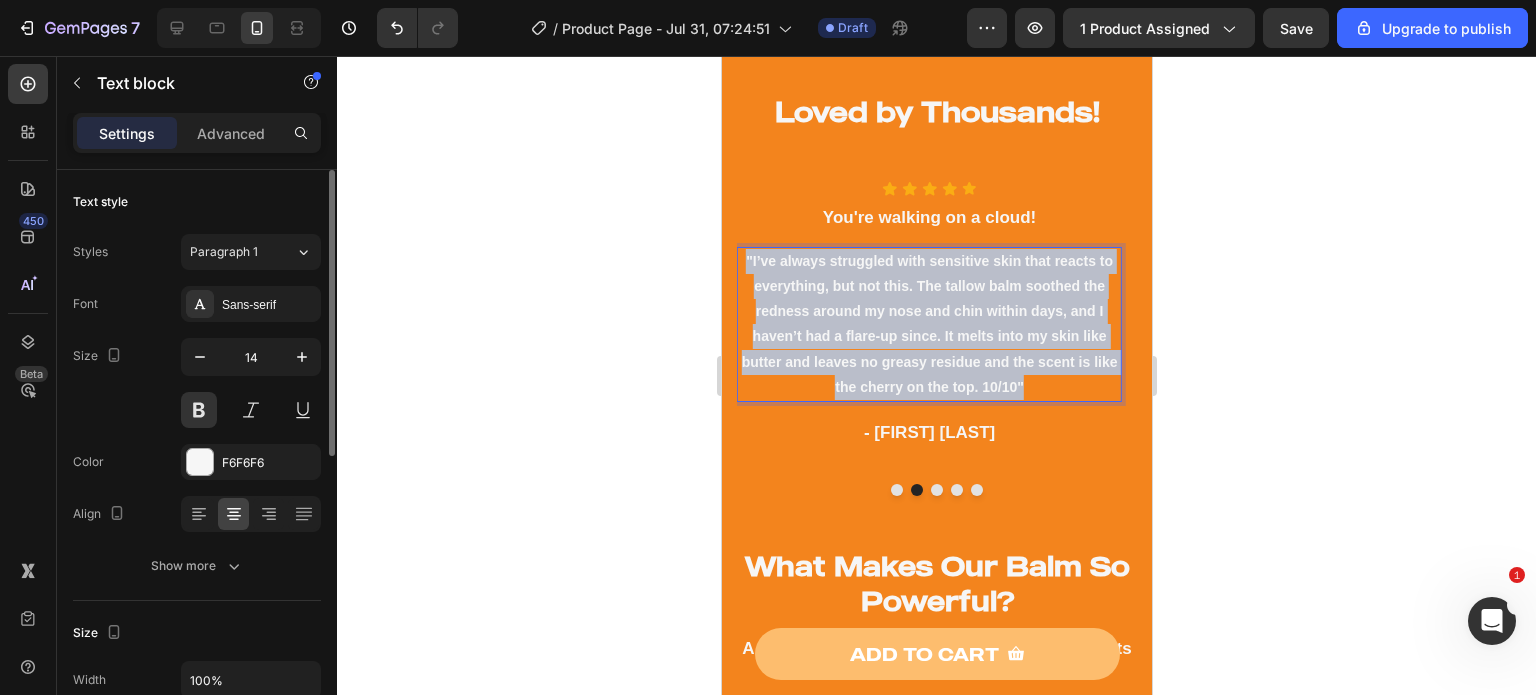 click on ""I’ve always struggled with sensitive skin that reacts to everything, but not this. The tallow balm soothed the redness around my nose and chin within days, and I haven’t had a flare-up since. It melts into my skin like butter and leaves no greasy residue and the scent is like the cherry on the top. 10/10"" at bounding box center (928, 324) 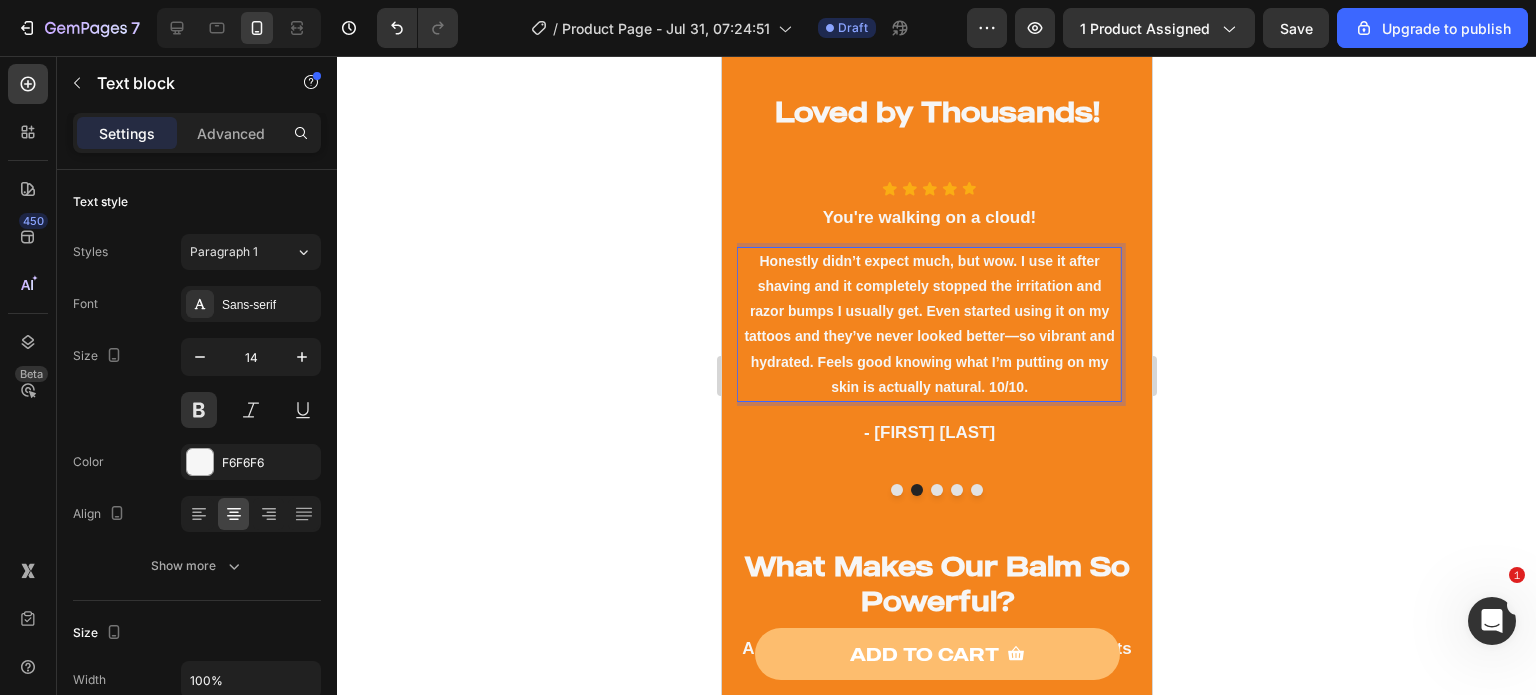 click on "Honestly didn’t expect much, but wow. I use it after shaving and it completely stopped the irritation and razor bumps I usually get. Even started using it on my tattoos and they’ve never looked better—so vibrant and hydrated. Feels good knowing what I’m putting on my skin is actually natural. 10/10." at bounding box center (928, 324) 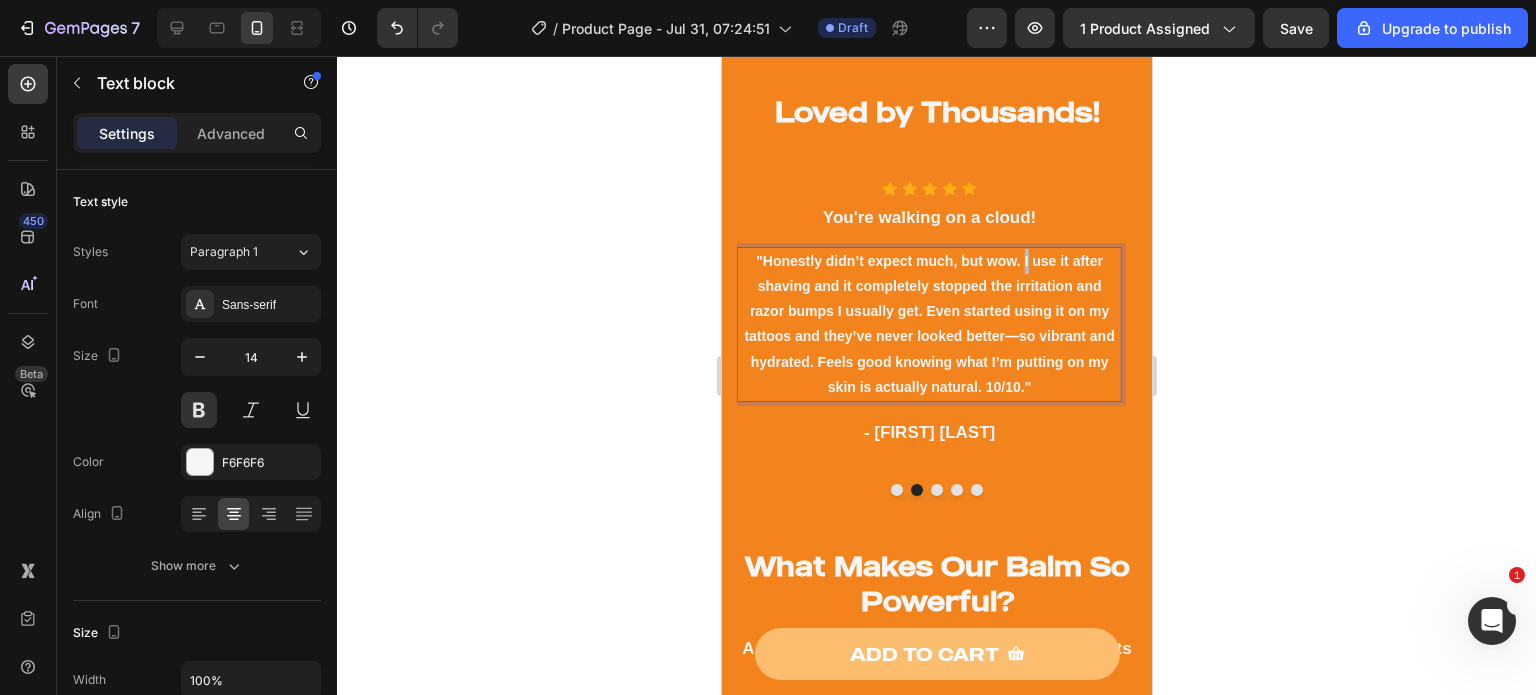 click on ""Honestly didn’t expect much, but wow. I use it after shaving and it completely stopped the irritation and razor bumps I usually get. Even started using it on my tattoos and they’ve never looked better—so vibrant and hydrated. Feels good knowing what I’m putting on my skin is actually natural. 10/10."" at bounding box center [928, 324] 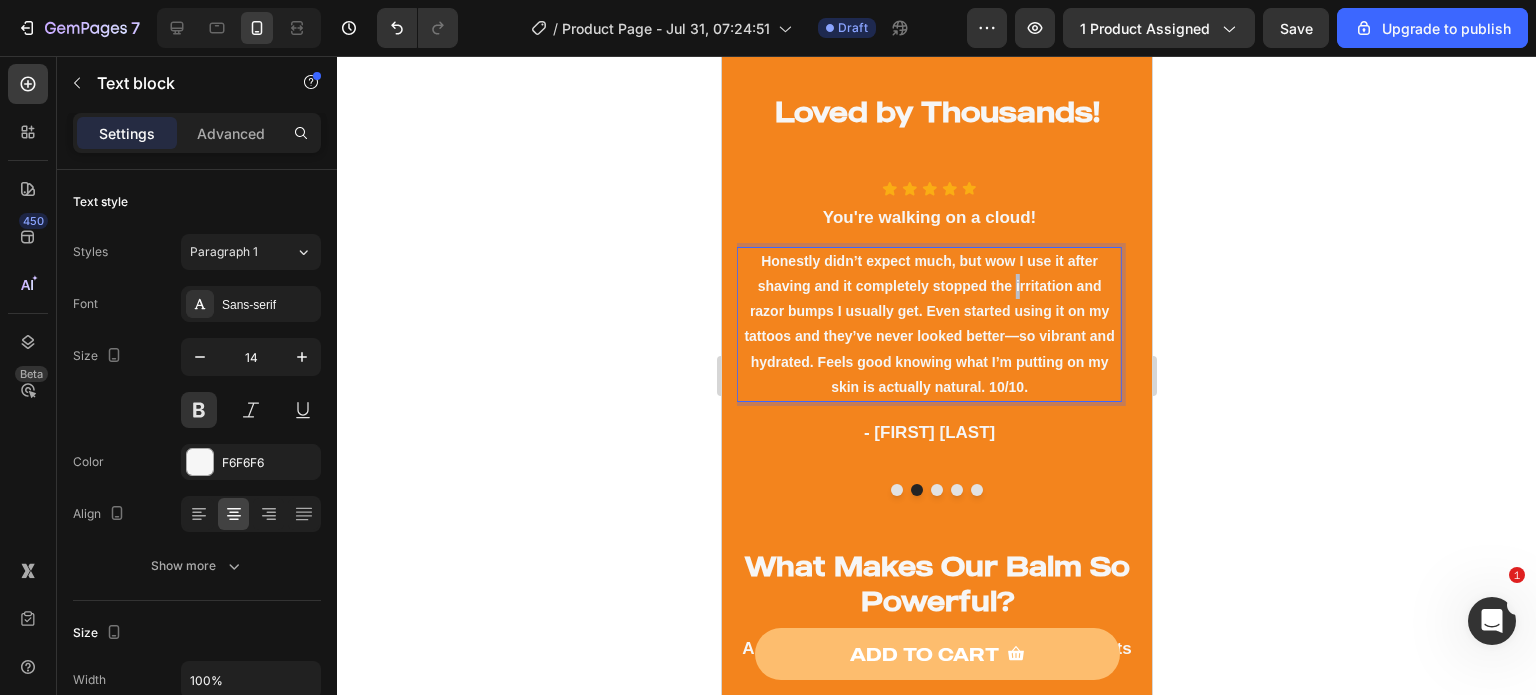 click on "Honestly didn’t expect much, but wow I use it after shaving and it completely stopped the irritation and razor bumps I usually get. Even started using it on my tattoos and they’ve never looked better—so vibrant and hydrated. Feels good knowing what I’m putting on my skin is actually natural. 10/10." at bounding box center [928, 324] 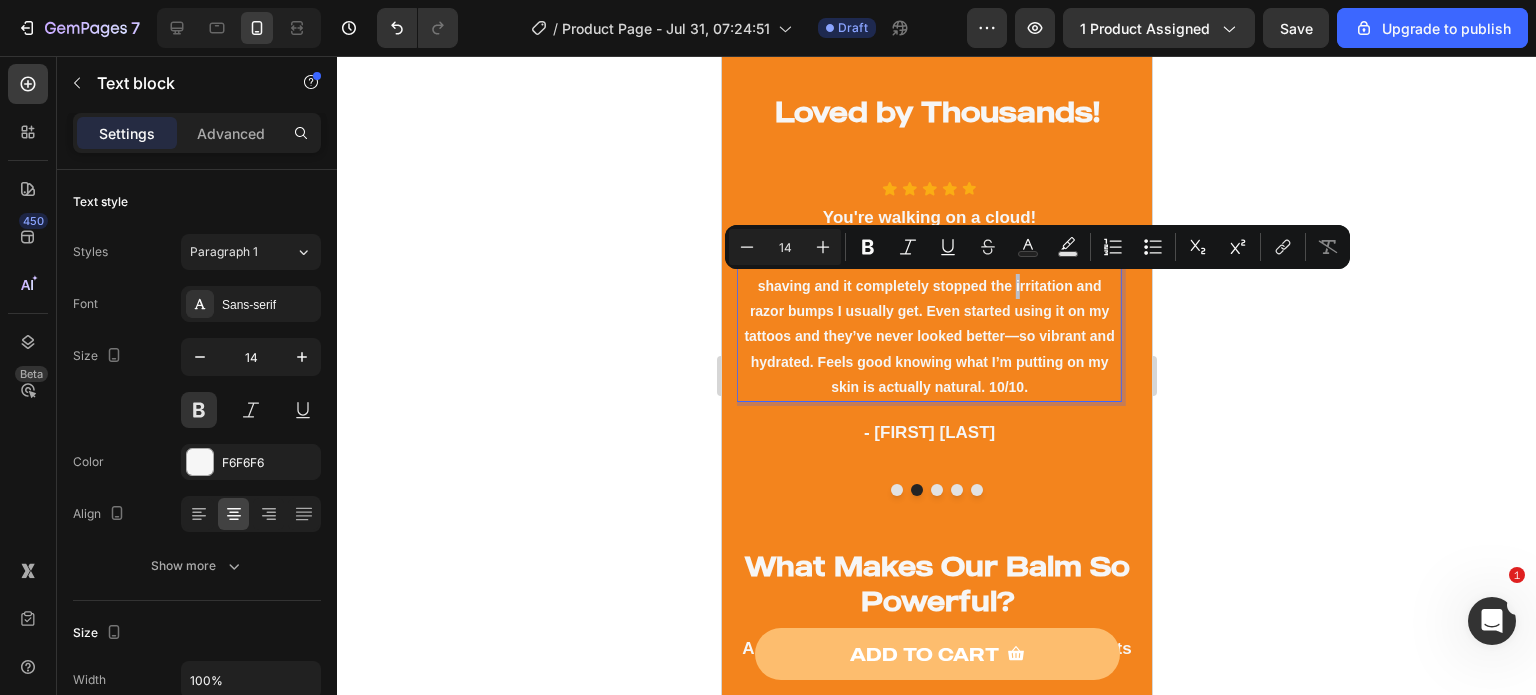 click on "Honestly didn’t expect much, but wow I use it after shaving and it completely stopped the irritation and razor bumps I usually get. Even started using it on my tattoos and they’ve never looked better—so vibrant and hydrated. Feels good knowing what I’m putting on my skin is actually natural. 10/10." at bounding box center [928, 324] 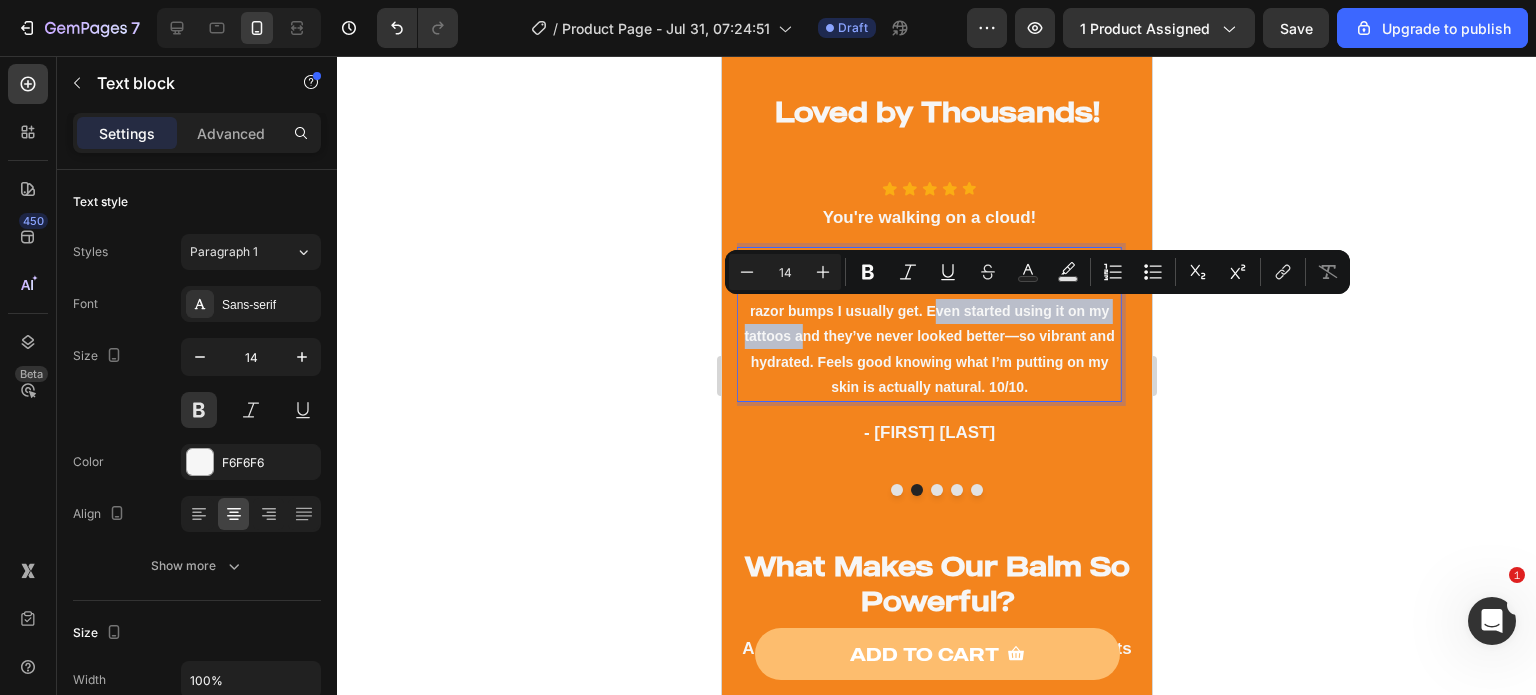 drag, startPoint x: 926, startPoint y: 308, endPoint x: 792, endPoint y: 337, distance: 137.10216 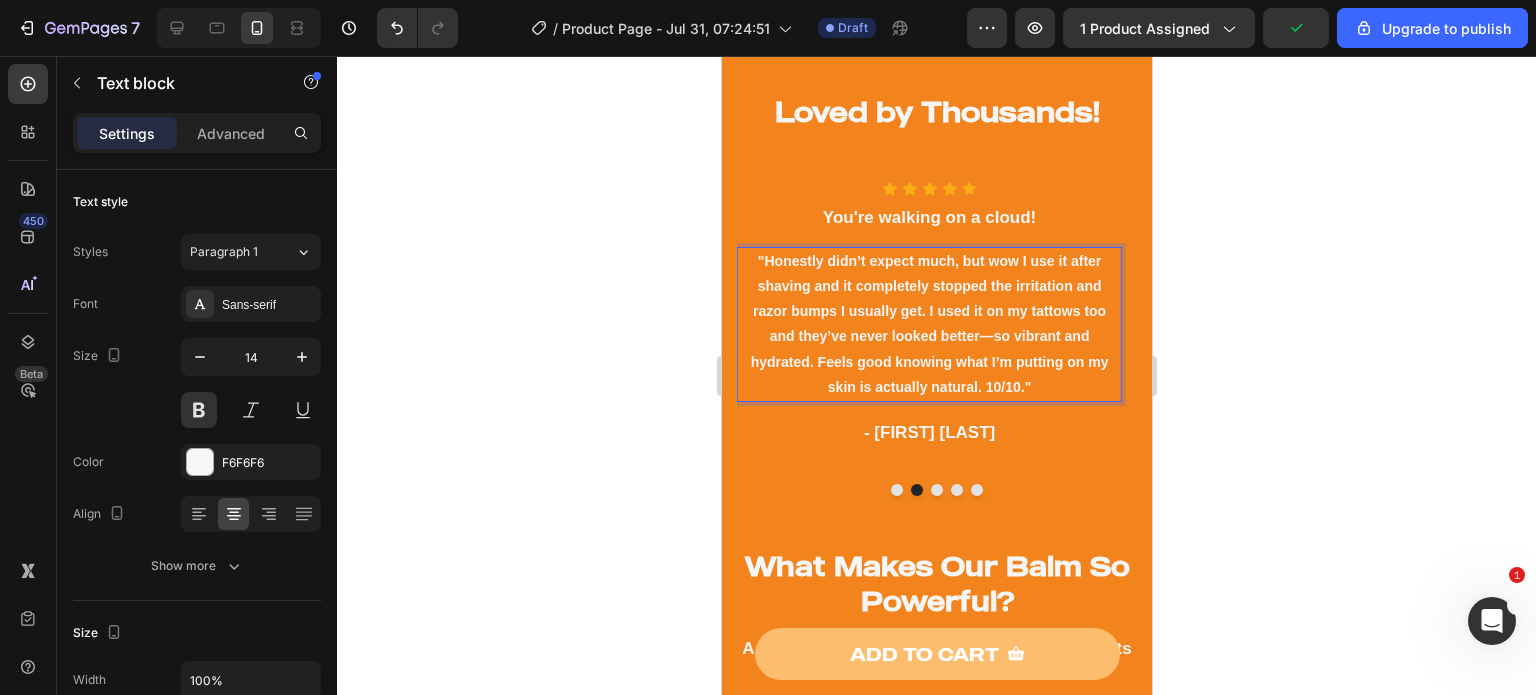 click on ""Honestly didn’t expect much, but wow I use it after shaving and it completely stopped the irritation and razor bumps I usually get. I used it on my tattows too and they’ve never looked better—so vibrant and hydrated. Feels good knowing what I’m putting on my skin is actually natural. 10/10."" at bounding box center [928, 324] 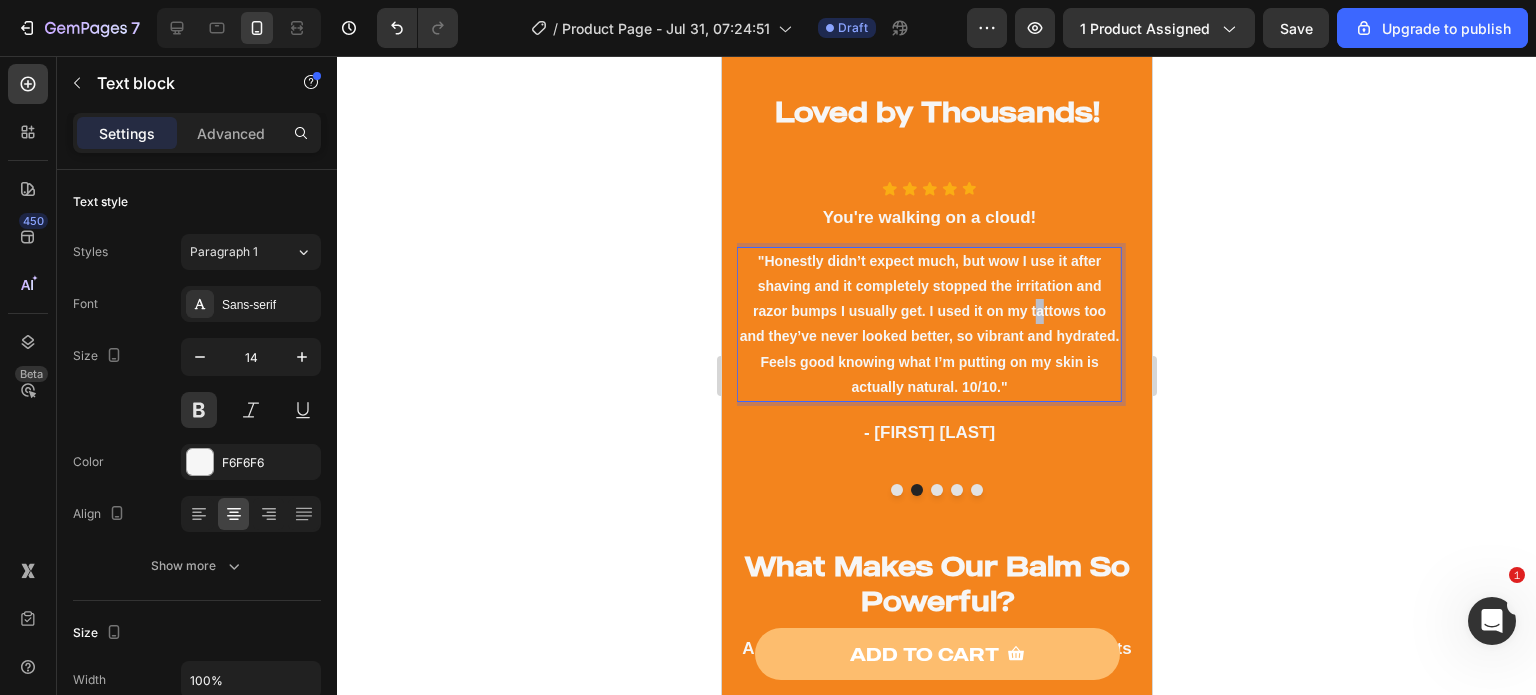 drag, startPoint x: 1056, startPoint y: 306, endPoint x: 1039, endPoint y: 314, distance: 18.788294 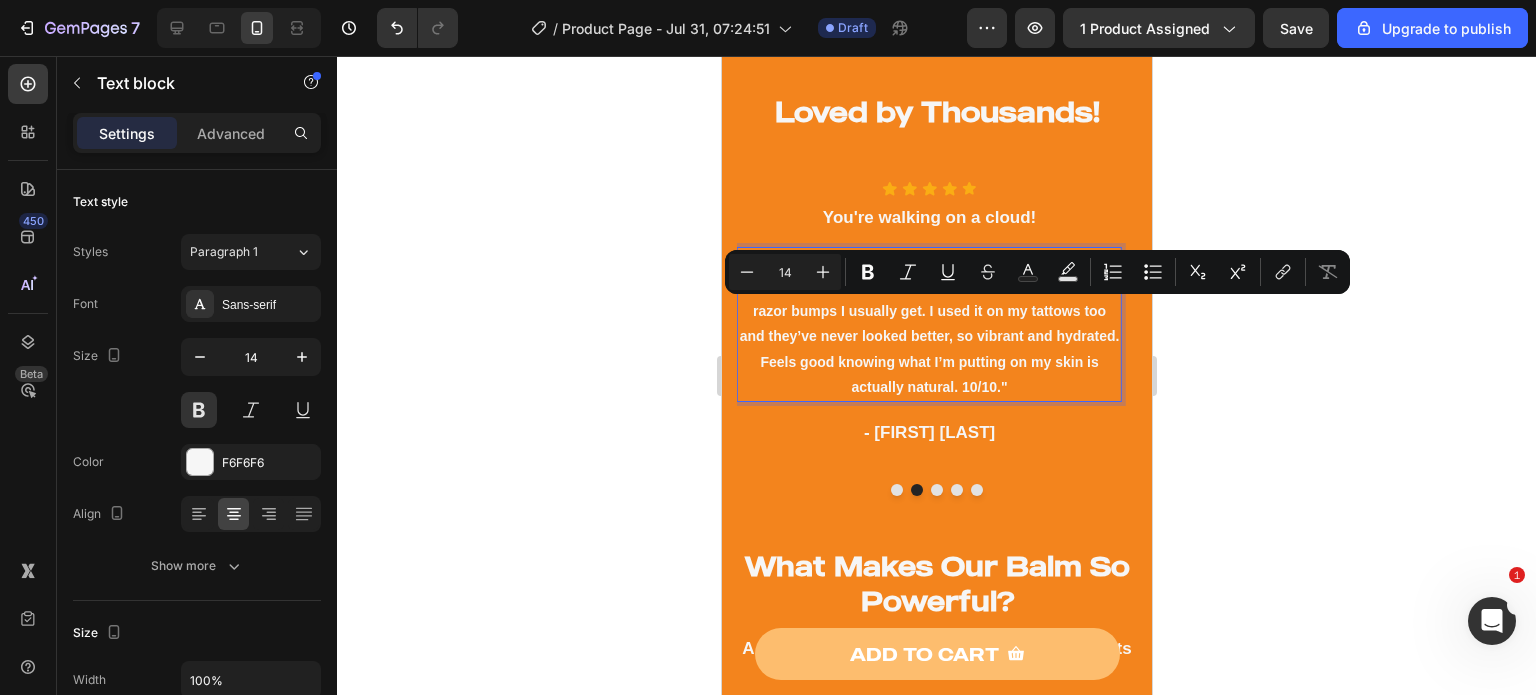 drag, startPoint x: 1039, startPoint y: 311, endPoint x: 993, endPoint y: 324, distance: 47.801674 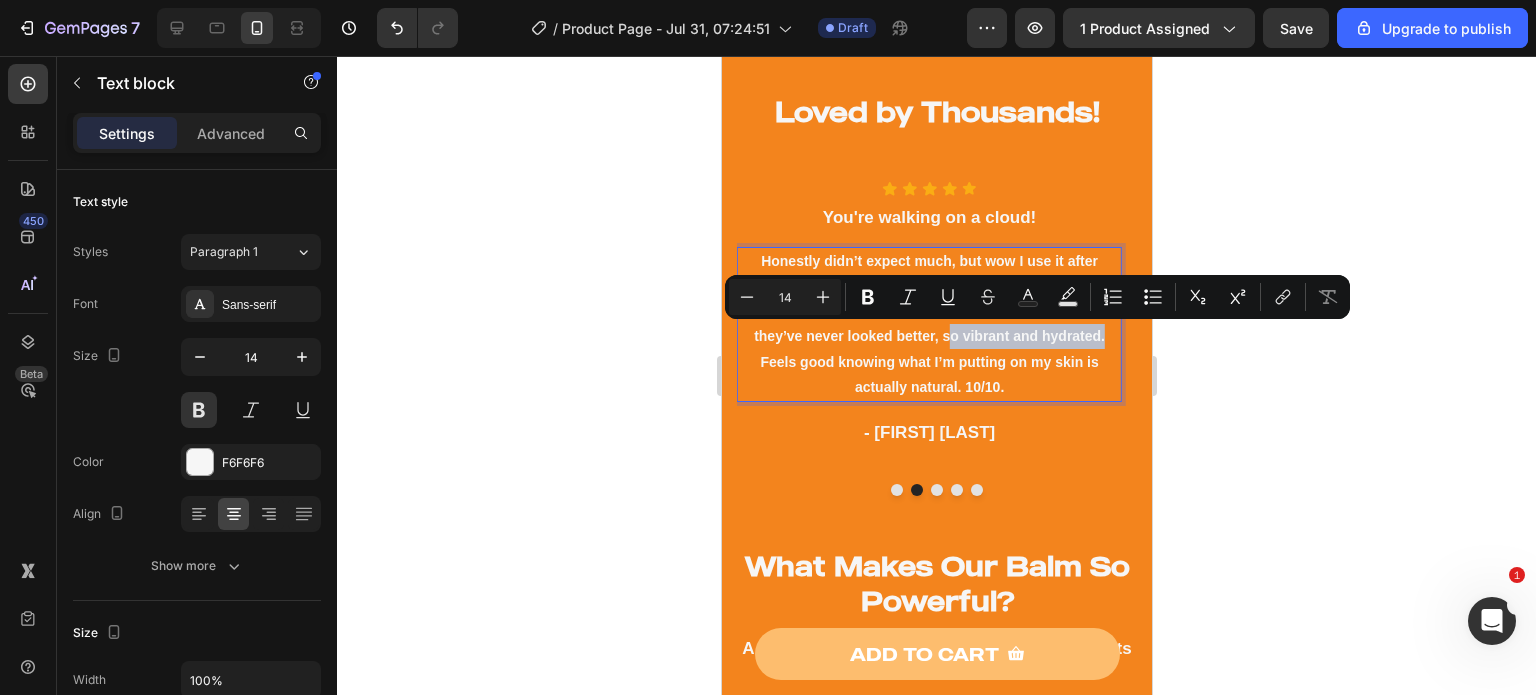 drag, startPoint x: 940, startPoint y: 337, endPoint x: 1096, endPoint y: 331, distance: 156.11534 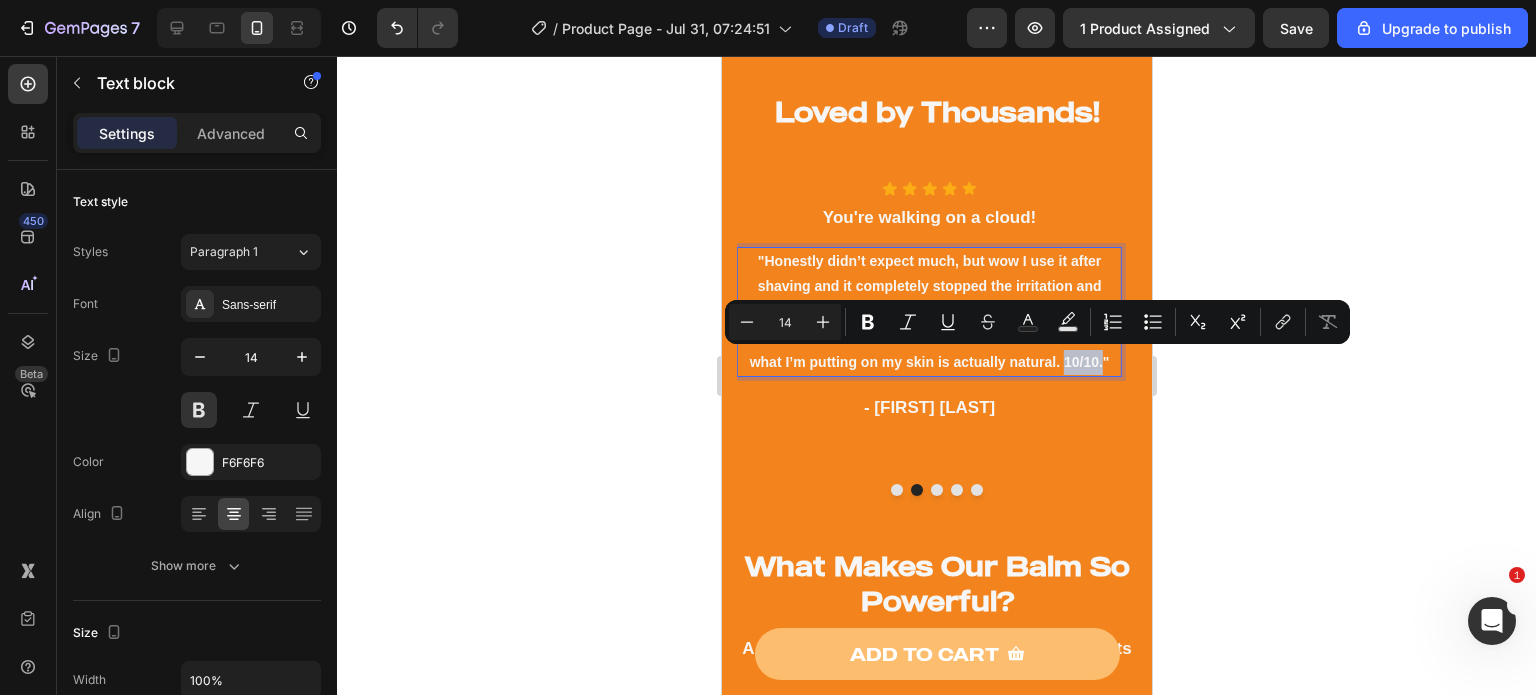 drag, startPoint x: 1063, startPoint y: 367, endPoint x: 1102, endPoint y: 369, distance: 39.051247 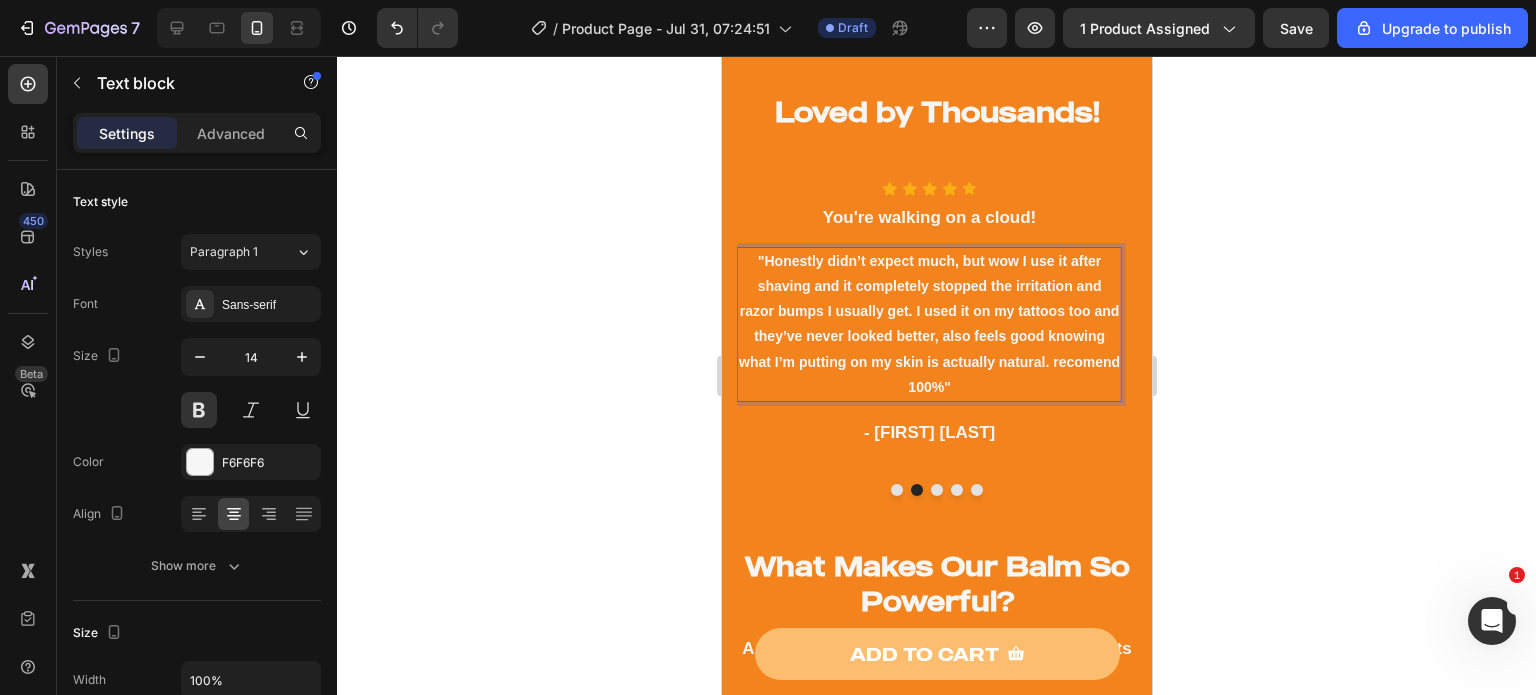click on ""Honestly didn’t expect much, but wow I use it after shaving and it completely stopped the irritation and razor bumps I usually get. I used it on my tattoos too and they’ve never looked better, also feels good knowing what I’m putting on my skin is actually natural. recomend 100%"" at bounding box center (928, 324) 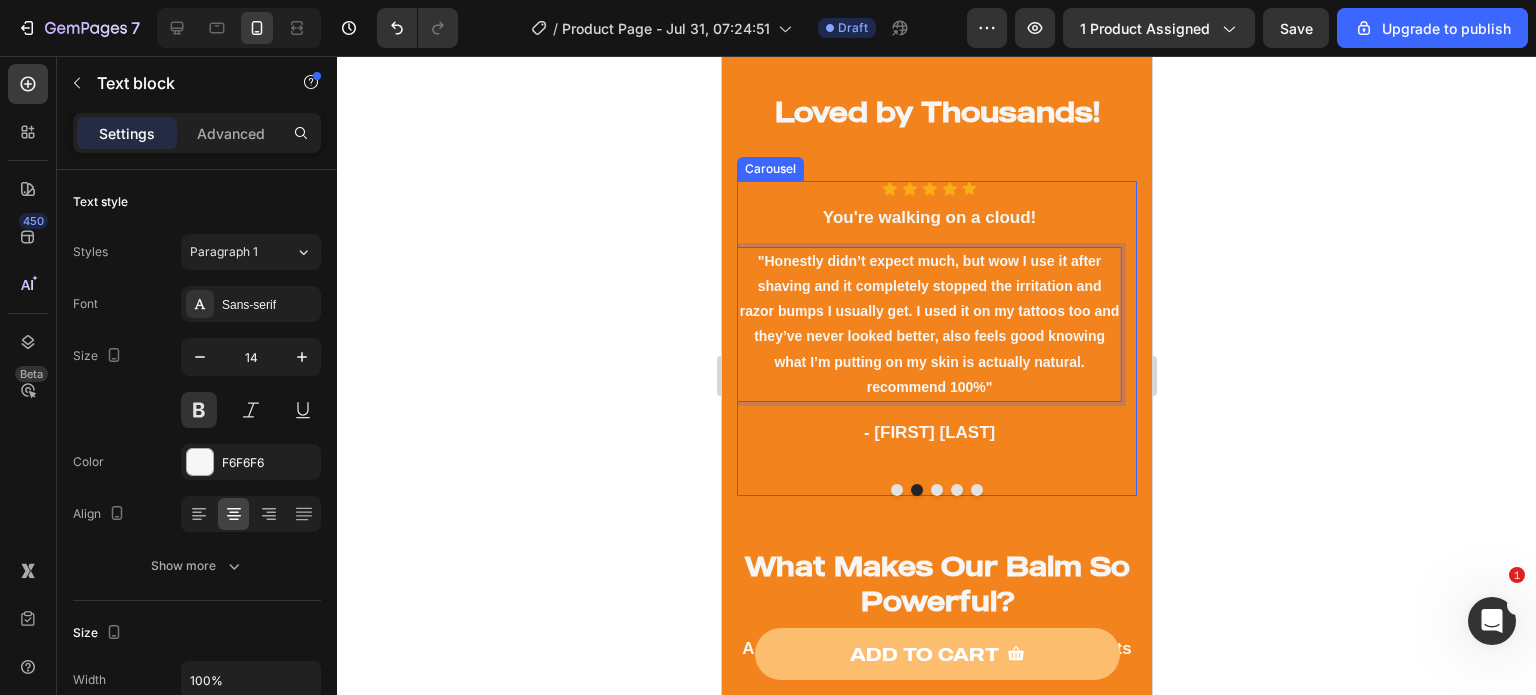 click on "Icon
Icon
Icon
Icon
Icon Icon List Hoz "Honestly didn’t expect much, but wow I use it after shaving and it completely stopped the irritation and razor bumps I usually get. I used it on my tattoos too and they’ve never looked better, also feels good knowing what I’m putting on my skin is actually natural. recommend 100%" Text block   16 - [FIRST] [LAST] Text block" at bounding box center [928, 338] 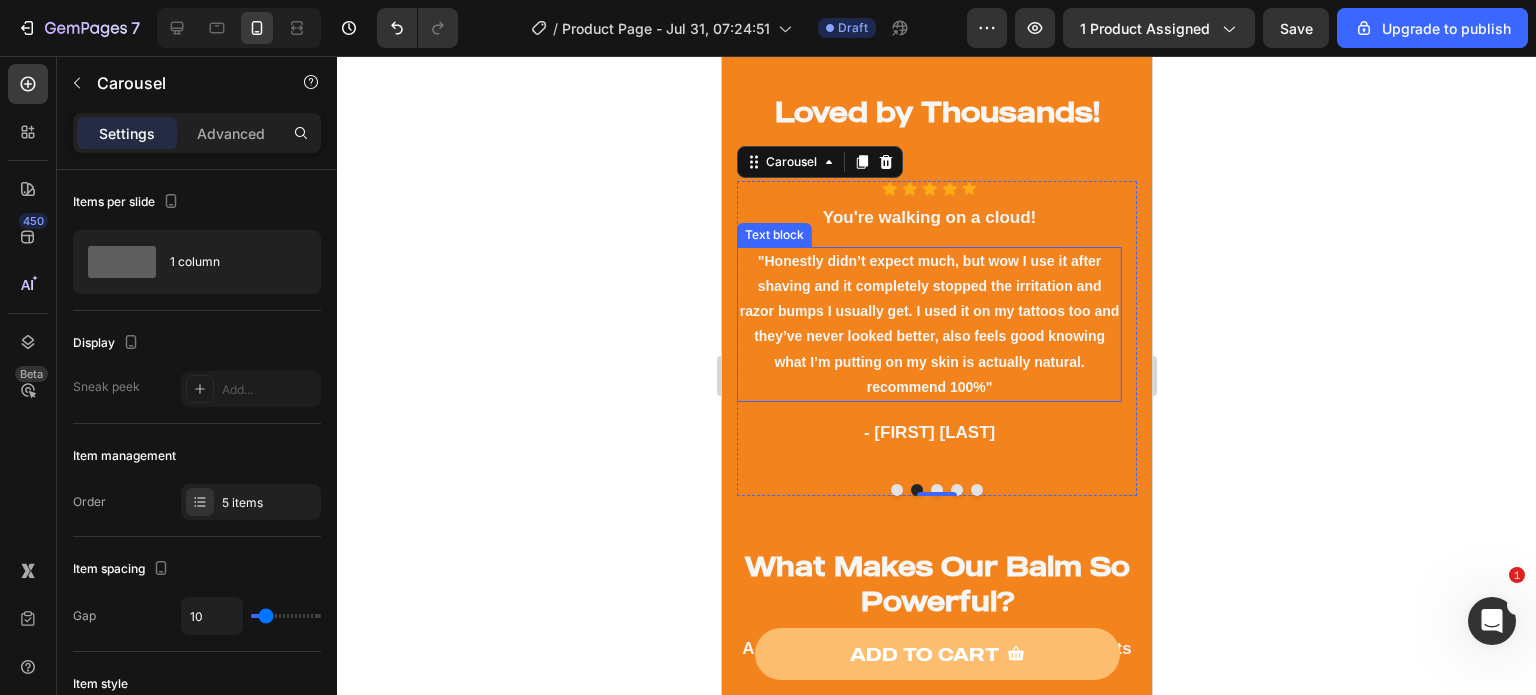 click on ""Honestly didn’t expect much, but wow I use it after shaving and it completely stopped the irritation and razor bumps I usually get. I used it on my tattoos too and they’ve never looked better, also feels good knowing what I’m putting on my skin is actually natural. recommend 100%"" at bounding box center [928, 324] 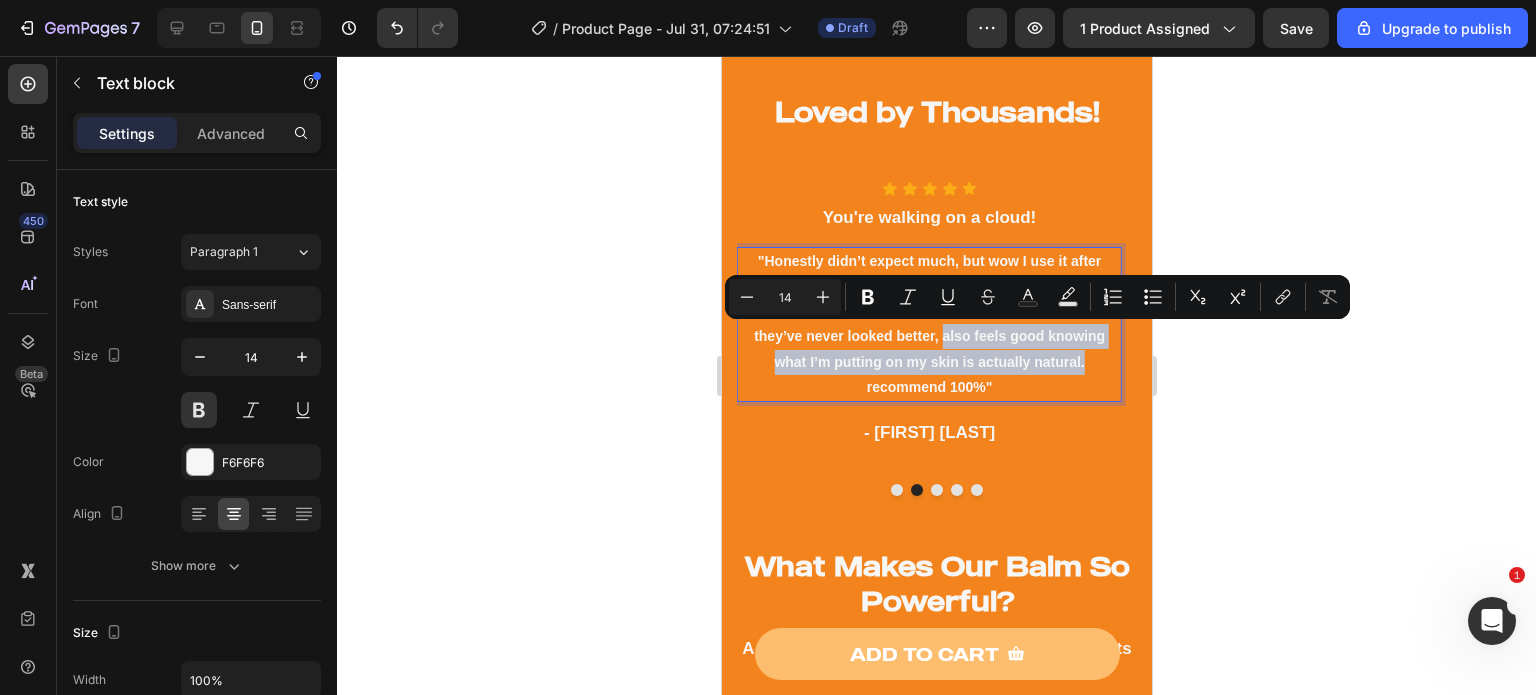 drag, startPoint x: 941, startPoint y: 332, endPoint x: 1088, endPoint y: 368, distance: 151.34398 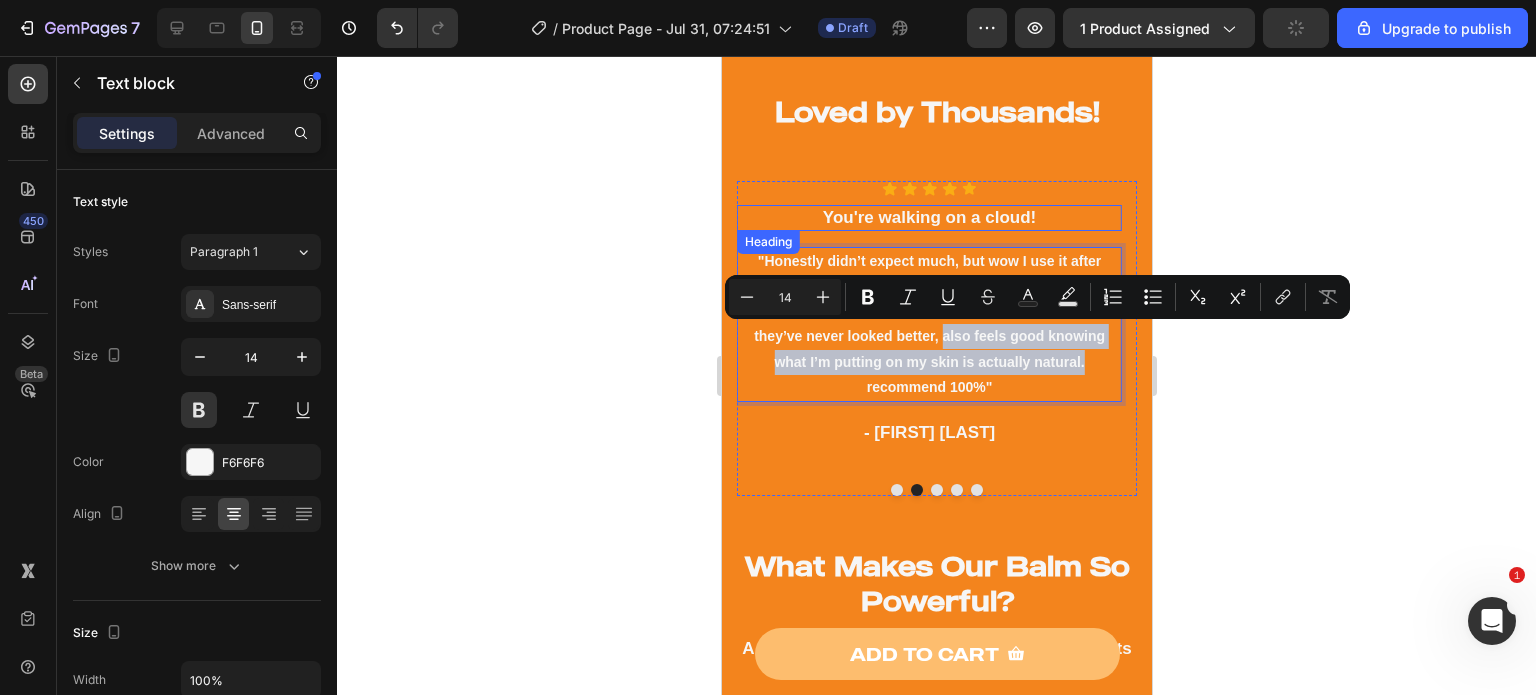 click on "You're walking on a cloud!" at bounding box center (928, 218) 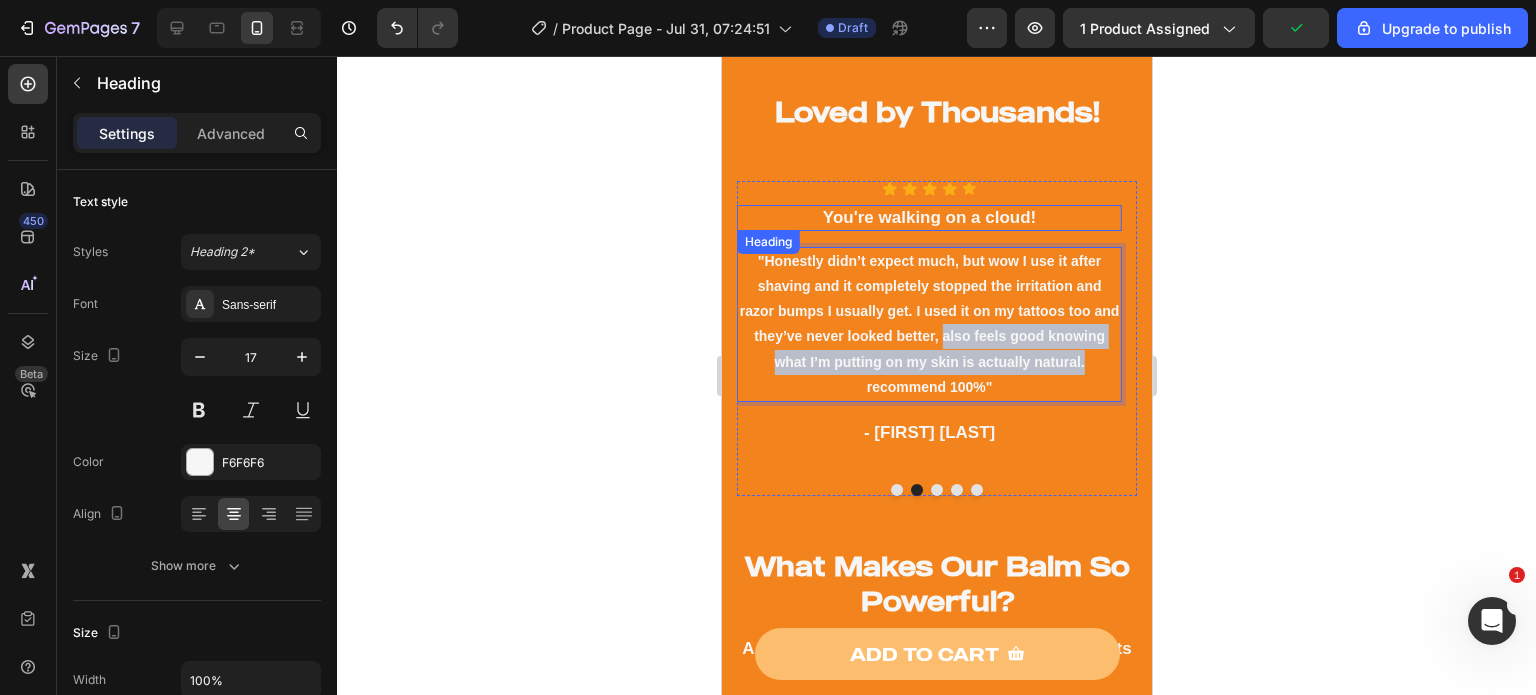 click on "You're walking on a cloud!" at bounding box center (928, 218) 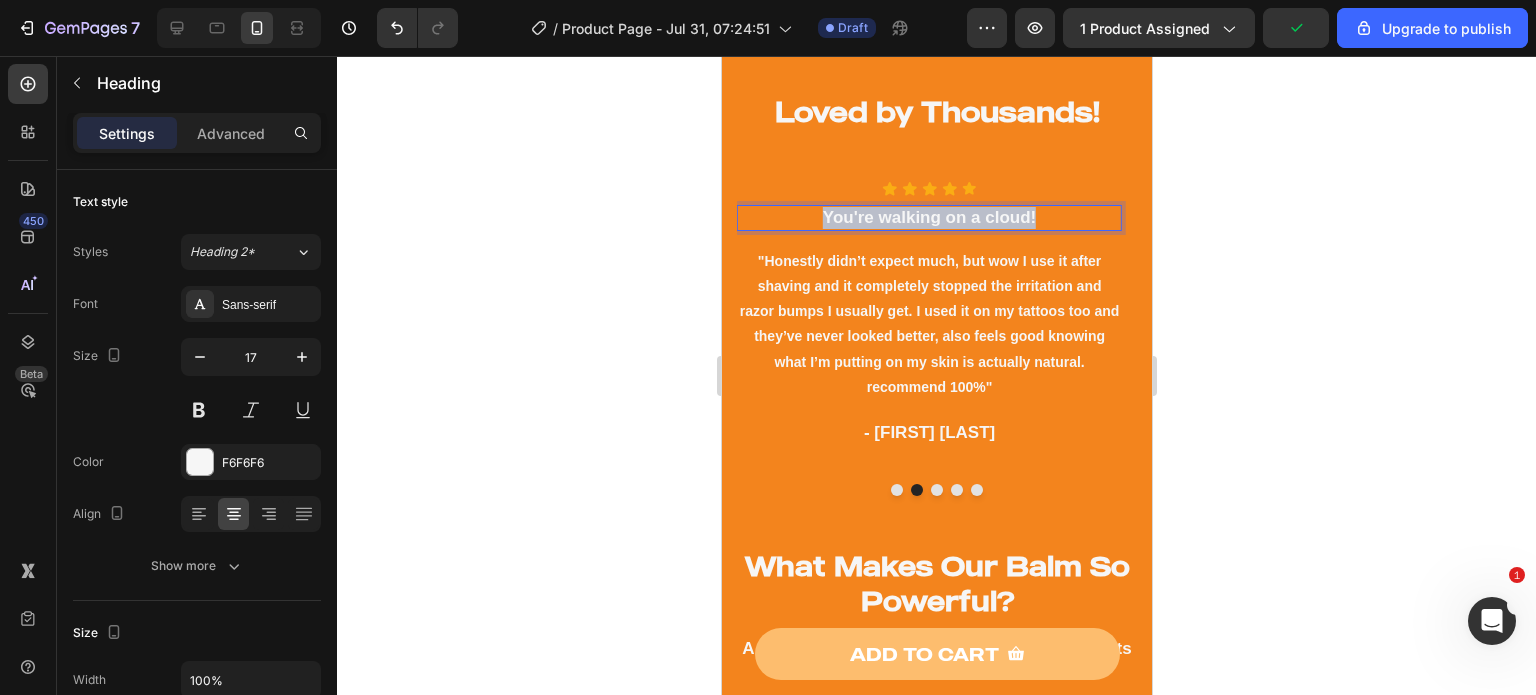 click on "You're walking on a cloud!" at bounding box center [928, 218] 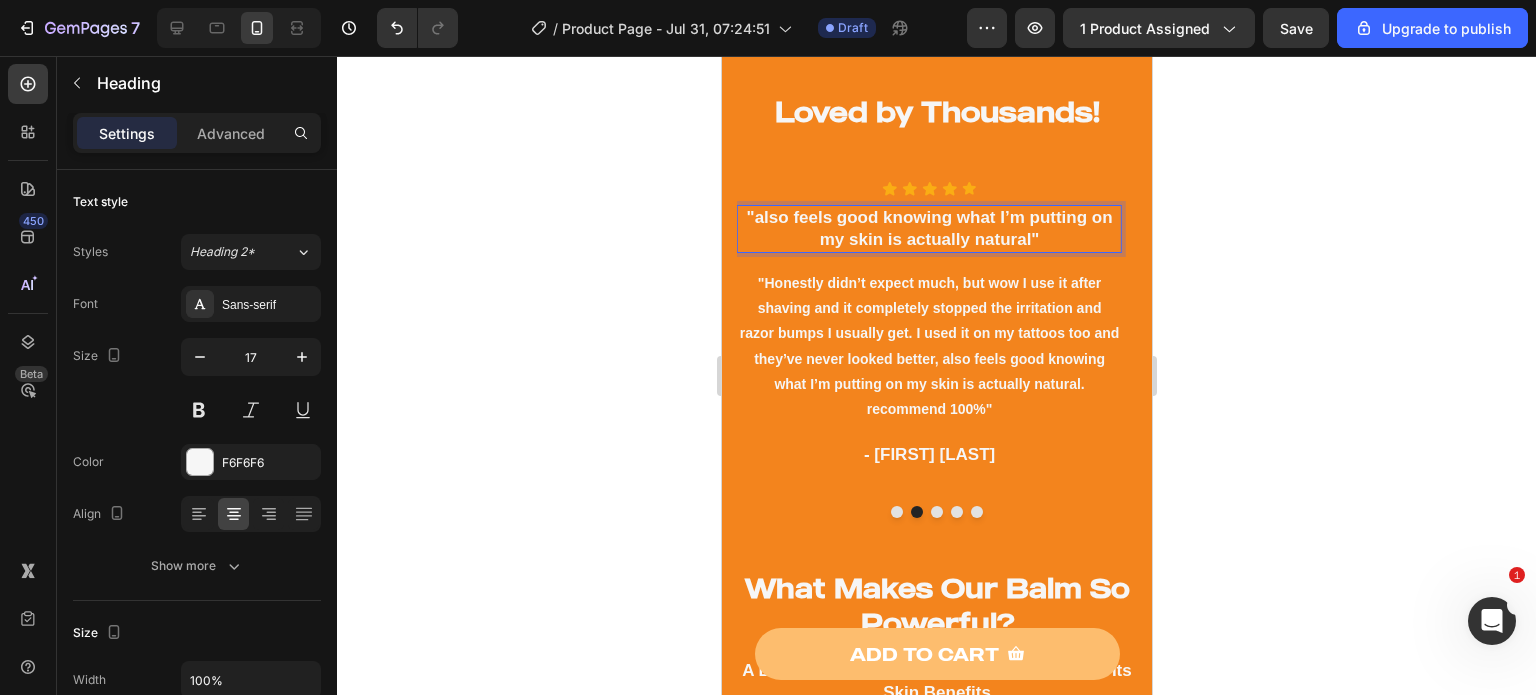 click on ""also feels good knowing what I’m putting on my skin is actually natural"" at bounding box center [928, 229] 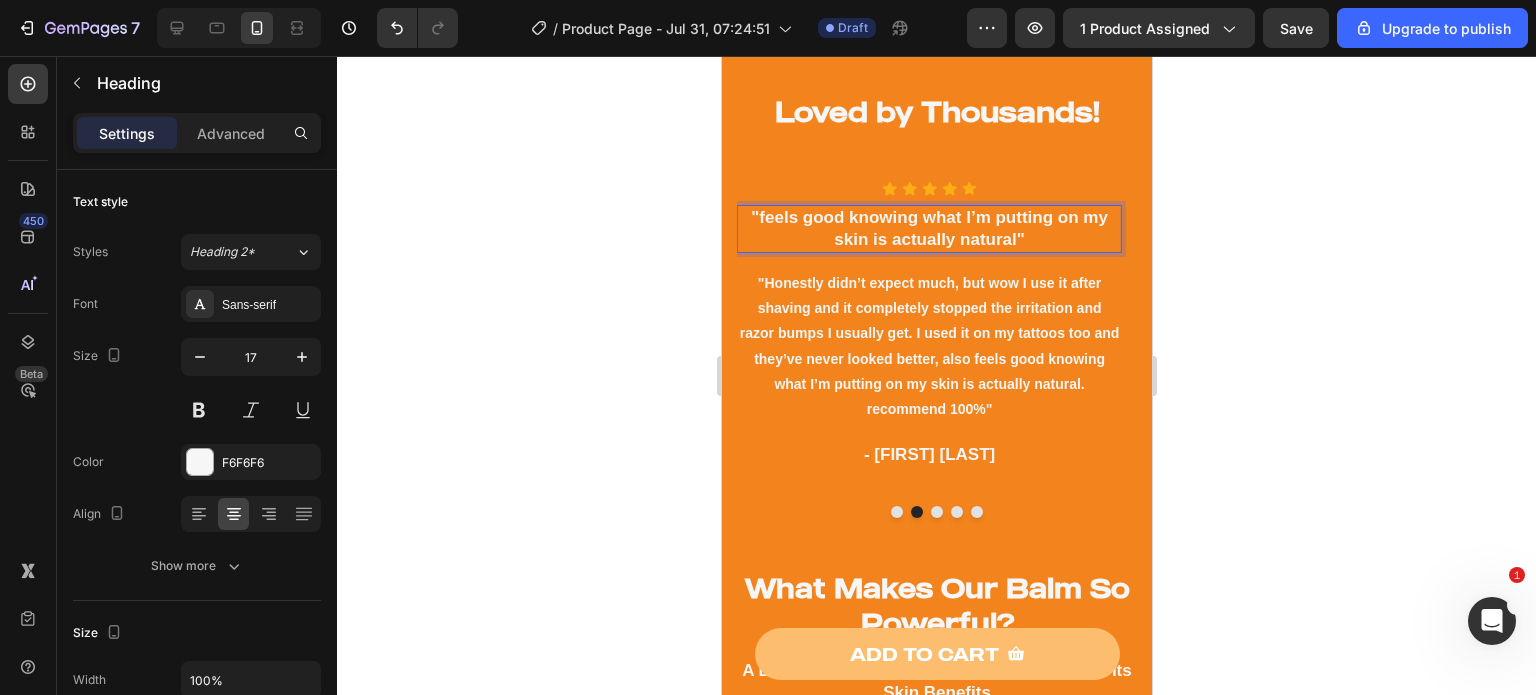 click 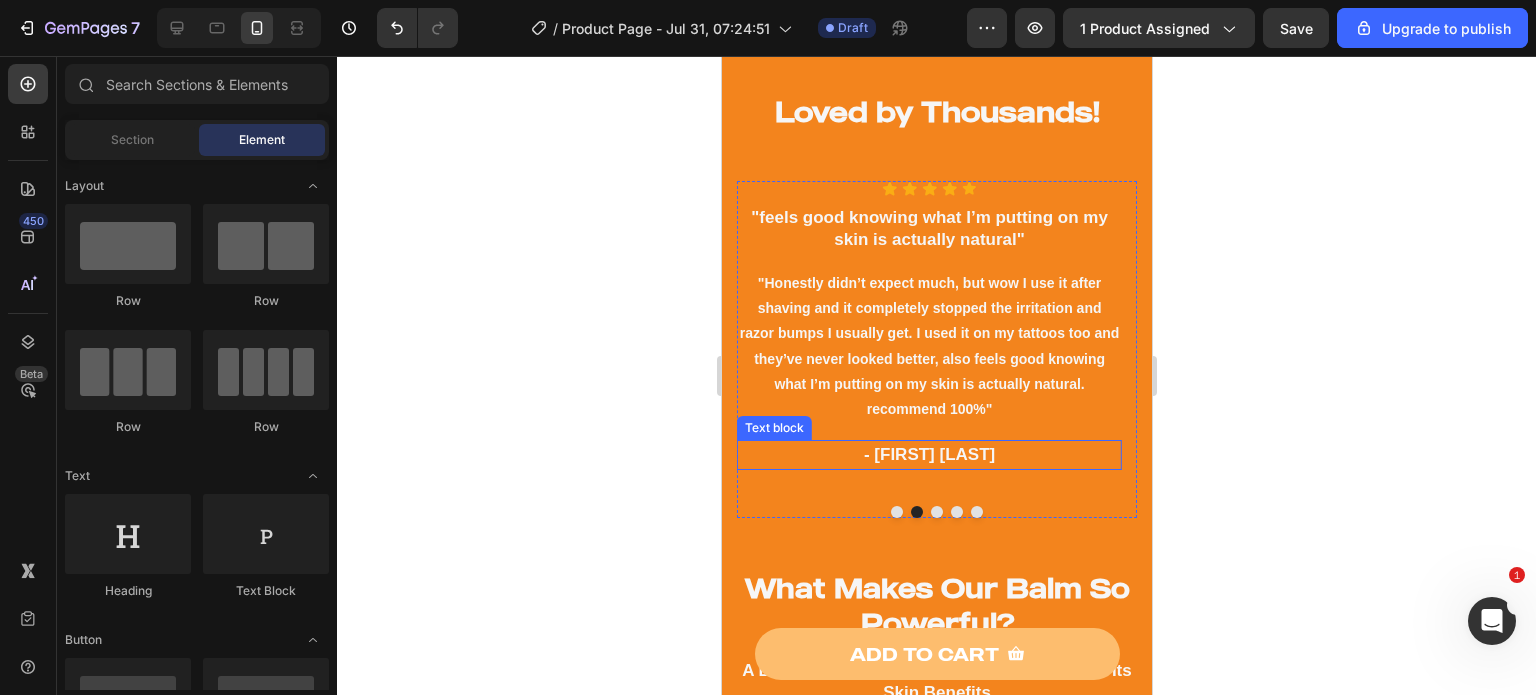 click on "- [FIRST] [LAST]" at bounding box center [928, 455] 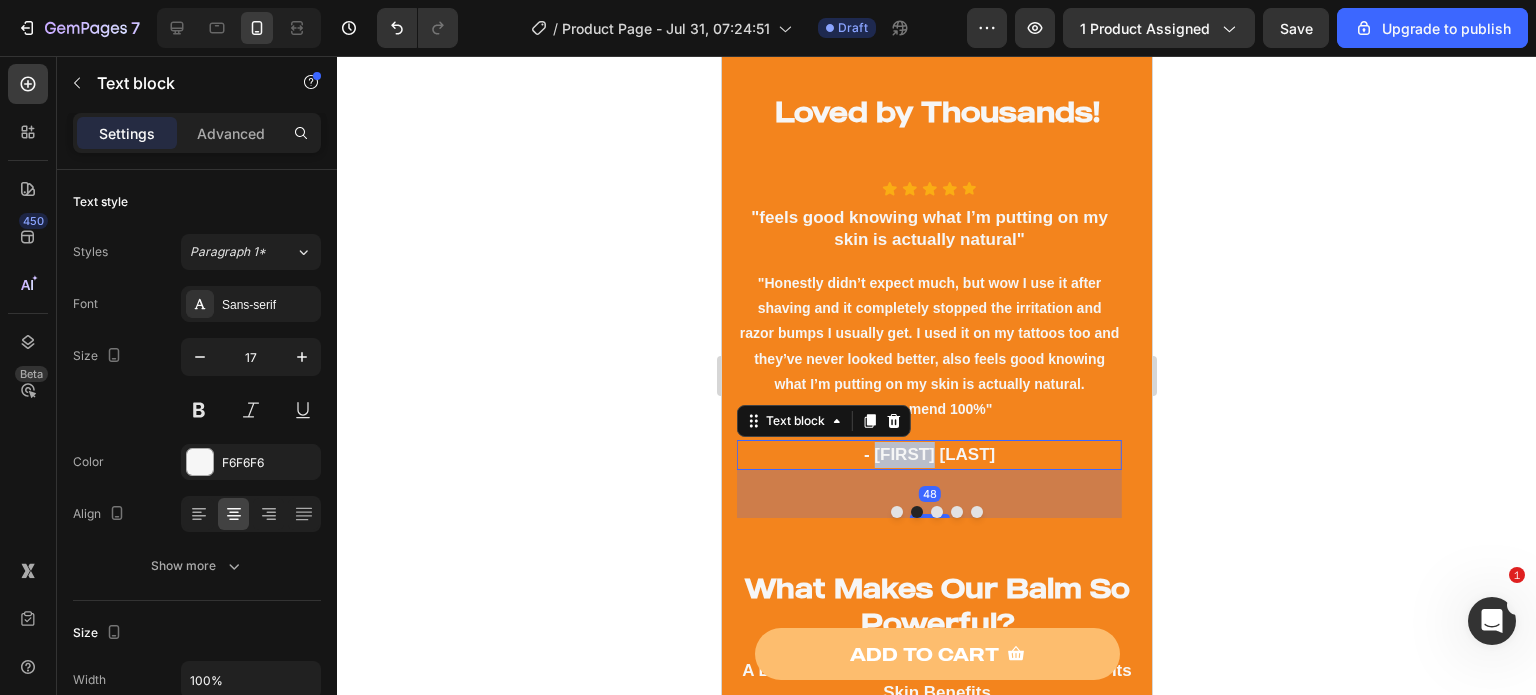 click on "- [FIRST] [LAST]" at bounding box center (928, 455) 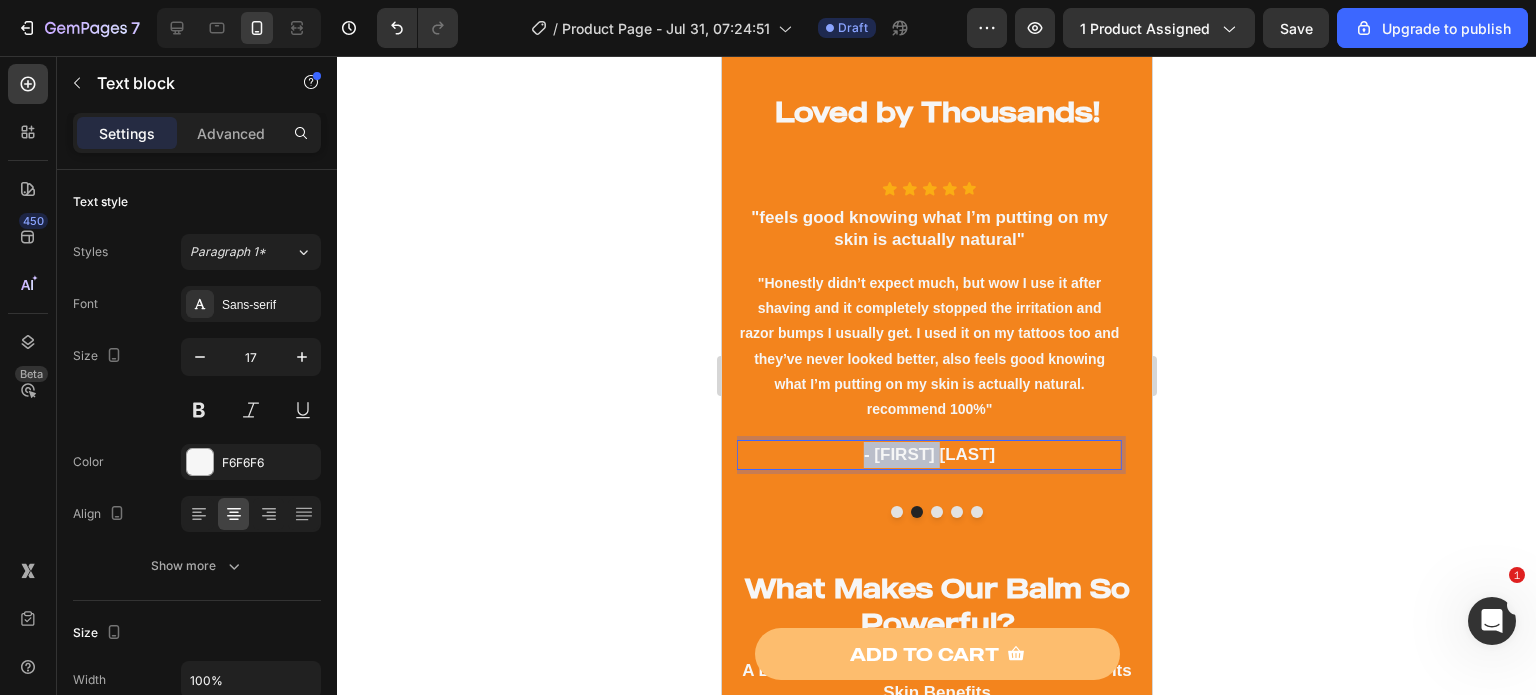 click on "- [FIRST] [LAST]" at bounding box center [928, 455] 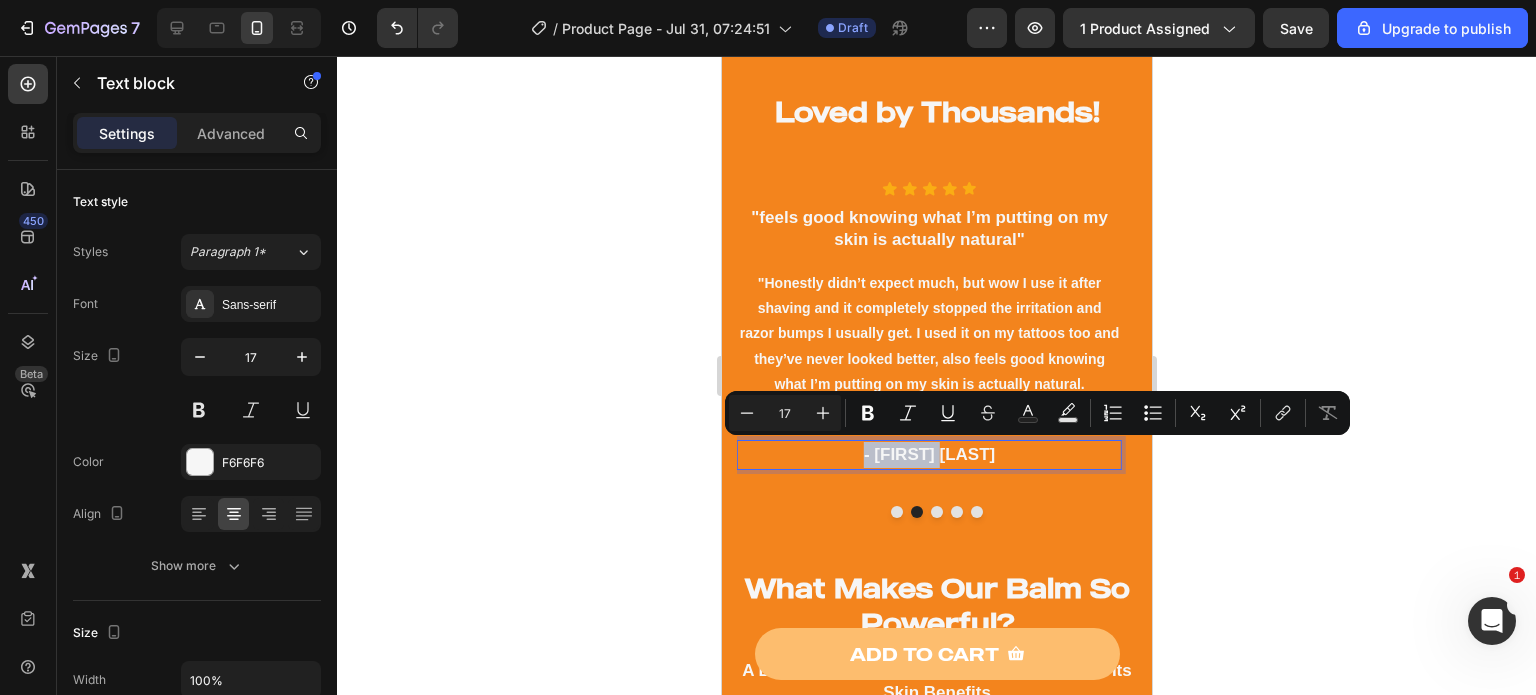 click on "- [FIRST] [LAST]" at bounding box center (928, 455) 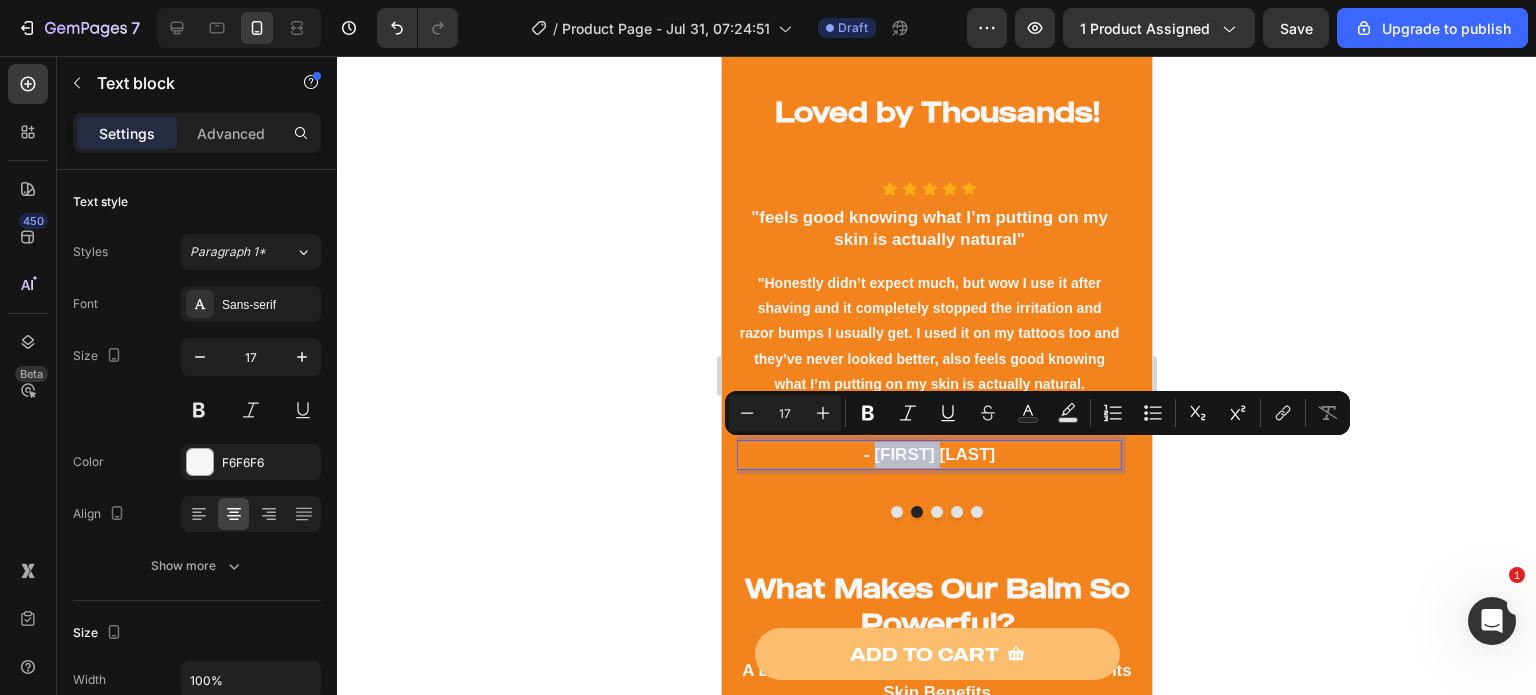 drag, startPoint x: 975, startPoint y: 455, endPoint x: 904, endPoint y: 451, distance: 71.11259 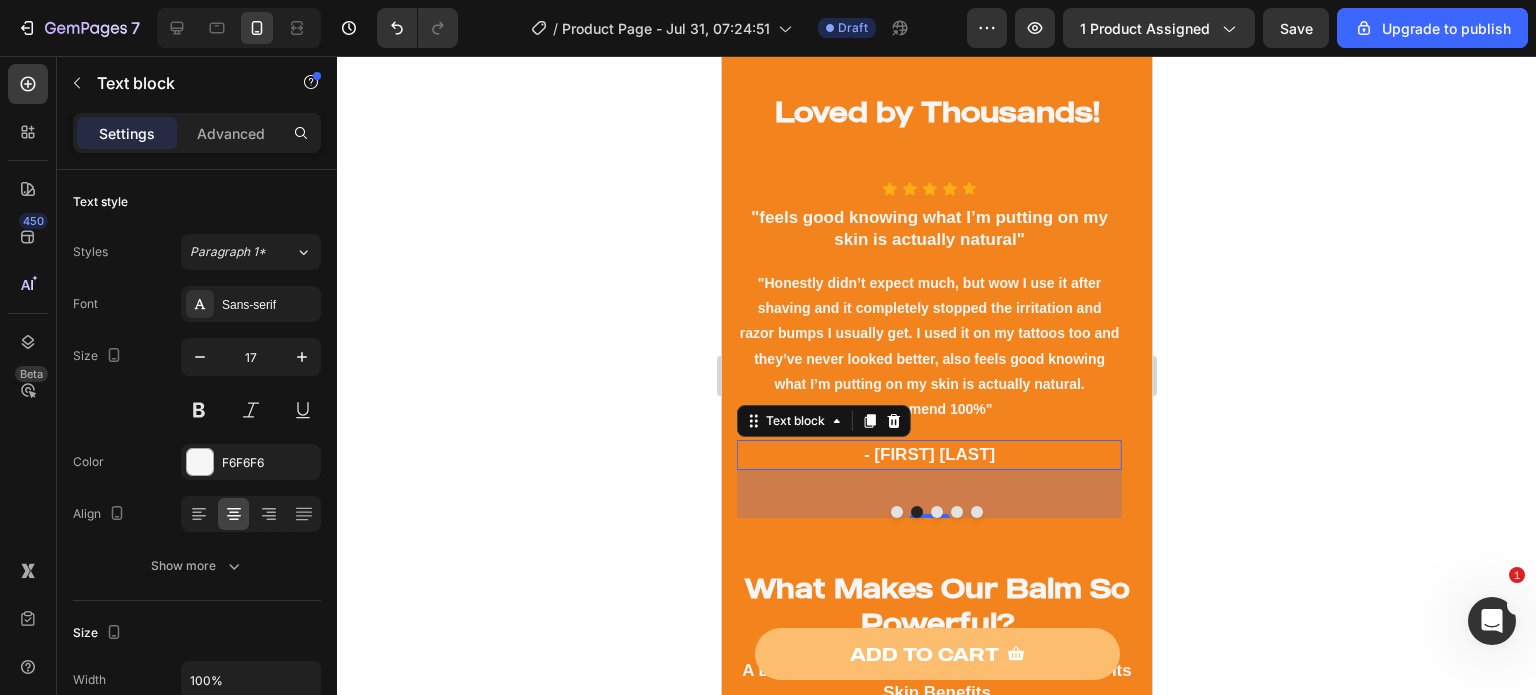 click 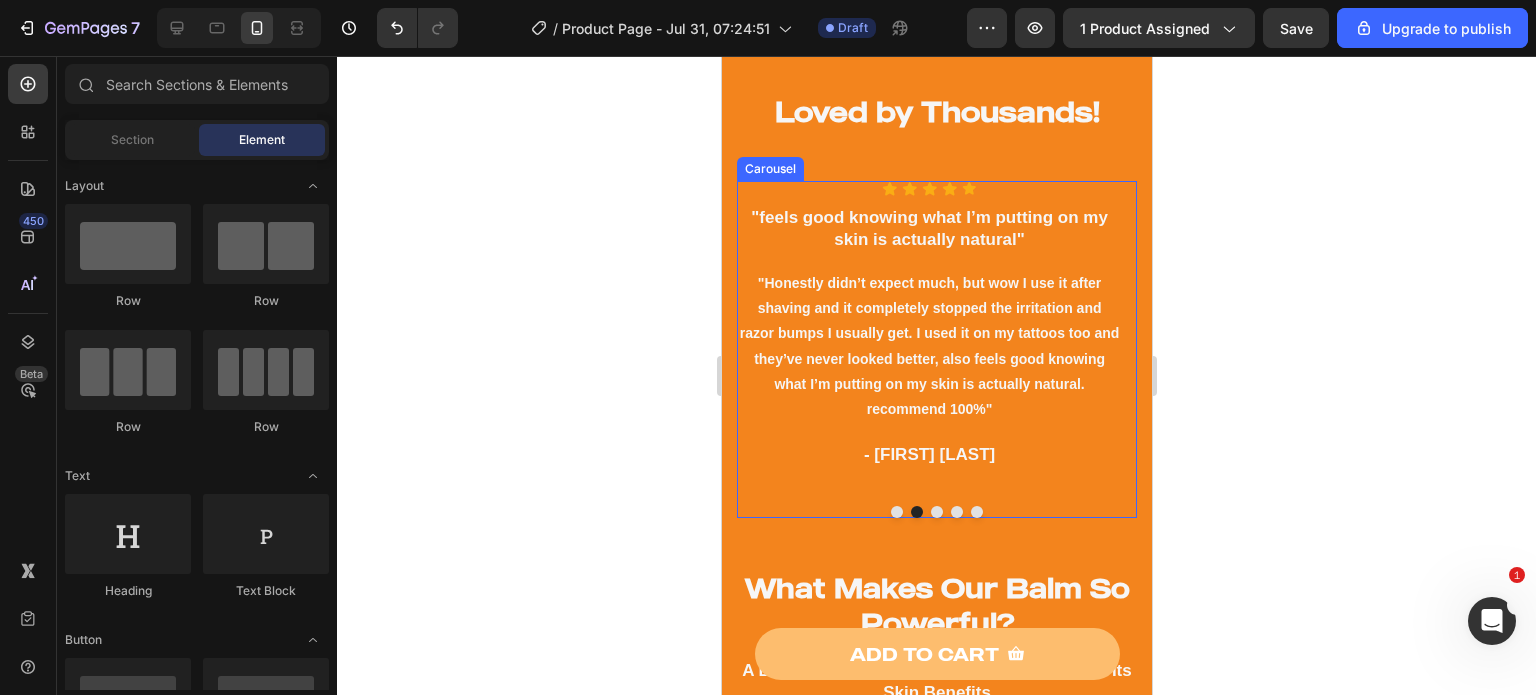 click at bounding box center [936, 512] 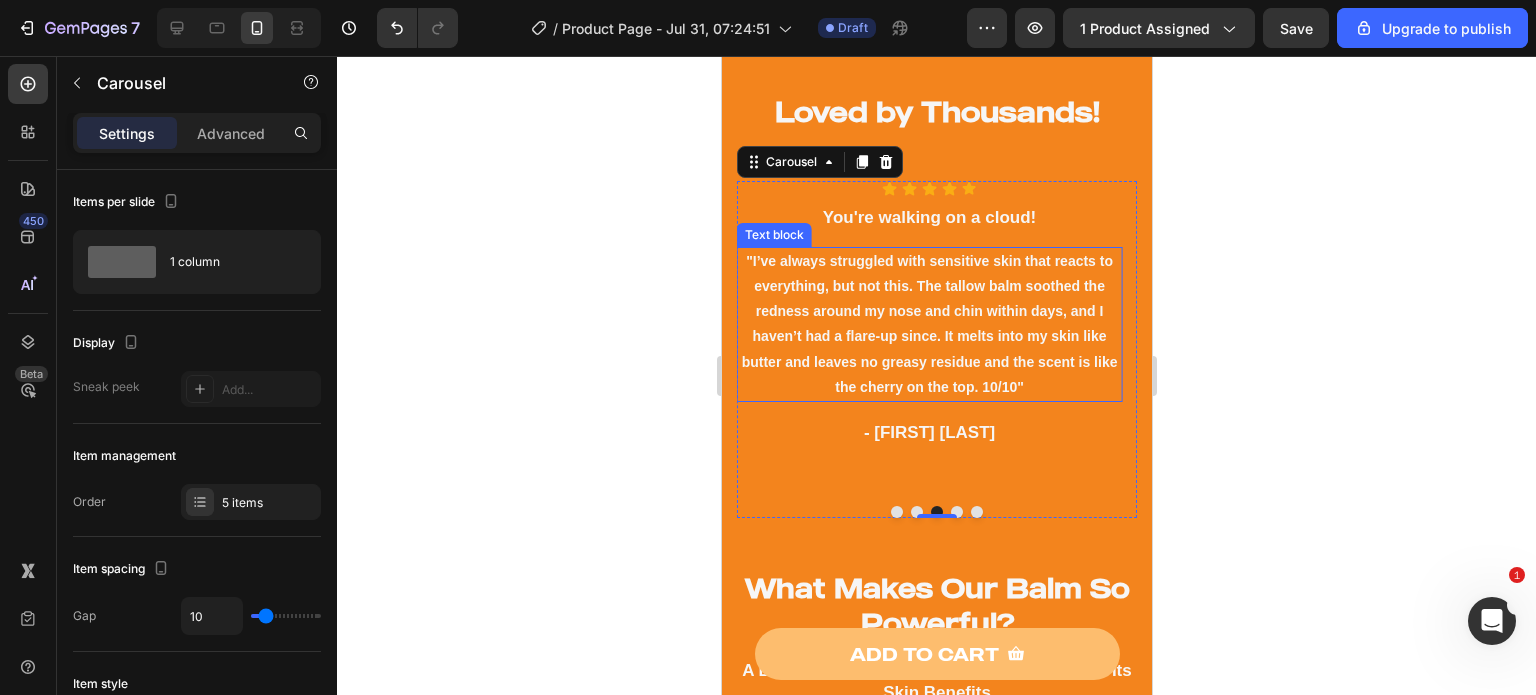 click on ""I’ve always struggled with sensitive skin that reacts to everything, but not this. The tallow balm soothed the redness around my nose and chin within days, and I haven’t had a flare-up since. It melts into my skin like butter and leaves no greasy residue and the scent is like the cherry on the top. 10/10"" at bounding box center (928, 324) 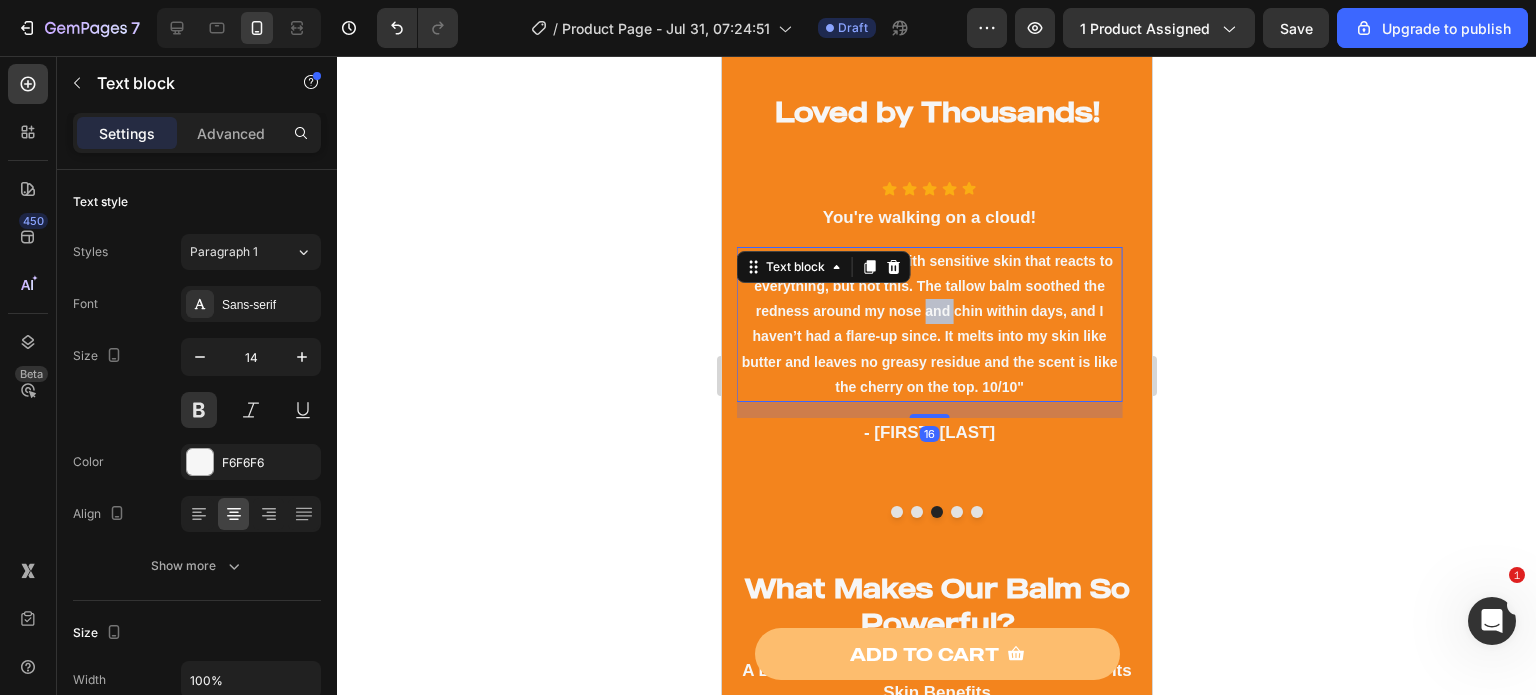 click on ""I’ve always struggled with sensitive skin that reacts to everything, but not this. The tallow balm soothed the redness around my nose and chin within days, and I haven’t had a flare-up since. It melts into my skin like butter and leaves no greasy residue and the scent is like the cherry on the top. 10/10"" at bounding box center (928, 324) 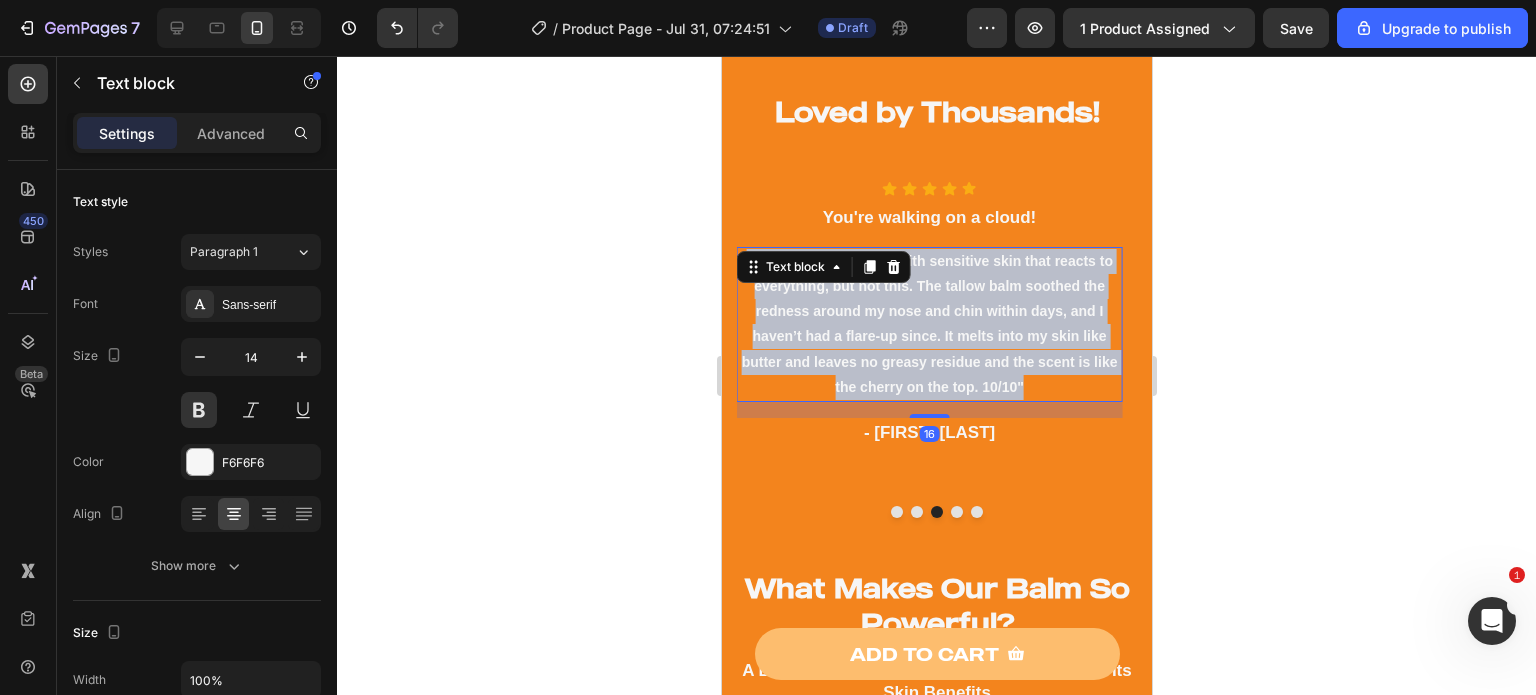click on ""I’ve always struggled with sensitive skin that reacts to everything, but not this. The tallow balm soothed the redness around my nose and chin within days, and I haven’t had a flare-up since. It melts into my skin like butter and leaves no greasy residue and the scent is like the cherry on the top. 10/10"" at bounding box center [928, 324] 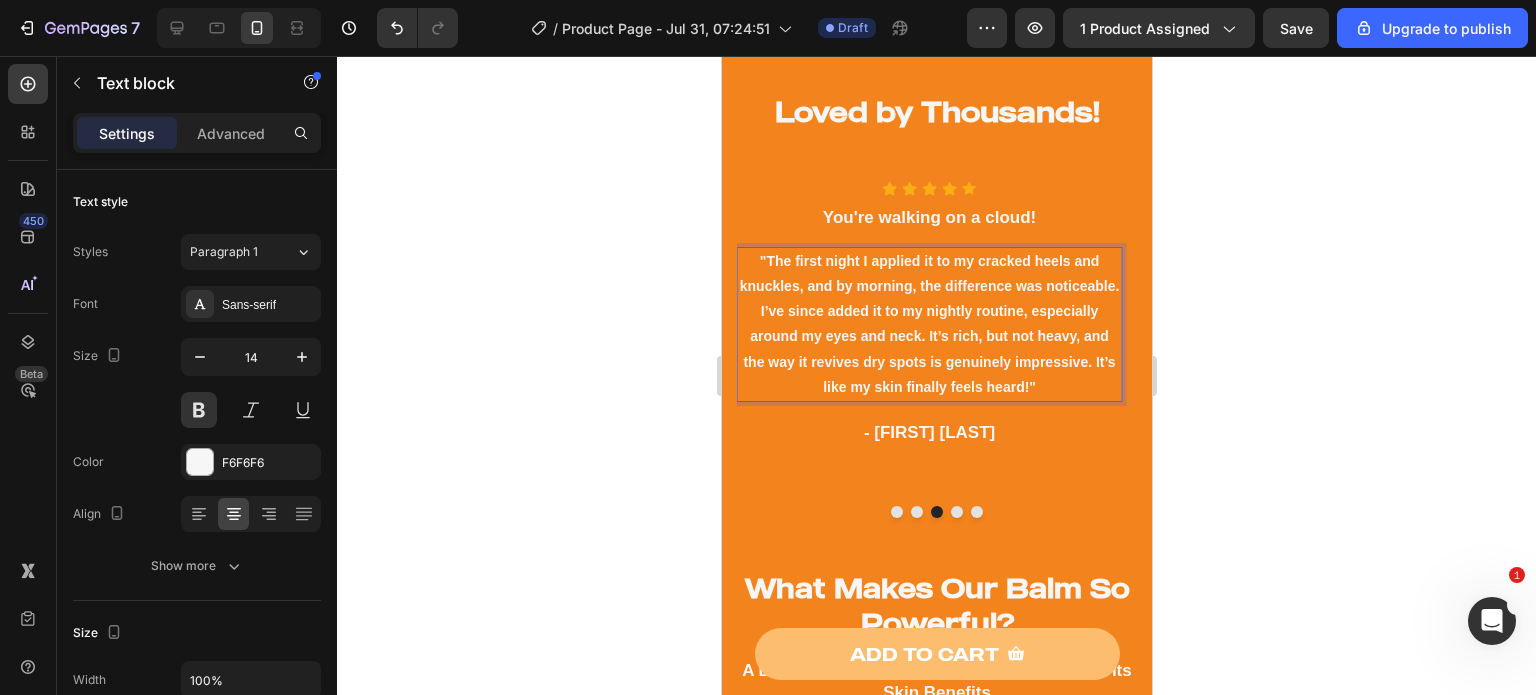 click on ""The first night I applied it to my cracked heels and knuckles, and by morning, the difference was noticeable. I’ve since added it to my nightly routine, especially around my eyes and neck. It’s rich, but not heavy, and the way it revives dry spots is genuinely impressive. It’s like my skin finally feels heard!"" at bounding box center [928, 324] 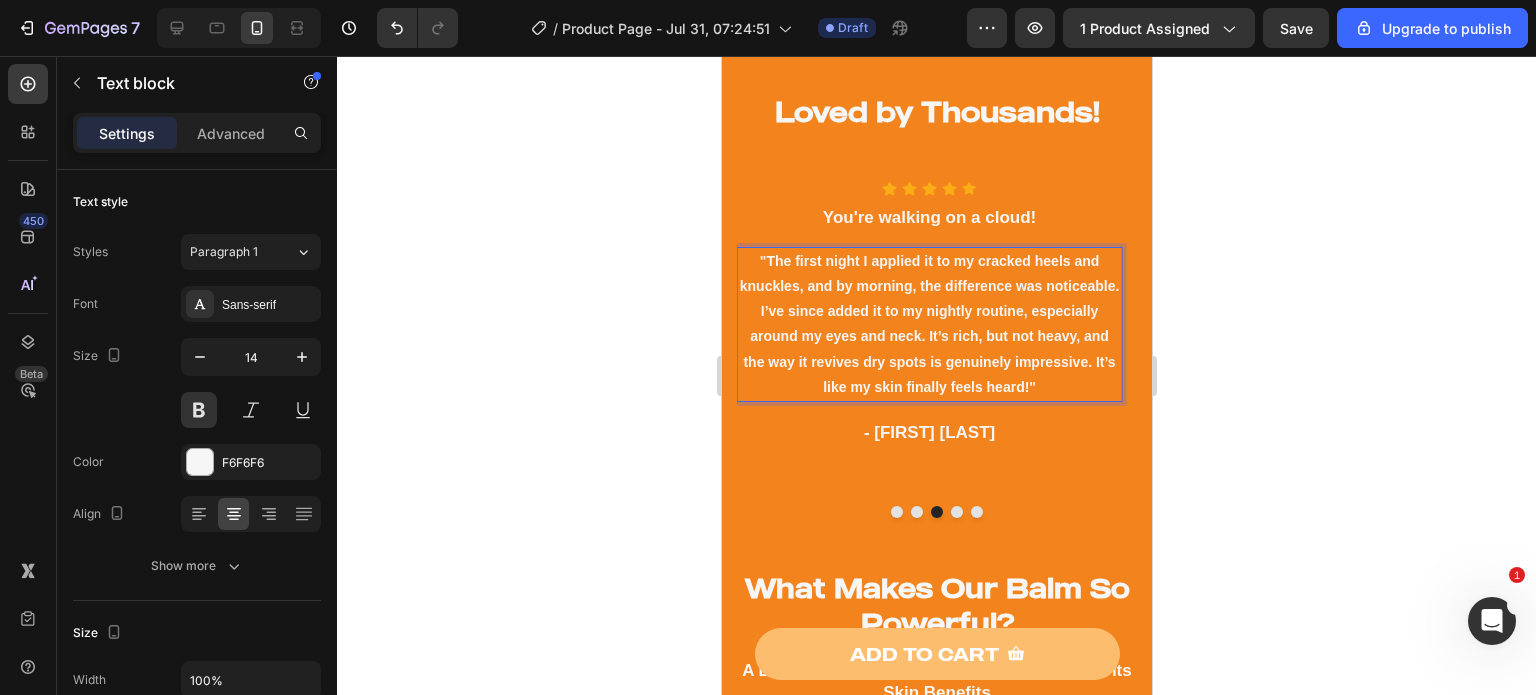 click on ""The first night I applied it to my cracked heels and knuckles, and by morning, the difference was noticeable. I’ve since added it to my nightly routine, especially around my eyes and neck. It’s rich, but not heavy, and the way it revives dry spots is genuinely impressive. It’s like my skin finally feels heard!"" at bounding box center [928, 324] 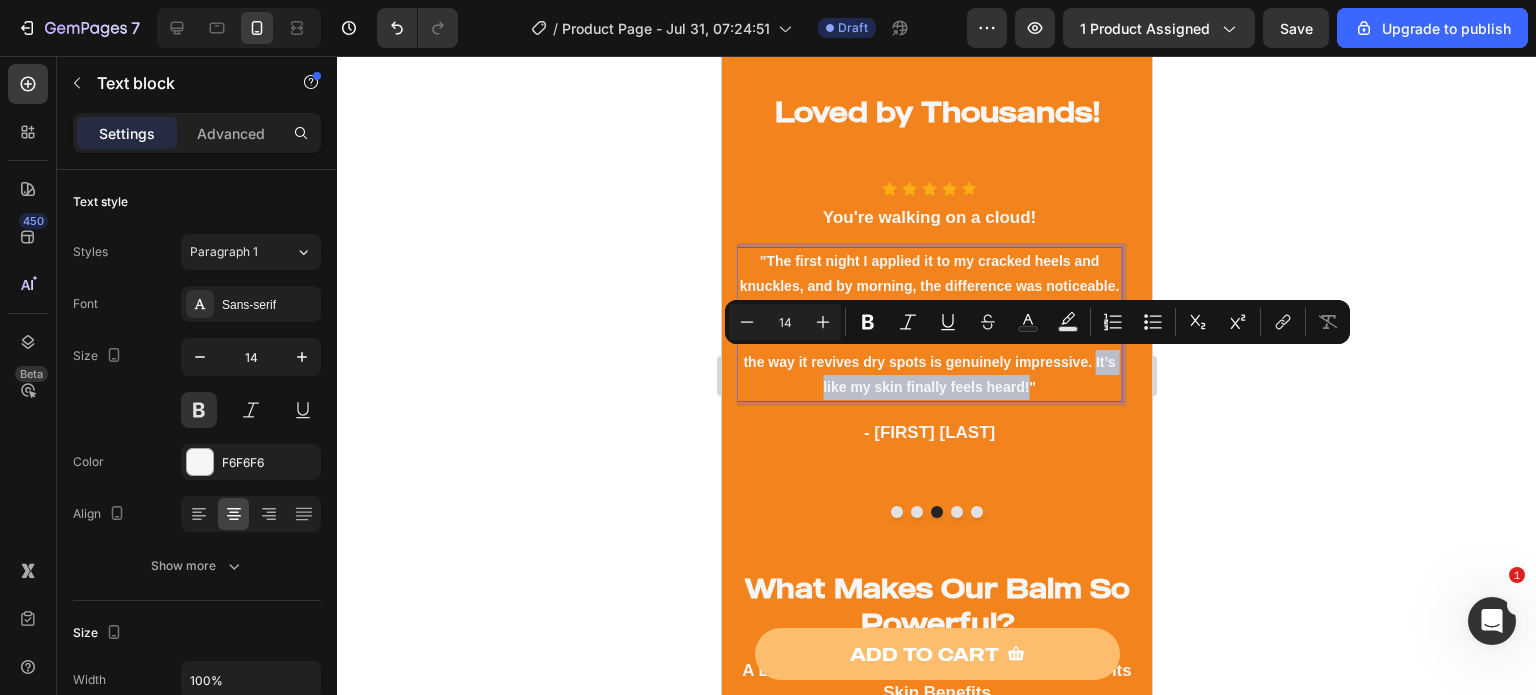 drag, startPoint x: 1027, startPoint y: 390, endPoint x: 1094, endPoint y: 369, distance: 70.21396 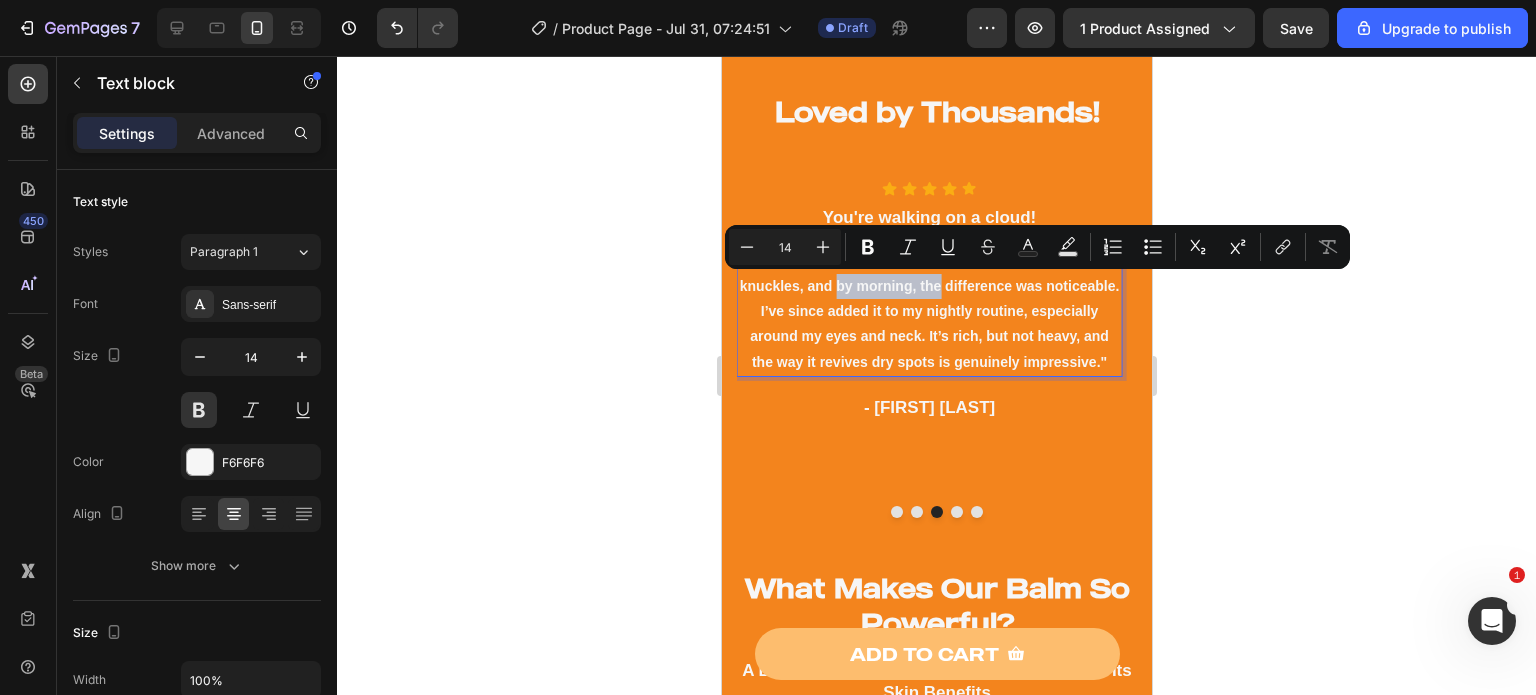 drag, startPoint x: 840, startPoint y: 287, endPoint x: 937, endPoint y: 296, distance: 97.41663 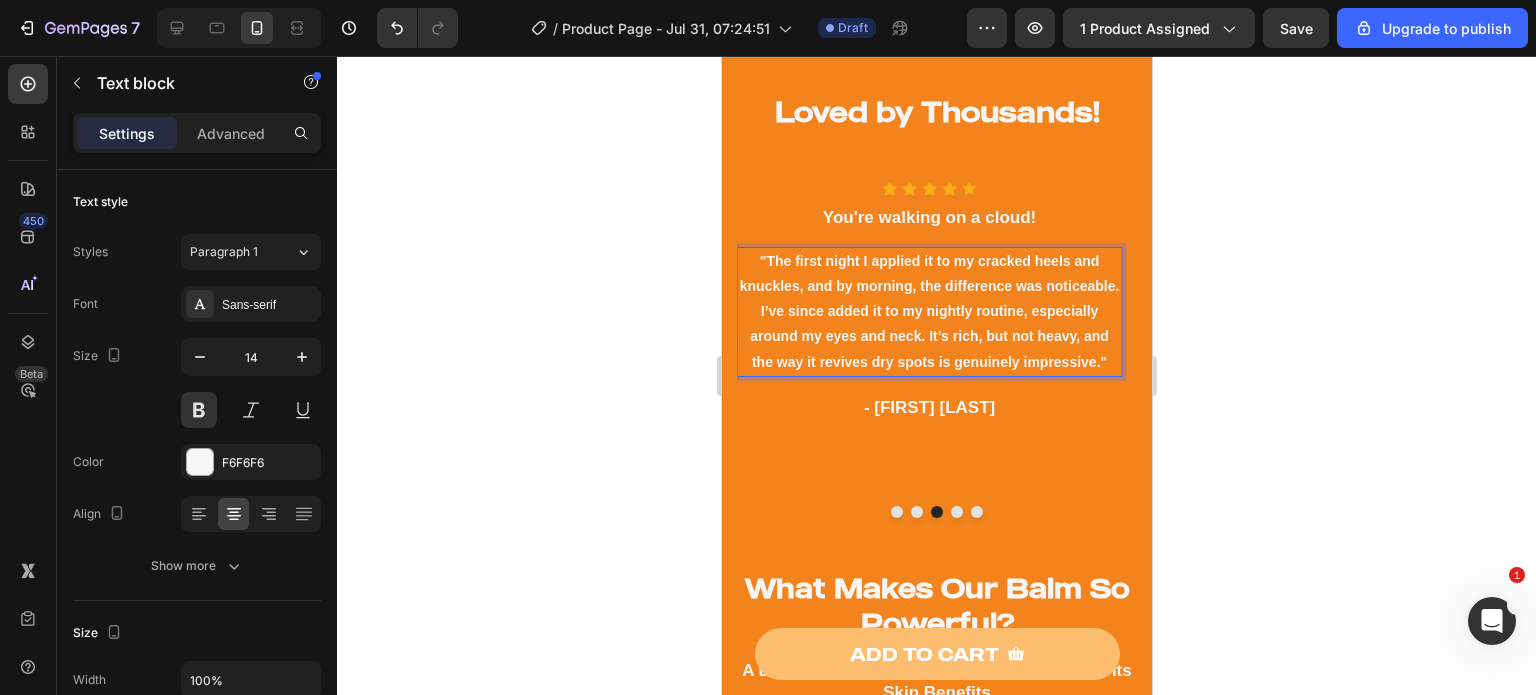 click on ""The first night I applied it to my cracked heels and knuckles, and by morning, the difference was noticeable. I’ve since added it to my nightly routine, especially around my eyes and neck. It’s rich, but not heavy, and the way it revives dry spots is genuinely impressive."" at bounding box center (928, 312) 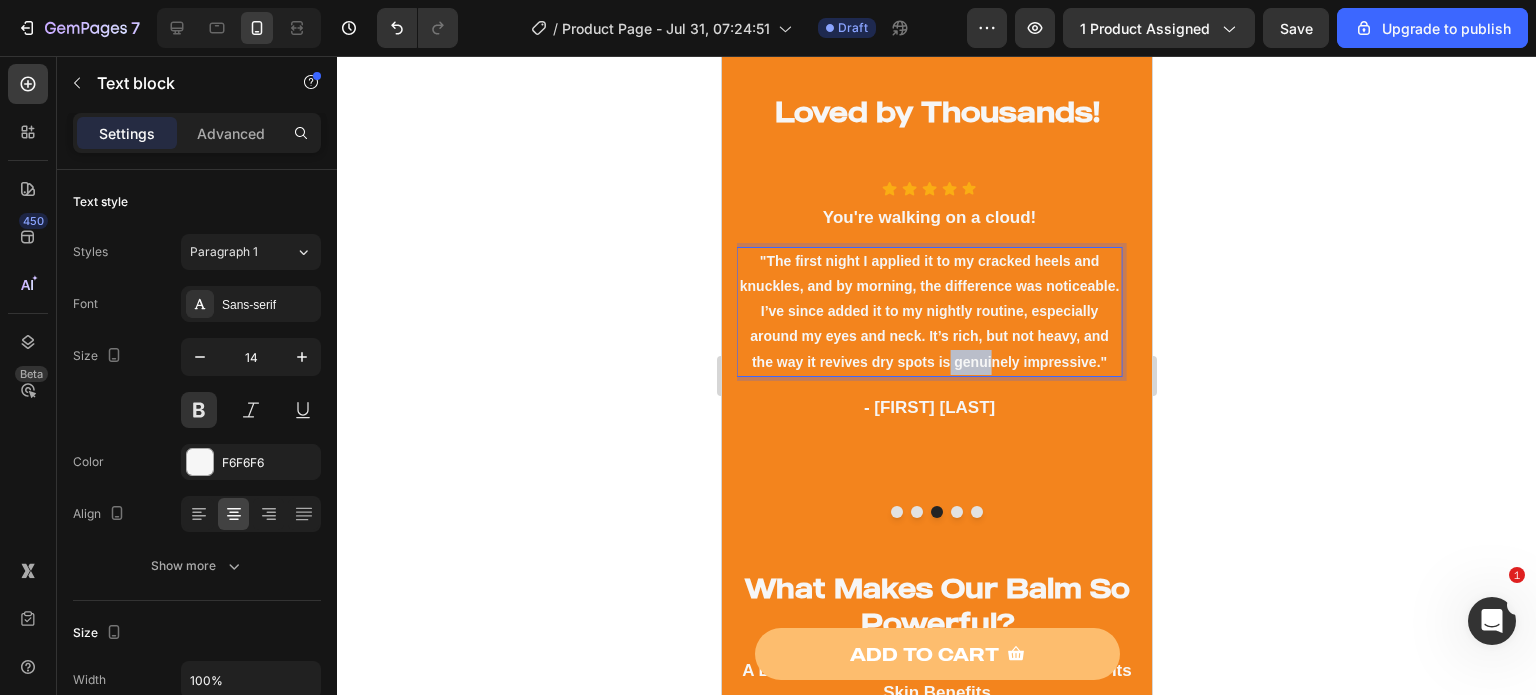 drag, startPoint x: 947, startPoint y: 364, endPoint x: 997, endPoint y: 364, distance: 50 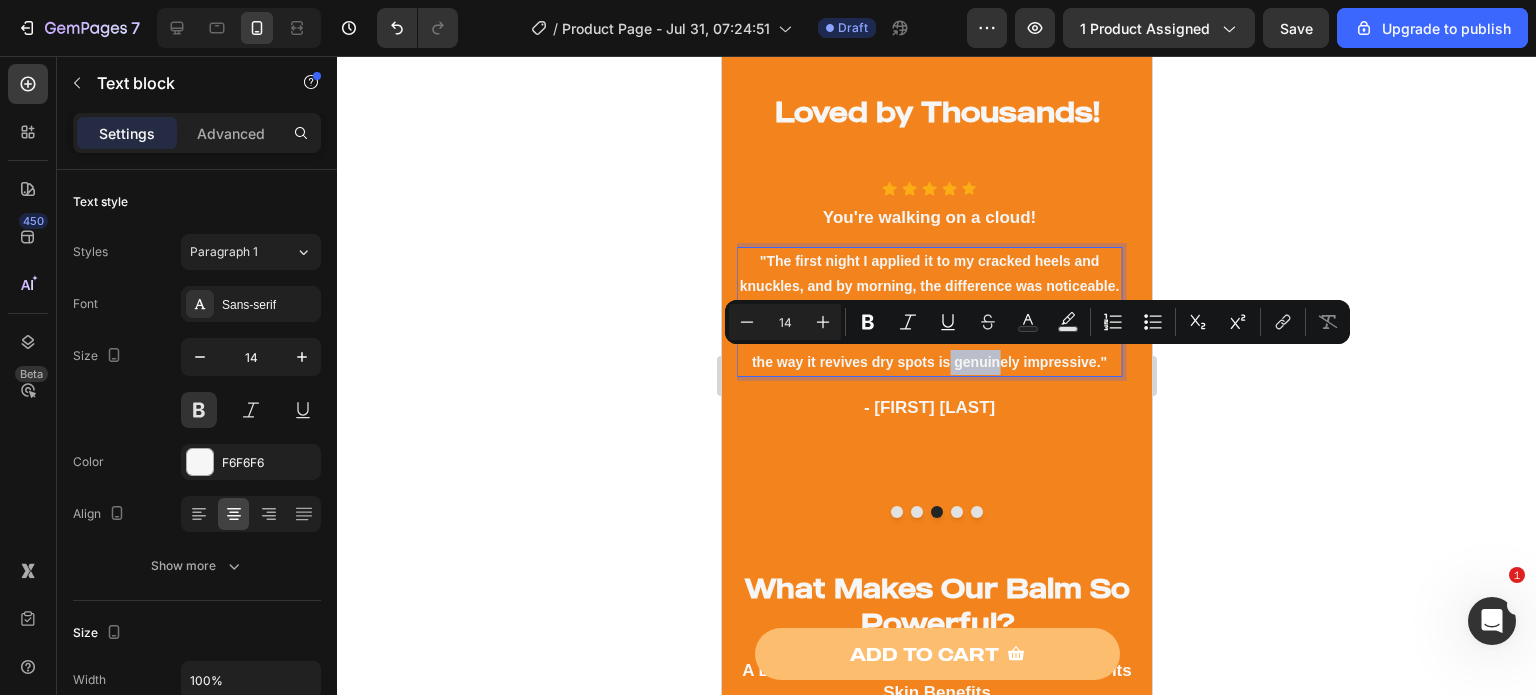 click on ""The first night I applied it to my cracked heels and knuckles, and by morning, the difference was noticeable. I’ve since added it to my nightly routine, especially around my eyes and neck. It’s rich, but not heavy, and the way it revives dry spots is genuinely impressive."" at bounding box center [928, 312] 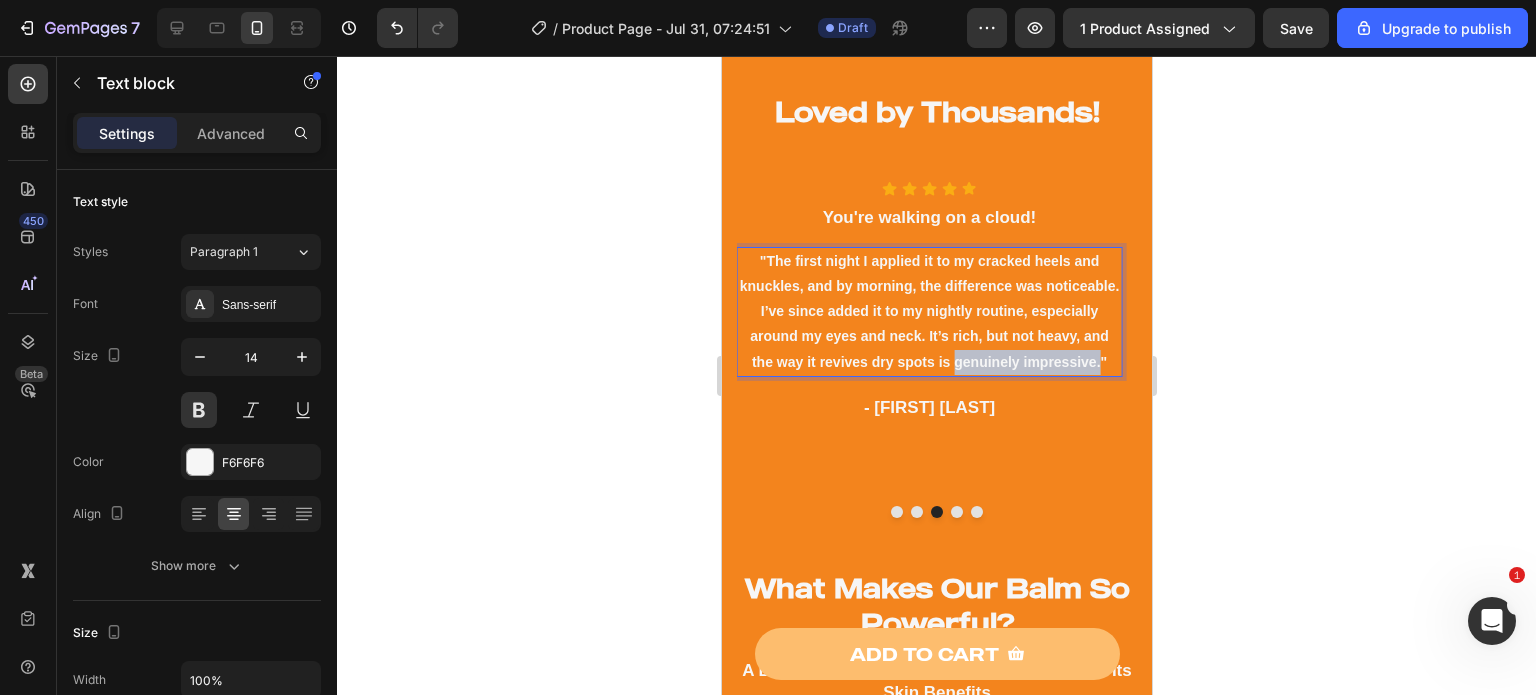 drag, startPoint x: 953, startPoint y: 359, endPoint x: 1097, endPoint y: 365, distance: 144.12494 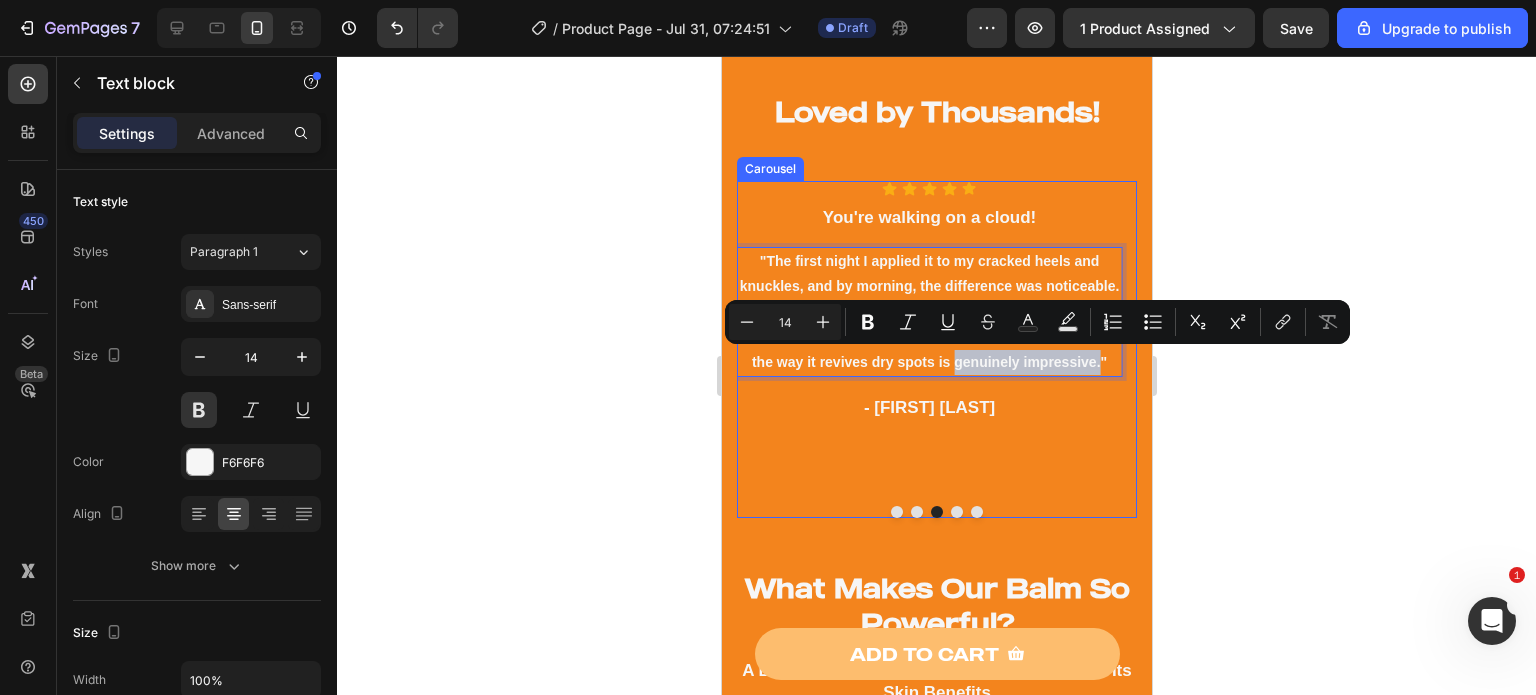 copy on "genuinely impressive." 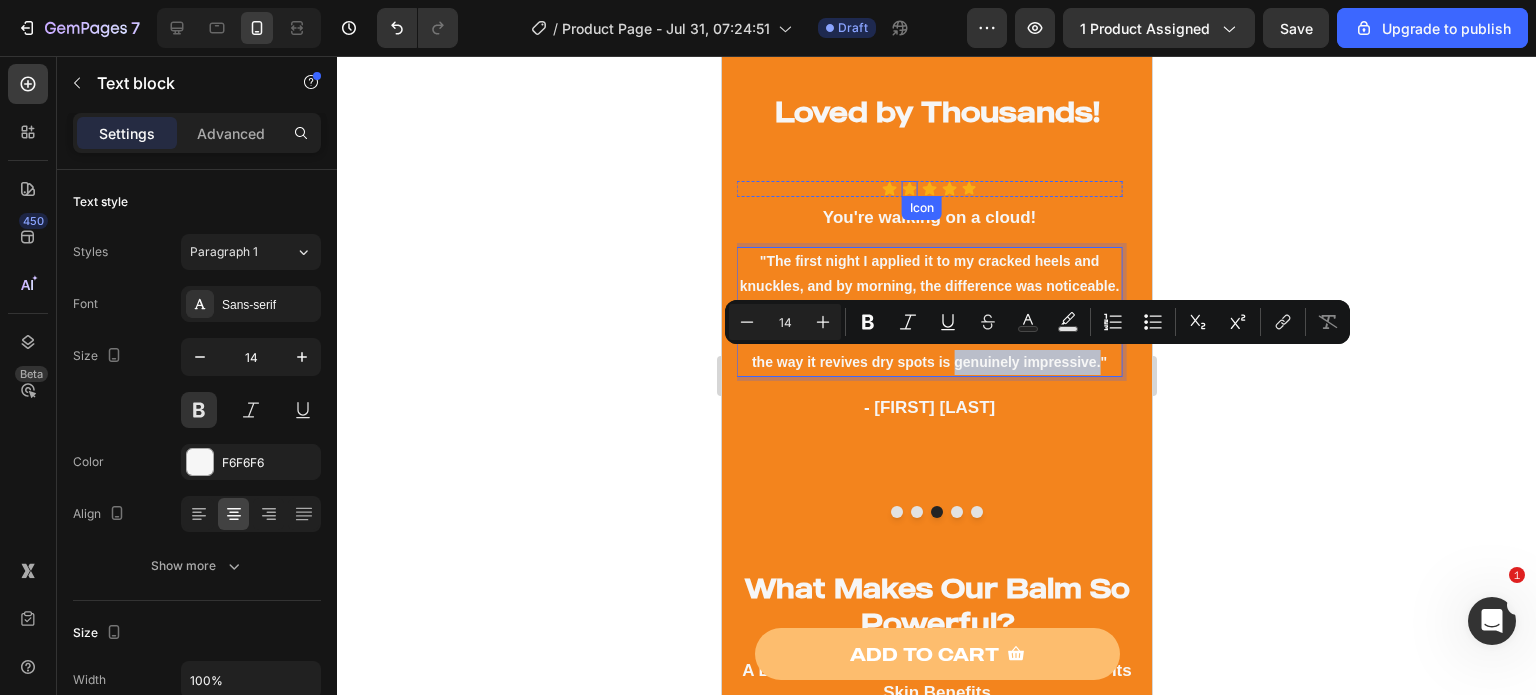 click on "Icon" at bounding box center [921, 208] 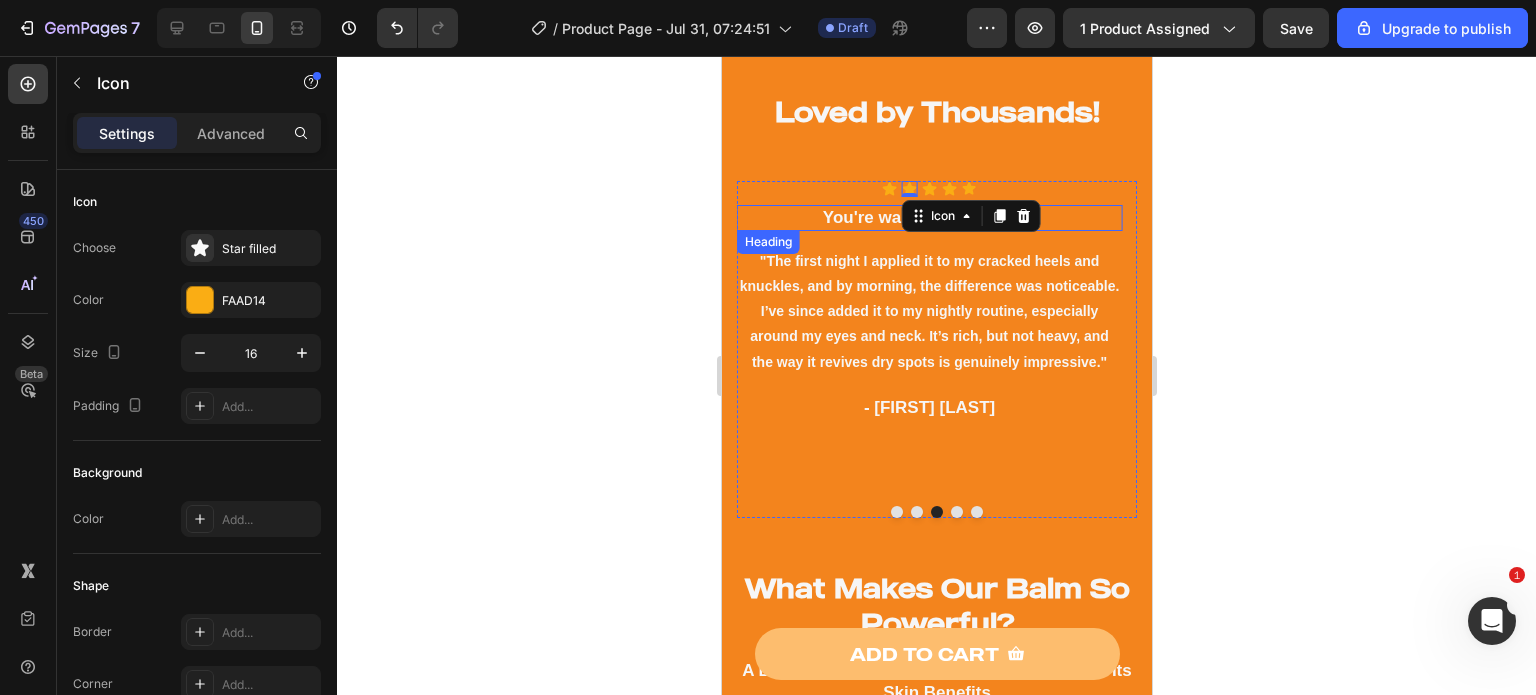 click on "You're walking on a cloud!" at bounding box center (928, 218) 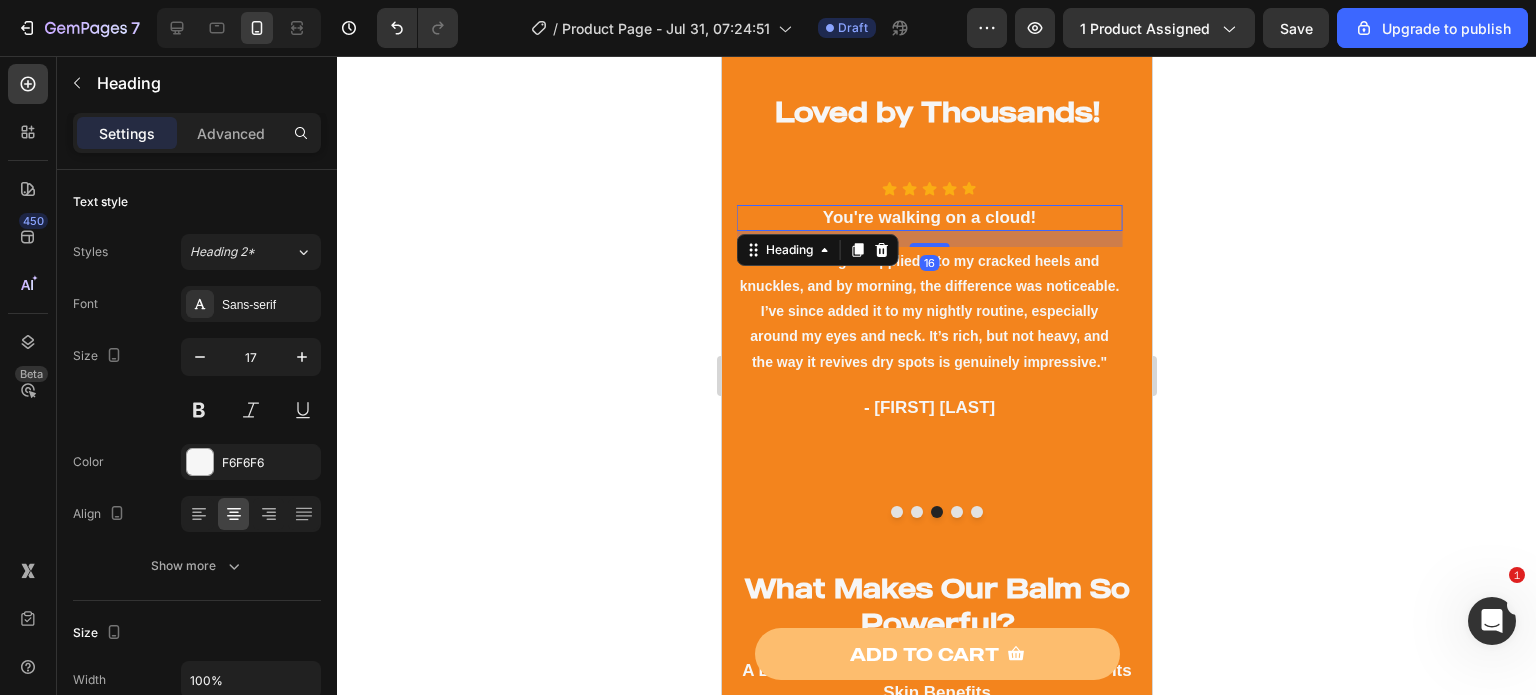 click on "You're walking on a cloud!" at bounding box center (928, 218) 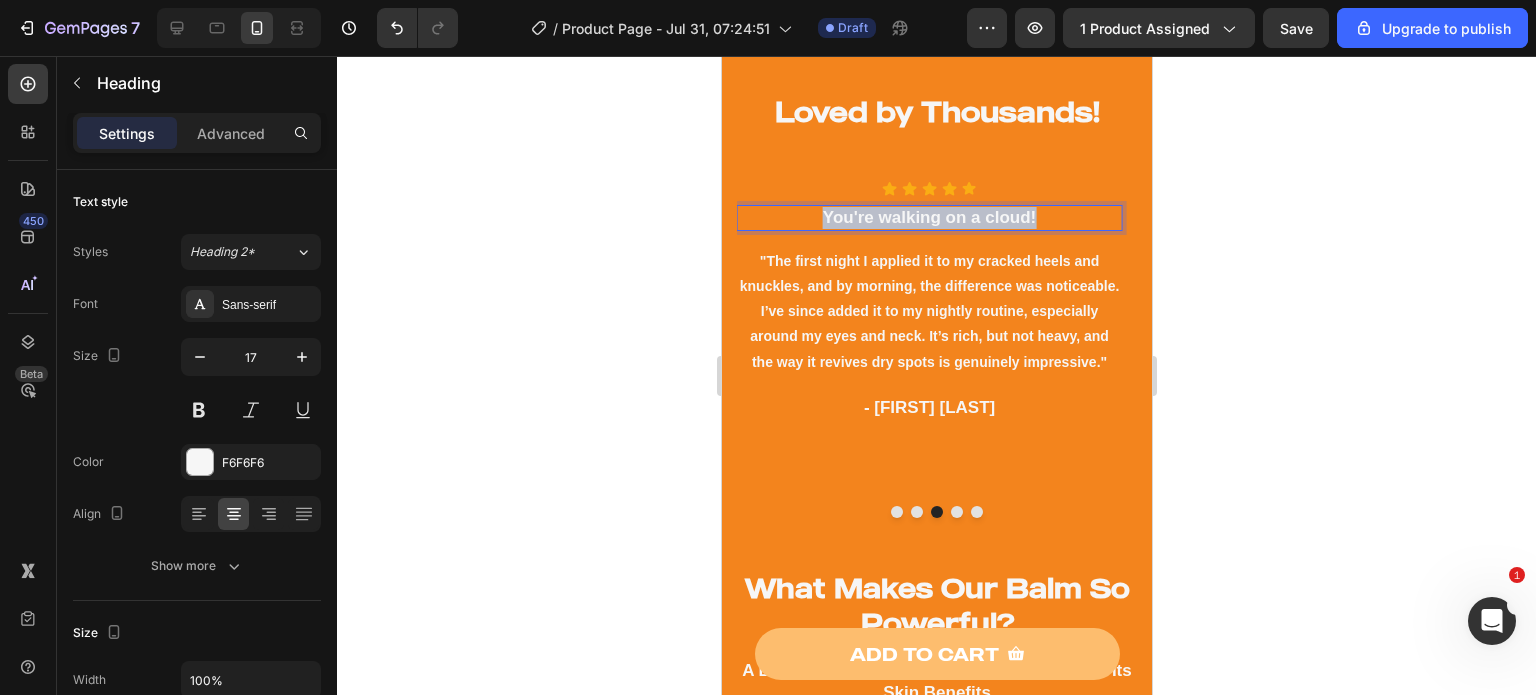 click on "You're walking on a cloud!" at bounding box center [928, 218] 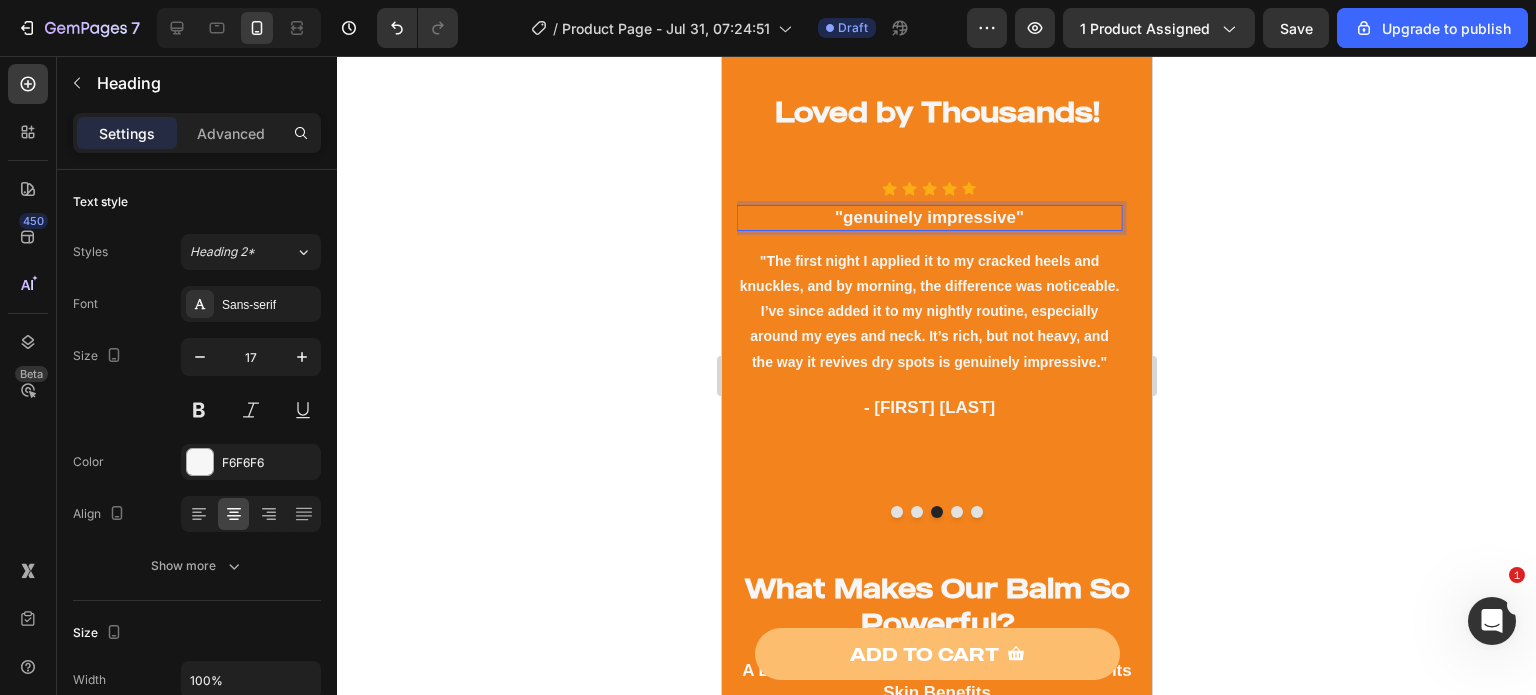 click 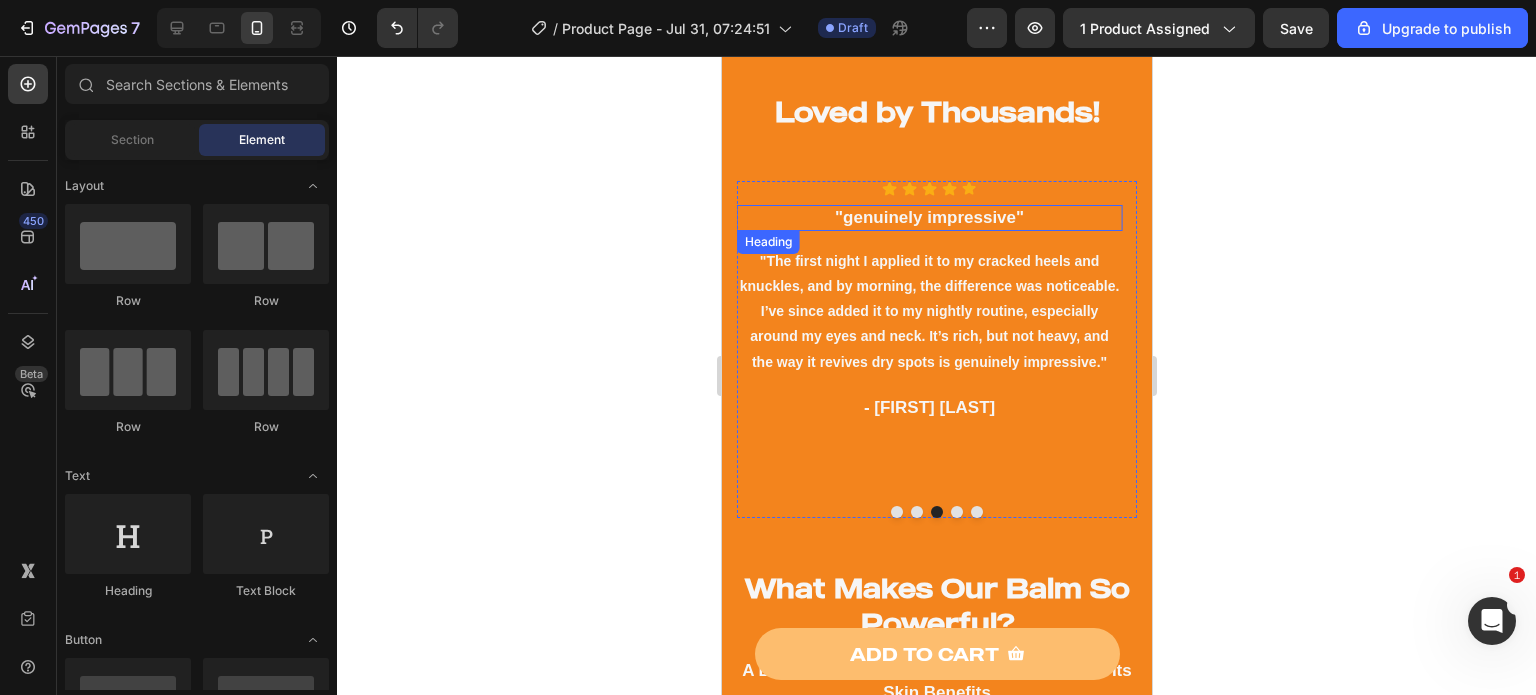 click on ""genuinely impressive"" at bounding box center (928, 218) 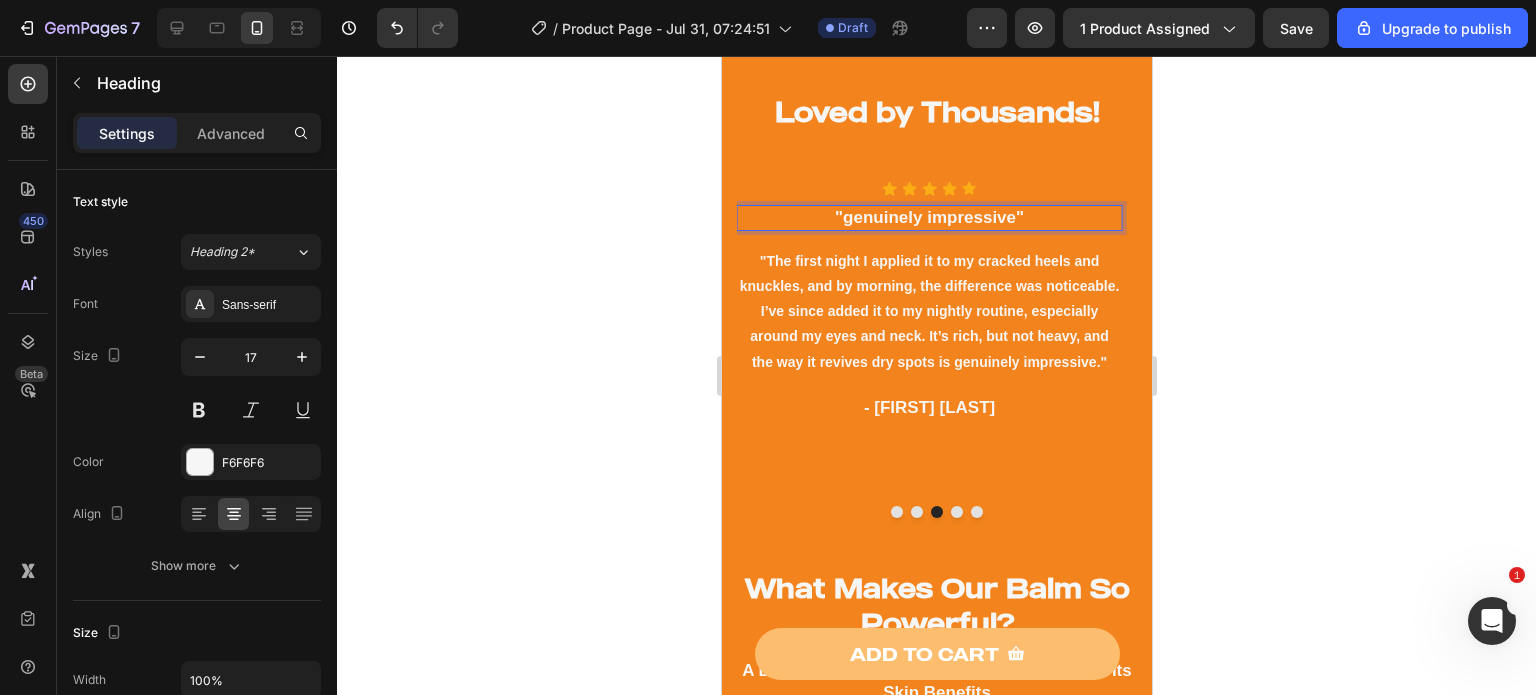 click on ""genuinely impressive"" at bounding box center [928, 218] 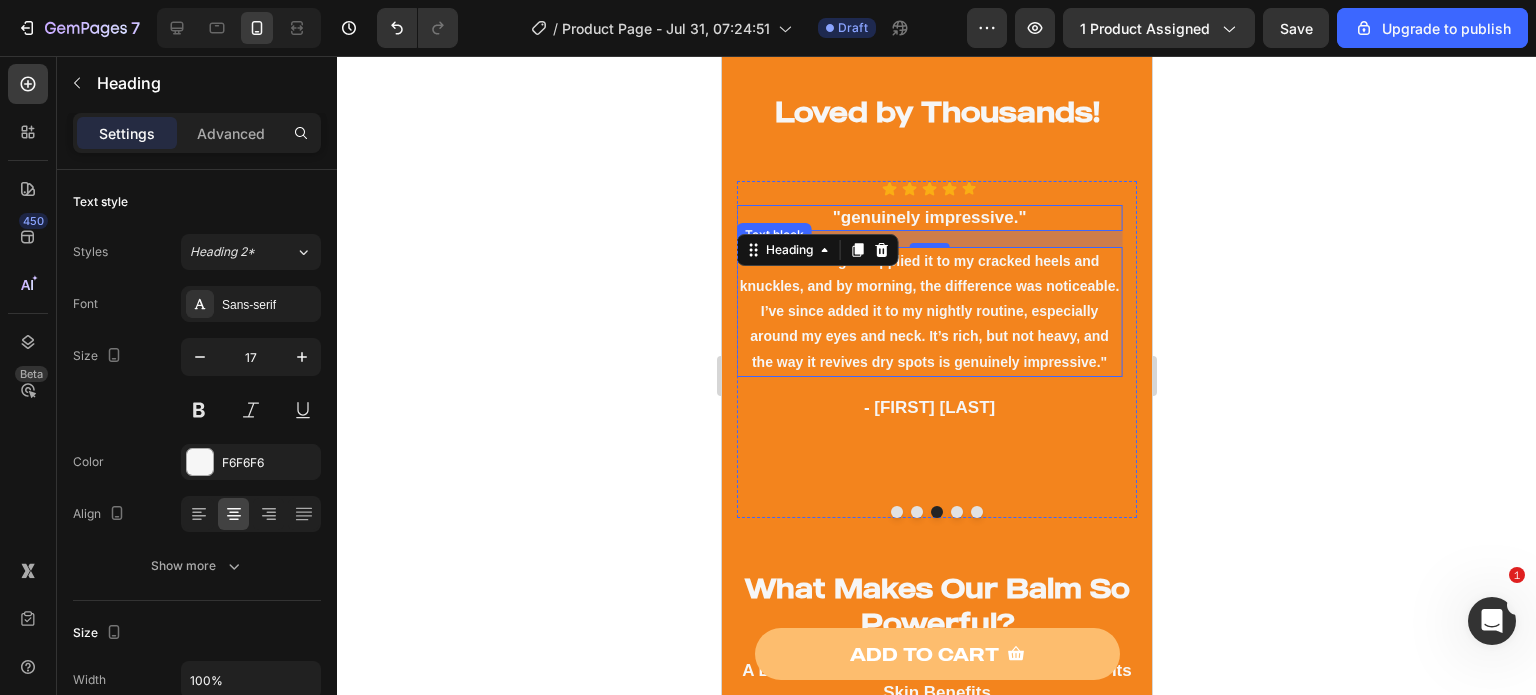 click 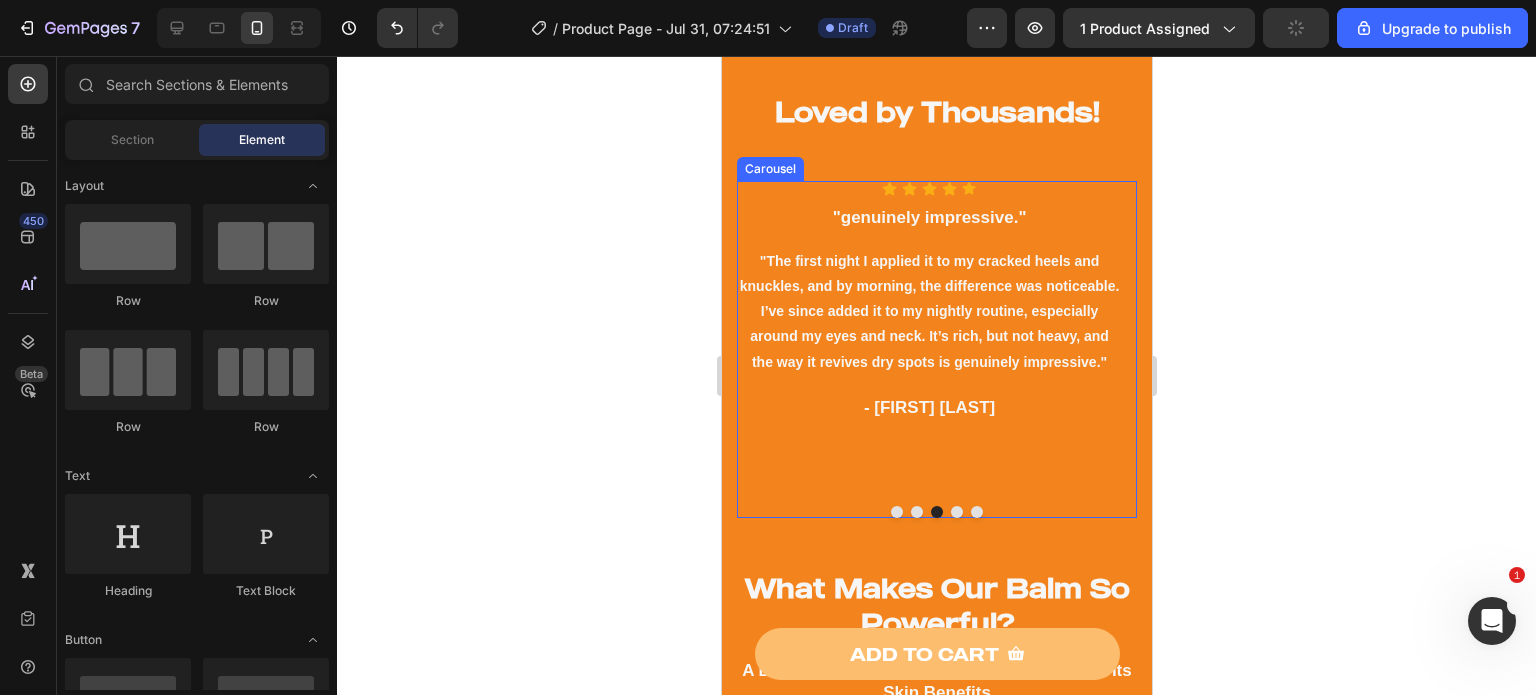 click at bounding box center [956, 512] 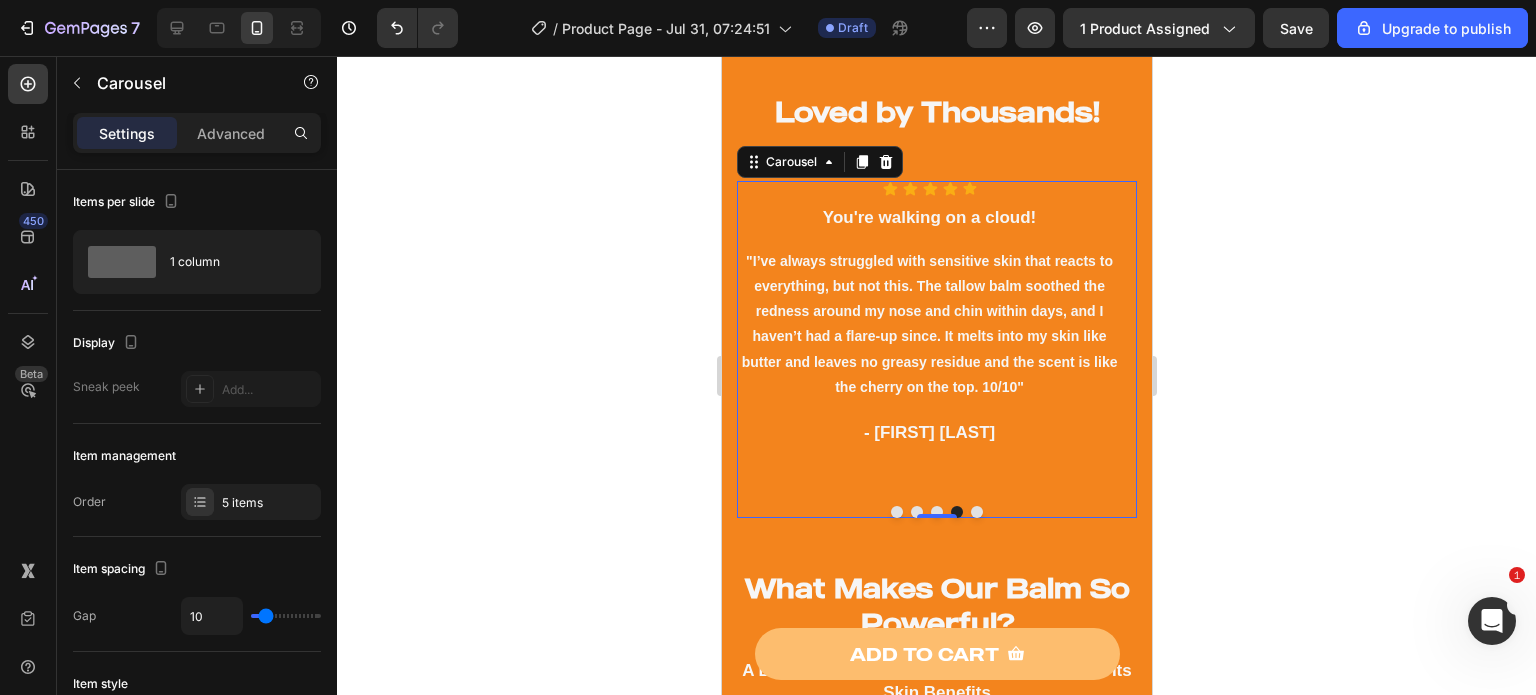 click at bounding box center (936, 512) 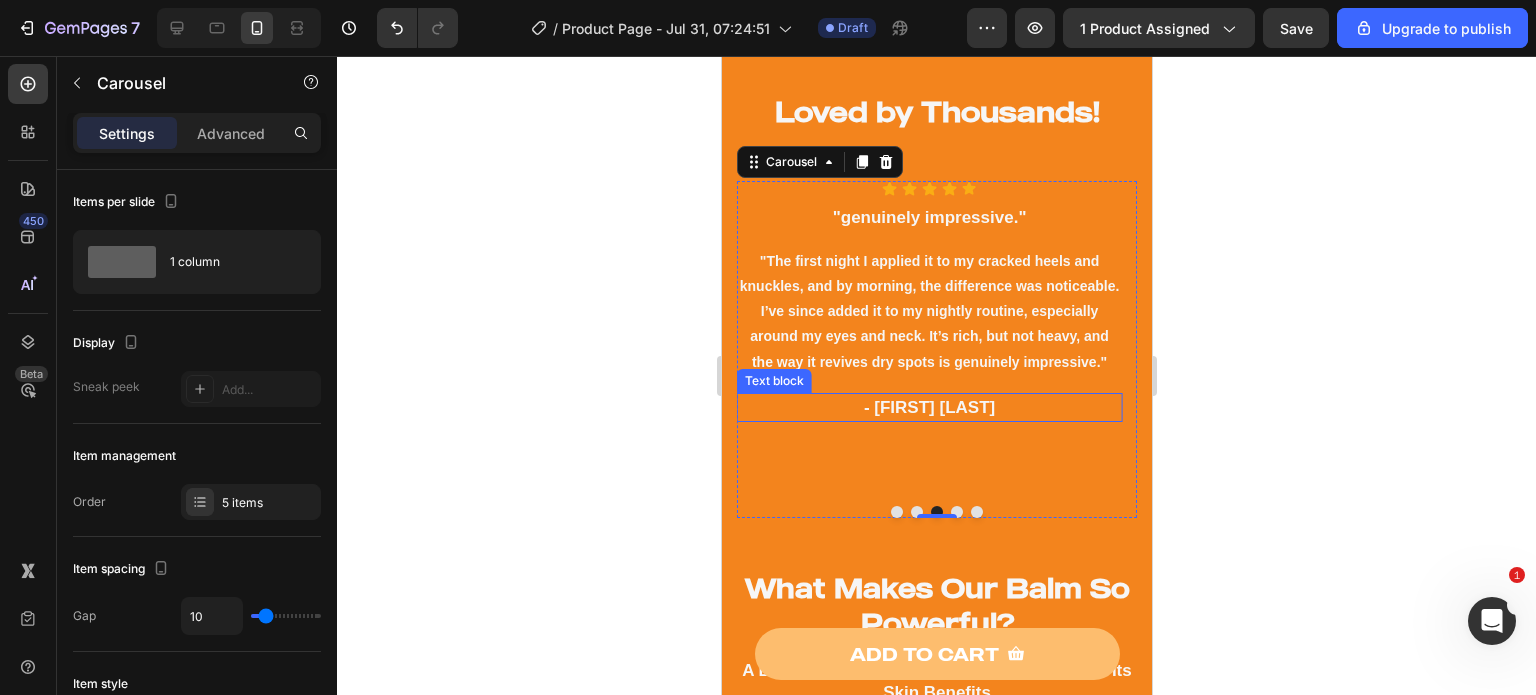 click on "- [FIRST] [LAST]" at bounding box center (928, 408) 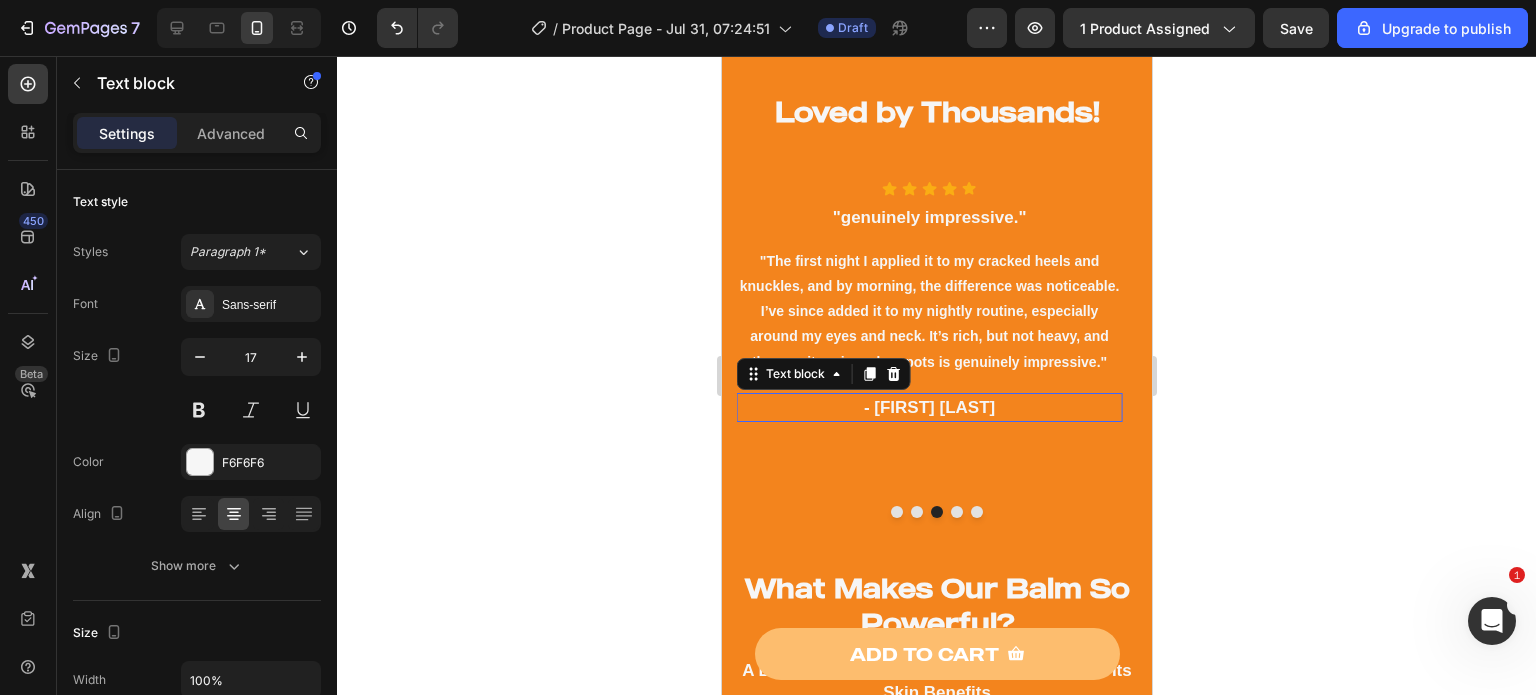 click on "- [FIRST] [LAST]" at bounding box center (928, 408) 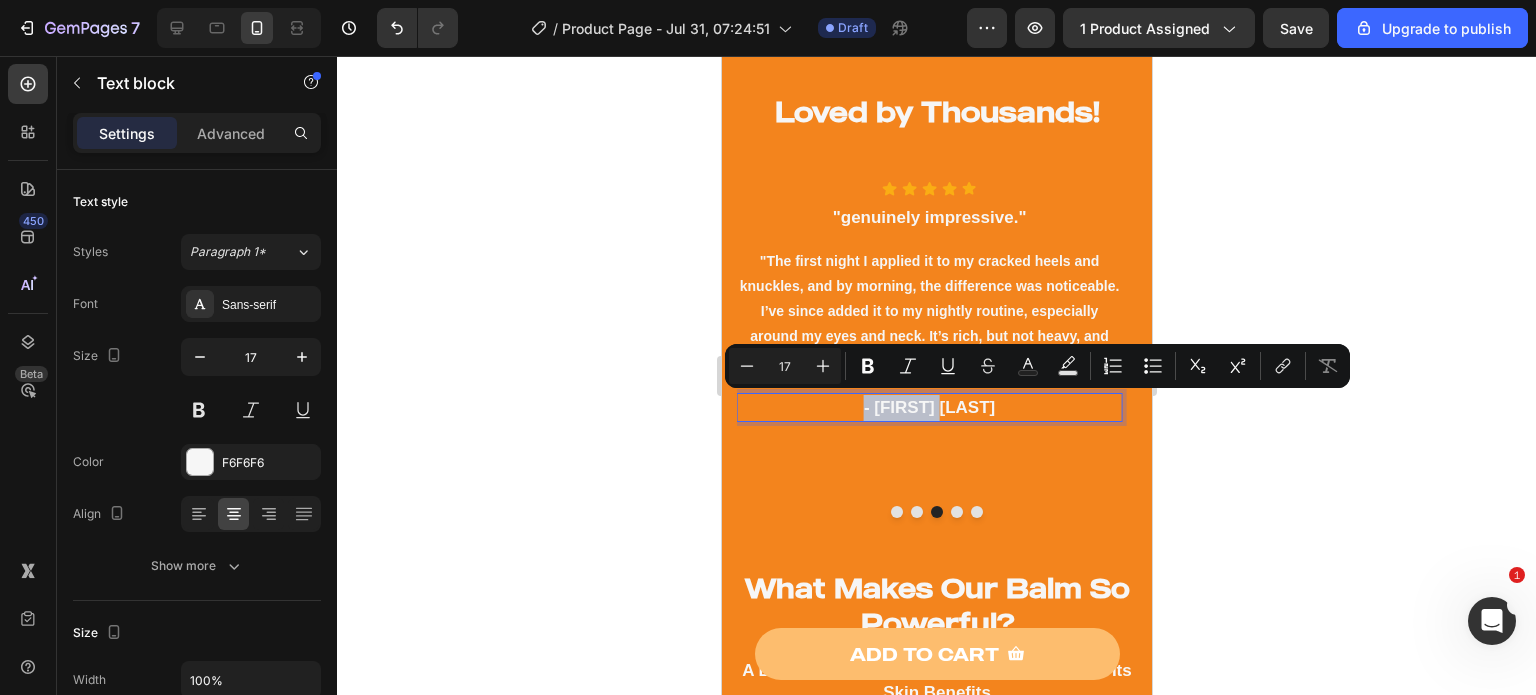 drag, startPoint x: 970, startPoint y: 406, endPoint x: 909, endPoint y: 404, distance: 61.03278 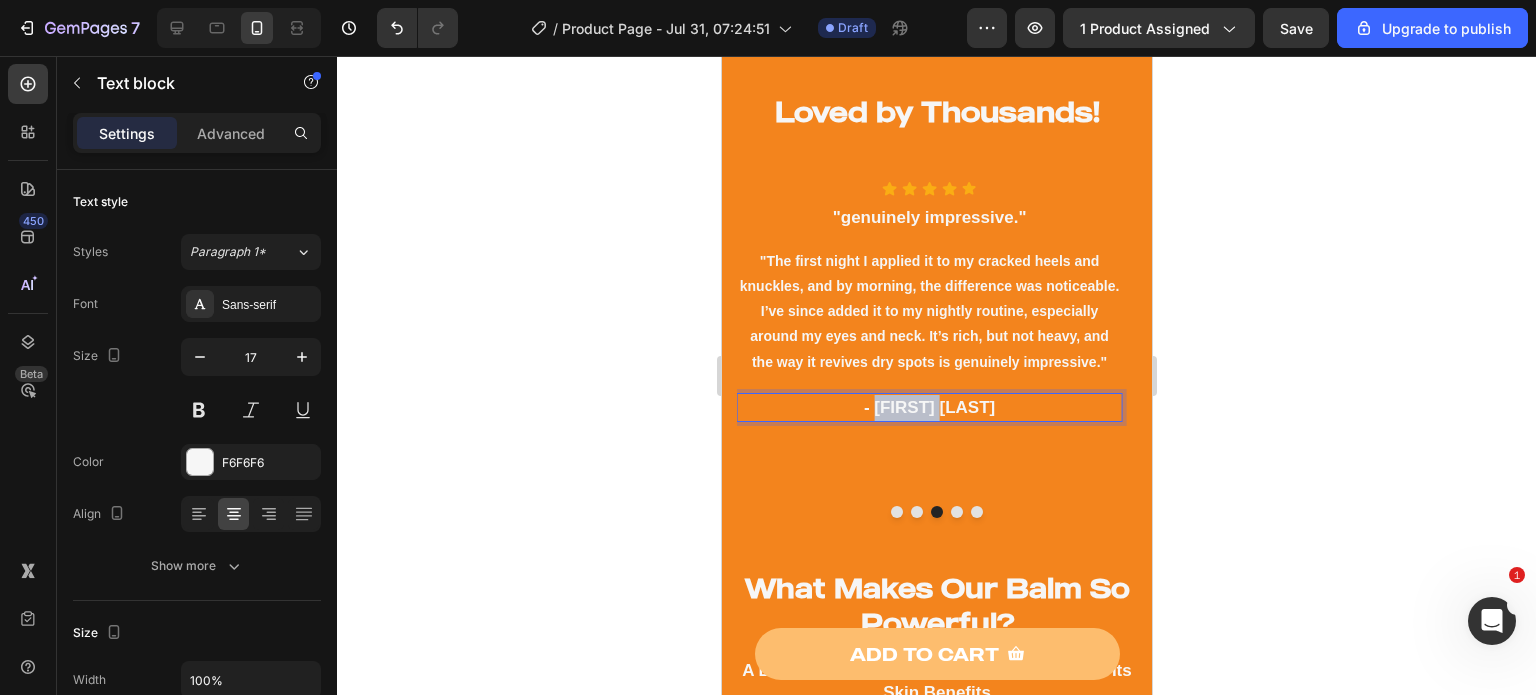 drag, startPoint x: 900, startPoint y: 407, endPoint x: 979, endPoint y: 411, distance: 79.101204 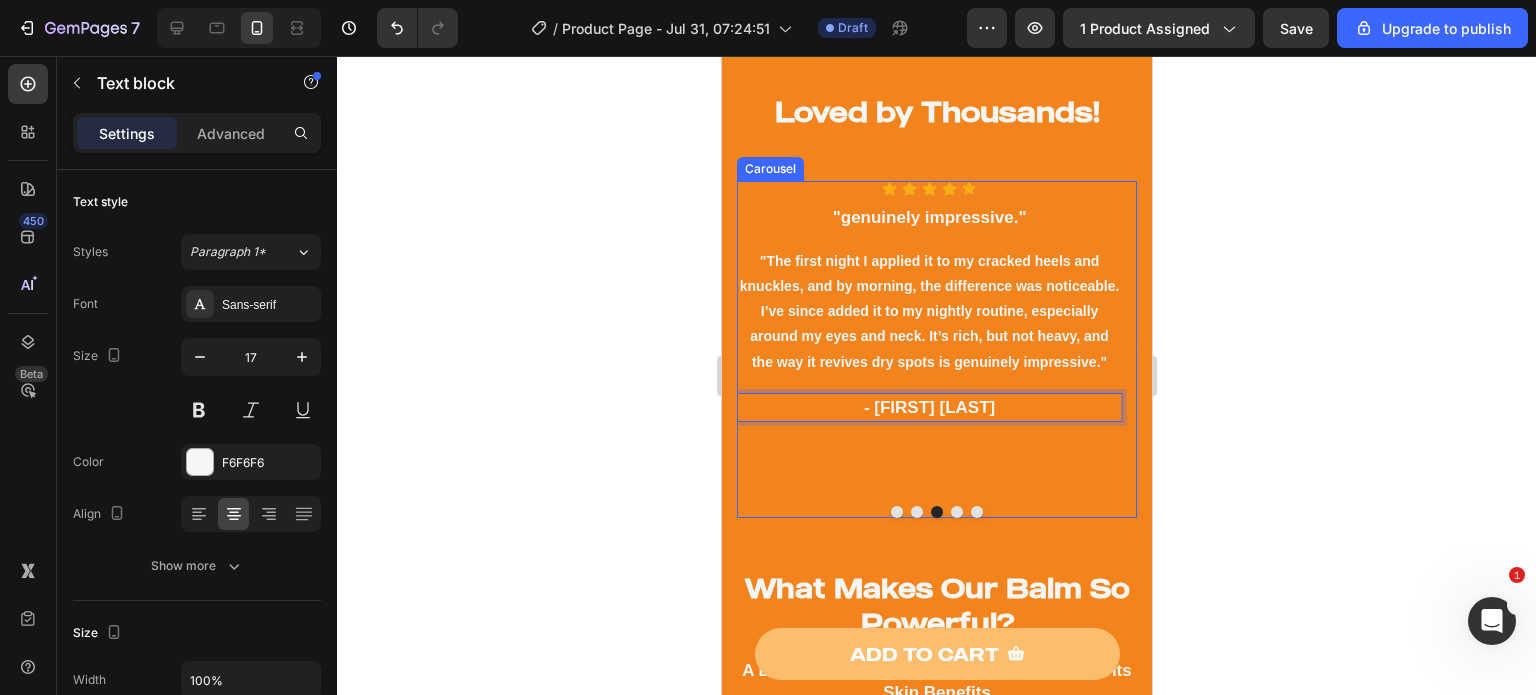 click on "Icon
Icon
Icon
Icon
Icon Icon List Hoz "genuinely impressive." Heading "The first night I applied it to my cracked heels and knuckles, and by morning, the difference was noticeable. I’ve since added it to my nightly routine, especially around my eyes and neck. It’s rich, but not heavy, and the way it revives dry spots is genuinely impressive." Text block - [FIRST] [LAST] Text block   48" at bounding box center (928, 349) 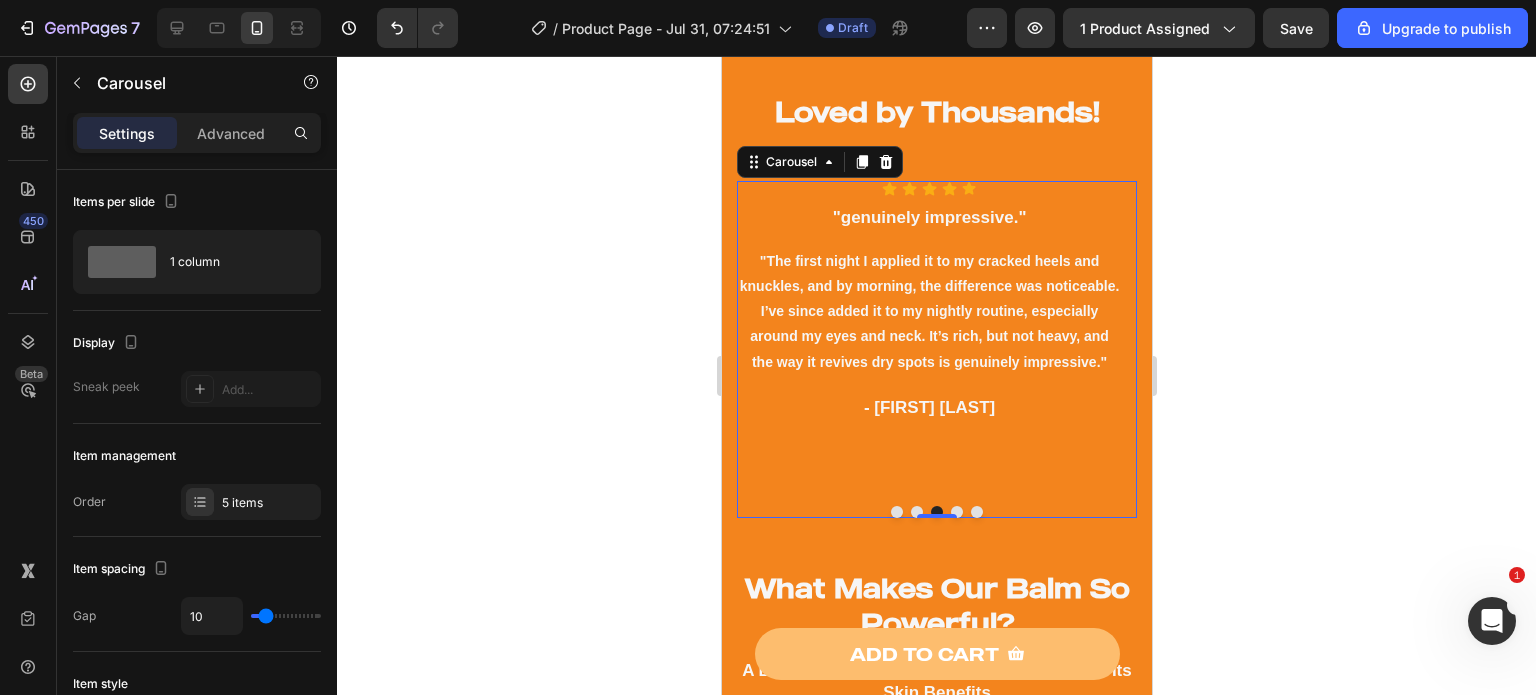 click at bounding box center (956, 512) 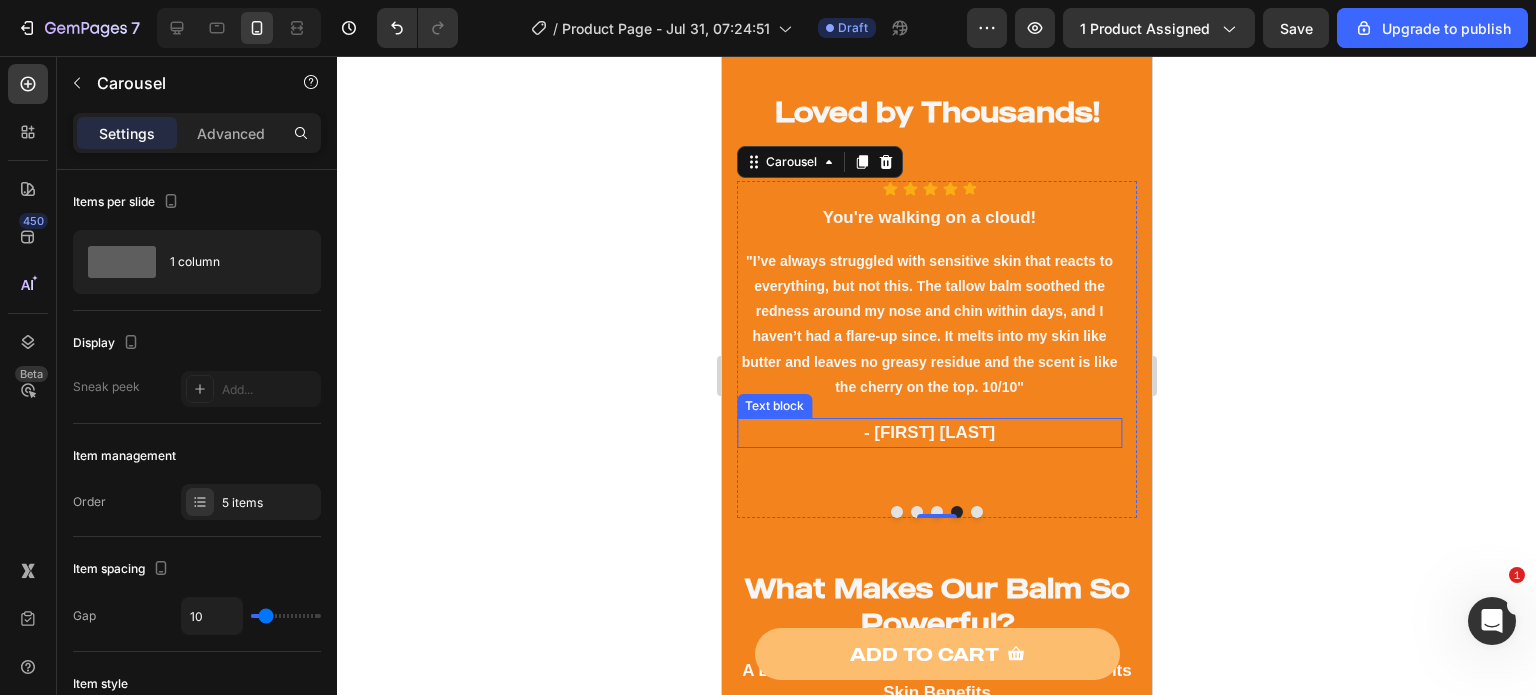 click on "- [FIRST] [LAST]" at bounding box center [928, 433] 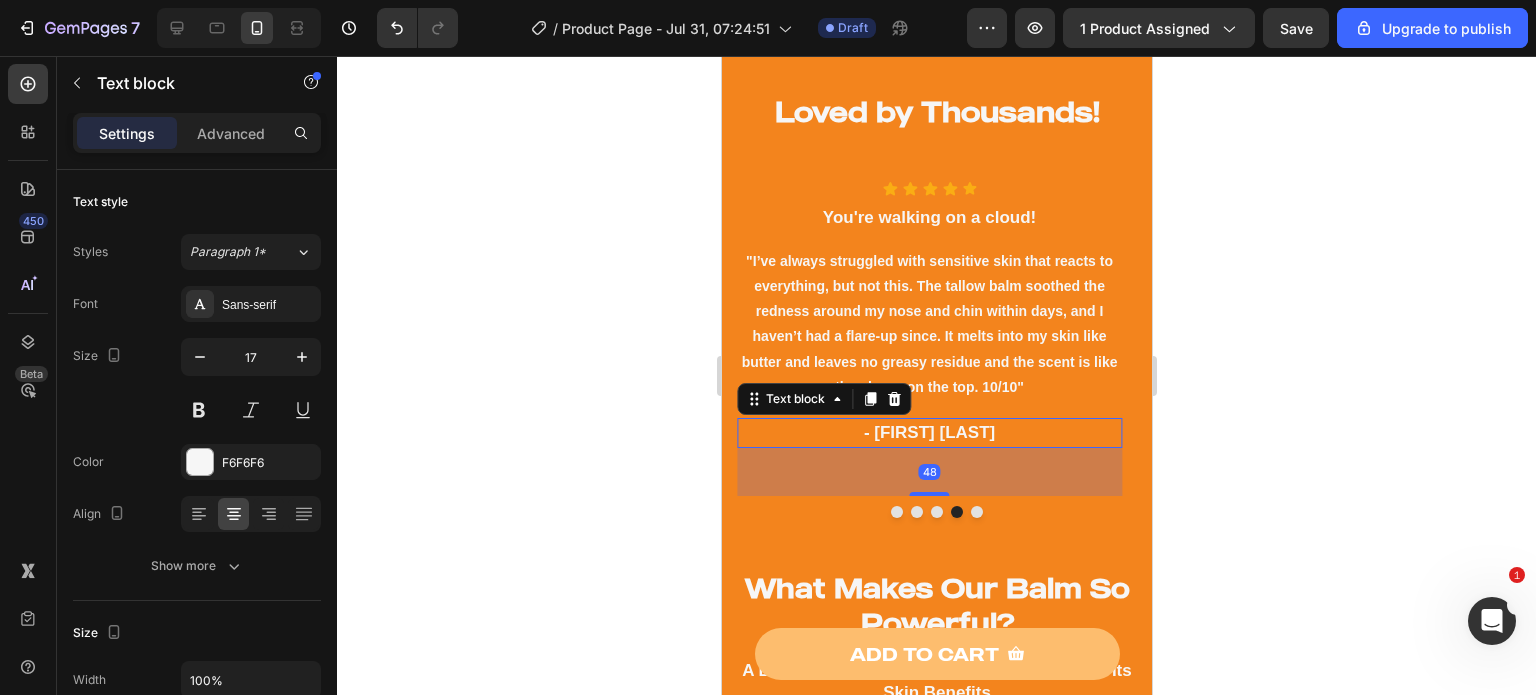 click on "- [FIRST] [LAST]" at bounding box center [928, 433] 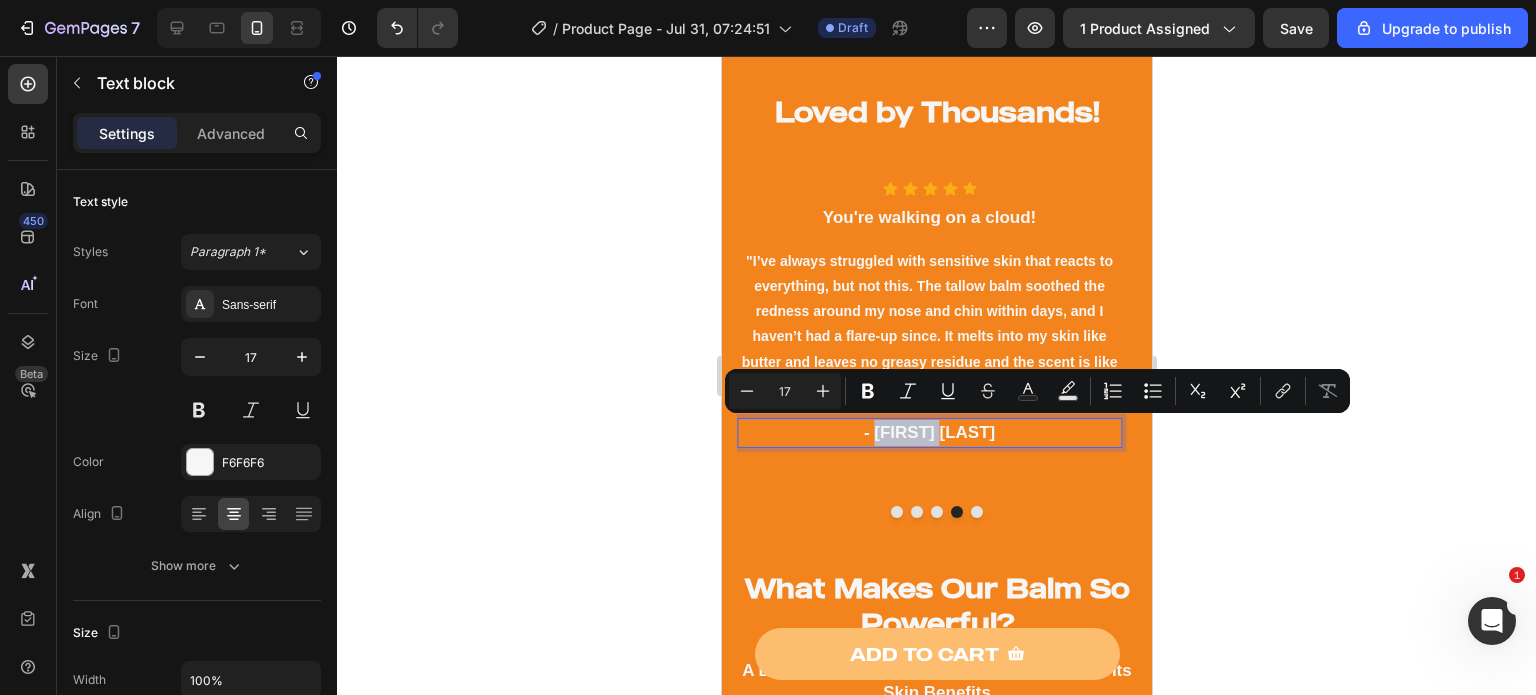 drag, startPoint x: 973, startPoint y: 428, endPoint x: 901, endPoint y: 433, distance: 72.1734 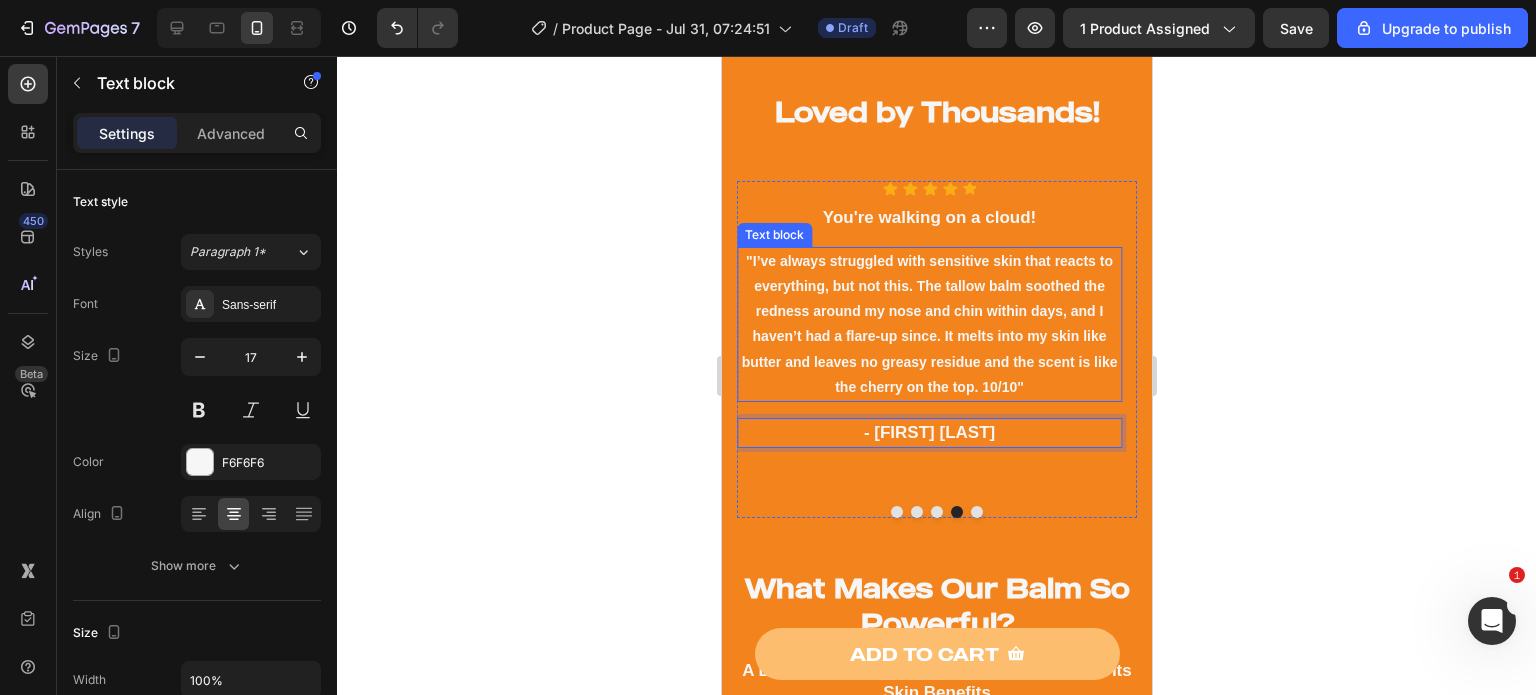 click on ""I’ve always struggled with sensitive skin that reacts to everything, but not this. The tallow balm soothed the redness around my nose and chin within days, and I haven’t had a flare-up since. It melts into my skin like butter and leaves no greasy residue and the scent is like the cherry on the top. 10/10"" at bounding box center [928, 324] 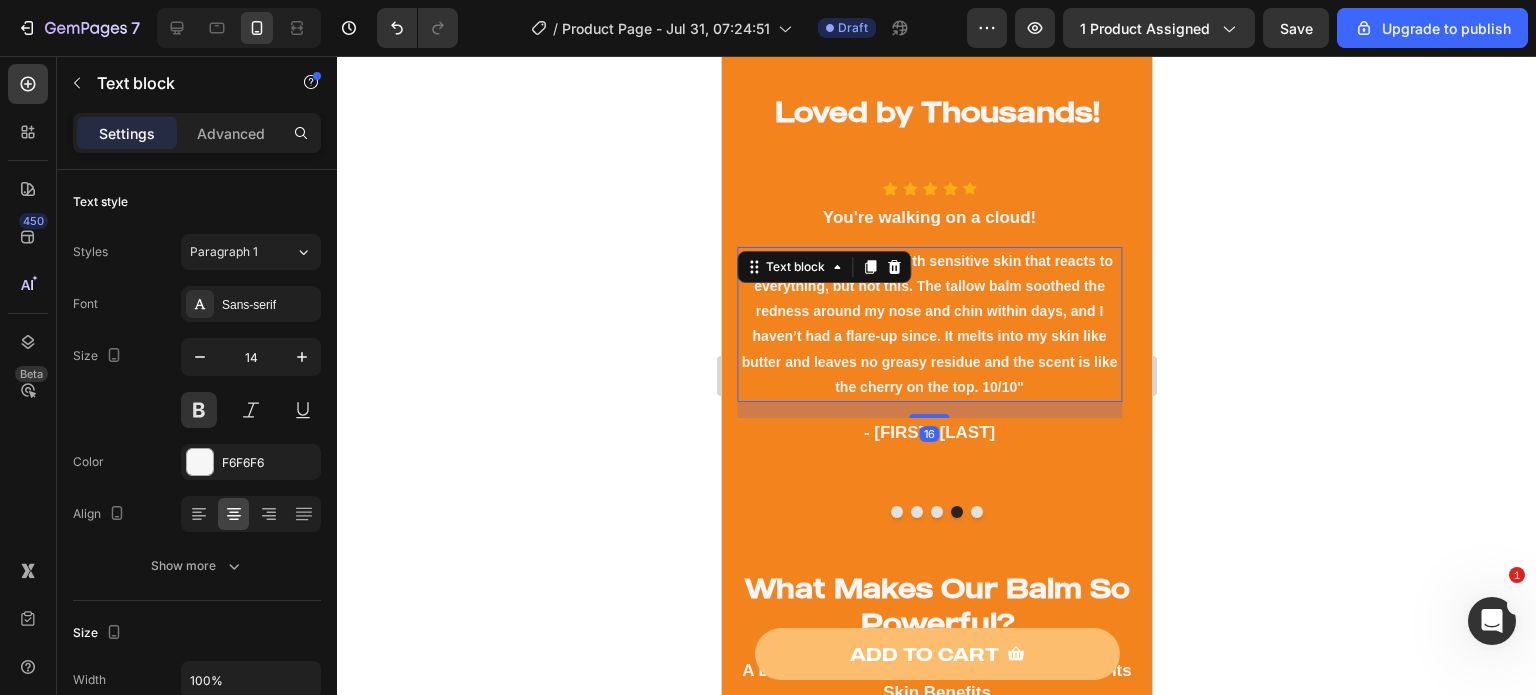 click on ""I’ve always struggled with sensitive skin that reacts to everything, but not this. The tallow balm soothed the redness around my nose and chin within days, and I haven’t had a flare-up since. It melts into my skin like butter and leaves no greasy residue and the scent is like the cherry on the top. 10/10"" at bounding box center [928, 324] 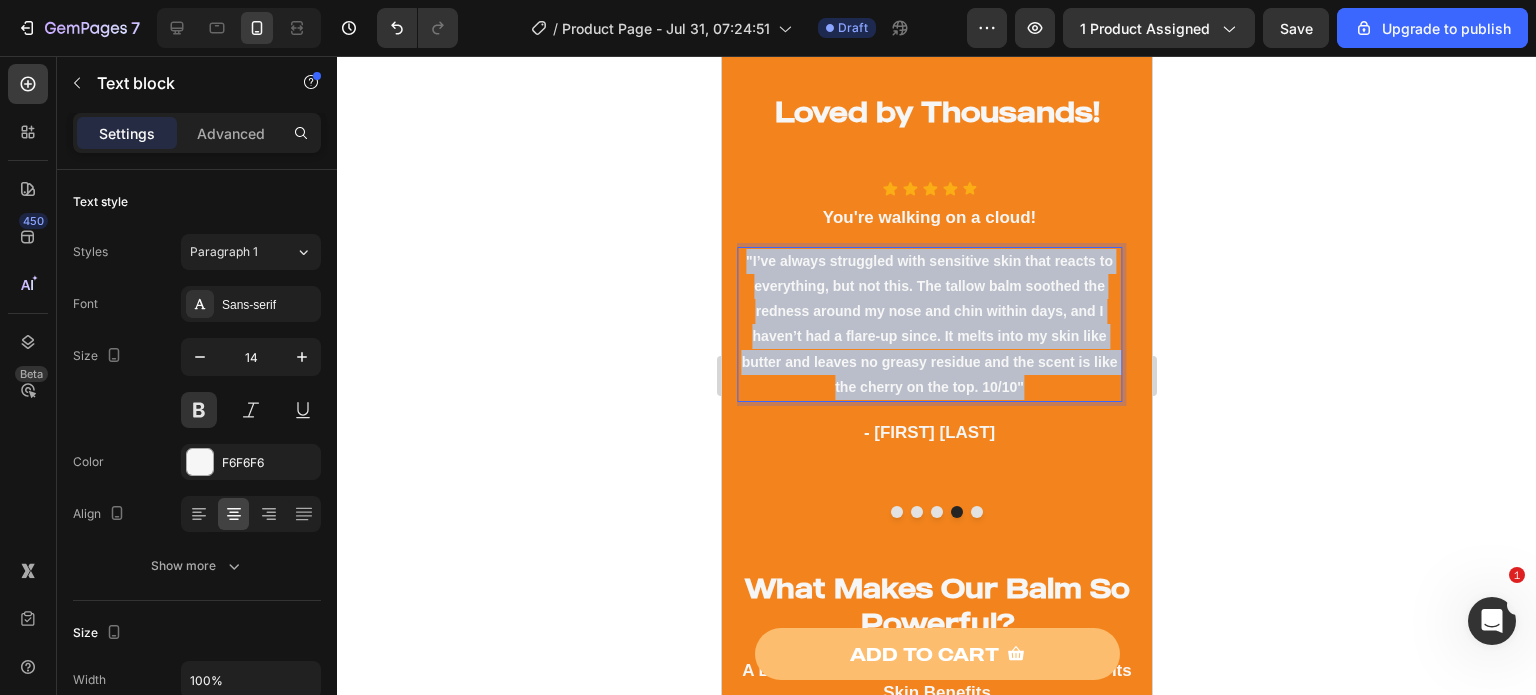 click on ""I’ve always struggled with sensitive skin that reacts to everything, but not this. The tallow balm soothed the redness around my nose and chin within days, and I haven’t had a flare-up since. It melts into my skin like butter and leaves no greasy residue and the scent is like the cherry on the top. 10/10"" at bounding box center (928, 324) 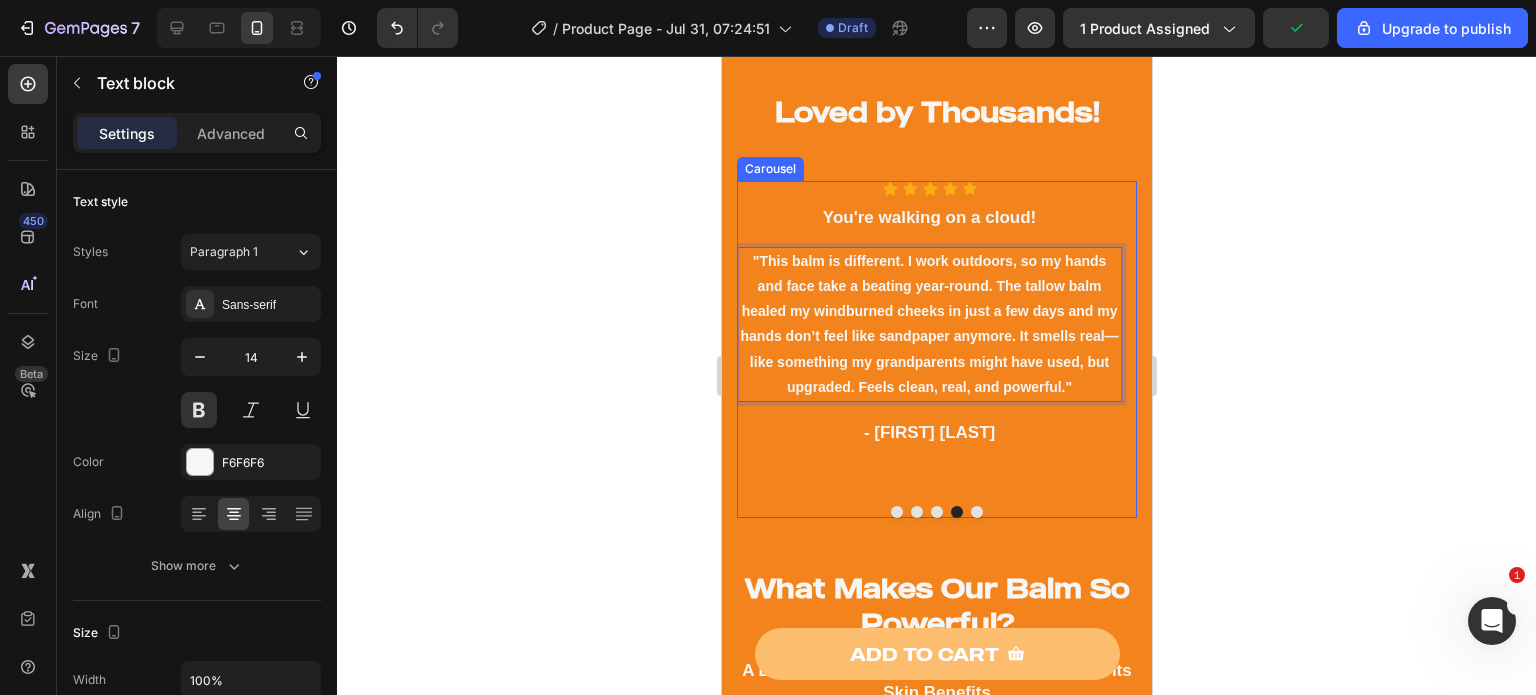 click at bounding box center [936, 512] 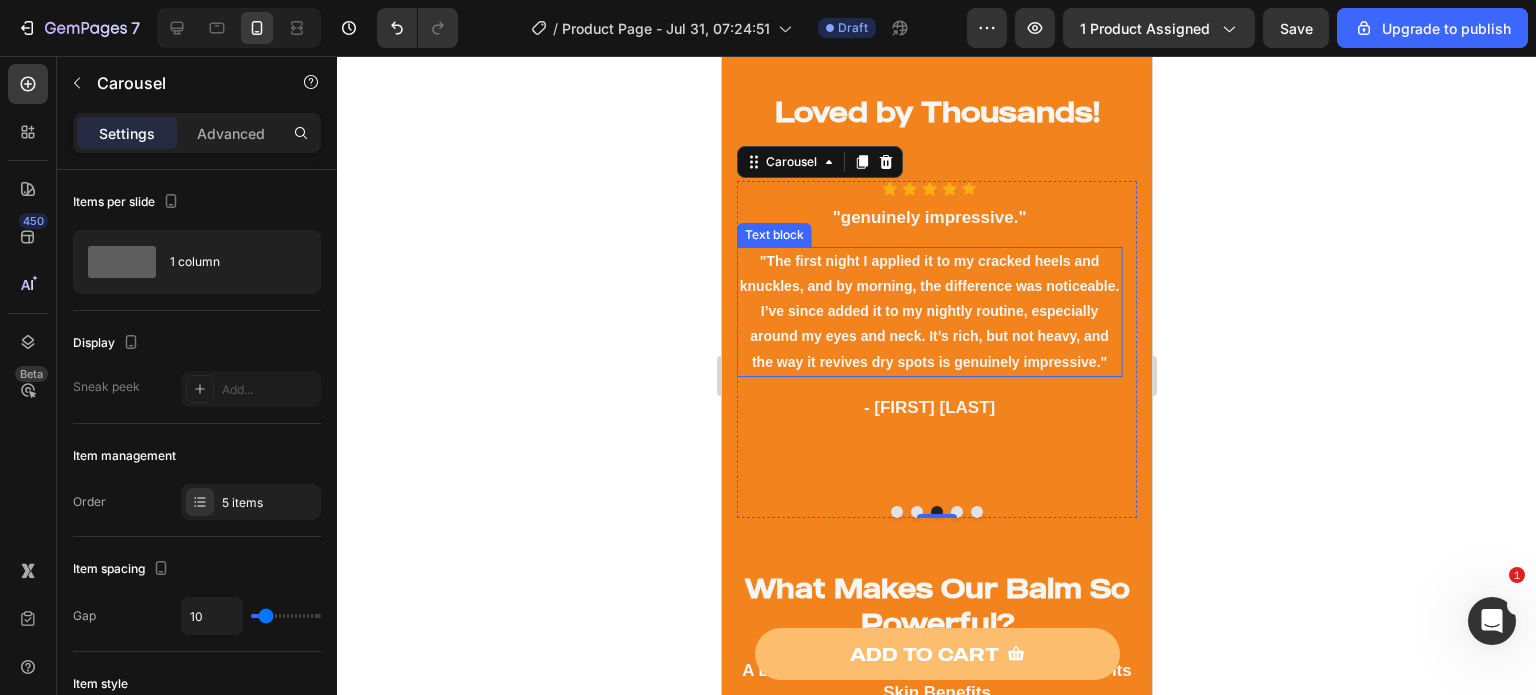 click on ""The first night I applied it to my cracked heels and knuckles, and by morning, the difference was noticeable. I’ve since added it to my nightly routine, especially around my eyes and neck. It’s rich, but not heavy, and the way it revives dry spots is genuinely impressive."" at bounding box center [928, 312] 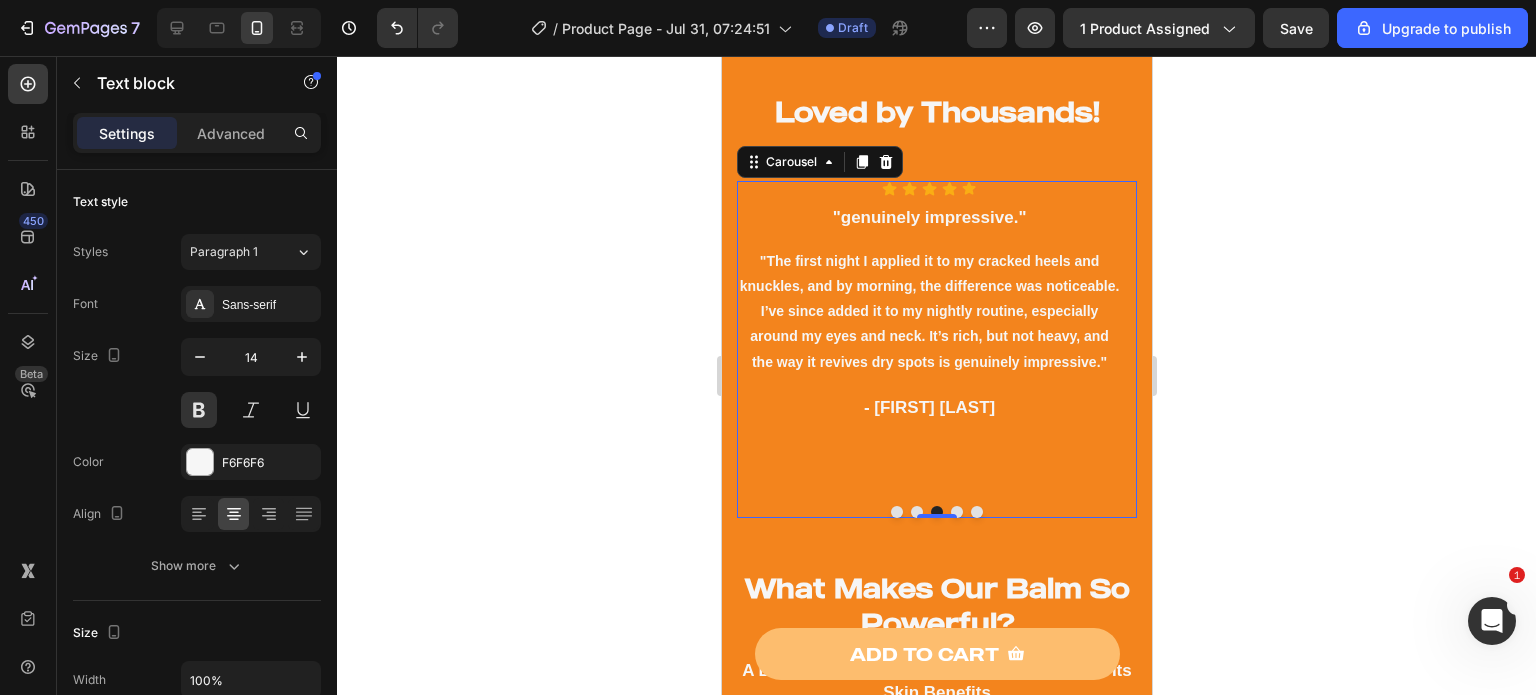 click on "Icon
Icon
Icon
Icon
Icon Icon List Hoz You're walking on a cloud! Heading "I’ve always struggled with sensitive skin that reacts to everything, but not this. The tallow balm soothed the redness around my nose and chin within days, and I haven’t had a flare-up since. It melts into my skin like butter and leaves no greasy residue and the scent is like the cherry on the top. 10/10" Text block - [FIRST] [LAST] Text block
Icon
Icon
Icon
Icon
Icon Icon List Hoz "feels good knowing what I’m putting on my skin is actually natural" Heading "Honestly didn’t expect much, but wow I use it after shaving and it completely stopped the irritation and razor bumps I usually get. I used it on my tattoos too and they’ve never looked better, also feels good knowing what I’m putting on my skin is actually natural. recommend 100%" Text block - [FIRST] [LAST] Text block Icon" at bounding box center (936, 349) 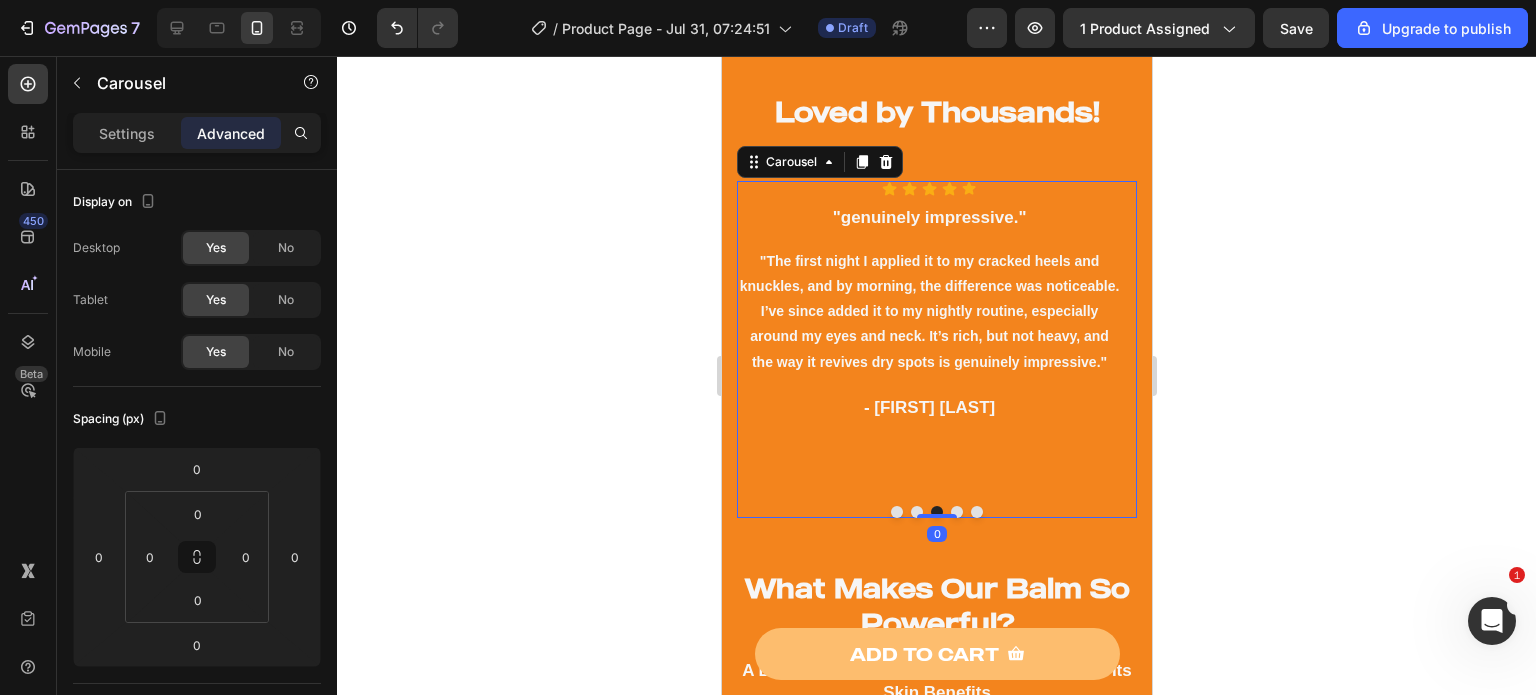 click at bounding box center (916, 512) 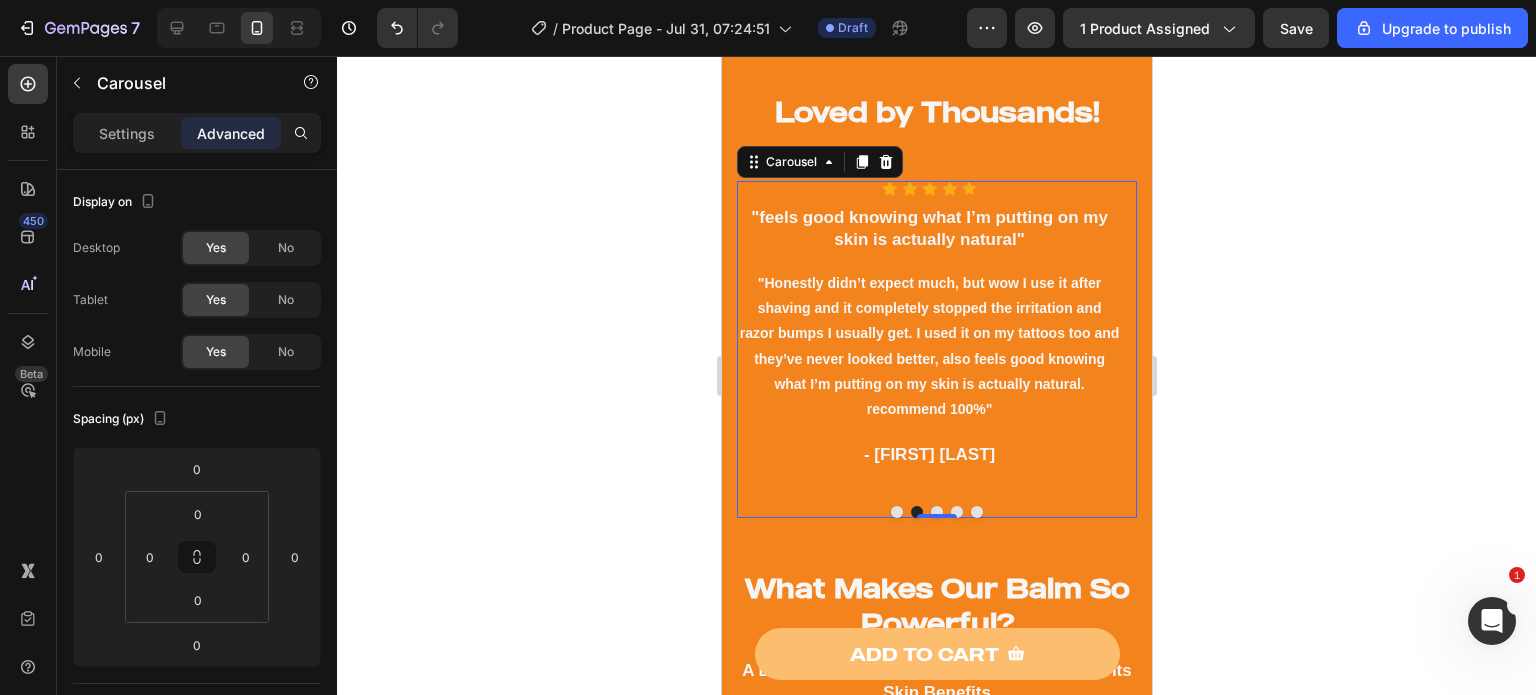 click at bounding box center (956, 512) 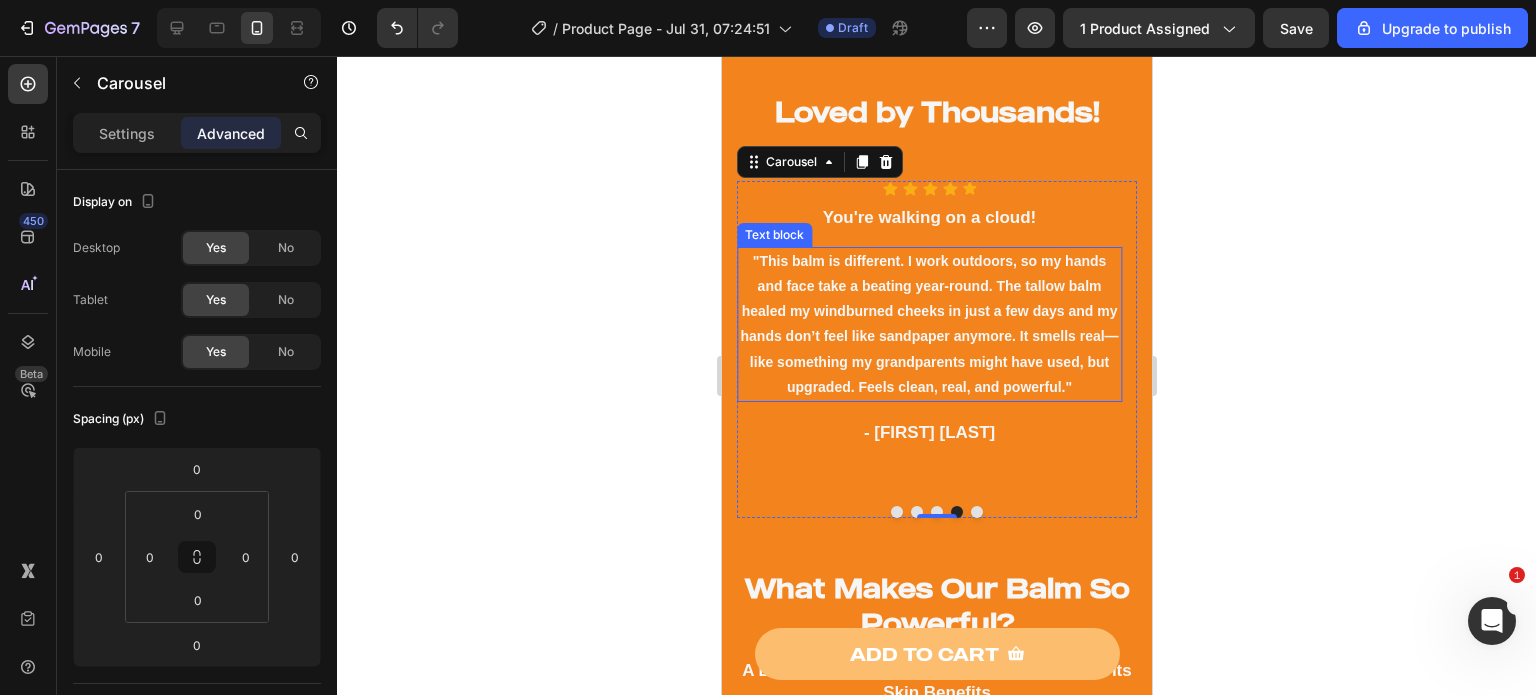 click on ""This balm is different. I work outdoors, so my hands and face take a beating year-round. The tallow balm healed my windburned cheeks in just a few days and my hands don’t feel like sandpaper anymore. It smells real—like something my grandparents might have used, but upgraded. Feels clean, real, and powerful."" at bounding box center [928, 324] 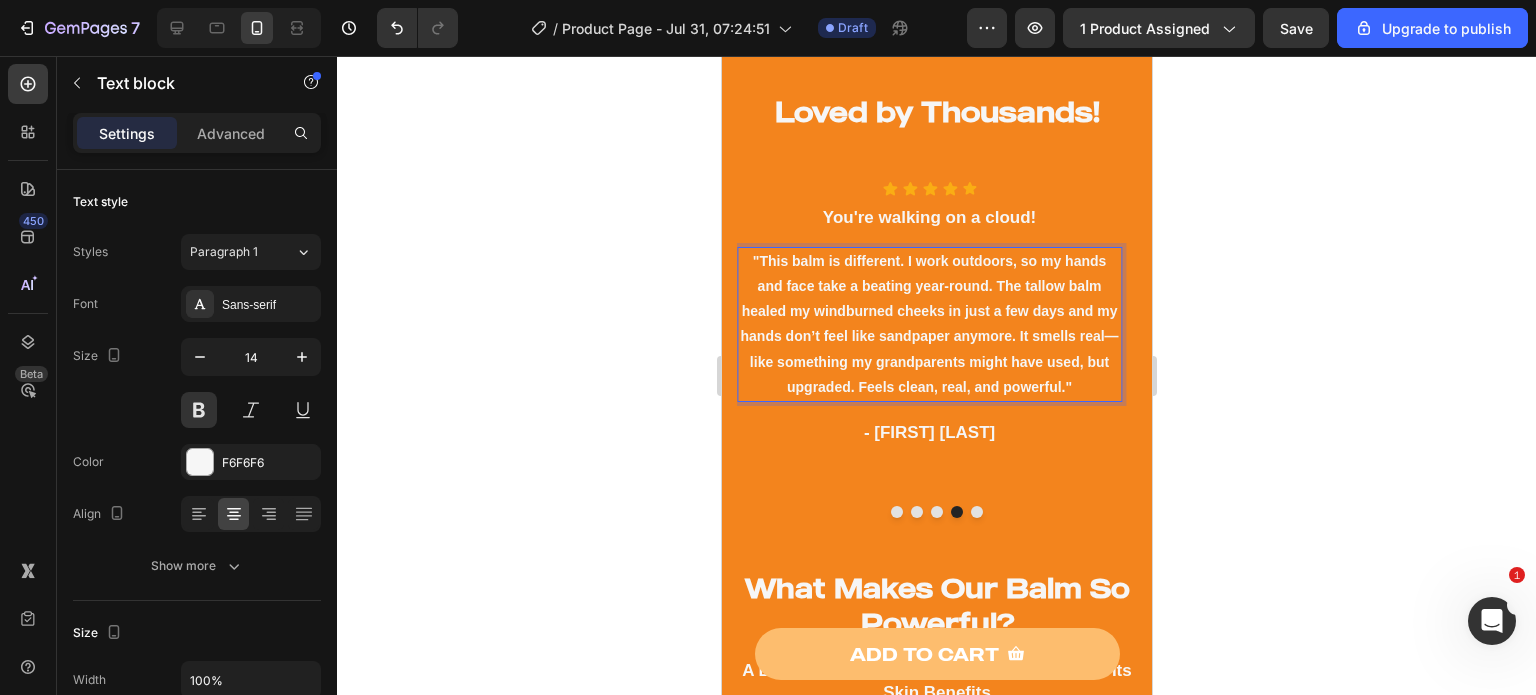 click on ""This balm is different. I work outdoors, so my hands and face take a beating year-round. The tallow balm healed my windburned cheeks in just a few days and my hands don’t feel like sandpaper anymore. It smells real—like something my grandparents might have used, but upgraded. Feels clean, real, and powerful."" at bounding box center [928, 324] 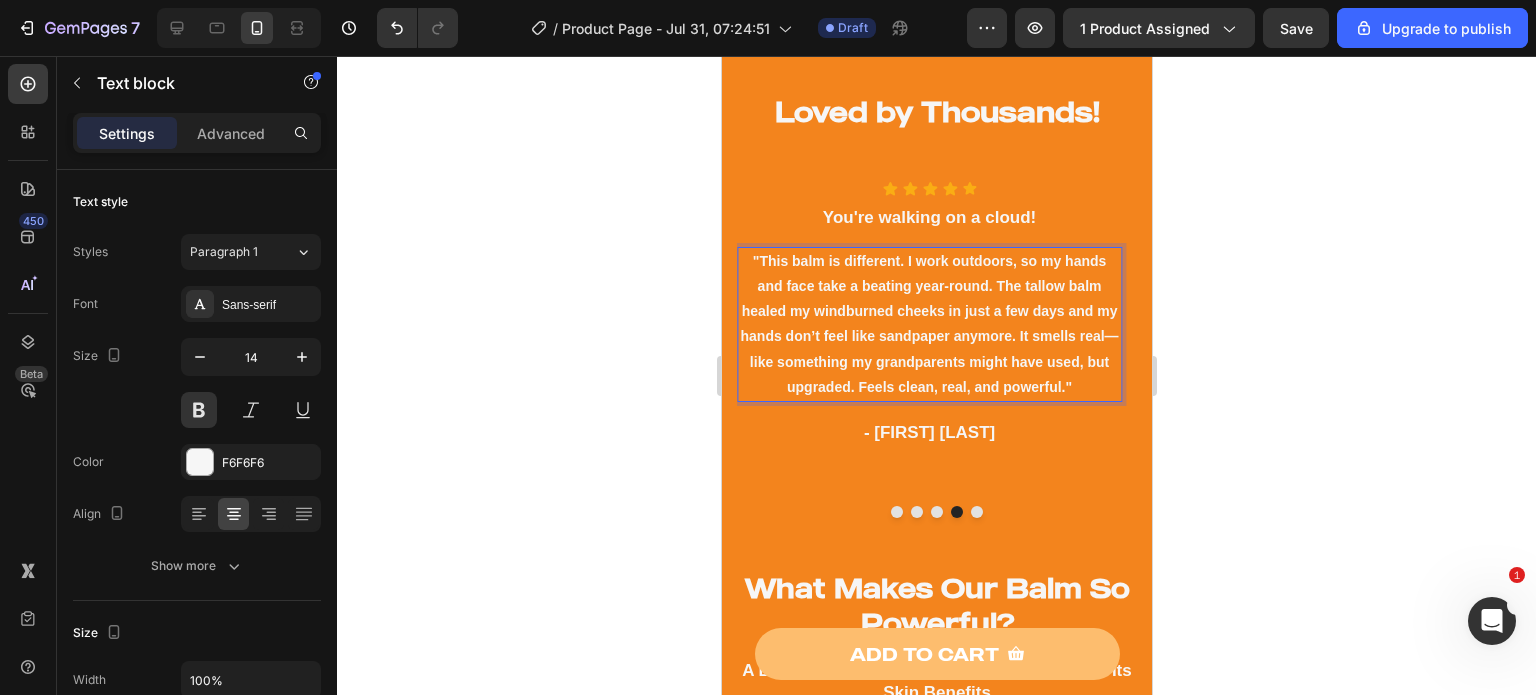 click on ""This balm is different. I work outdoors, so my hands and face take a beating year-round. The tallow balm healed my windburned cheeks in just a few days and my hands don’t feel like sandpaper anymore. It smells real—like something my grandparents might have used, but upgraded. Feels clean, real, and powerful."" at bounding box center [928, 324] 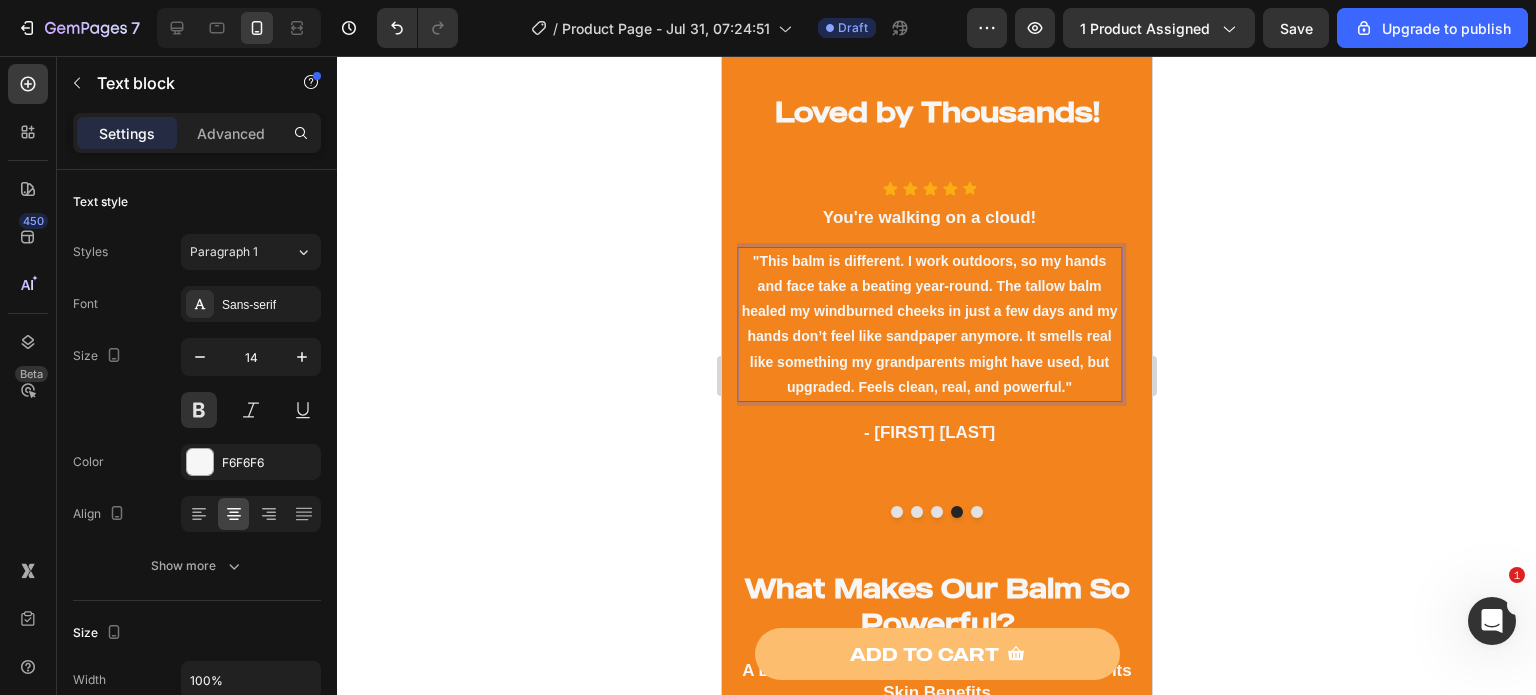 click on ""This balm is different. I work outdoors, so my hands and face take a beating year-round. The tallow balm healed my windburned cheeks in just a few days and my hands don’t feel like sandpaper anymore. It smells real like something my grandparents might have used, but upgraded. Feels clean, real, and powerful."" at bounding box center [928, 324] 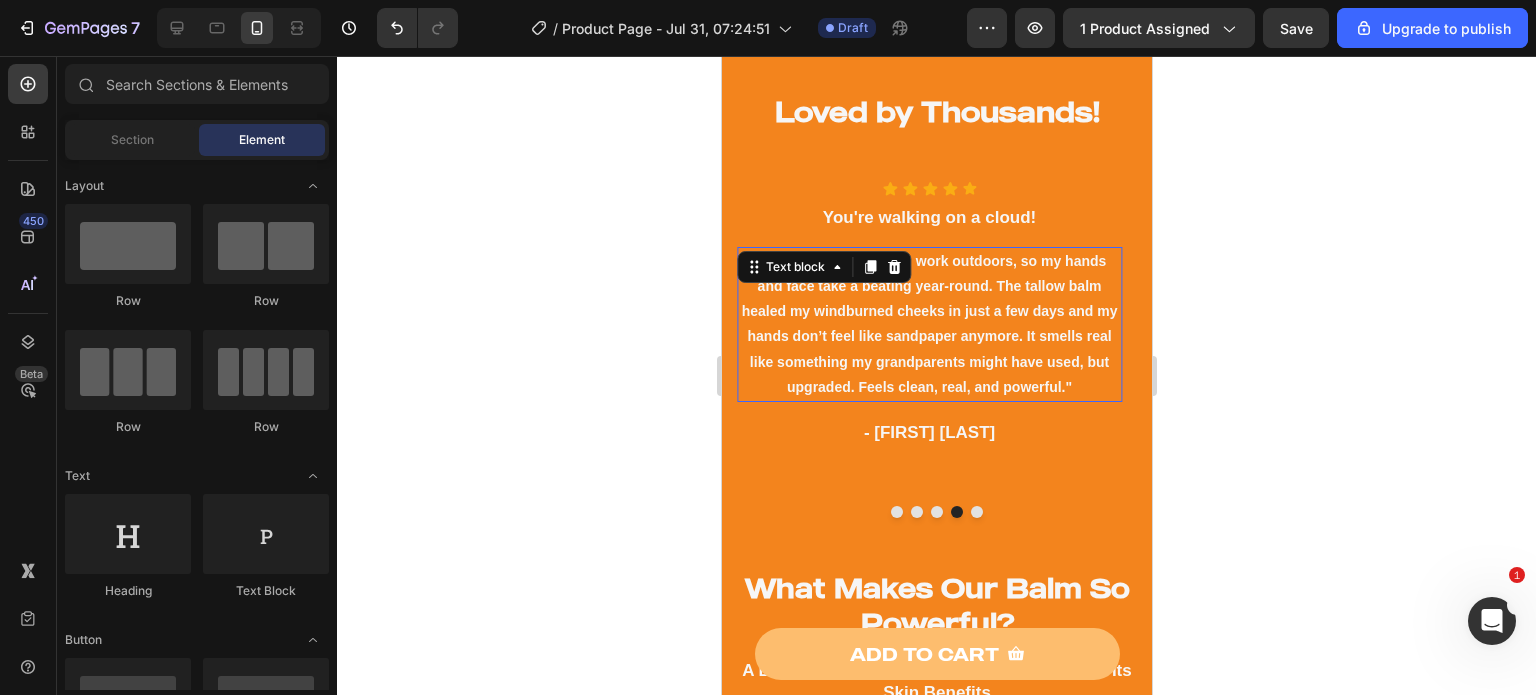 click on ""This balm is different. I work outdoors, so my hands and face take a beating year-round. The tallow balm healed my windburned cheeks in just a few days and my hands don’t feel like sandpaper anymore. It smells real like something my grandparents might have used, but upgraded. Feels clean, real, and powerful."" at bounding box center (928, 324) 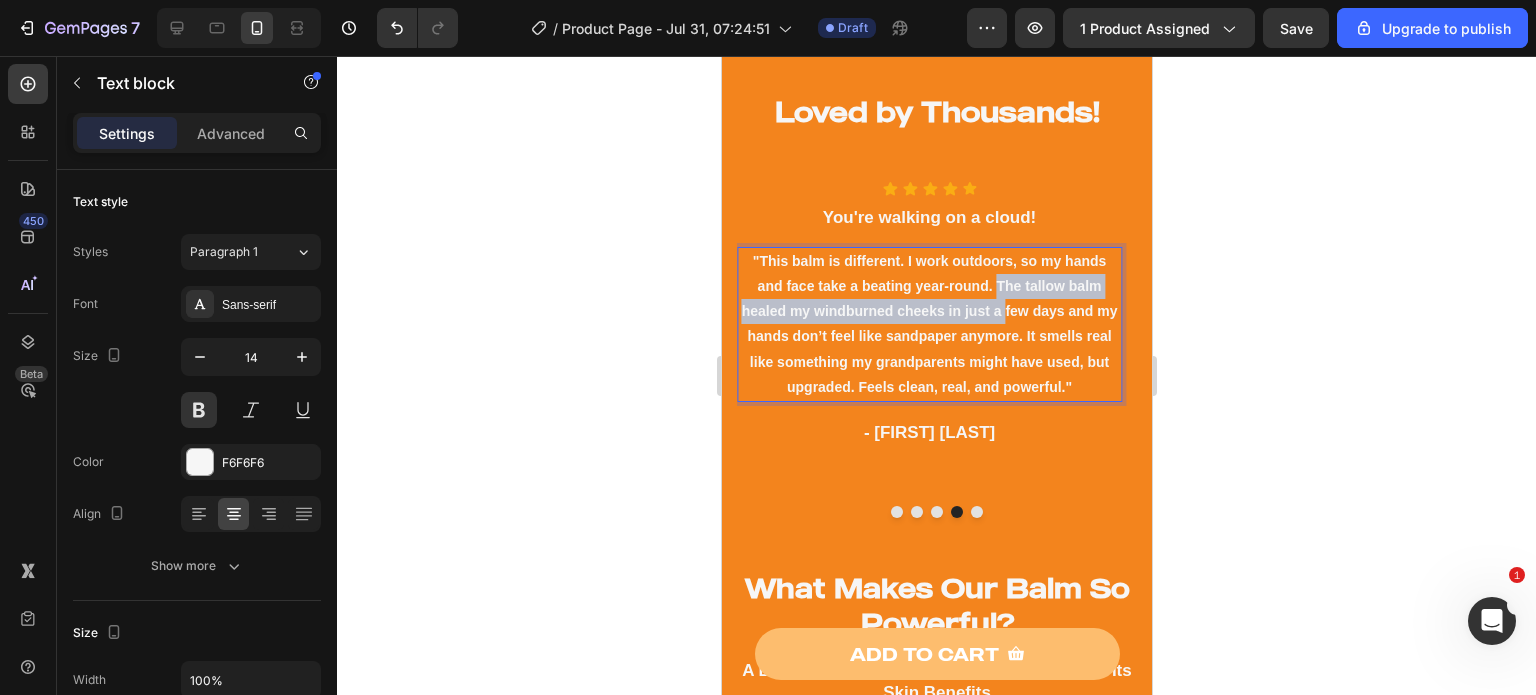 drag, startPoint x: 998, startPoint y: 284, endPoint x: 1006, endPoint y: 299, distance: 17 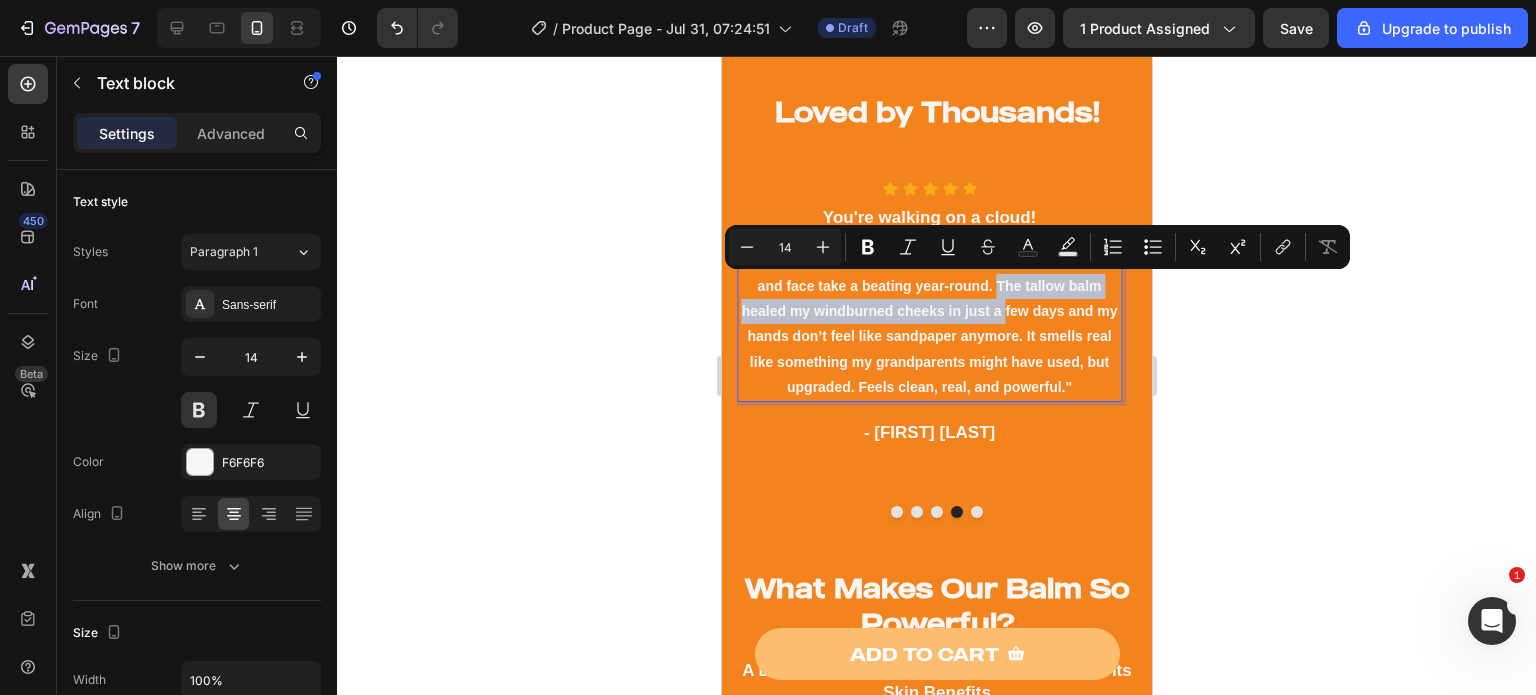 click on ""This balm is different. I work outdoors, so my hands and face take a beating year-round. The tallow balm healed my windburned cheeks in just a few days and my hands don’t feel like sandpaper anymore. It smells real like something my grandparents might have used, but upgraded. Feels clean, real, and powerful."" at bounding box center [928, 324] 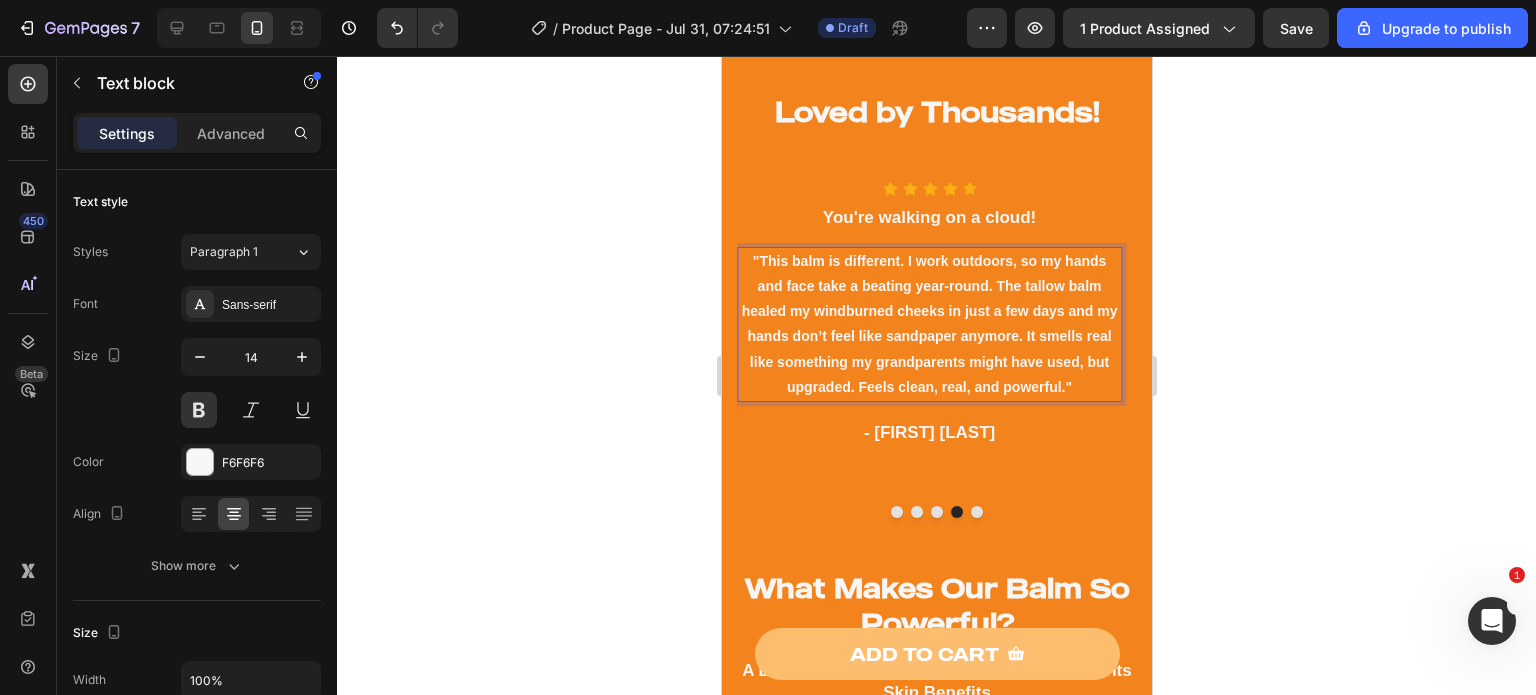 click on ""This balm is different. I work outdoors, so my hands and face take a beating year-round. The tallow balm healed my windburned cheeks in just a few days and my hands don’t feel like sandpaper anymore. It smells real like something my grandparents might have used, but upgraded. Feels clean, real, and powerful."" at bounding box center (928, 324) 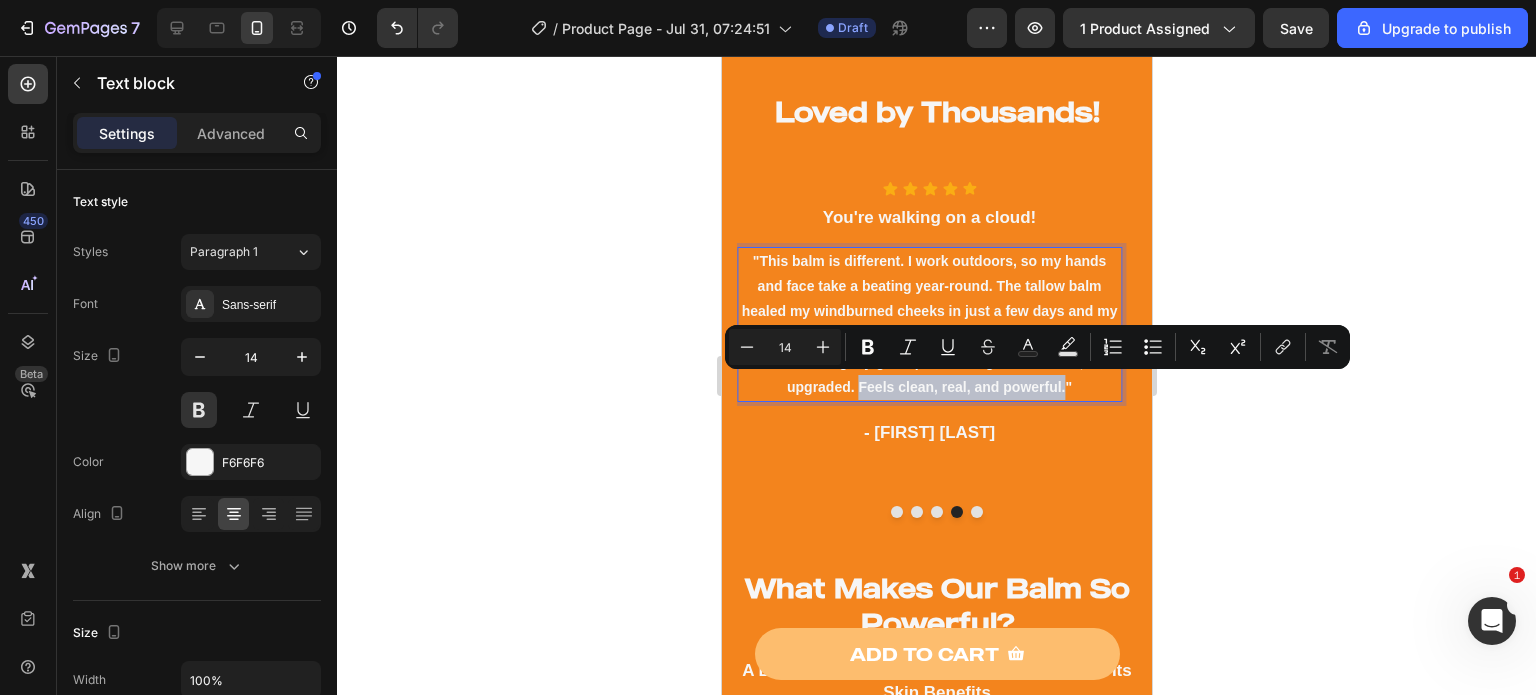 drag, startPoint x: 1066, startPoint y: 391, endPoint x: 860, endPoint y: 382, distance: 206.1965 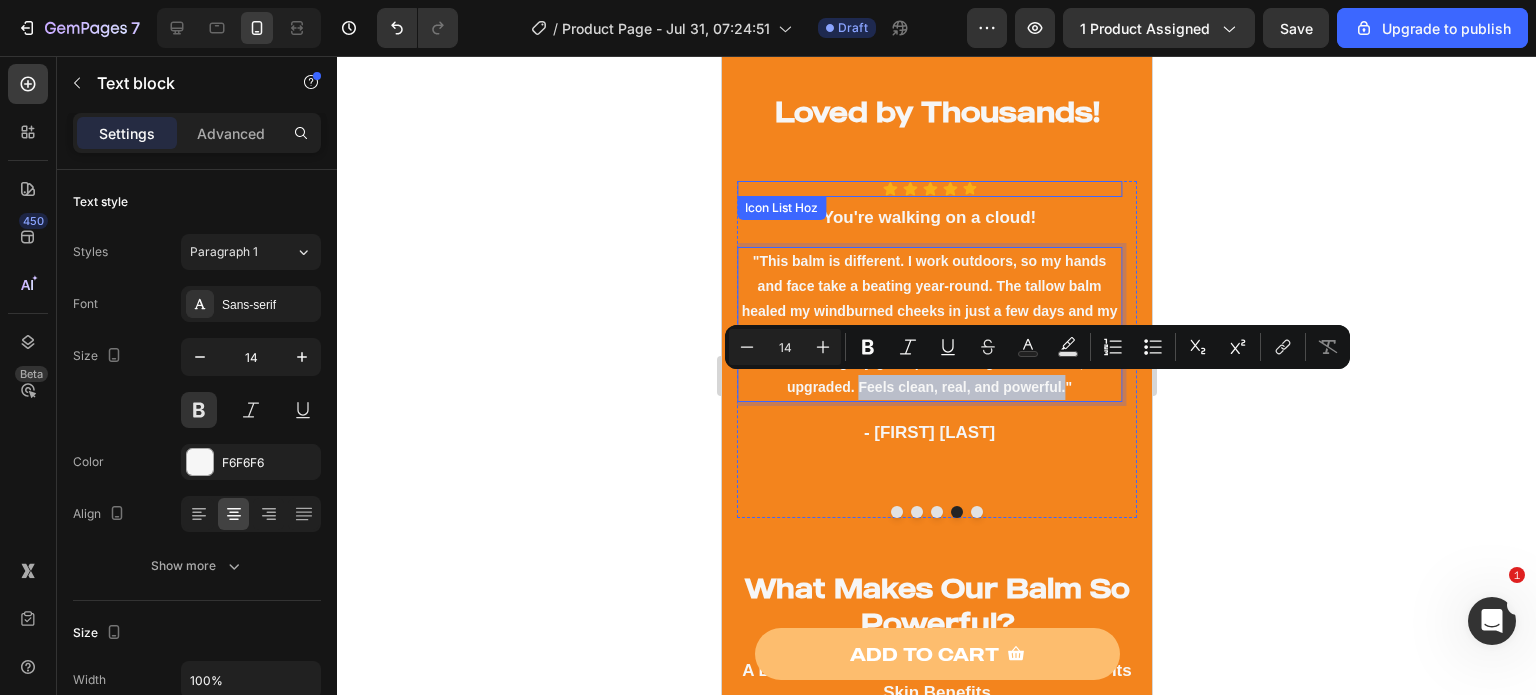 copy on "Feels clean, real, and powerful." 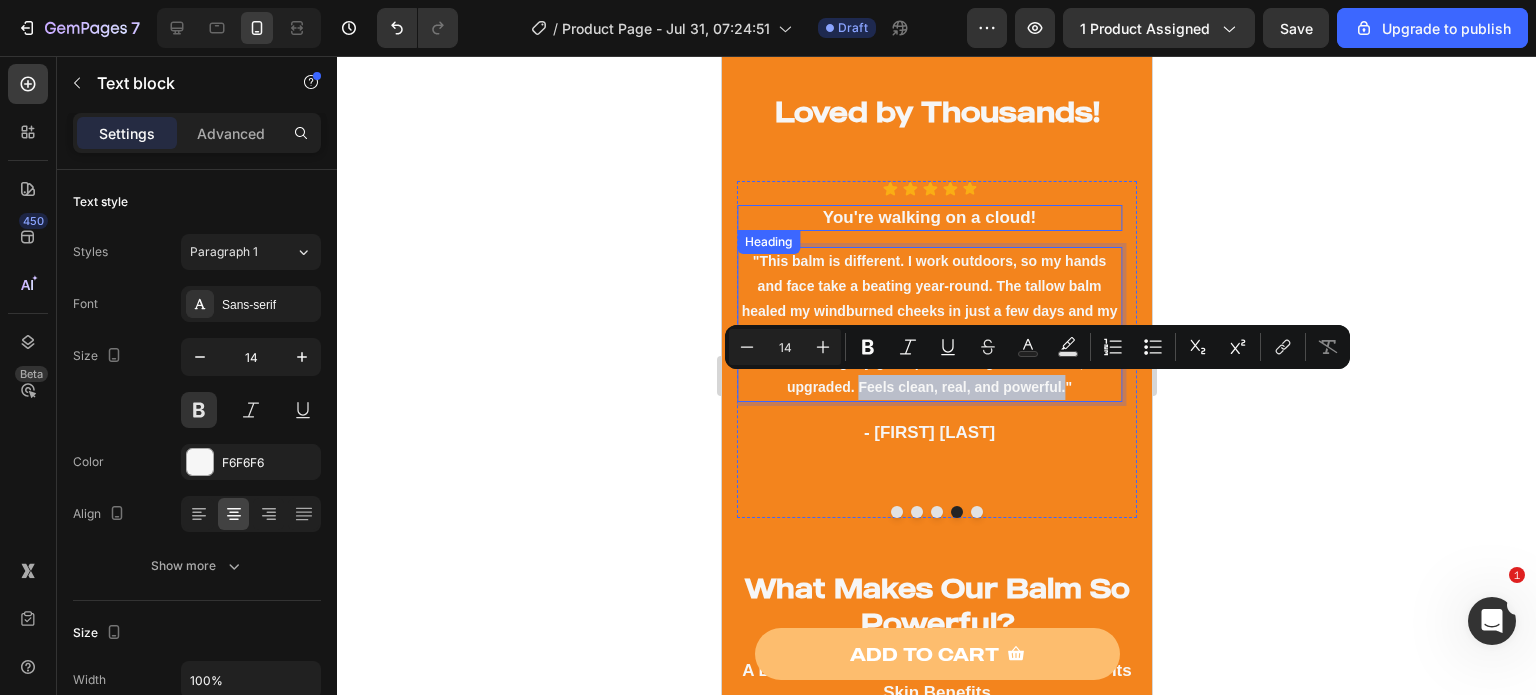 click on "You're walking on a cloud!" at bounding box center (928, 218) 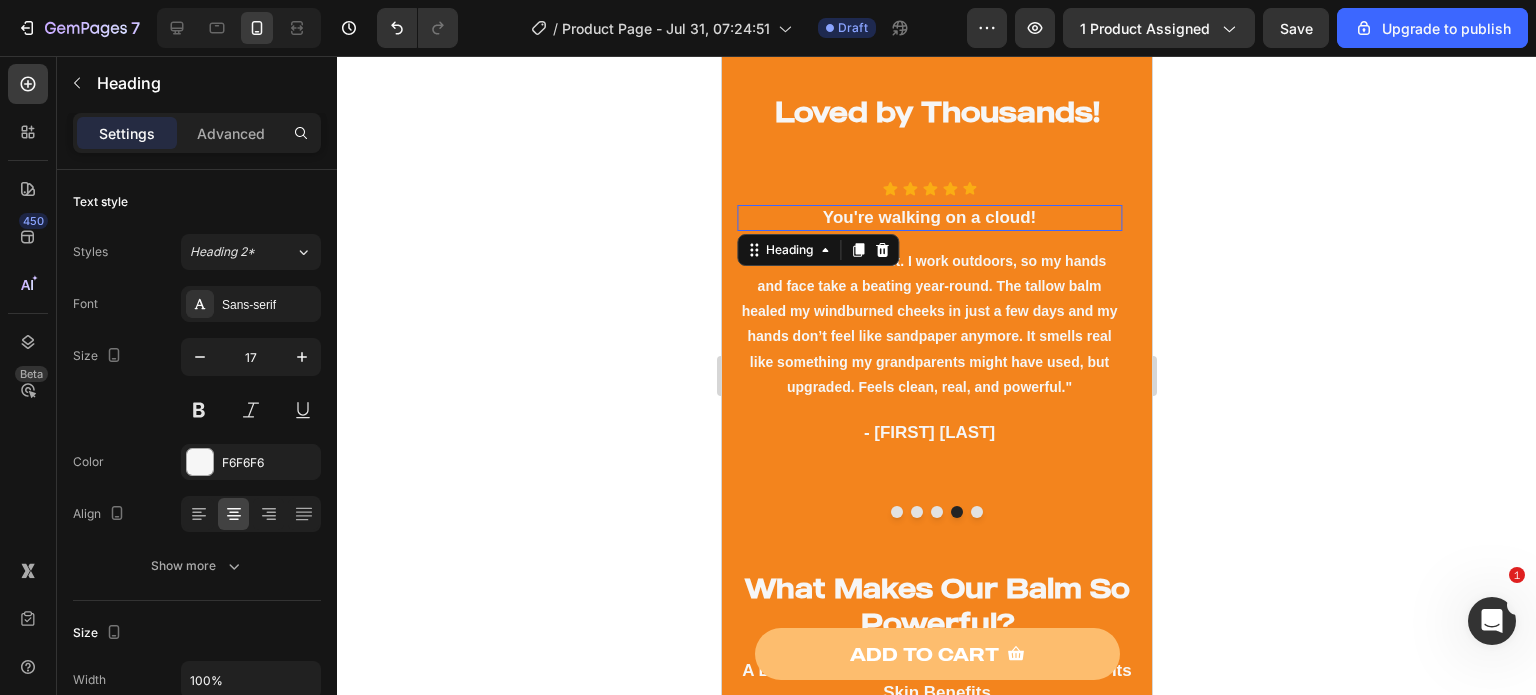 click on "You're walking on a cloud!" at bounding box center [928, 218] 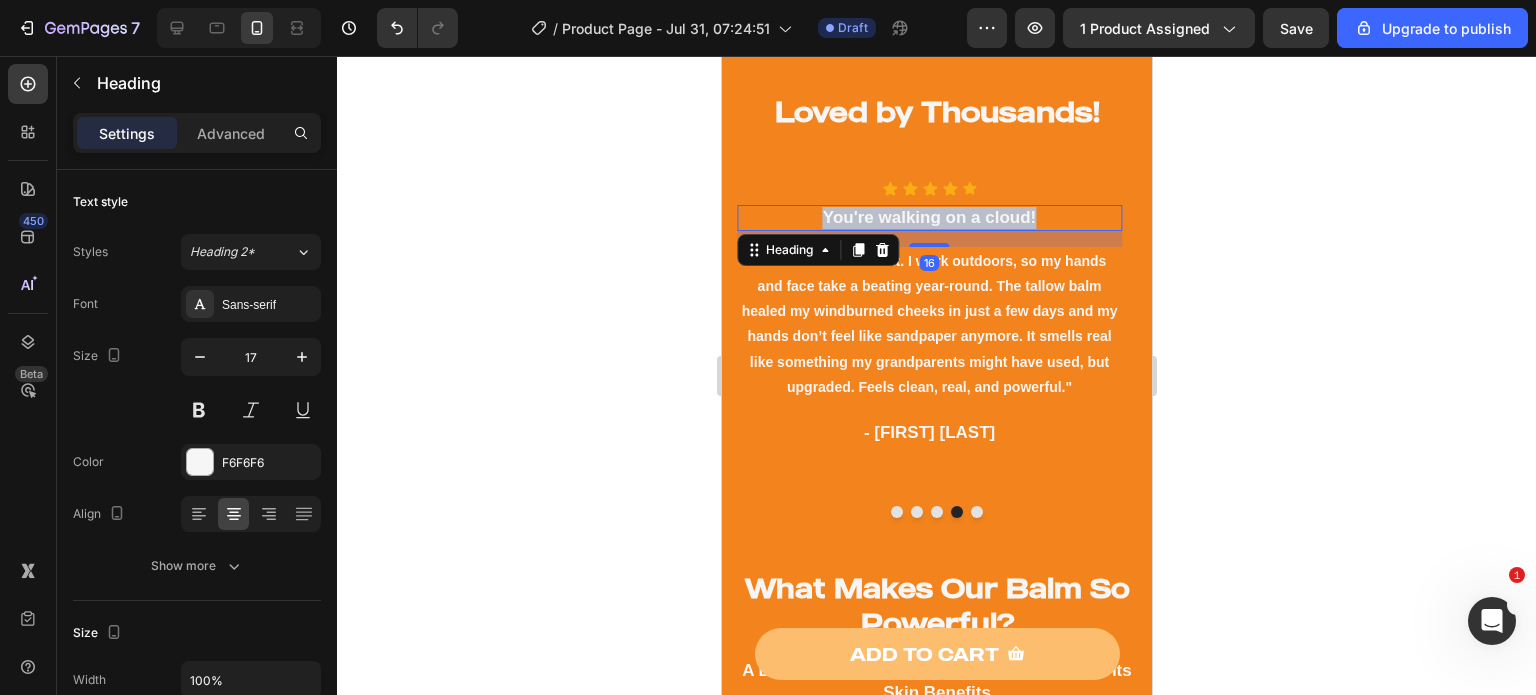 click on "You're walking on a cloud!" at bounding box center (928, 218) 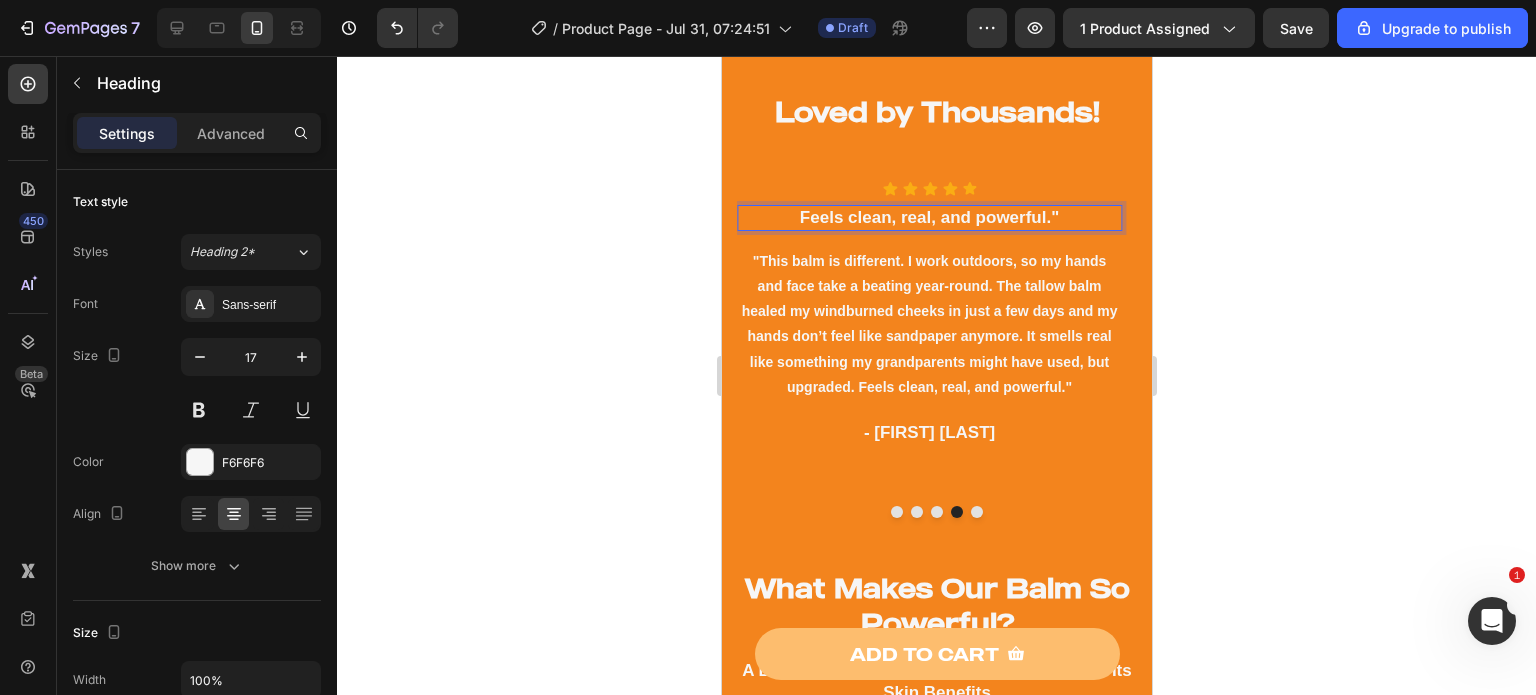 click on "Feels clean, real, and powerful."" at bounding box center [928, 218] 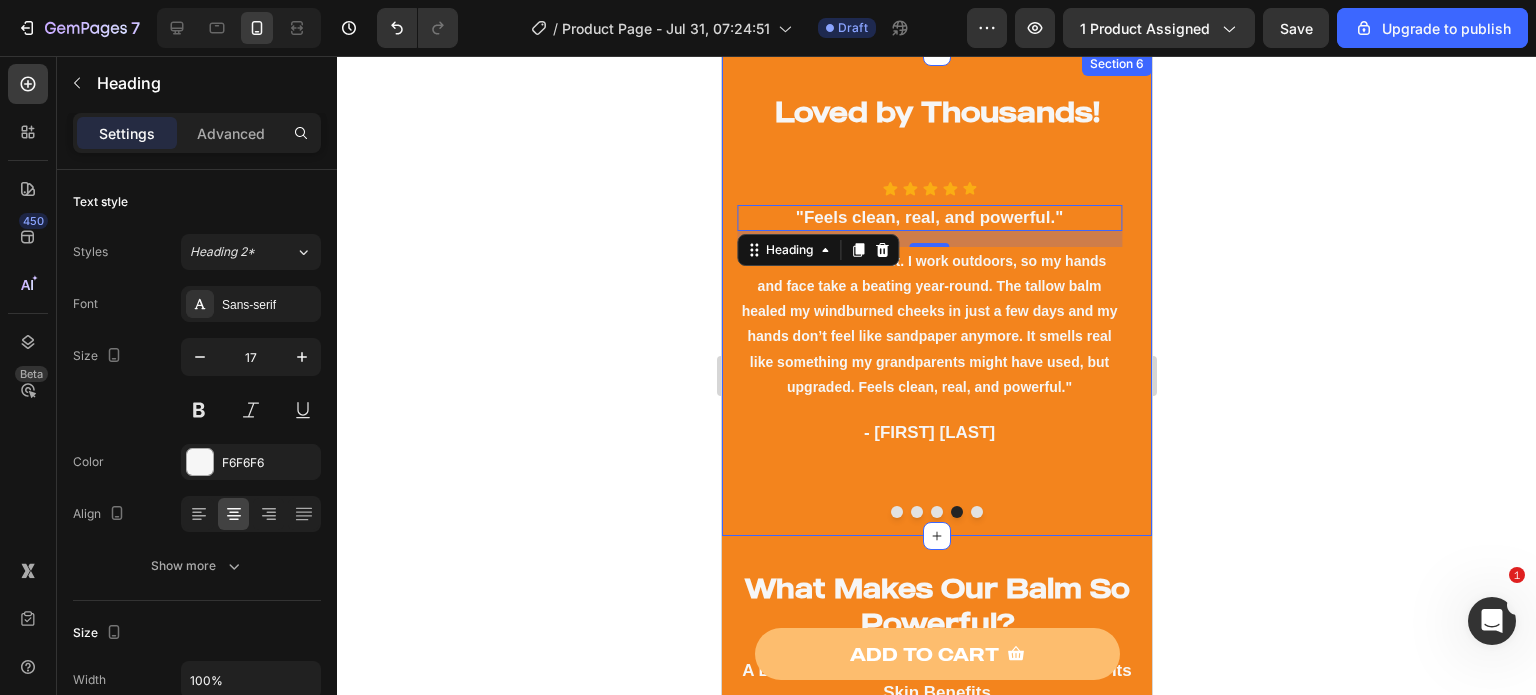 click 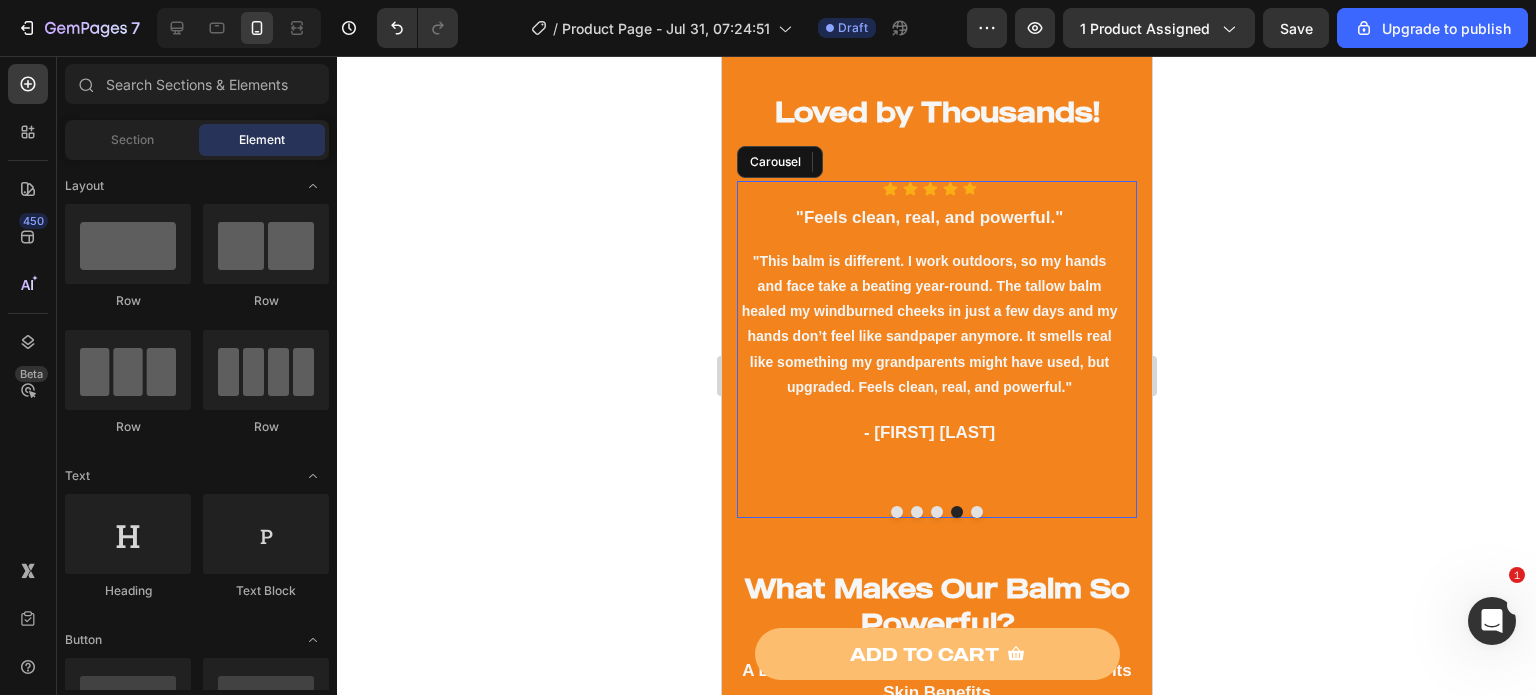 click at bounding box center [976, 512] 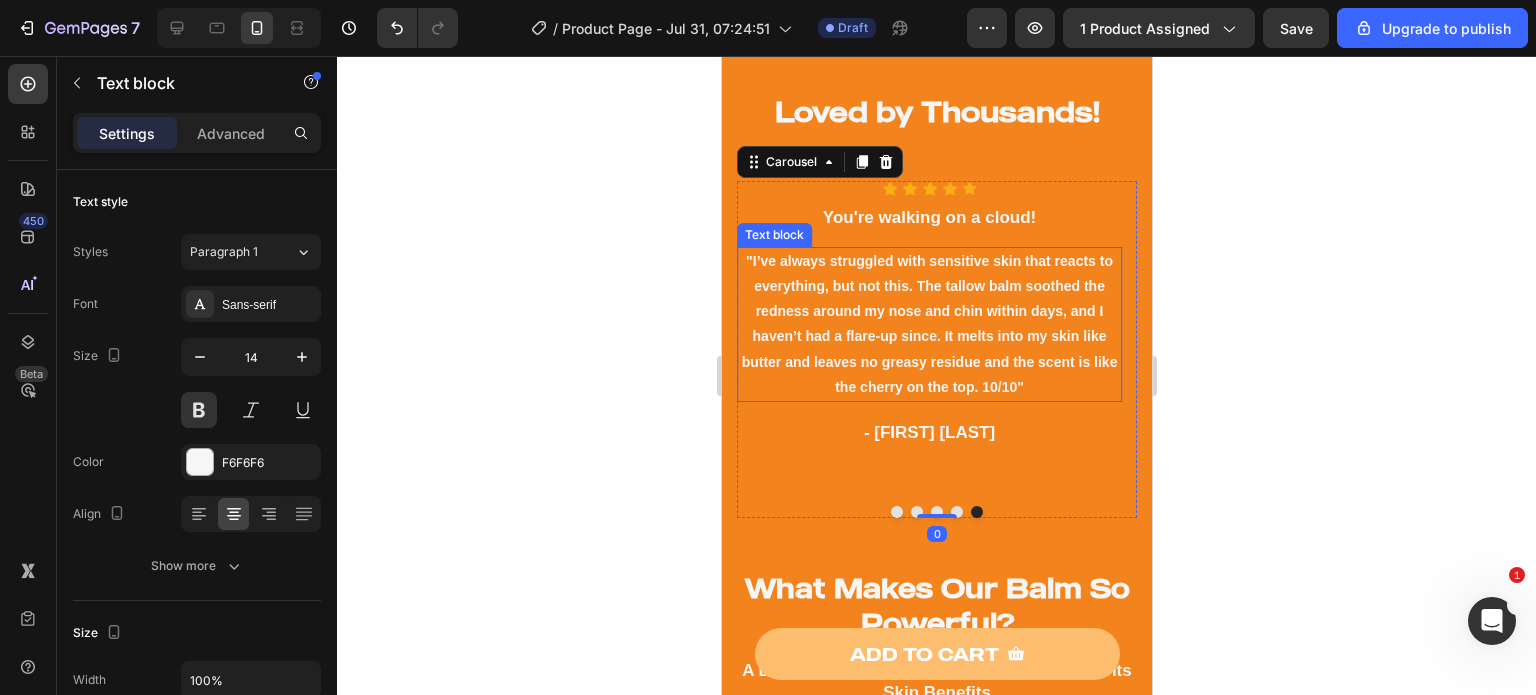 click on ""I’ve always struggled with sensitive skin that reacts to everything, but not this. The tallow balm soothed the redness around my nose and chin within days, and I haven’t had a flare-up since. It melts into my skin like butter and leaves no greasy residue and the scent is like the cherry on the top. 10/10"" at bounding box center [928, 324] 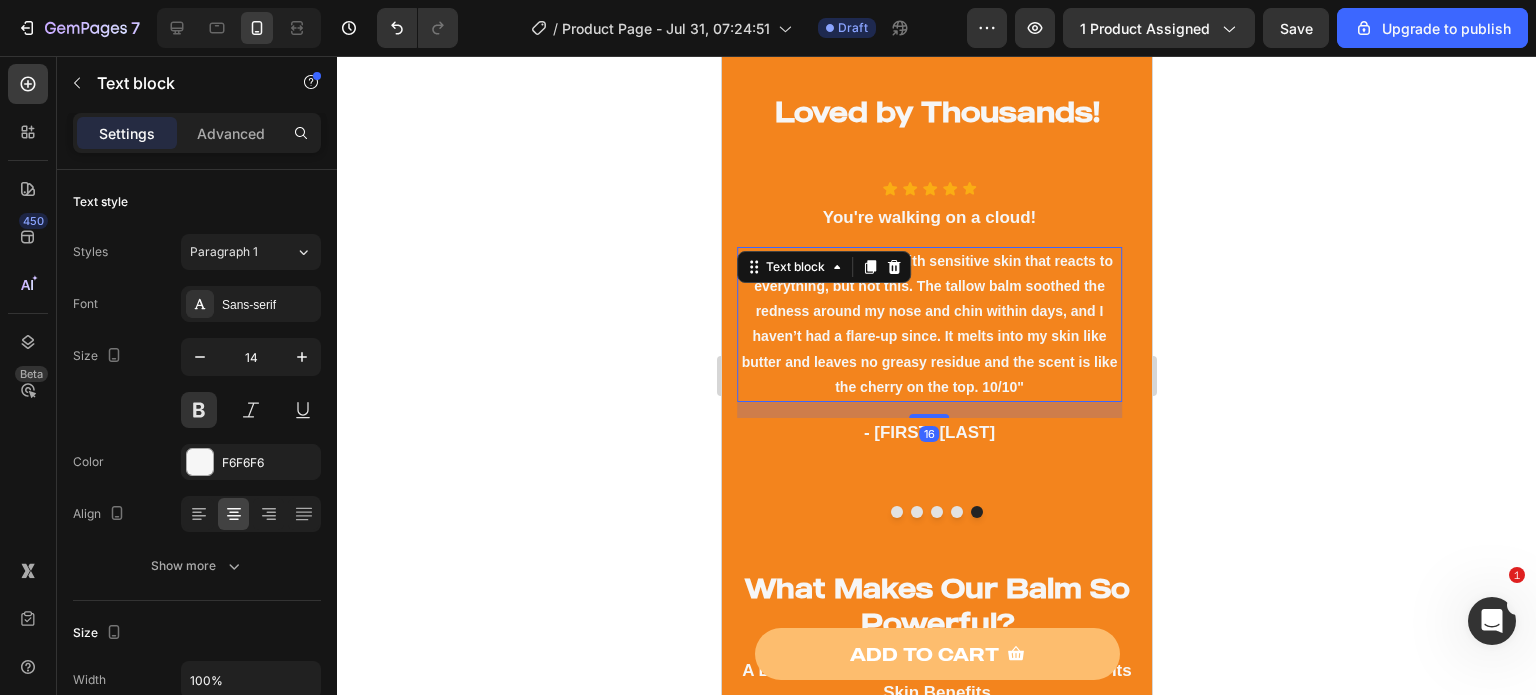 click on ""I’ve always struggled with sensitive skin that reacts to everything, but not this. The tallow balm soothed the redness around my nose and chin within days, and I haven’t had a flare-up since. It melts into my skin like butter and leaves no greasy residue and the scent is like the cherry on the top. 10/10"" at bounding box center [928, 324] 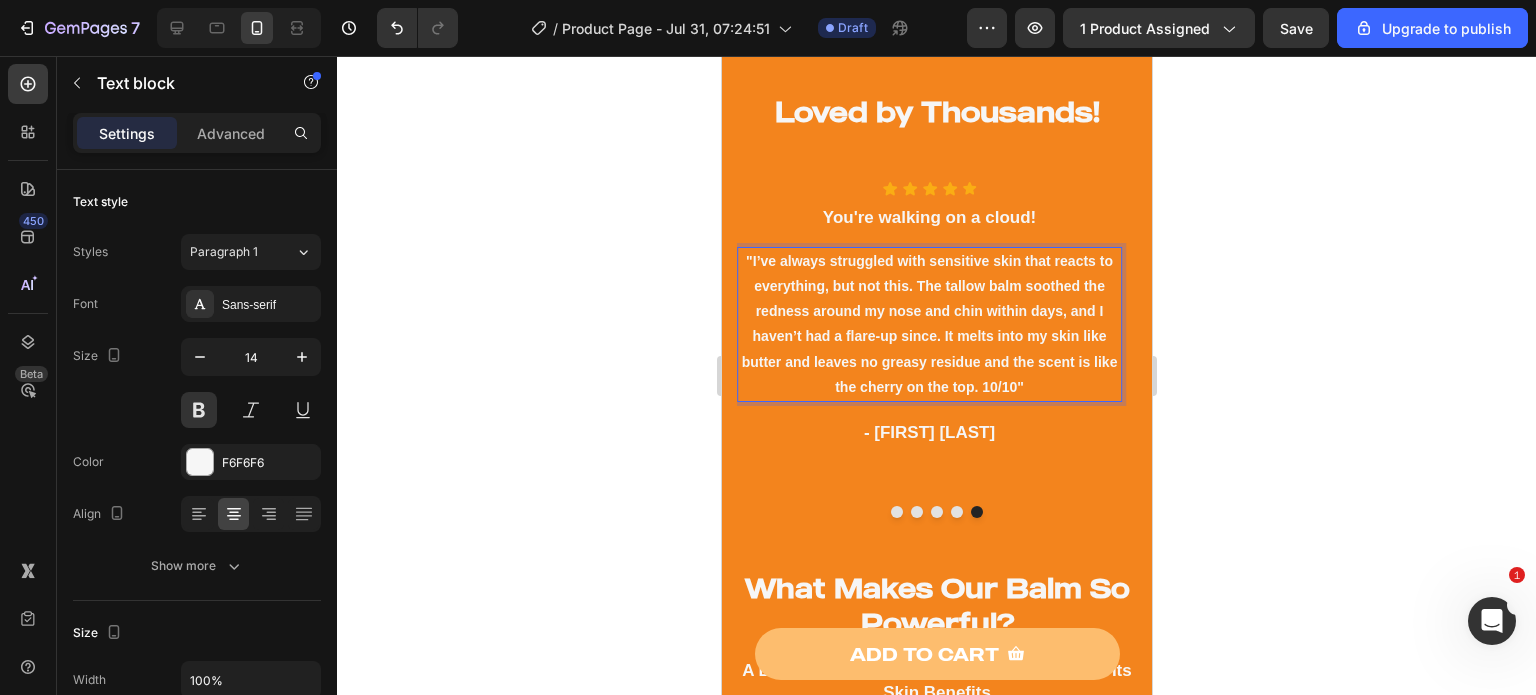 click on ""I’ve always struggled with sensitive skin that reacts to everything, but not this. The tallow balm soothed the redness around my nose and chin within days, and I haven’t had a flare-up since. It melts into my skin like butter and leaves no greasy residue and the scent is like the cherry on the top. 10/10"" at bounding box center (928, 324) 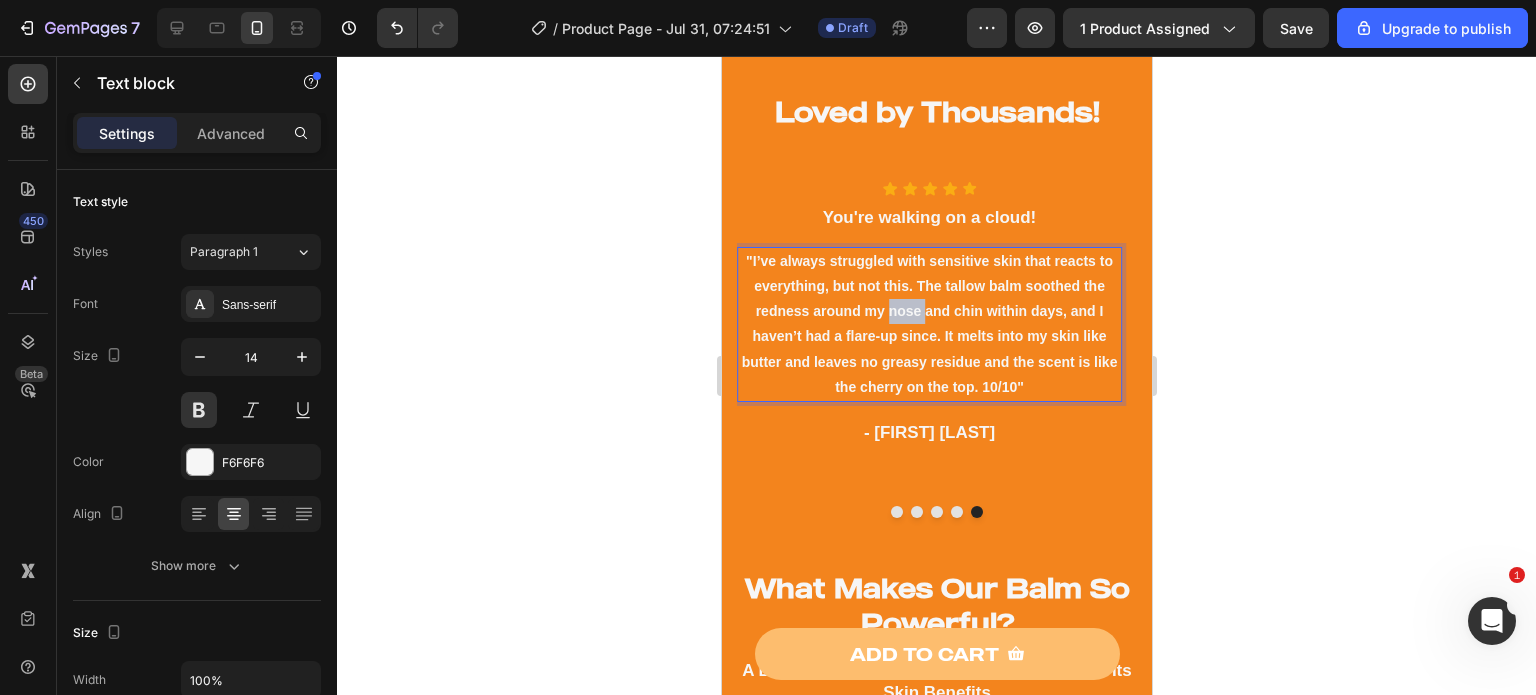 click on ""I’ve always struggled with sensitive skin that reacts to everything, but not this. The tallow balm soothed the redness around my nose and chin within days, and I haven’t had a flare-up since. It melts into my skin like butter and leaves no greasy residue and the scent is like the cherry on the top. 10/10"" at bounding box center [928, 324] 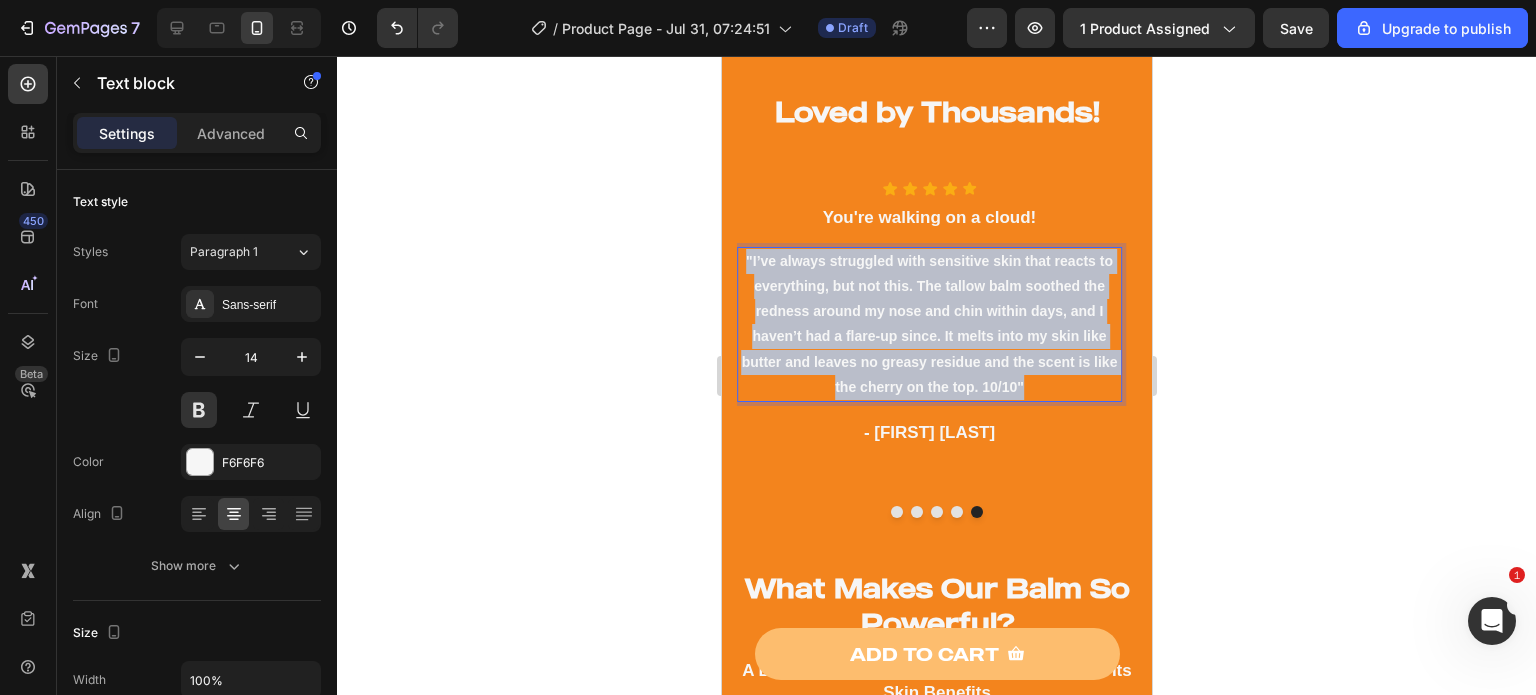 click on ""I’ve always struggled with sensitive skin that reacts to everything, but not this. The tallow balm soothed the redness around my nose and chin within days, and I haven’t had a flare-up since. It melts into my skin like butter and leaves no greasy residue and the scent is like the cherry on the top. 10/10"" at bounding box center [928, 324] 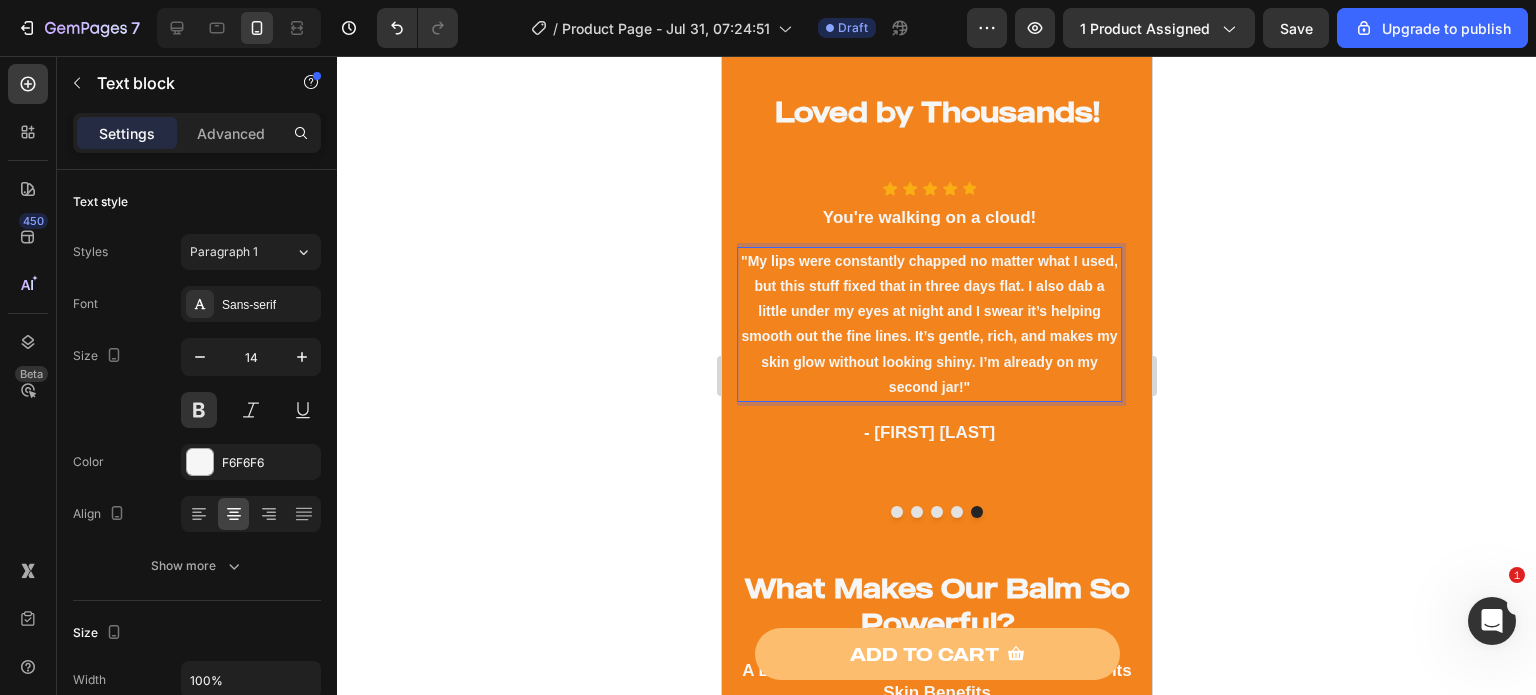 click on ""My lips were constantly chapped no matter what I used, but this stuff fixed that in three days flat. I also dab a little under my eyes at night and I swear it’s helping smooth out the fine lines. It’s gentle, rich, and makes my skin glow without looking shiny. I’m already on my second jar!"" at bounding box center [928, 324] 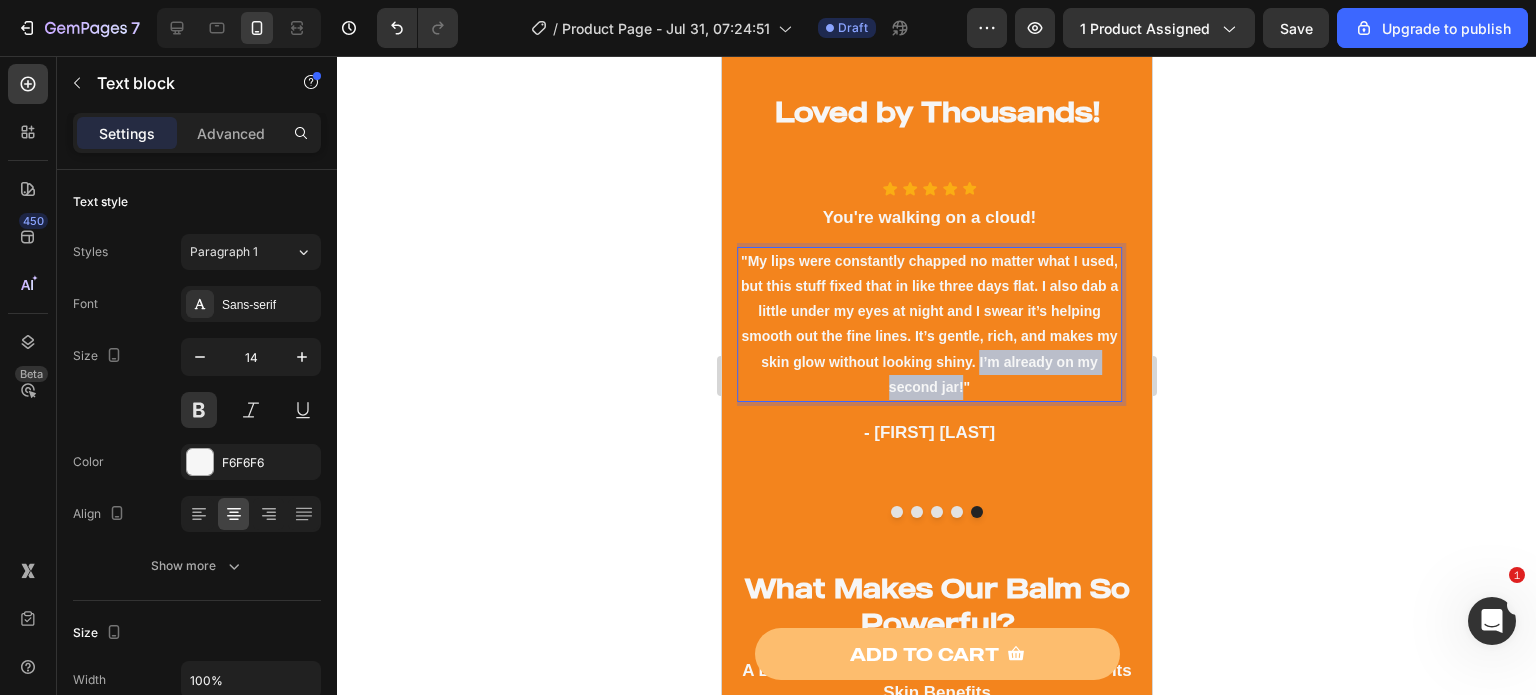 drag, startPoint x: 964, startPoint y: 386, endPoint x: 977, endPoint y: 363, distance: 26.41969 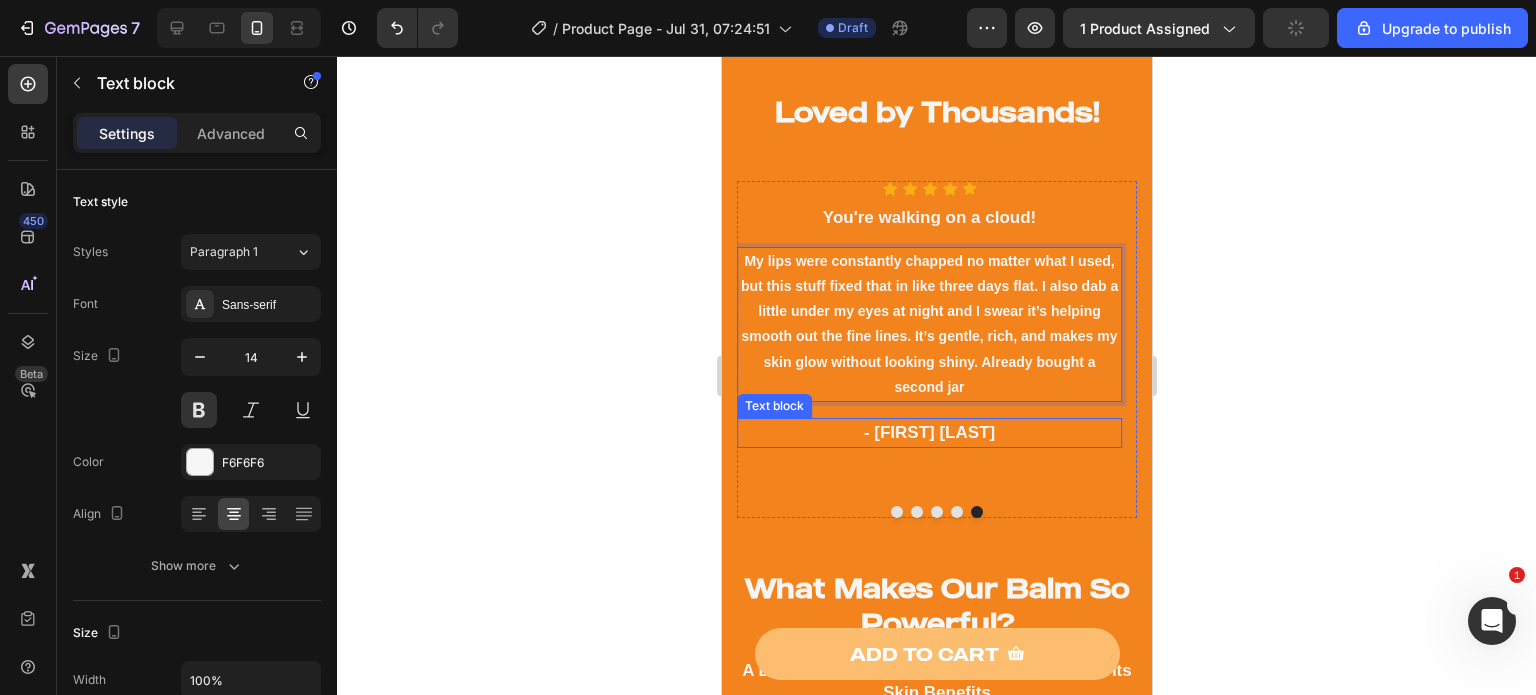 click on "- [FIRST] [LAST]" at bounding box center [928, 433] 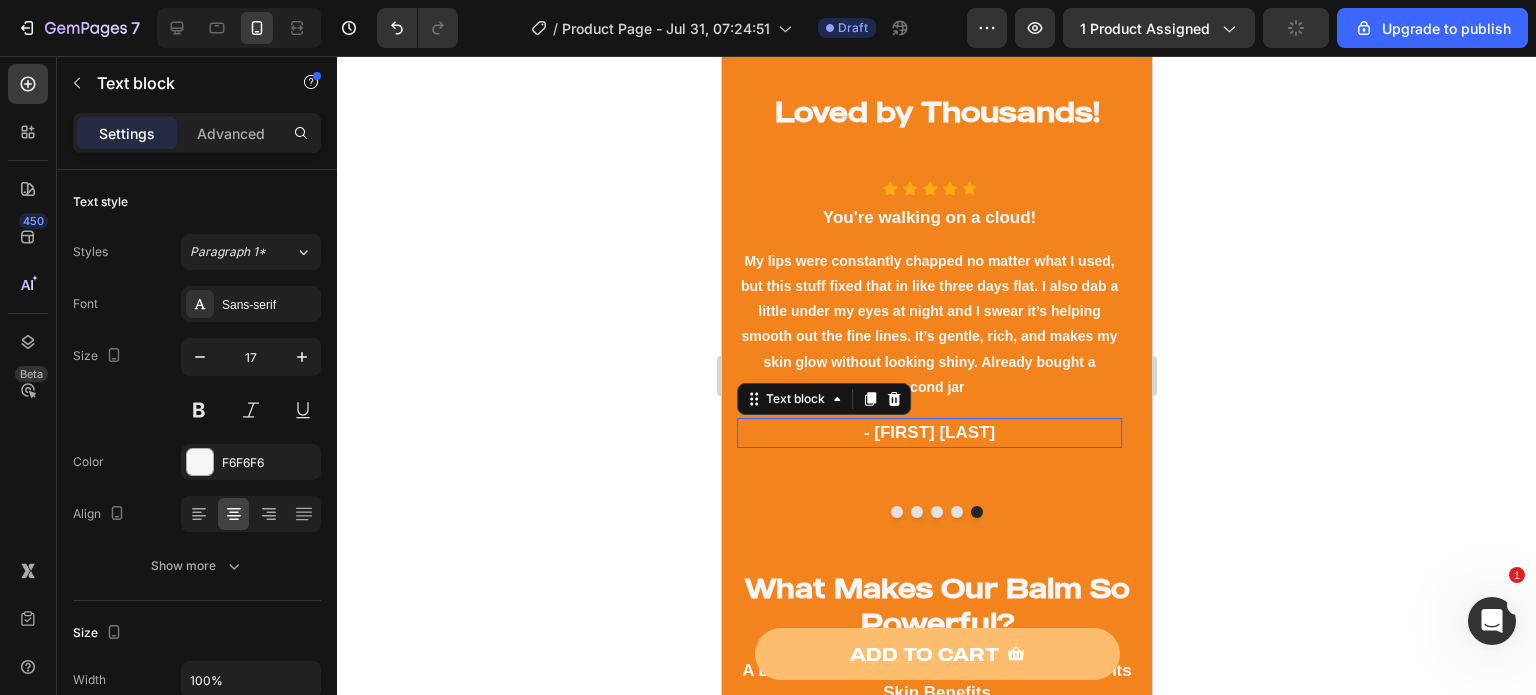 click on "- [FIRST] [LAST]" at bounding box center [928, 433] 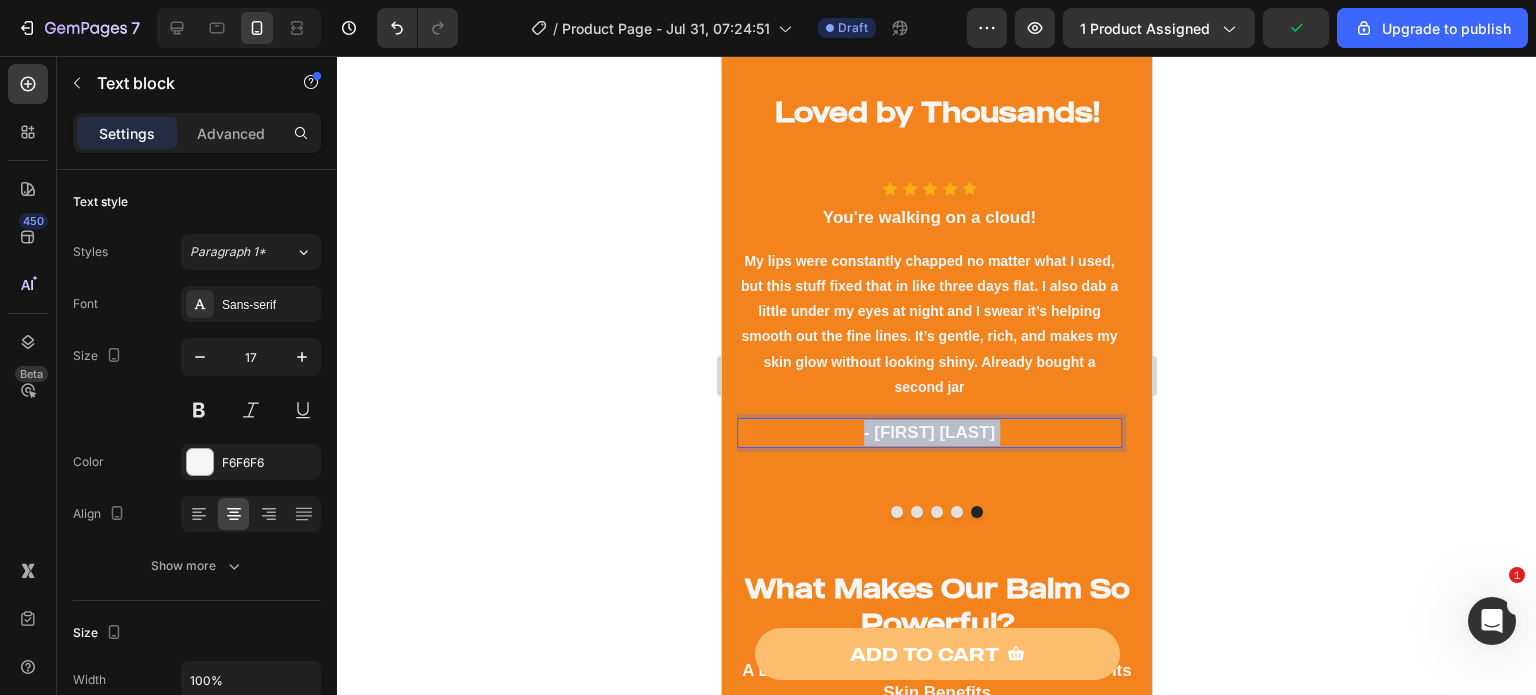 drag, startPoint x: 975, startPoint y: 435, endPoint x: 909, endPoint y: 429, distance: 66.27216 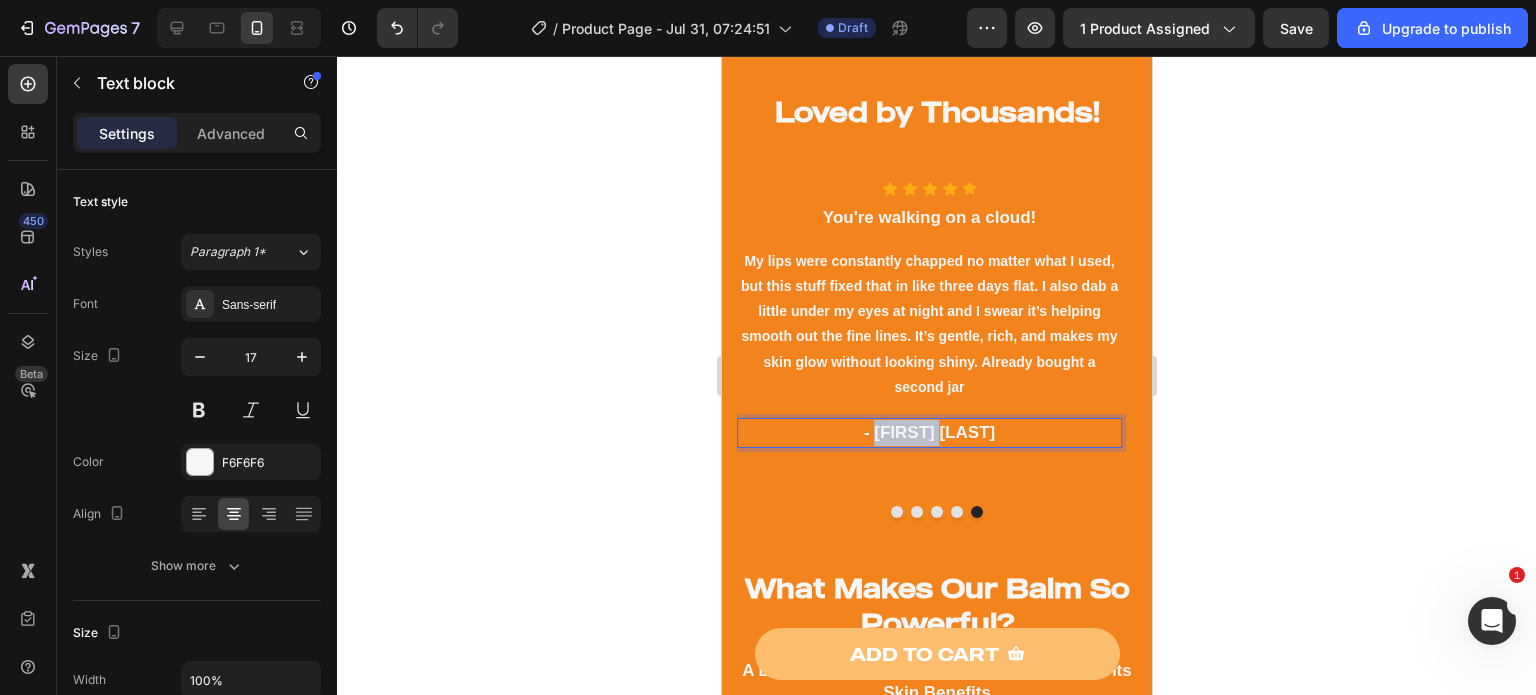 drag, startPoint x: 901, startPoint y: 433, endPoint x: 974, endPoint y: 439, distance: 73.24616 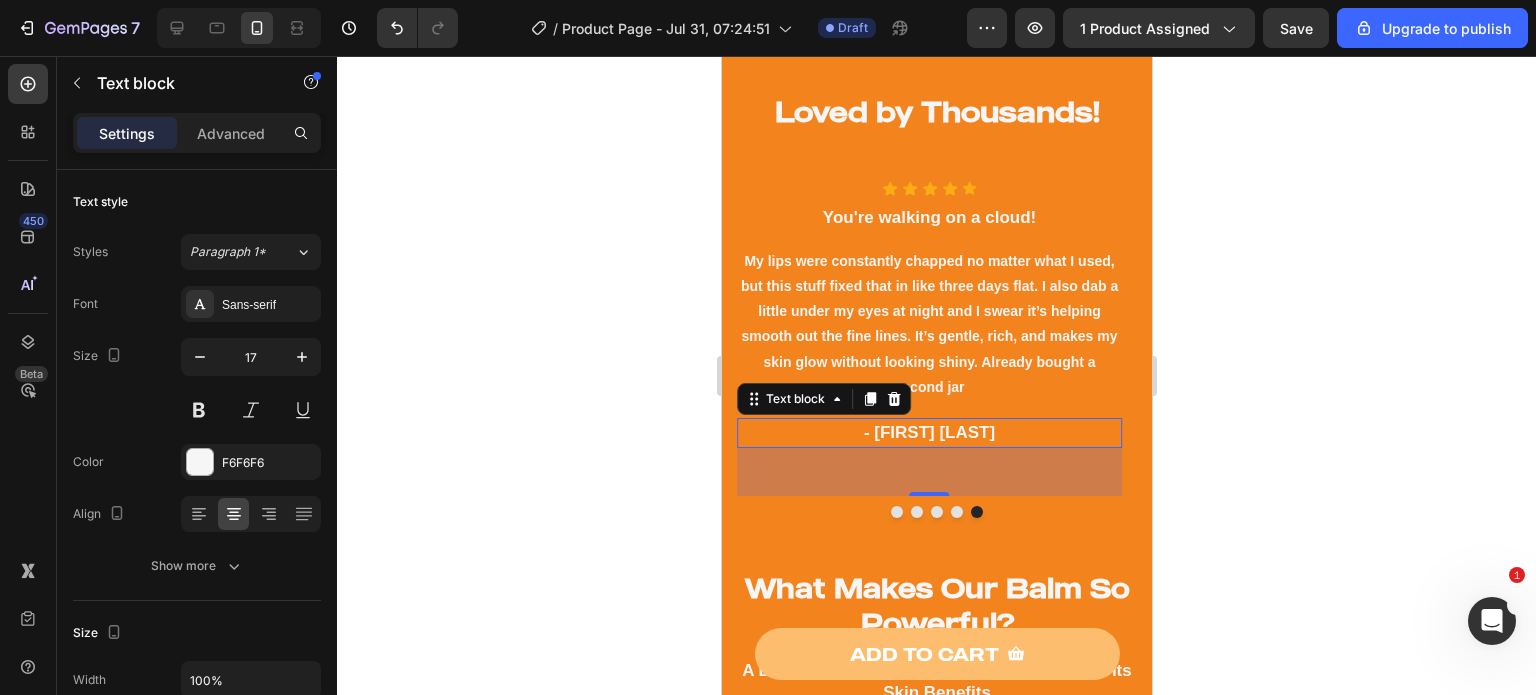 click 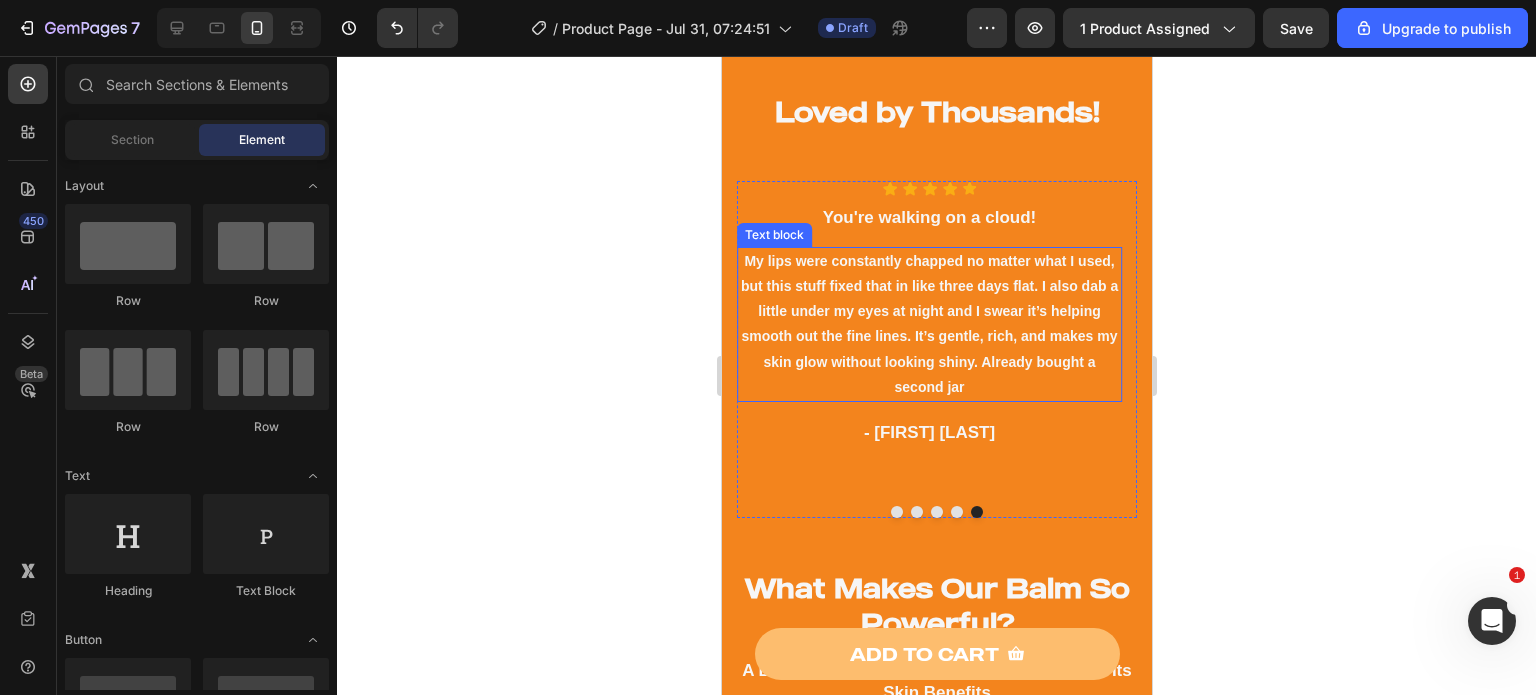 click on "My lips were constantly chapped no matter what I used, but this stuff fixed that in like three days flat. I also dab a little under my eyes at night and I swear it’s helping smooth out the fine lines. It’s gentle, rich, and makes my skin glow without looking shiny. Already bought a second jar" at bounding box center (928, 324) 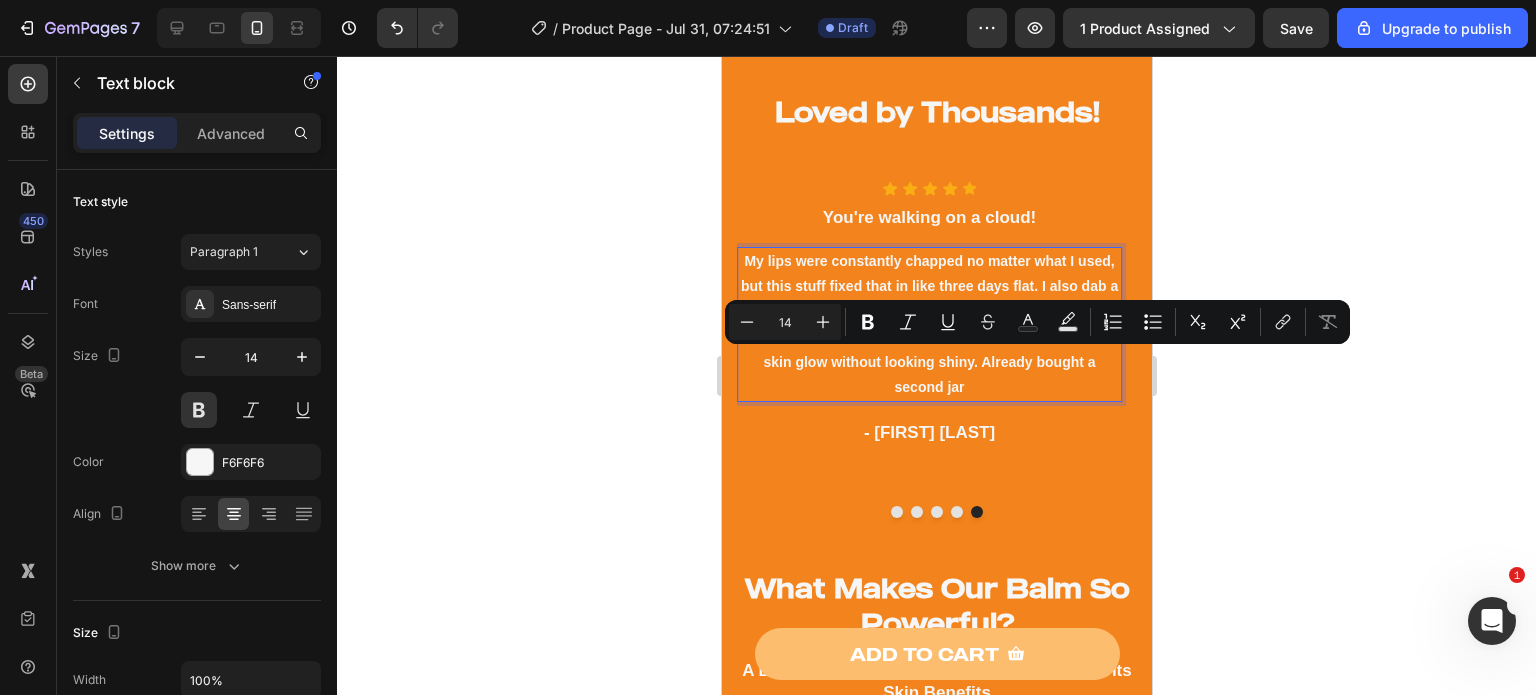 drag, startPoint x: 957, startPoint y: 385, endPoint x: 981, endPoint y: 362, distance: 33.24154 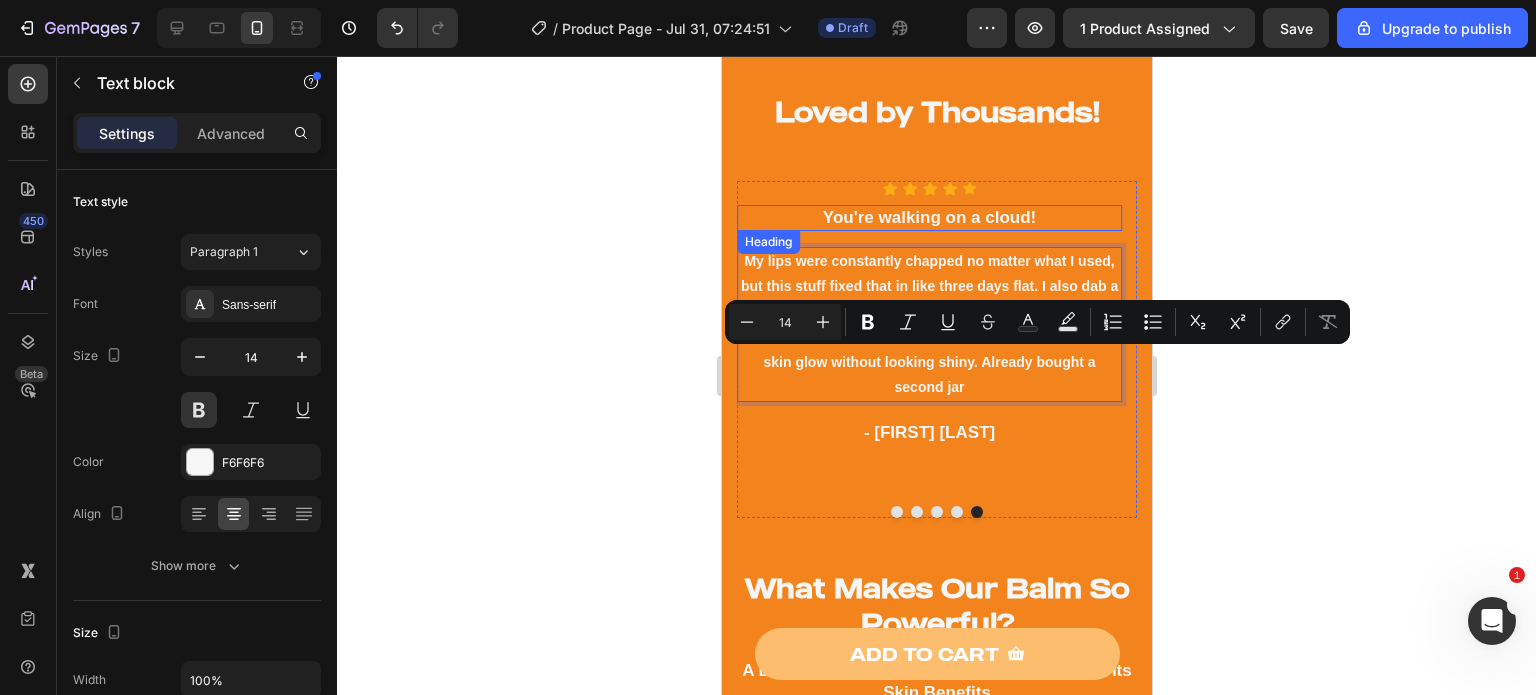 click on "You're walking on a cloud!" at bounding box center [928, 218] 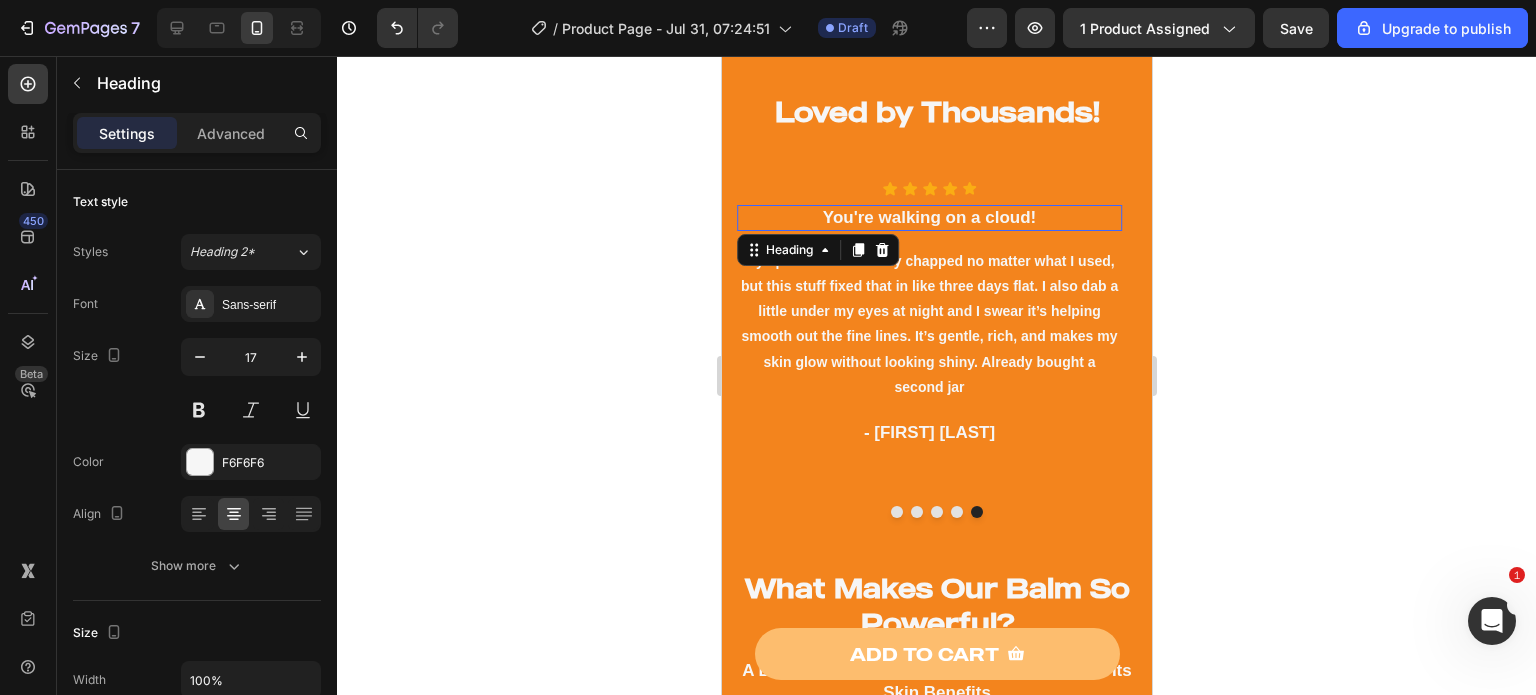 click on "You're walking on a cloud!" at bounding box center (928, 218) 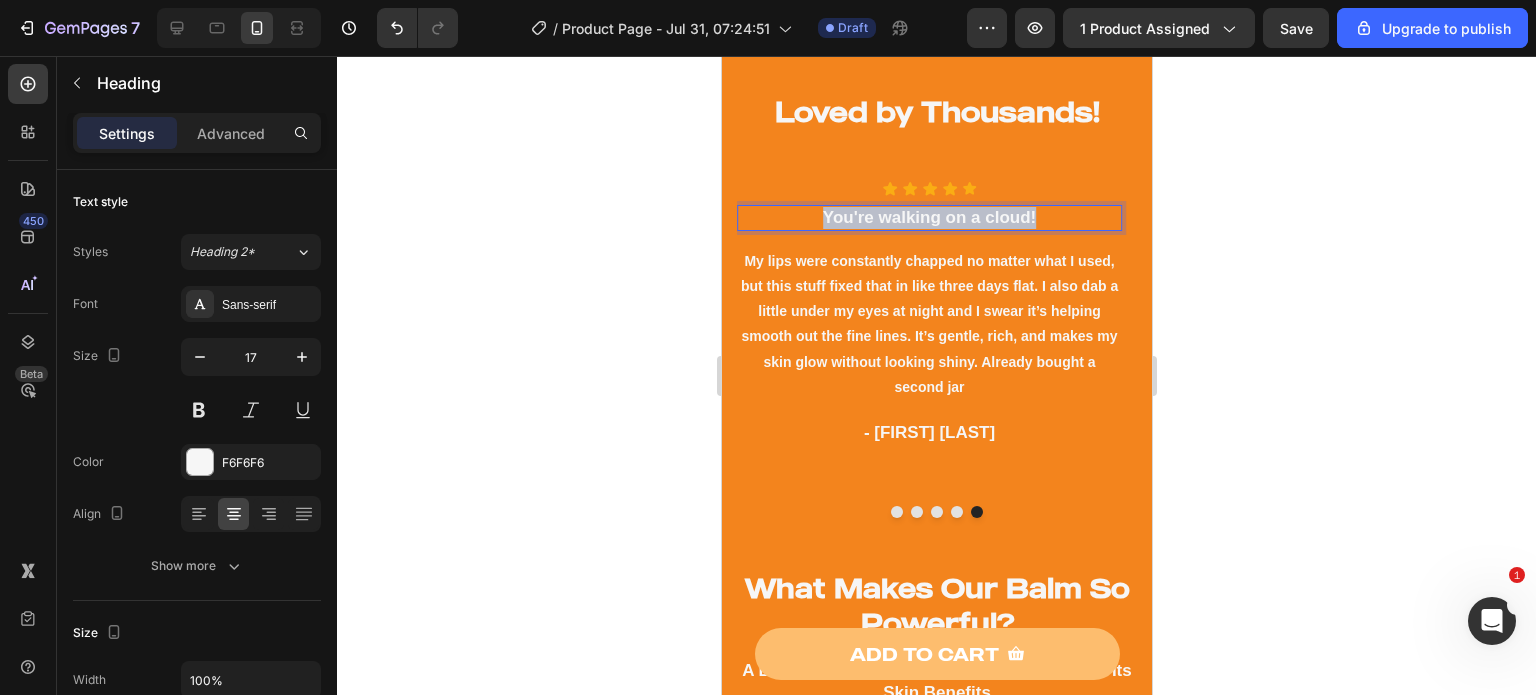 click on "You're walking on a cloud!" at bounding box center [928, 218] 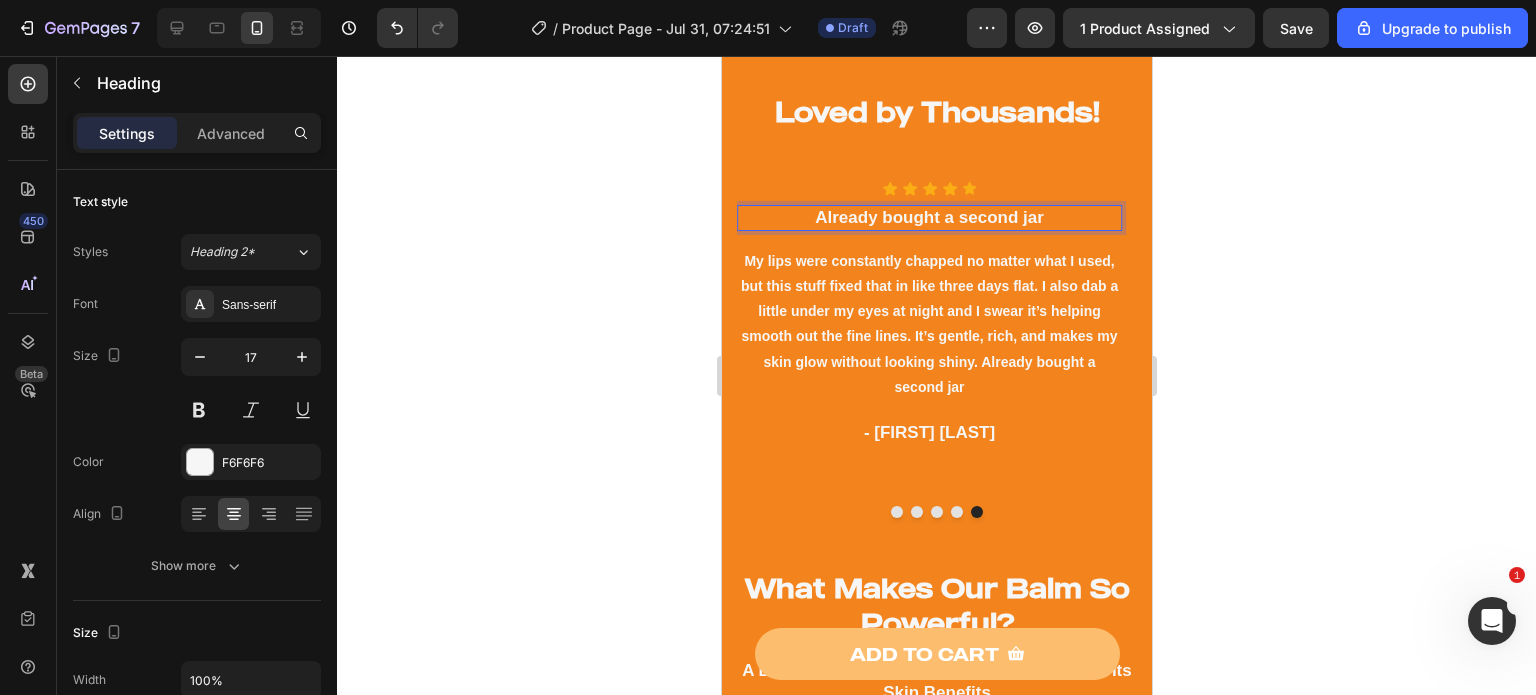 click on "Already bought a second jar" at bounding box center [928, 218] 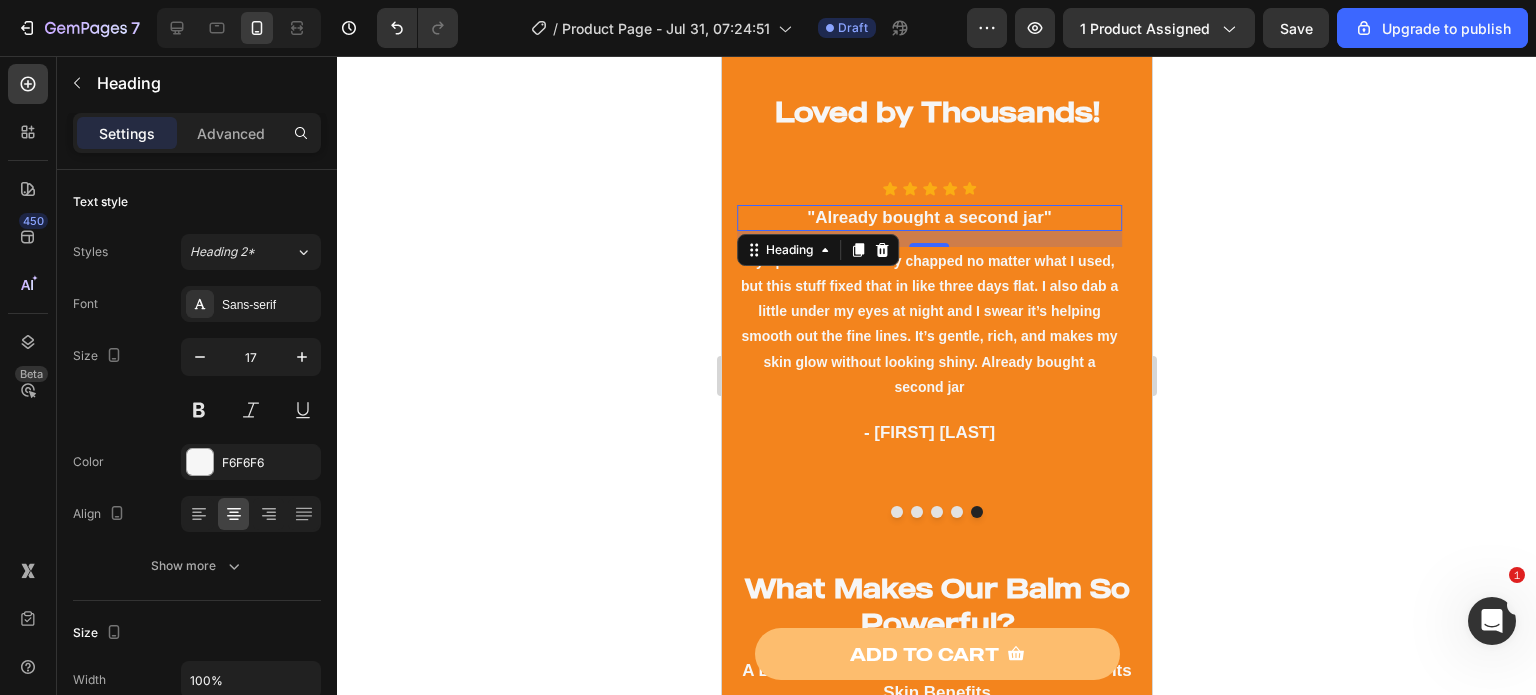 click 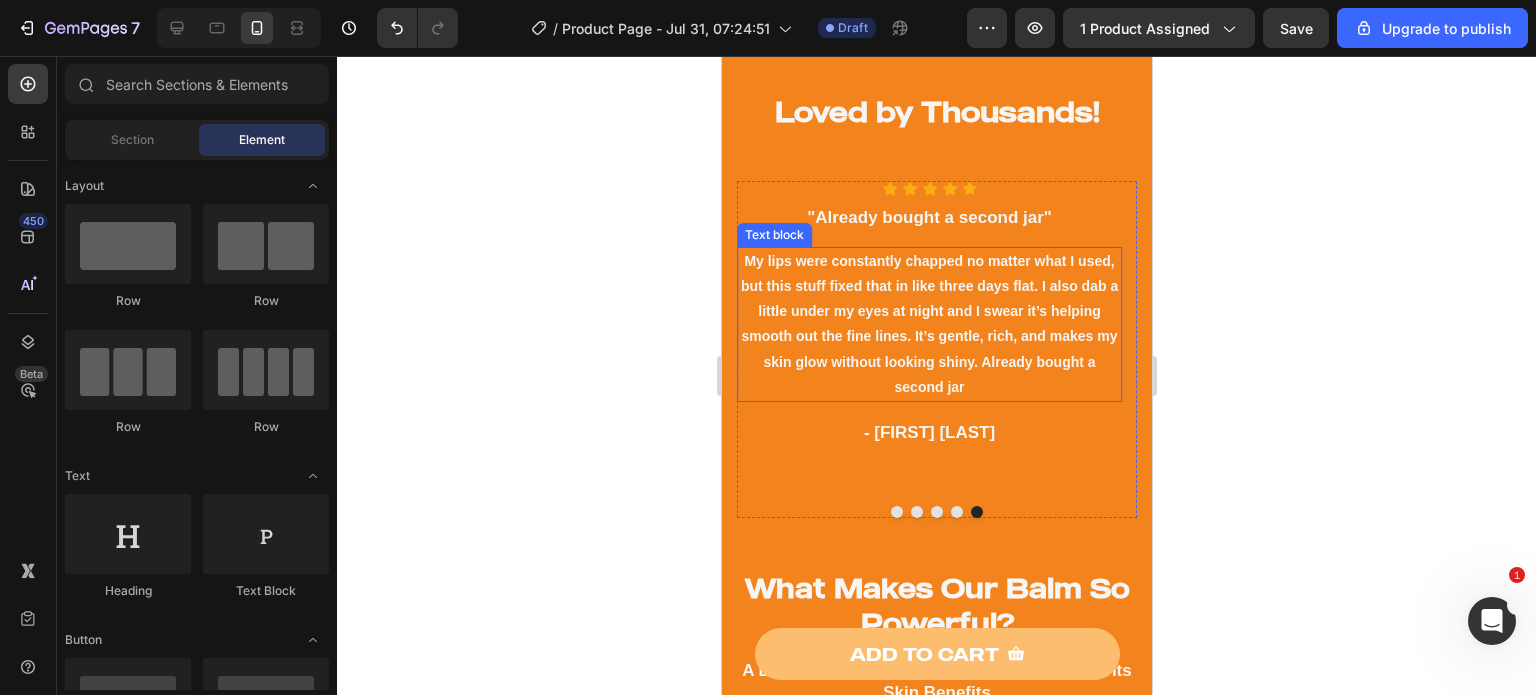 click on "My lips were constantly chapped no matter what I used, but this stuff fixed that in like three days flat. I also dab a little under my eyes at night and I swear it’s helping smooth out the fine lines. It’s gentle, rich, and makes my skin glow without looking shiny. Already bought a second jar" at bounding box center [928, 324] 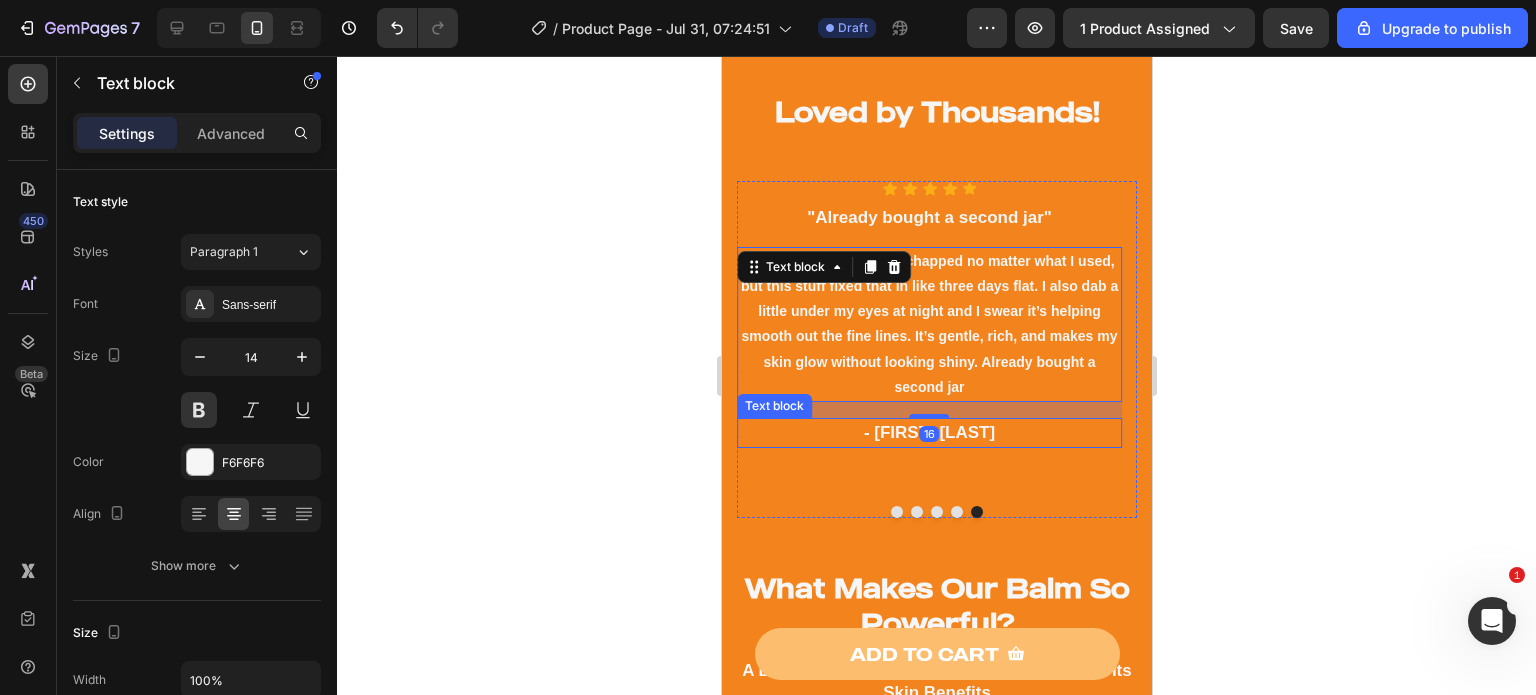 click on "Icon
Icon
Icon
Icon
Icon Icon List Hoz "Already bought a second jar" Heading "My lips were constantly chapped no matter what I used, but this stuff fixed that in like three days flat. I also dab a little under my eyes at night and I swear it’s helping smooth out the fine lines. It’s gentle, rich, and makes my skin glow without looking shiny. Already bought a second jar" Text block   16 - [FIRST] [LAST] Text block" at bounding box center (928, 349) 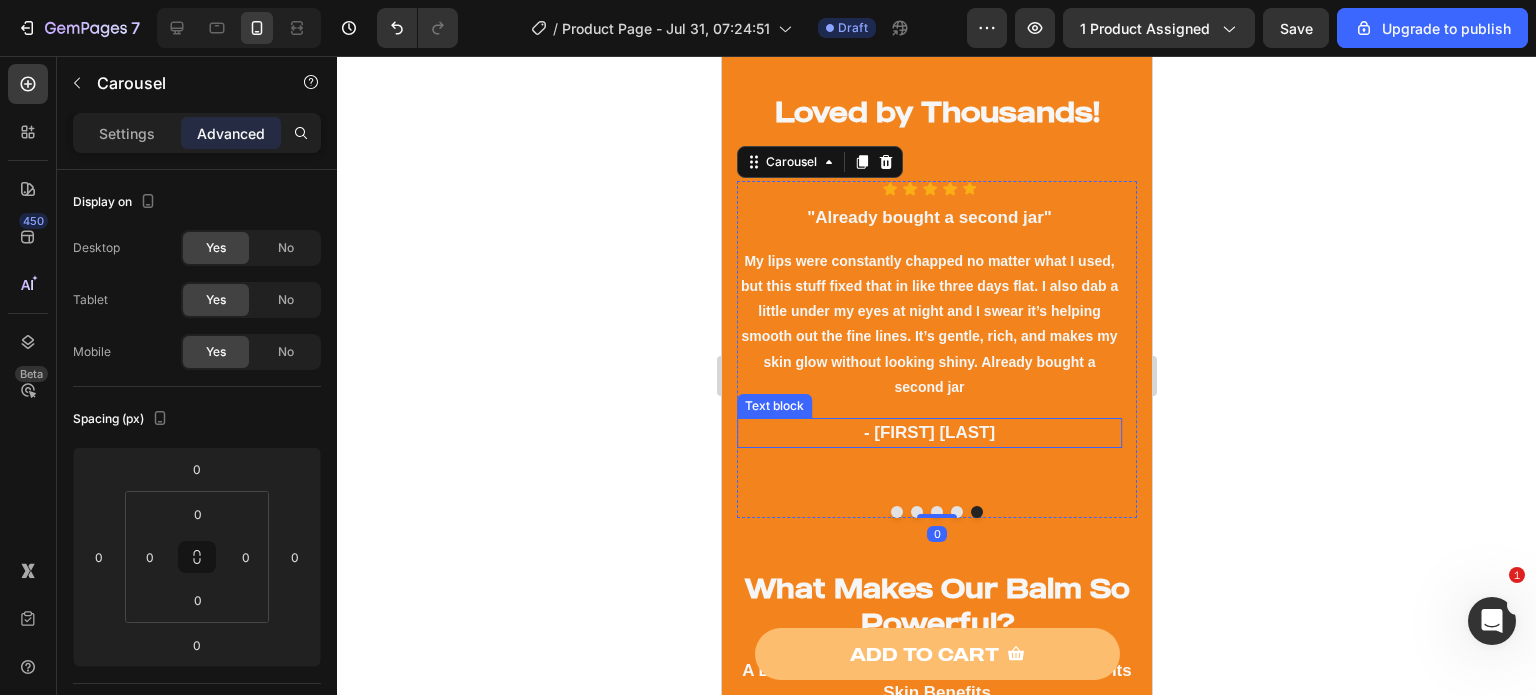 click on "- [FIRST] [LAST]" at bounding box center [928, 433] 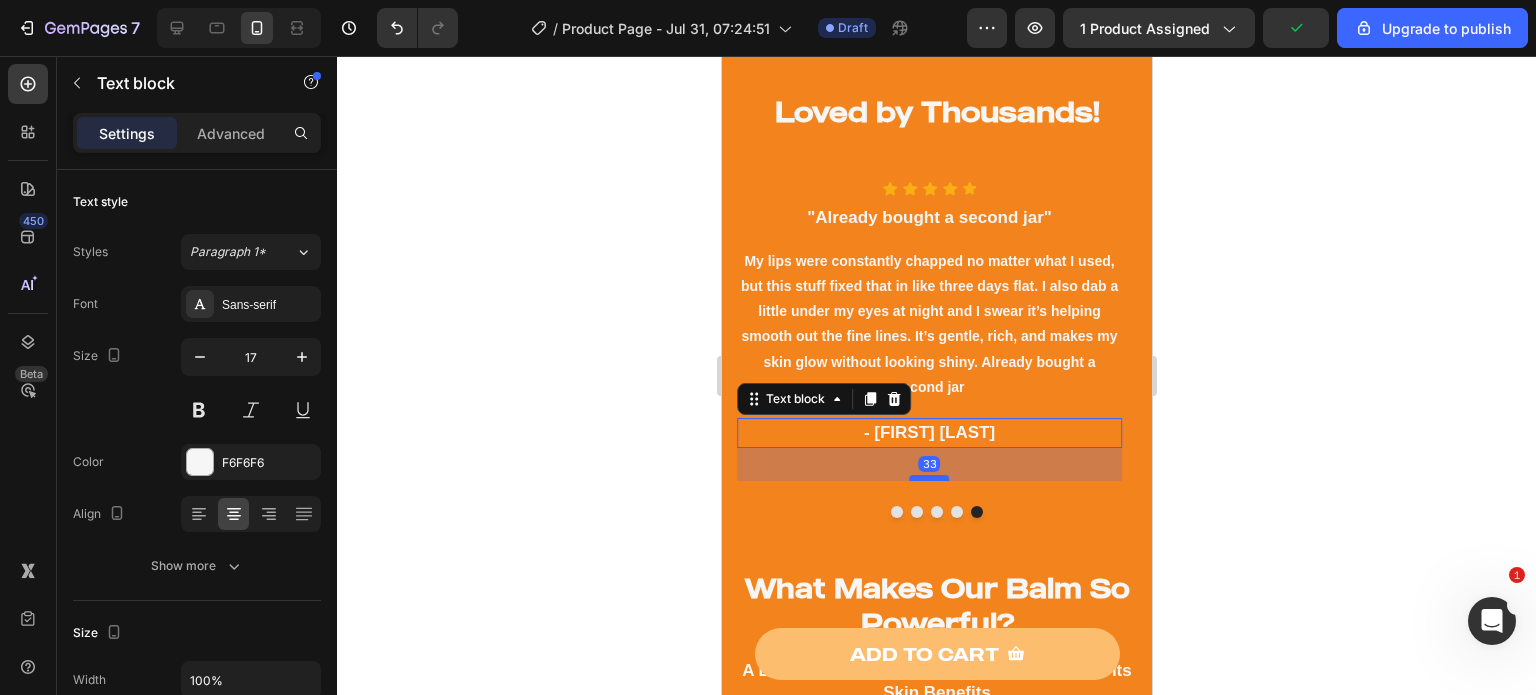 drag, startPoint x: 937, startPoint y: 492, endPoint x: 937, endPoint y: 477, distance: 15 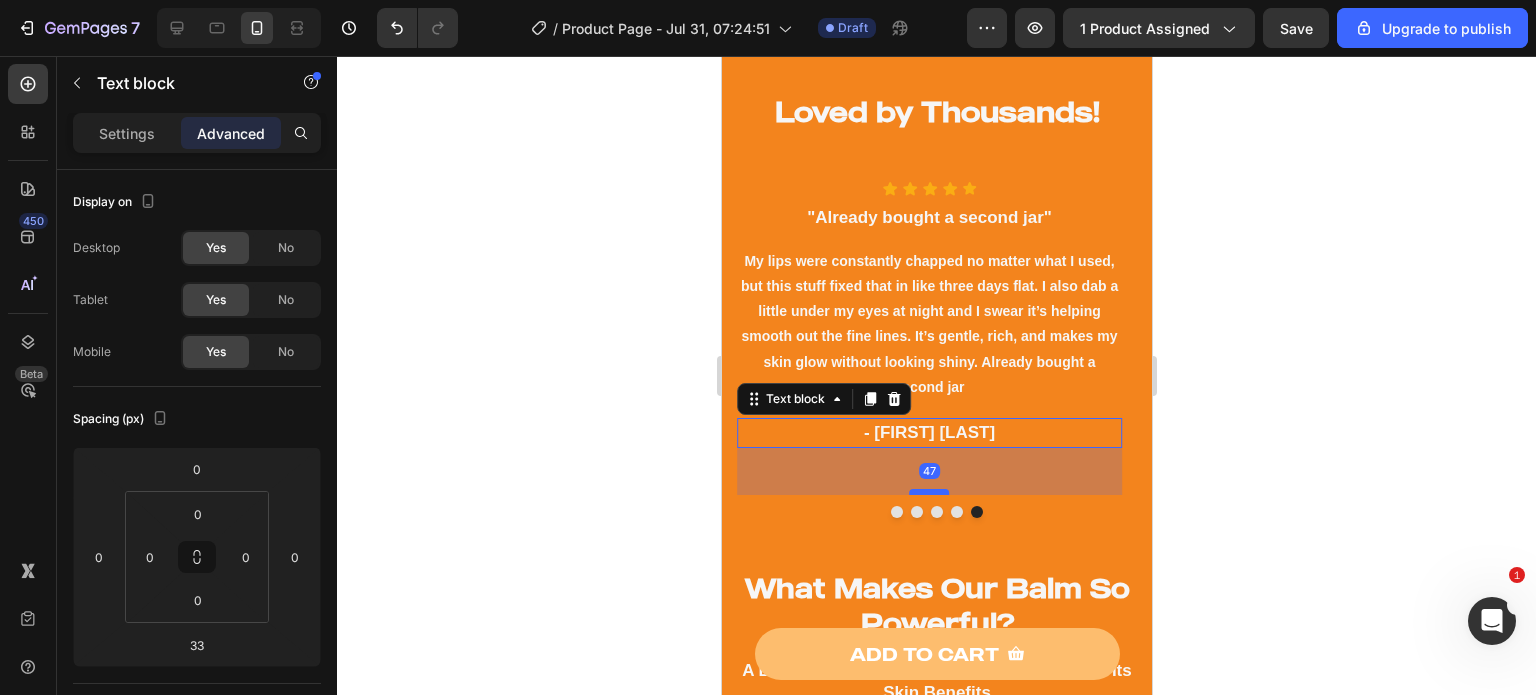 drag, startPoint x: 937, startPoint y: 477, endPoint x: 941, endPoint y: 491, distance: 14.56022 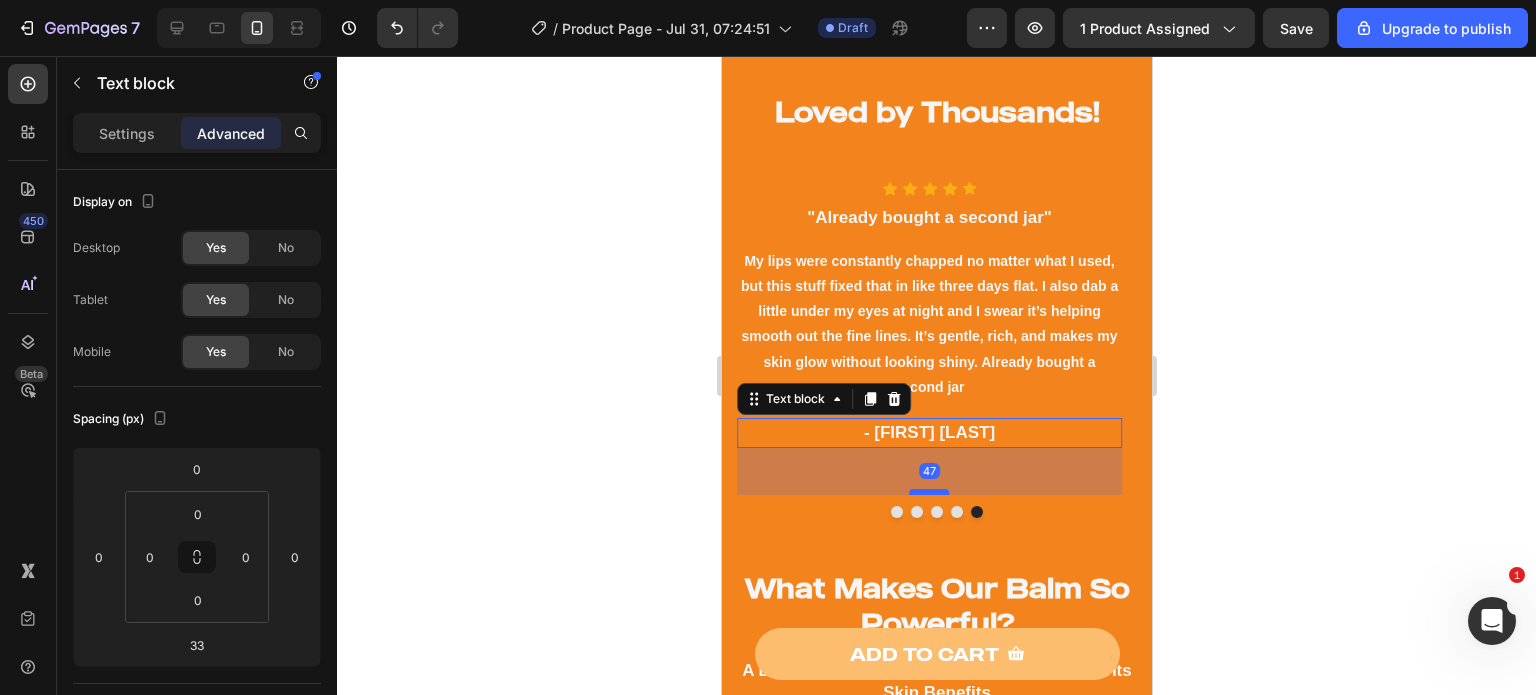 click at bounding box center (929, 492) 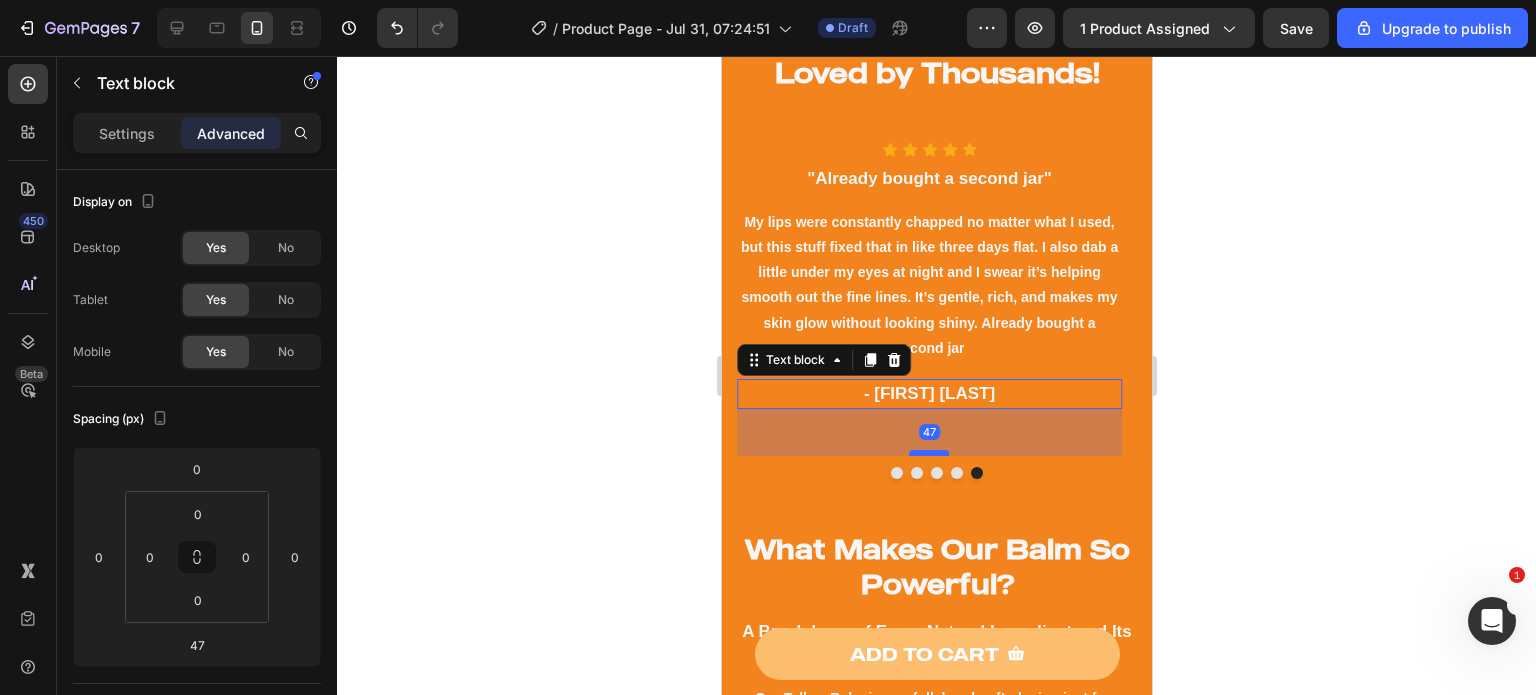 scroll, scrollTop: 1728, scrollLeft: 0, axis: vertical 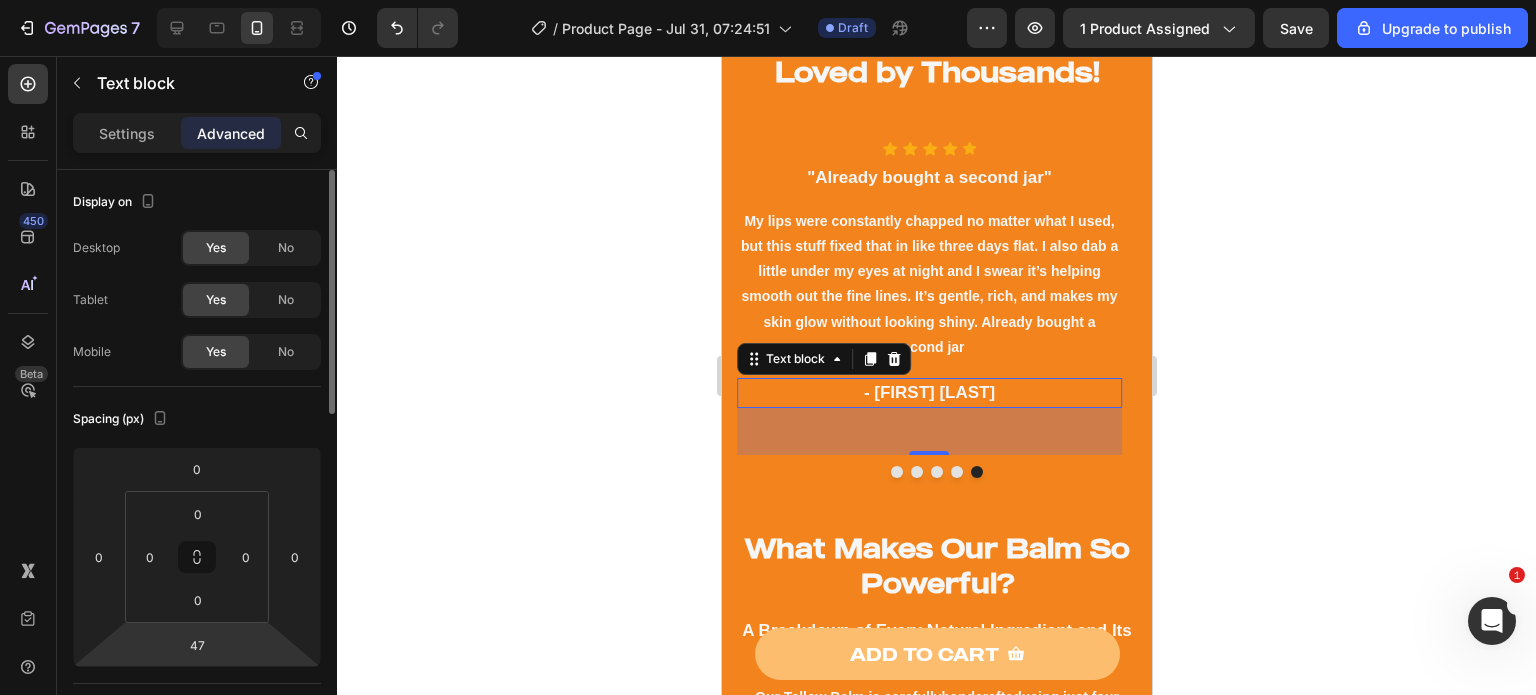 click on "7   /  Product Page - Jul 31, 07:24:51 Draft Preview 1 product assigned  Save  Upgrade to publish 450 Beta Sections(18) Elements(84) Section Element Hero Section Product Detail Brands Trusted Badges Guarantee Product Breakdown How to use Testimonials Compare Bundle FAQs Social Proof Brand Story Product List Collection Blog List Contact Sticky Add to Cart Custom Footer Browse Library 450 Layout
Row
Row
Row
Row Text
Heading
Text Block Button
Button
Button Media
Image
Image" at bounding box center [768, 0] 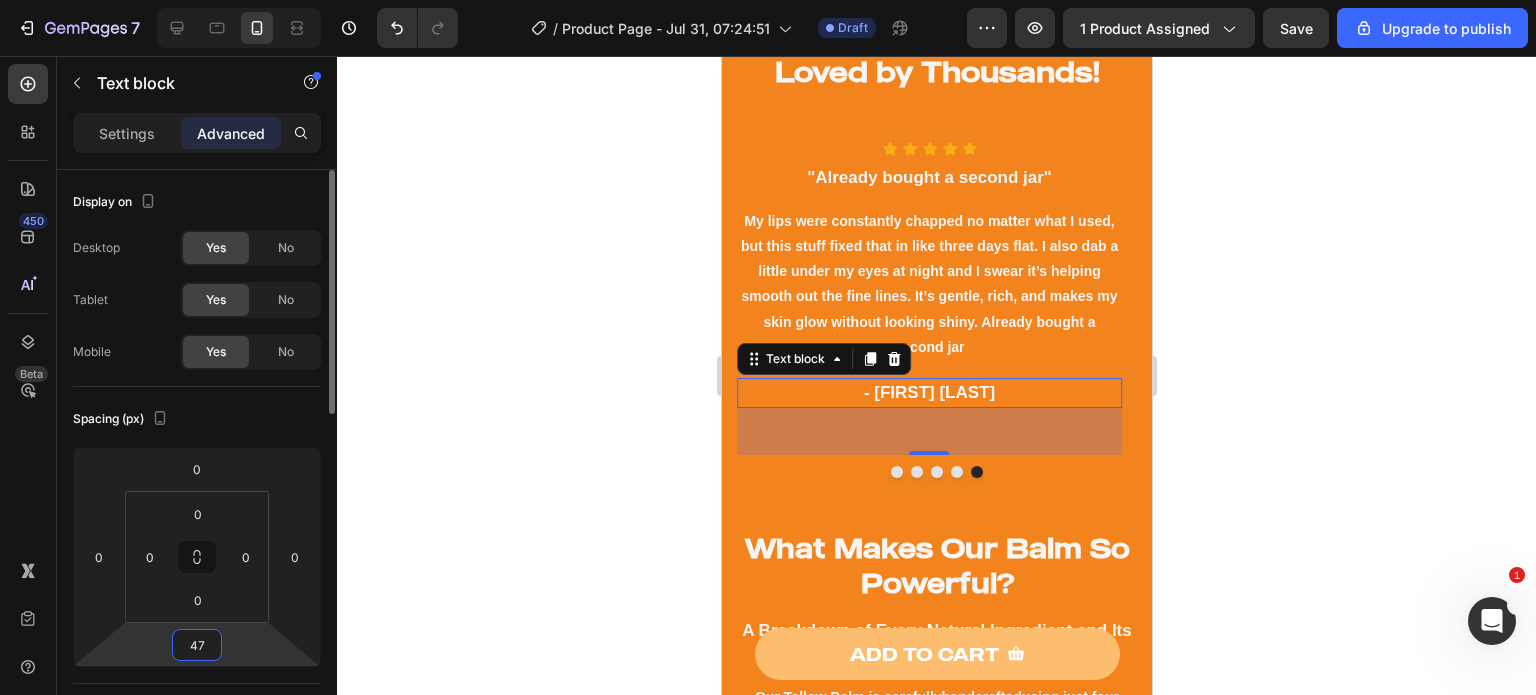 click on "47" at bounding box center (197, 645) 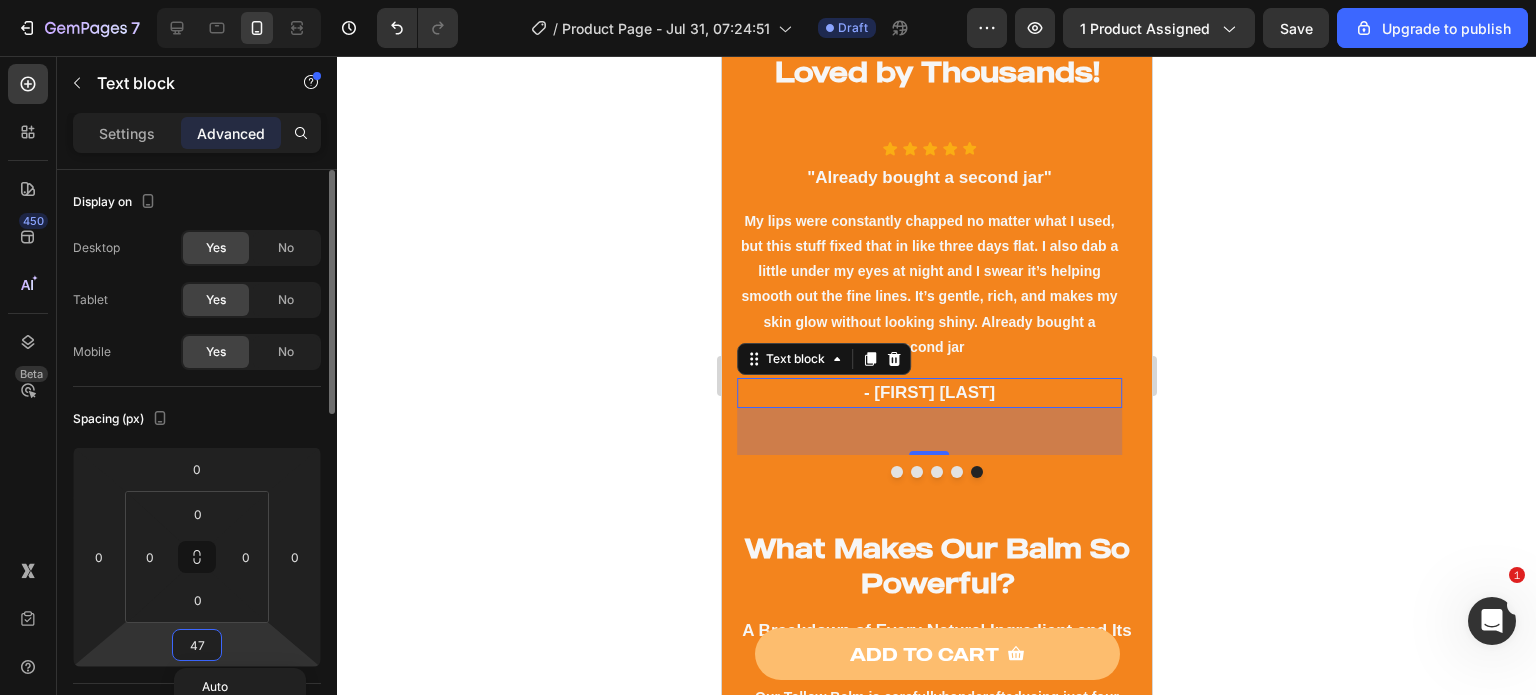 type on "48" 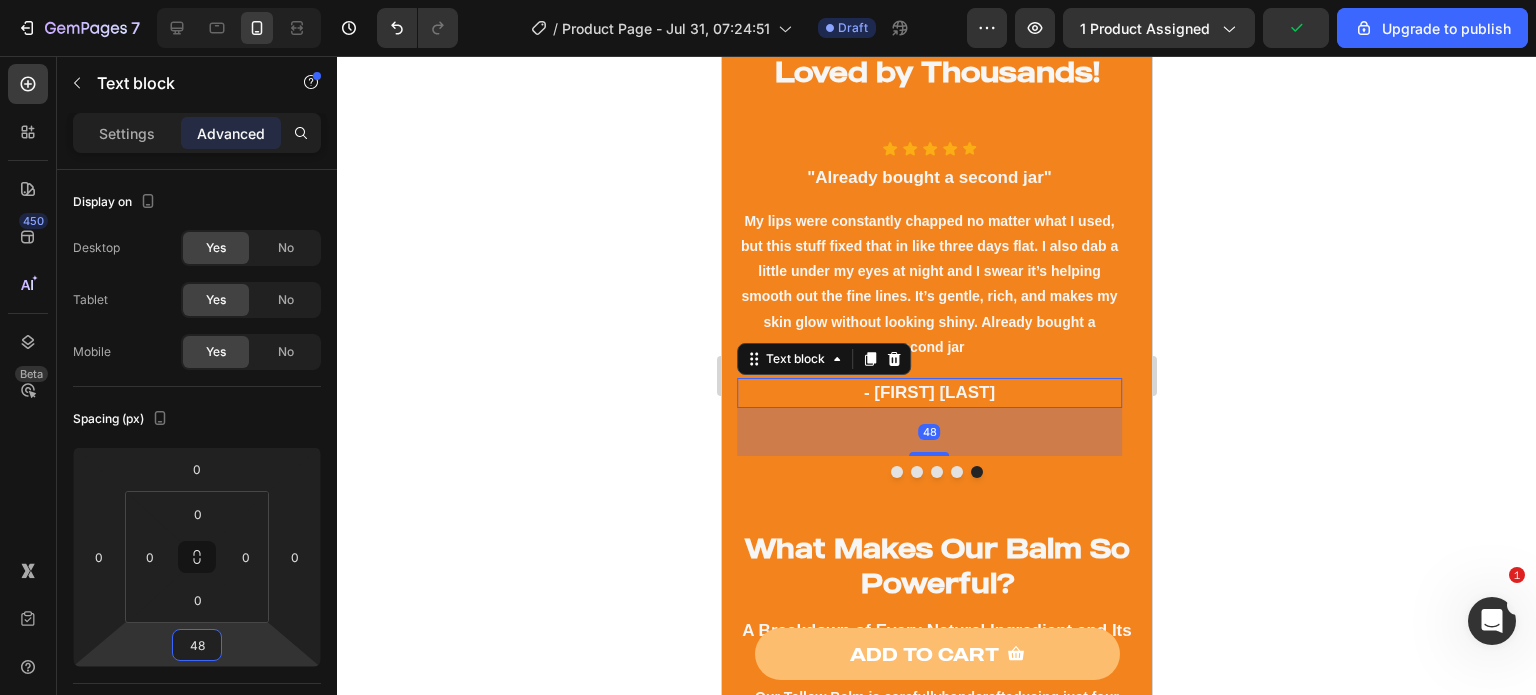 click 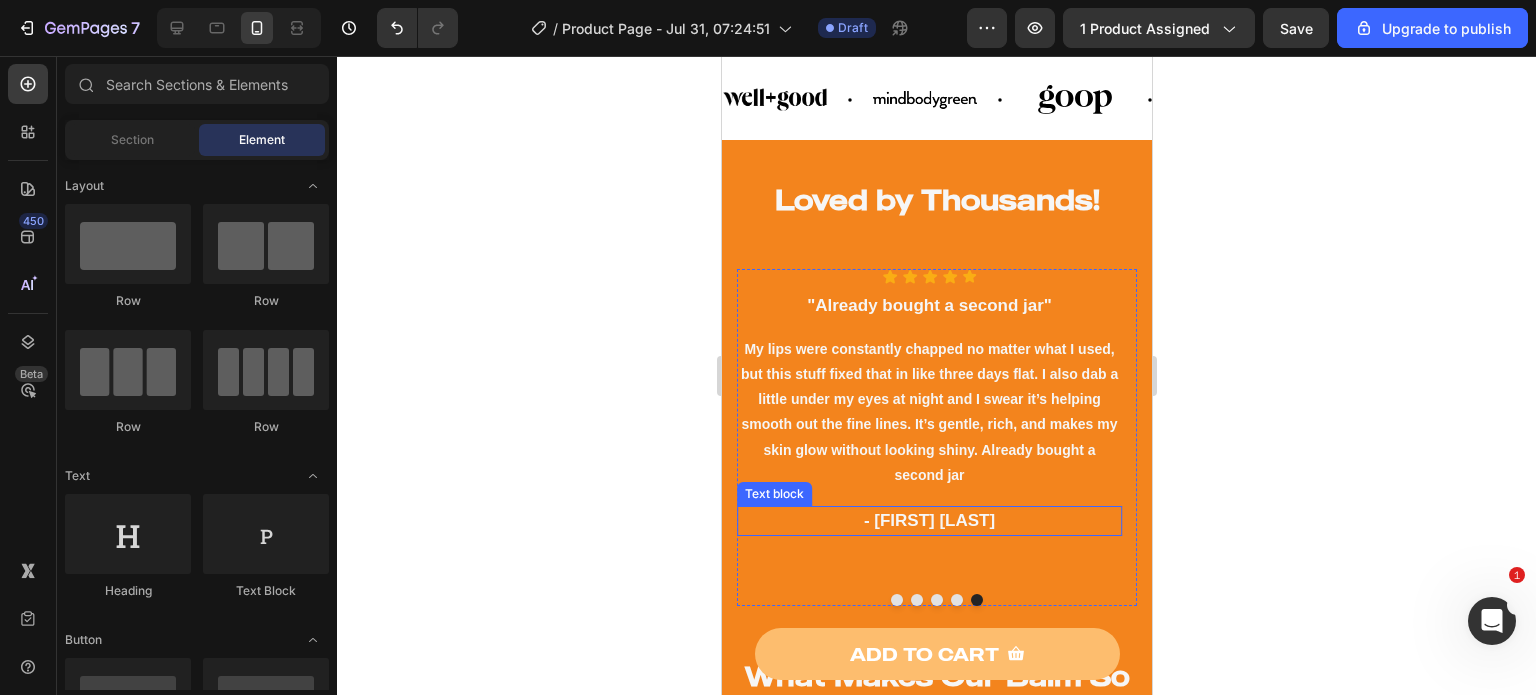 scroll, scrollTop: 1668, scrollLeft: 0, axis: vertical 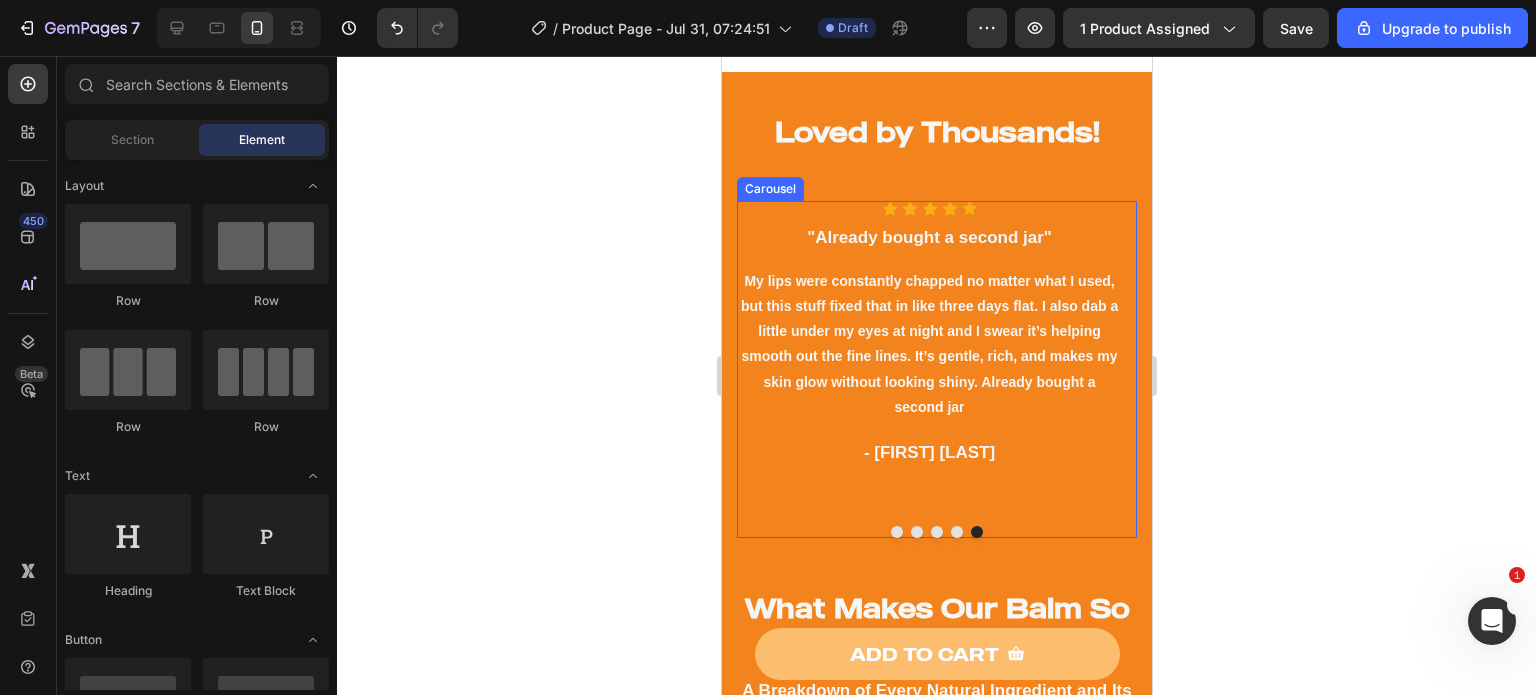 click at bounding box center (896, 532) 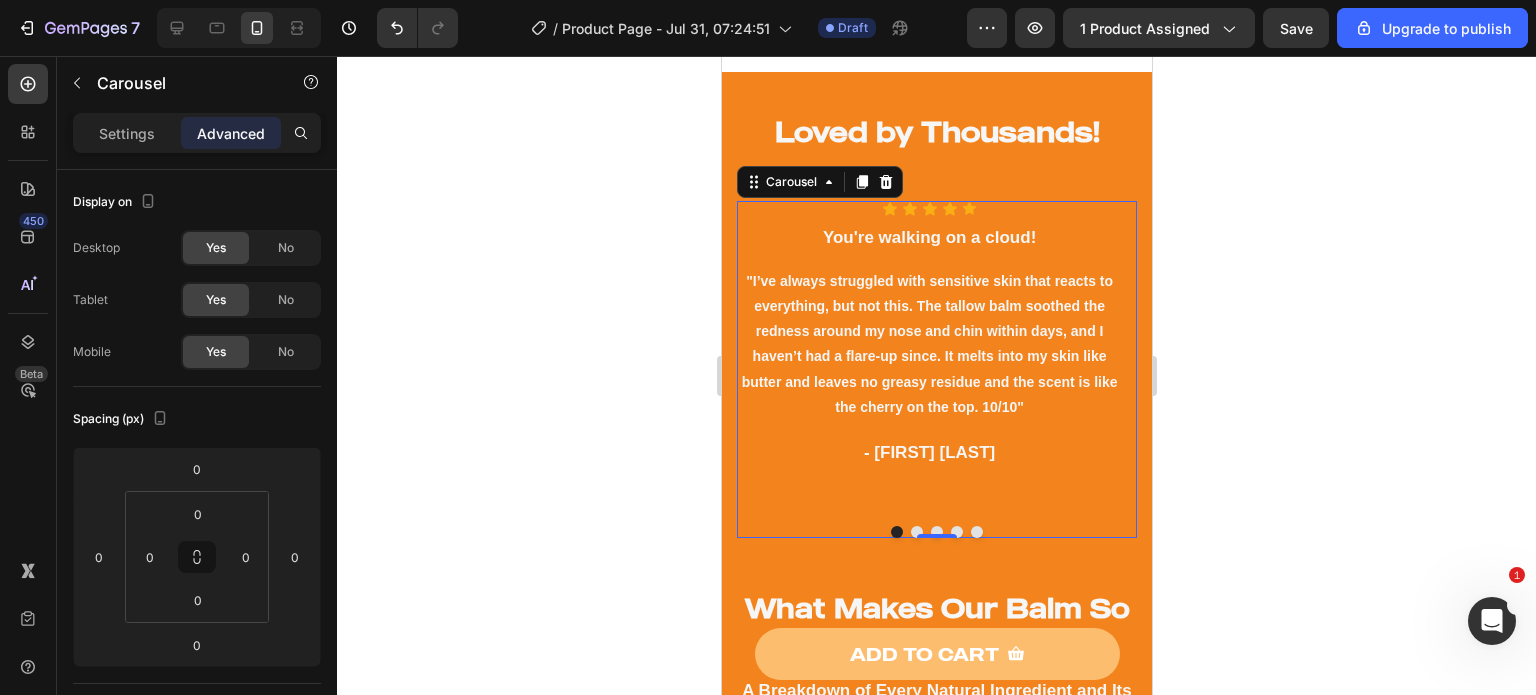 click at bounding box center [916, 532] 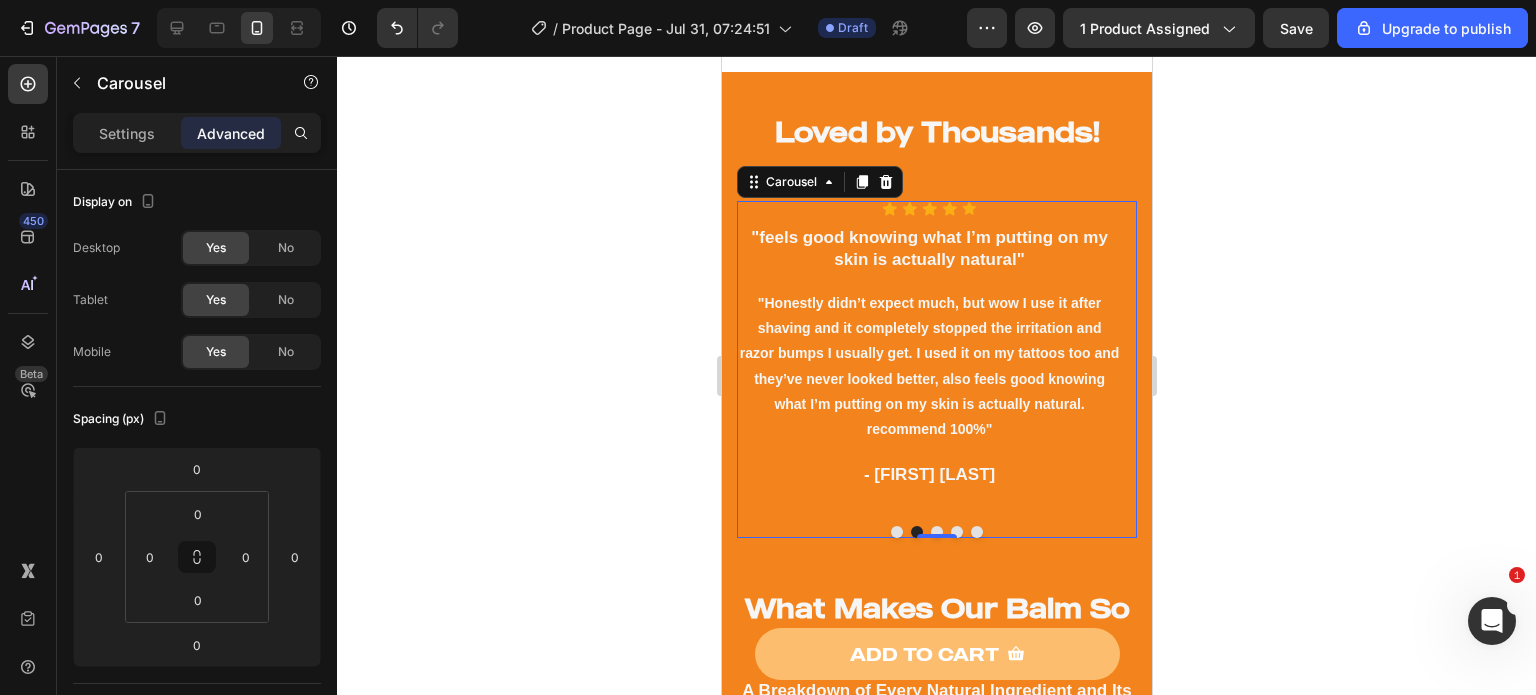 click at bounding box center [896, 532] 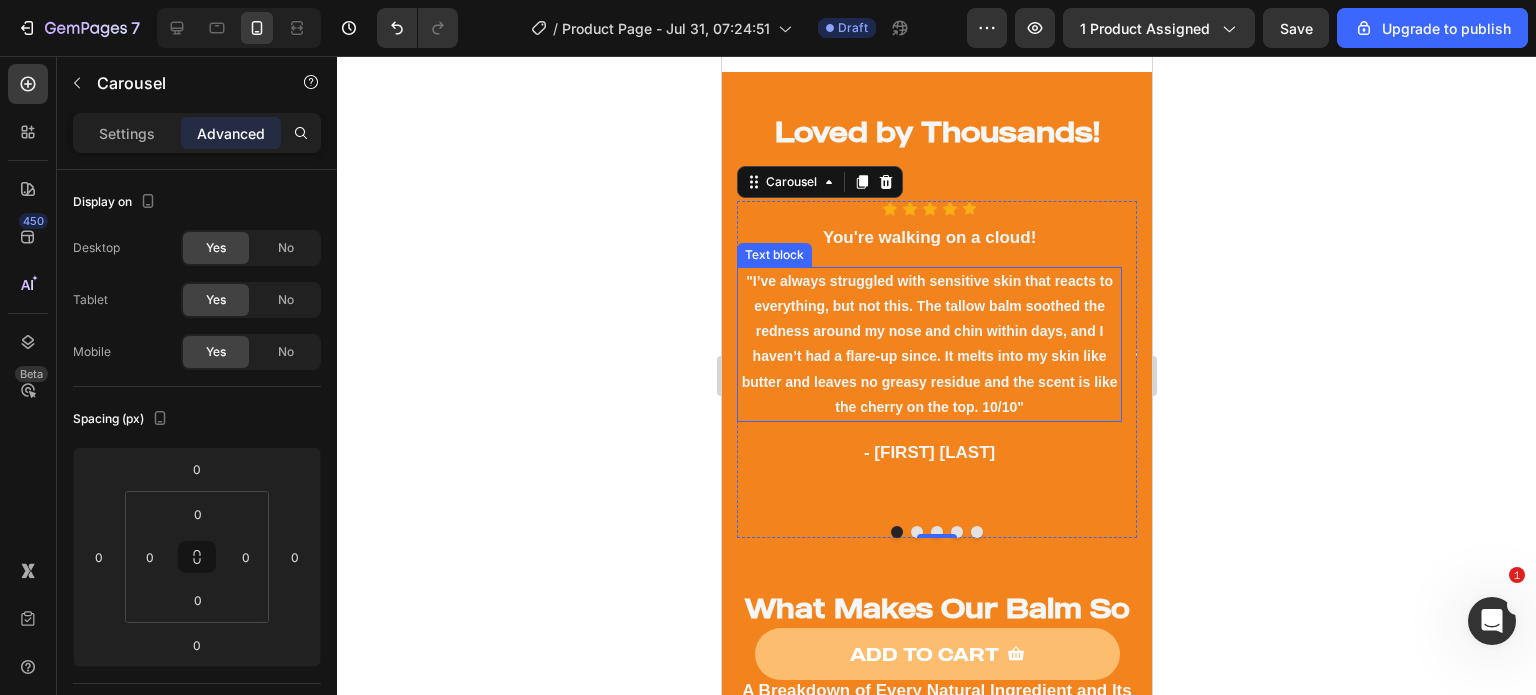 click on ""I’ve always struggled with sensitive skin that reacts to everything, but not this. The tallow balm soothed the redness around my nose and chin within days, and I haven’t had a flare-up since. It melts into my skin like butter and leaves no greasy residue and the scent is like the cherry on the top. 10/10"" at bounding box center (928, 344) 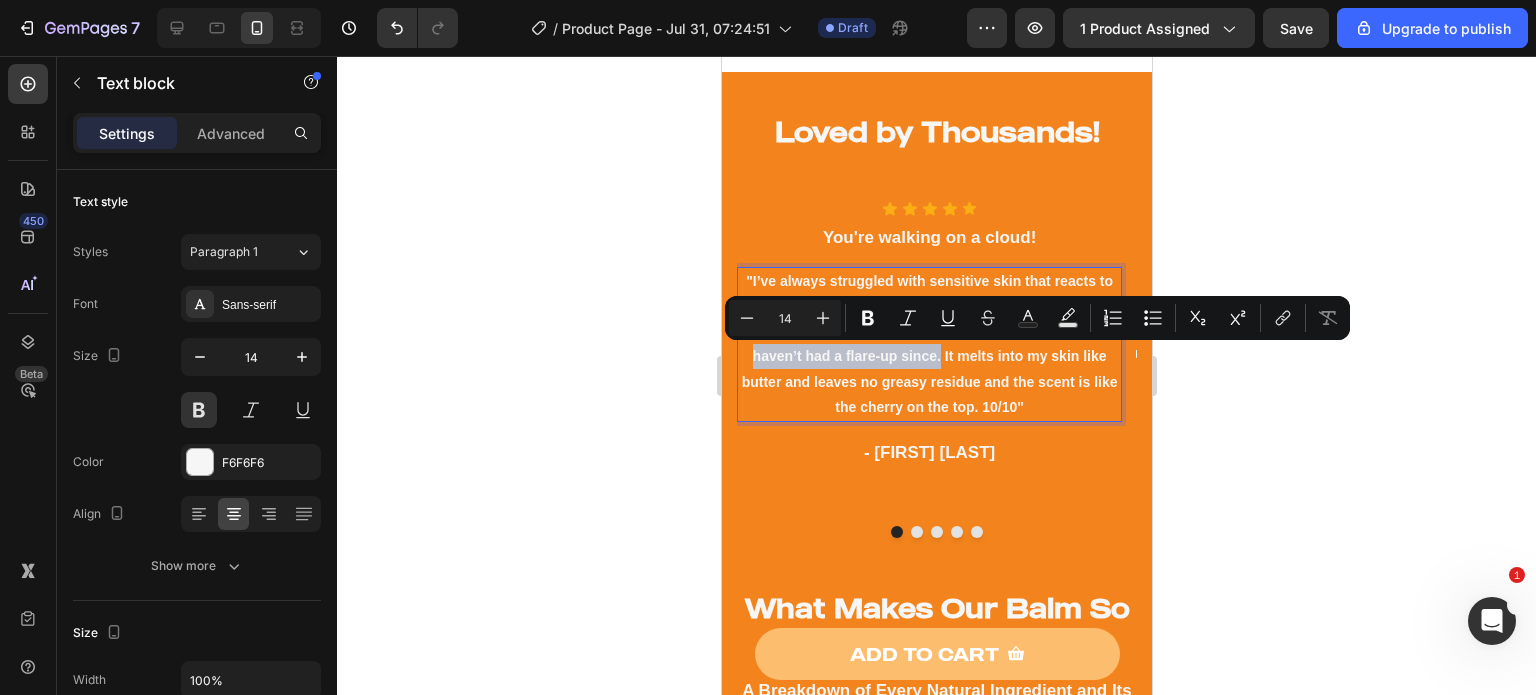 drag, startPoint x: 941, startPoint y: 362, endPoint x: 752, endPoint y: 356, distance: 189.09521 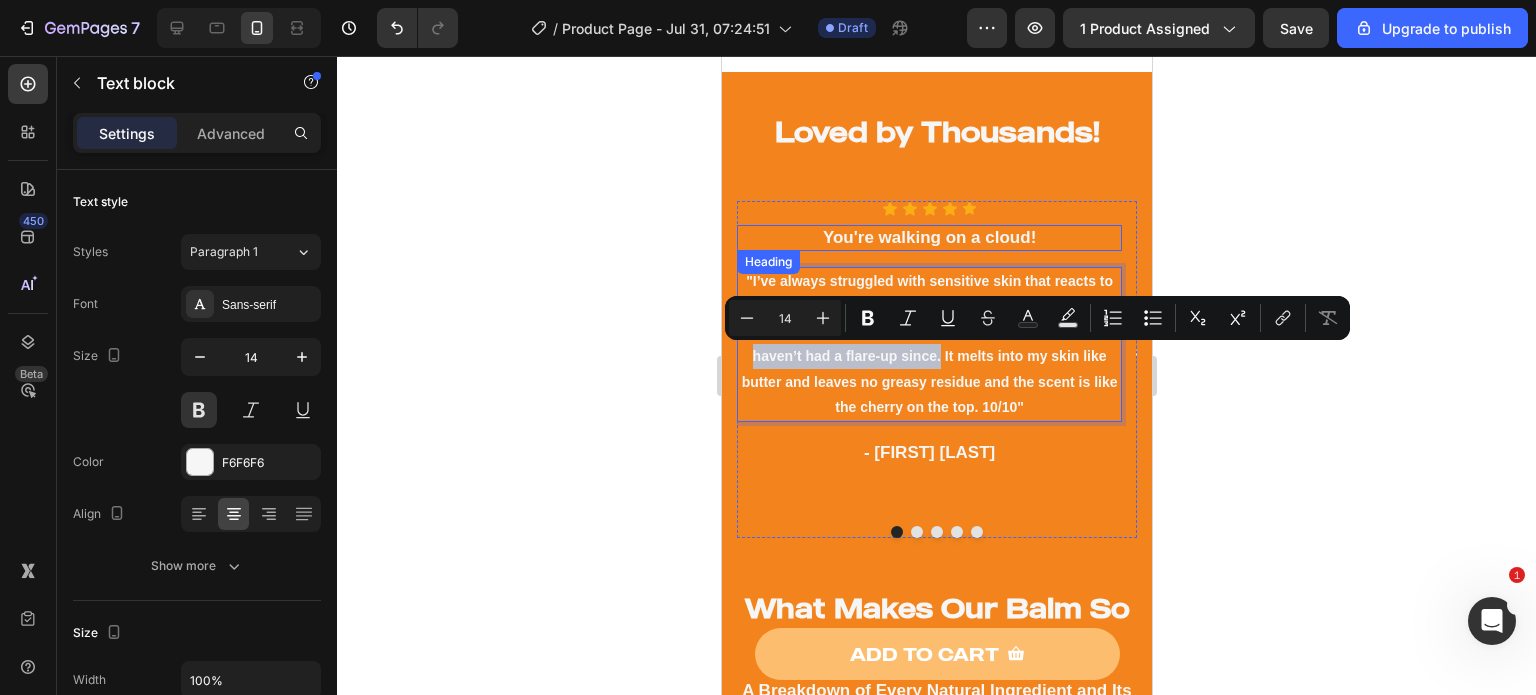 click on "You're walking on a cloud!" at bounding box center (928, 238) 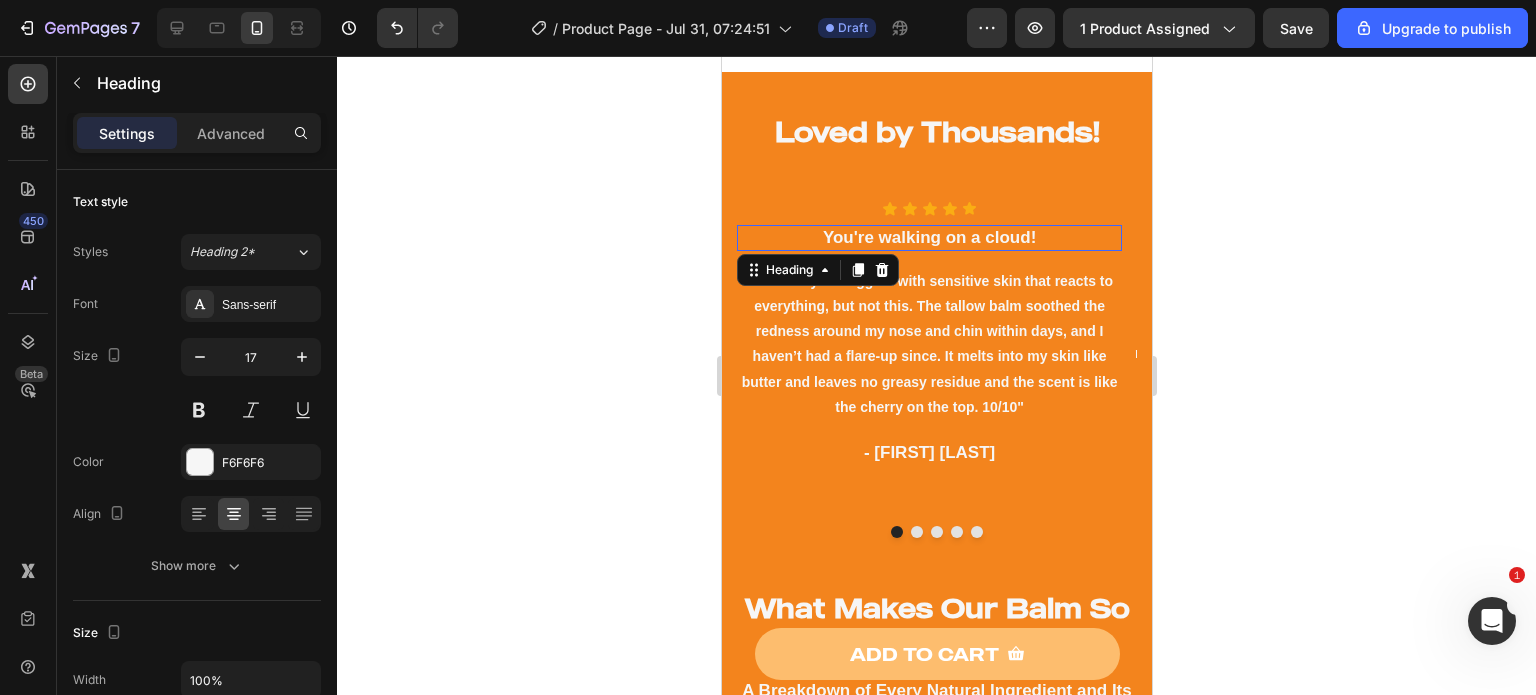 click on "You're walking on a cloud!" at bounding box center (928, 238) 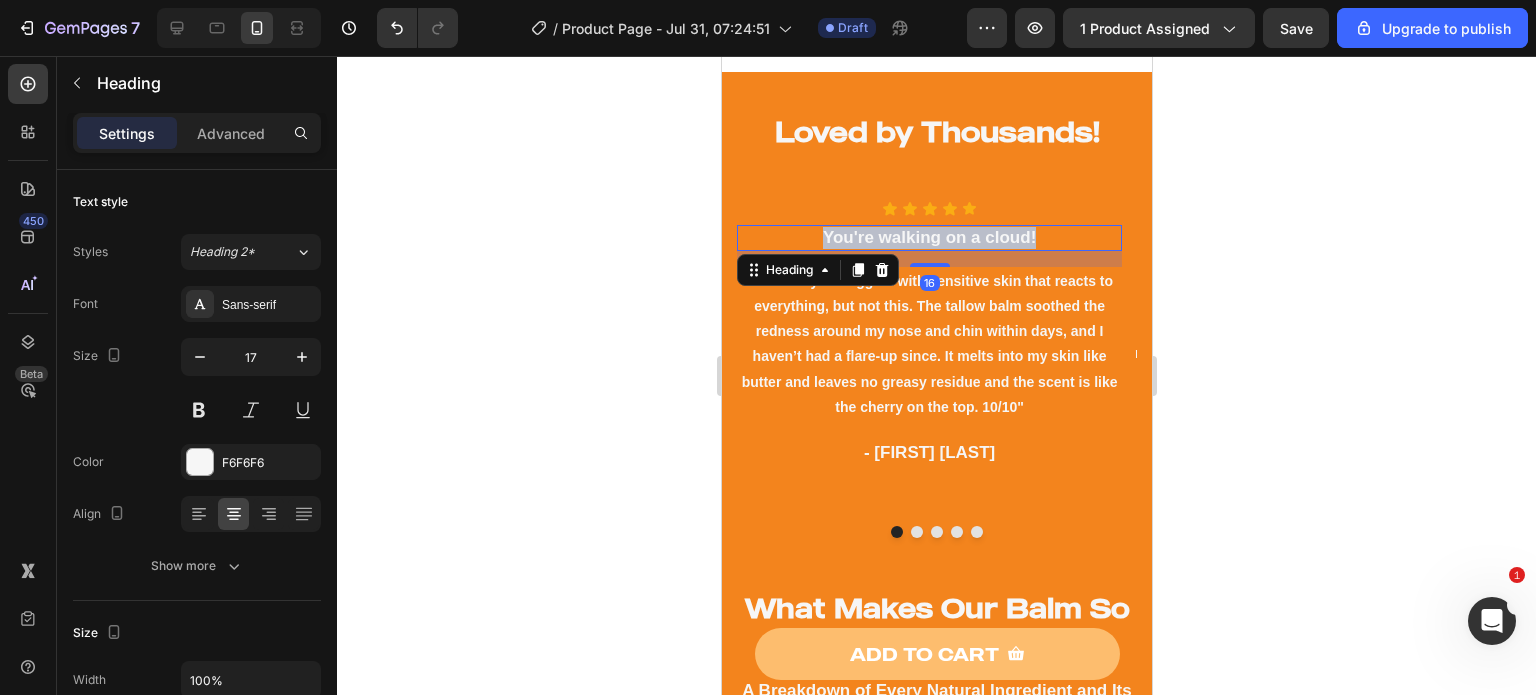 click on "You're walking on a cloud!" at bounding box center (928, 238) 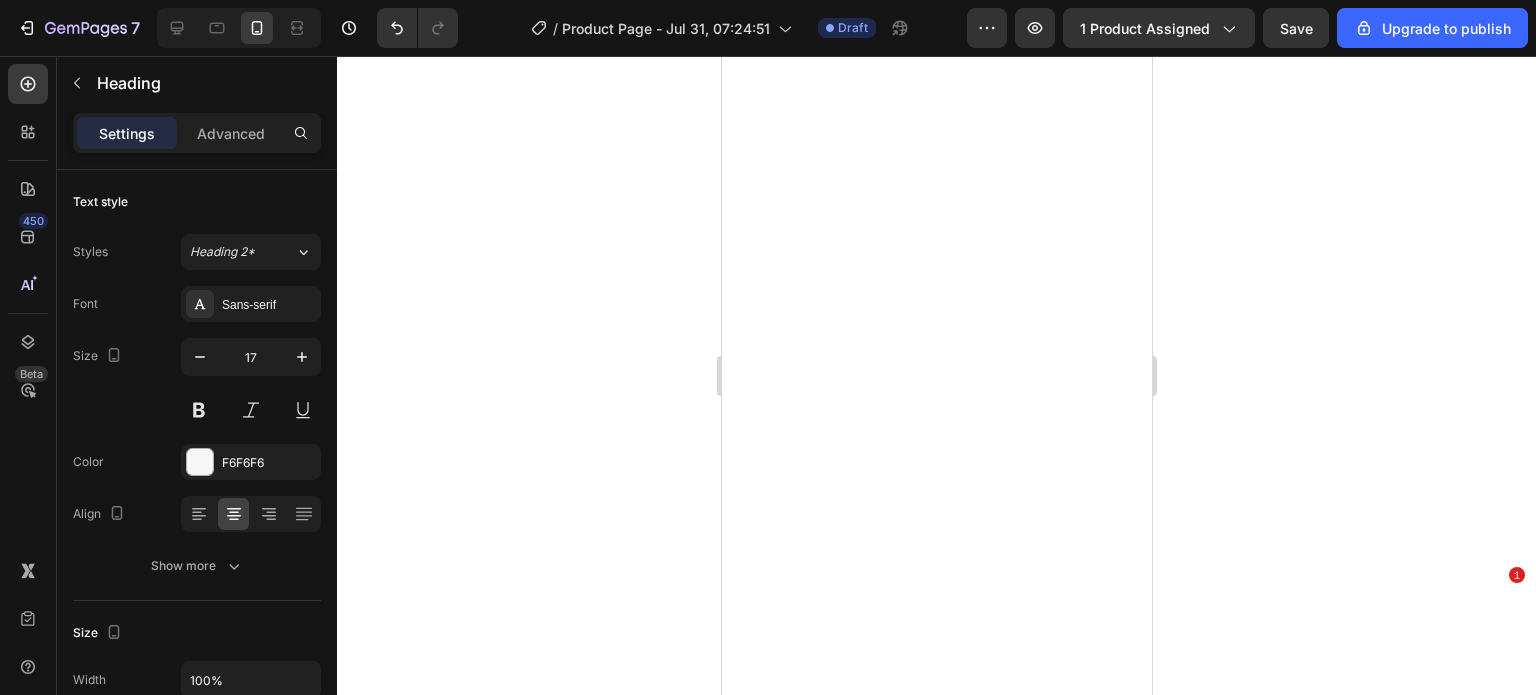 scroll, scrollTop: 0, scrollLeft: 0, axis: both 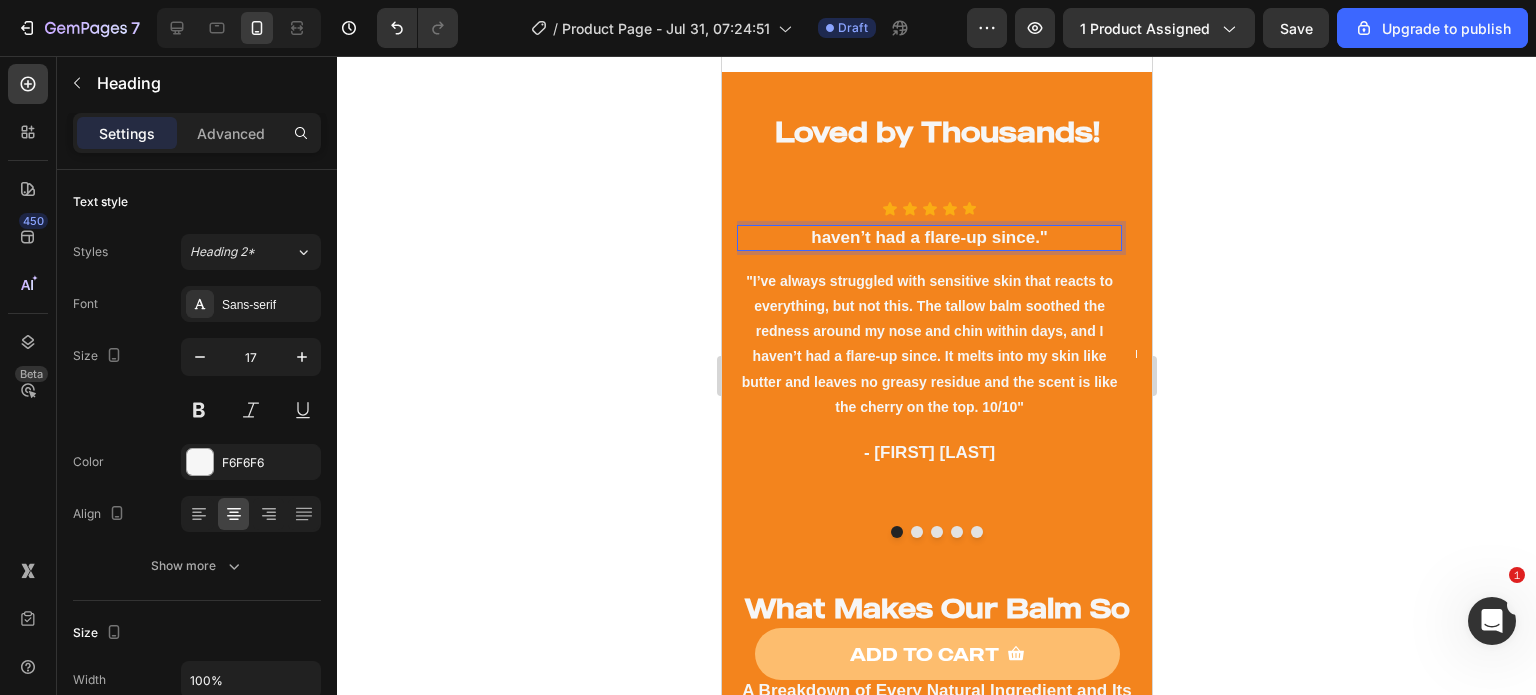 click on "haven’t had a flare-up since."" at bounding box center [928, 238] 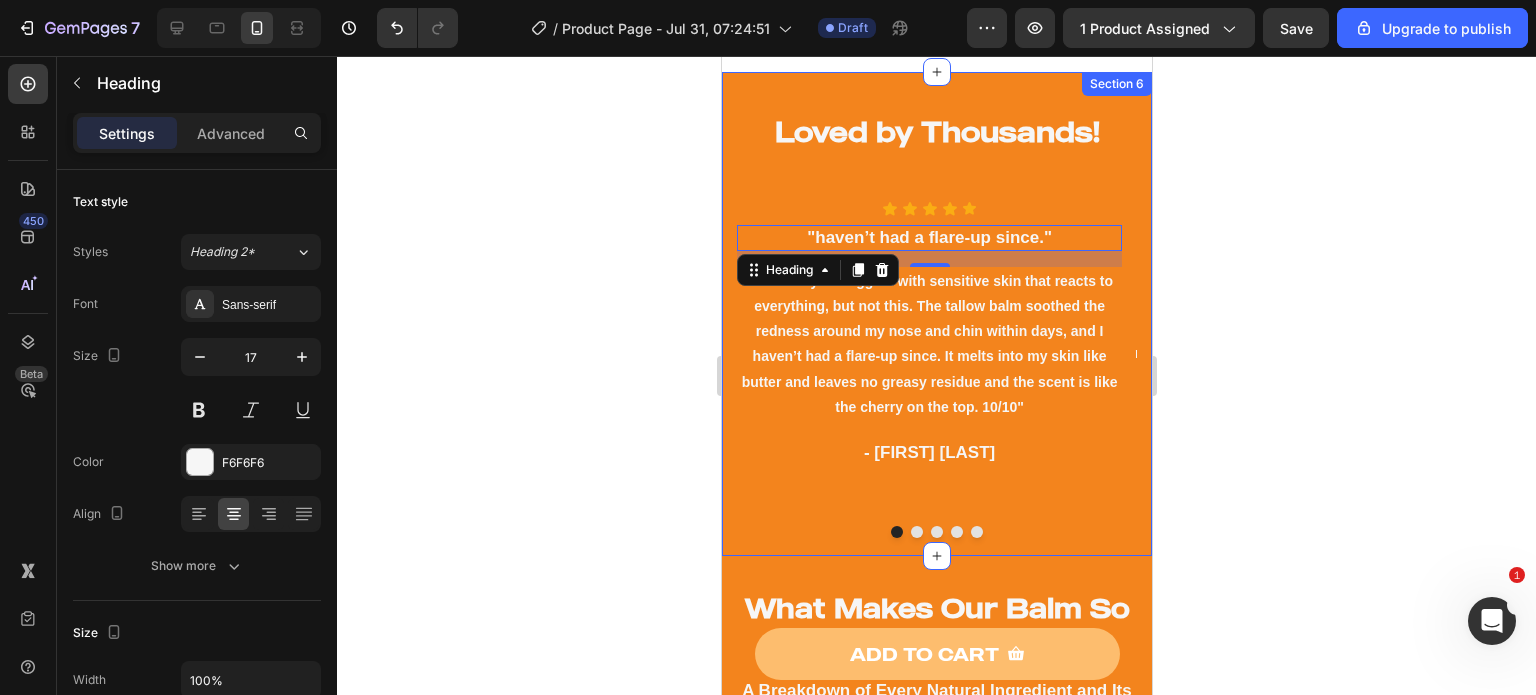 click 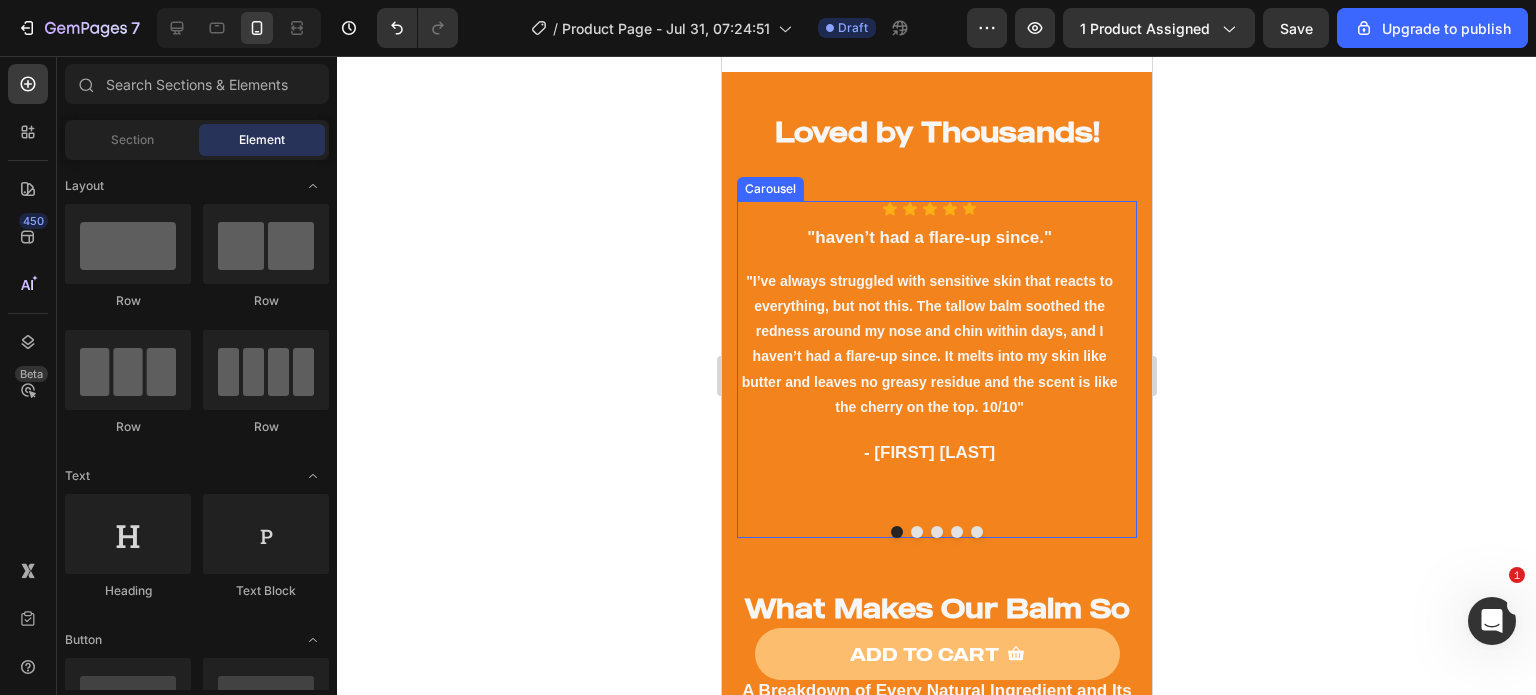 click on "Icon
Icon
Icon
Icon
Icon Icon List Hoz "haven’t had a flare-up since." Heading "I’ve always struggled with sensitive skin that reacts to everything, but not this. The tallow balm soothed the redness around my nose and chin within days, and I haven’t had a flare-up since. It melts into my skin like butter and leaves no greasy residue and the scent is like the cherry on the top. 10/10" Text block - Sophia L Text block" at bounding box center (928, 369) 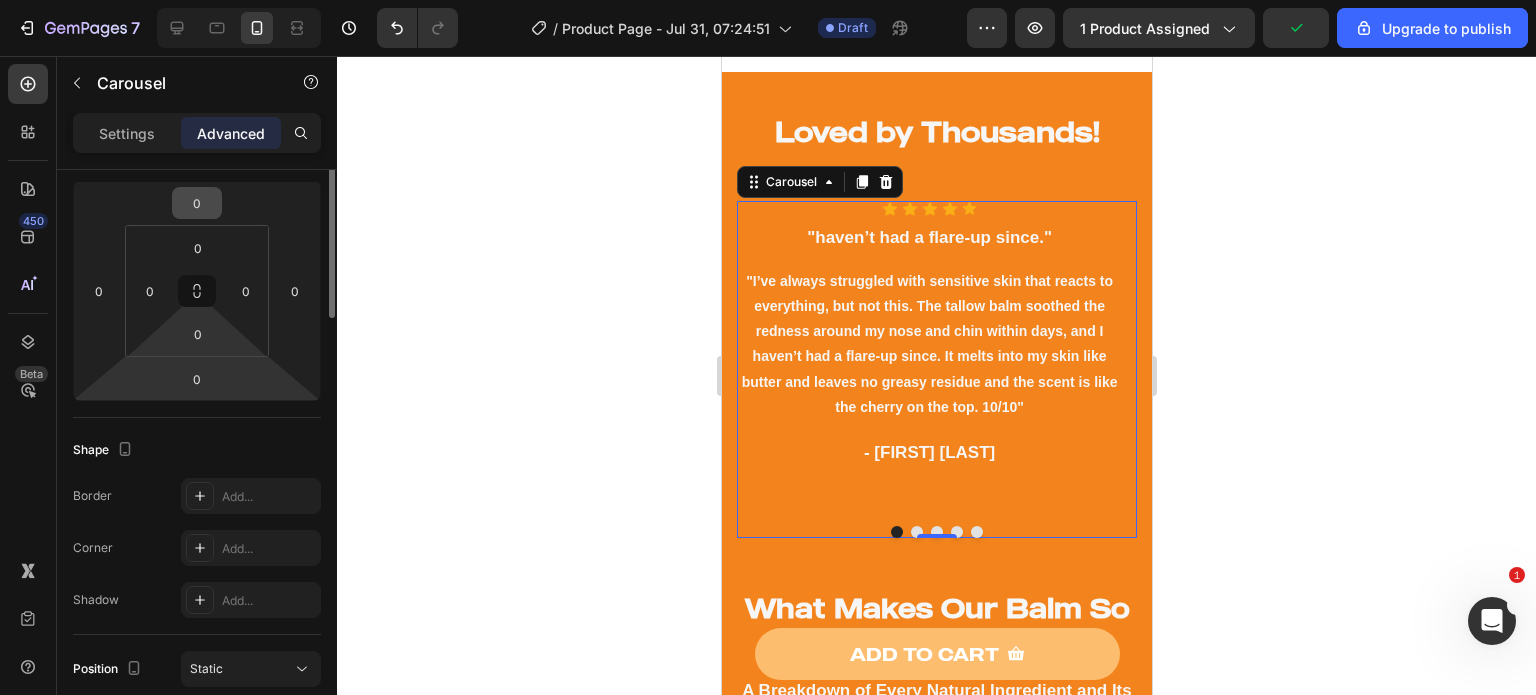 scroll, scrollTop: 0, scrollLeft: 0, axis: both 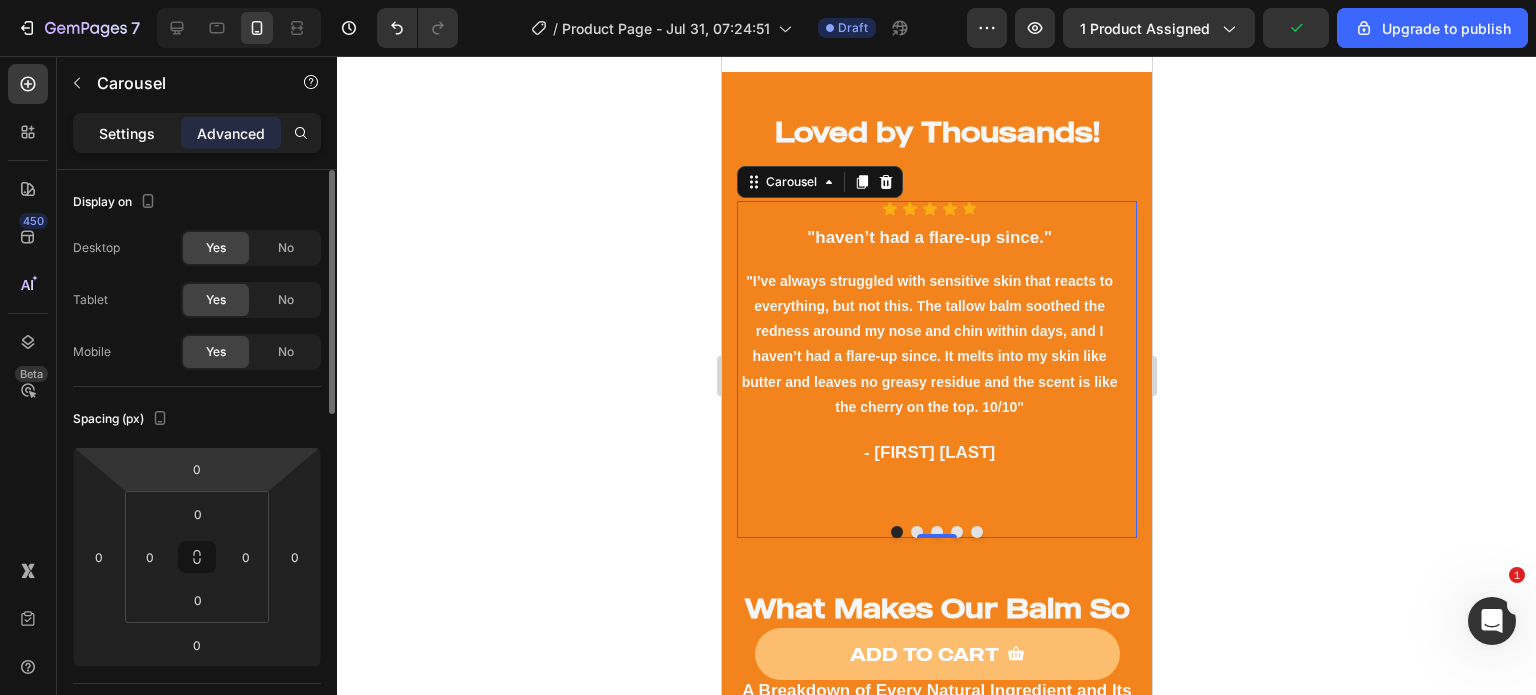 click on "Settings" at bounding box center [127, 133] 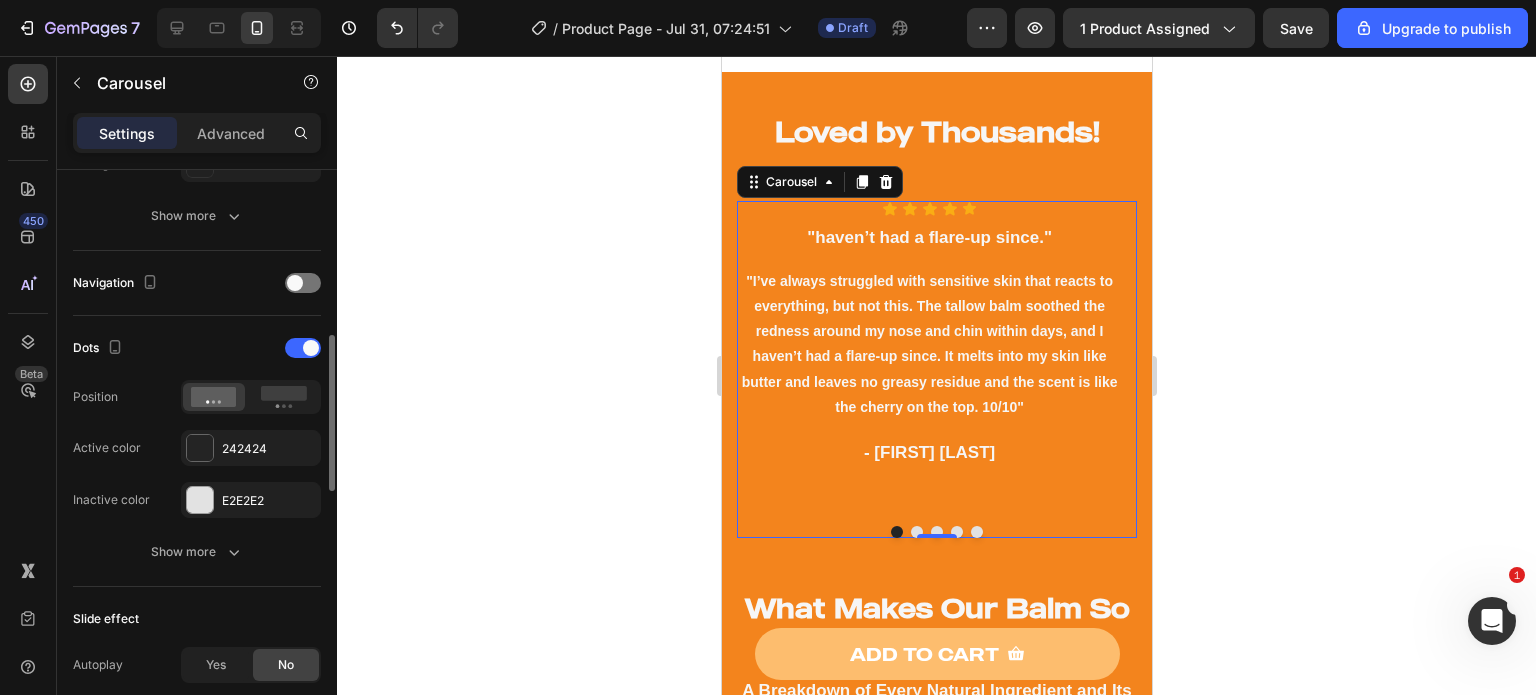 scroll, scrollTop: 617, scrollLeft: 0, axis: vertical 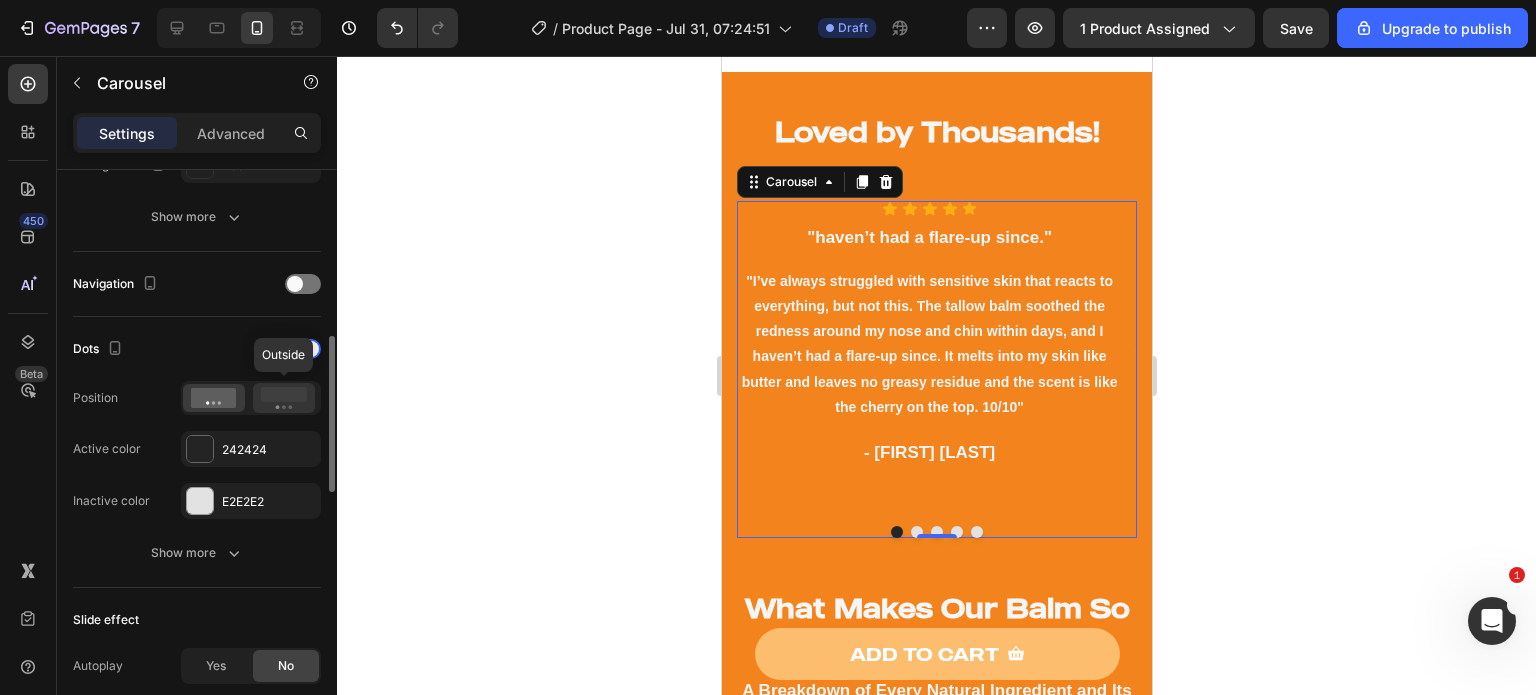 click 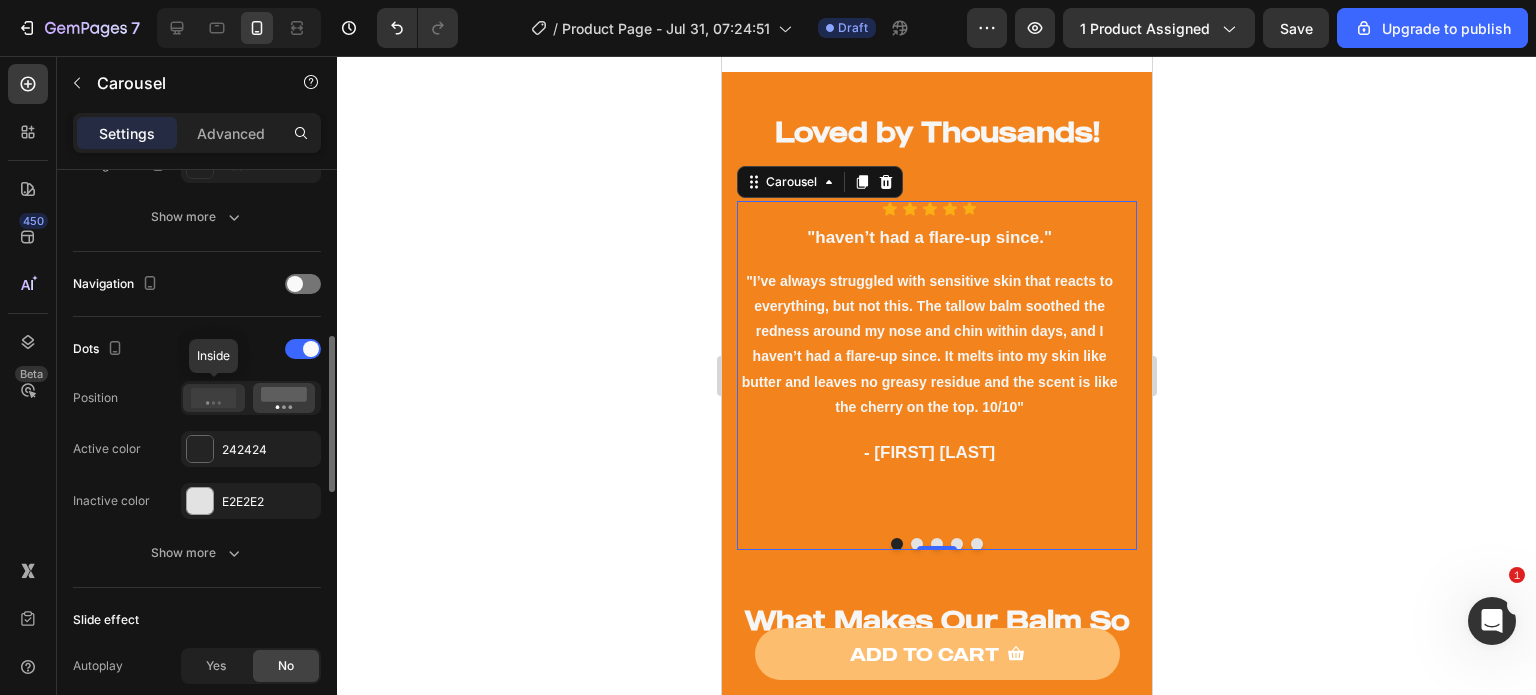 click 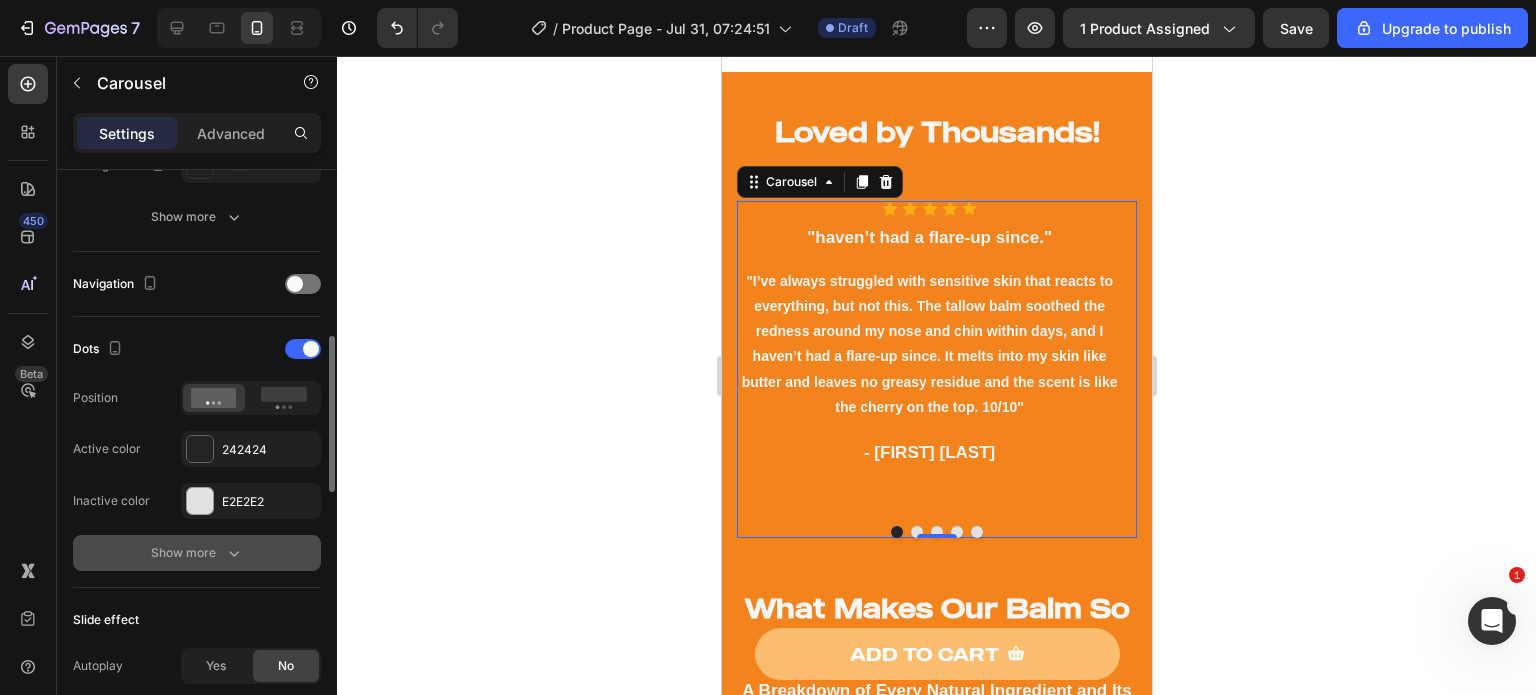 click on "Show more" at bounding box center [197, 553] 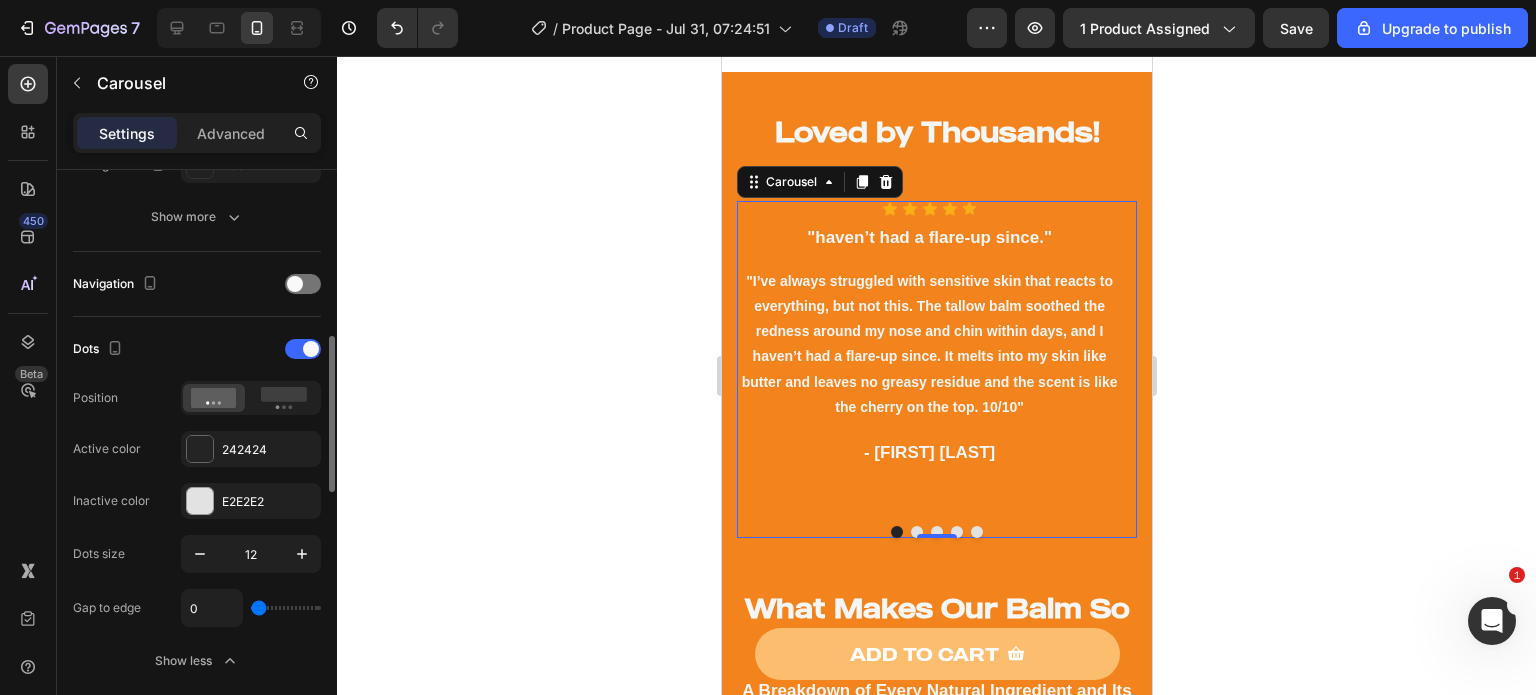 type on "8" 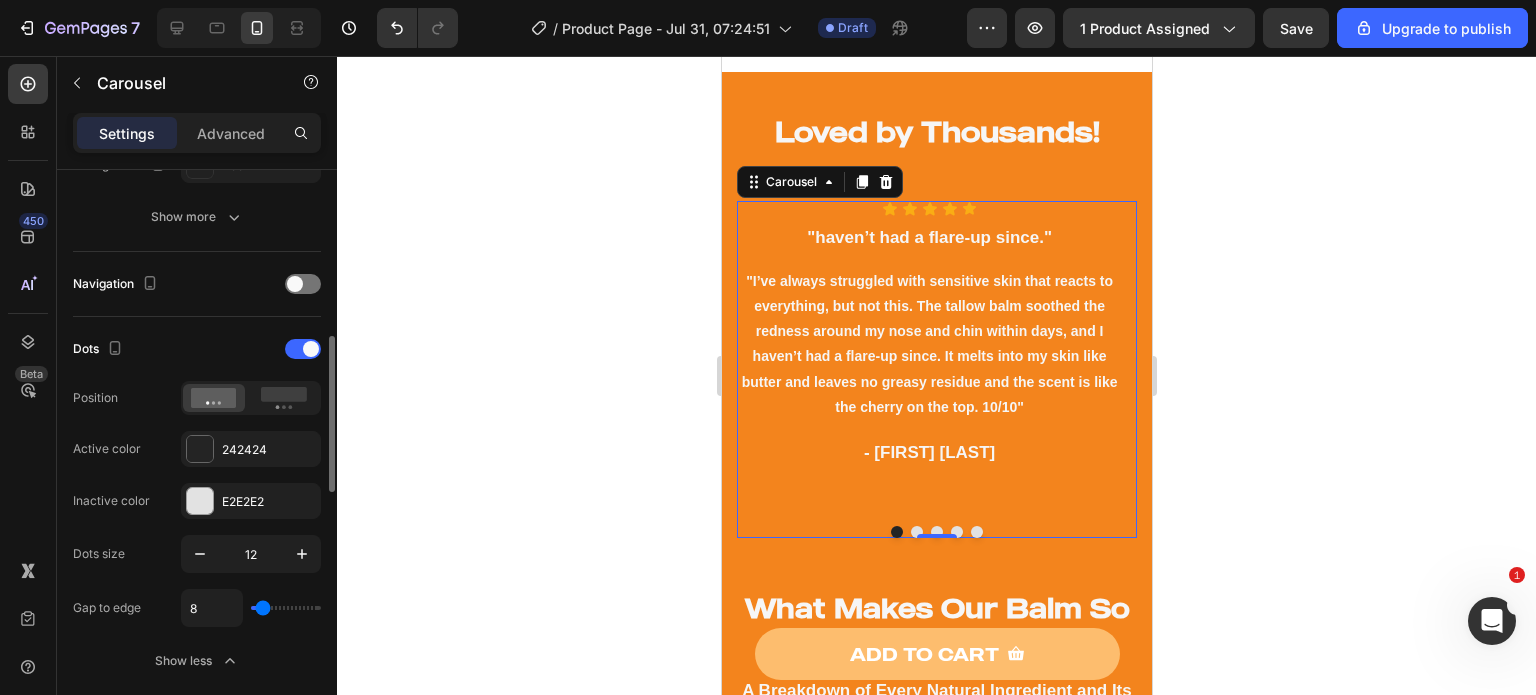 type on "32" 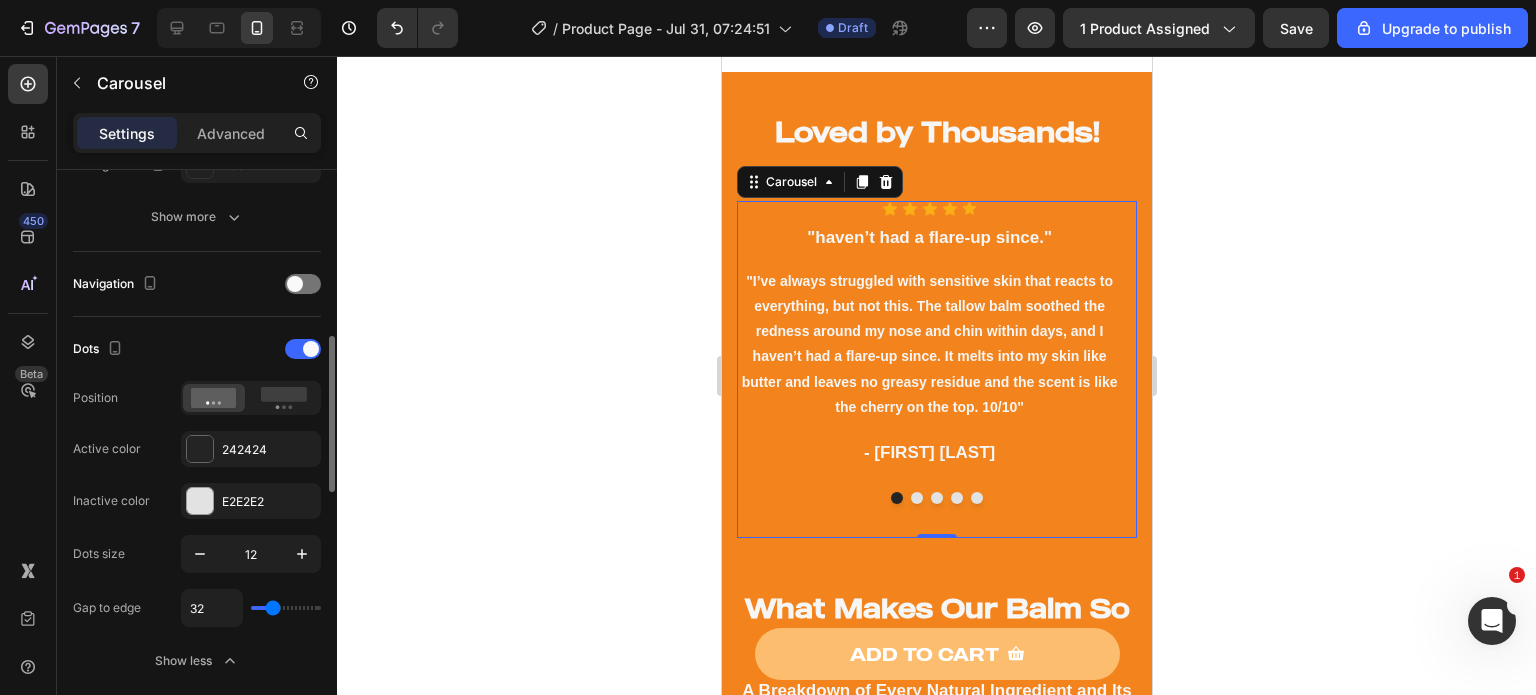 type on "34" 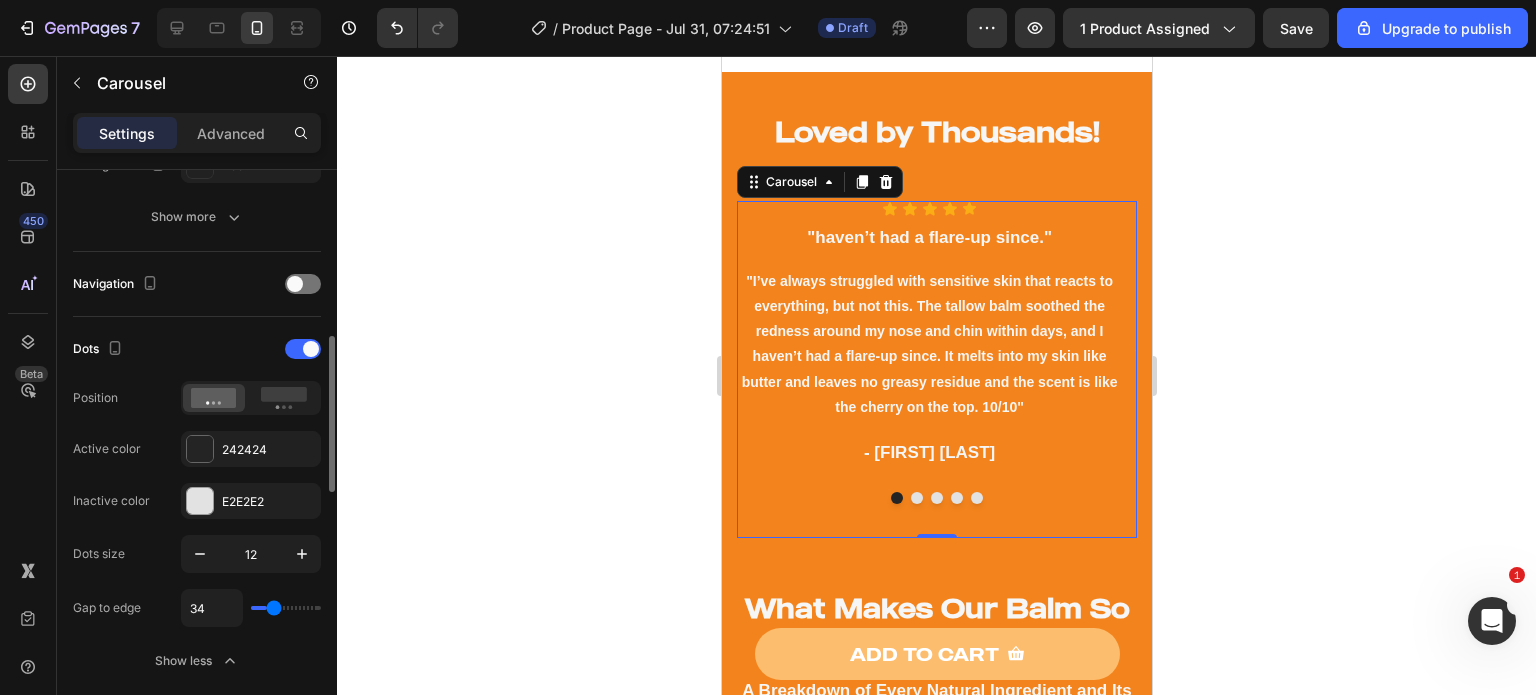 type on "18" 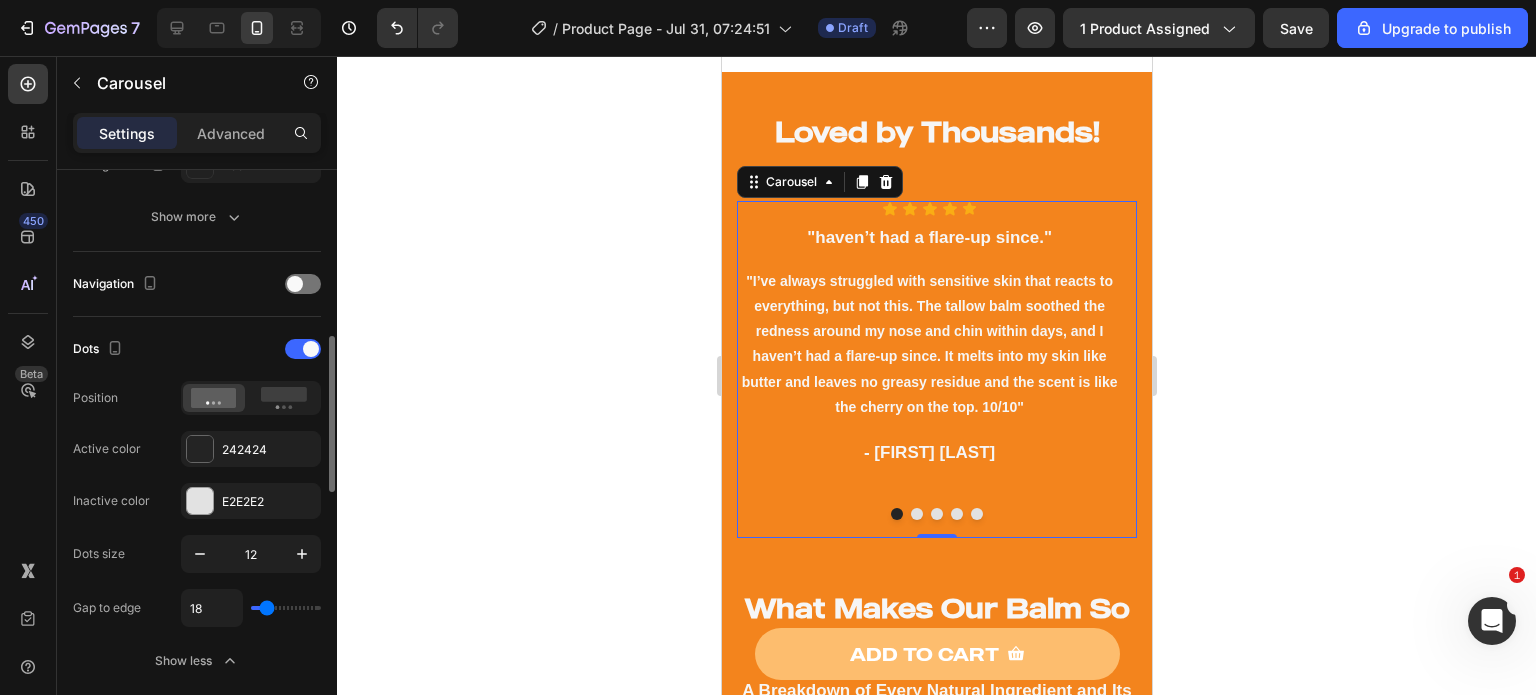 type on "31" 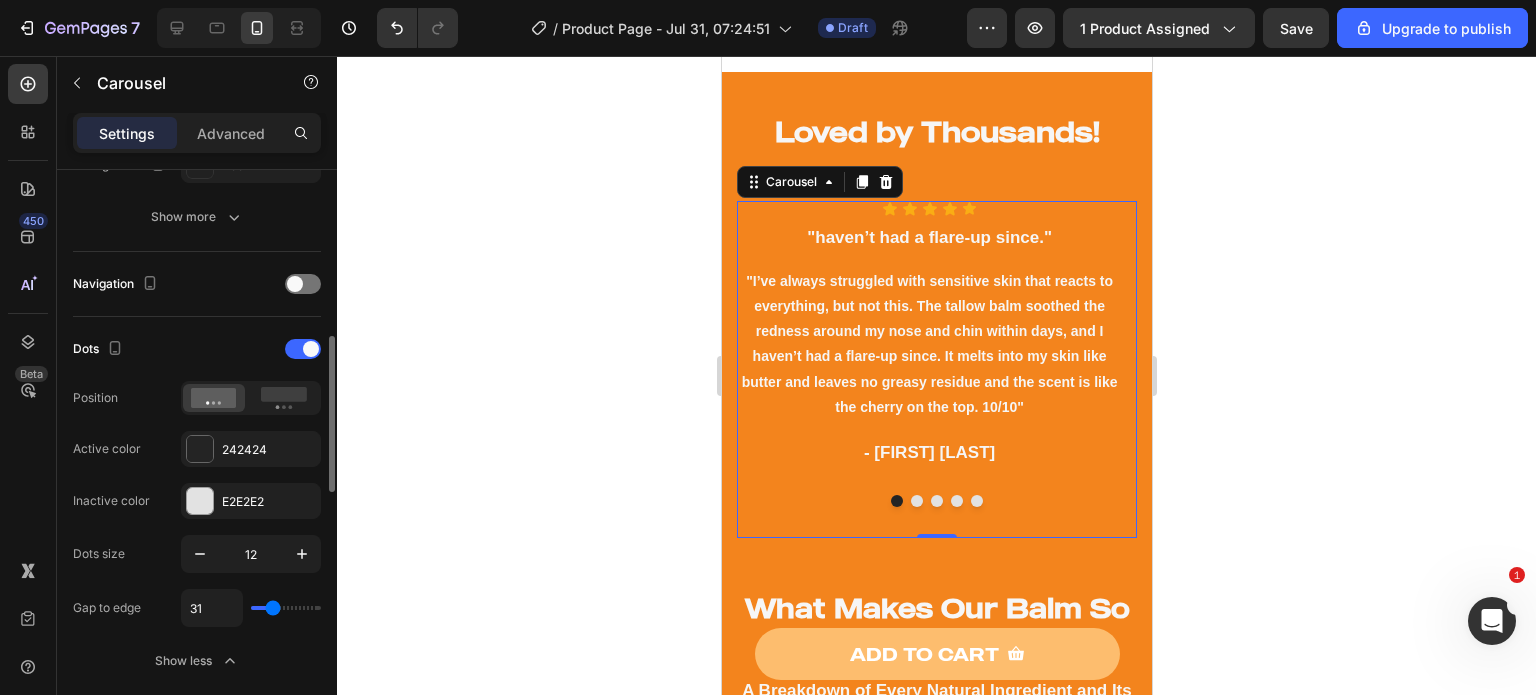 type on "27" 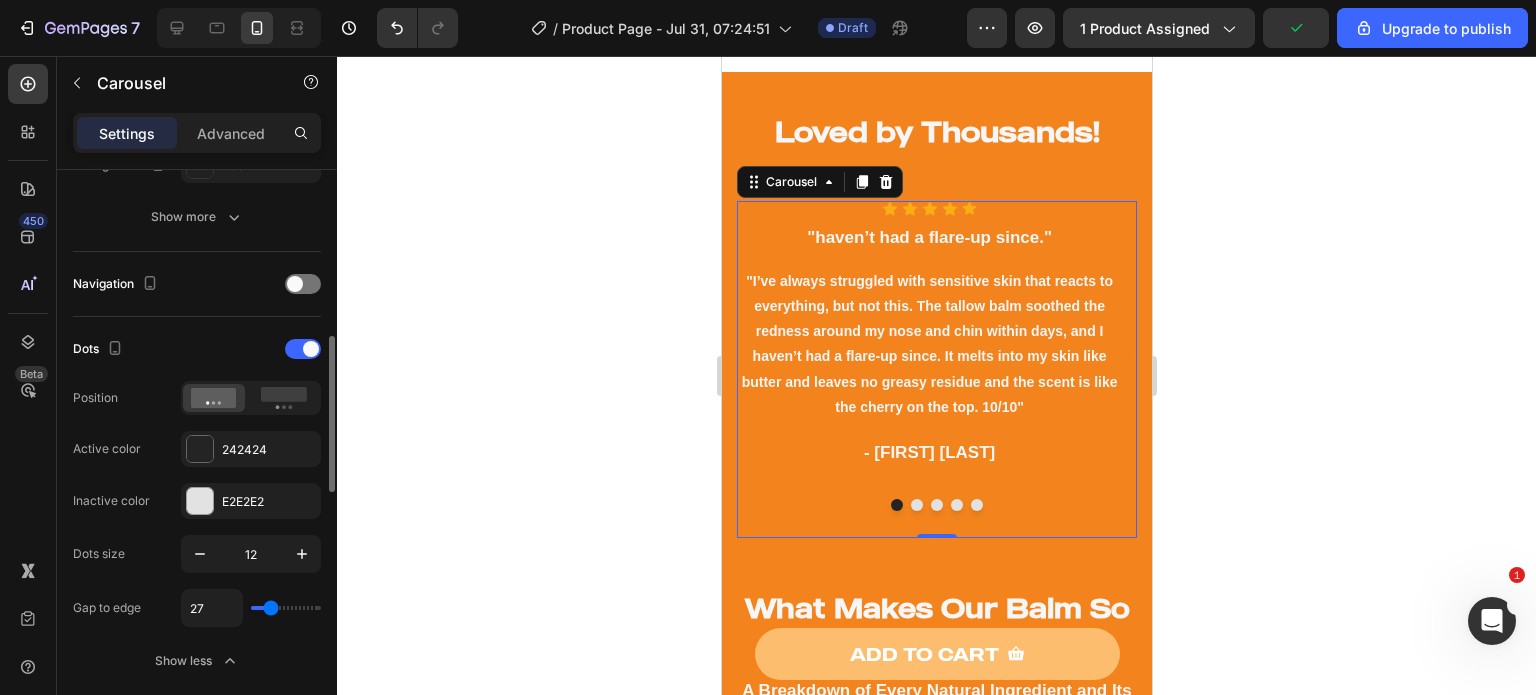 drag, startPoint x: 259, startPoint y: 601, endPoint x: 271, endPoint y: 601, distance: 12 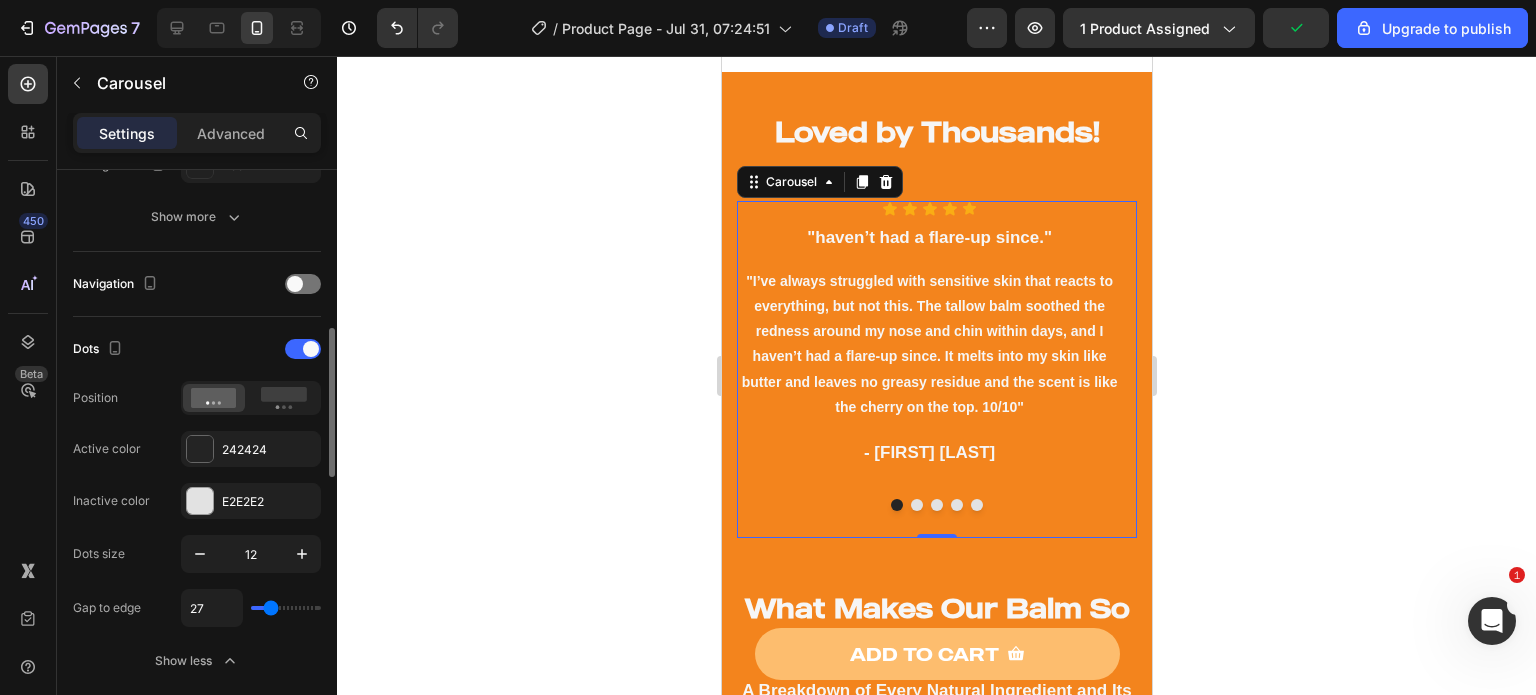 type on "26" 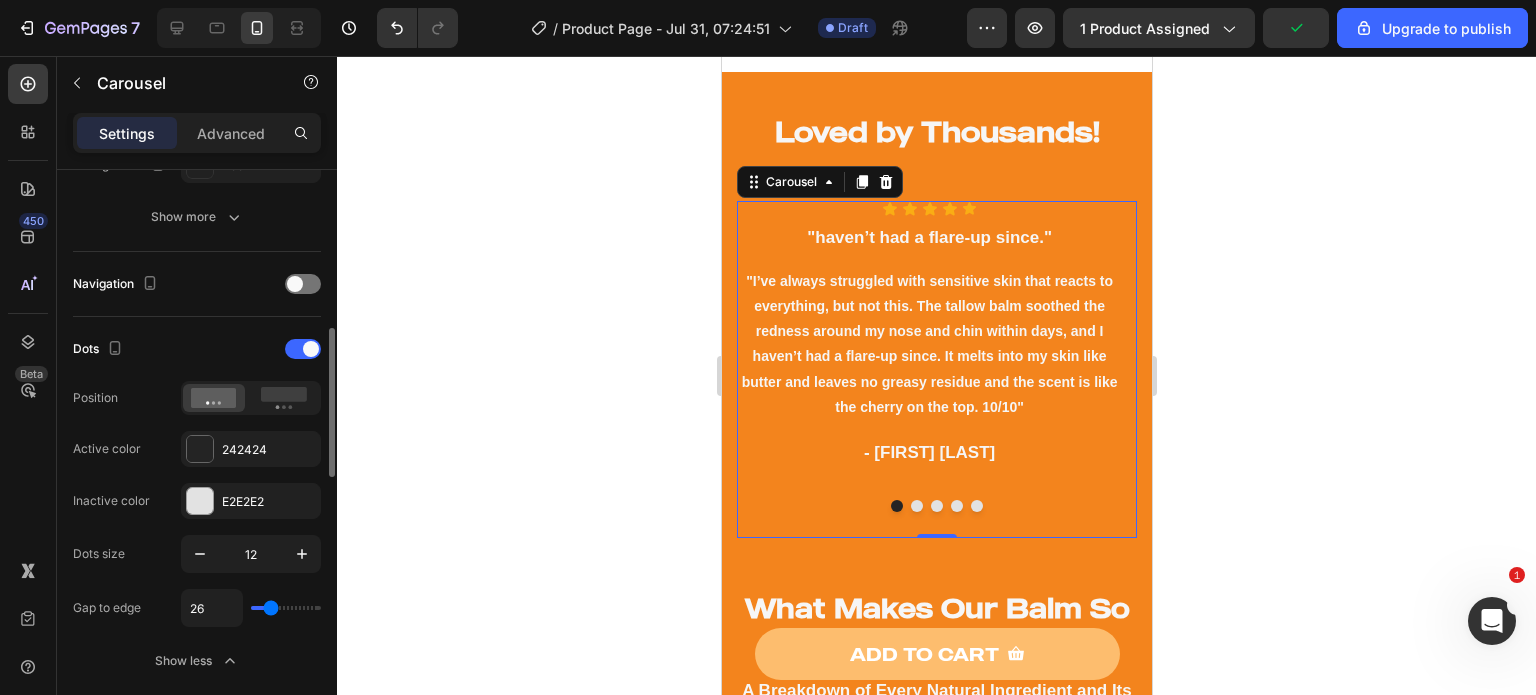 type on "25" 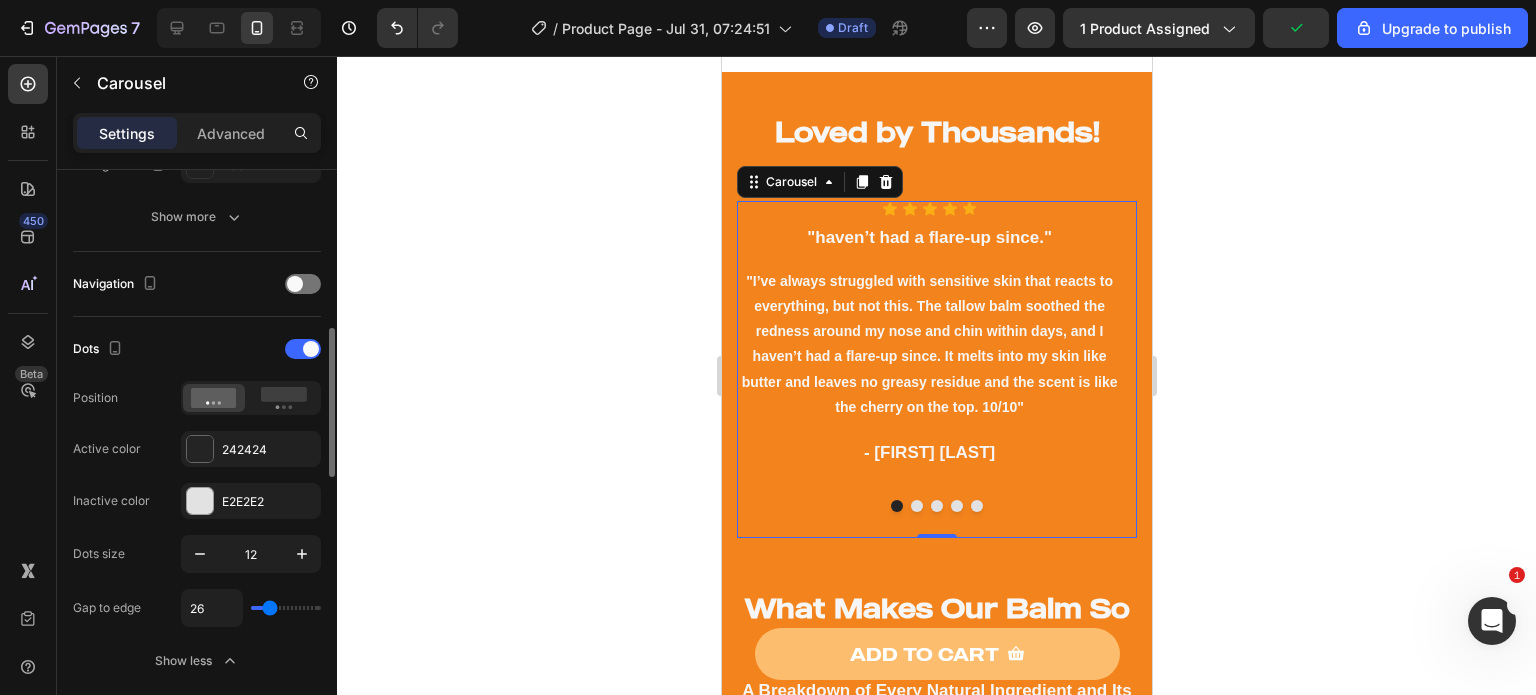 type on "25" 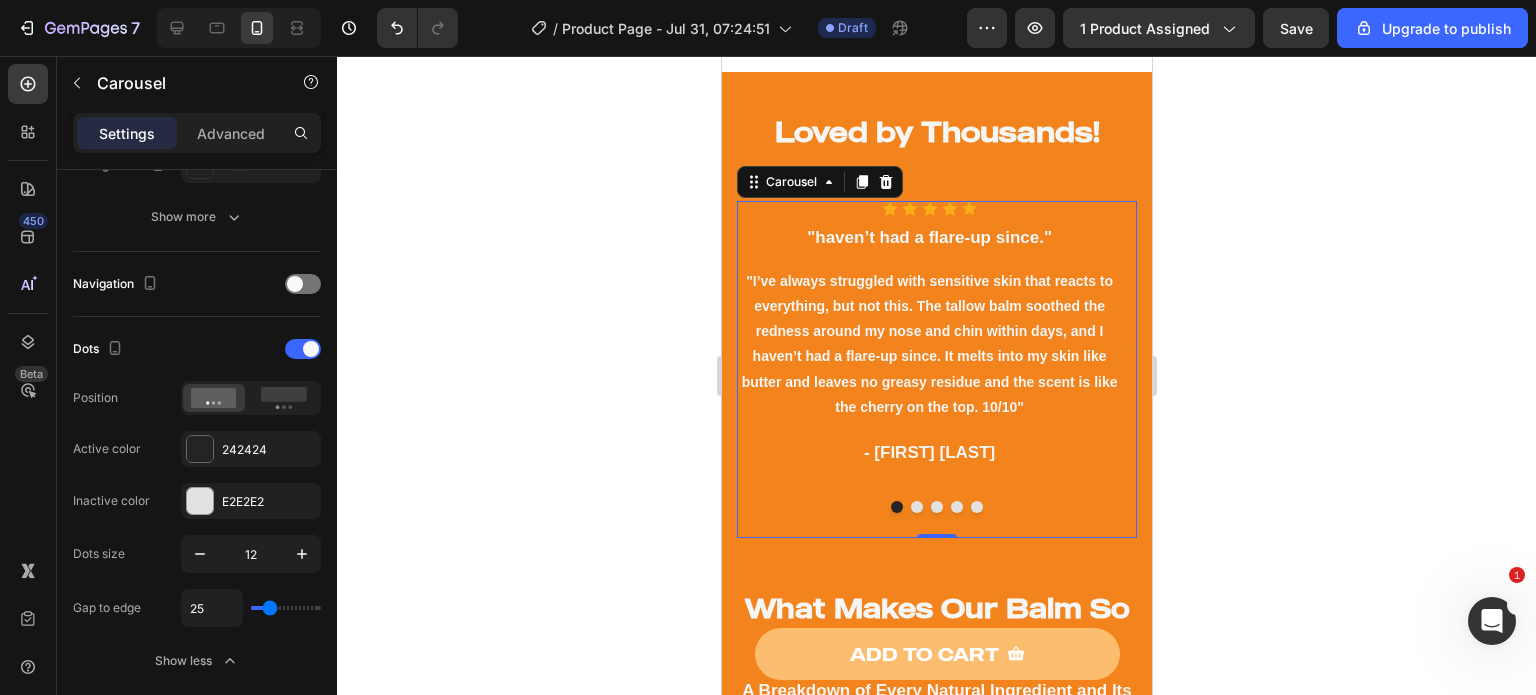 click 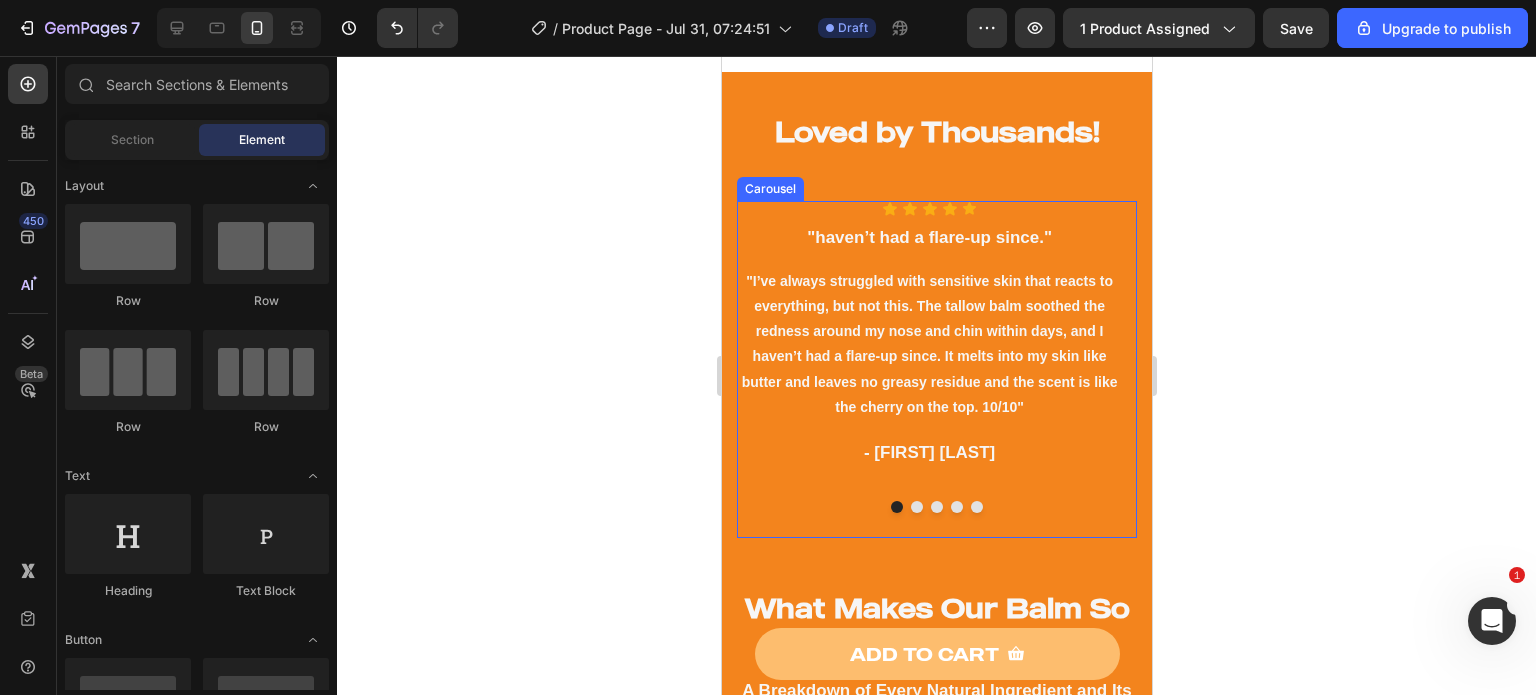 click at bounding box center (916, 507) 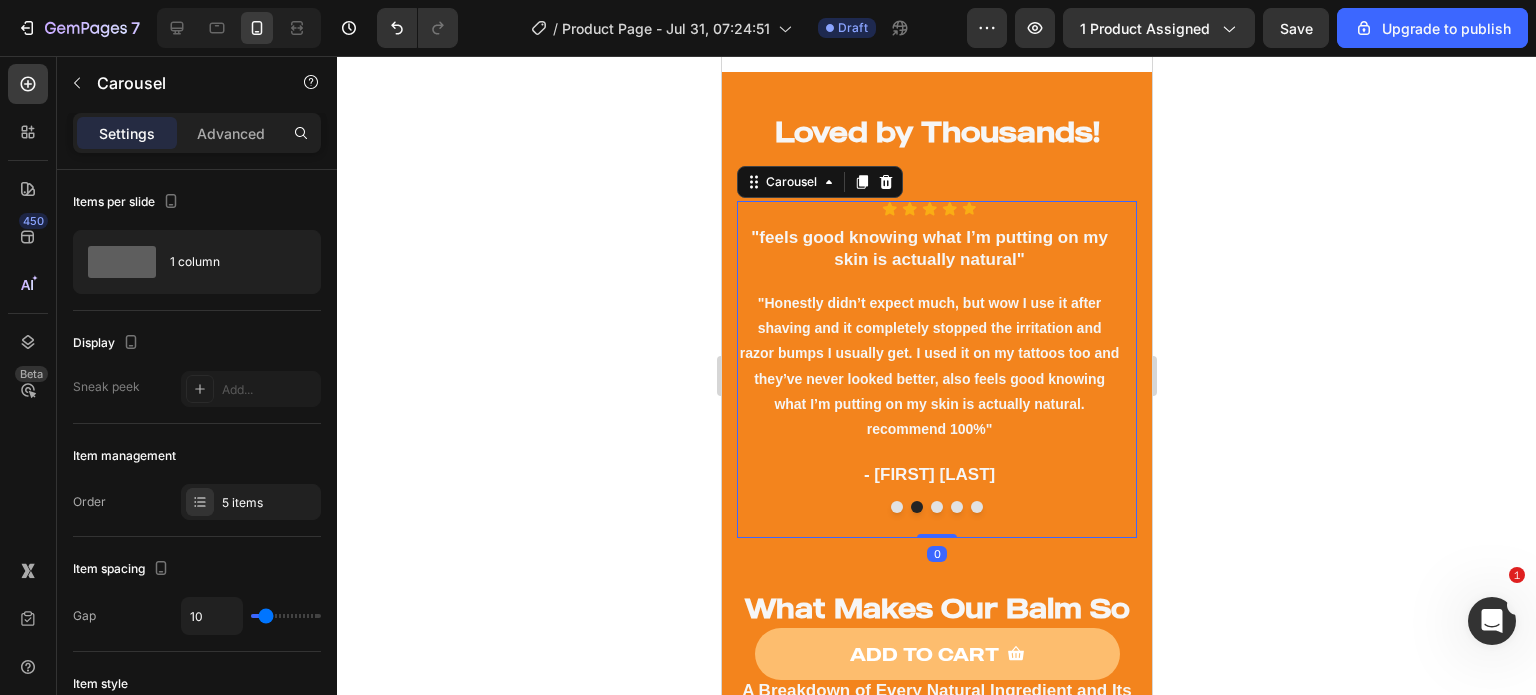 click at bounding box center (936, 507) 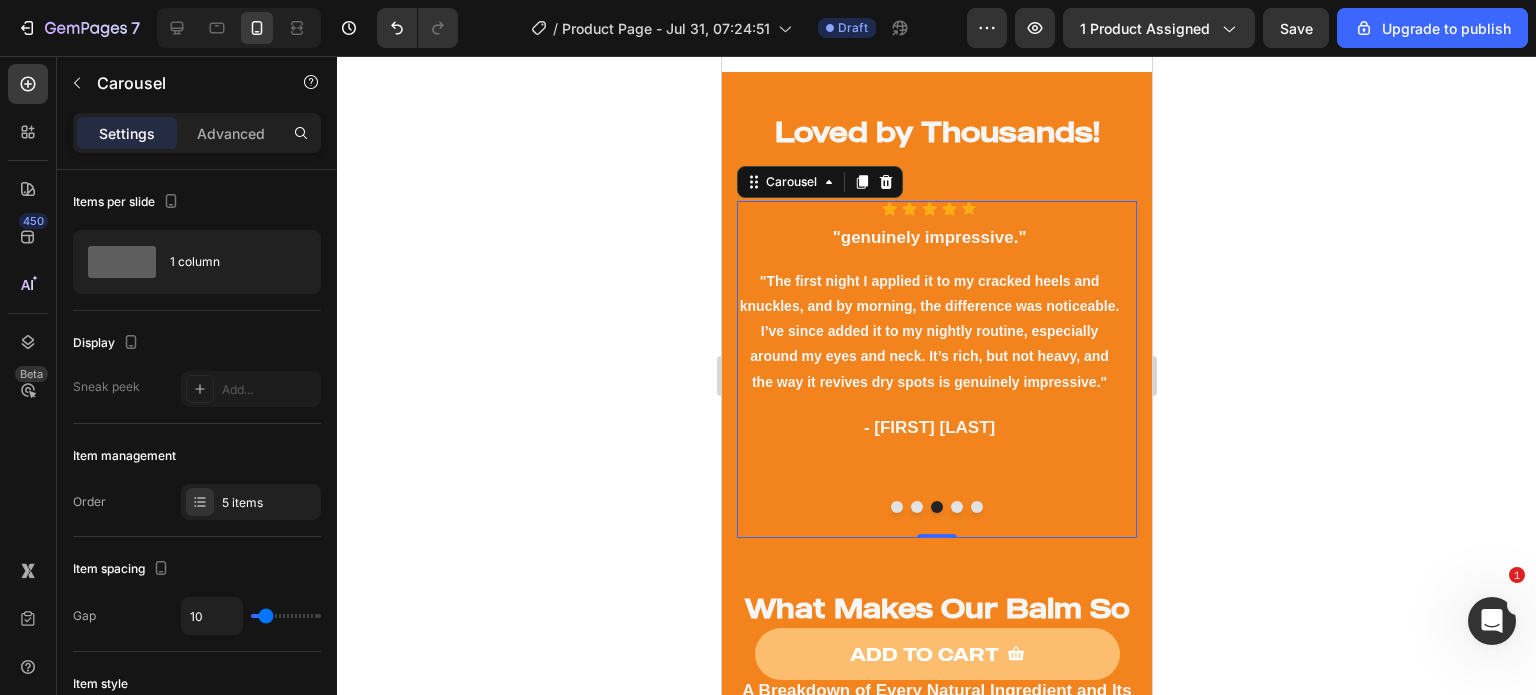 click at bounding box center (956, 507) 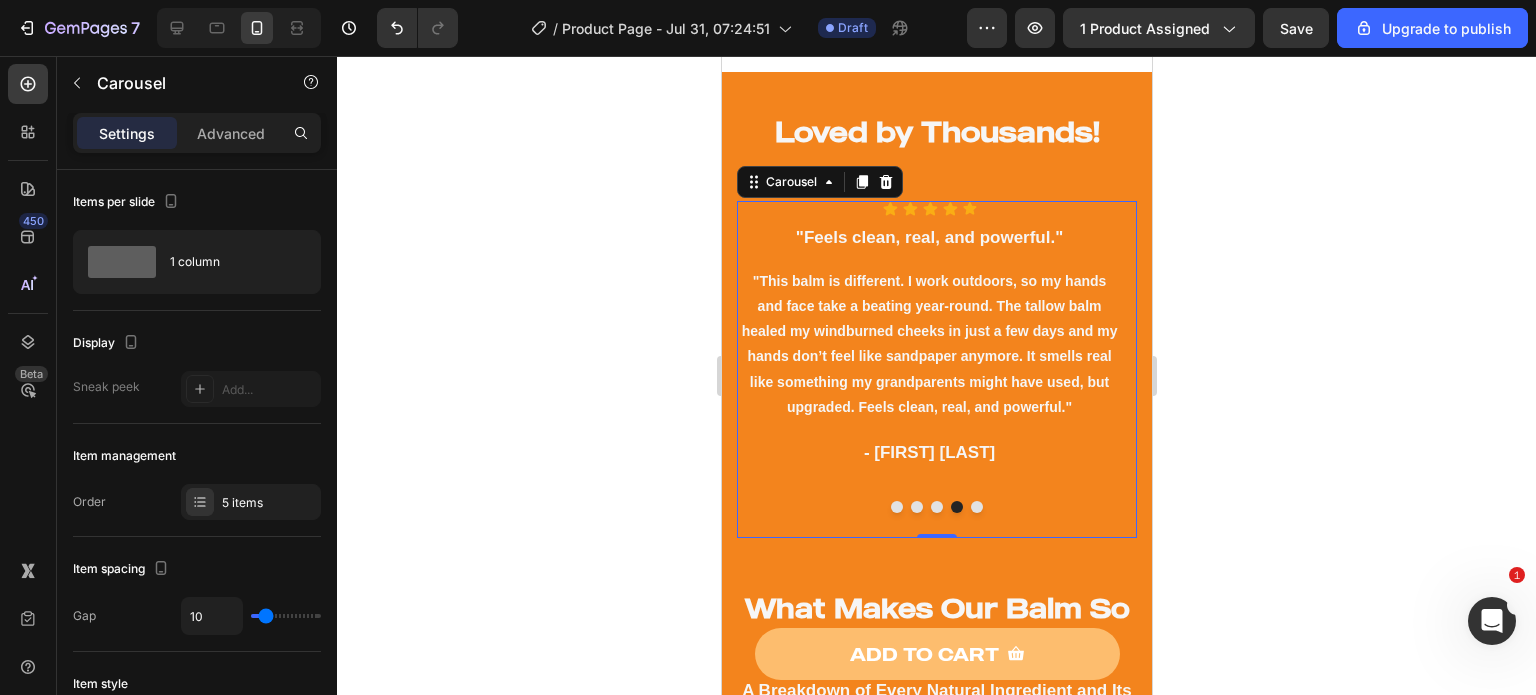 click at bounding box center [936, 507] 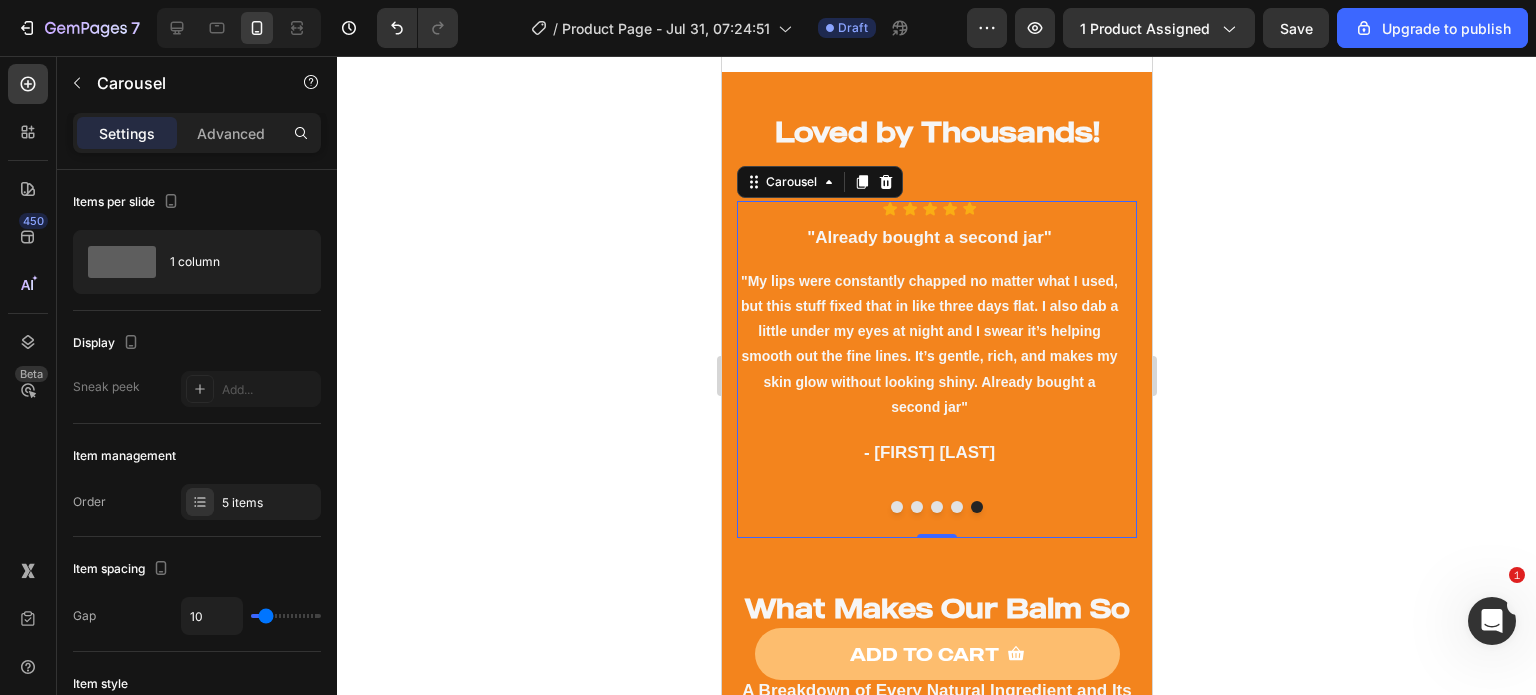 click at bounding box center [936, 507] 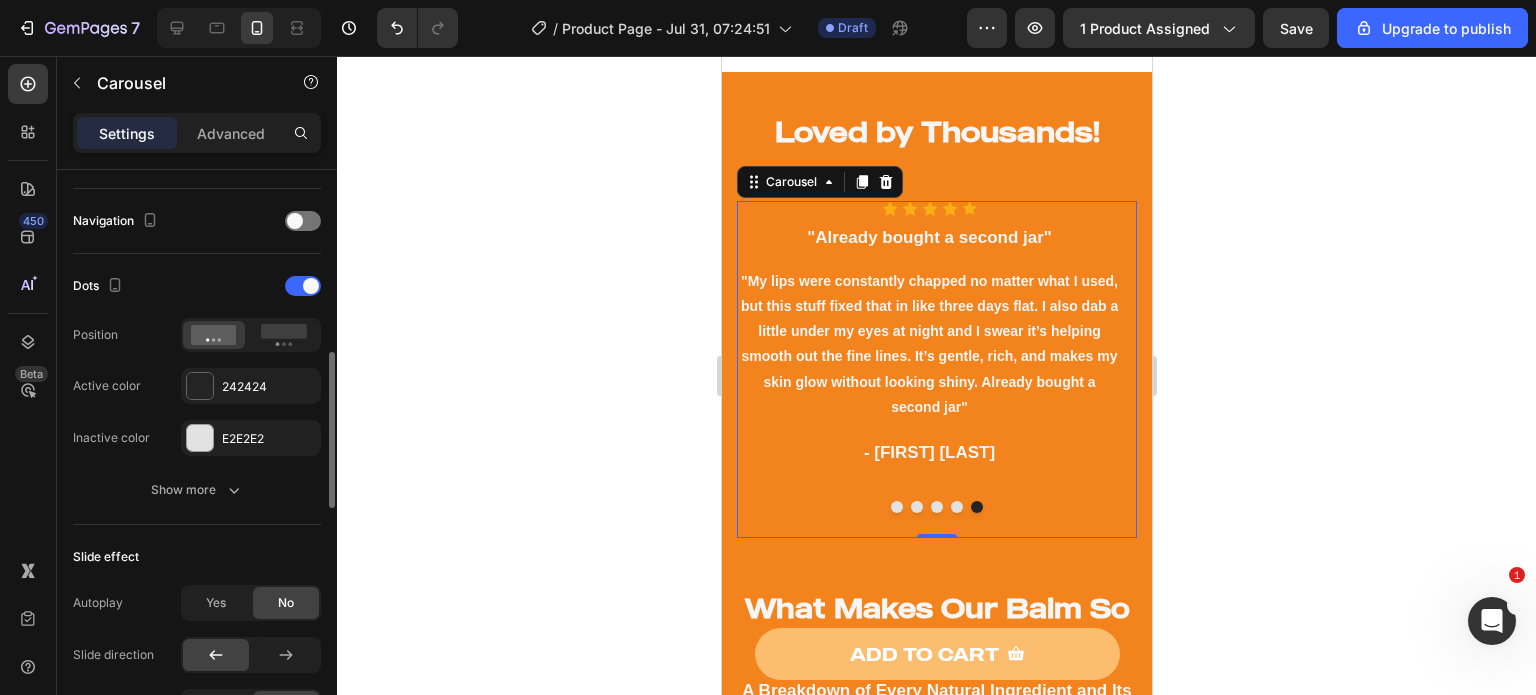 scroll, scrollTop: 678, scrollLeft: 0, axis: vertical 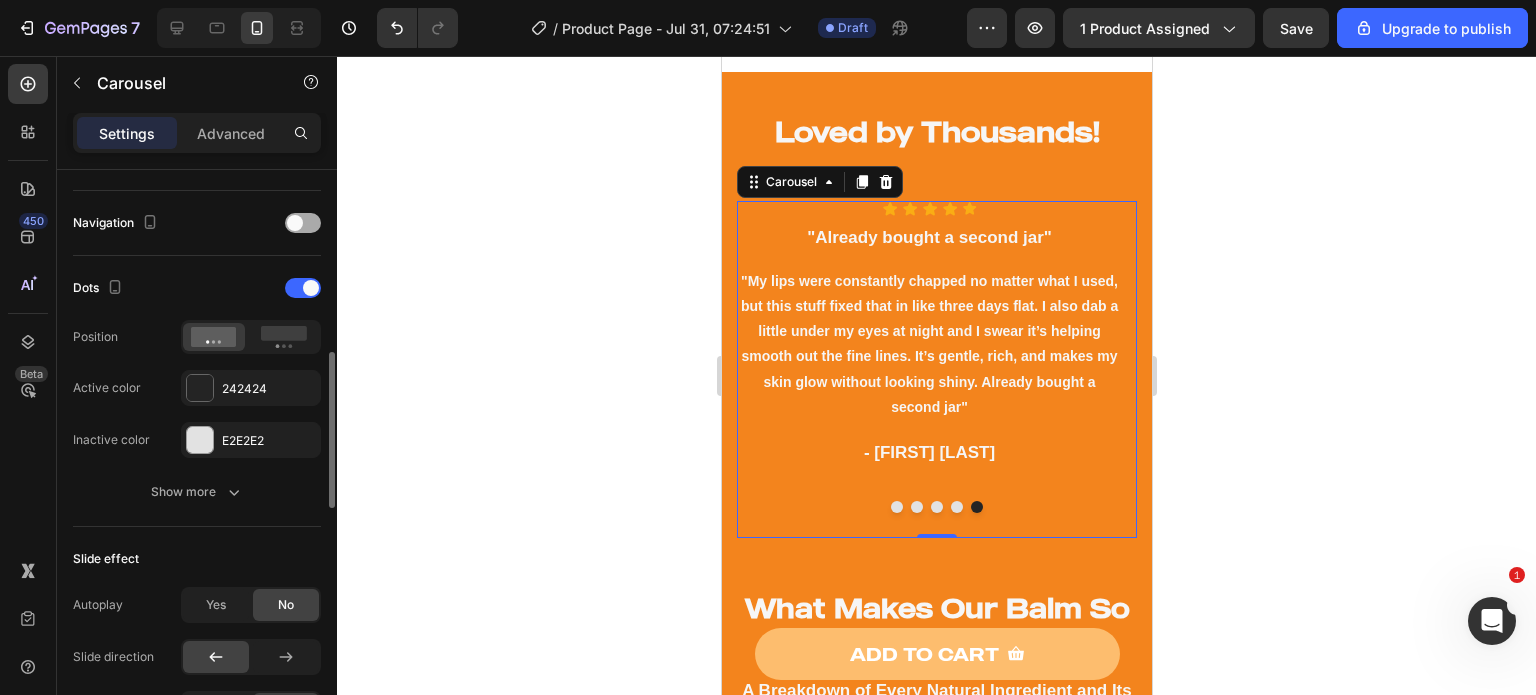click at bounding box center [303, 223] 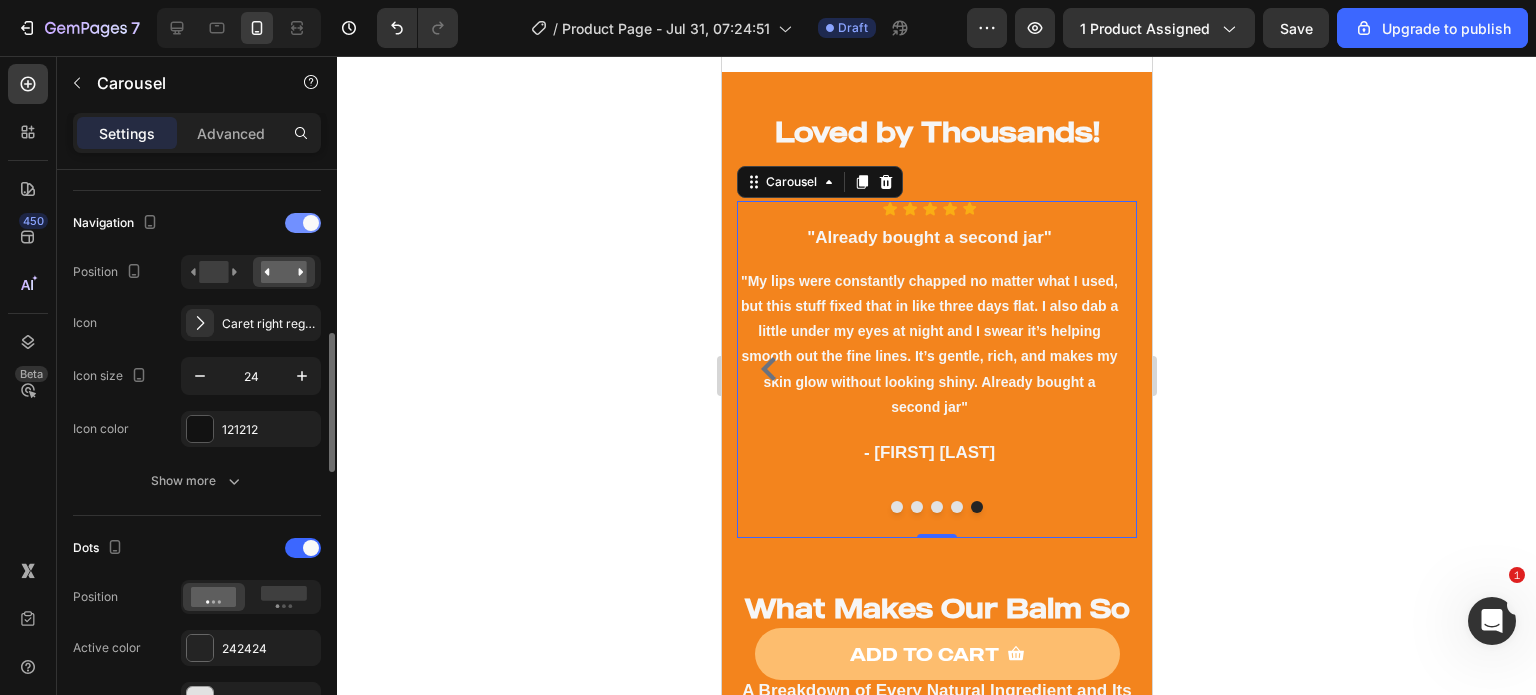 click at bounding box center (311, 223) 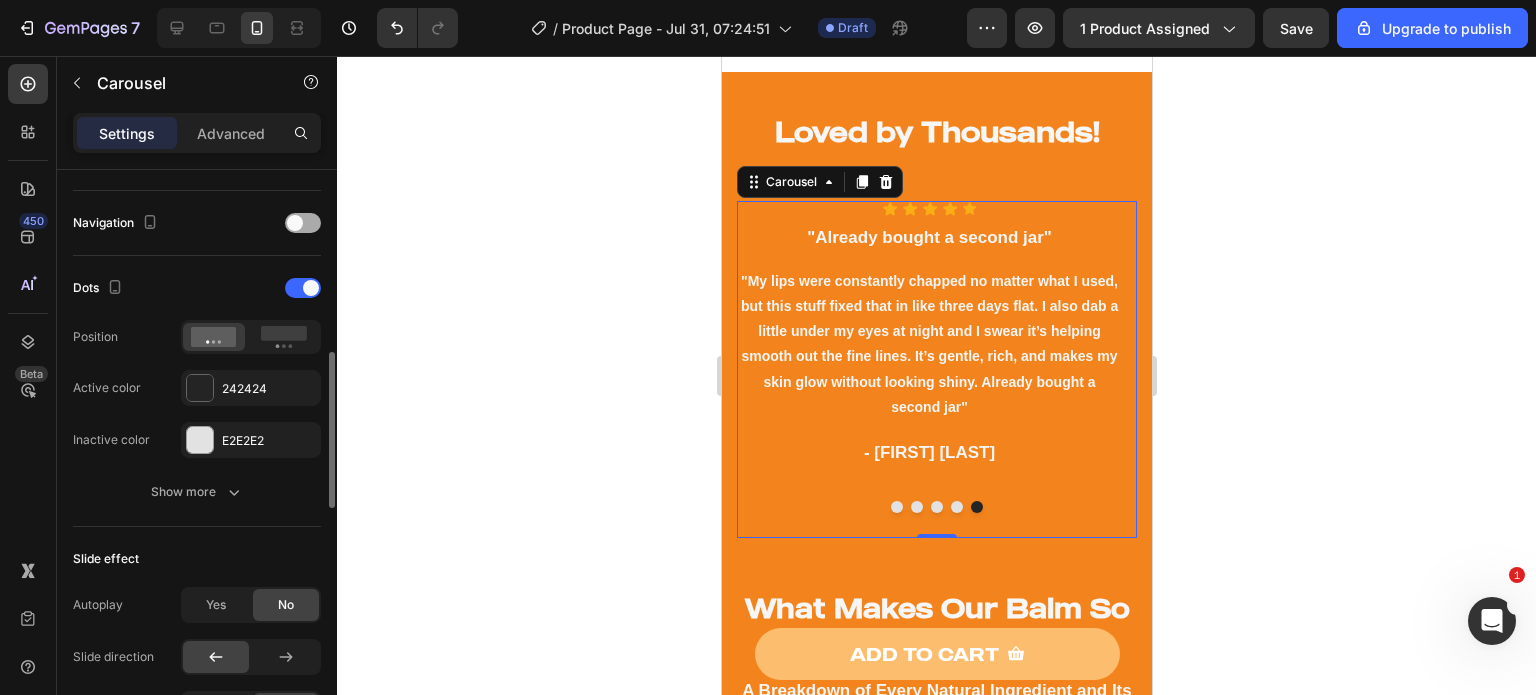 click at bounding box center [303, 223] 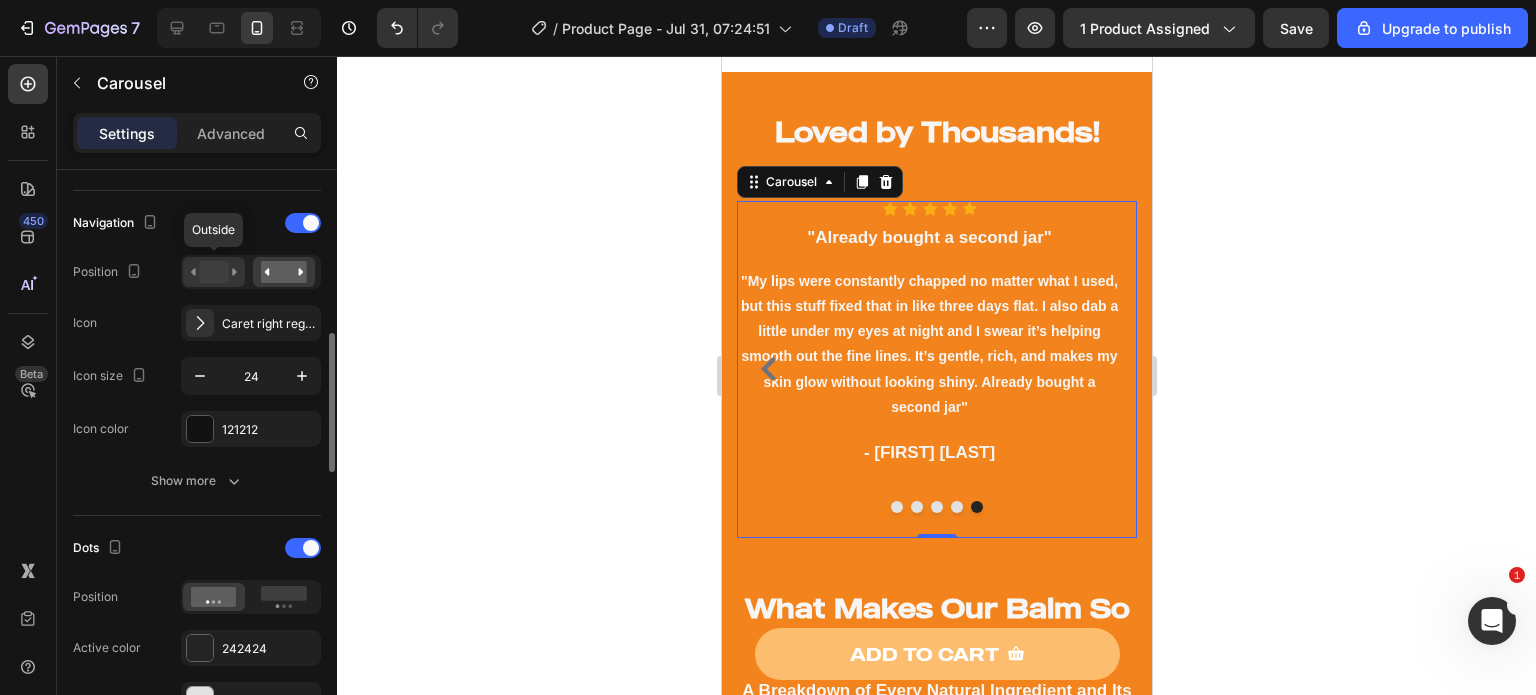 click 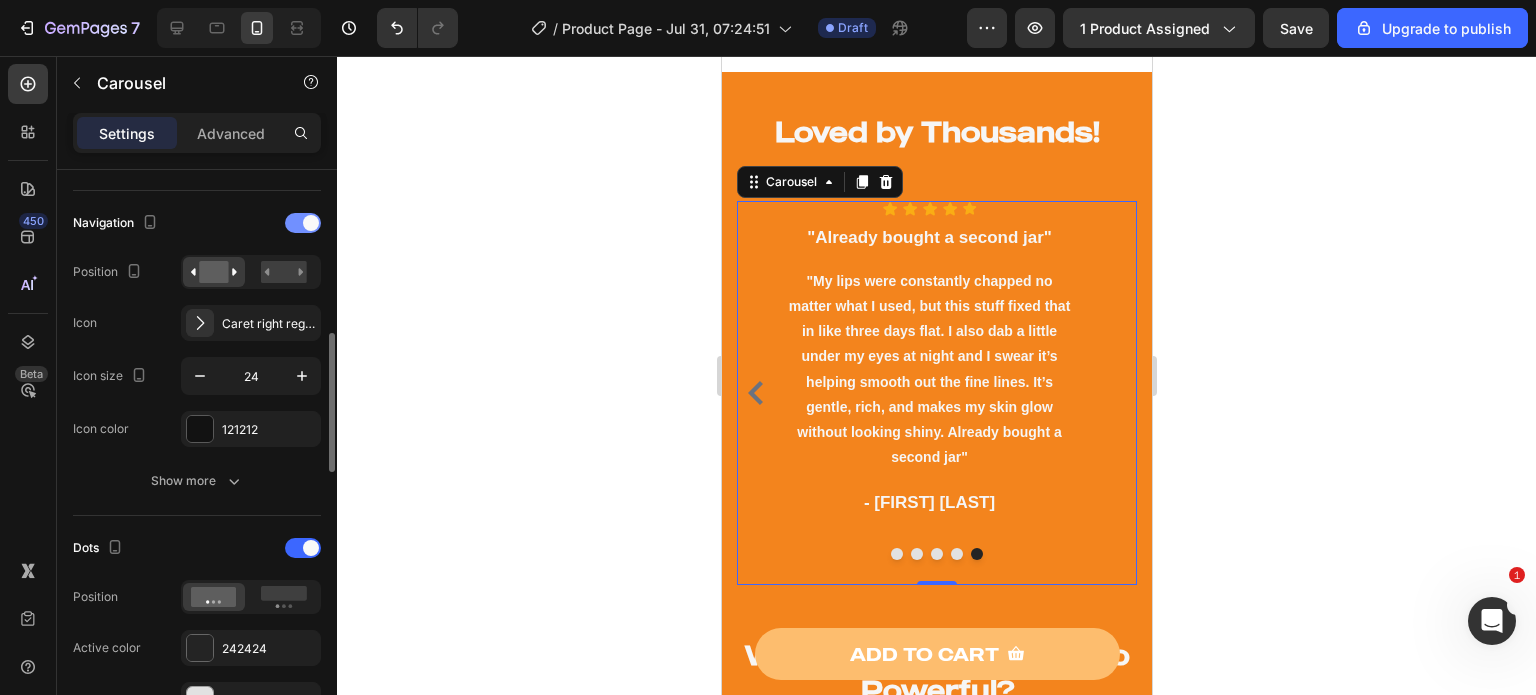 click at bounding box center [303, 223] 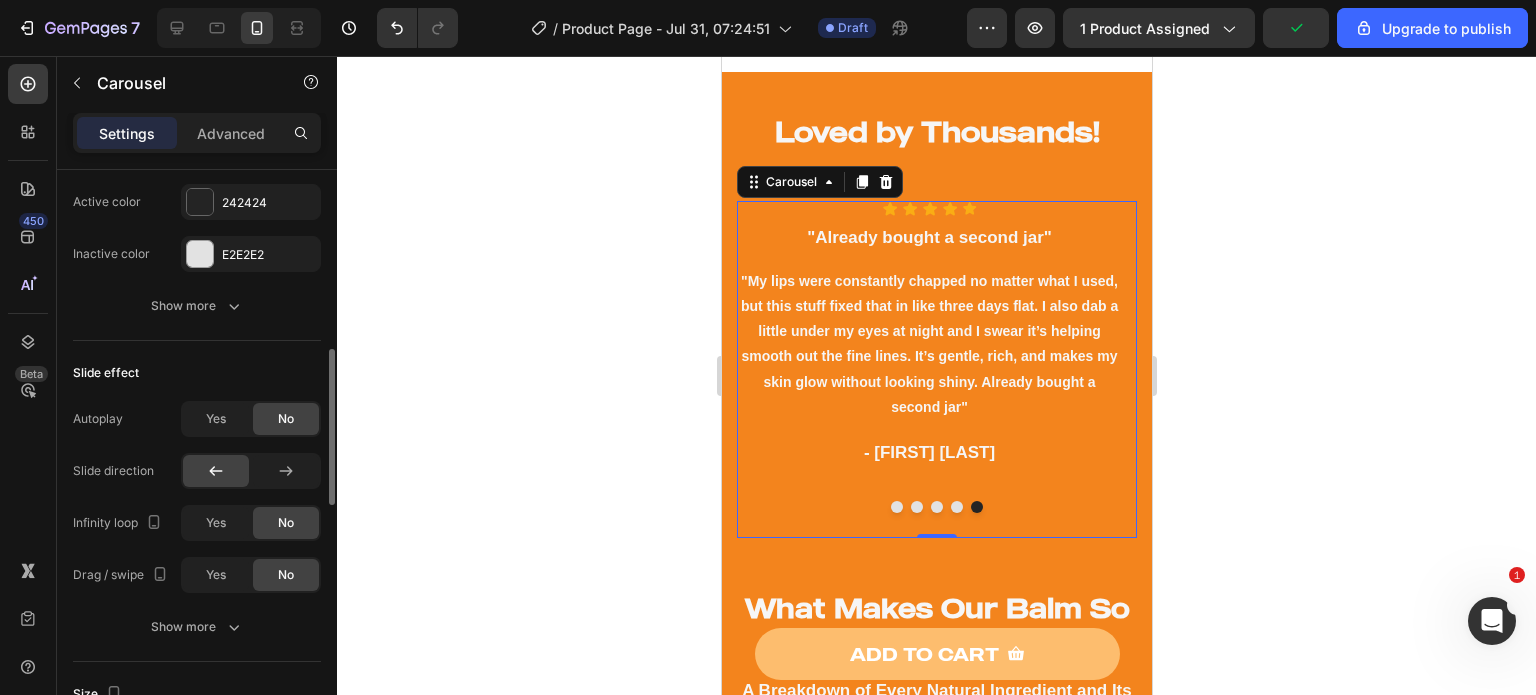 scroll, scrollTop: 861, scrollLeft: 0, axis: vertical 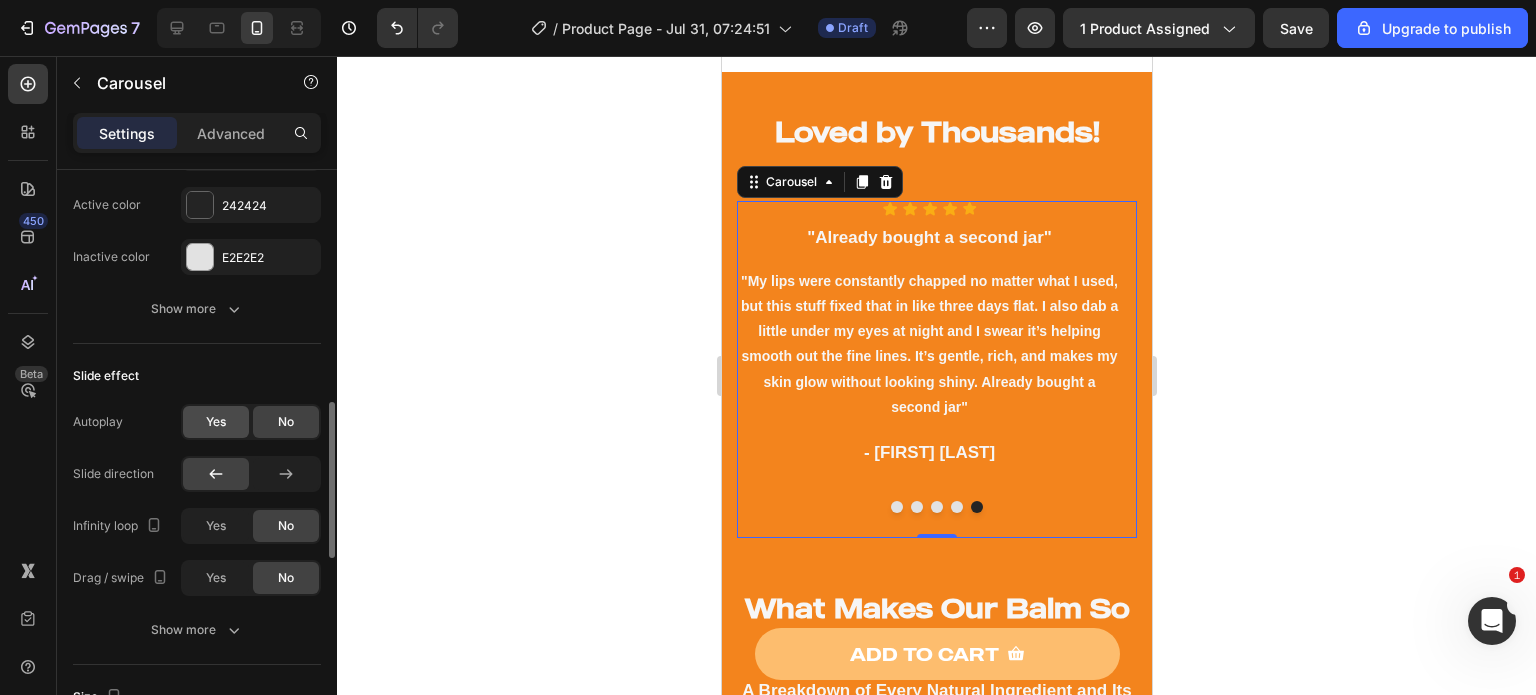 click on "Yes" 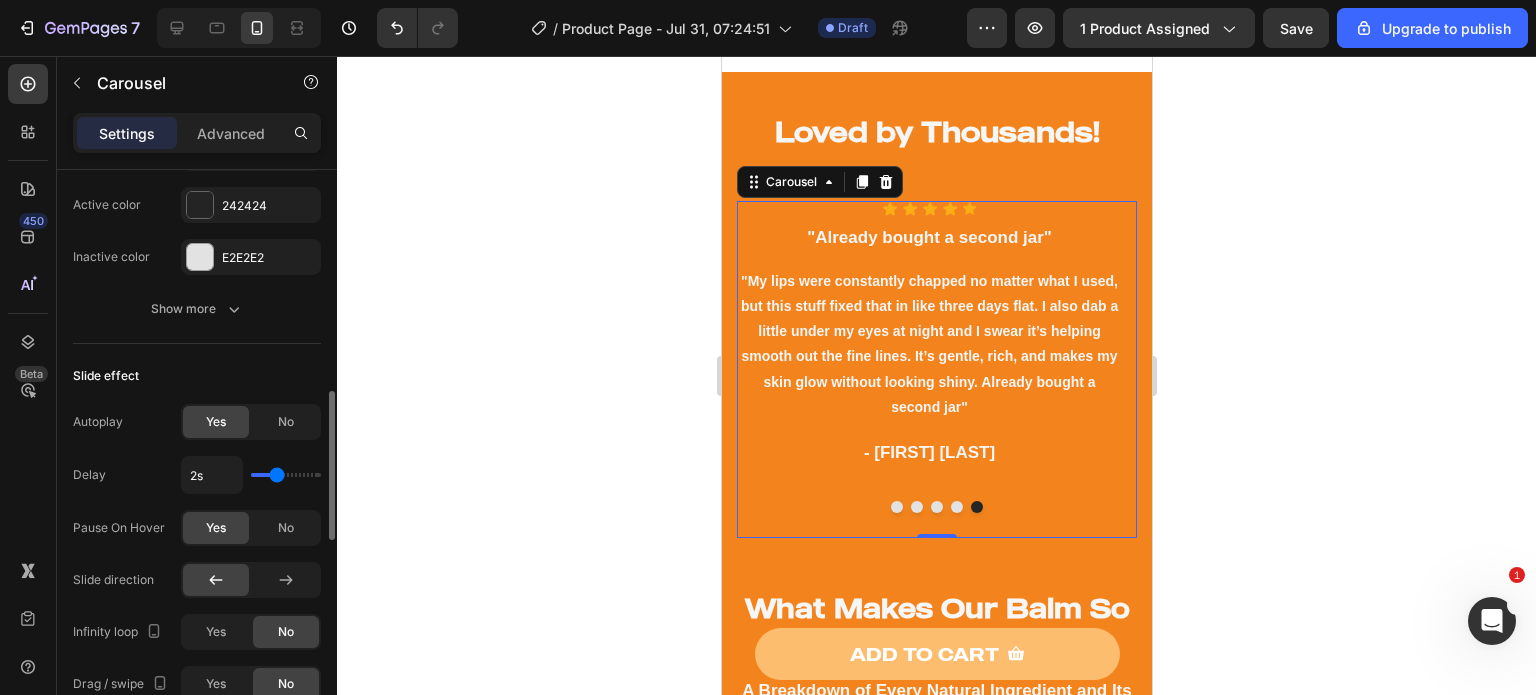 type on "3.1s" 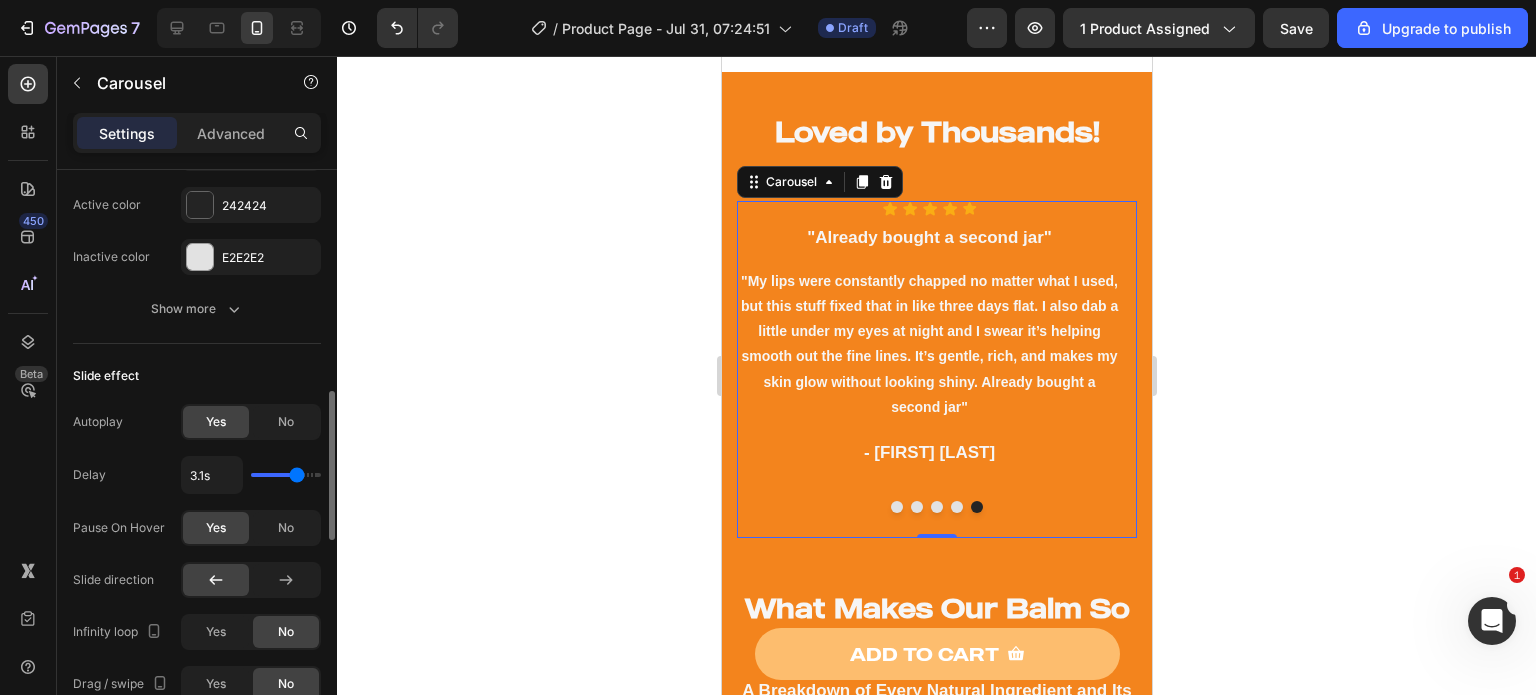 type on "4s" 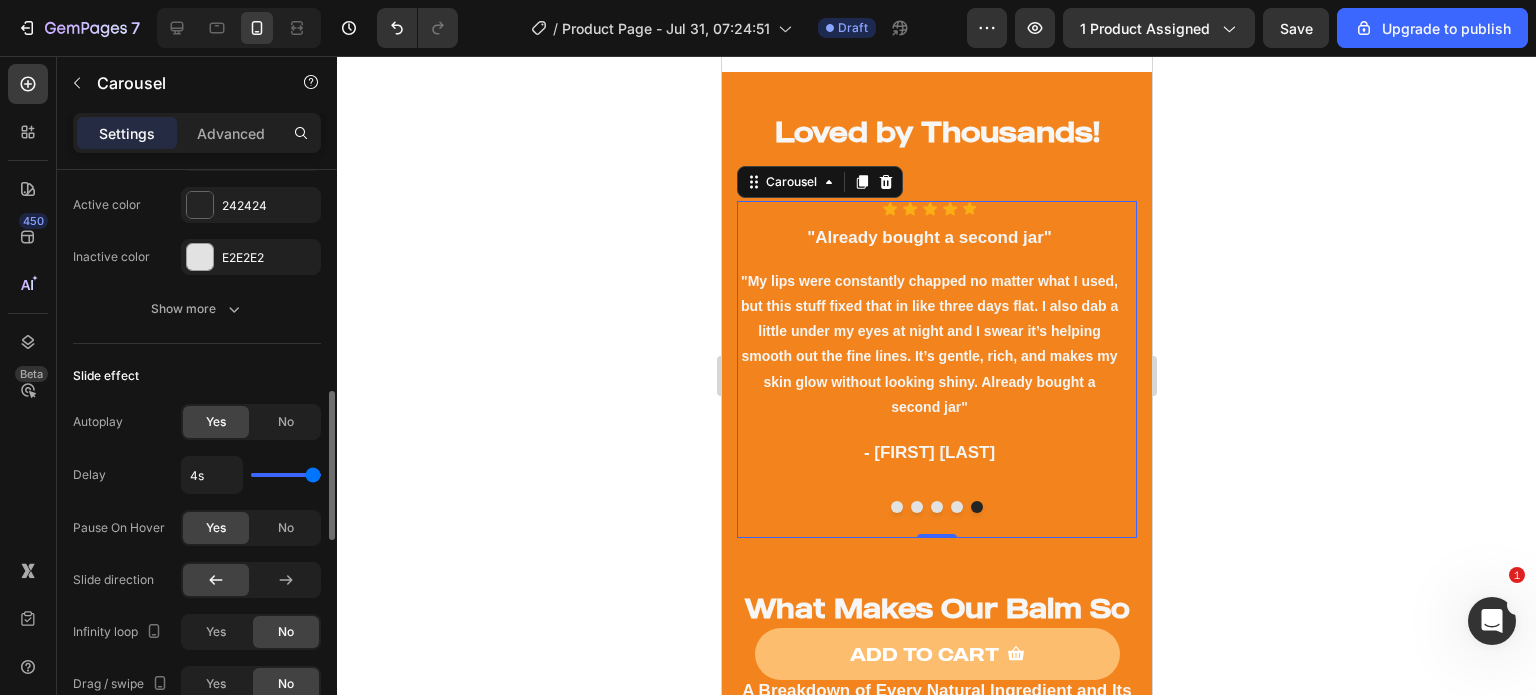 drag, startPoint x: 275, startPoint y: 475, endPoint x: 333, endPoint y: 479, distance: 58.137768 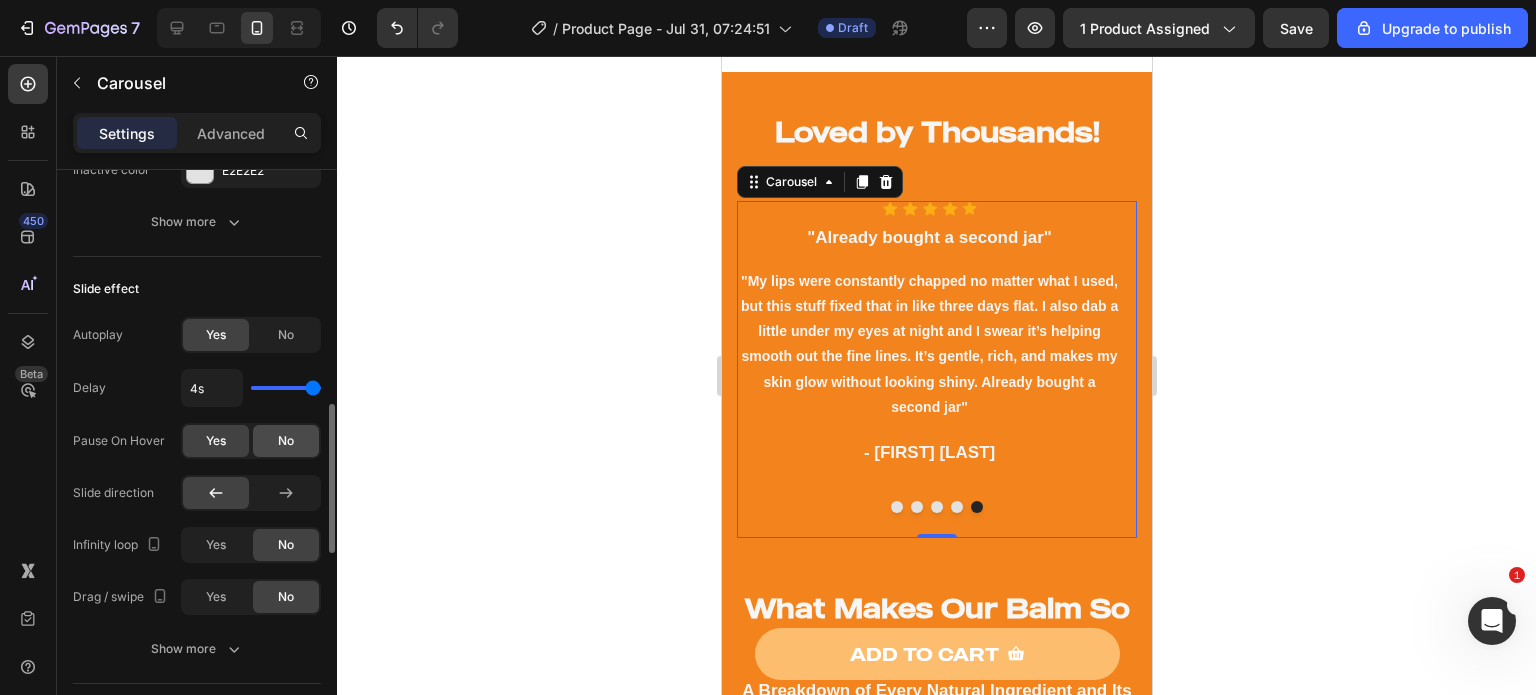 scroll, scrollTop: 951, scrollLeft: 0, axis: vertical 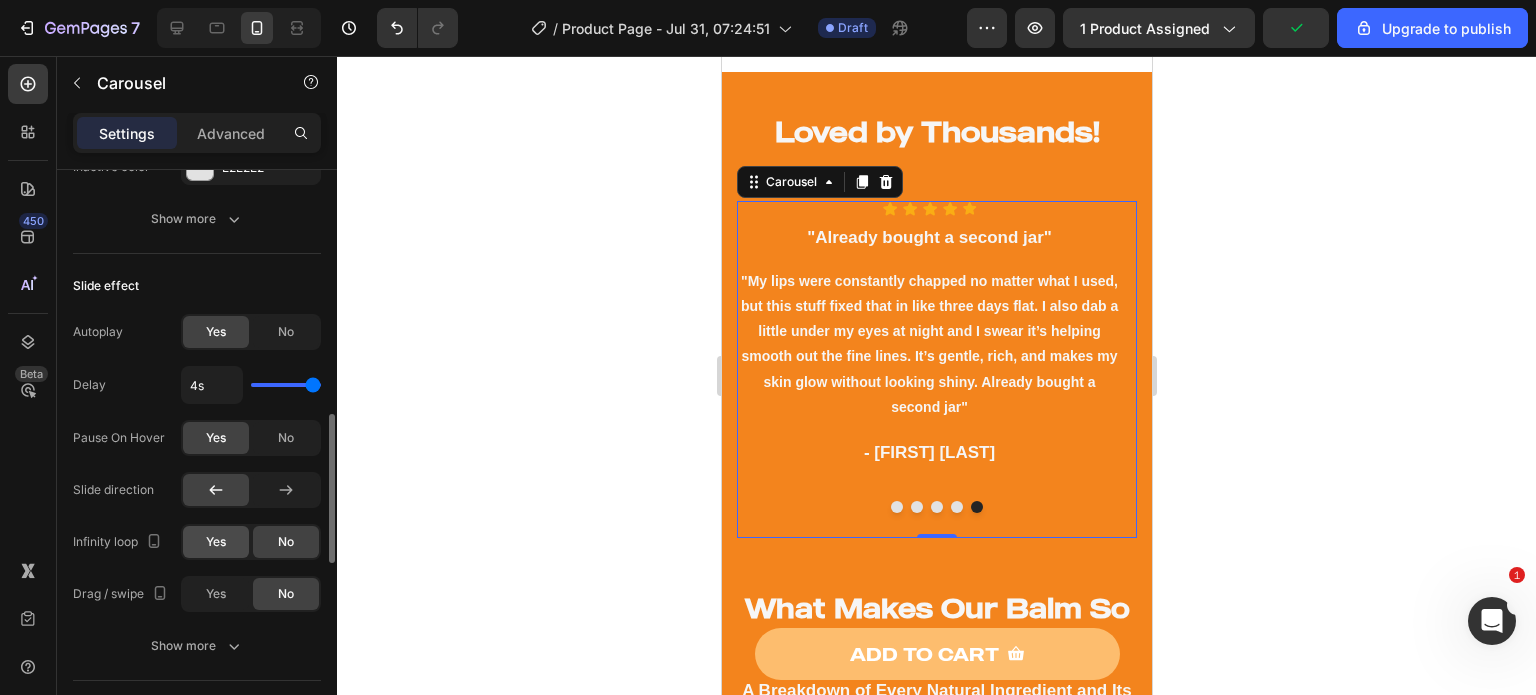 click on "Yes" 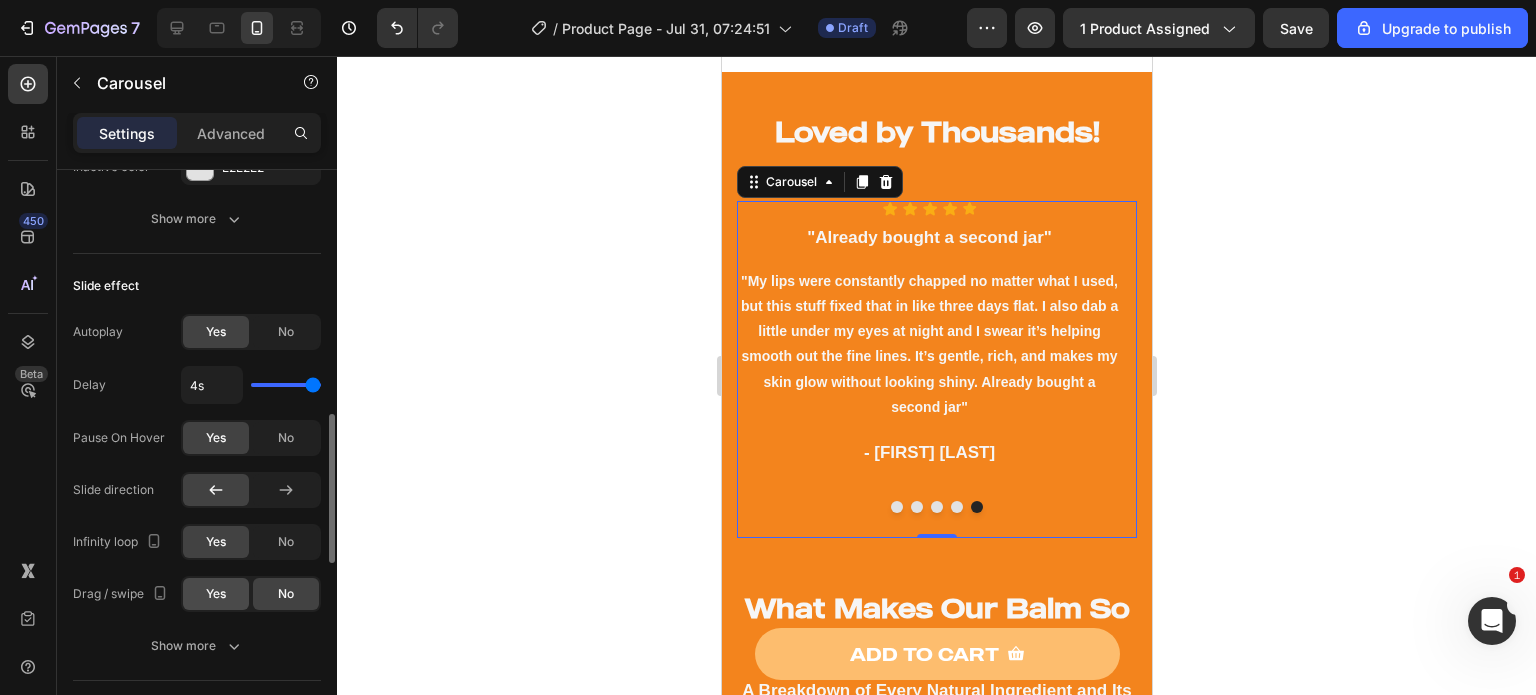 click on "Yes" 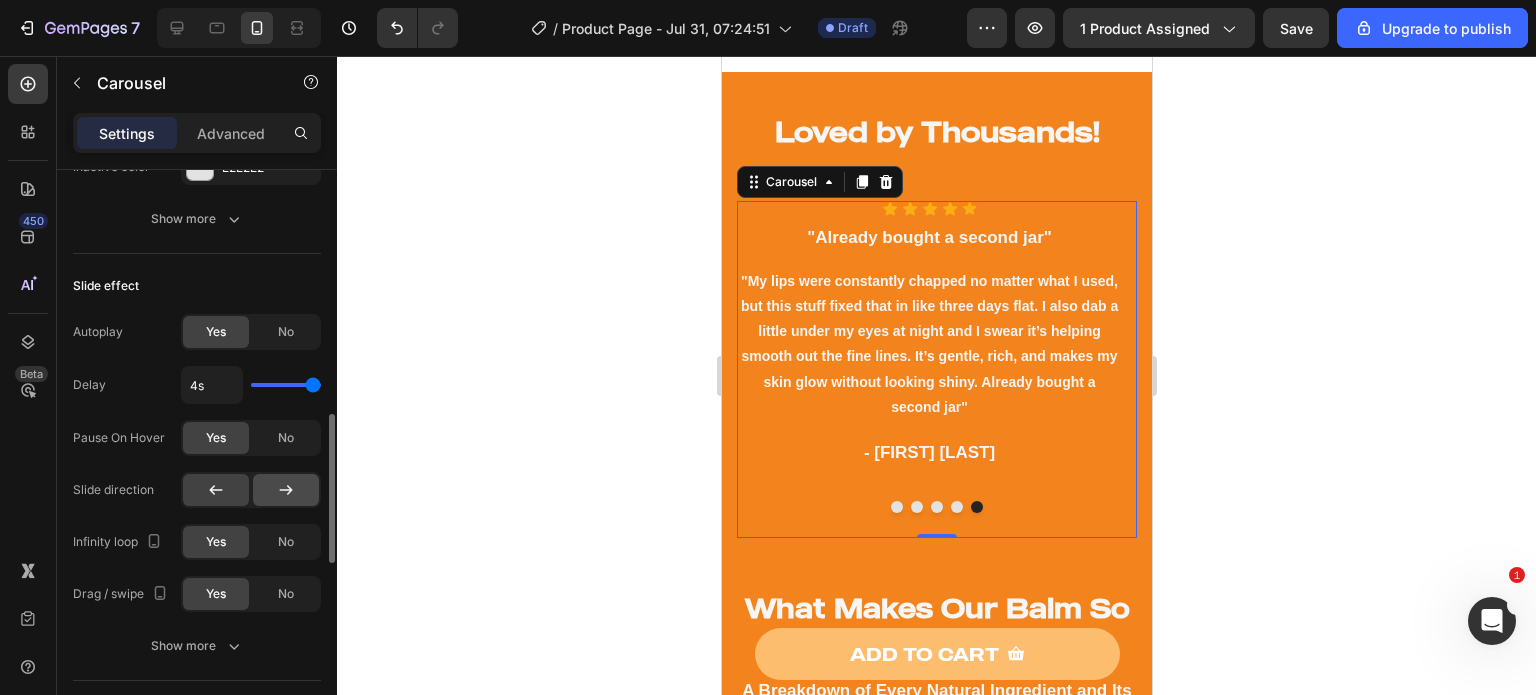 click 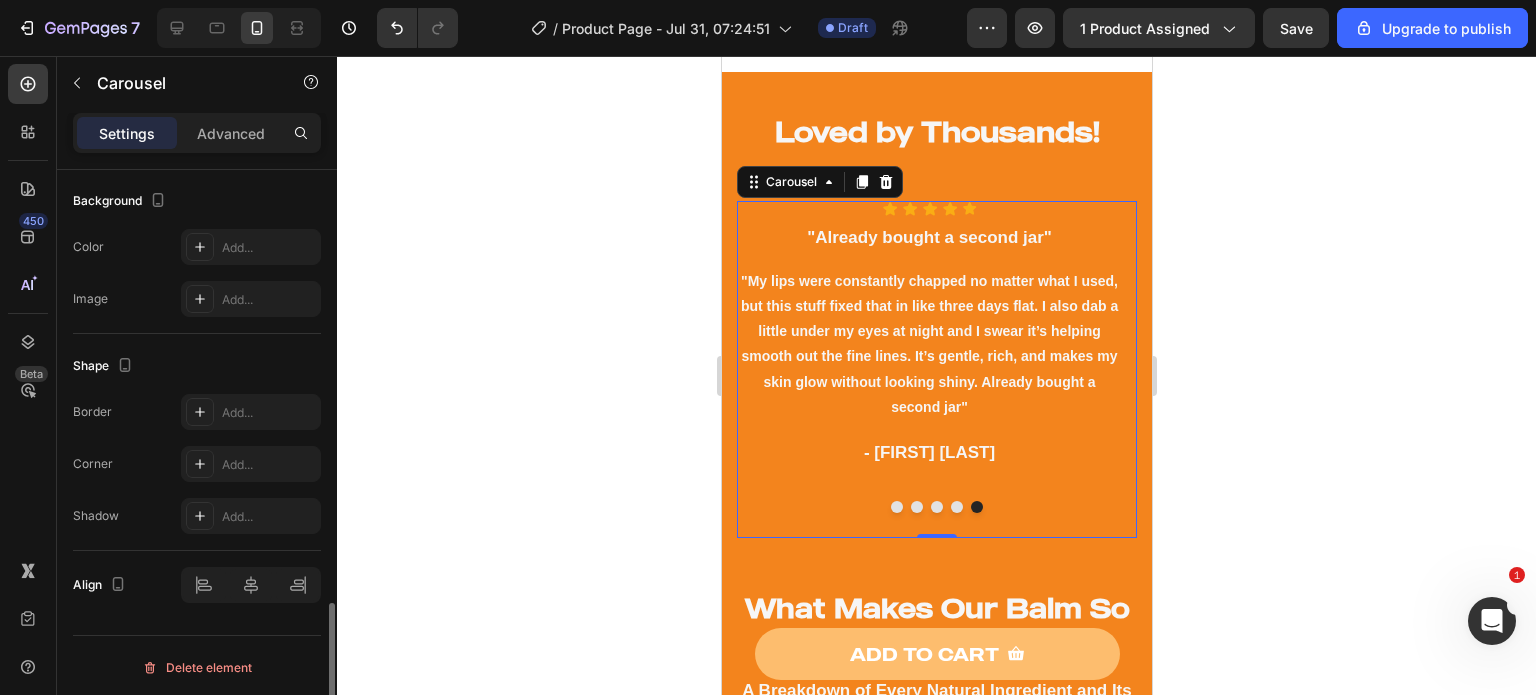 scroll, scrollTop: 1684, scrollLeft: 0, axis: vertical 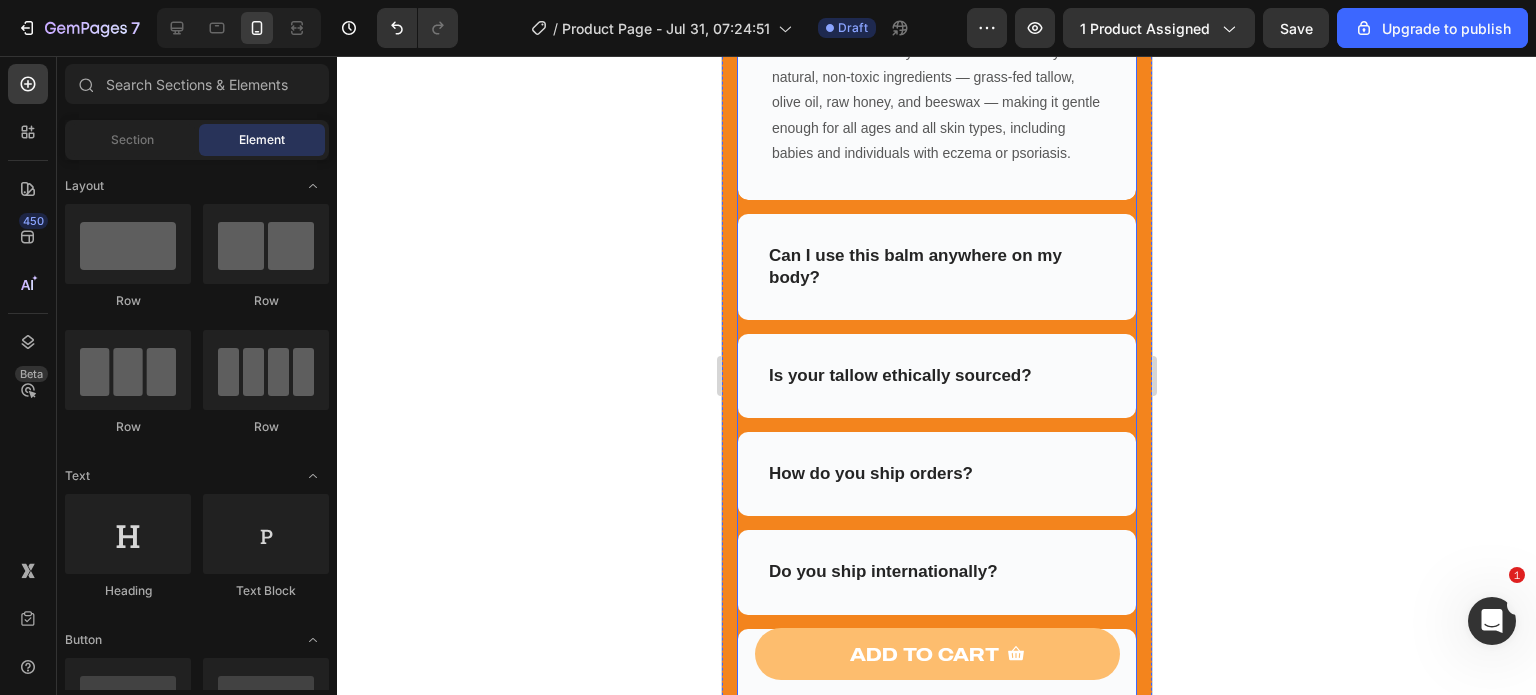 click on "Is your tallow ethically sourced?" at bounding box center (936, 376) 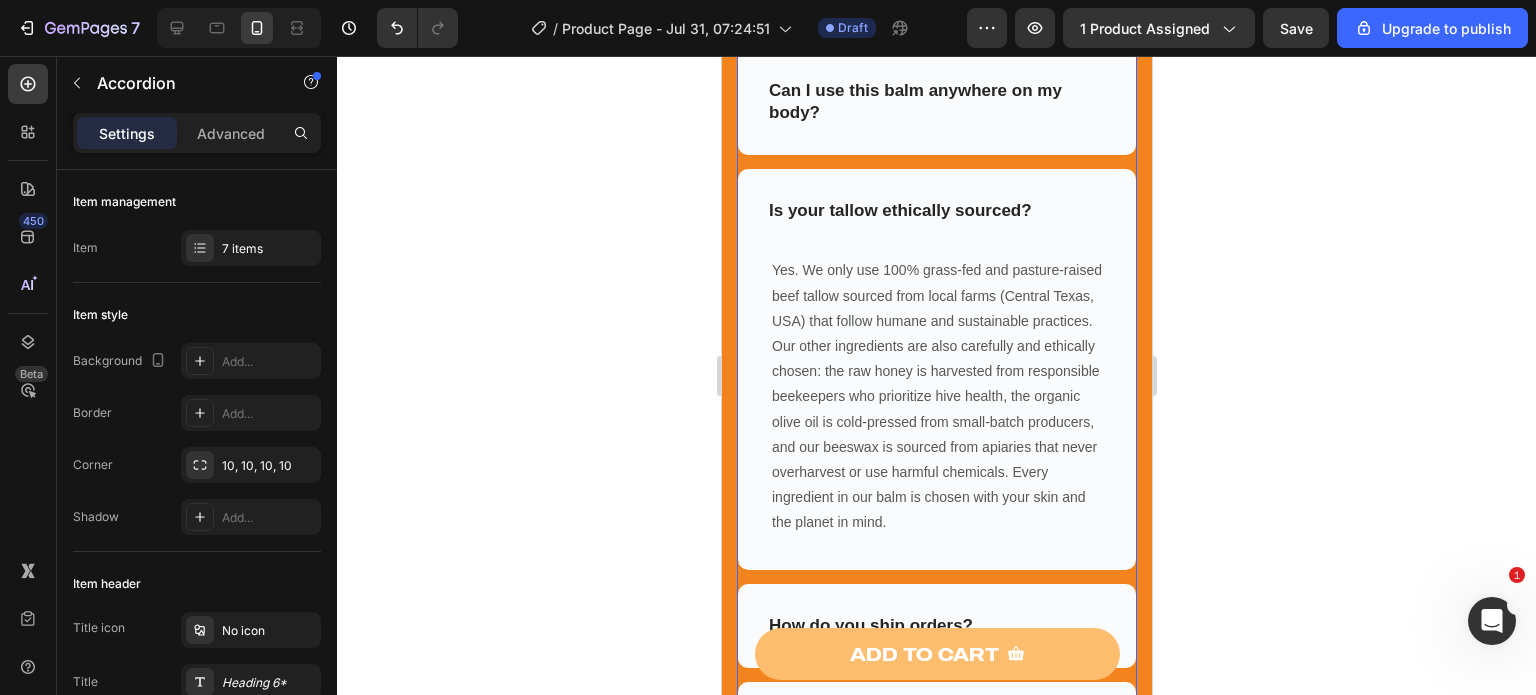 click on "Is your tallow ethically sourced?" at bounding box center (936, 211) 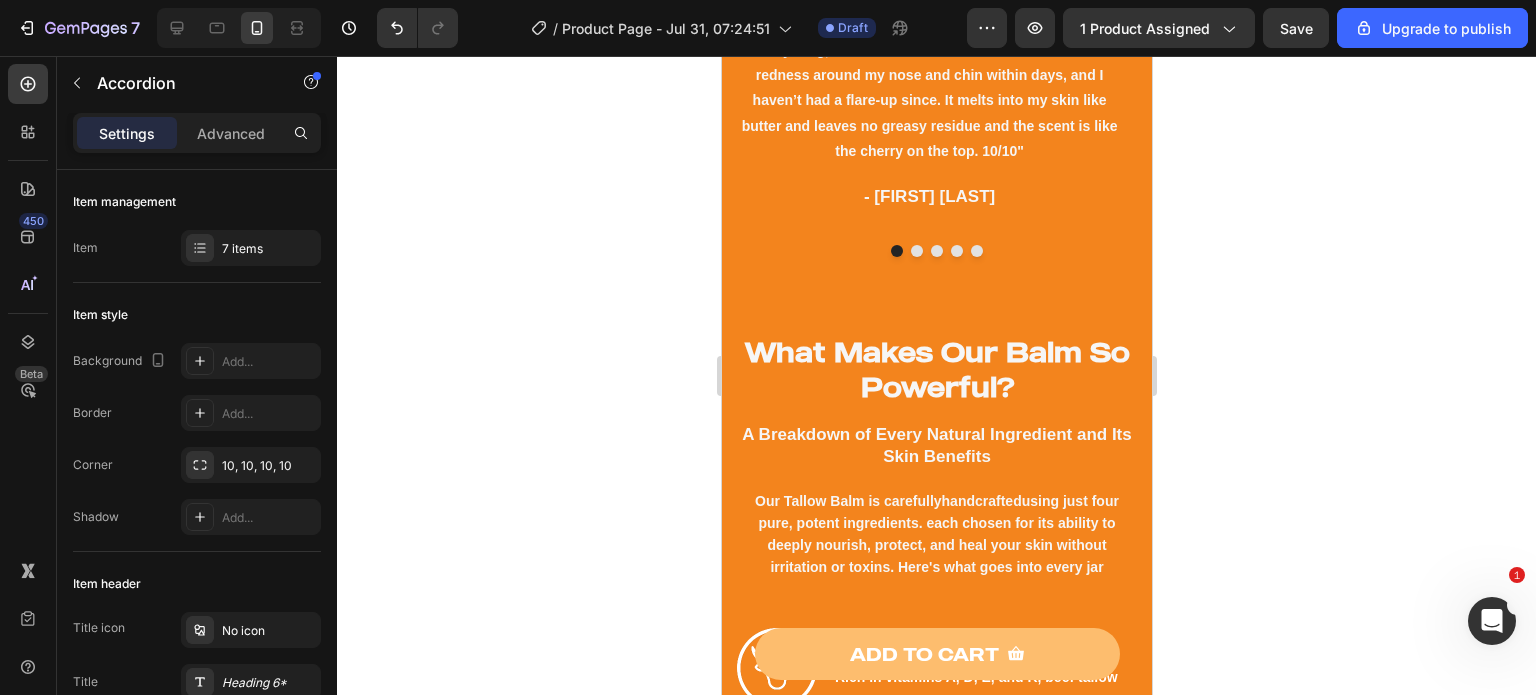 scroll, scrollTop: 1810, scrollLeft: 0, axis: vertical 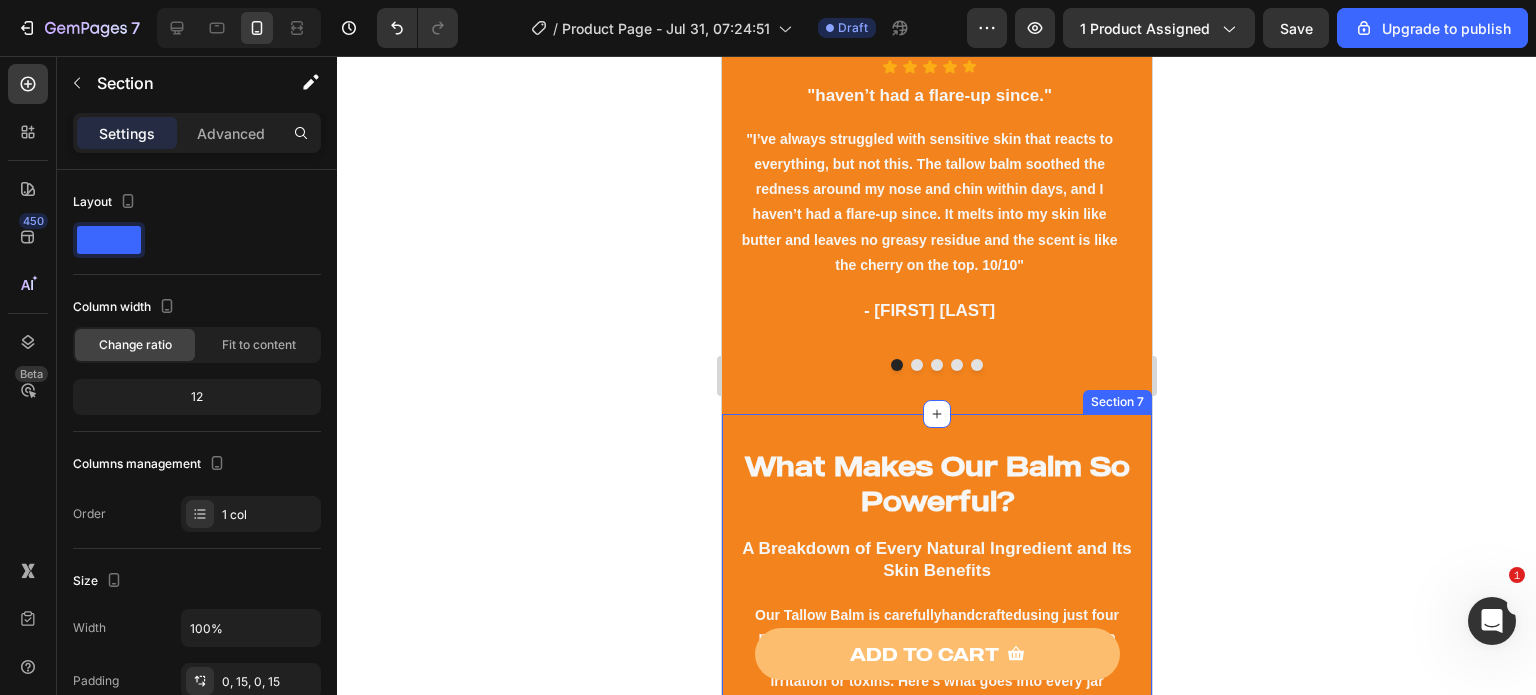 click on "What Makes Our Balm So Powerful? Heading Row A Breakdown of Every Natural Ingredient and Its Skin Benefits   Our Tallow Balm is carefully  handcrafted  using just four pure, potent ingredients. each chosen for its ability to deeply nourish, protect, and heal your skin without irritation or toxins. Here's what goes into every jar Text block Row Image Grass-Fed Beef Tallow Heading Rich in vitamins A, D, E, and K, beef tallow closely mimics the natural oils found in human skin. This makes it incredibly bioavailable—your skin absorbs it effortlessly, resulting in intense hydration and nourishment. It supports skin barrier repair, reduces inflammation, and promotes healing for dry, sensitive, or acne-prone skin. Text block Row Image Raw, Unfiltered Honey & Beeswax Heading Text block Row Image Organic Olive Oil Heading Text block Row Together, these four ingredients create a powerful, multi-purpose balm that’s safe for the whole family and effective enough to replace dozens of synthetic skincare products." at bounding box center [936, 1221] 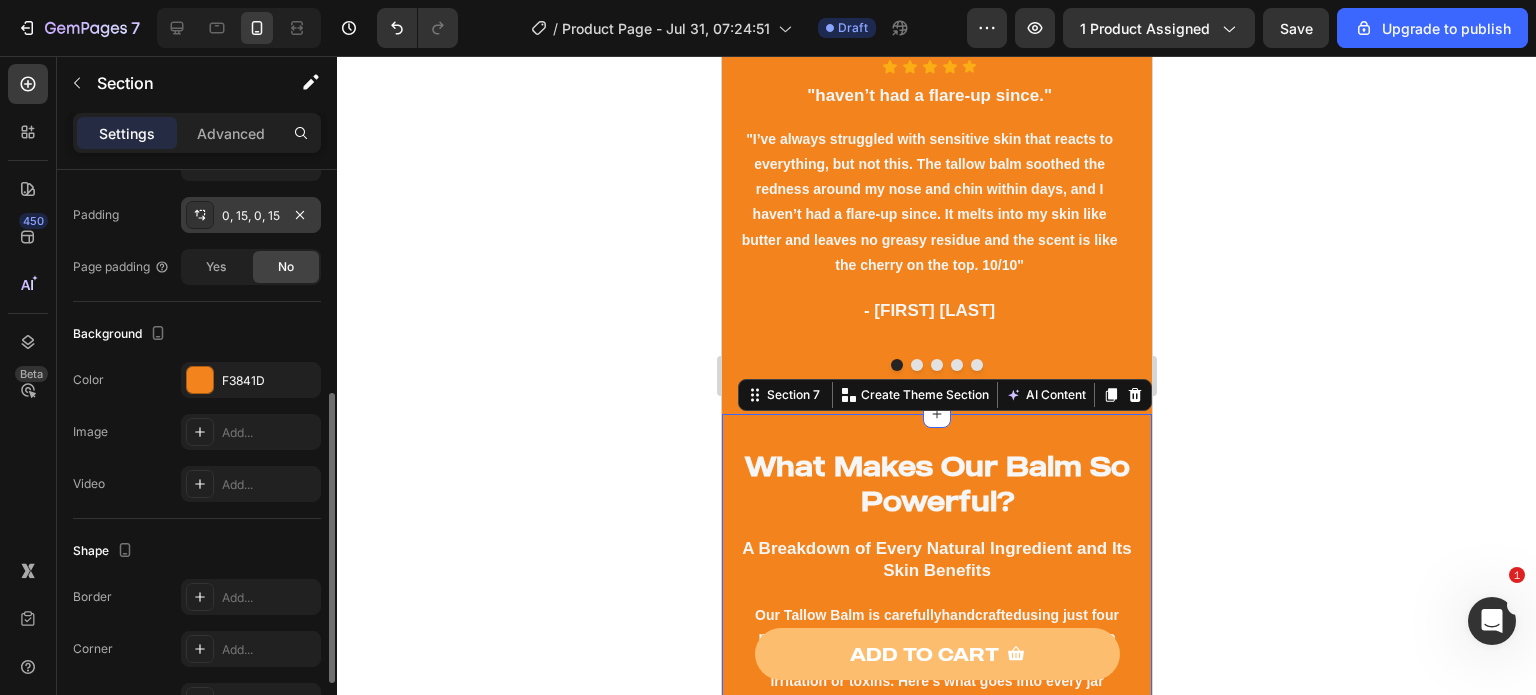 scroll, scrollTop: 465, scrollLeft: 0, axis: vertical 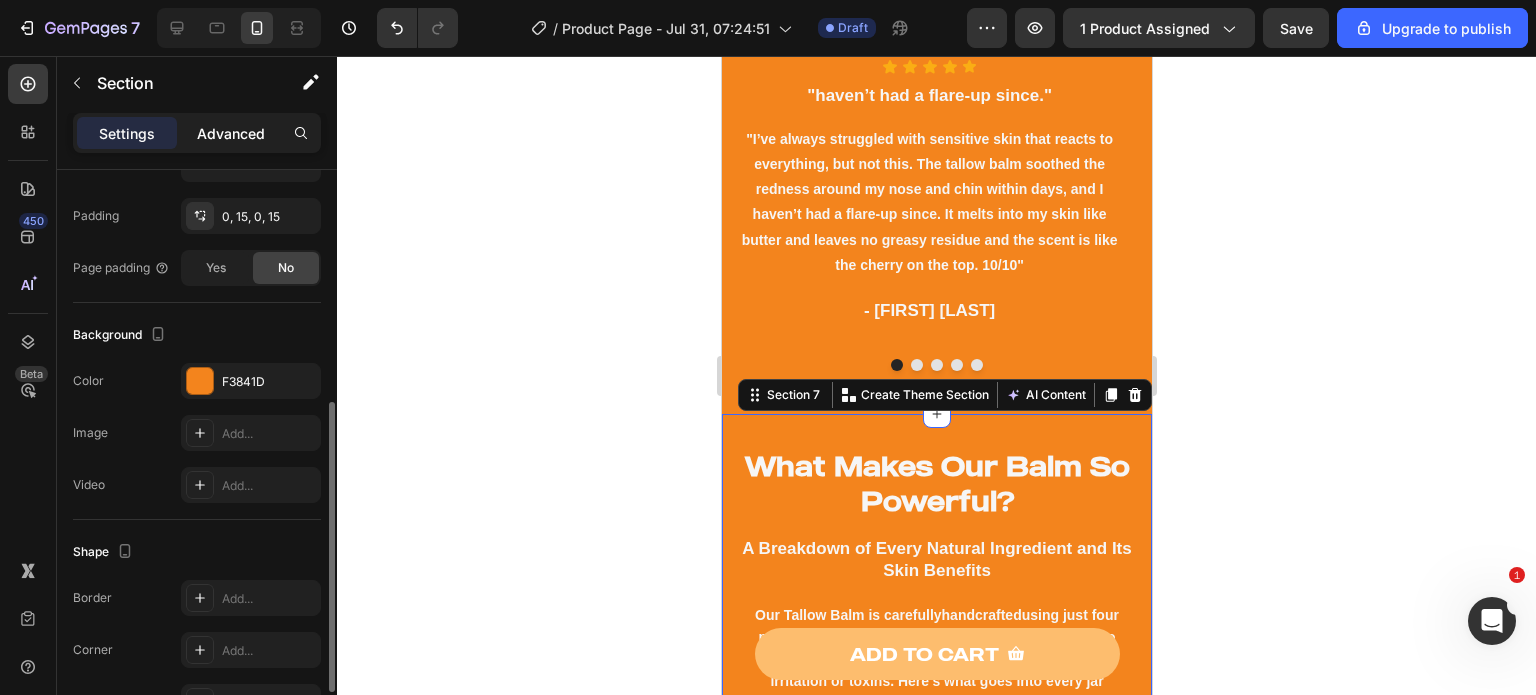click on "Advanced" 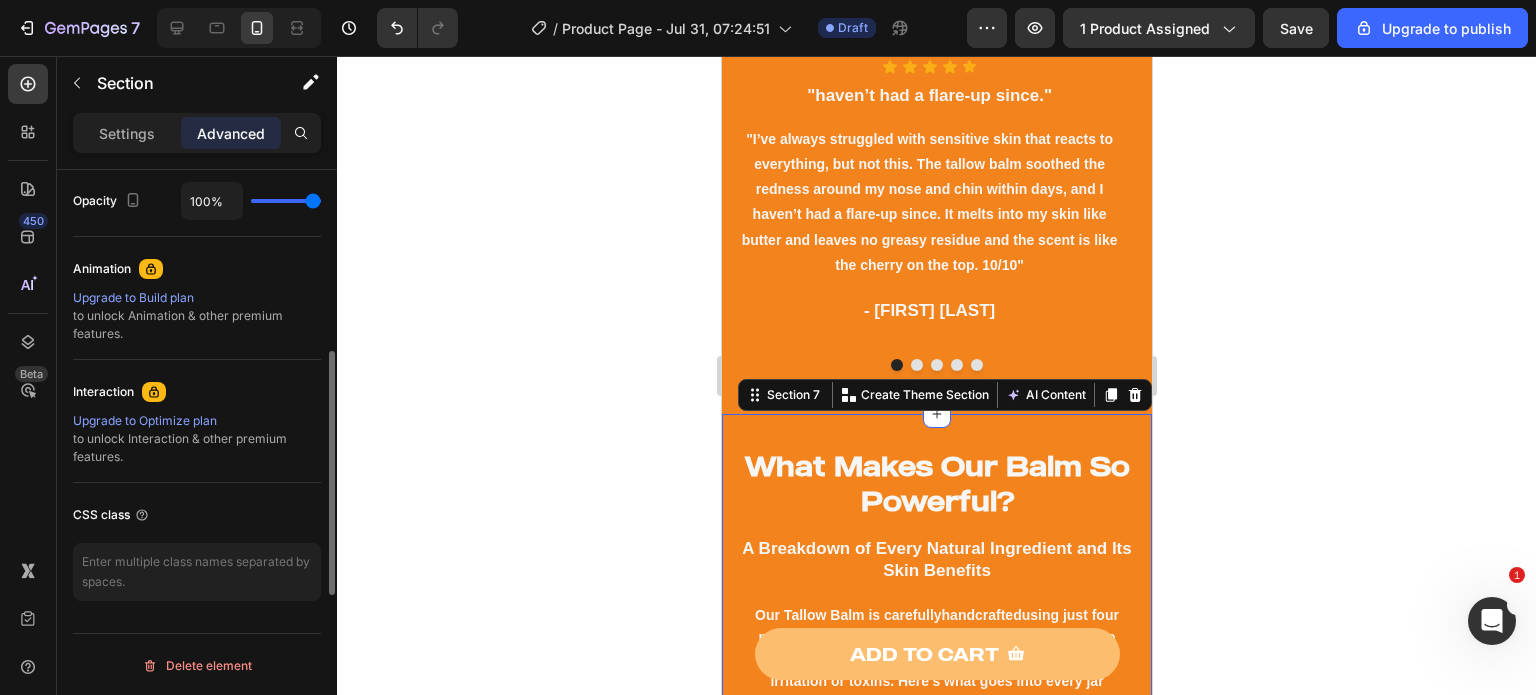scroll, scrollTop: 0, scrollLeft: 0, axis: both 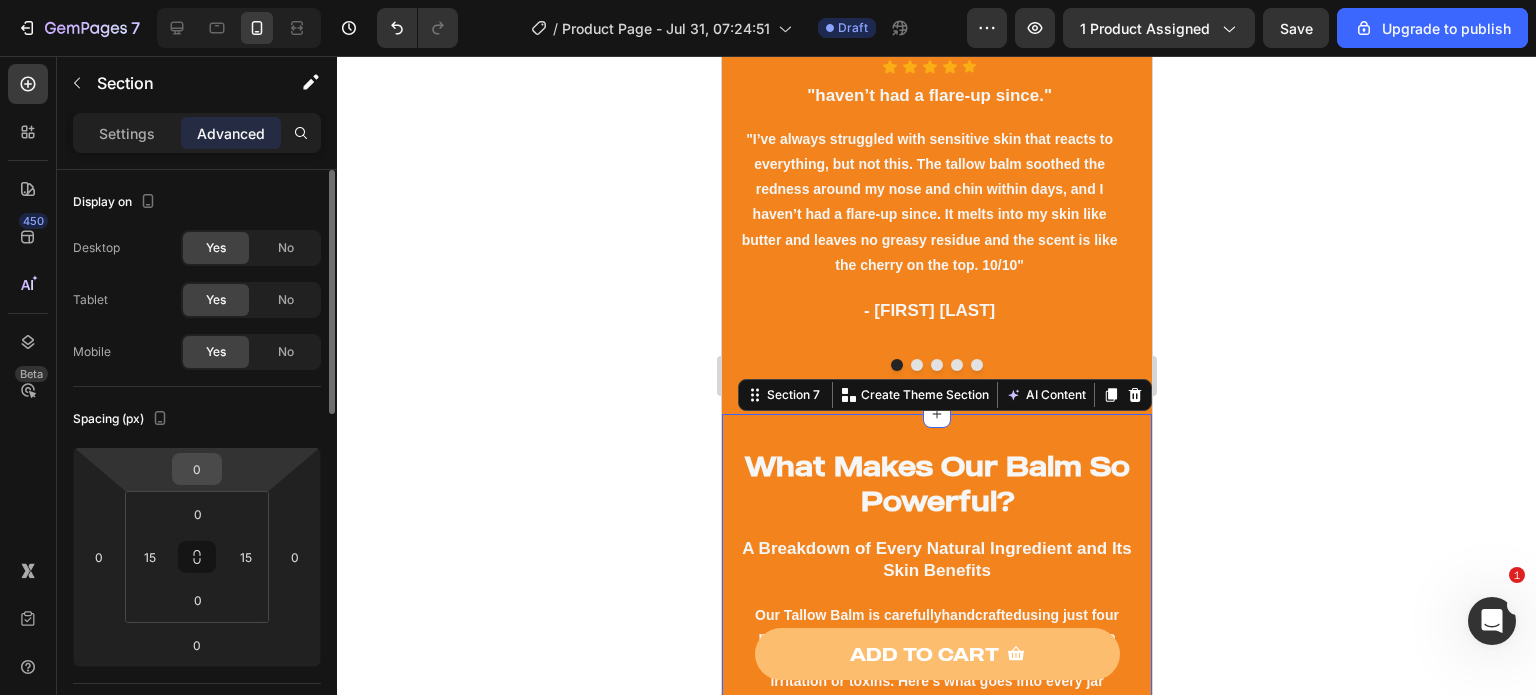 click on "0" at bounding box center [197, 469] 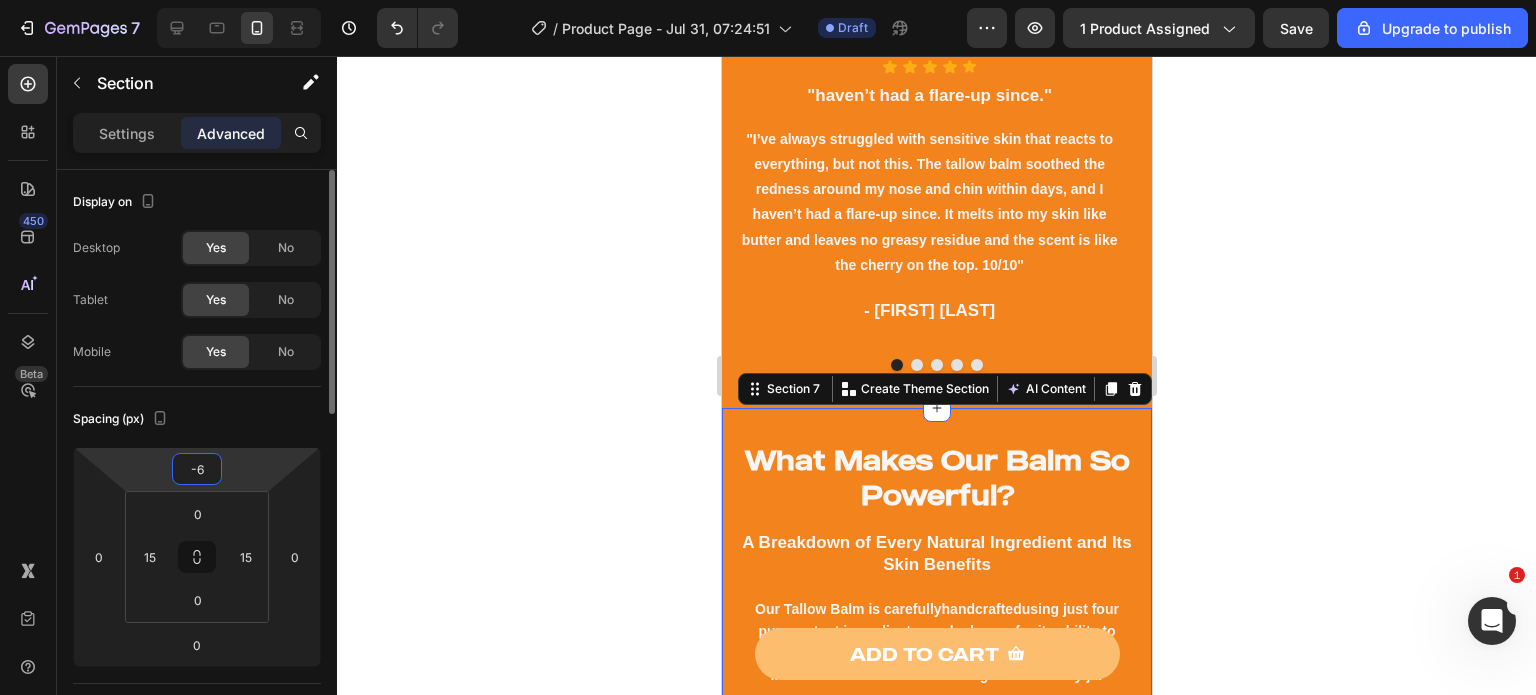 type on "-5" 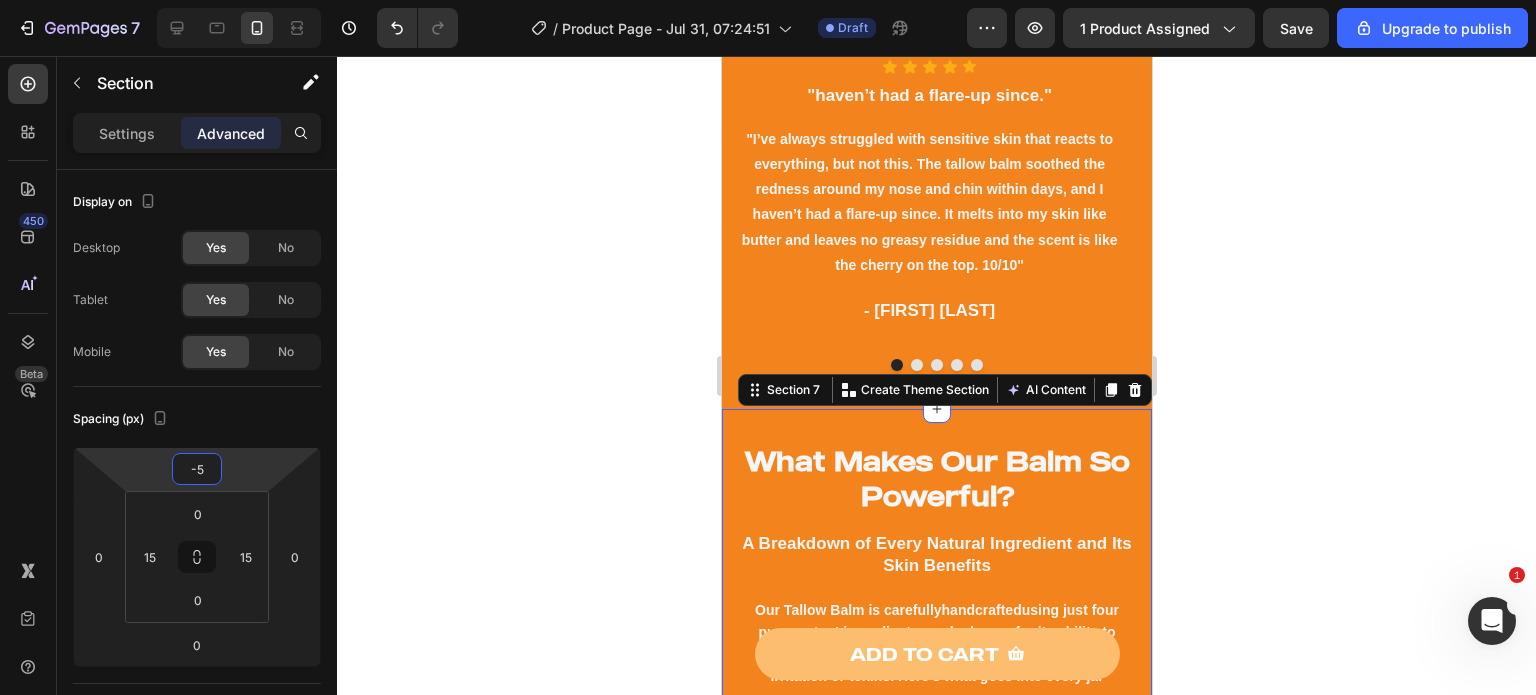 click 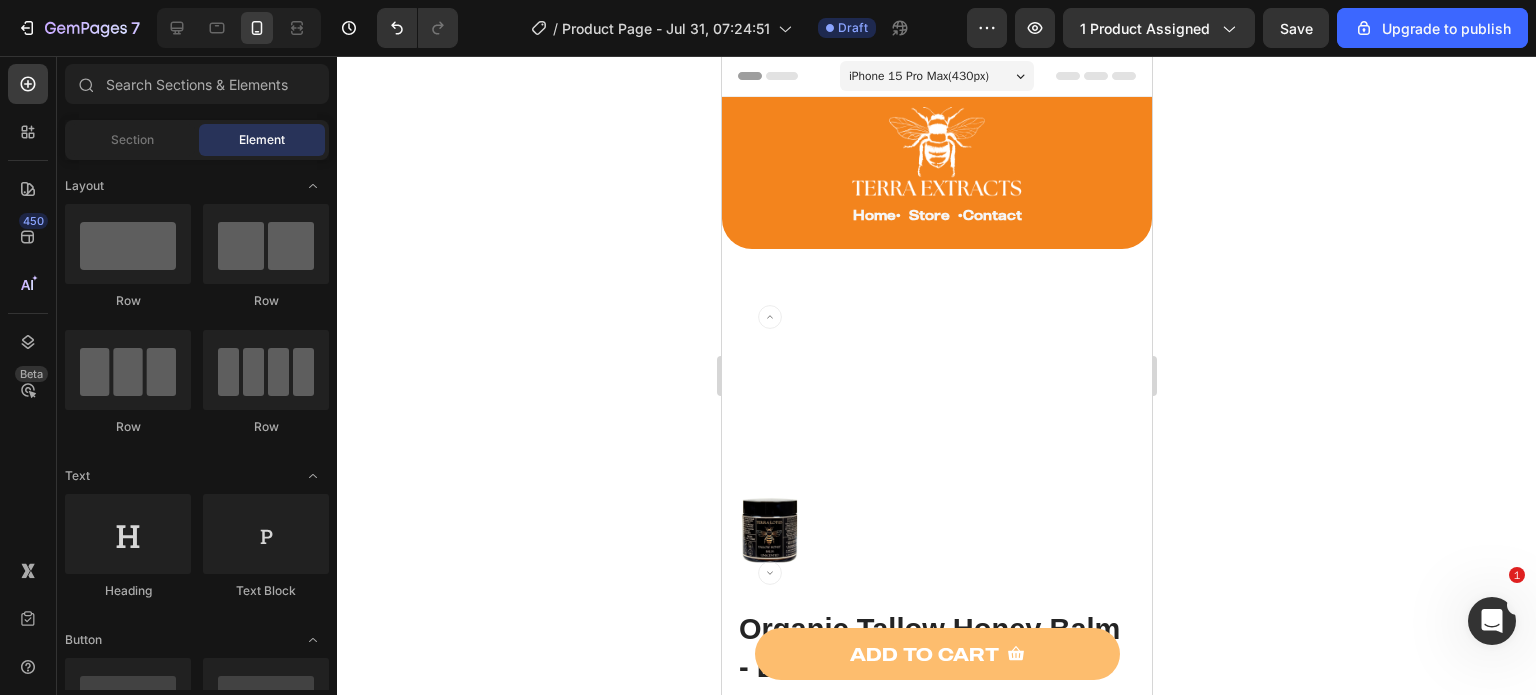 scroll, scrollTop: 0, scrollLeft: 0, axis: both 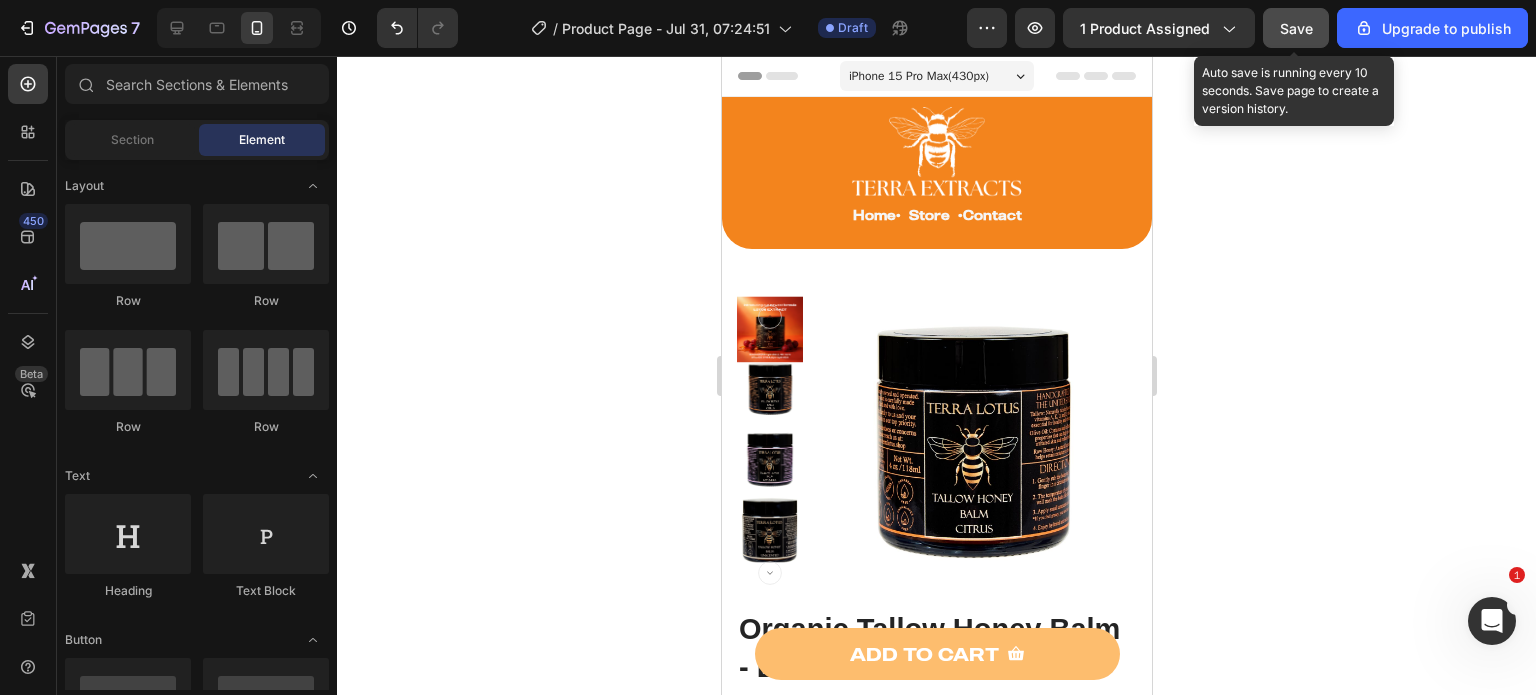 click on "Save" 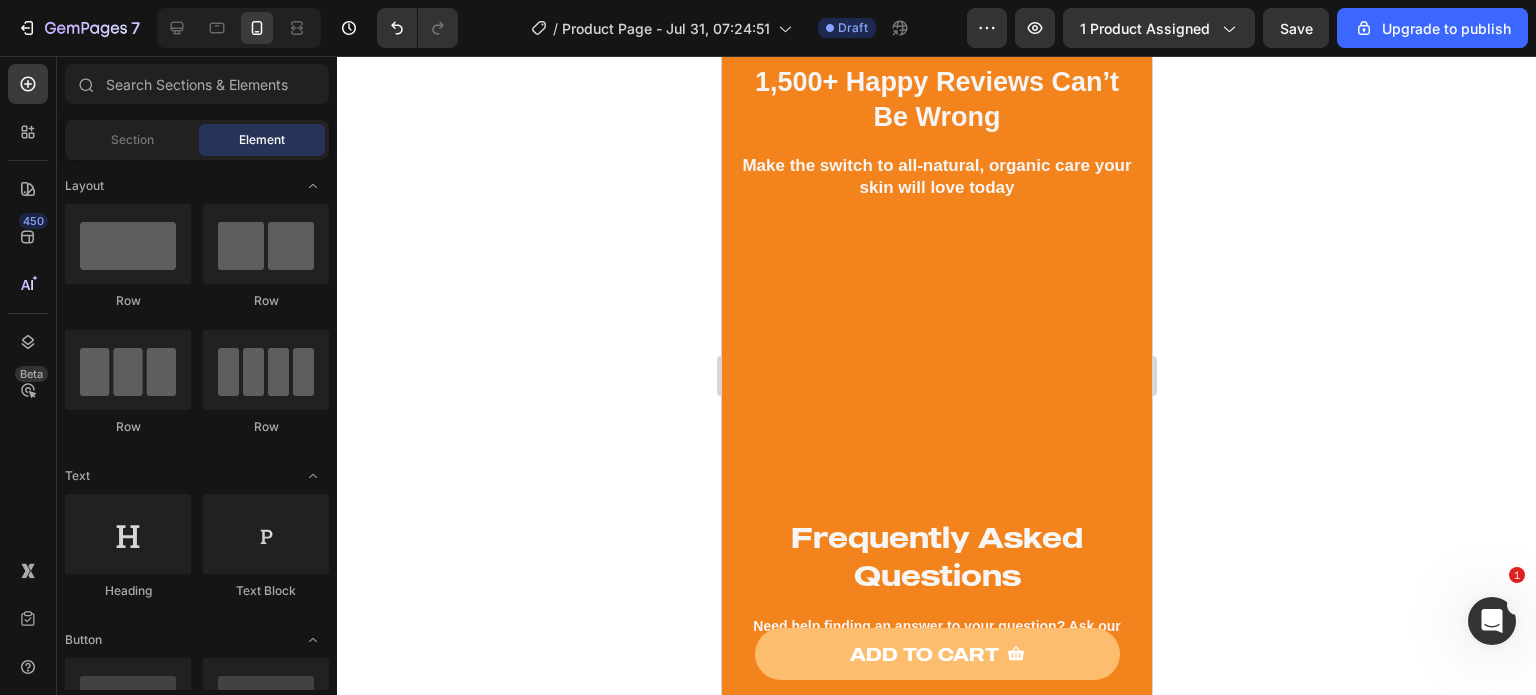 scroll, scrollTop: 4655, scrollLeft: 0, axis: vertical 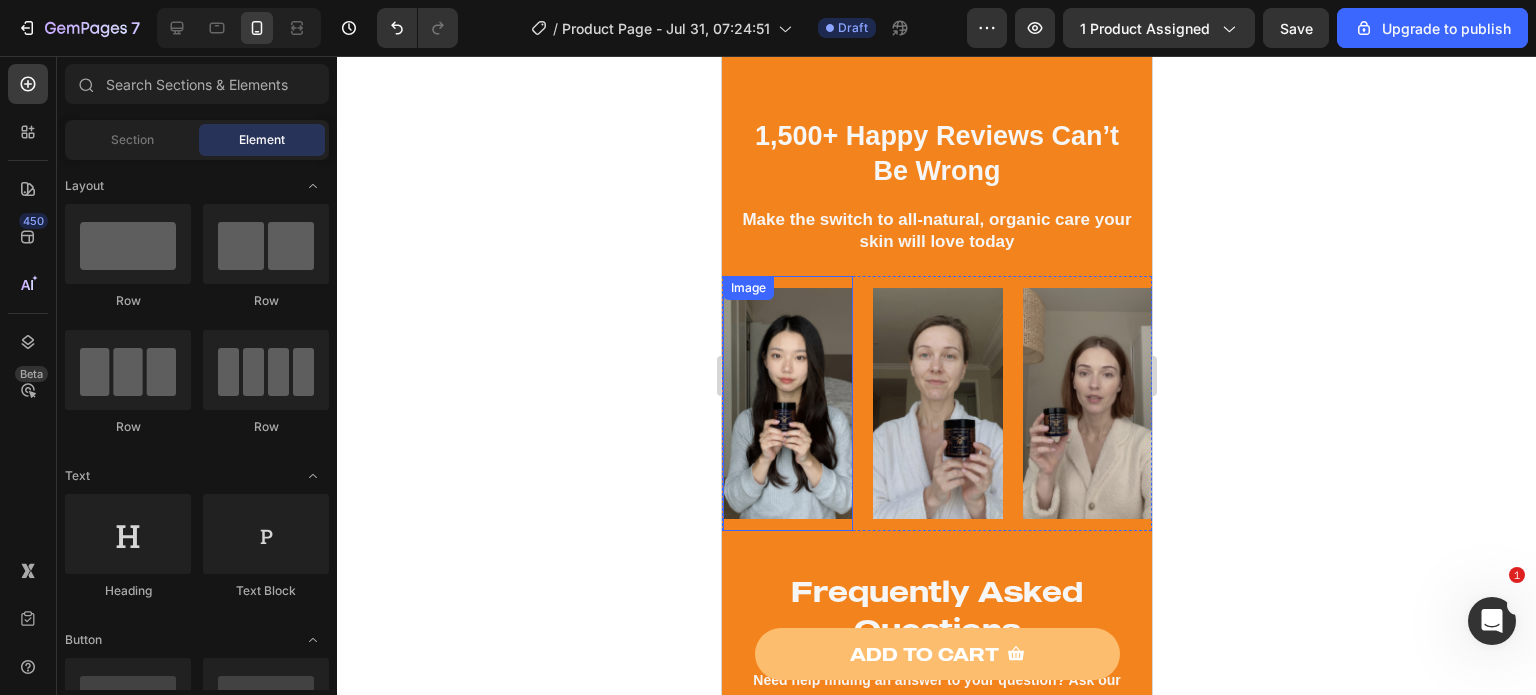 click at bounding box center [787, 403] 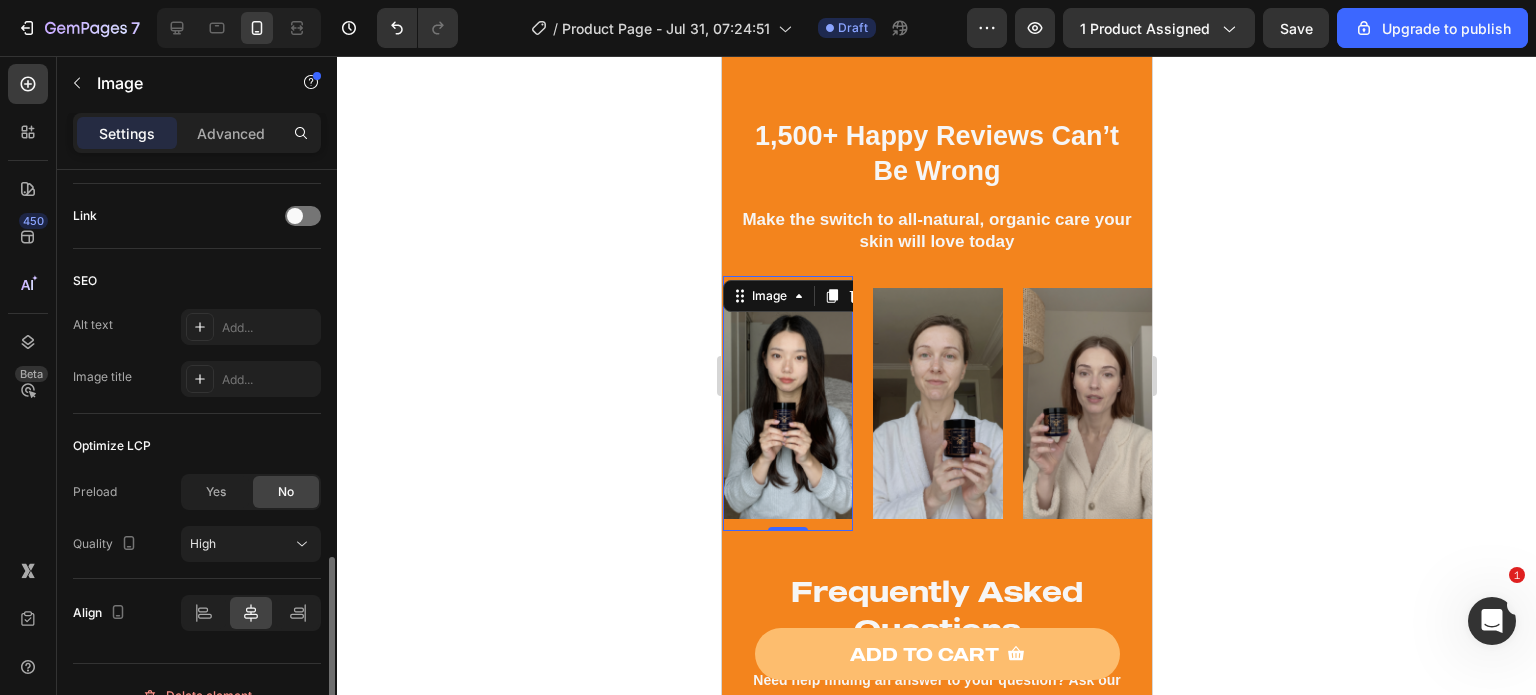 scroll, scrollTop: 926, scrollLeft: 0, axis: vertical 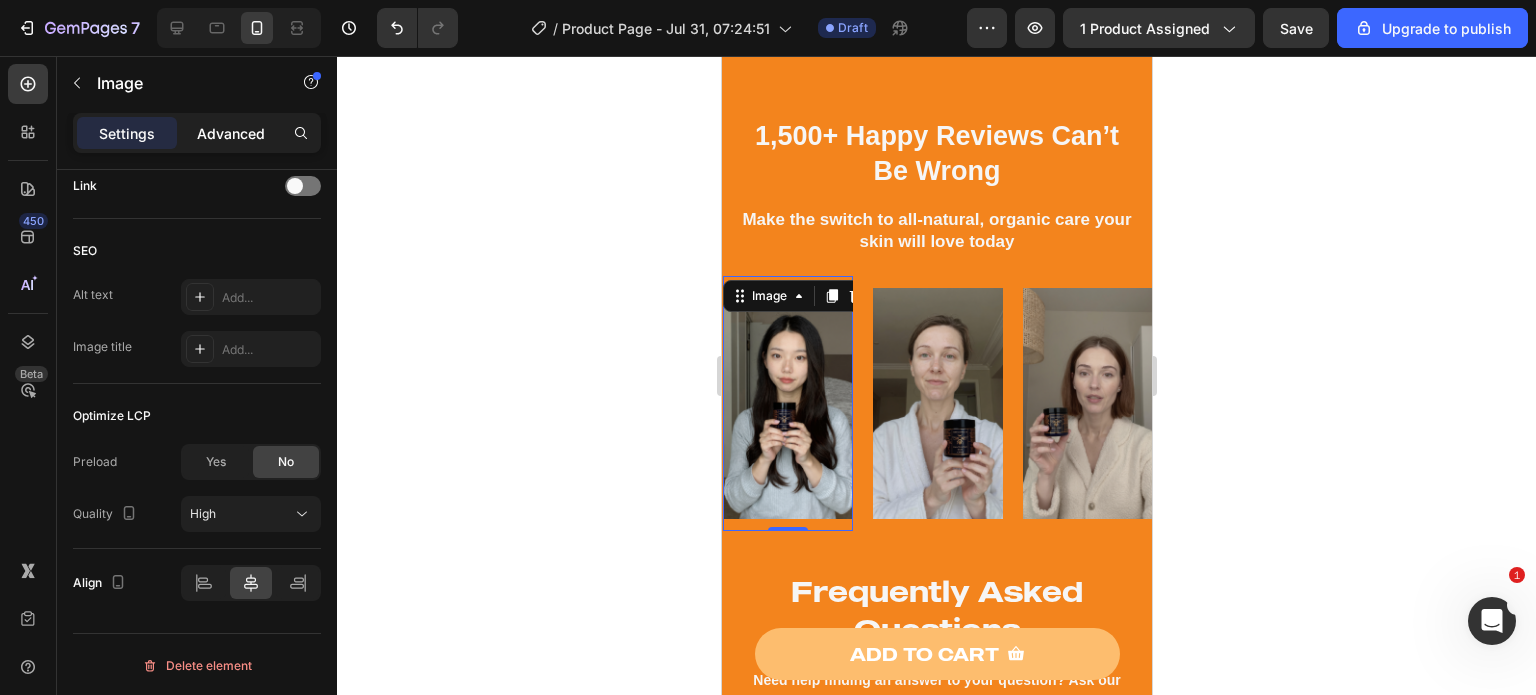 click on "Advanced" at bounding box center (231, 133) 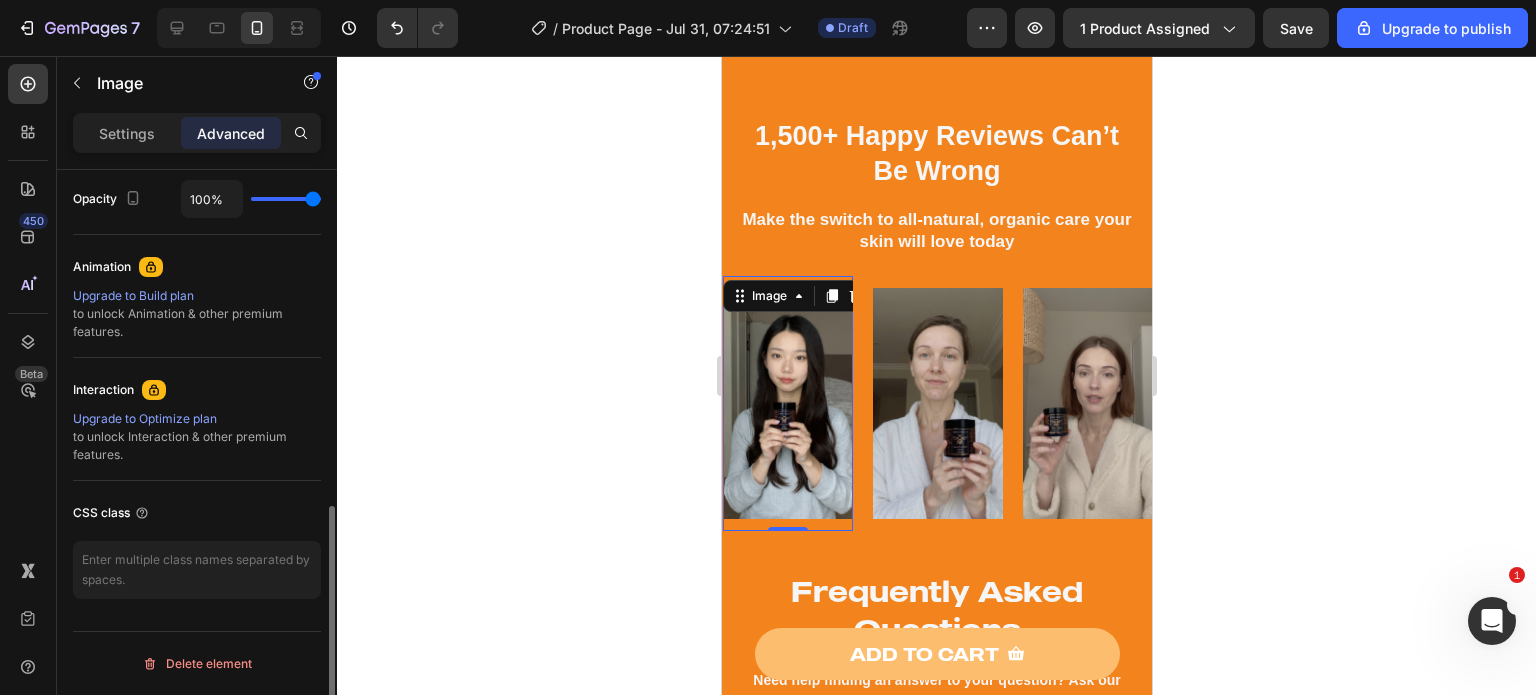 scroll, scrollTop: 804, scrollLeft: 0, axis: vertical 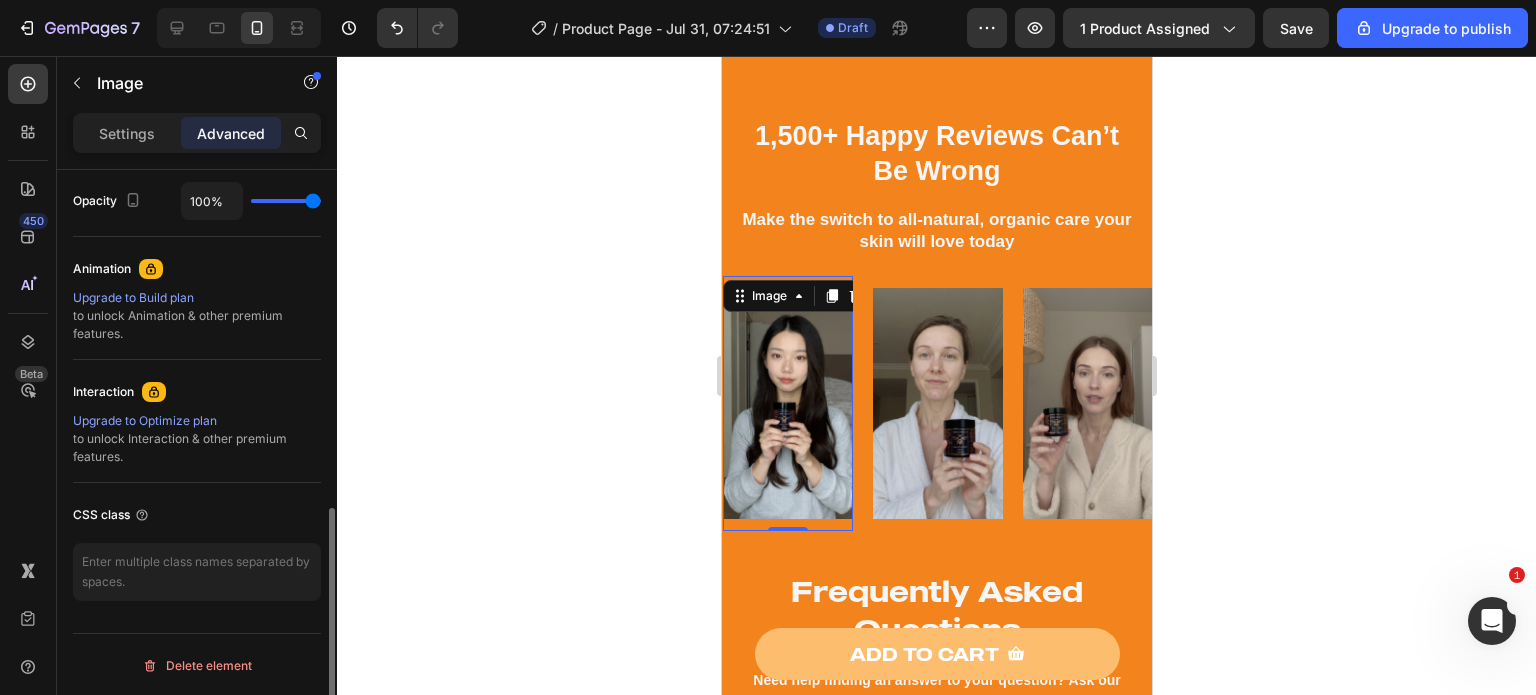 click on "Settings" at bounding box center (127, 133) 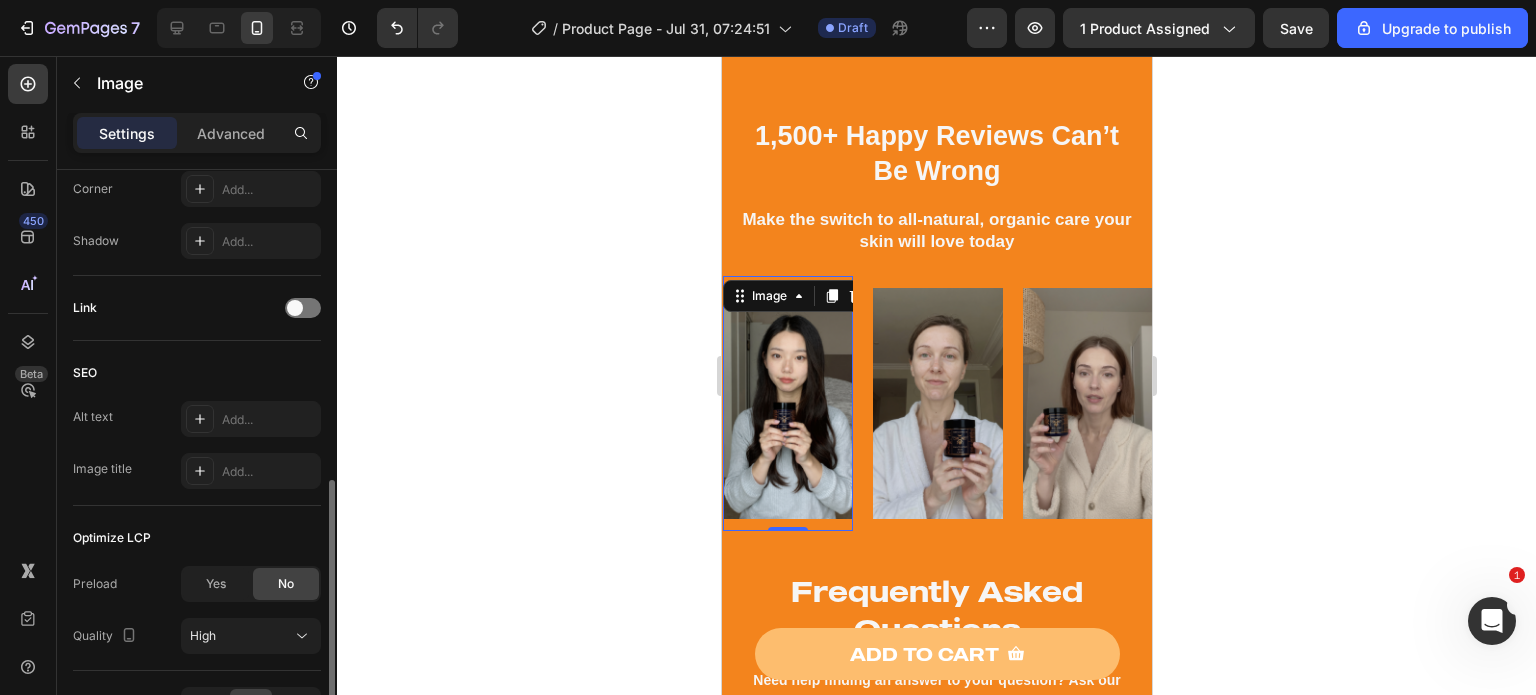 scroll, scrollTop: 926, scrollLeft: 0, axis: vertical 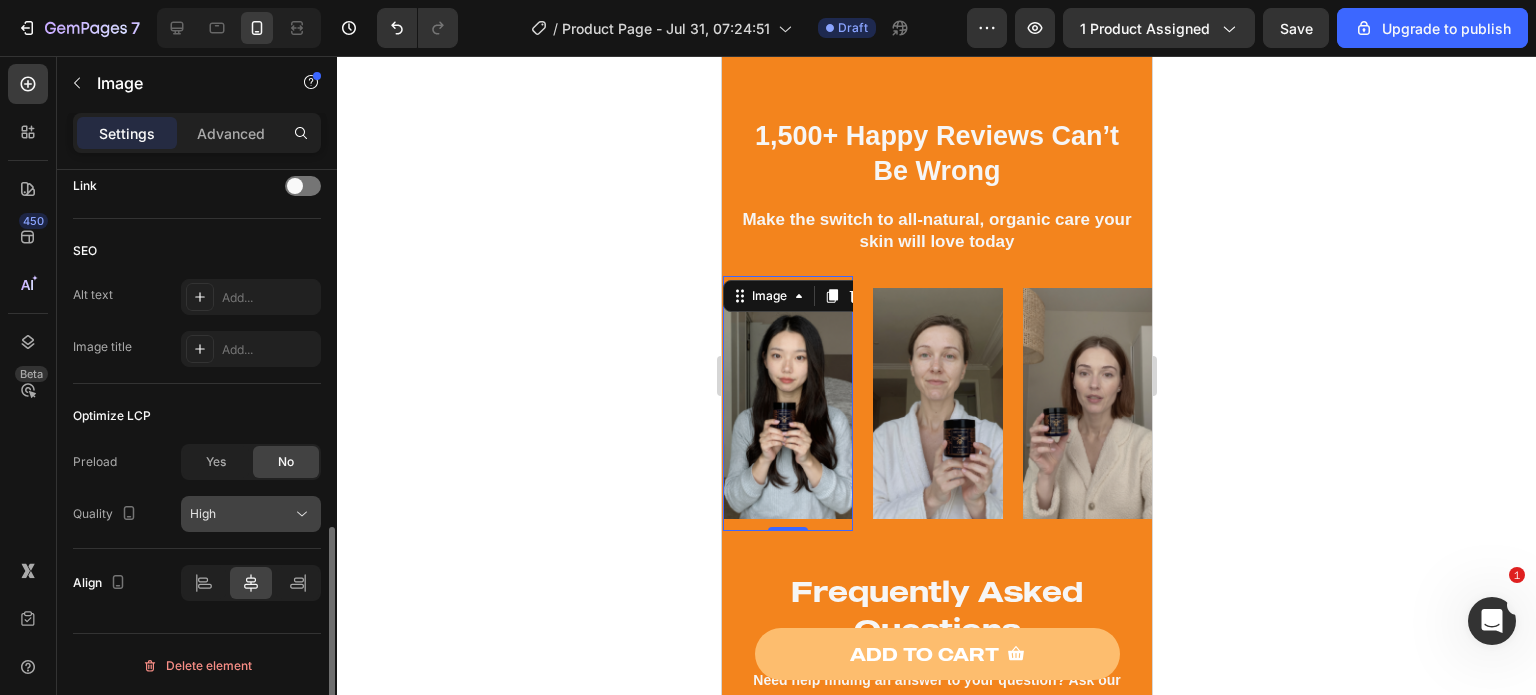 click on "High" 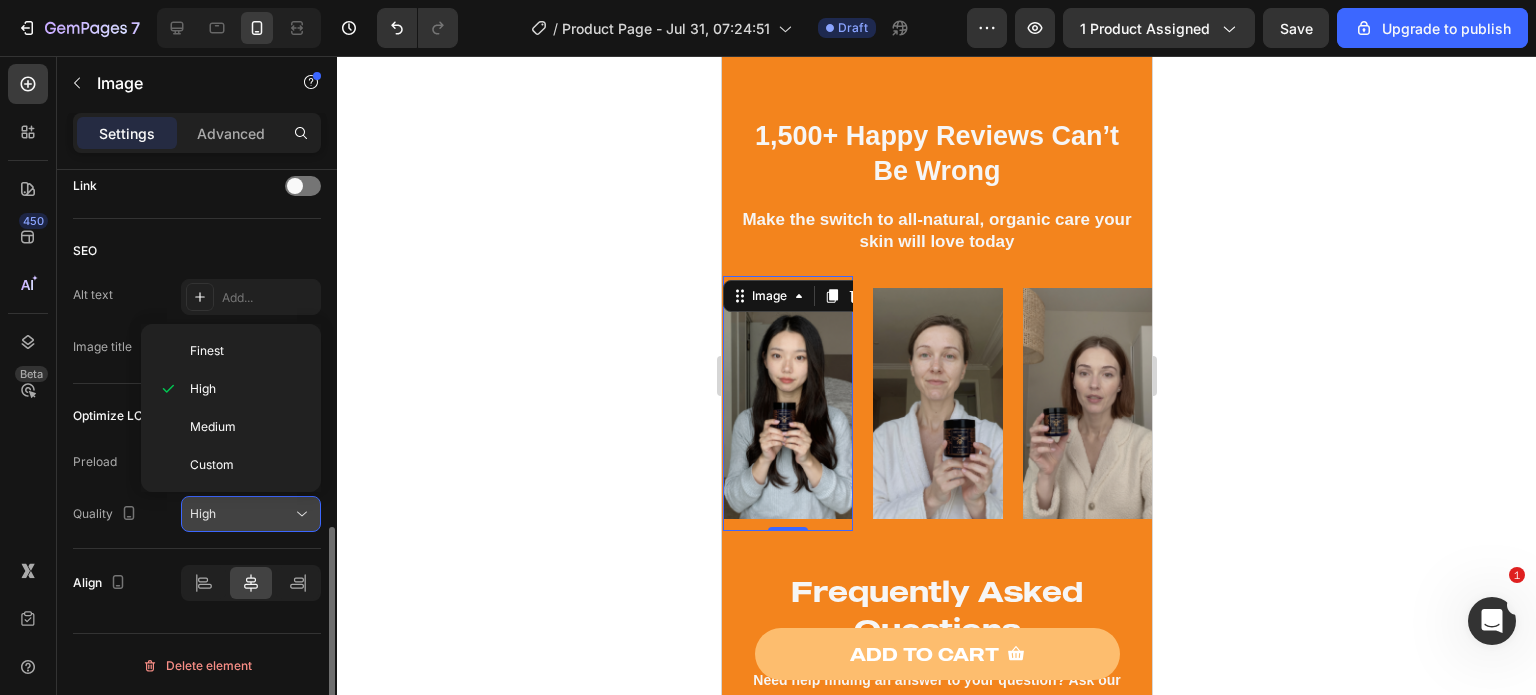 click on "High" 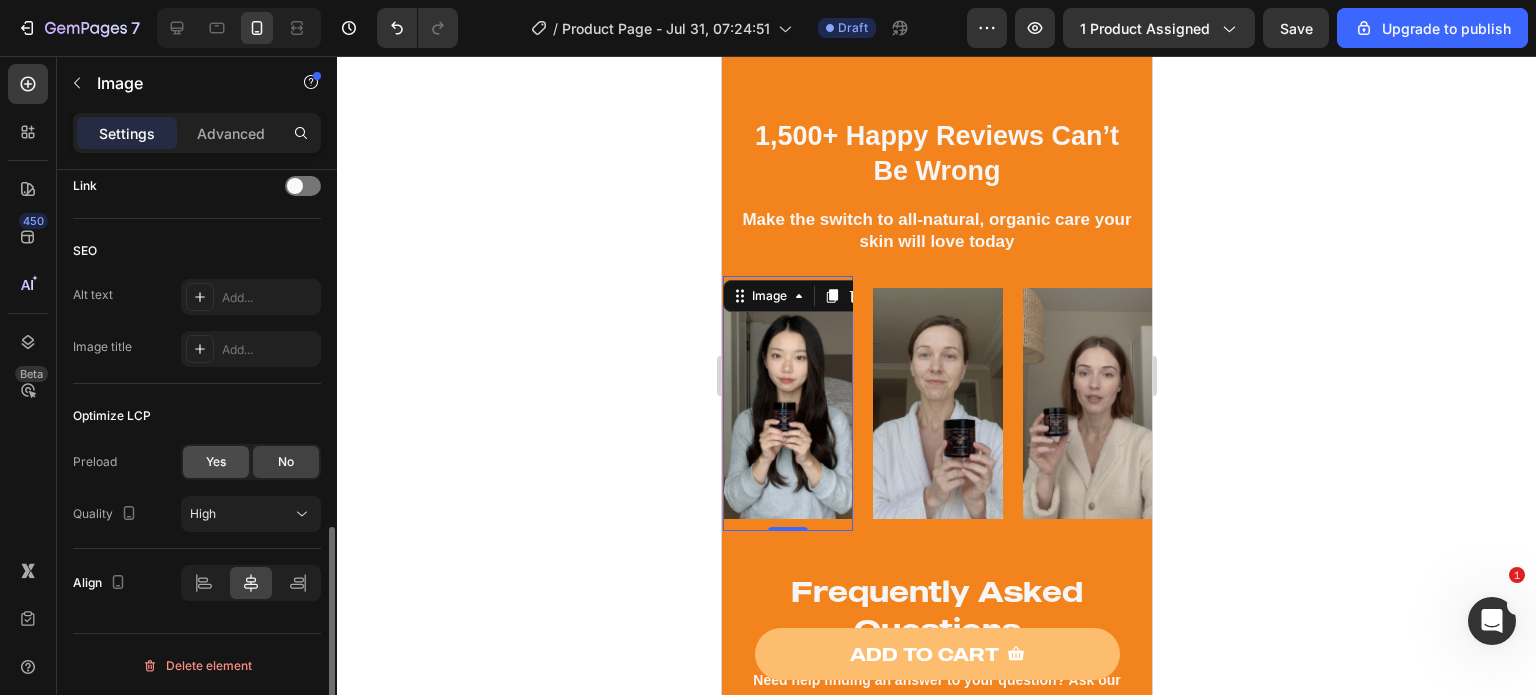 click on "Yes" 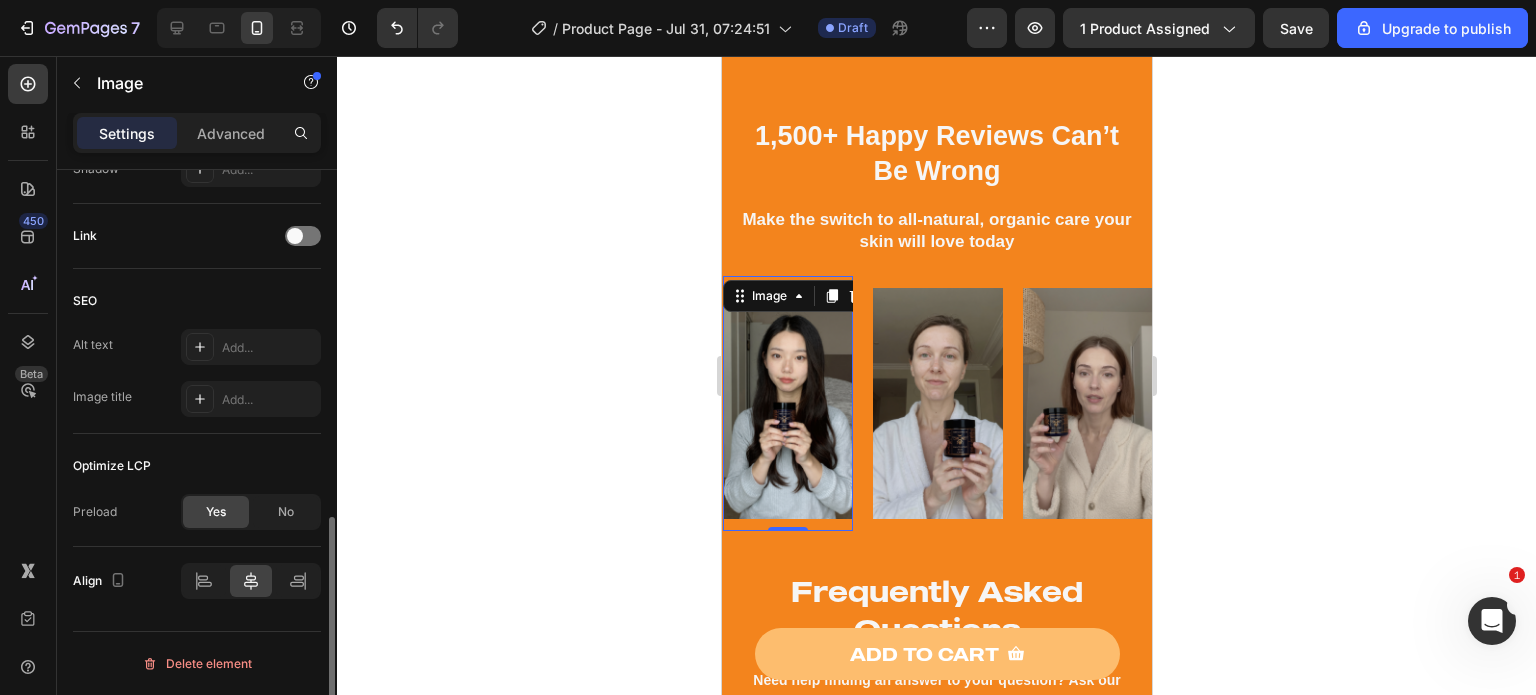 scroll, scrollTop: 874, scrollLeft: 0, axis: vertical 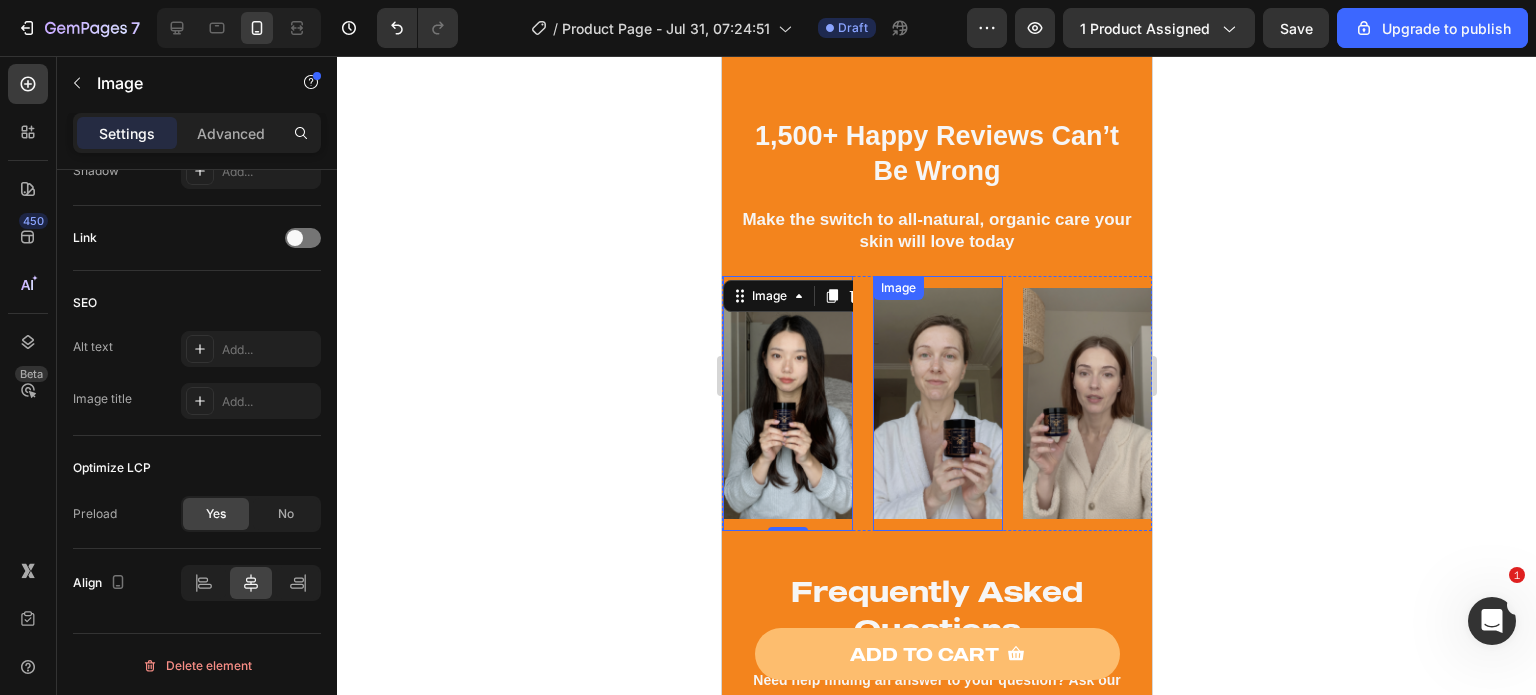 click at bounding box center (937, 403) 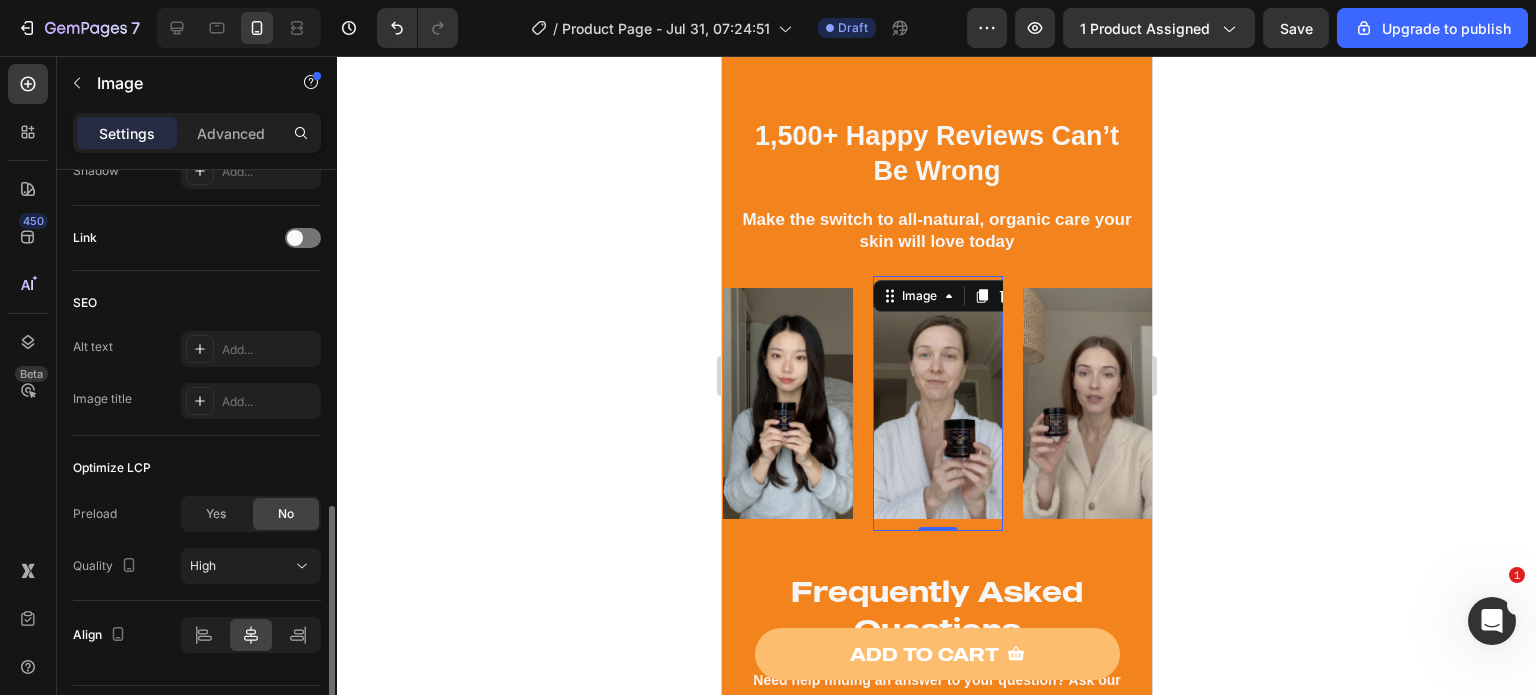 scroll, scrollTop: 873, scrollLeft: 0, axis: vertical 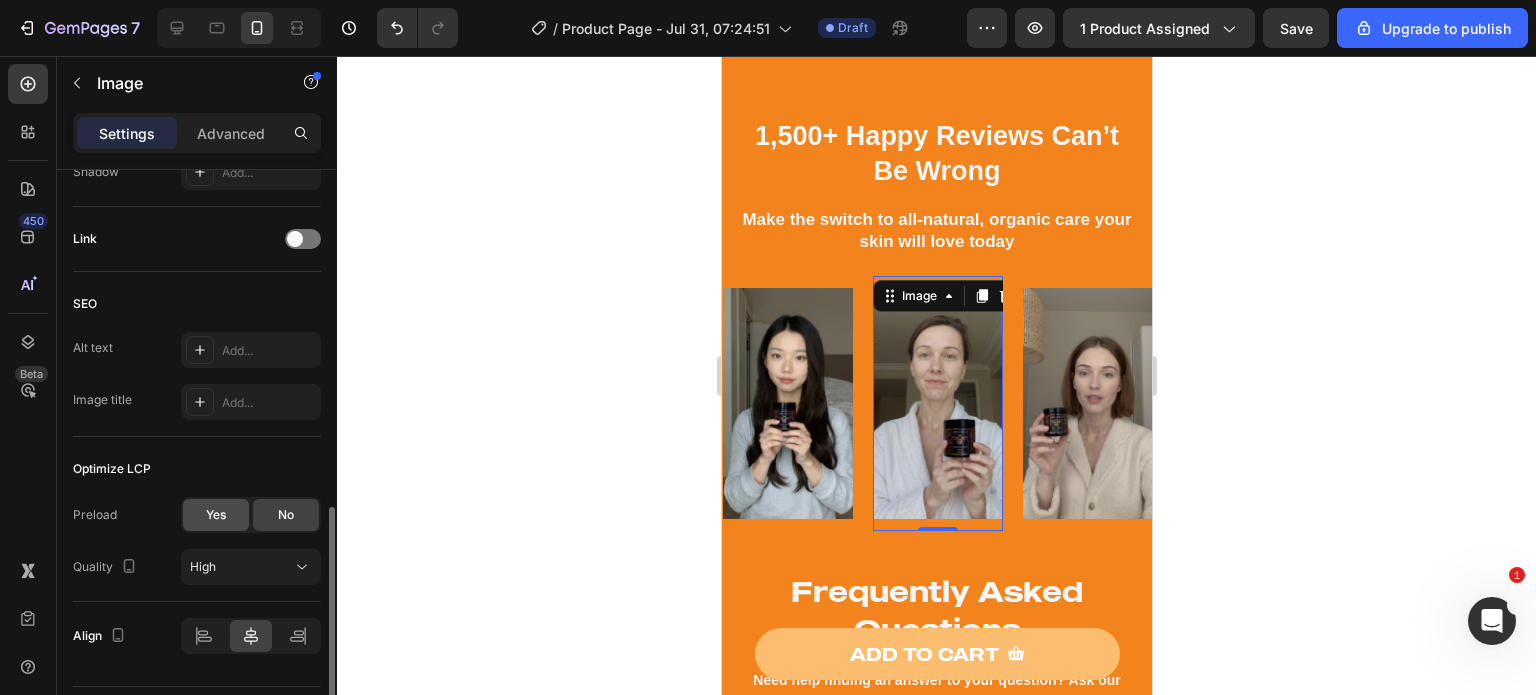 click on "Yes" 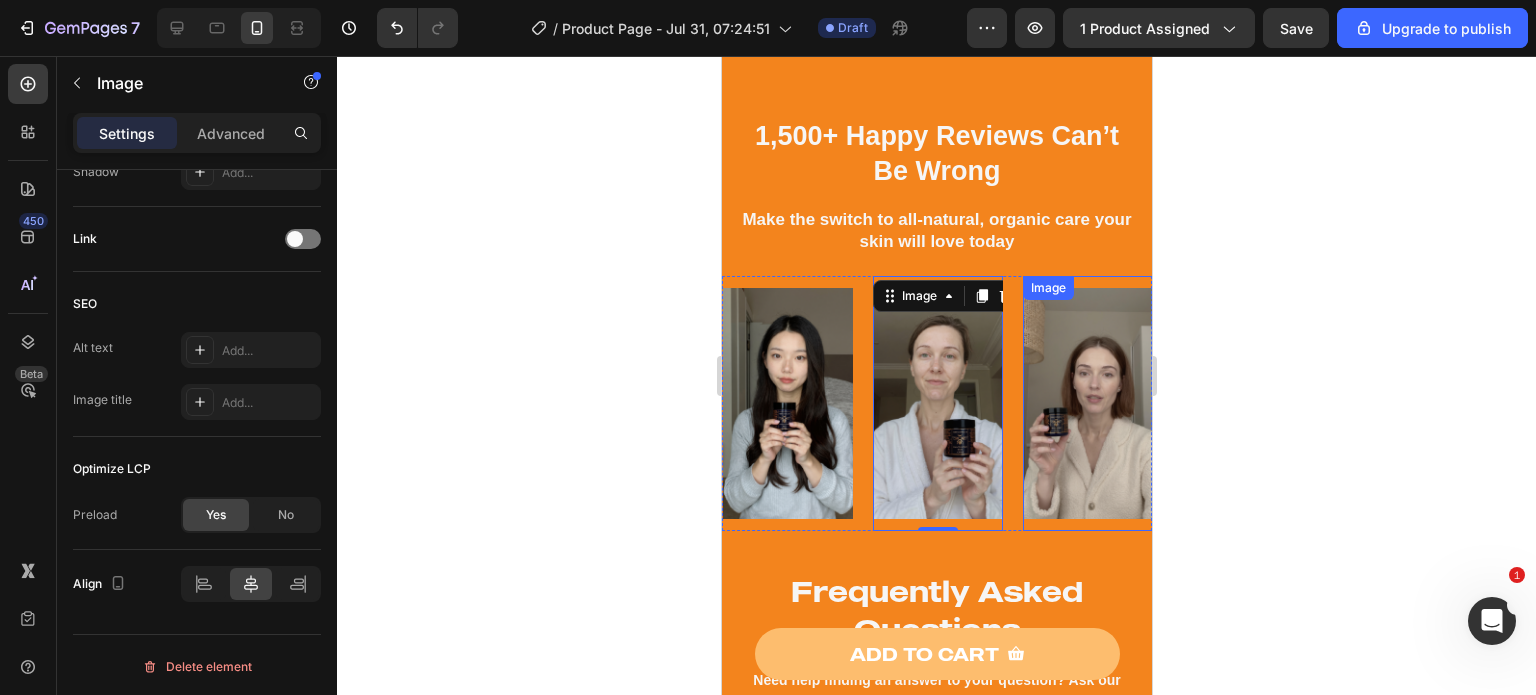 click at bounding box center [1087, 403] 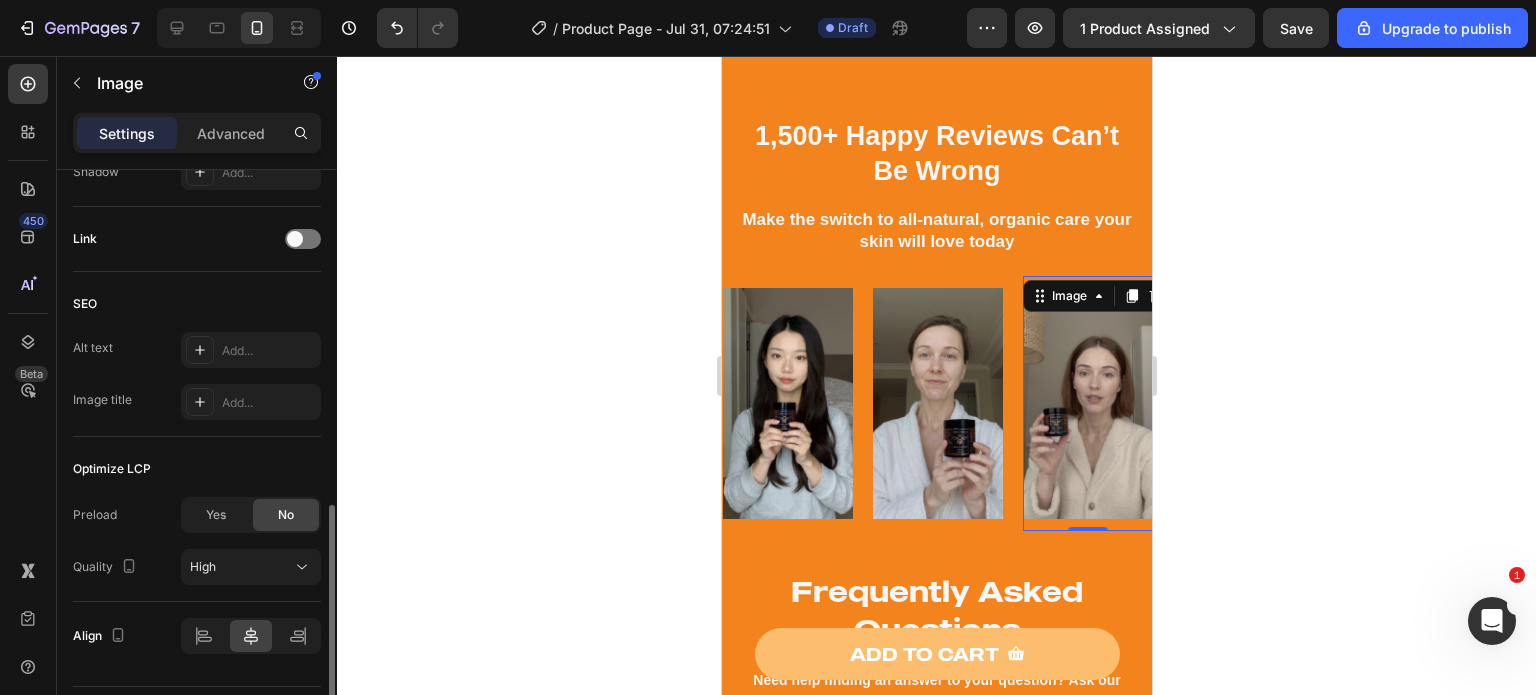 scroll, scrollTop: 872, scrollLeft: 0, axis: vertical 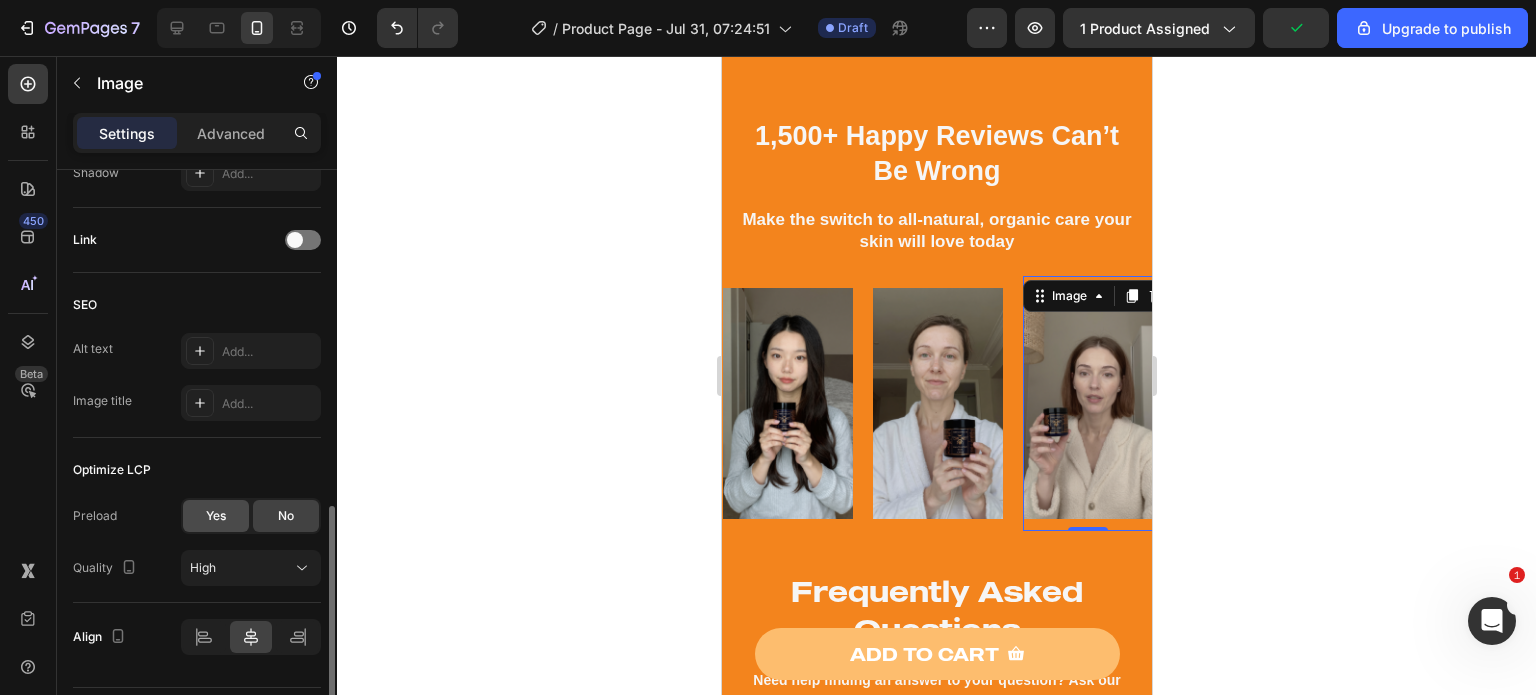 click on "Yes" 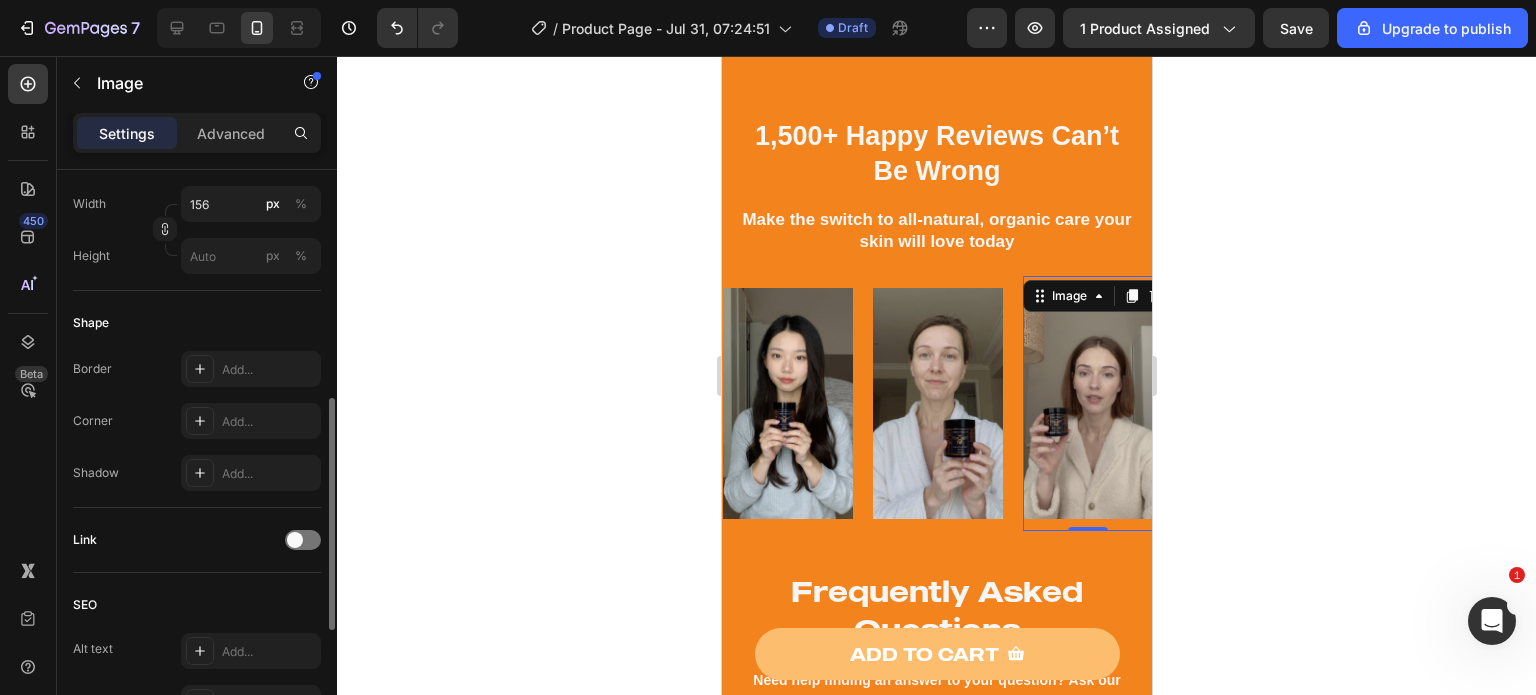 scroll, scrollTop: 0, scrollLeft: 0, axis: both 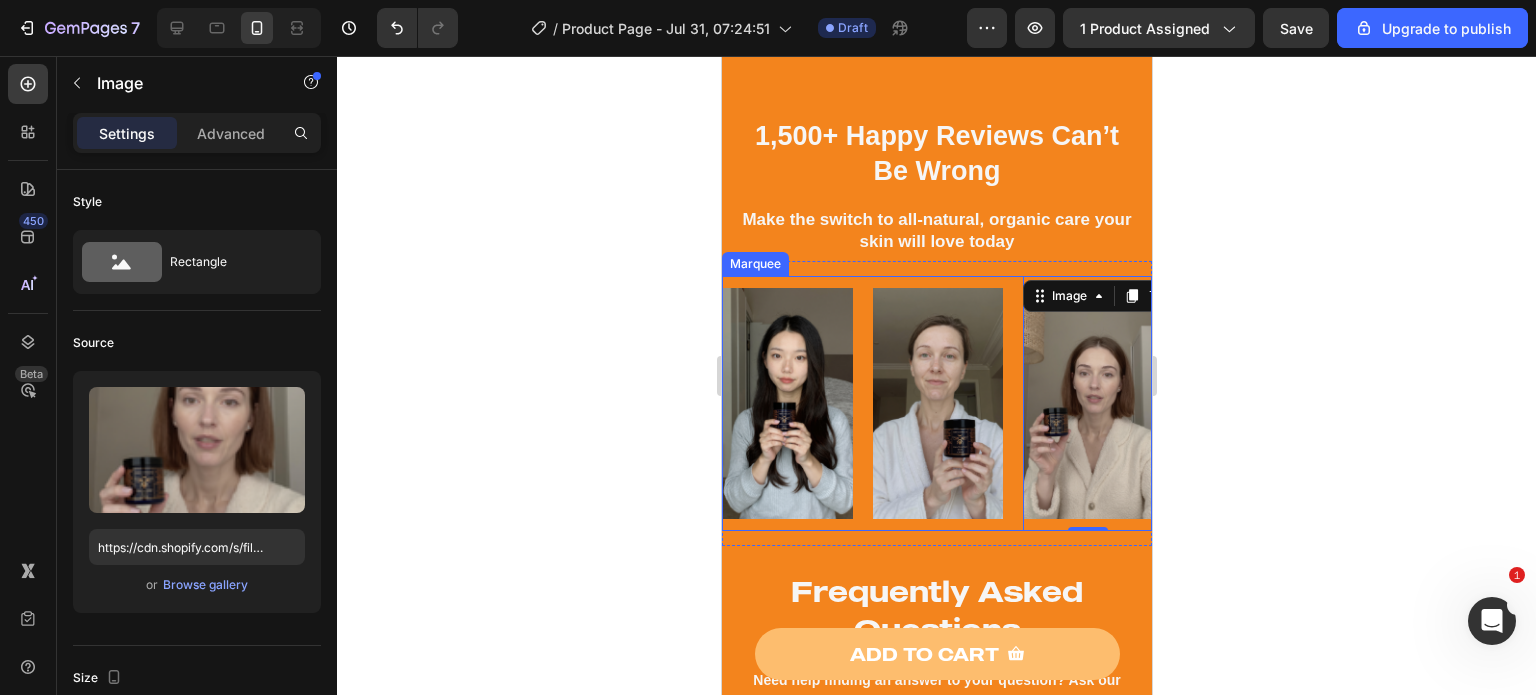 click on "Image" at bounding box center [797, 403] 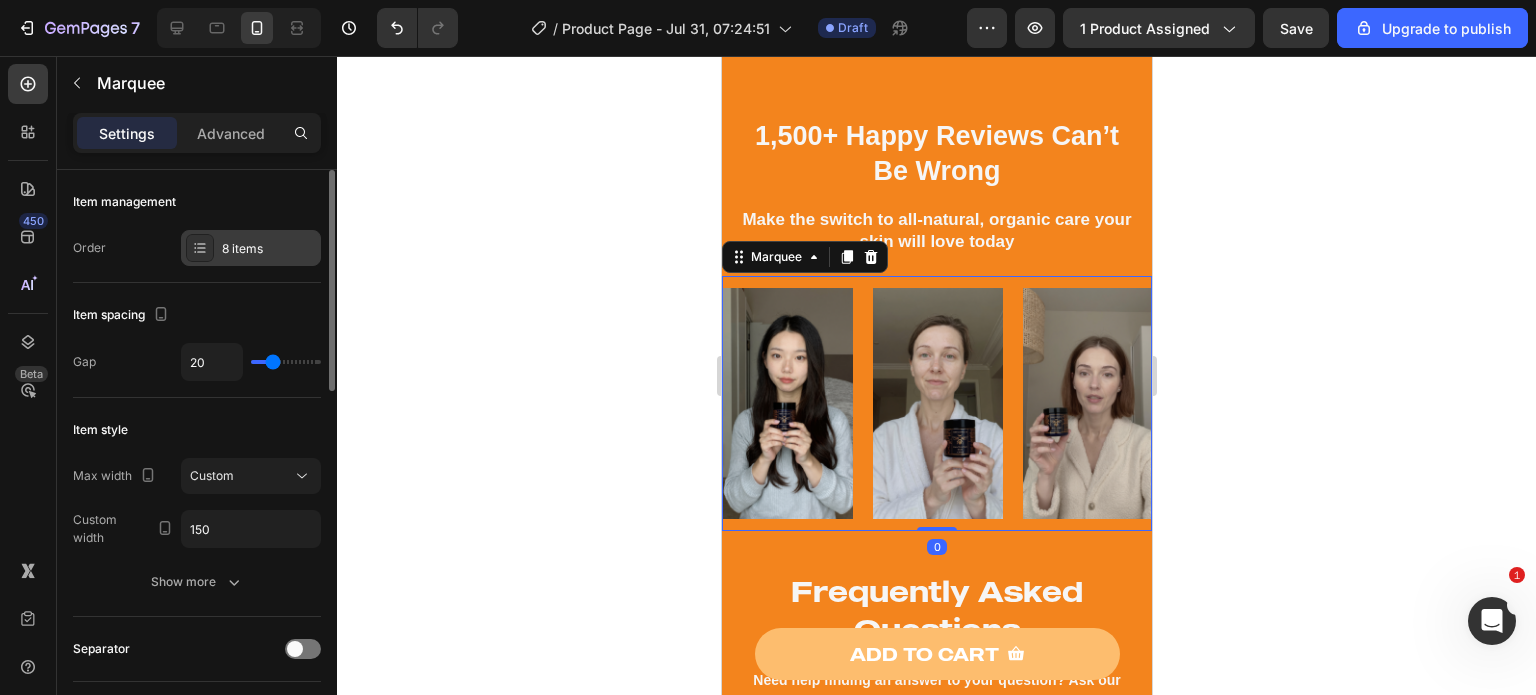 click on "8 items" at bounding box center (269, 249) 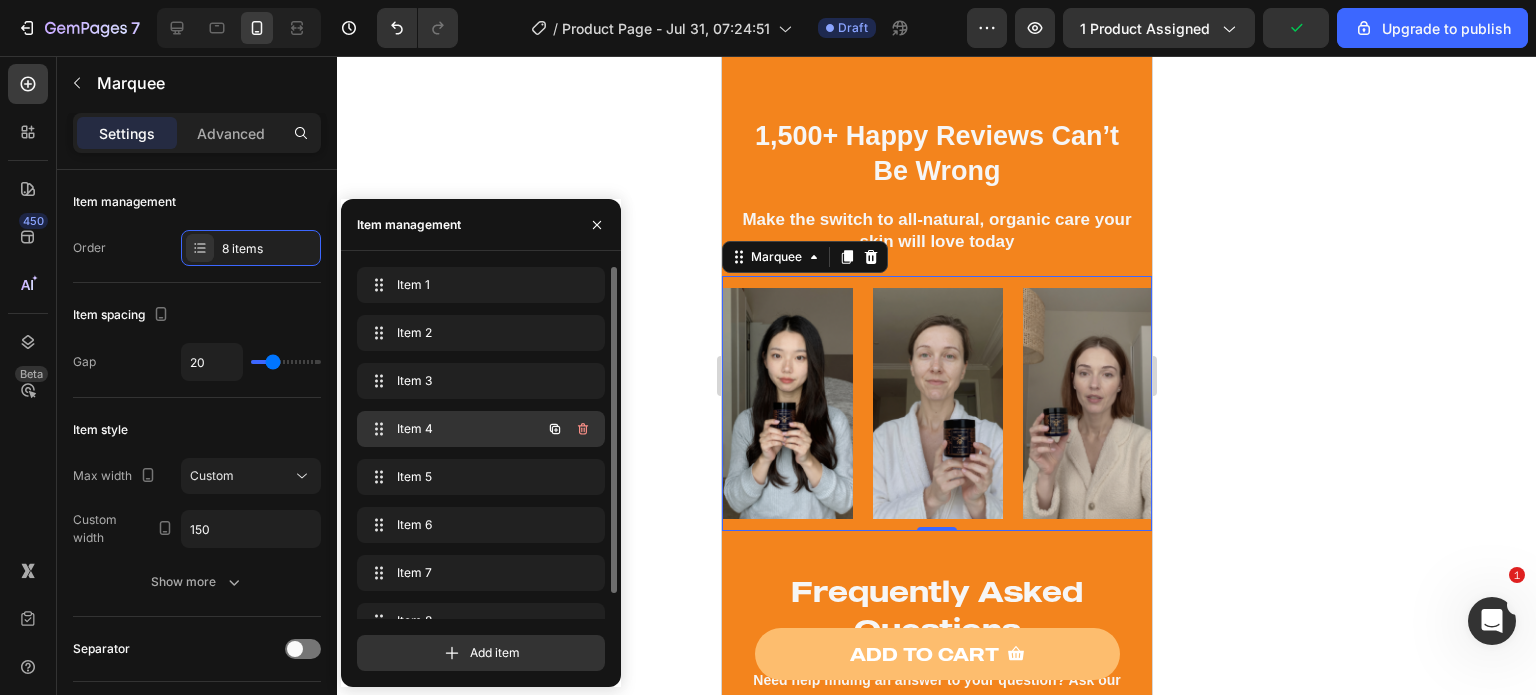 click on "Item 4" at bounding box center (453, 429) 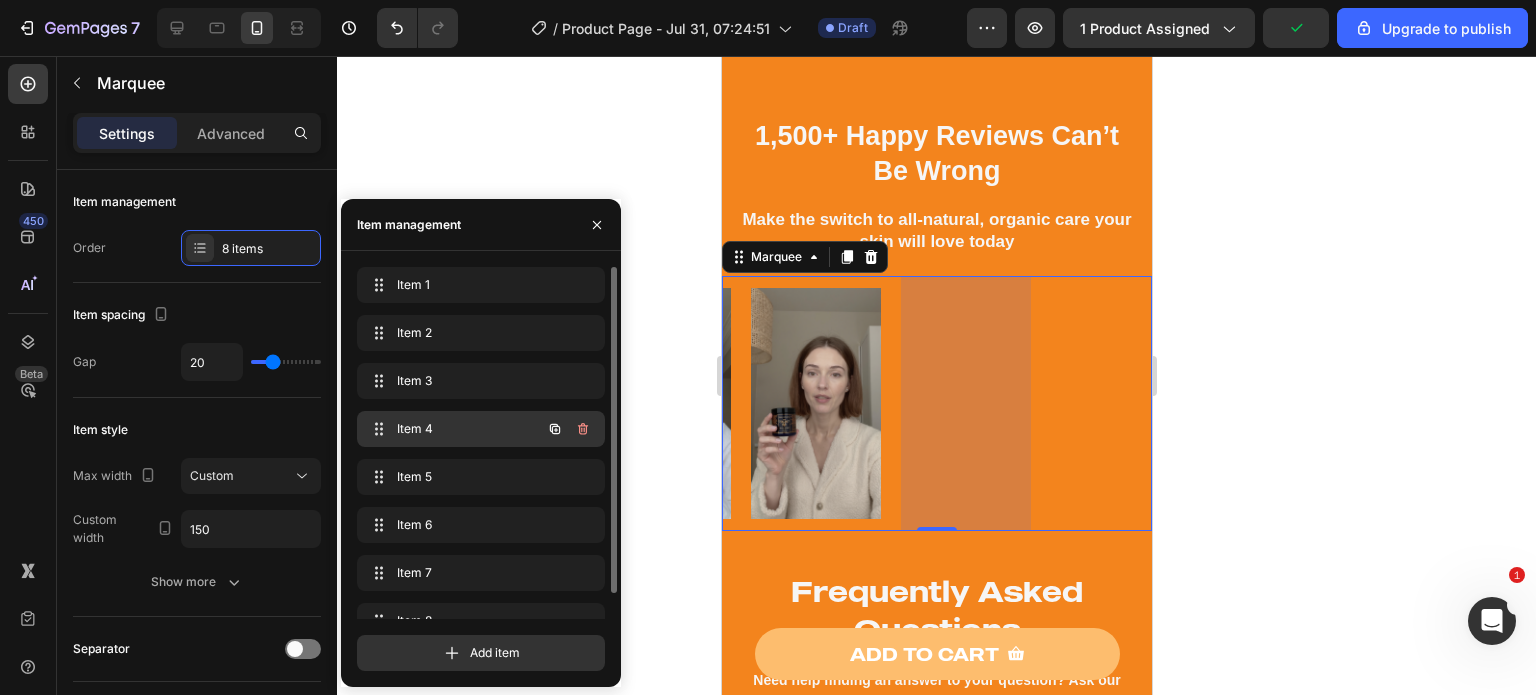 scroll, scrollTop: 0, scrollLeft: 308, axis: horizontal 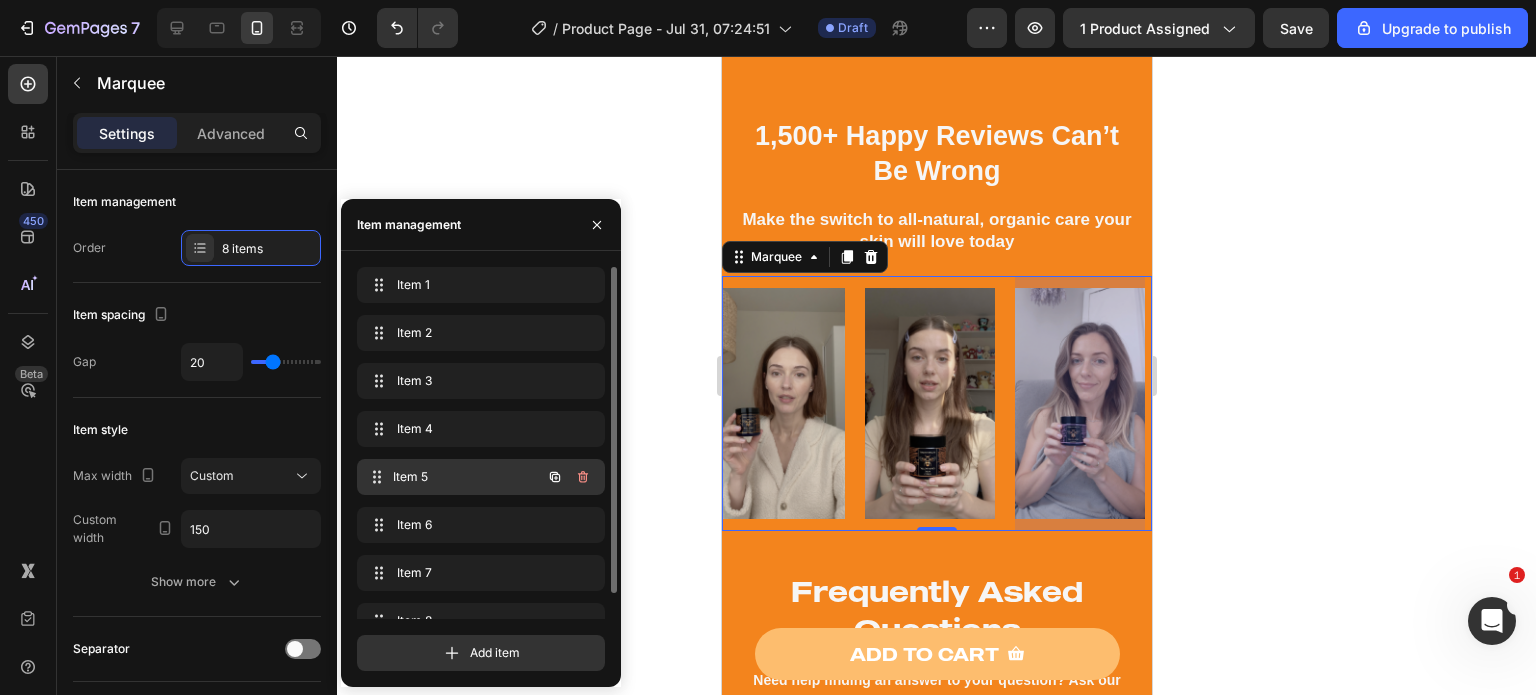 click on "Item 5" at bounding box center (467, 477) 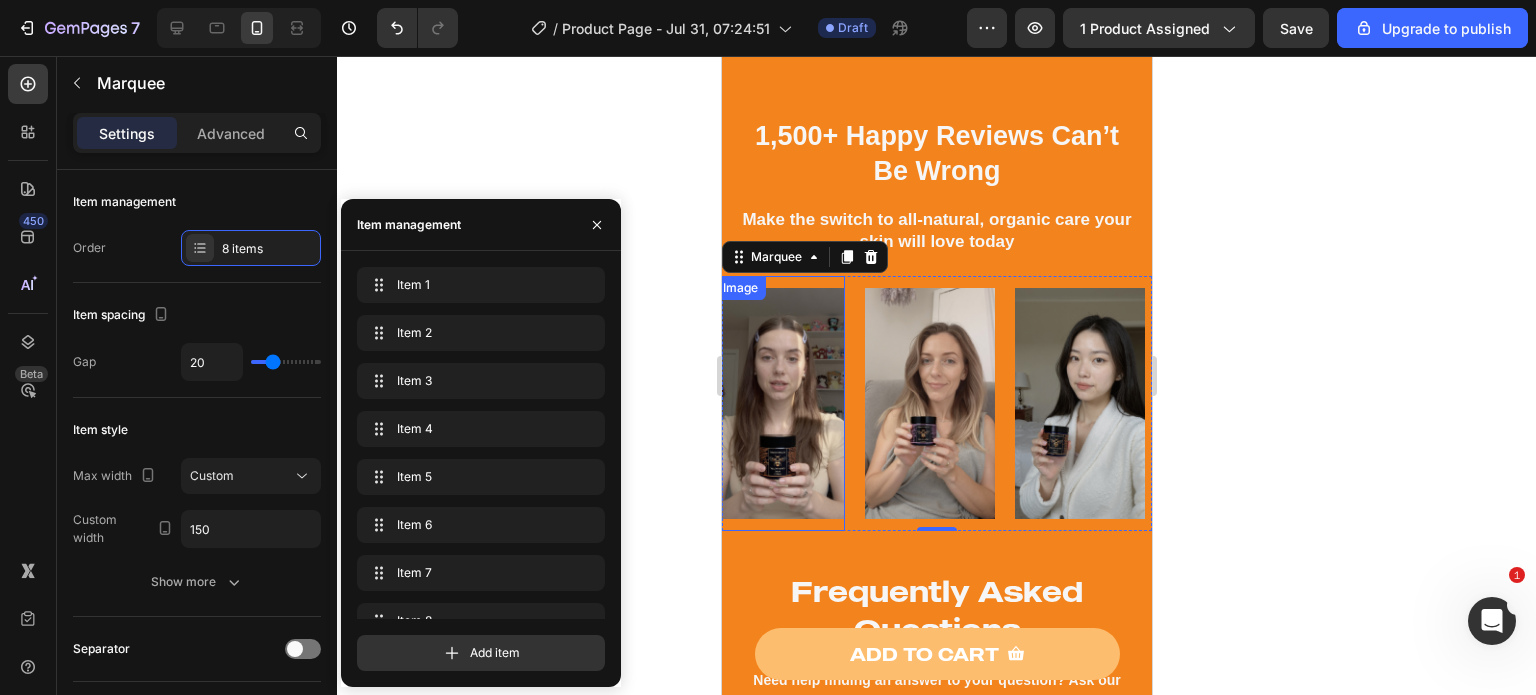 click at bounding box center (779, 403) 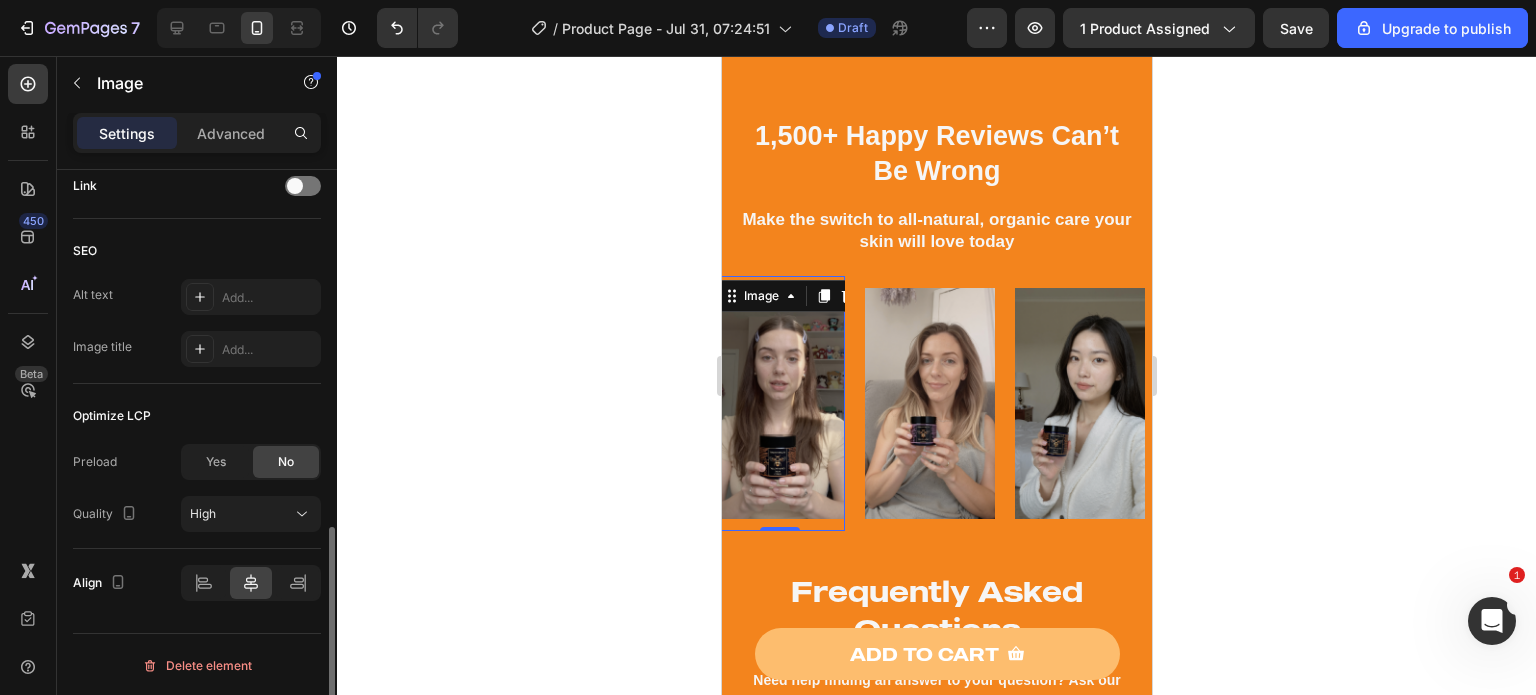 scroll, scrollTop: 926, scrollLeft: 0, axis: vertical 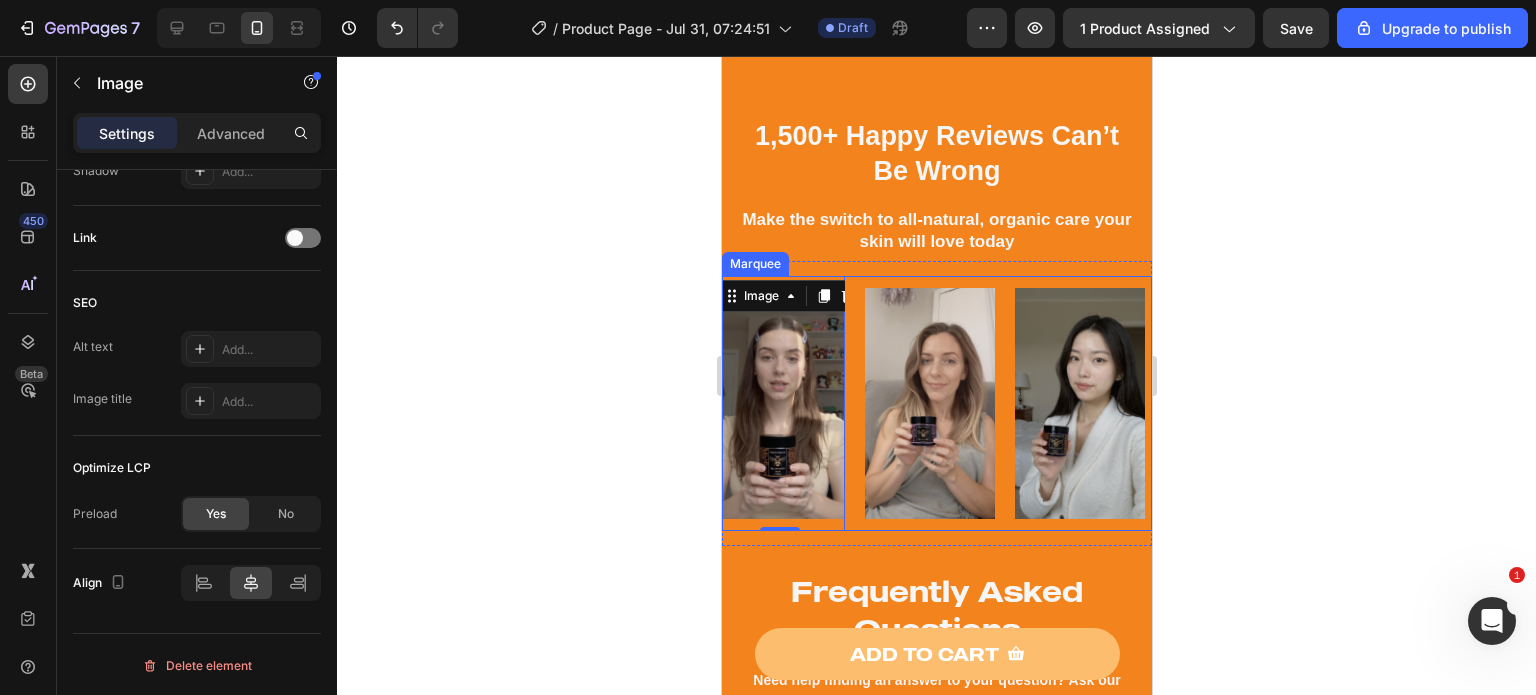 click at bounding box center [929, 403] 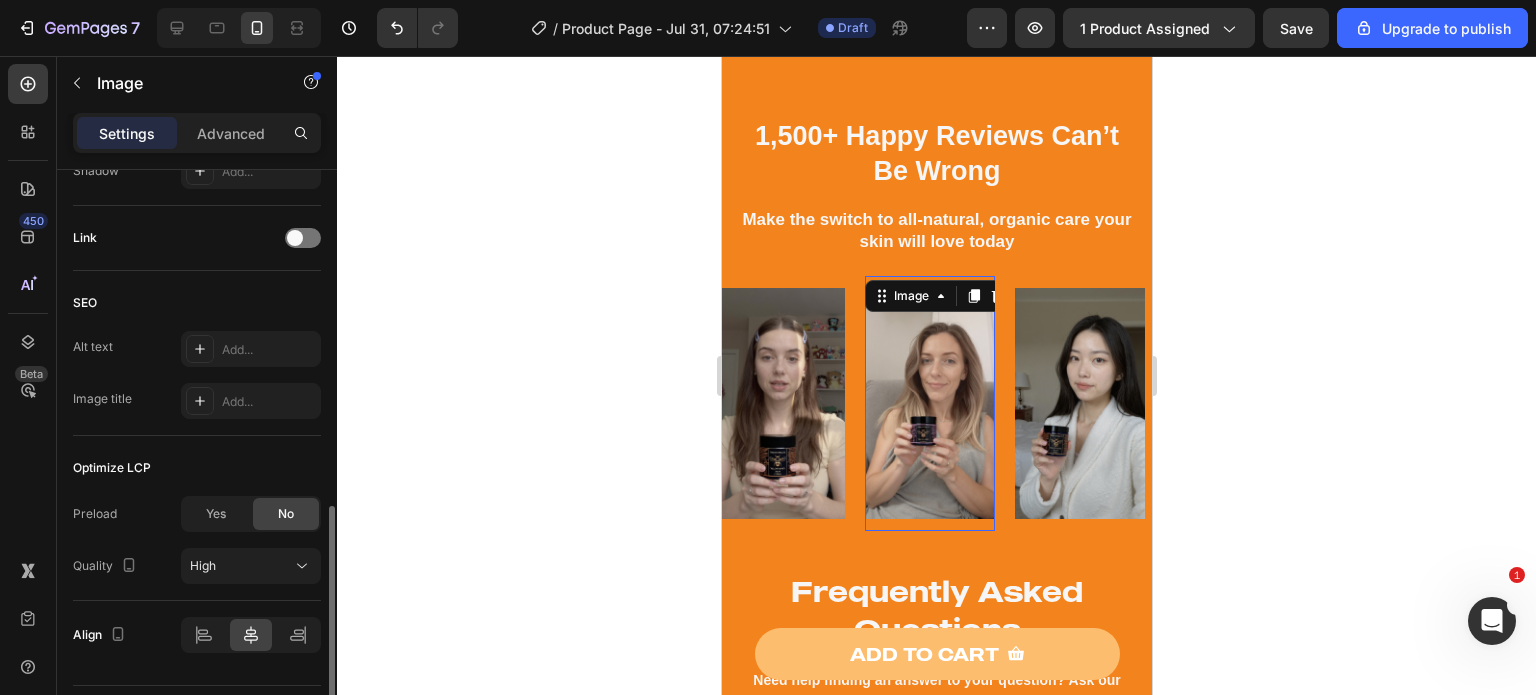 scroll, scrollTop: 873, scrollLeft: 0, axis: vertical 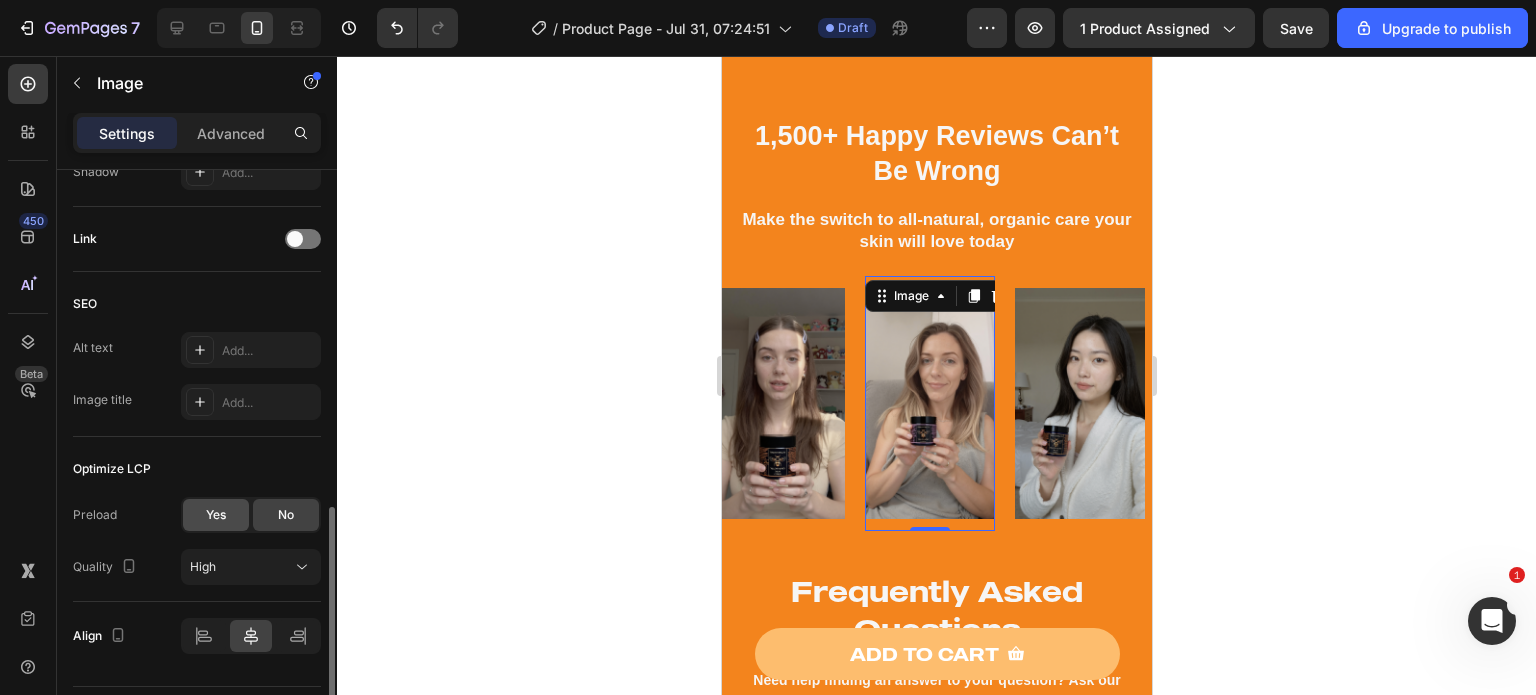 click on "Yes" 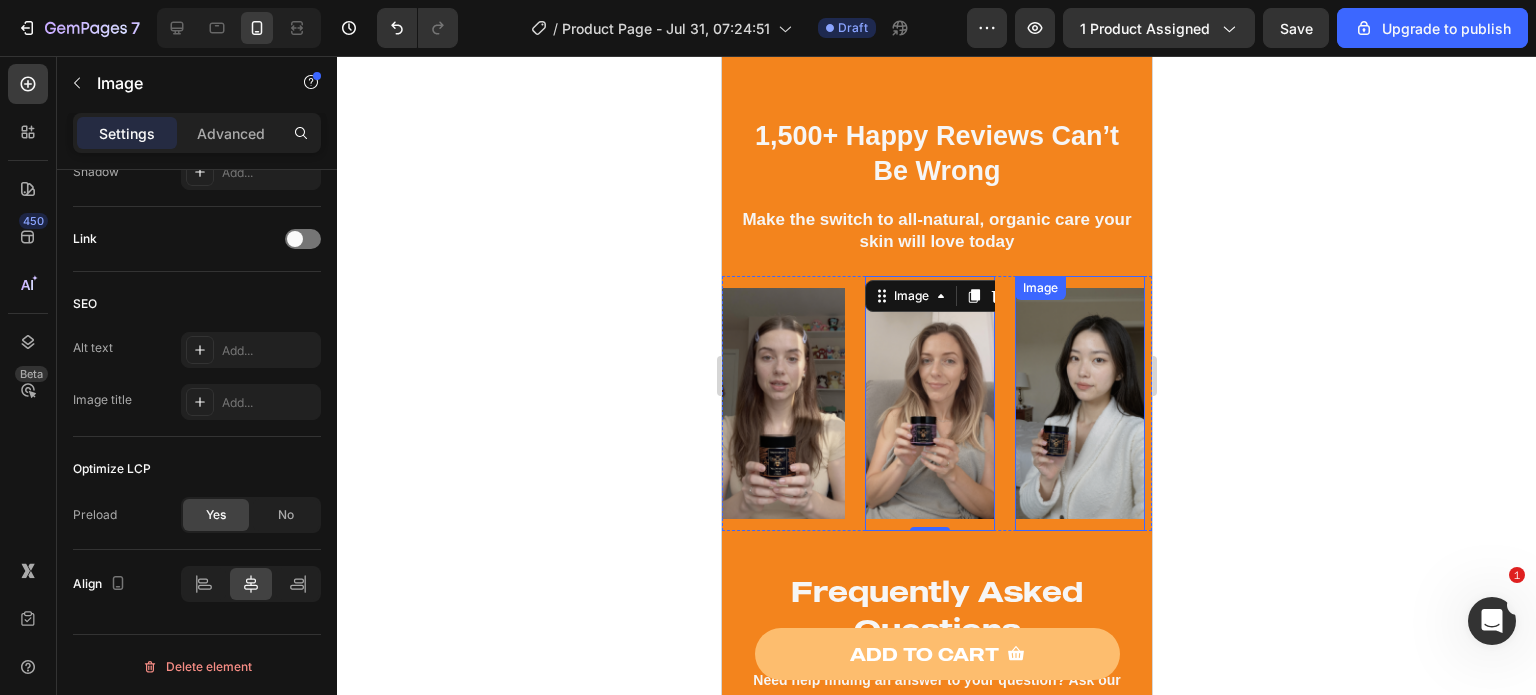 click at bounding box center (1079, 403) 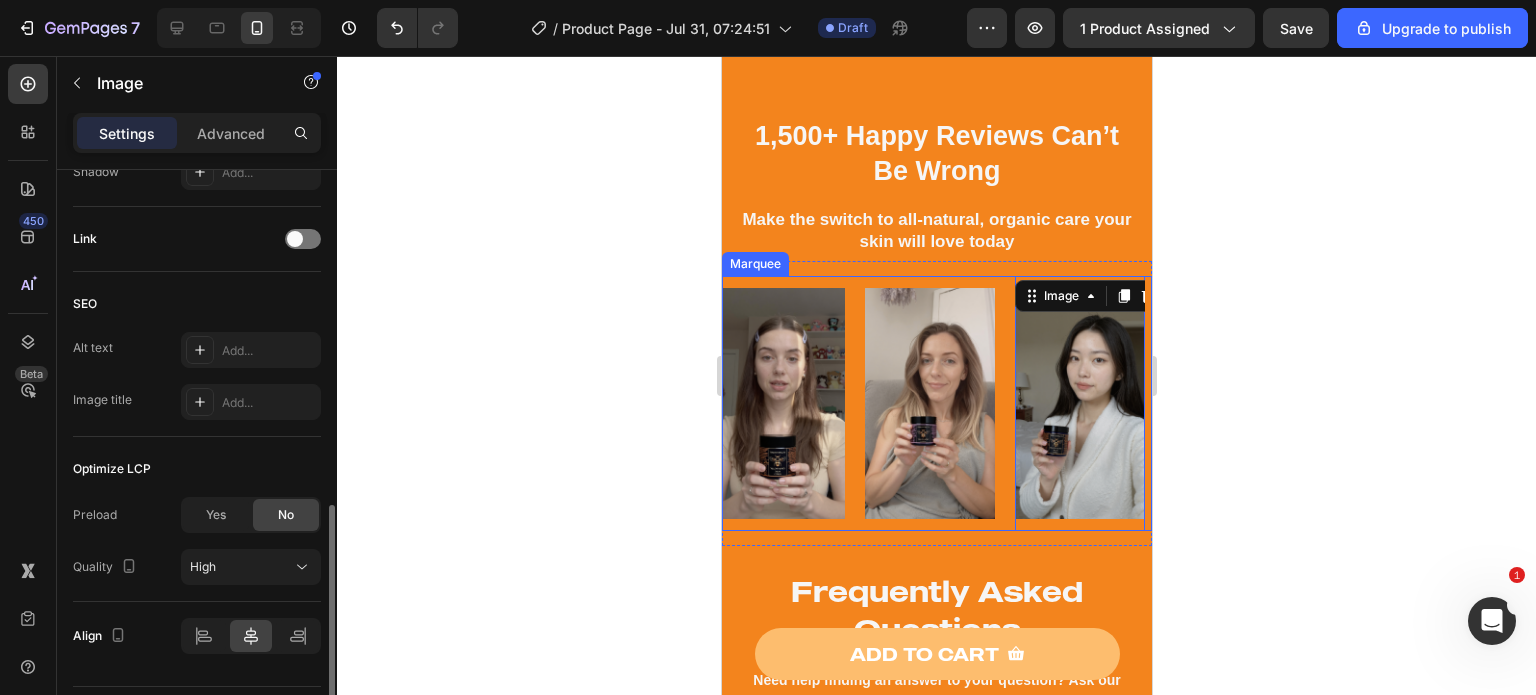 scroll, scrollTop: 872, scrollLeft: 0, axis: vertical 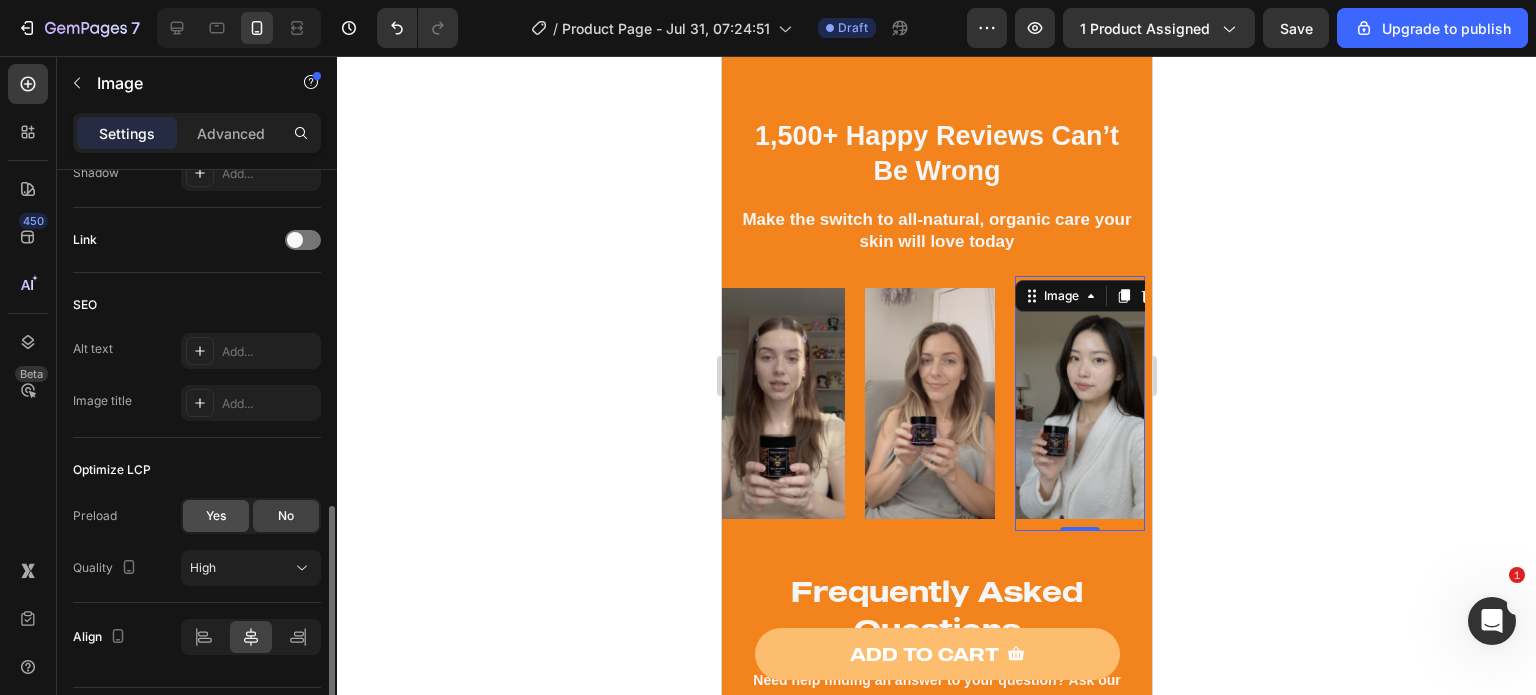 click on "Yes" 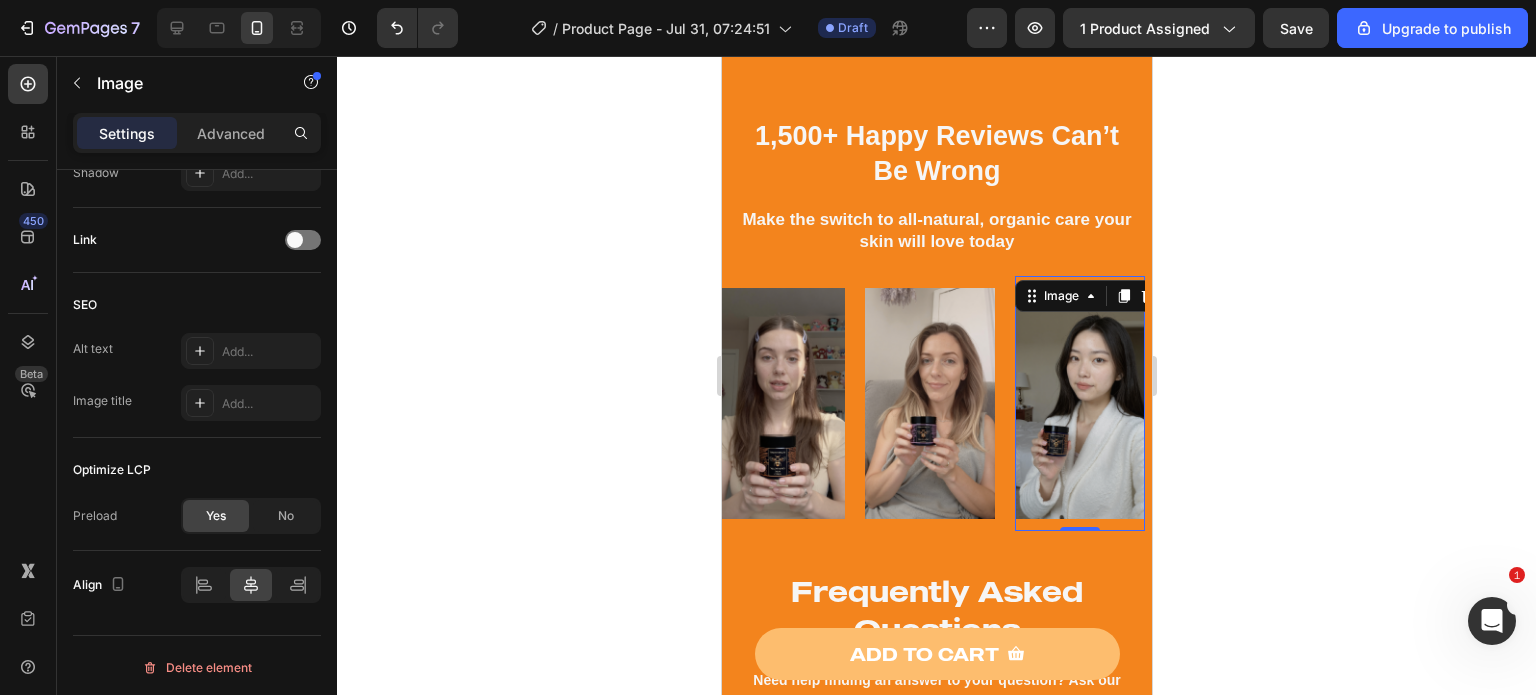 click 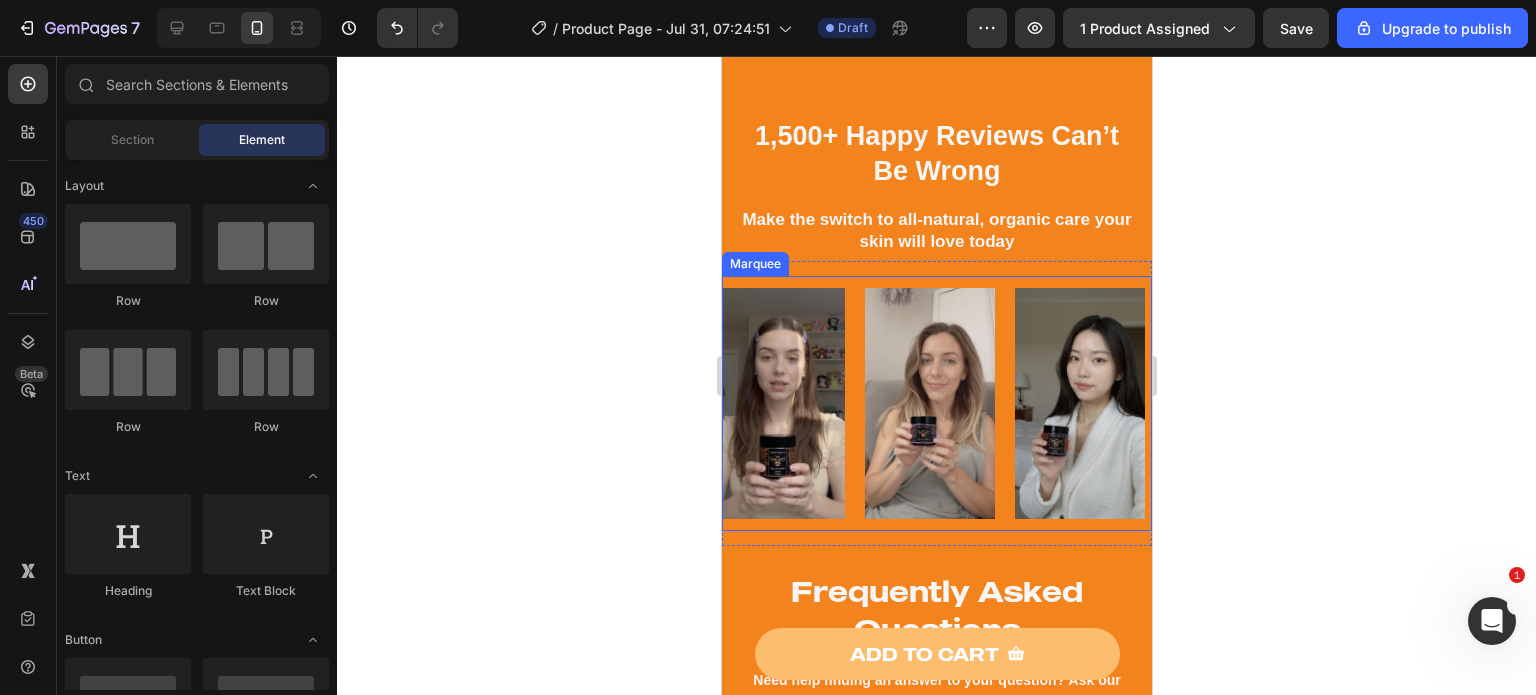 click on "Image" at bounding box center [939, 403] 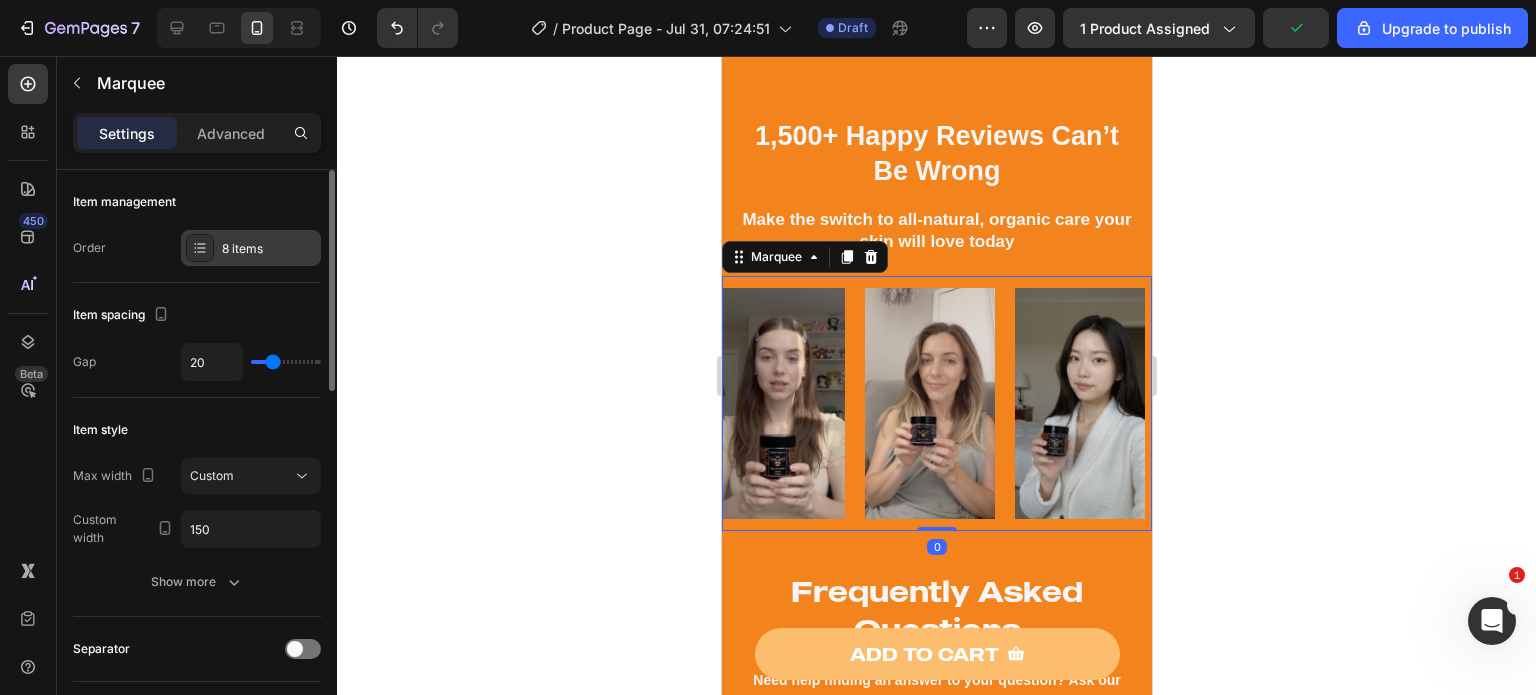 click on "8 items" at bounding box center (269, 249) 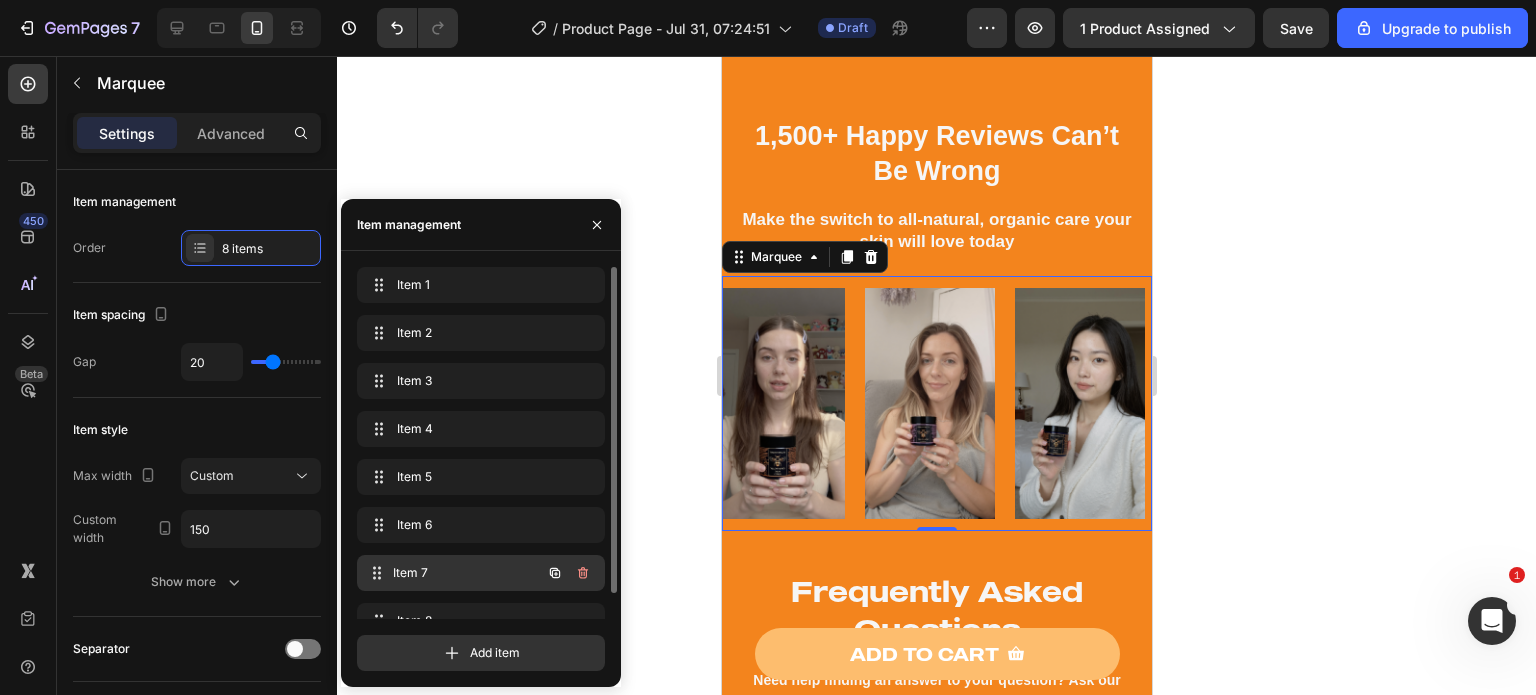 click on "Item 7" at bounding box center (467, 573) 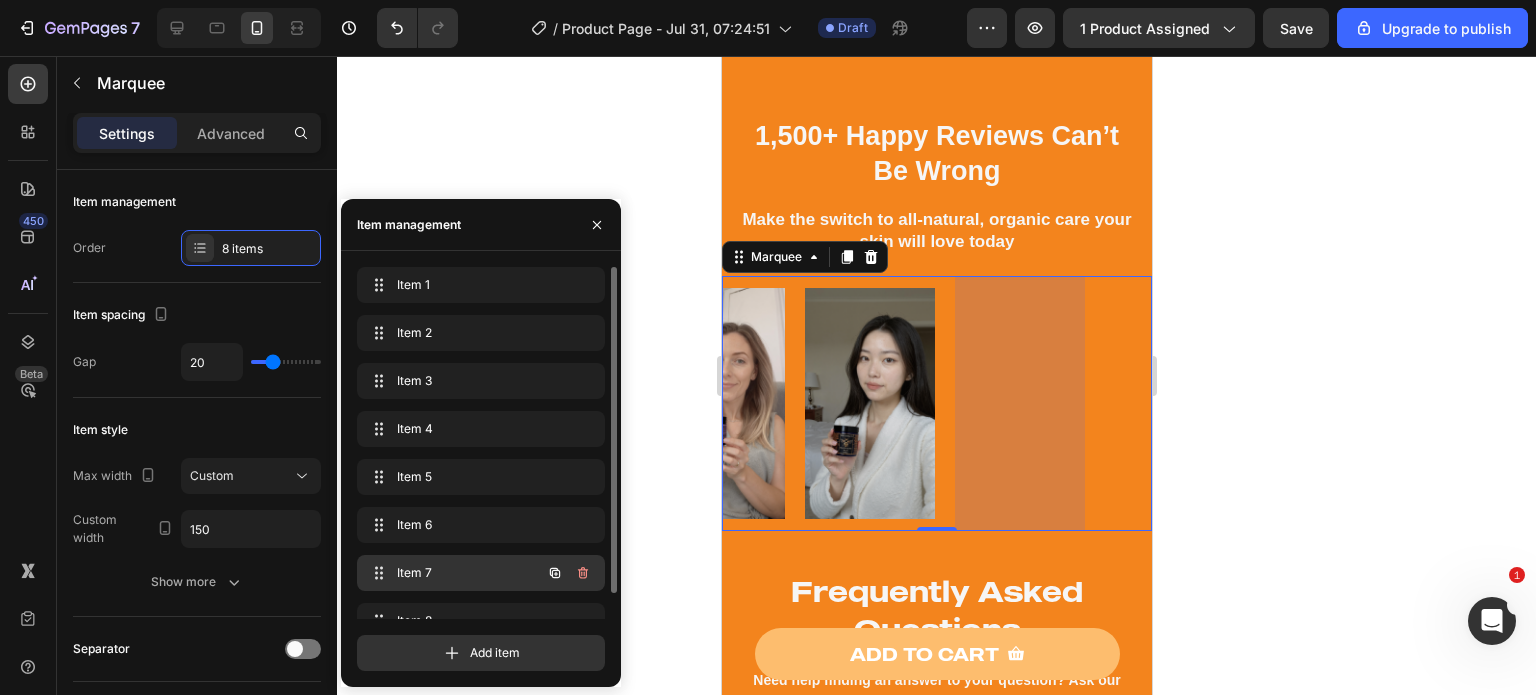 scroll, scrollTop: 0, scrollLeft: 758, axis: horizontal 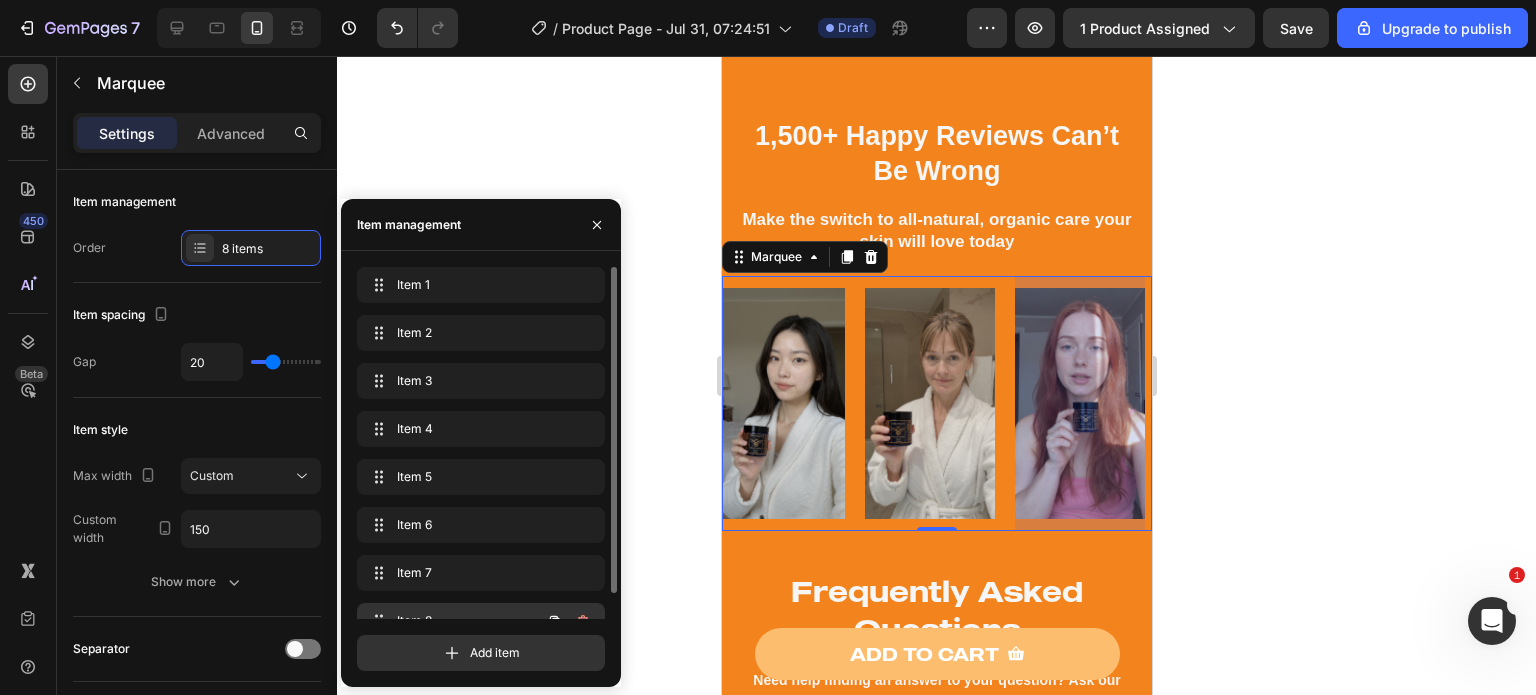 click on "Item 8 Item 8" at bounding box center (453, 621) 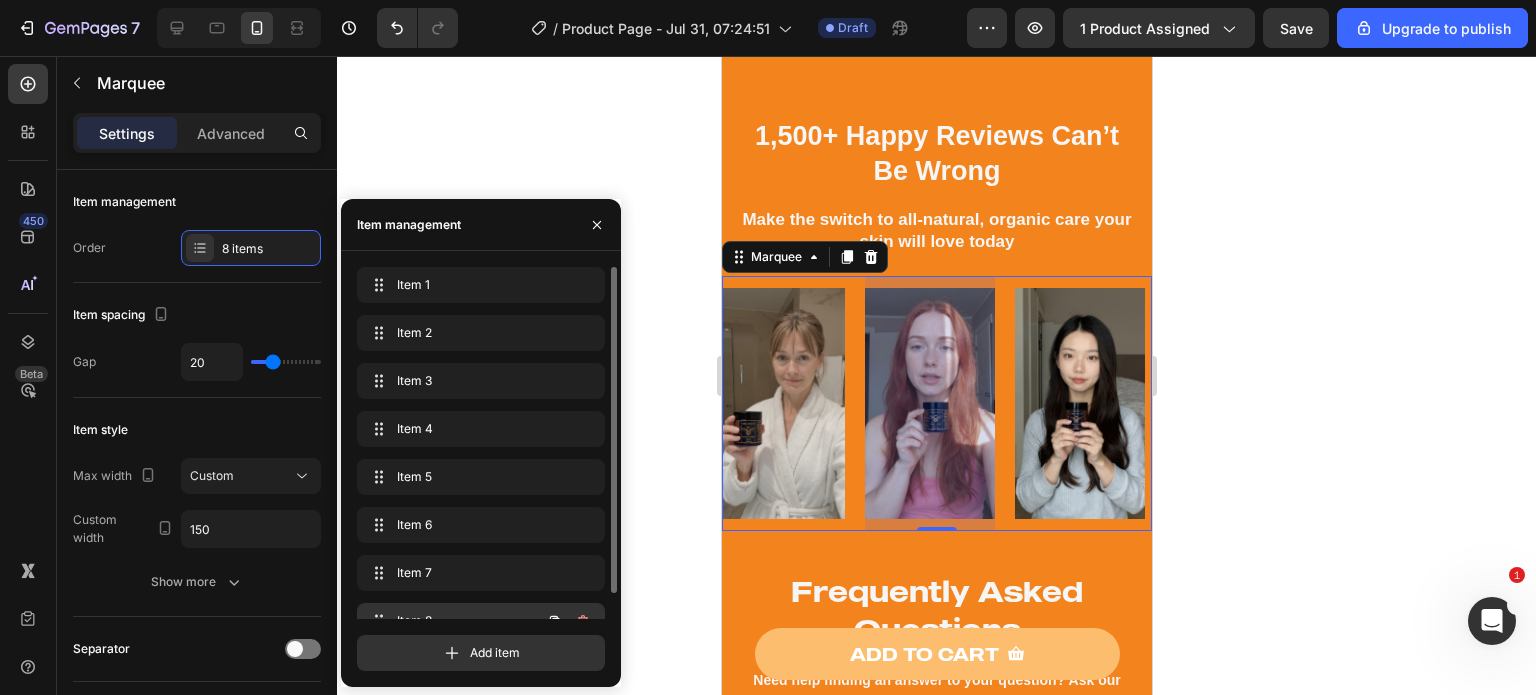 scroll, scrollTop: 0, scrollLeft: 908, axis: horizontal 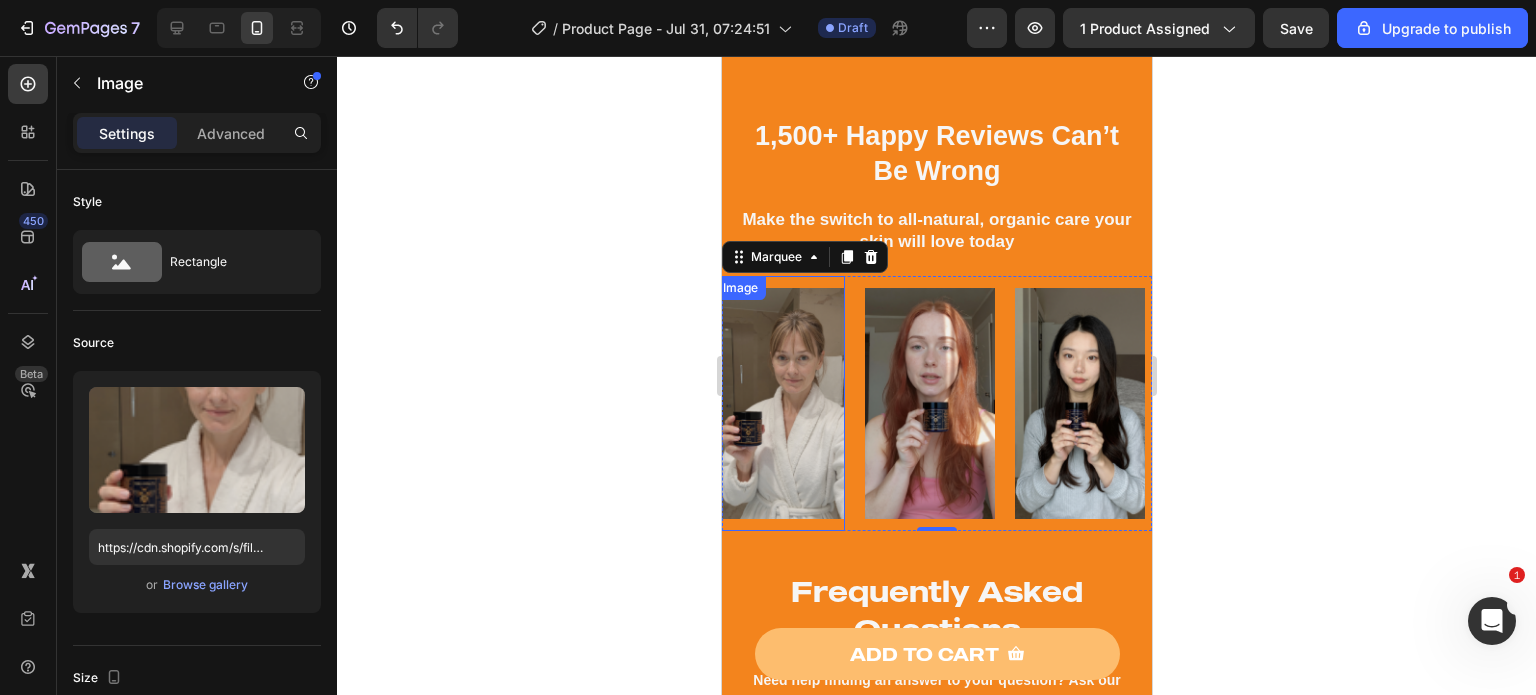 click at bounding box center [779, 403] 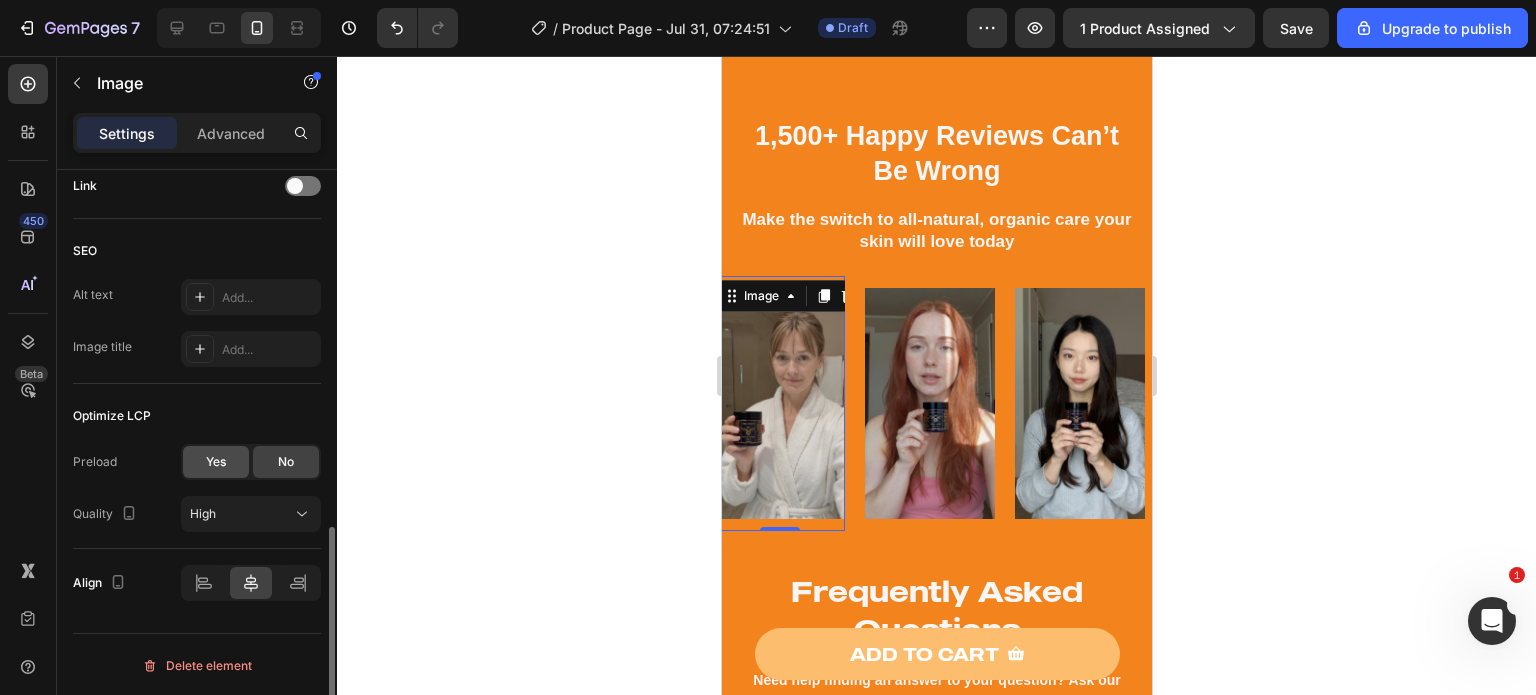 click on "Yes" 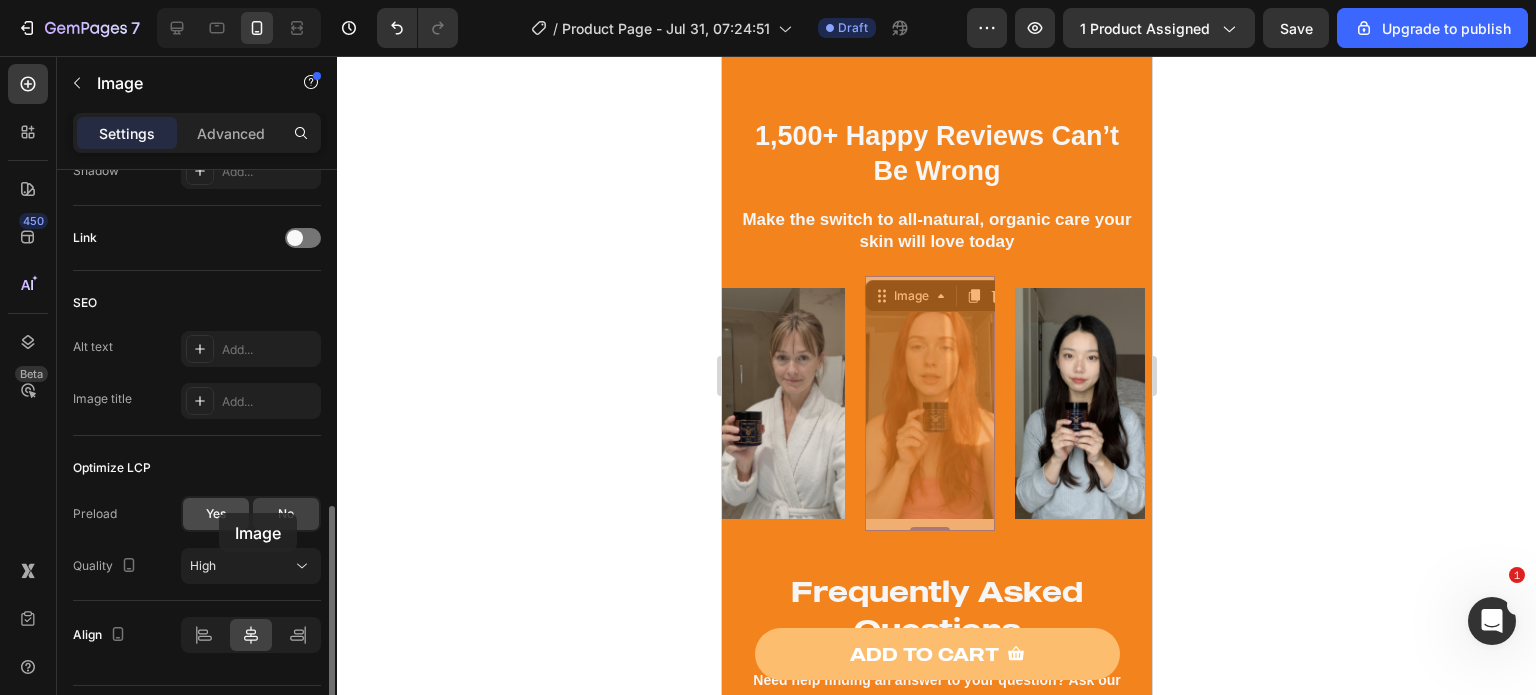 scroll, scrollTop: 873, scrollLeft: 0, axis: vertical 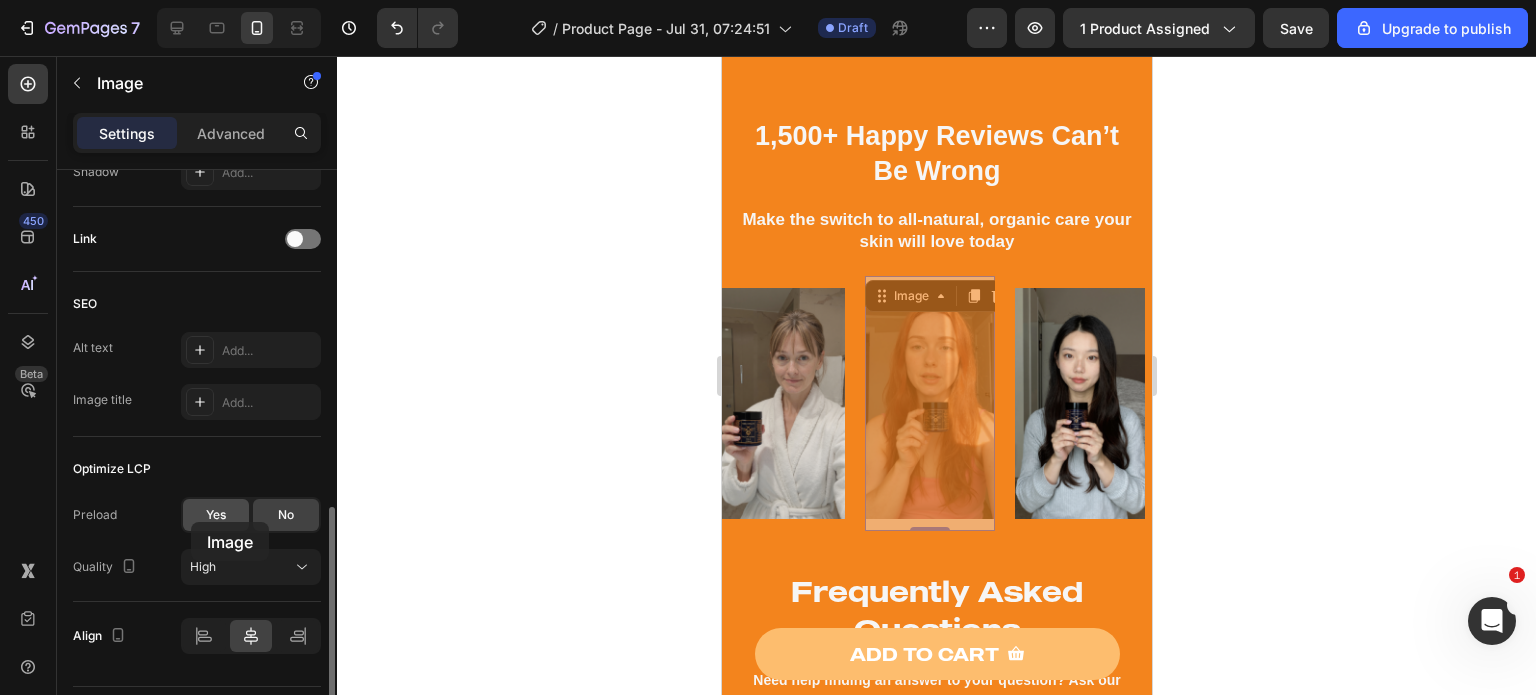 click on "Yes" 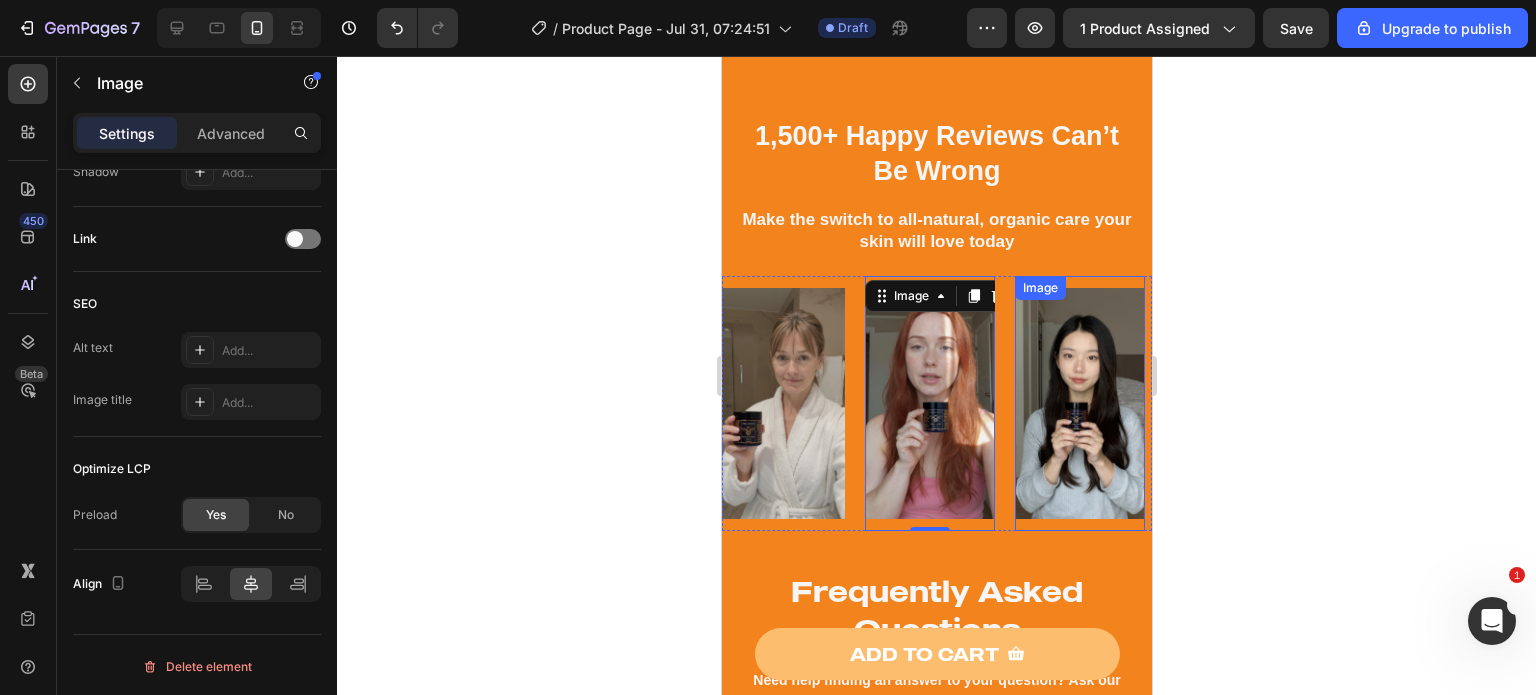 click at bounding box center [1079, 403] 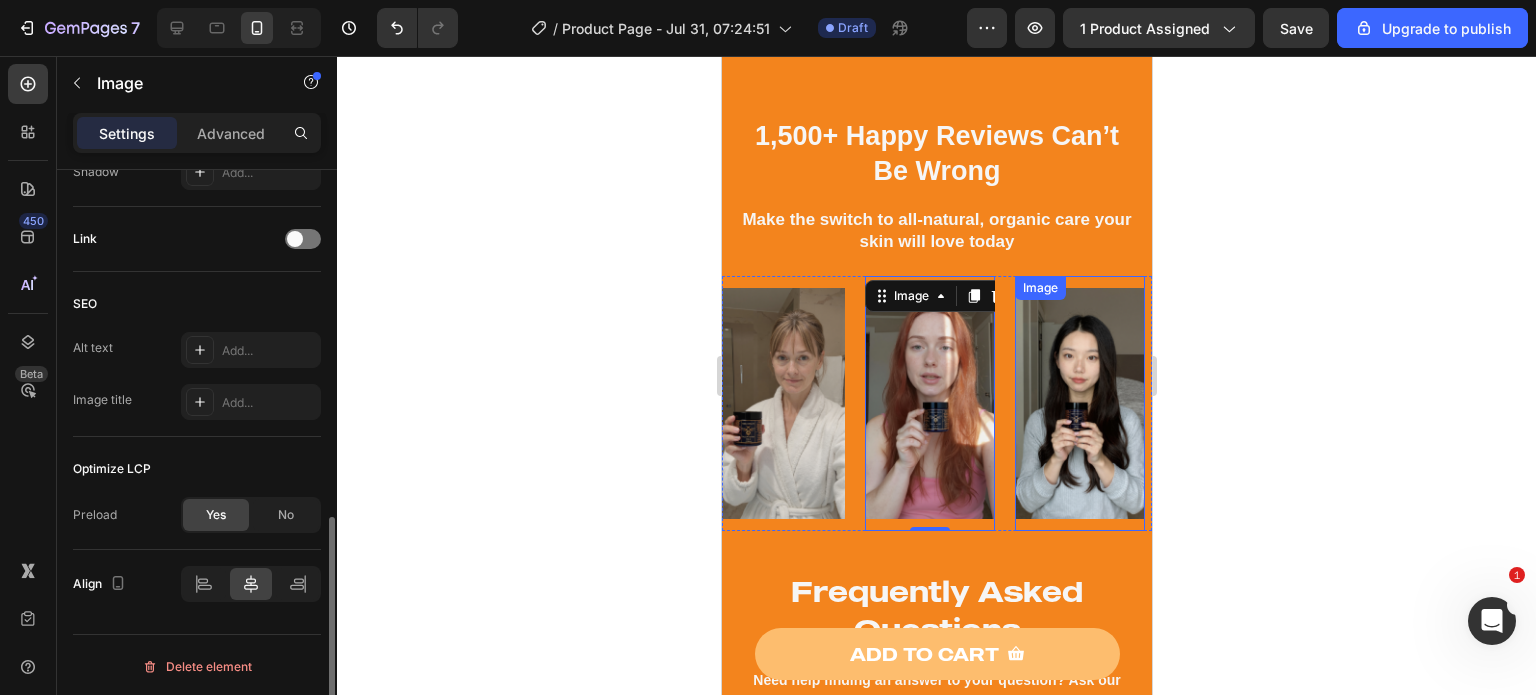 scroll, scrollTop: 872, scrollLeft: 0, axis: vertical 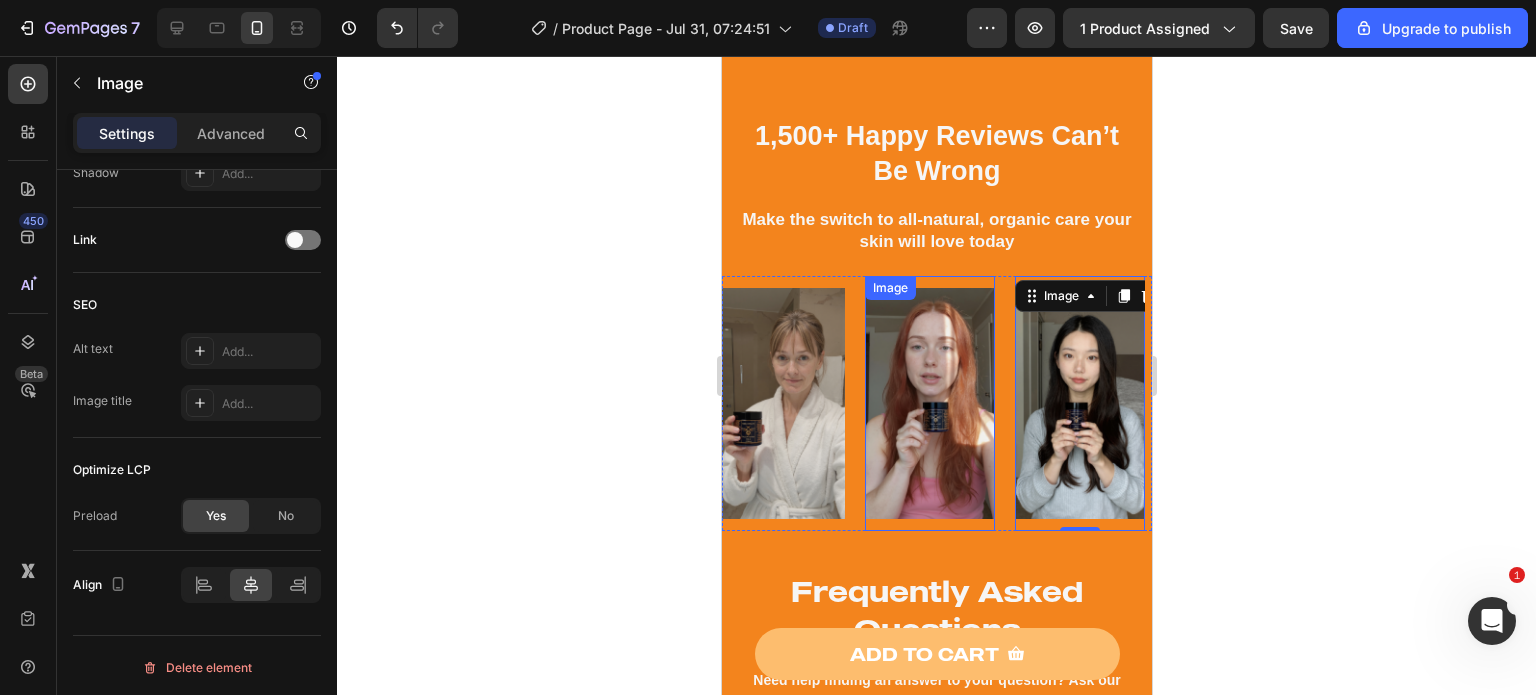 click at bounding box center (929, 403) 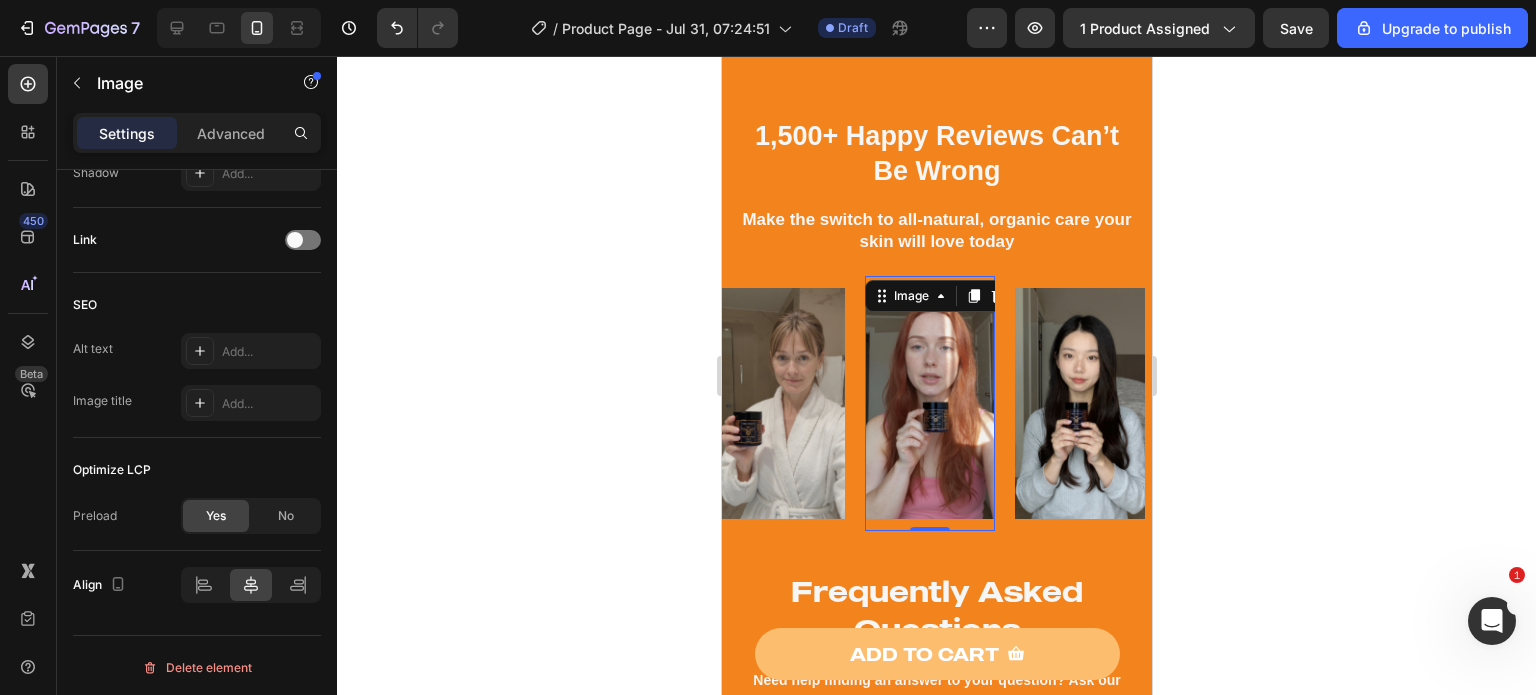 scroll, scrollTop: 872, scrollLeft: 0, axis: vertical 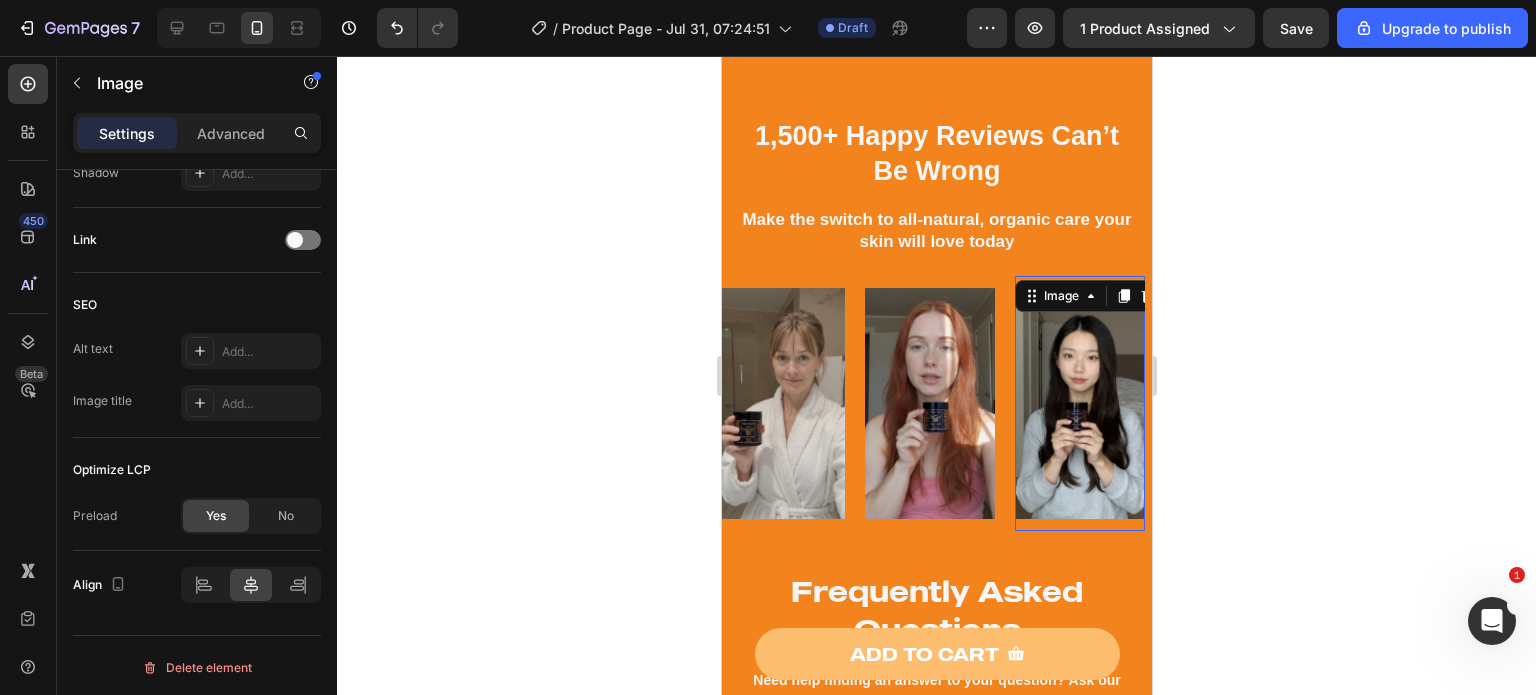 click at bounding box center (1079, 403) 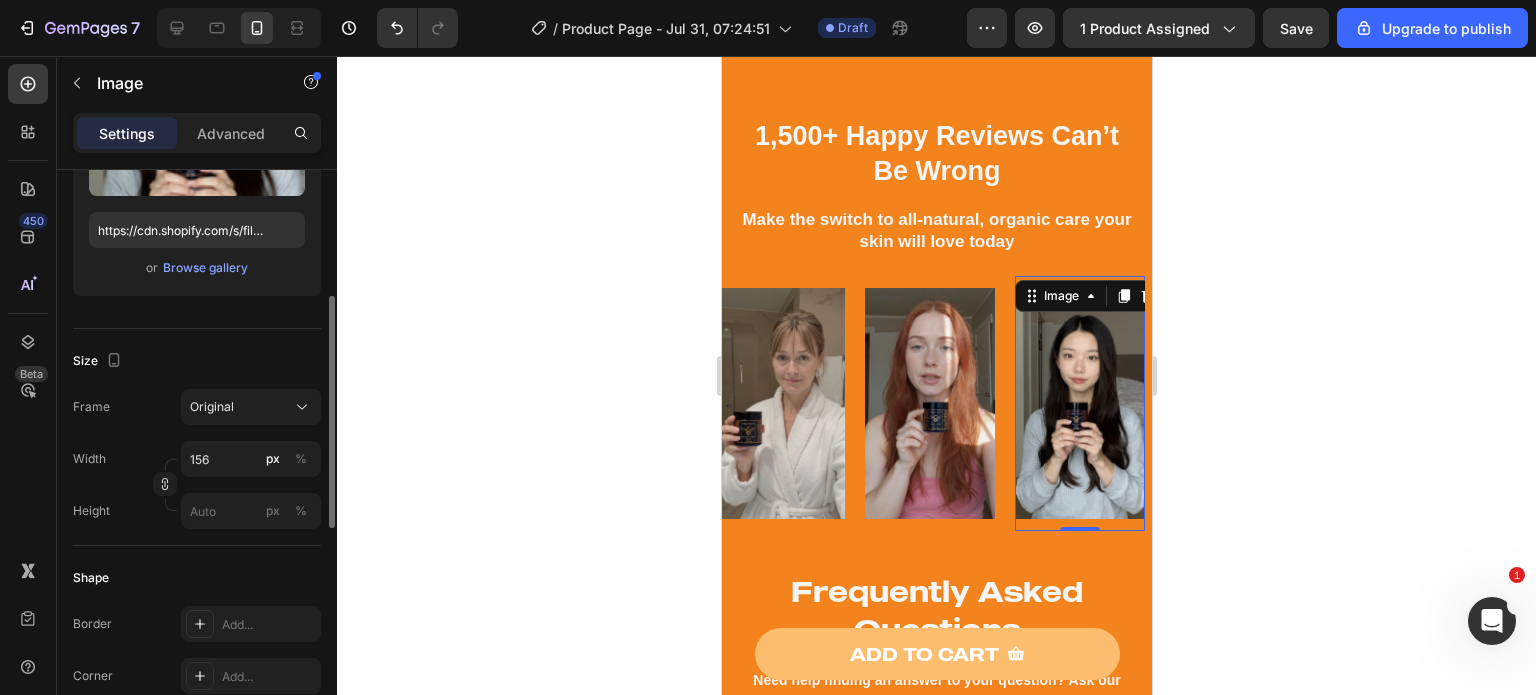 scroll, scrollTop: 0, scrollLeft: 0, axis: both 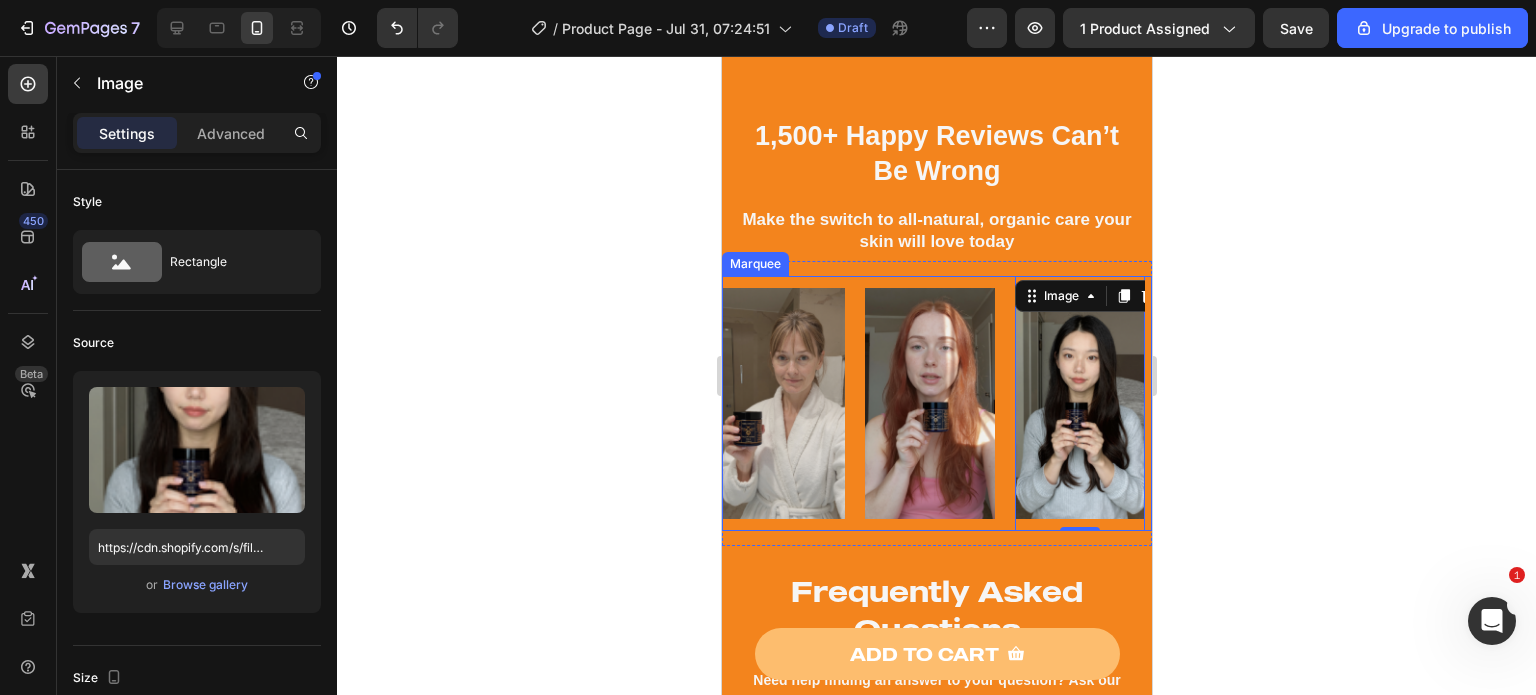 click on "Image" at bounding box center (789, 403) 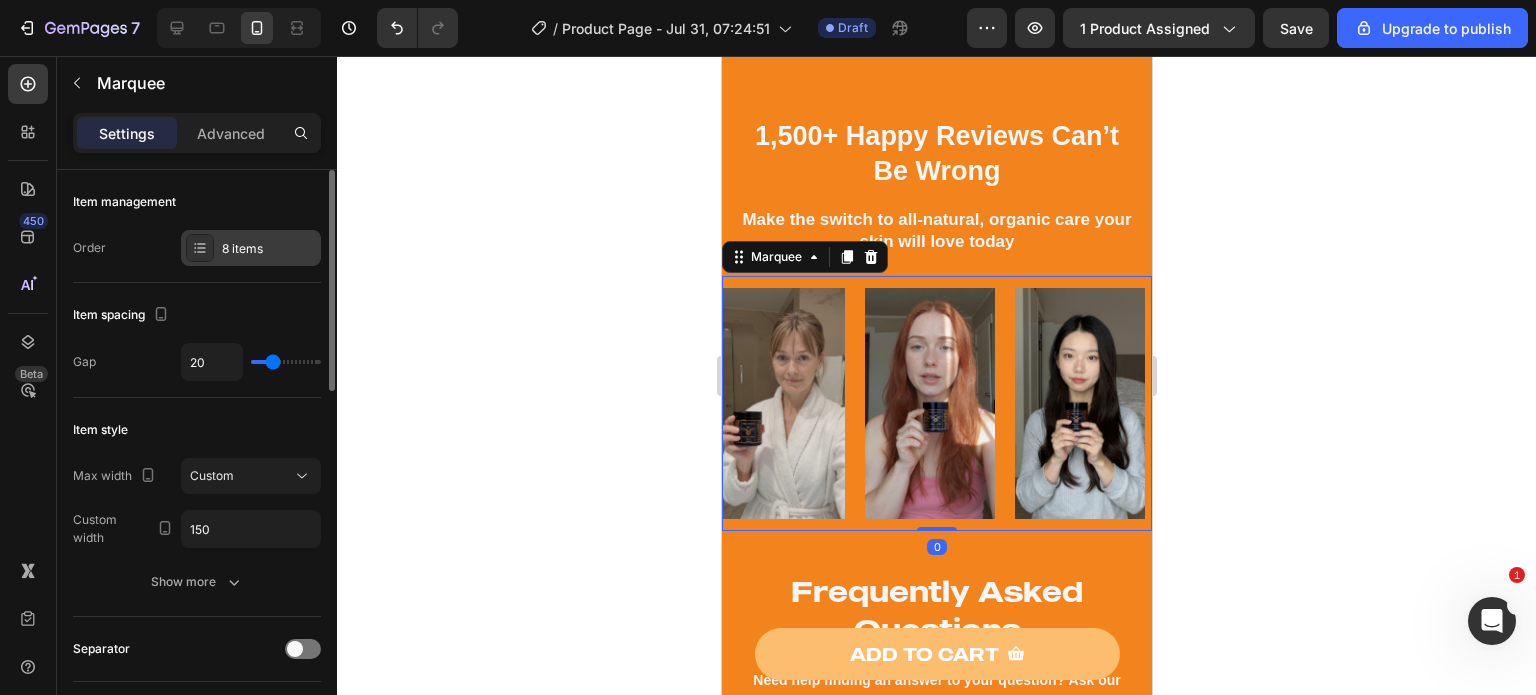 click on "8 items" at bounding box center (269, 249) 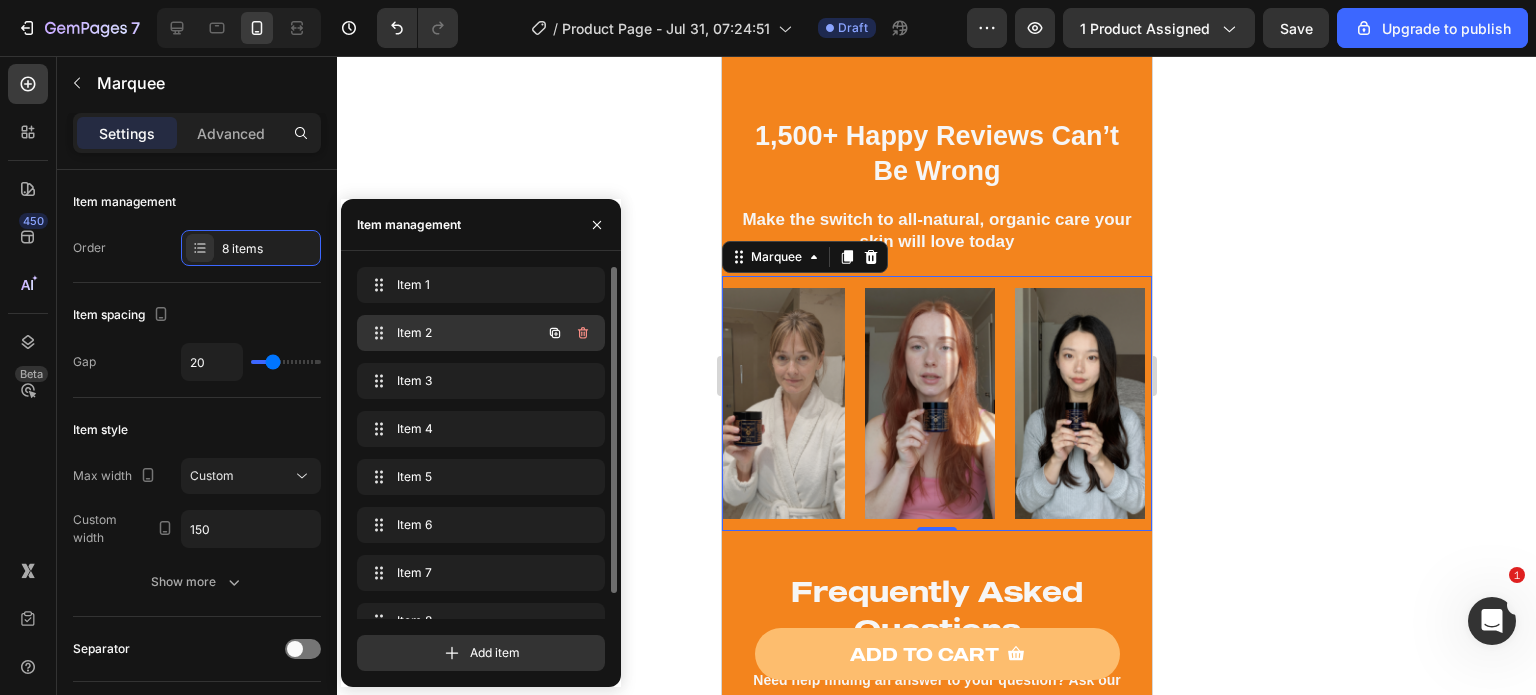 scroll, scrollTop: 0, scrollLeft: 0, axis: both 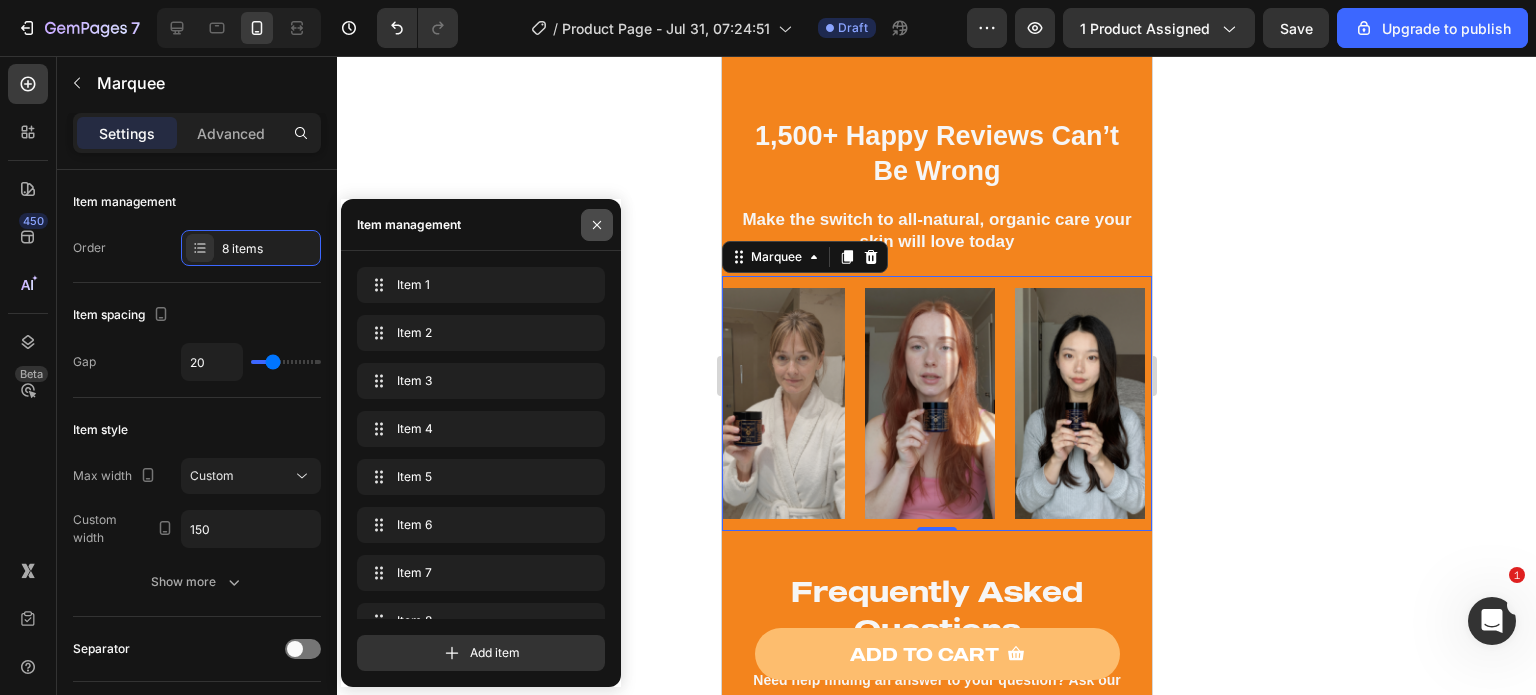 click 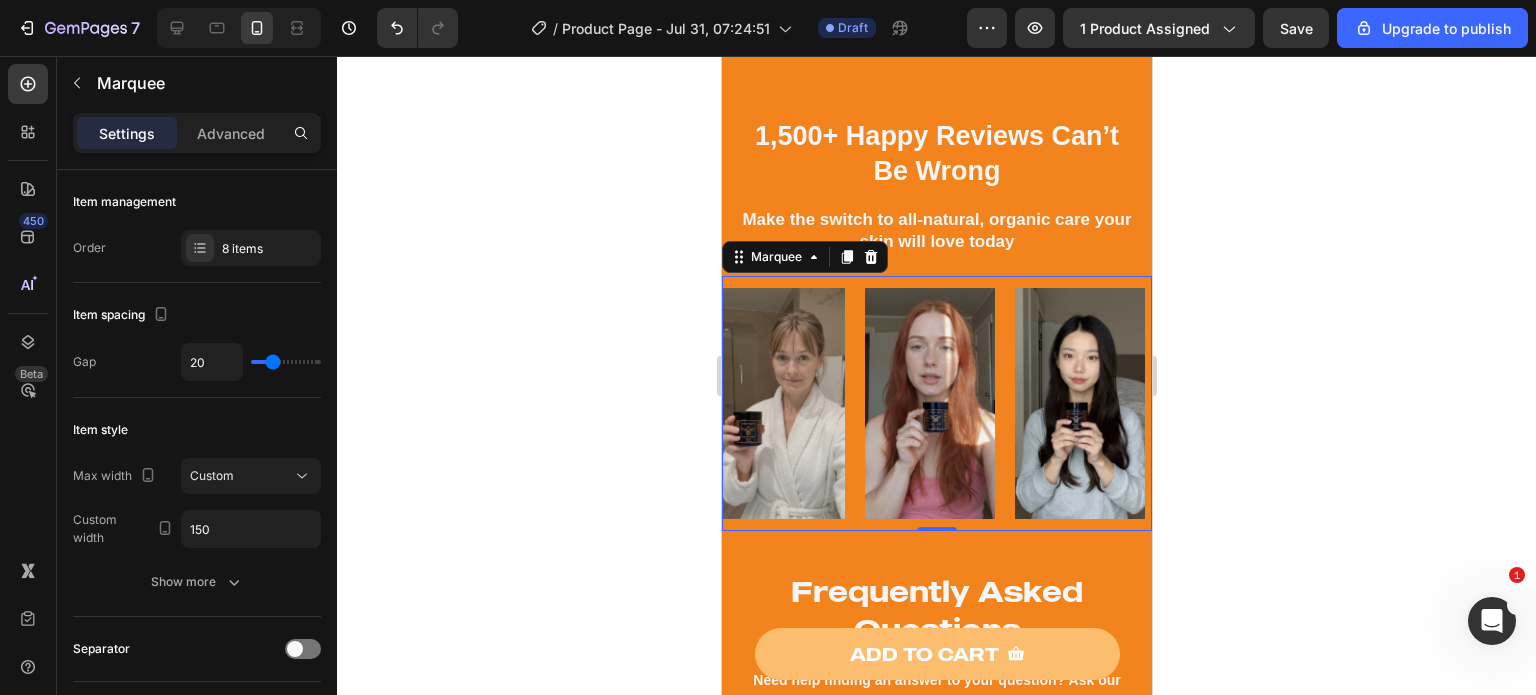 click 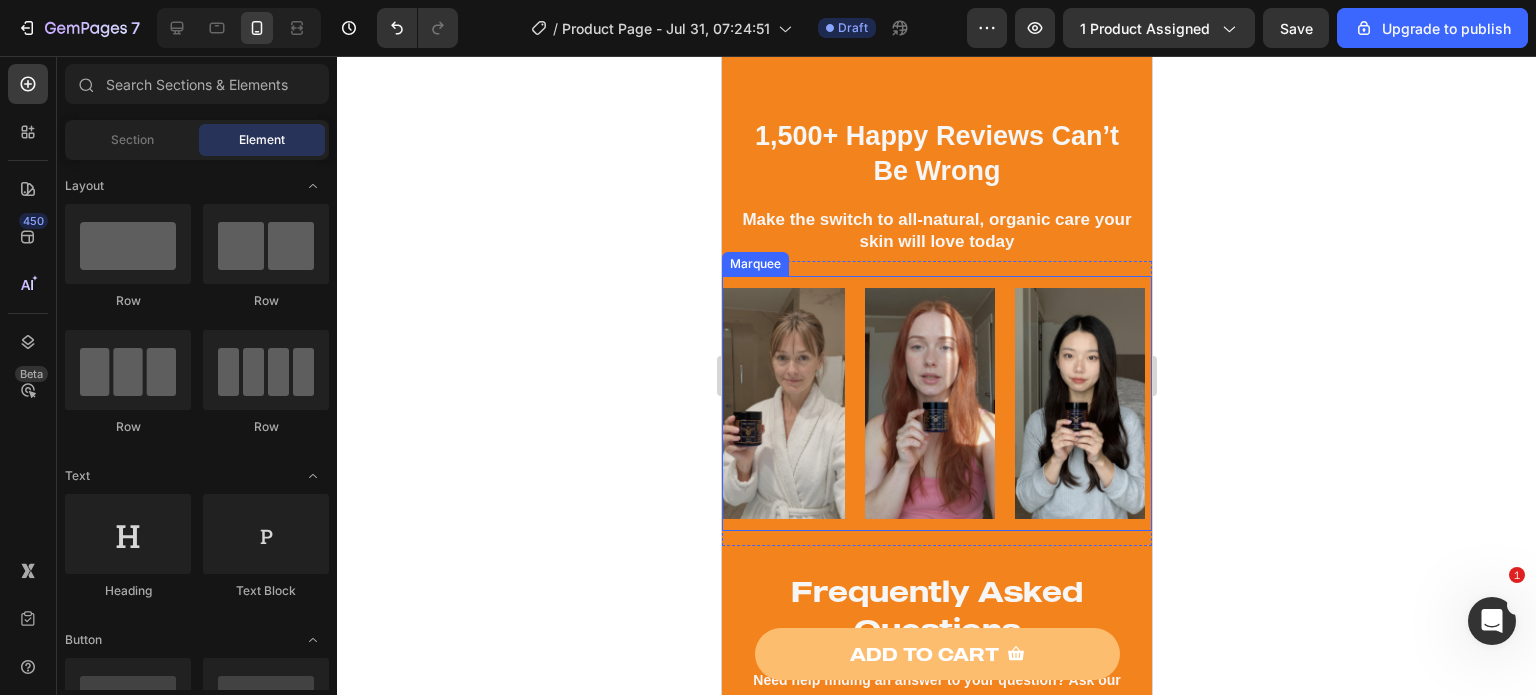 click on "Image" at bounding box center (789, 403) 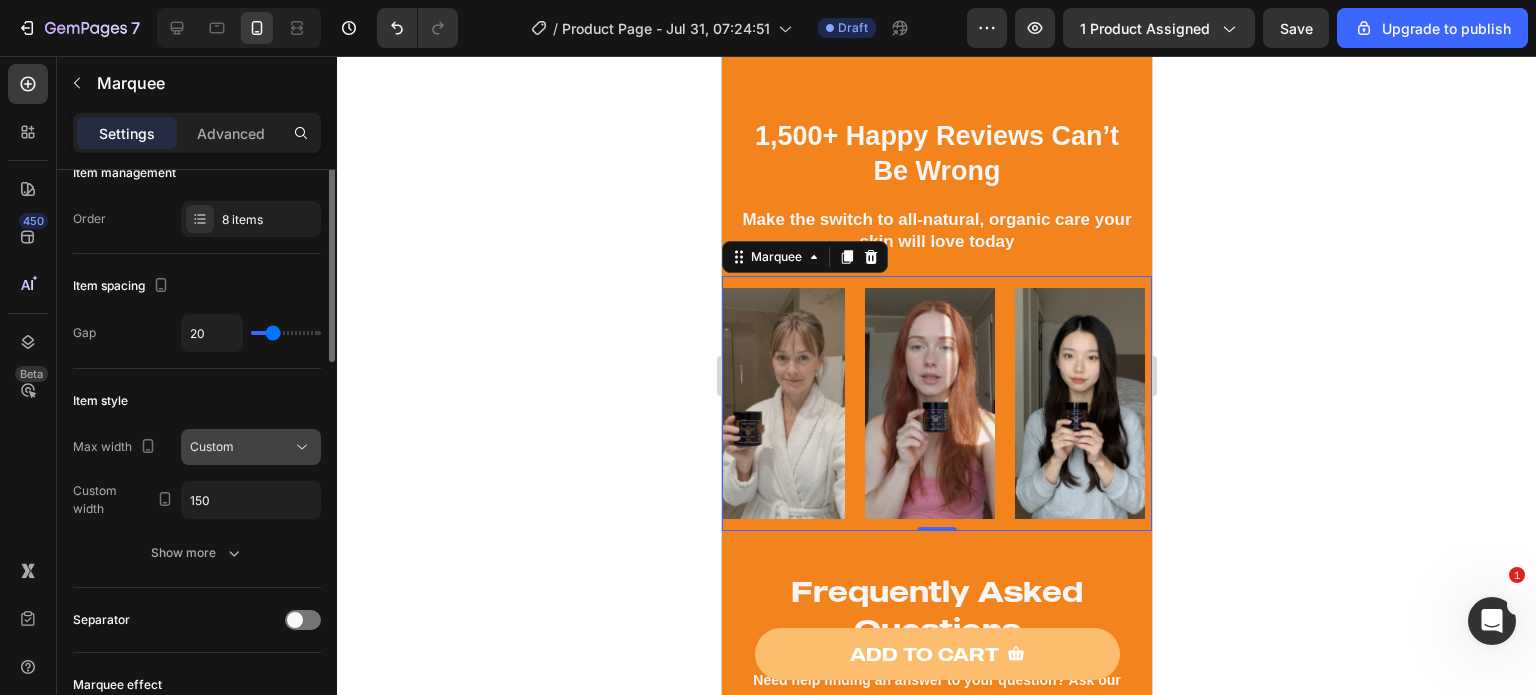 scroll, scrollTop: 0, scrollLeft: 0, axis: both 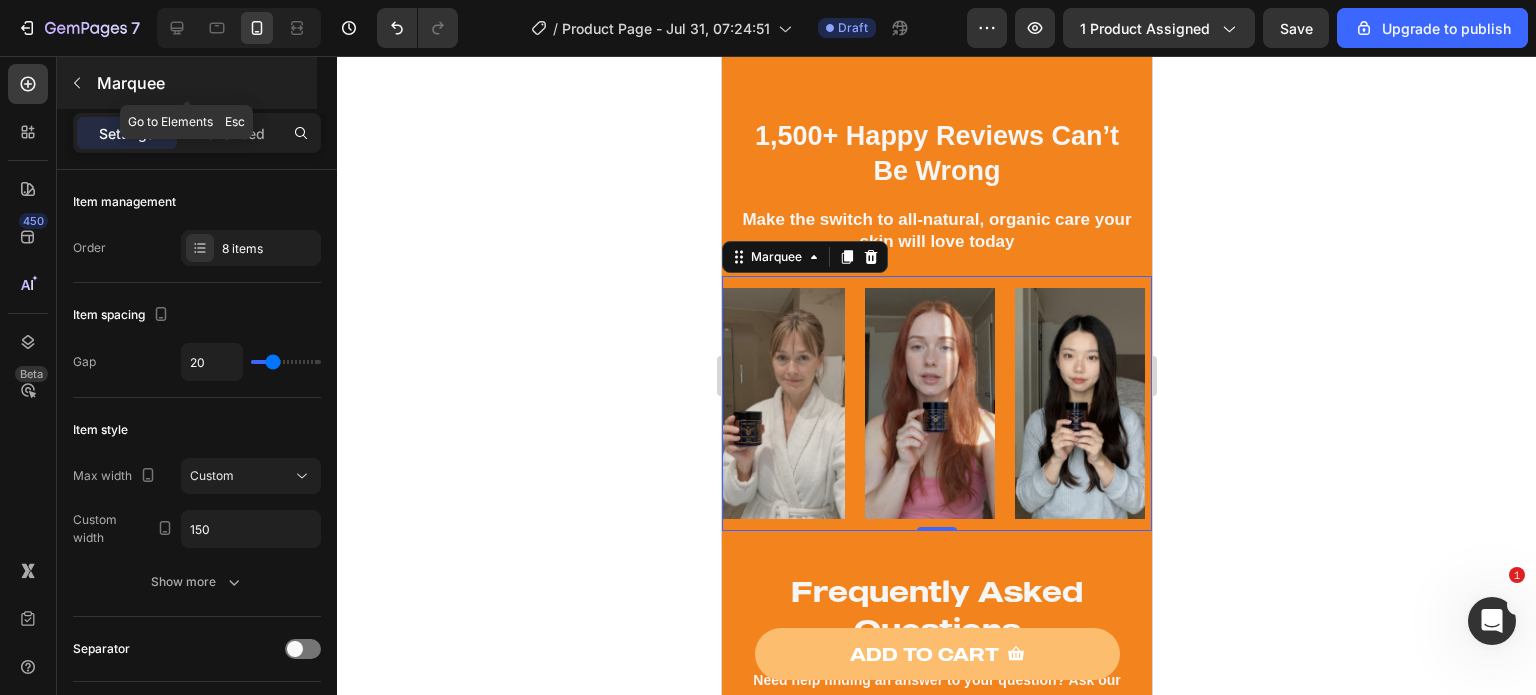 click 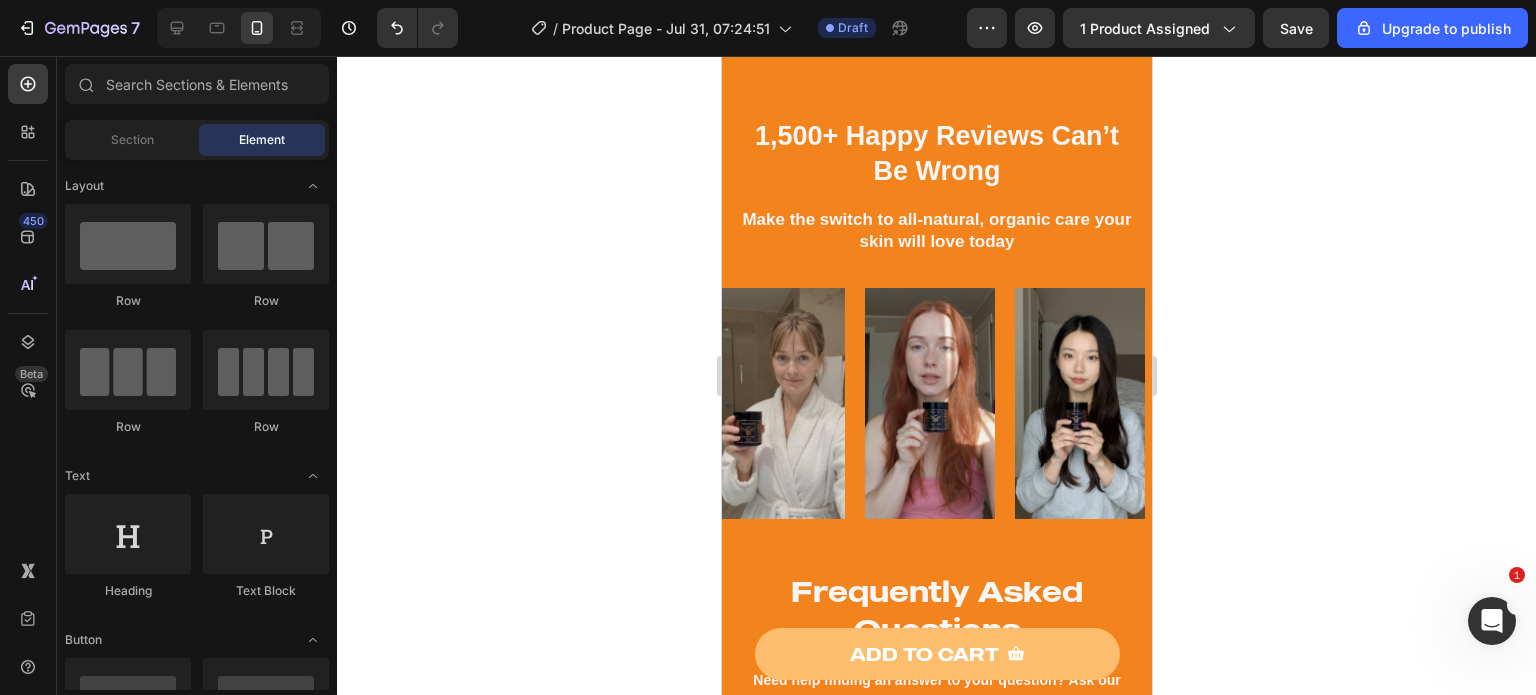 click 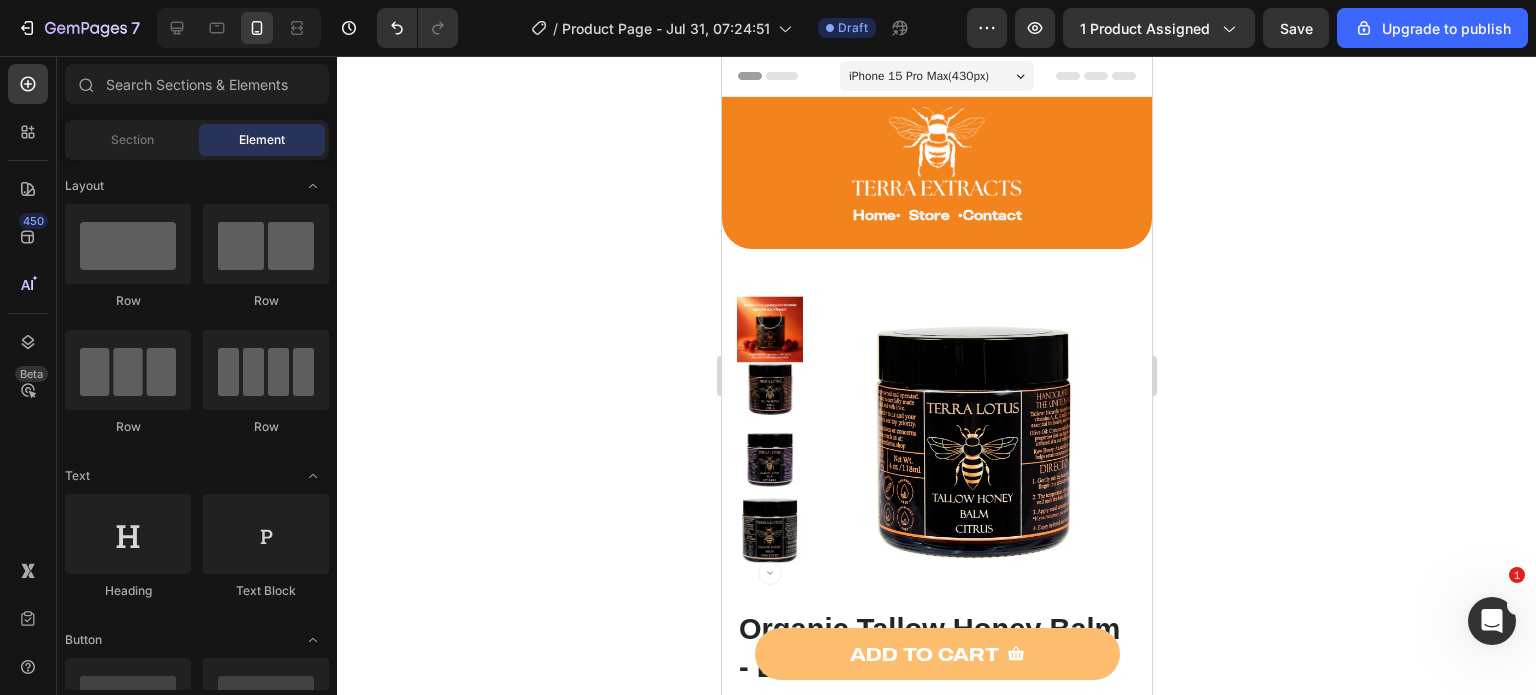 scroll, scrollTop: 200, scrollLeft: 0, axis: vertical 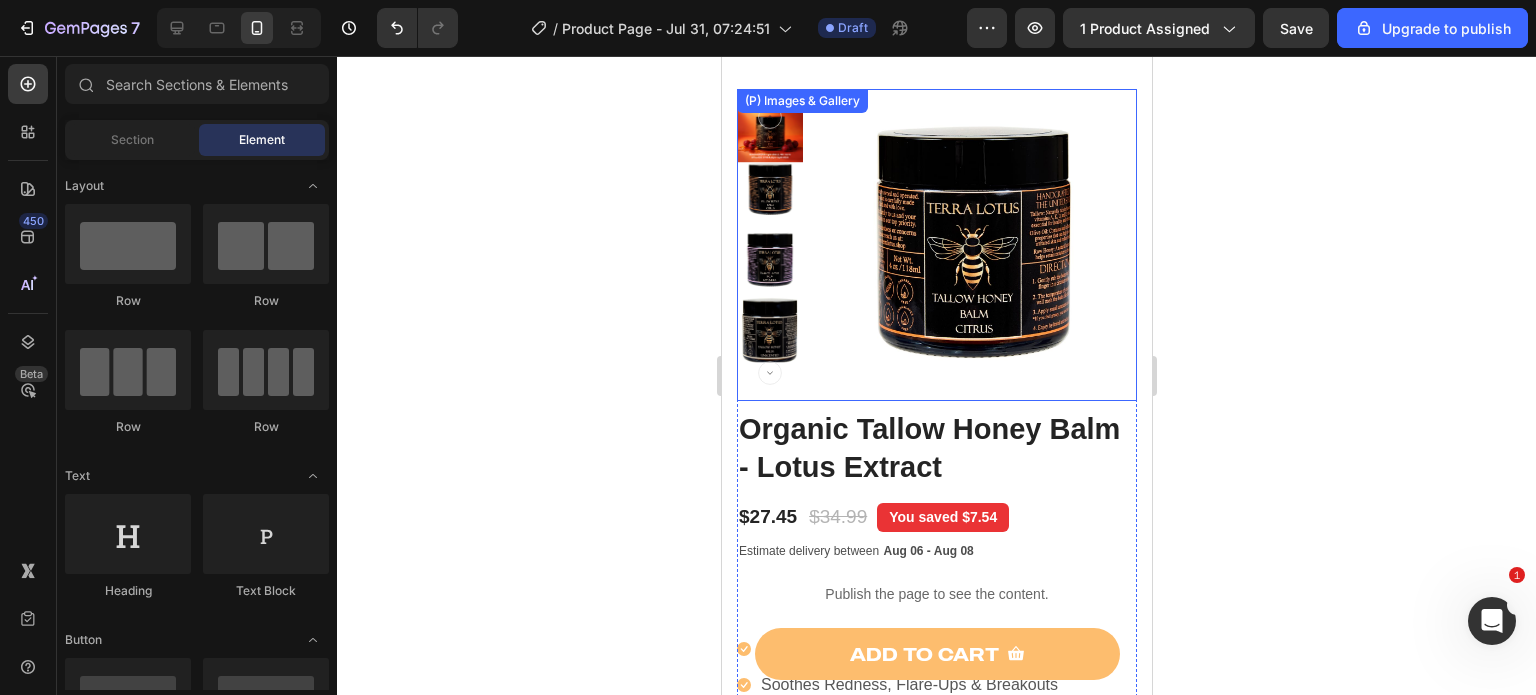 click at bounding box center [769, 130] 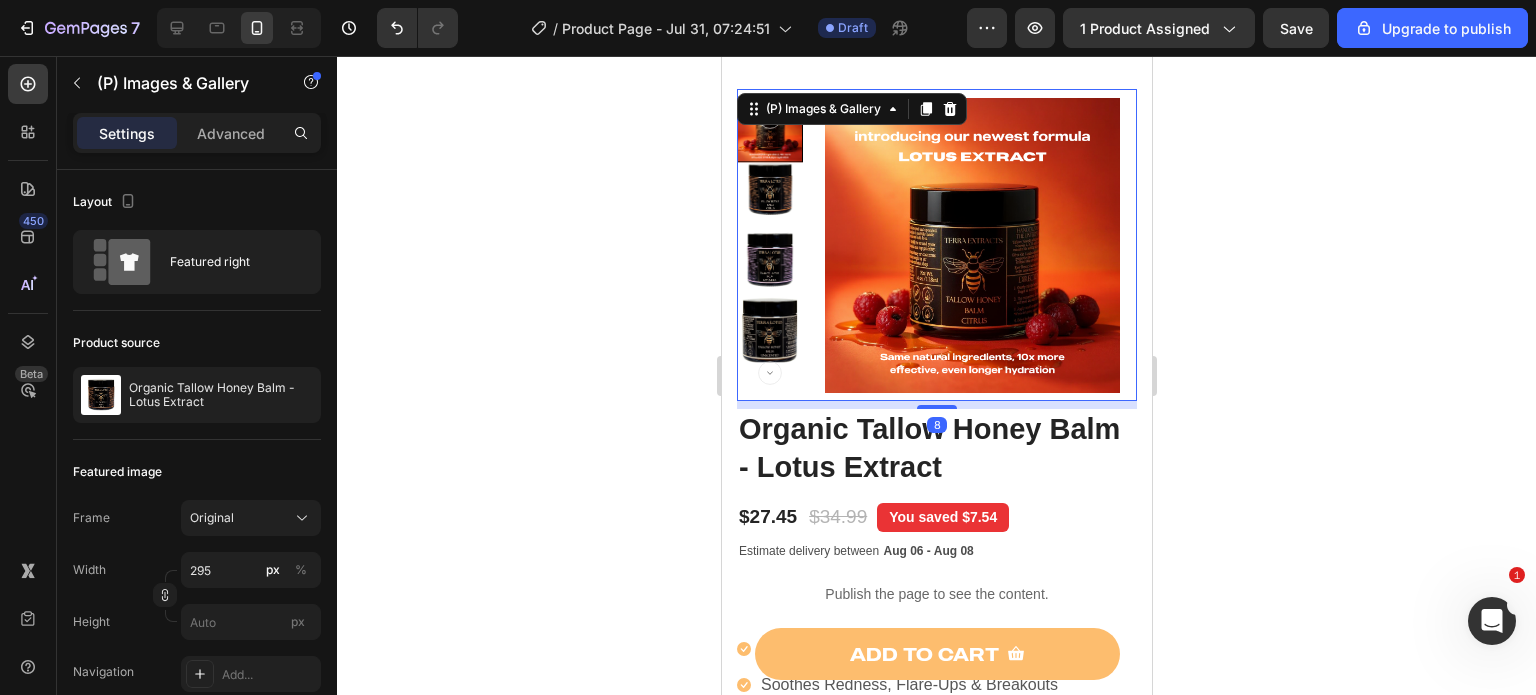 click 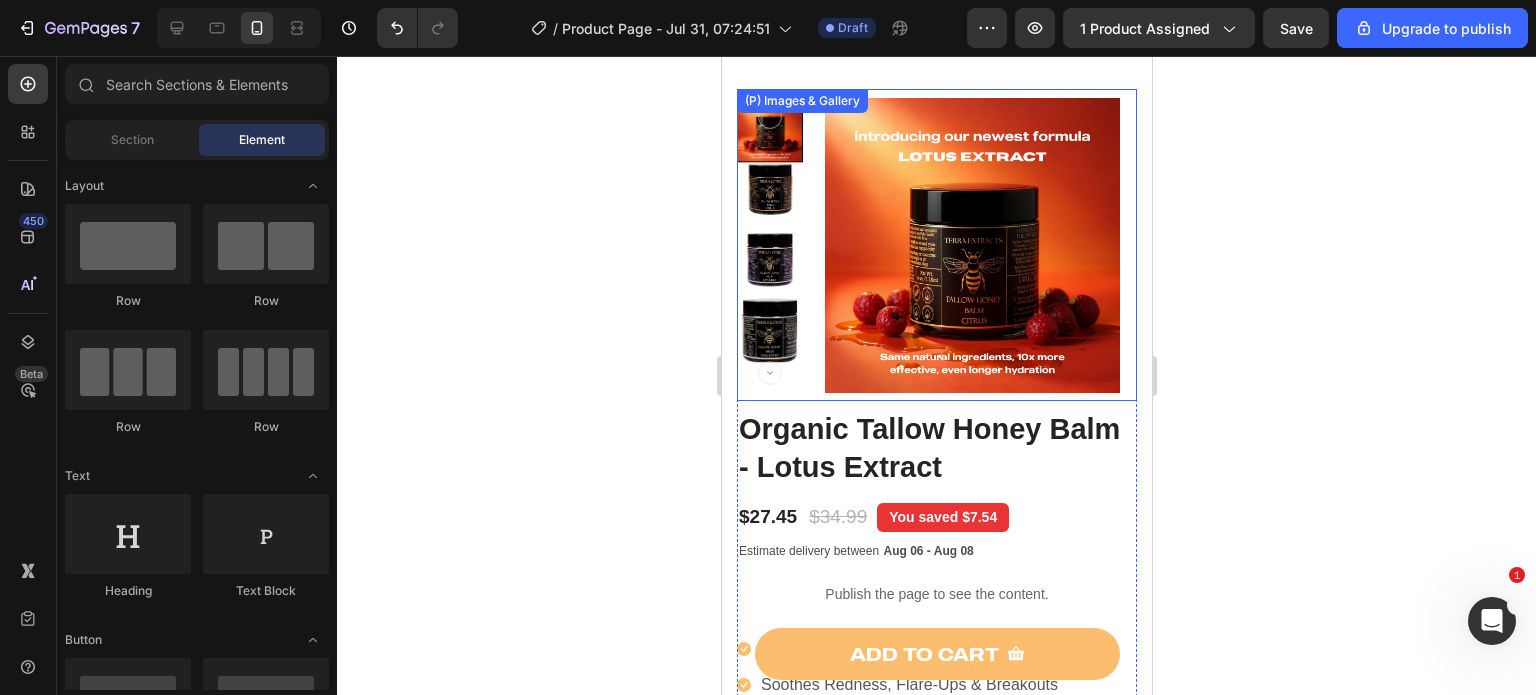 click at bounding box center [769, 330] 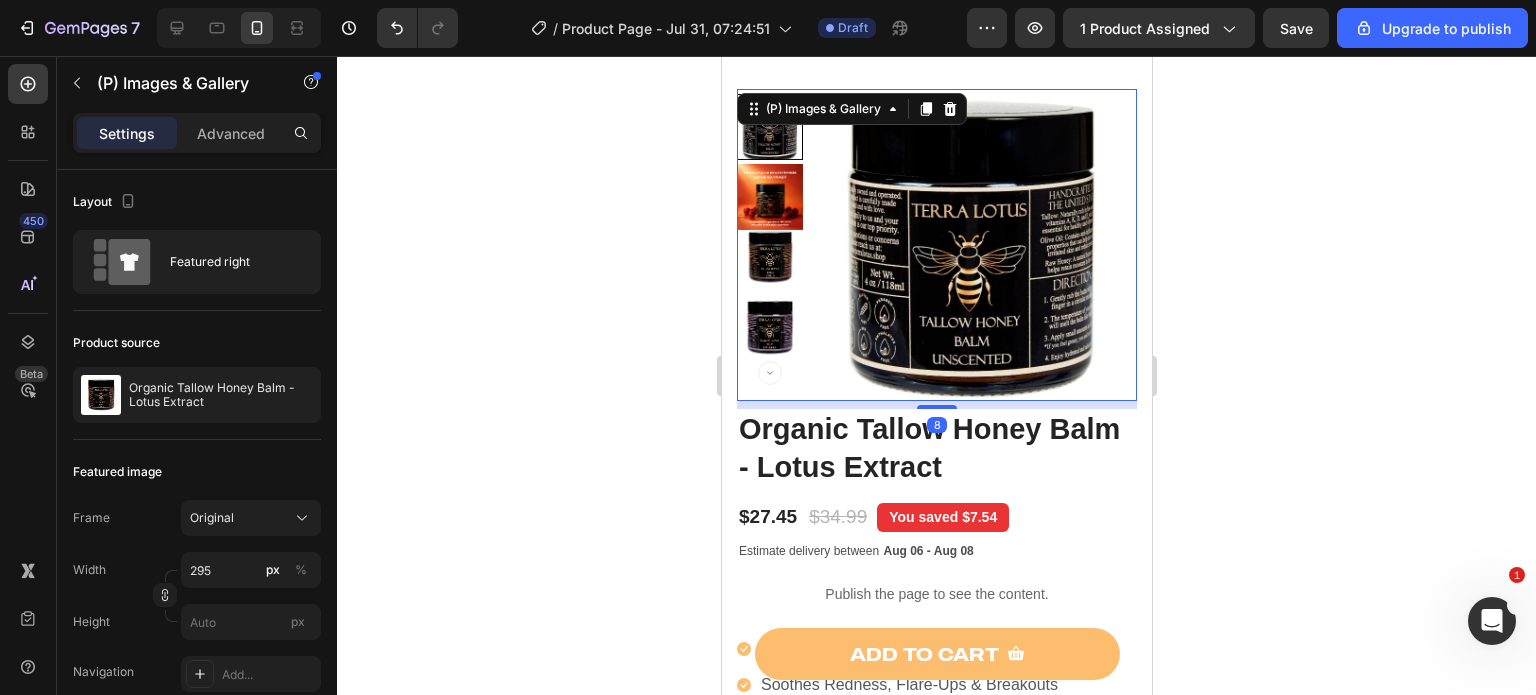 click at bounding box center (769, 257) 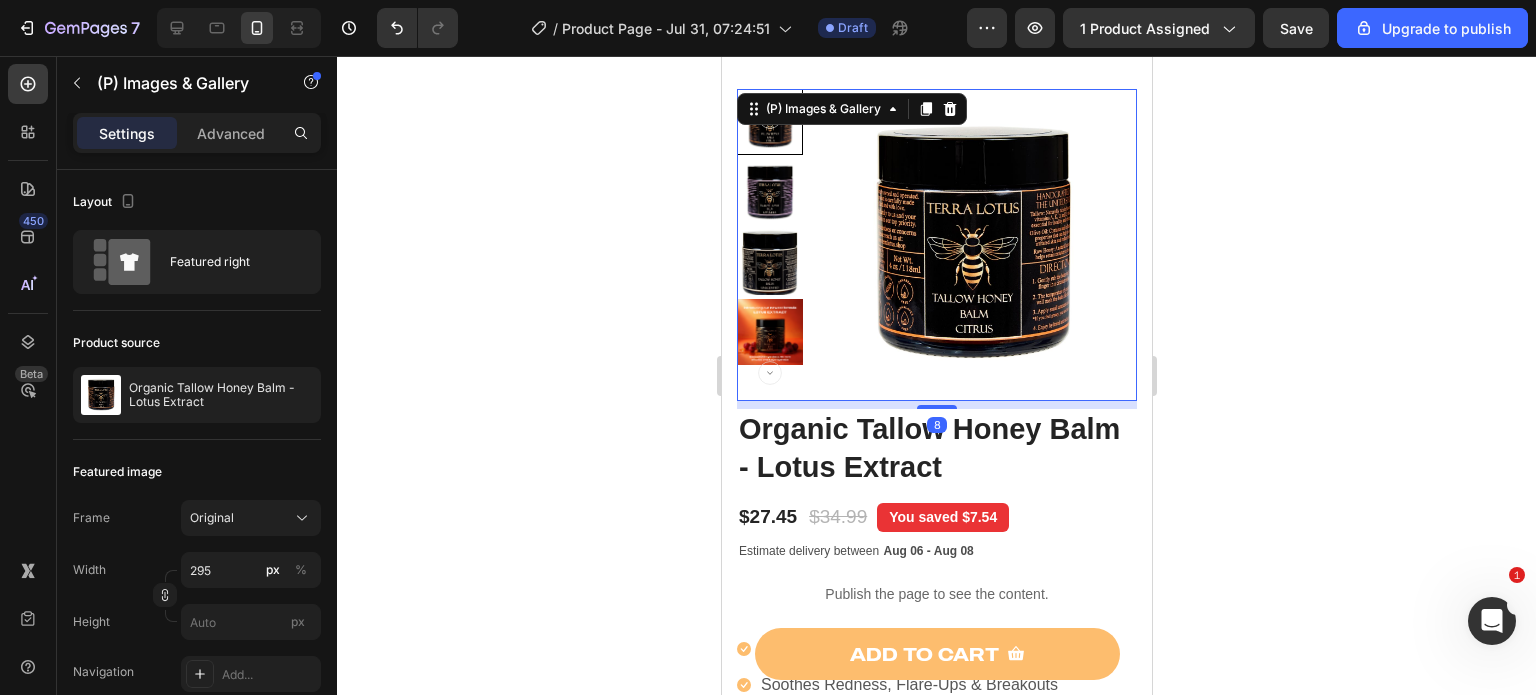 click at bounding box center [769, 262] 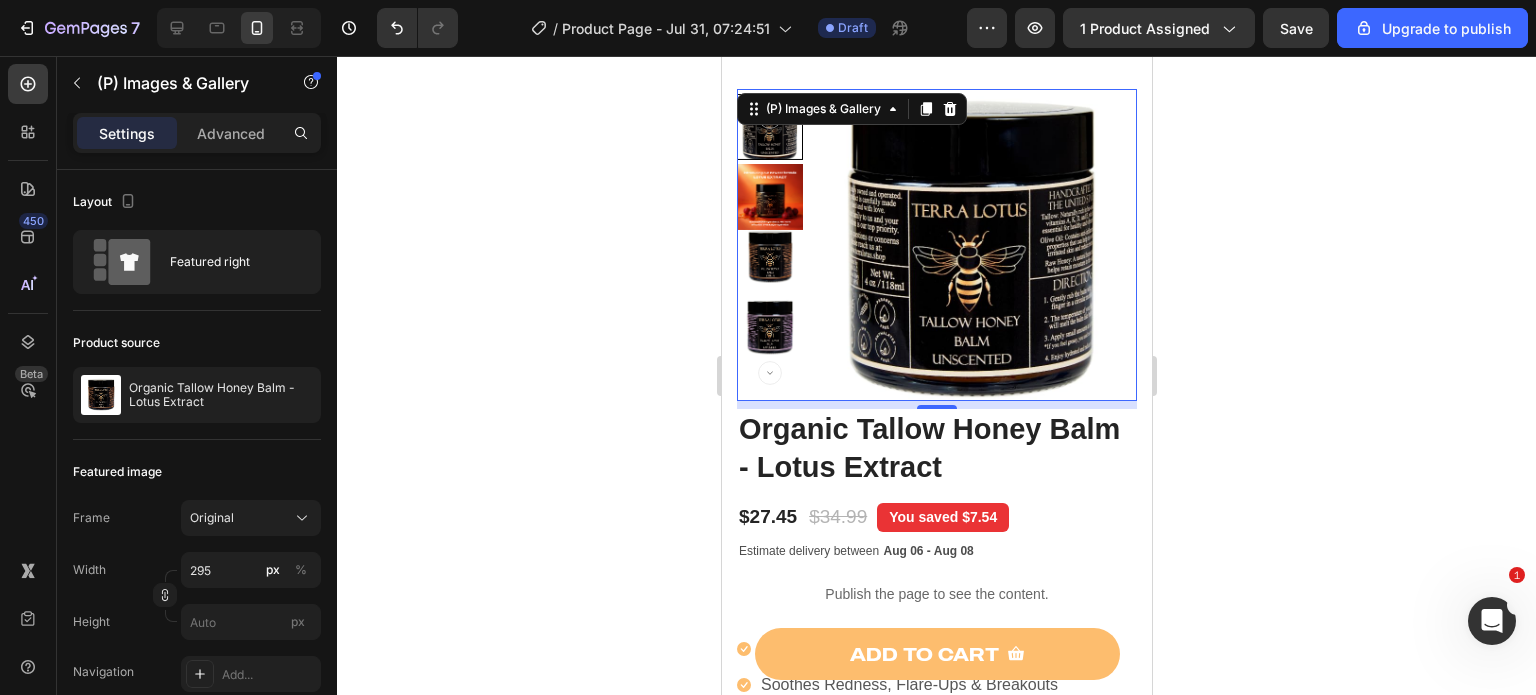 click at bounding box center [769, 257] 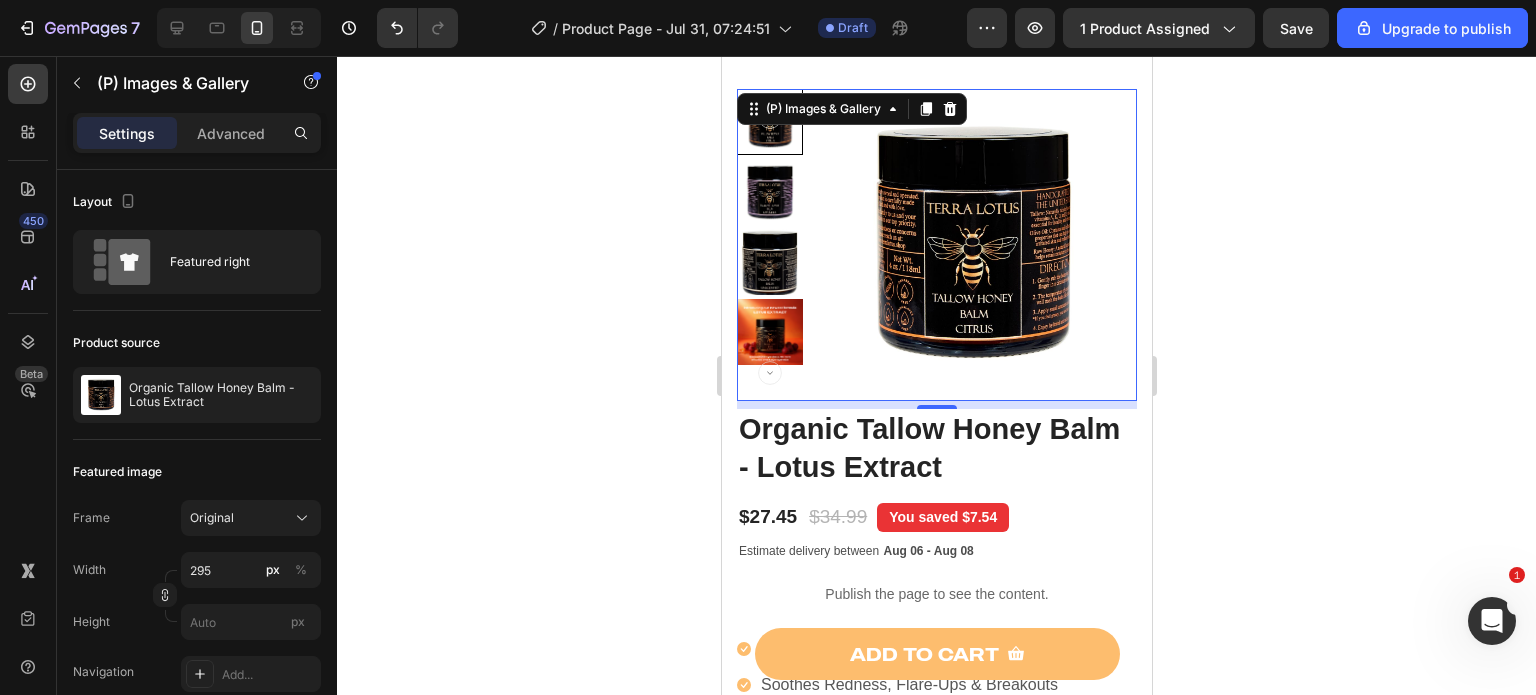 click at bounding box center (769, 192) 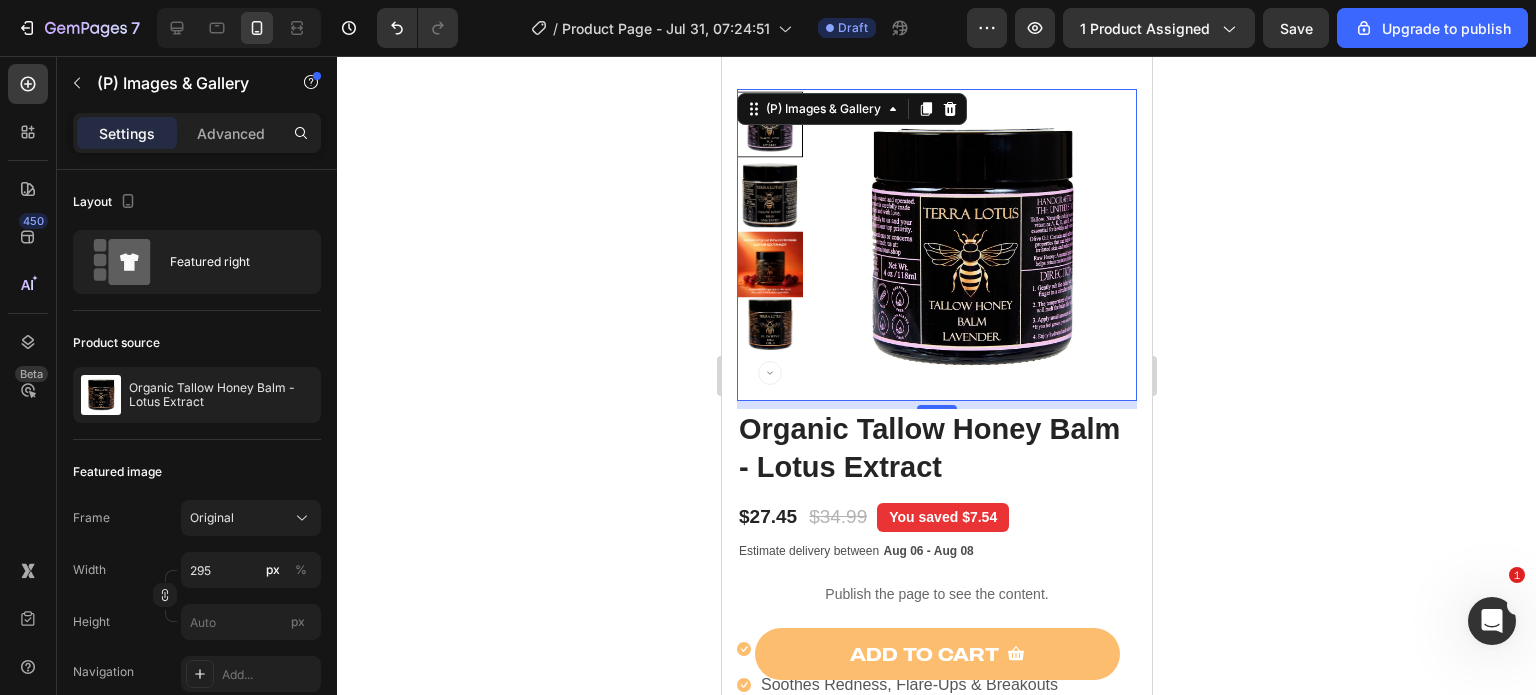 click at bounding box center (769, 325) 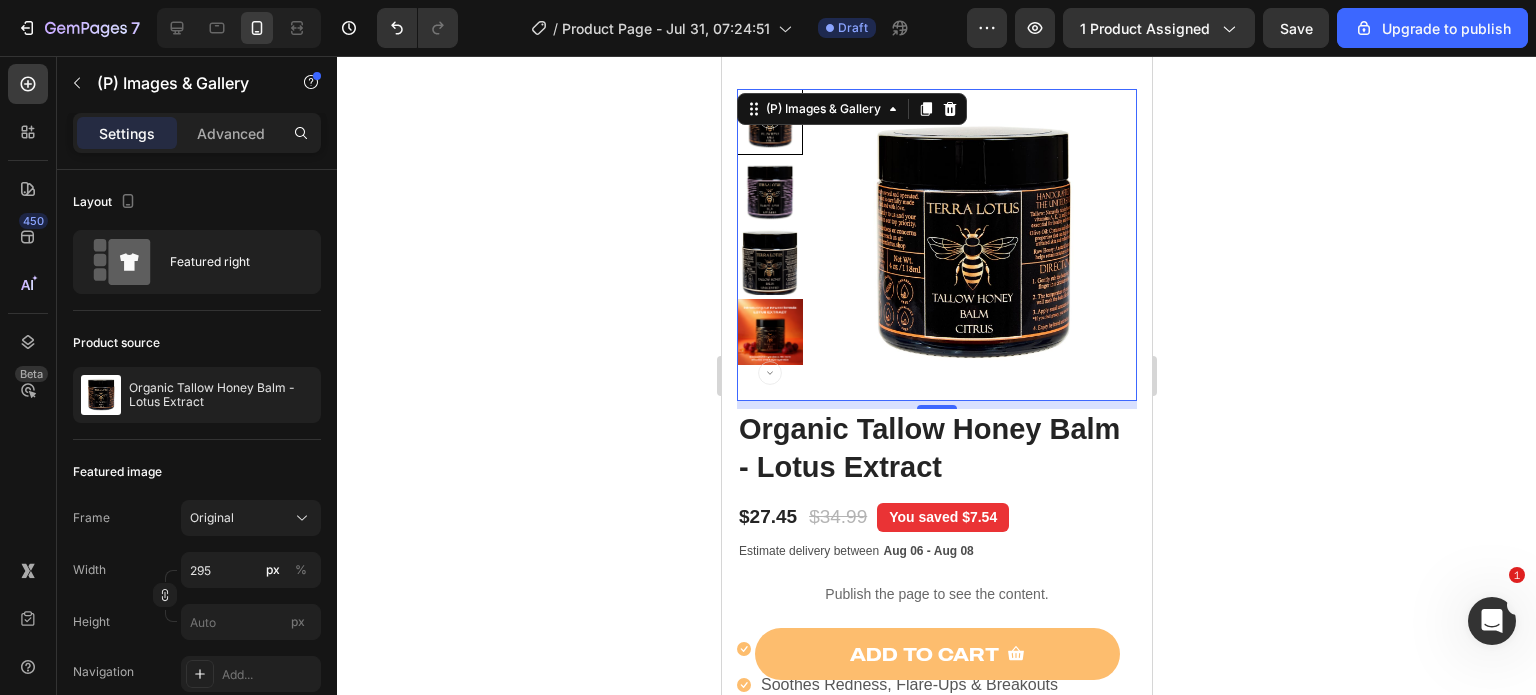 click 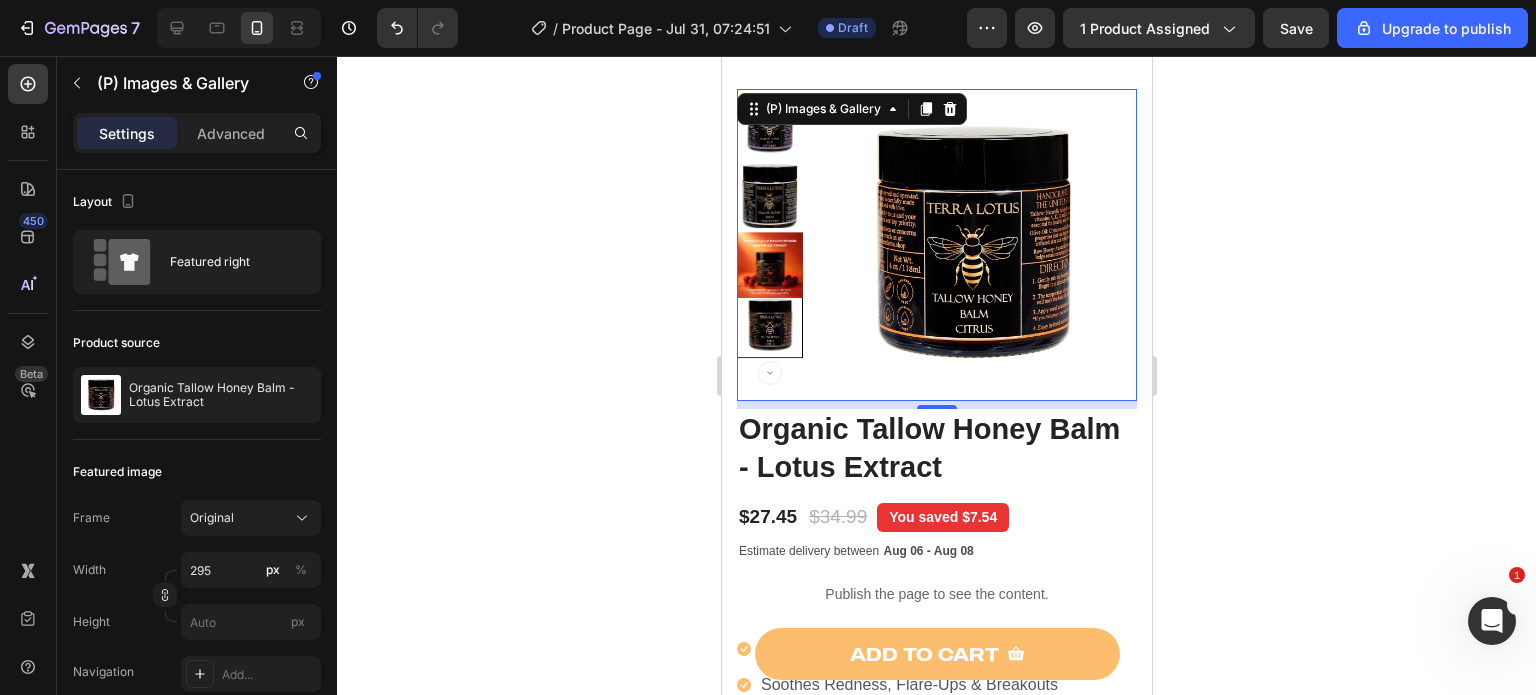 click 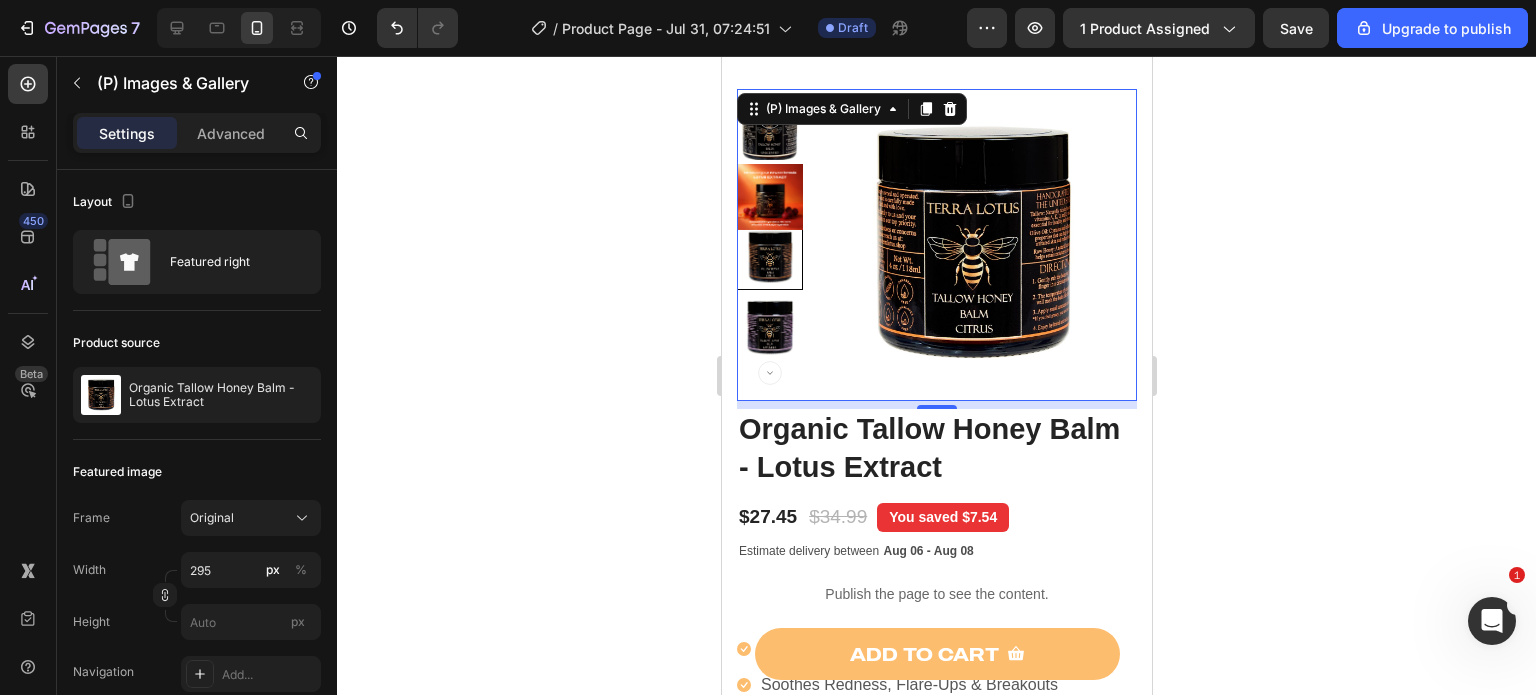 click 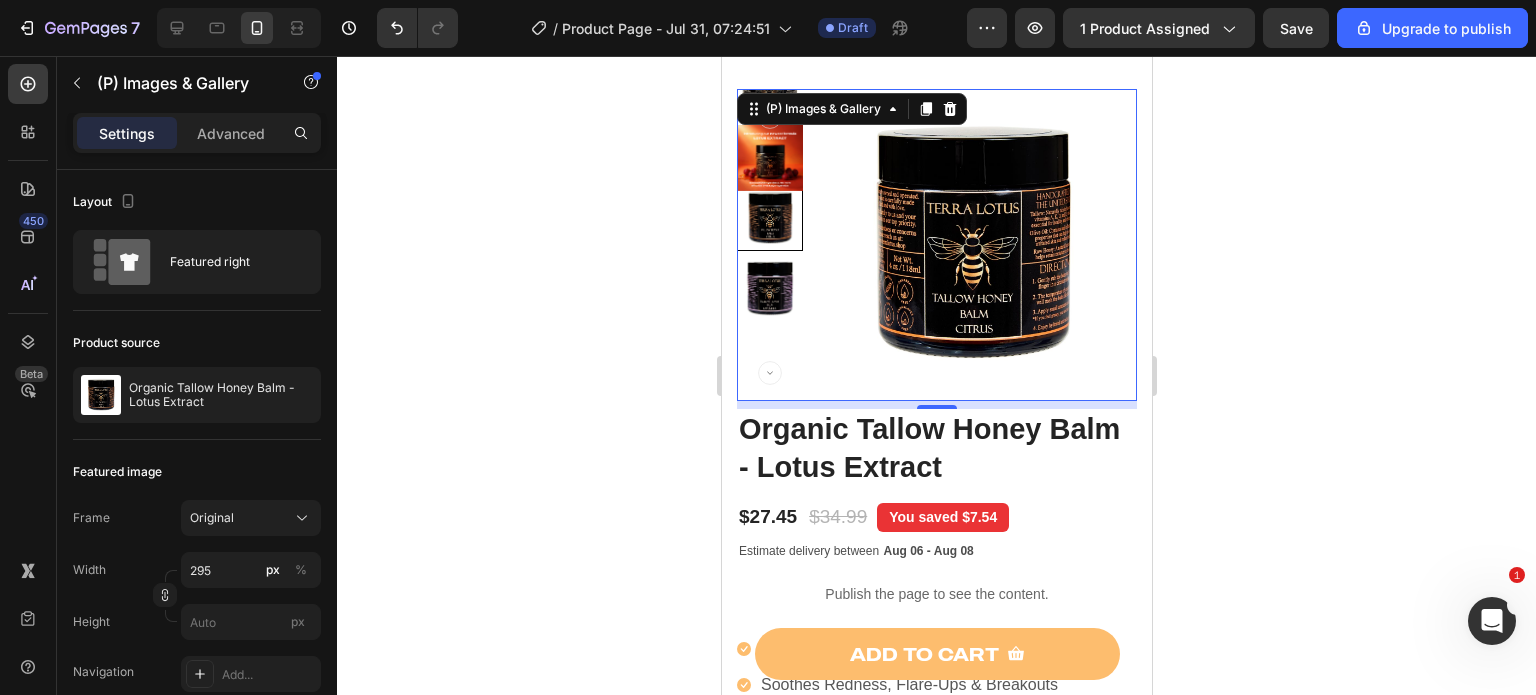 click 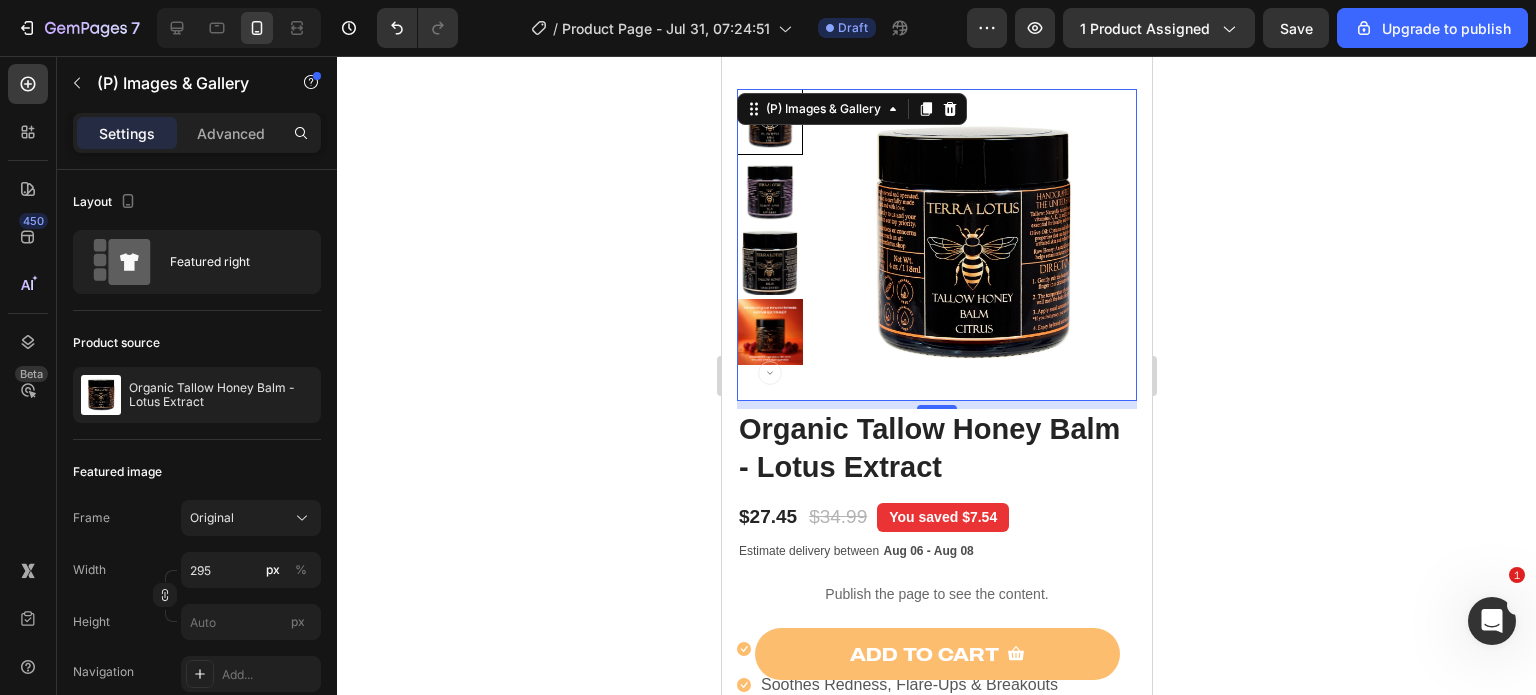 click 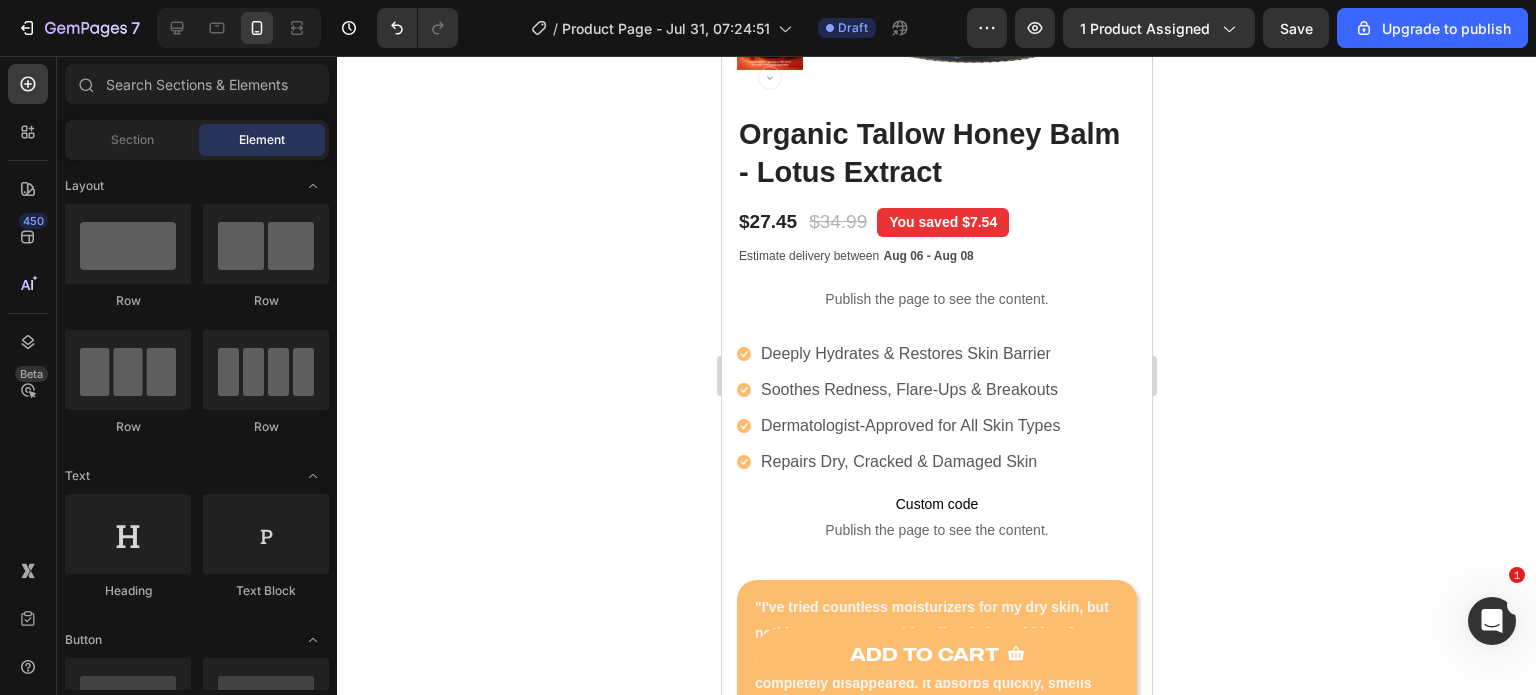 scroll, scrollTop: 496, scrollLeft: 0, axis: vertical 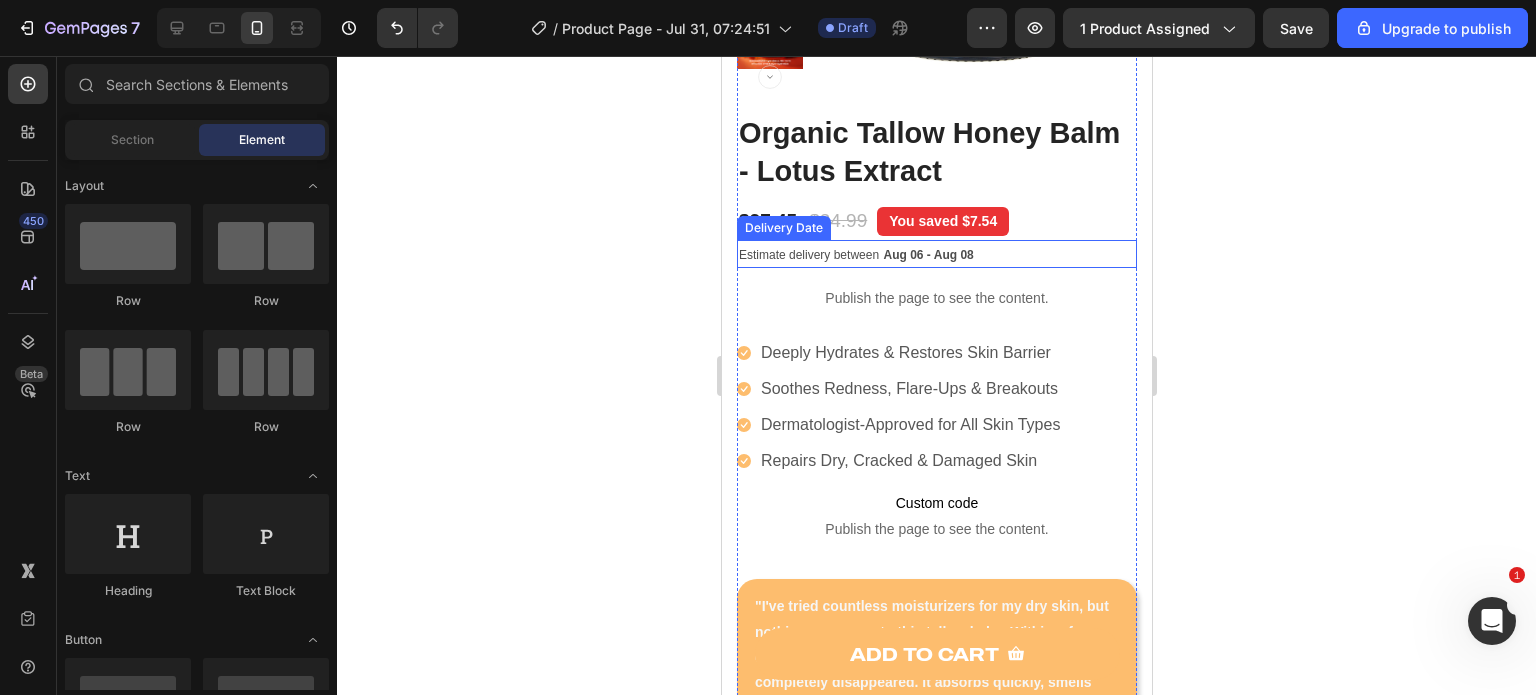 click on "Estimate delivery between
Aug 06 - Aug 08" at bounding box center (936, 254) 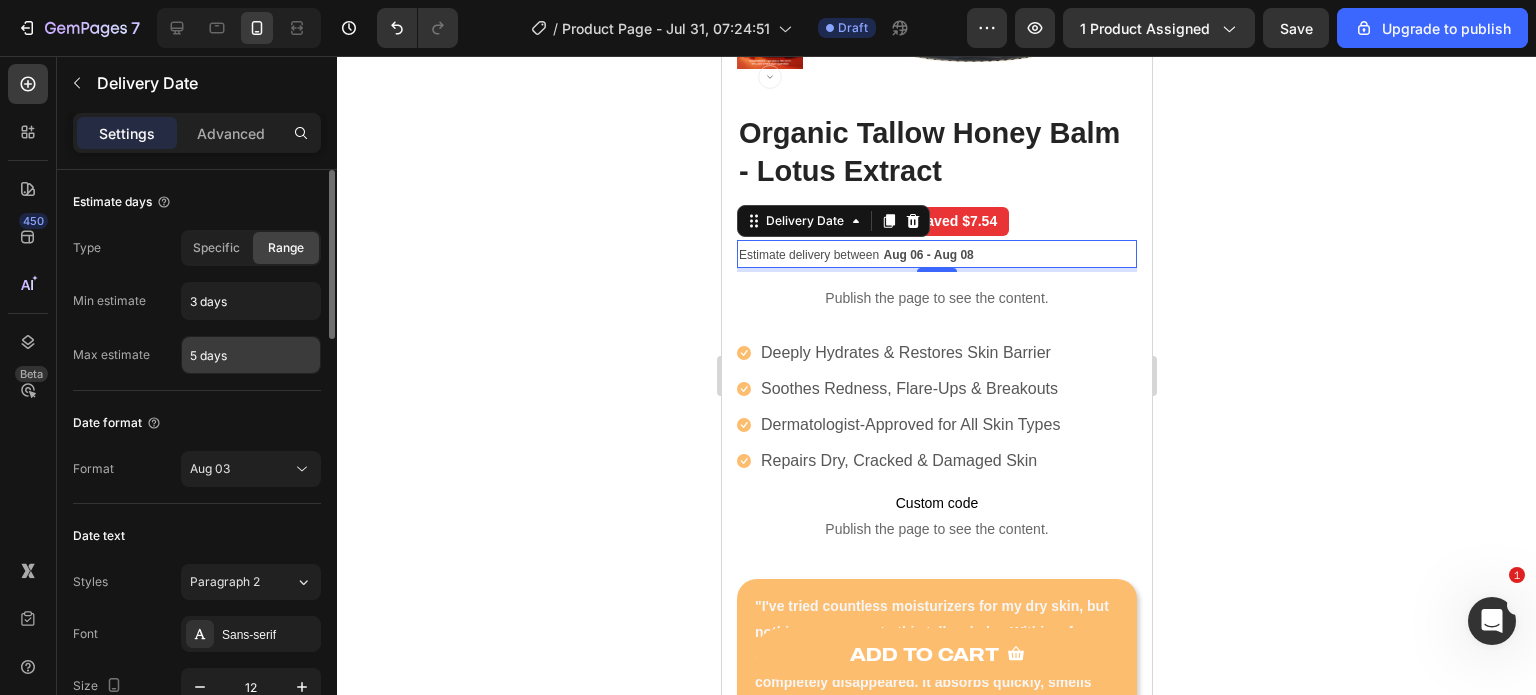click on "5 days" at bounding box center [251, 355] 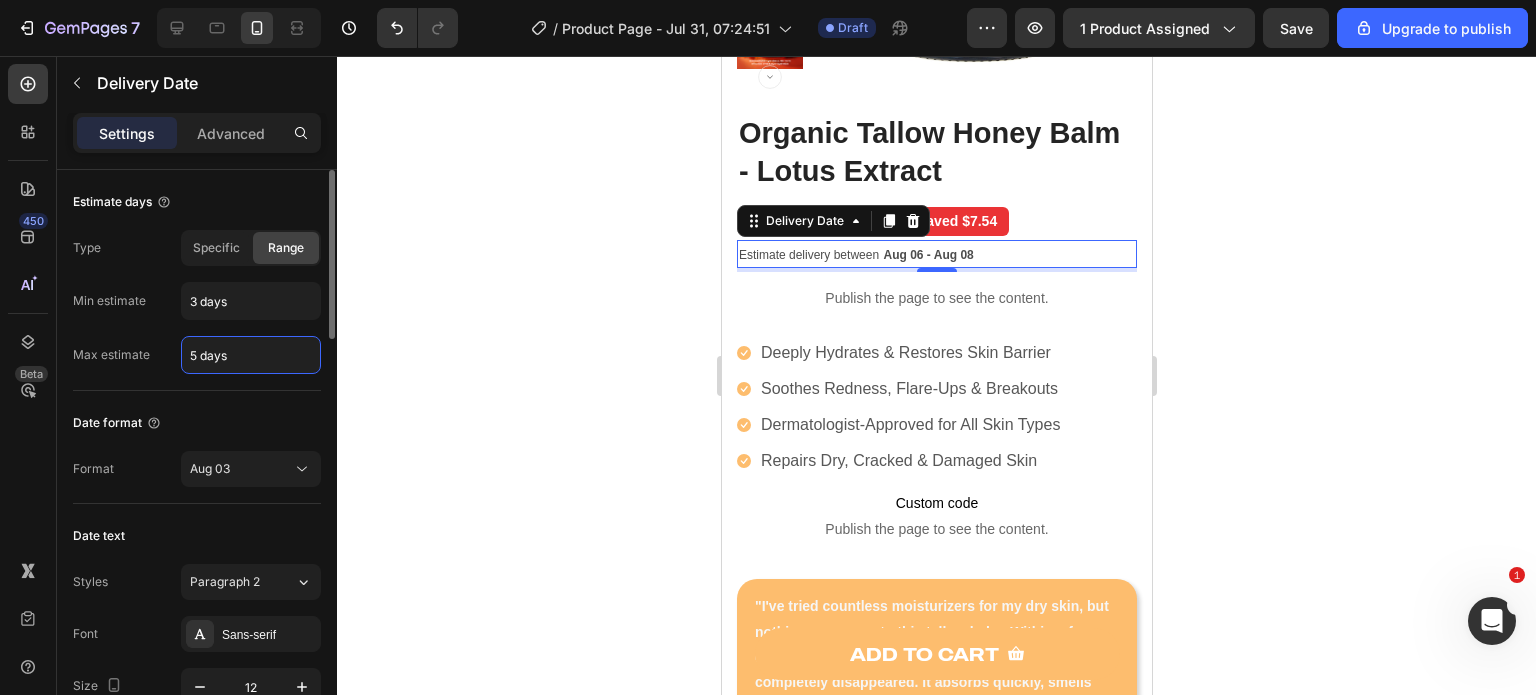 type on "7 days" 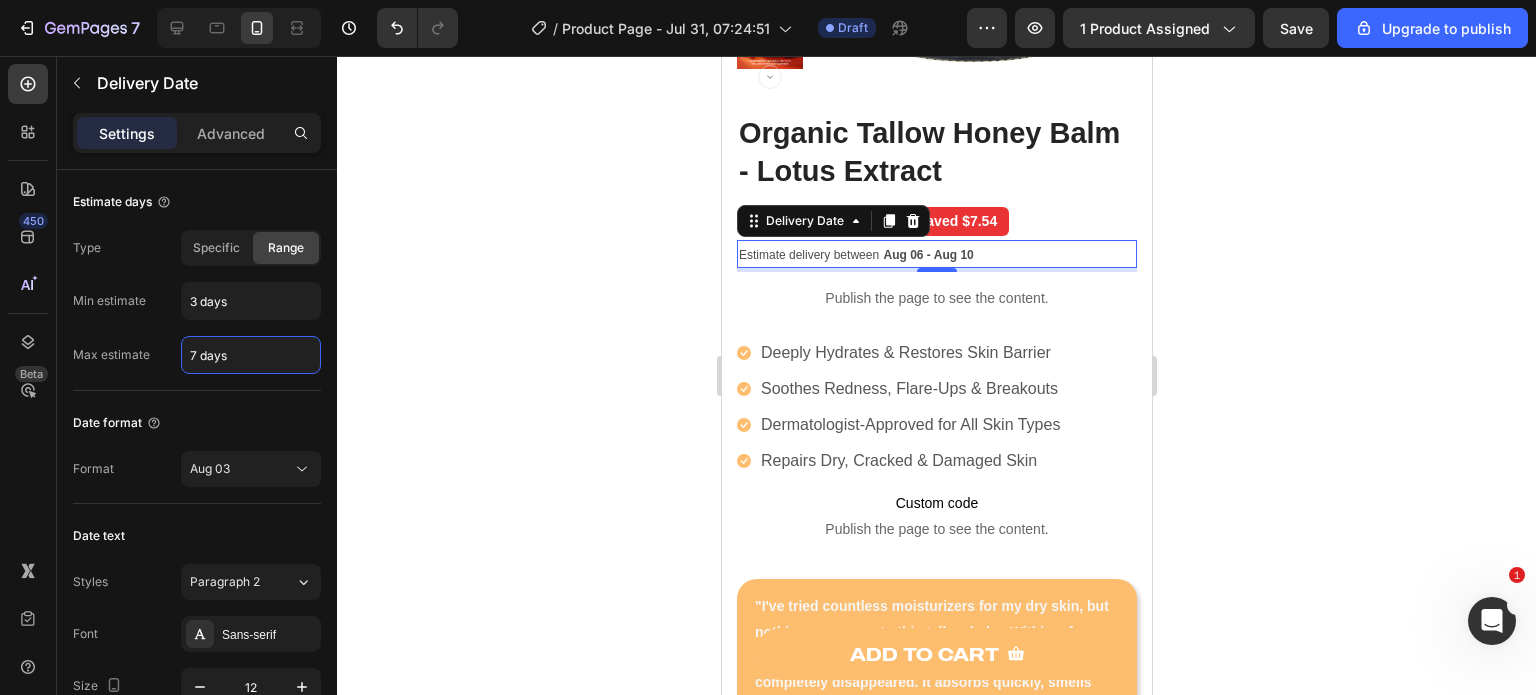 click 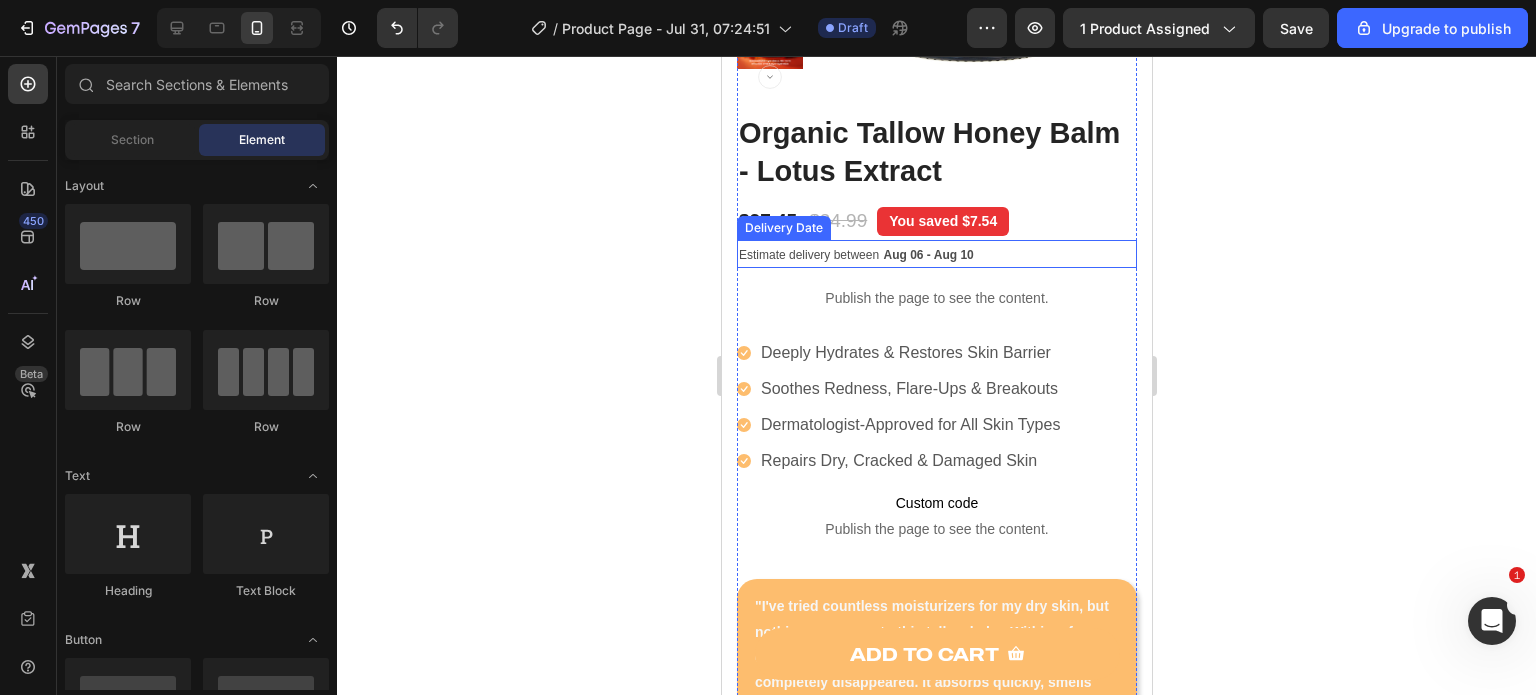 click on "Estimate delivery between
Aug 06 - Aug 10" at bounding box center (936, 254) 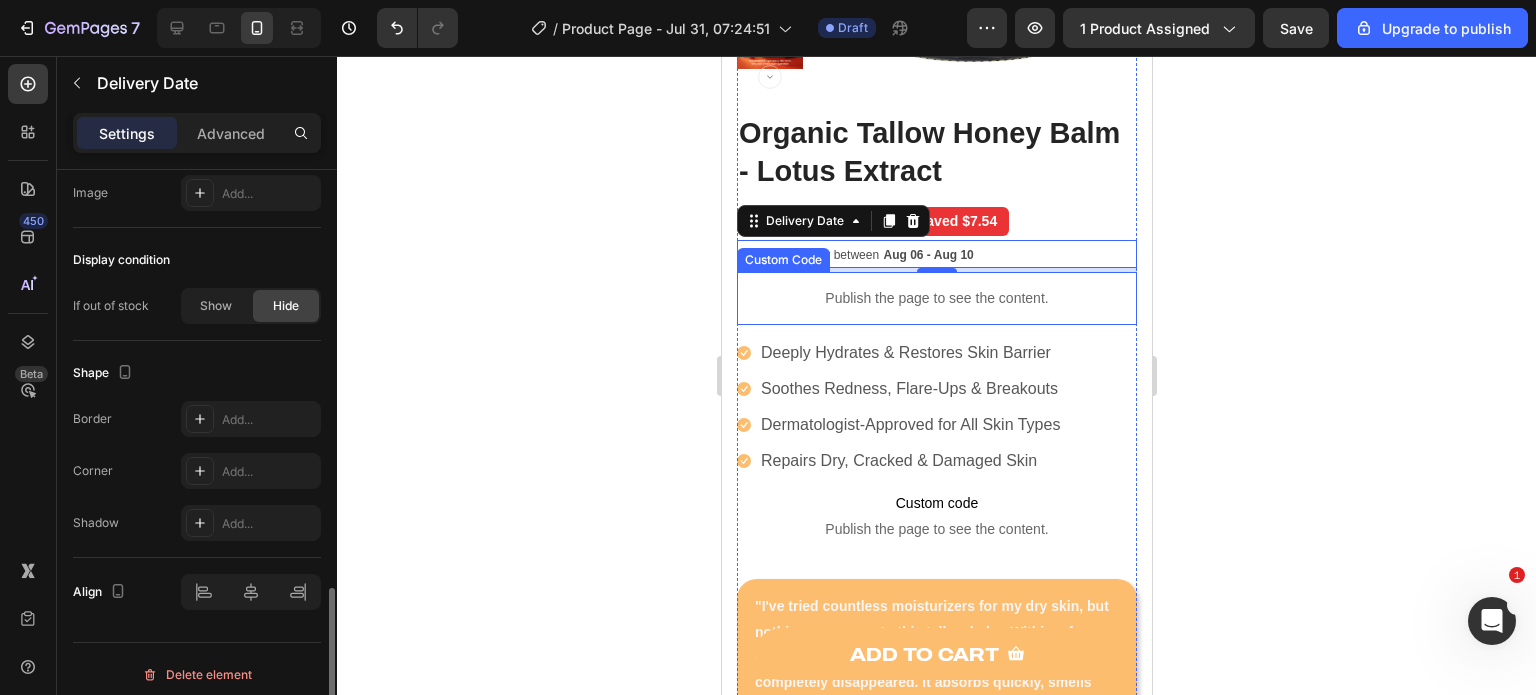 scroll, scrollTop: 1420, scrollLeft: 0, axis: vertical 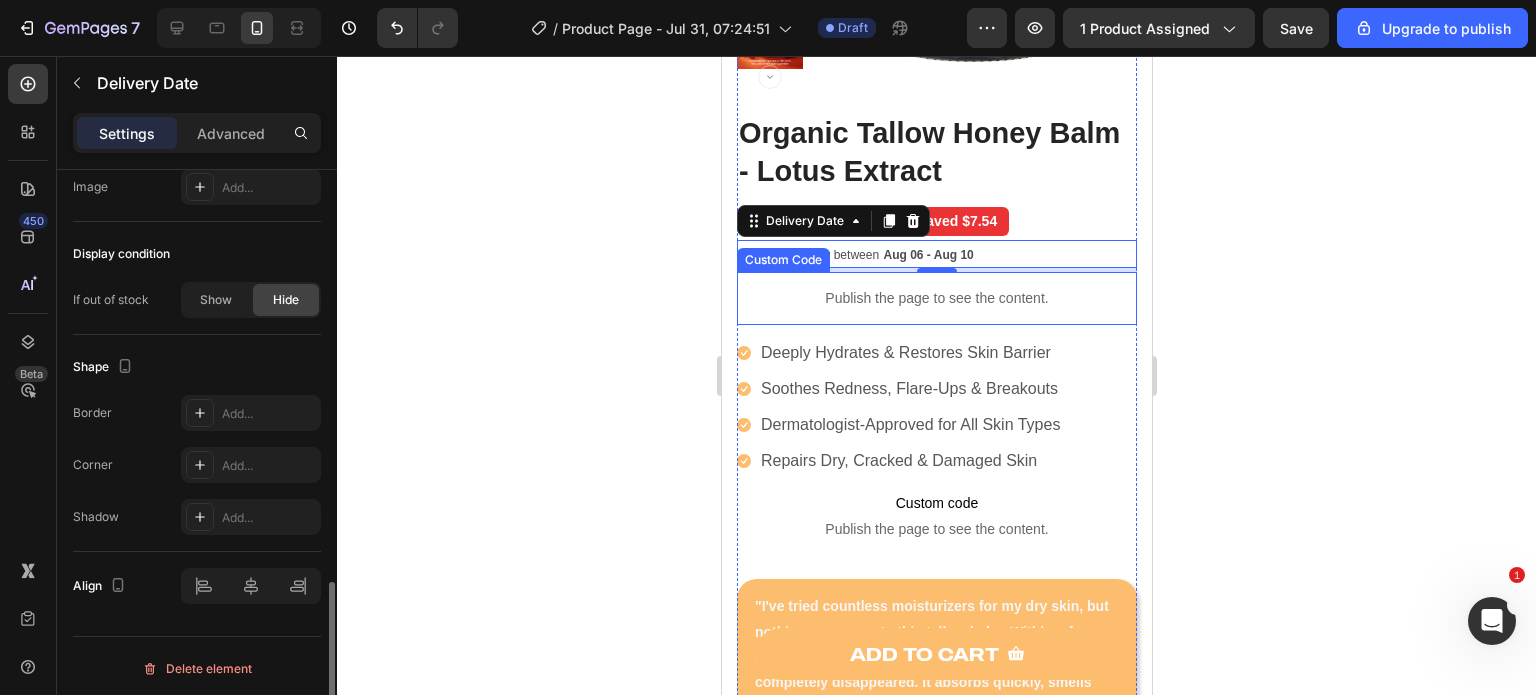 click 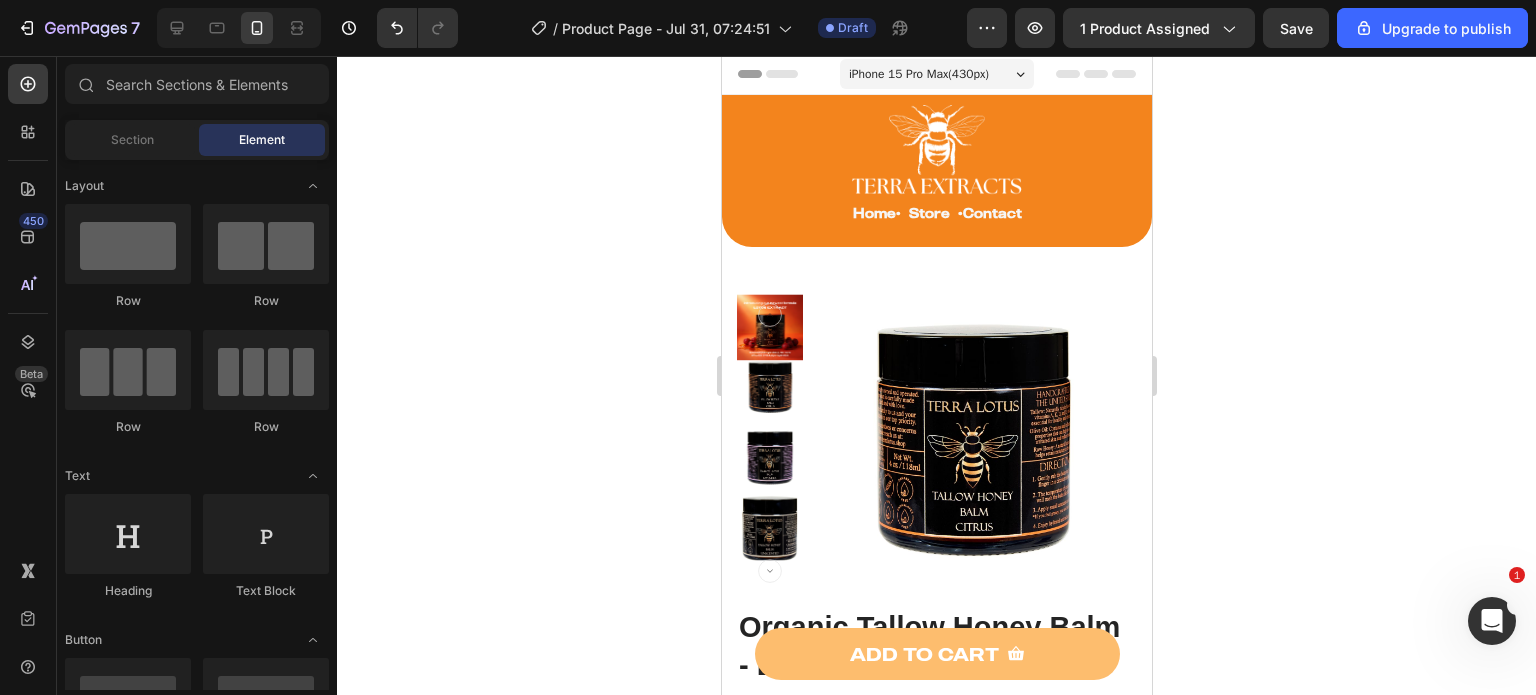 scroll, scrollTop: 0, scrollLeft: 0, axis: both 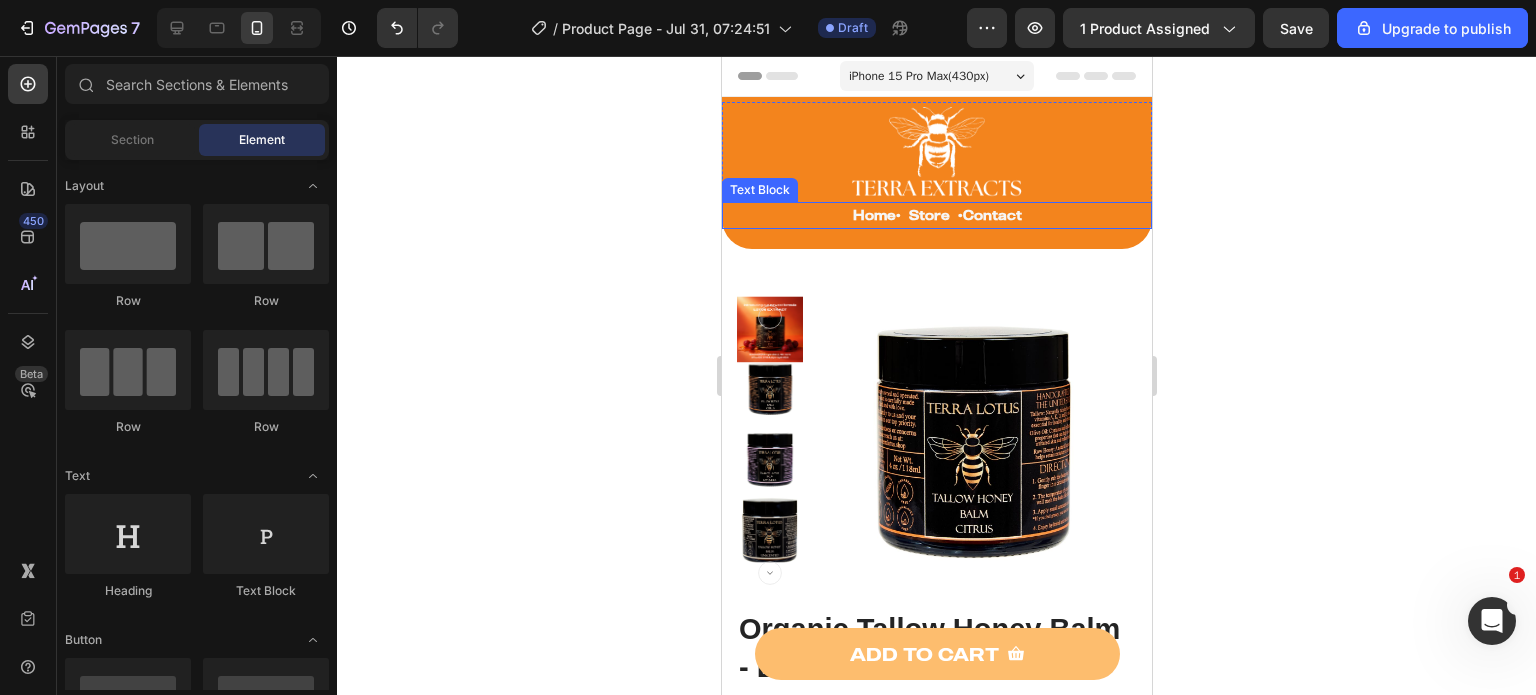 click on "Home" at bounding box center [873, 215] 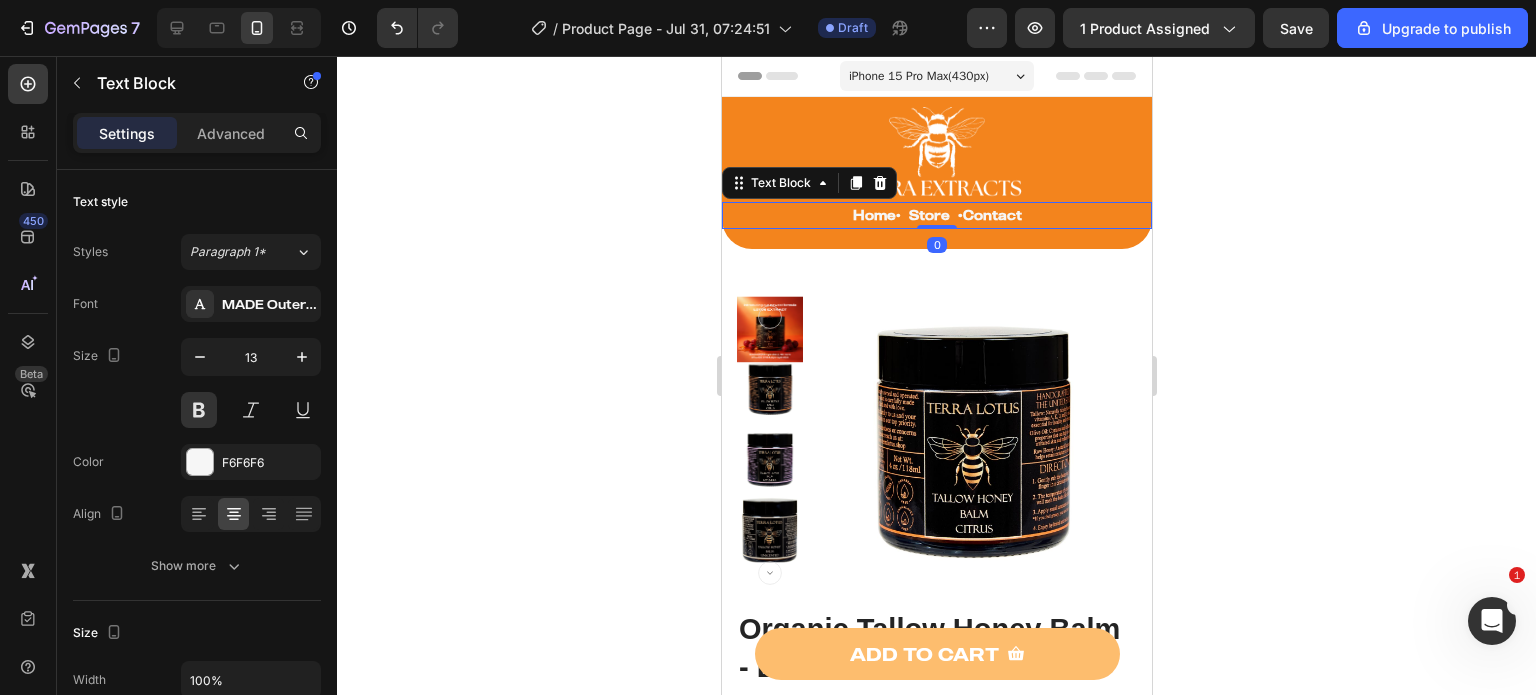 click 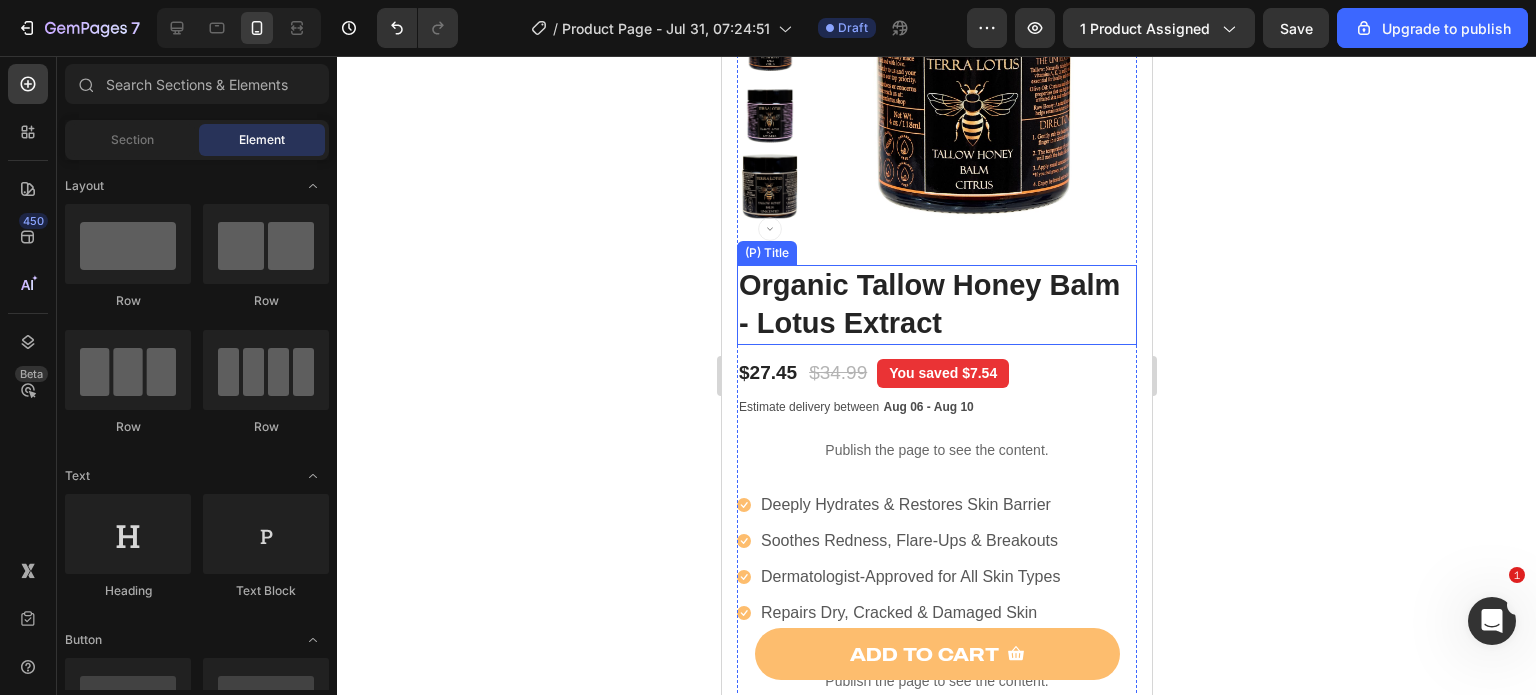 scroll, scrollTop: 0, scrollLeft: 0, axis: both 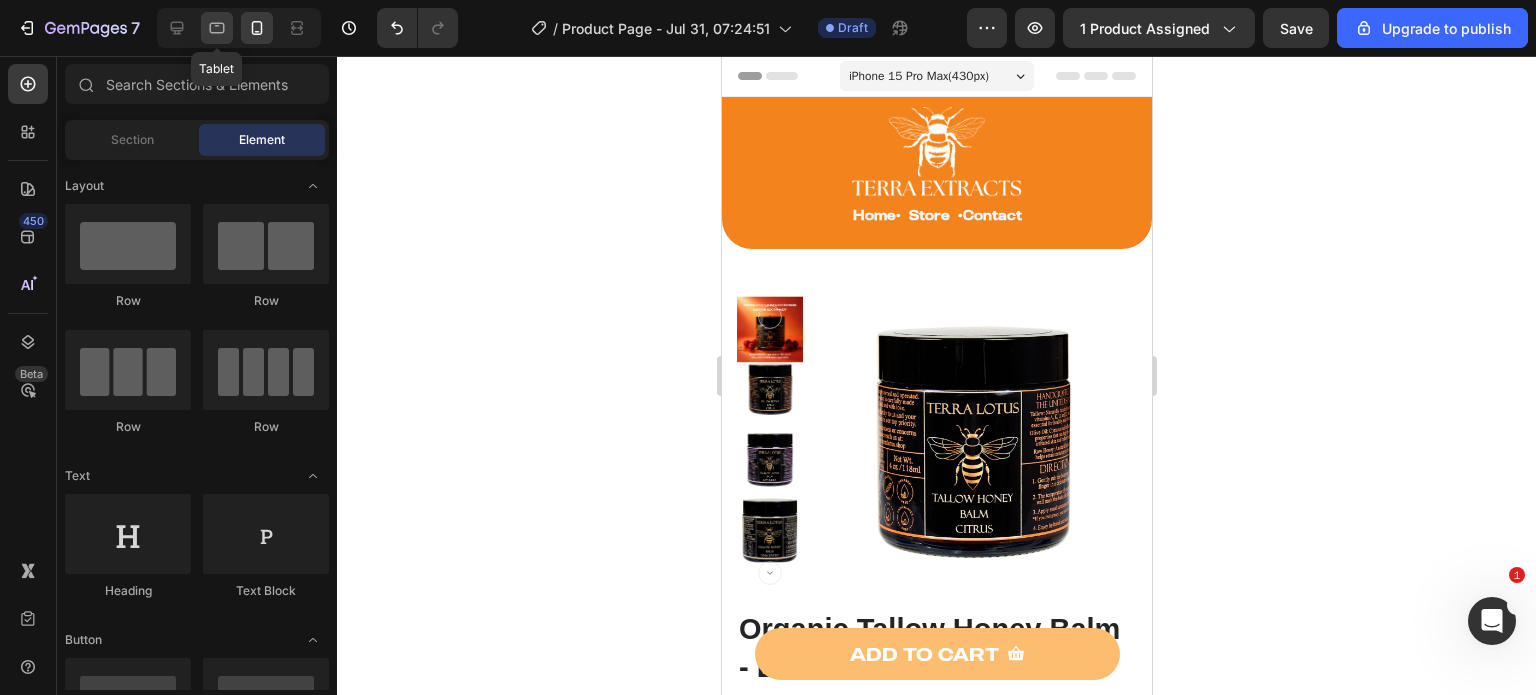 click 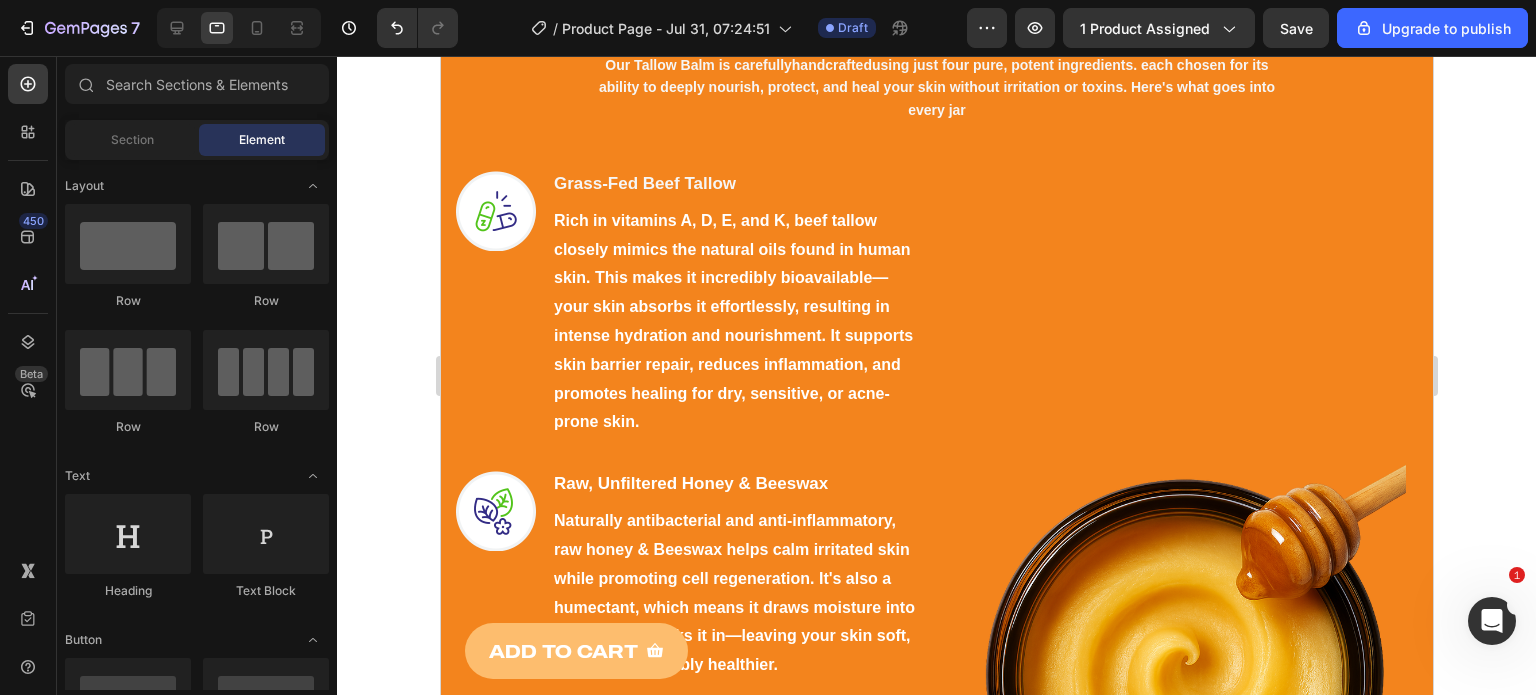 scroll, scrollTop: 2896, scrollLeft: 0, axis: vertical 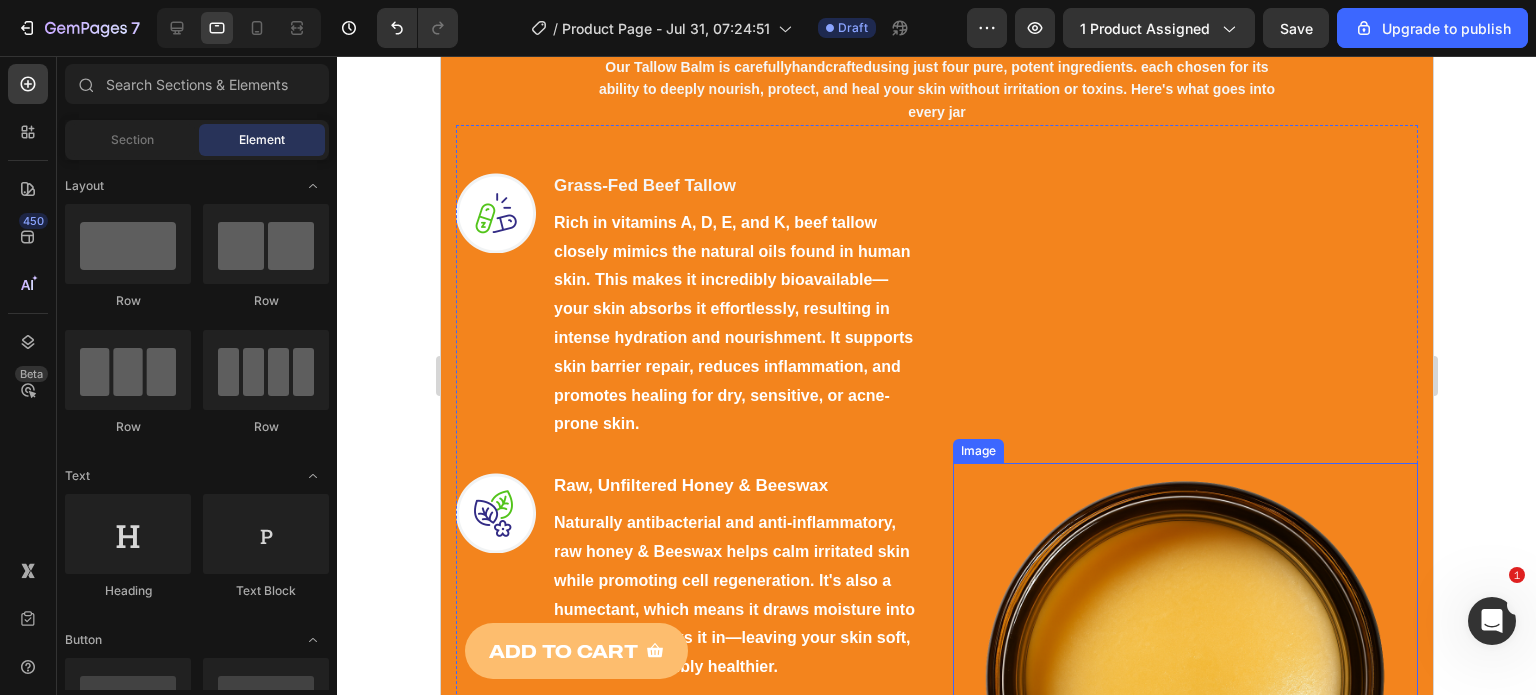 click at bounding box center [1185, 684] 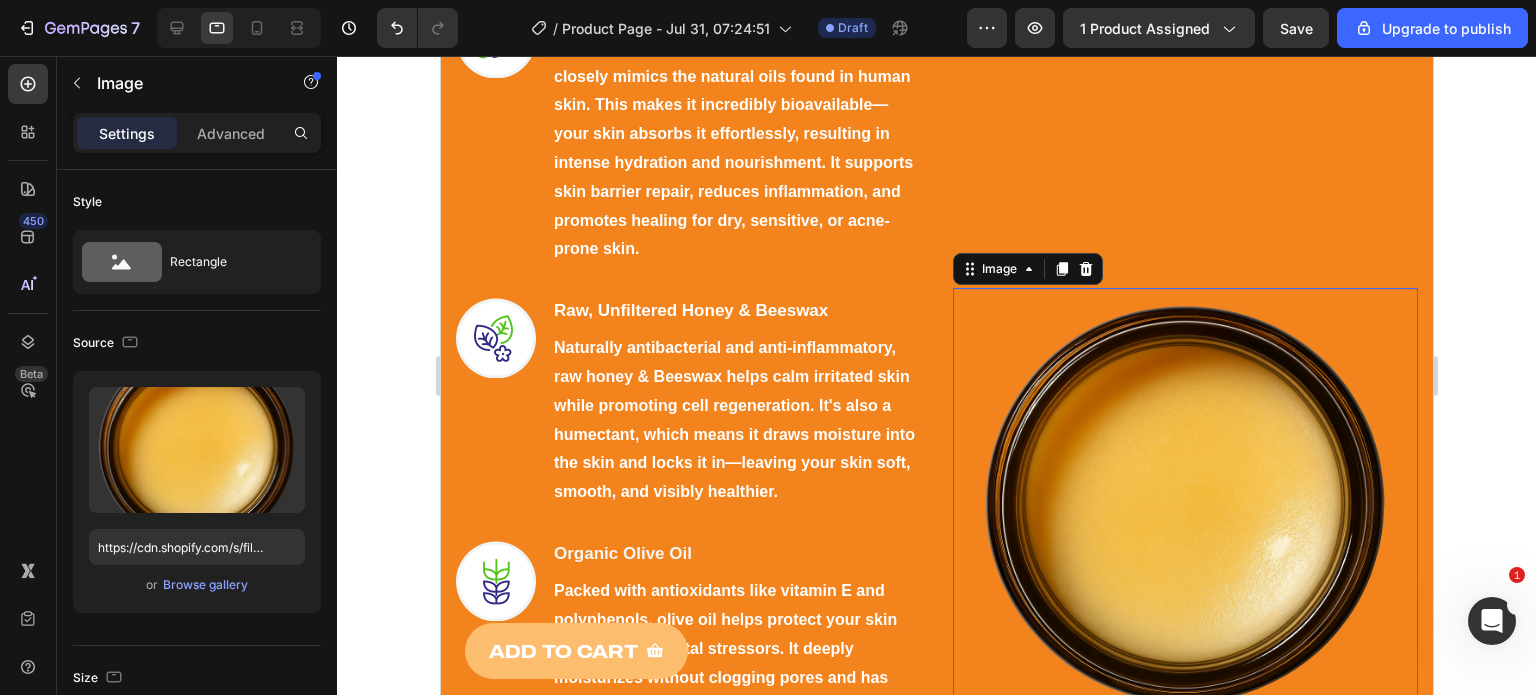 scroll, scrollTop: 2921, scrollLeft: 0, axis: vertical 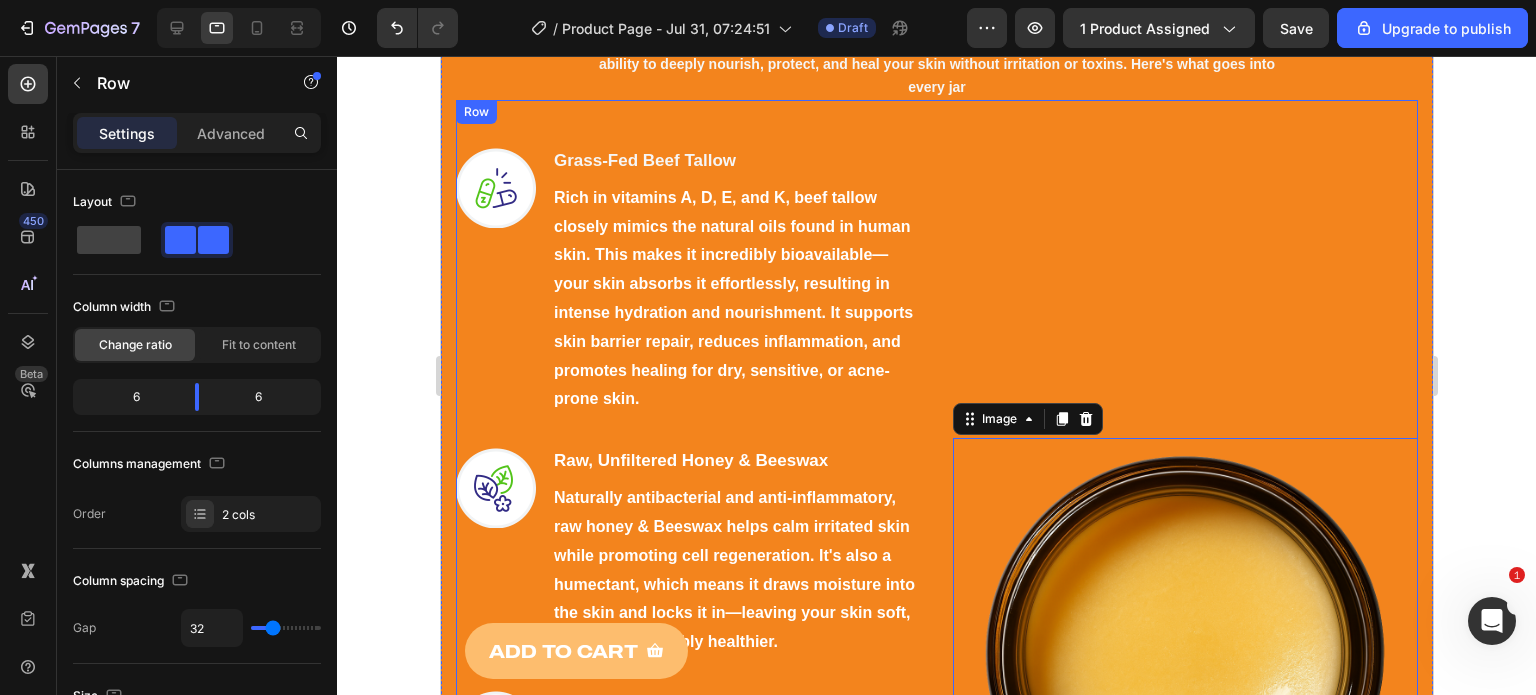 click on "Image   0" at bounding box center [1184, 659] 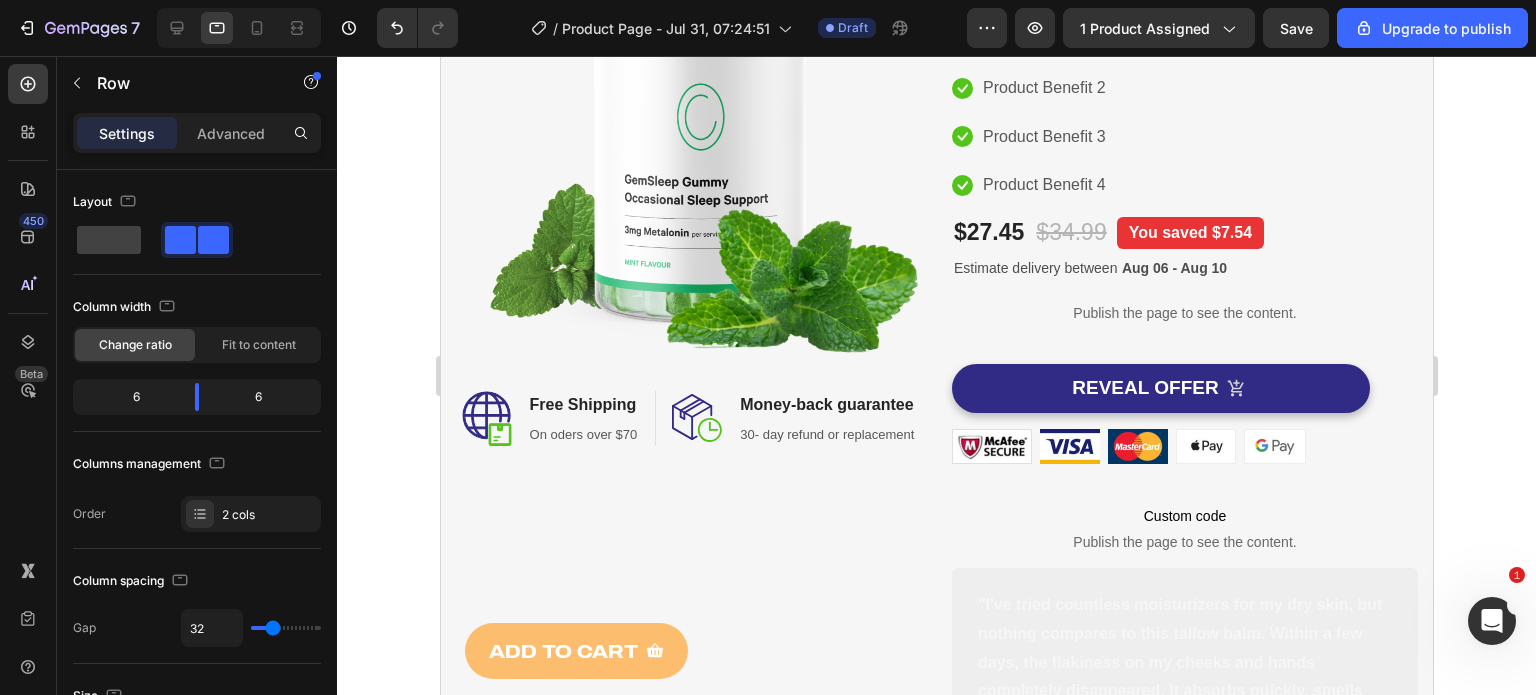 scroll, scrollTop: 355, scrollLeft: 0, axis: vertical 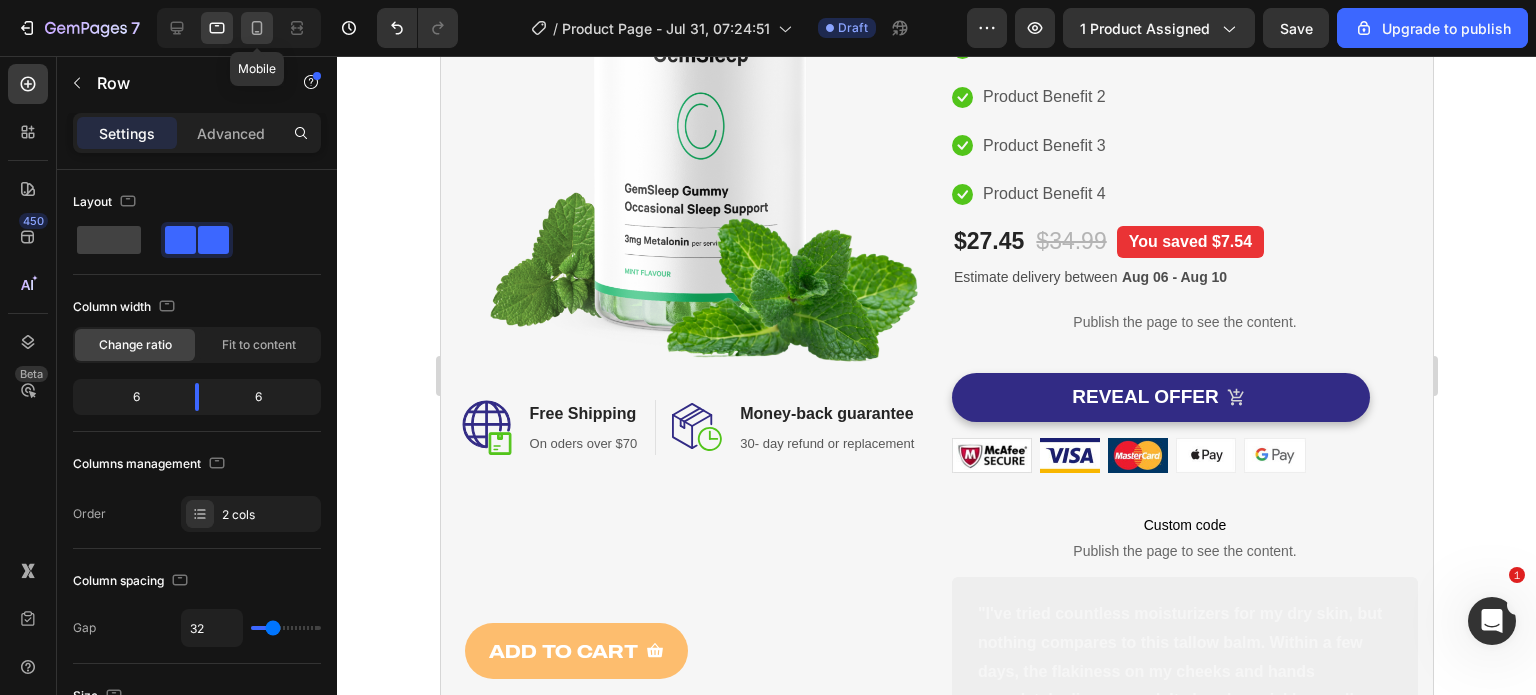 click 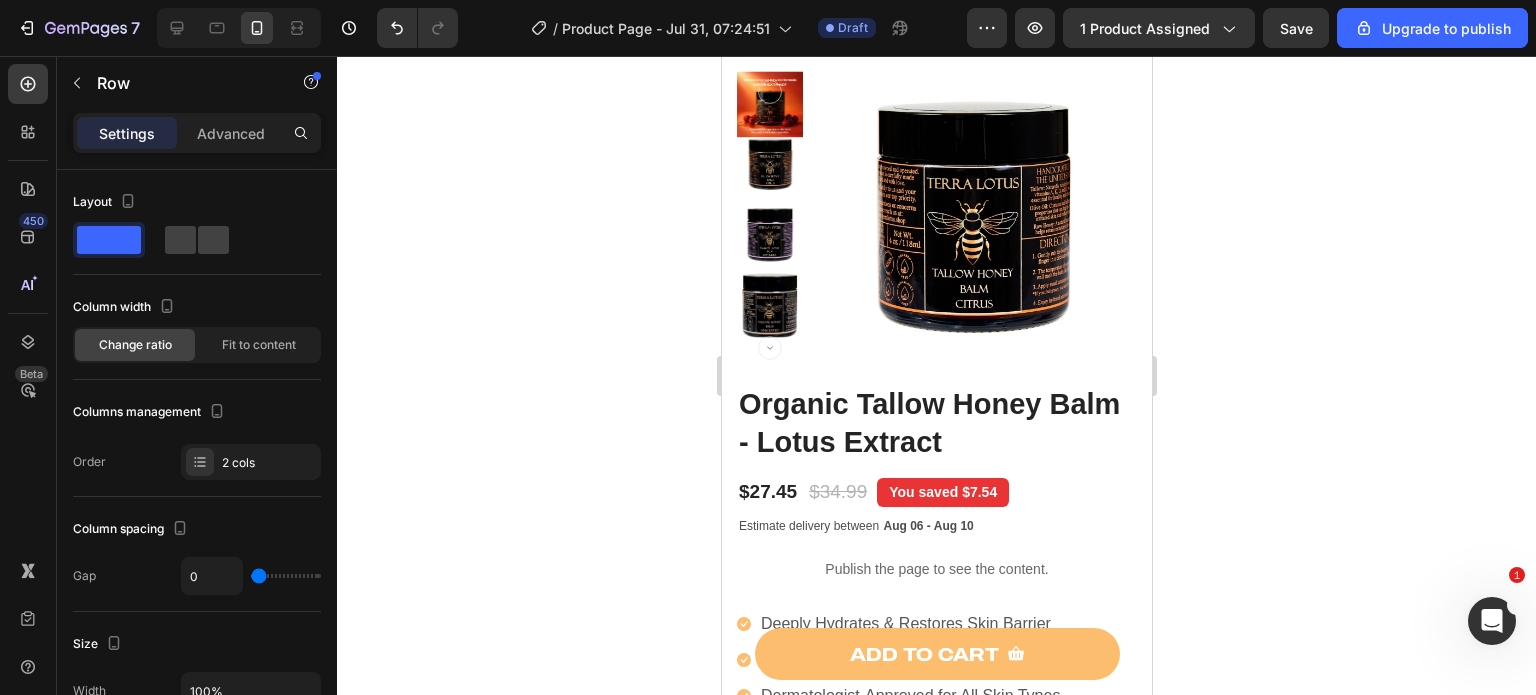 scroll, scrollTop: 0, scrollLeft: 0, axis: both 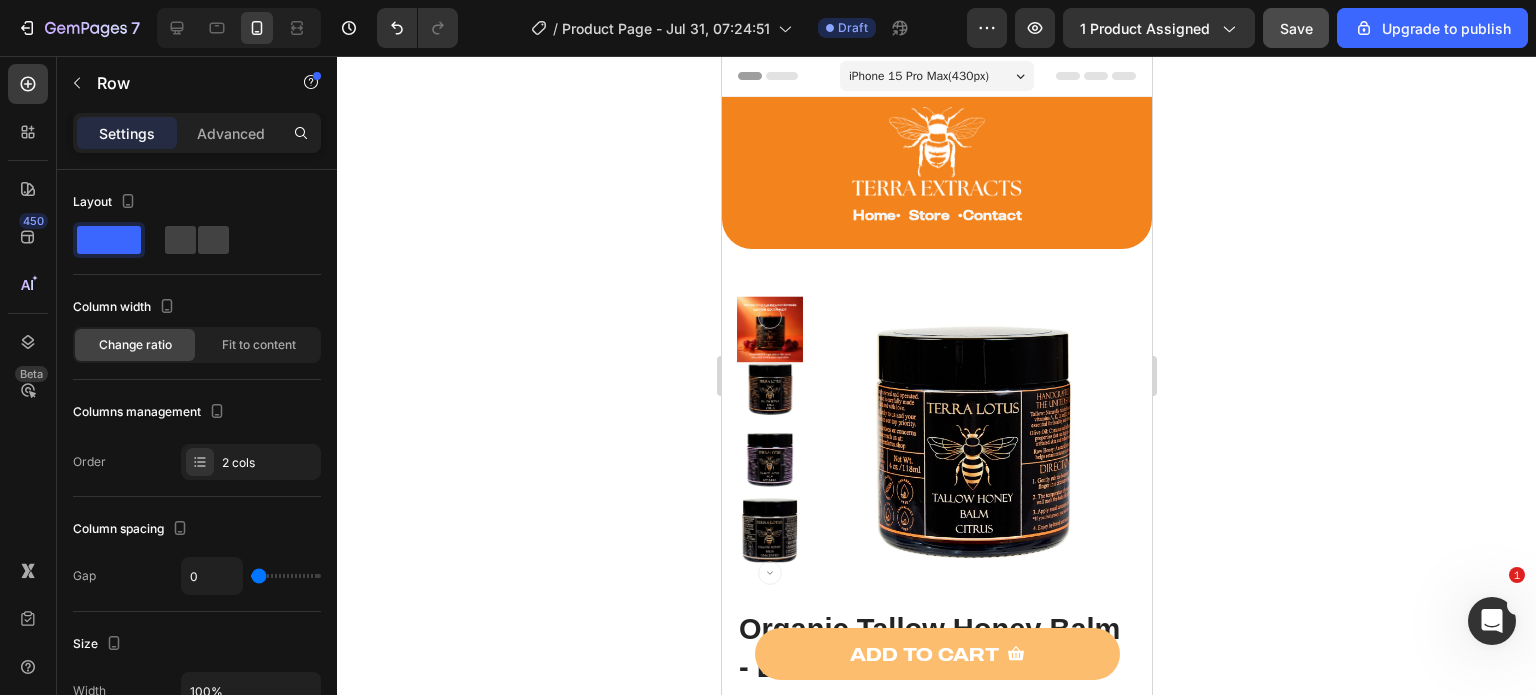 drag, startPoint x: 309, startPoint y: 14, endPoint x: 1301, endPoint y: 31, distance: 992.1456 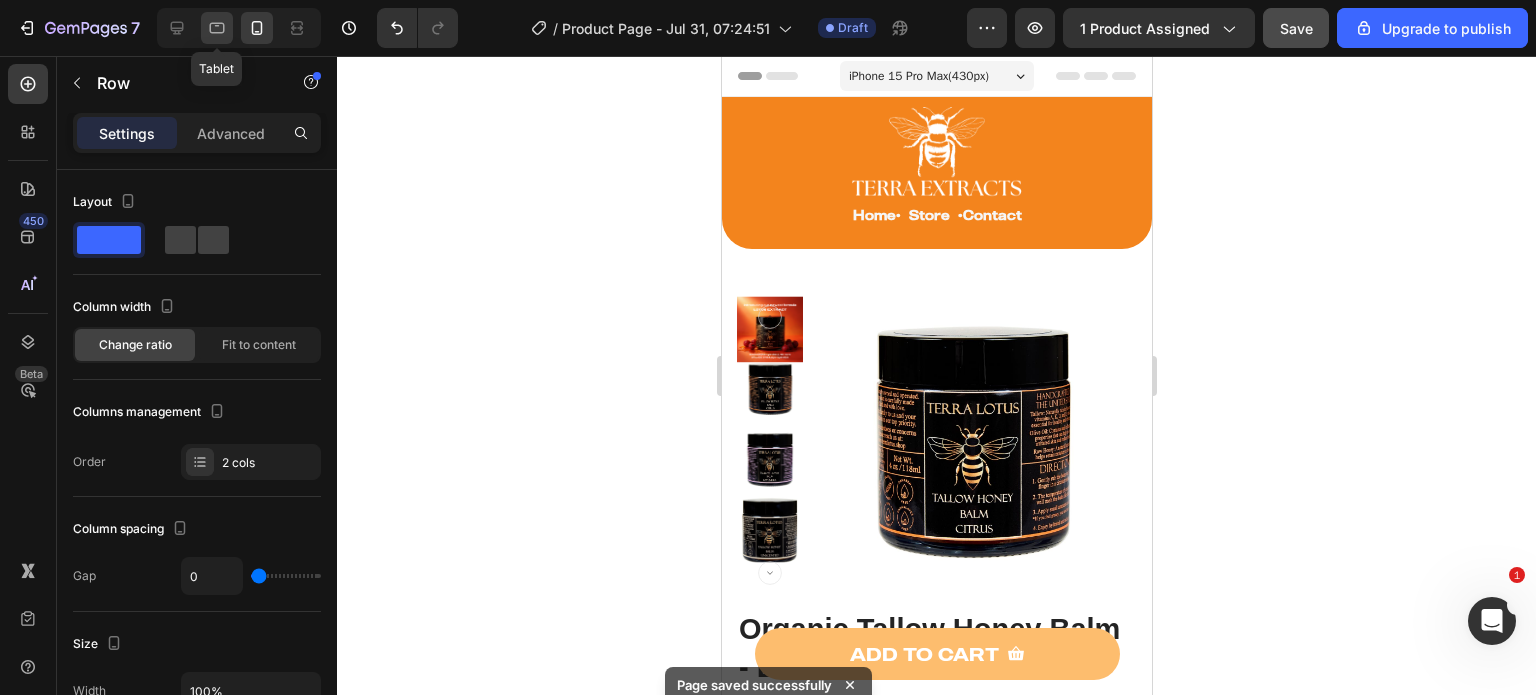 click 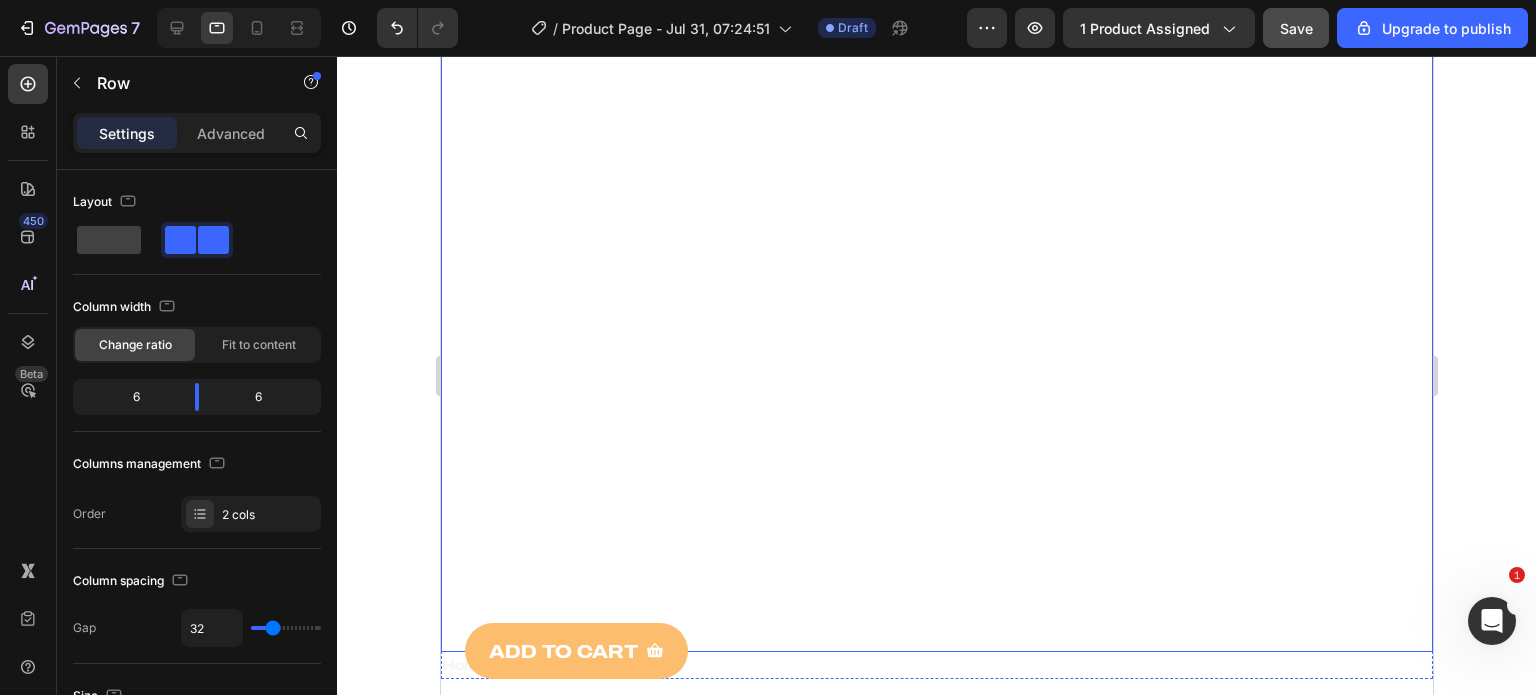 scroll, scrollTop: 446, scrollLeft: 0, axis: vertical 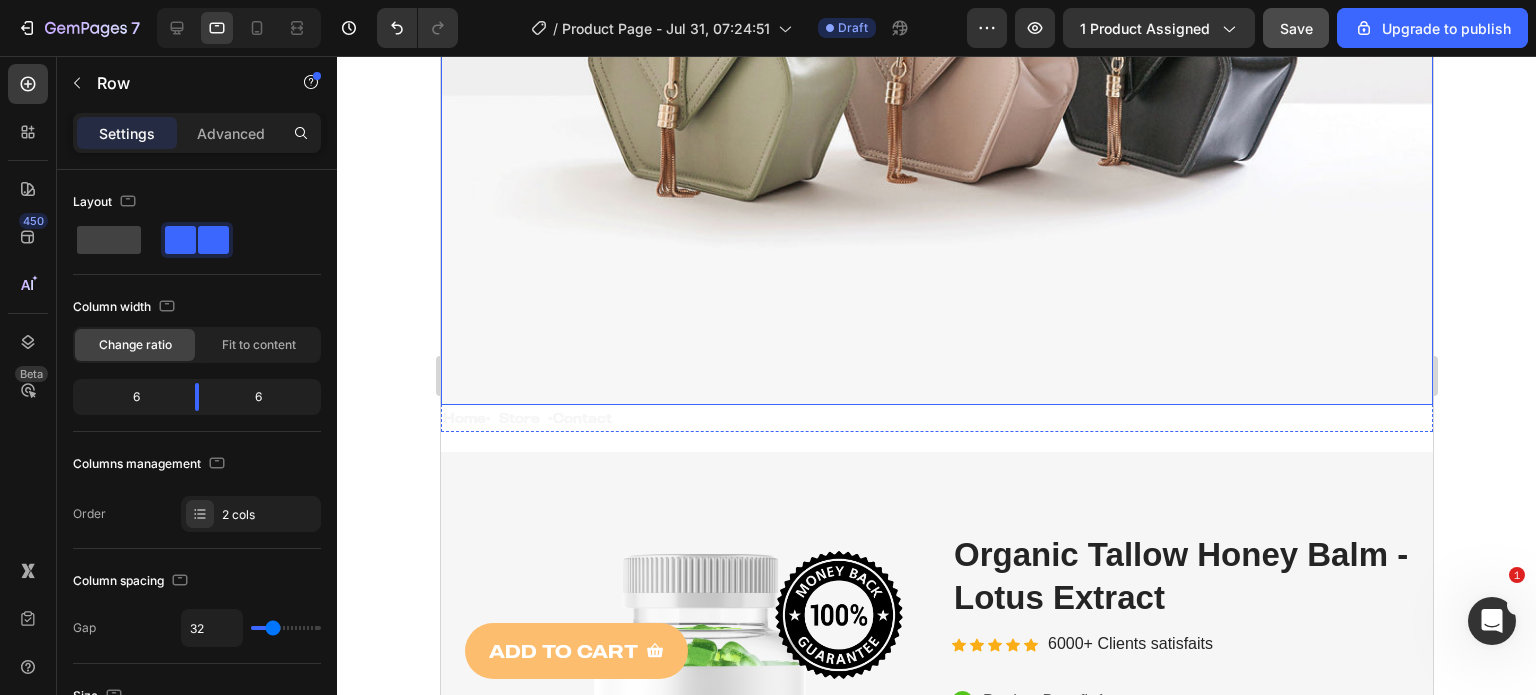 click at bounding box center (936, 33) 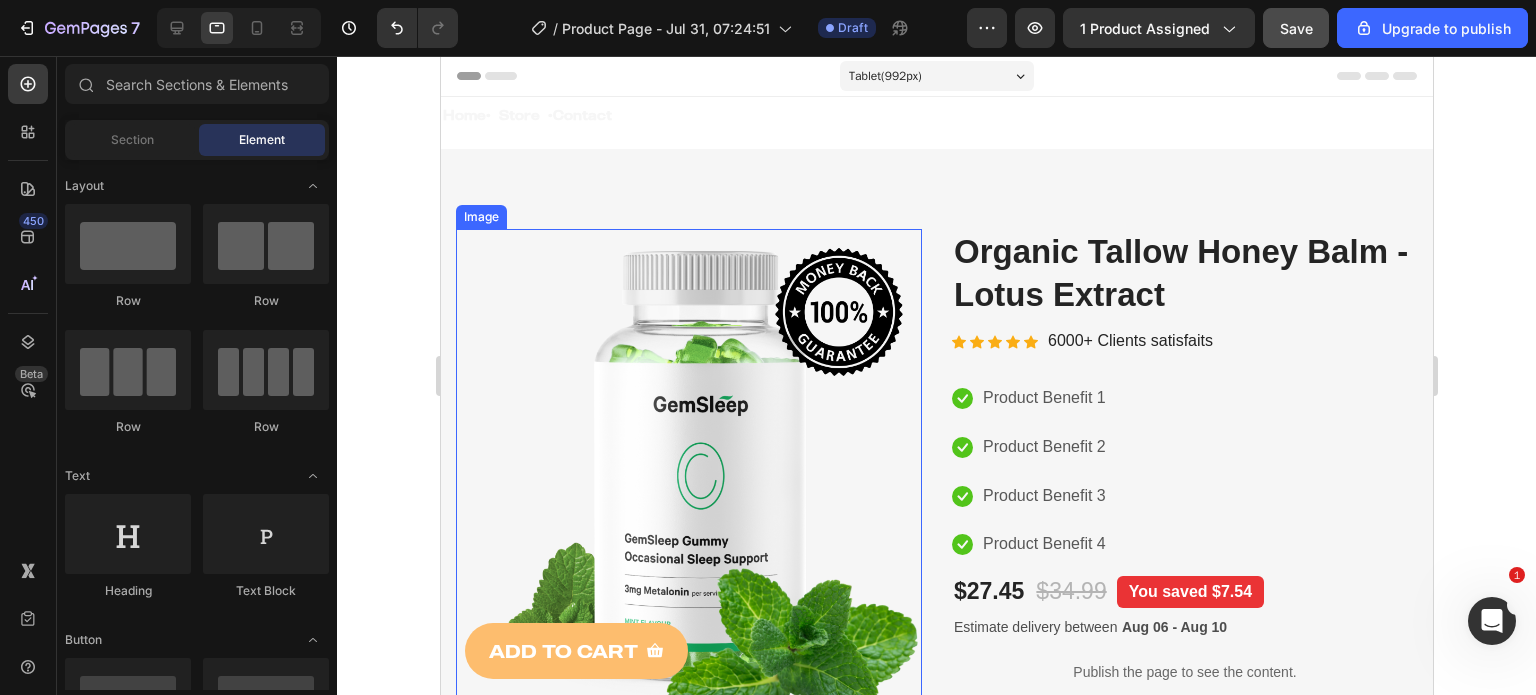 scroll, scrollTop: 0, scrollLeft: 0, axis: both 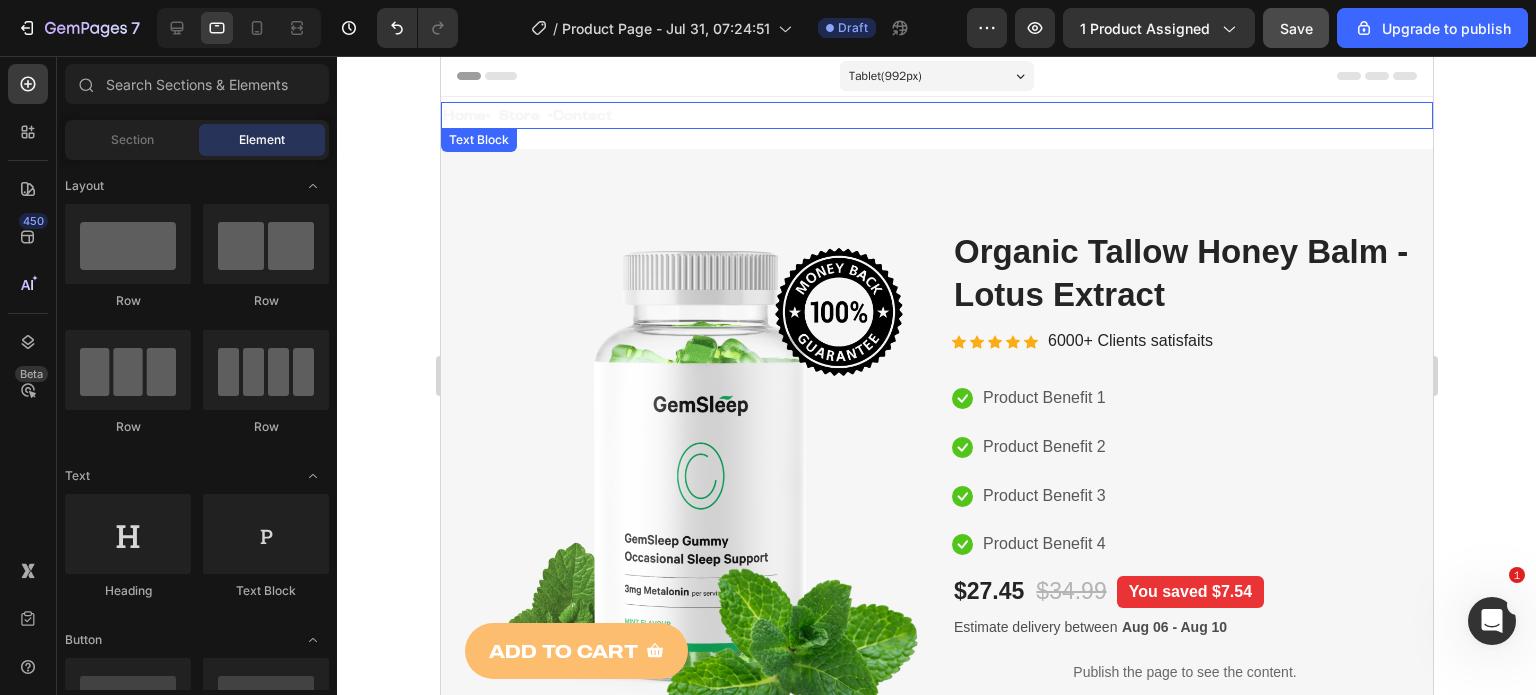 click on "Home   •  Store  •   Contact" at bounding box center [936, 115] 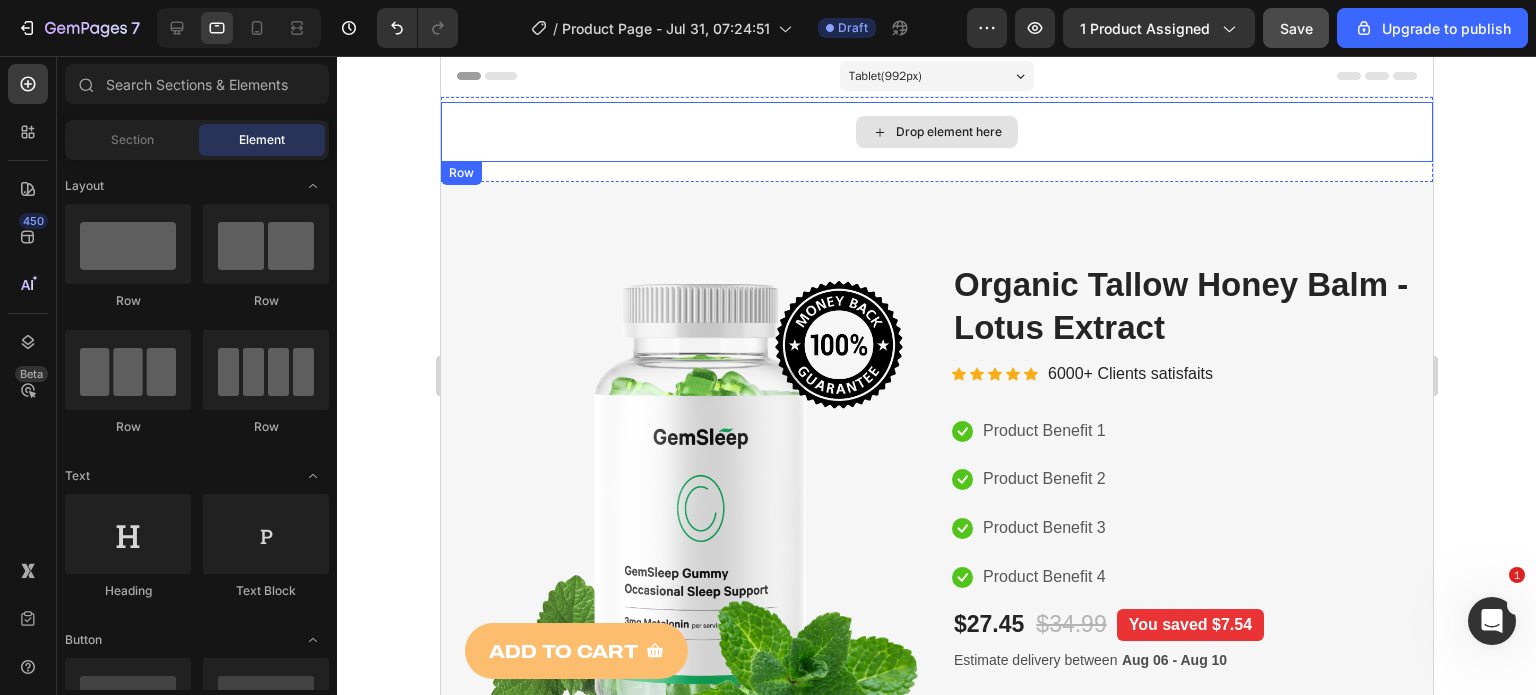 click on "Drop element here" at bounding box center [936, 132] 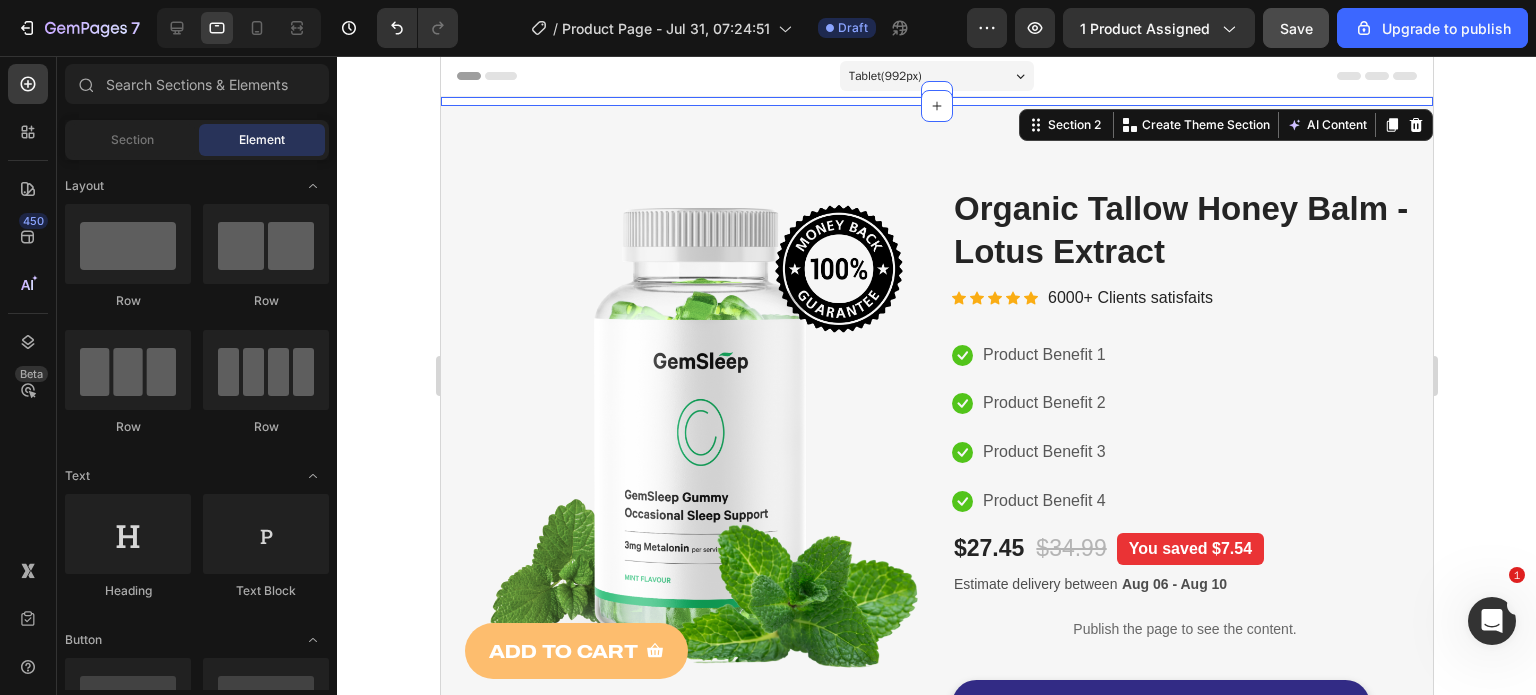 click on "Text Block Section 2   You can create reusable sections Create Theme Section AI Content Write with GemAI What would you like to describe here? Tone and Voice Persuasive Product Show more Generate" at bounding box center (936, 101) 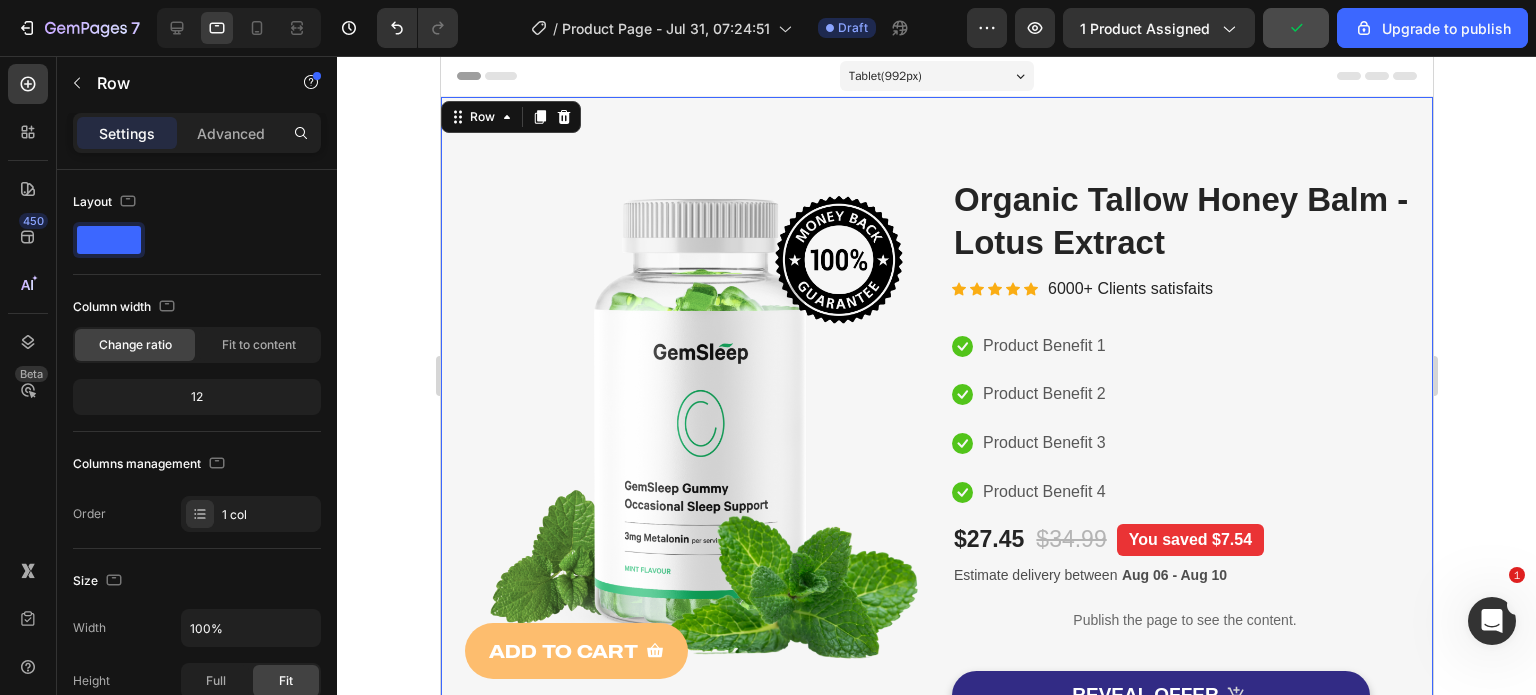 click on "Image Image Free Shipping Heading On oders over $70 Text block Row Image Money-back guarantee Heading 30- day refund or replacement Text block Row Row Row (P) Images & Gallery Organic Tallow Honey Balm - Lotus Extract (P) Title                Icon                Icon                Icon                Icon                Icon Icon List Hoz 6000+ Clients satisfaits Text block Row
Icon Product Benefit 1 Text block
Icon Product Benefit 2 Text block
Icon Product Benefit 3 Text block
Icon Product Benefit 4 Text block Icon List $27.45 (P) Price (P) Price $34.99 (P) Price (P) Price You saved $7.54 Product Badge Row
Estimate delivery between
Aug 06 - Aug 10
Delivery Date
Publish the page to see the content.
Custom Code
Icon Deeply Hydrates & Restores Skin Barrier Text block
Icon Text block
Icon Icon" at bounding box center [936, 650] 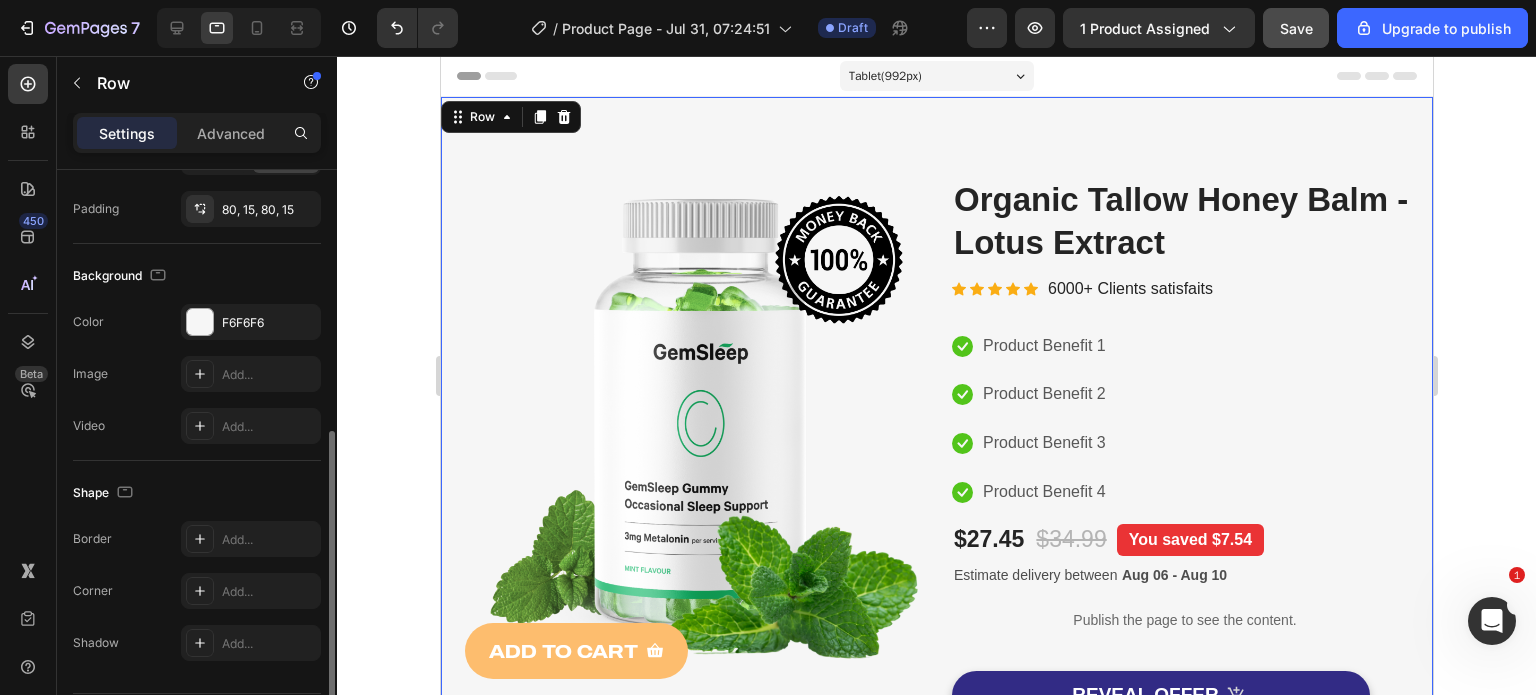 scroll, scrollTop: 584, scrollLeft: 0, axis: vertical 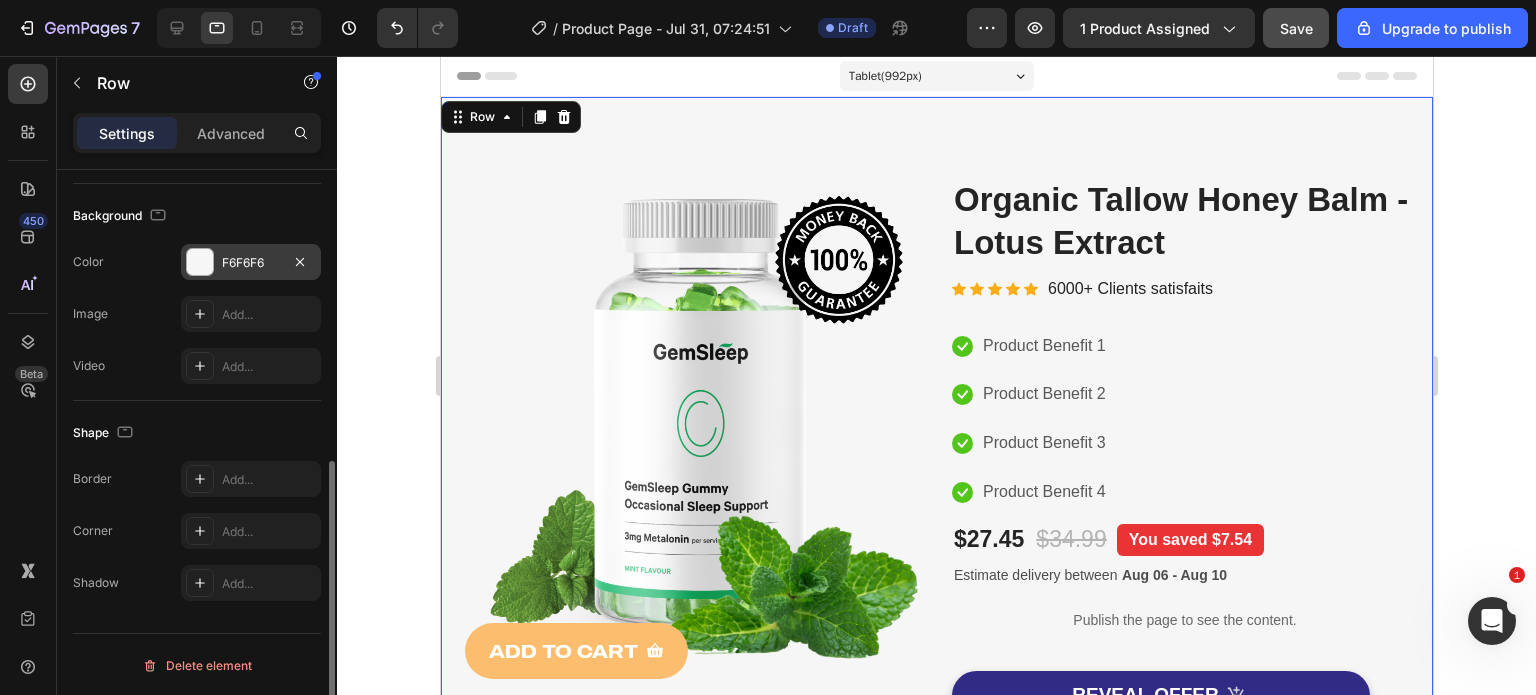 click on "F6F6F6" at bounding box center (251, 263) 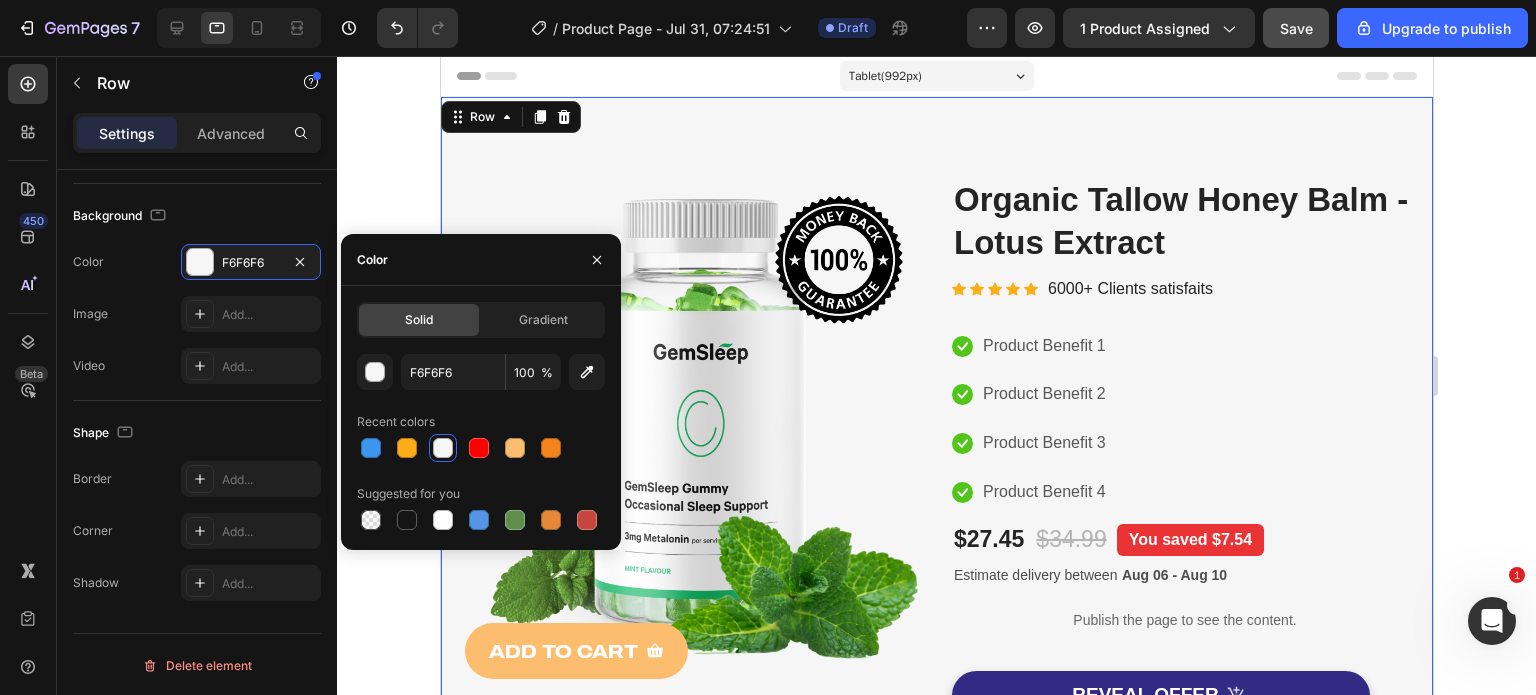 click at bounding box center [443, 448] 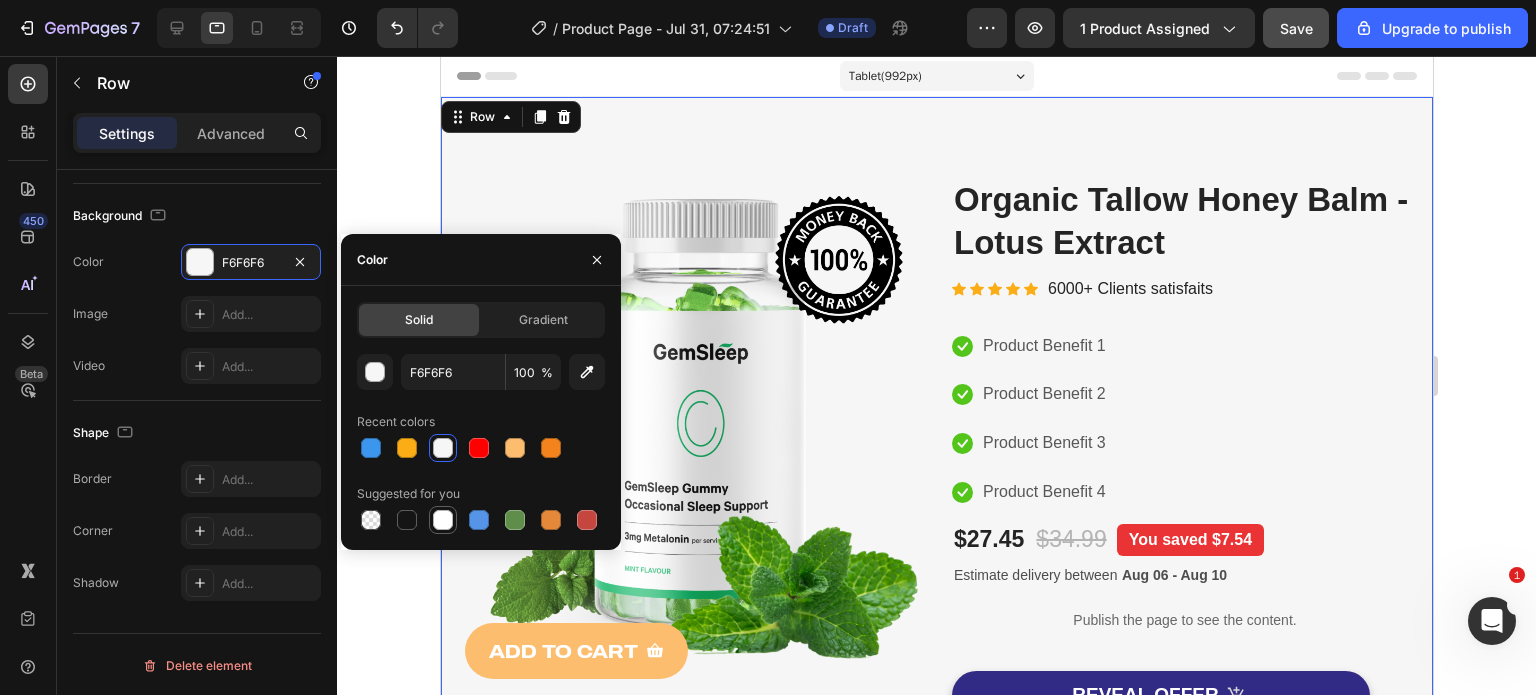click at bounding box center (443, 520) 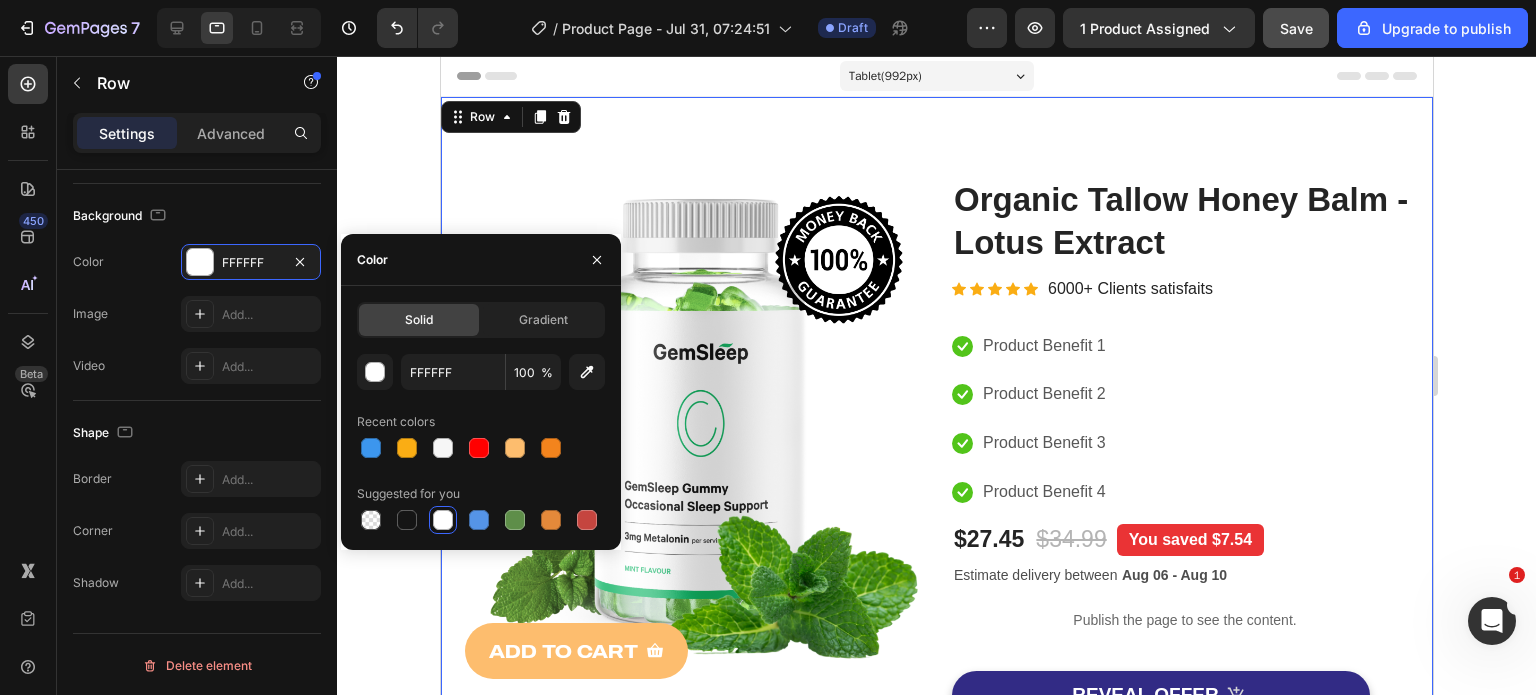 click 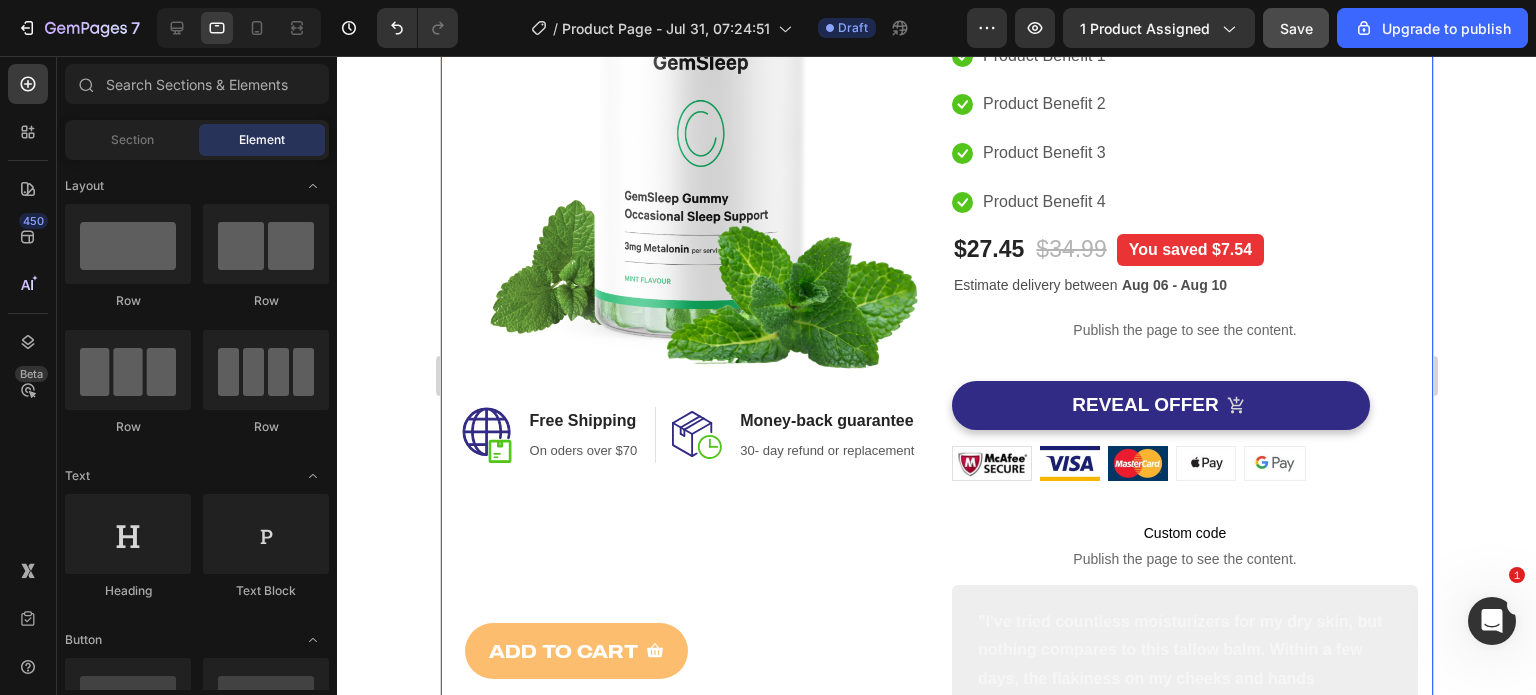 scroll, scrollTop: 0, scrollLeft: 0, axis: both 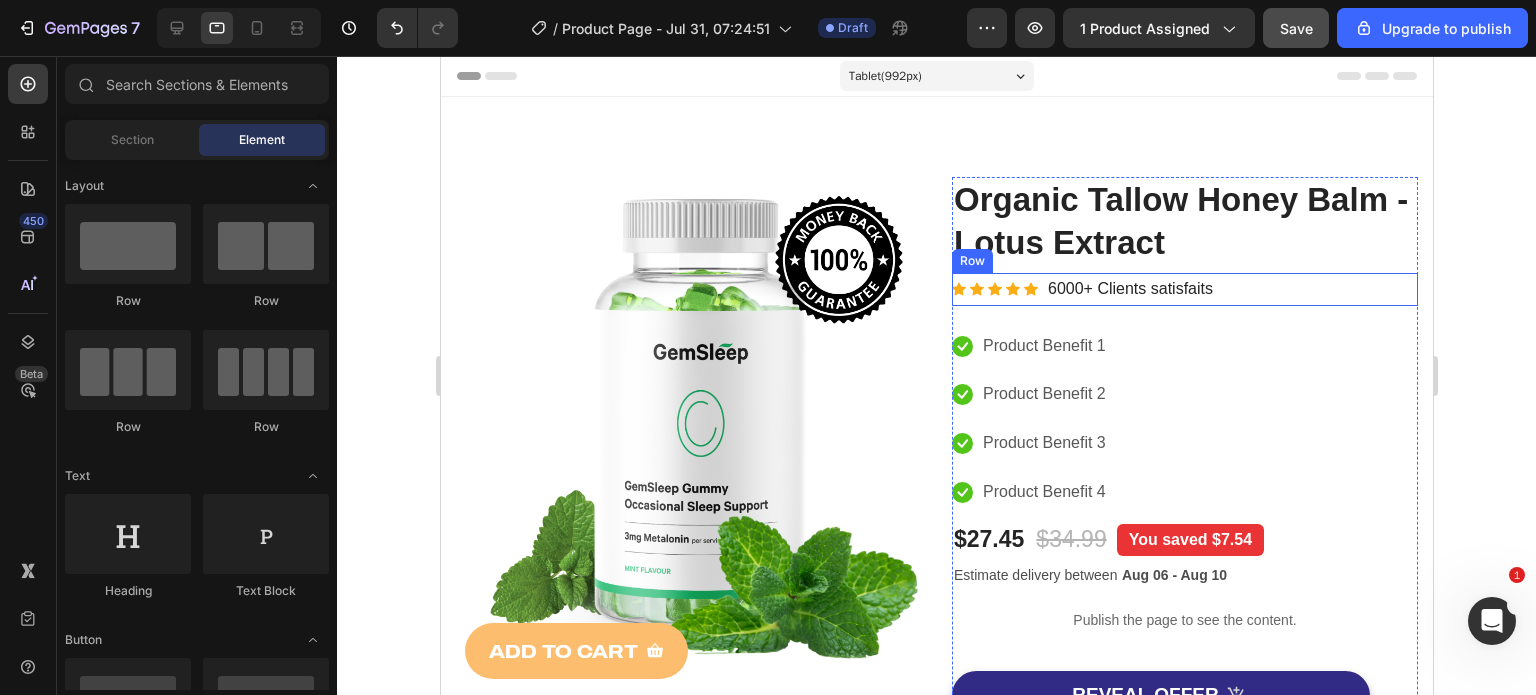 click on "Icon                Icon                Icon                Icon                Icon Icon List Hoz 6000+ Clients satisfaits Text block Row" at bounding box center (1184, 289) 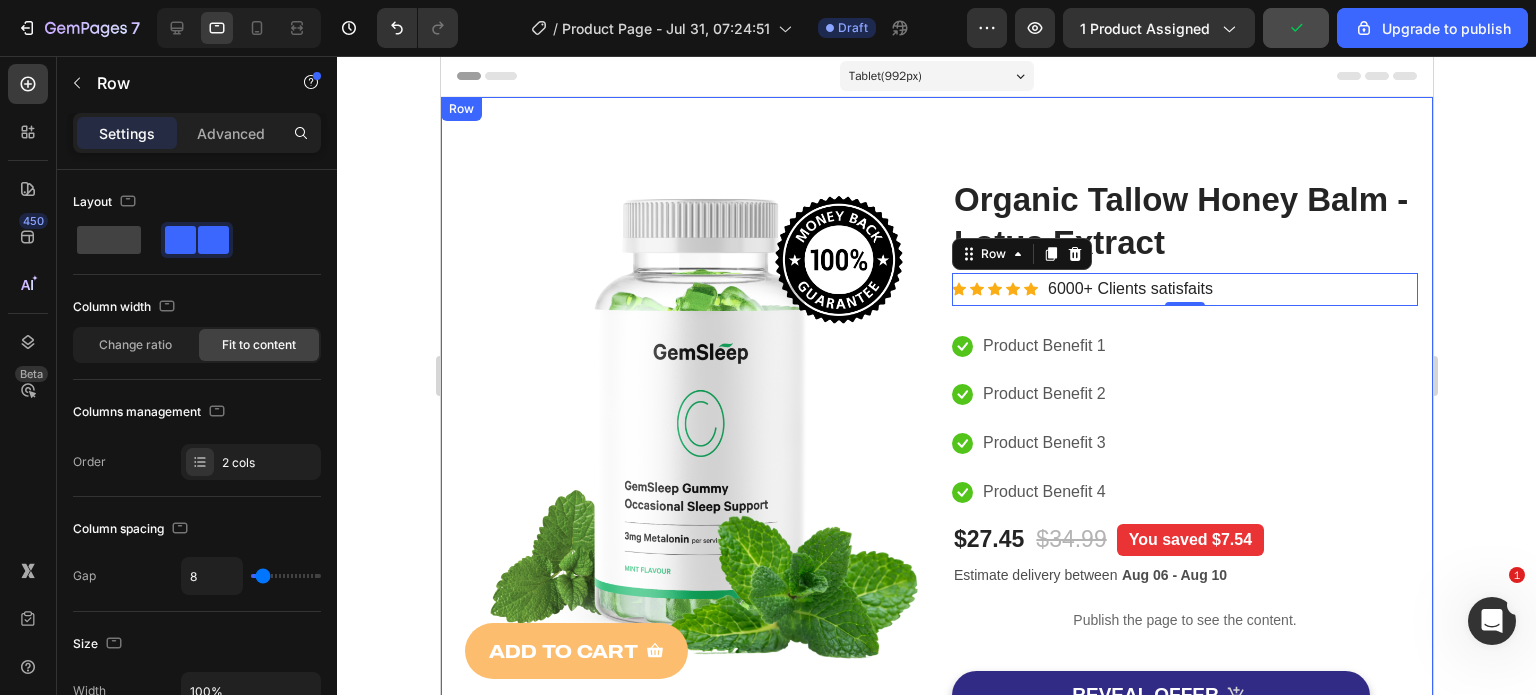 click on "Image Image Free Shipping Heading On oders over $70 Text block Row Image Money-back guarantee Heading 30- day refund or replacement Text block Row Row Row (P) Images & Gallery Organic Tallow Honey Balm - Lotus Extract (P) Title                Icon                Icon                Icon                Icon                Icon Icon List Hoz 6000+ Clients satisfaits Text block Row   0
Icon Product Benefit 1 Text block
Icon Product Benefit 2 Text block
Icon Product Benefit 3 Text block
Icon Product Benefit 4 Text block Icon List $27.45 (P) Price (P) Price $34.99 (P) Price (P) Price You saved $7.54 Product Badge Row
Estimate delivery between
Aug 06 - Aug 10
Delivery Date
Publish the page to see the content.
Custom Code
Icon Deeply Hydrates & Restores Skin Barrier Text block
Icon Text block
Icon" at bounding box center [936, 650] 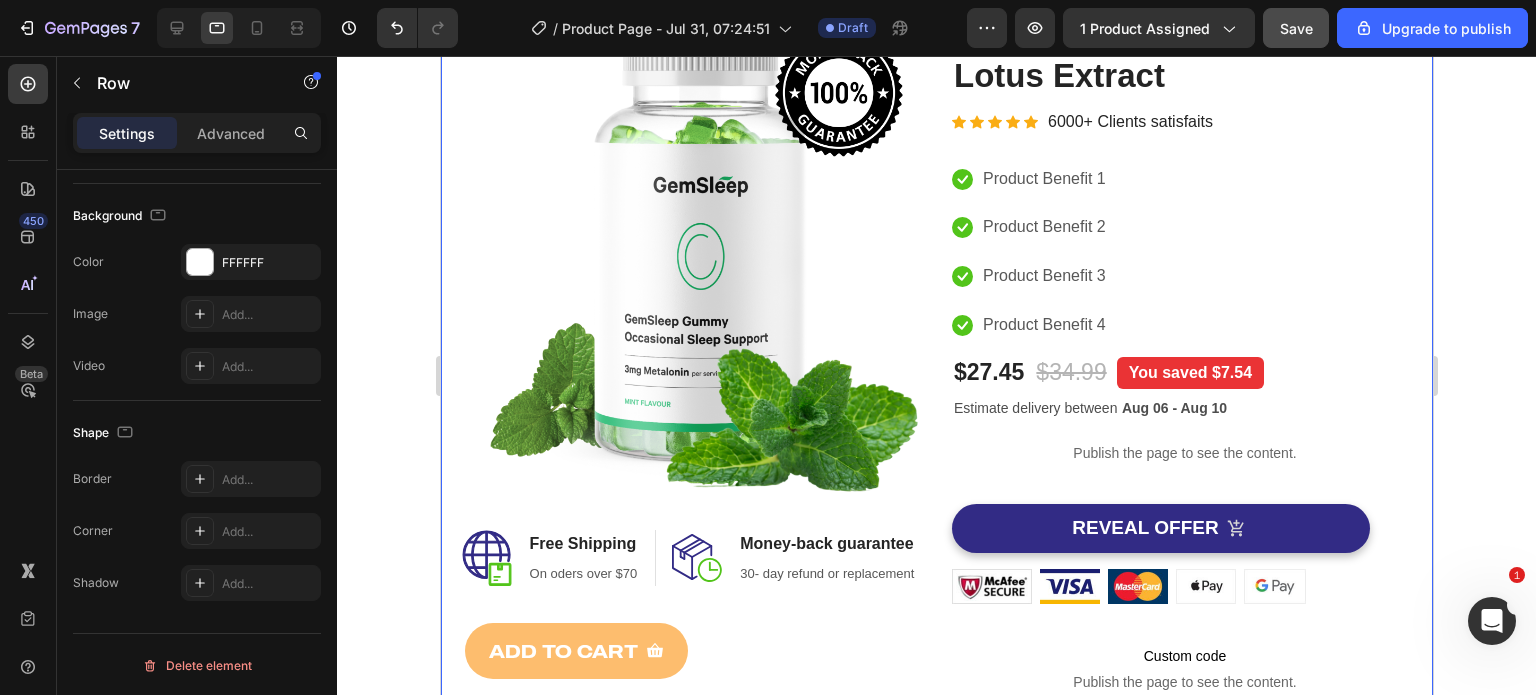 scroll, scrollTop: 168, scrollLeft: 0, axis: vertical 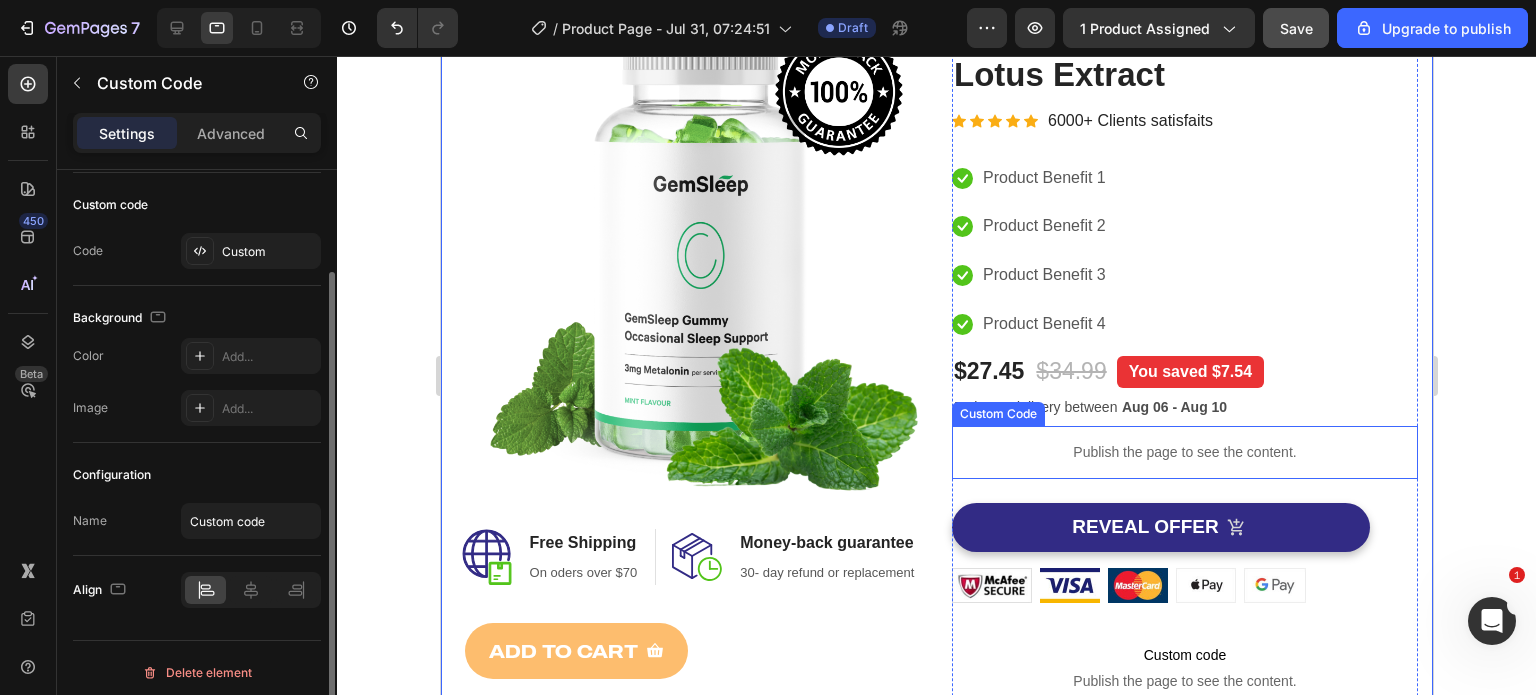 click on "Publish the page to see the content." at bounding box center [1184, 452] 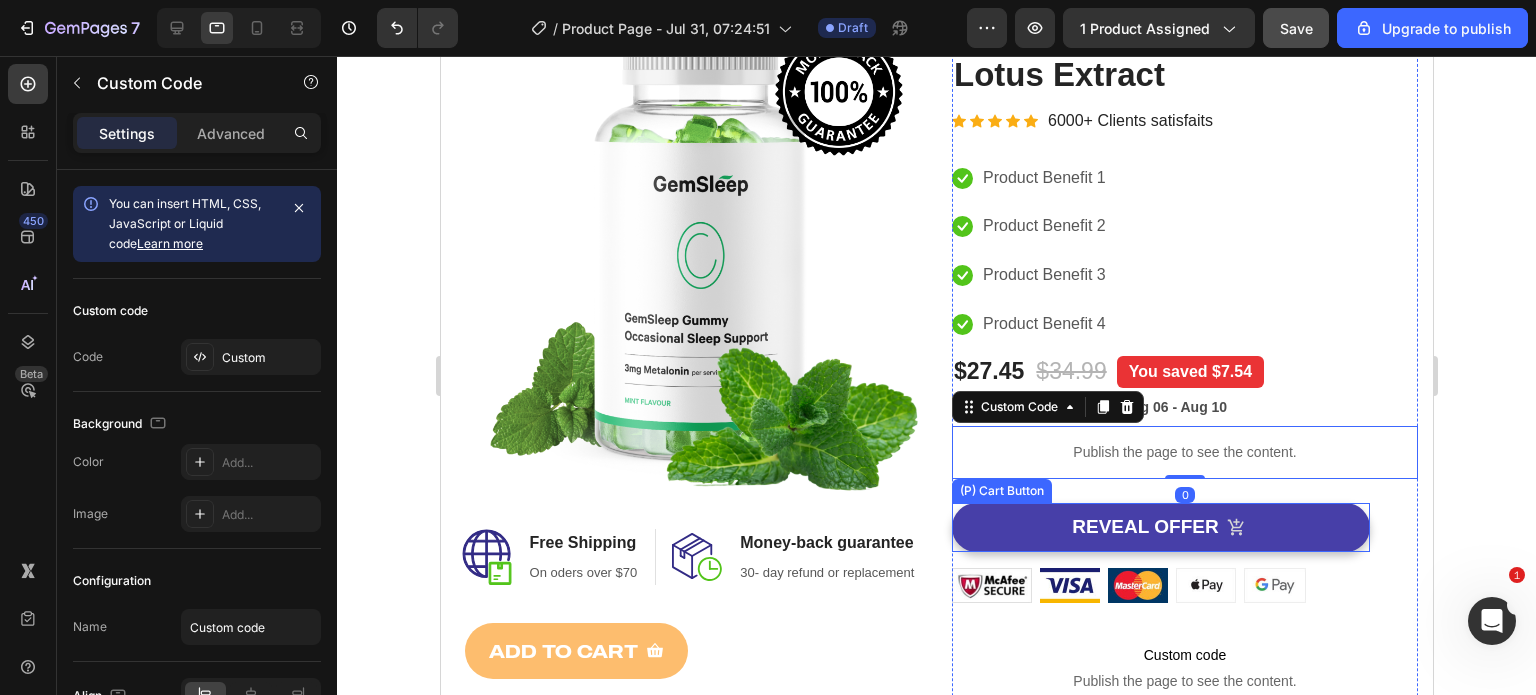 click on "REVEAL OFFER" at bounding box center [1160, 527] 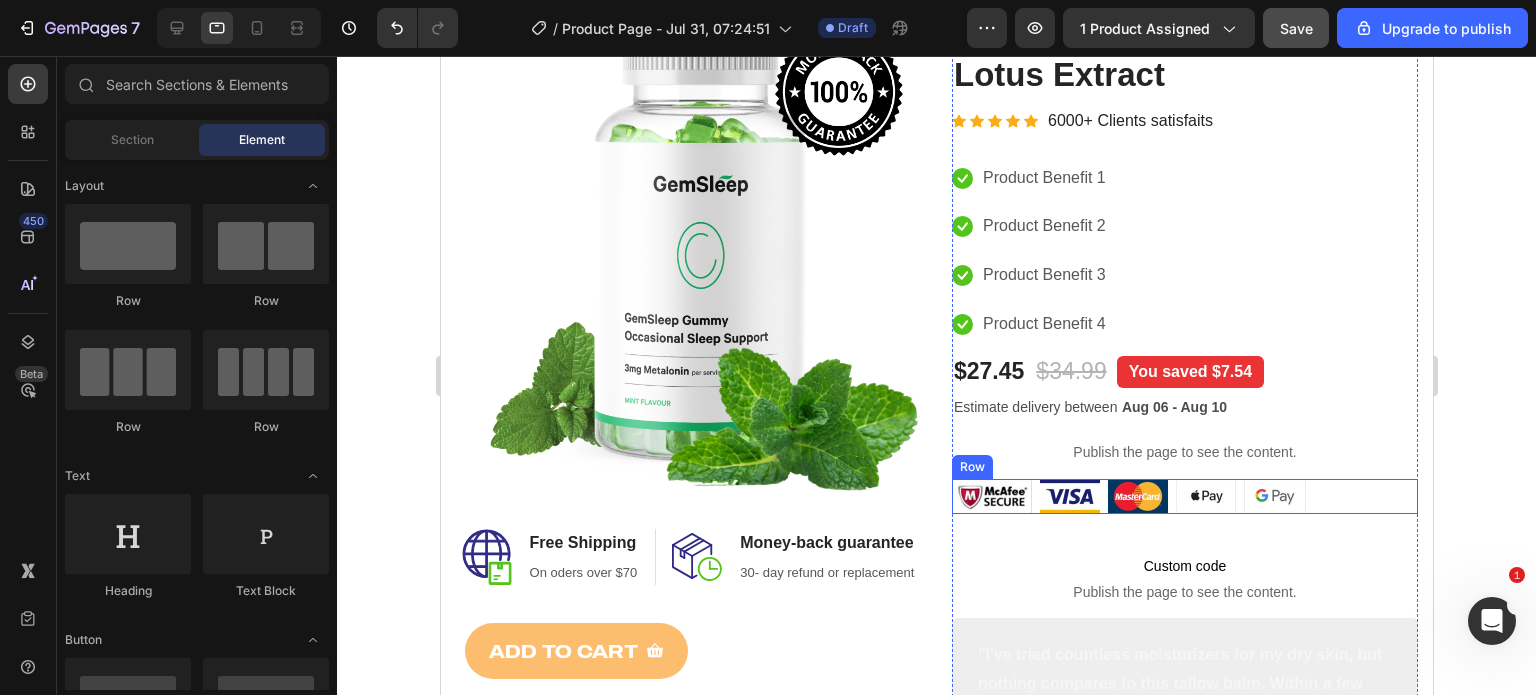 click on "Image Image Image Image Image Row" at bounding box center [1184, 496] 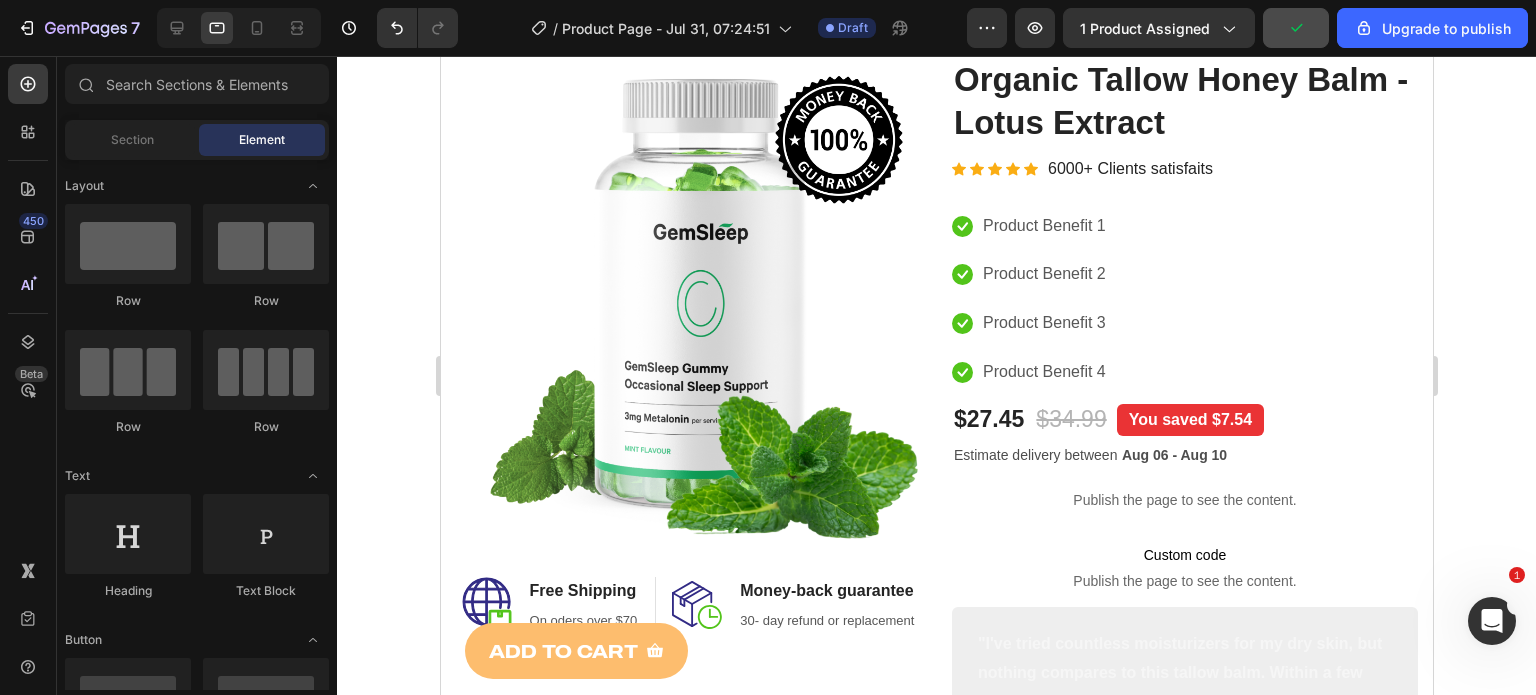 scroll, scrollTop: 0, scrollLeft: 0, axis: both 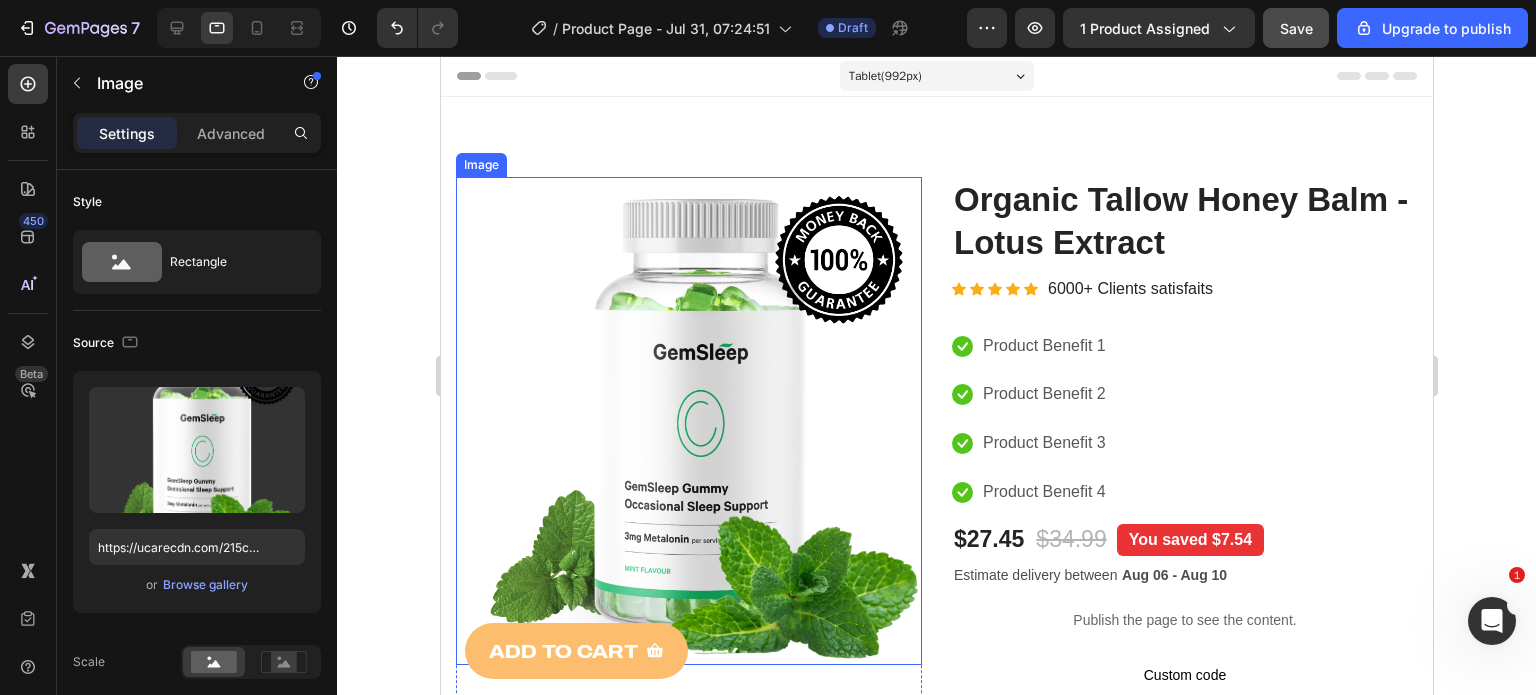 click at bounding box center [688, 421] 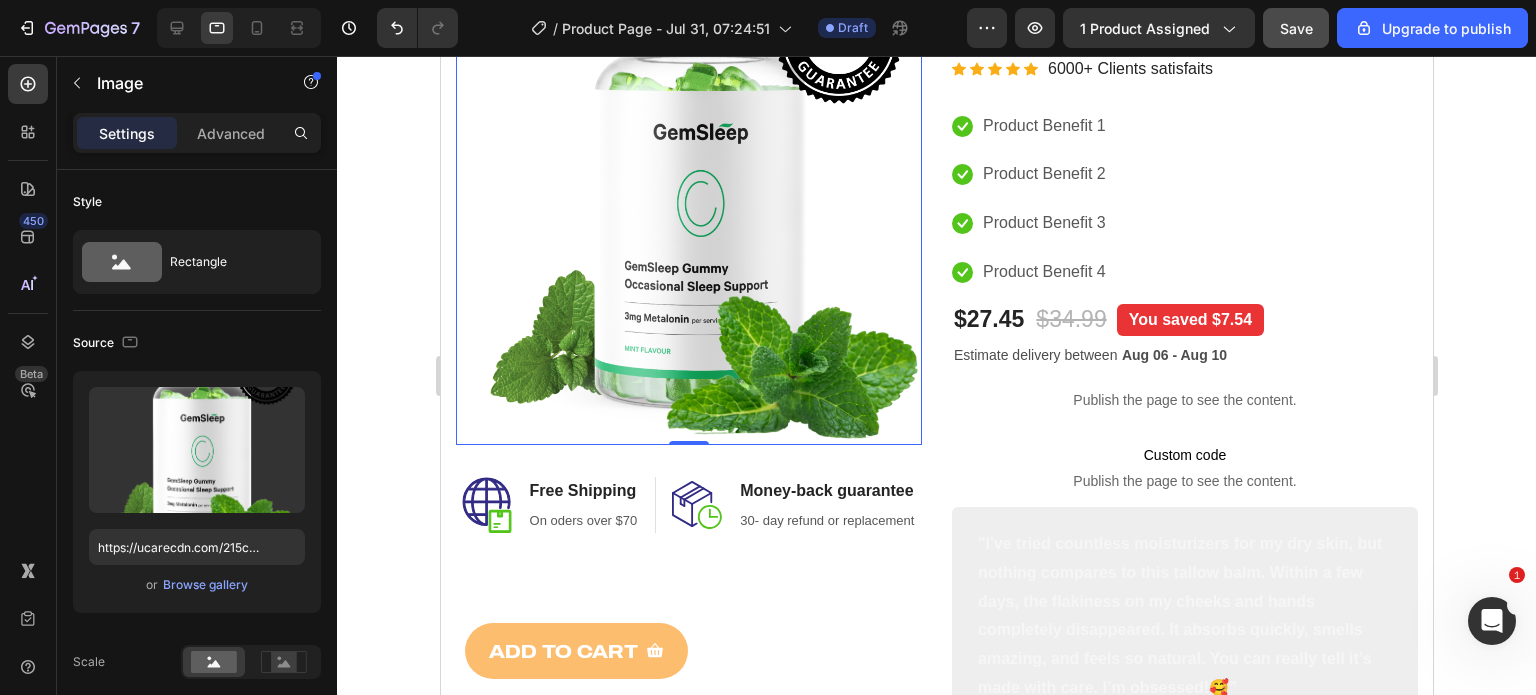 scroll, scrollTop: 0, scrollLeft: 0, axis: both 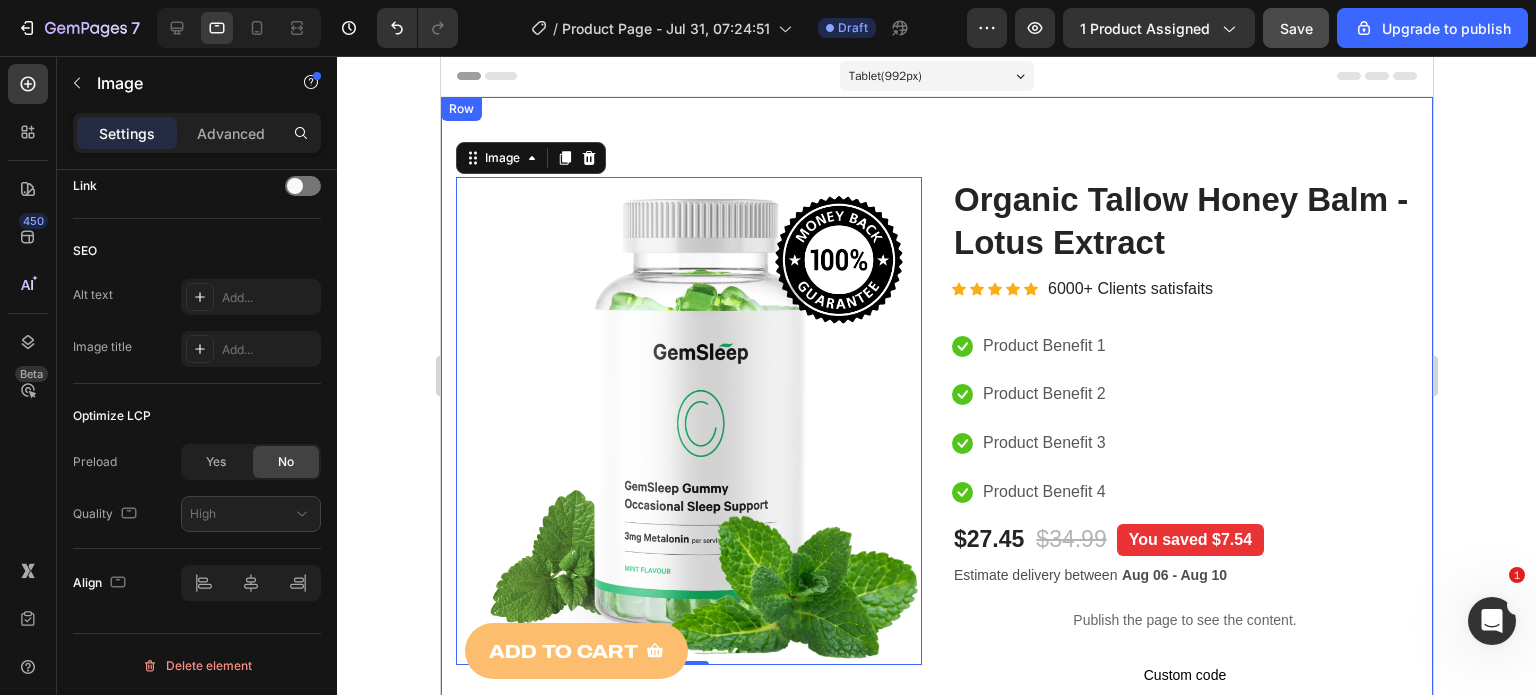 click 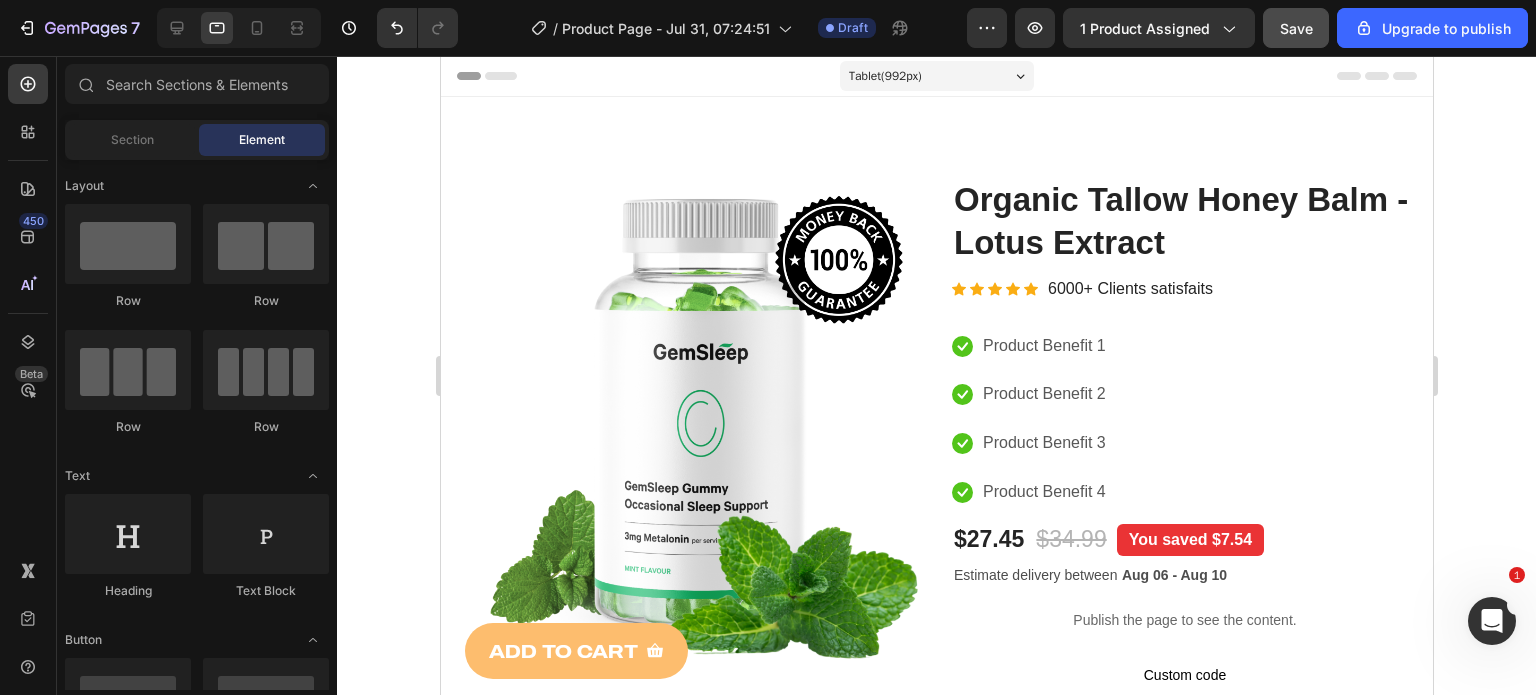 scroll, scrollTop: 324, scrollLeft: 0, axis: vertical 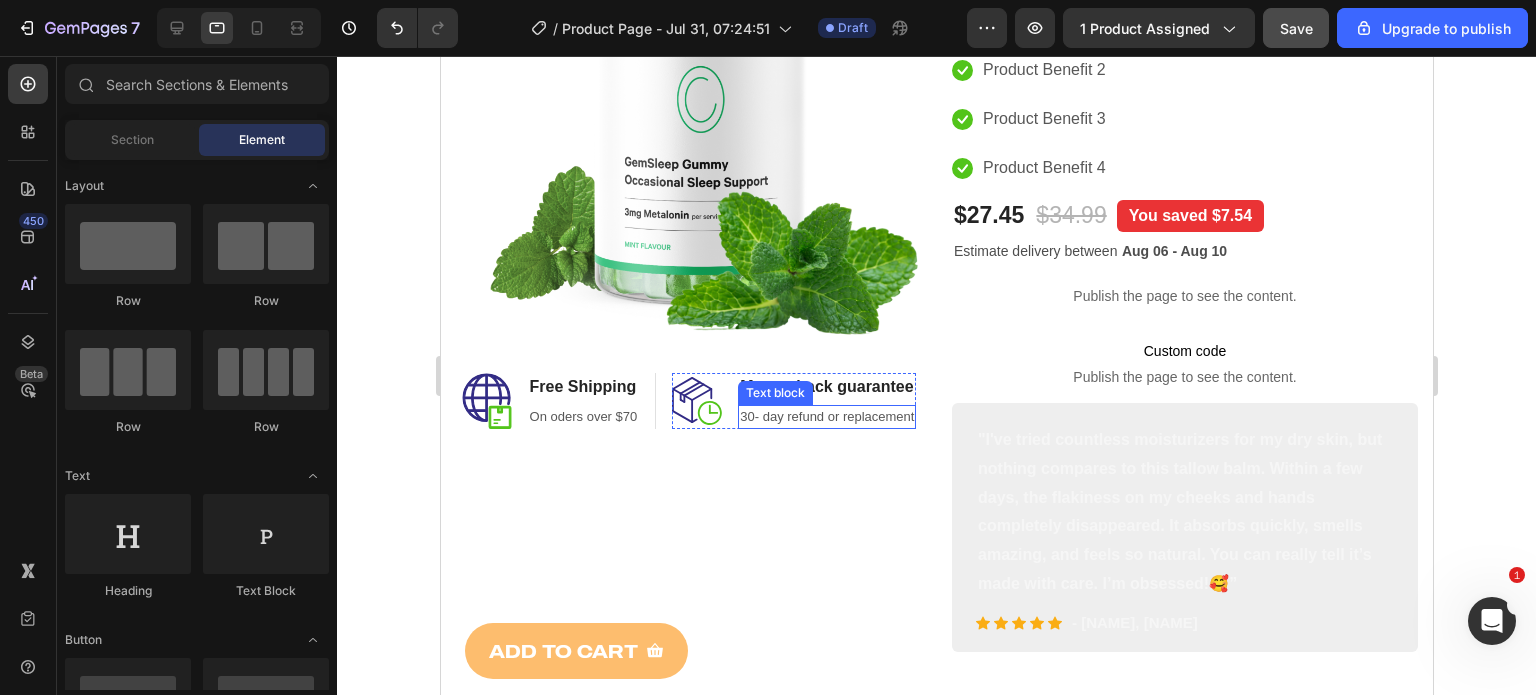 click at bounding box center (688, 97) 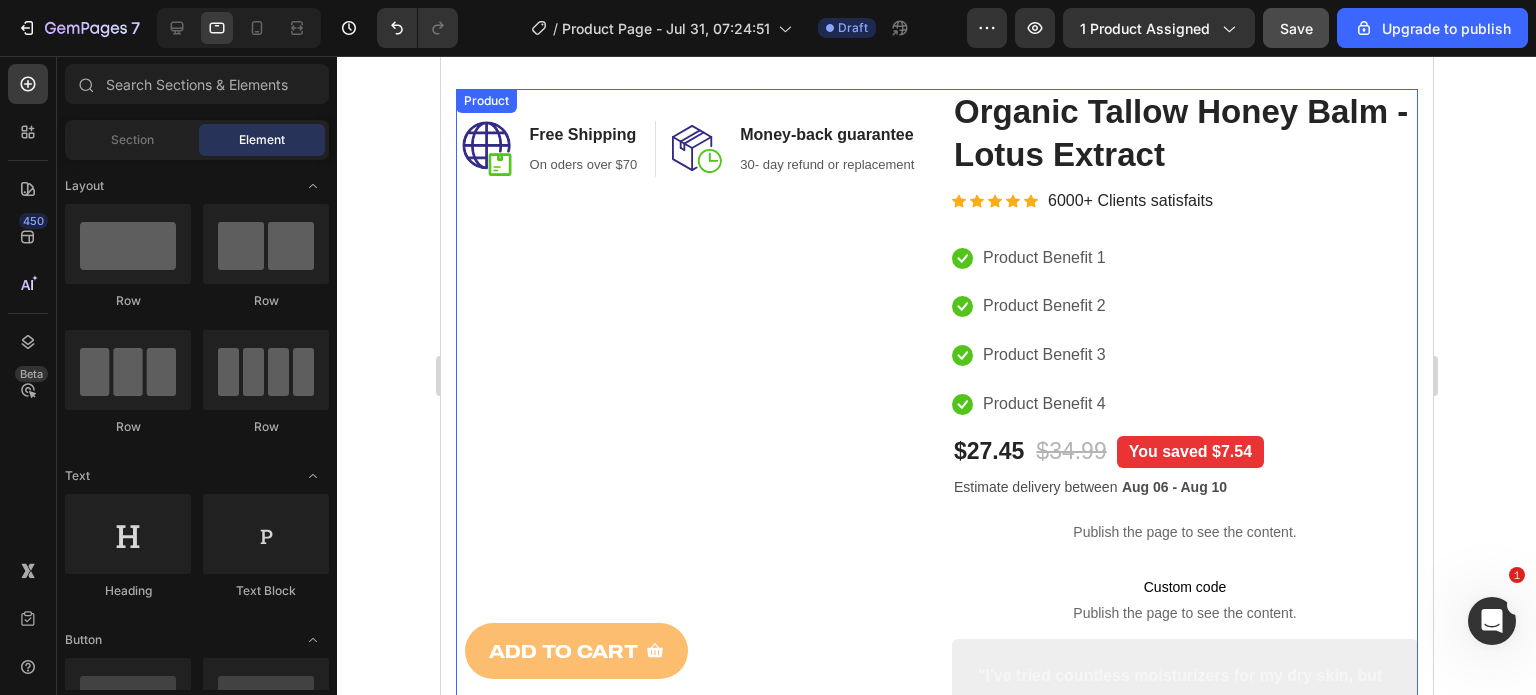 scroll, scrollTop: 0, scrollLeft: 0, axis: both 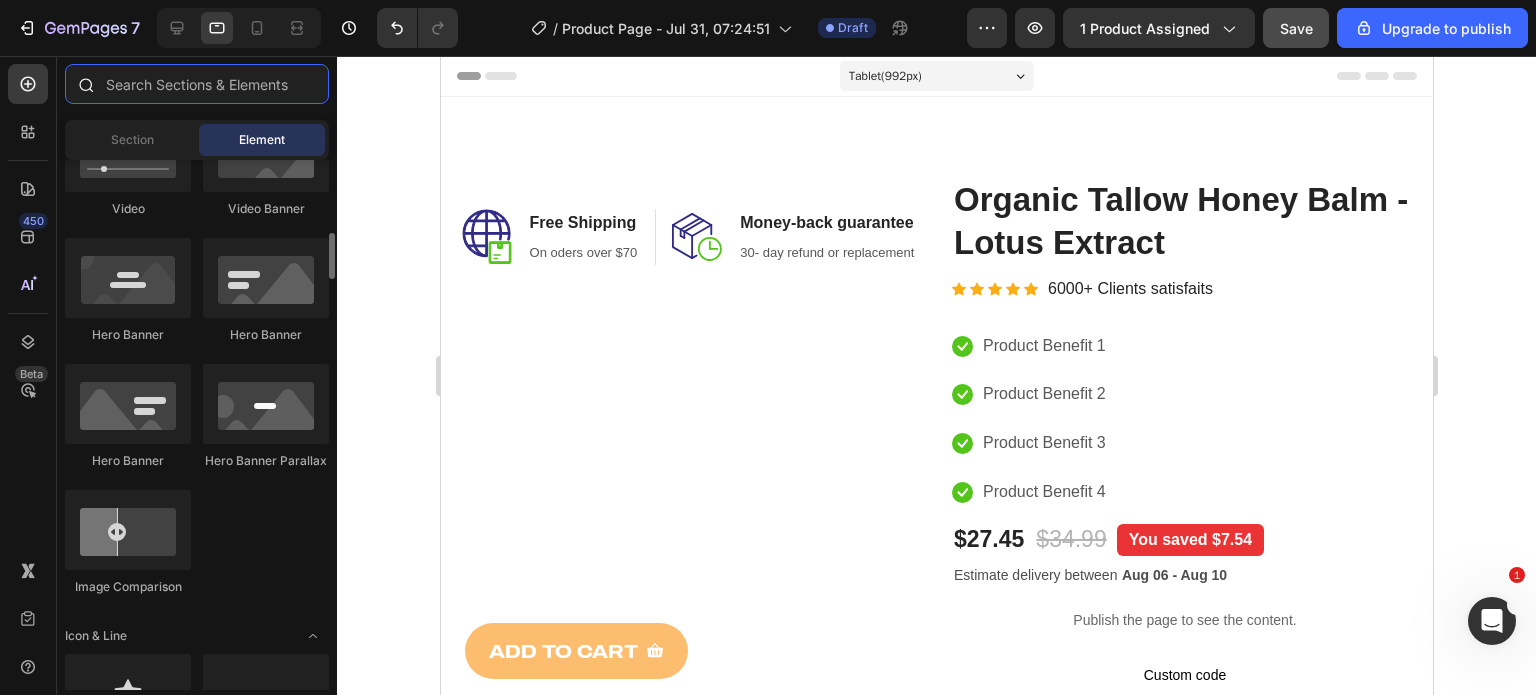 click at bounding box center (197, 84) 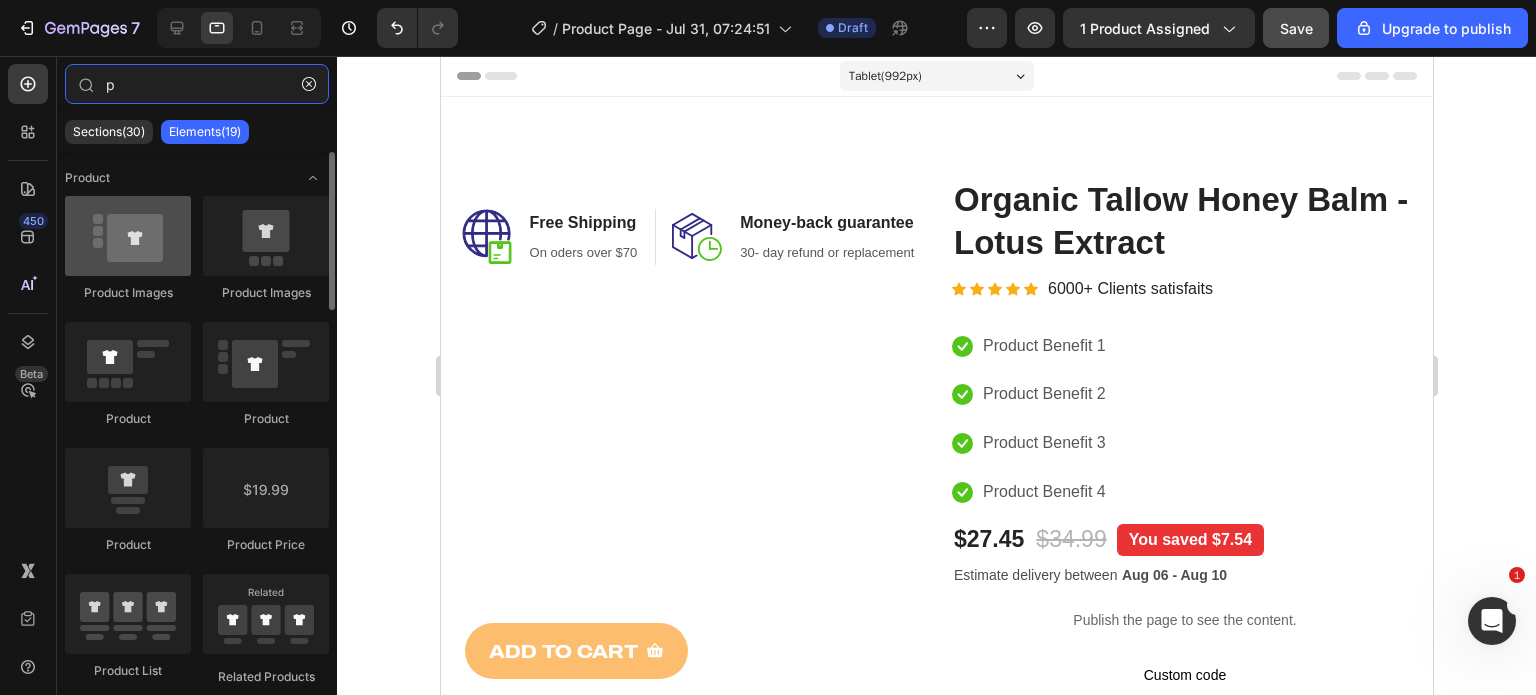 type on "p" 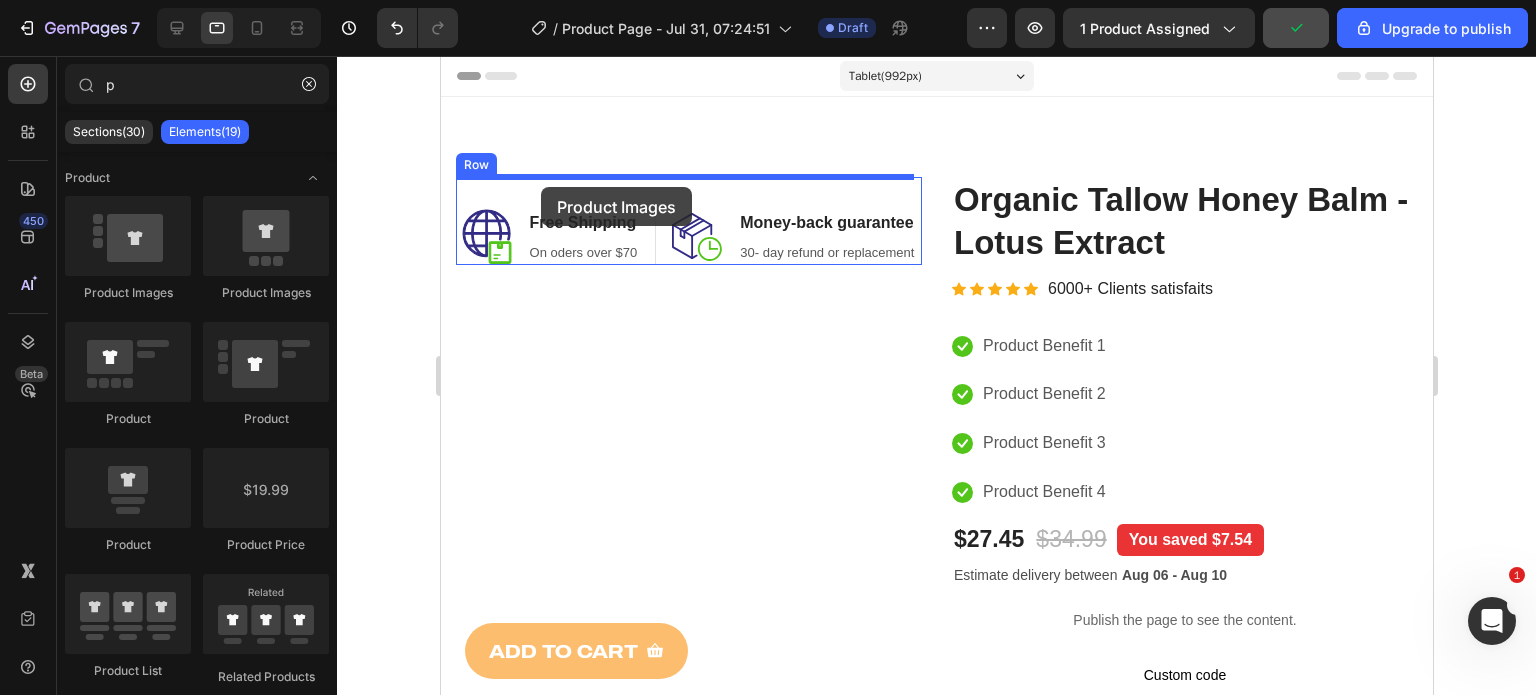 drag, startPoint x: 580, startPoint y: 319, endPoint x: 540, endPoint y: 186, distance: 138.88484 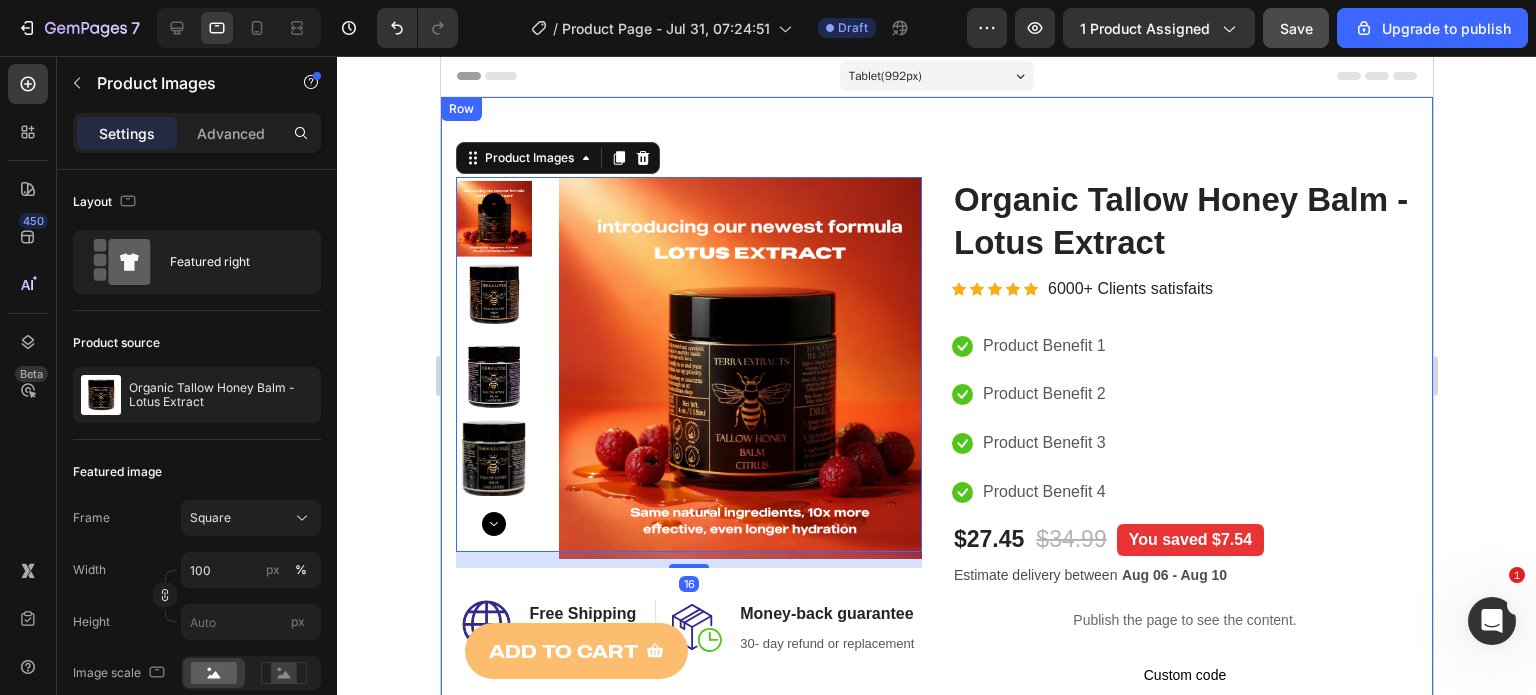 click 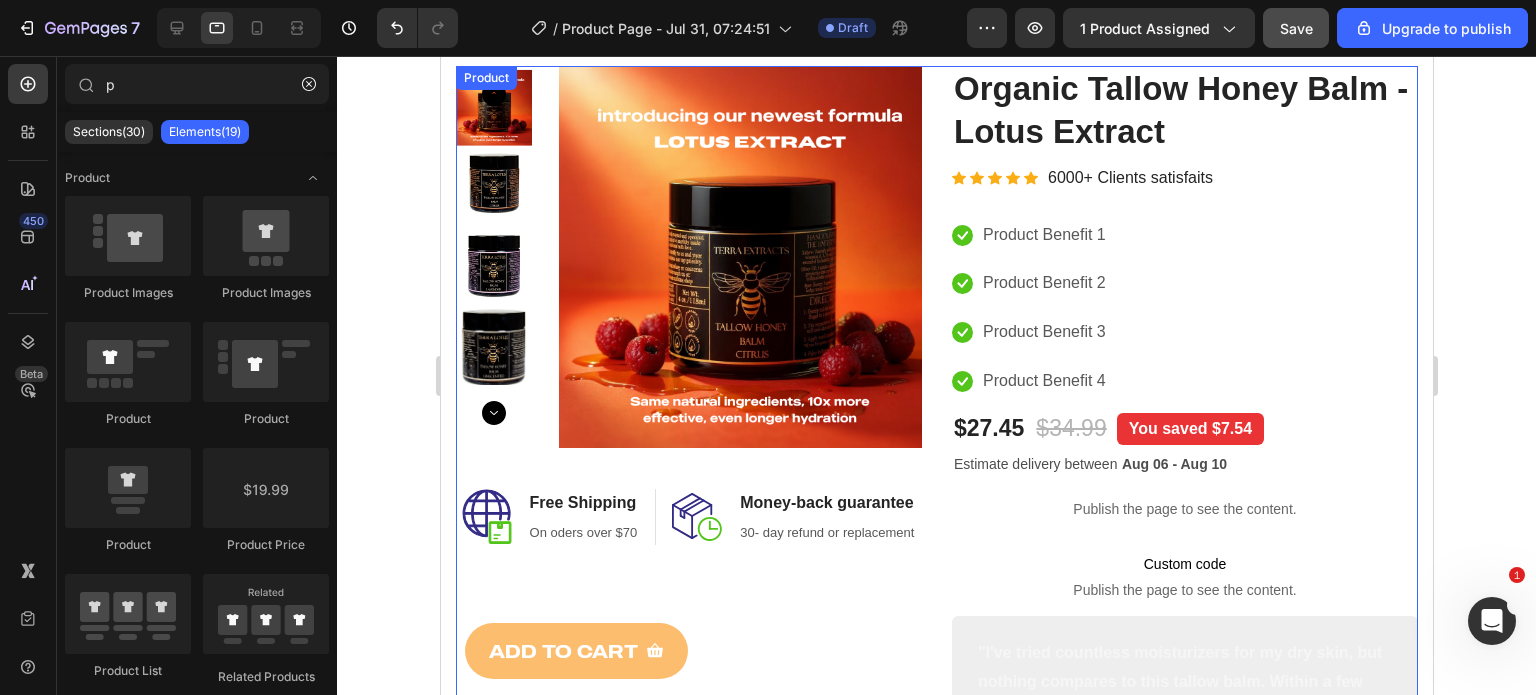 scroll, scrollTop: 0, scrollLeft: 0, axis: both 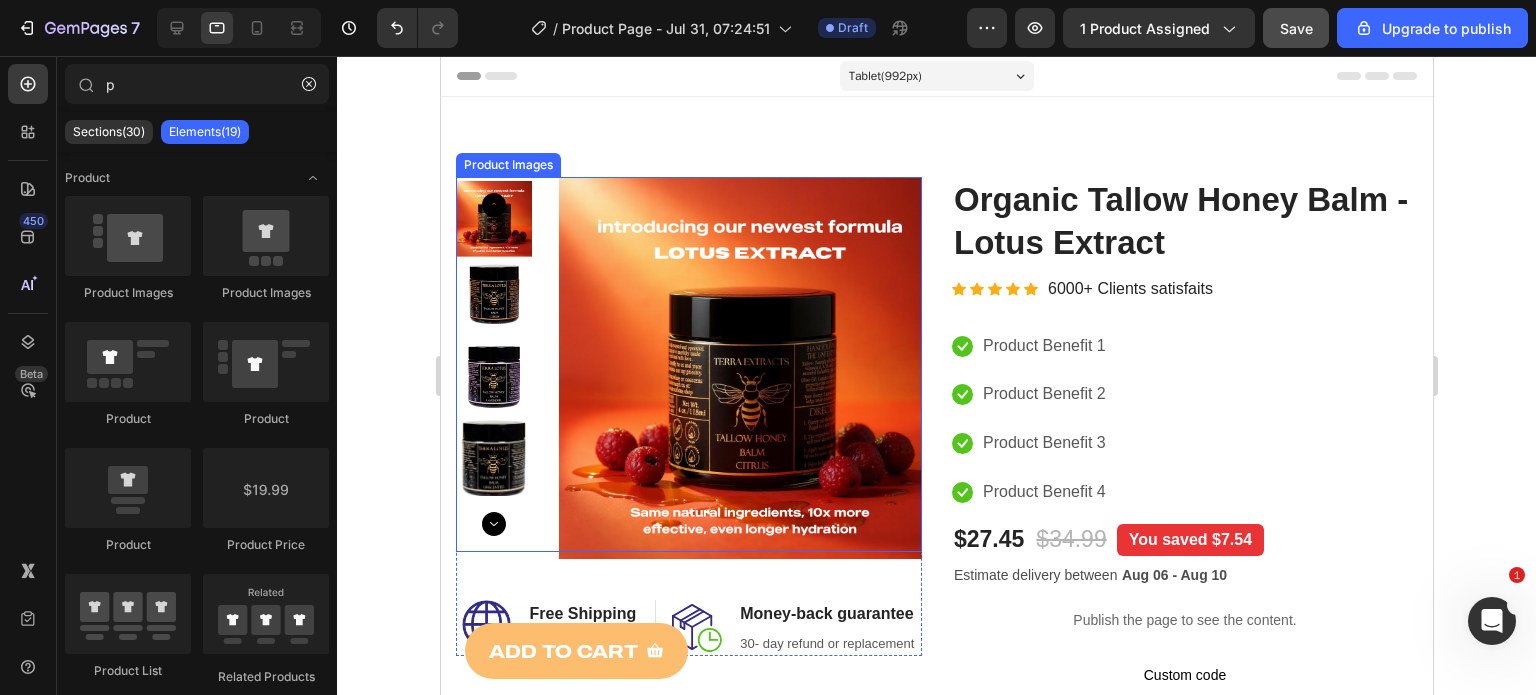 click at bounding box center (493, 376) 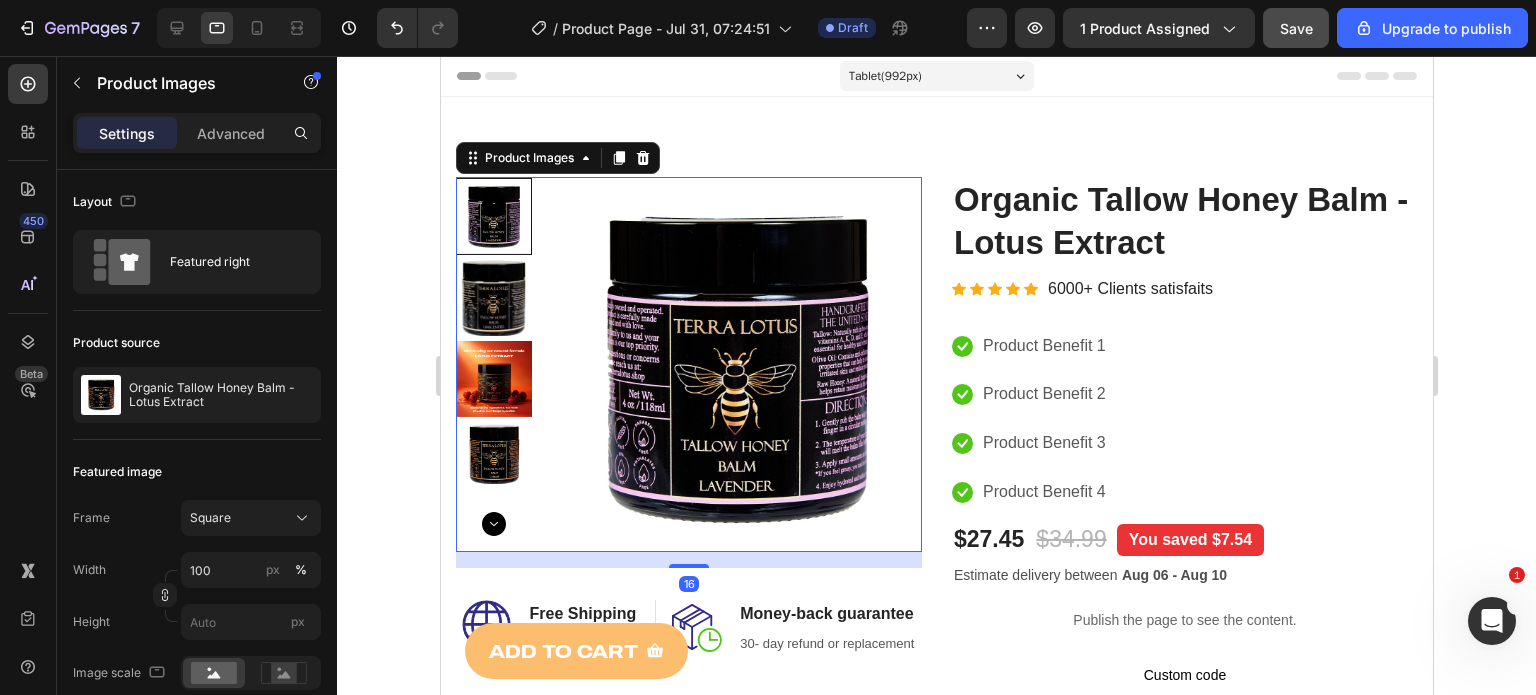 click at bounding box center (493, 379) 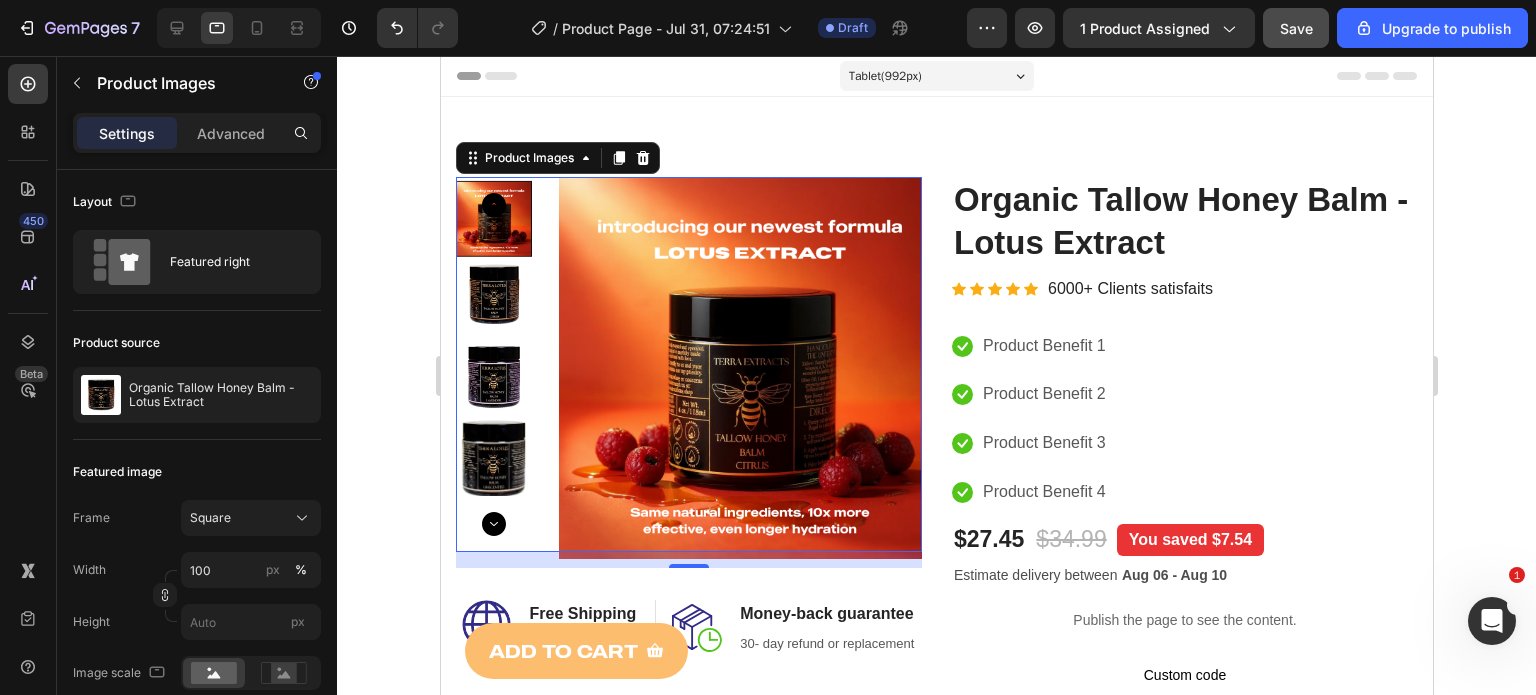 click at bounding box center [493, 295] 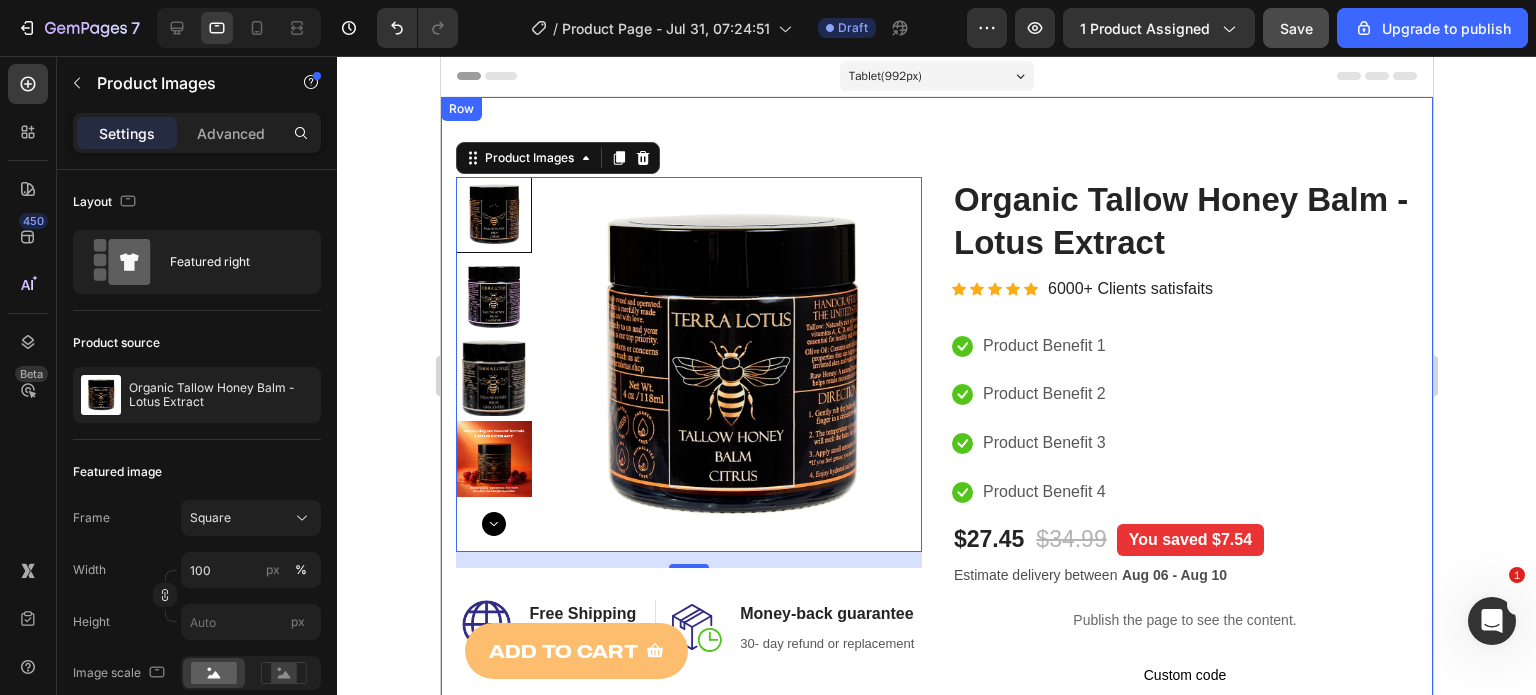 click 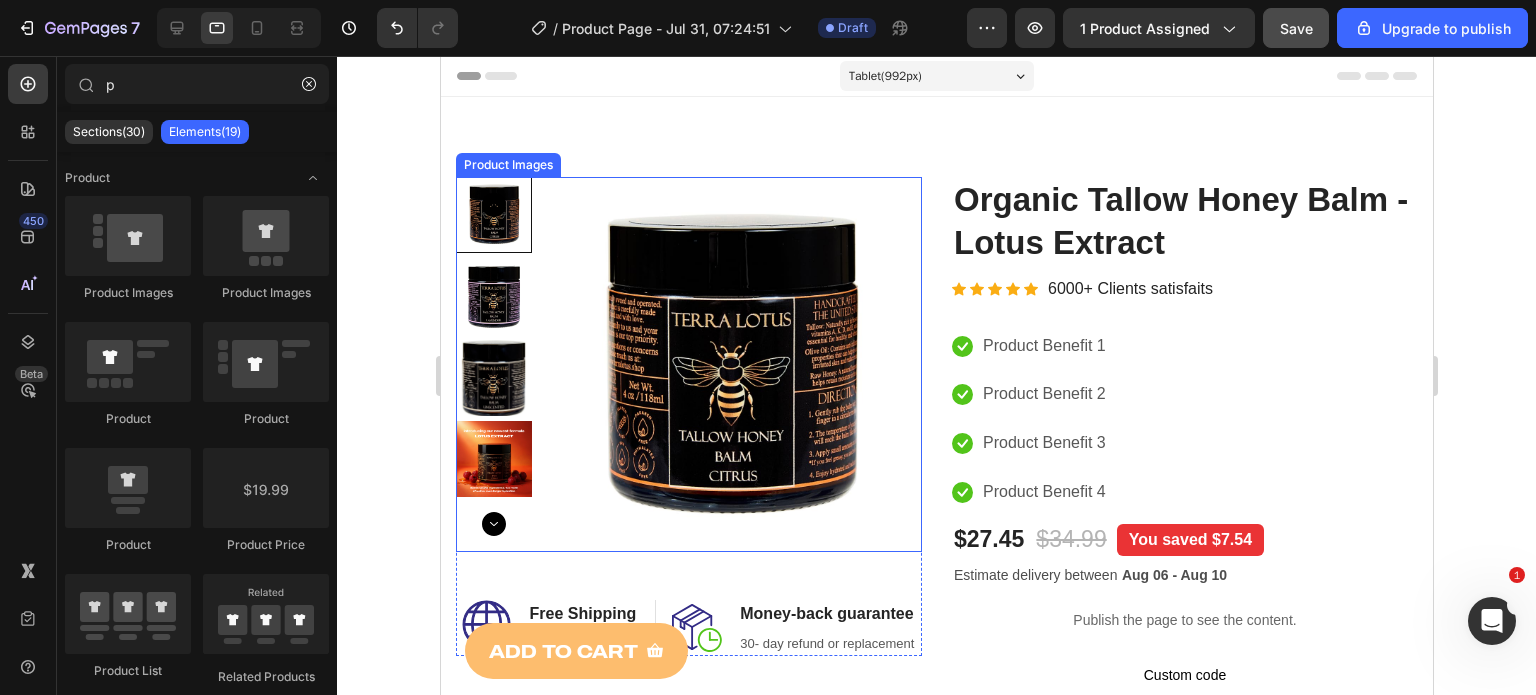 click at bounding box center [730, 368] 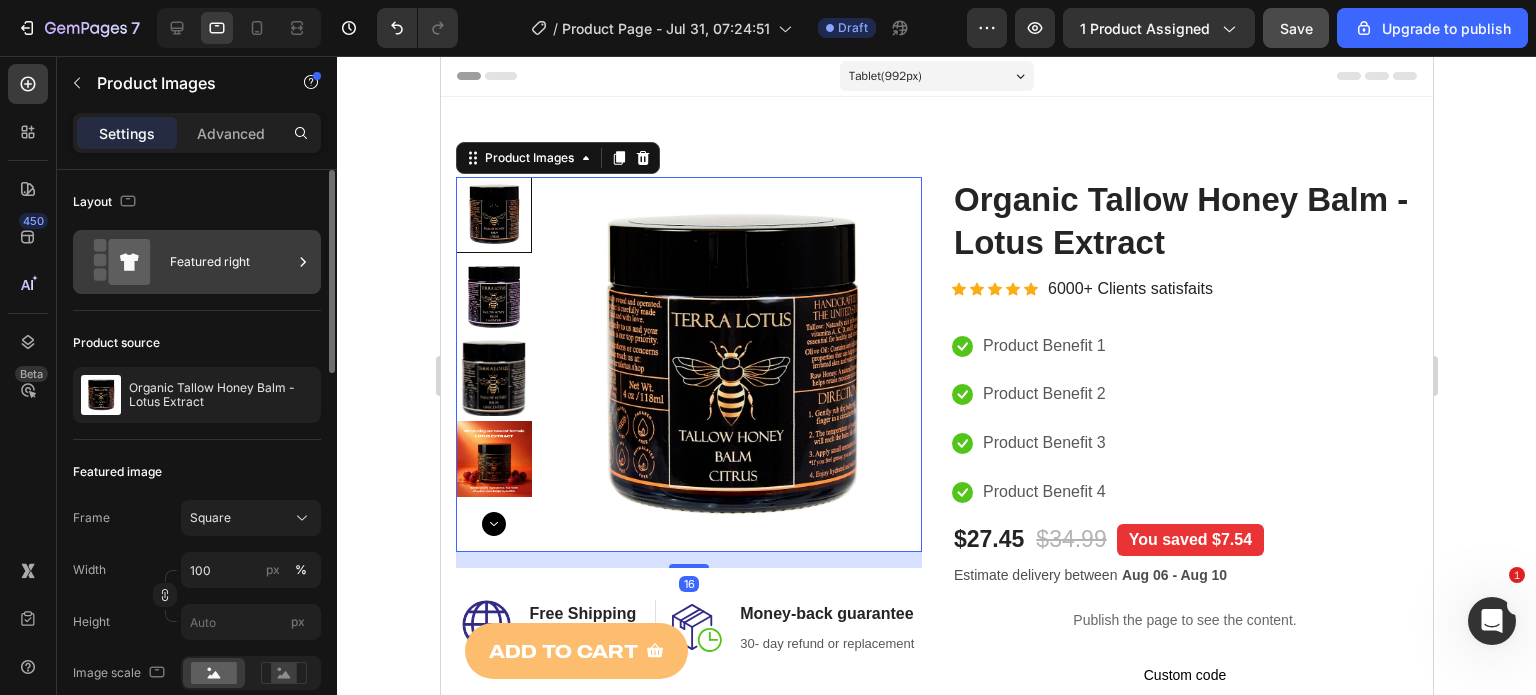 click on "Featured right" at bounding box center [231, 262] 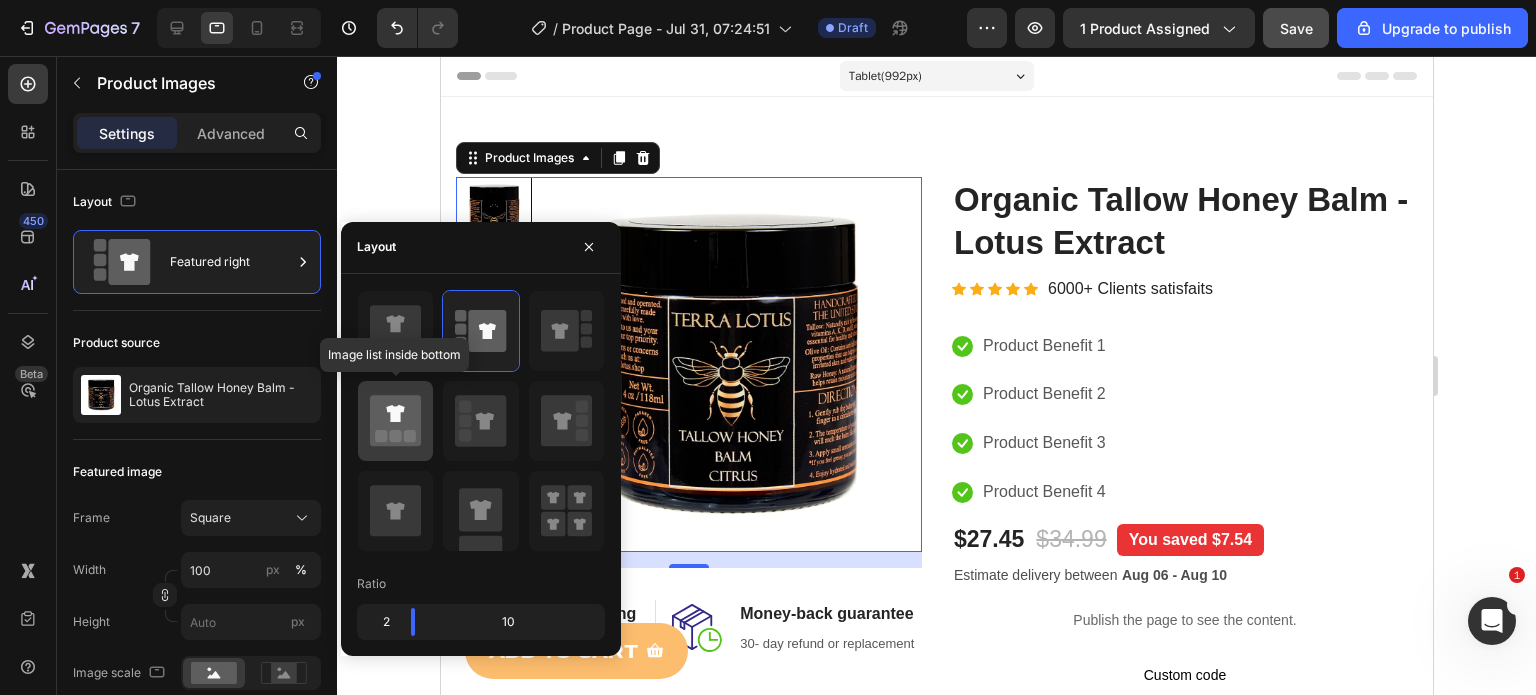 click 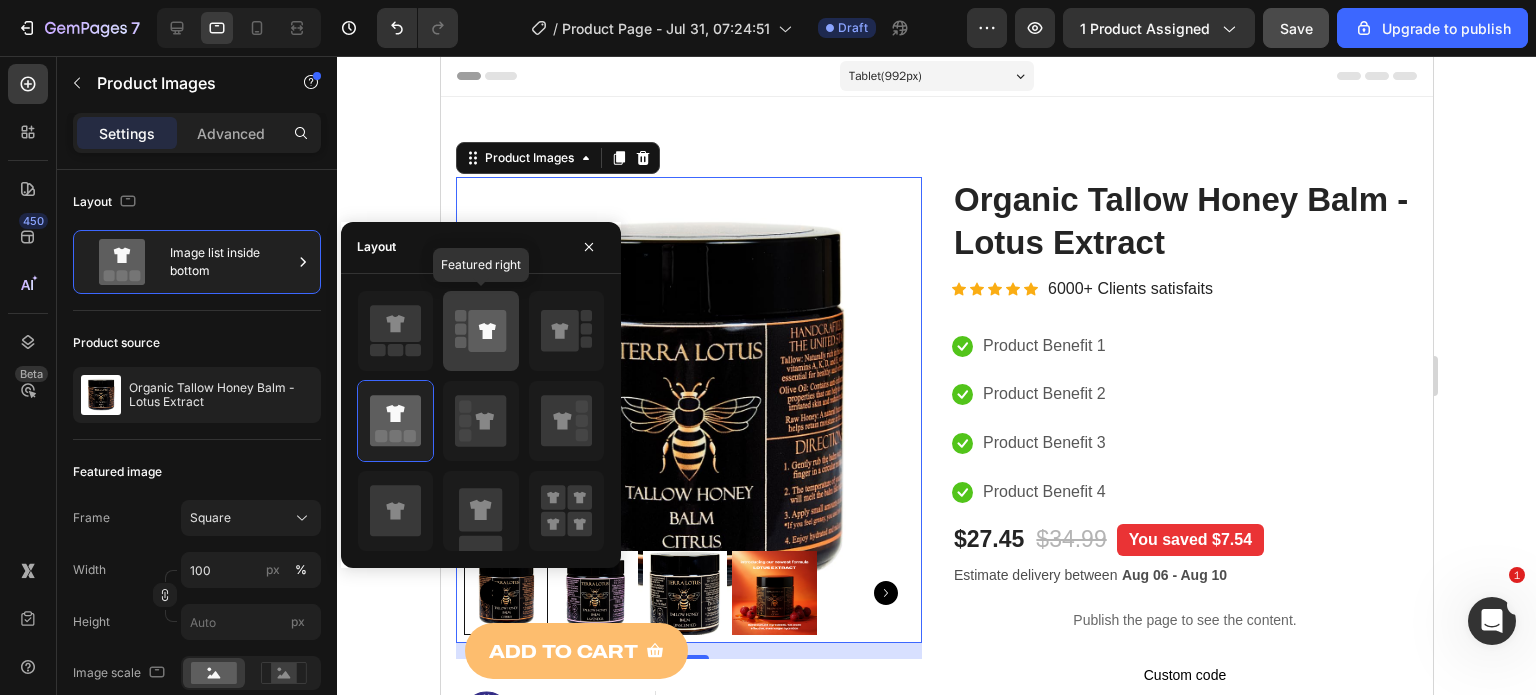 click 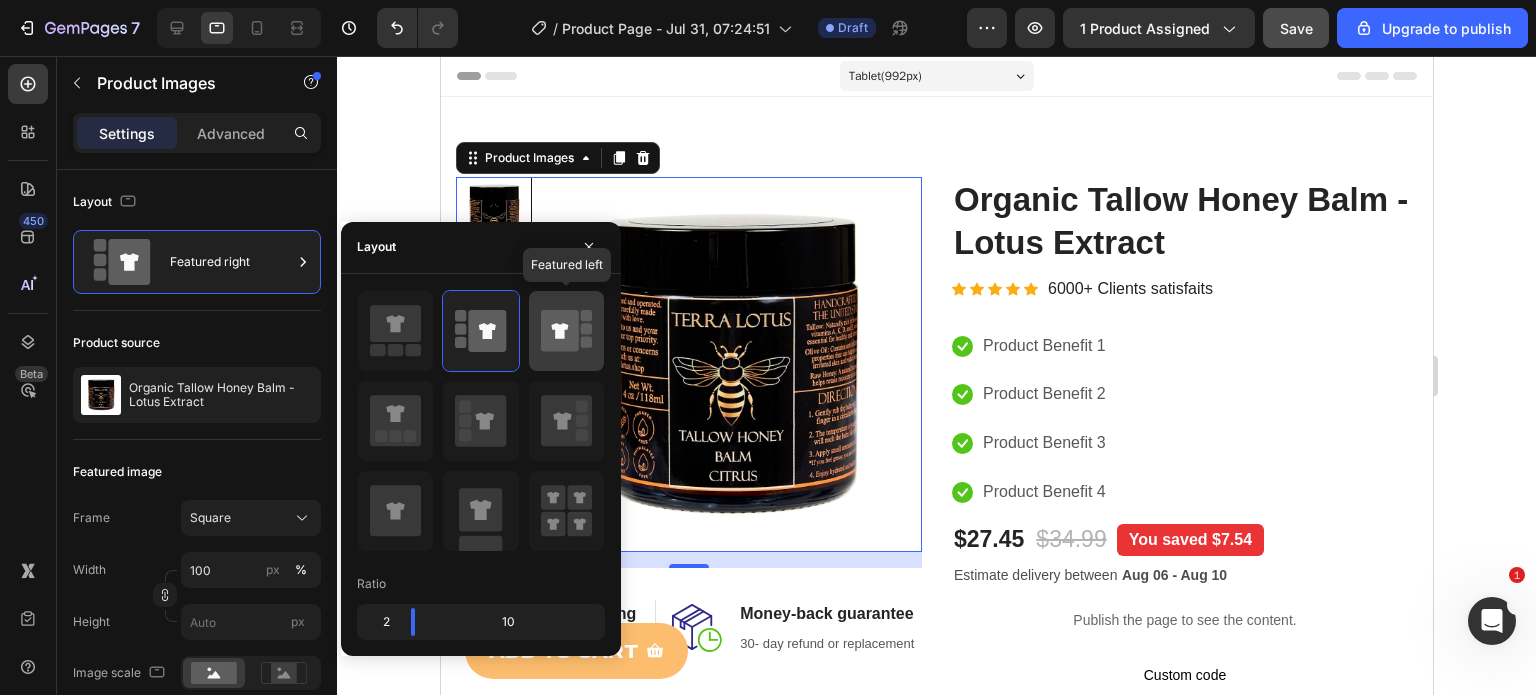 click 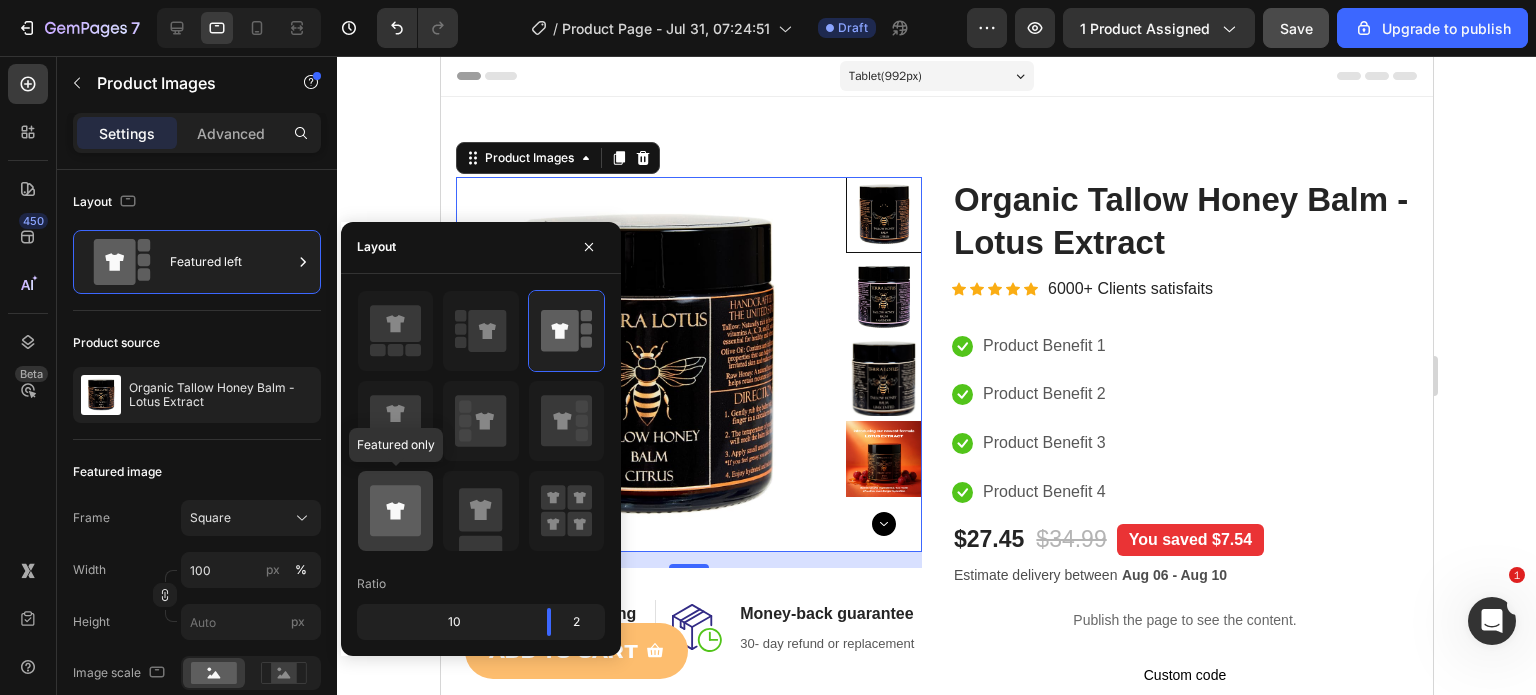 click 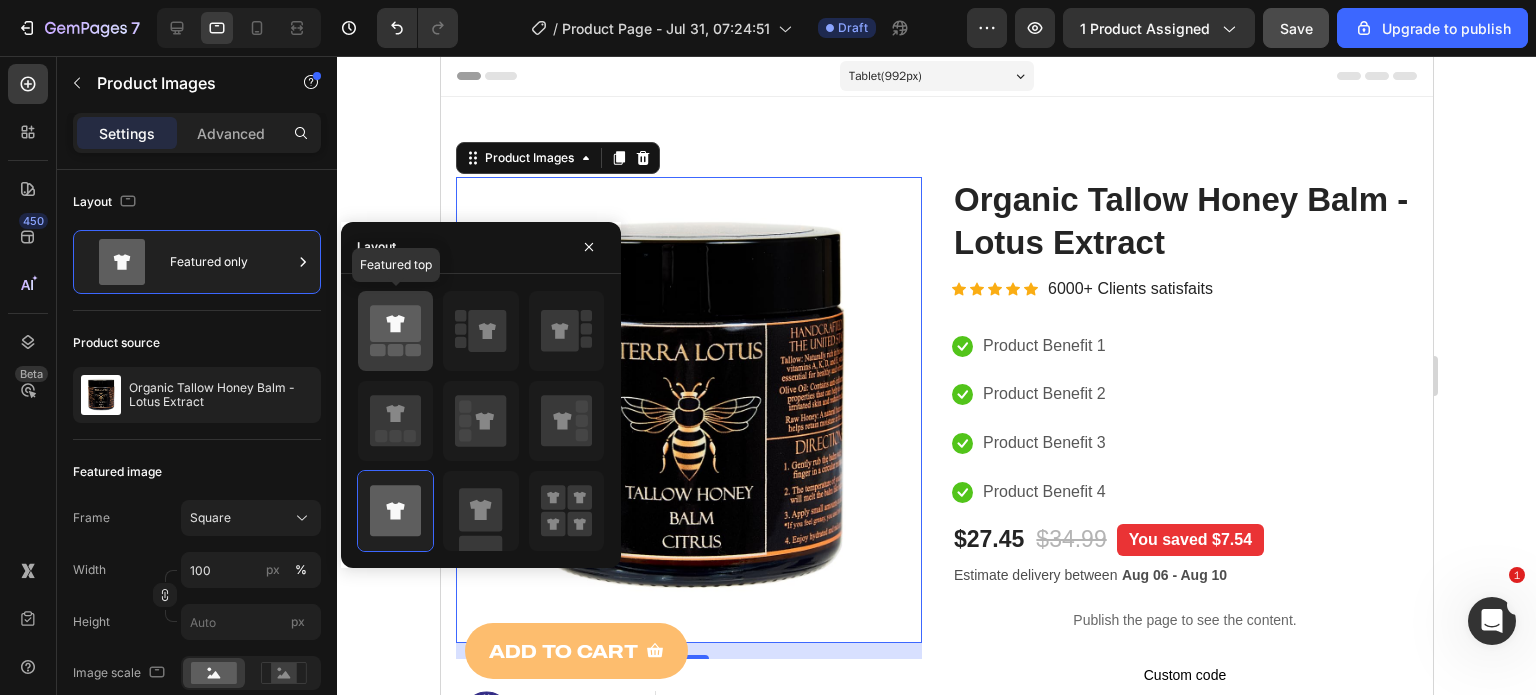 click 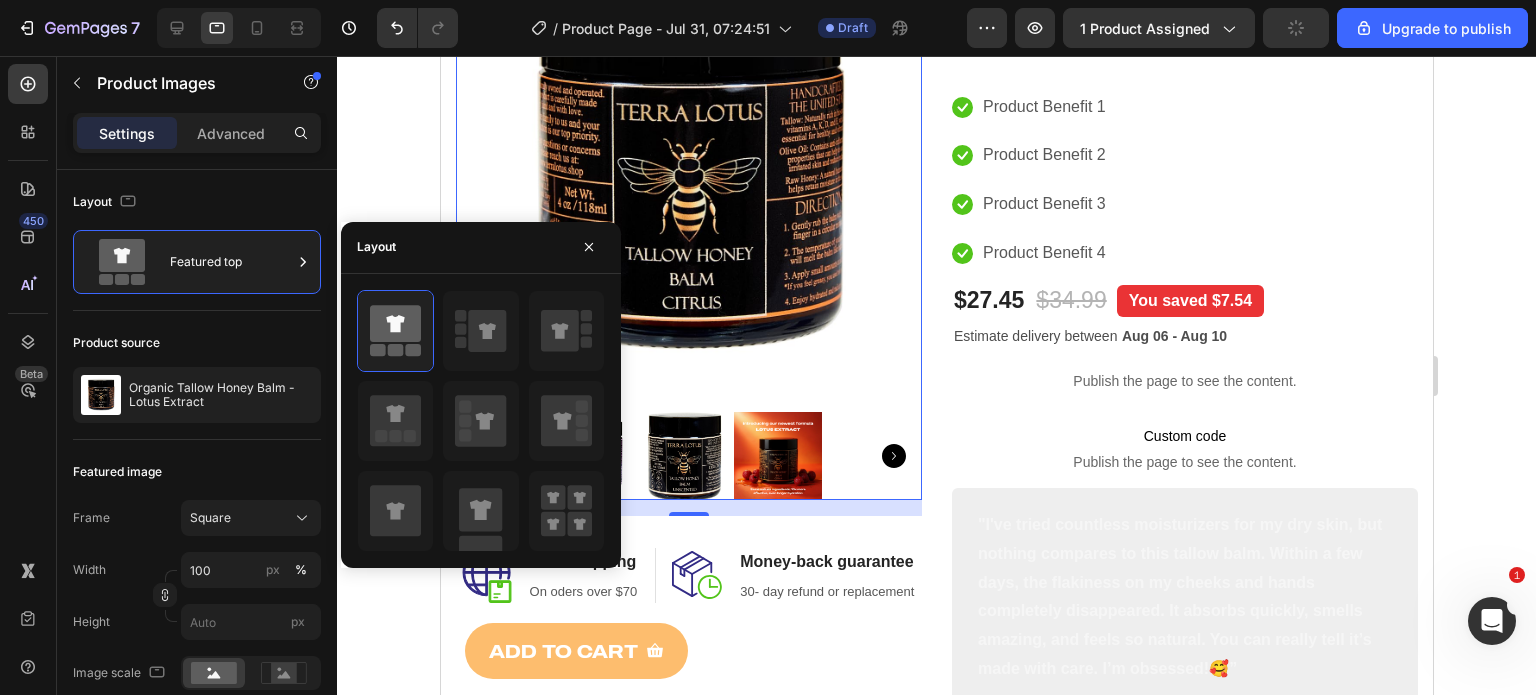 scroll, scrollTop: 240, scrollLeft: 0, axis: vertical 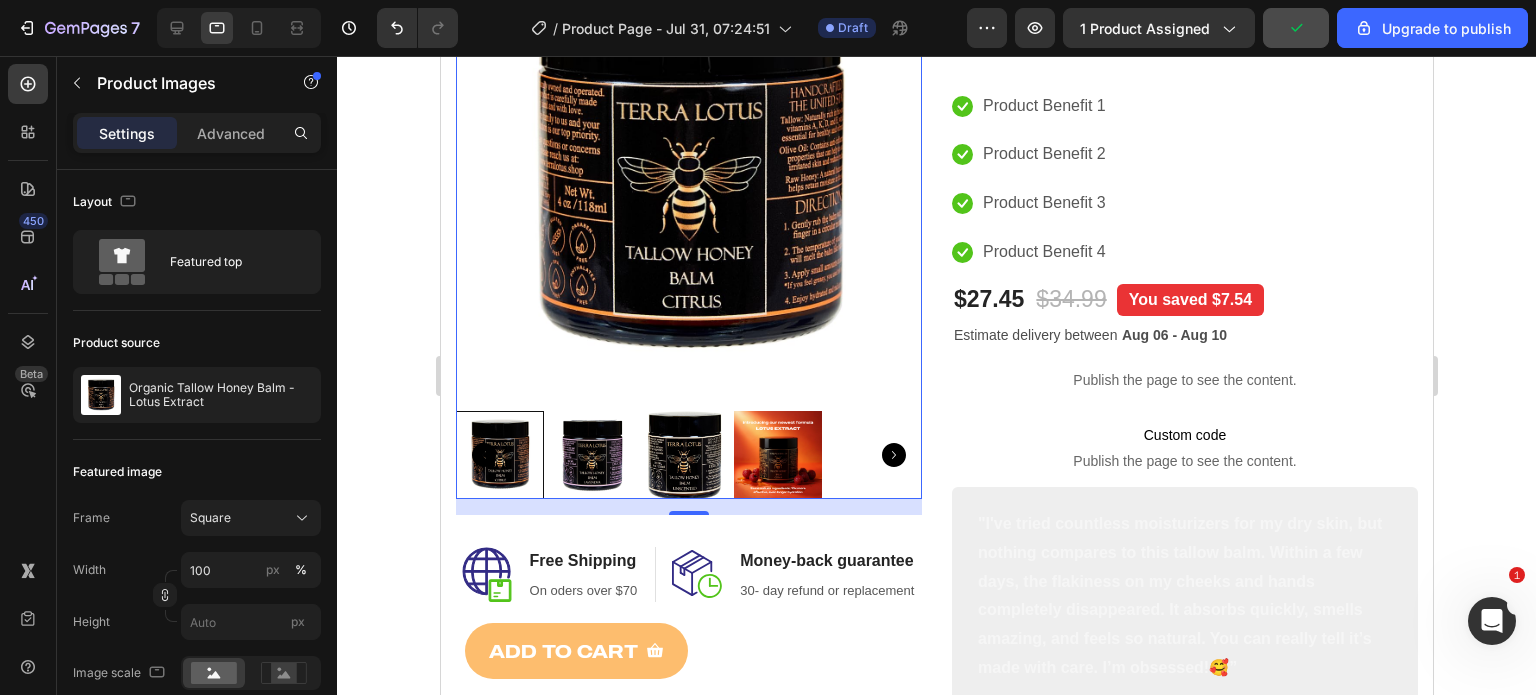click 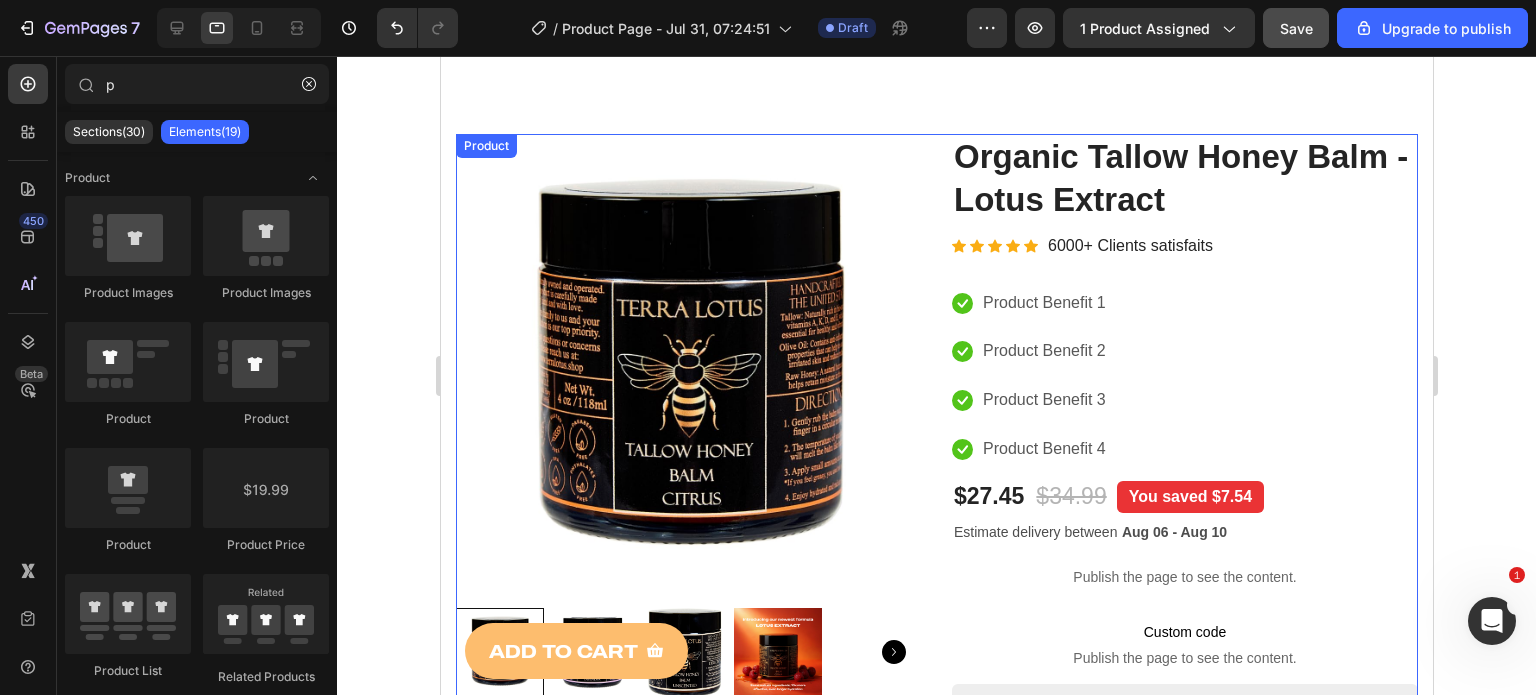 scroll, scrollTop: 155, scrollLeft: 0, axis: vertical 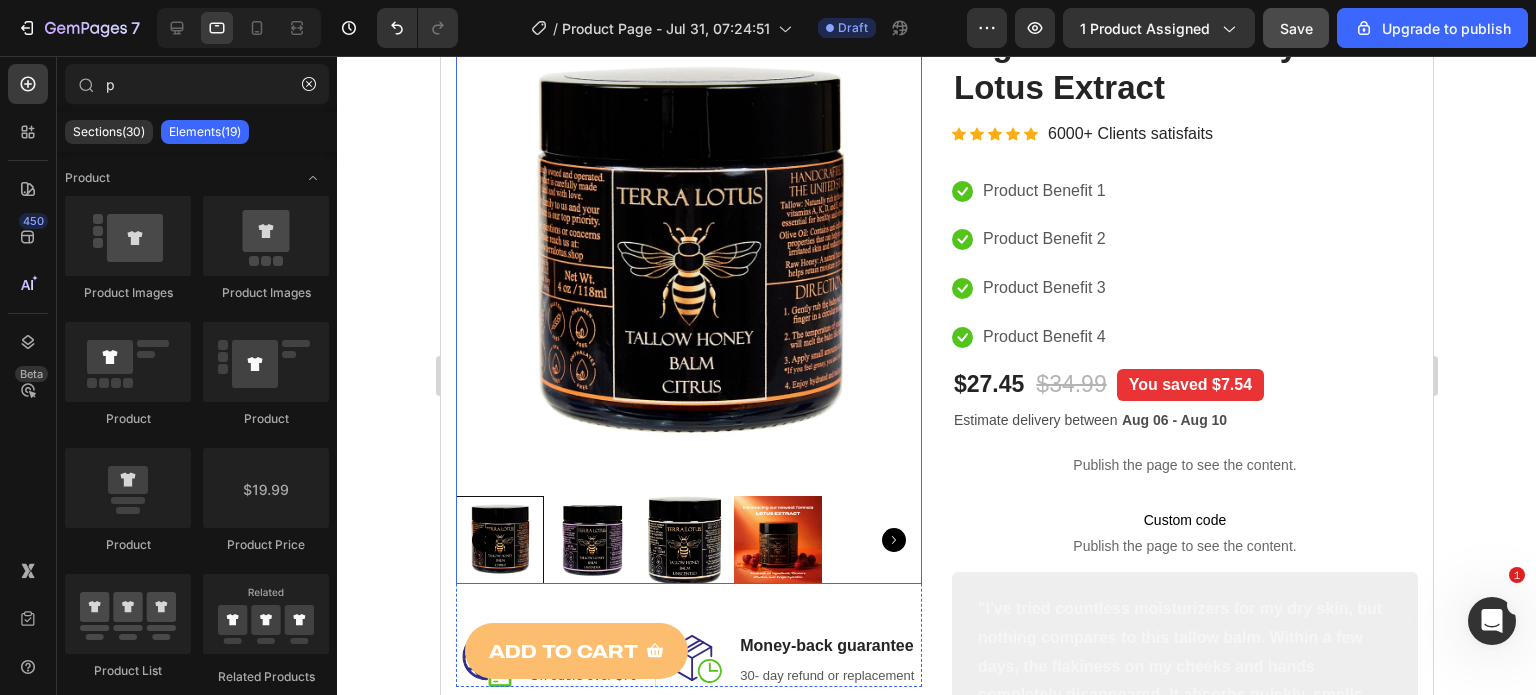 click 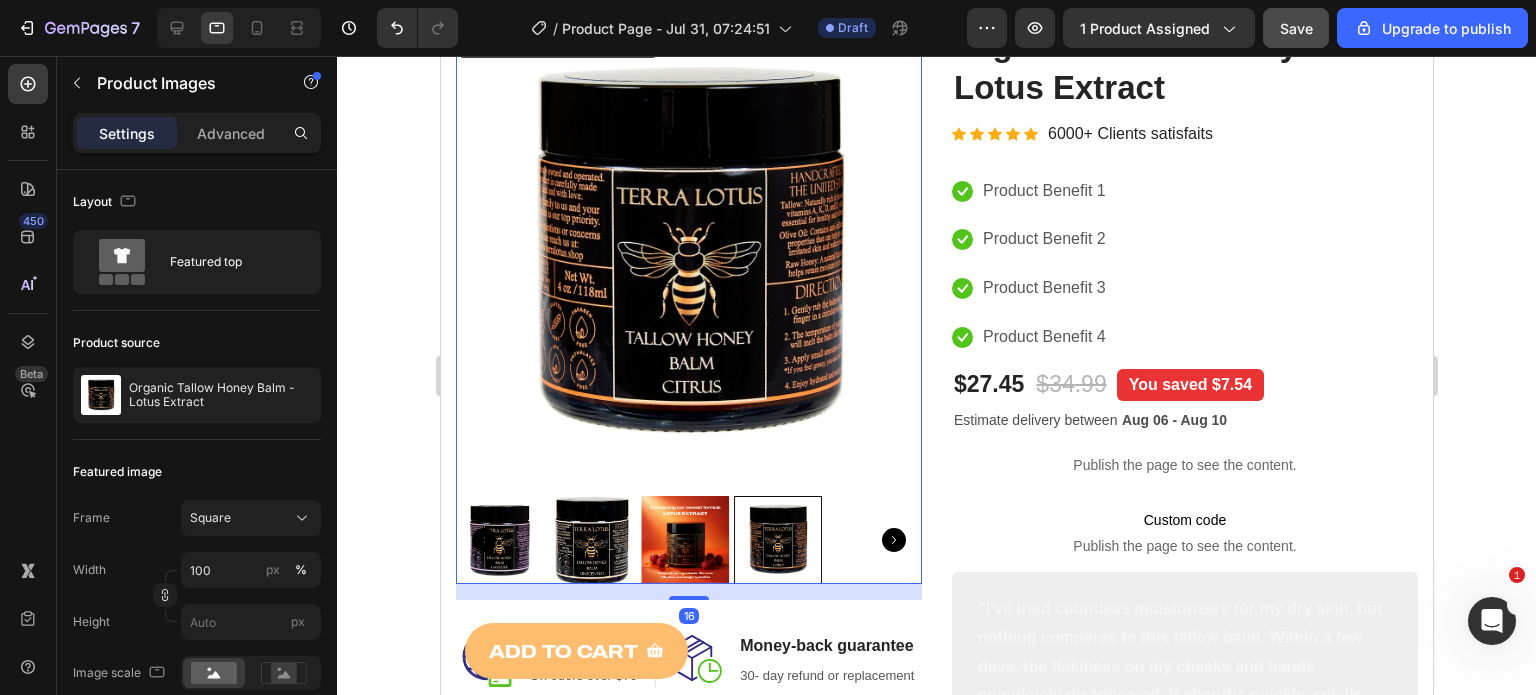 click 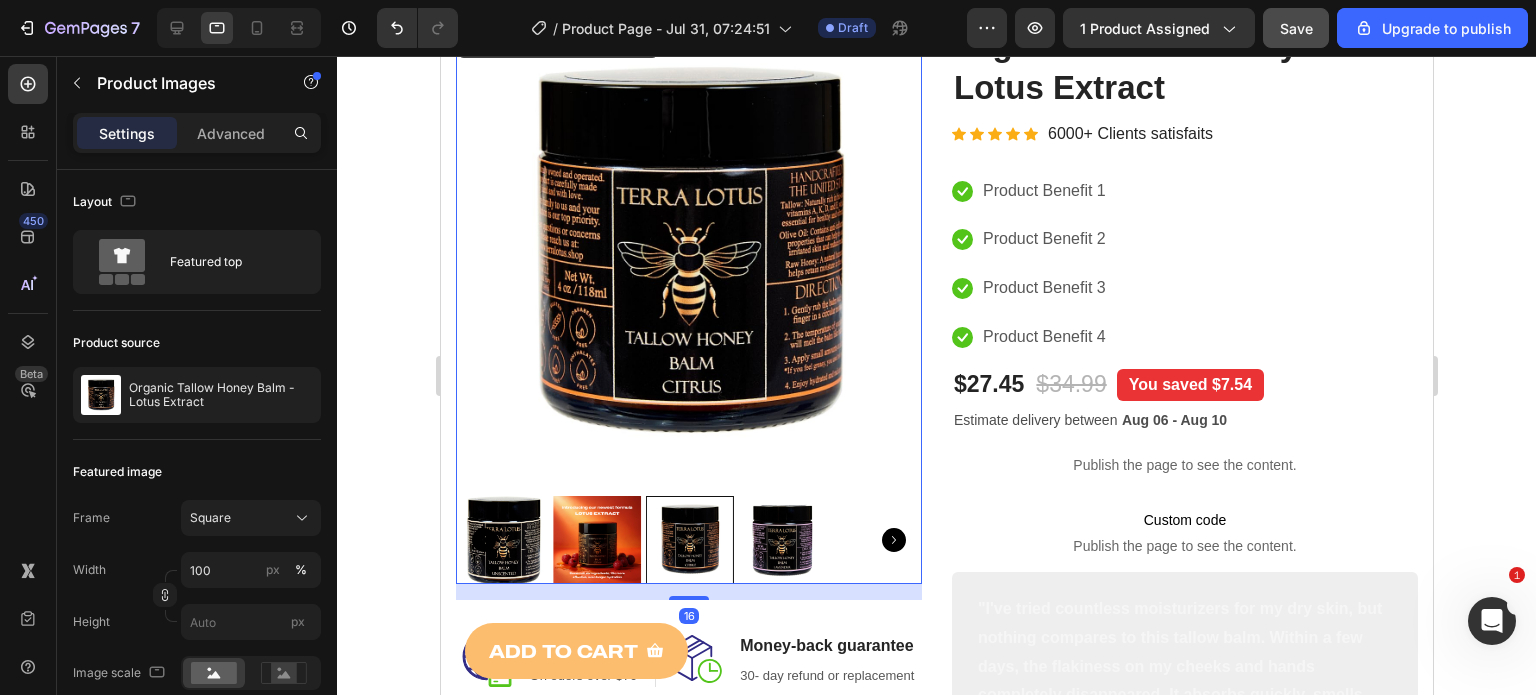 click 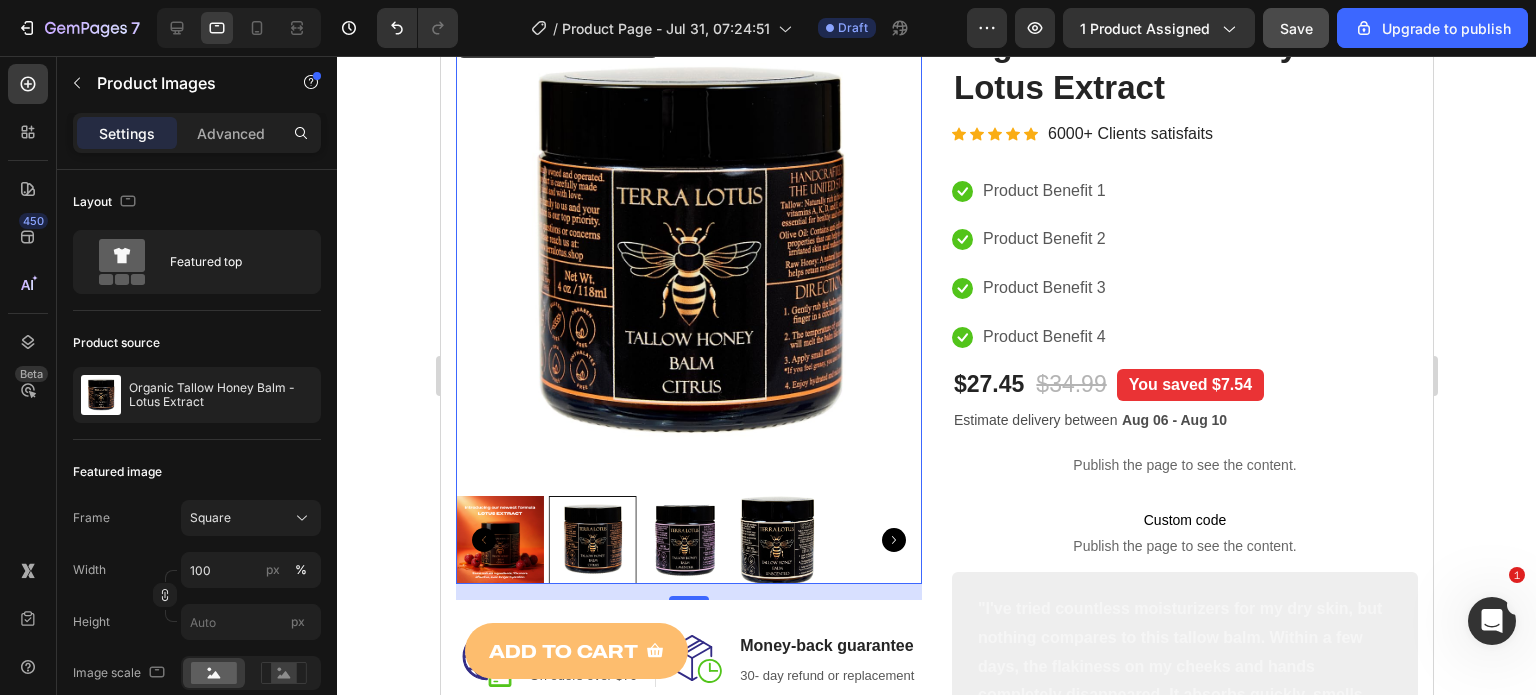 click at bounding box center [688, 255] 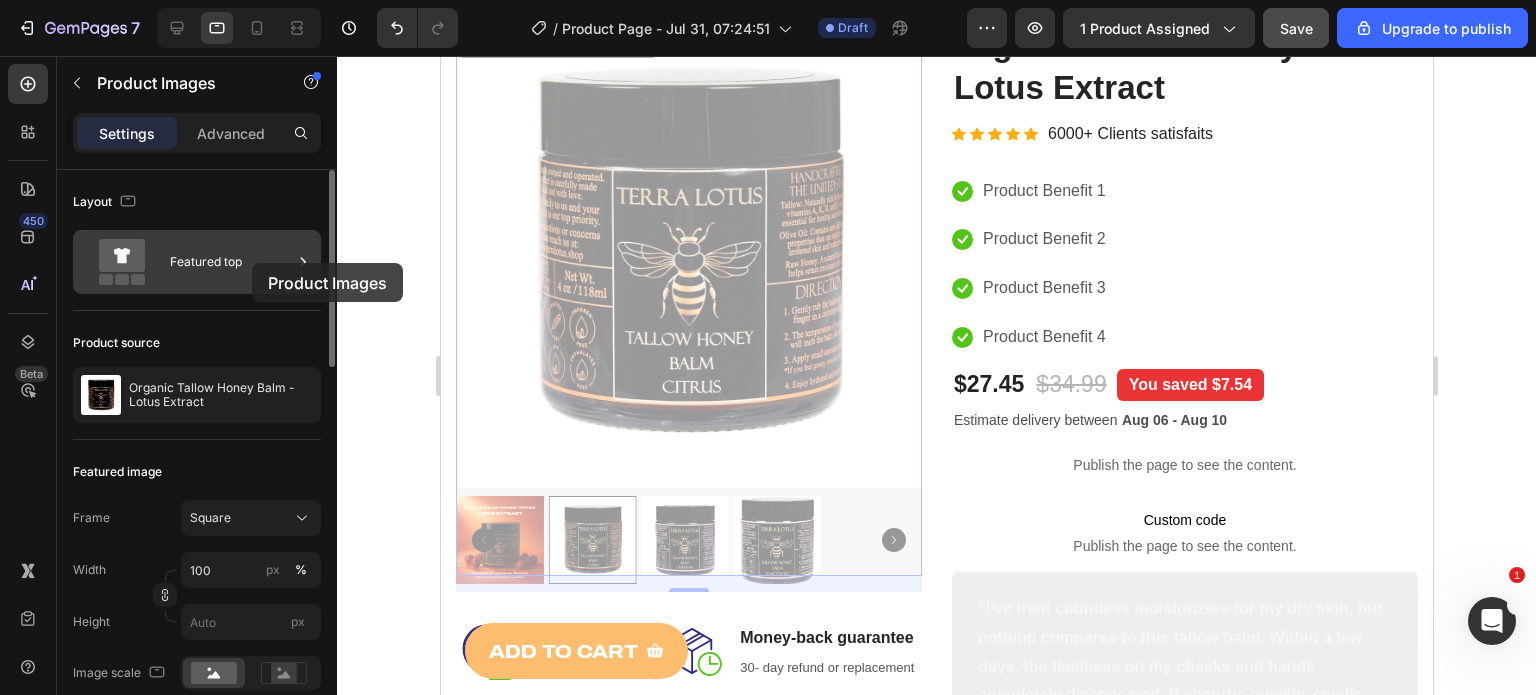 click on "Featured top" at bounding box center [231, 262] 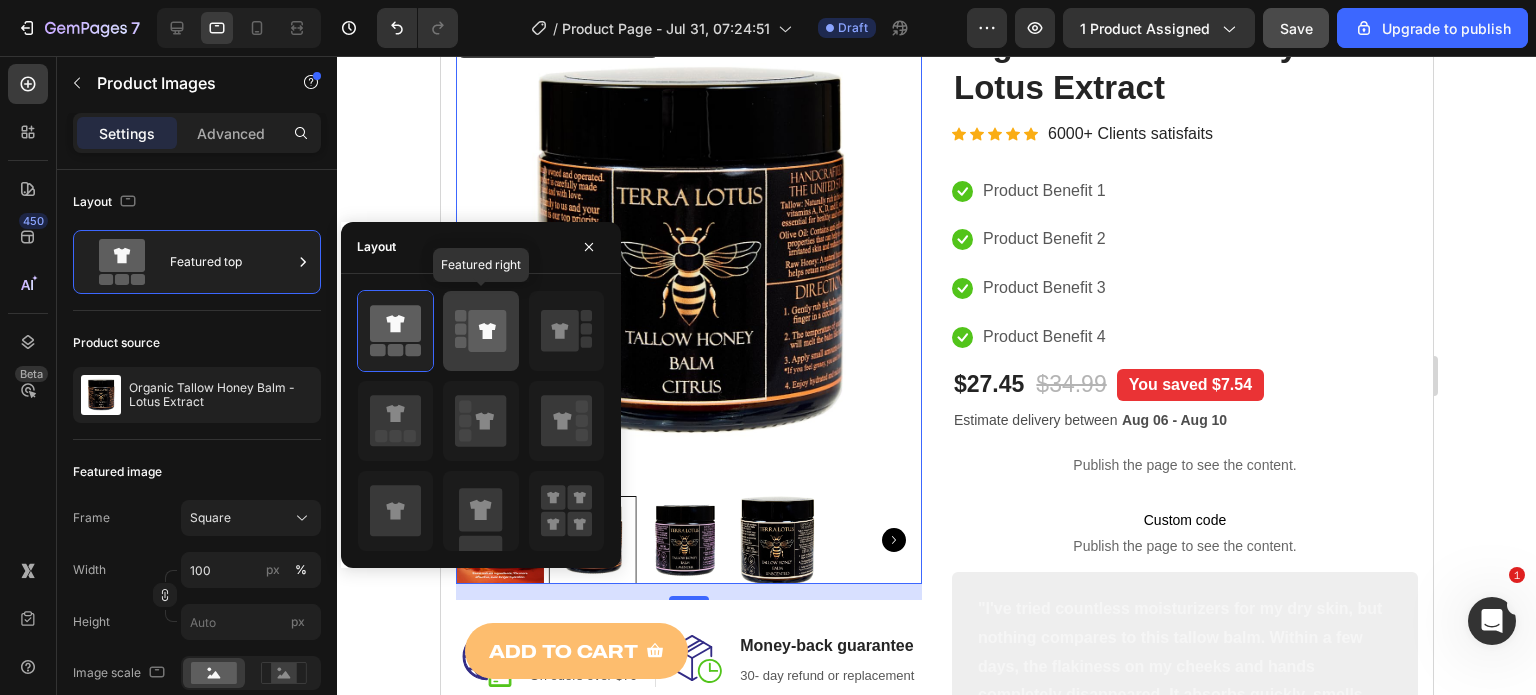 click 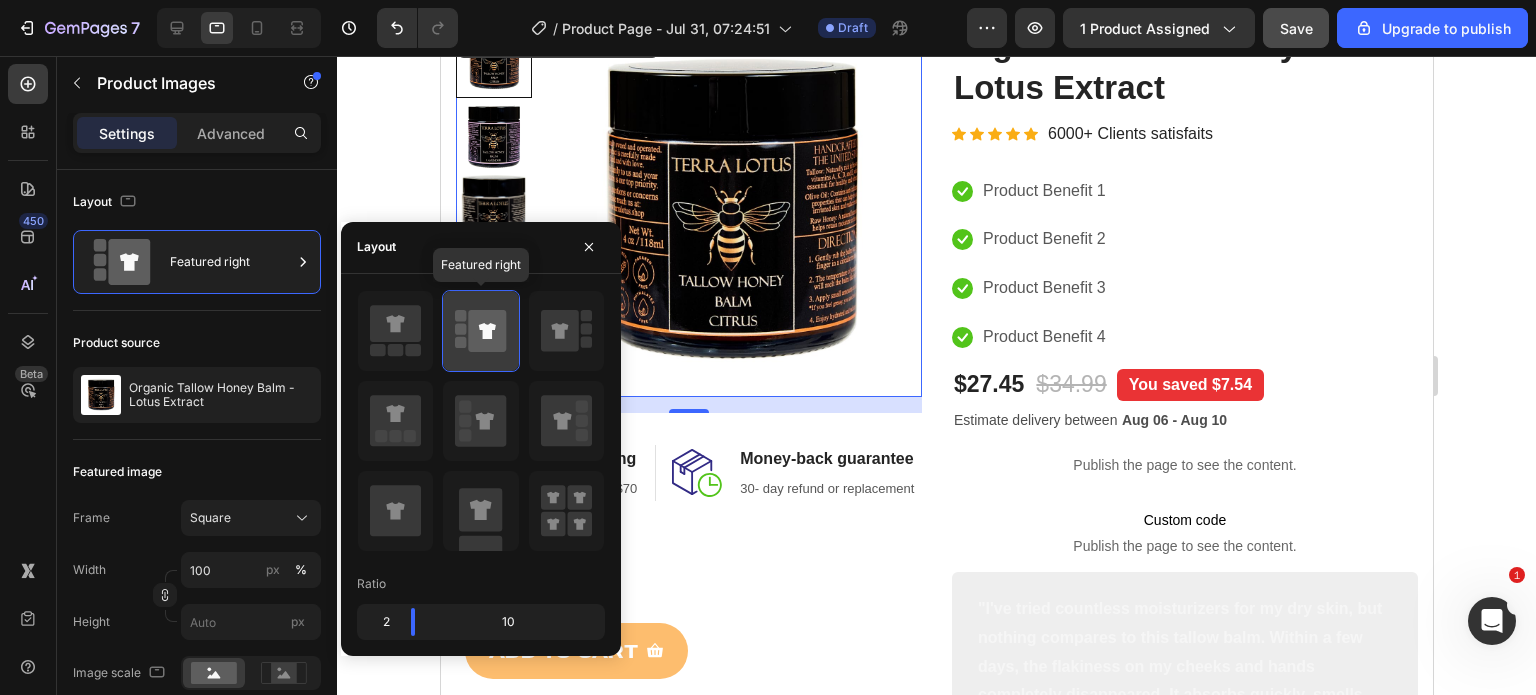 scroll, scrollTop: 0, scrollLeft: 0, axis: both 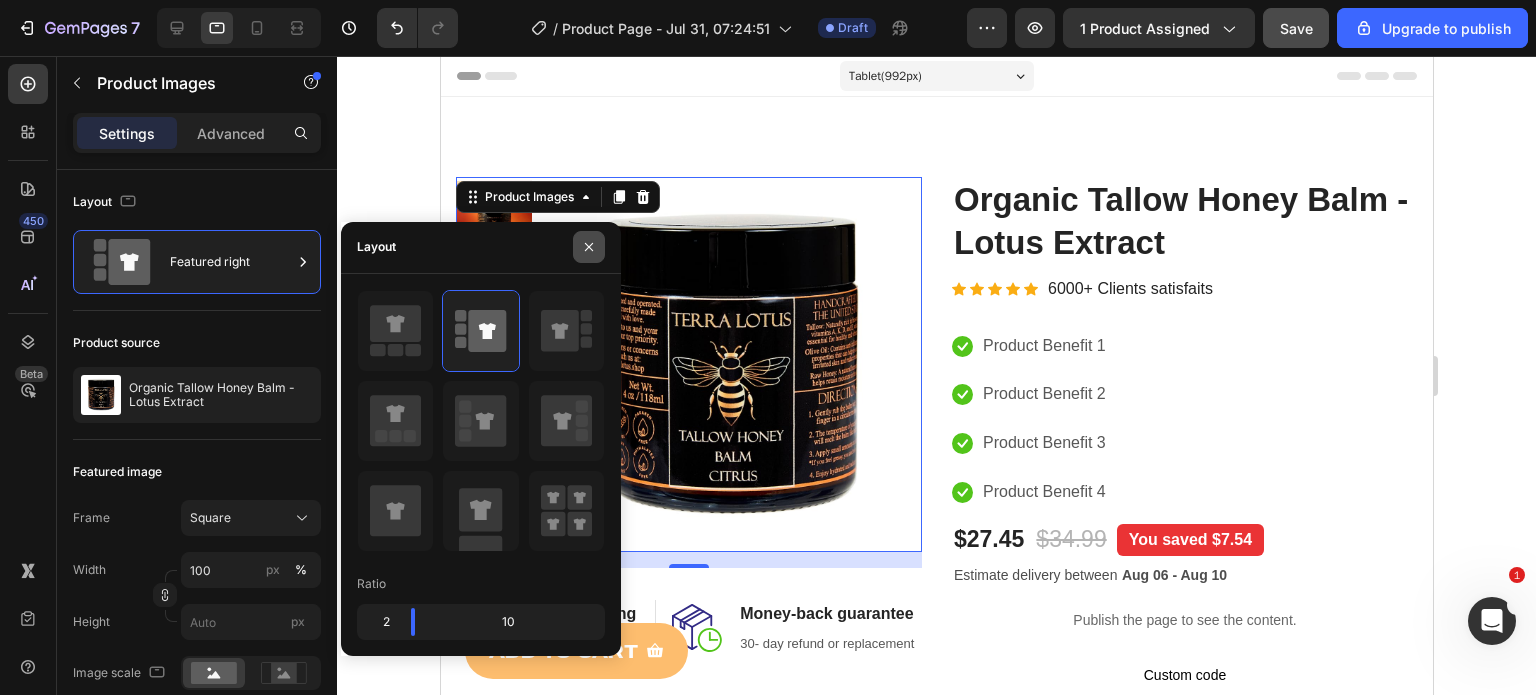 click 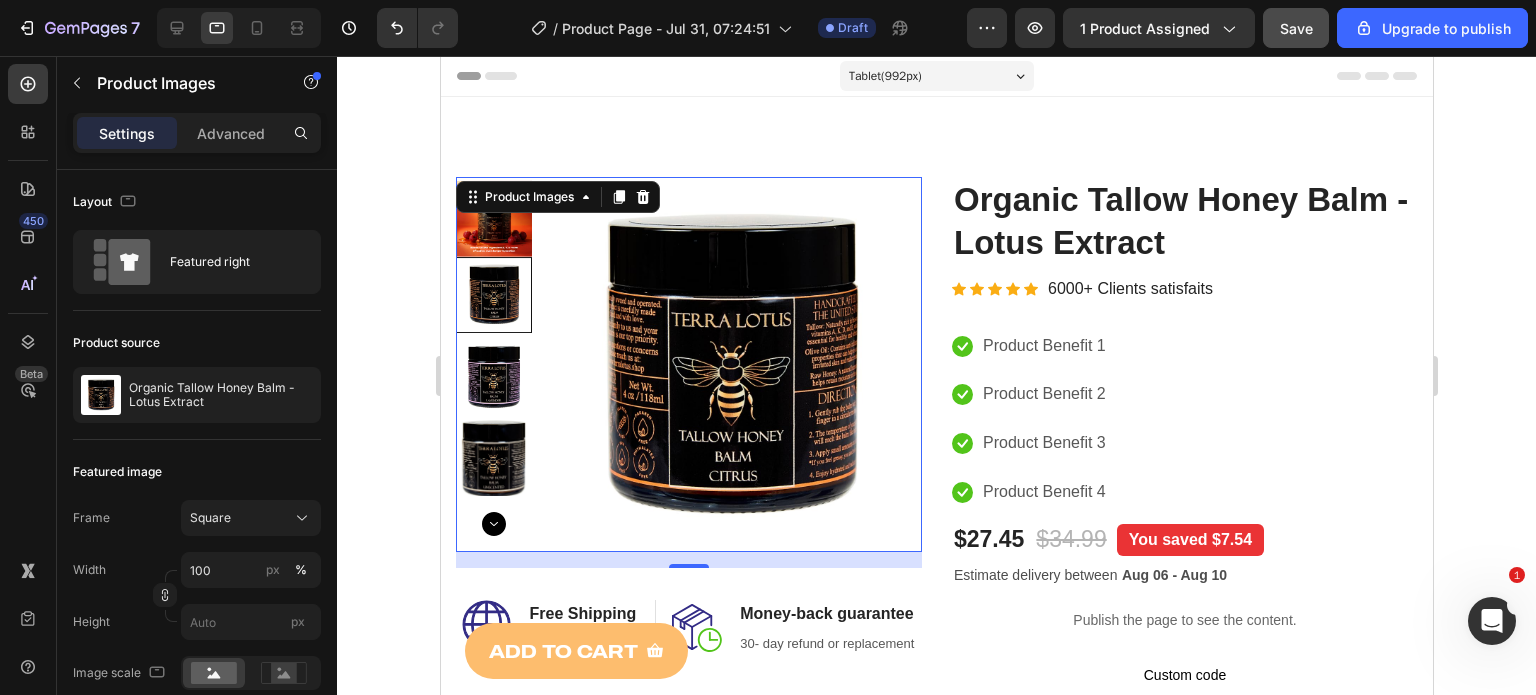 click 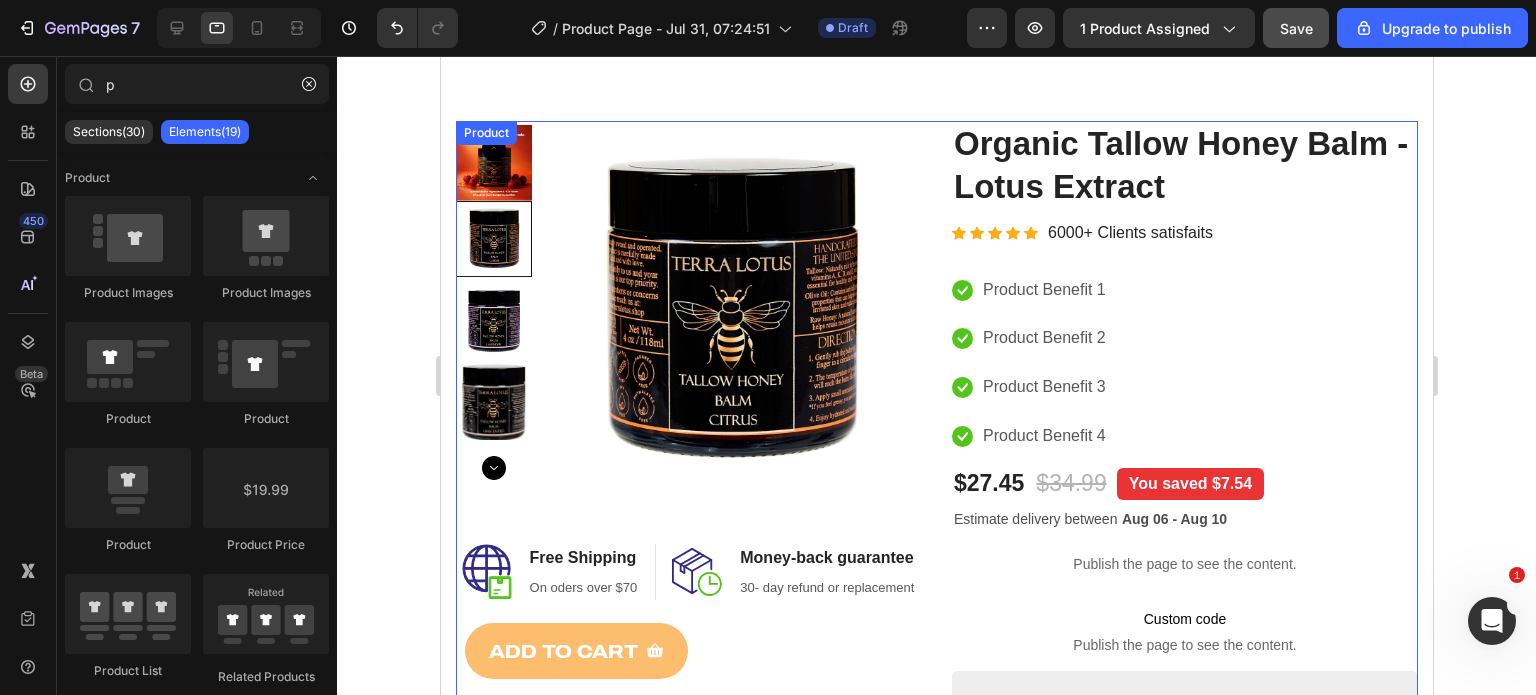 scroll, scrollTop: 0, scrollLeft: 0, axis: both 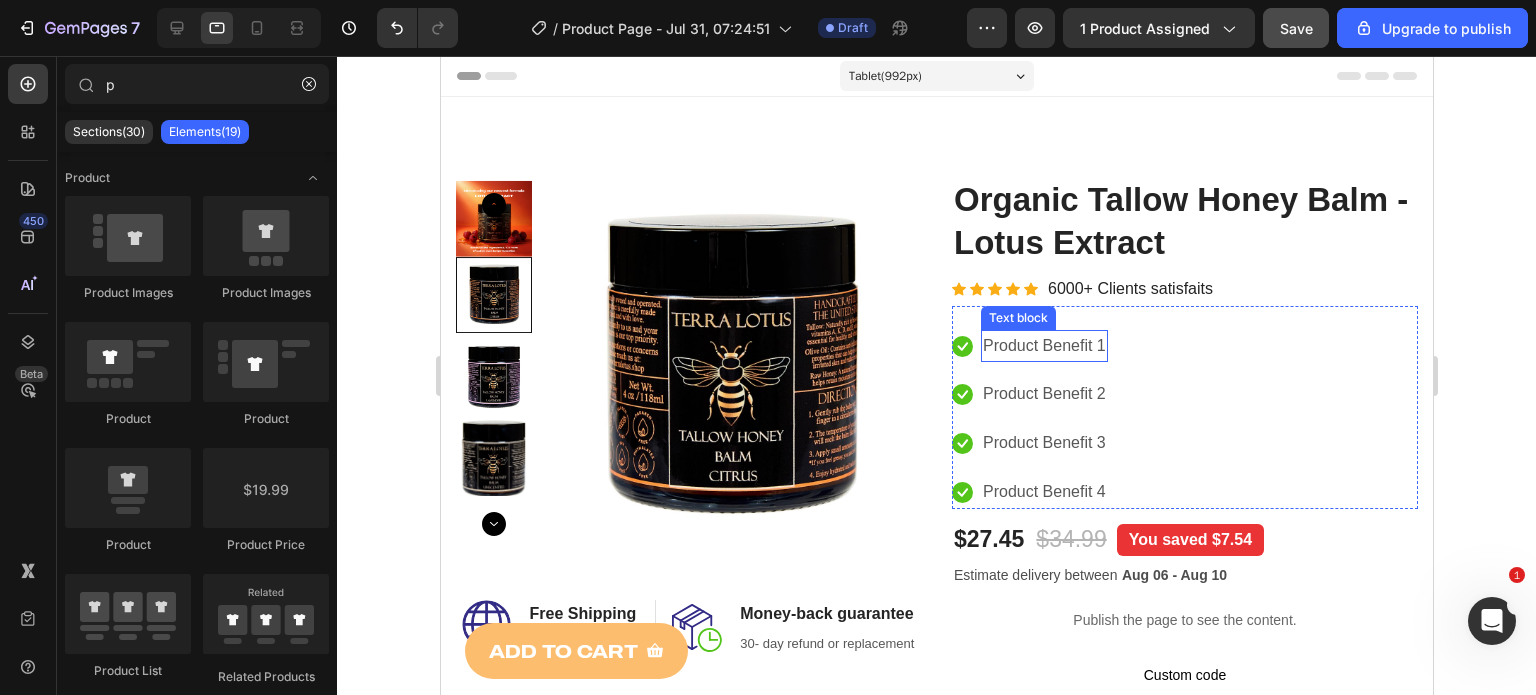 click on "Product Benefit 1" at bounding box center (1043, 346) 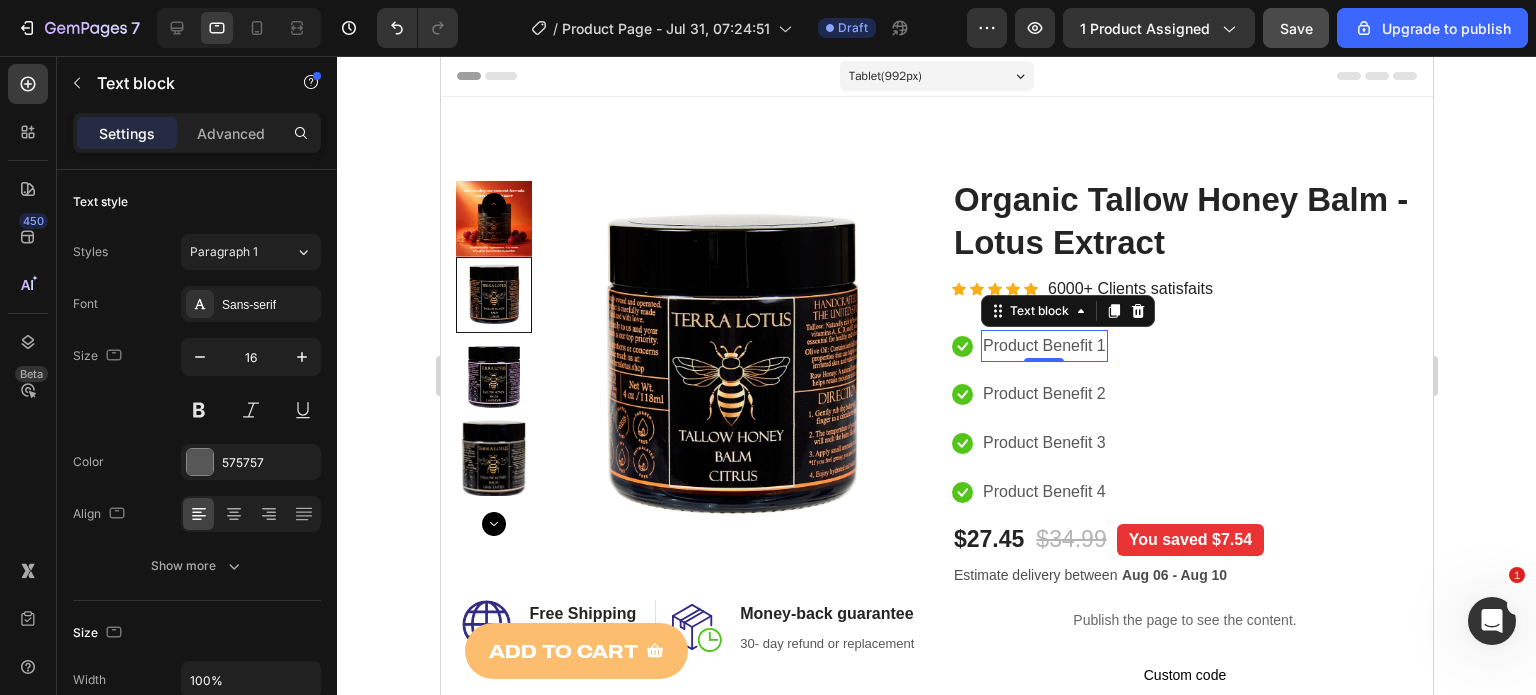 click on "Product Benefit 1" at bounding box center (1043, 346) 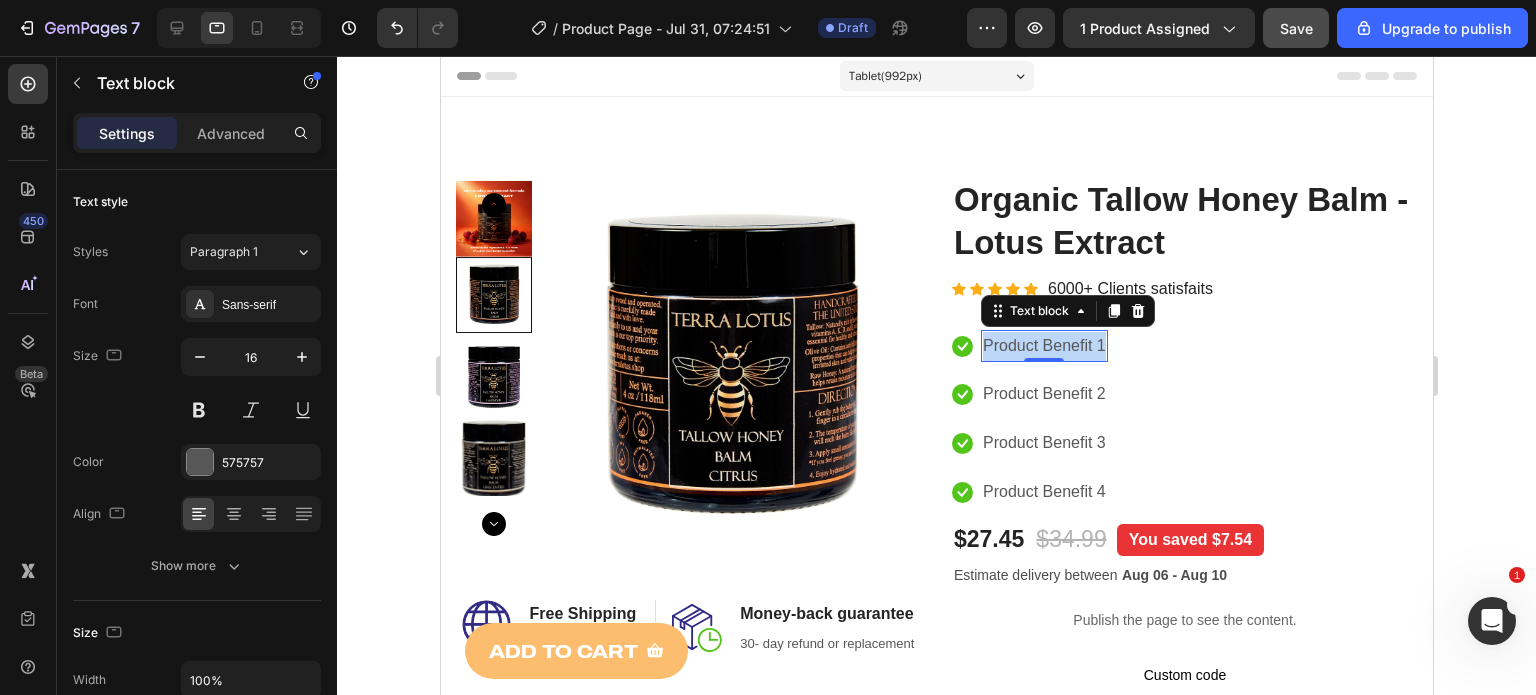 click on "Product Benefit 1" at bounding box center (1043, 346) 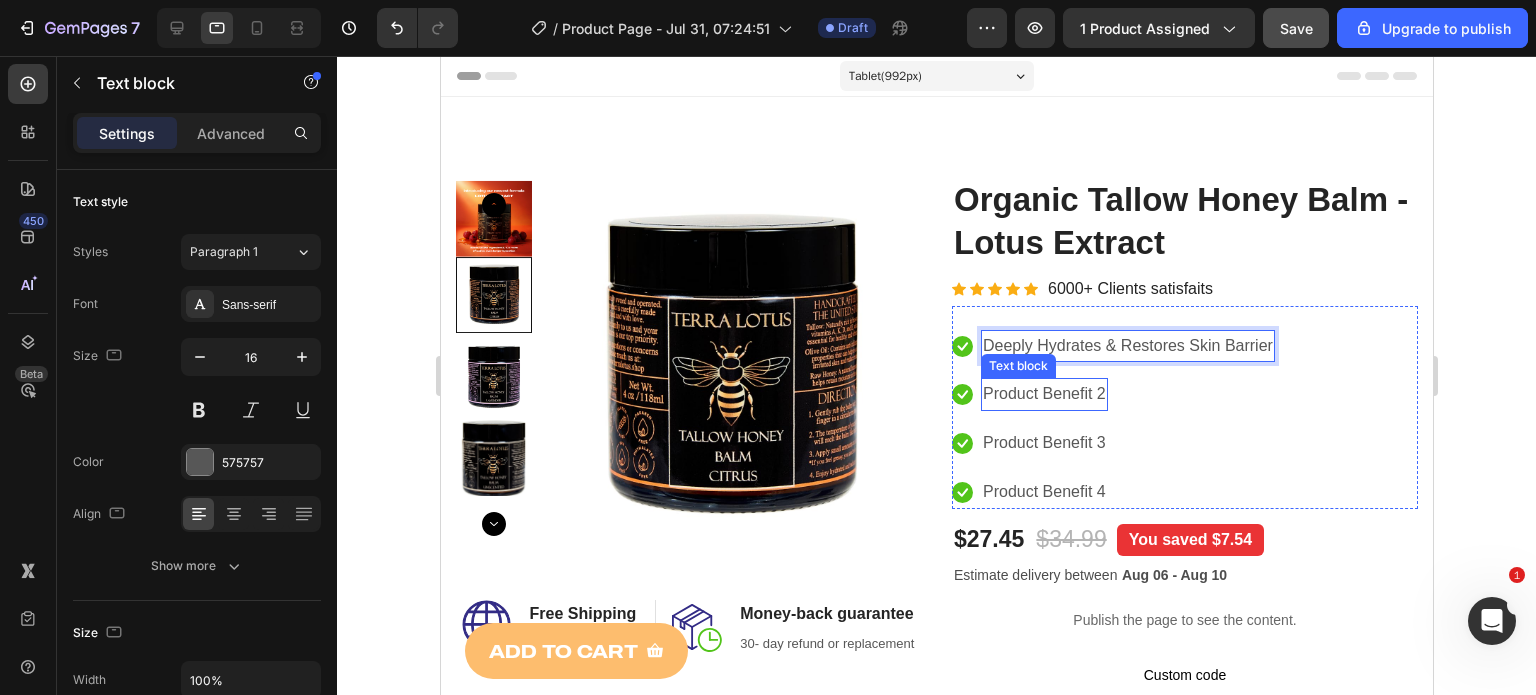 click on "Product Benefit 2" at bounding box center (1043, 394) 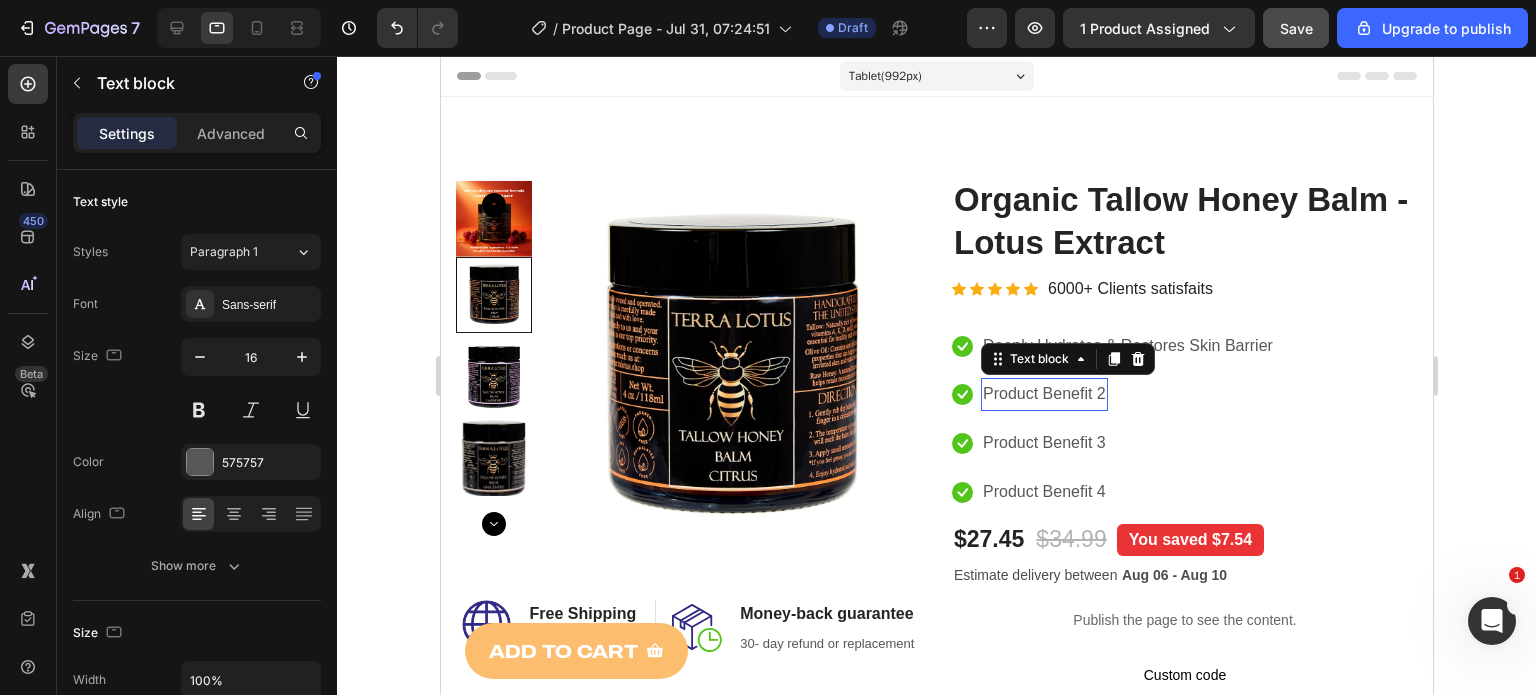 scroll, scrollTop: 600, scrollLeft: 0, axis: vertical 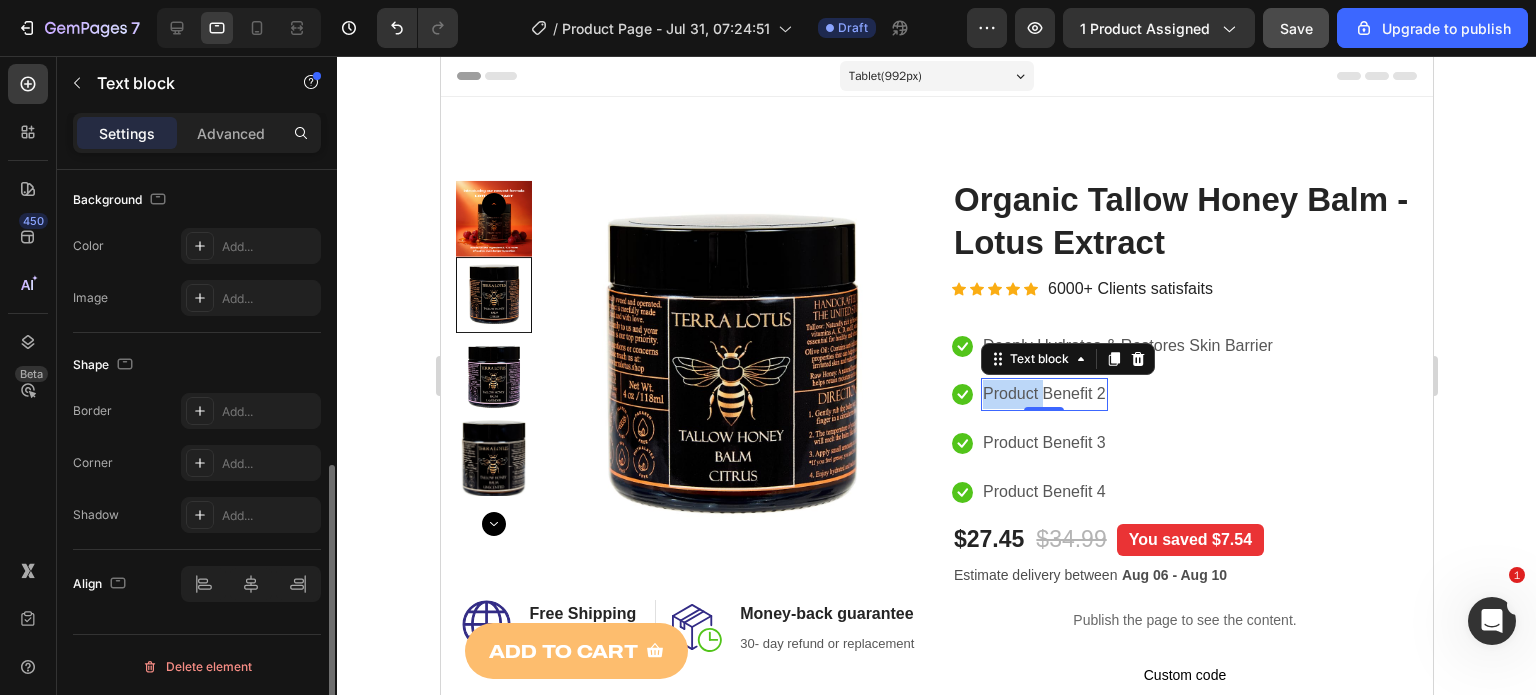 click on "Product Benefit 2" at bounding box center (1043, 394) 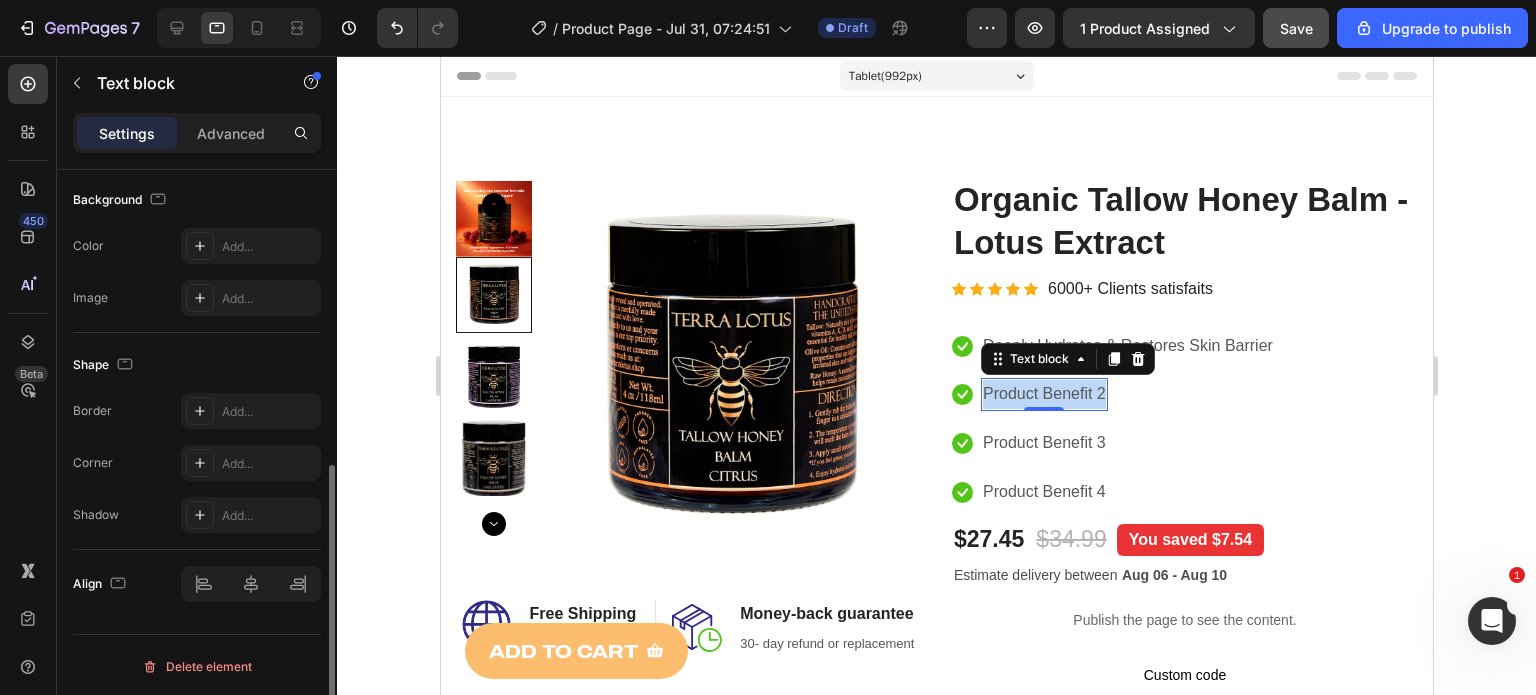 click on "Product Benefit 2" at bounding box center (1043, 394) 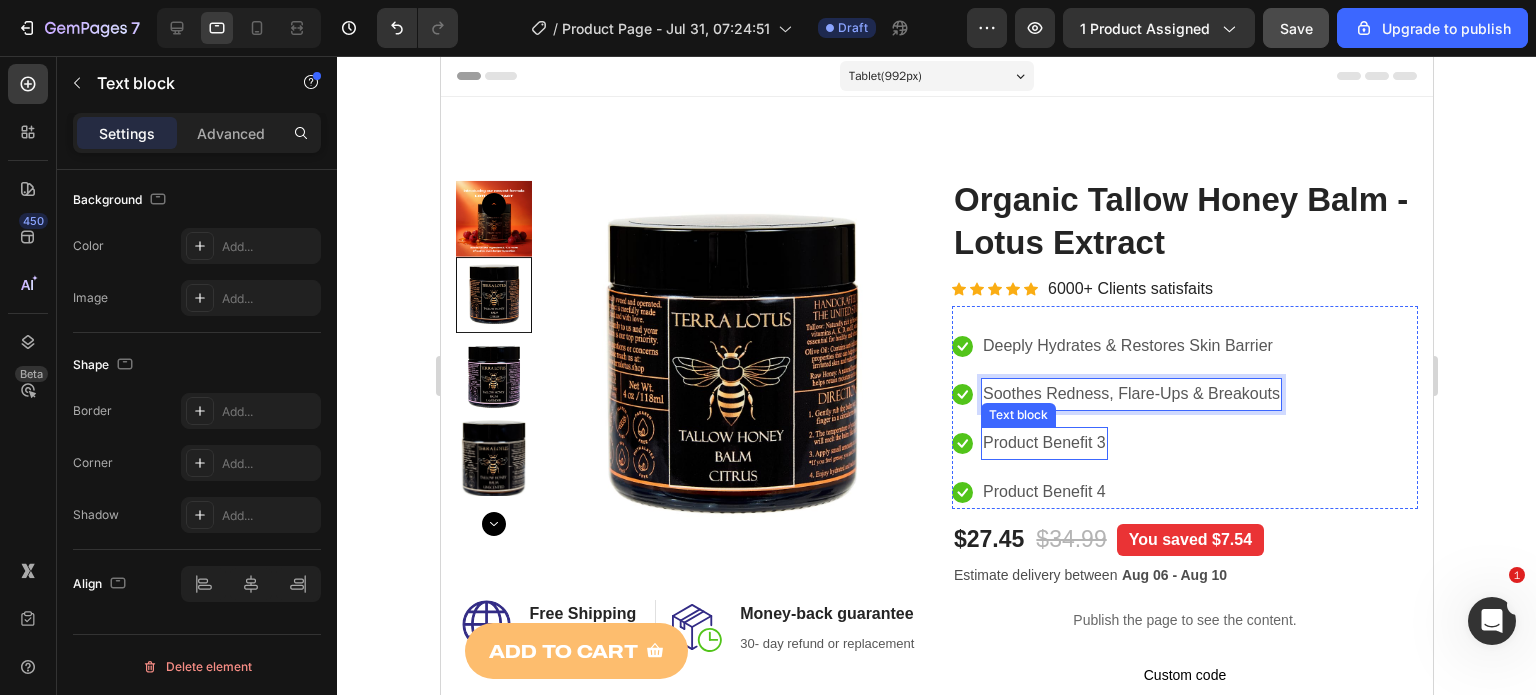 click on "Product Benefit 3" at bounding box center (1043, 443) 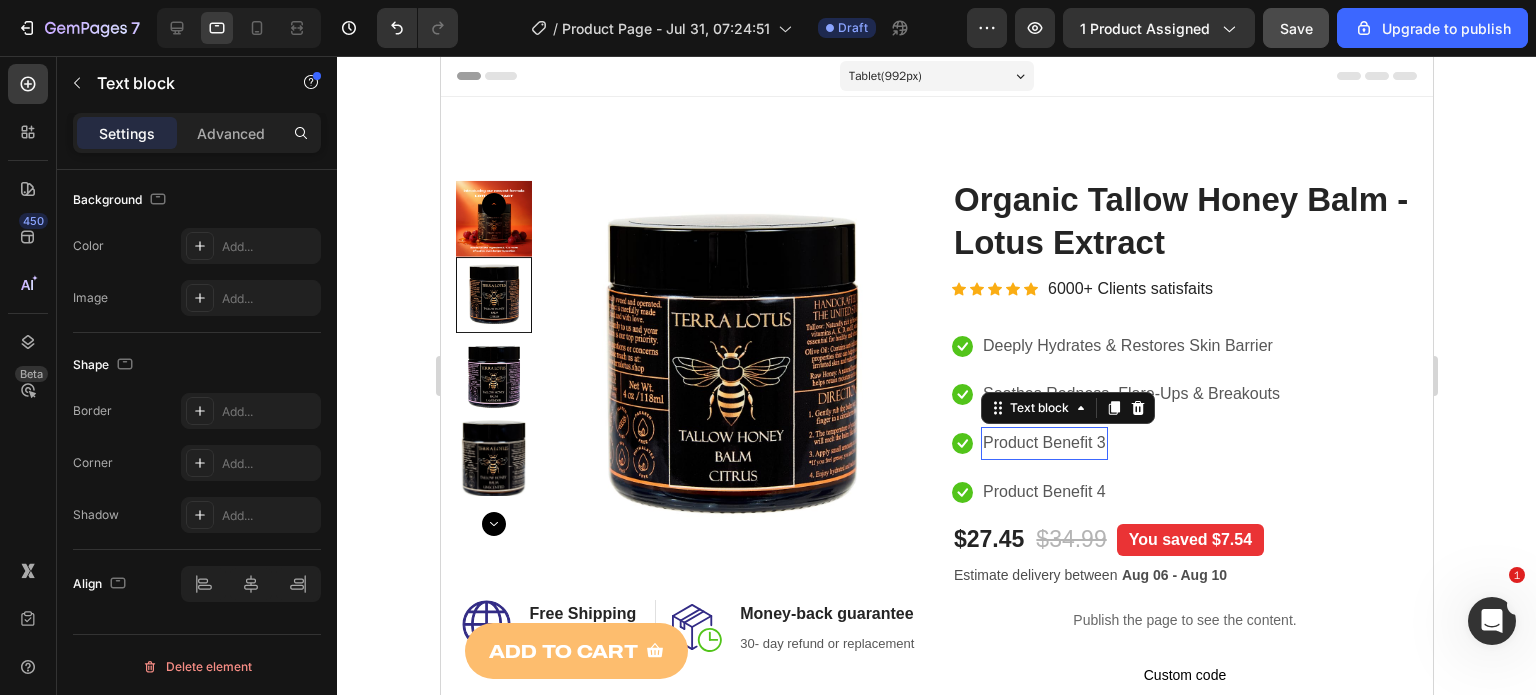 scroll, scrollTop: 600, scrollLeft: 0, axis: vertical 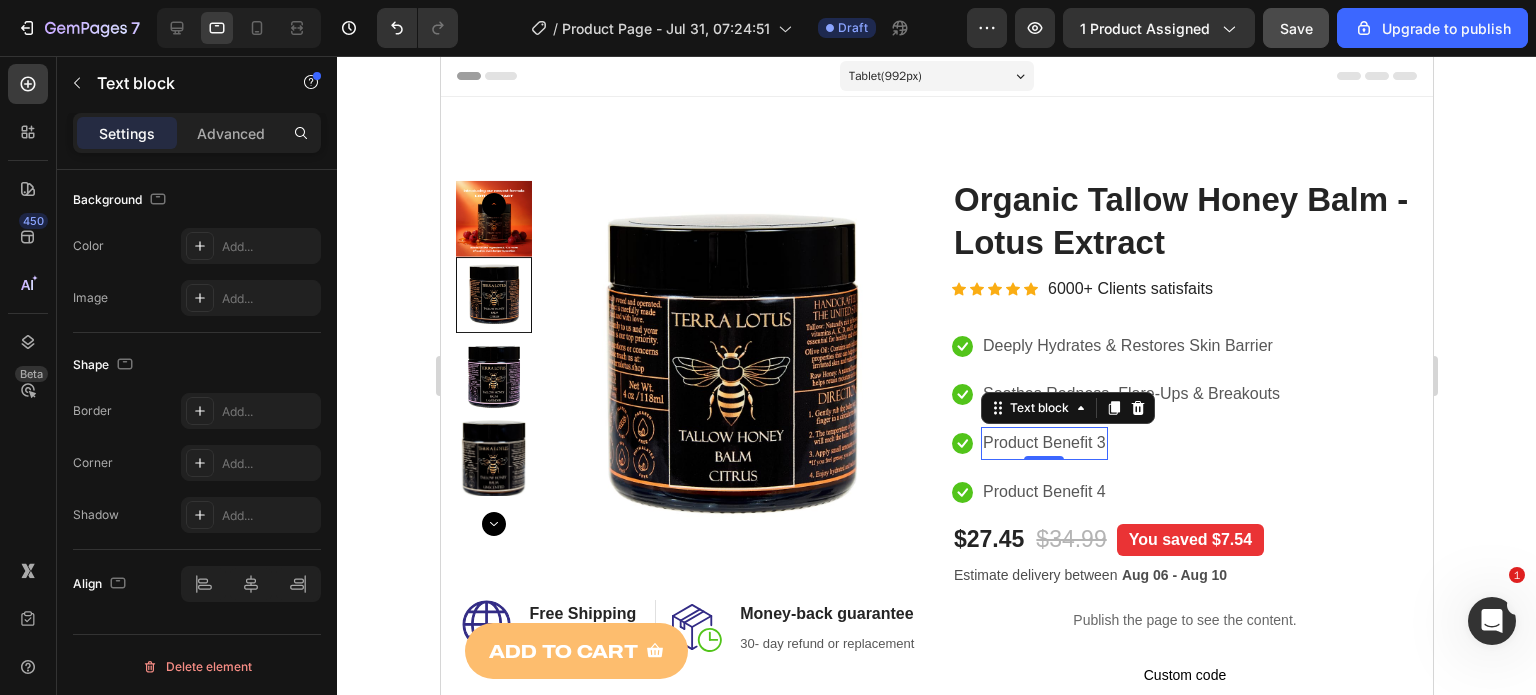 click on "Product Benefit 3" at bounding box center (1043, 443) 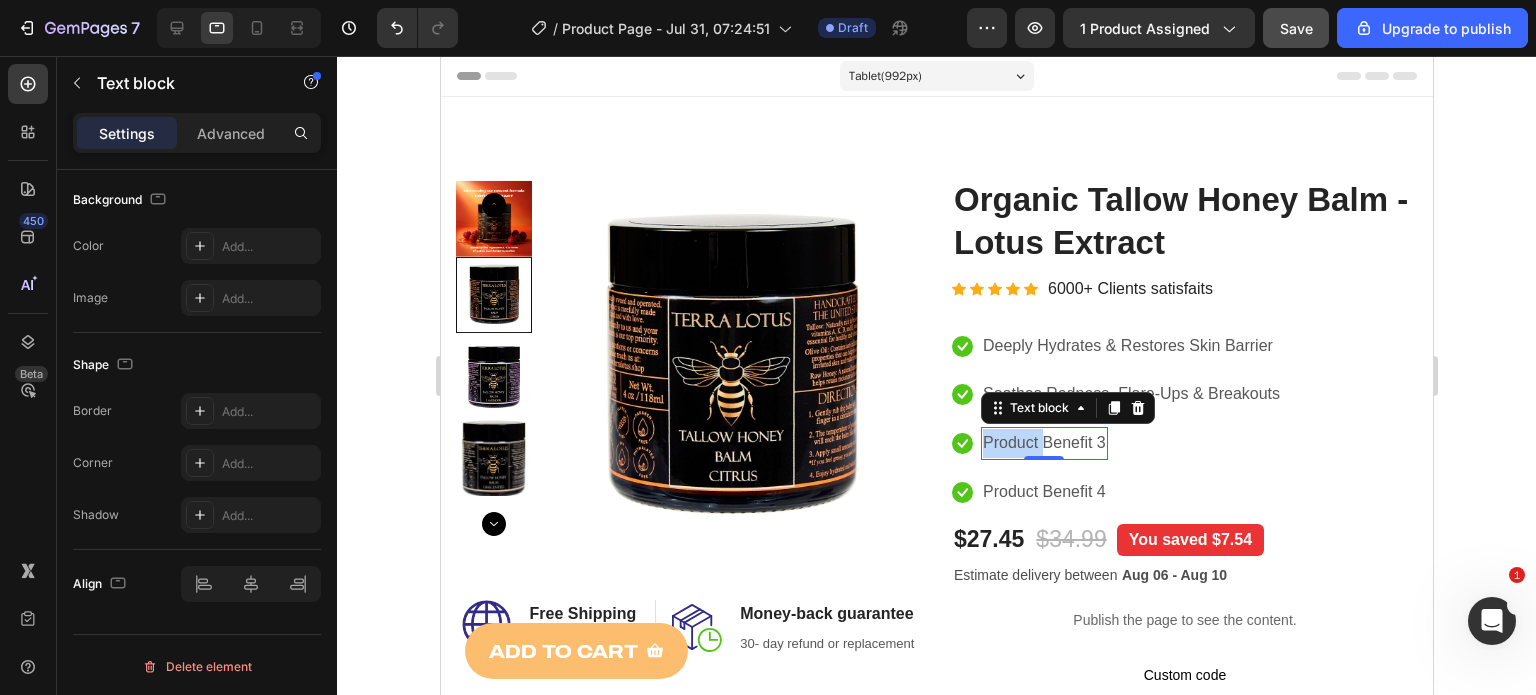 click on "Product Benefit 3" at bounding box center (1043, 443) 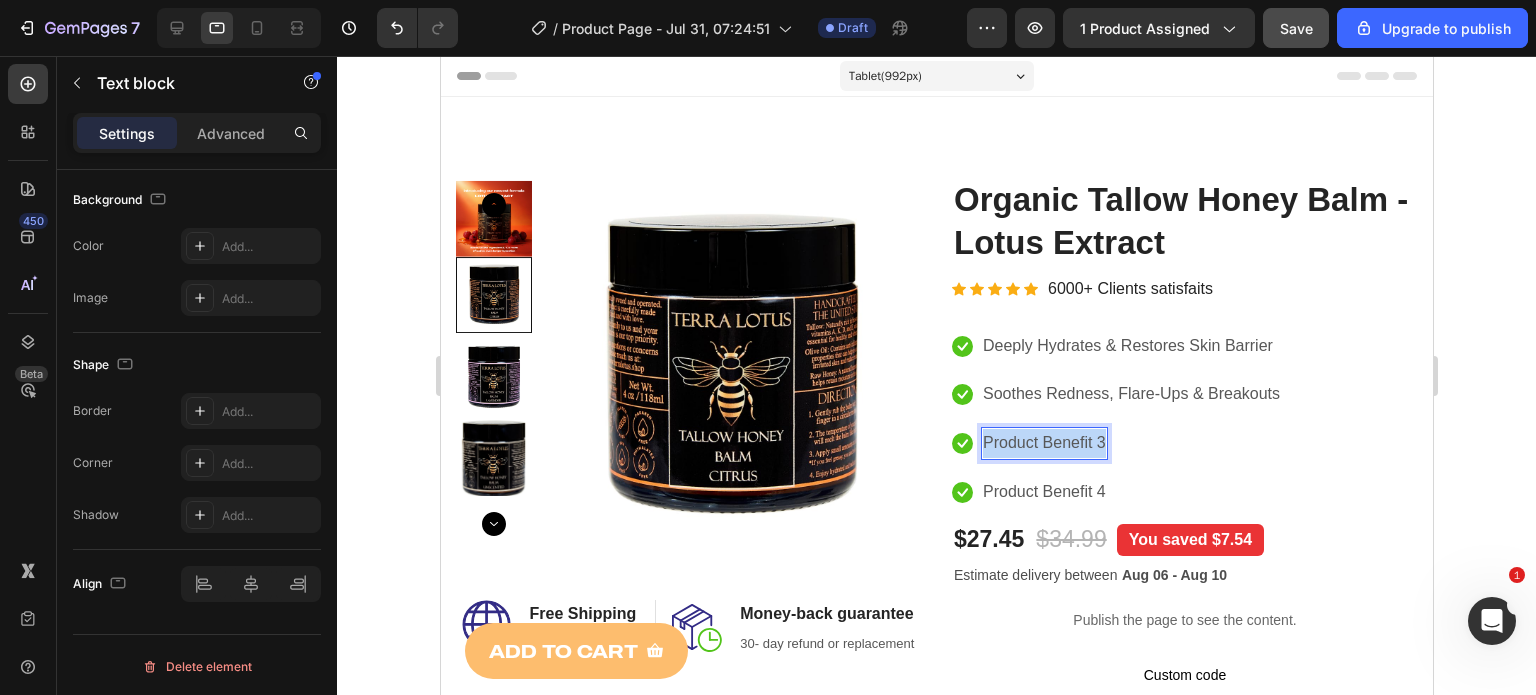 click on "Product Benefit 3" at bounding box center [1043, 443] 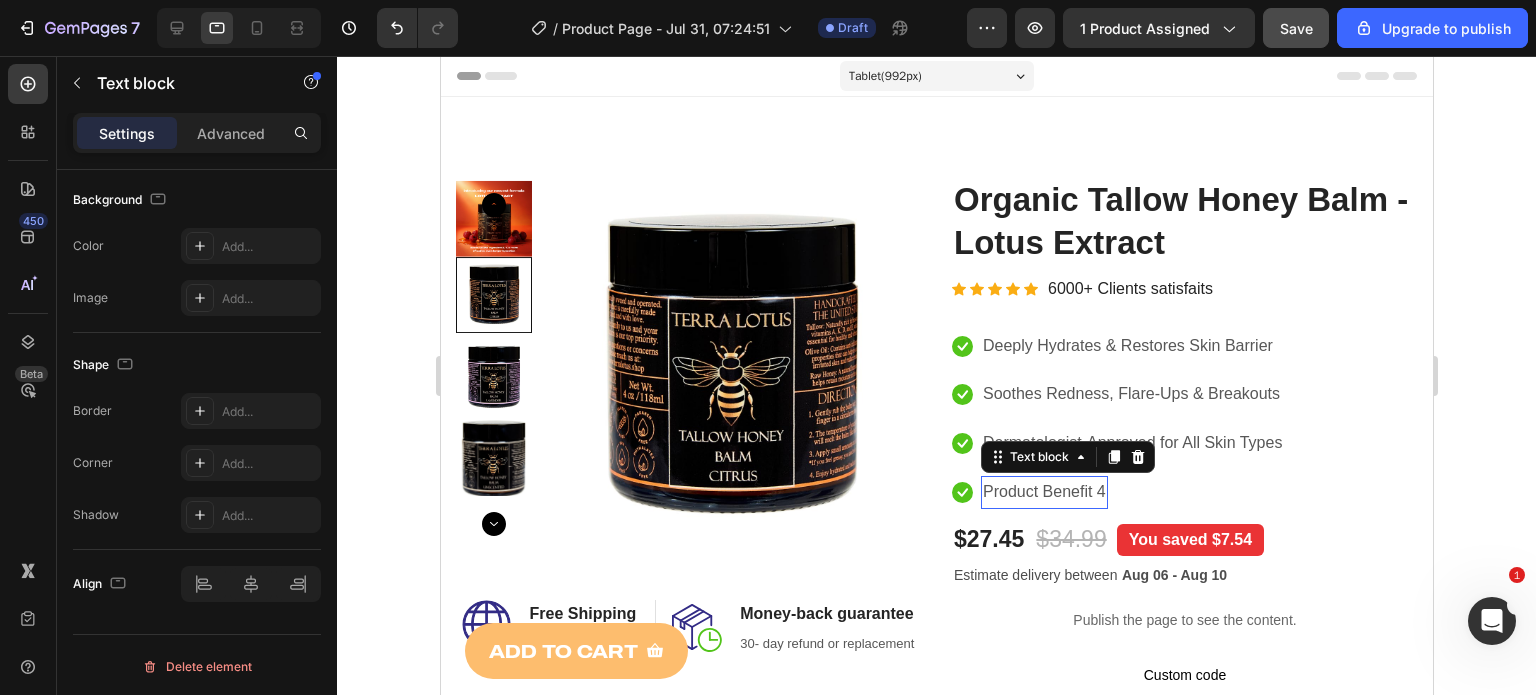 click on "Product Benefit 4" at bounding box center [1043, 492] 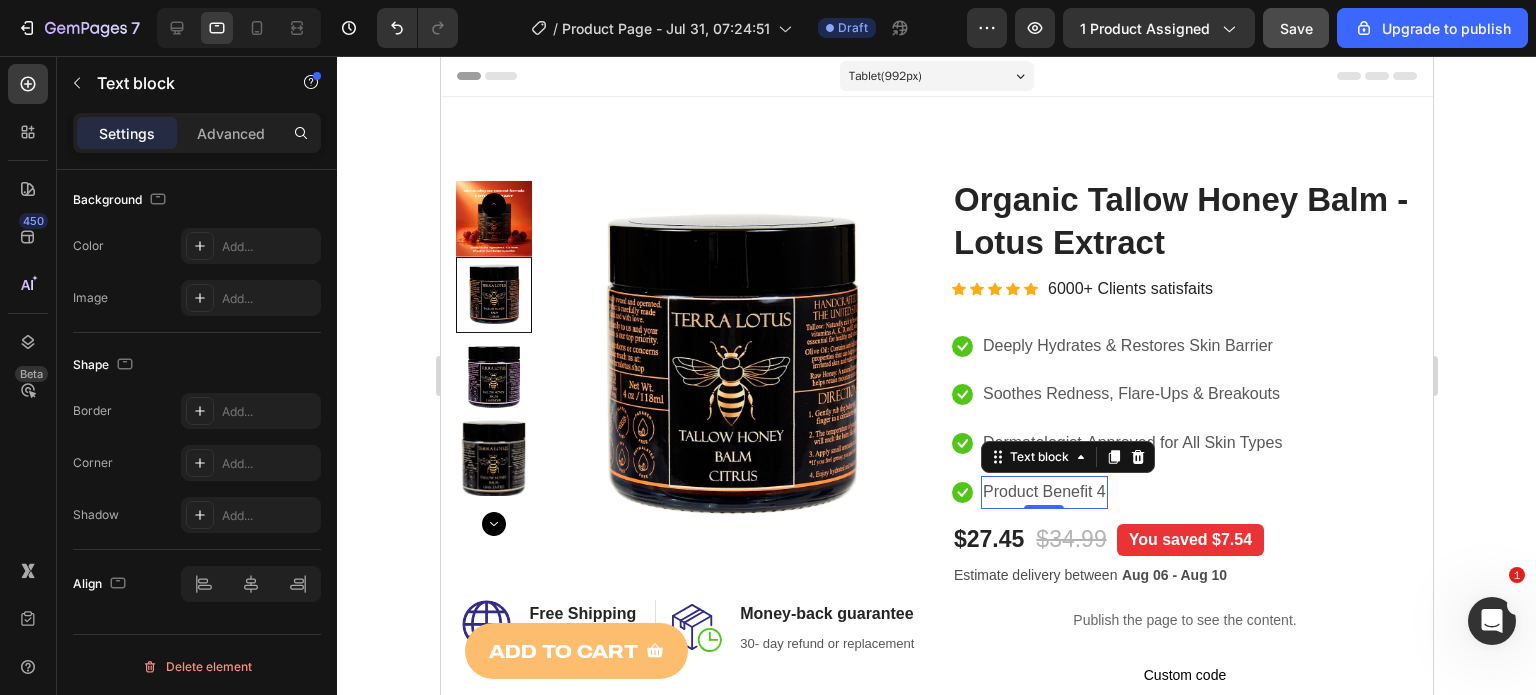 click on "Product Benefit 4" at bounding box center (1043, 492) 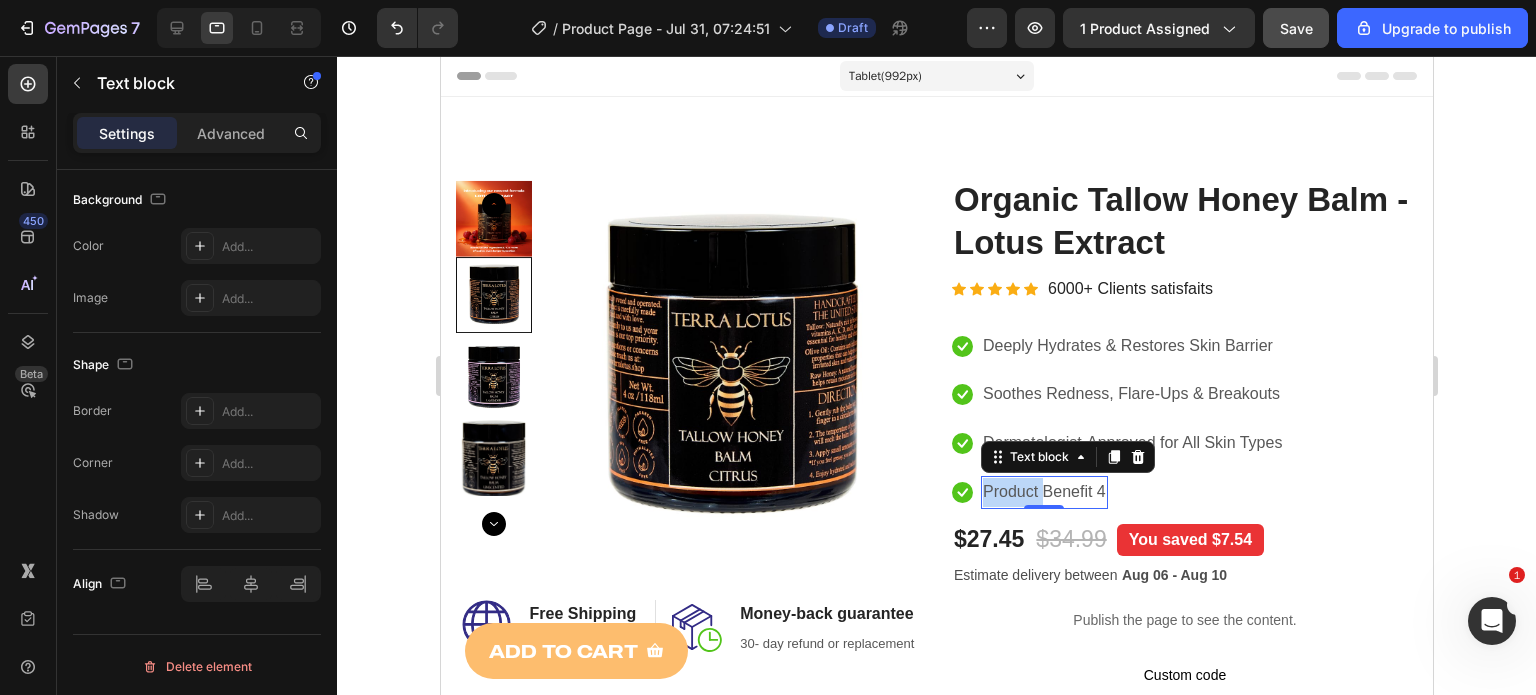 click on "Product Benefit 4" at bounding box center [1043, 492] 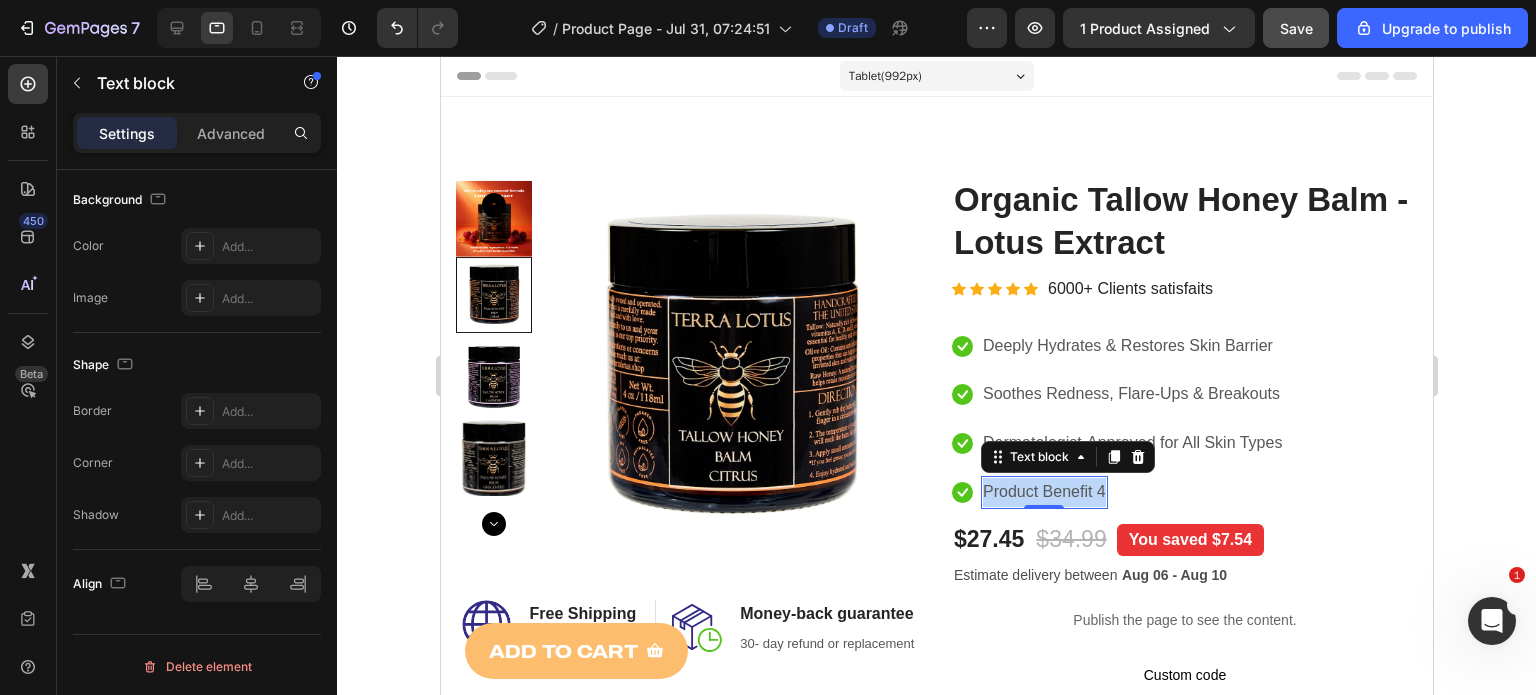 click on "Product Benefit 4" at bounding box center (1043, 492) 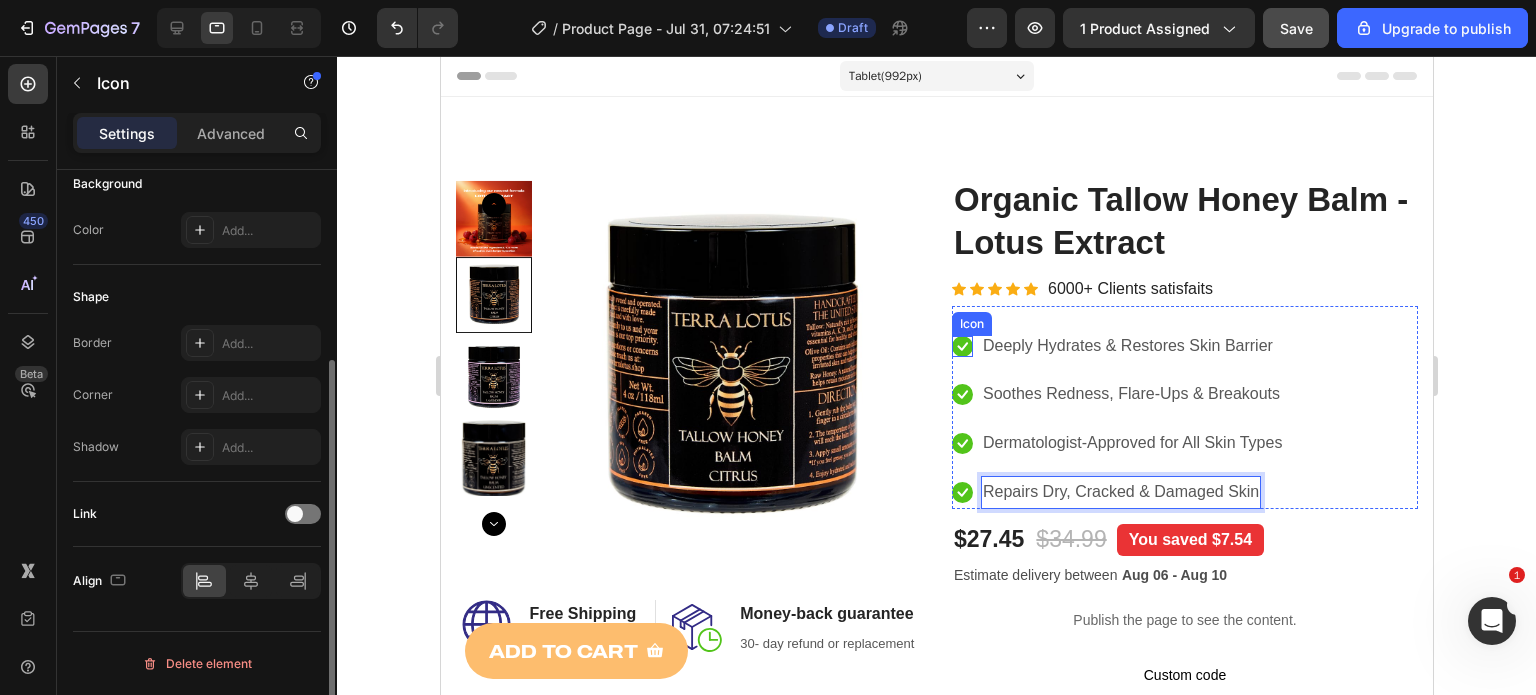 click on "Icon Deeply Hydrates & Restores Skin Barrier Text block" at bounding box center [1117, 346] 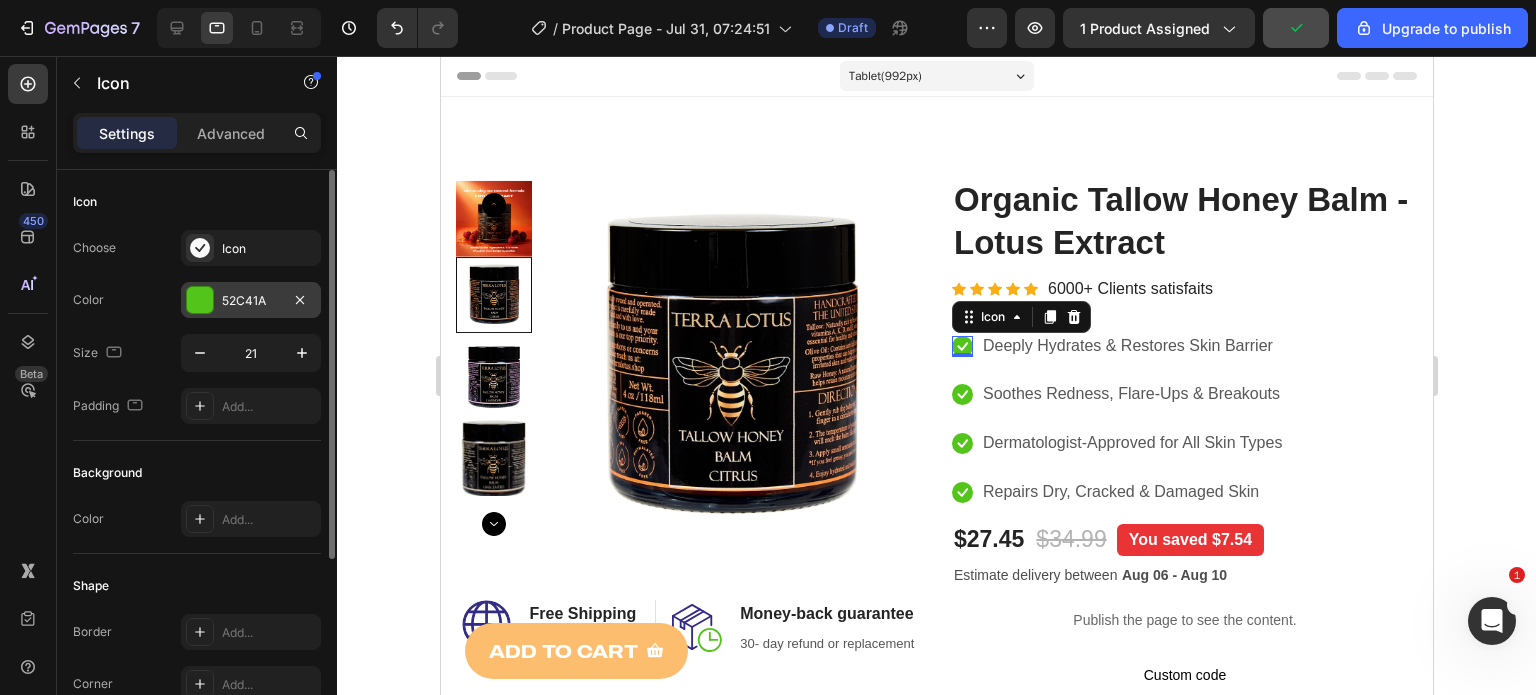 click on "52C41A" at bounding box center (251, 301) 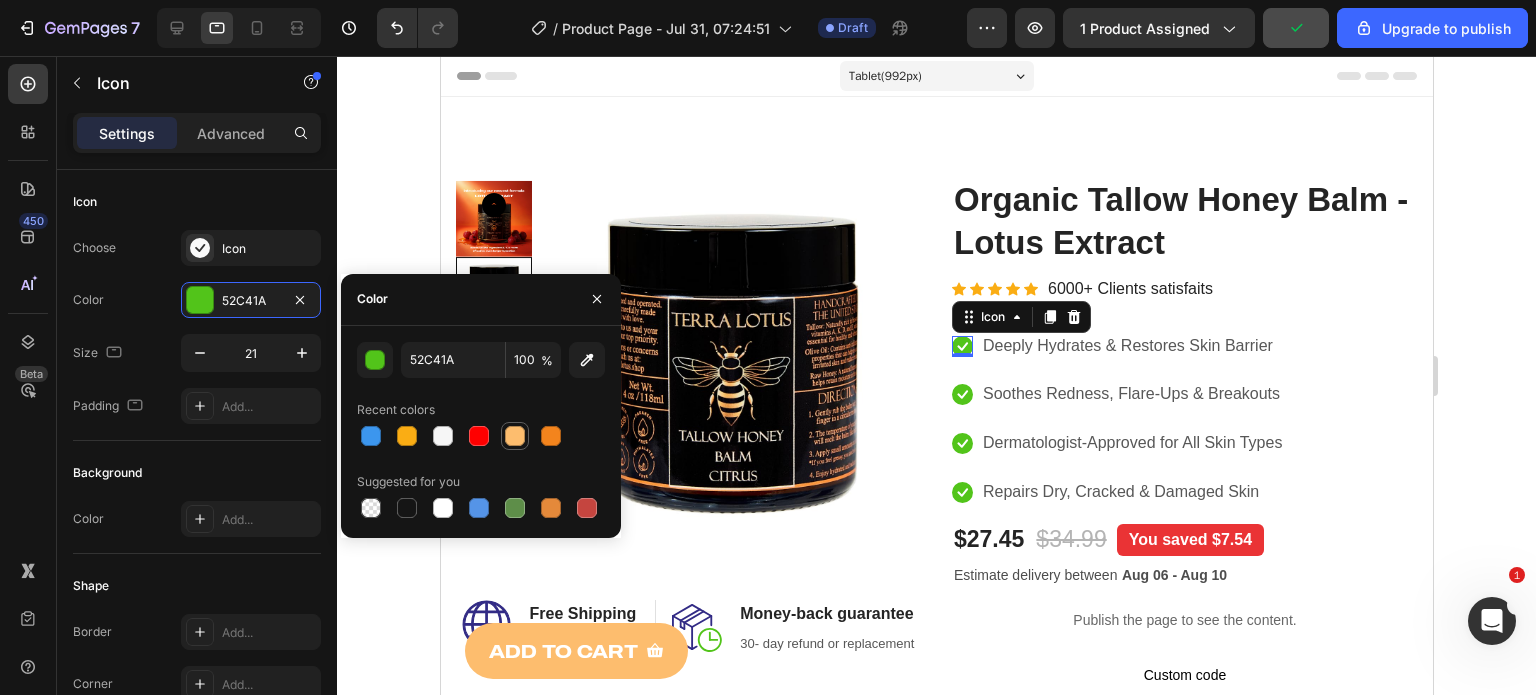 click at bounding box center [515, 436] 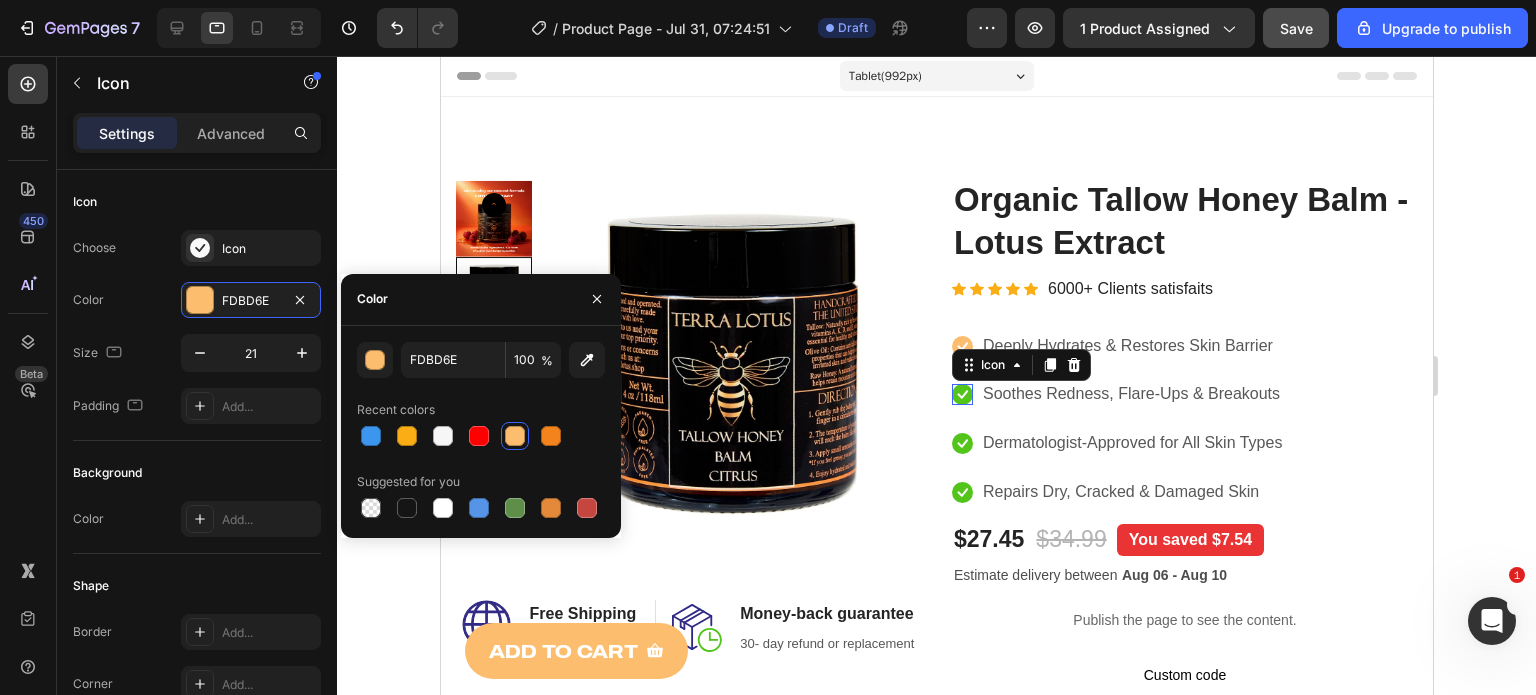 click 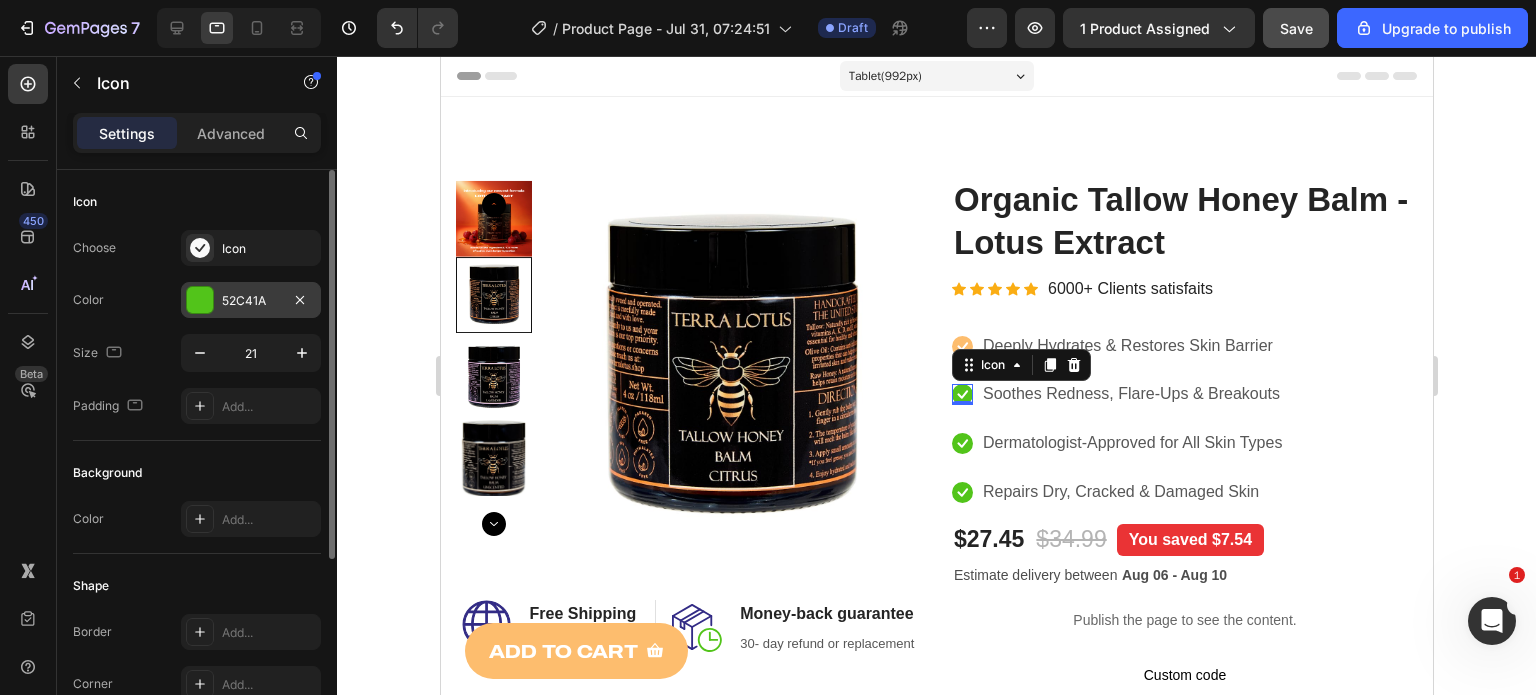 click on "52C41A" at bounding box center (251, 301) 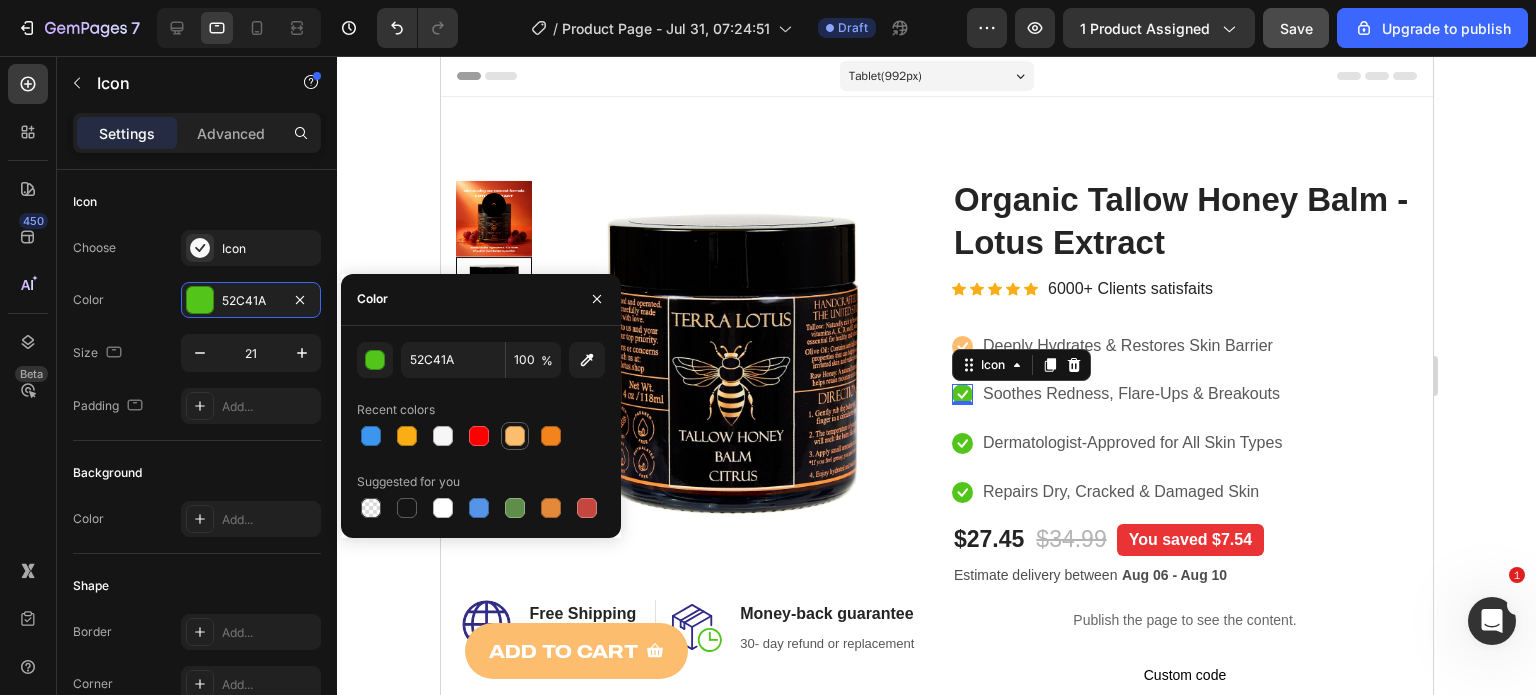 click at bounding box center (515, 436) 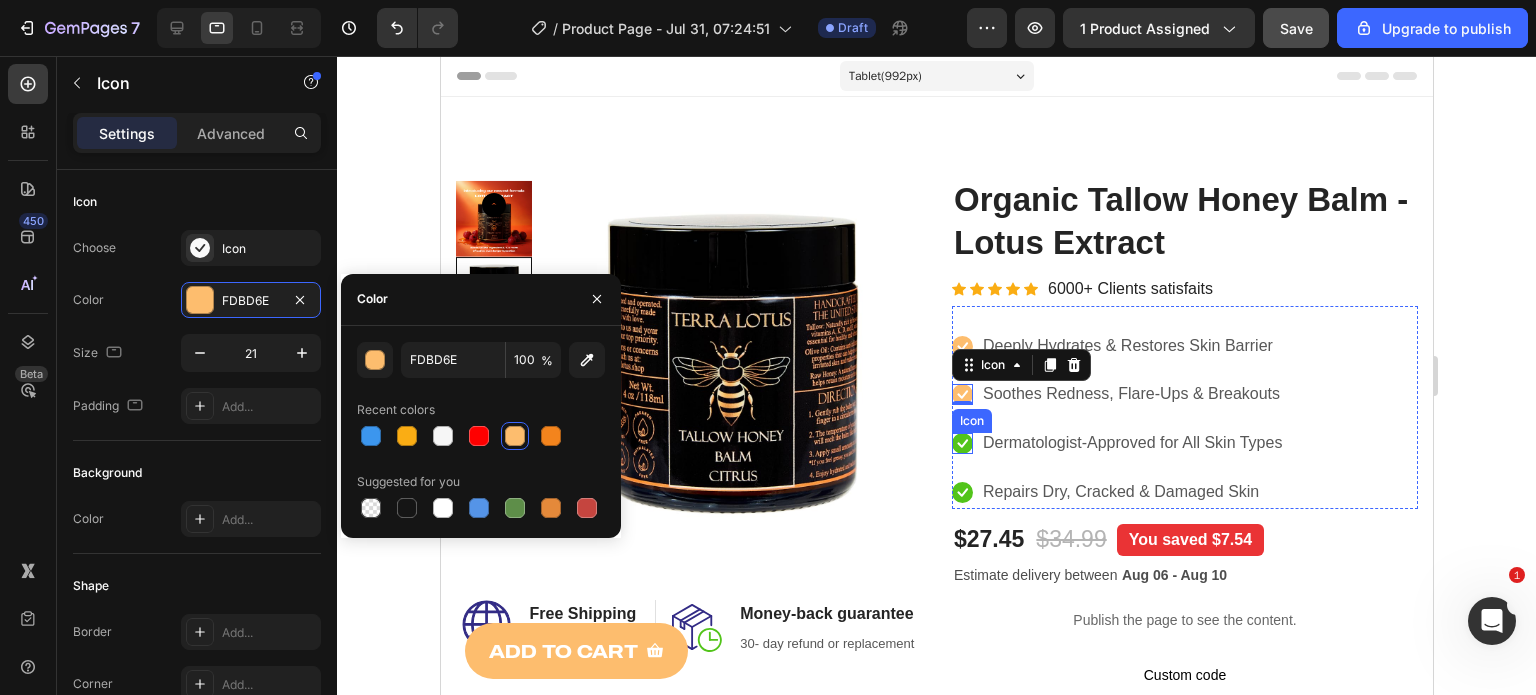 click on "Icon" at bounding box center [961, 443] 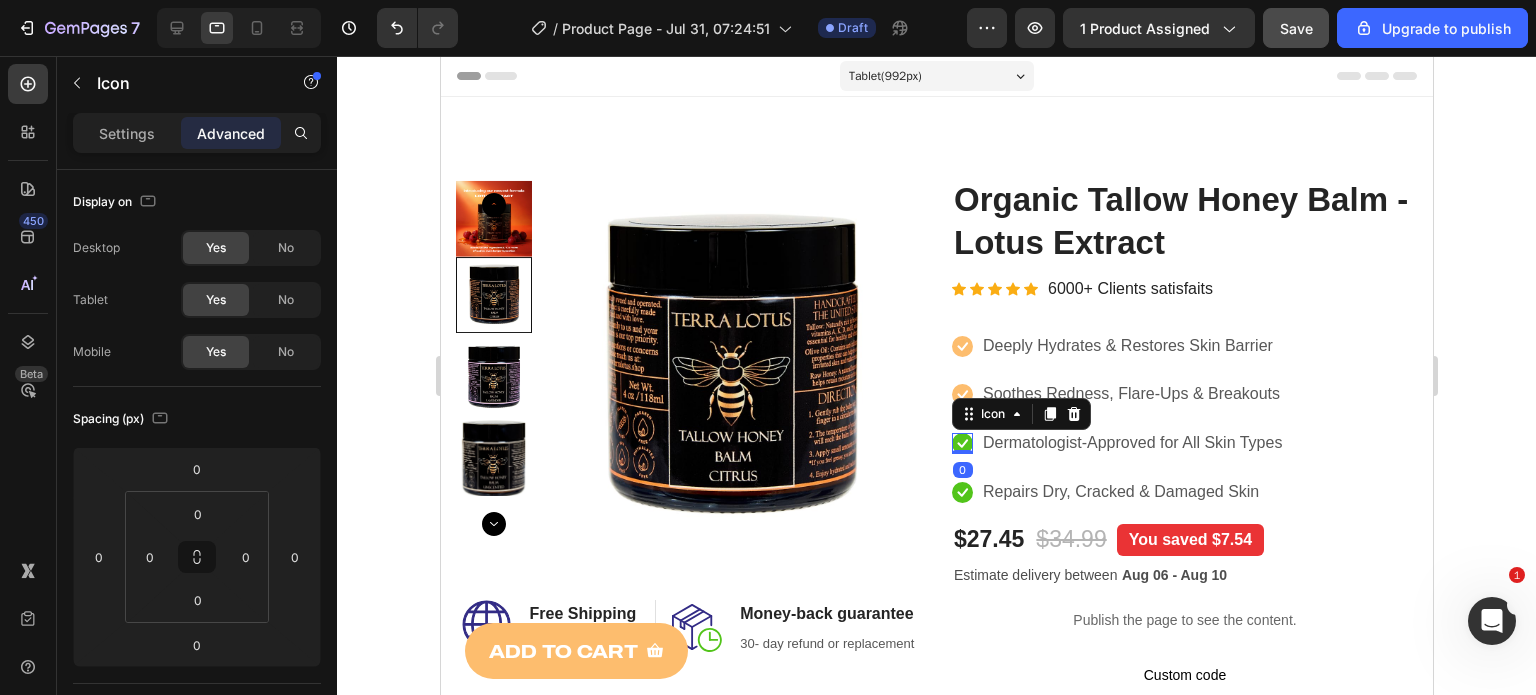 click 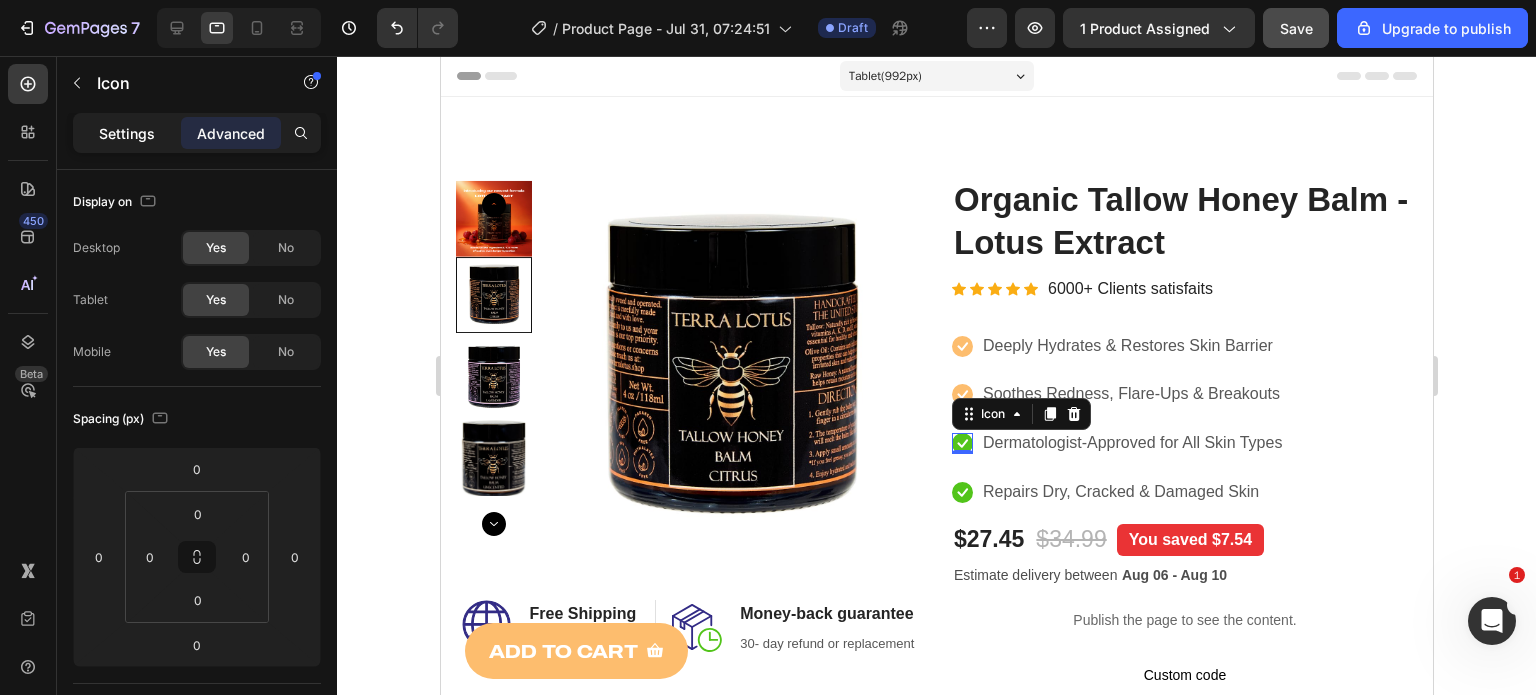 click on "Settings" at bounding box center [127, 133] 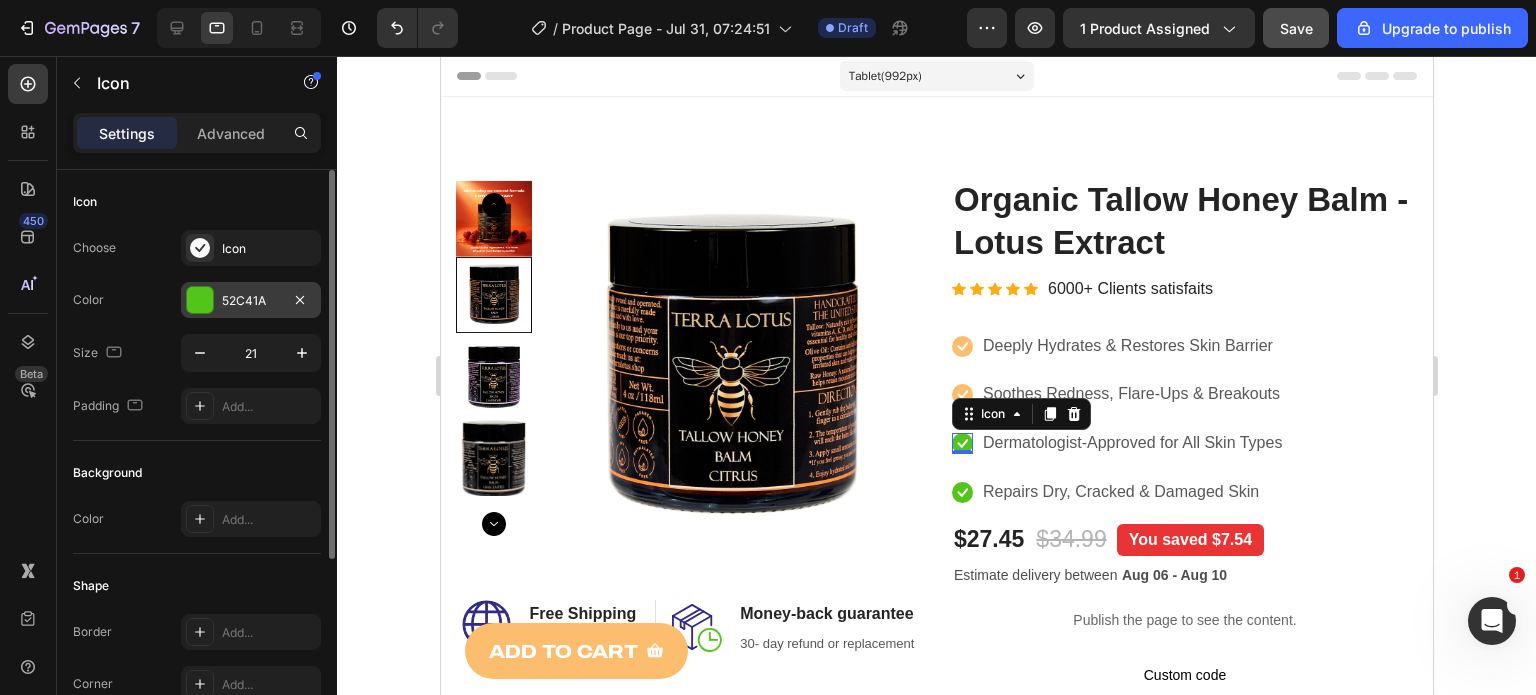 click on "52C41A" at bounding box center (251, 301) 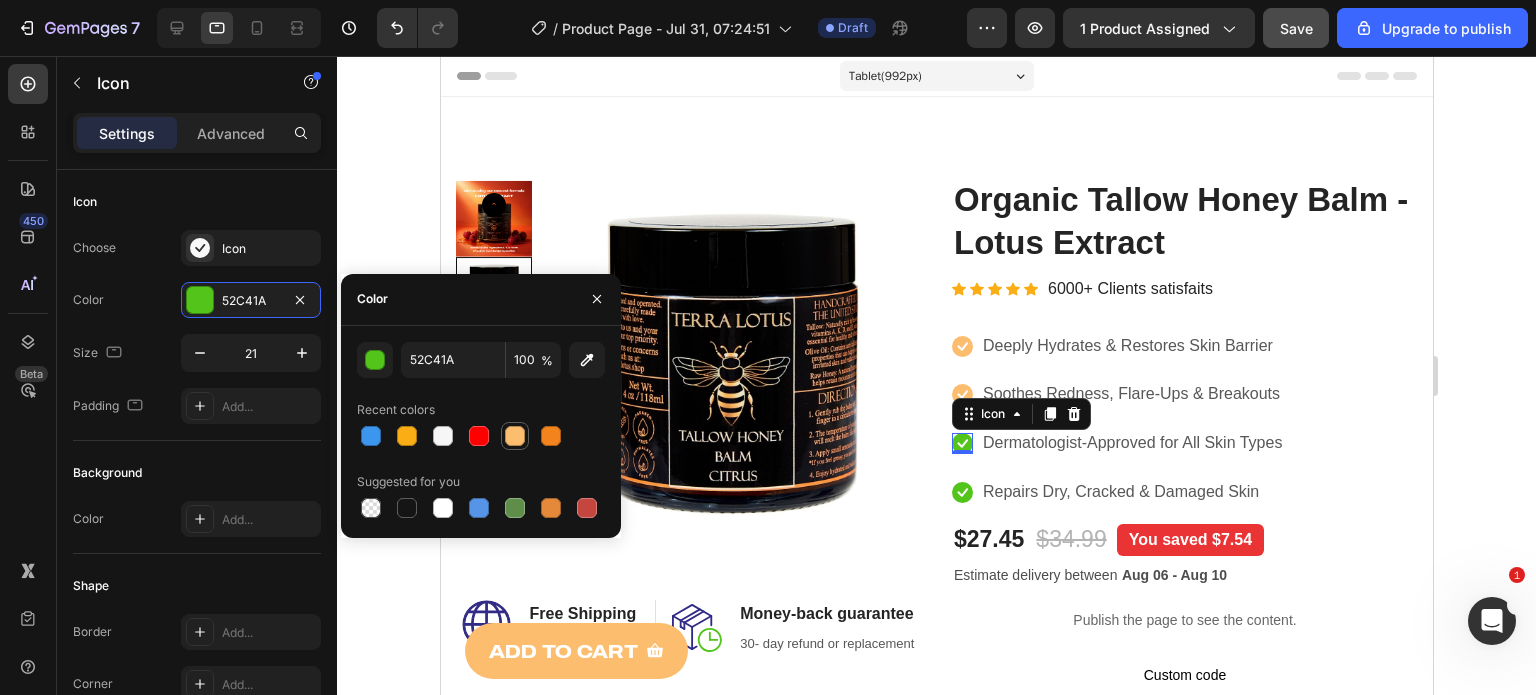 click at bounding box center (515, 436) 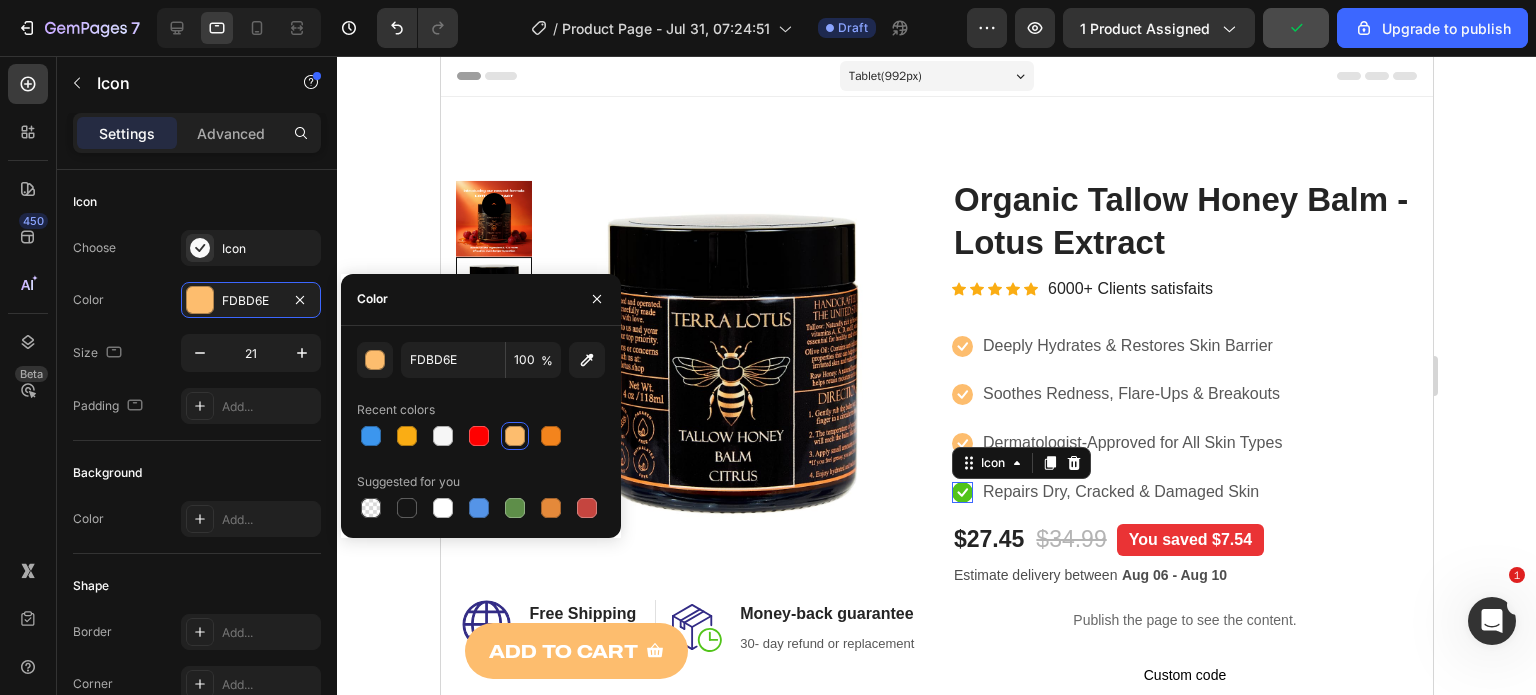 click 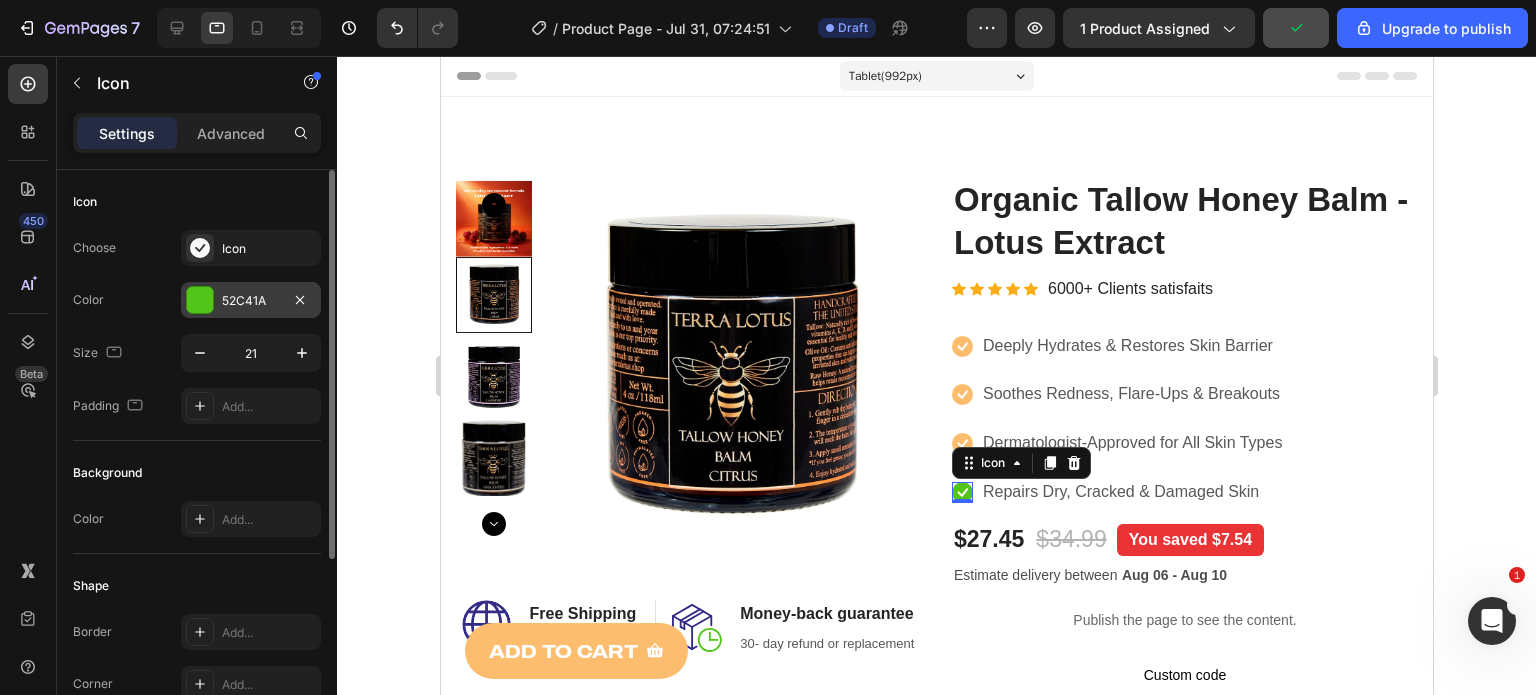 click on "52C41A" at bounding box center (251, 300) 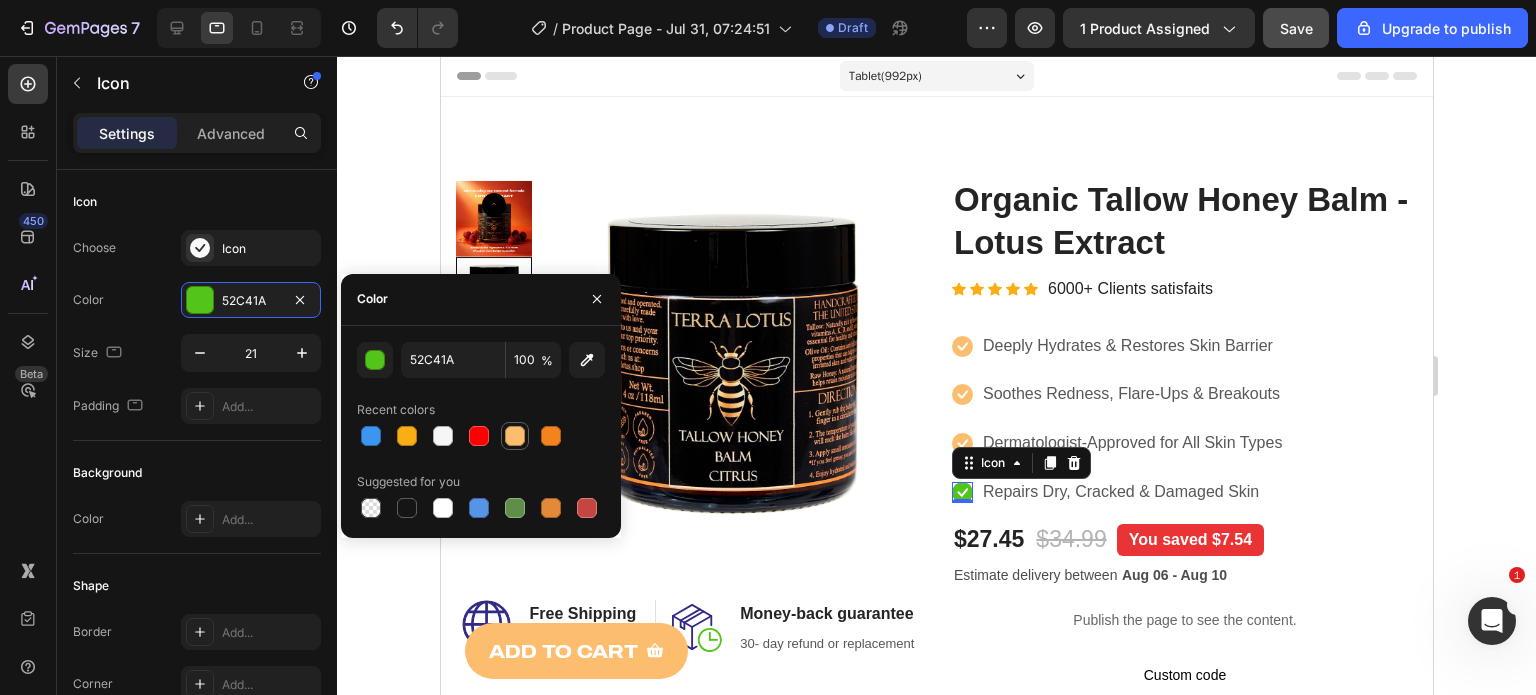click at bounding box center [515, 436] 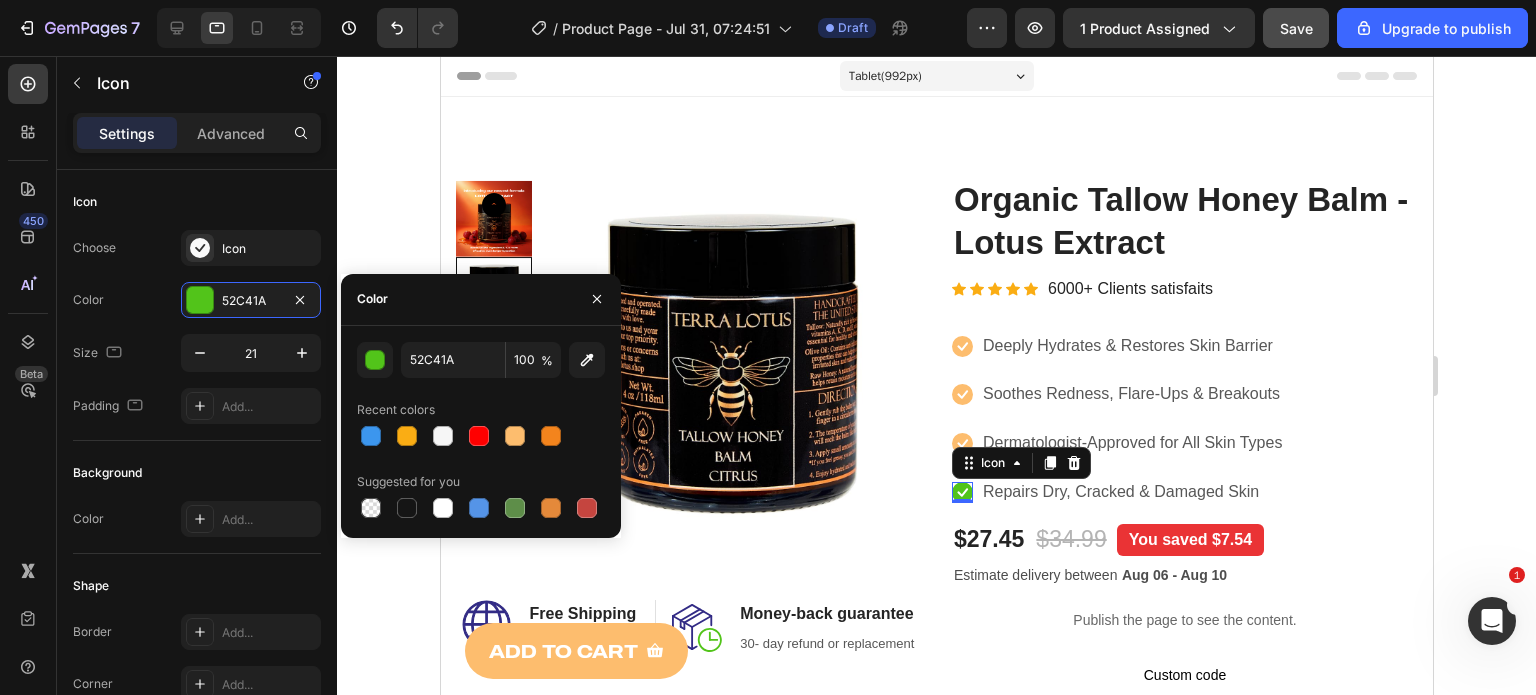 type on "FDBD6E" 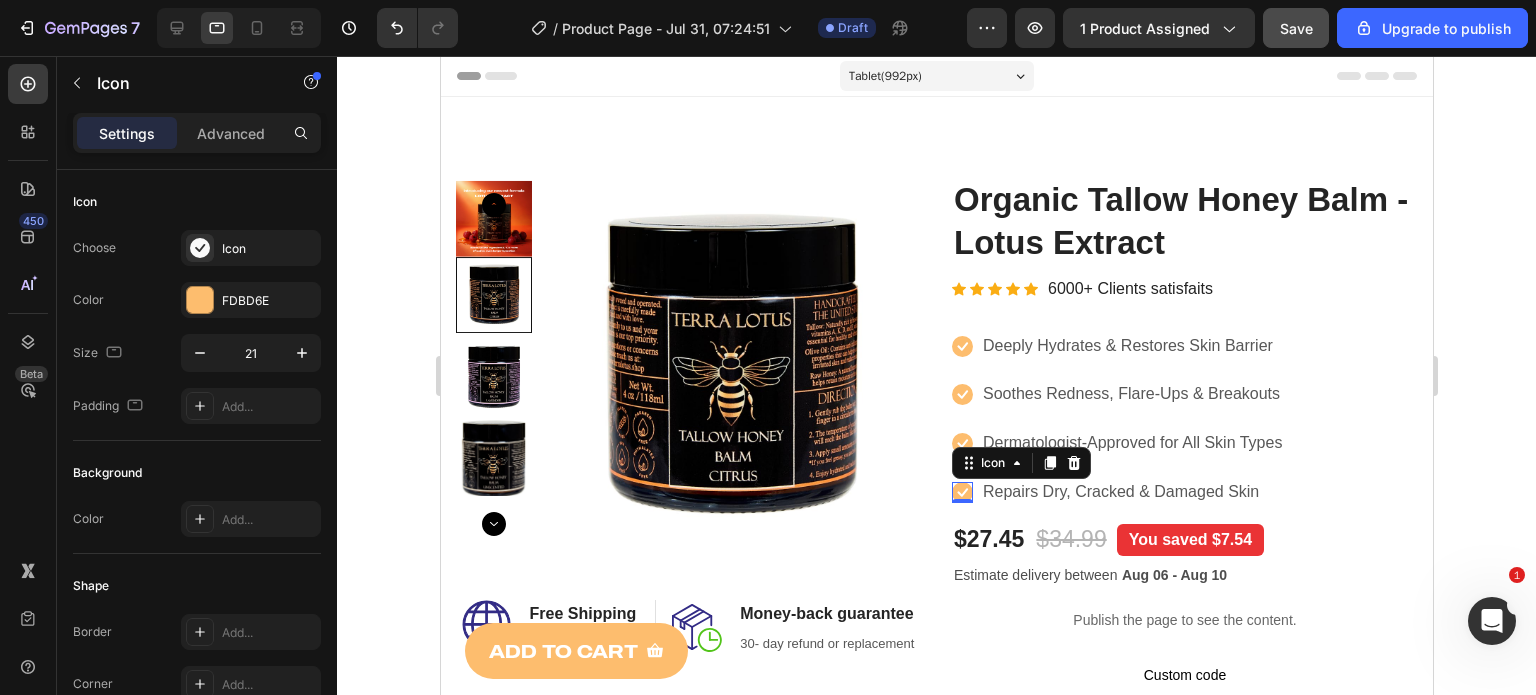 click 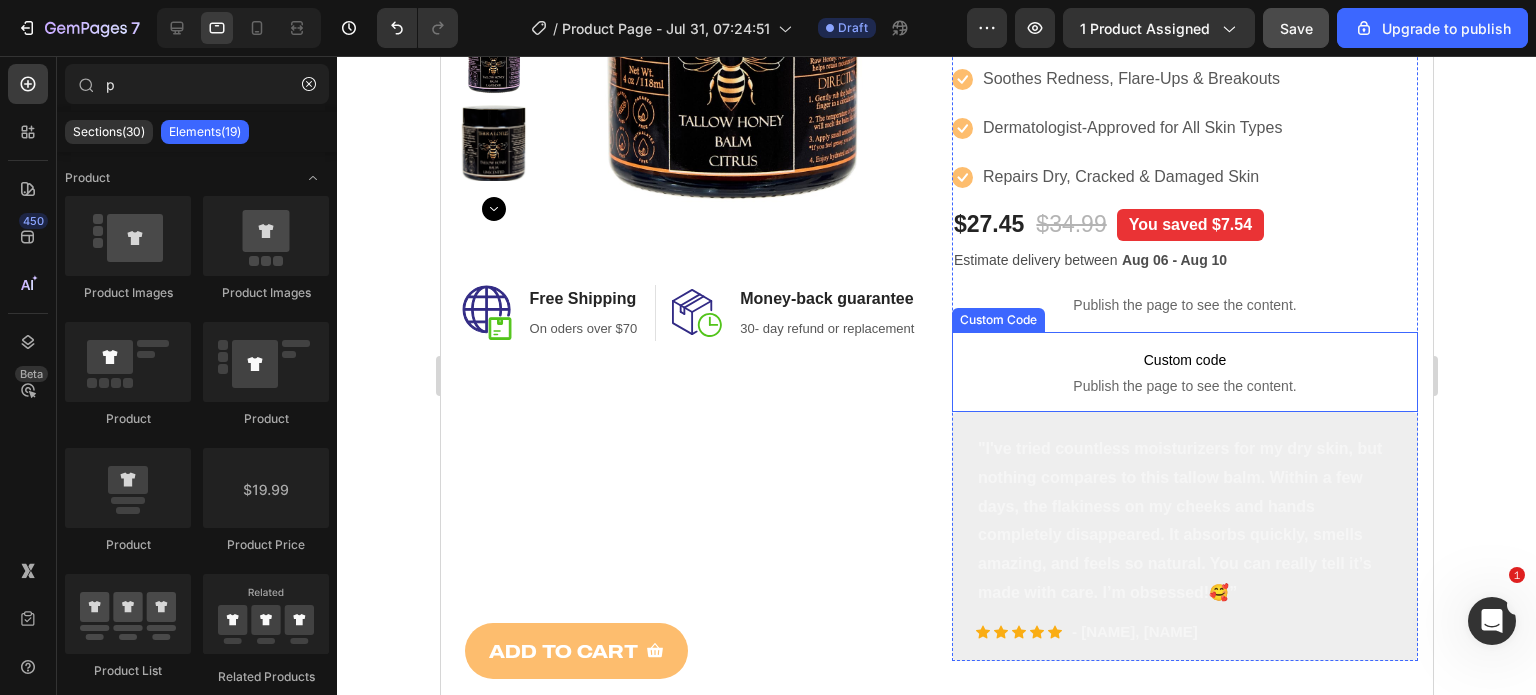scroll, scrollTop: 350, scrollLeft: 0, axis: vertical 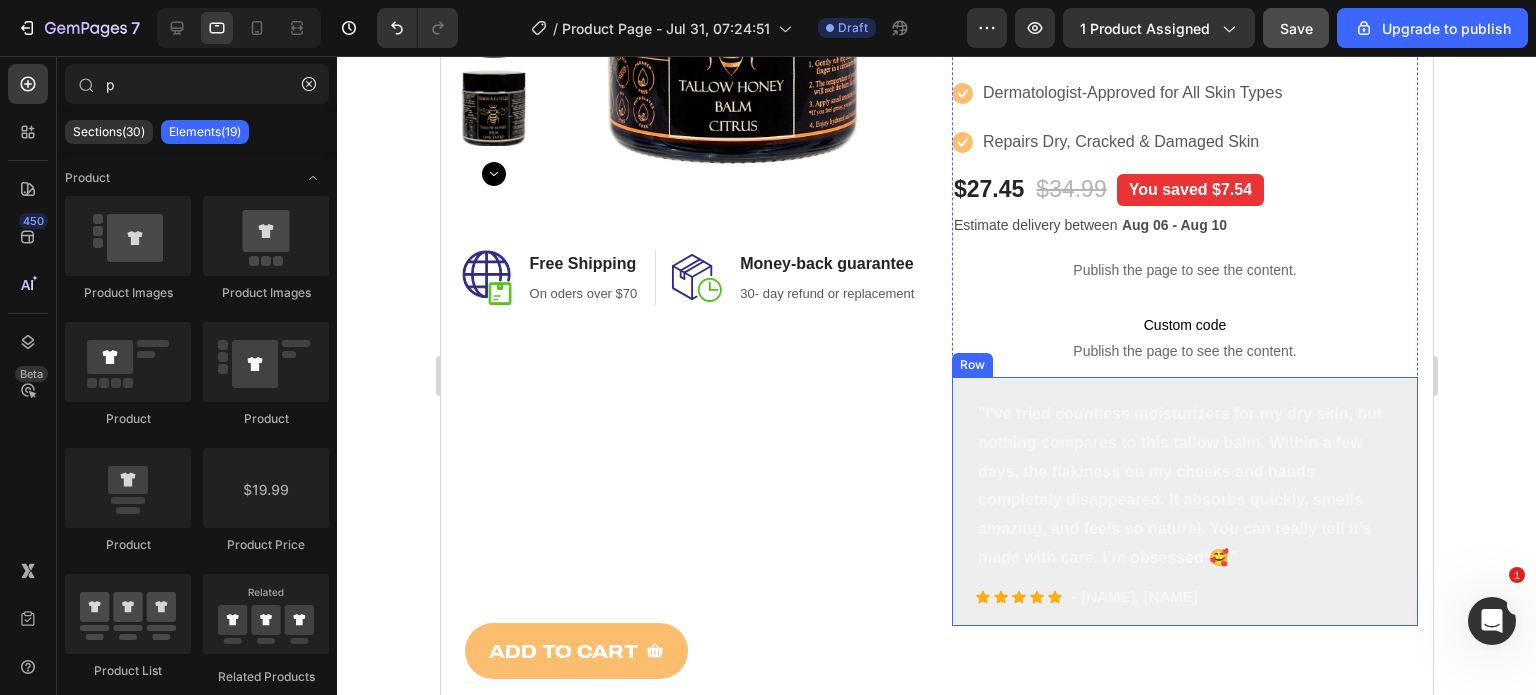 click on ""I've tried countless moisturizers for my dry skin, but nothing compares to this tallow balm. Within a few days, the flakiness on my cheeks and hands completely disappeared. It absorbs quickly, smells amazing, and feels so natural. You can really tell it’s made with care. I’m obsessed!🥰” Text block                Icon                Icon                Icon                Icon                Icon Icon List Hoz - Elowen, R Text block Row Row" at bounding box center [1184, 501] 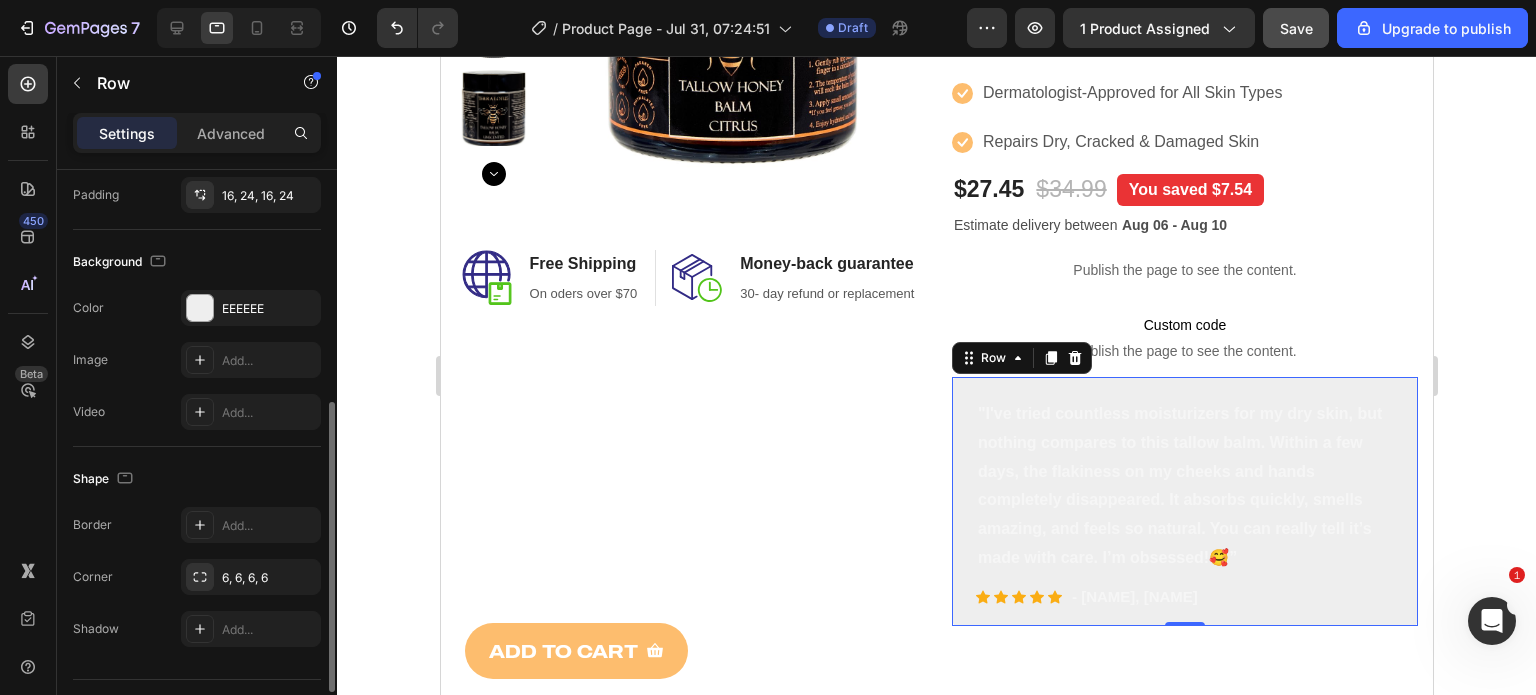 scroll, scrollTop: 584, scrollLeft: 0, axis: vertical 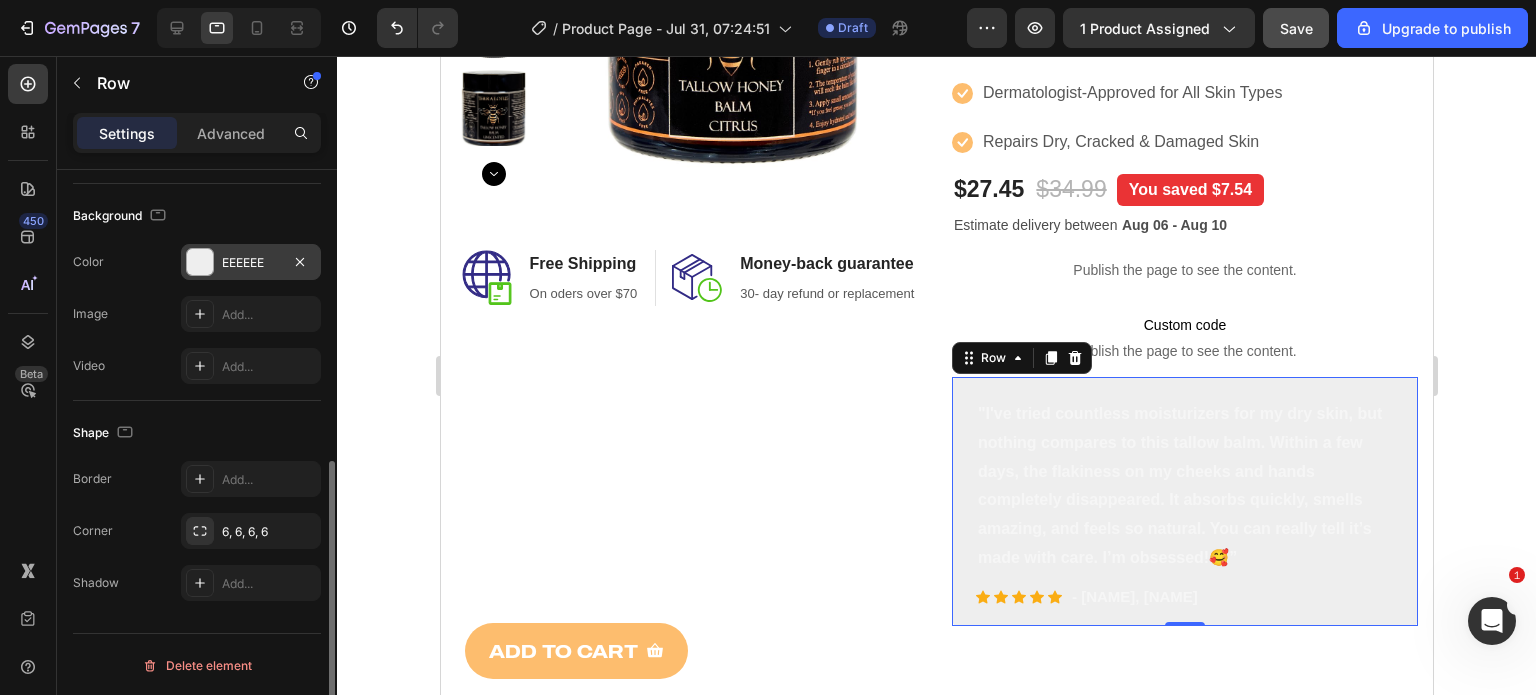 click at bounding box center (200, 262) 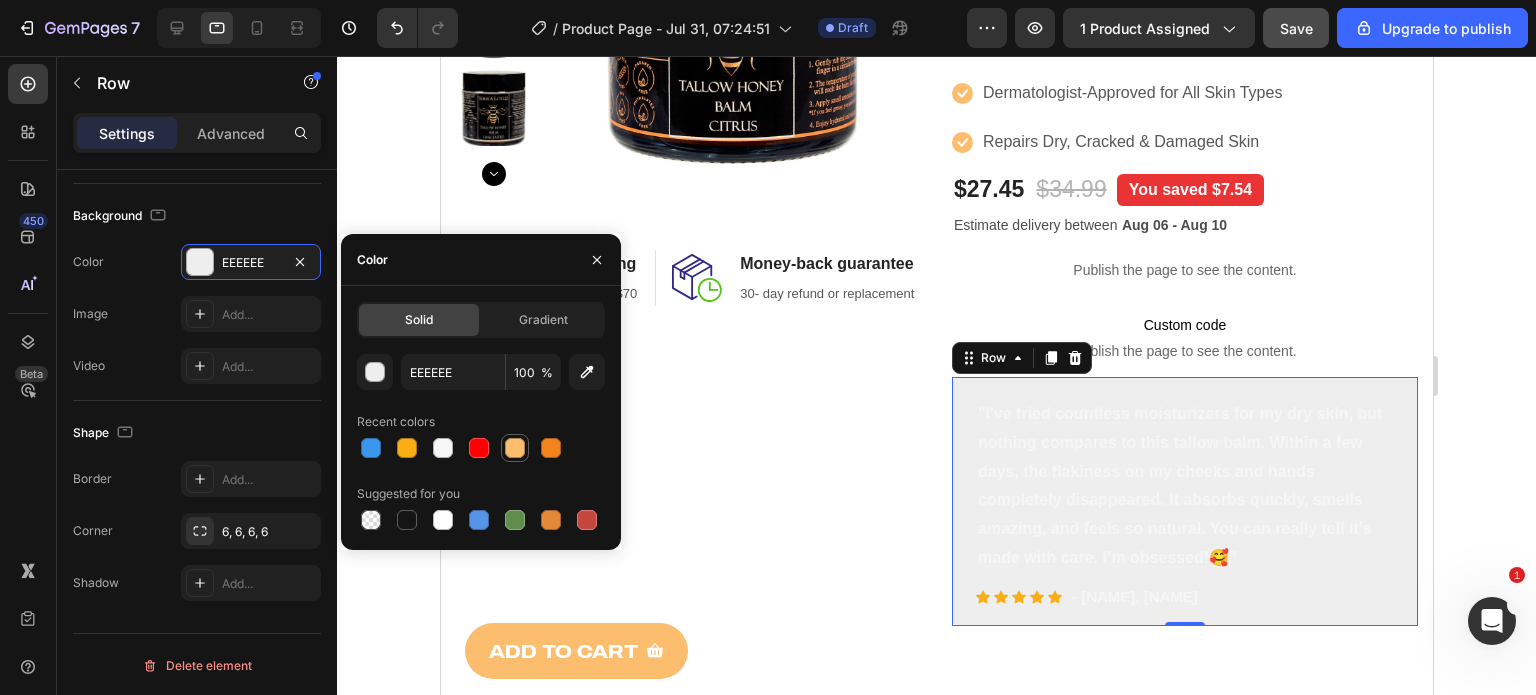 click at bounding box center [515, 448] 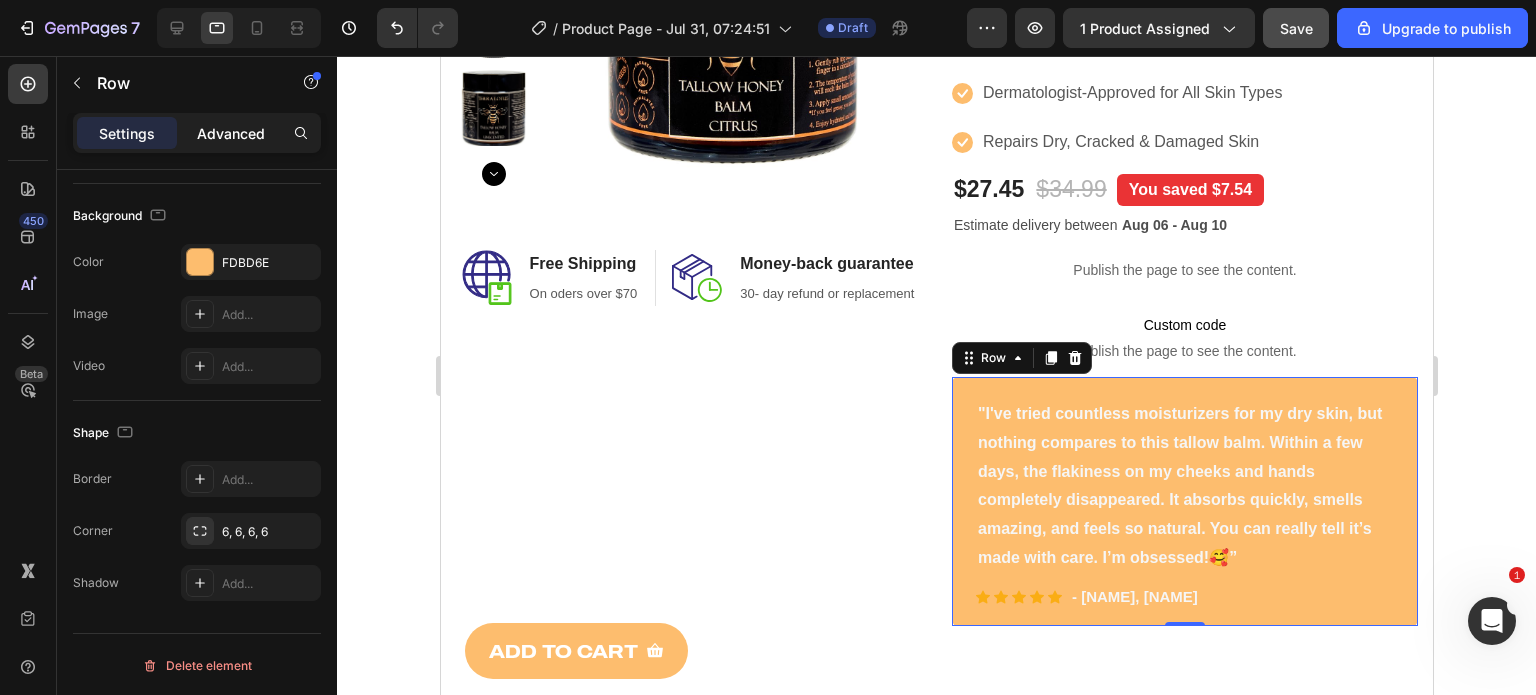 click on "Advanced" 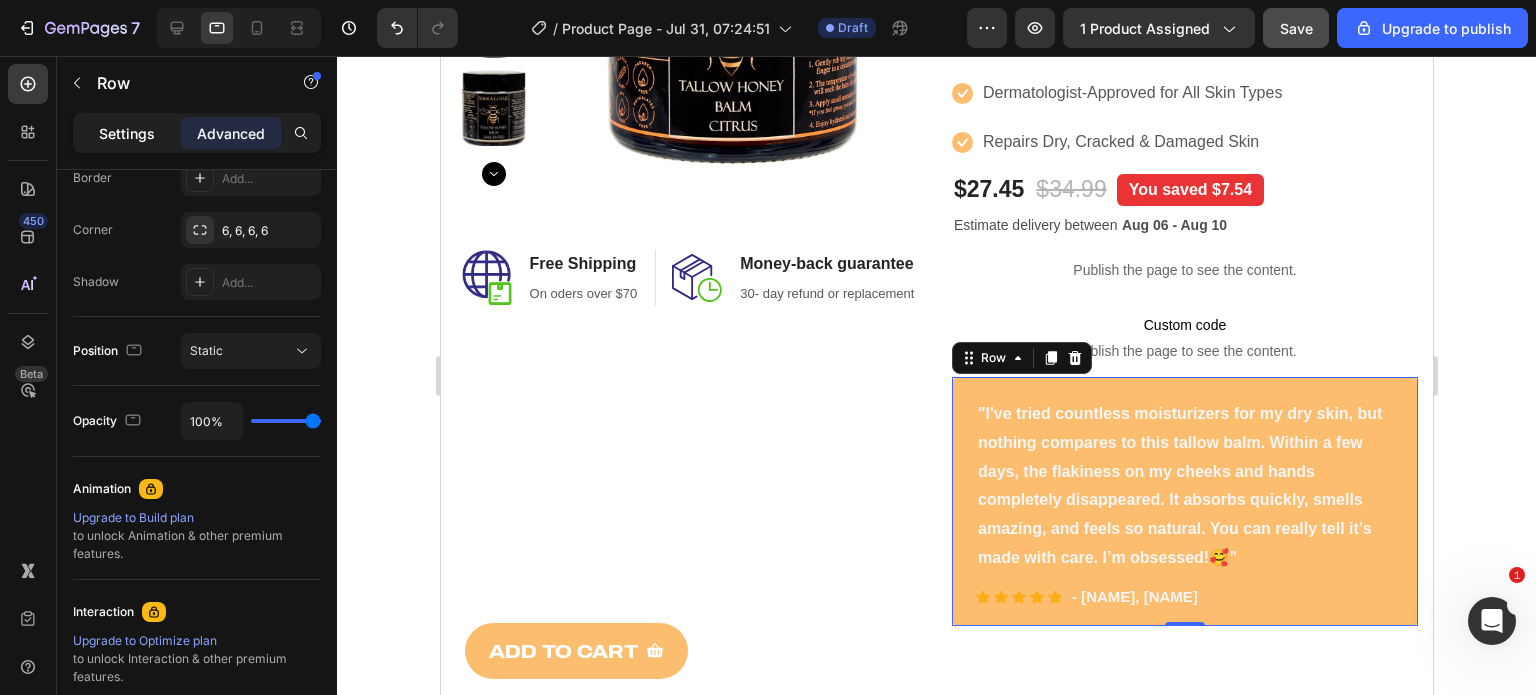 click on "Settings" at bounding box center (127, 133) 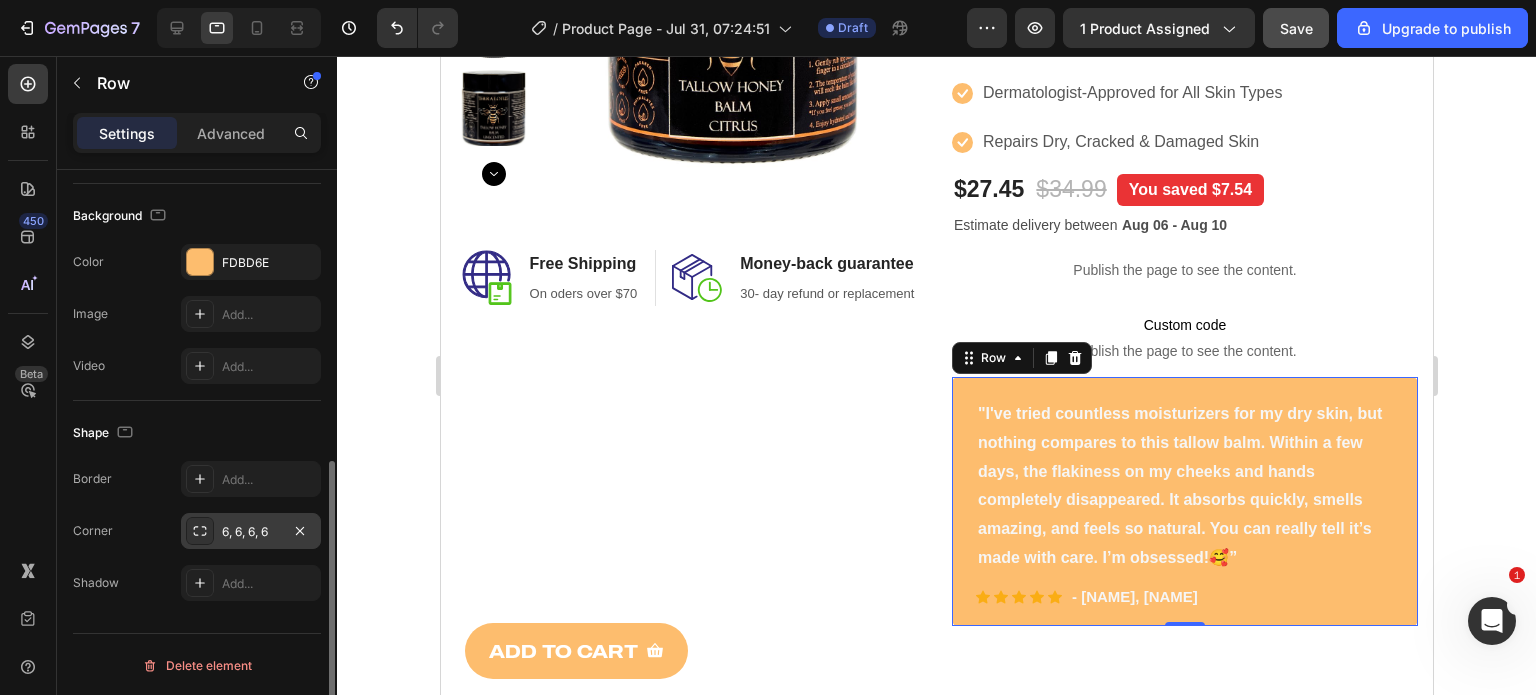 click on "6, 6, 6, 6" at bounding box center [251, 531] 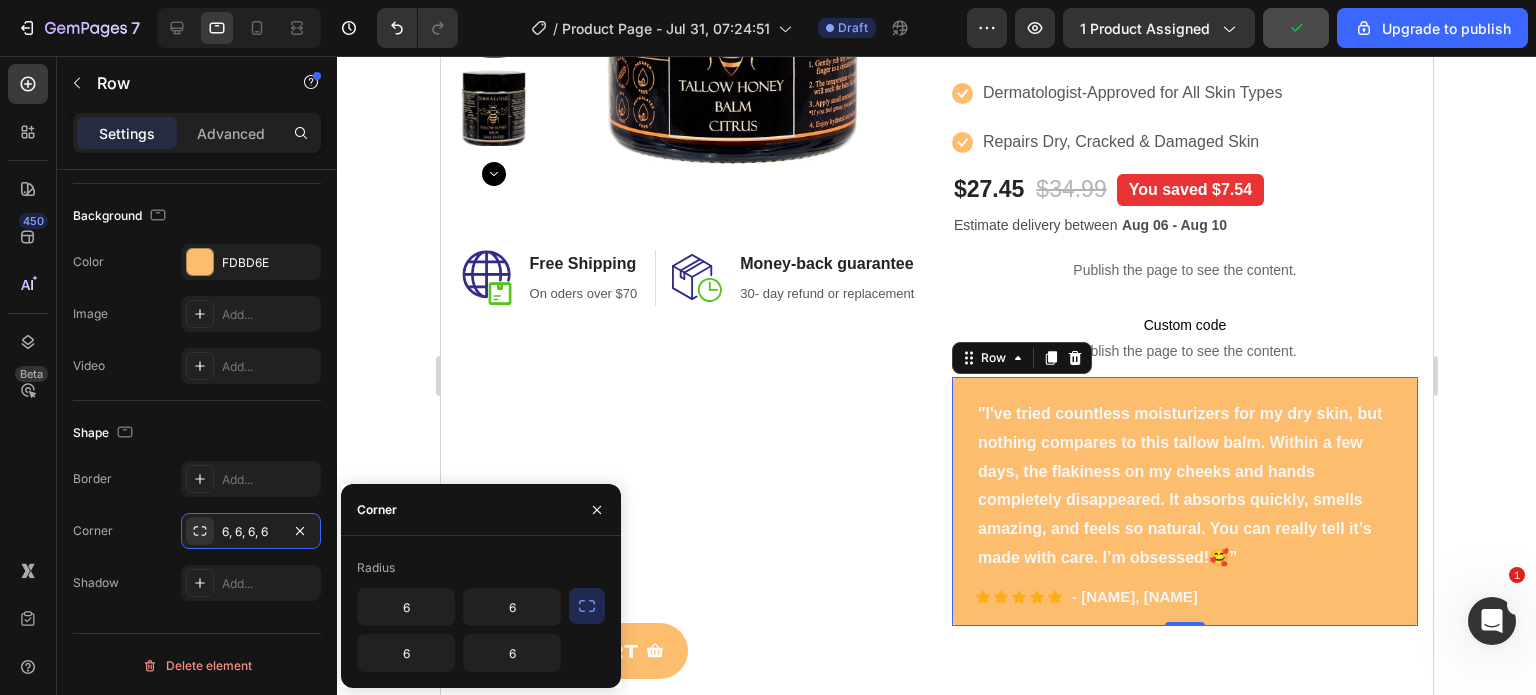click 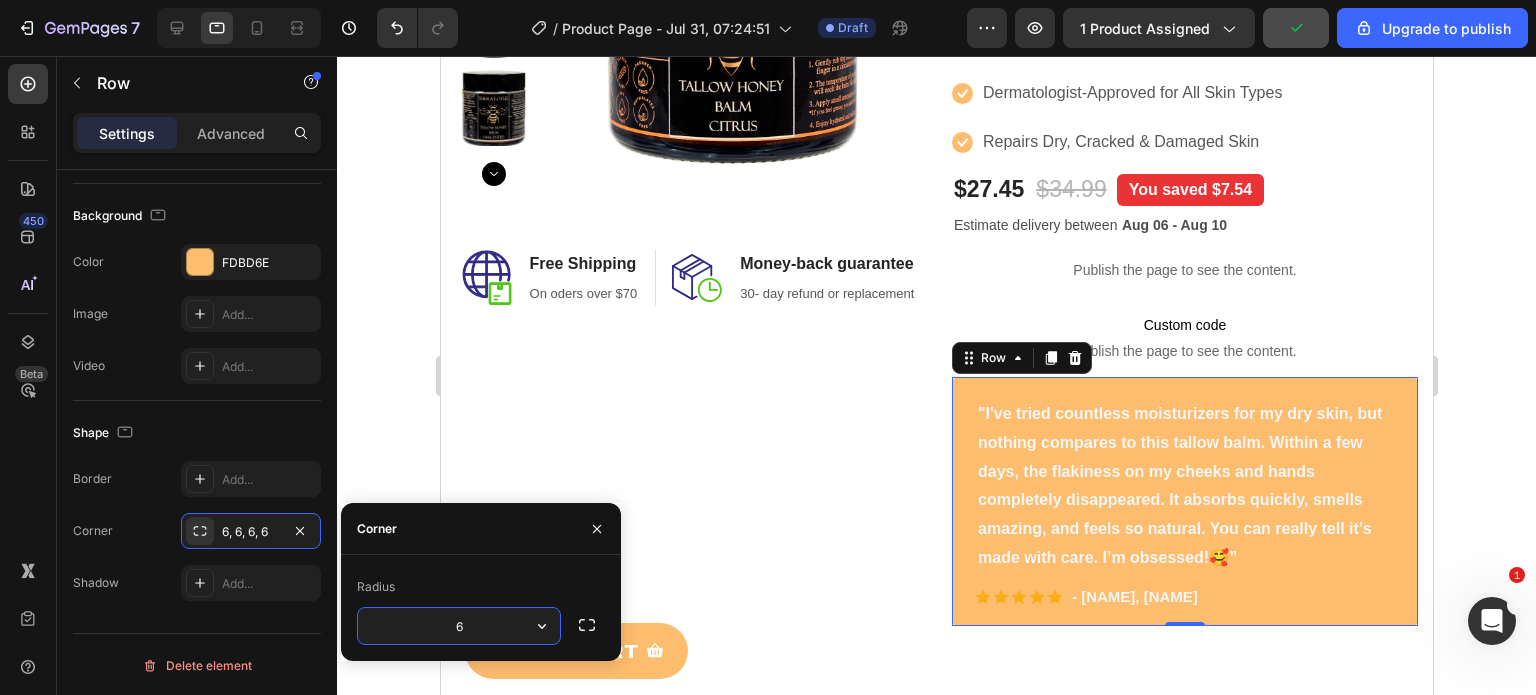 click on "6" at bounding box center [459, 626] 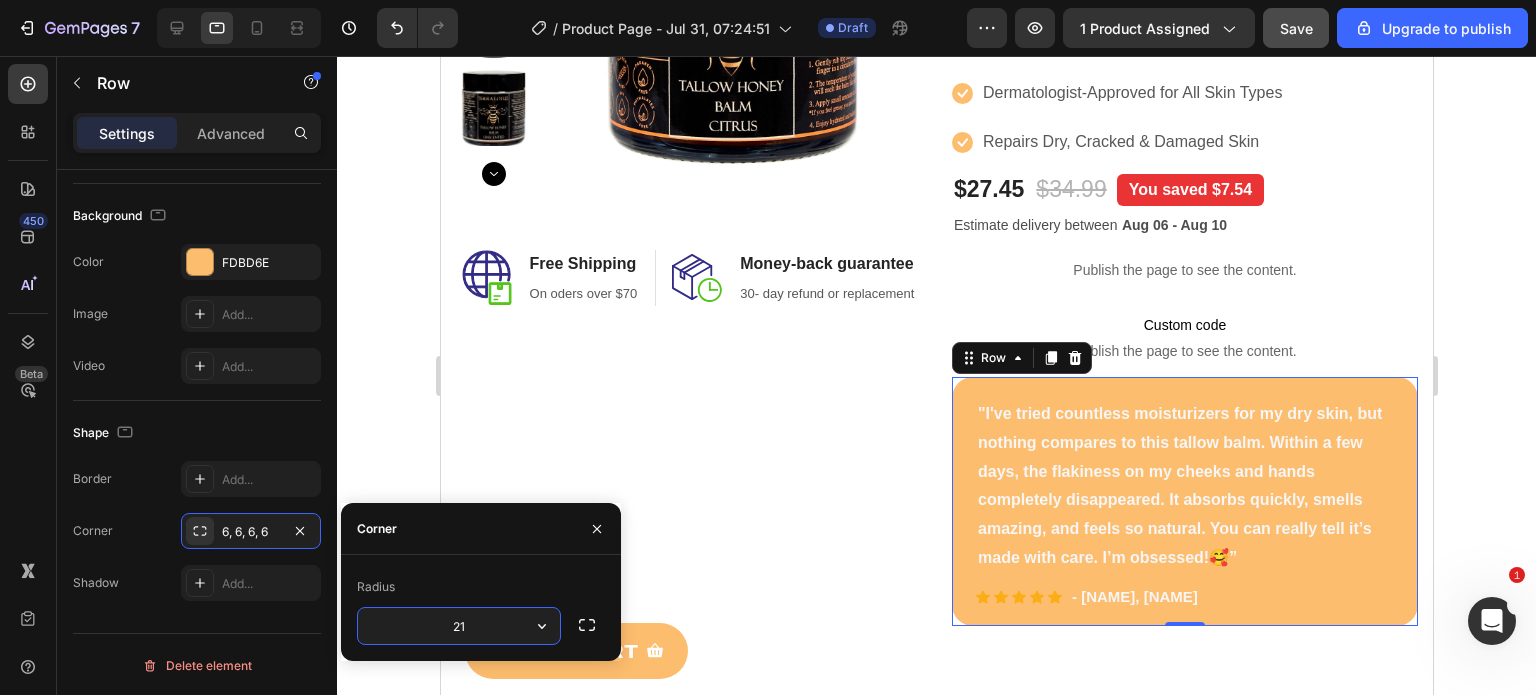 type on "20" 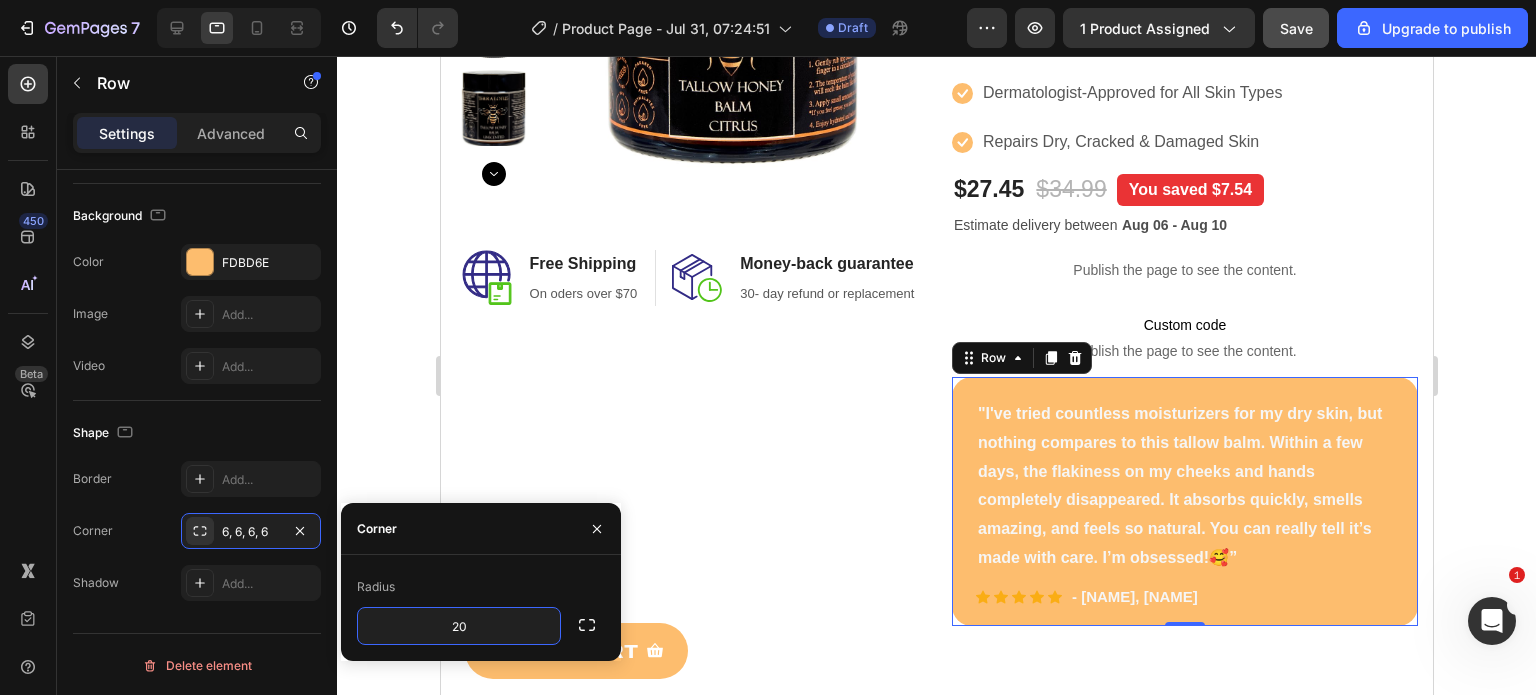 click 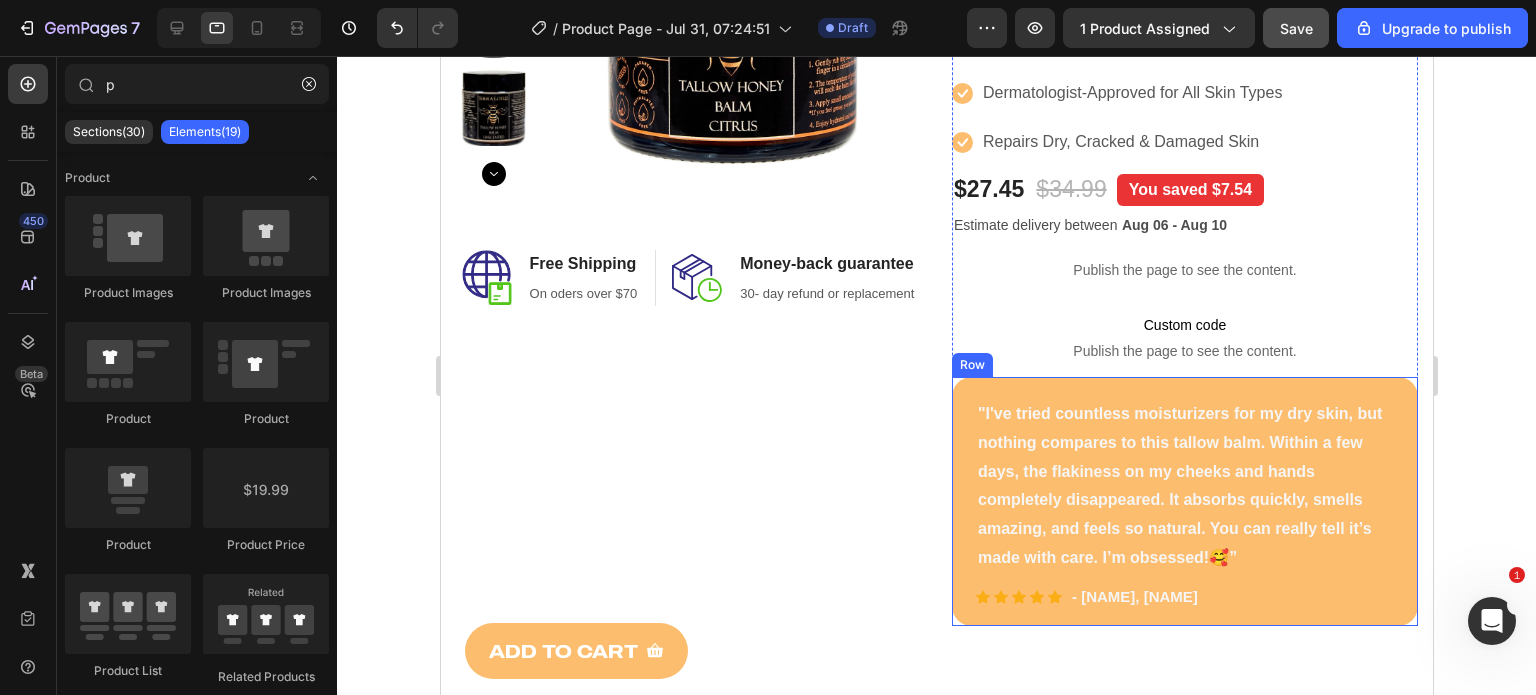 click on ""I've tried countless moisturizers for my dry skin, but nothing compares to this tallow balm. Within a few days, the flakiness on my cheeks and hands completely disappeared. It absorbs quickly, smells amazing, and feels so natural. You can really tell it’s made with care. I’m obsessed!🥰” Text block                Icon                Icon                Icon                Icon                Icon Icon List Hoz - Elowen, R Text block Row Row" at bounding box center [1184, 501] 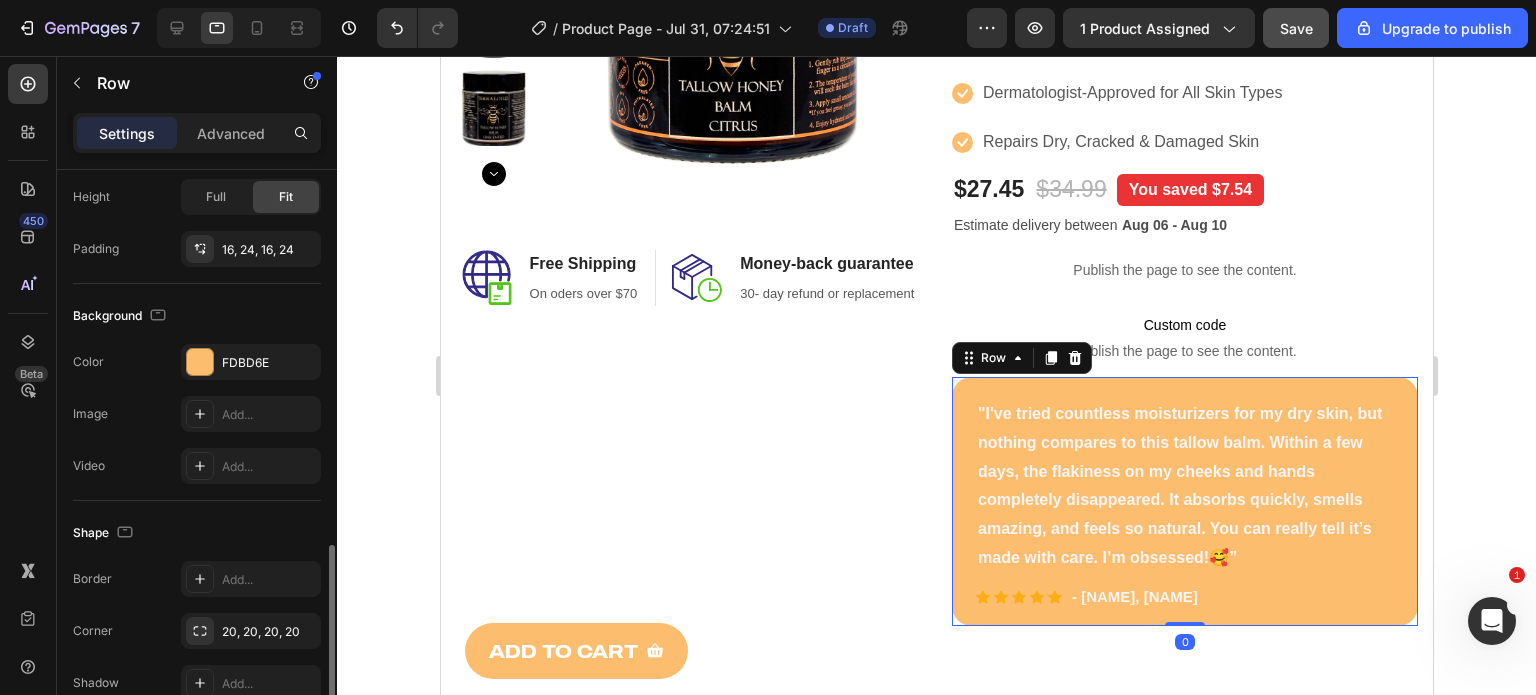 scroll, scrollTop: 584, scrollLeft: 0, axis: vertical 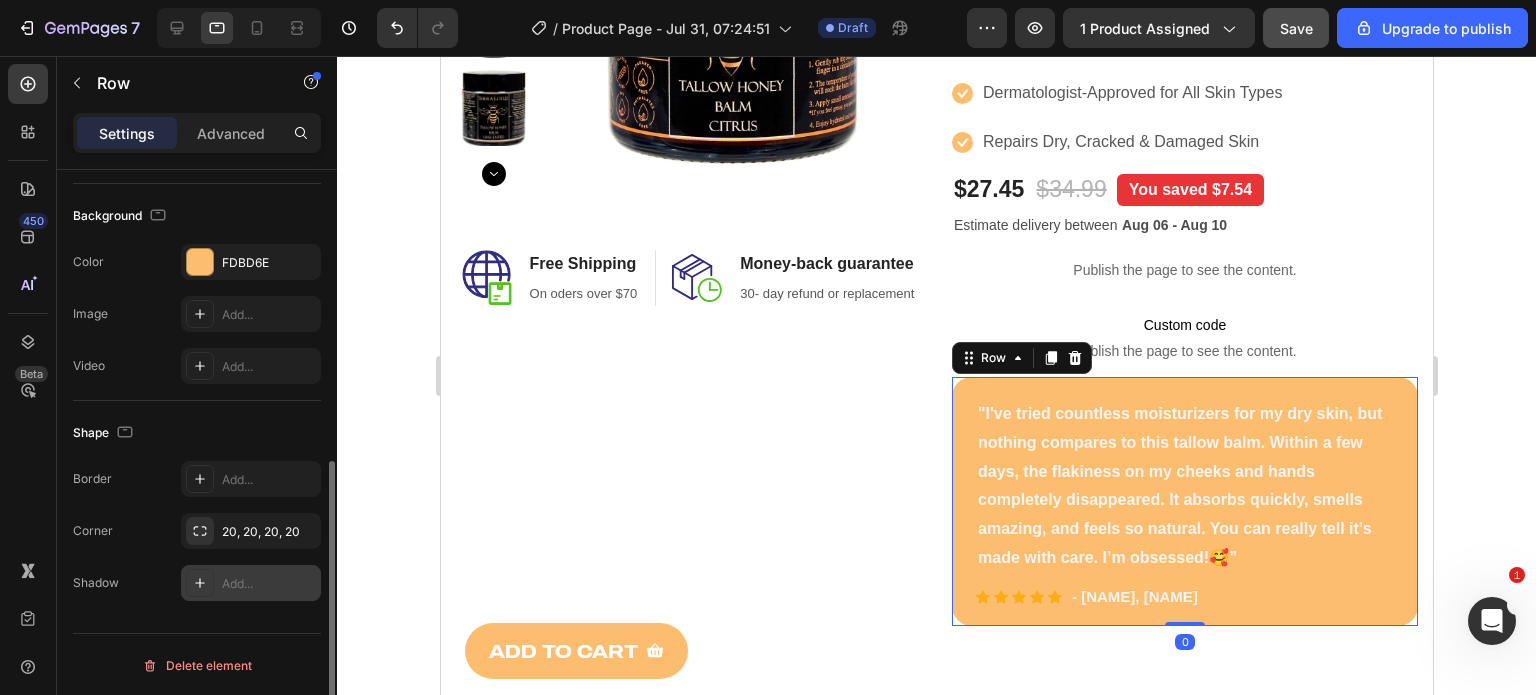 click at bounding box center (200, 583) 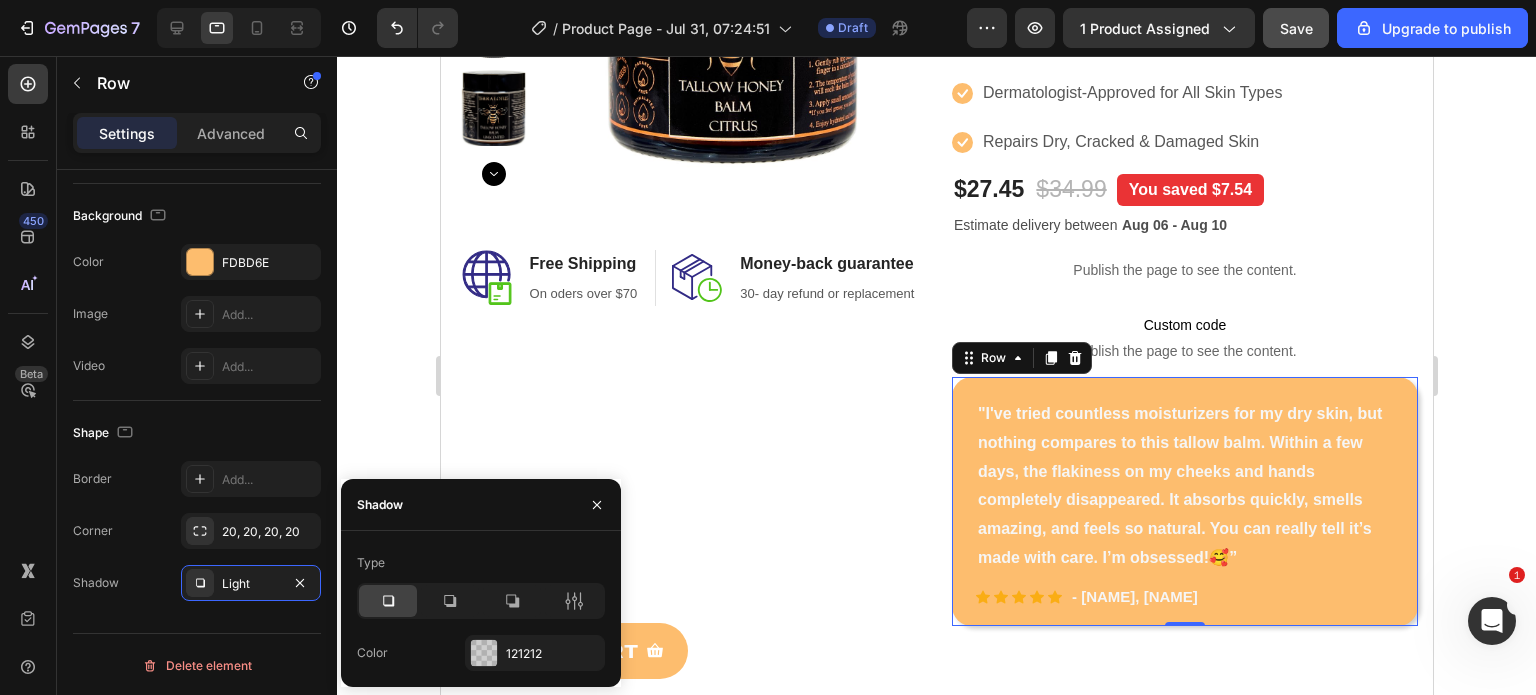 click 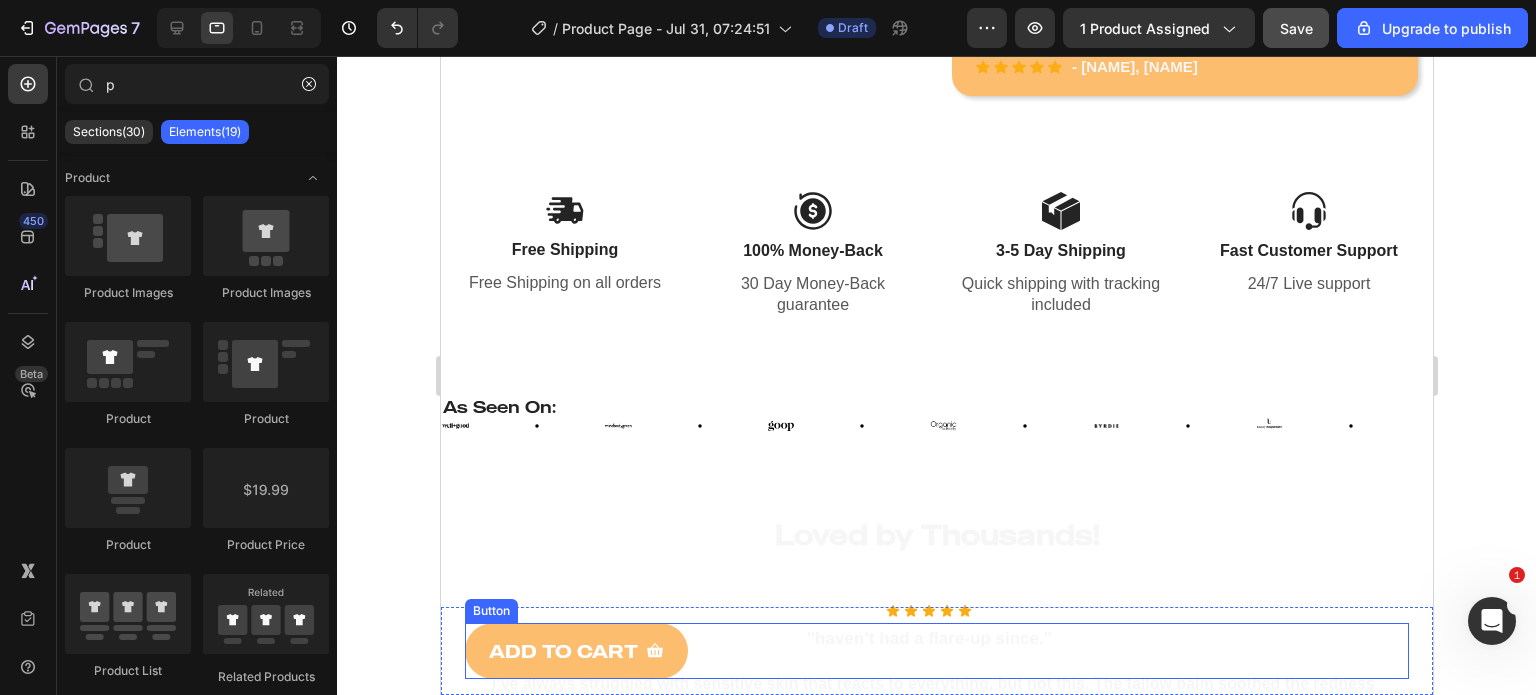 scroll, scrollTop: 880, scrollLeft: 0, axis: vertical 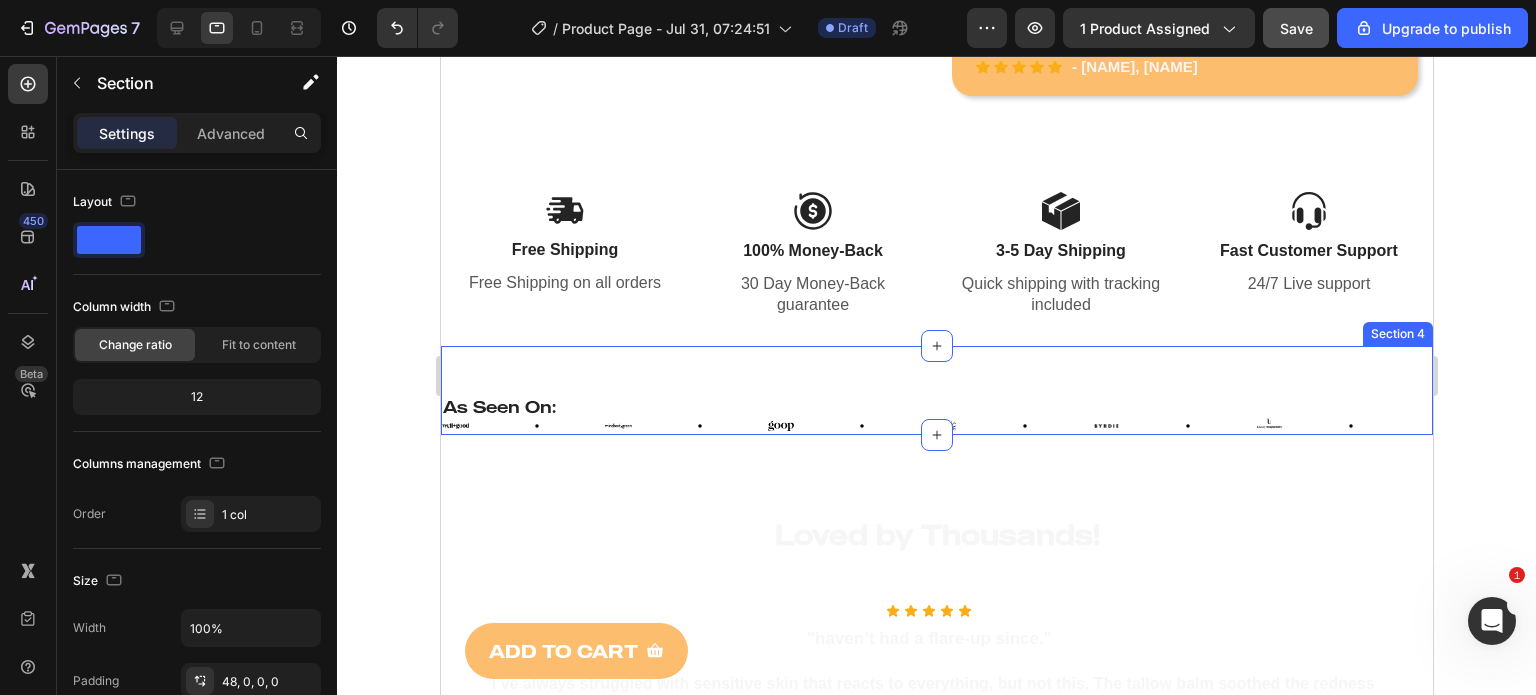 click on "As Seen On: Heading Image
Image
Image
Image
Image
Image
Image
Image
Image
Image
Image
Image
Marquee Row Section 4" at bounding box center (936, 391) 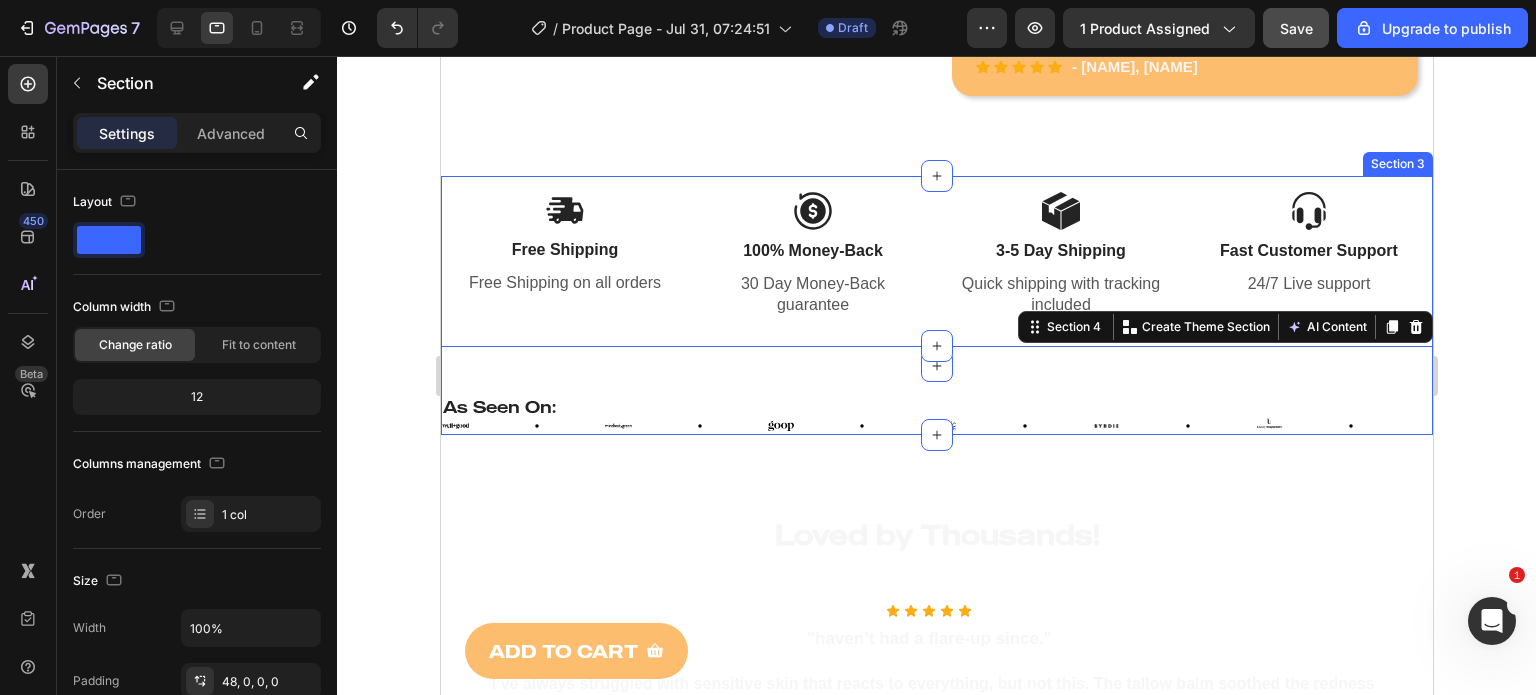 click on "Image Free Shipping Text Block Free Shipping on all orders Text Block Image 100% Money-Back Text Block 30 Day Money-Back guarantee Text Block Row Image 3-5 Day Shipping Text Block Quick shipping with tracking included Text Block Image Fast Customer Support Text Block 24/7 Live support Text Block Row Row Section 3" at bounding box center [936, 270] 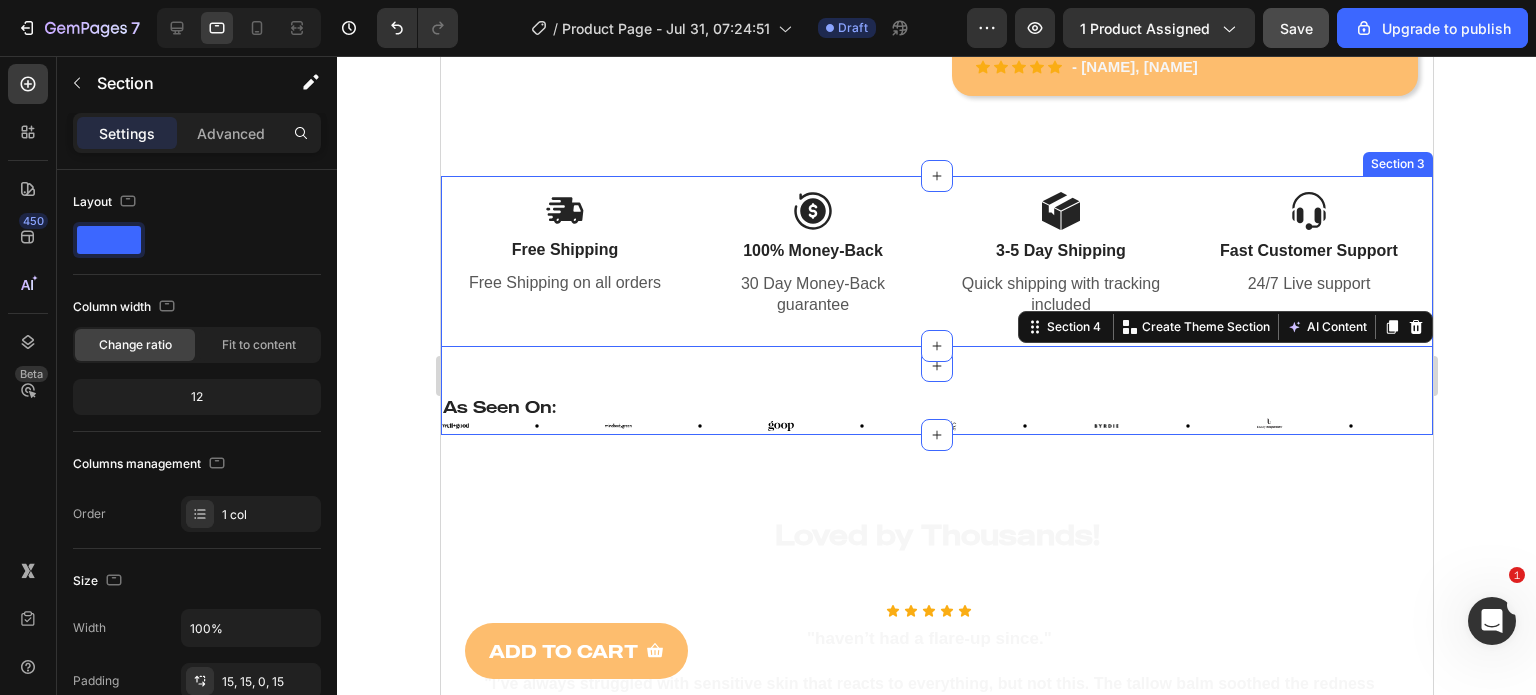 scroll, scrollTop: 584, scrollLeft: 0, axis: vertical 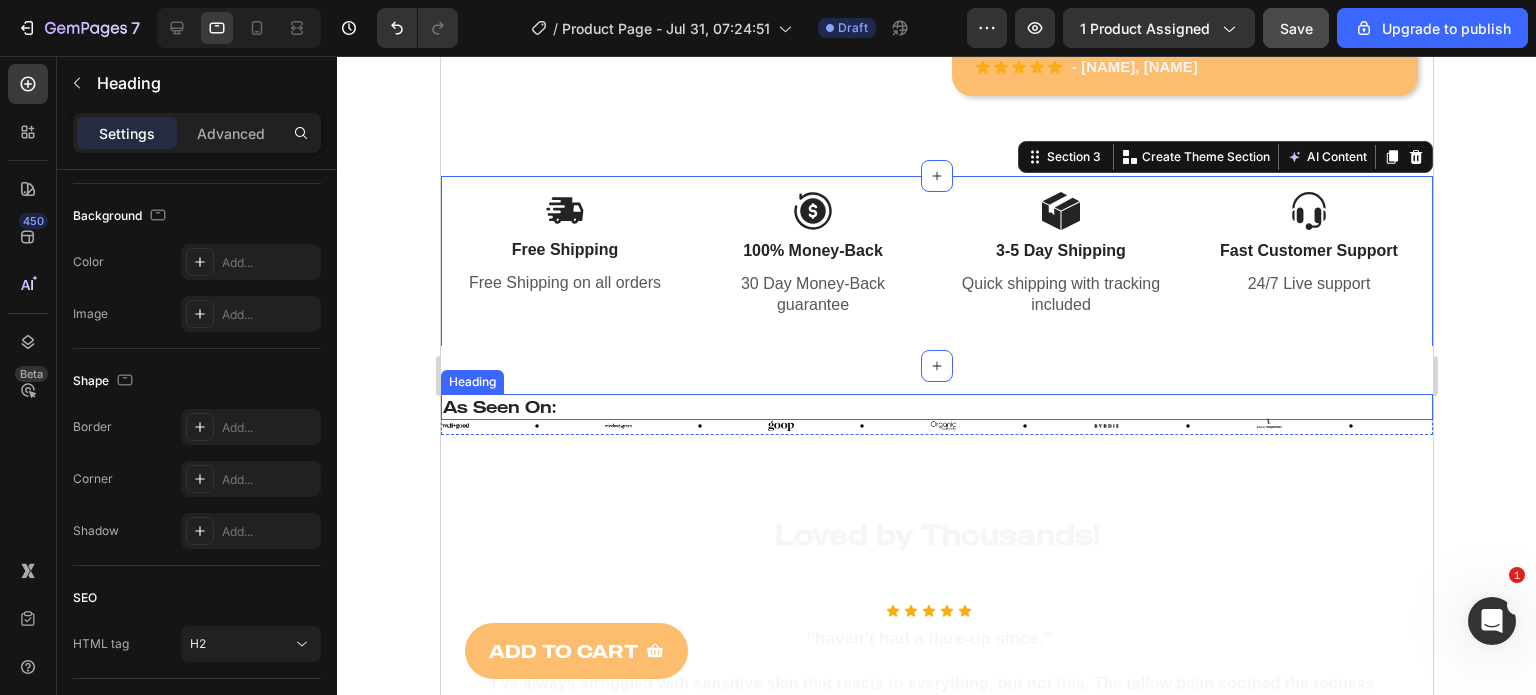 click on "As Seen On:" at bounding box center [936, 407] 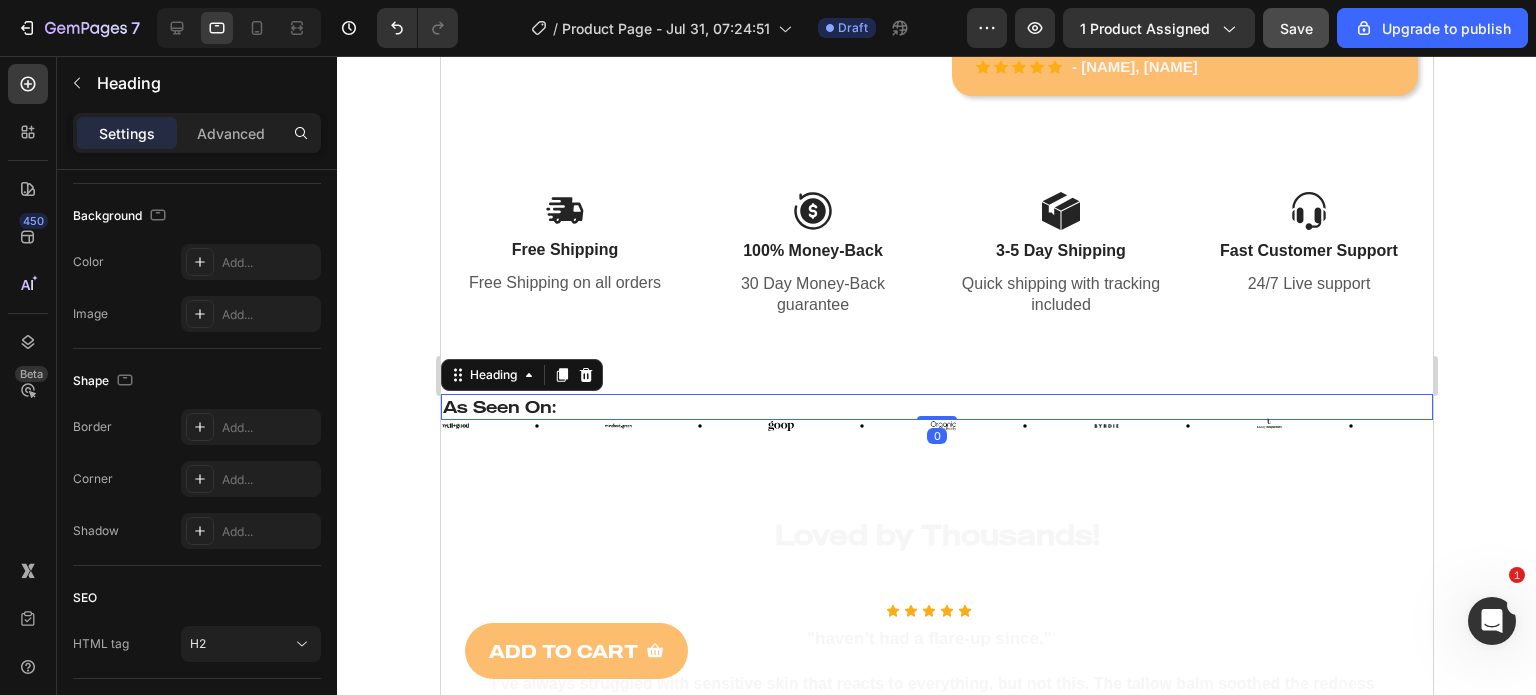 scroll, scrollTop: 0, scrollLeft: 0, axis: both 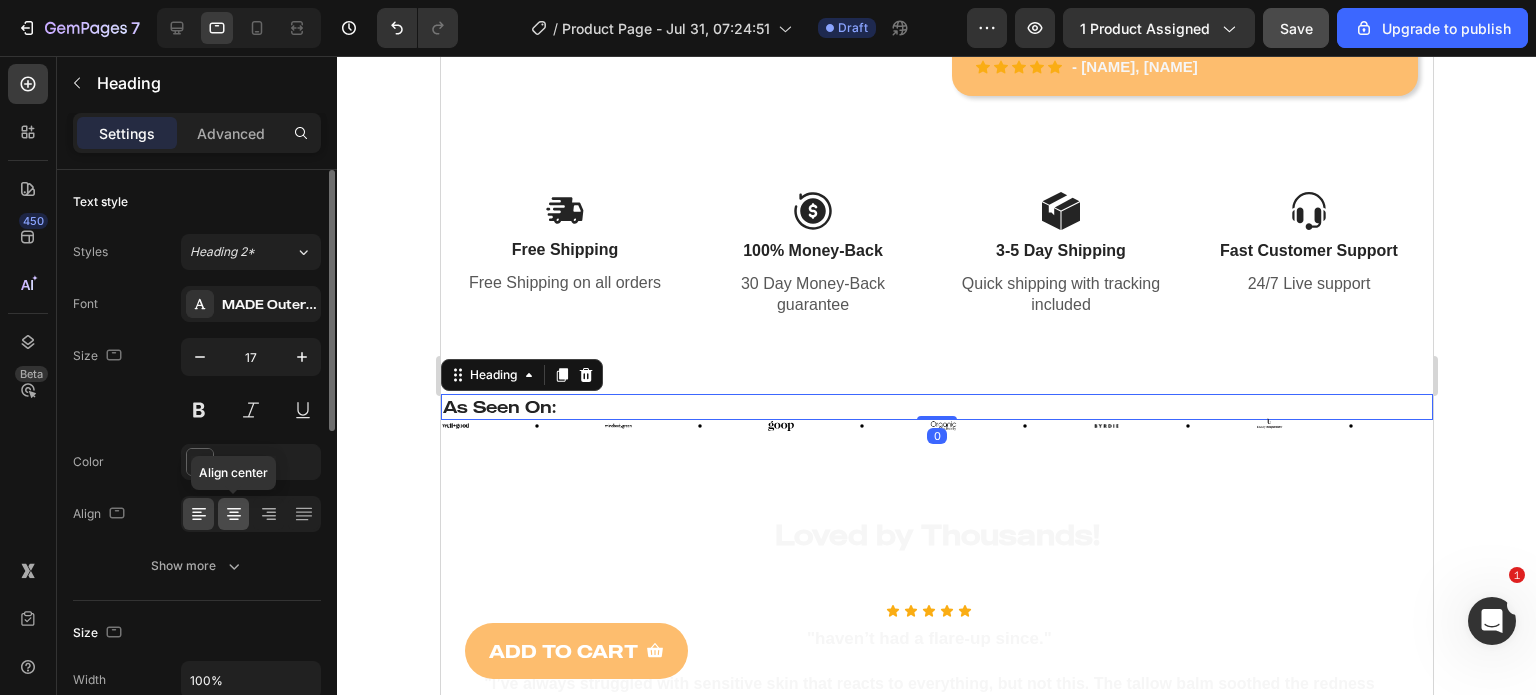 click 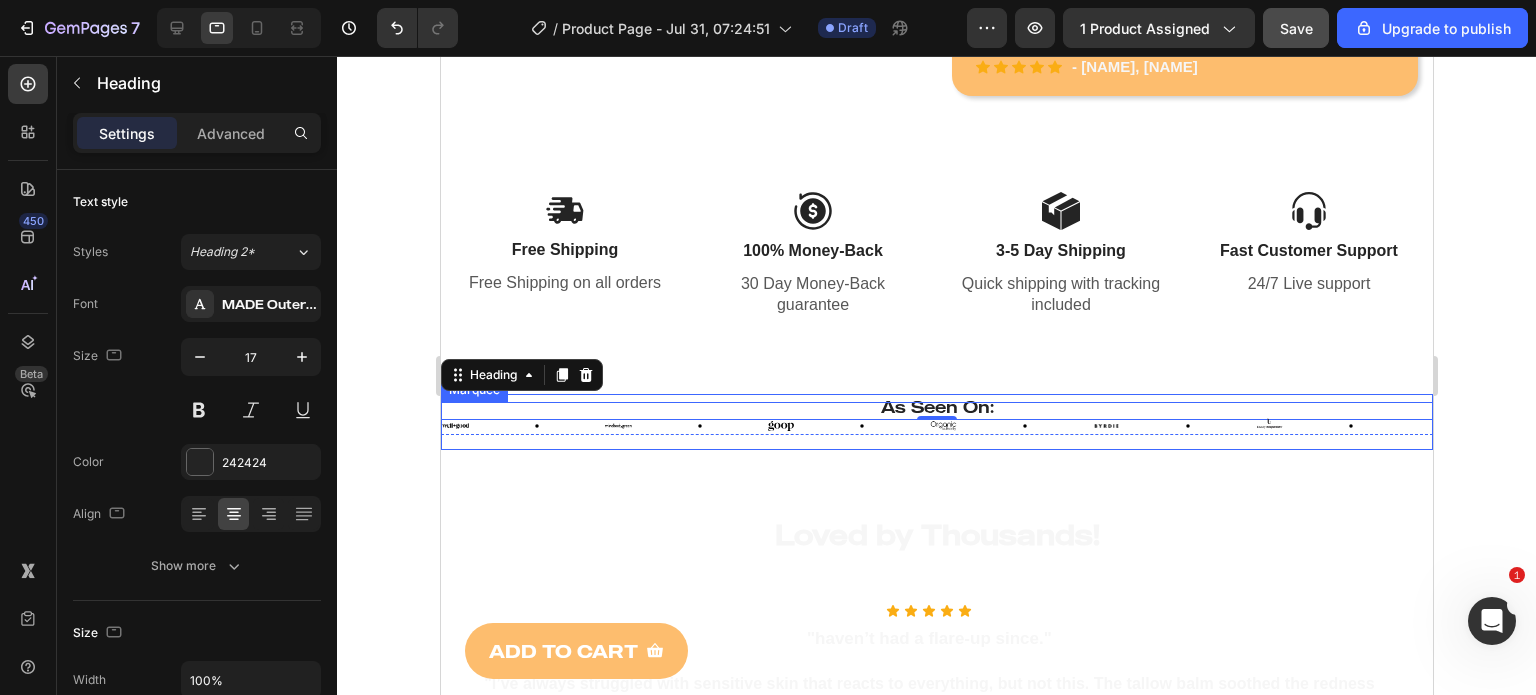 click on "Image" at bounding box center [522, 426] 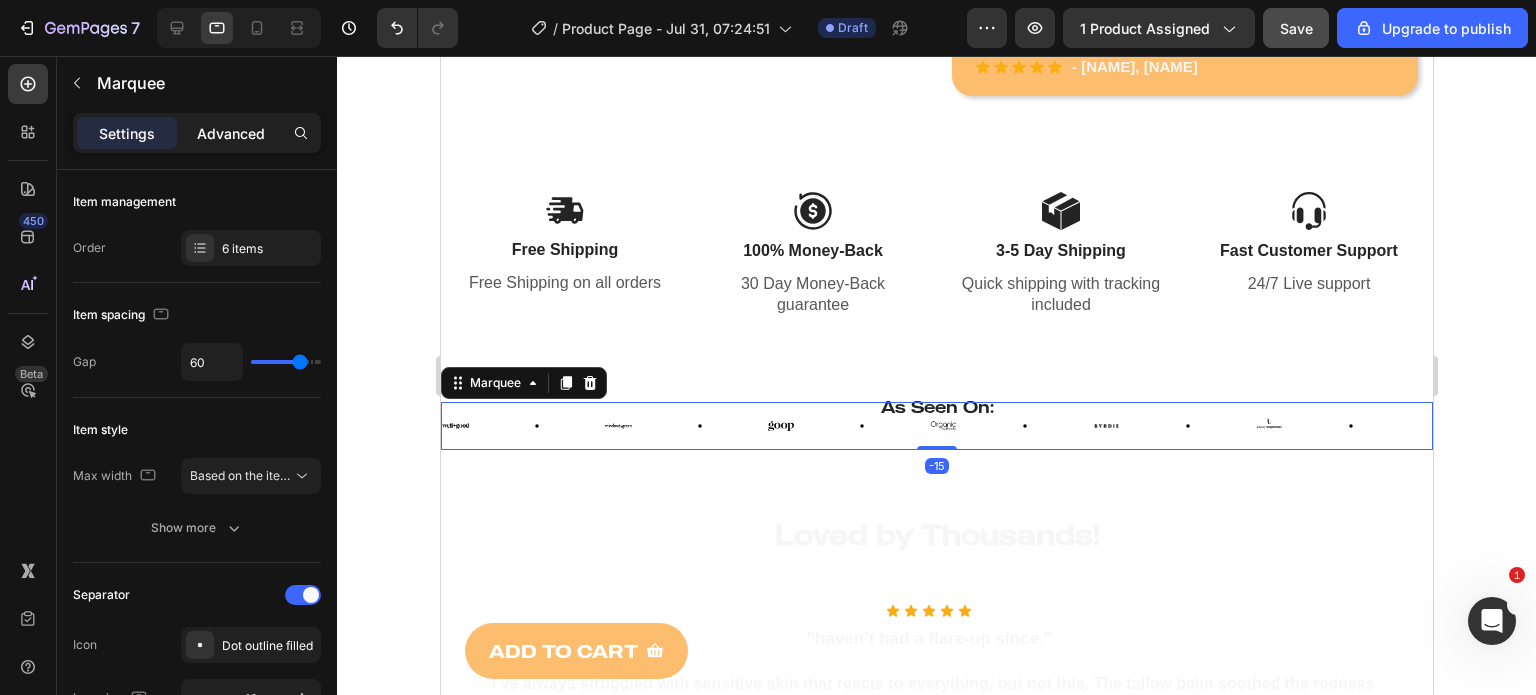 click on "Advanced" 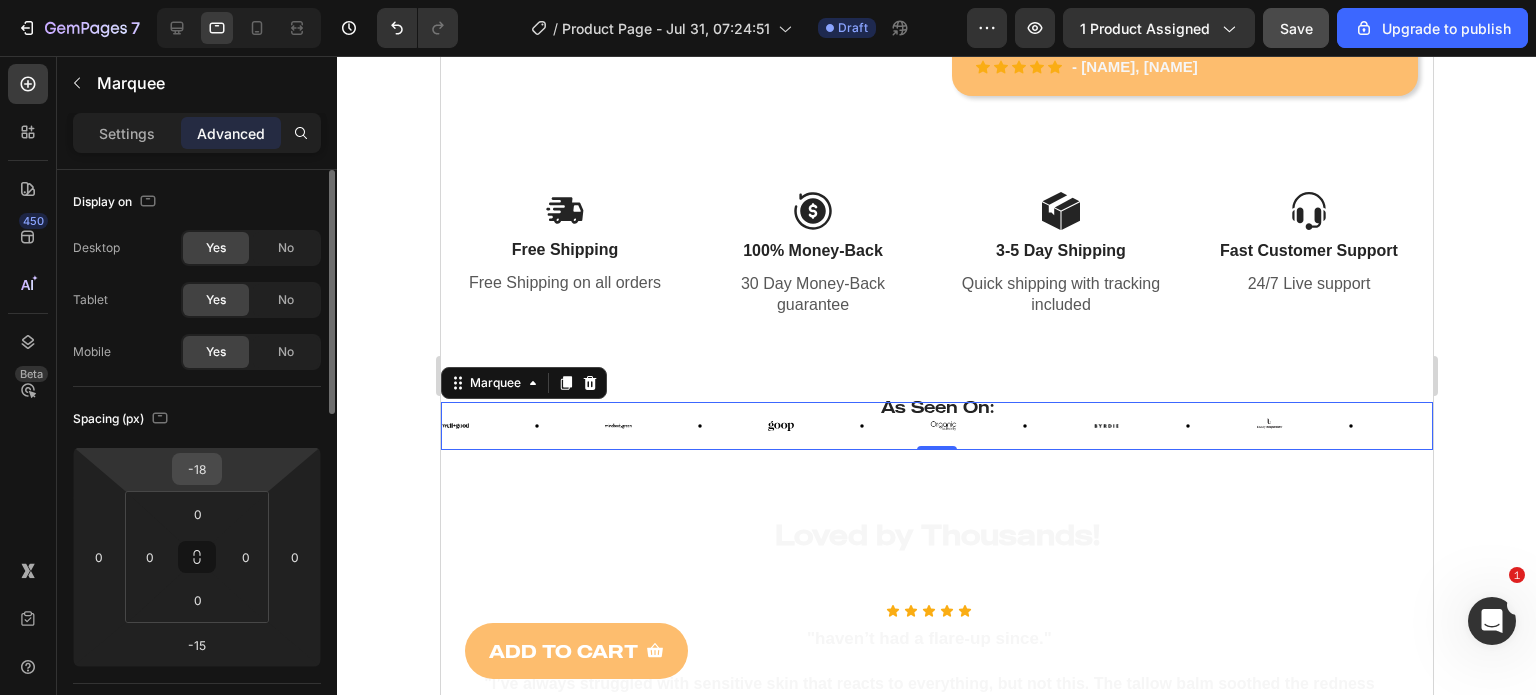 click on "-18" at bounding box center [197, 469] 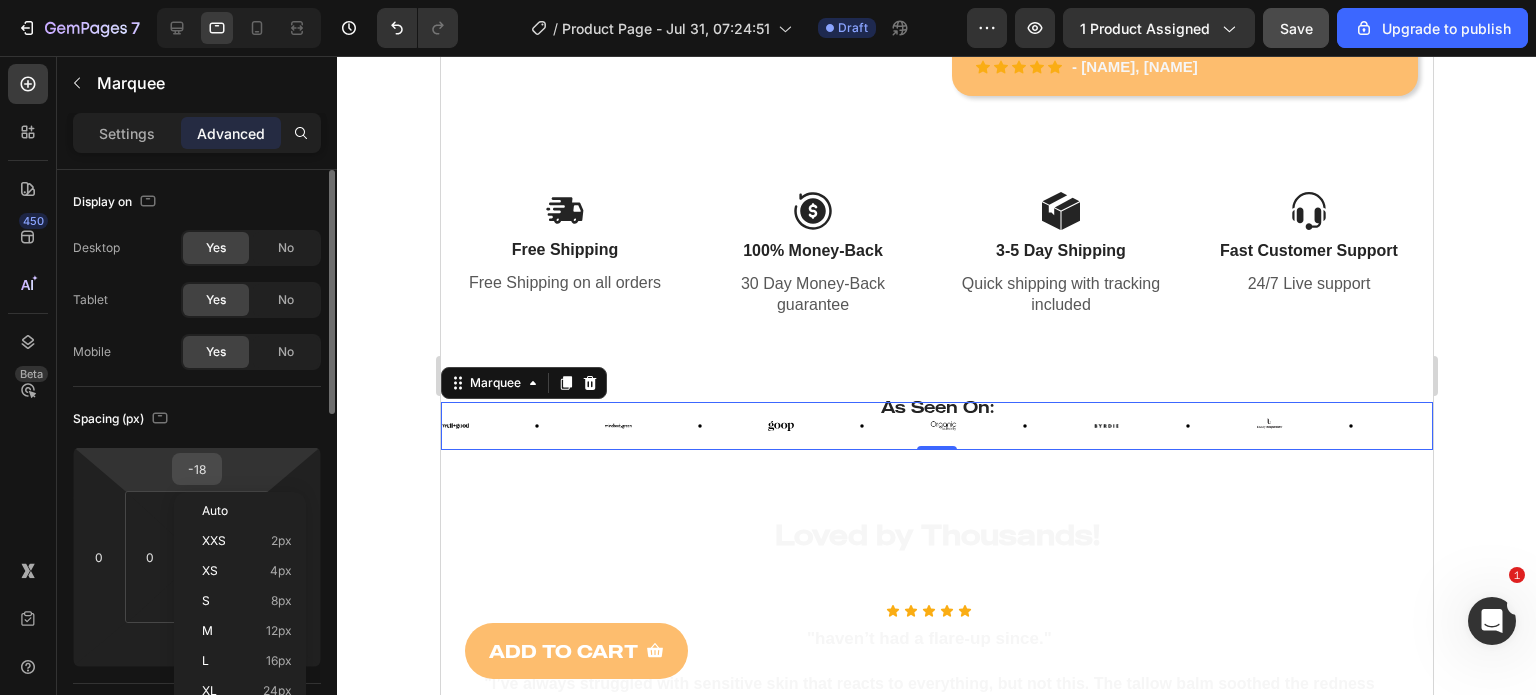 click on "-18" at bounding box center (197, 469) 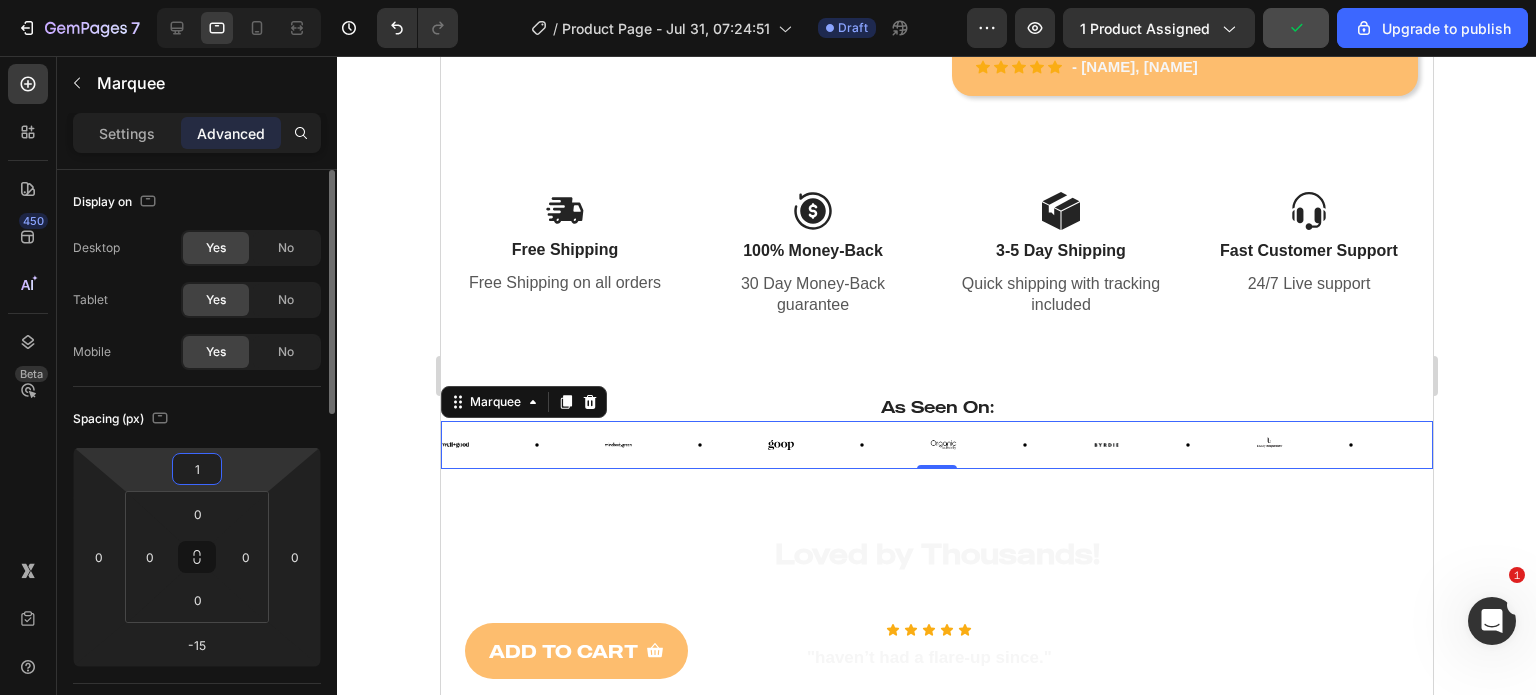 type on "0" 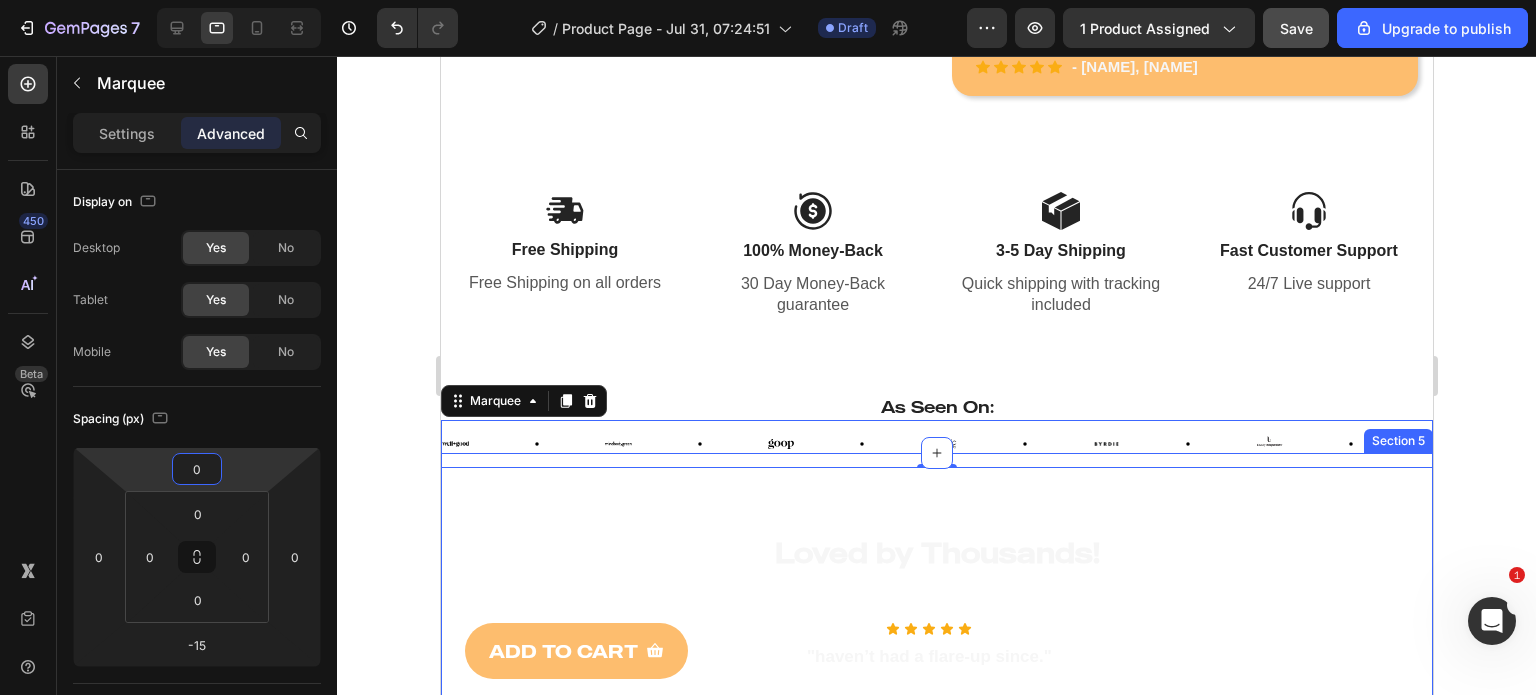 click on "Loved by Thousands! Heading Row
Icon
Icon
Icon
Icon
Icon Icon List Hoz "haven’t had a flare-up since." Heading "I’ve always struggled with sensitive skin that reacts to everything, but not this. The tallow balm soothed the redness around my nose and chin within days, and I haven’t had a flare-up since. It melts into my skin like butter and leaves no greasy residue and the scent is like the cherry on the top. 10/10" Text block - Sophia L Text block
Icon
Icon
Icon
Icon
Icon Icon List Hoz "feels good knowing what I’m putting on my skin is actually natural" Heading Text block - Marcus R Text block
Icon
Icon
Icon
Icon
Icon Icon List Hoz "genuinely impressive." Heading Text block - Evelyn C Text block
Icon
Icon" at bounding box center [936, 715] 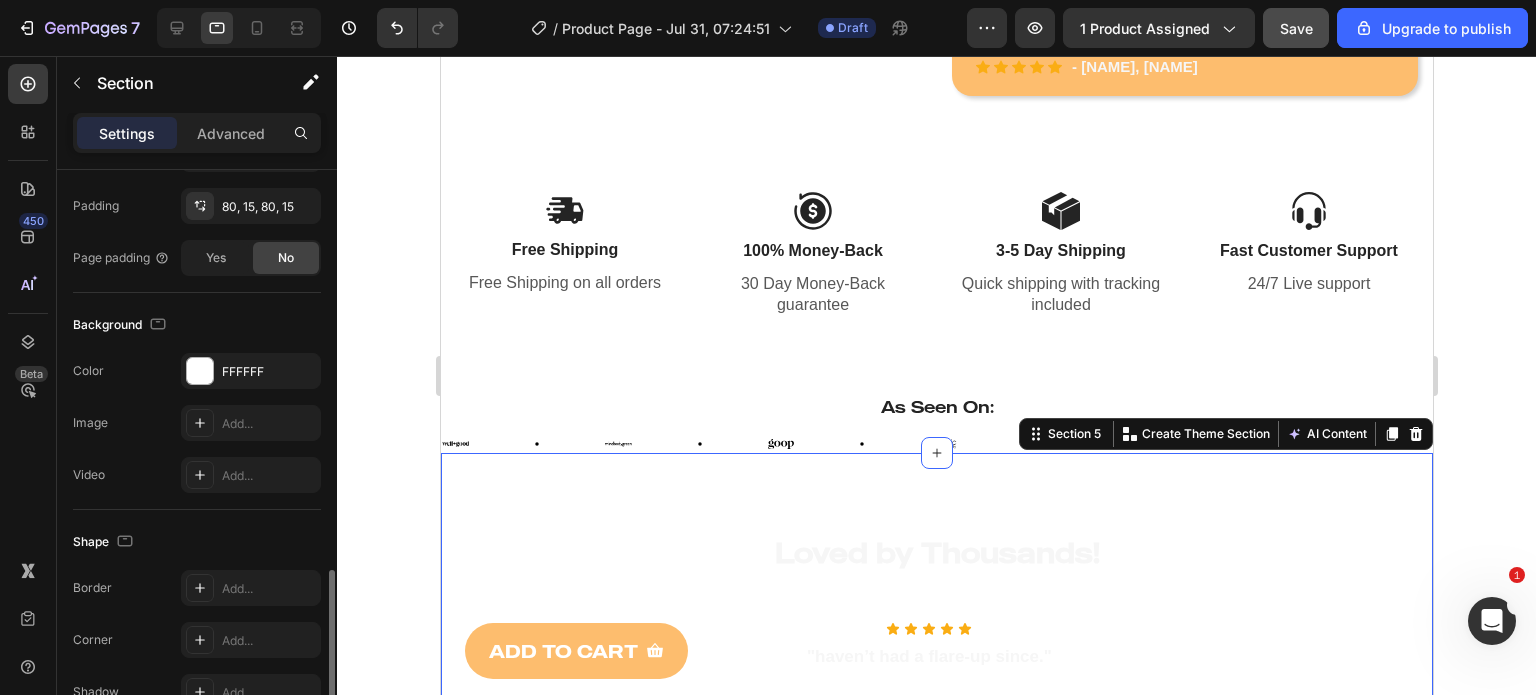scroll, scrollTop: 584, scrollLeft: 0, axis: vertical 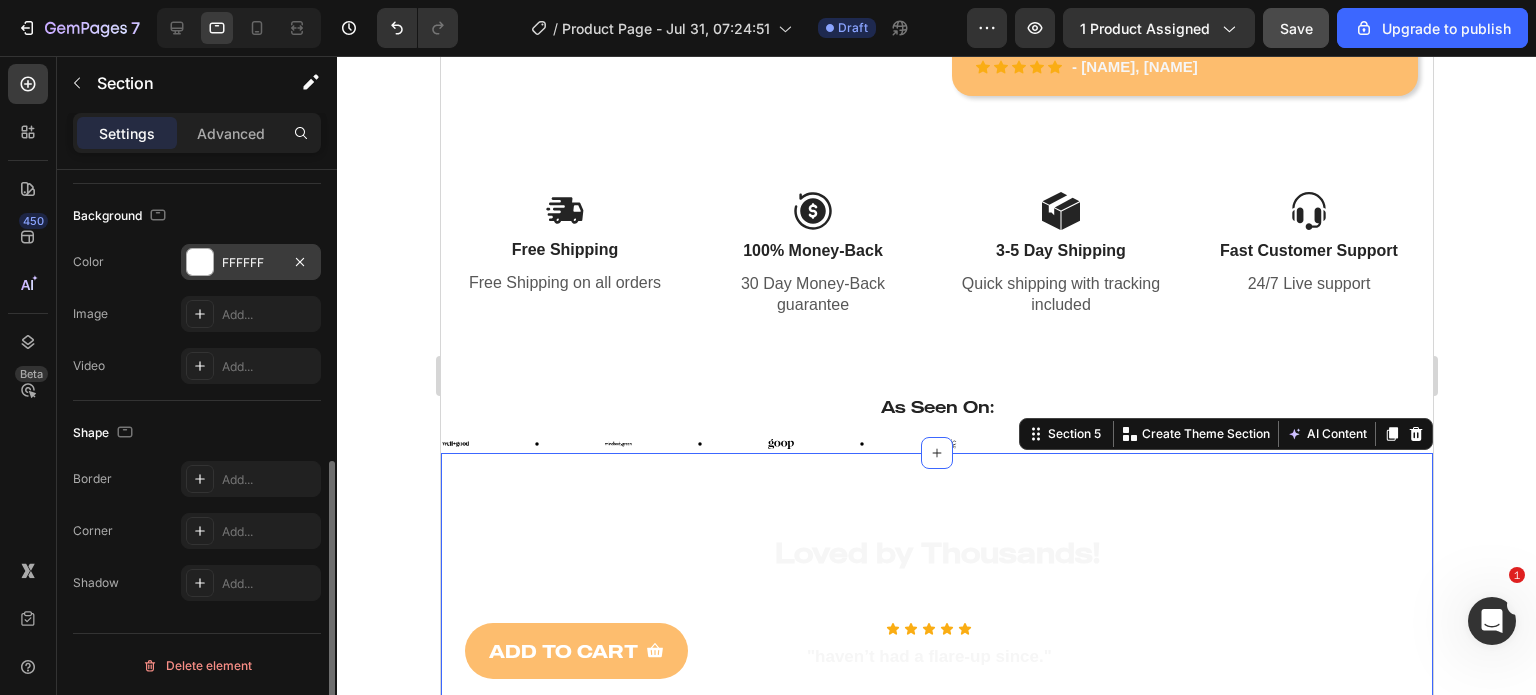 click on "FFFFFF" at bounding box center (251, 263) 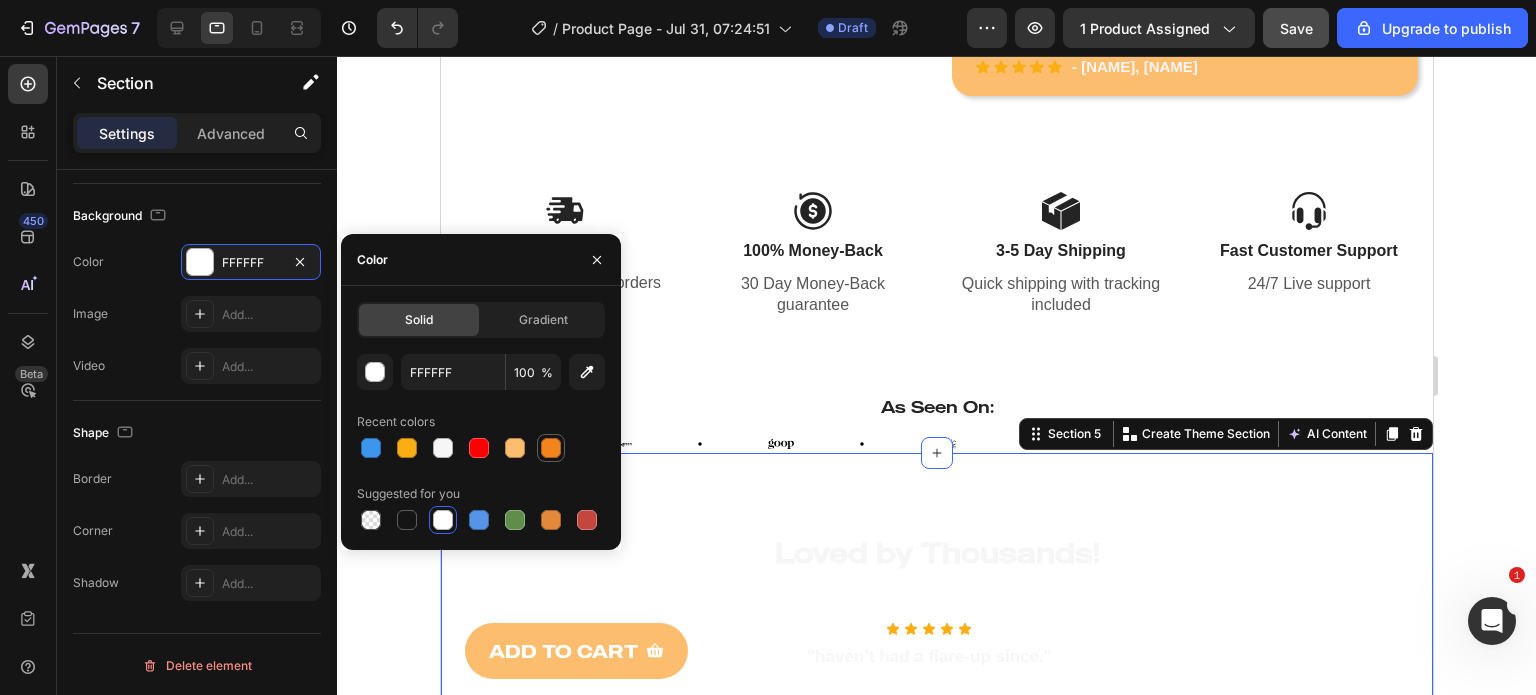 drag, startPoint x: 547, startPoint y: 447, endPoint x: 538, endPoint y: 439, distance: 12.0415945 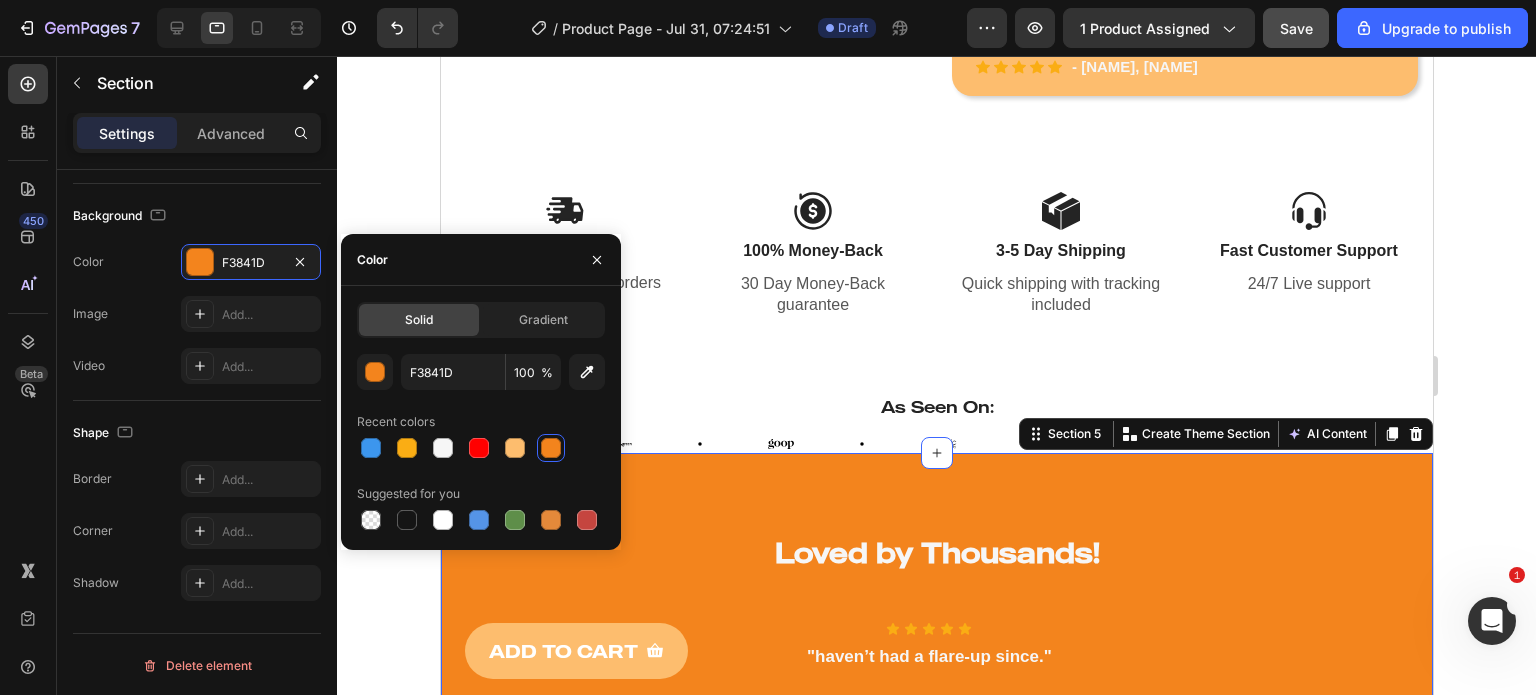 click 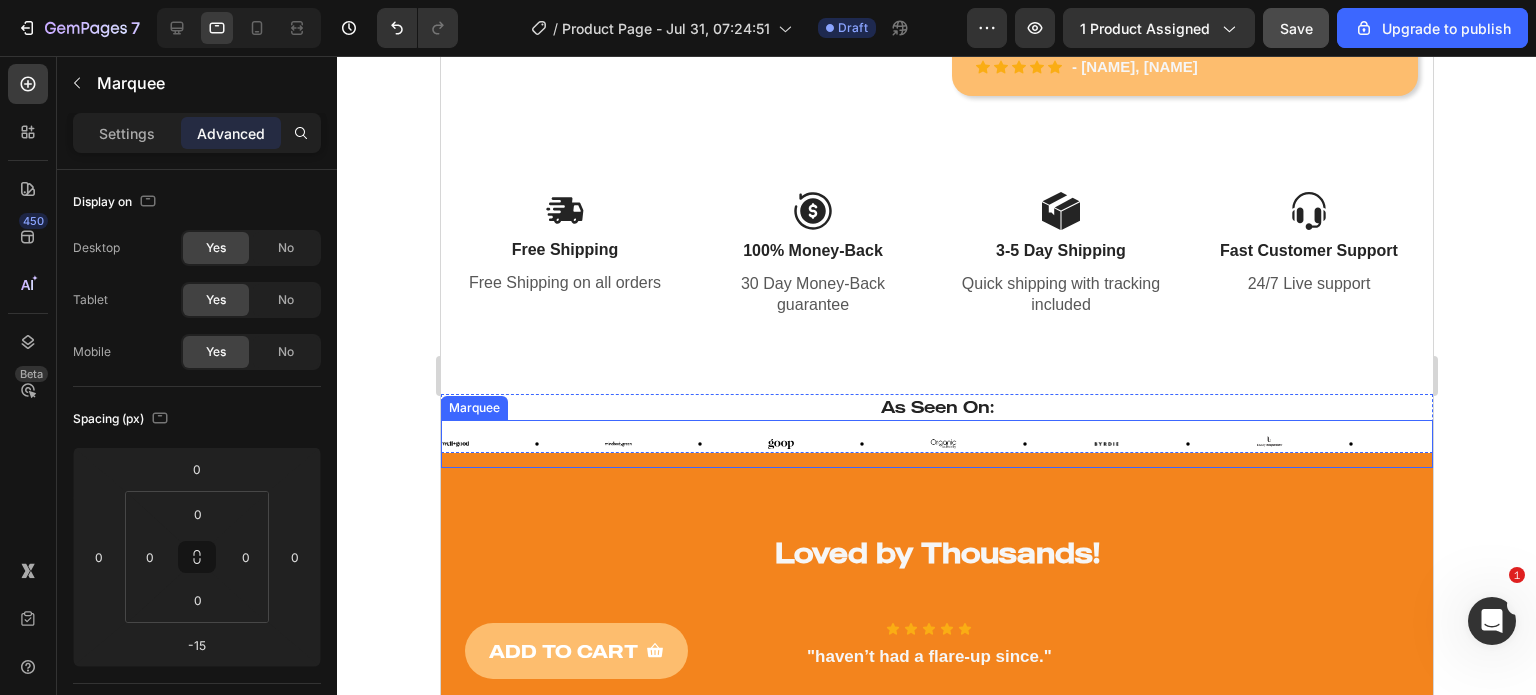 click on "Image" at bounding box center [522, 444] 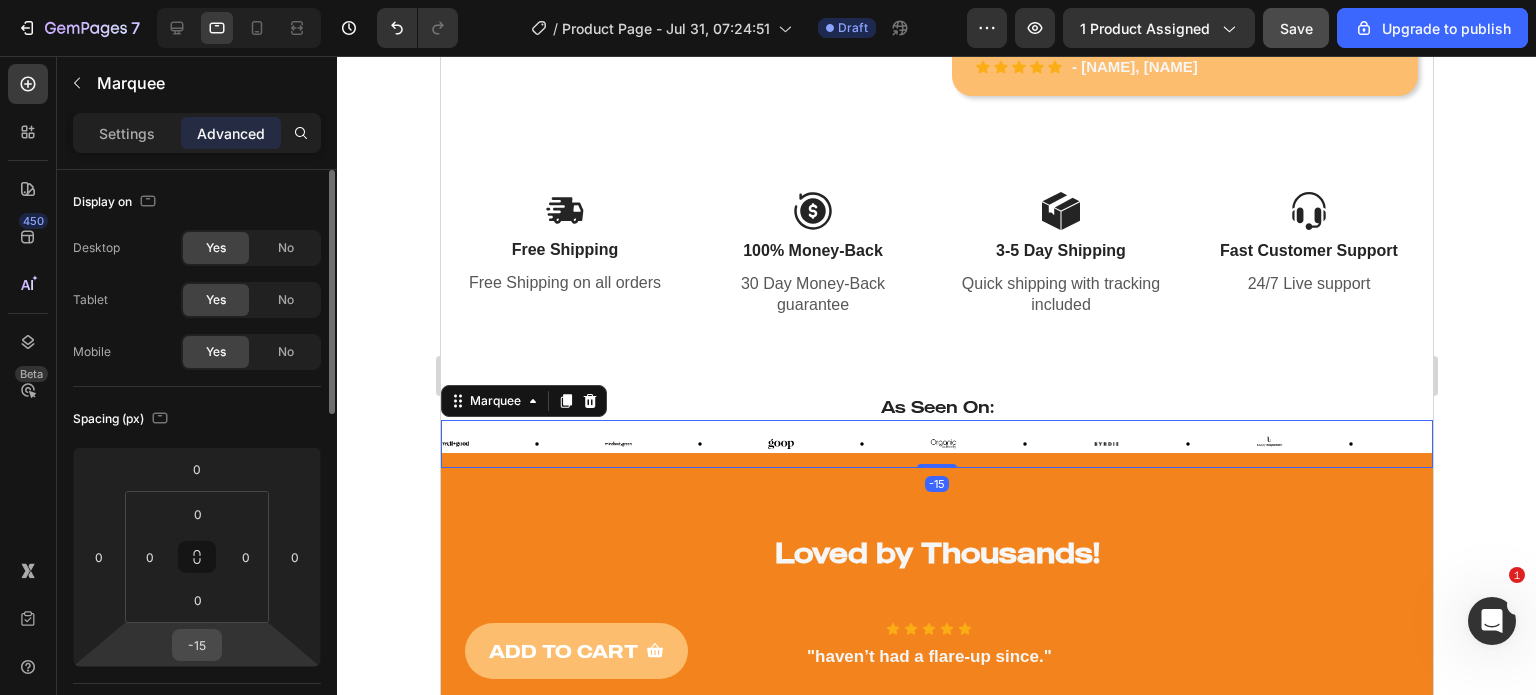 click on "-15" at bounding box center (197, 645) 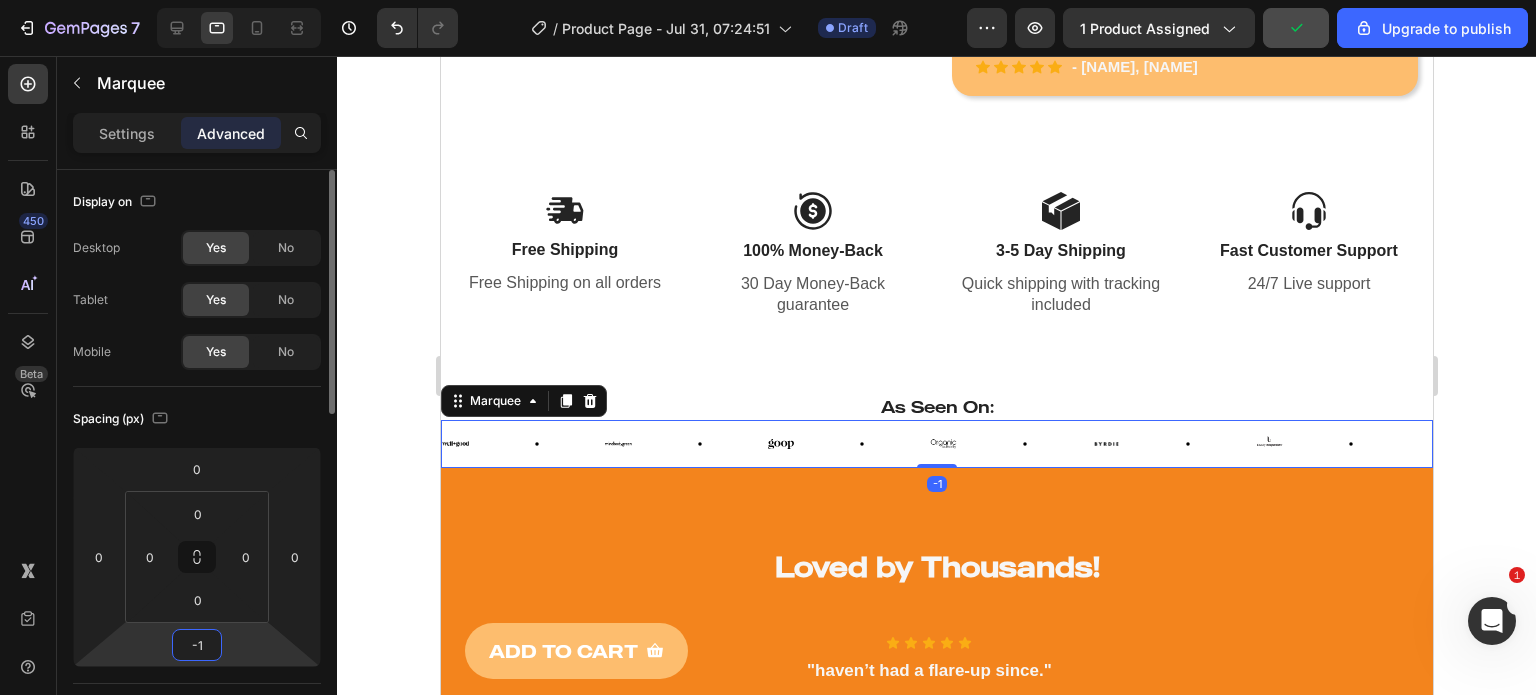 type on "0" 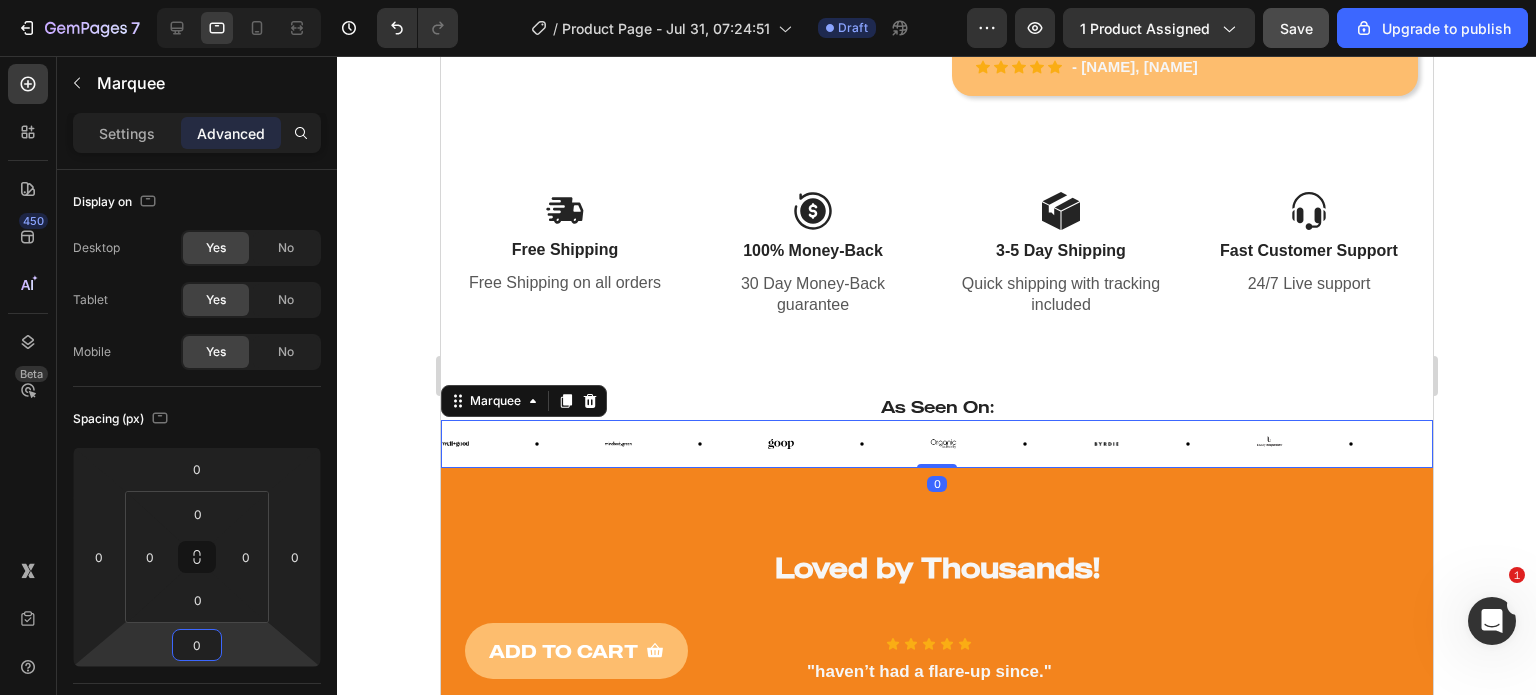 click 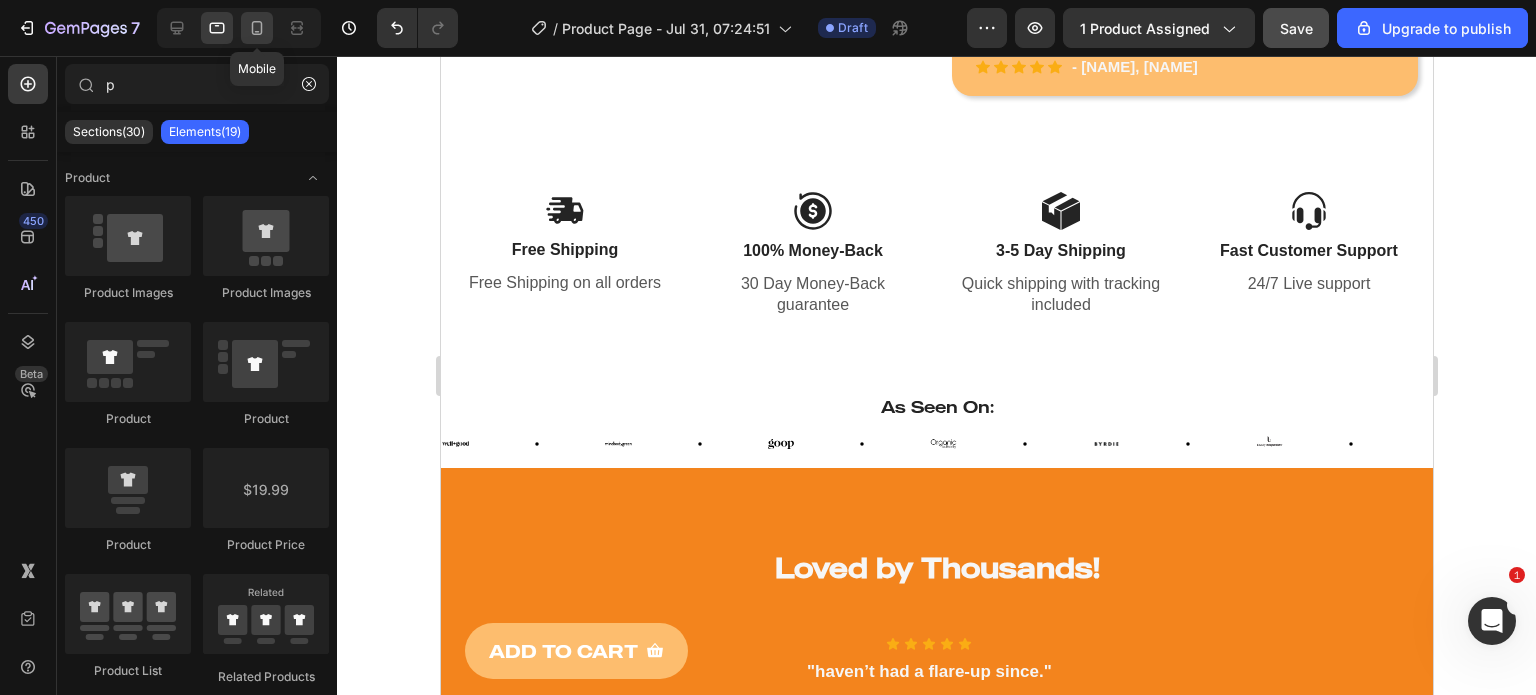 click 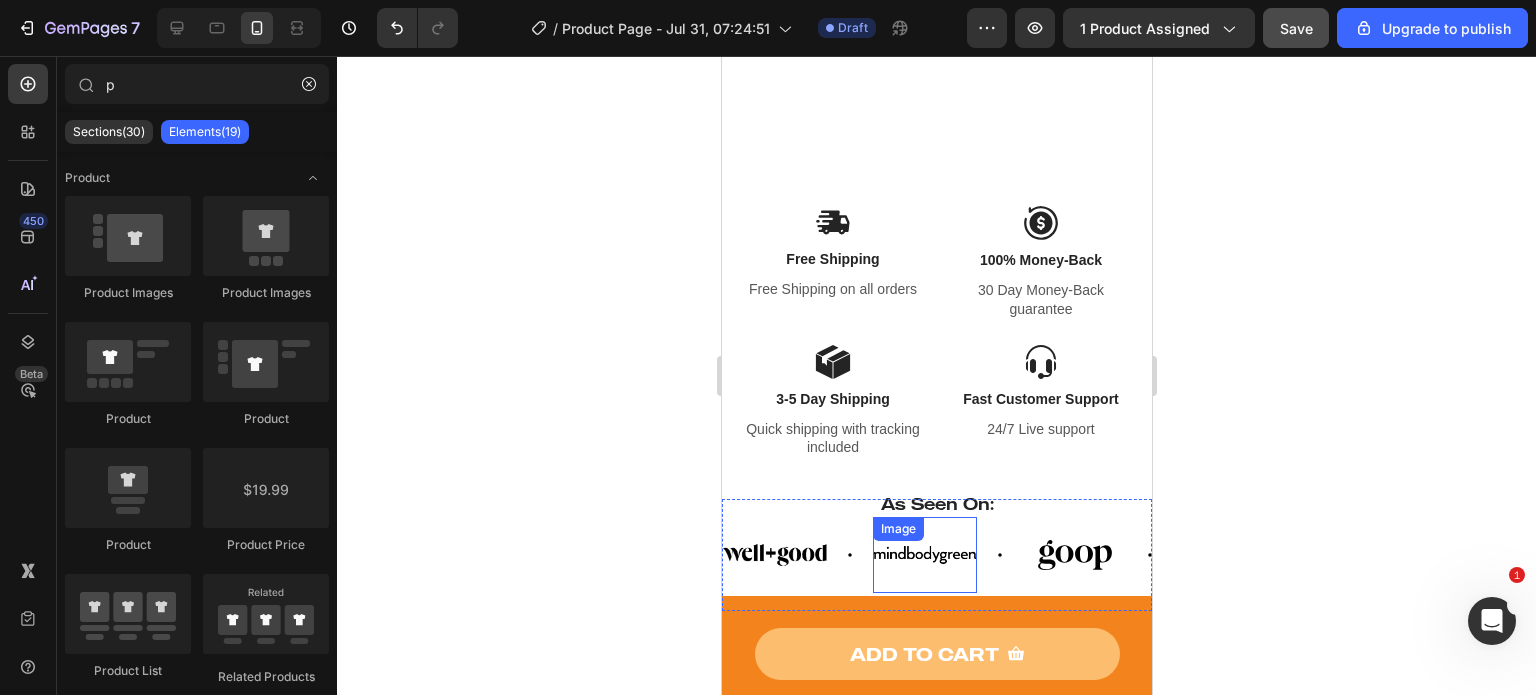 scroll, scrollTop: 1172, scrollLeft: 0, axis: vertical 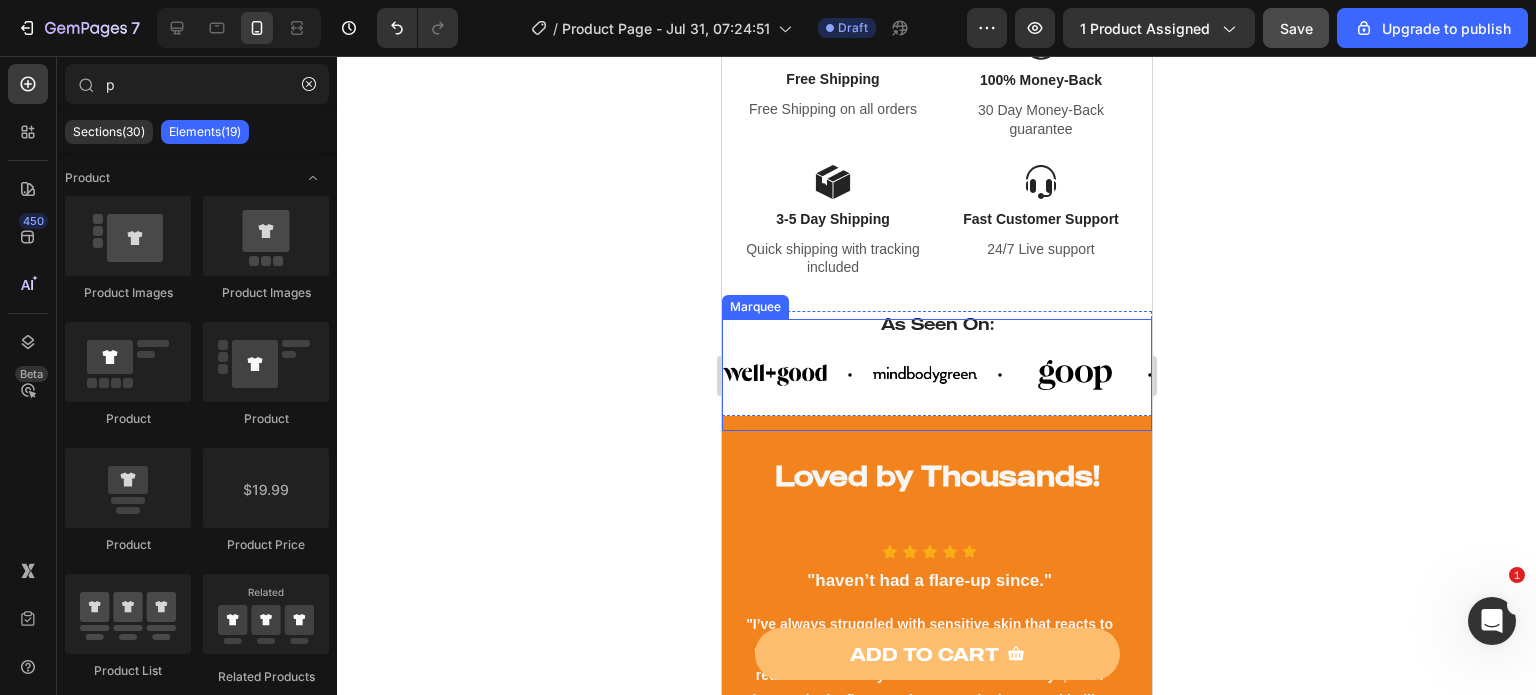 click on "Image
Image
Image
Image
Image
Image" at bounding box center [1172, 375] 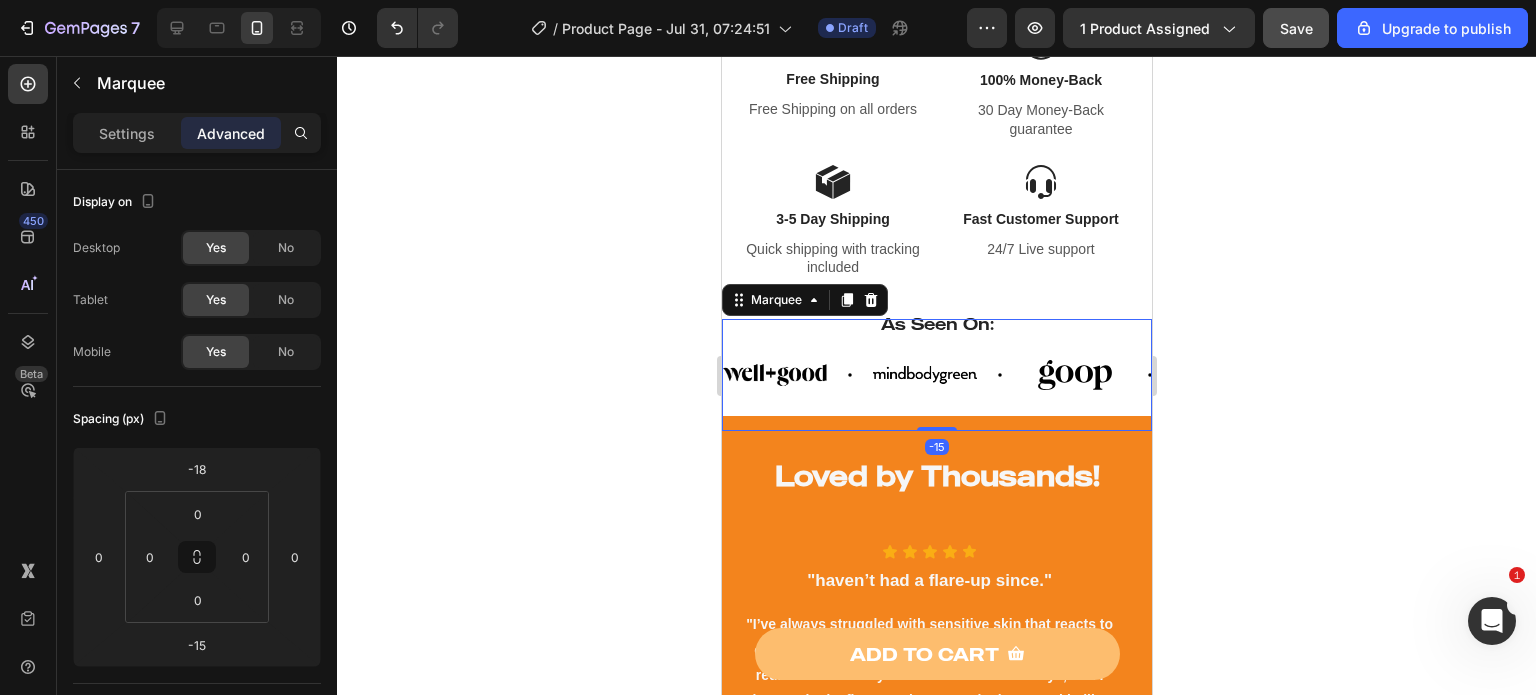 click 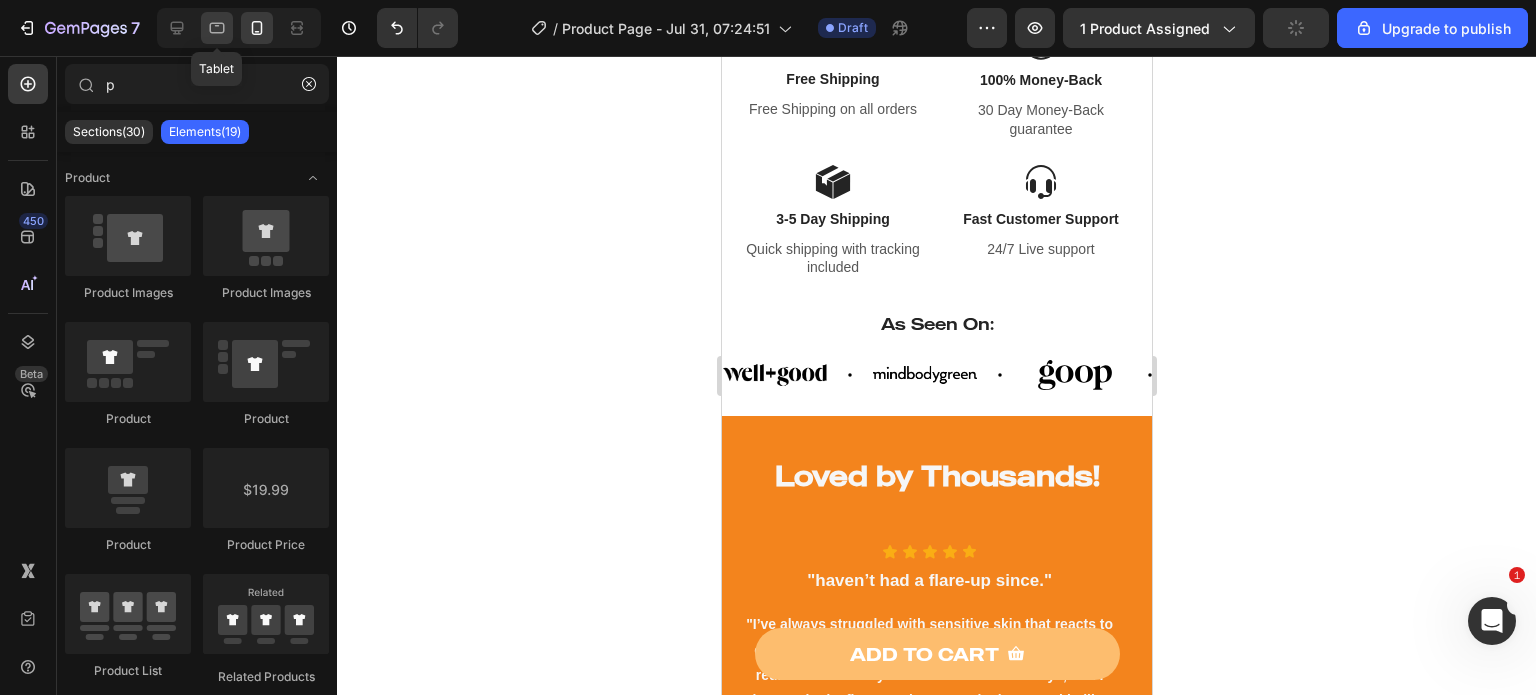 click 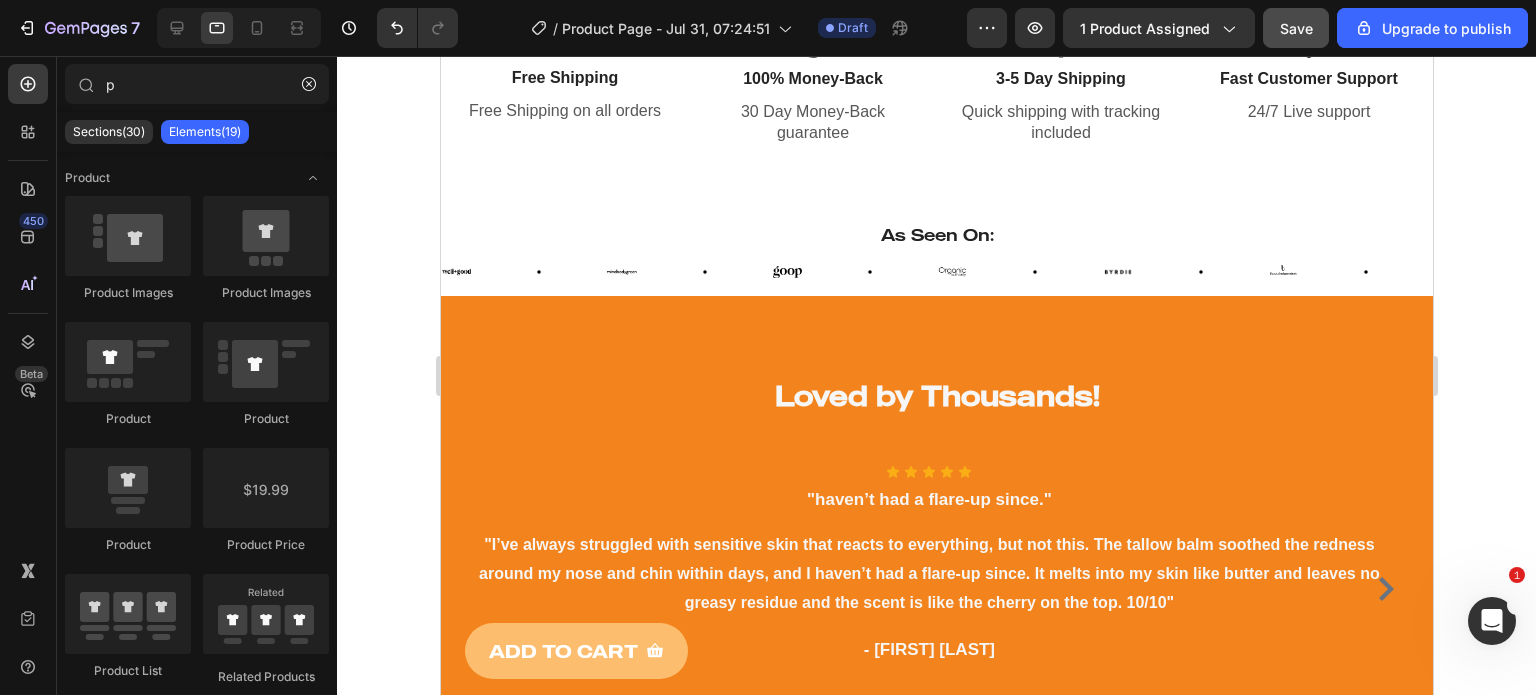scroll, scrollTop: 738, scrollLeft: 0, axis: vertical 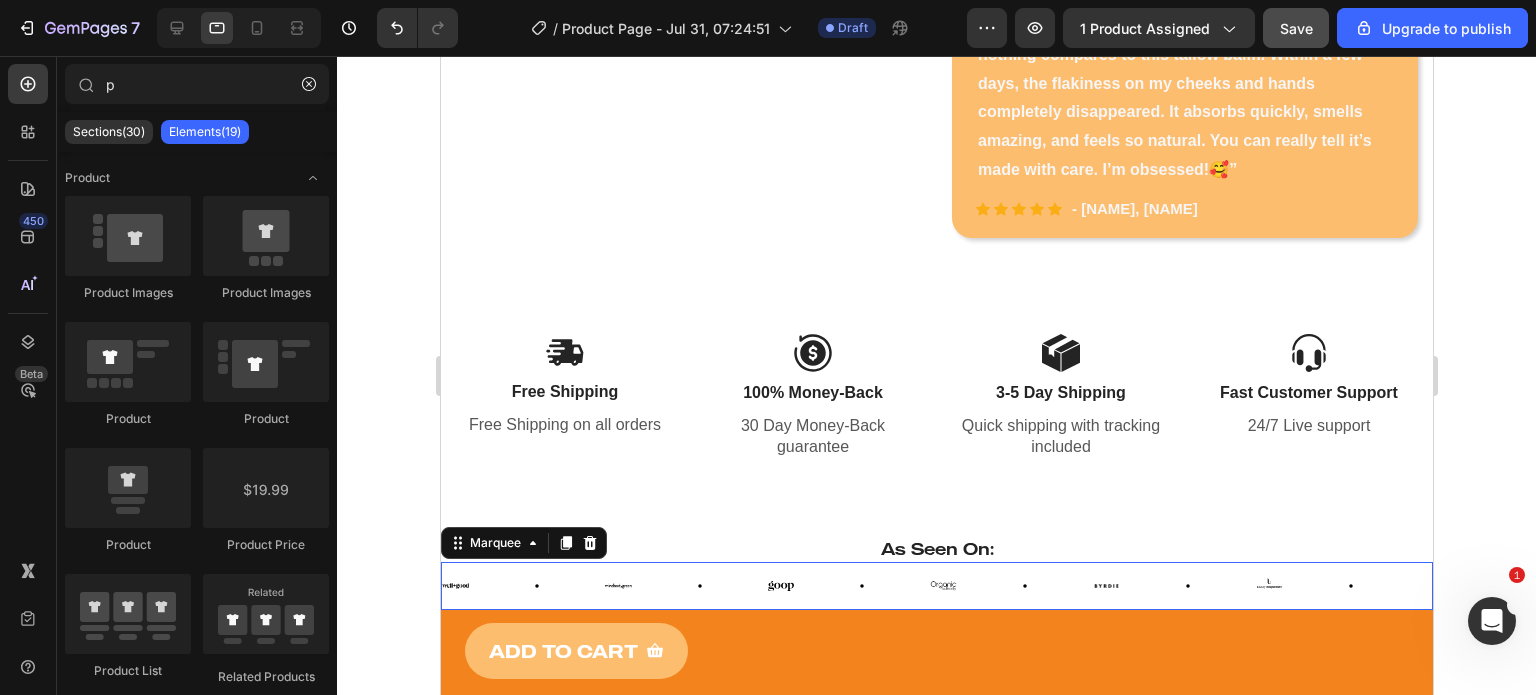 click on "Image" at bounding box center (848, 586) 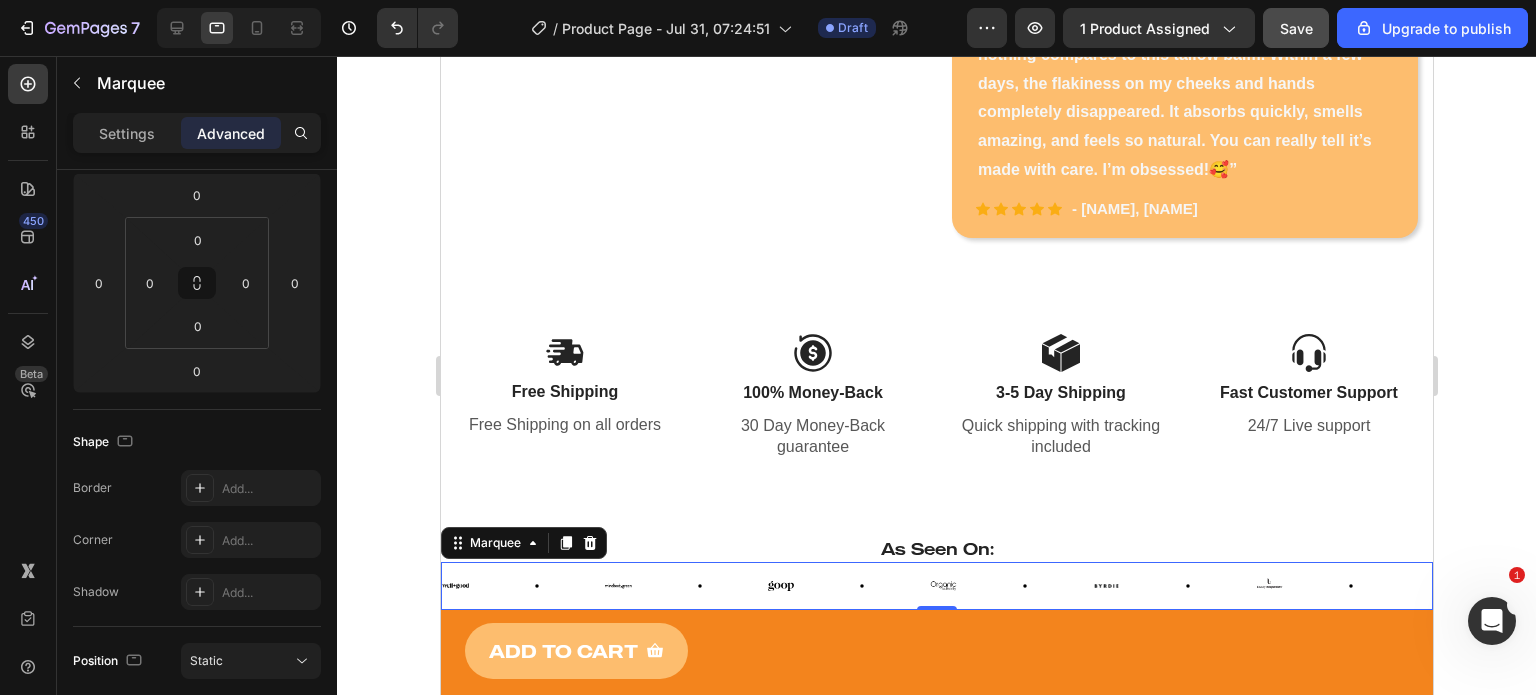 scroll, scrollTop: 0, scrollLeft: 0, axis: both 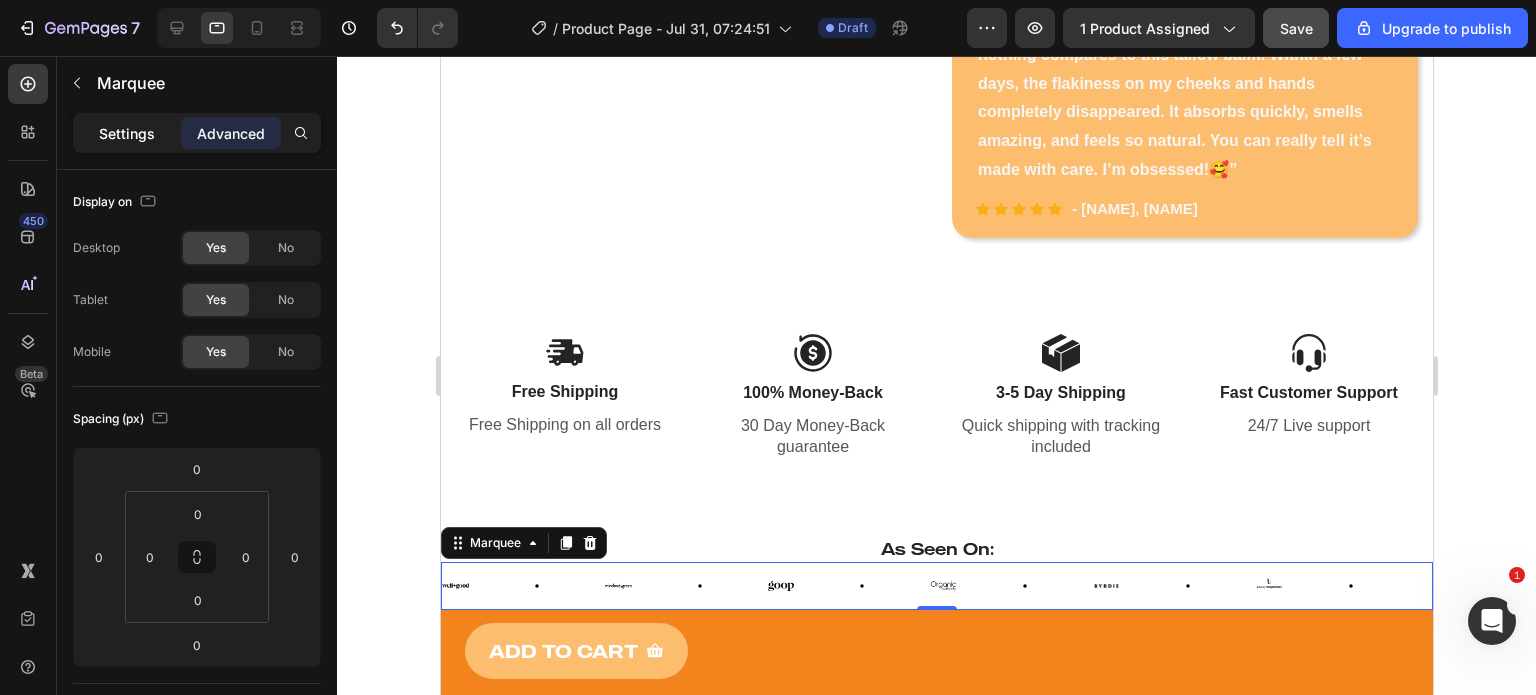 click on "Settings" 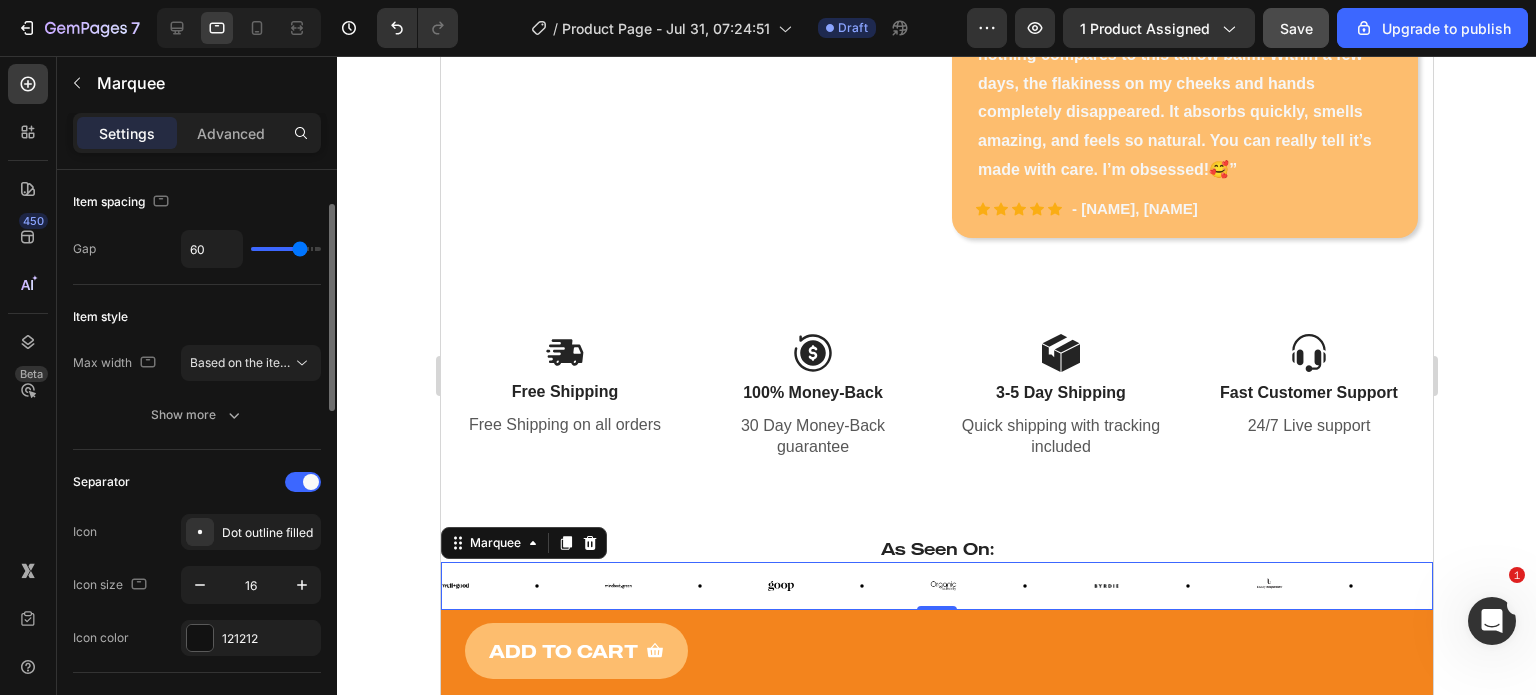 scroll, scrollTop: 0, scrollLeft: 0, axis: both 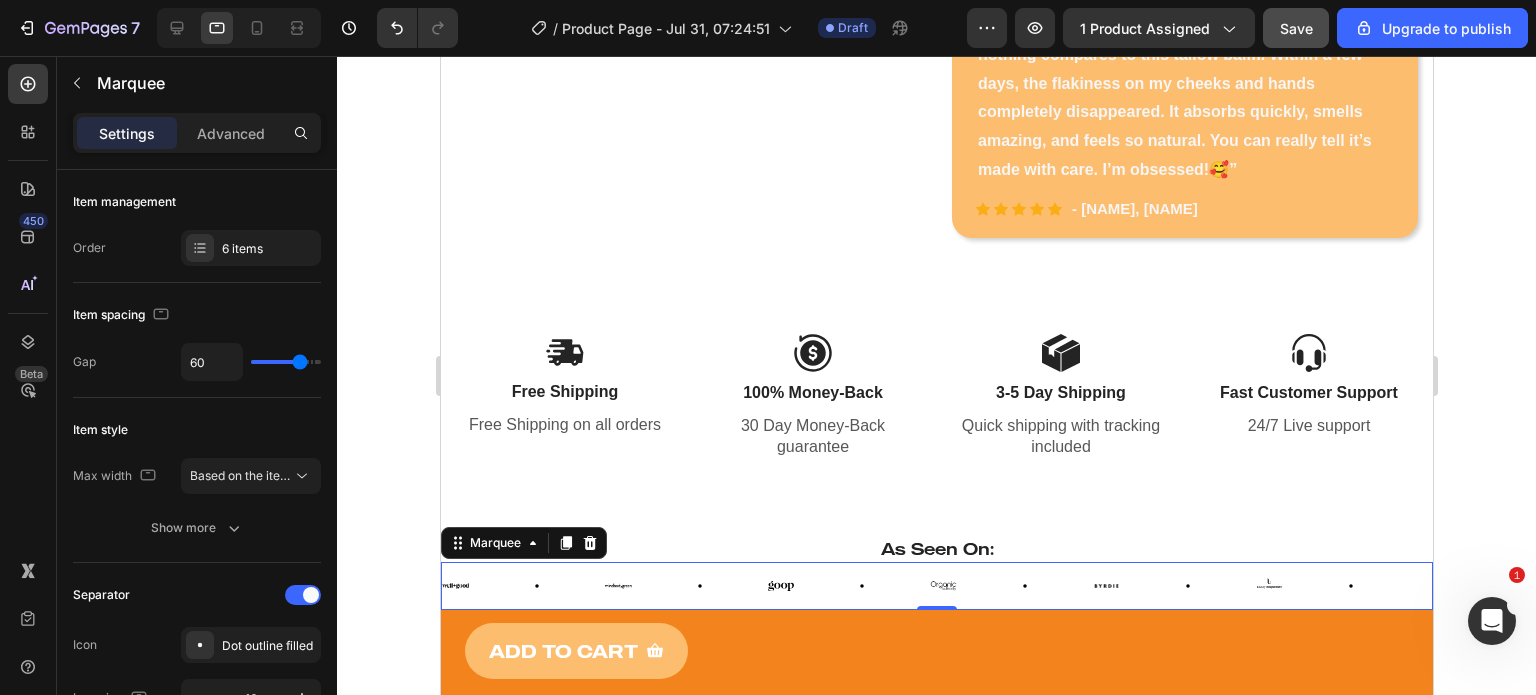 click on "Image" at bounding box center (522, 586) 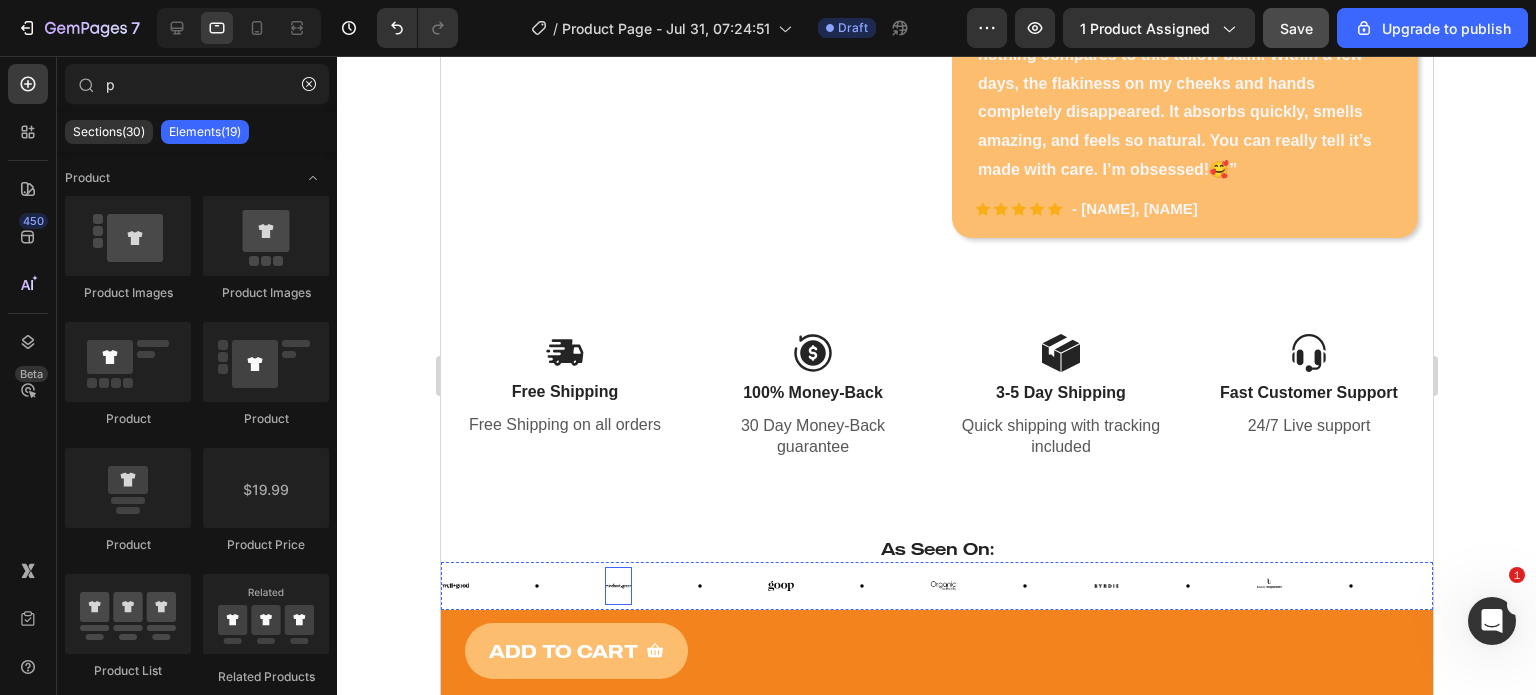 click at bounding box center (617, 585) 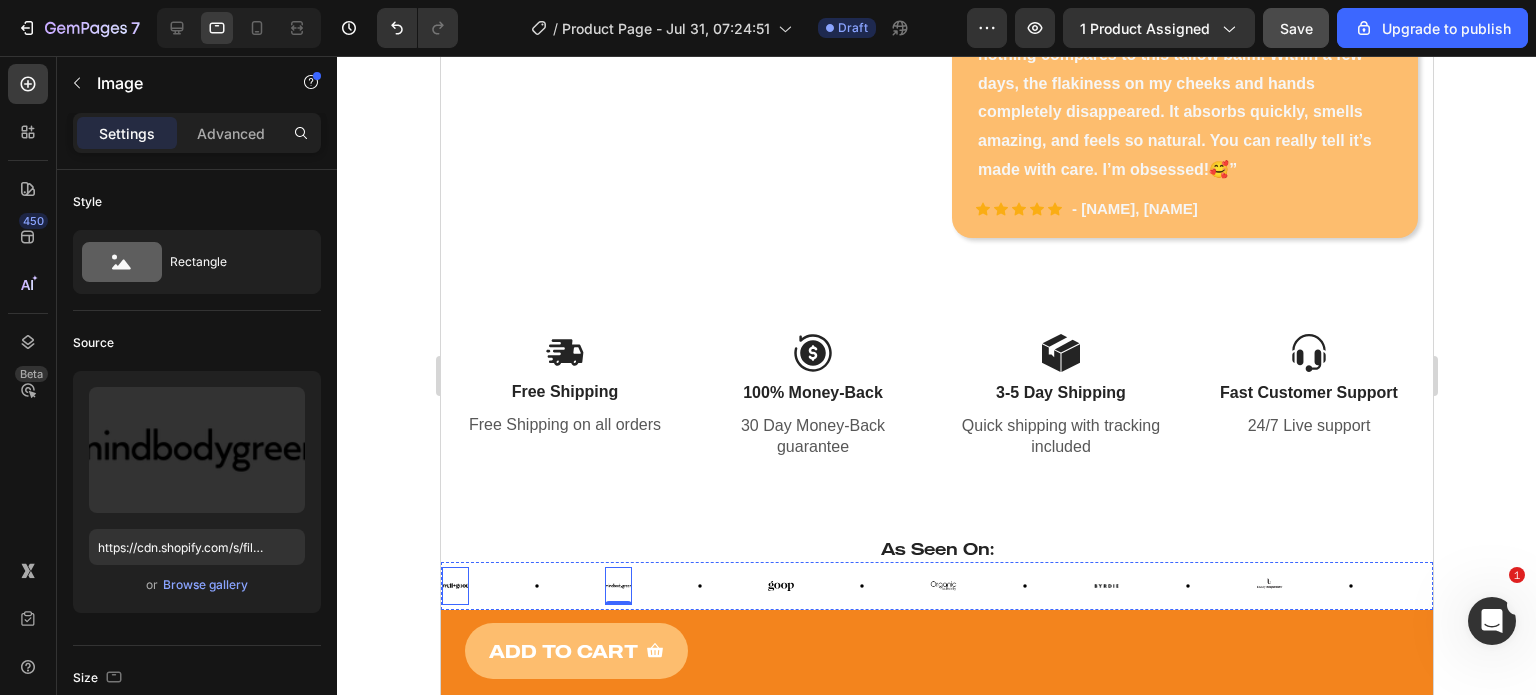 click at bounding box center (454, 586) 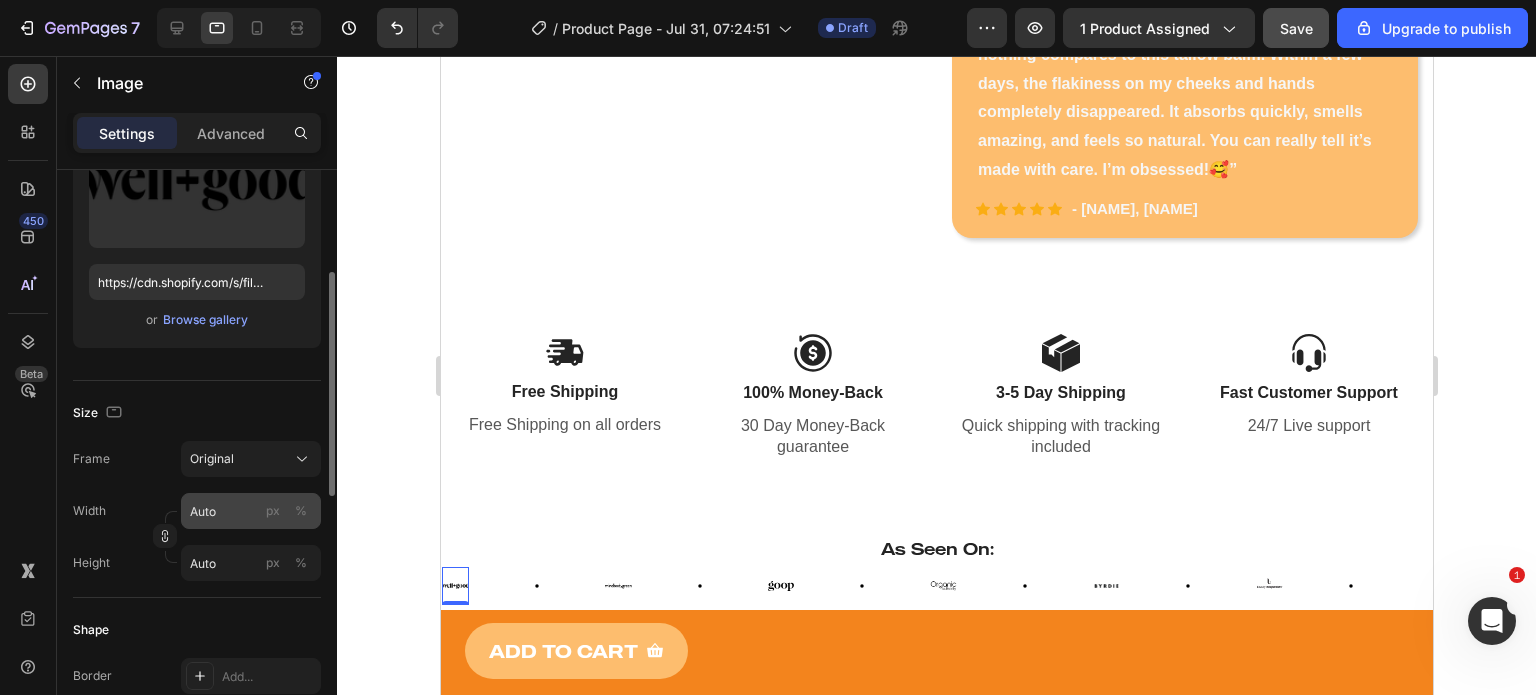 scroll, scrollTop: 269, scrollLeft: 0, axis: vertical 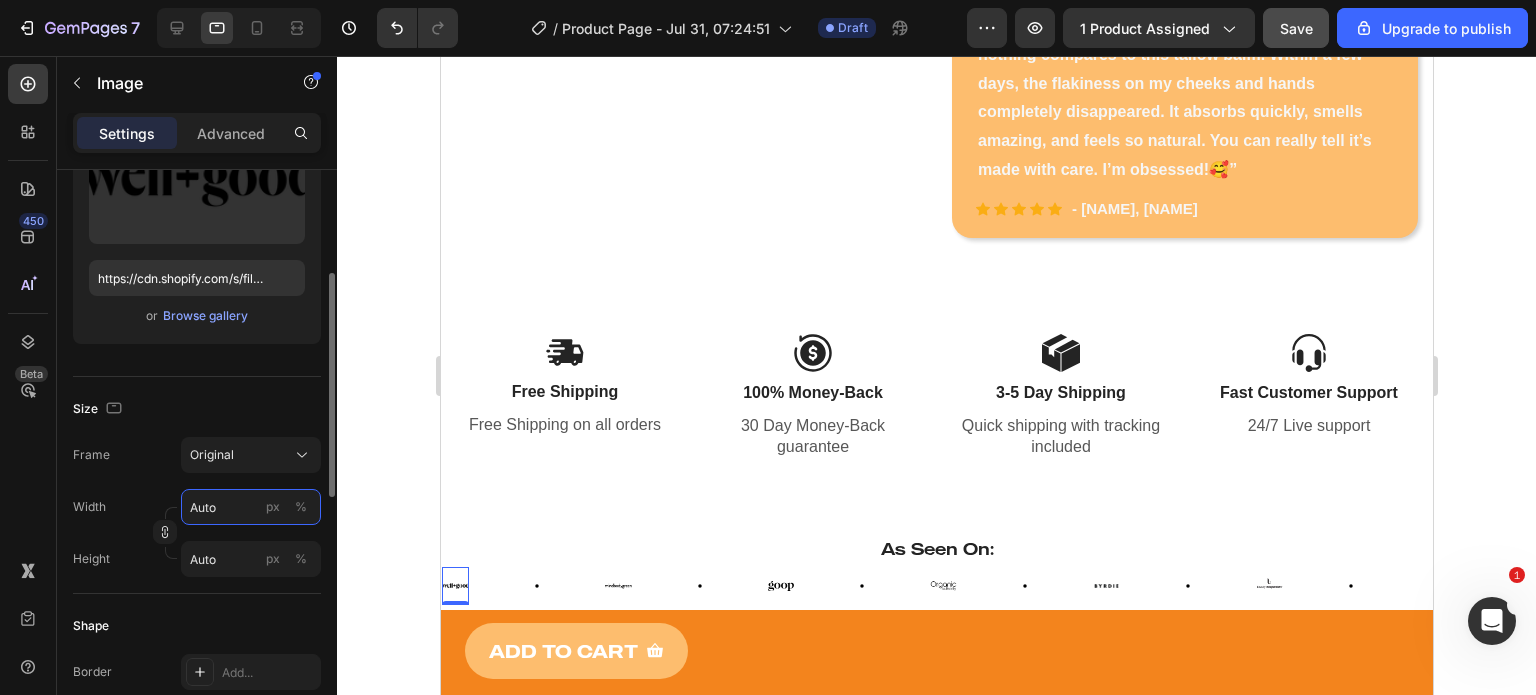 click on "Auto" at bounding box center [251, 507] 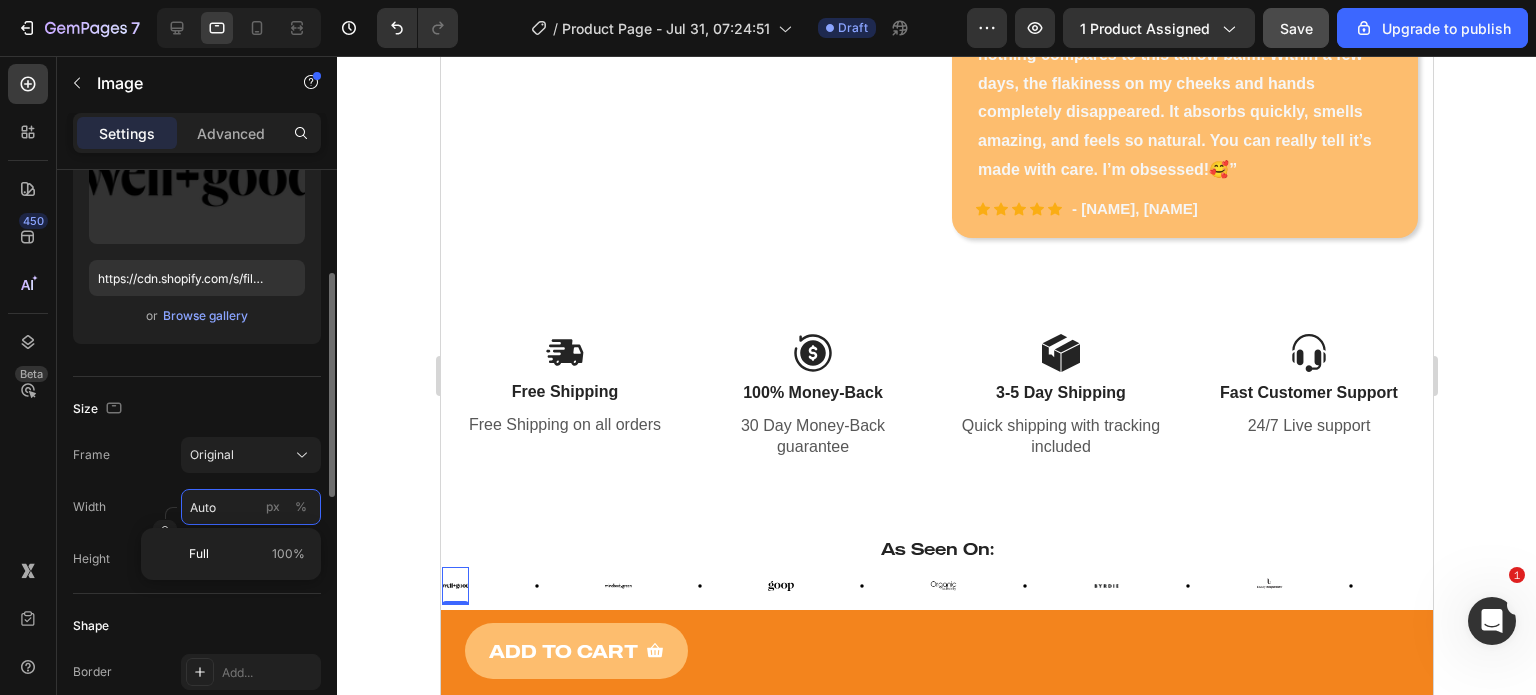 type on "1" 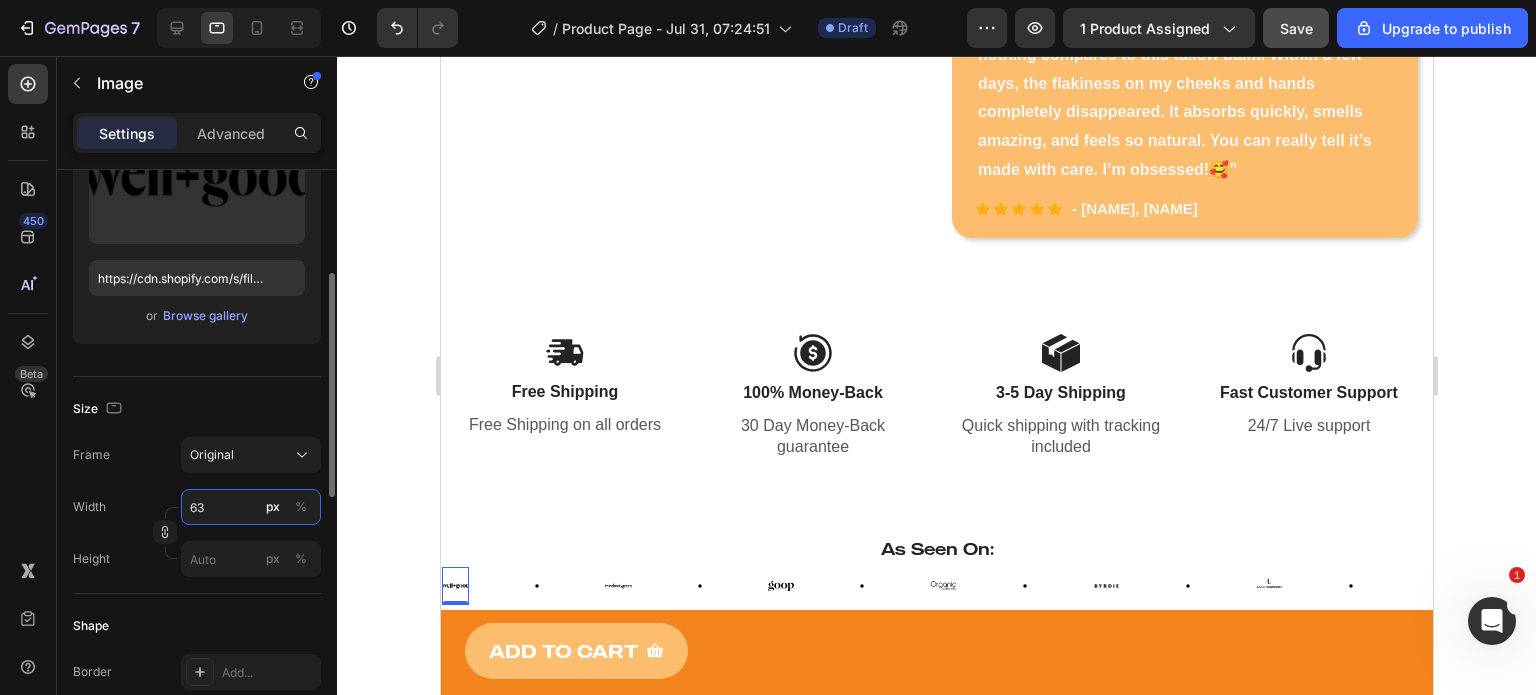 type on "64" 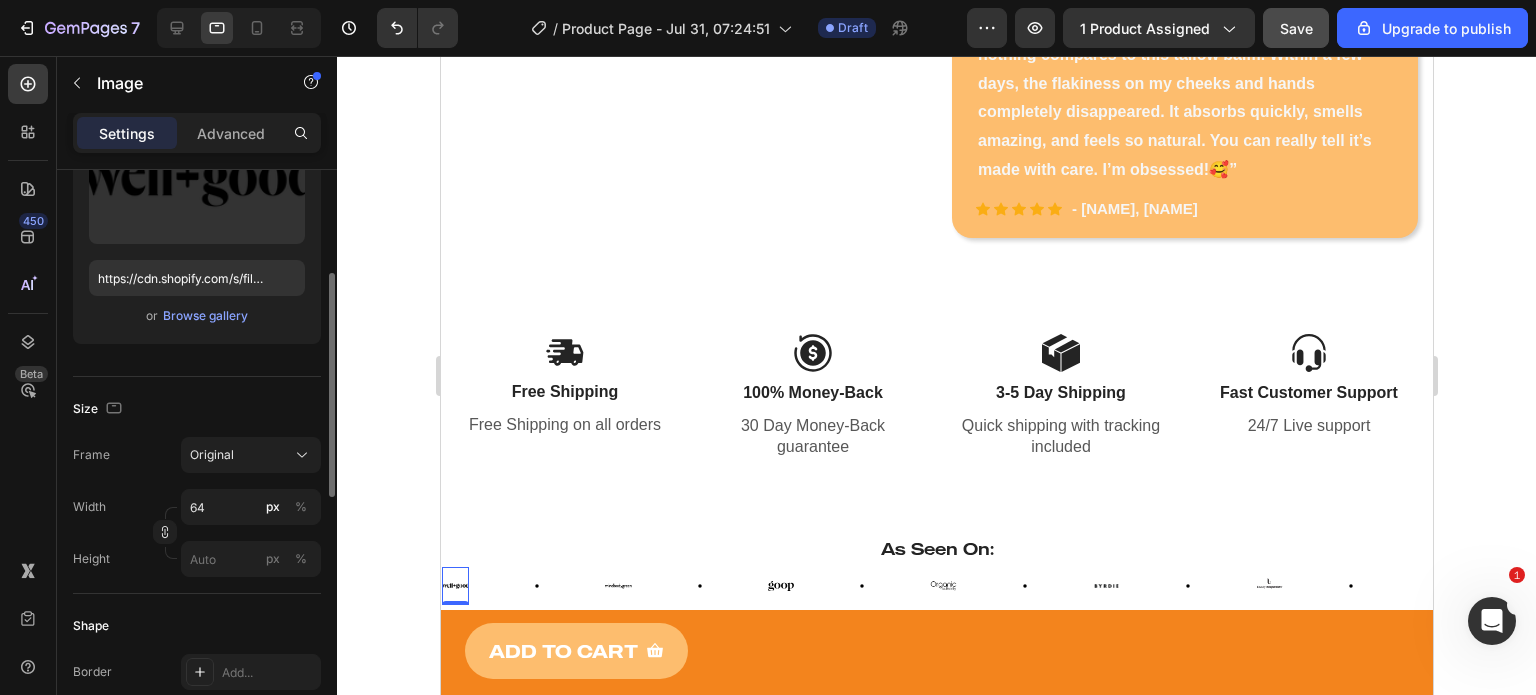click 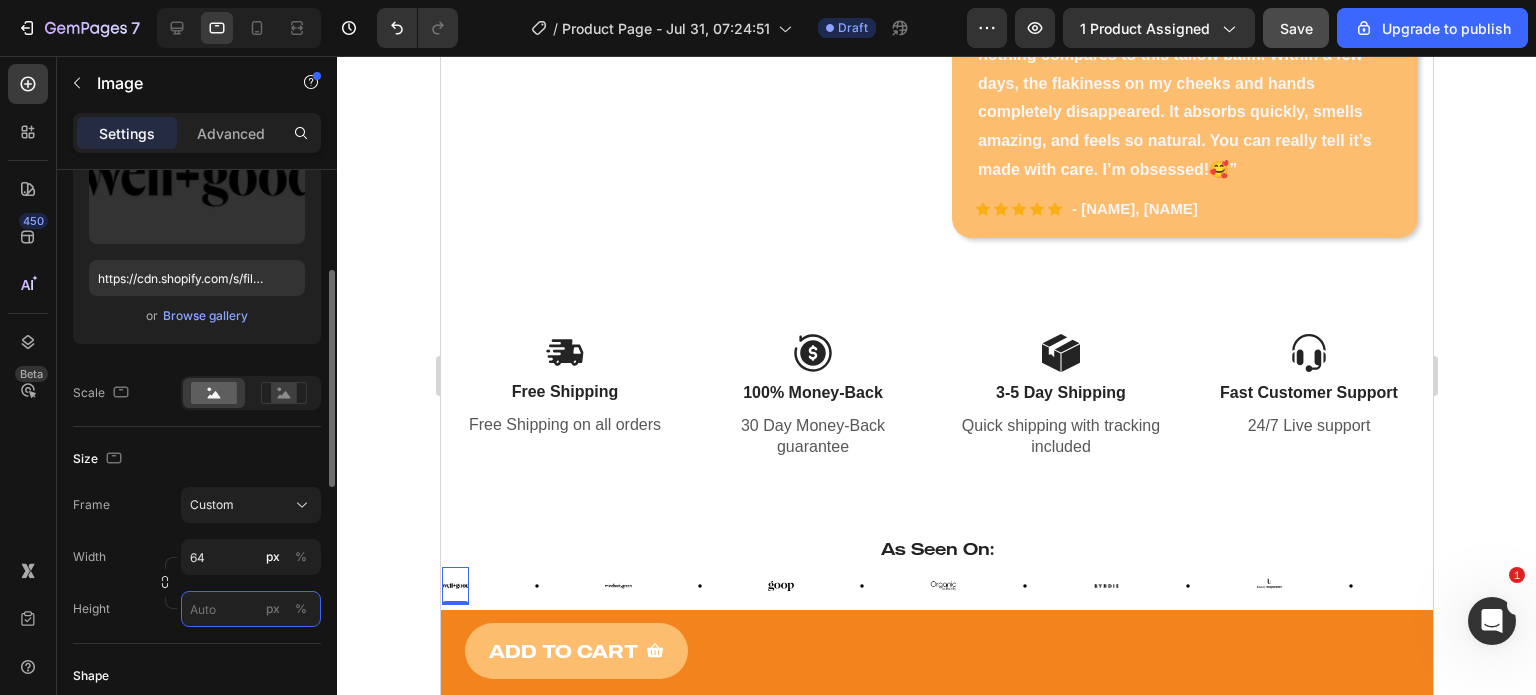 click on "px %" at bounding box center (251, 609) 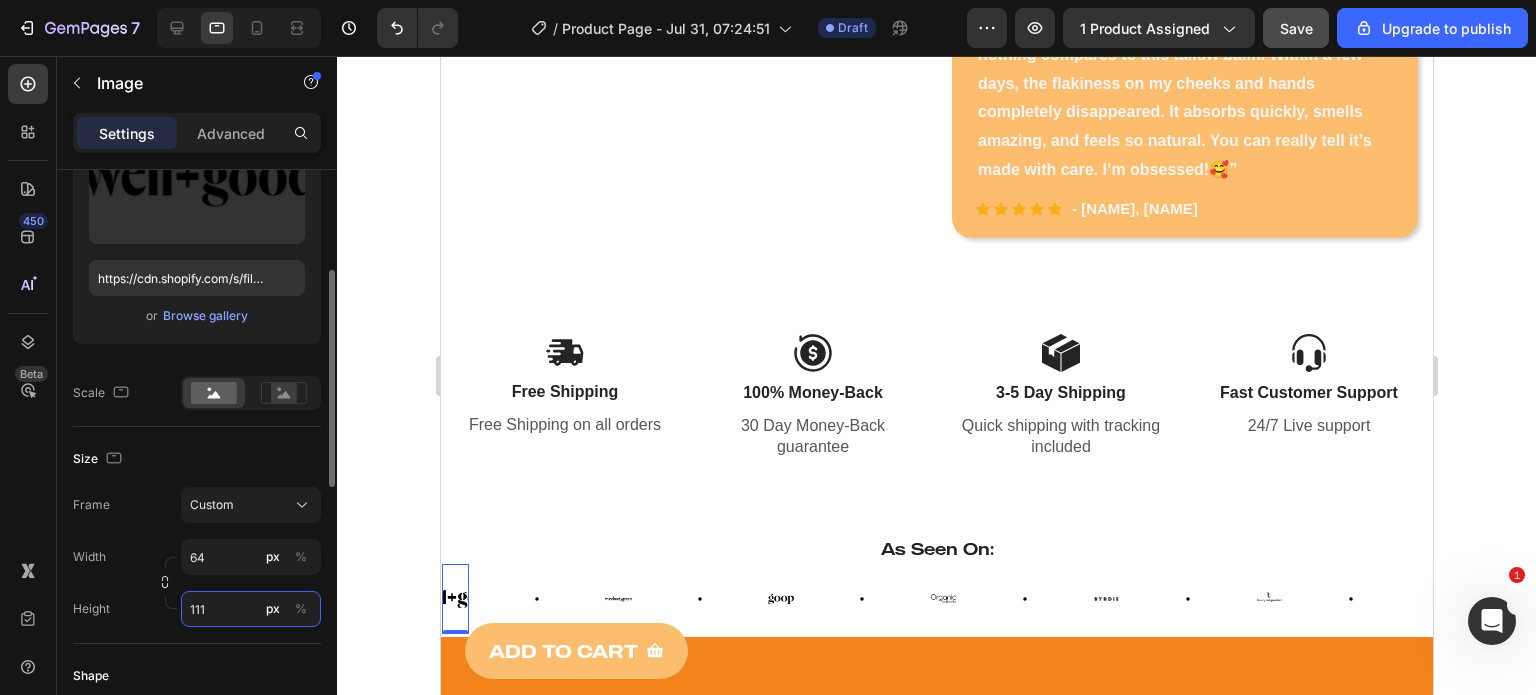 type on "112" 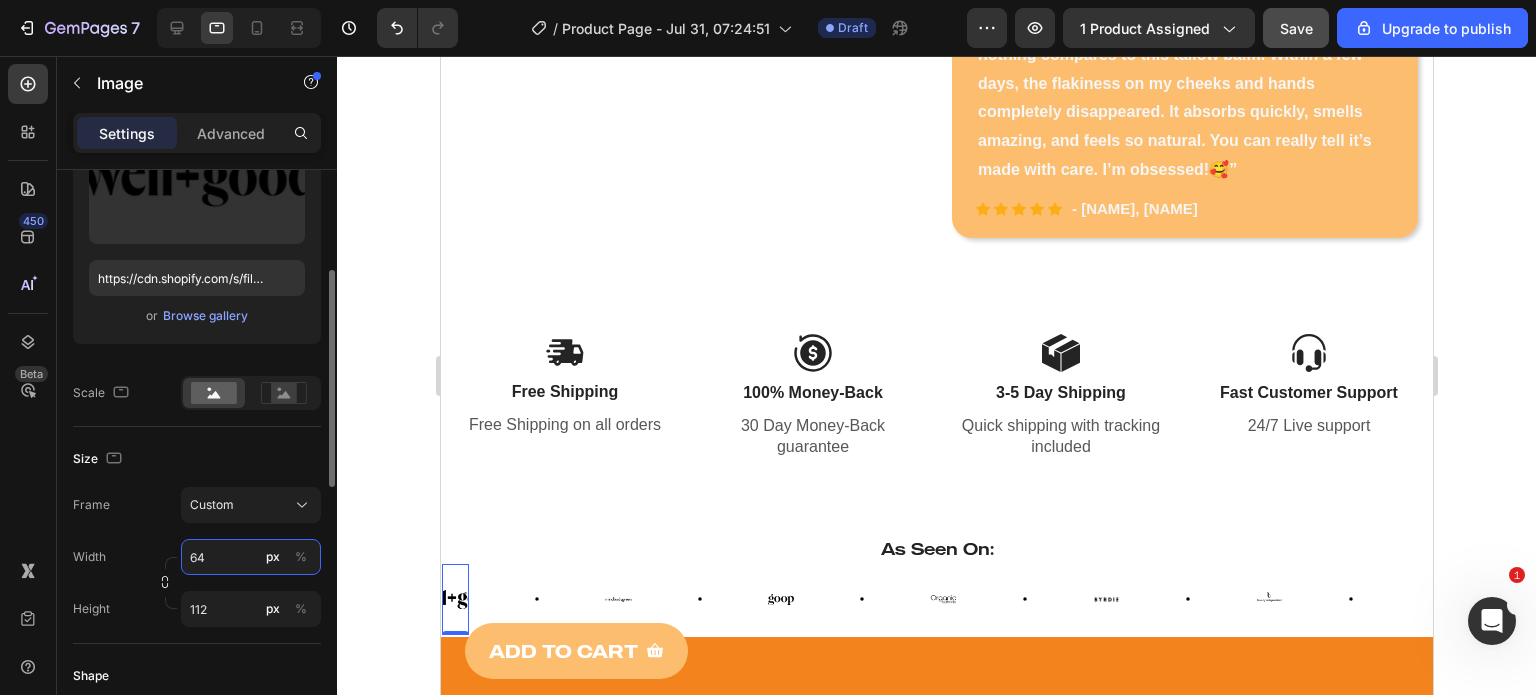 click on "64" at bounding box center (251, 557) 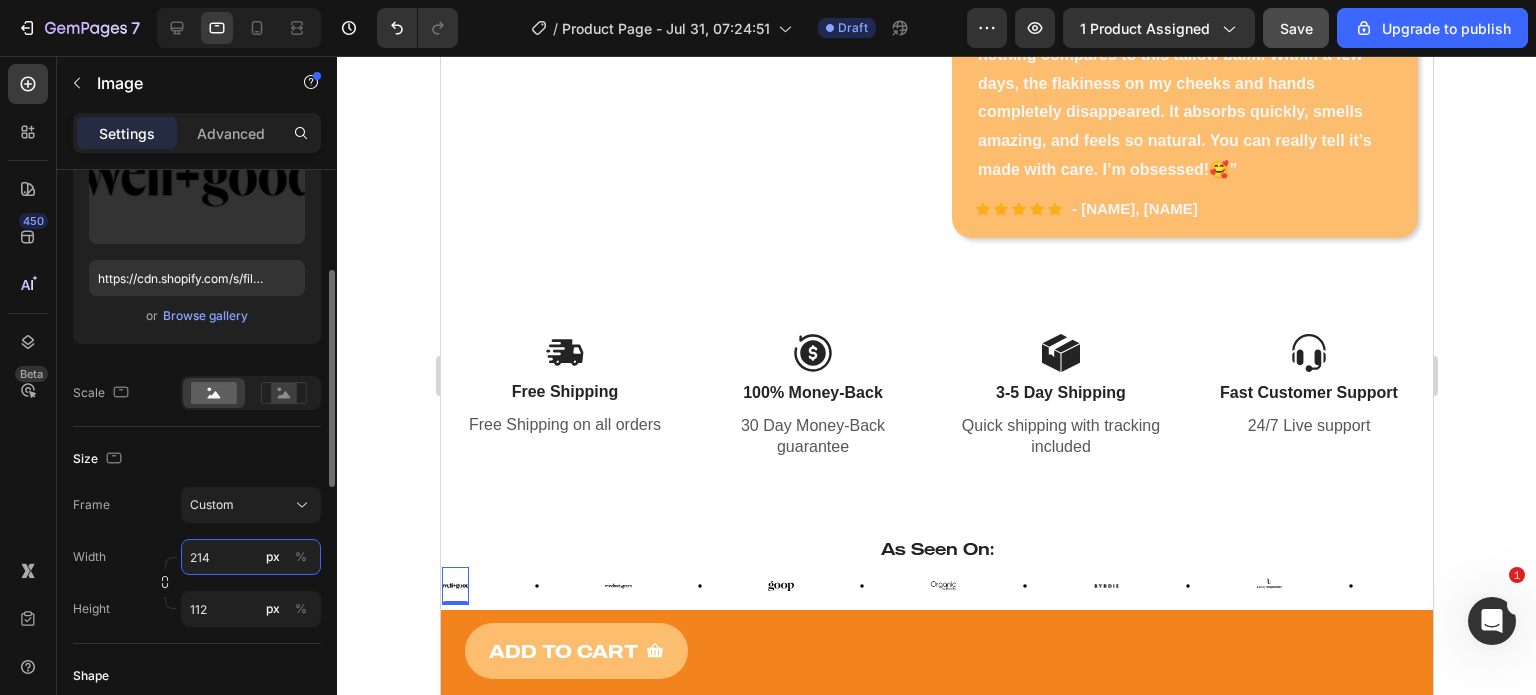 type on "215" 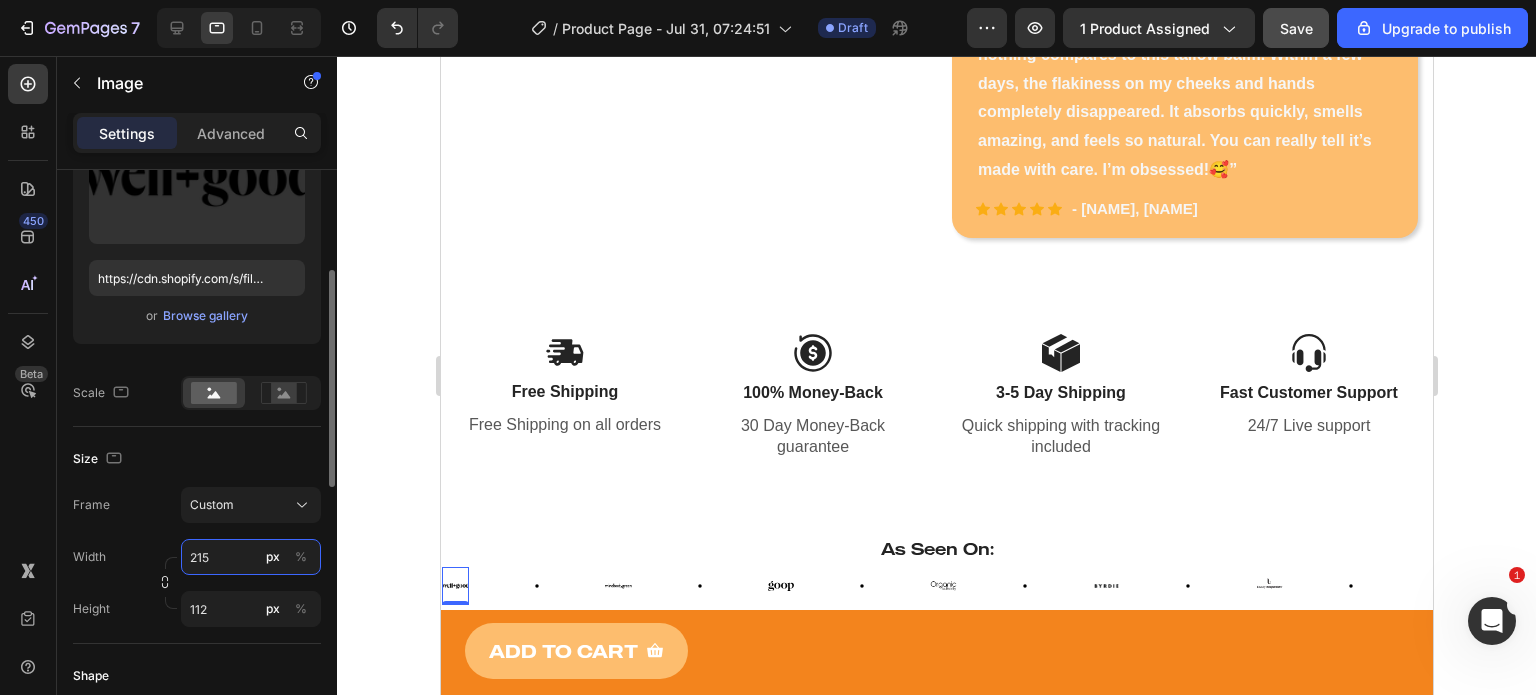 click on "215" at bounding box center [251, 557] 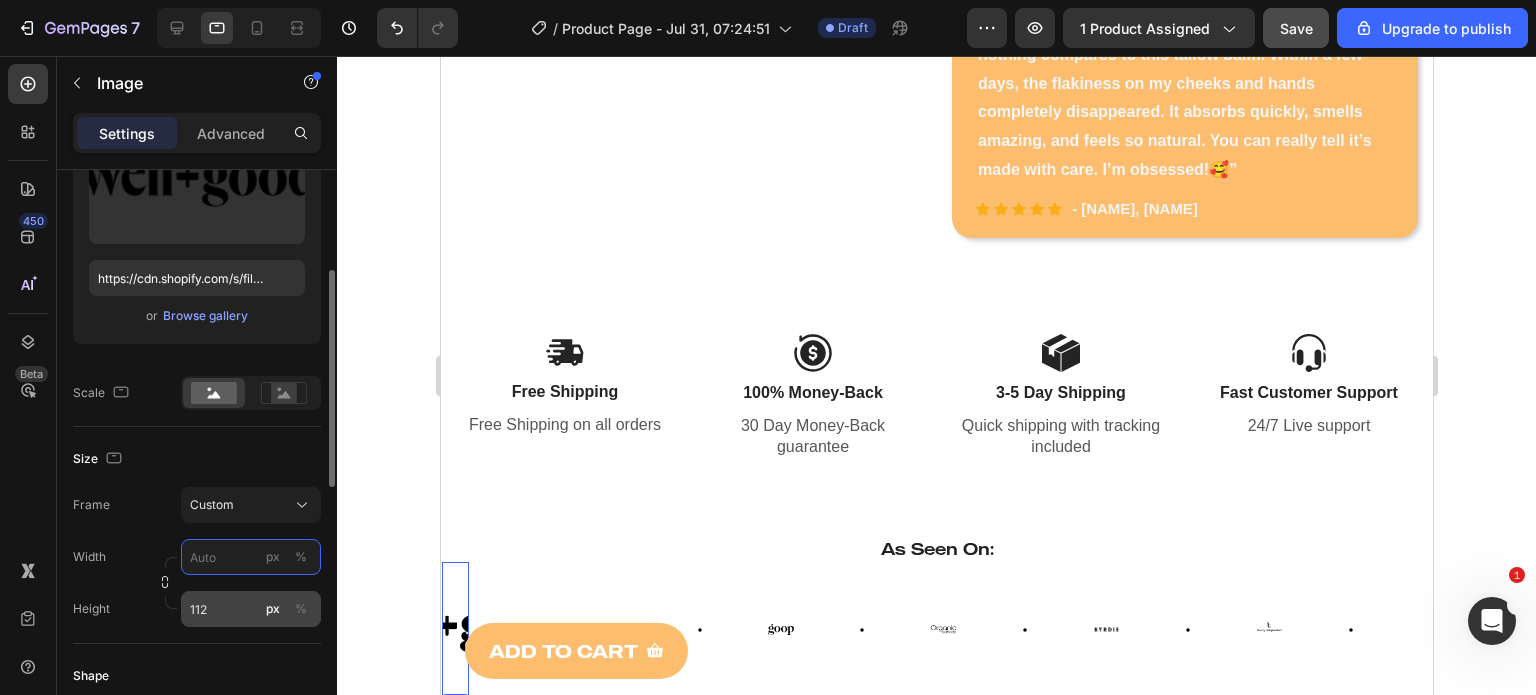 type 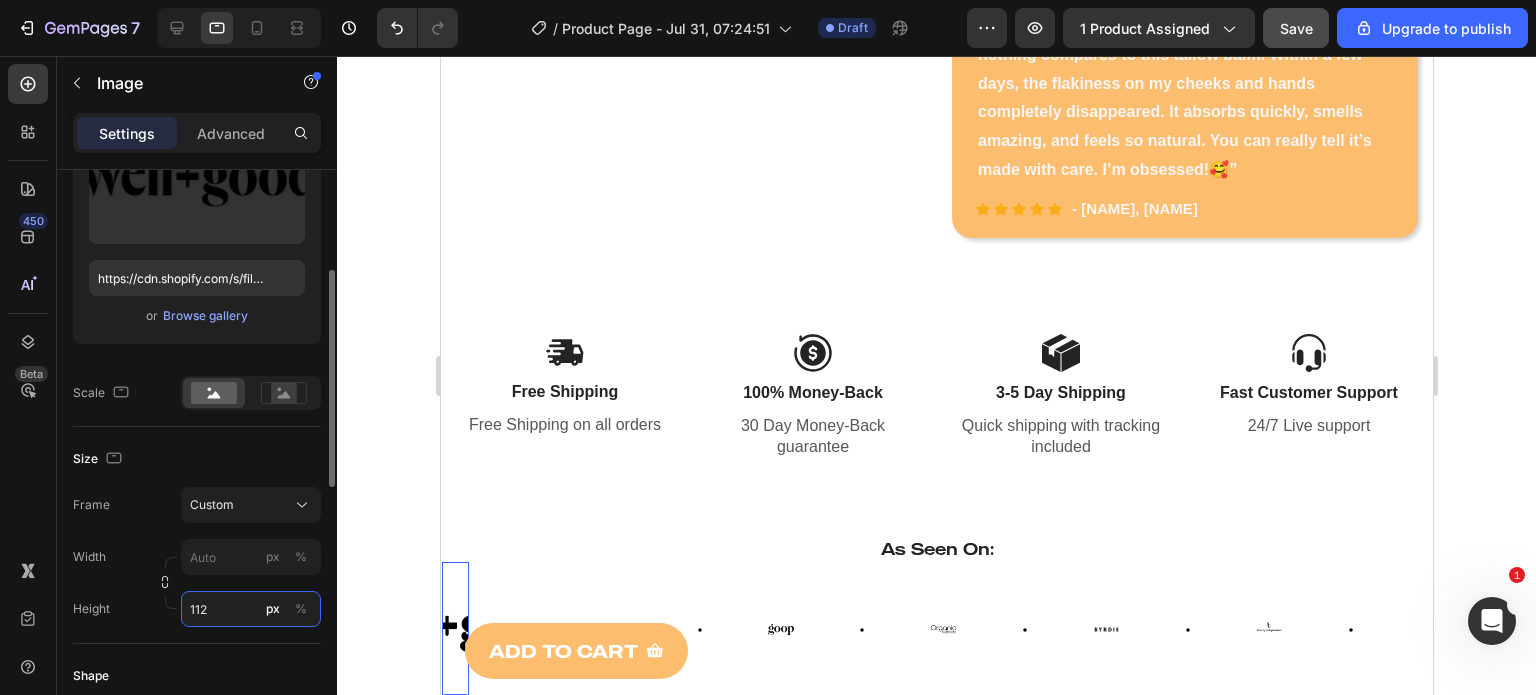 click on "Style Rectangle Source Upload Image https://cdn.shopify.com/s/files/1/0749/2934/0644/files/gempages_576523428912169503-4bf06708-38db-4b9b-aab8-370b289db59c.png or  Browse gallery  Scale Size Frame Custom Width px % Height 112 px % Shape Border Add... Corner Add... Shadow Add... Link SEO Alt text Add... Image title Add... Optimize LCP Preload Yes No Quality High Align" at bounding box center (197, 612) 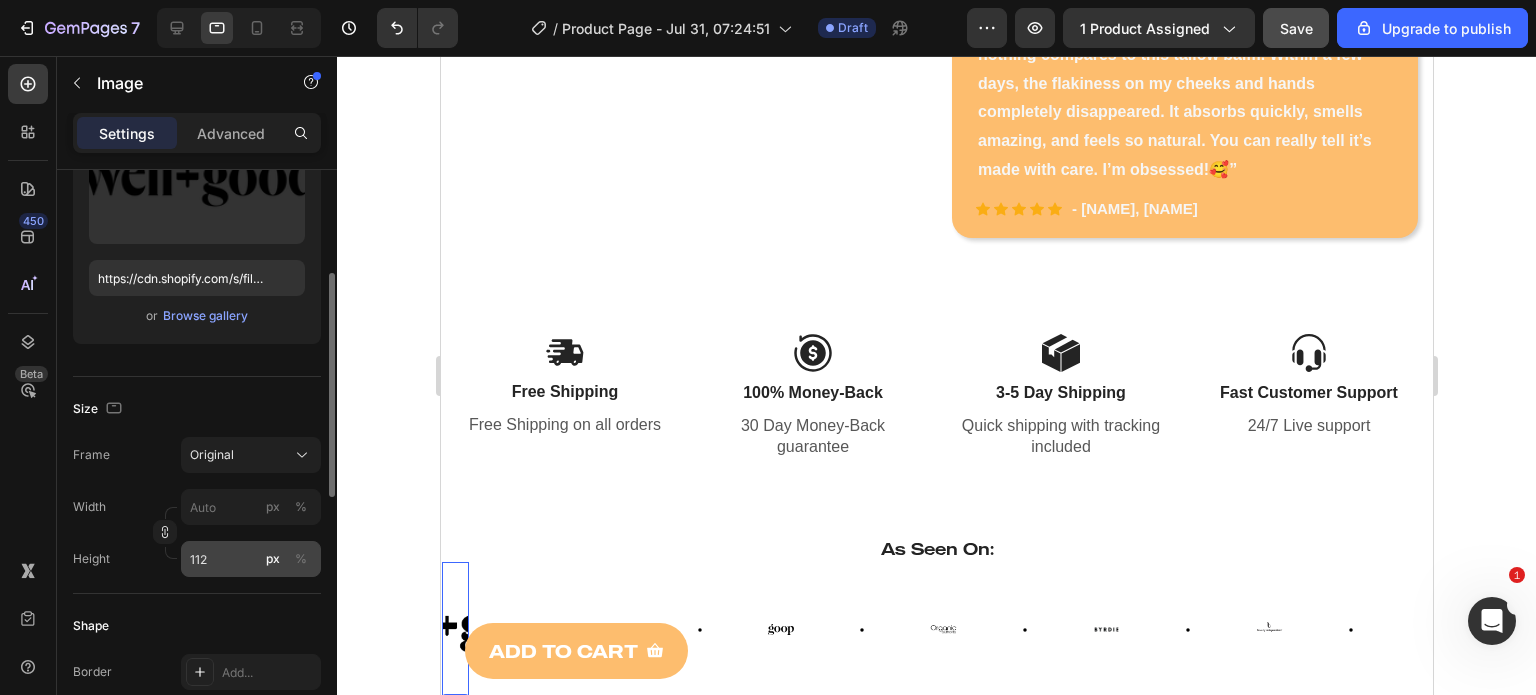 click on "Shape Border Add... Corner Add... Shadow Add..." 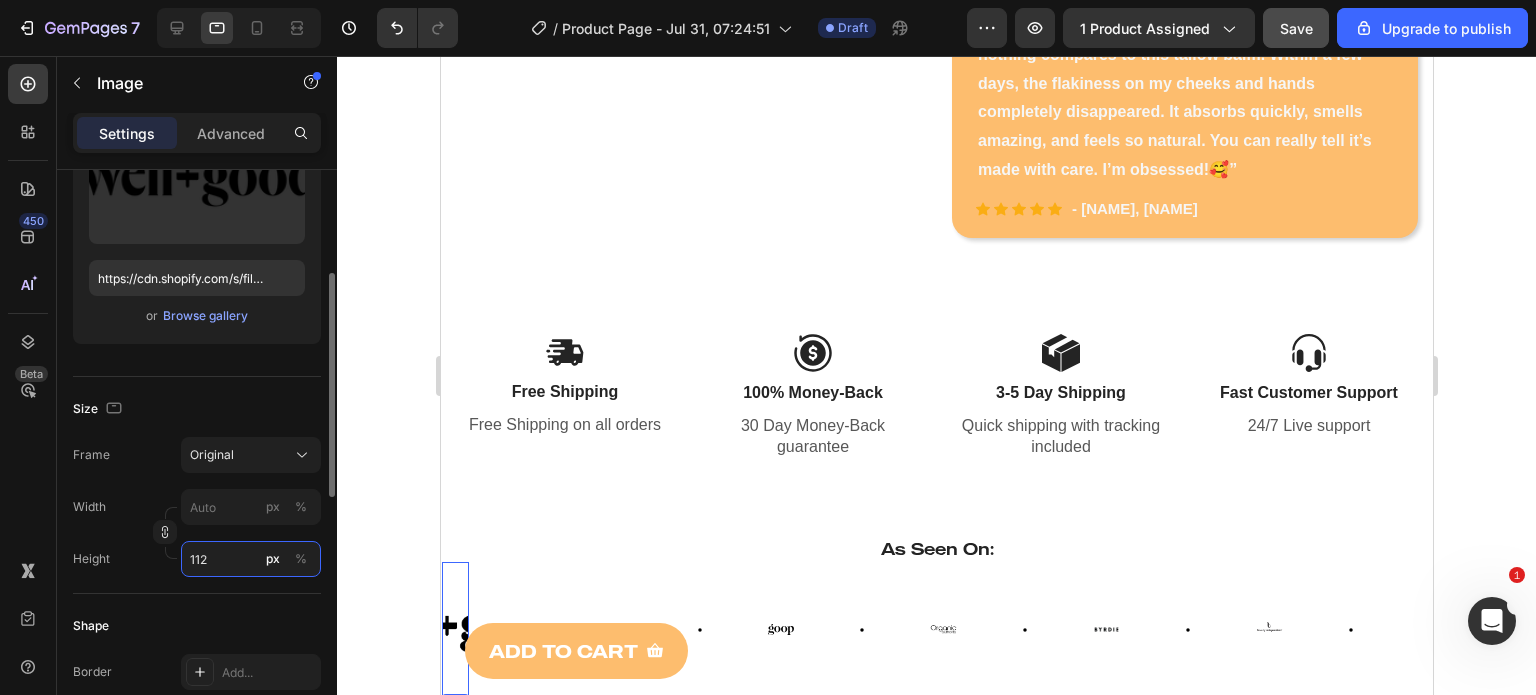click on "112" at bounding box center [251, 559] 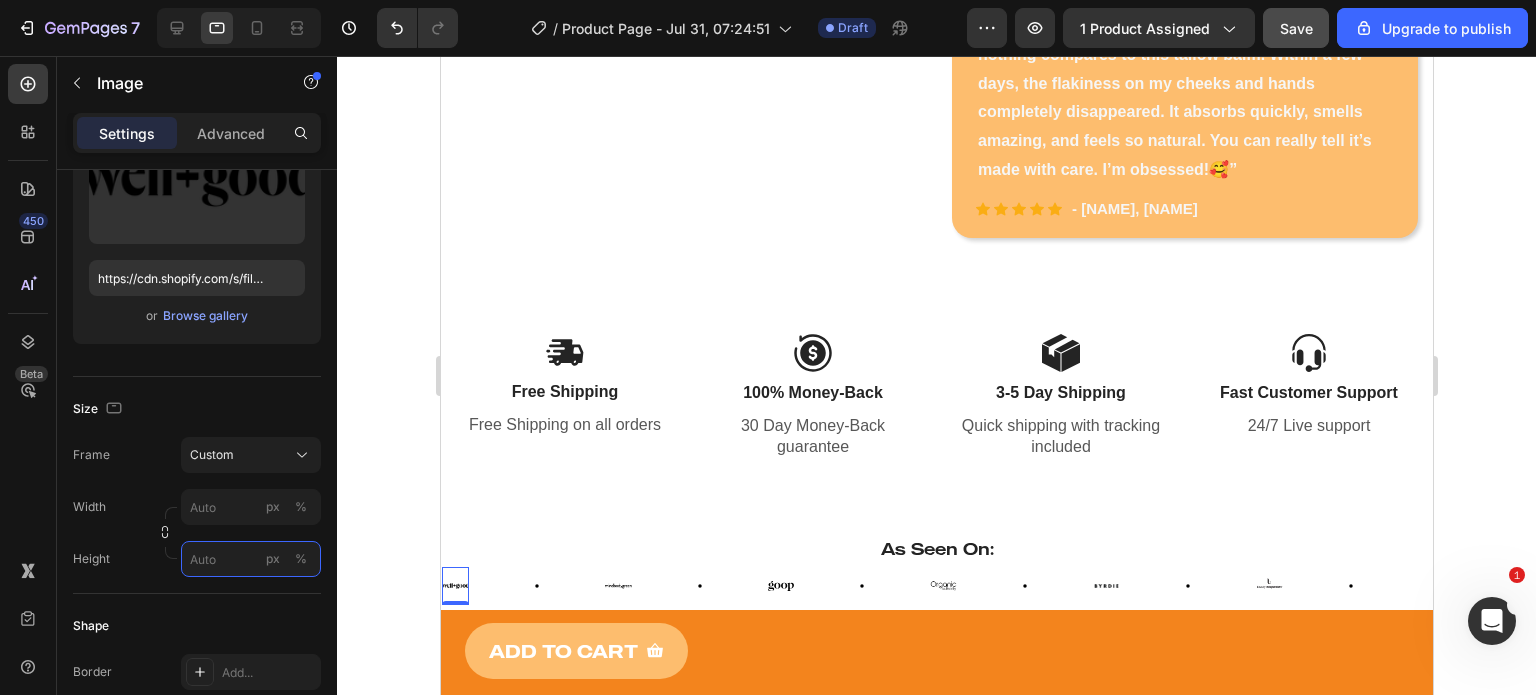 type 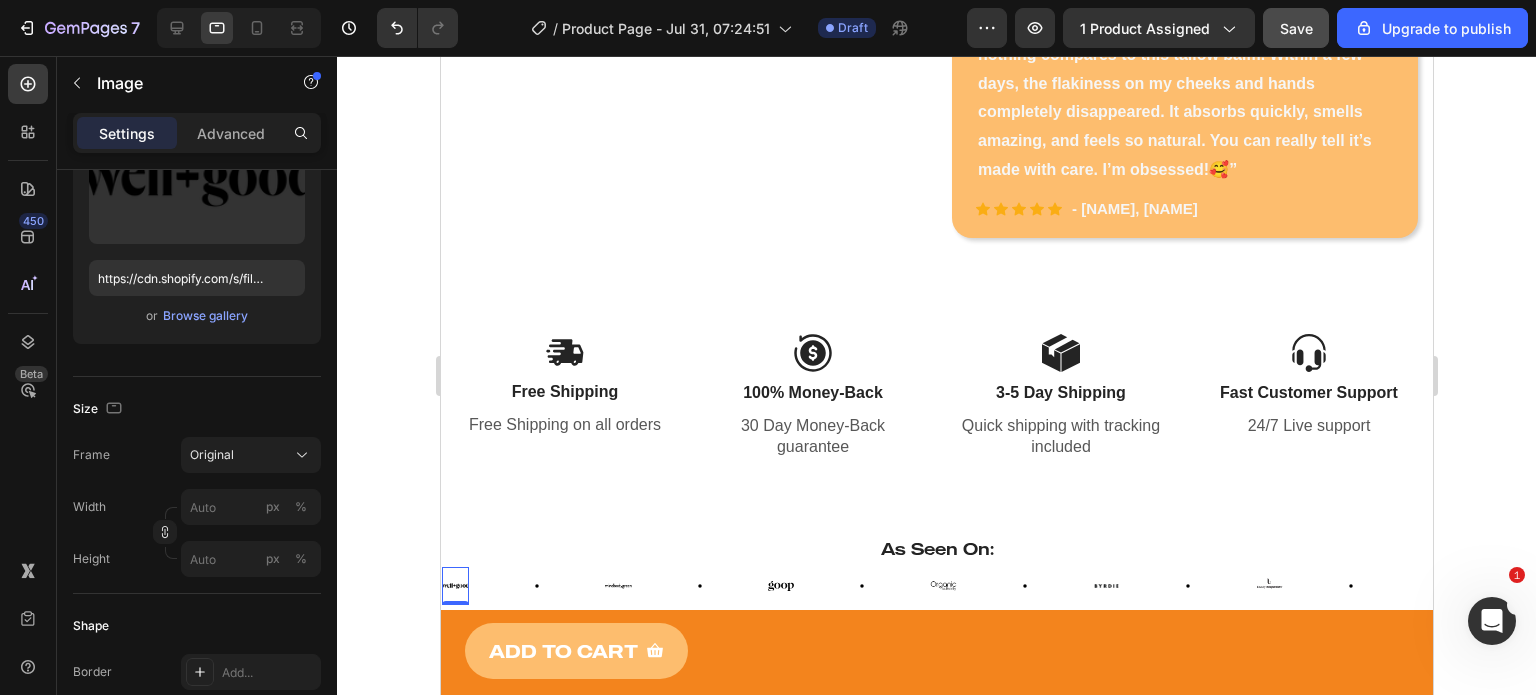 click 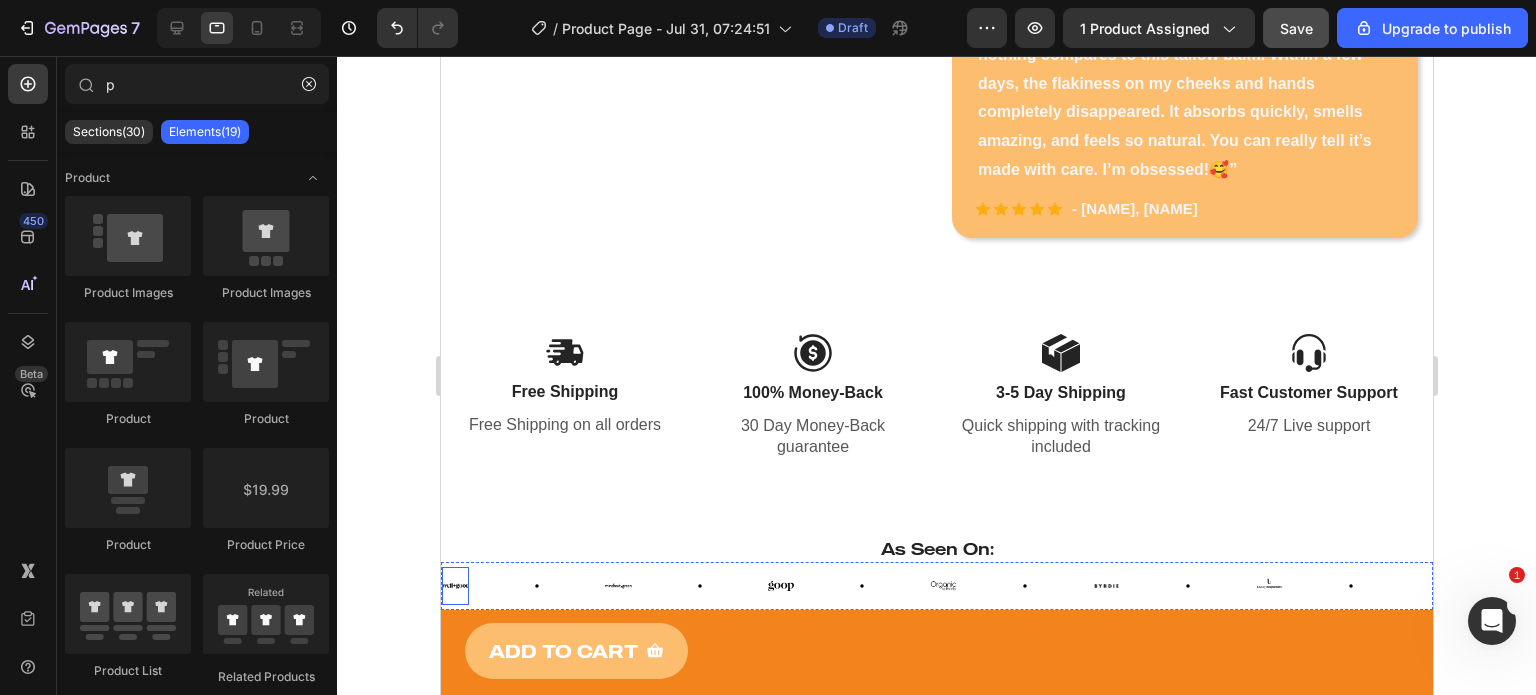 click on "Image" at bounding box center [454, 586] 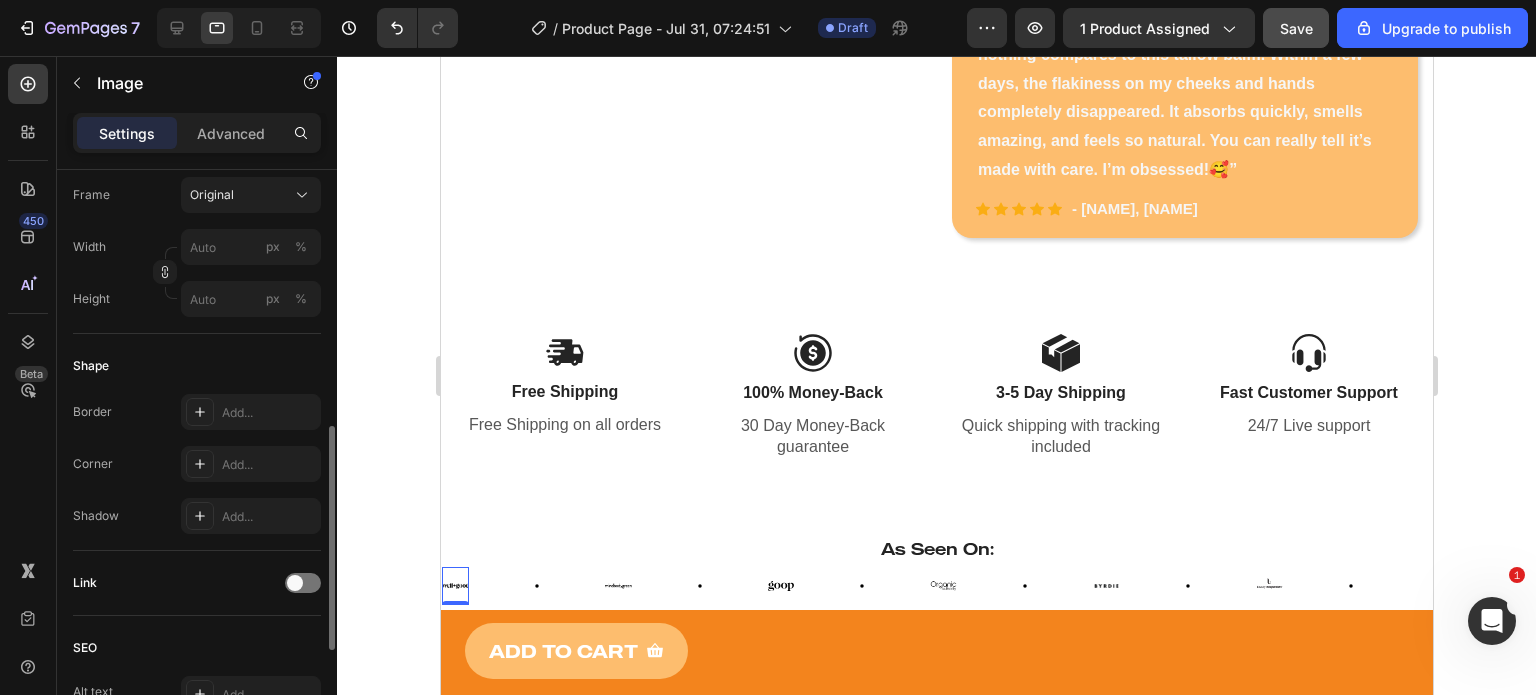 scroll, scrollTop: 581, scrollLeft: 0, axis: vertical 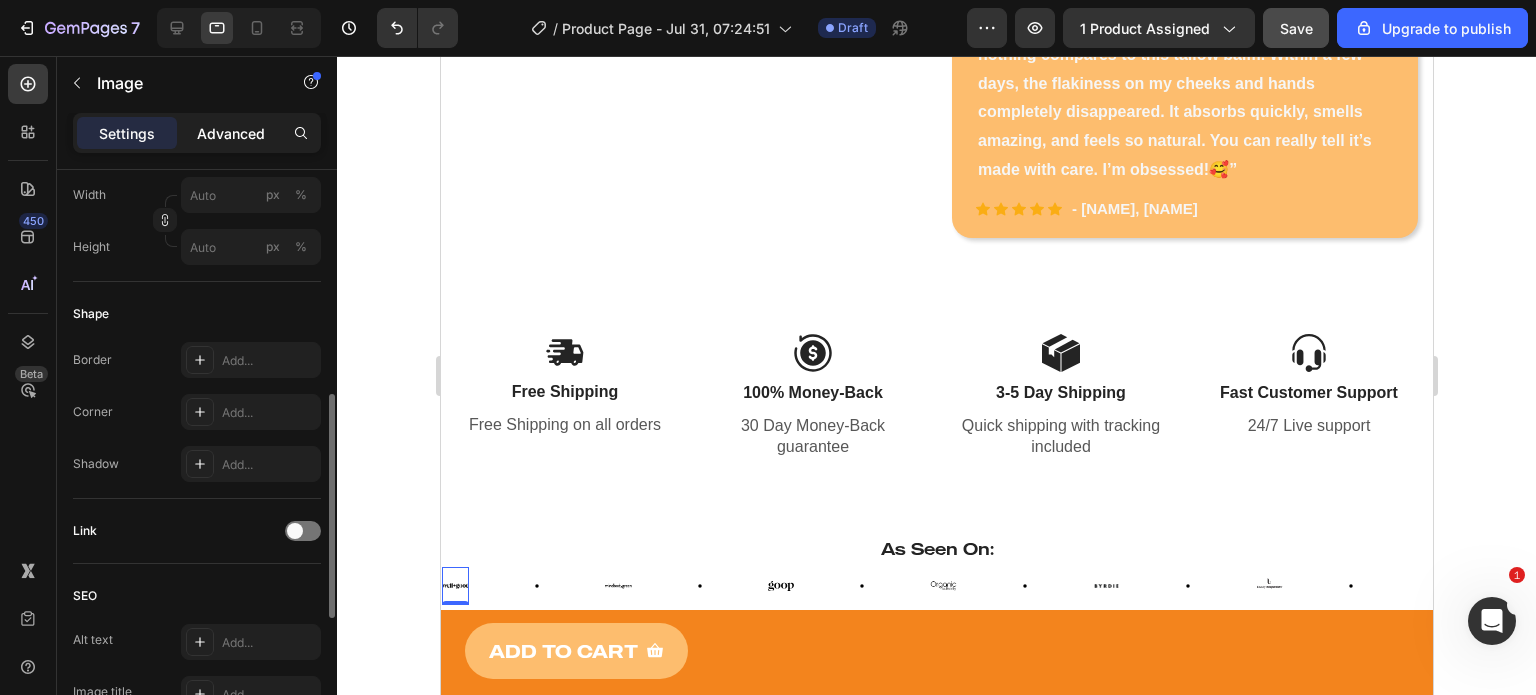 click on "Advanced" at bounding box center (231, 133) 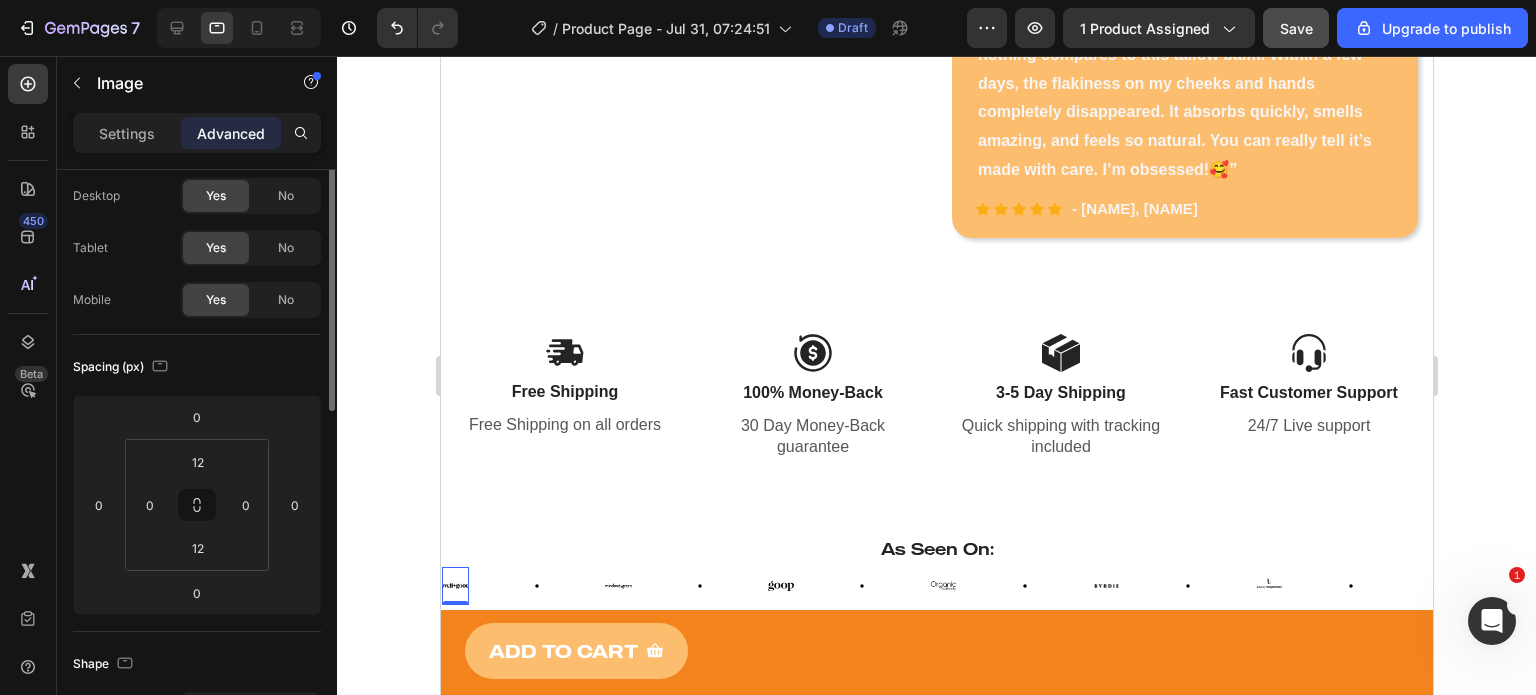 scroll, scrollTop: 0, scrollLeft: 0, axis: both 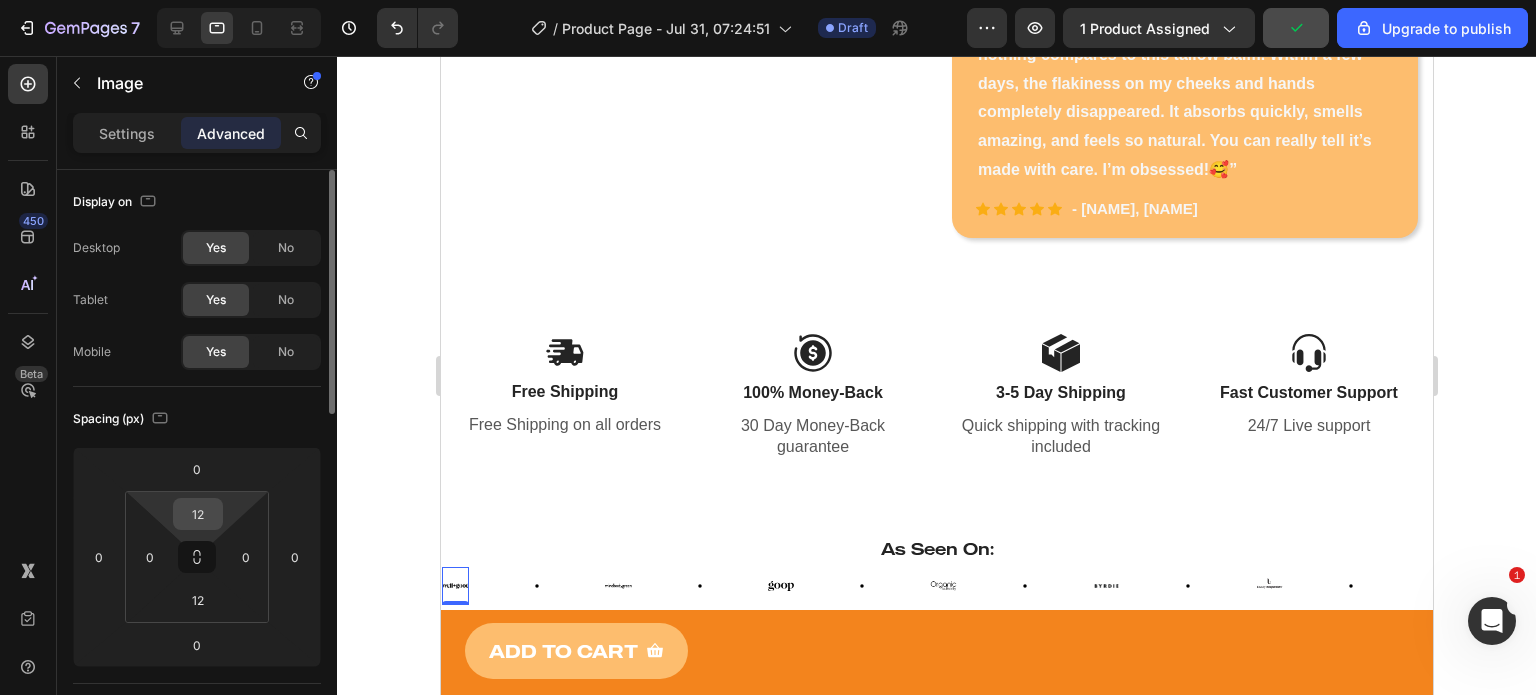 click on "12" at bounding box center (198, 514) 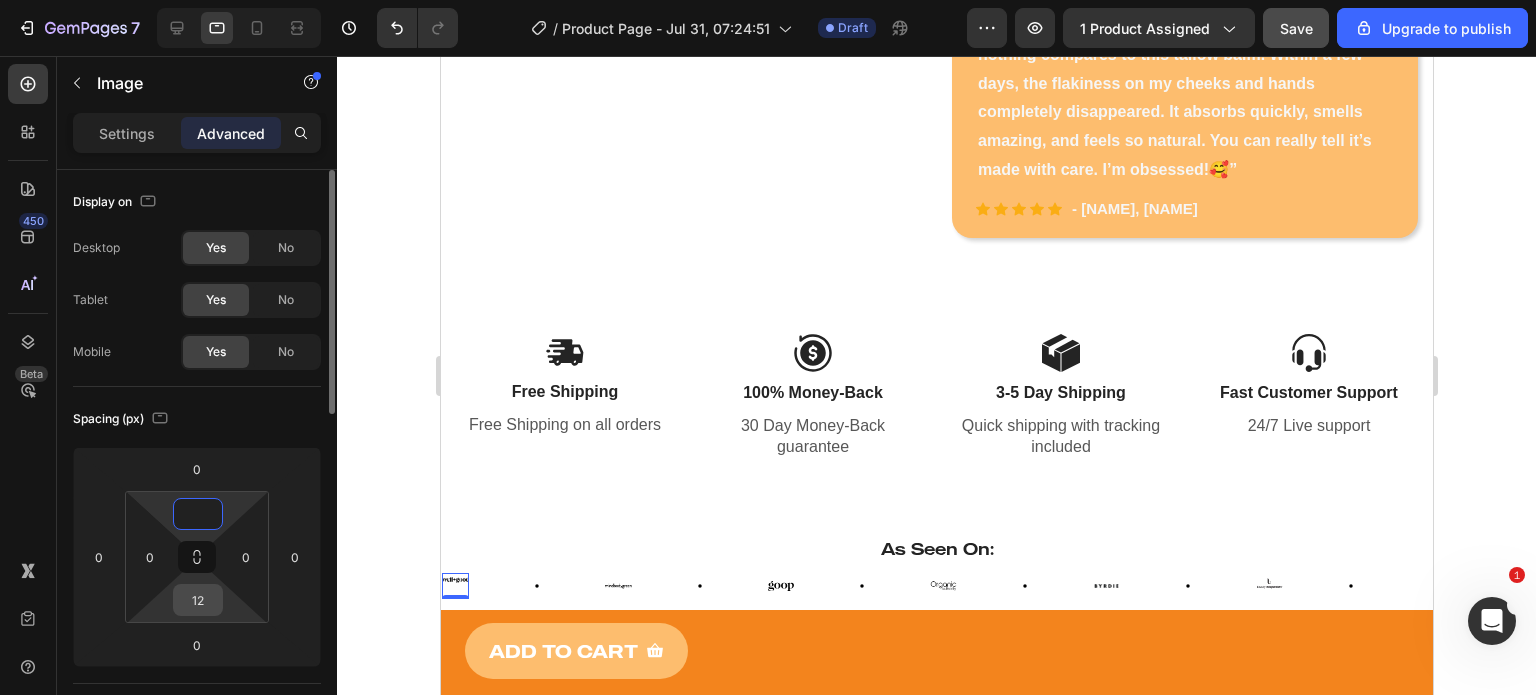 type on "0" 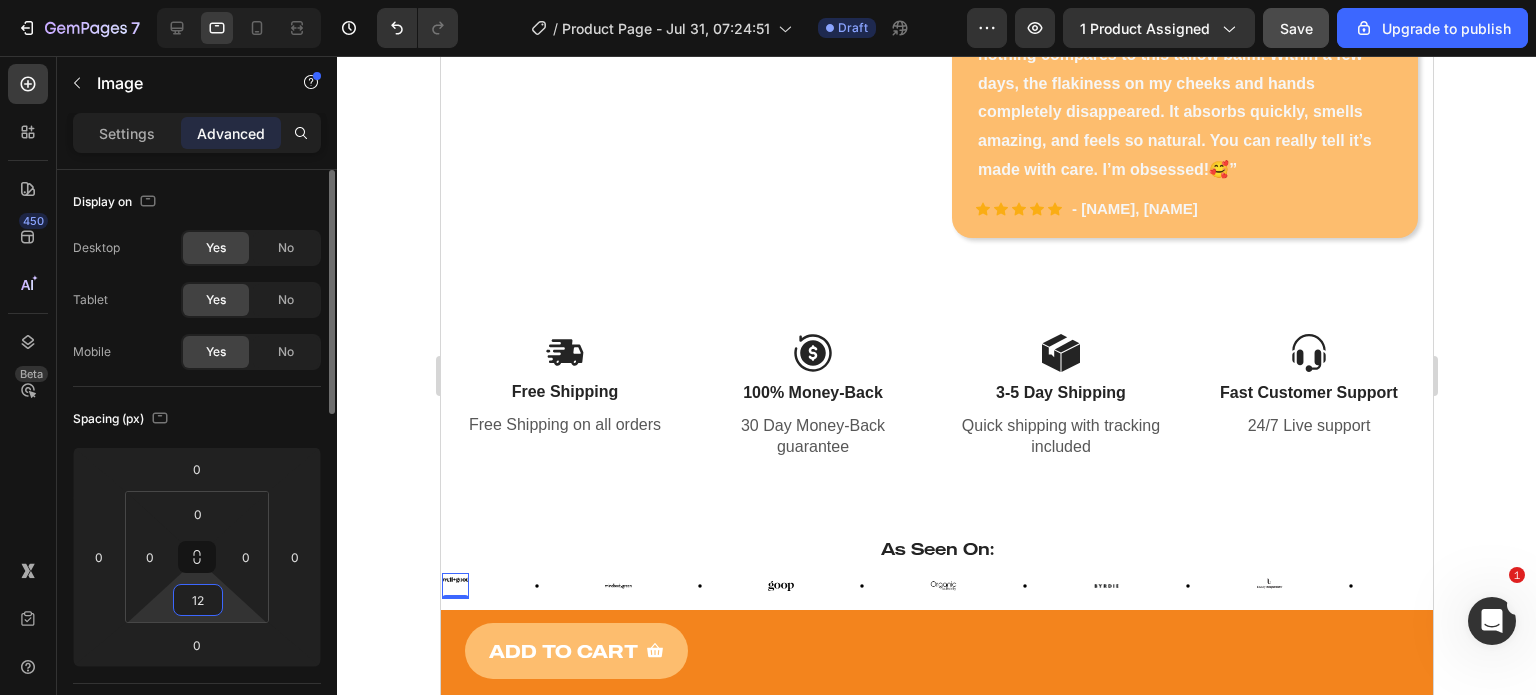 click on "12" at bounding box center (198, 600) 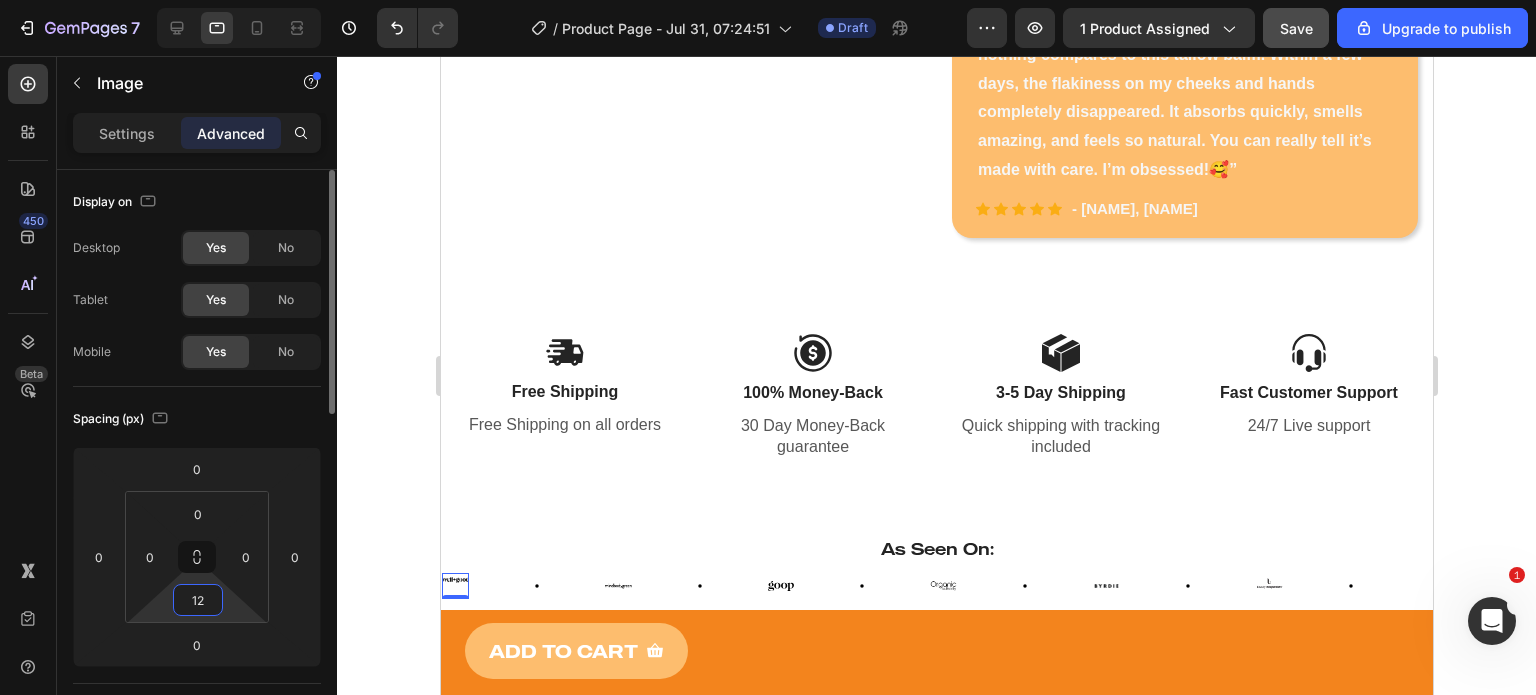 type 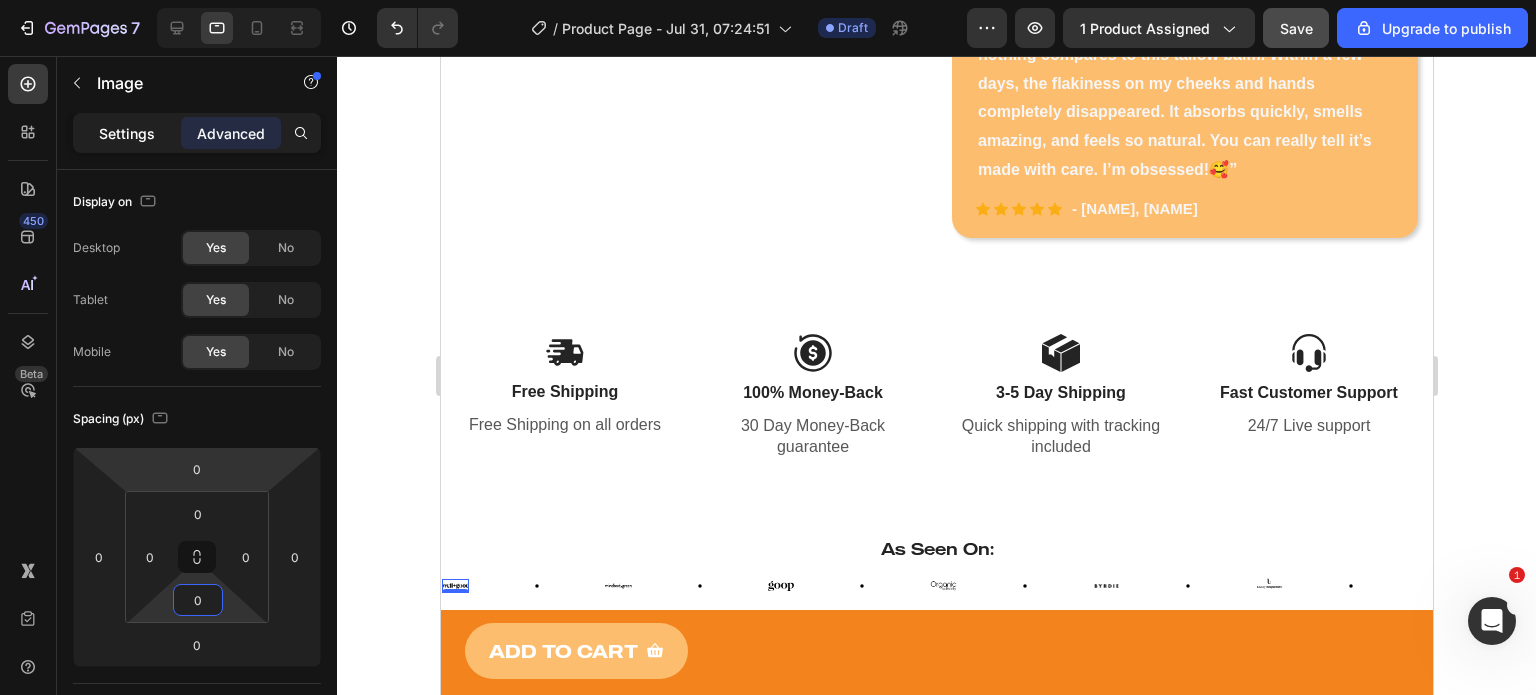 click on "Settings" at bounding box center [127, 133] 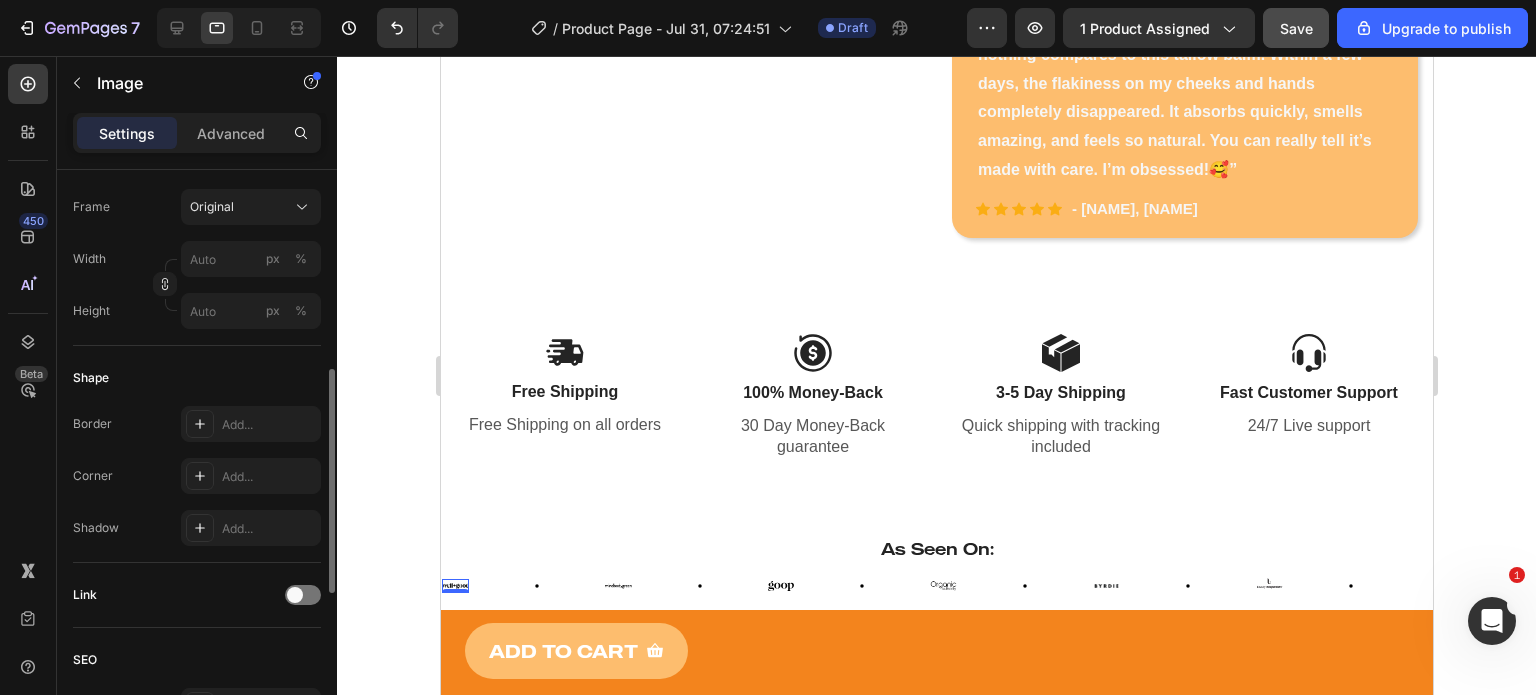 scroll, scrollTop: 518, scrollLeft: 0, axis: vertical 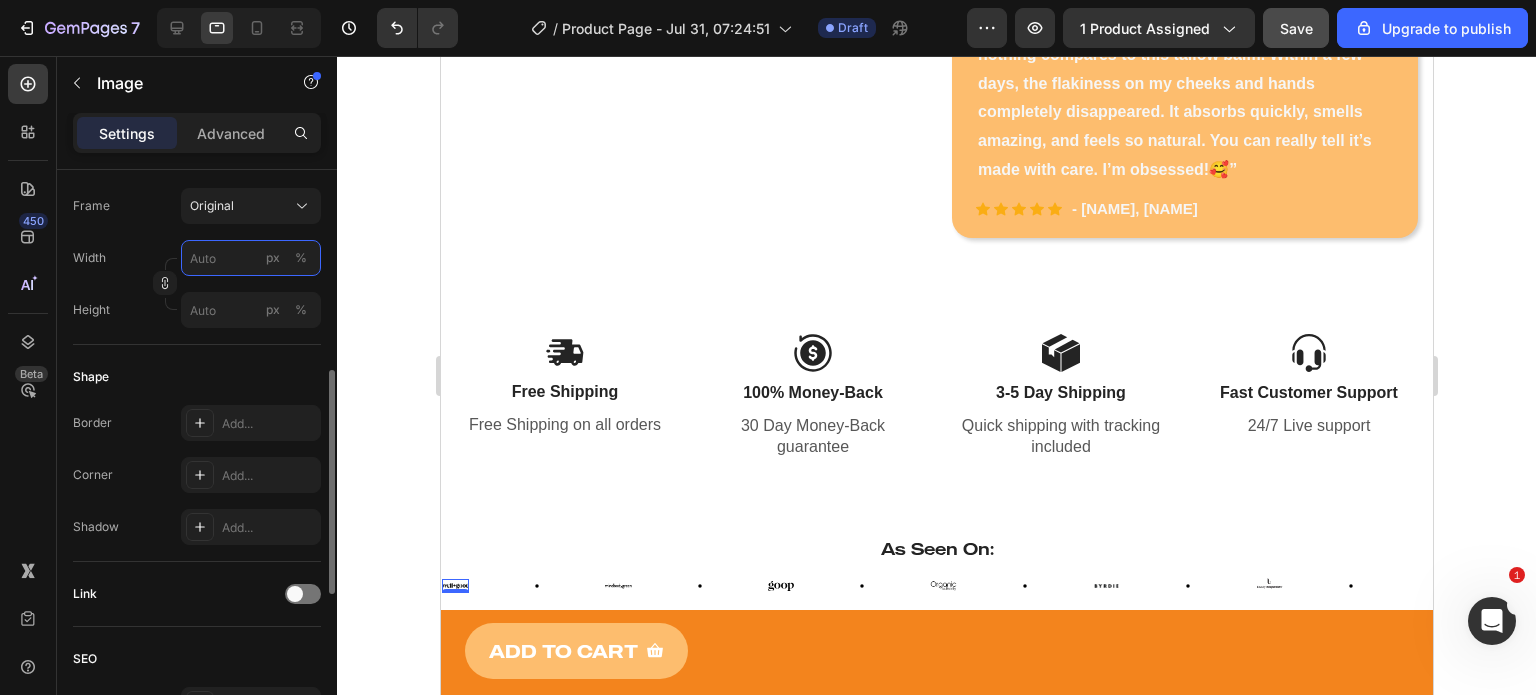 click on "px %" at bounding box center [251, 258] 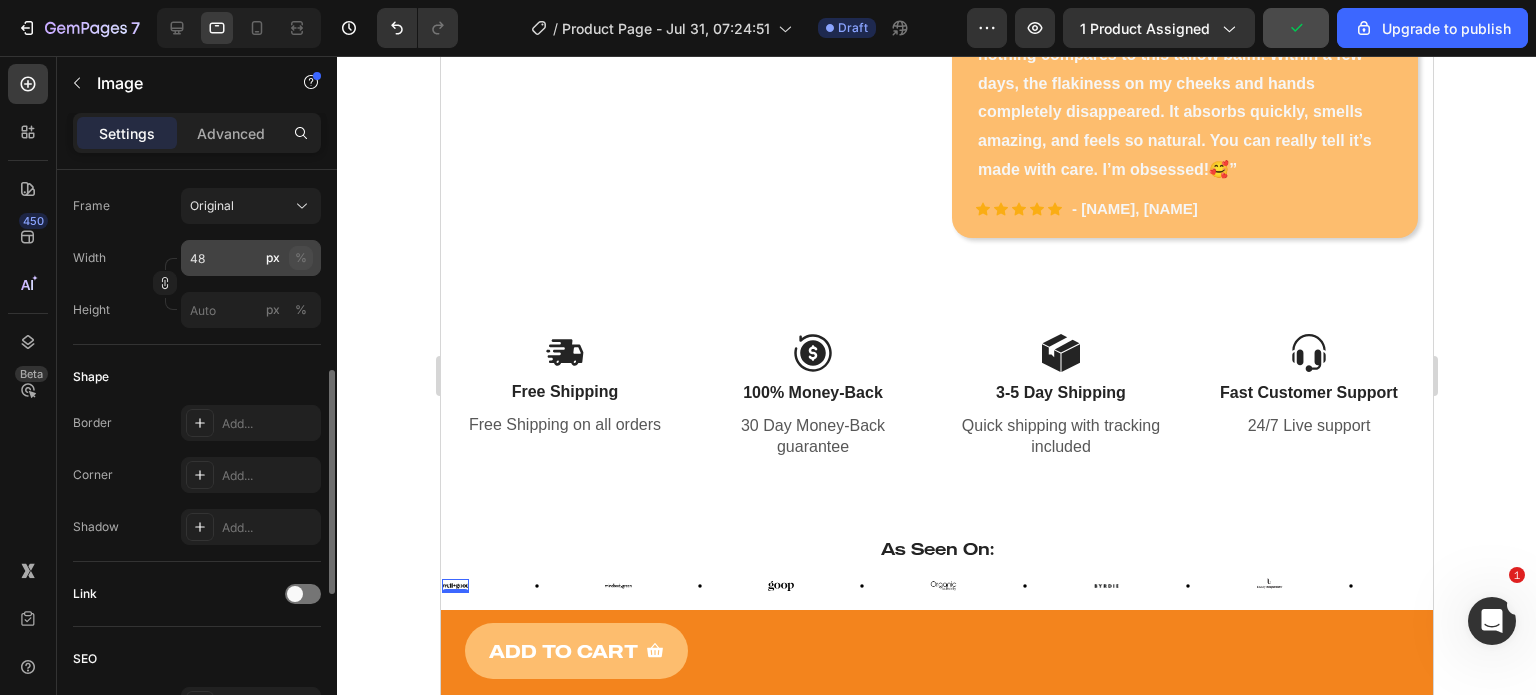 click on "%" 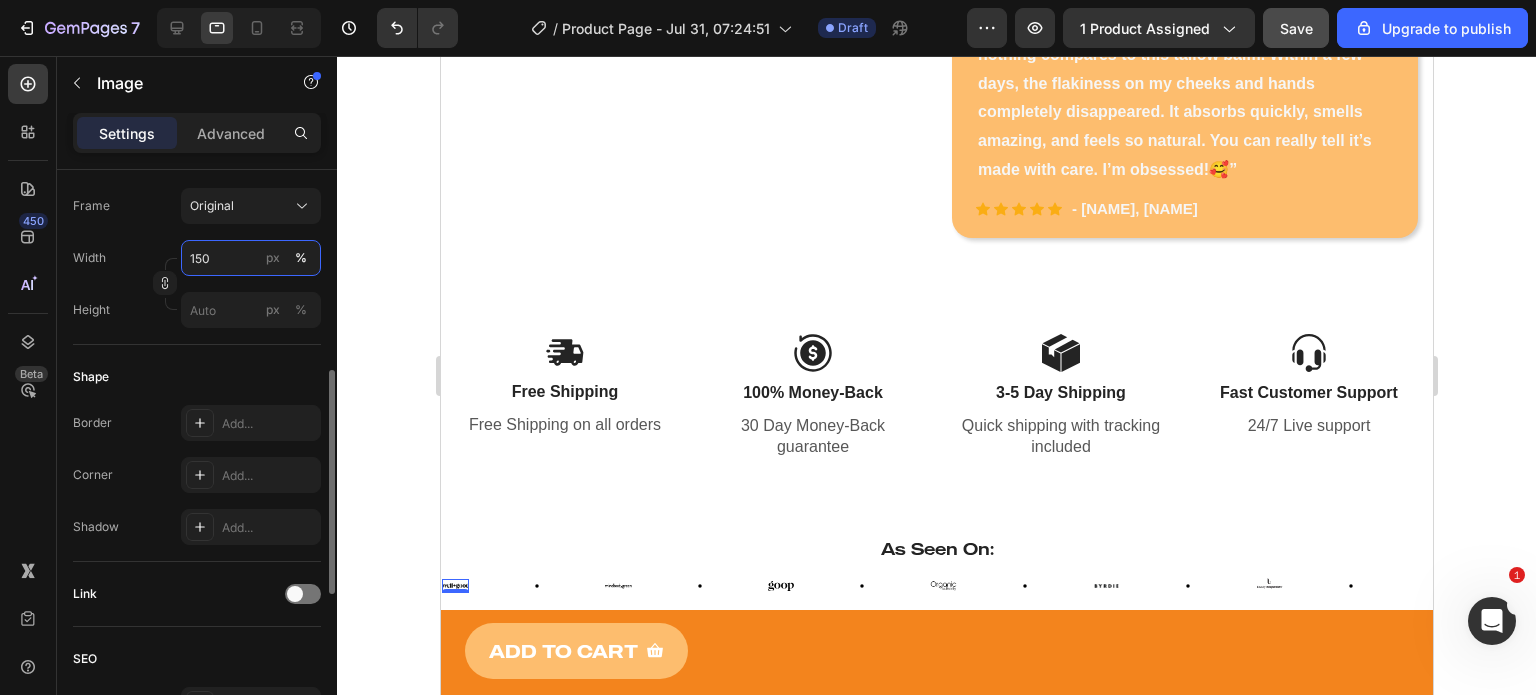 type on "151" 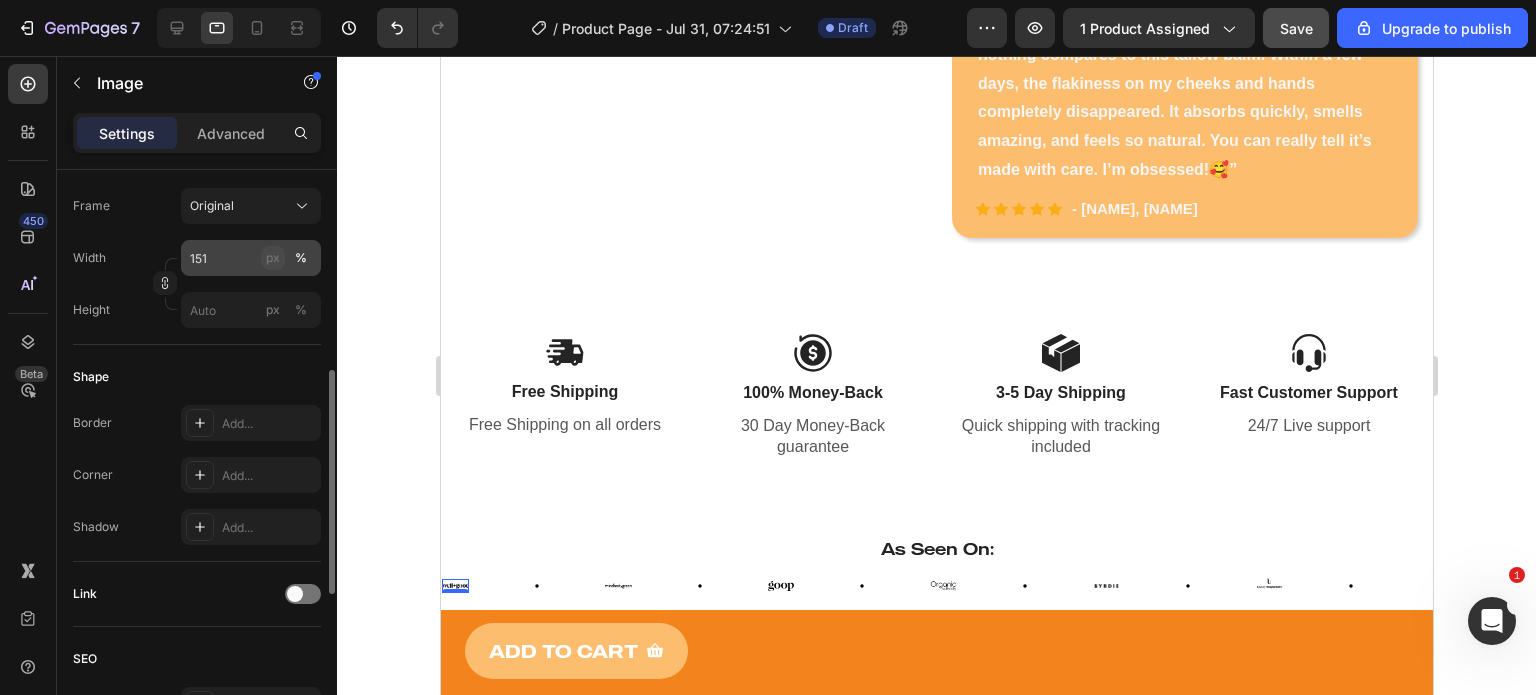 click on "px" at bounding box center [273, 258] 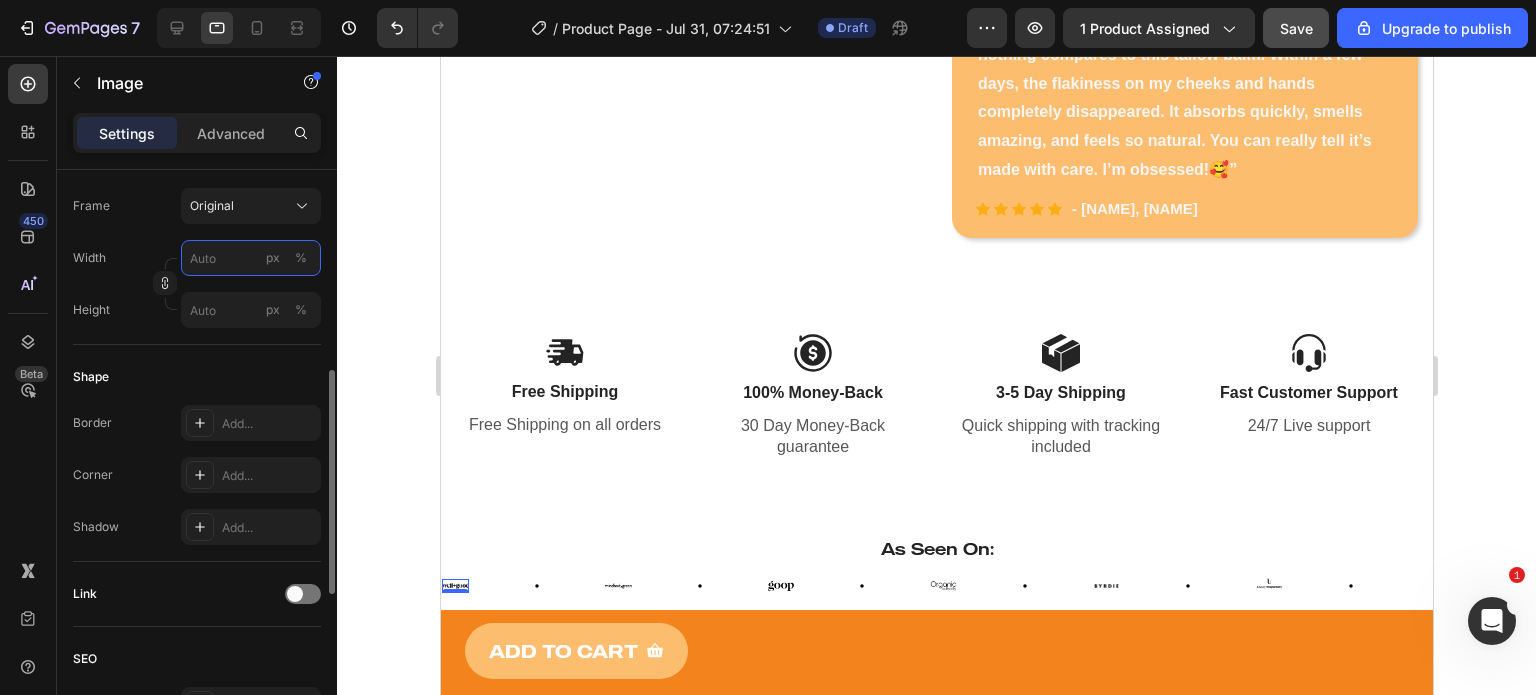 type 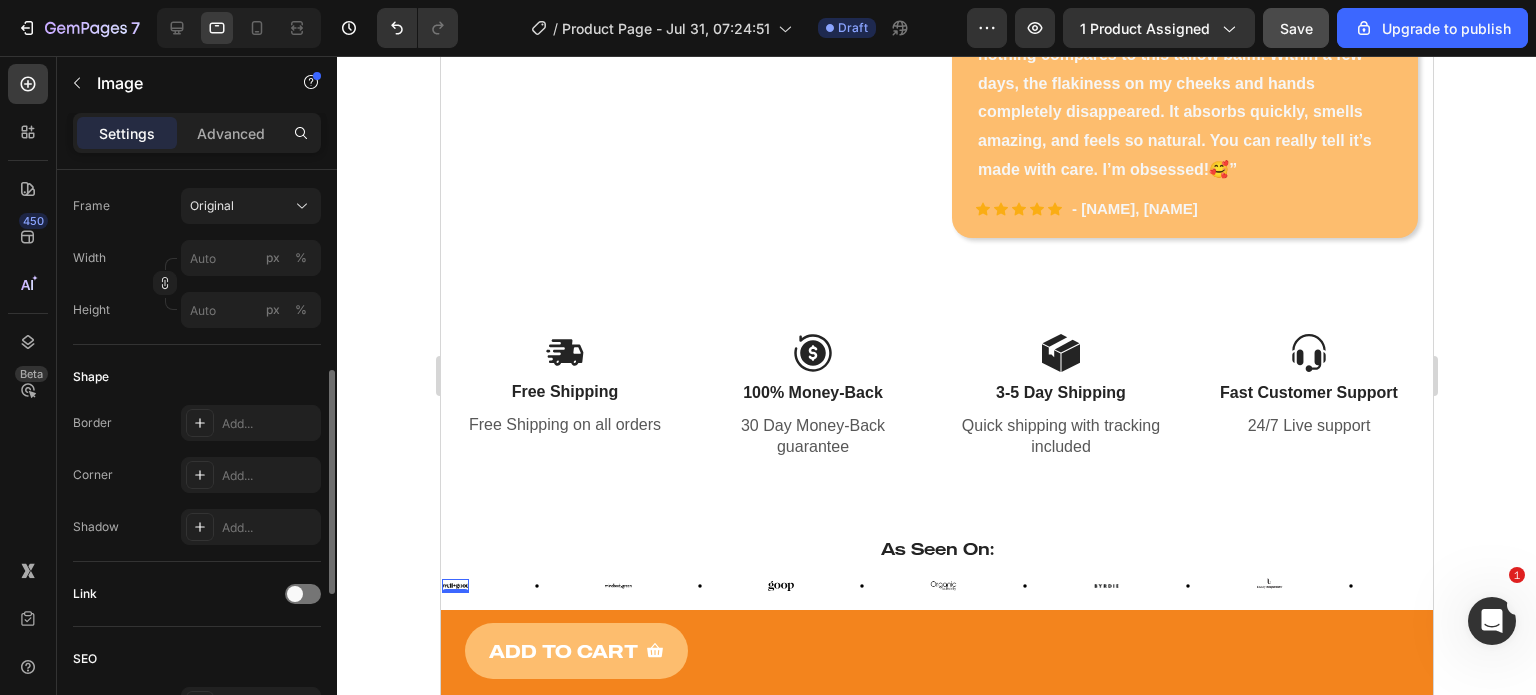 click on "Shape" at bounding box center [197, 377] 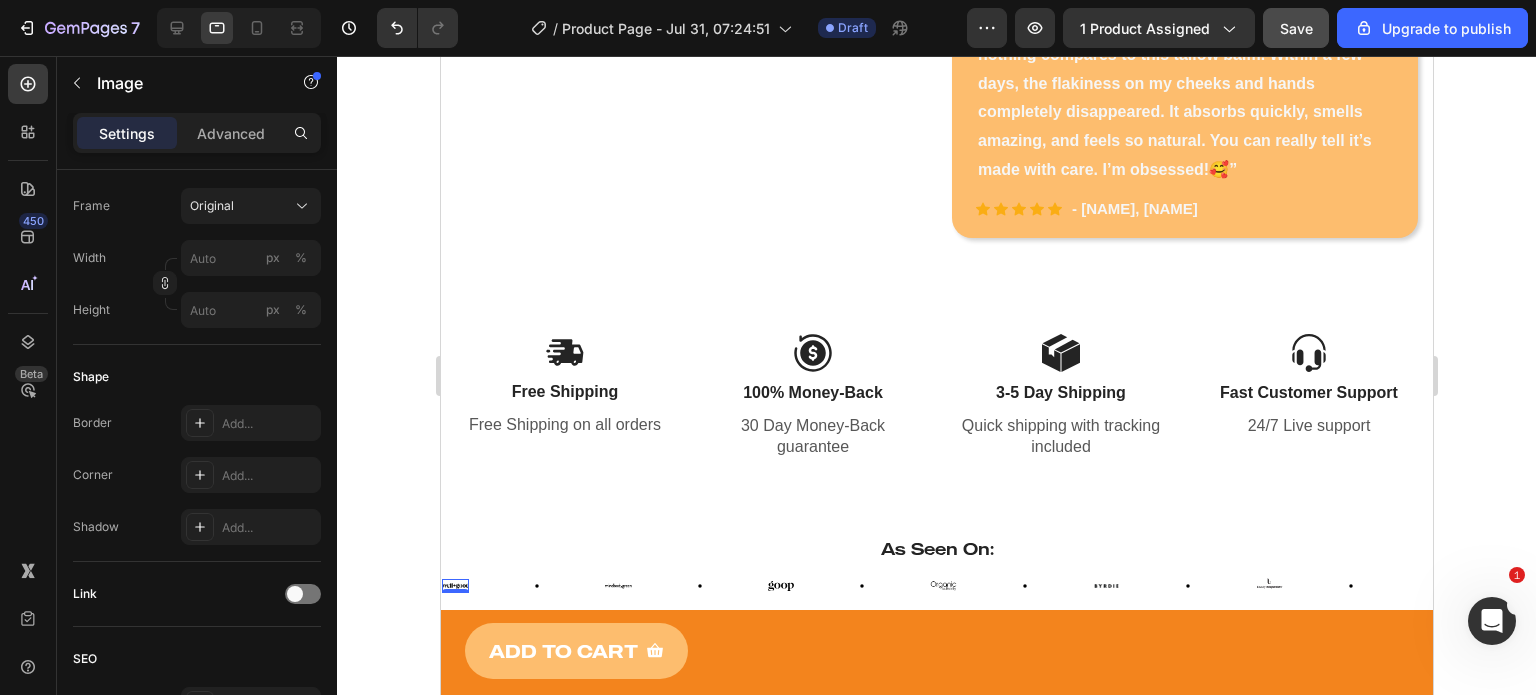 click 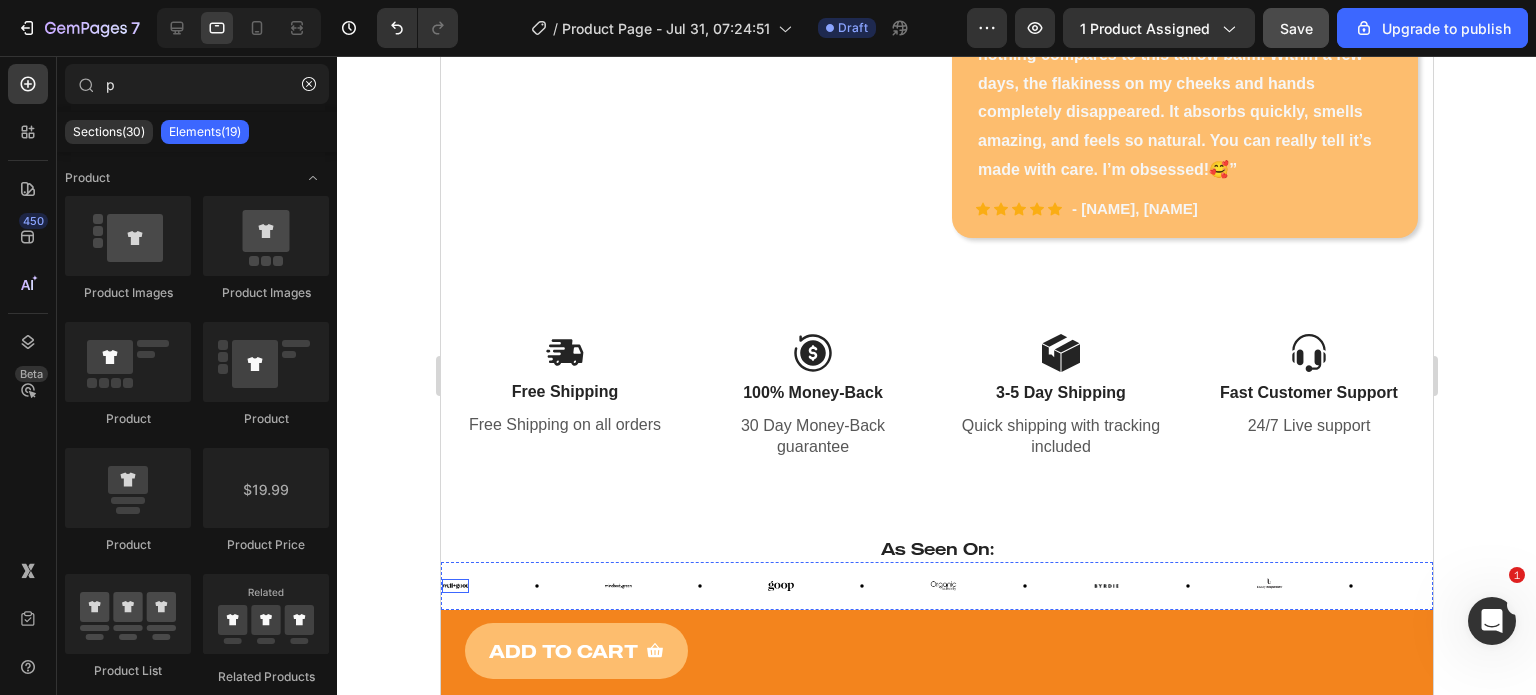 click at bounding box center [454, 586] 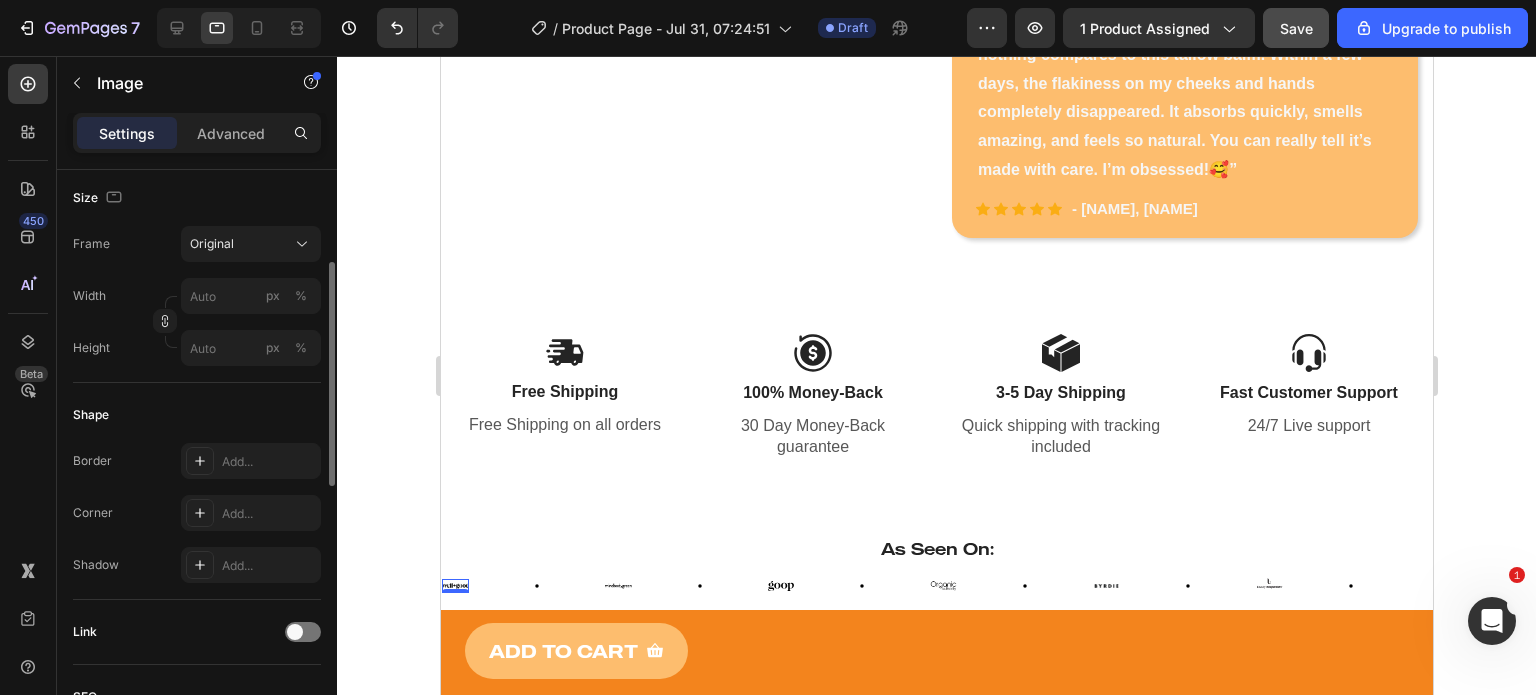 scroll, scrollTop: 480, scrollLeft: 0, axis: vertical 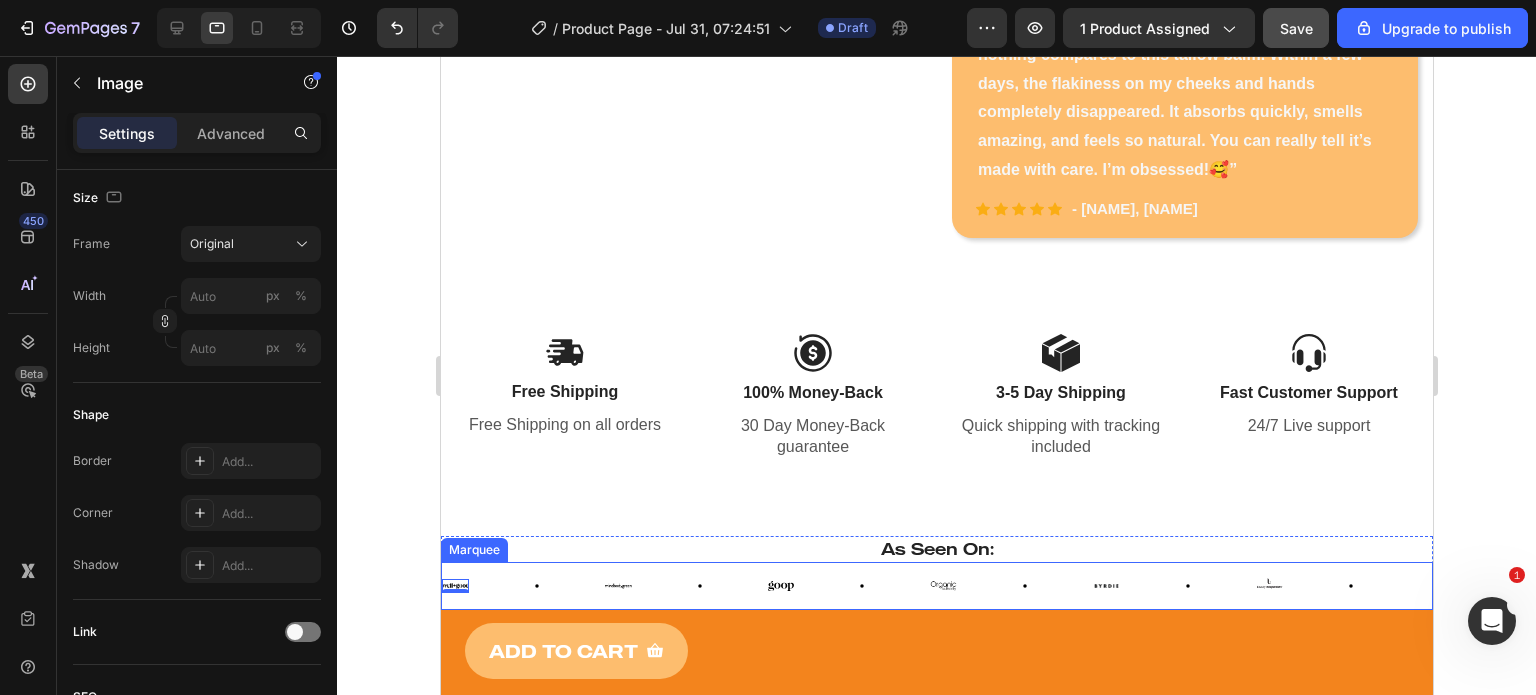 click on "Image   0
Image
Image
Image
Image
Image" at bounding box center (929, 586) 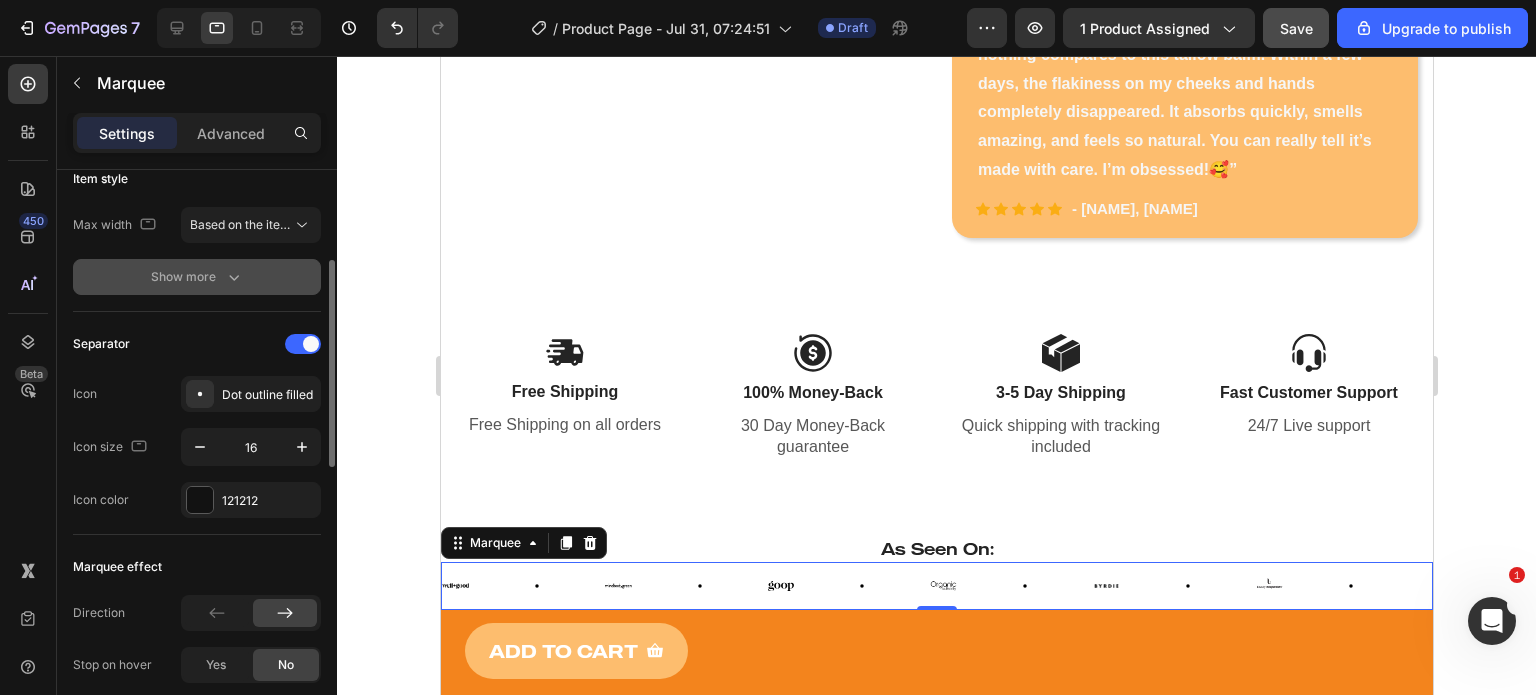 scroll, scrollTop: 252, scrollLeft: 0, axis: vertical 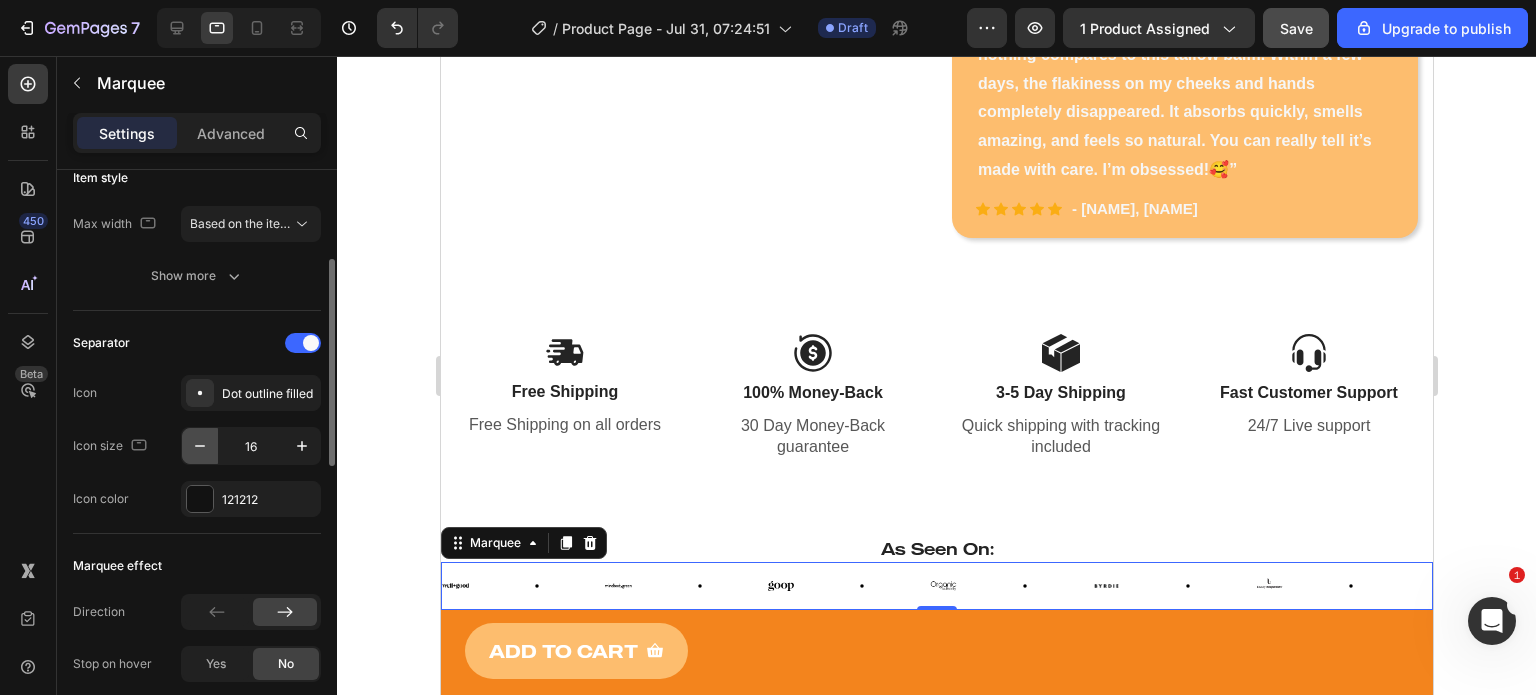 click 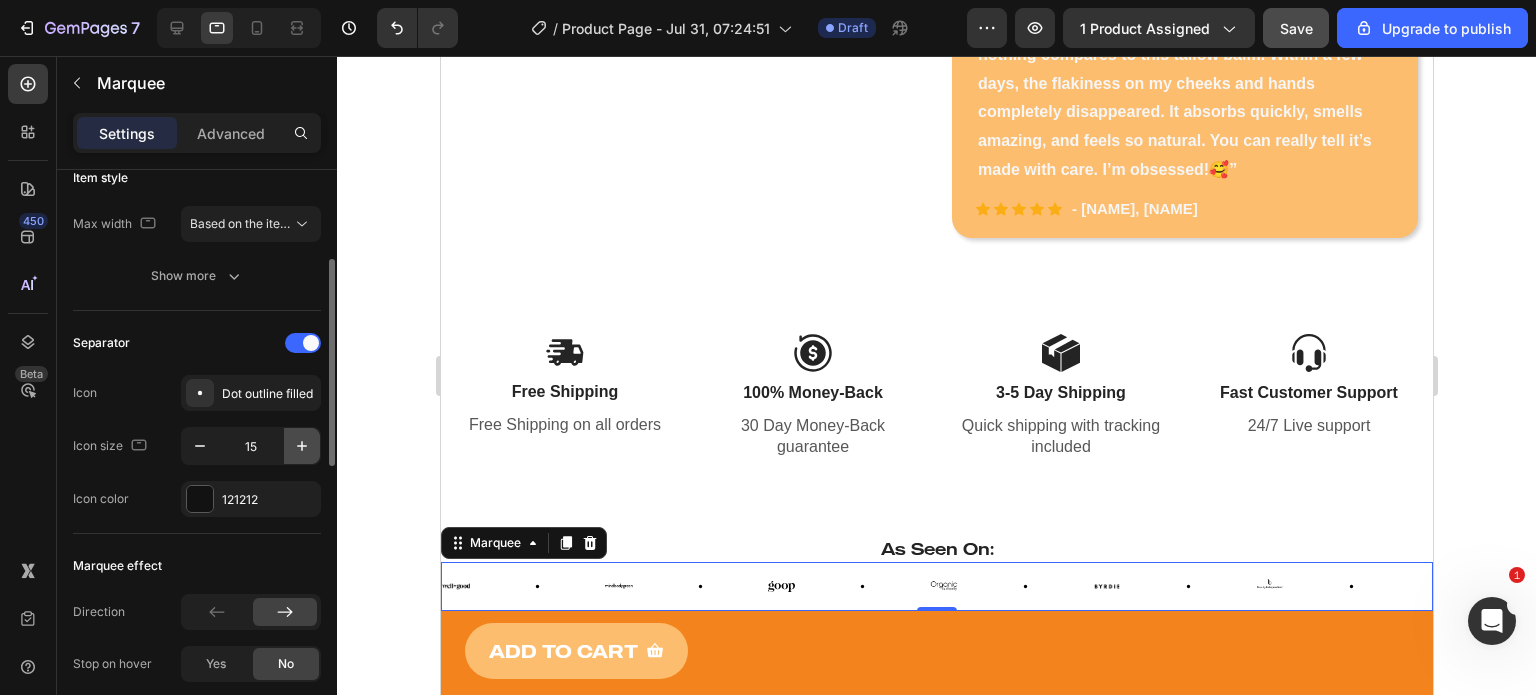 click 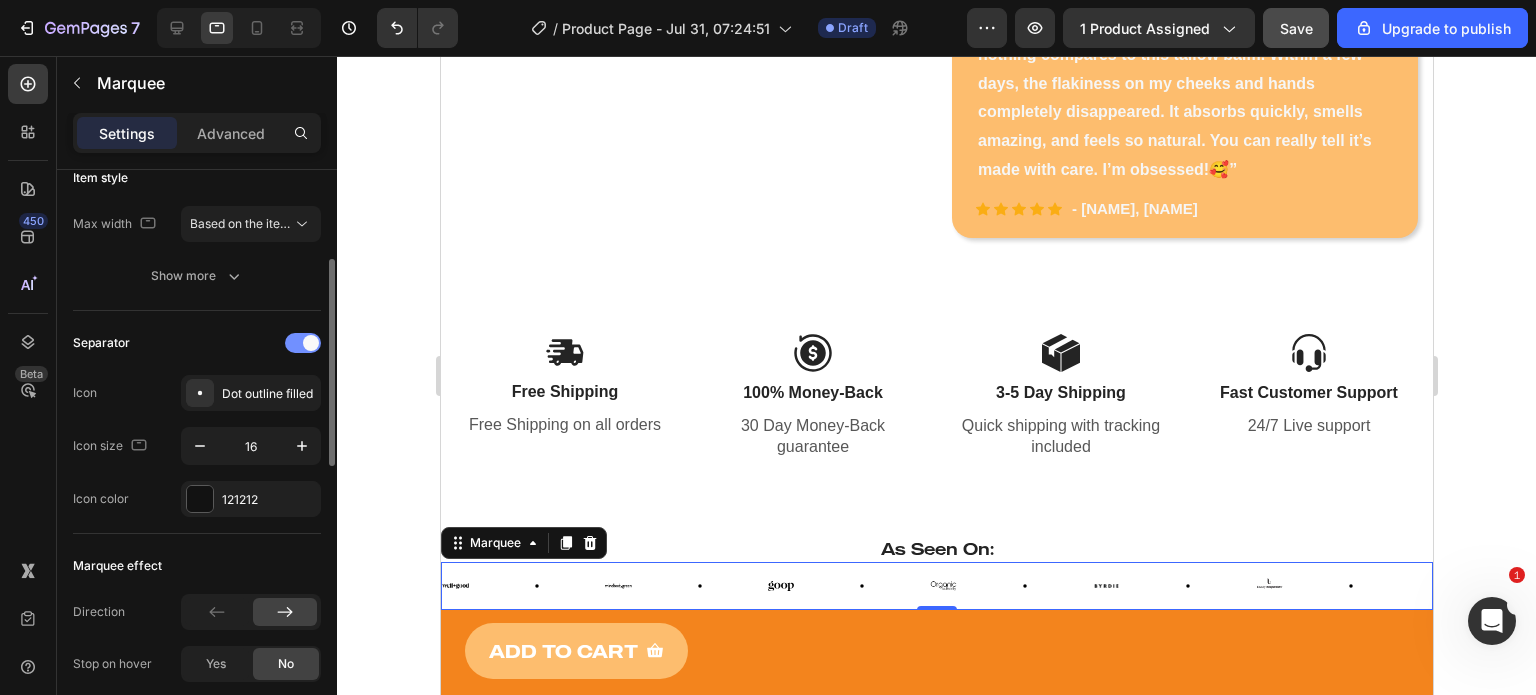 click at bounding box center (303, 343) 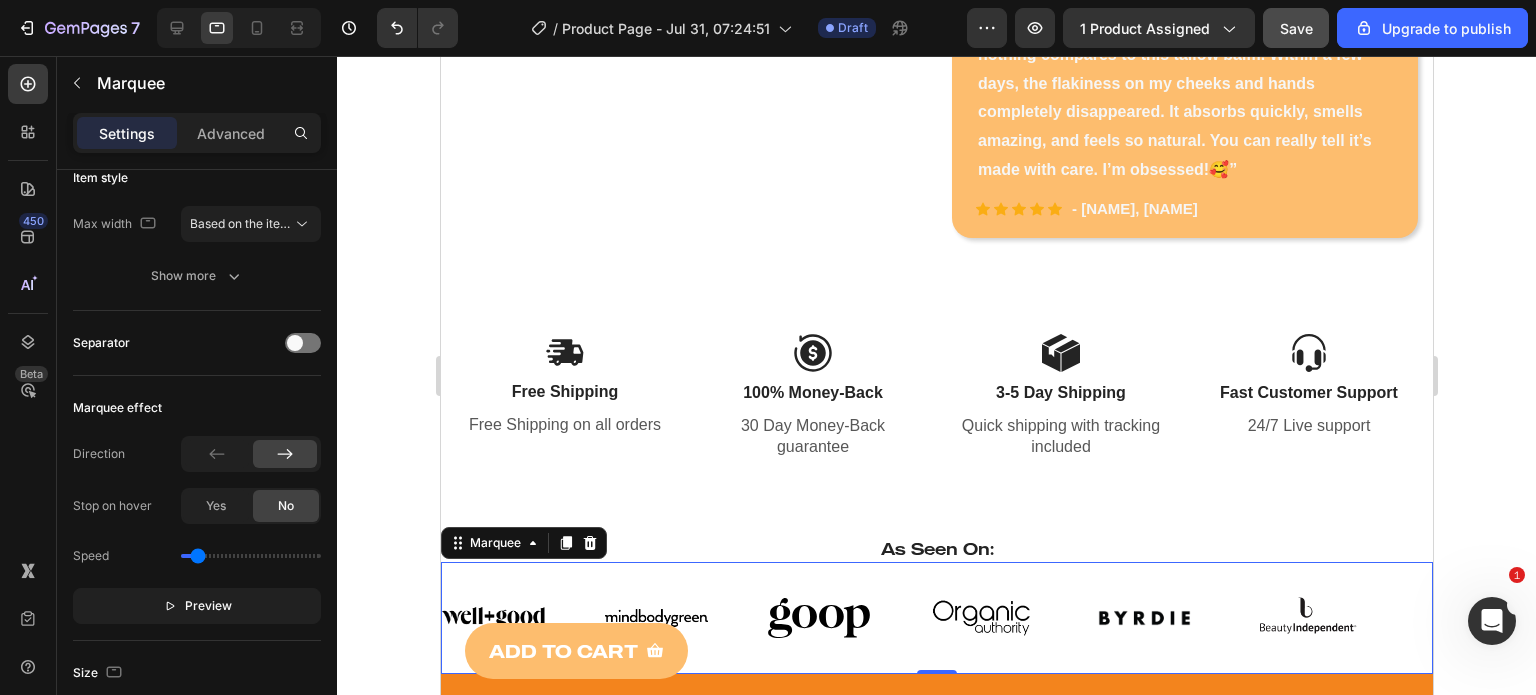 click 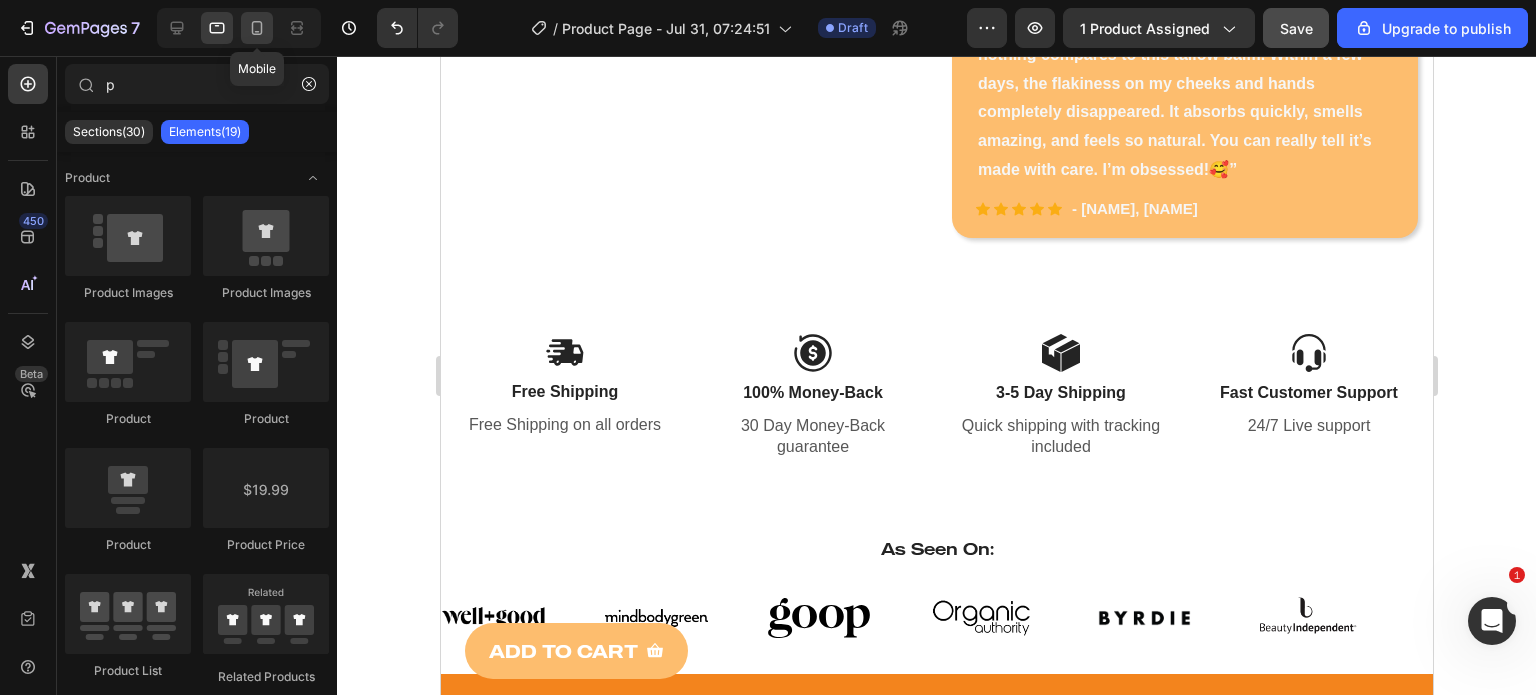 click 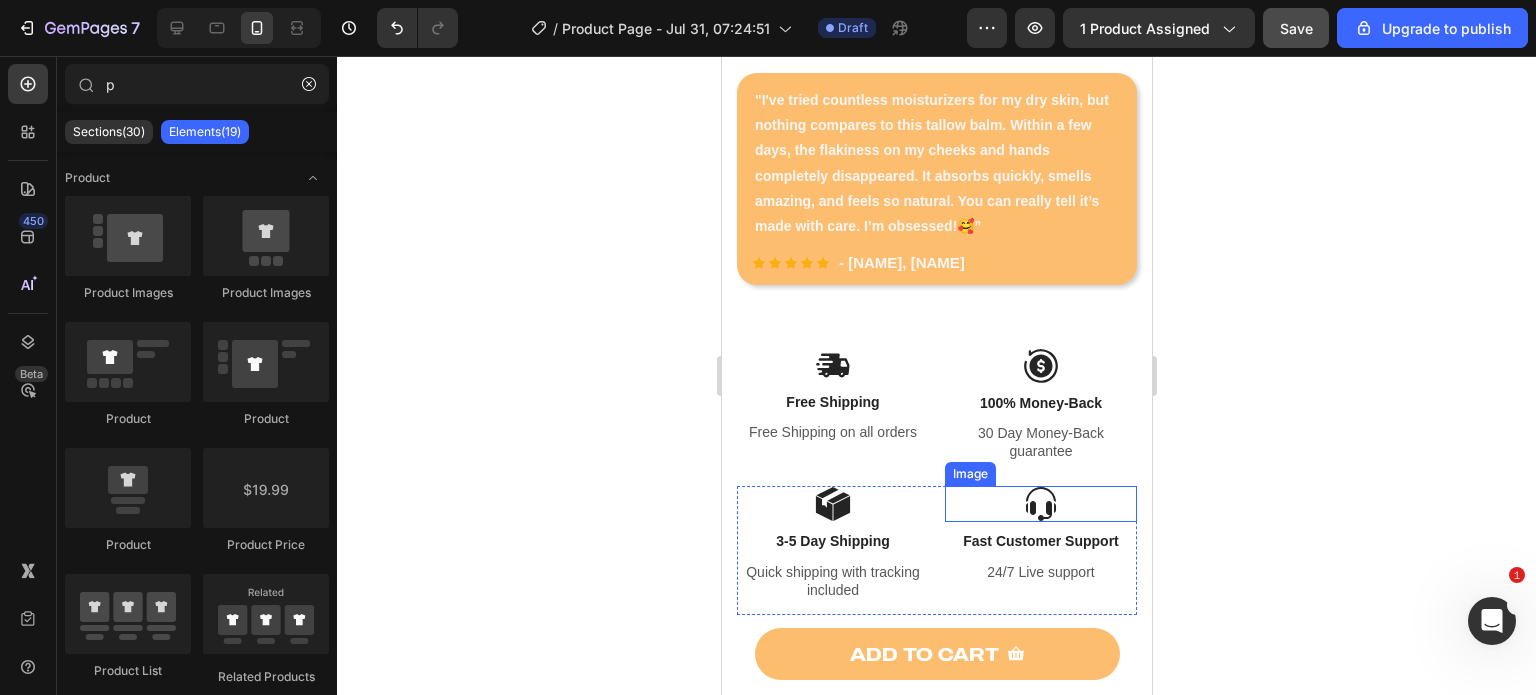 scroll, scrollTop: 1119, scrollLeft: 0, axis: vertical 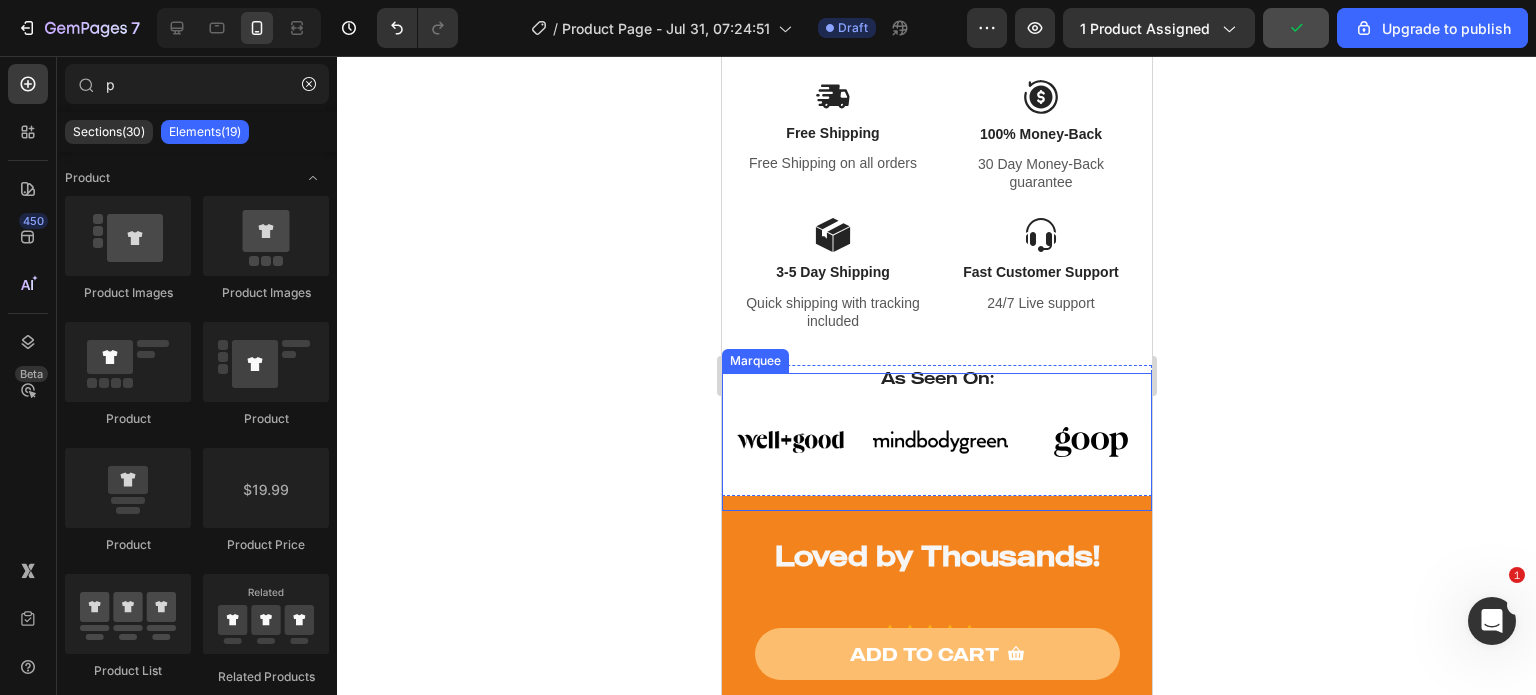 click on "Image Image Image Image Image Image" at bounding box center (1172, 442) 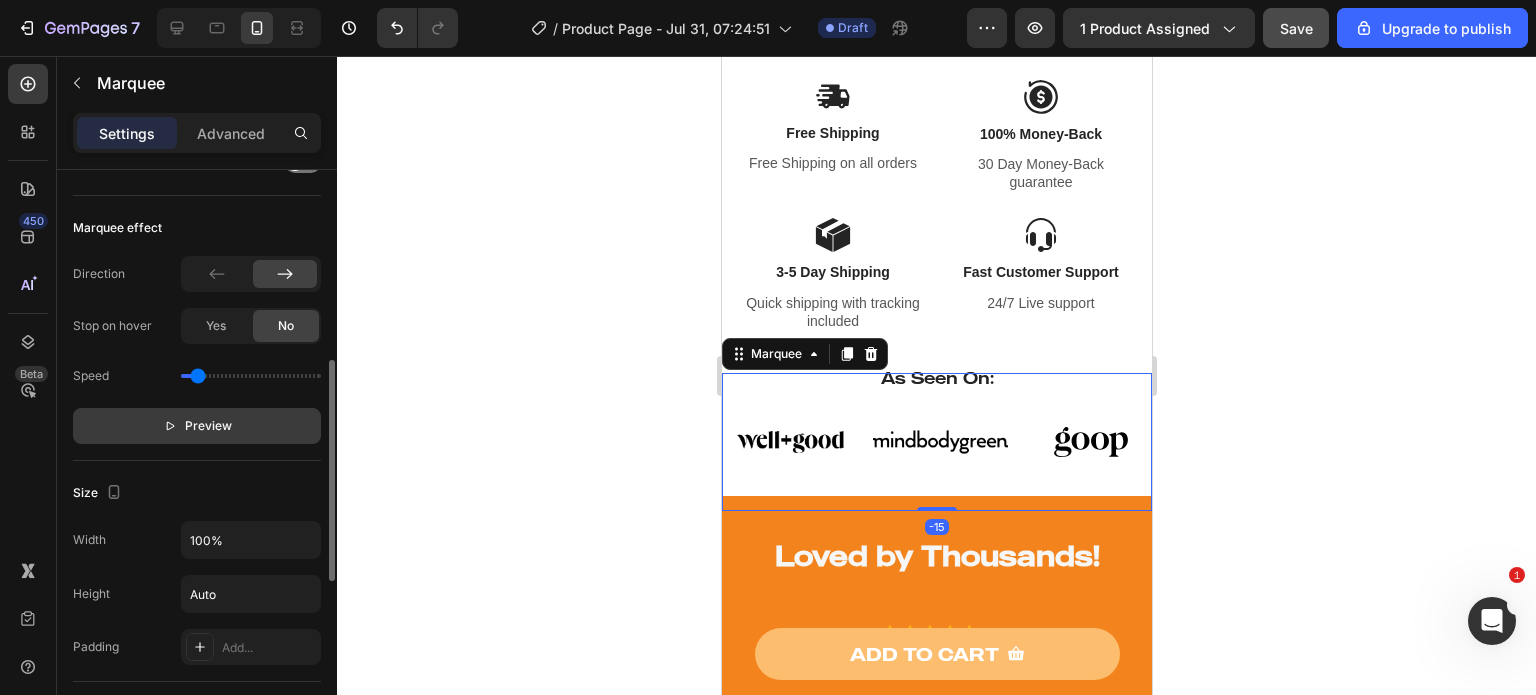 scroll, scrollTop: 490, scrollLeft: 0, axis: vertical 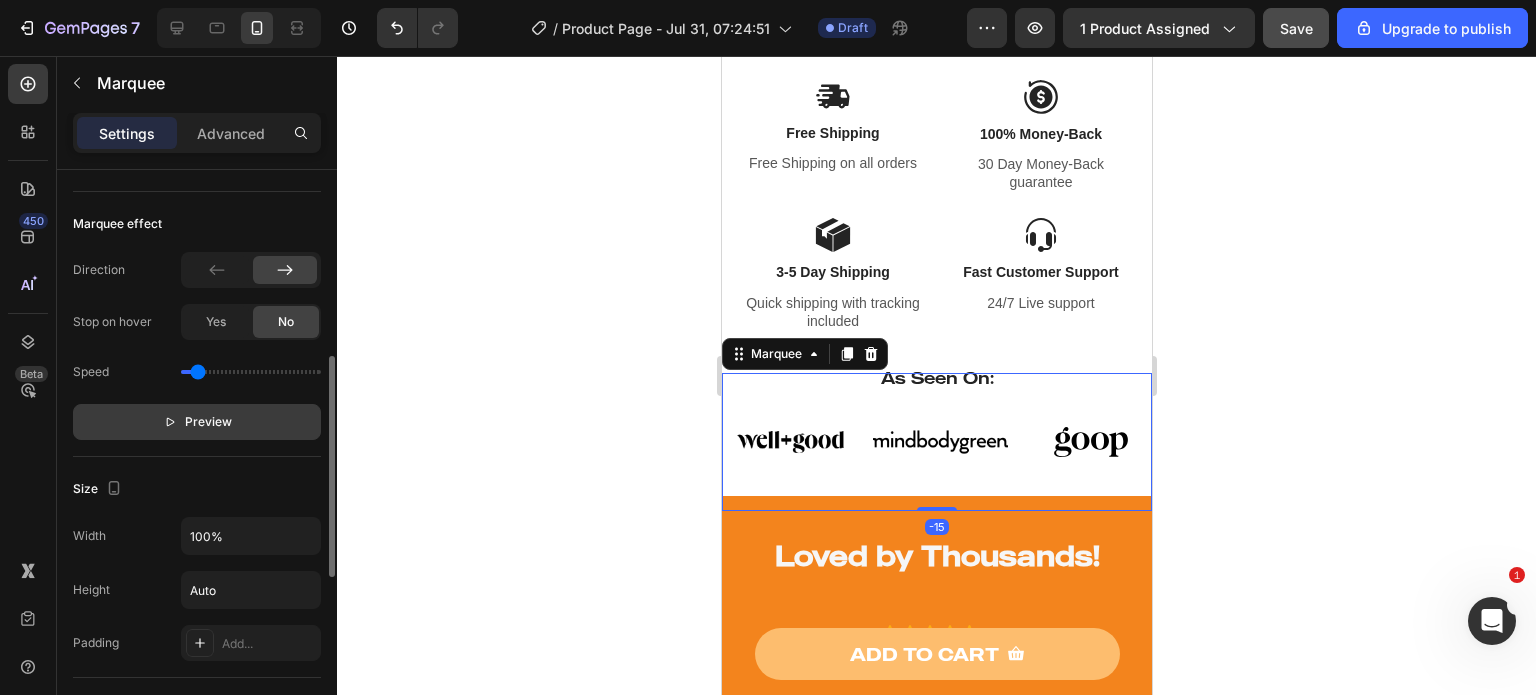 click on "Preview" at bounding box center [197, 422] 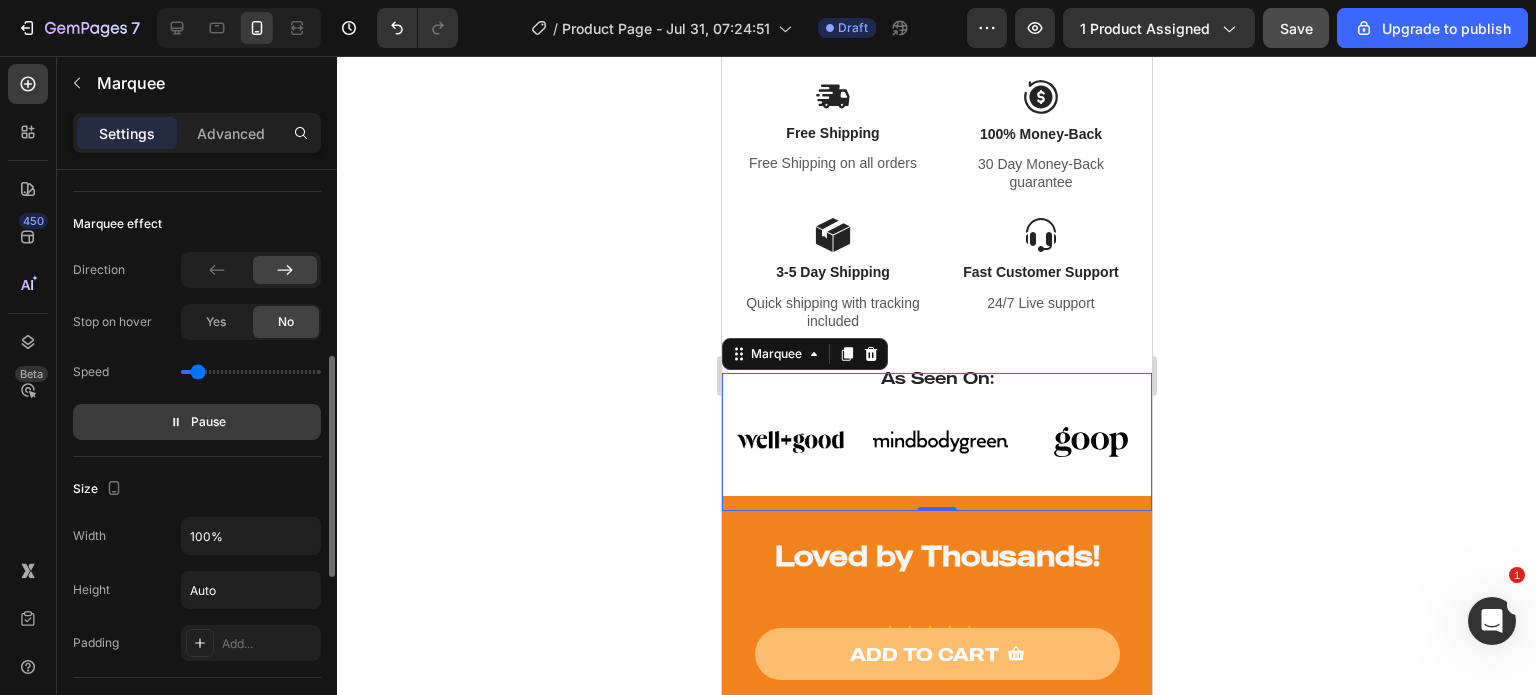click on "Pause" at bounding box center (197, 422) 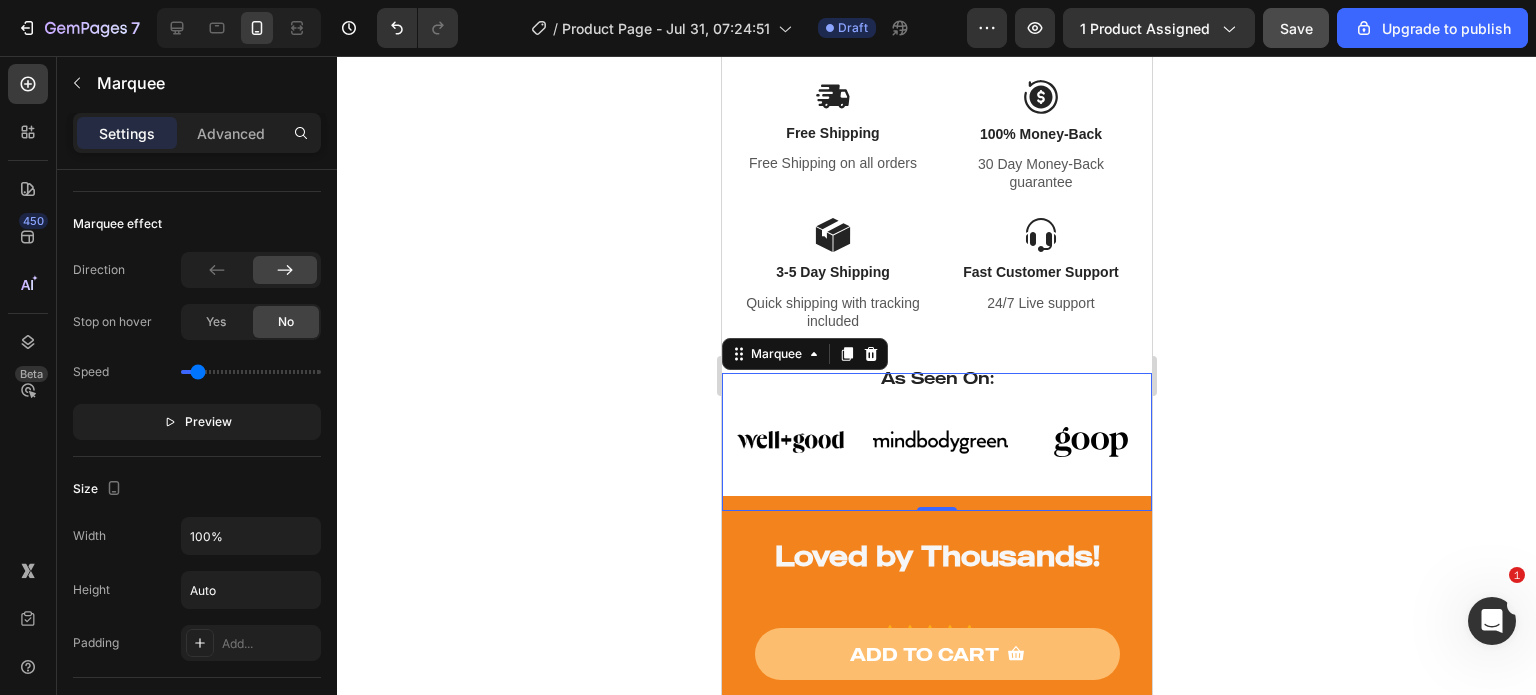 click 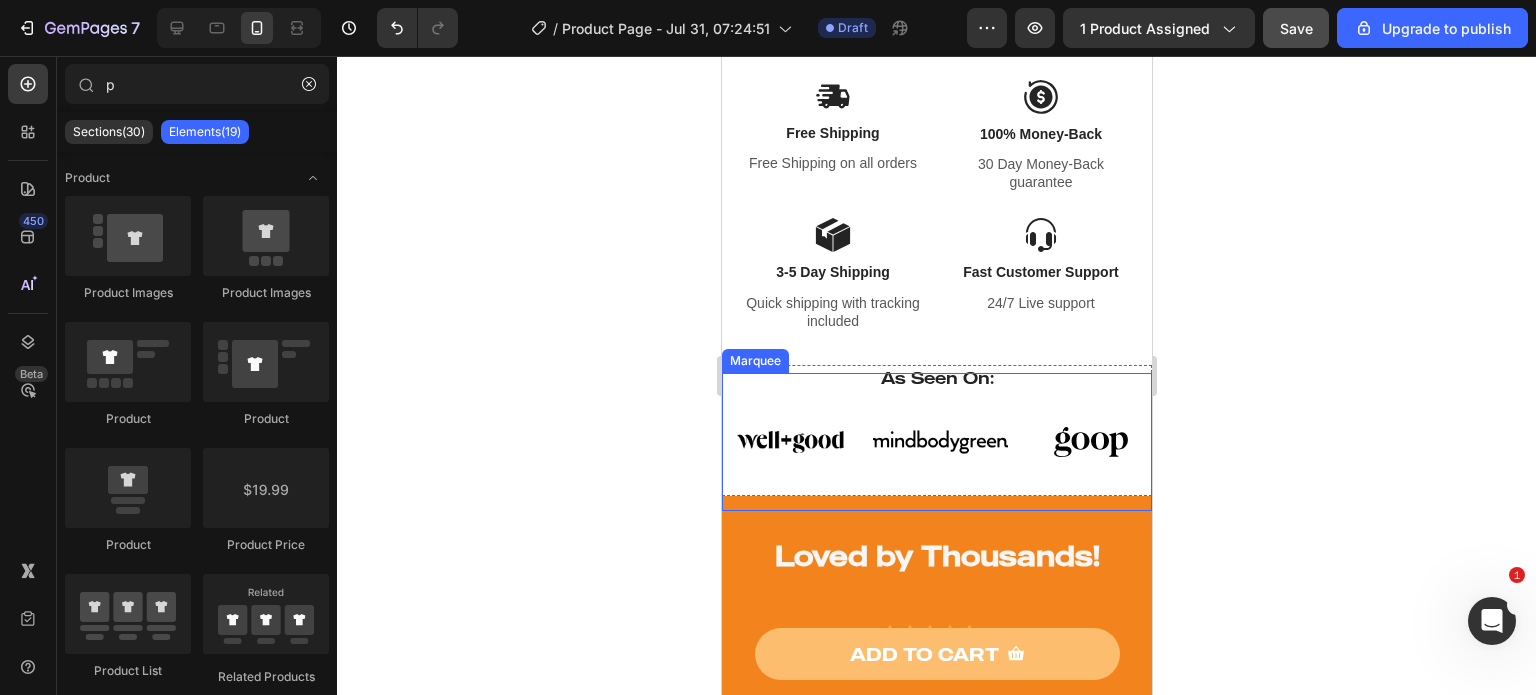 click on "Image Image Image Image Image Image" at bounding box center [273, 442] 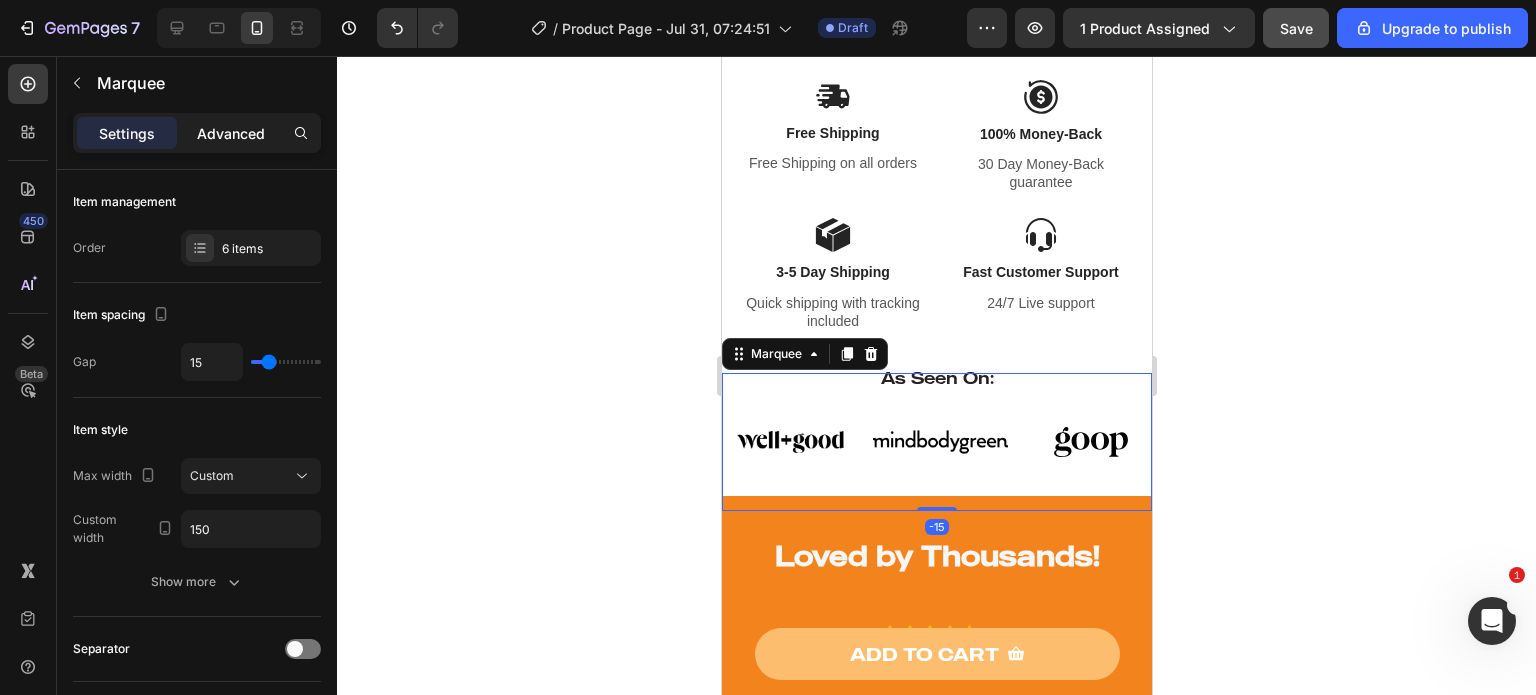 click on "Advanced" at bounding box center [231, 133] 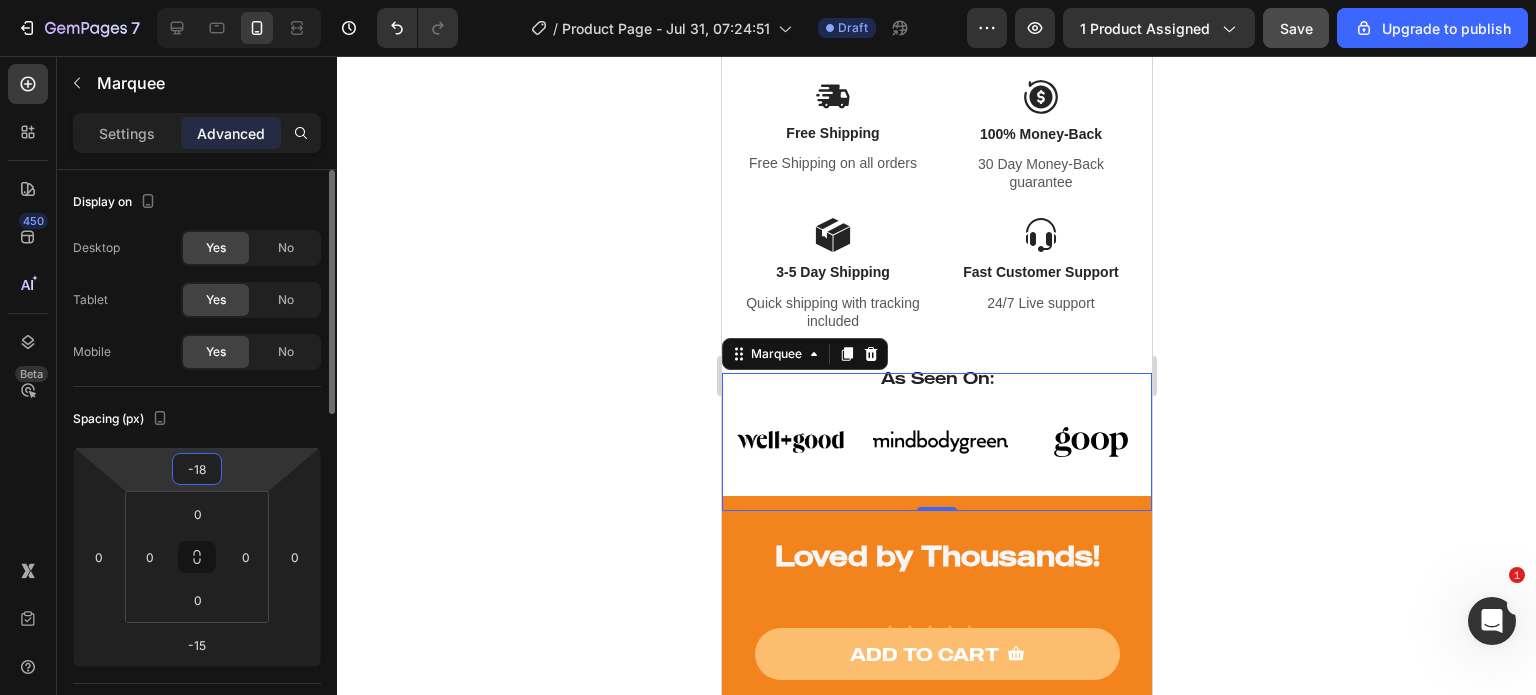 click on "-18" at bounding box center [197, 469] 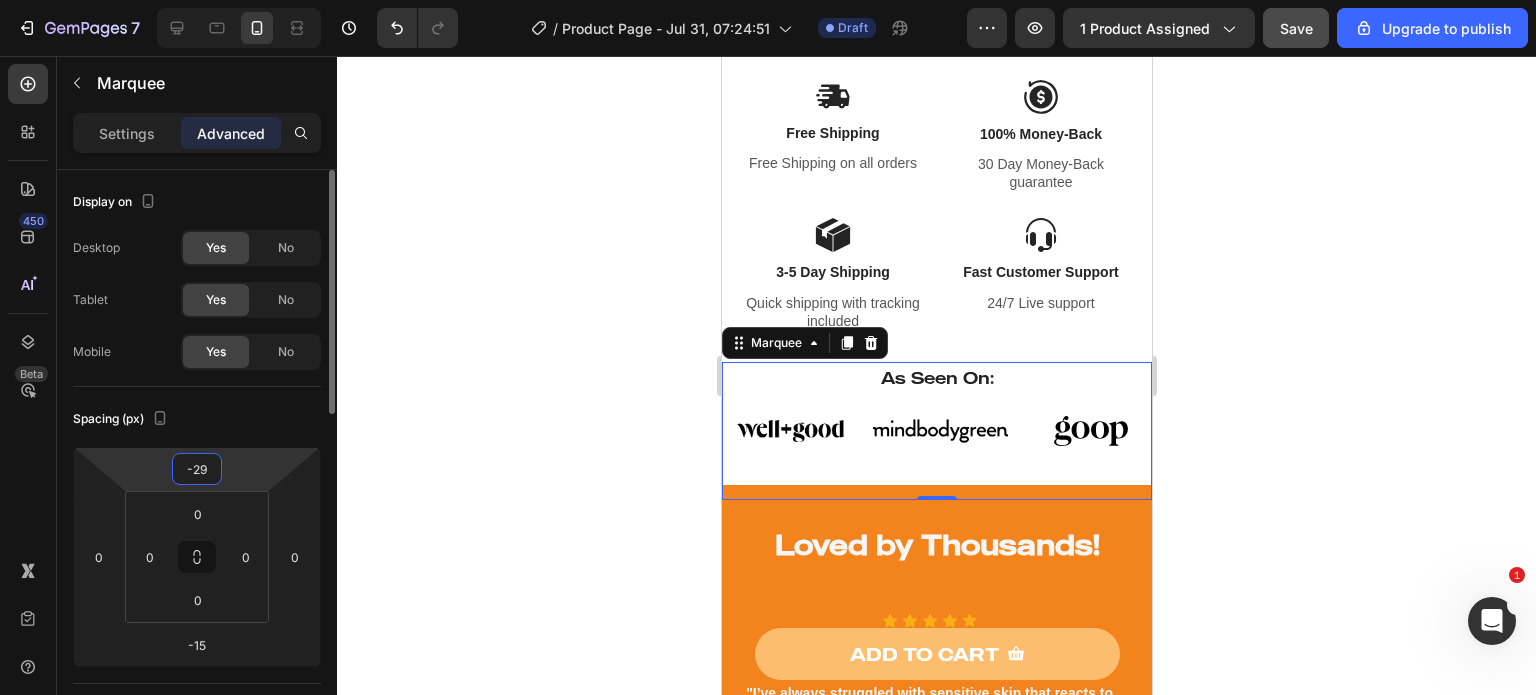 type on "-30" 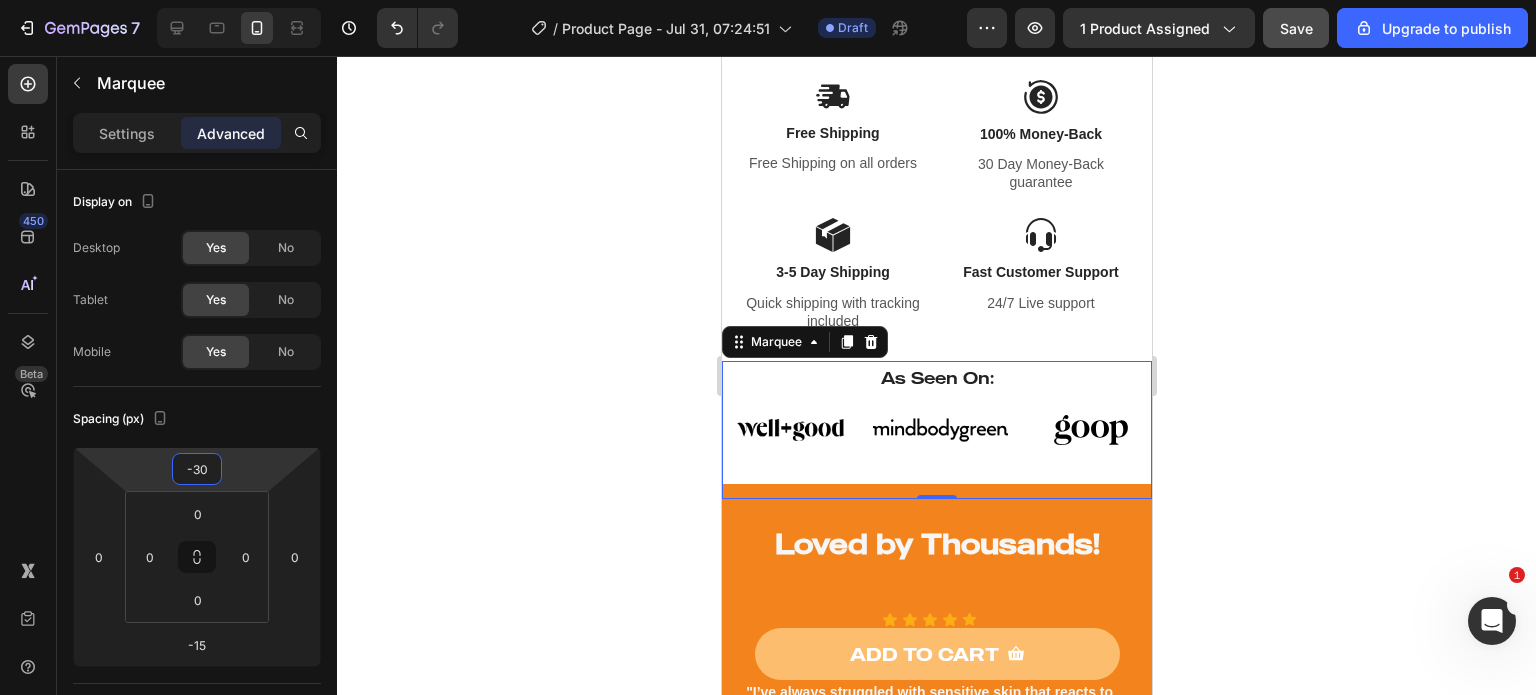 click 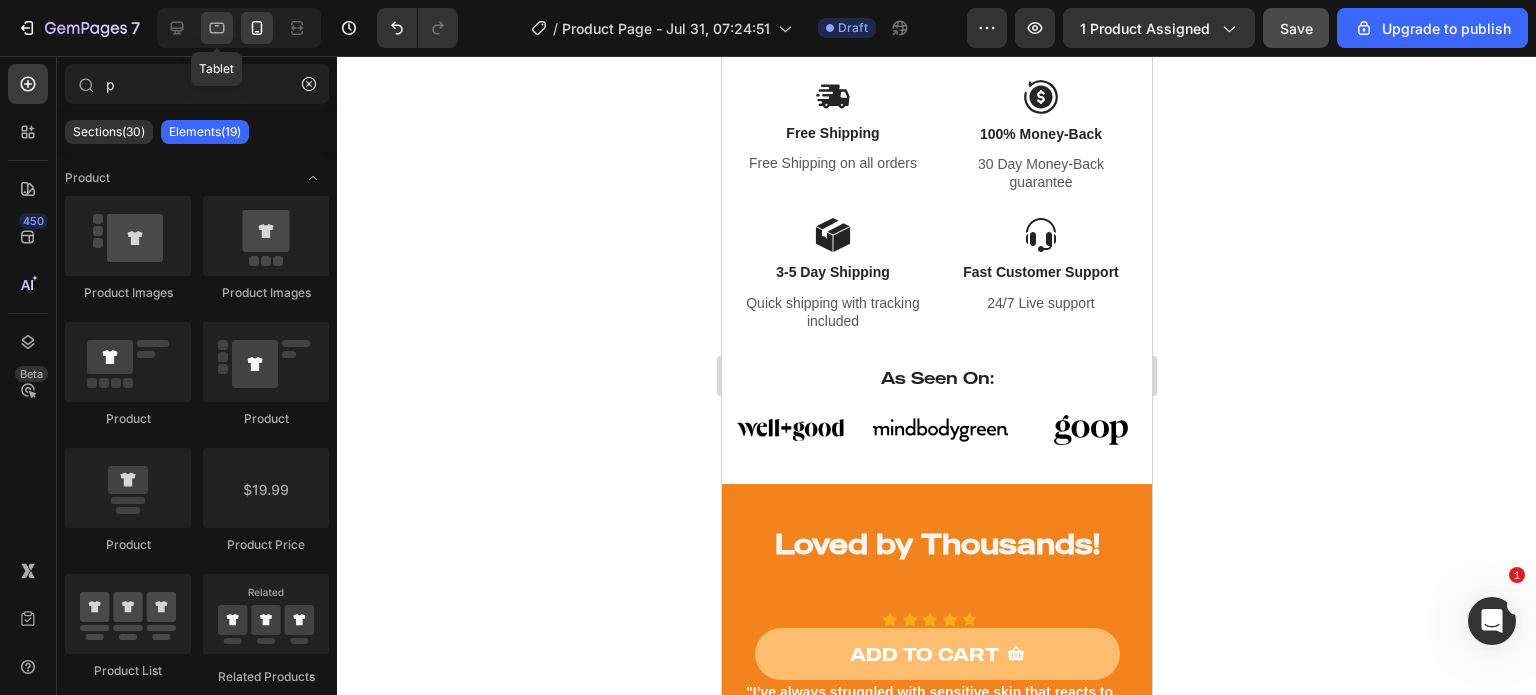 click 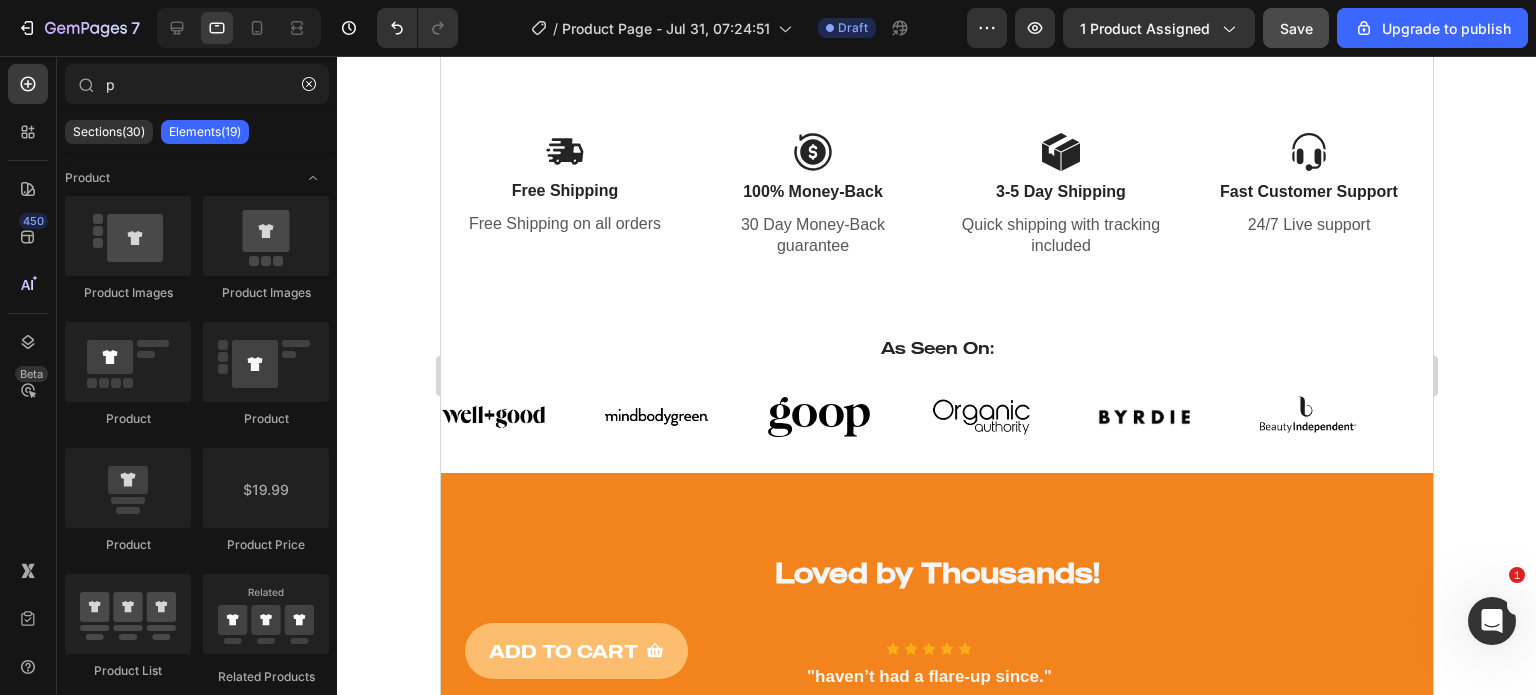 scroll, scrollTop: 820, scrollLeft: 0, axis: vertical 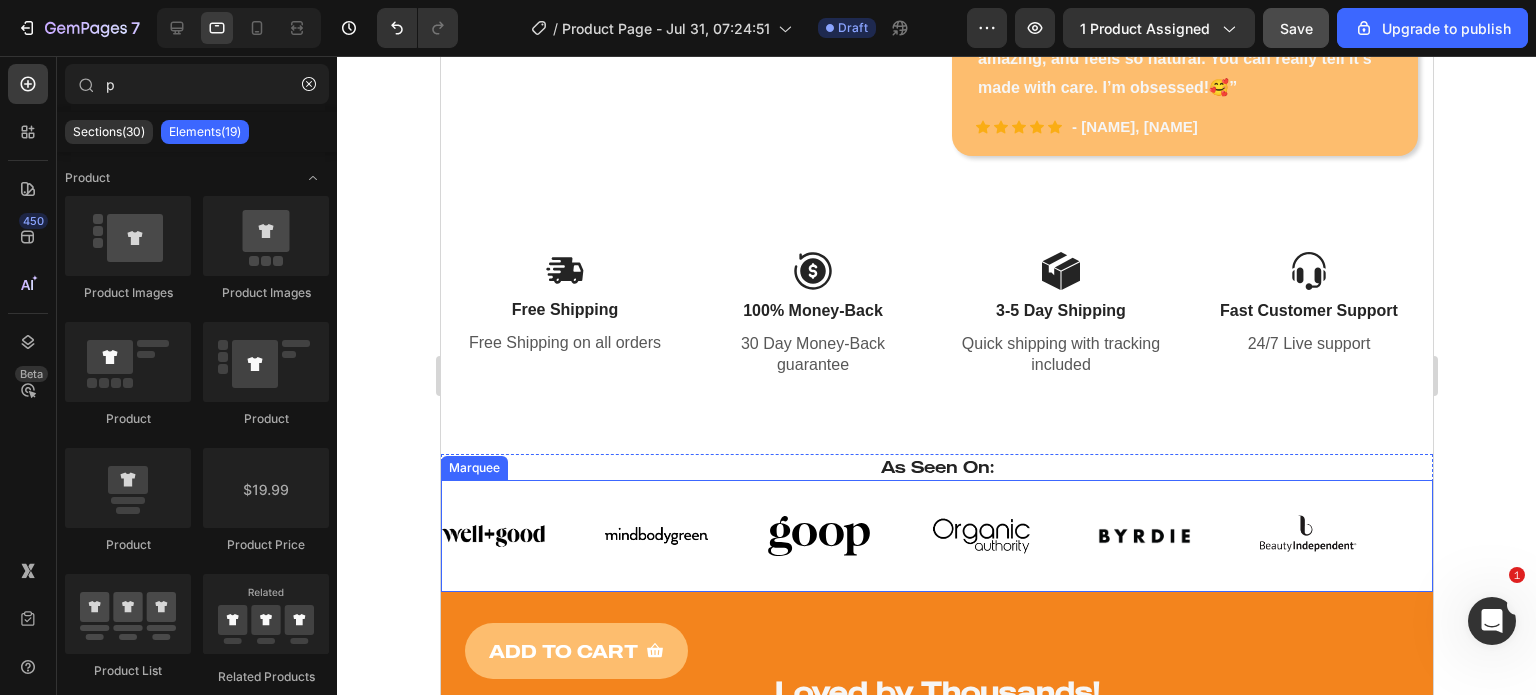 click on "Image" at bounding box center [345, 536] 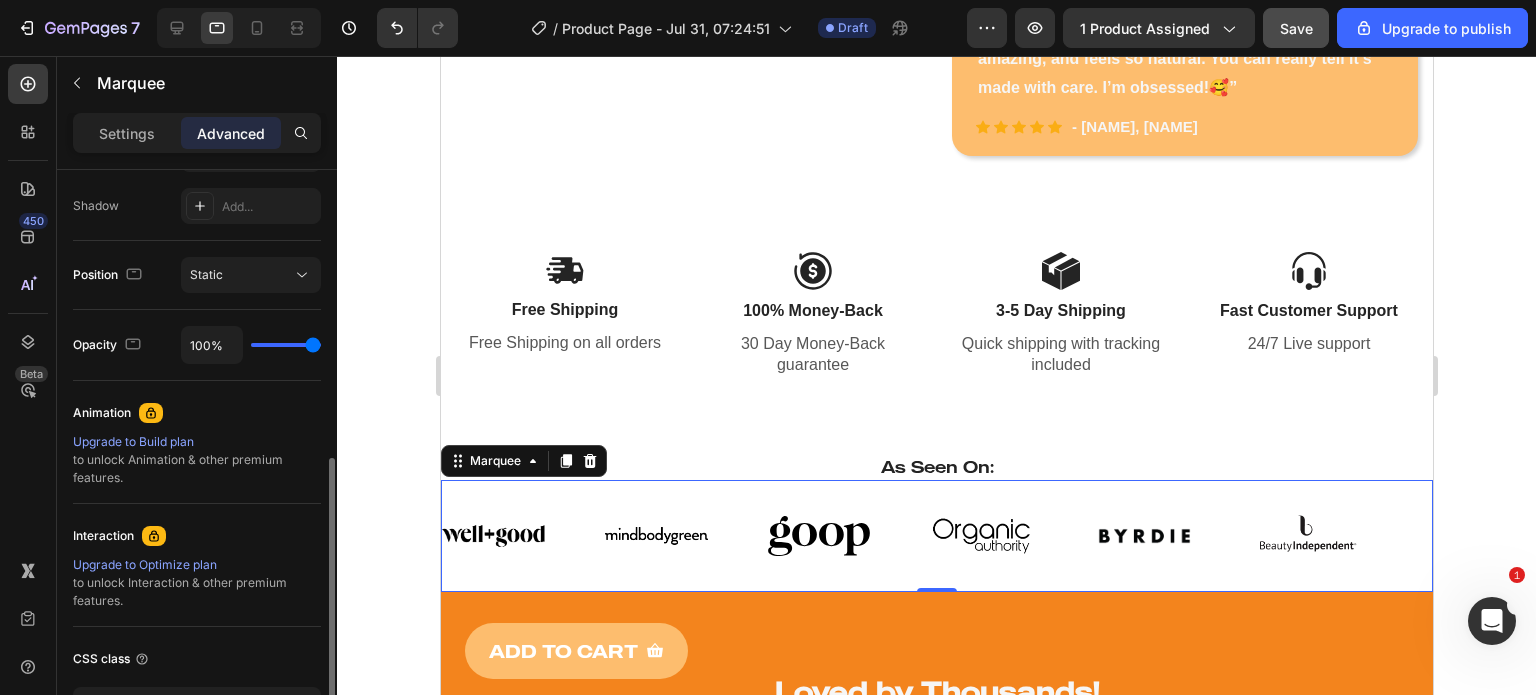 scroll, scrollTop: 669, scrollLeft: 0, axis: vertical 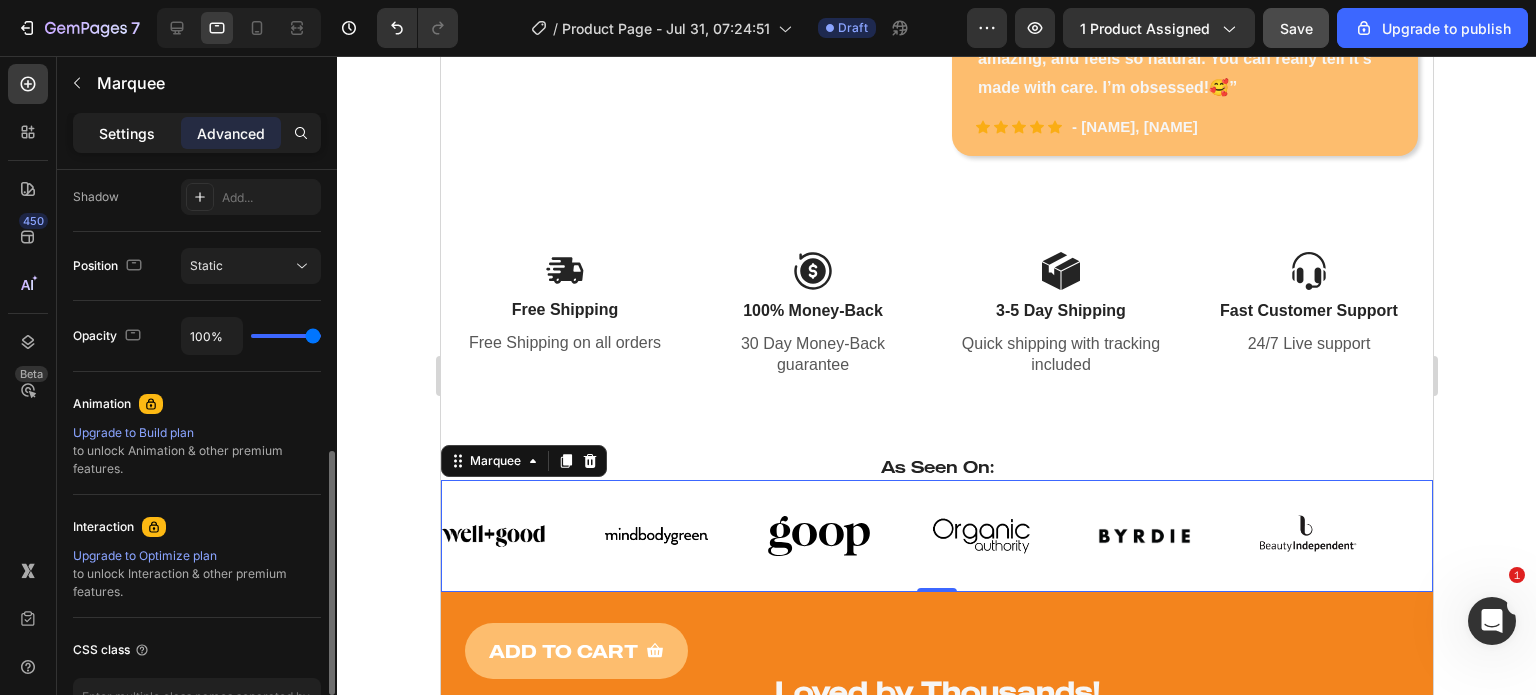 click on "Settings" at bounding box center (127, 133) 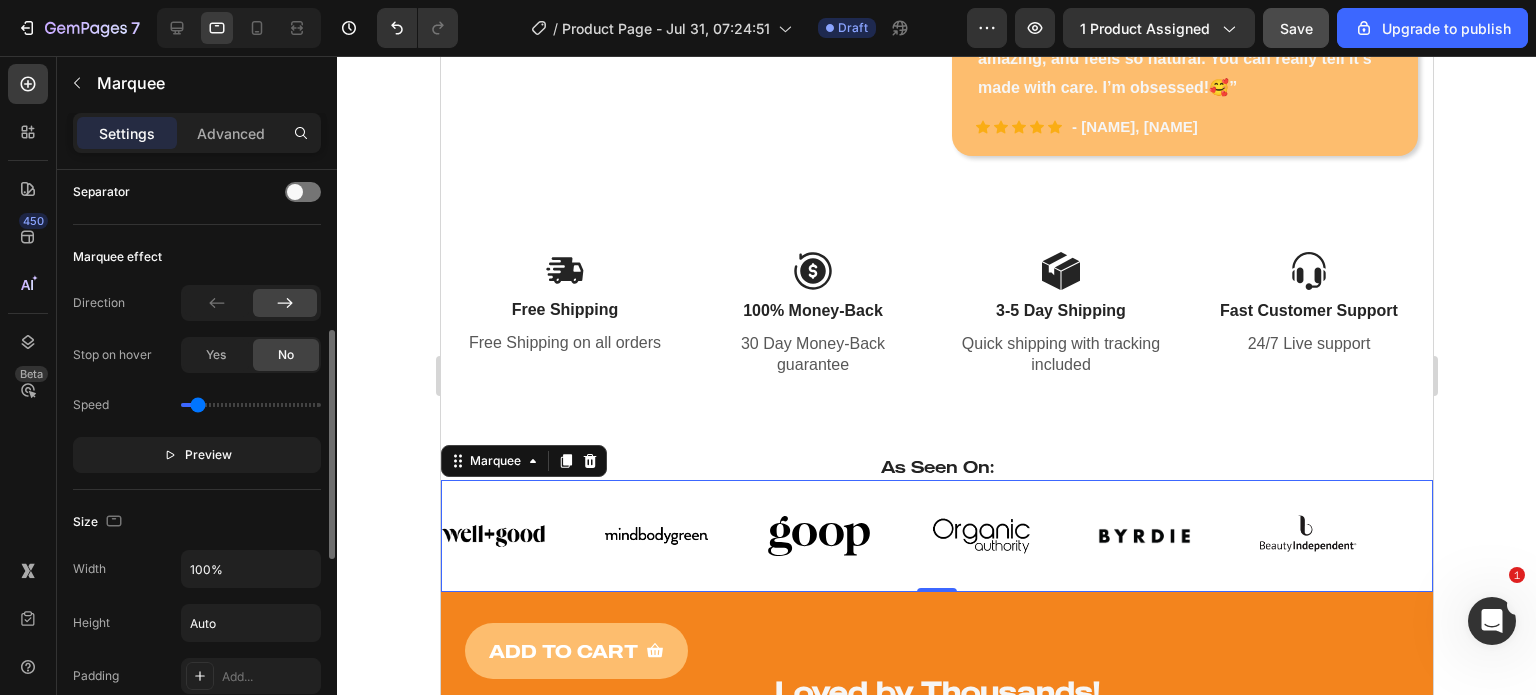 scroll, scrollTop: 402, scrollLeft: 0, axis: vertical 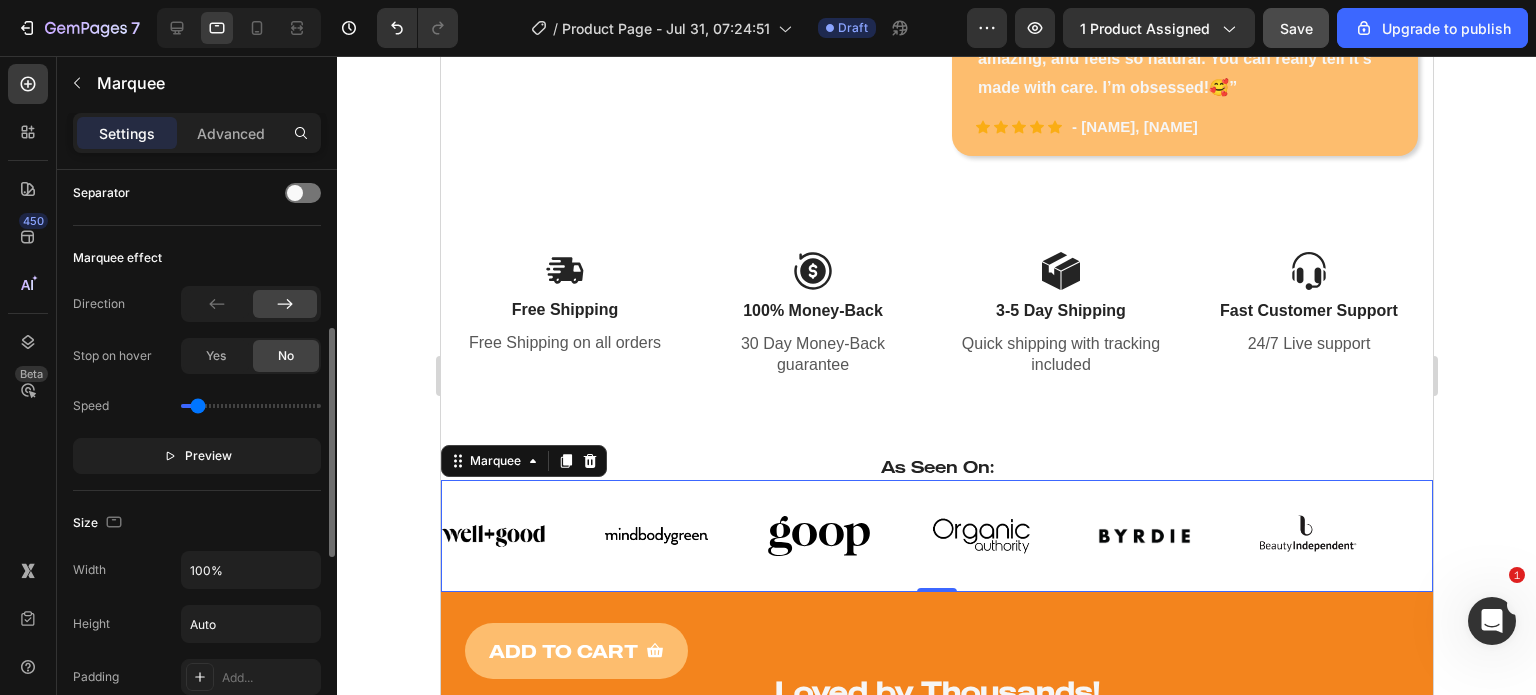 click 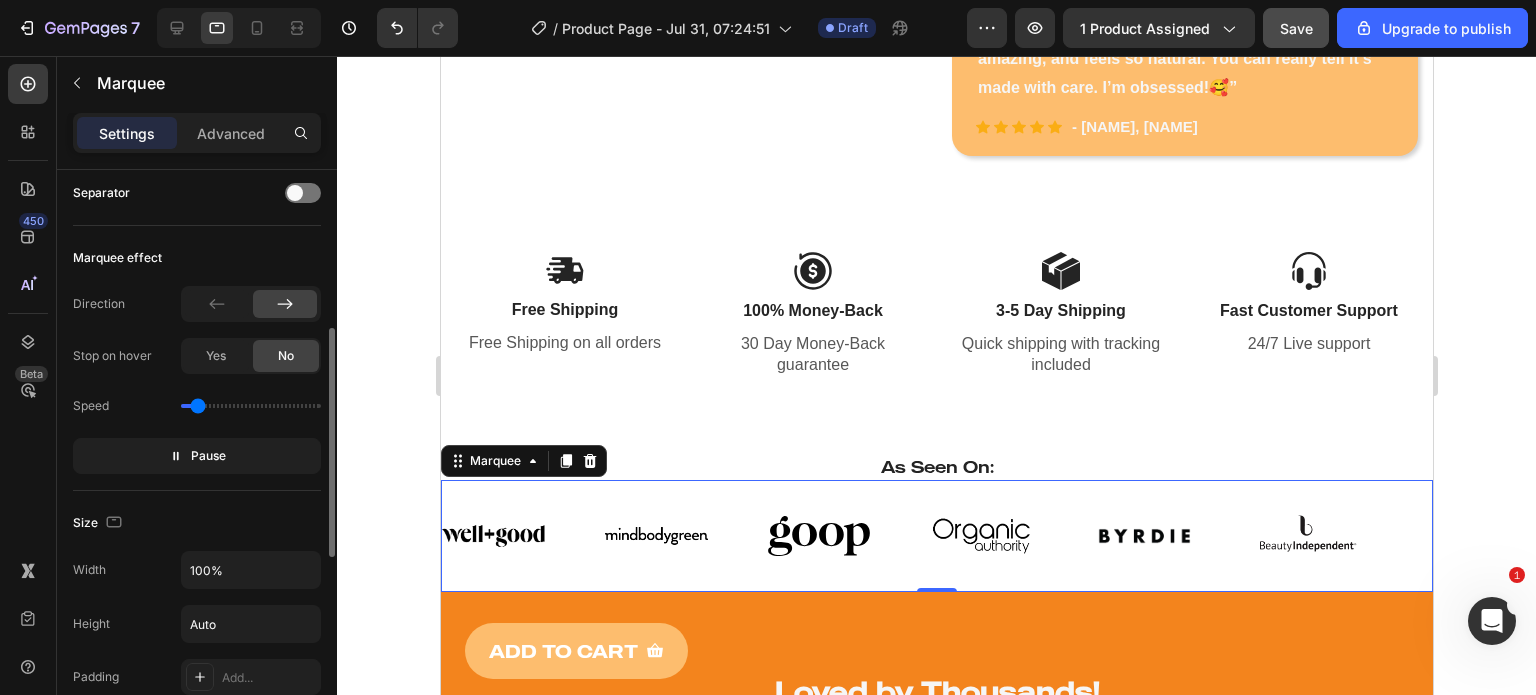 click at bounding box center [251, 406] 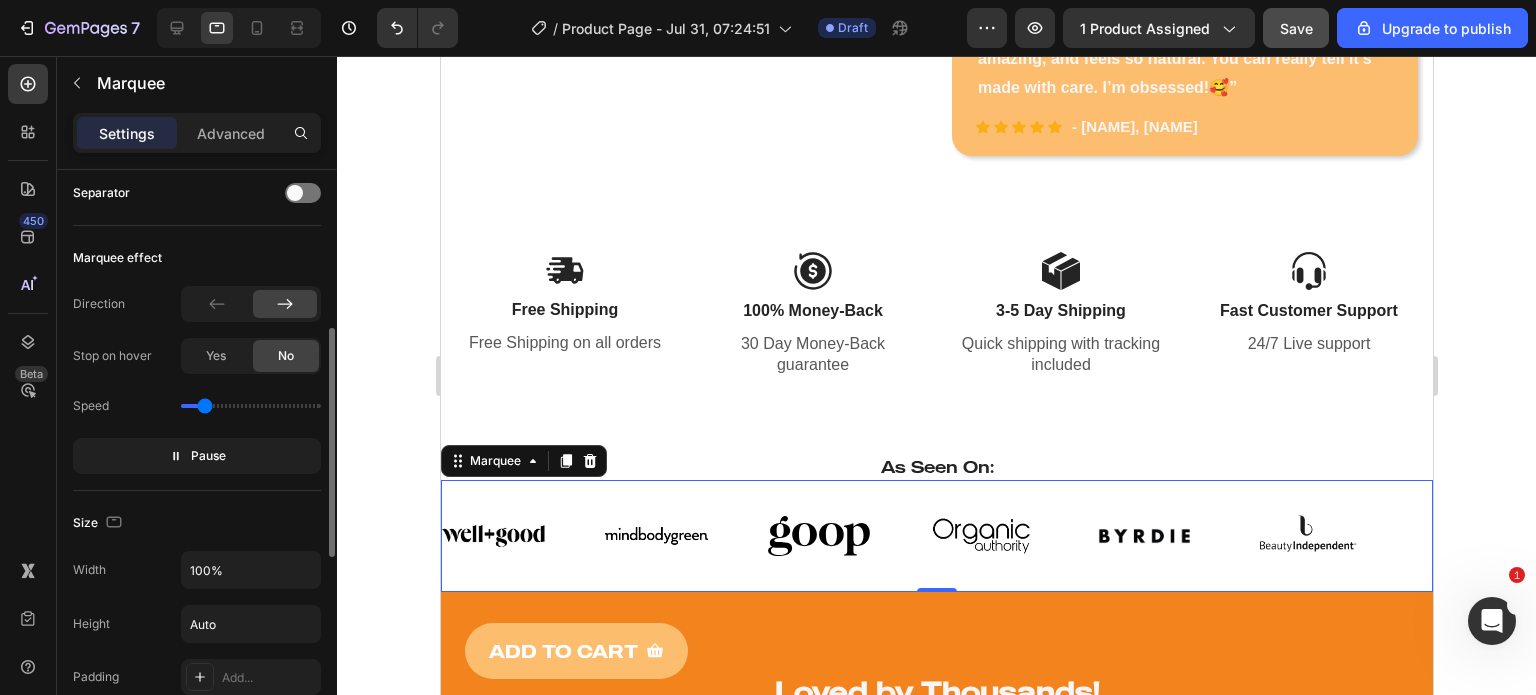 type on "0.4" 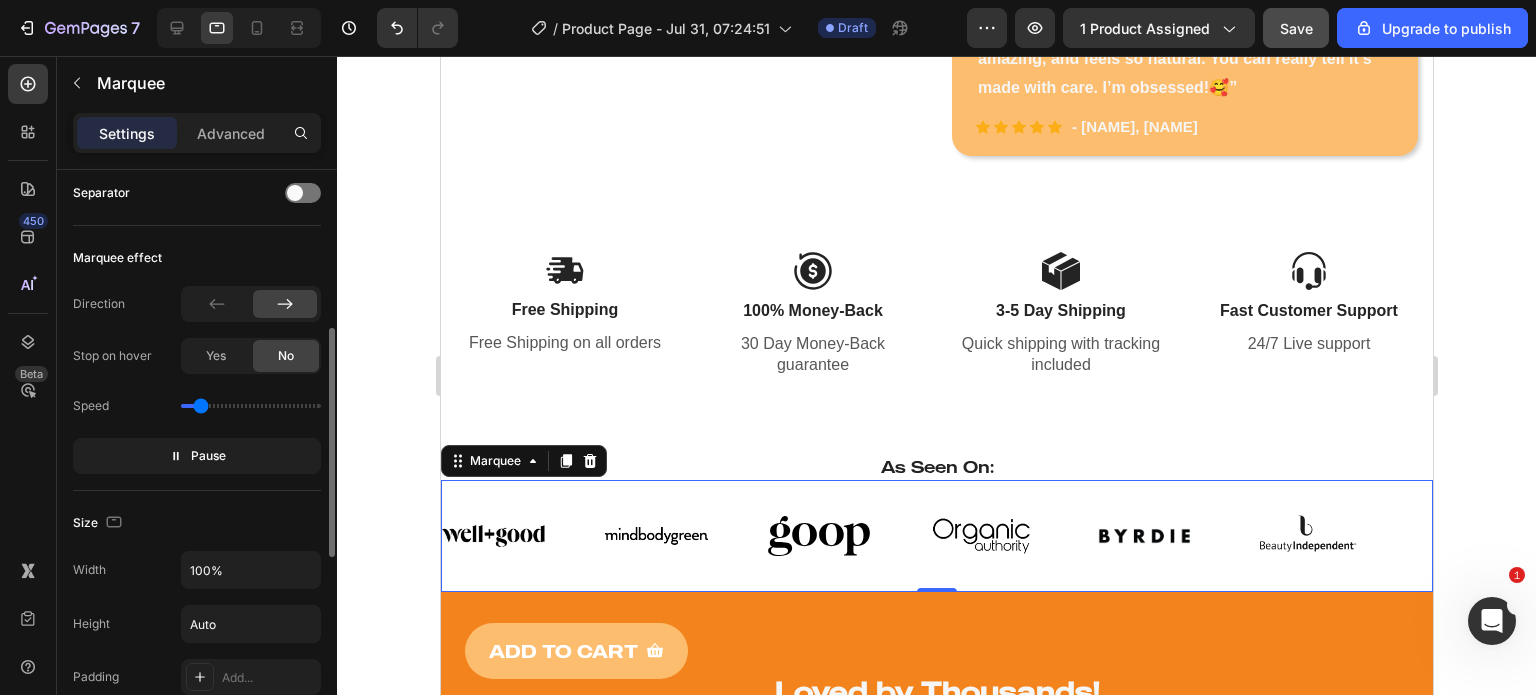 click on "Marquee effect Direction Stop on hover Yes No Speed Pause" 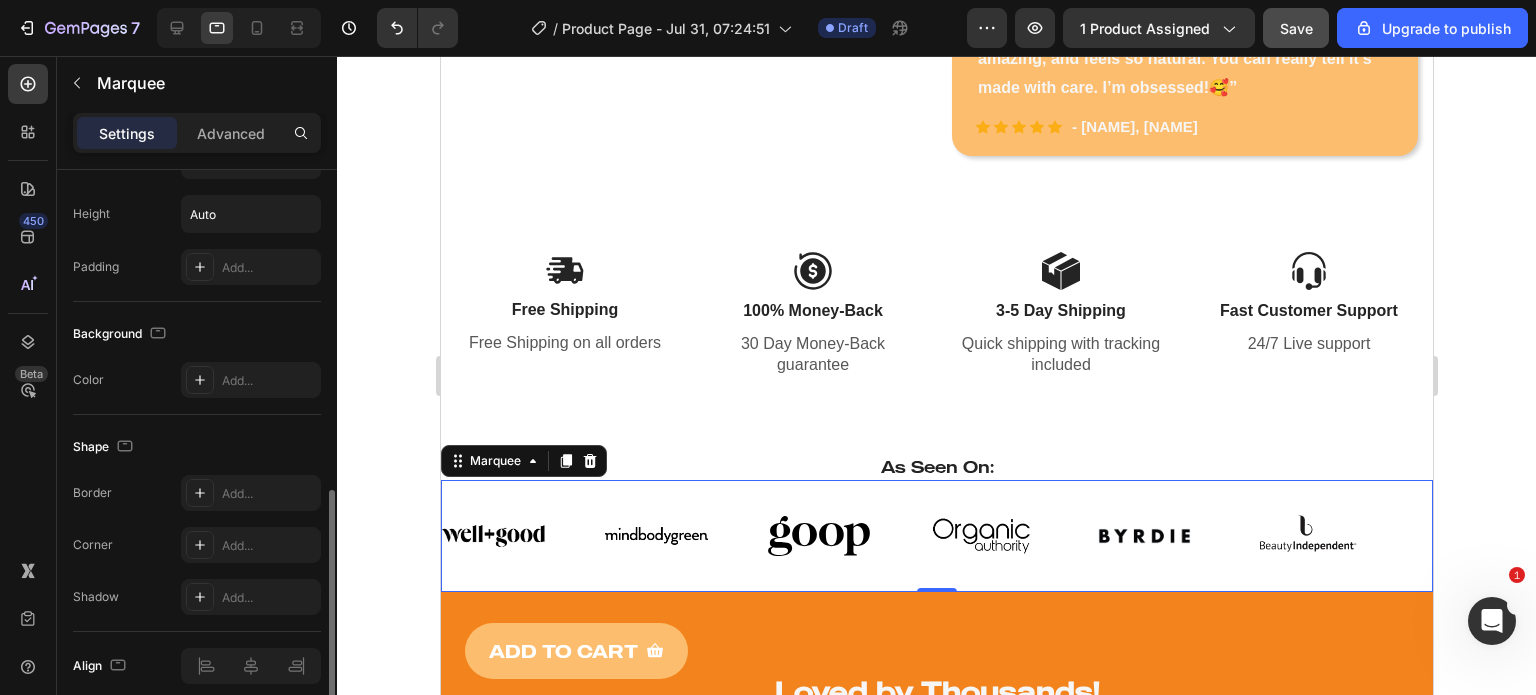 scroll, scrollTop: 893, scrollLeft: 0, axis: vertical 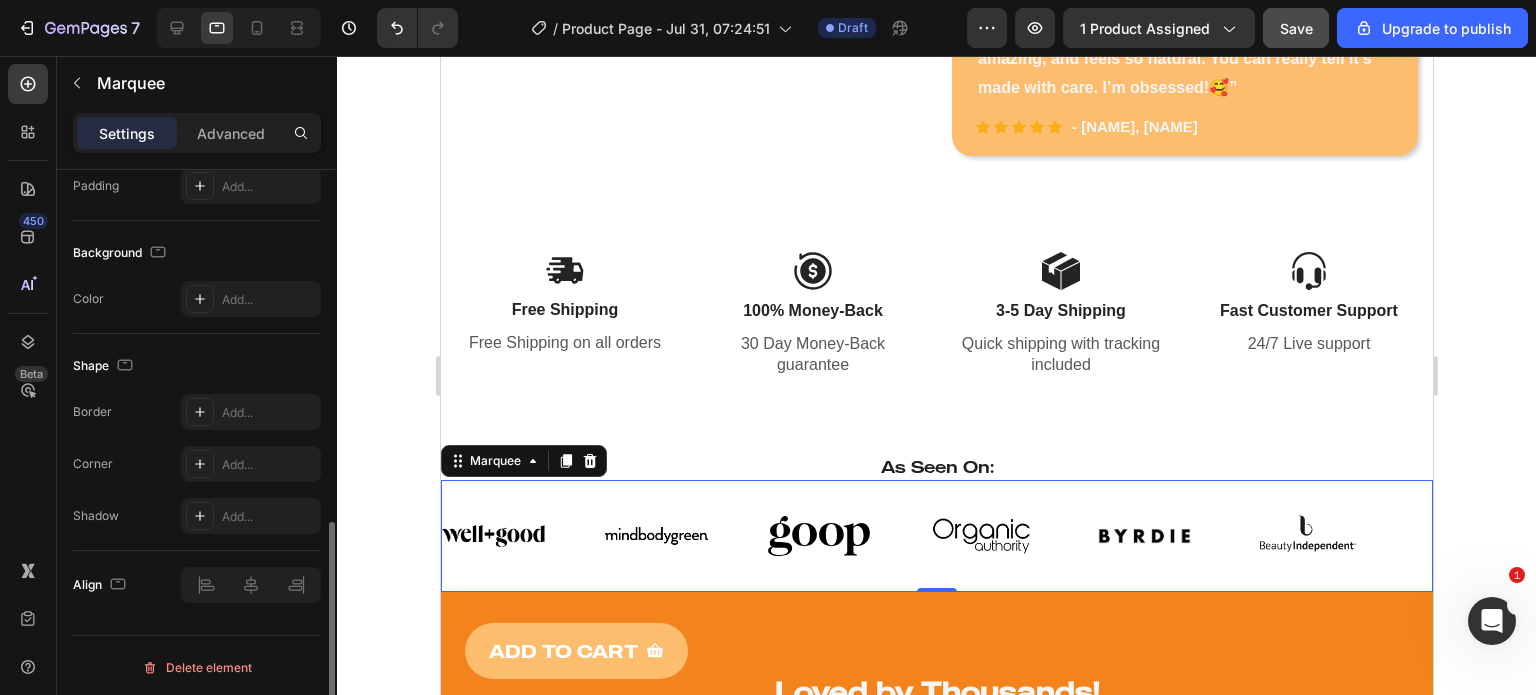 click 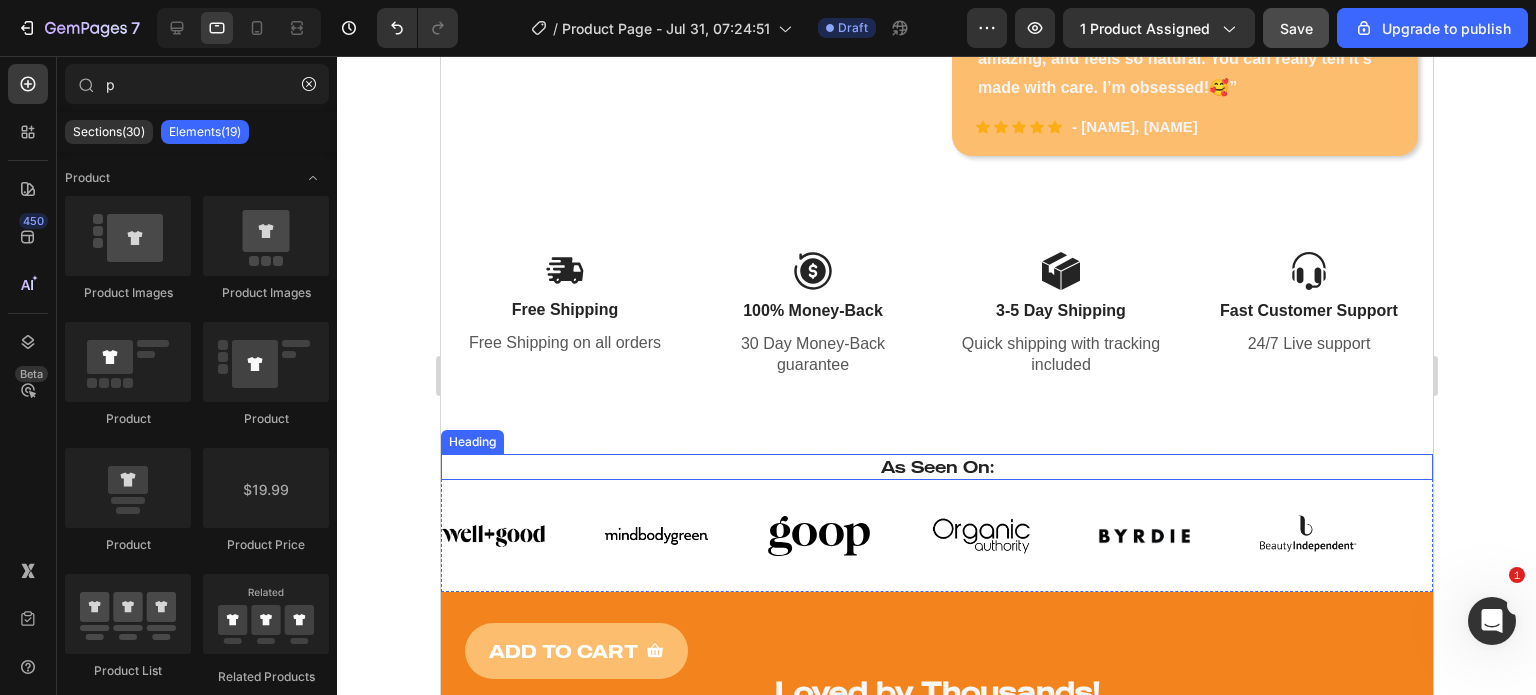 click on "As Seen On:" at bounding box center (936, 467) 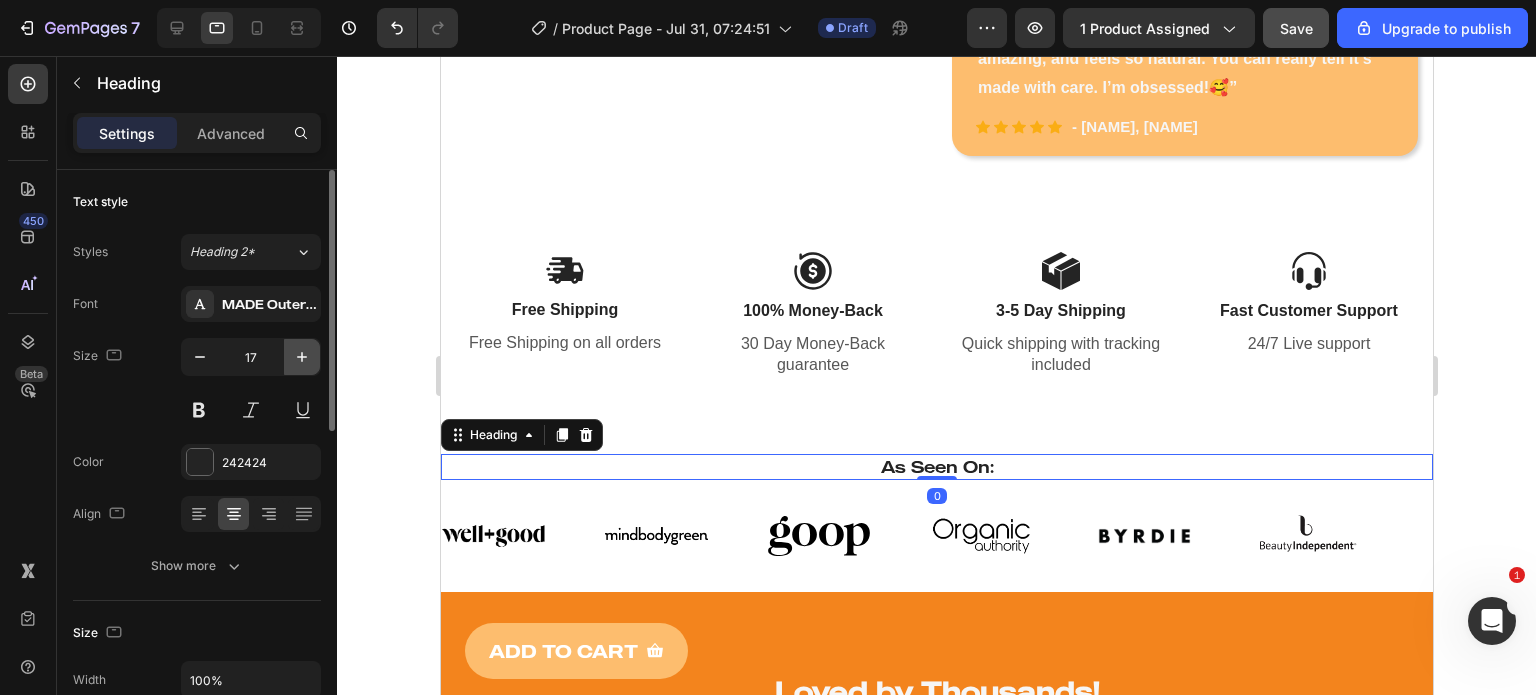 click at bounding box center [302, 357] 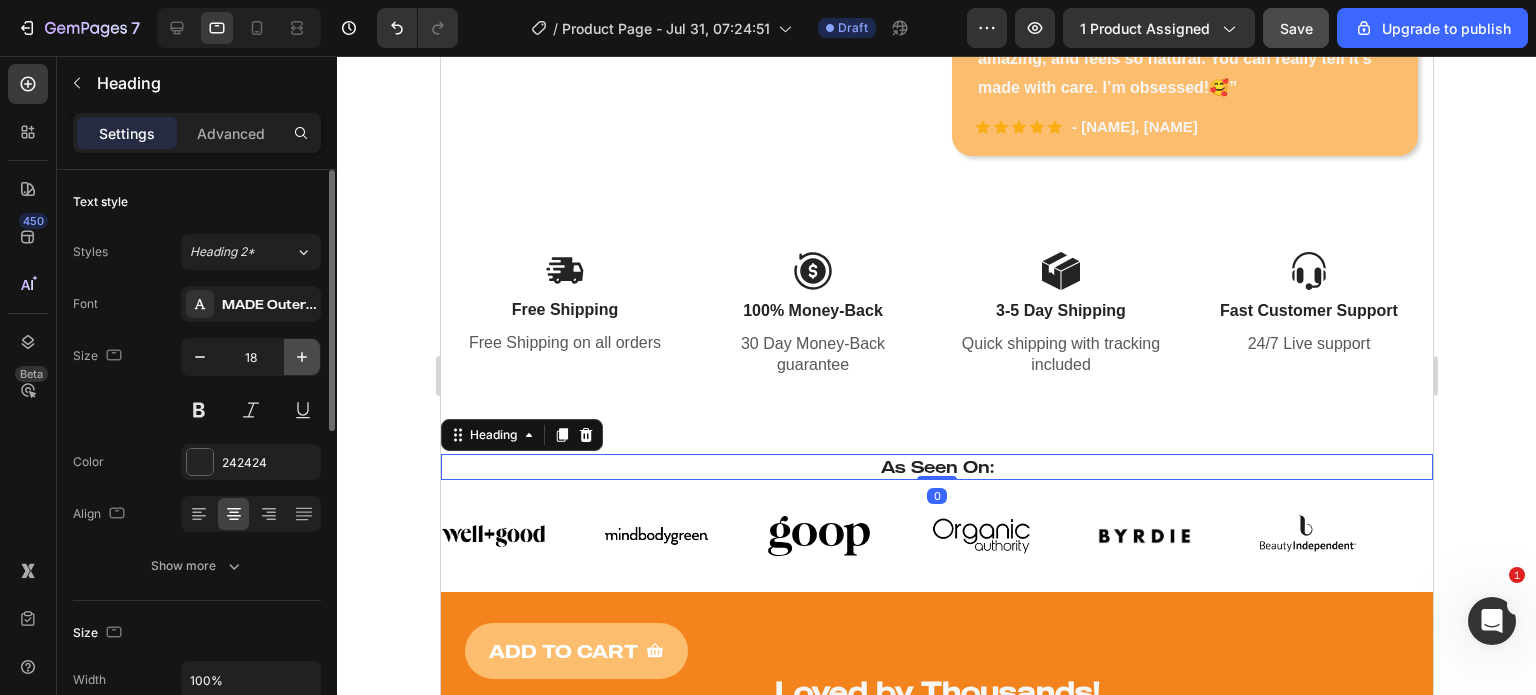 click at bounding box center [302, 357] 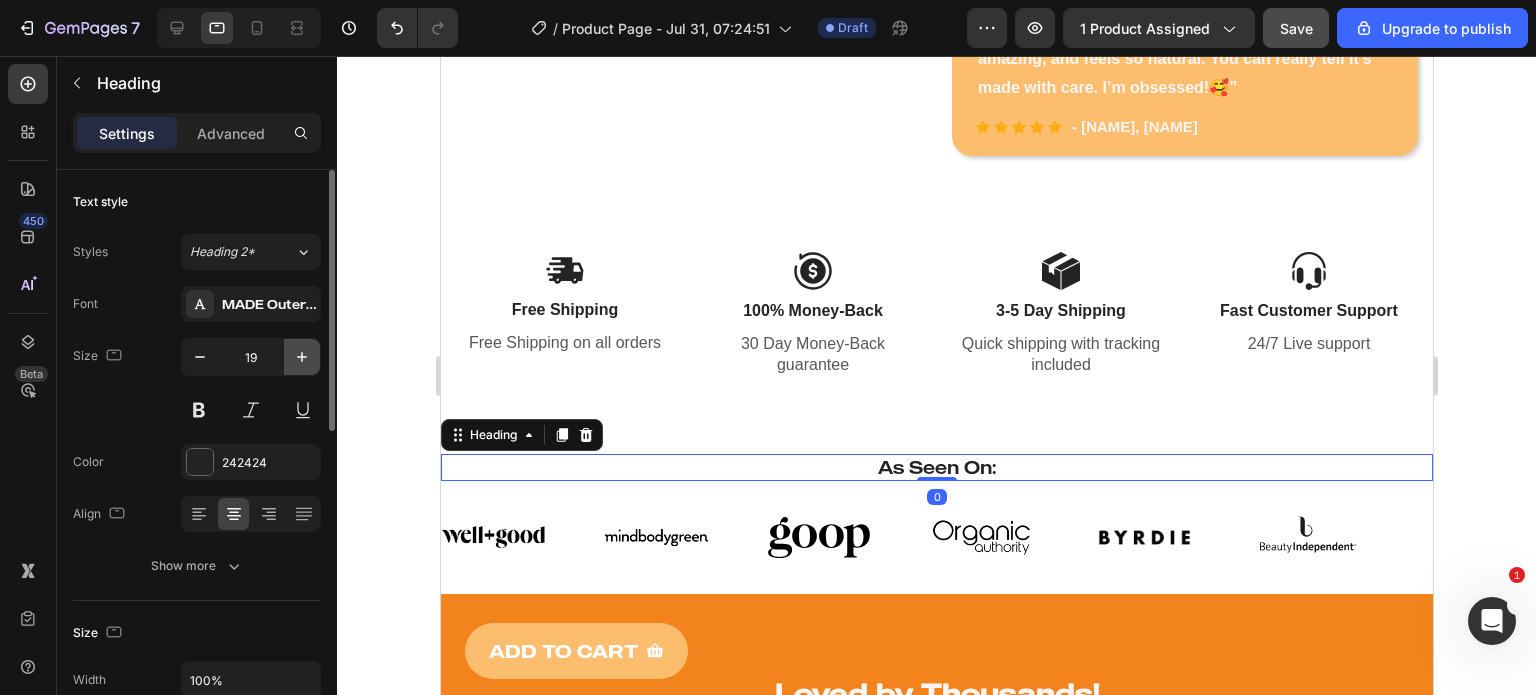 click at bounding box center [302, 357] 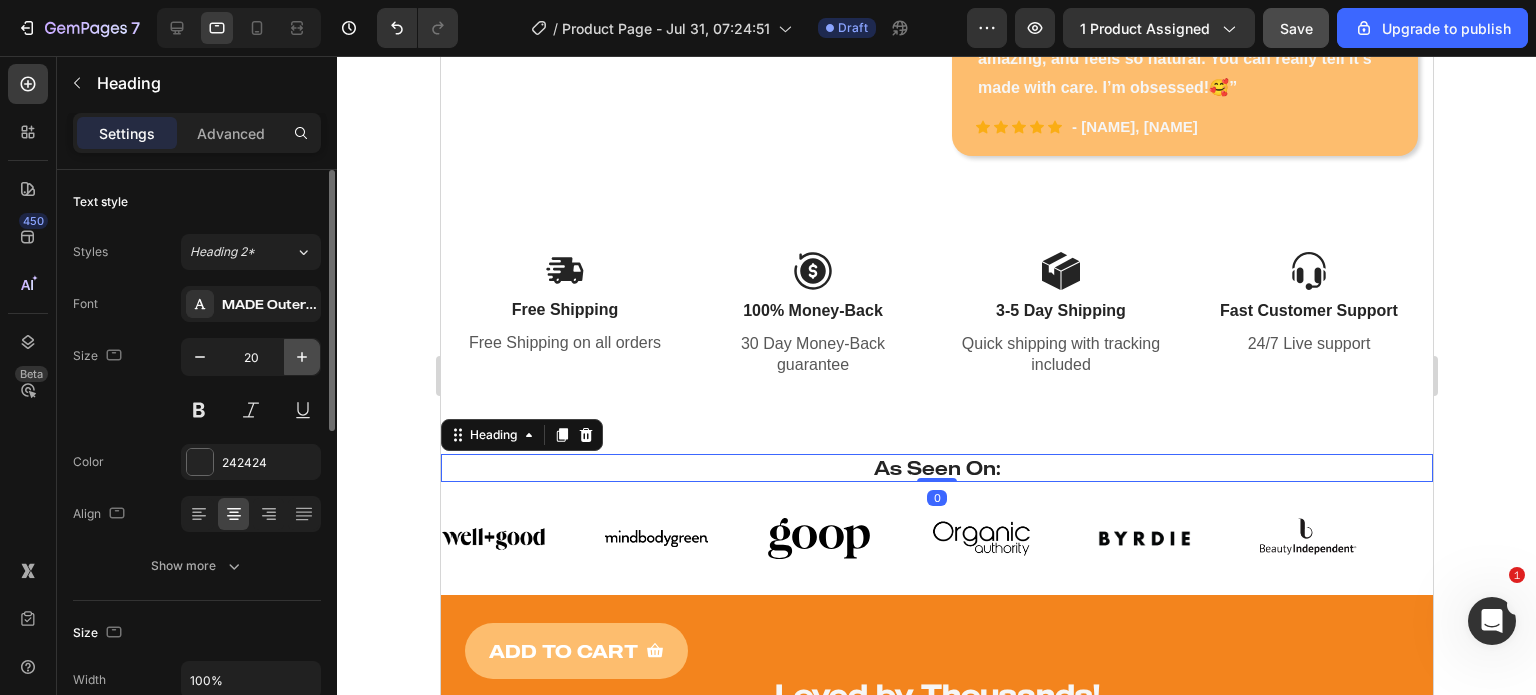 click at bounding box center [302, 357] 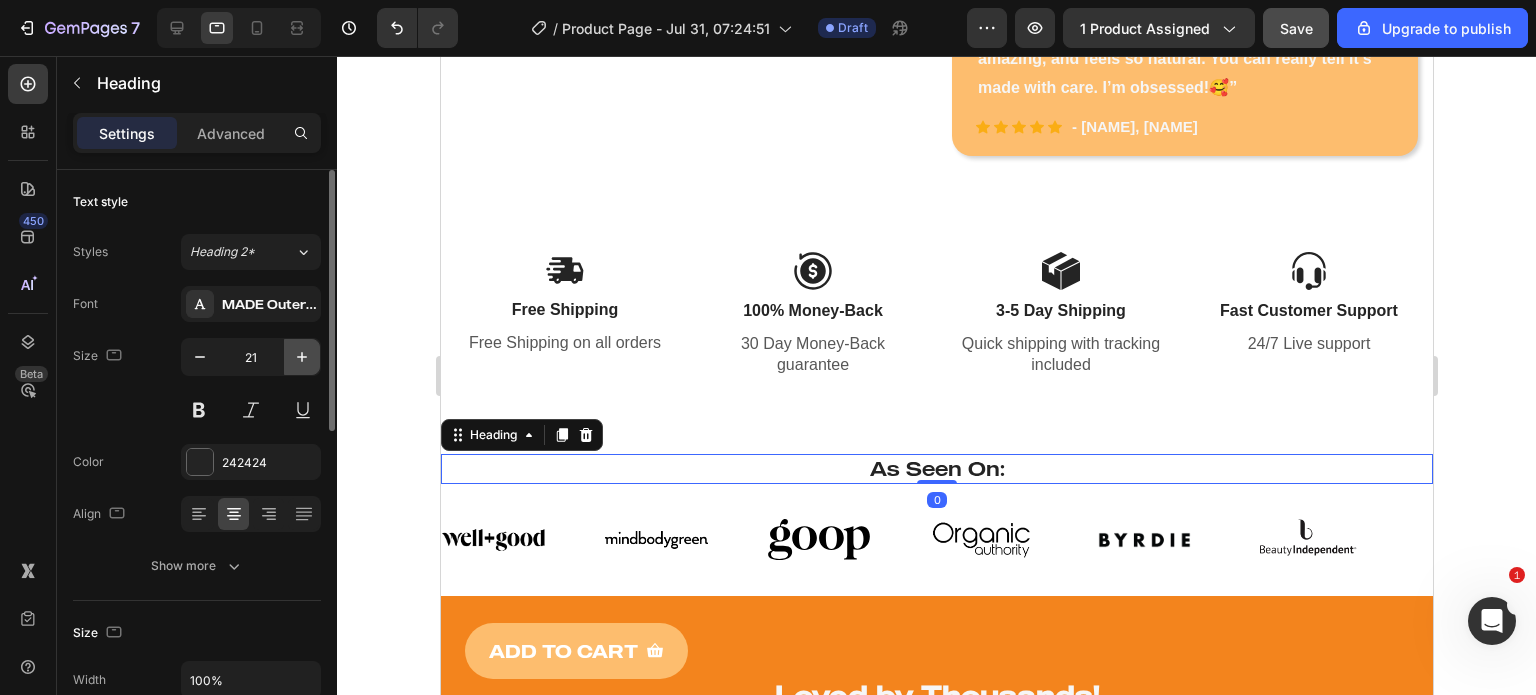 click at bounding box center [302, 357] 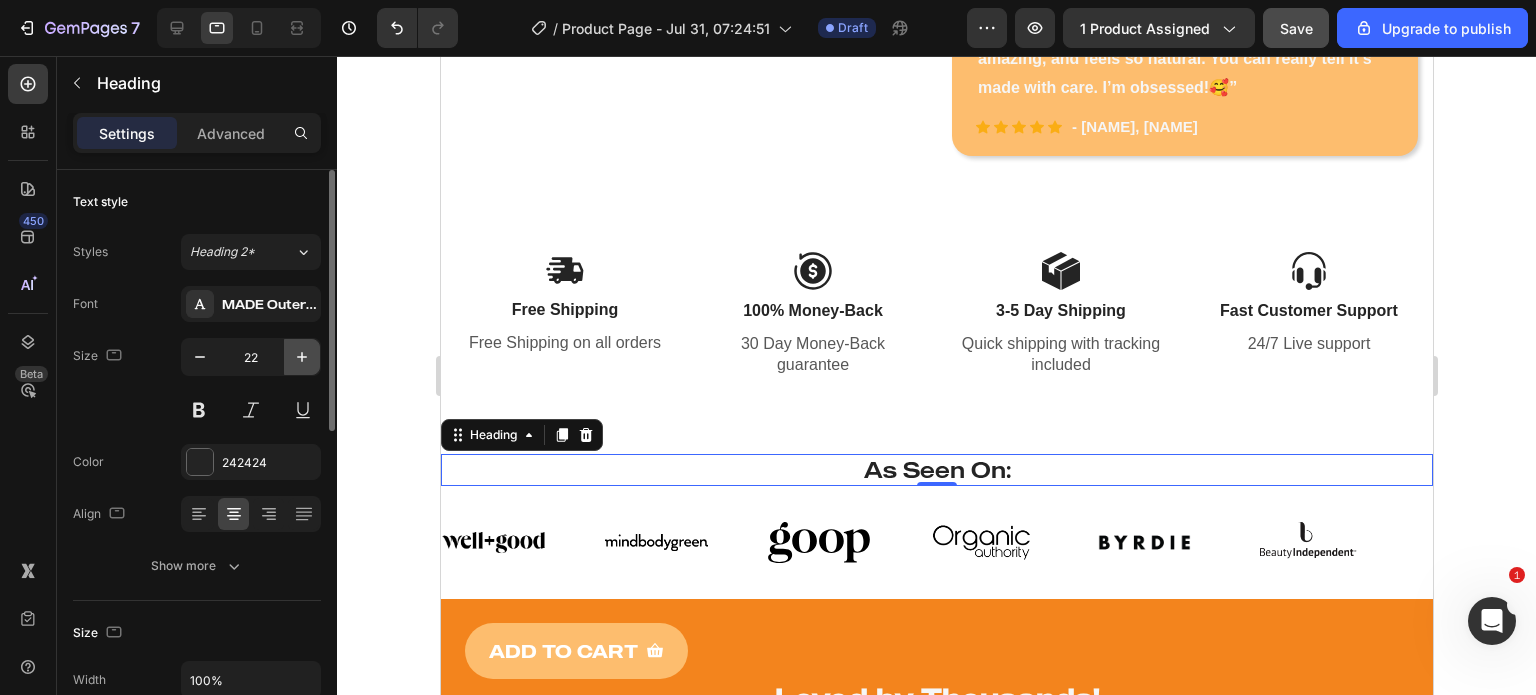 click 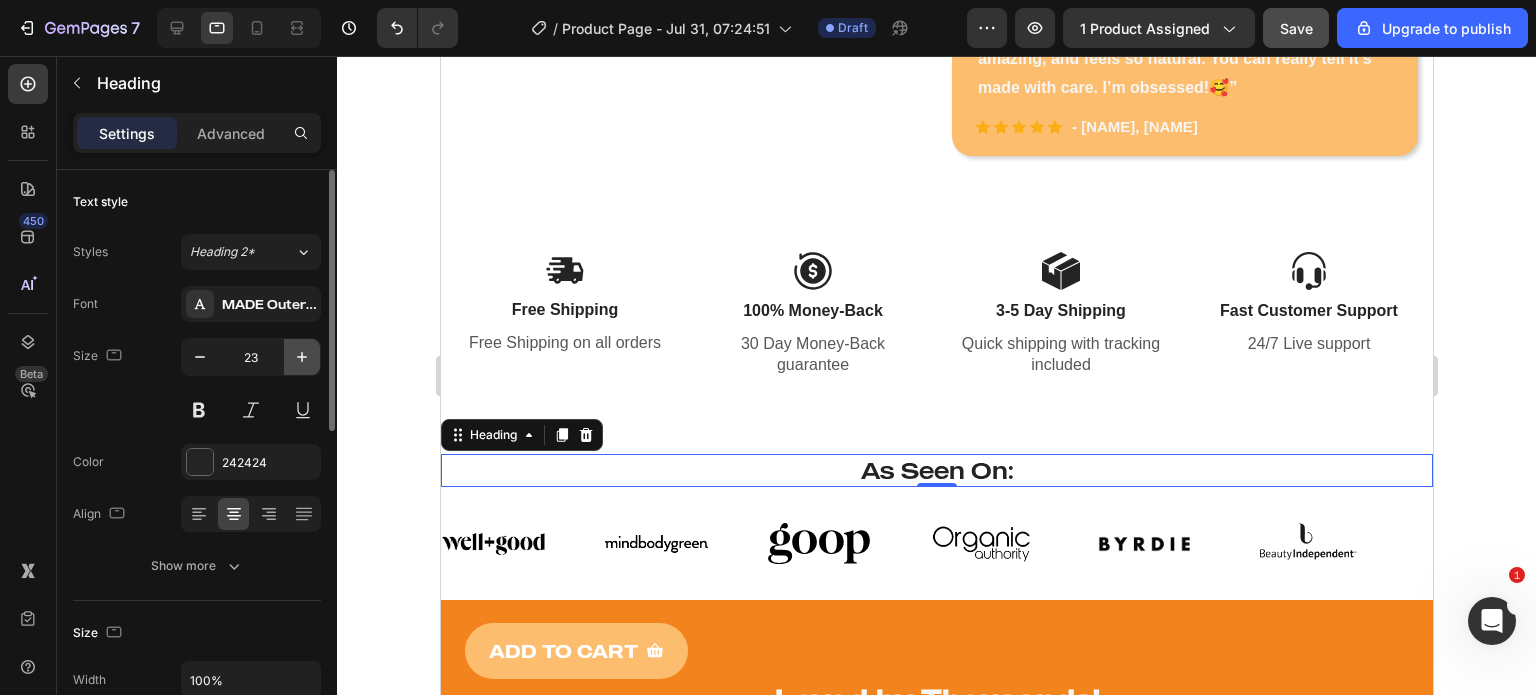 click 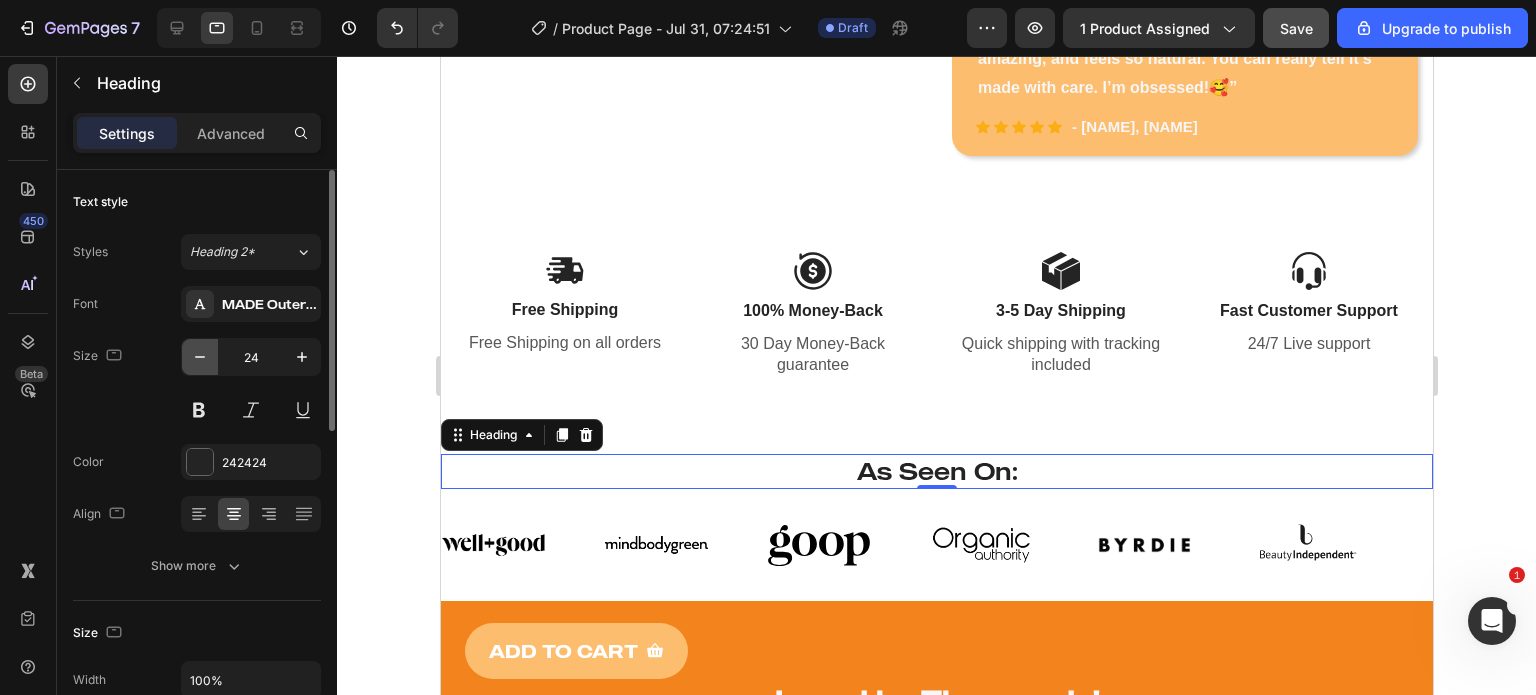 click 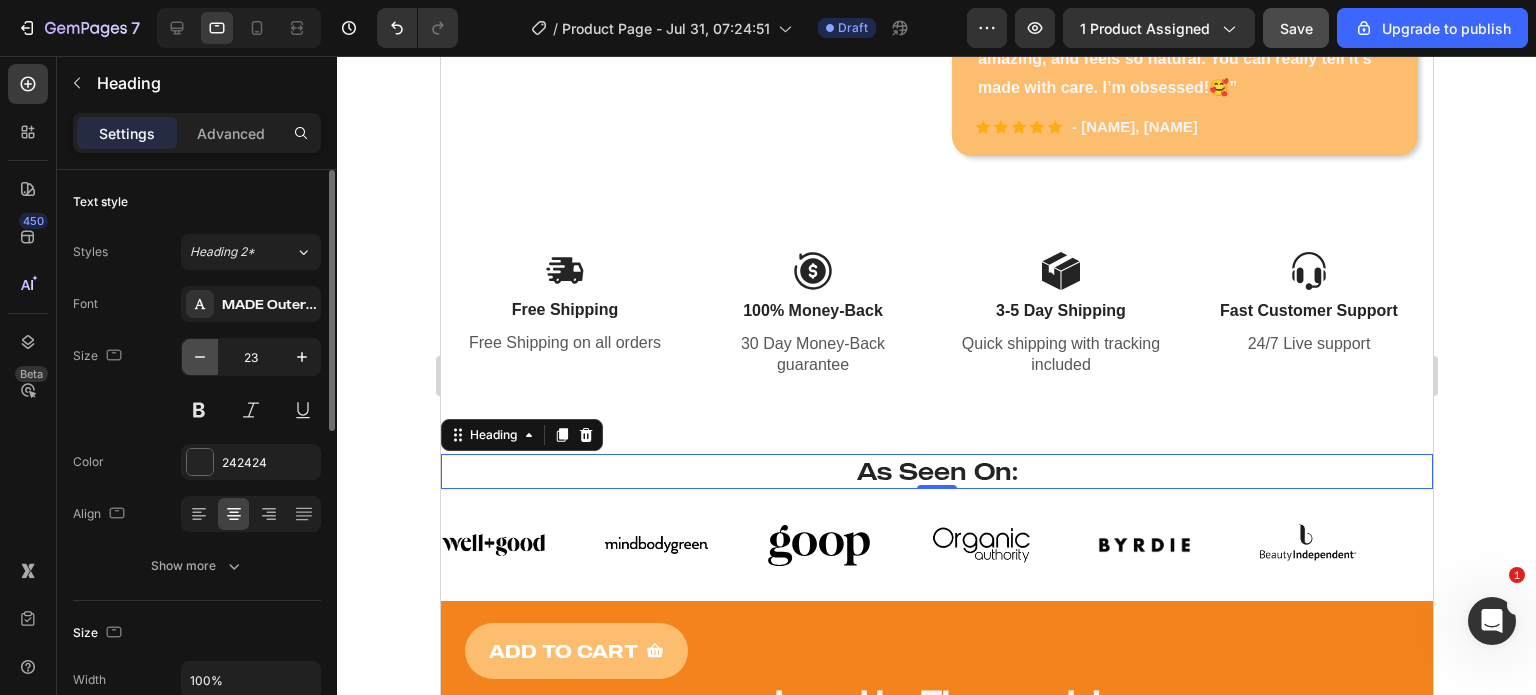 click 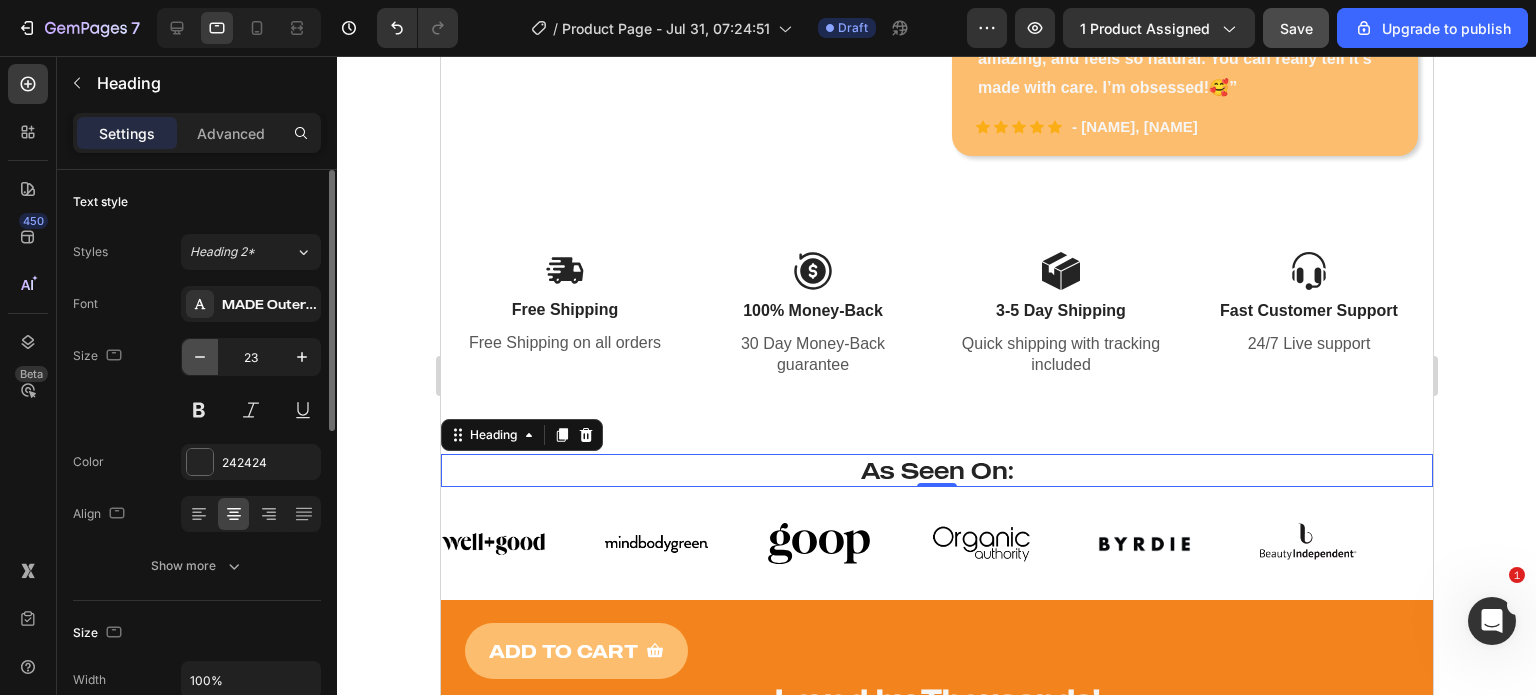 type on "22" 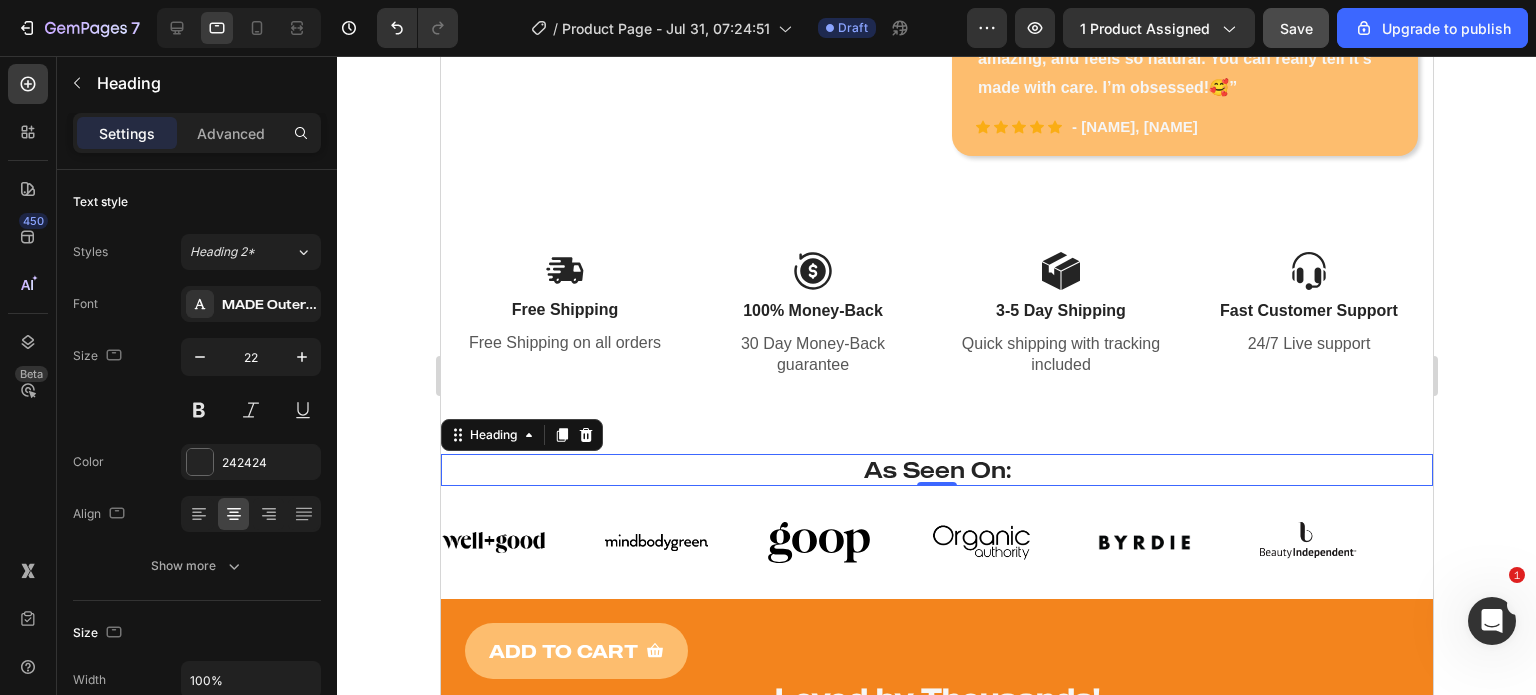 click 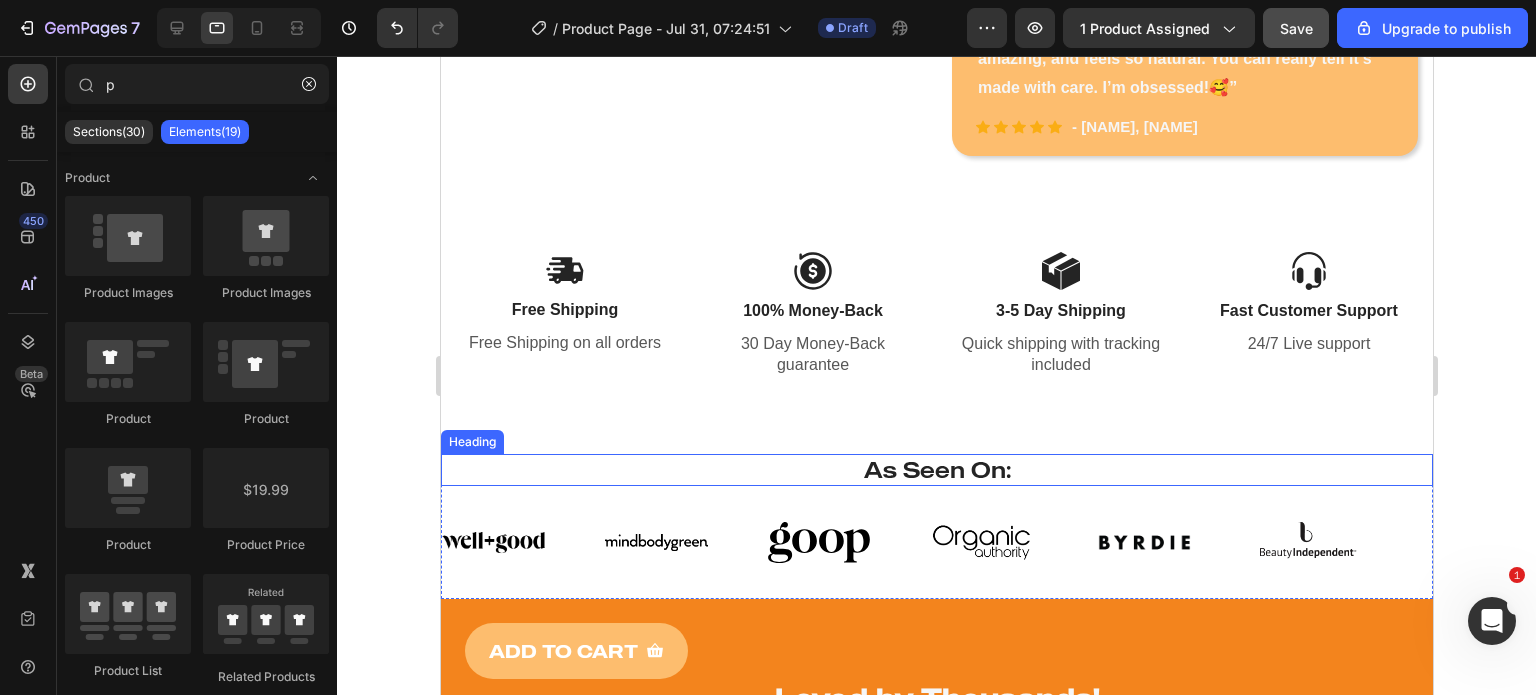 click on "As Seen On:" at bounding box center (936, 470) 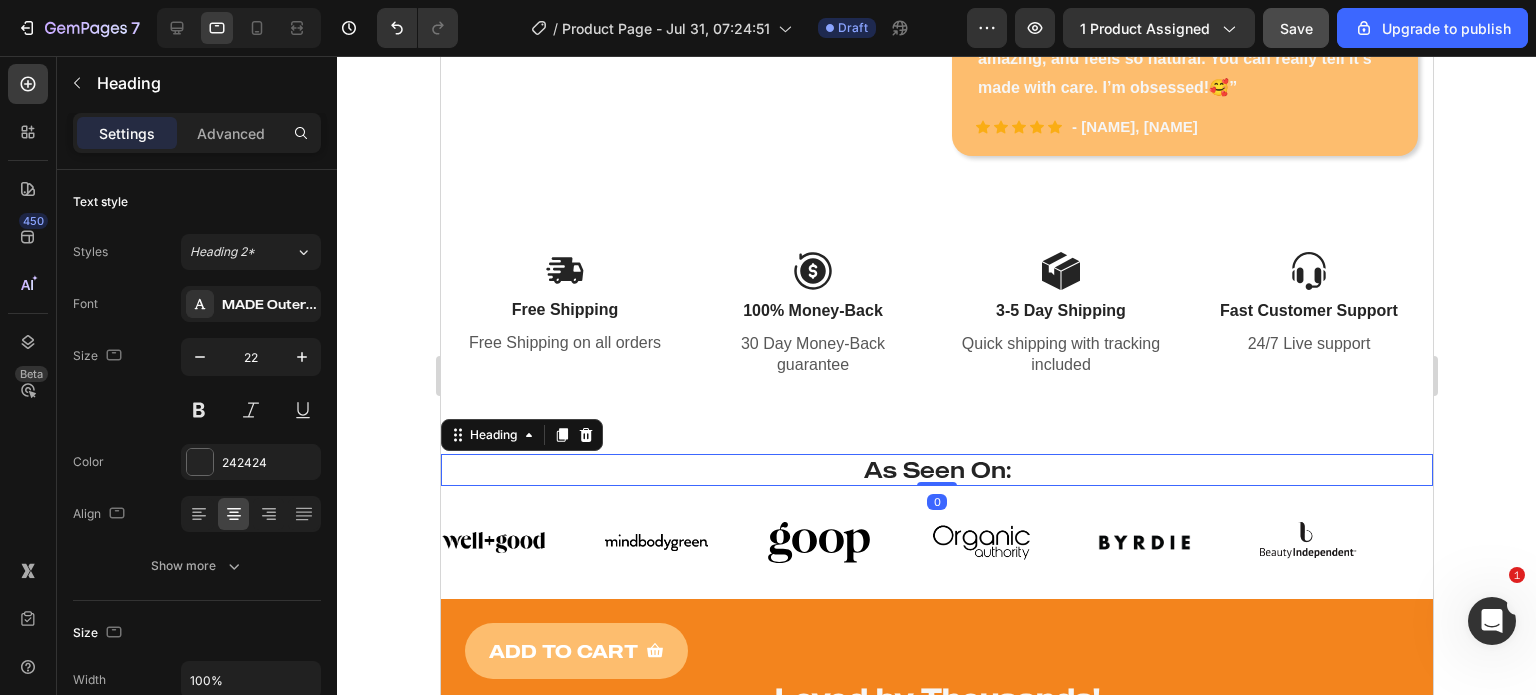 click 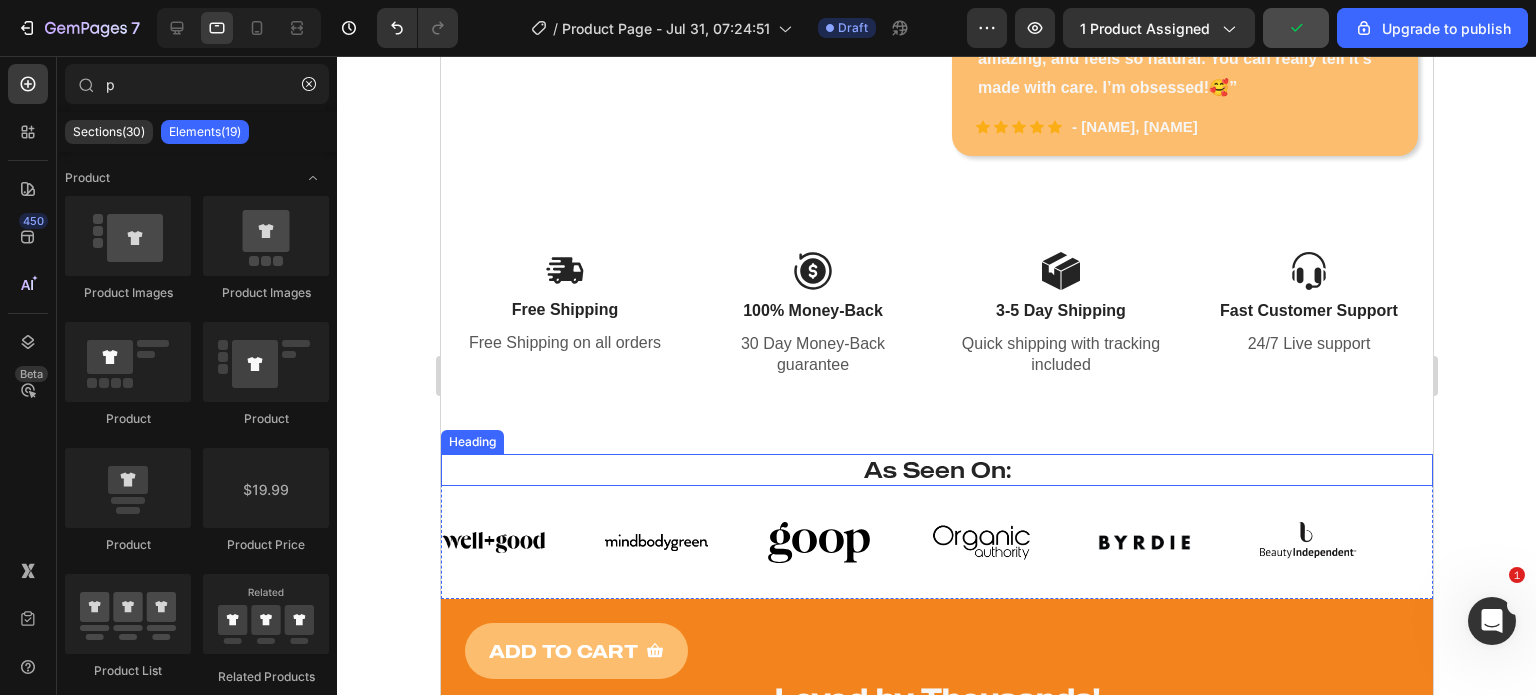 click on "As Seen On:" at bounding box center [936, 470] 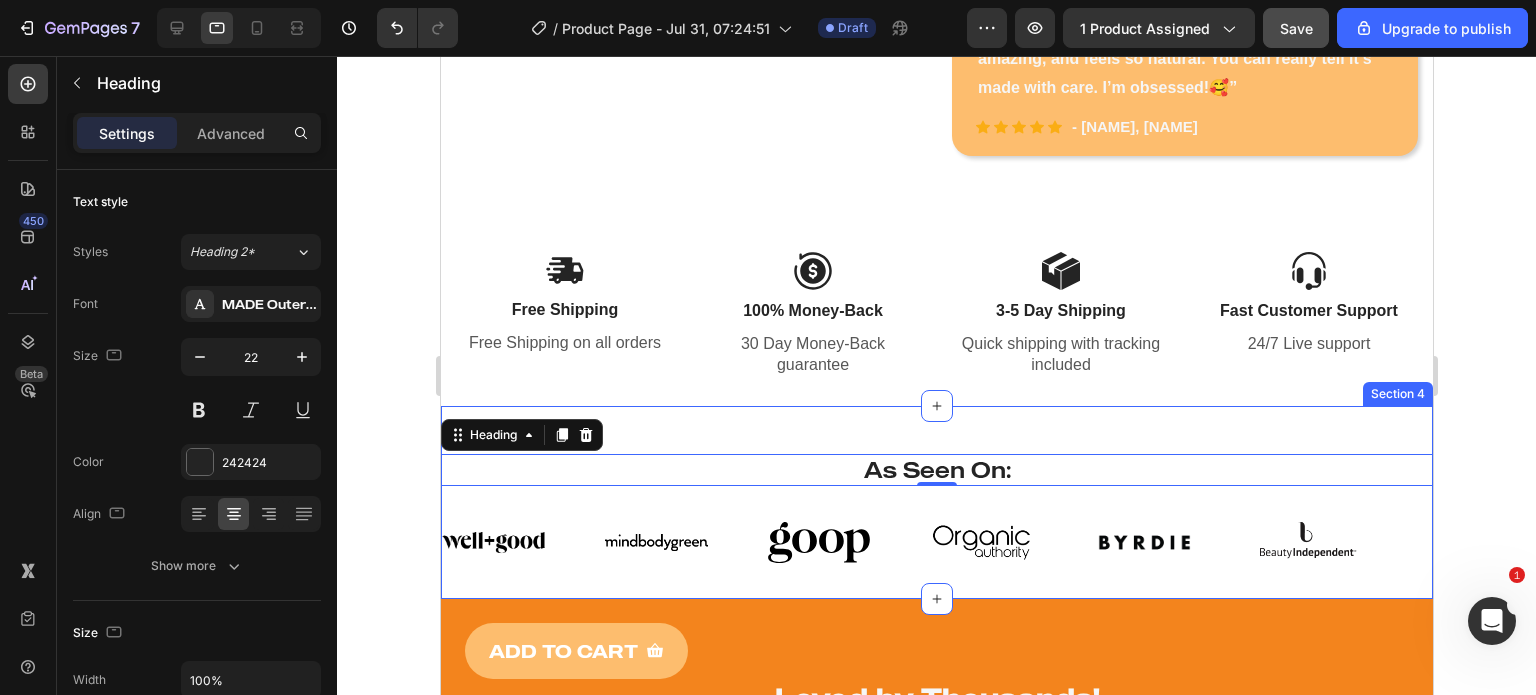 click on "As Seen On: Heading   0 Image Image Image Image Image Image Image Image Image Image Image Image Marquee Row Section 4" at bounding box center [936, 502] 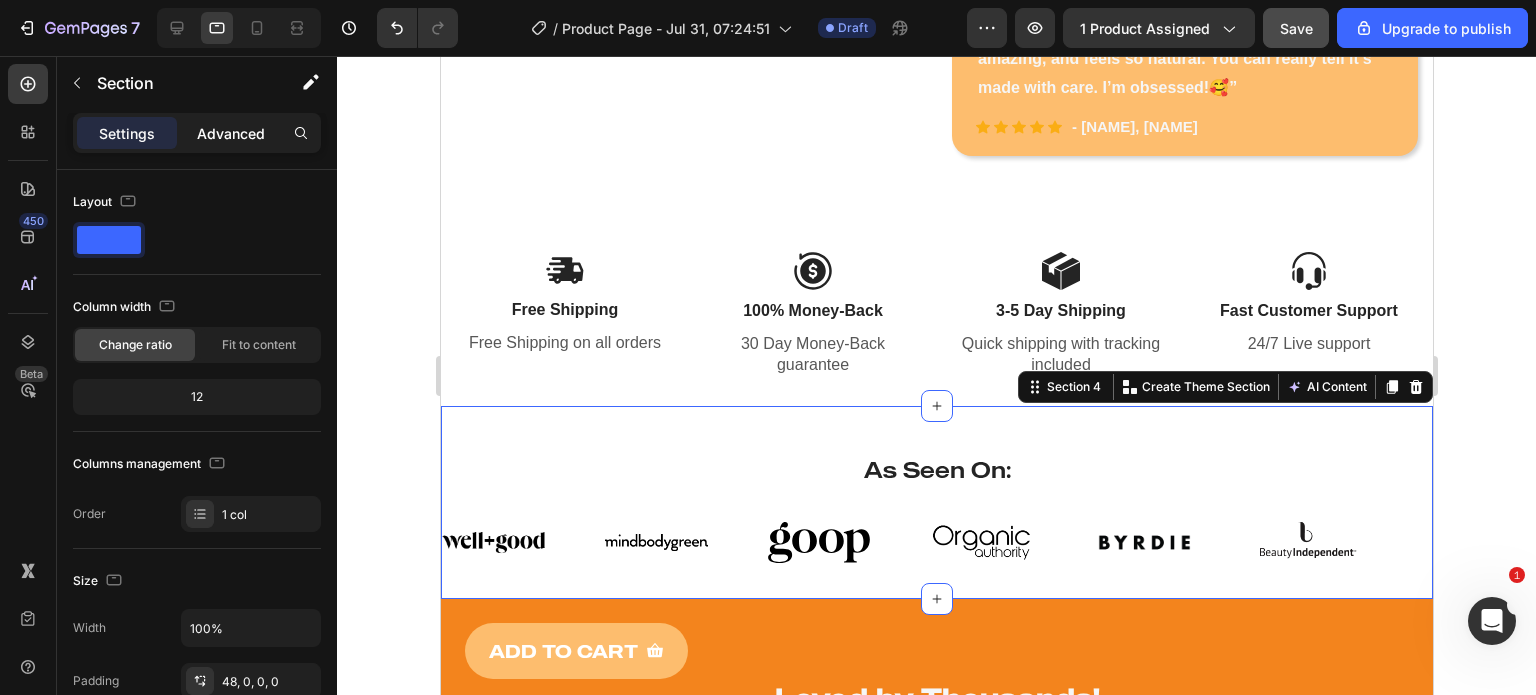 click on "Advanced" at bounding box center (231, 133) 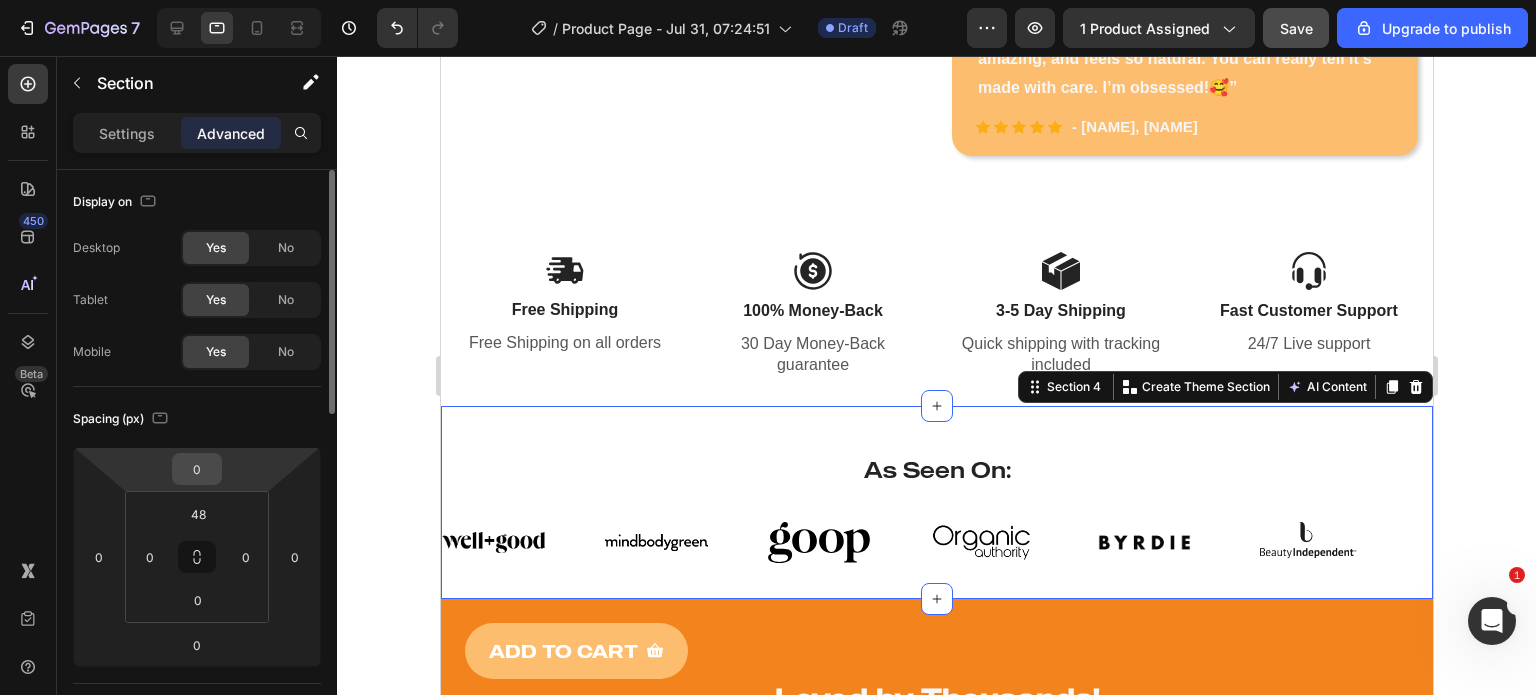 click on "0" at bounding box center (197, 469) 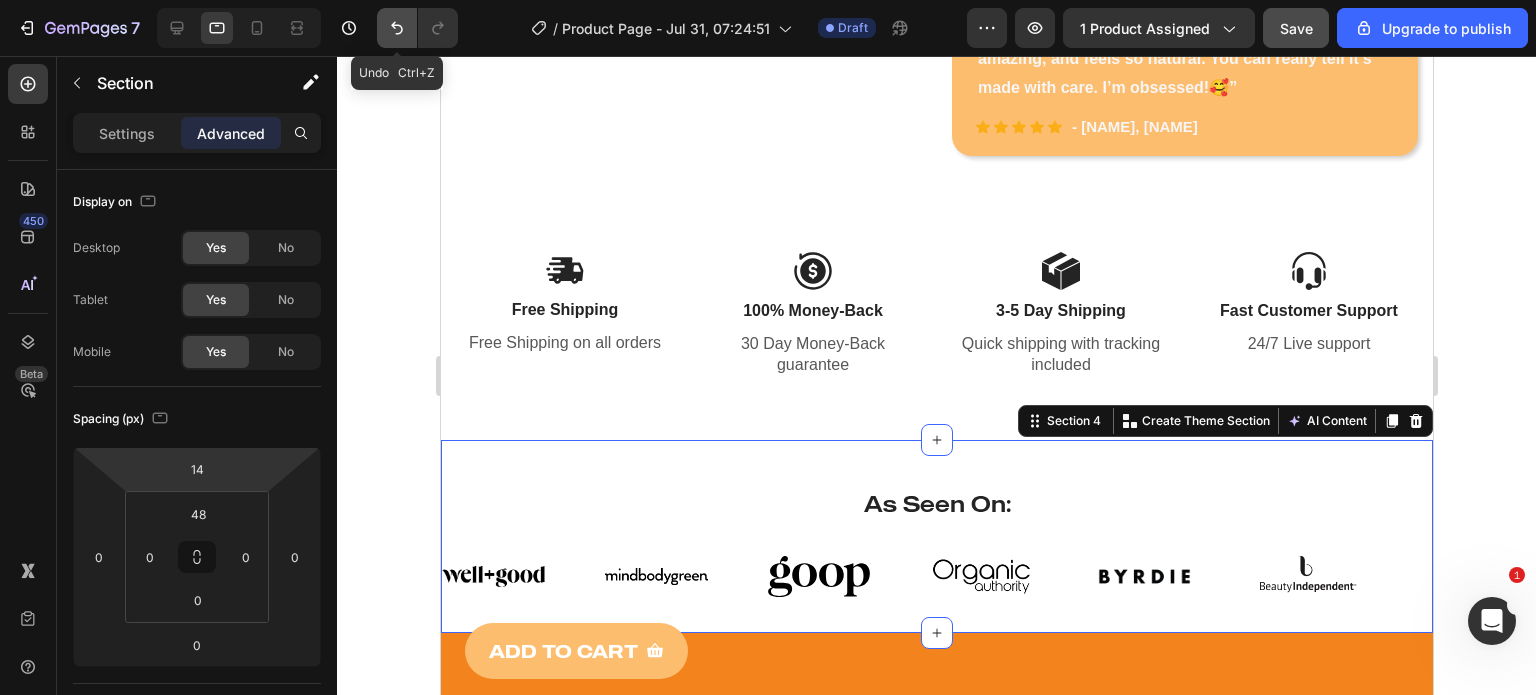 click 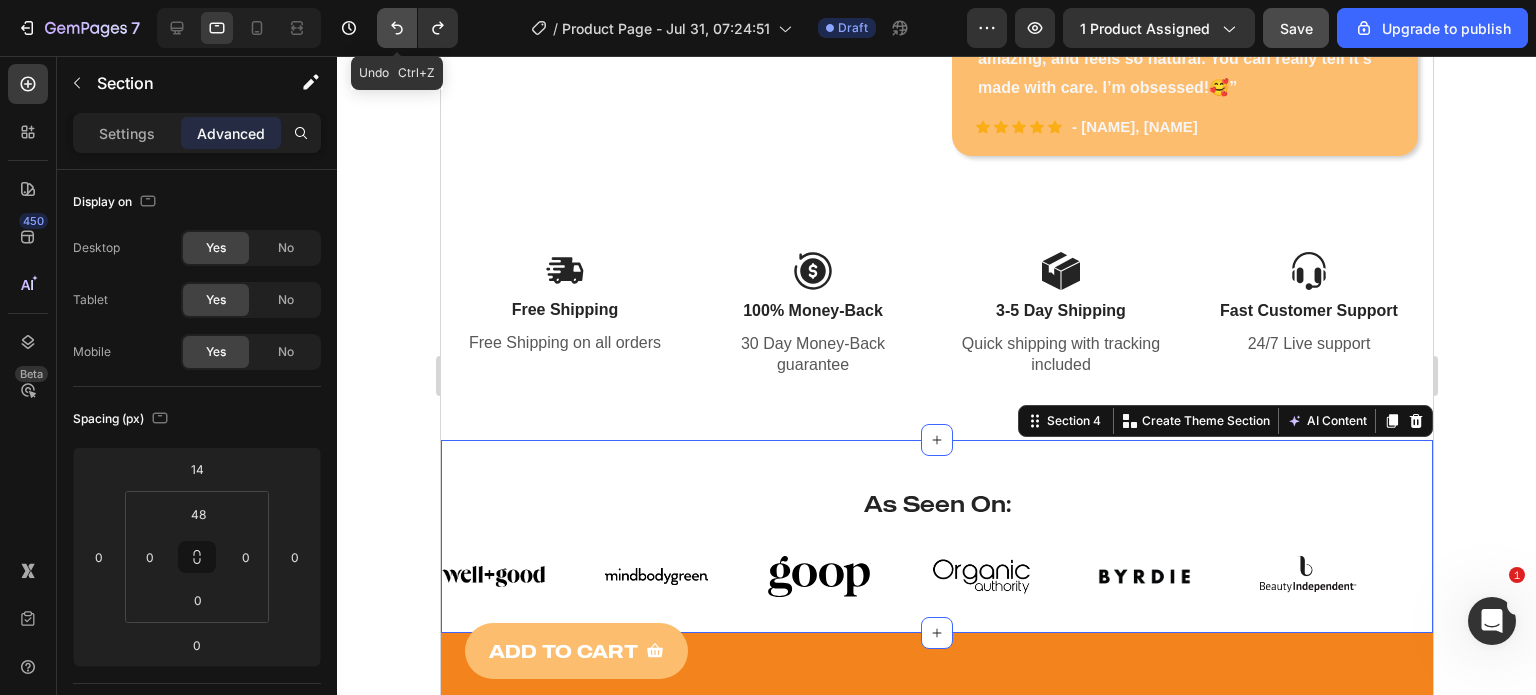 click 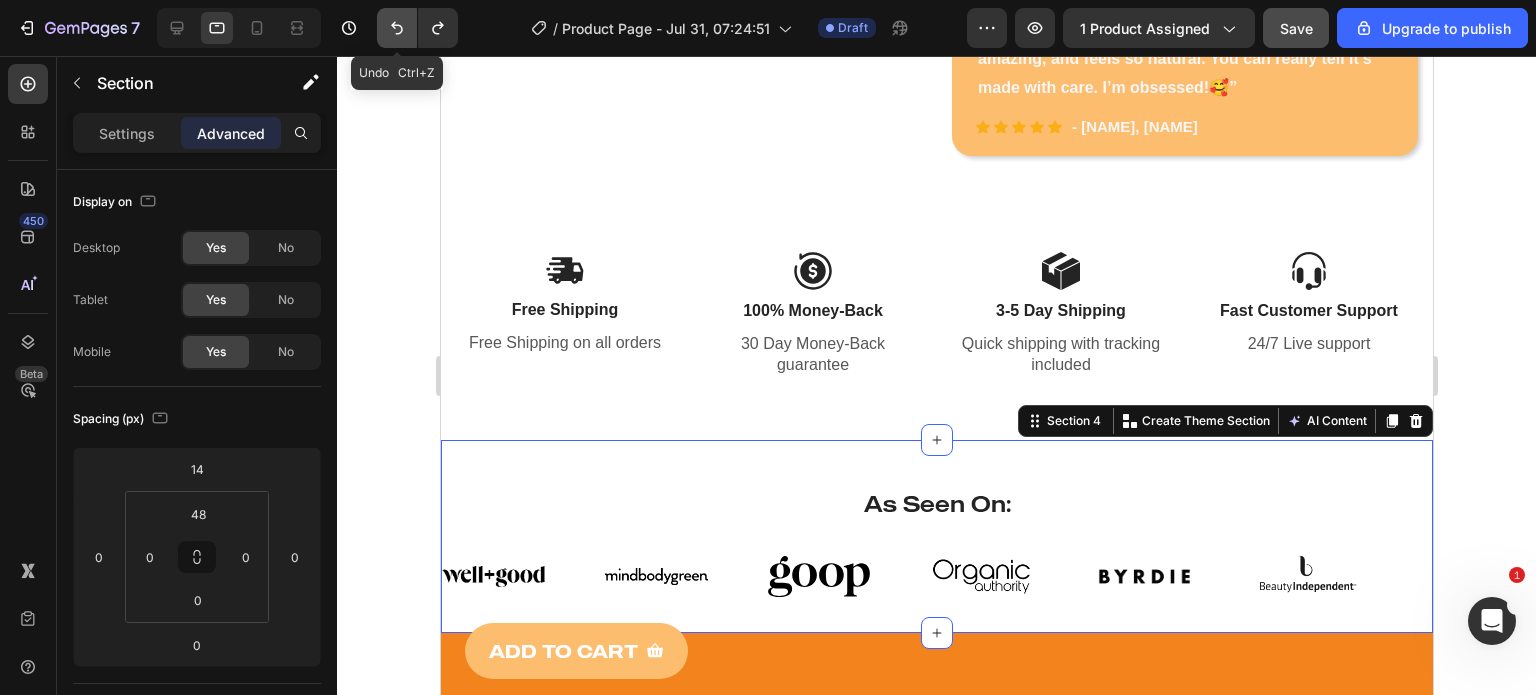 type on "0" 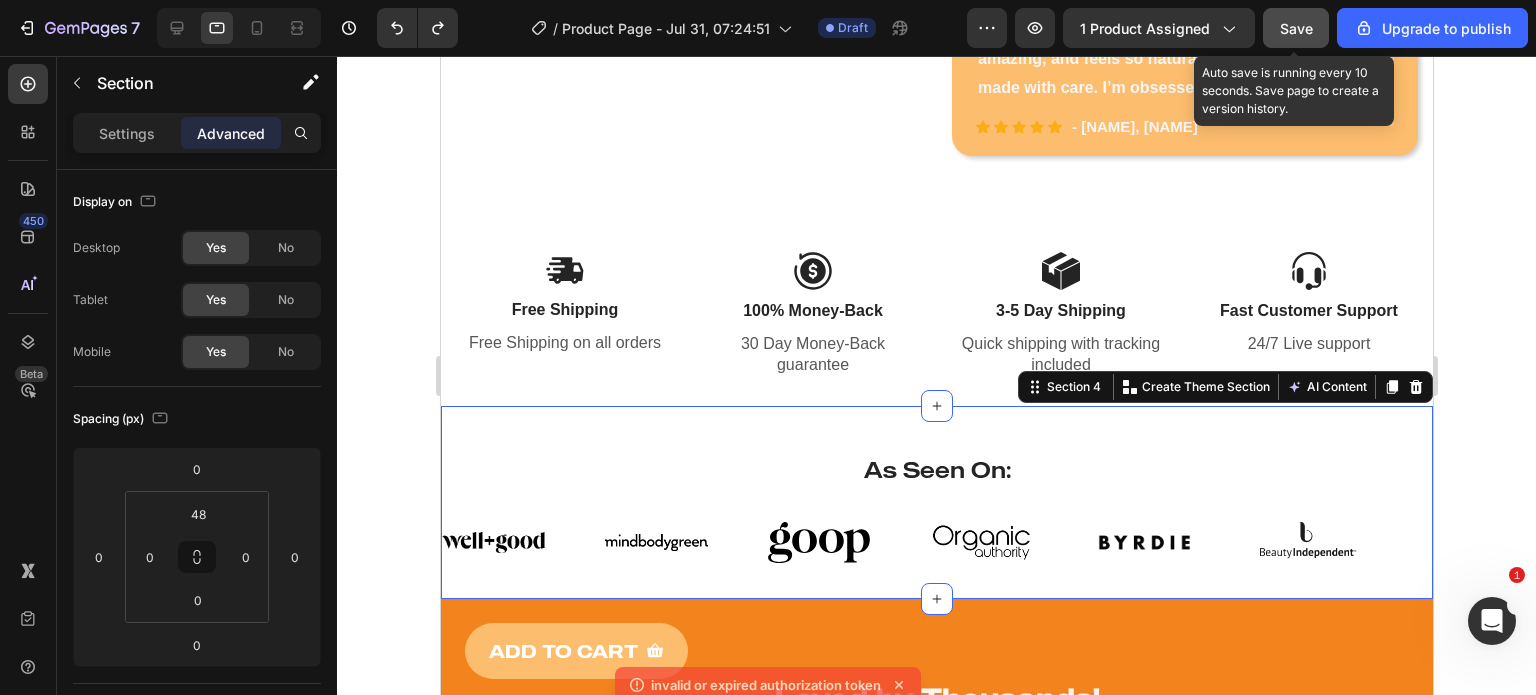 click on "Save" 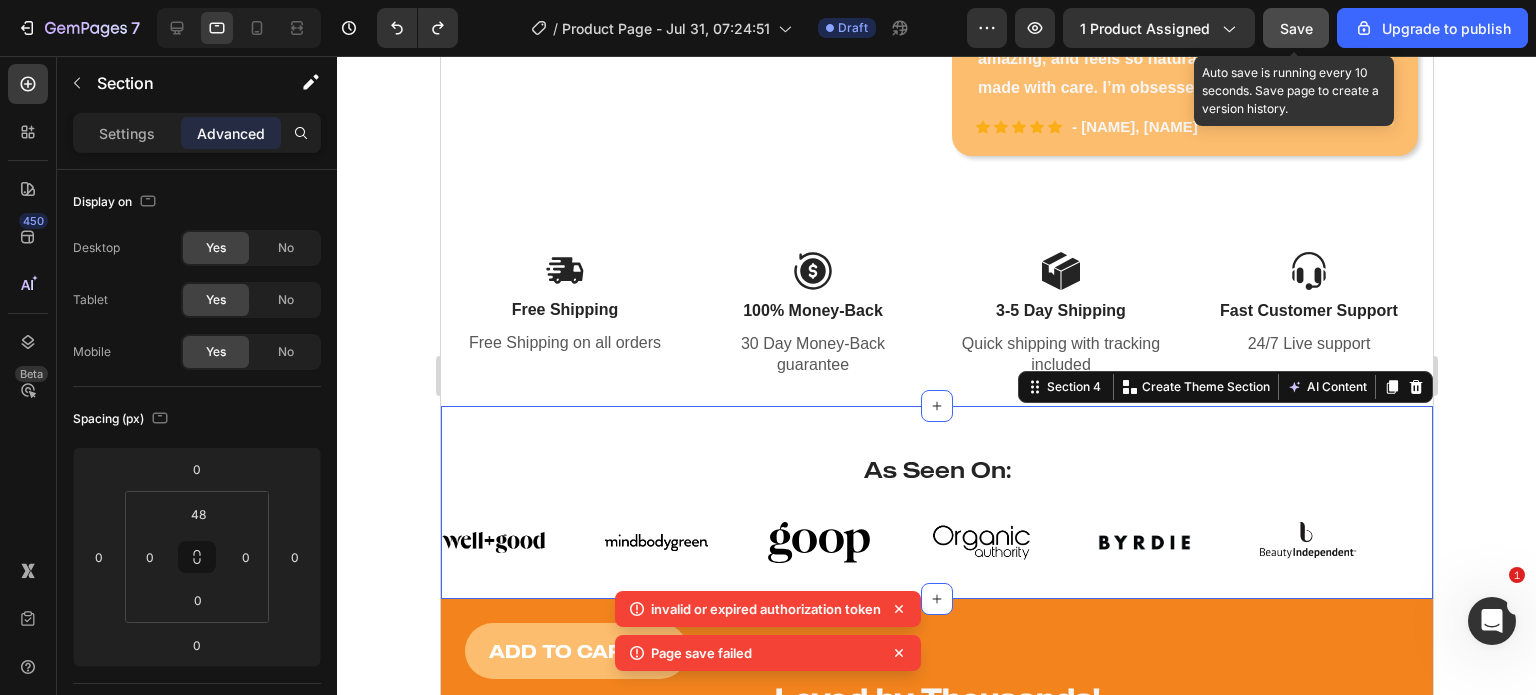 click on "Save" 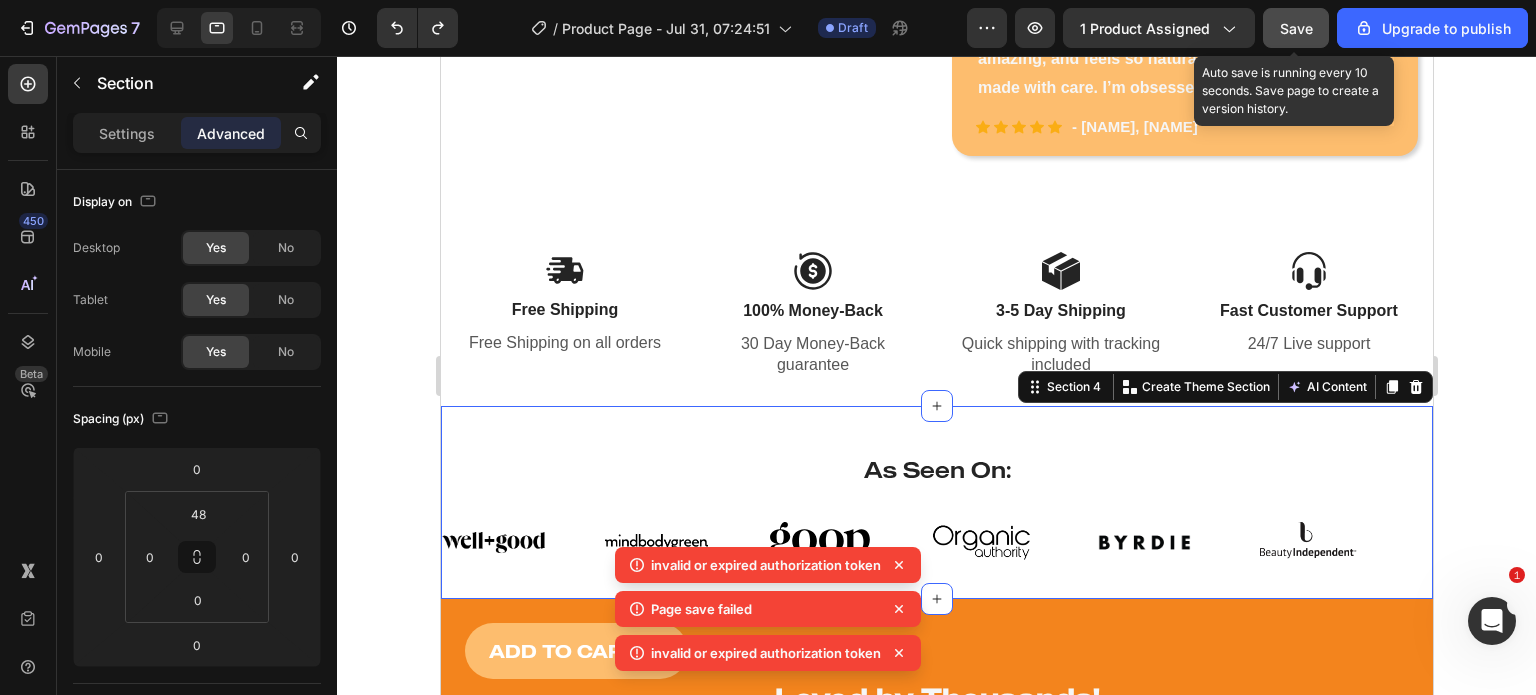 click on "Save" 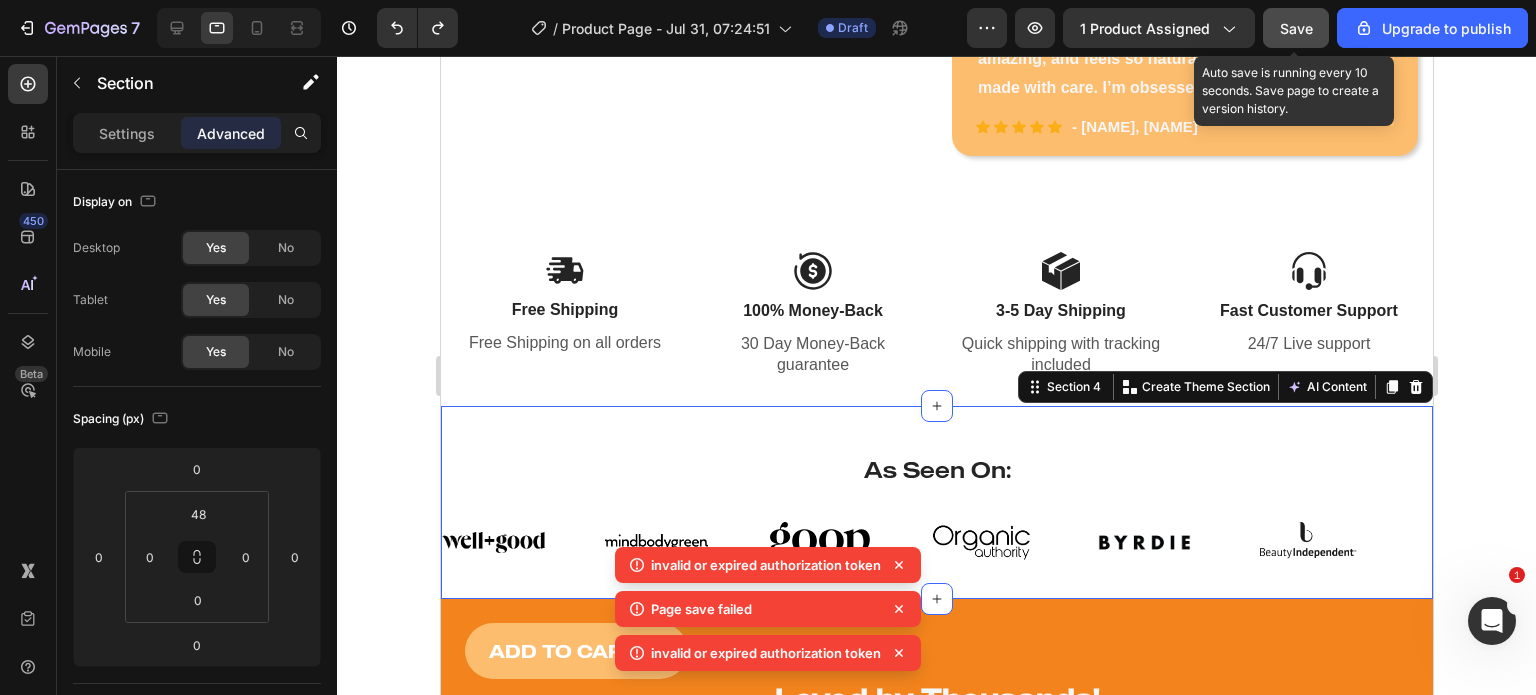 click on "Save" 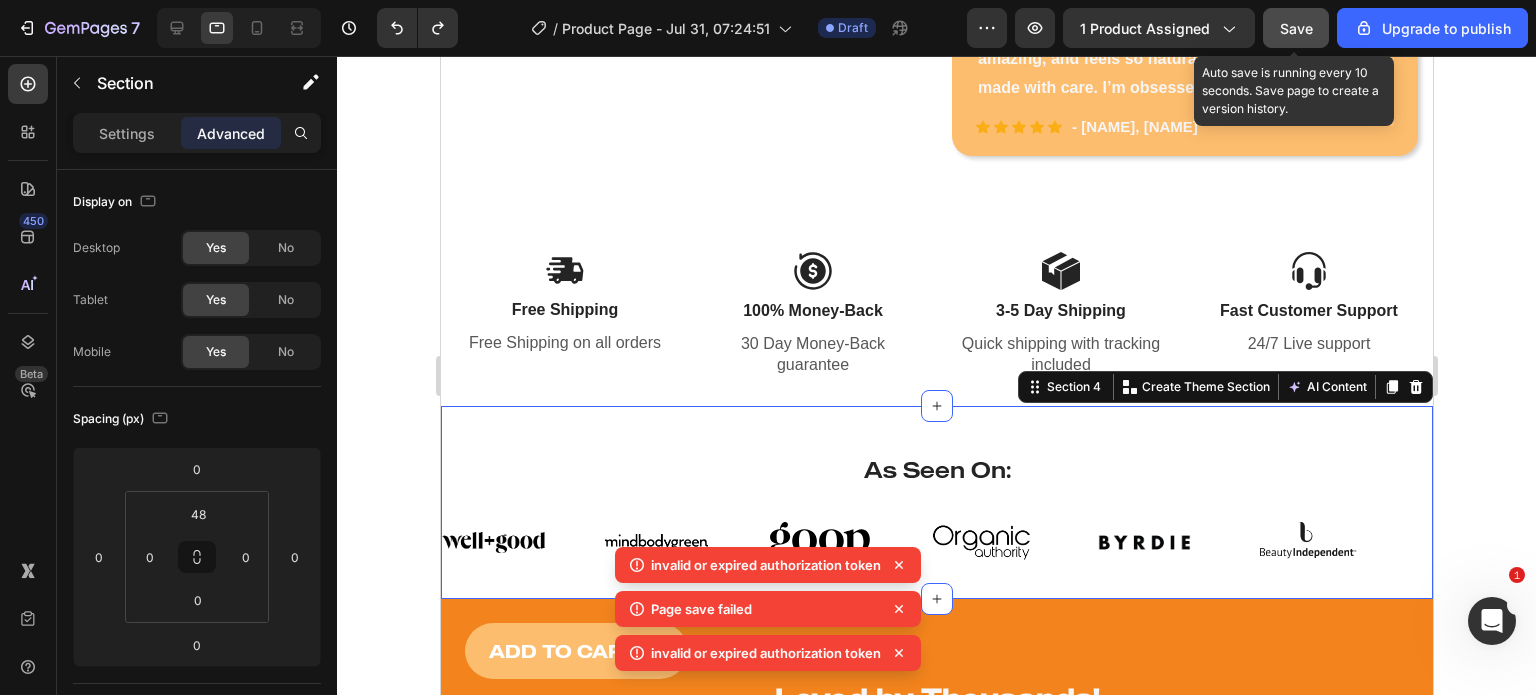 click on "Save" 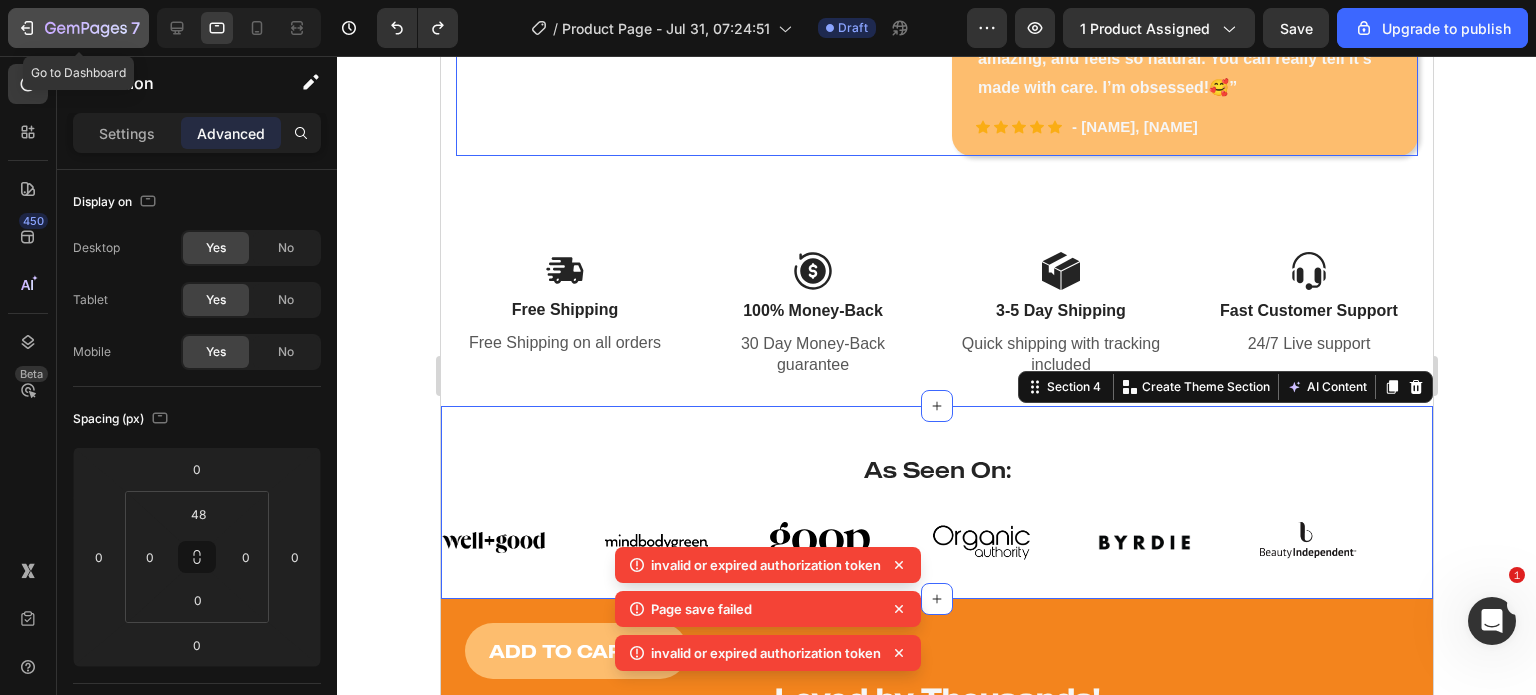 click on "7" 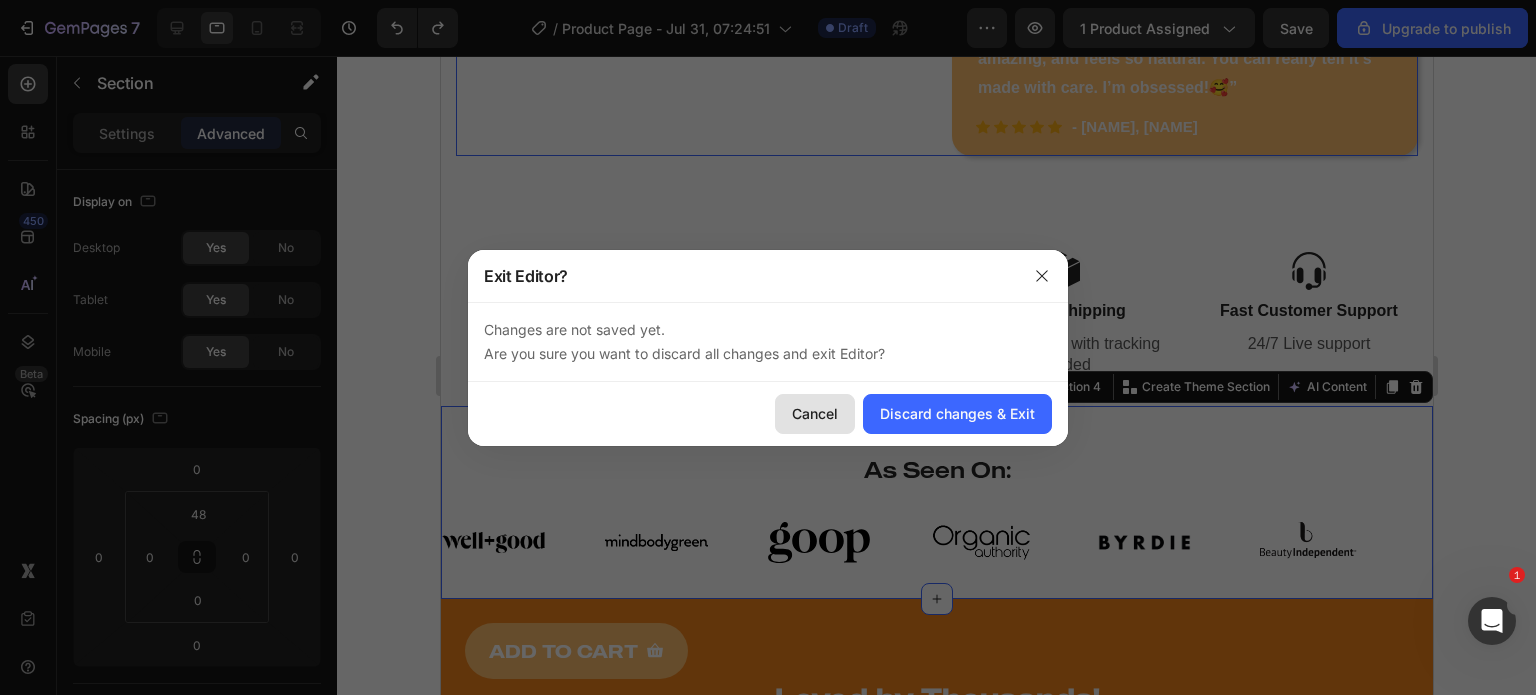 drag, startPoint x: 802, startPoint y: 428, endPoint x: 362, endPoint y: 371, distance: 443.6767 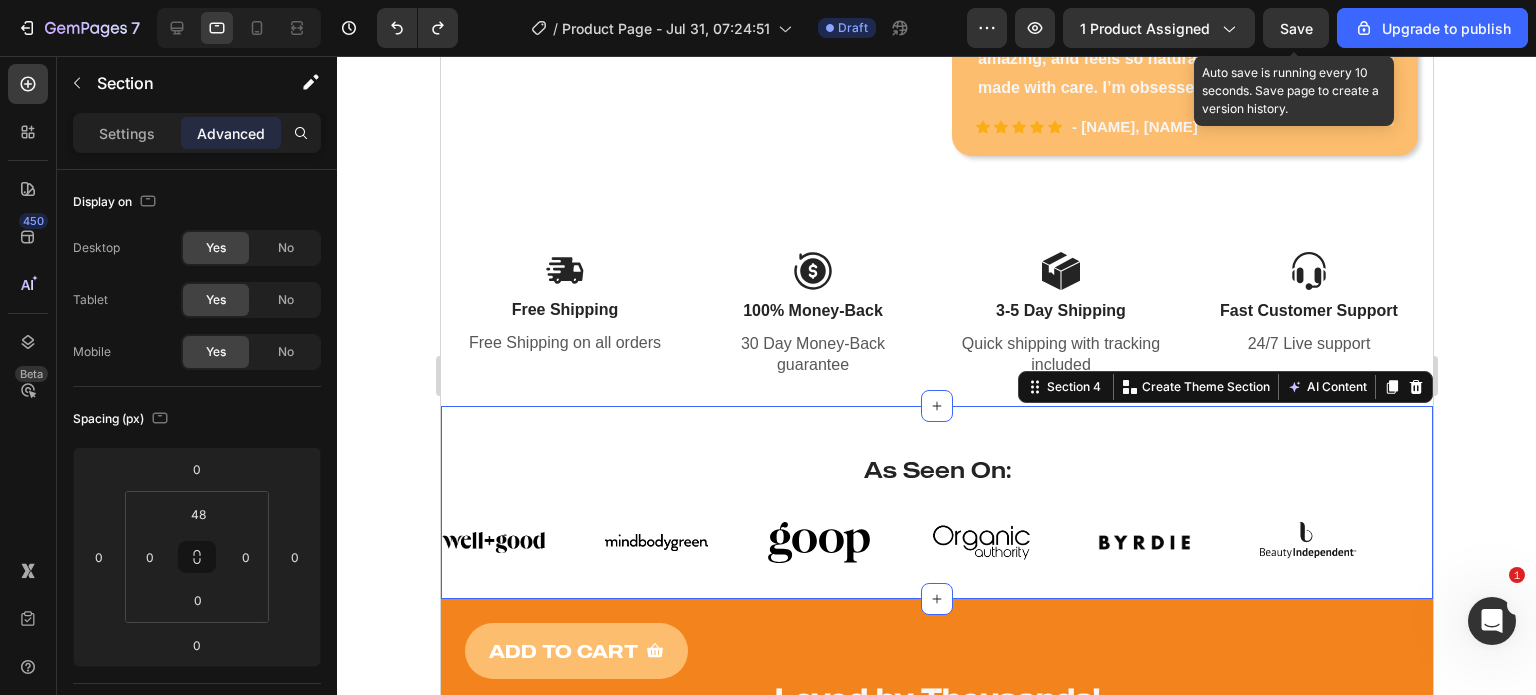 click on "Save" at bounding box center [1296, 28] 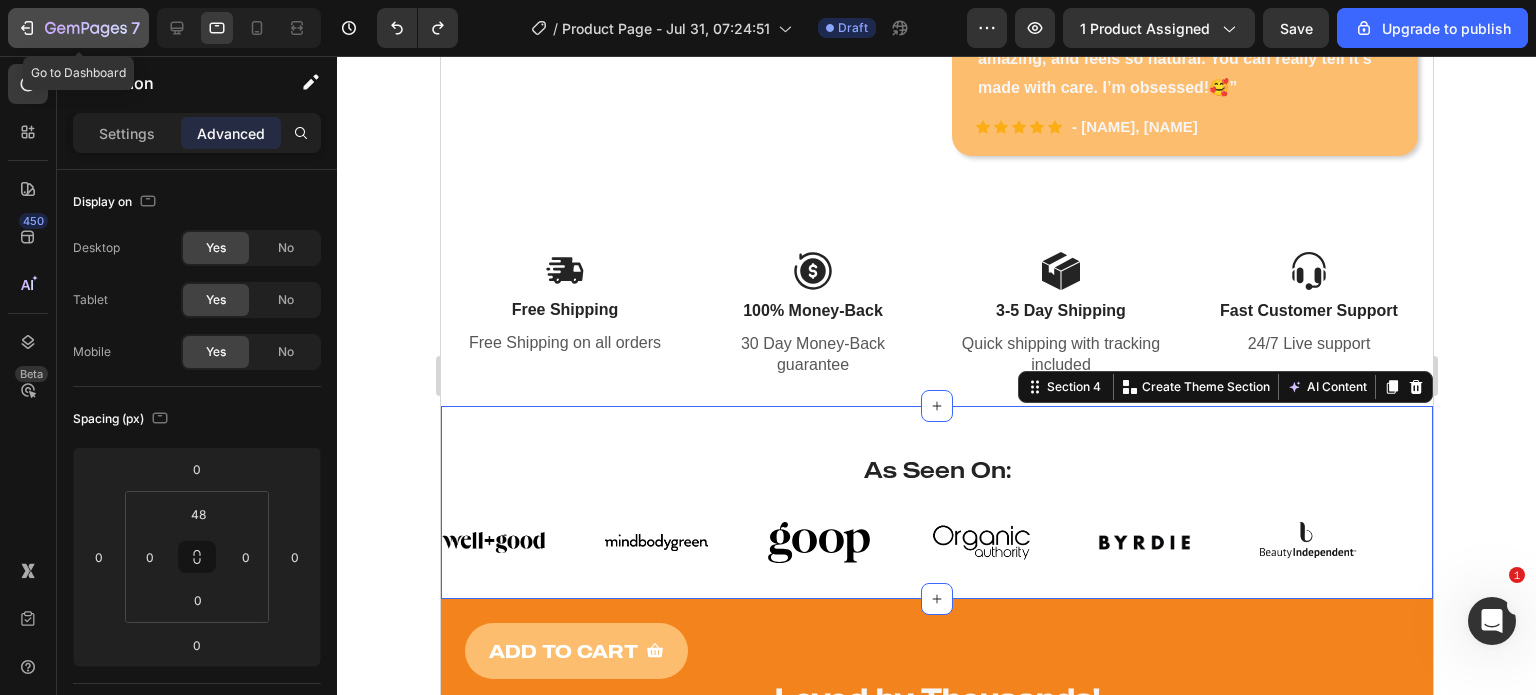 click on "7" 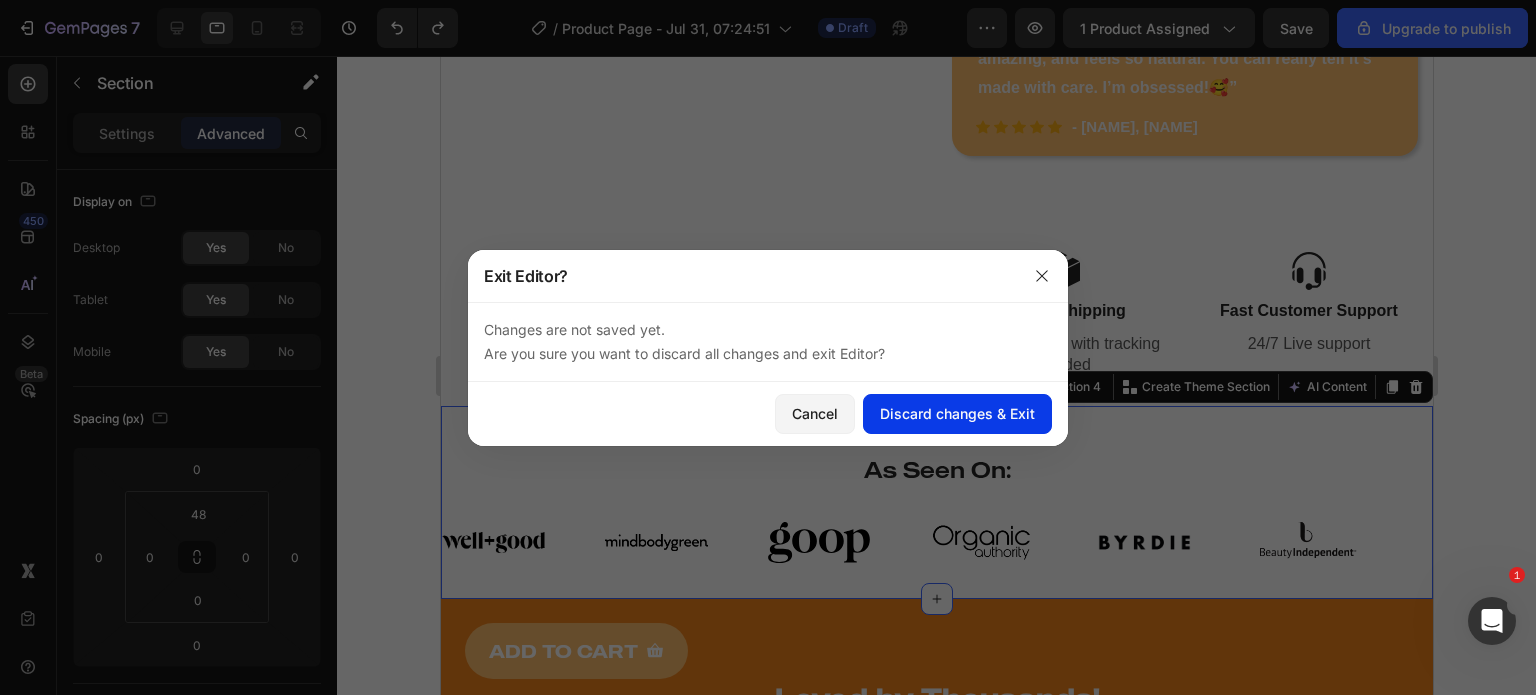 click on "Discard changes & Exit" at bounding box center [957, 413] 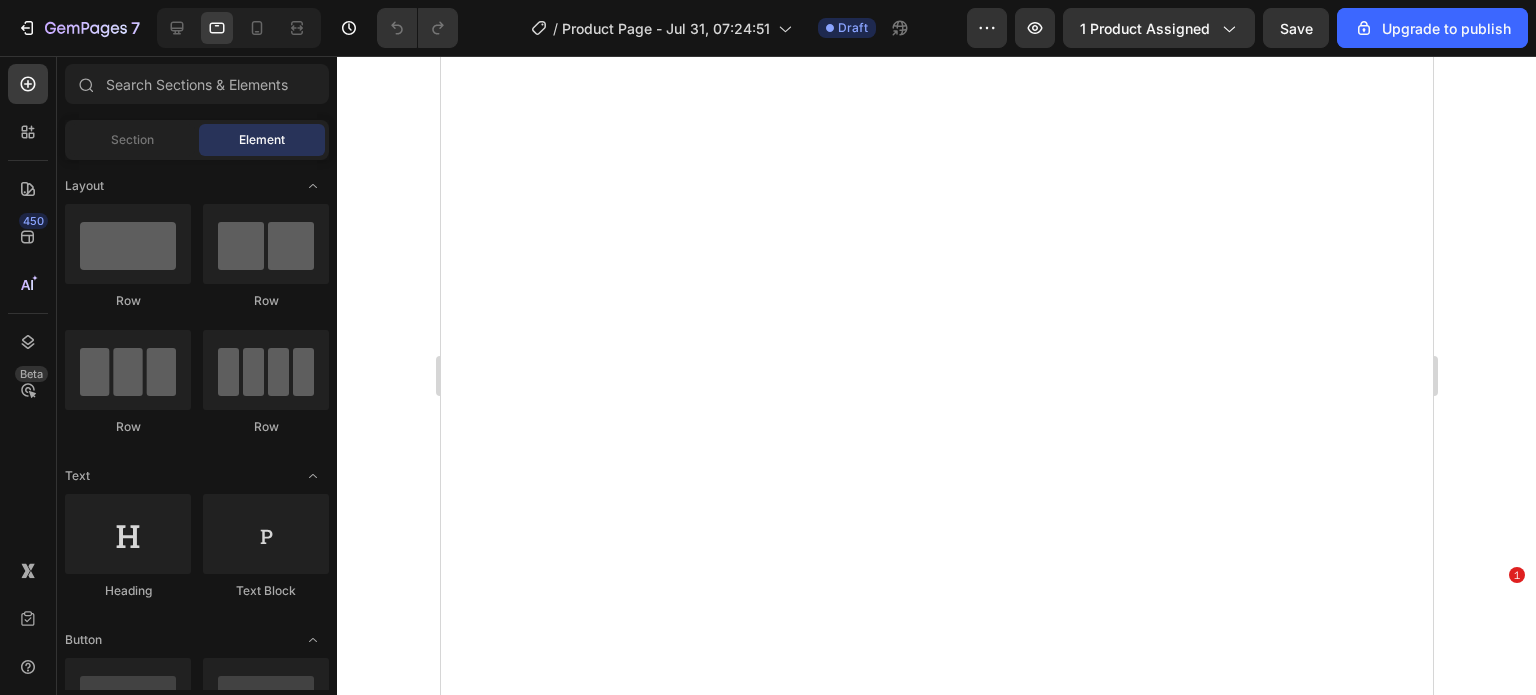 scroll, scrollTop: 0, scrollLeft: 0, axis: both 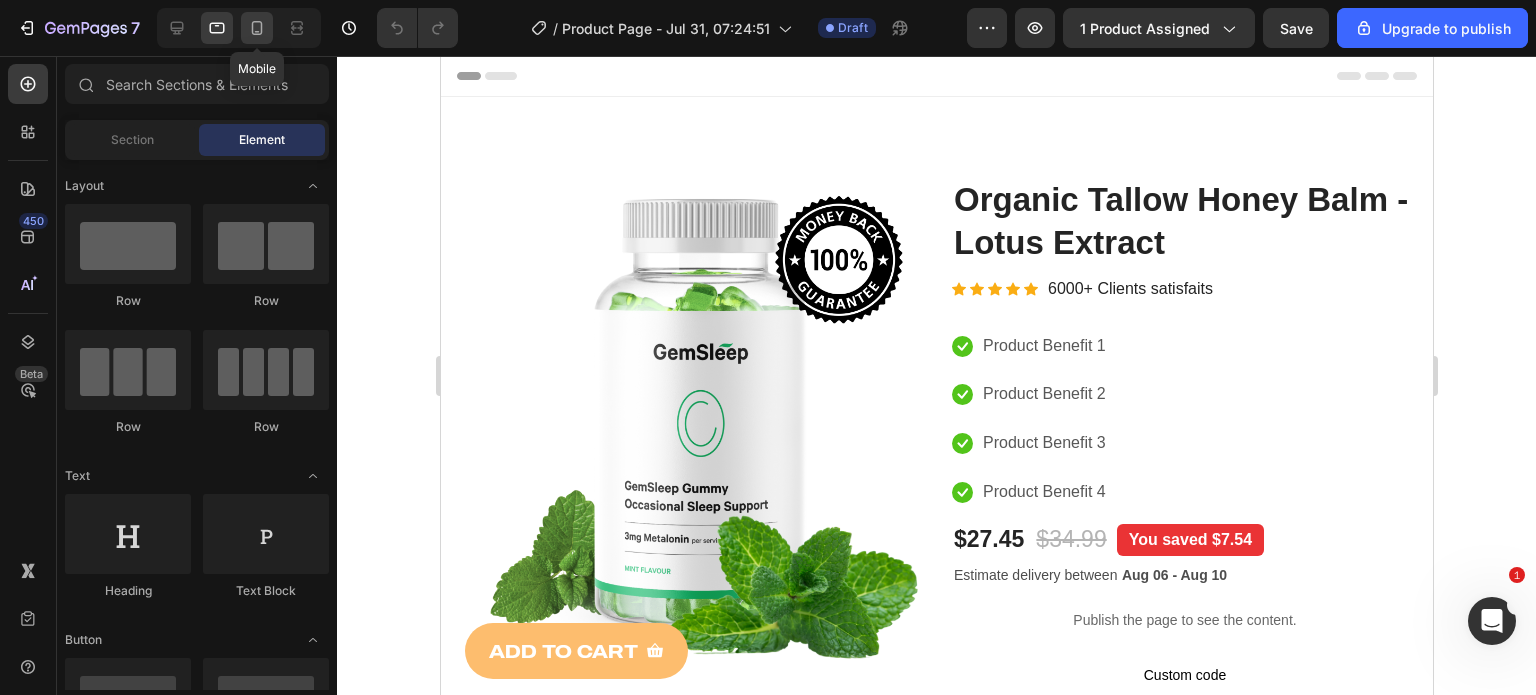 click 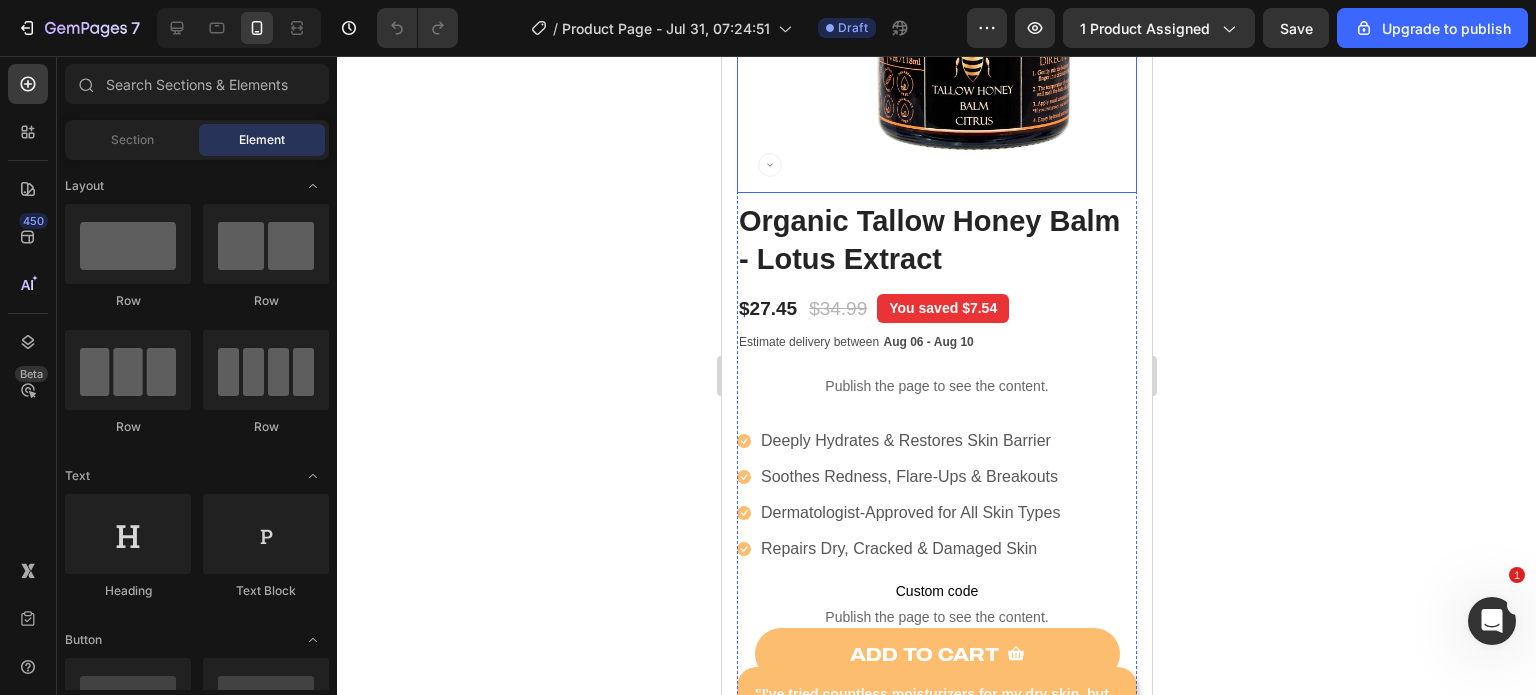 scroll, scrollTop: 256, scrollLeft: 0, axis: vertical 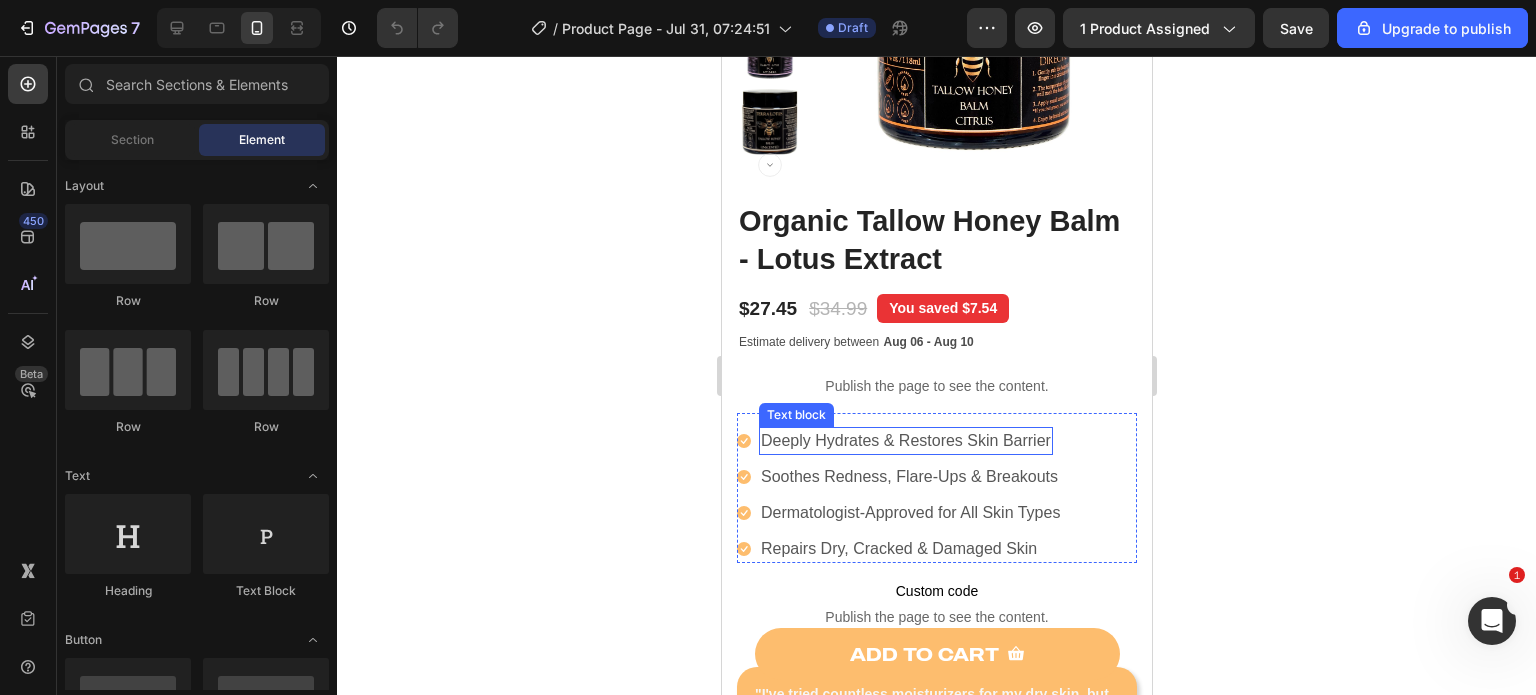 click on "Deeply Hydrates & Restores Skin Barrier" at bounding box center [905, 441] 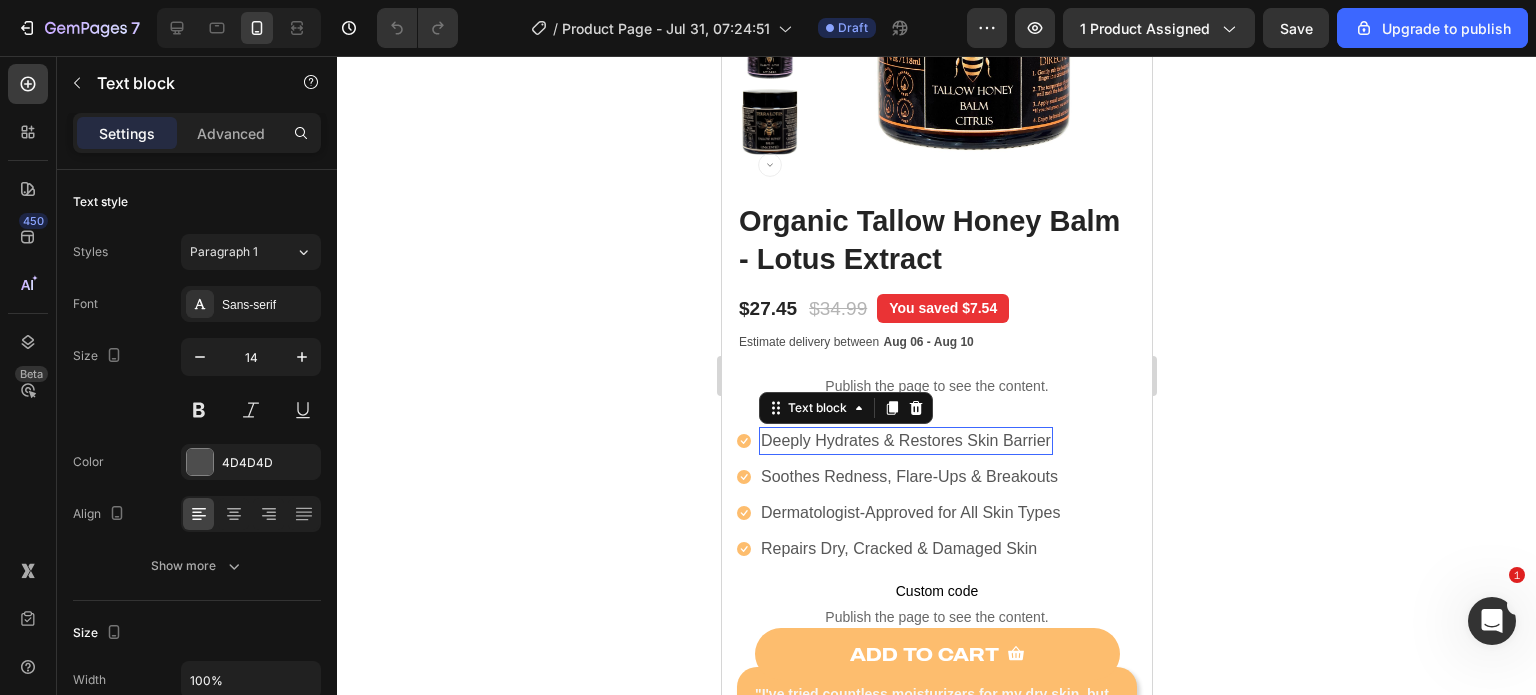 click on "Deeply Hydrates & Restores Skin Barrier" at bounding box center (905, 441) 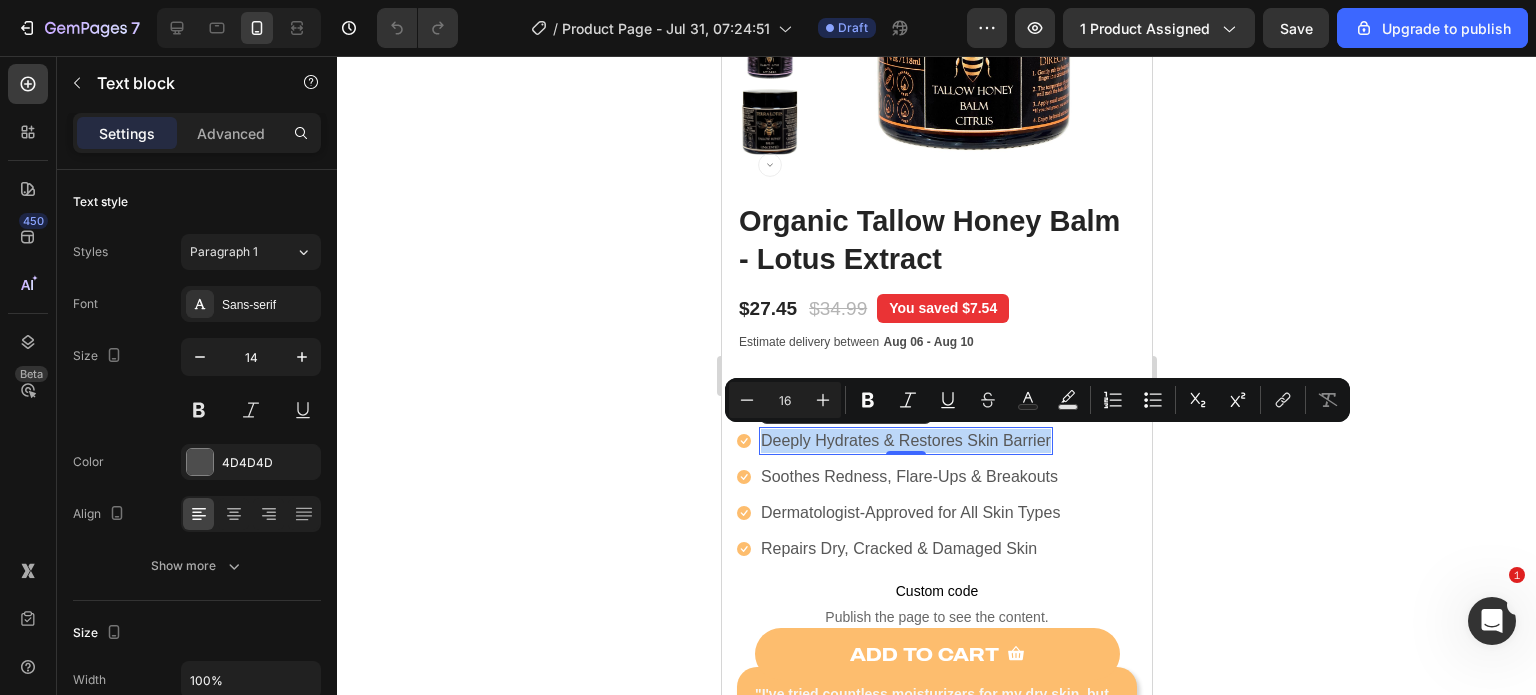 click on "Deeply Hydrates & Restores Skin Barrier" at bounding box center (905, 441) 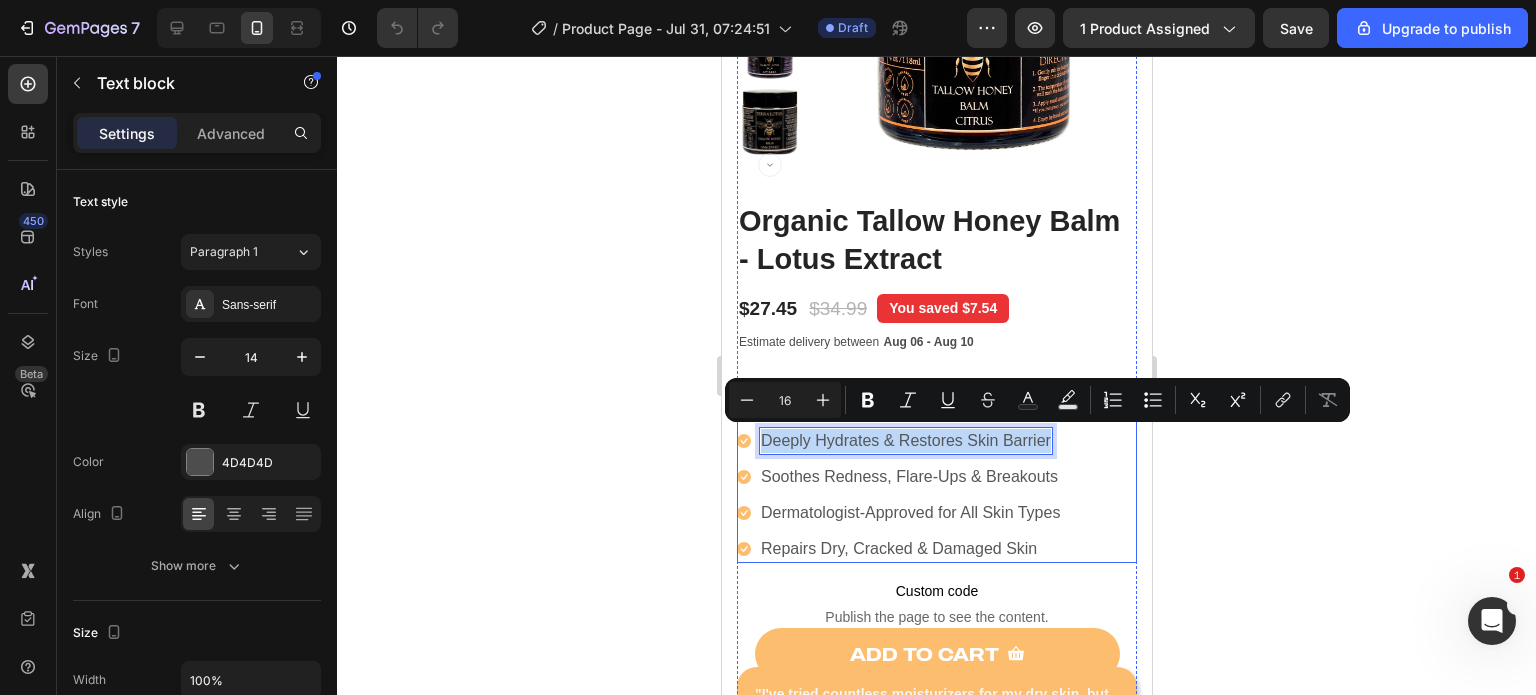 click on "Icon Deeply Hydrates & Restores Skin Barrier Text block   0
Icon Soothes Redness, Flare-Ups & Breakouts Text block
Icon Dermatologist-Approved for All Skin Types Text block
Icon Repairs Dry, Cracked & Damaged Skin Text block" at bounding box center (898, 495) 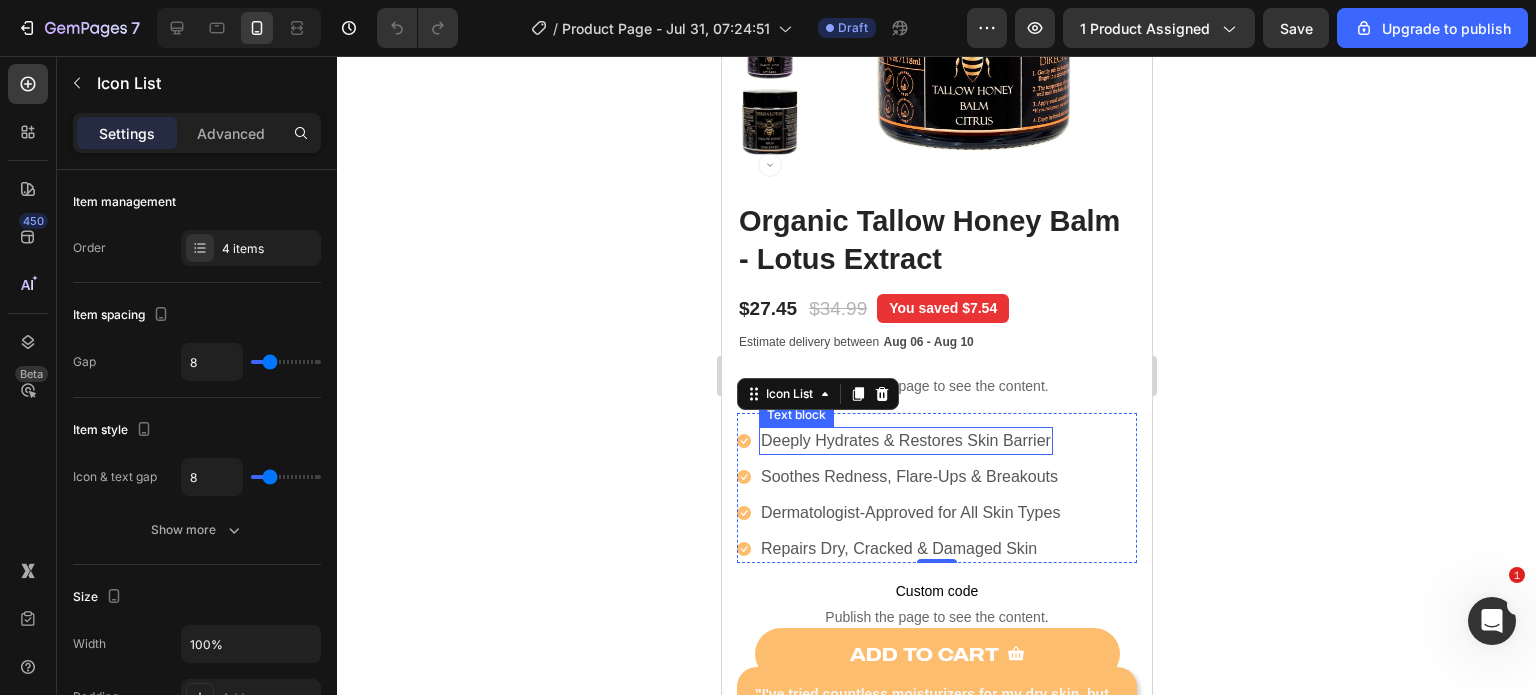 click on "Deeply Hydrates & Restores Skin Barrier" at bounding box center [905, 441] 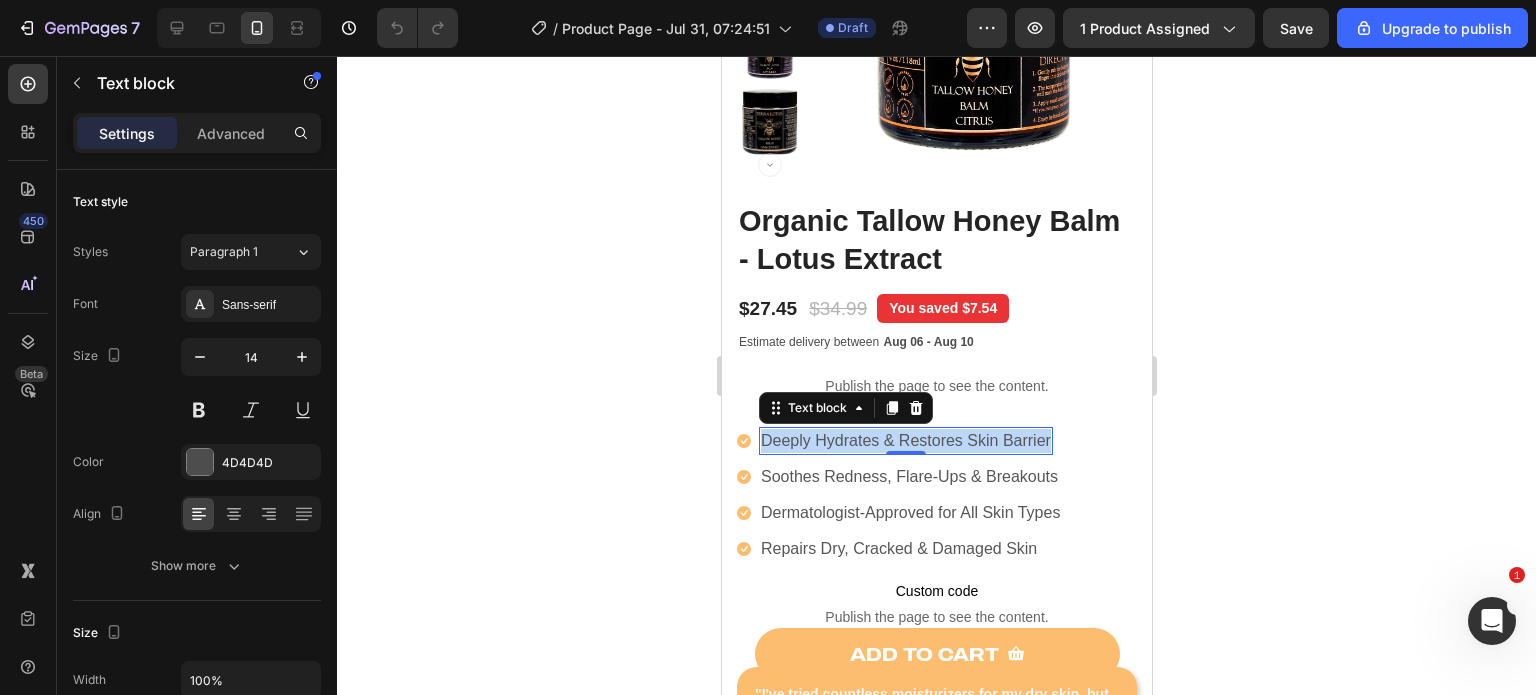 click on "Deeply Hydrates & Restores Skin Barrier" at bounding box center [905, 441] 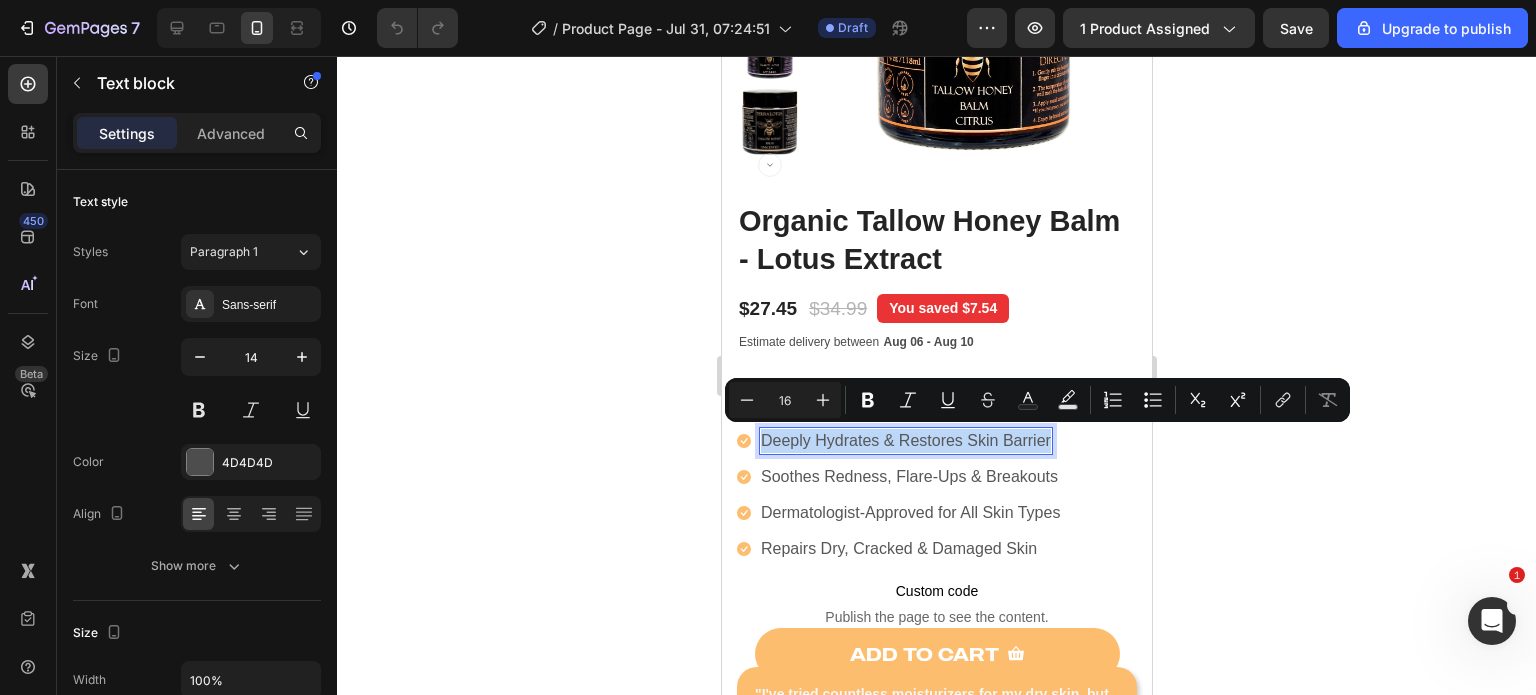 copy on "Deeply Hydrates & Restores Skin Barrier" 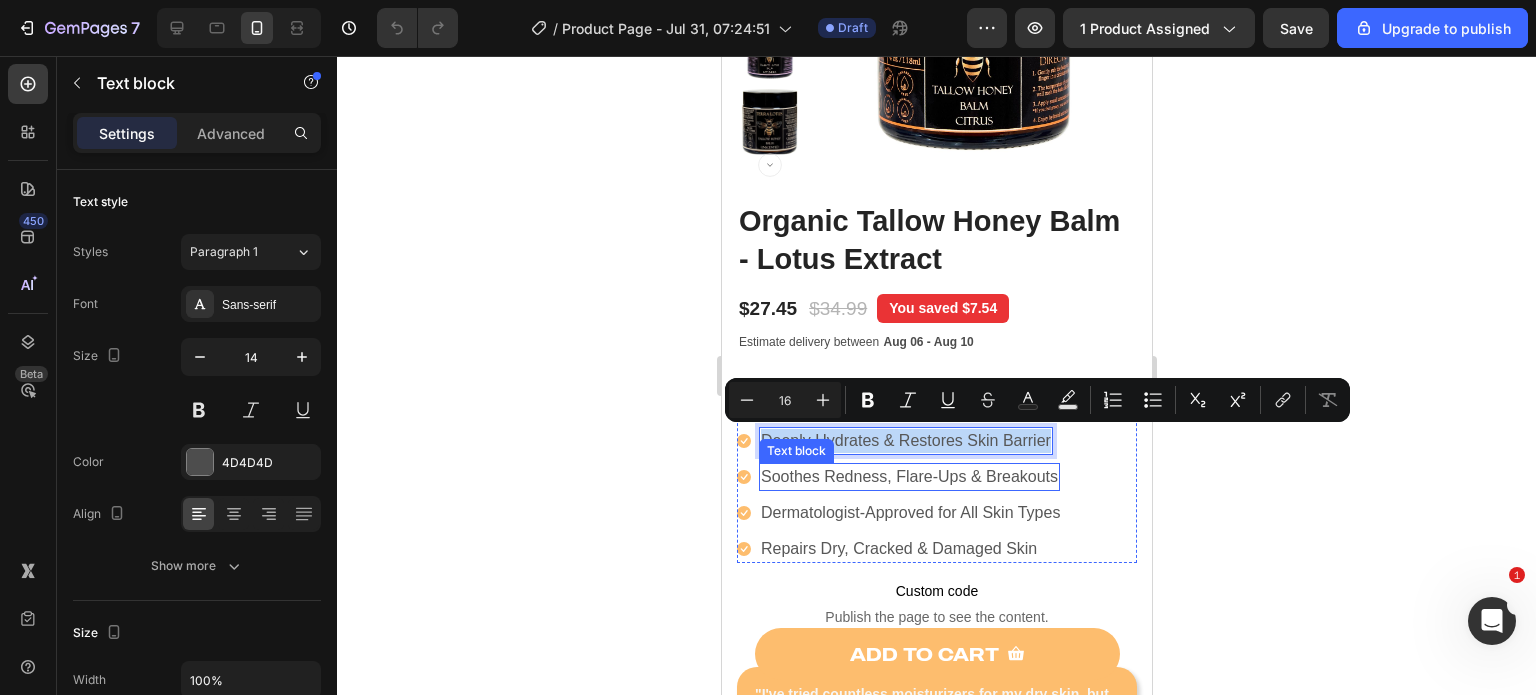 click on "Soothes Redness, Flare-Ups & Breakouts" at bounding box center (908, 477) 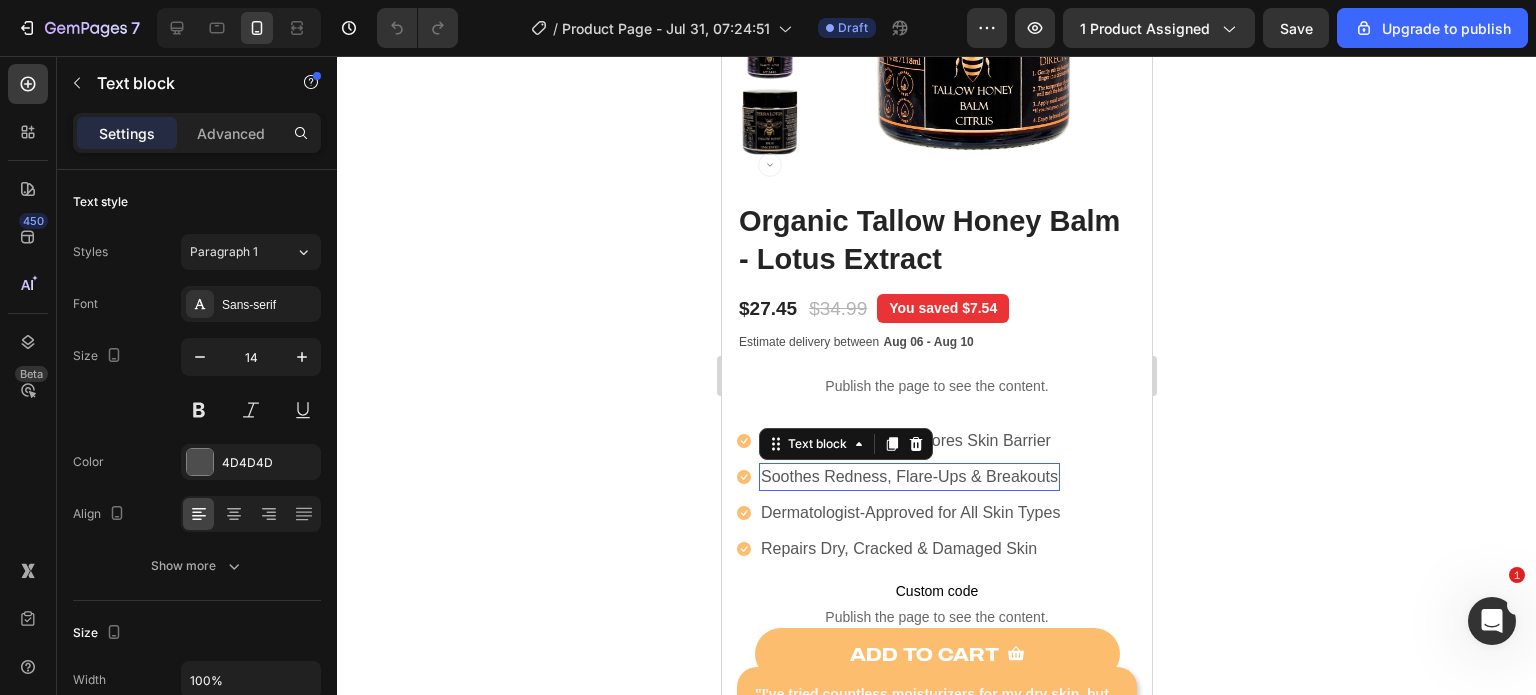 click on "Soothes Redness, Flare-Ups & Breakouts" at bounding box center (908, 477) 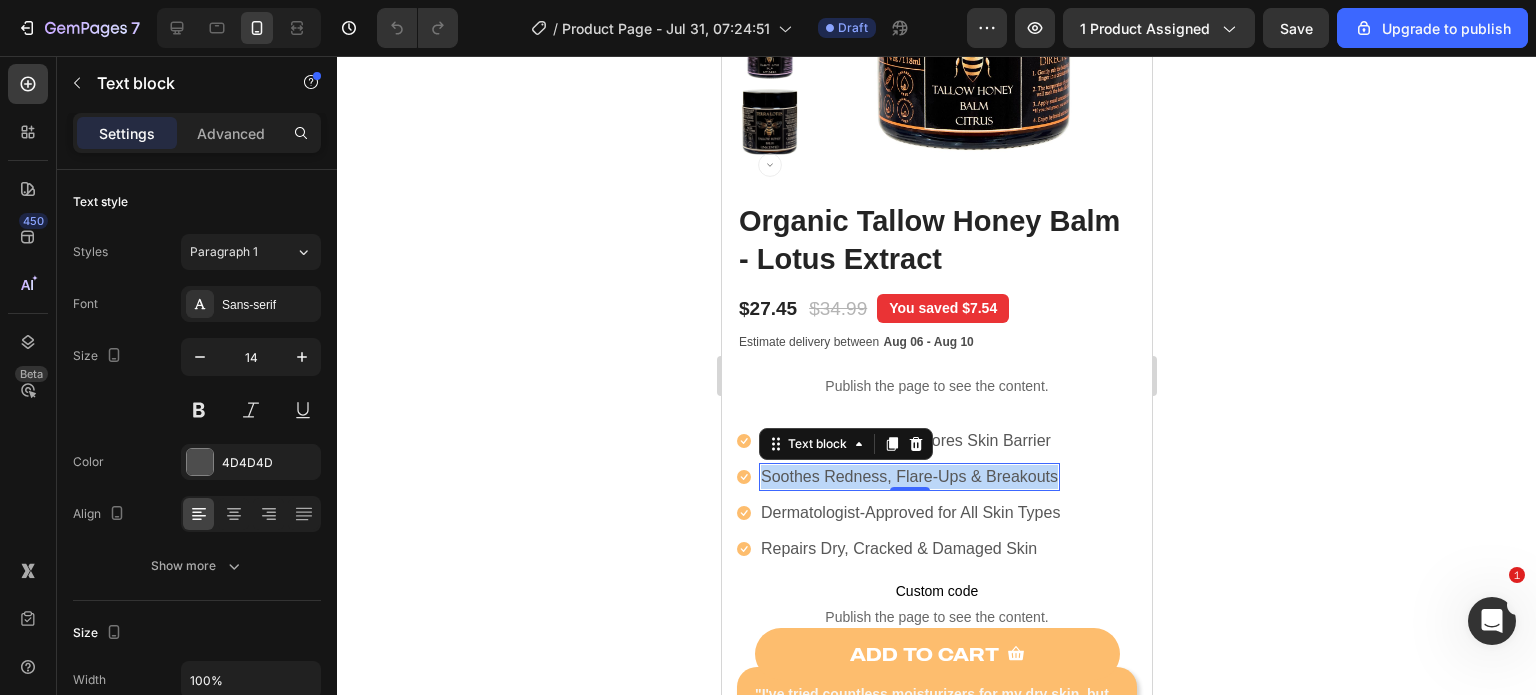 click on "Soothes Redness, Flare-Ups & Breakouts" at bounding box center (908, 477) 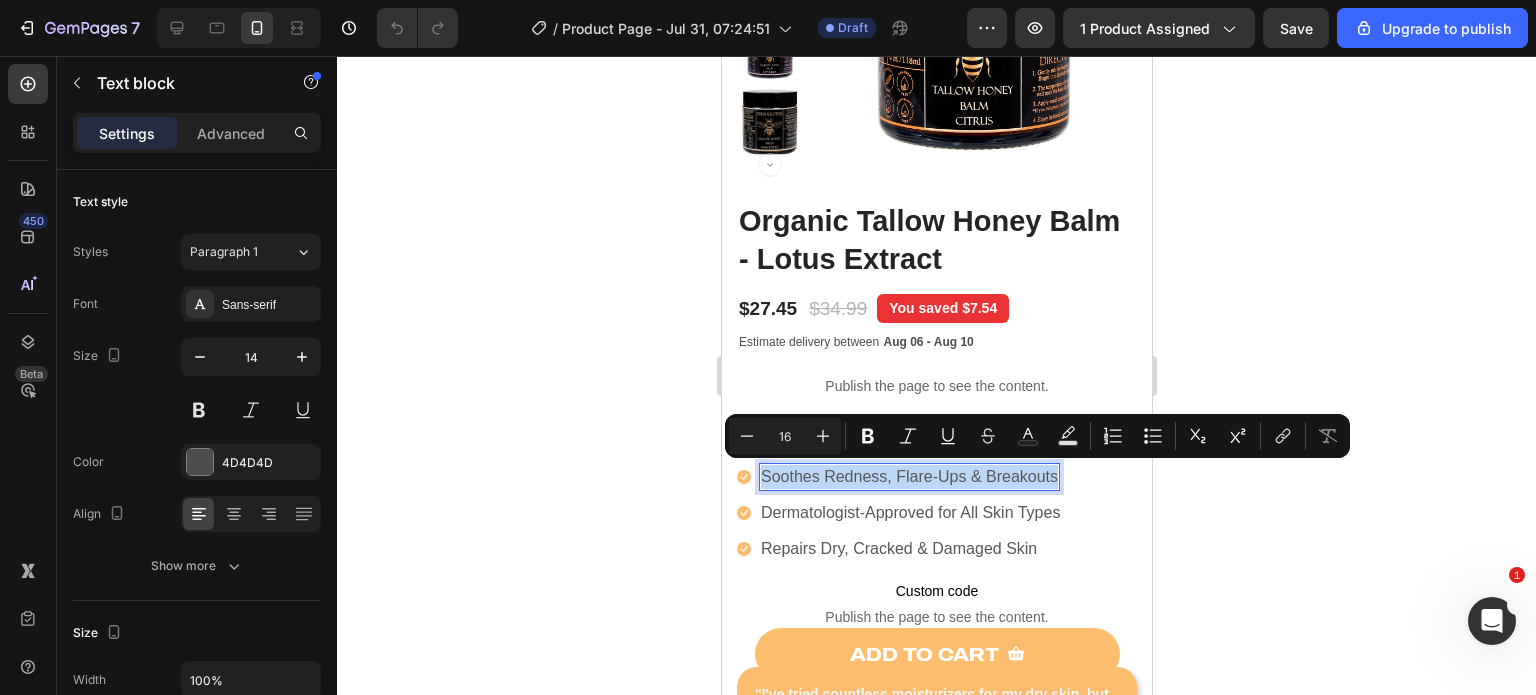 copy on "Soothes Redness, Flare-Ups & Breakouts" 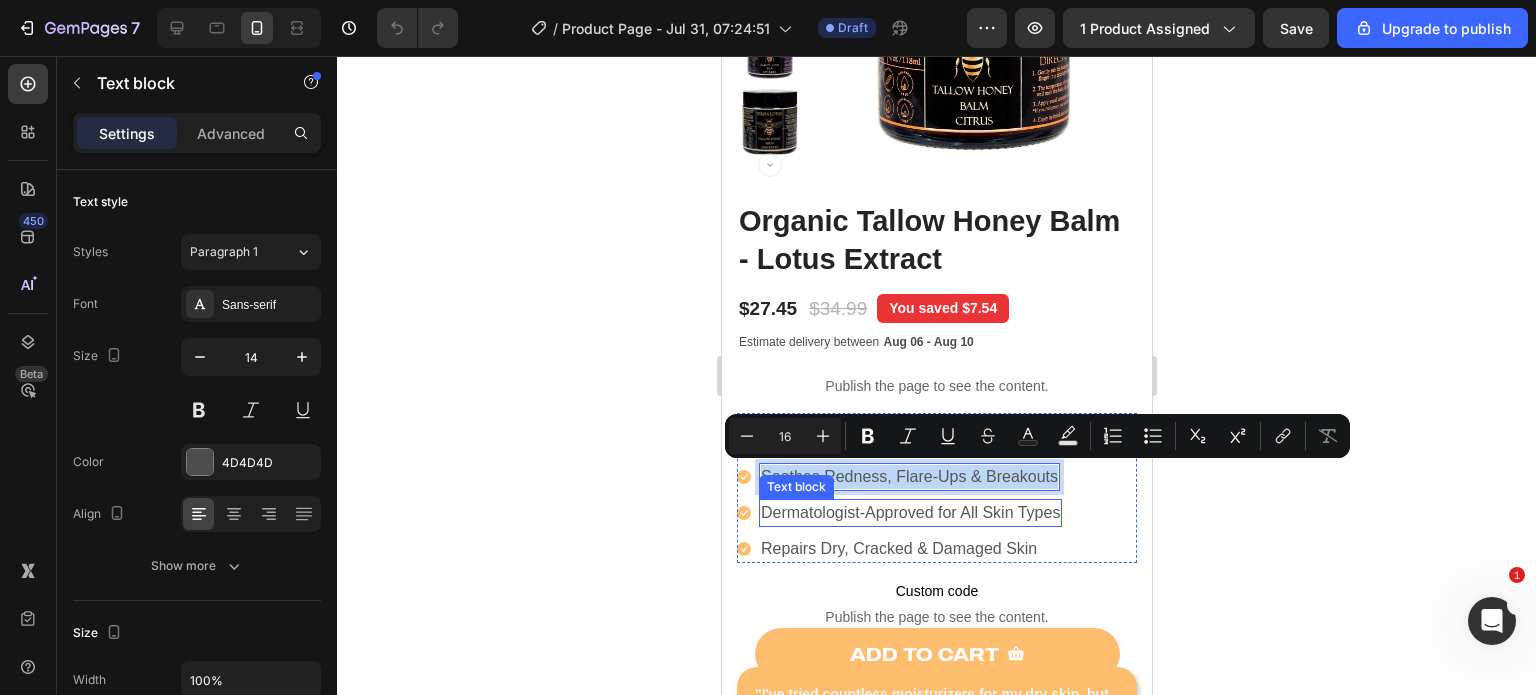 click on "Dermatologist-Approved for All Skin Types" at bounding box center [909, 513] 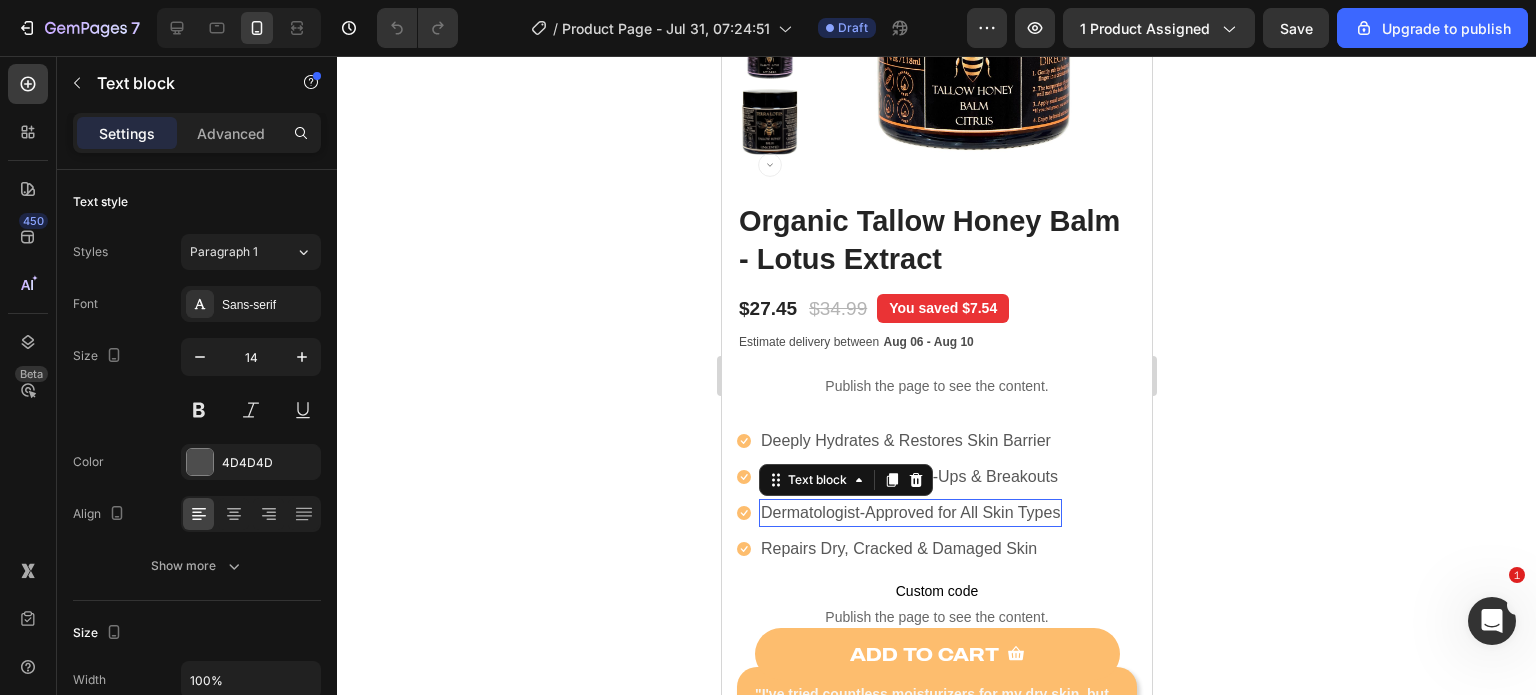 click on "Dermatologist-Approved for All Skin Types" at bounding box center [909, 513] 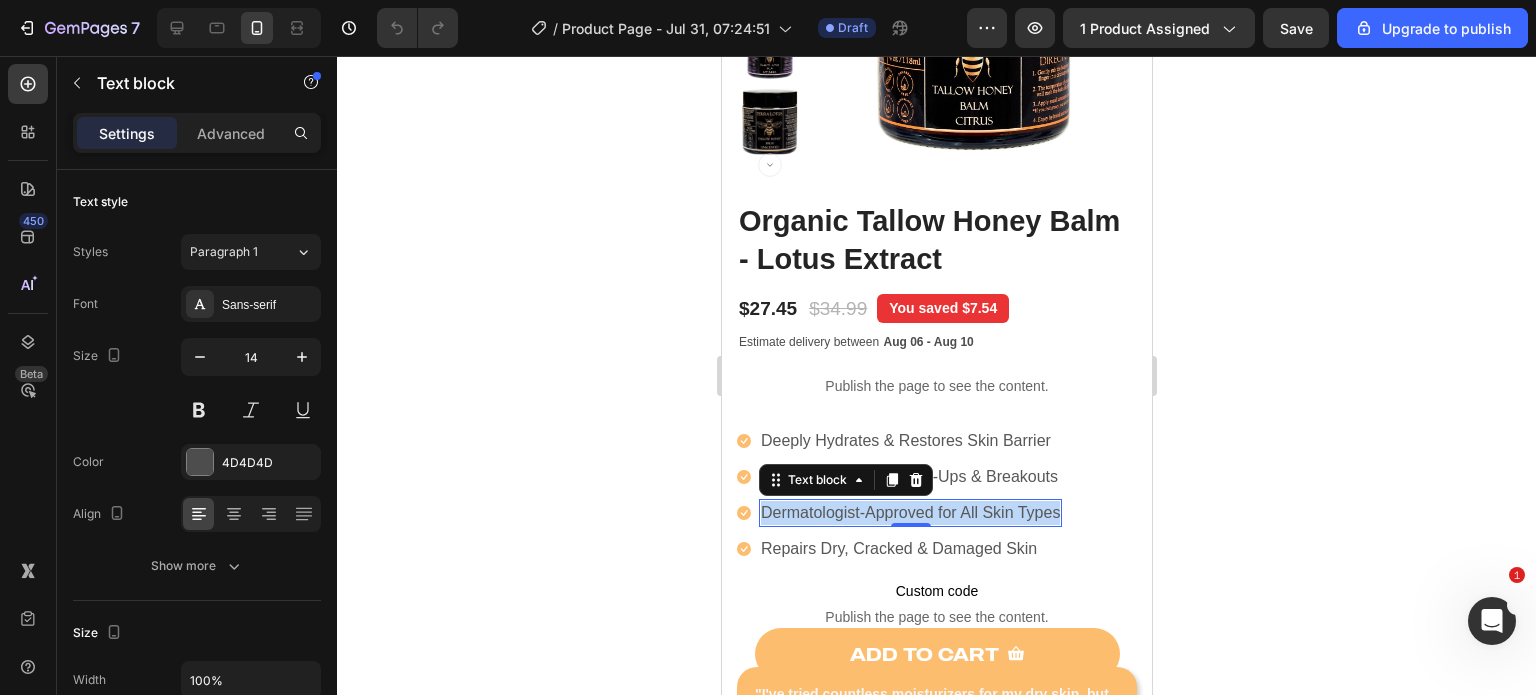 click on "Dermatologist-Approved for All Skin Types" at bounding box center [909, 513] 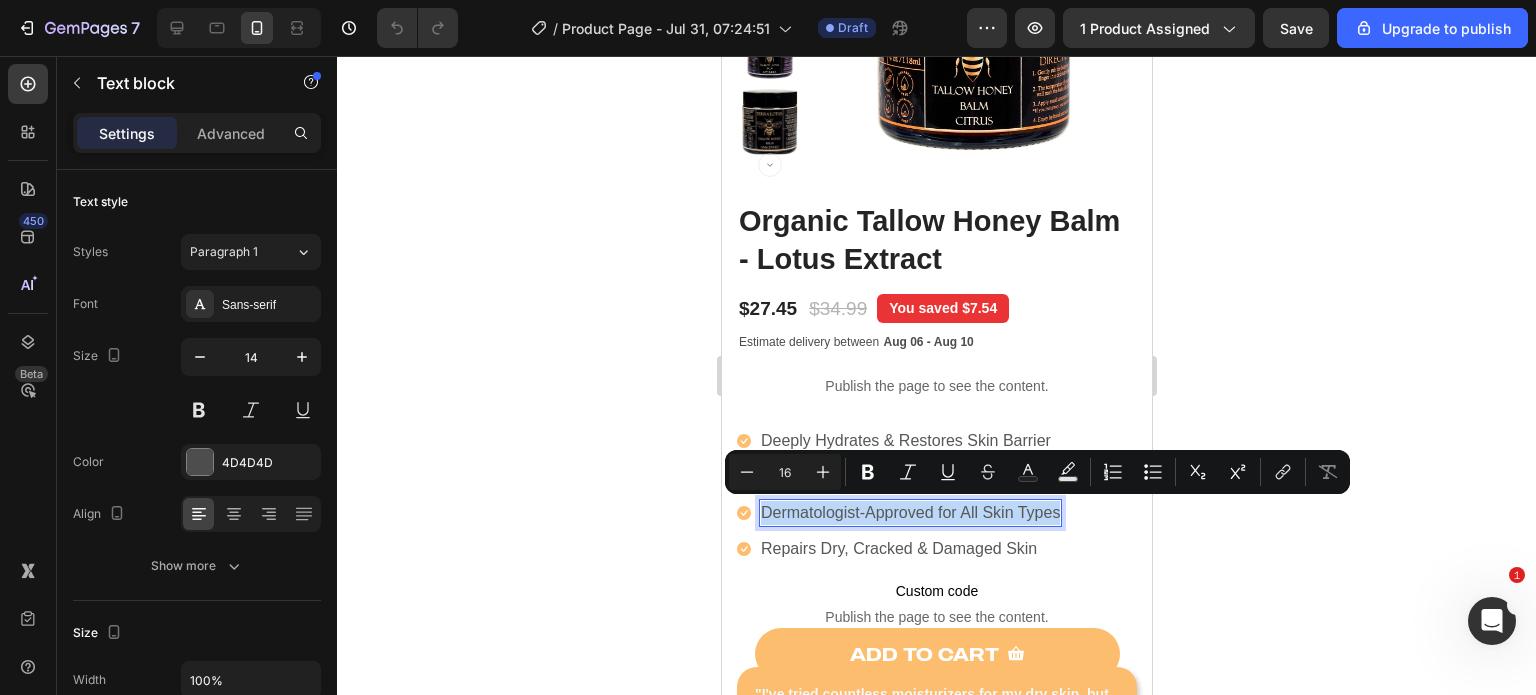 copy on "Dermatologist-Approved for All Skin Types" 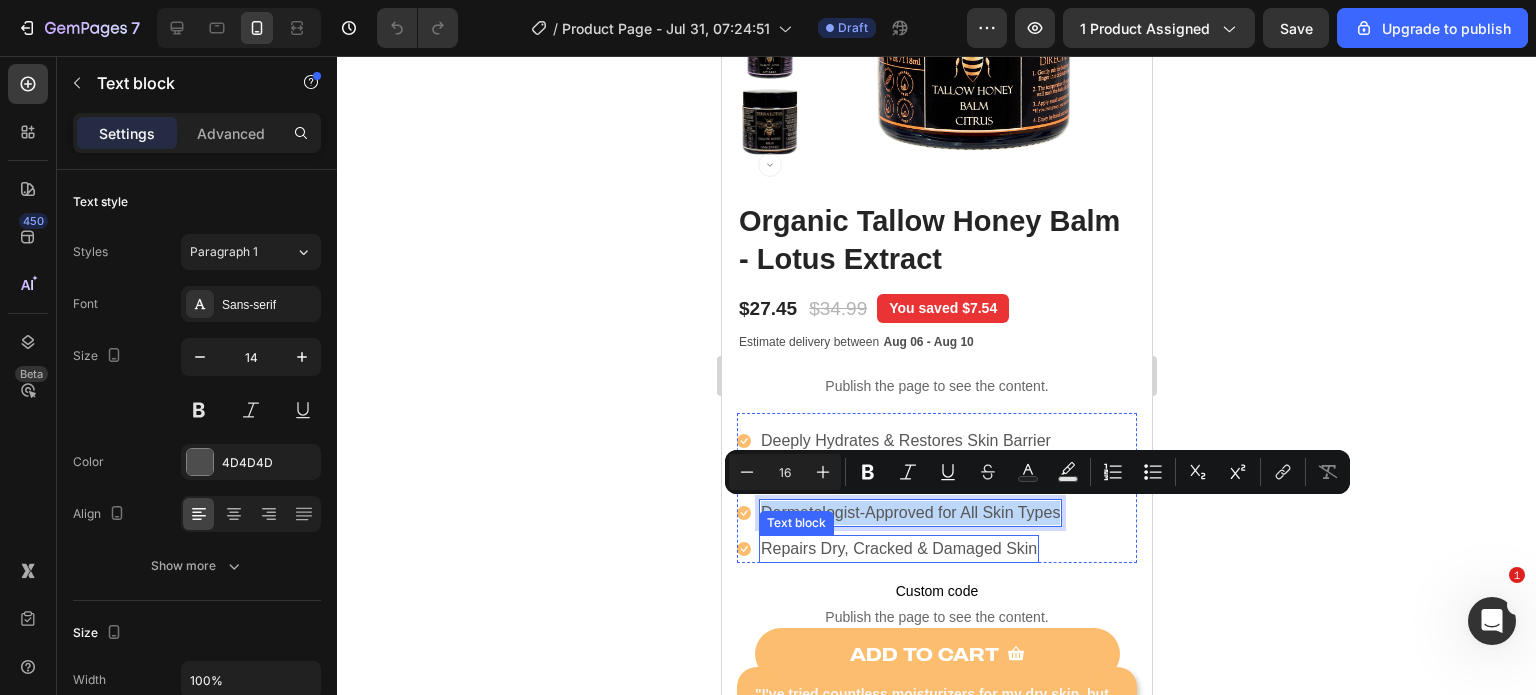 click on "Repairs Dry, Cracked & Damaged Skin" at bounding box center [898, 549] 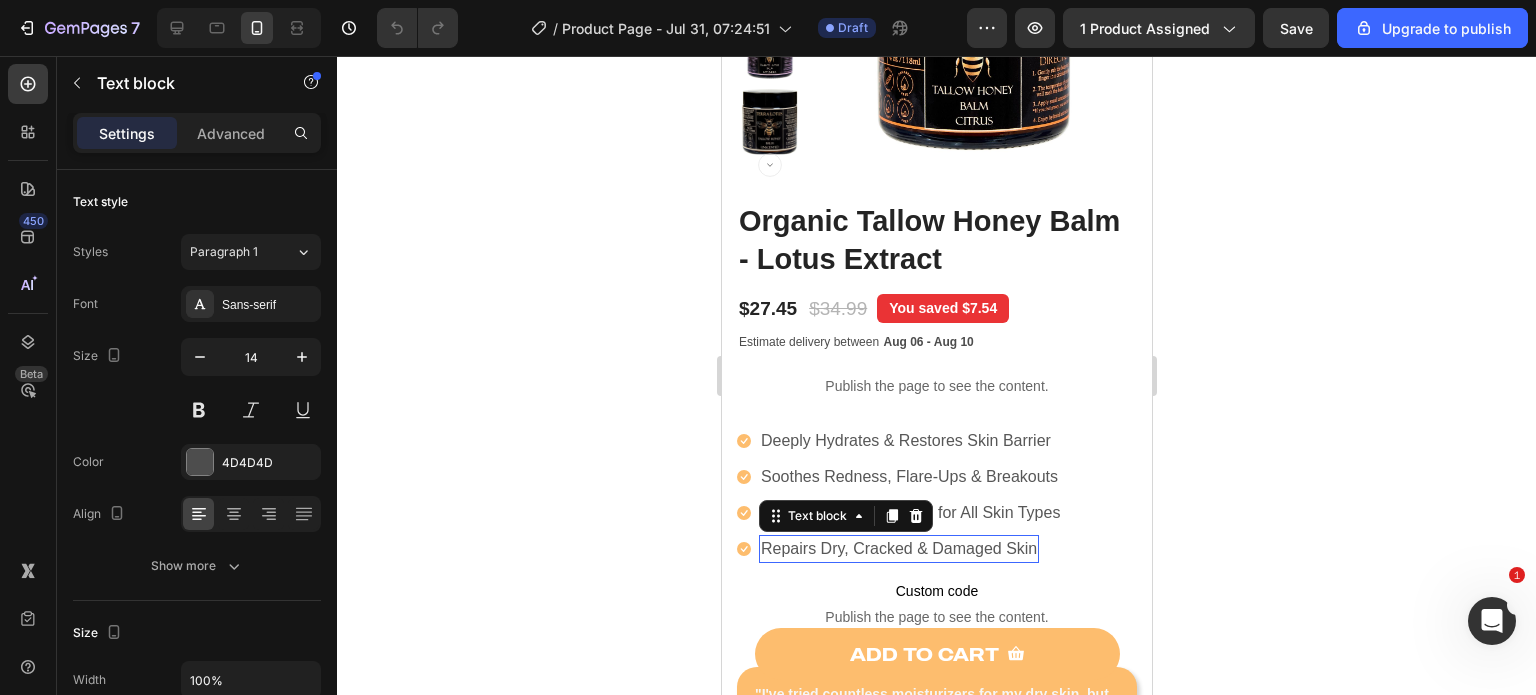 click on "Repairs Dry, Cracked & Damaged Skin" at bounding box center [898, 549] 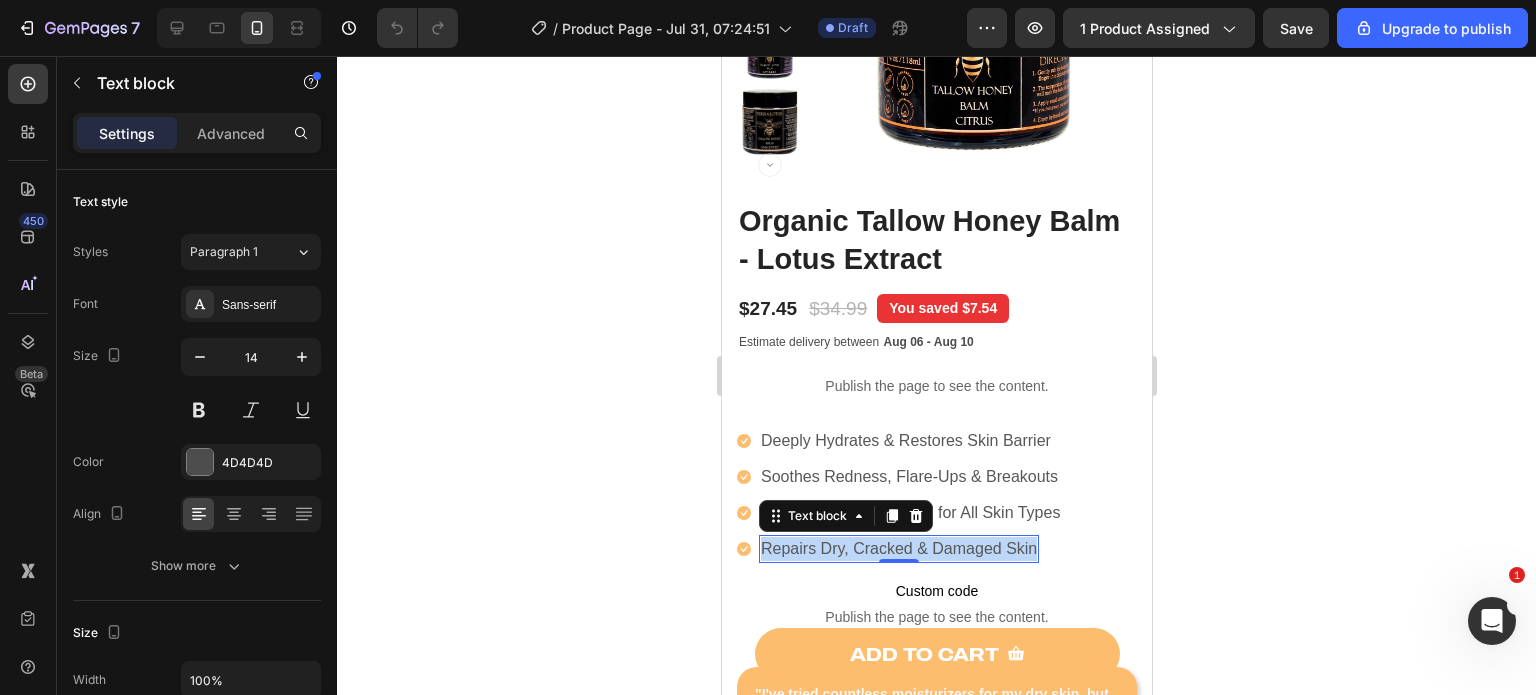 click on "Repairs Dry, Cracked & Damaged Skin" at bounding box center (898, 549) 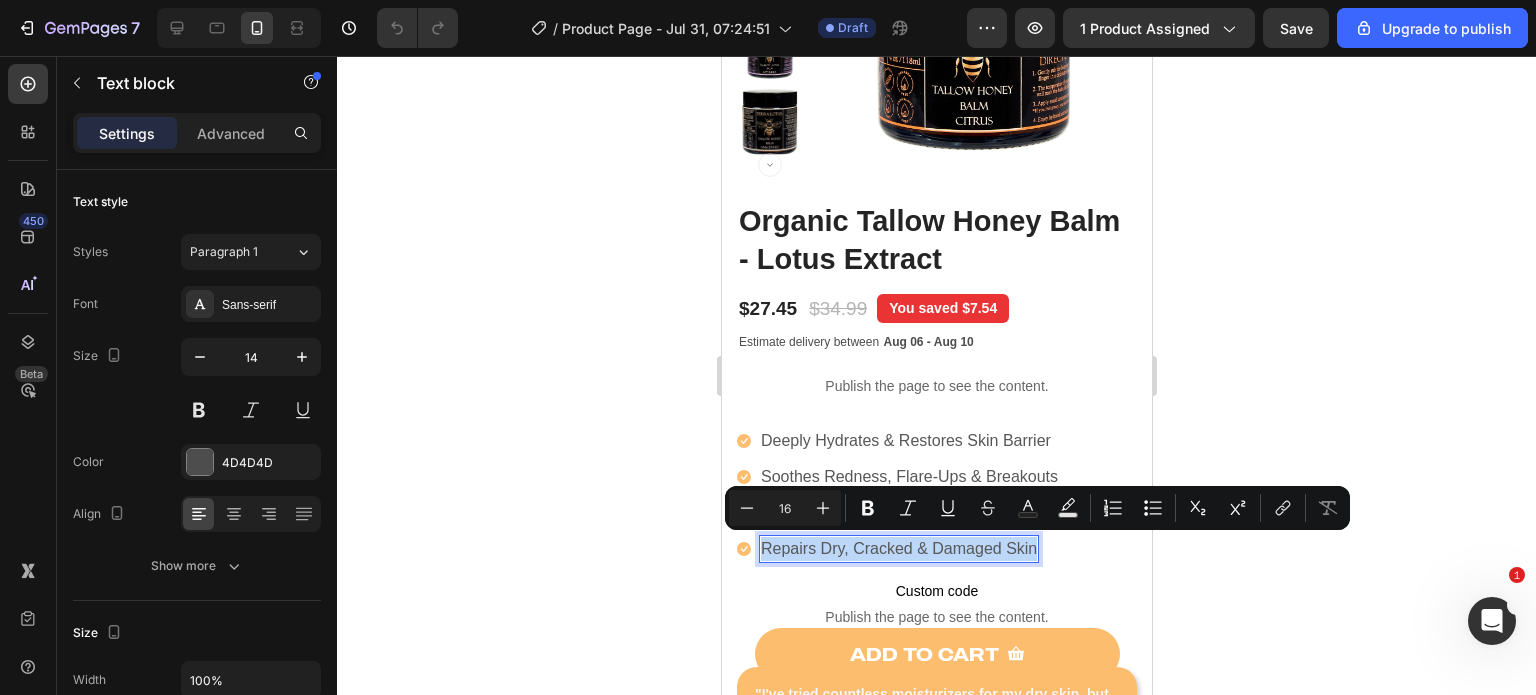 copy on "Repairs Dry, Cracked & Damaged Skin" 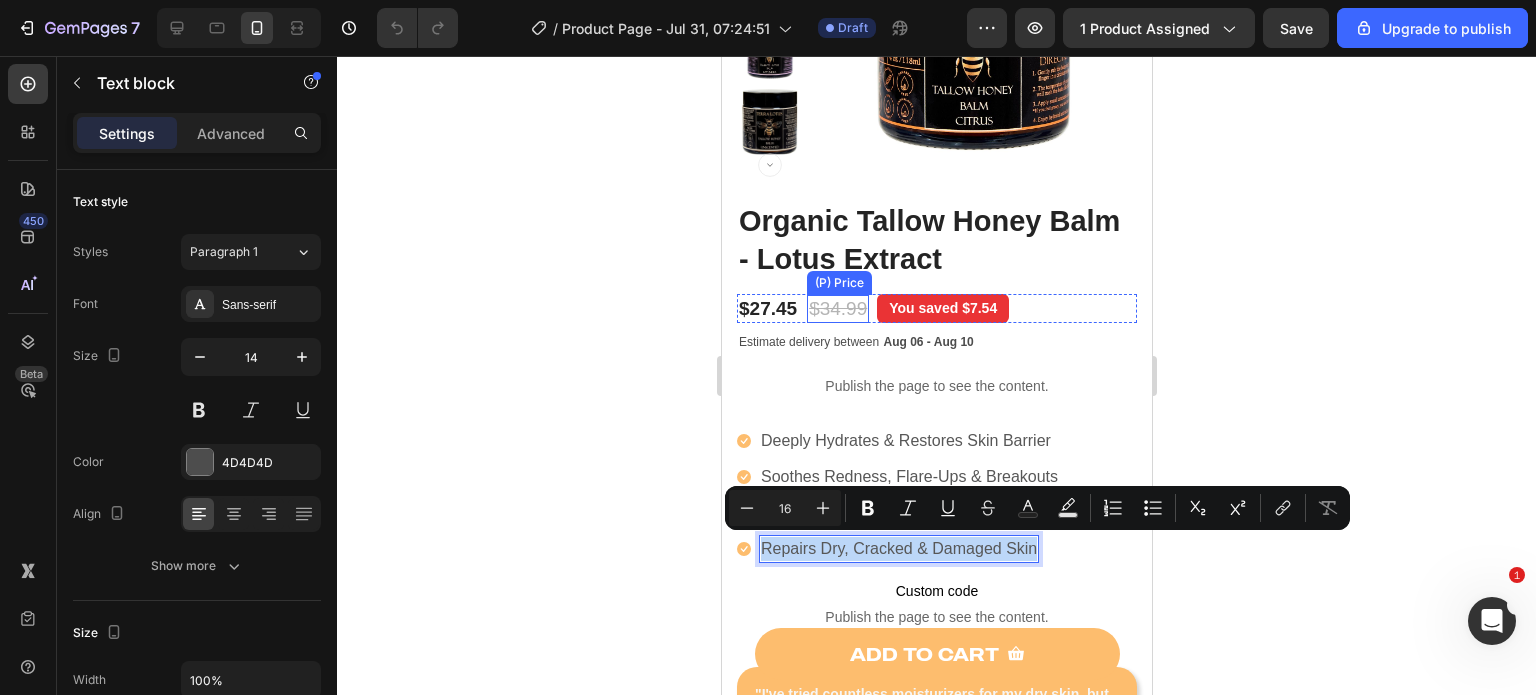 click on "$34.99" at bounding box center [837, 309] 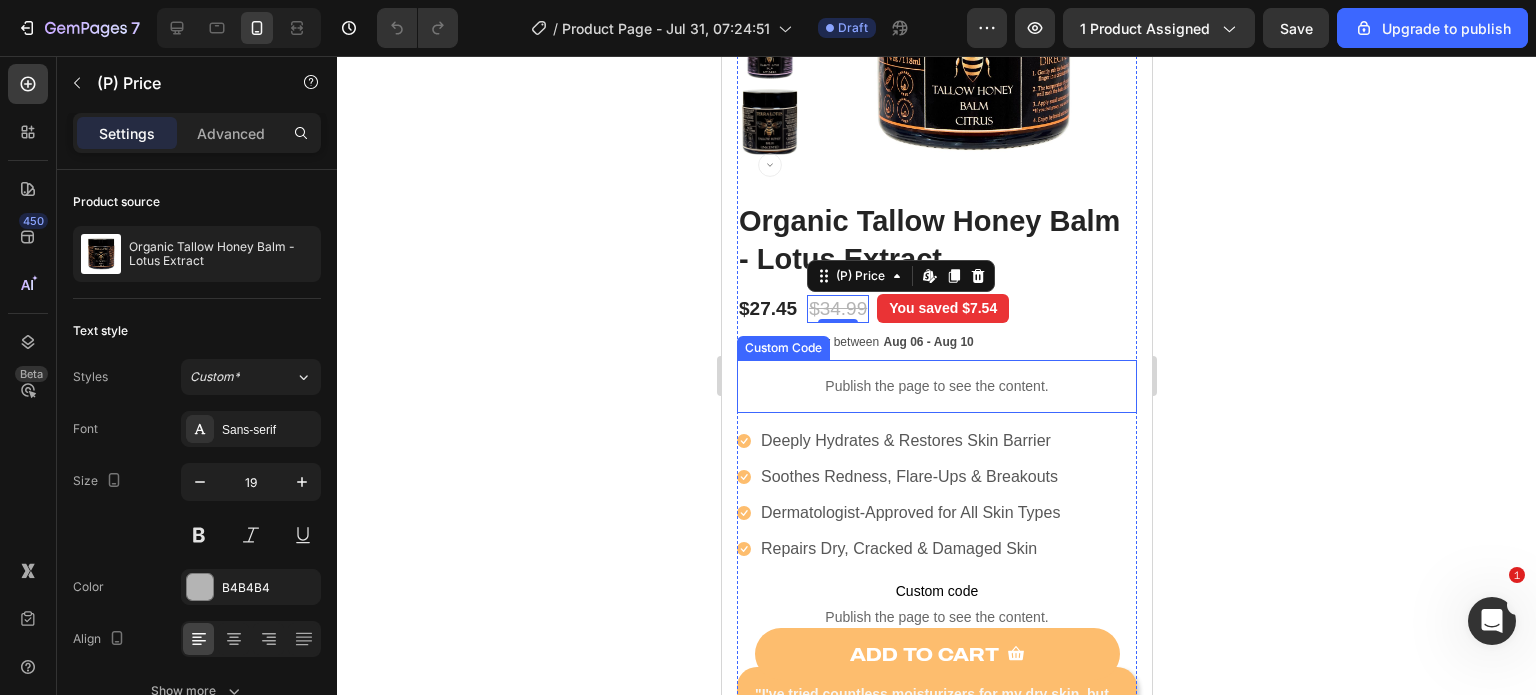 click on "Publish the page to see the content." at bounding box center (936, 386) 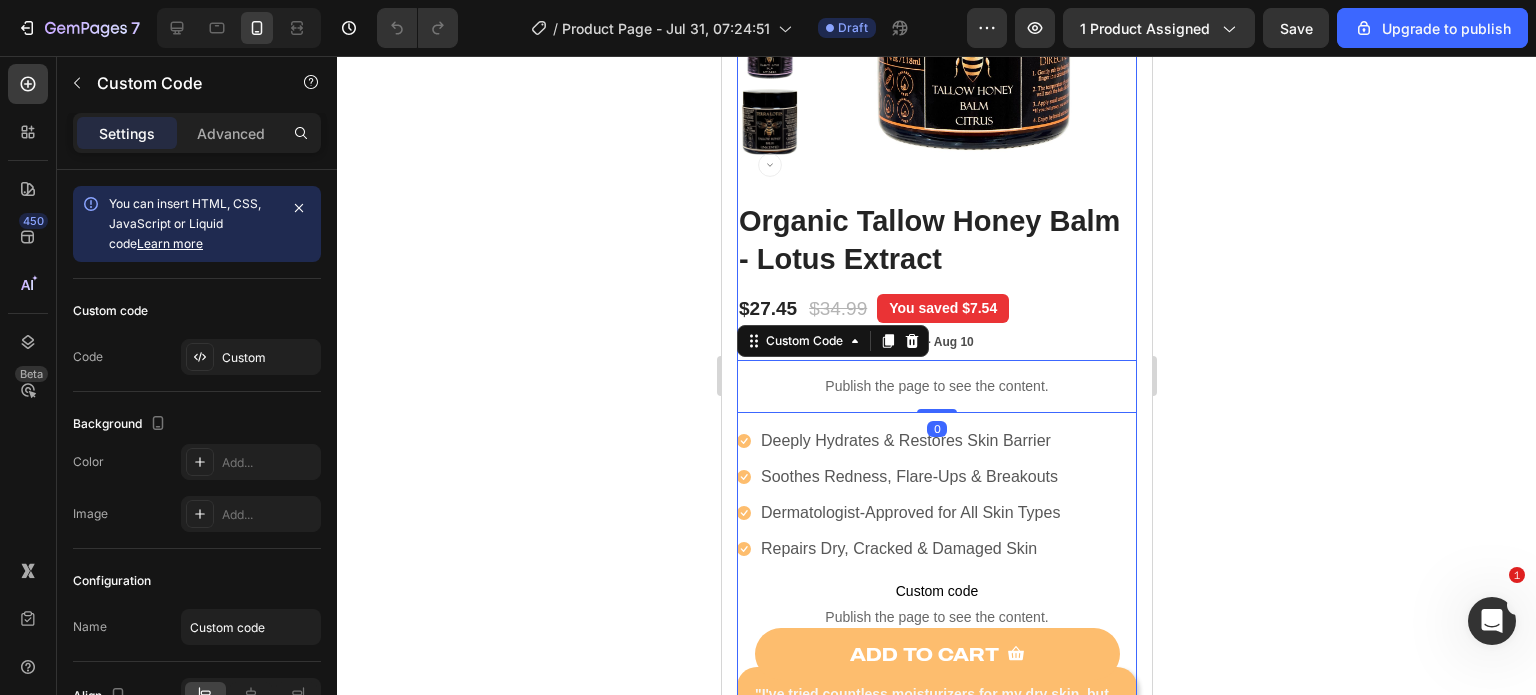click on "(P) Images & Gallery Organic Tallow Honey Balm - Lotus Extract (P) Title                Icon                Icon                Icon                Icon                Icon Icon List Hoz 6000+ Clients satisfaits Text block Row
Icon Product Benefit 1 Text block
Icon Product Benefit 2 Text block
Icon Product Benefit 3 Text block
Icon Product Benefit 4 Text block Icon List $27.45 (P) Price (P) Price $34.99 (P) Price (P) Price You saved $7.54 Product Badge Row
Estimate delivery between
Aug 06 - Aug 10
Delivery Date
Publish the page to see the content.
Custom Code   0
Icon Deeply Hydrates & Restores Skin Barrier Text block
Icon Soothes Redness, Flare-Ups & Breakouts Text block
Icon Dermatologist-Approved for All Skin Types Text block
Icon Text block Icon List" at bounding box center (936, 380) 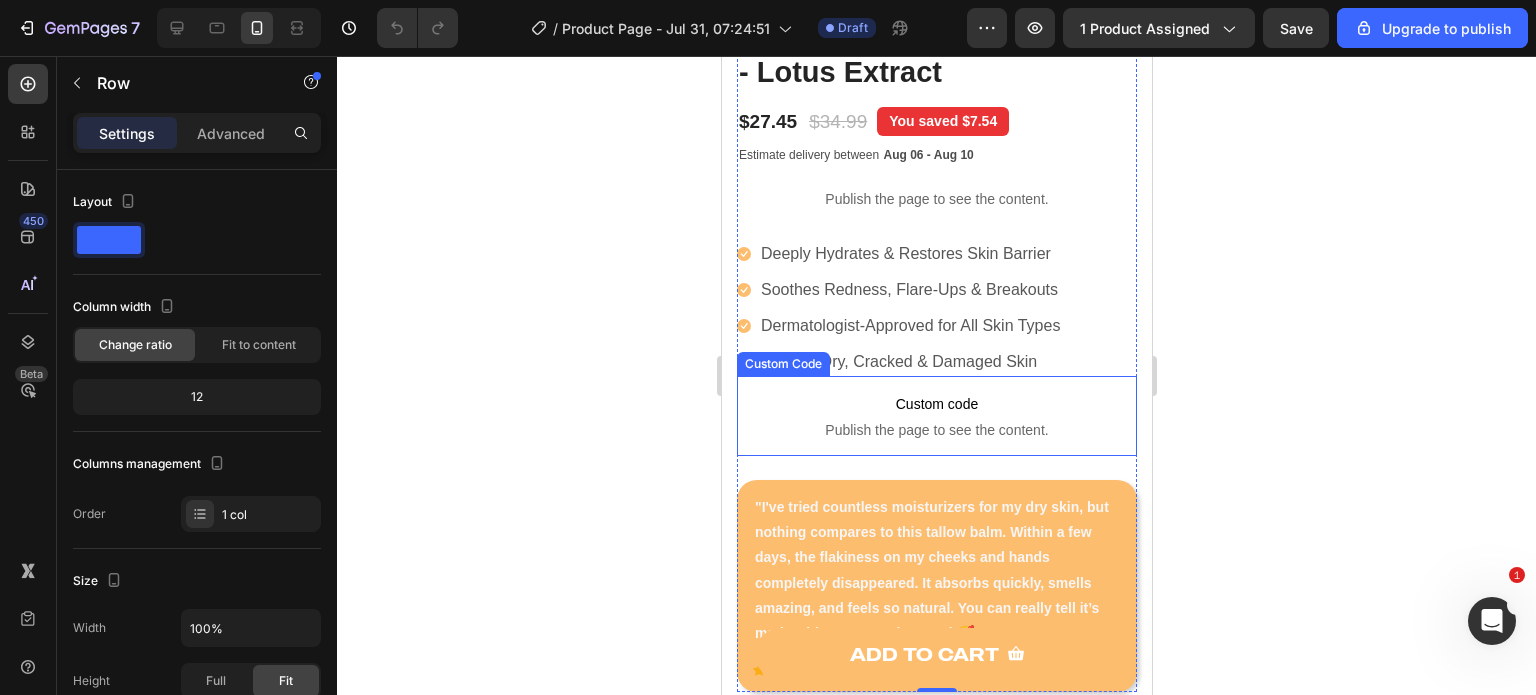 scroll, scrollTop: 711, scrollLeft: 0, axis: vertical 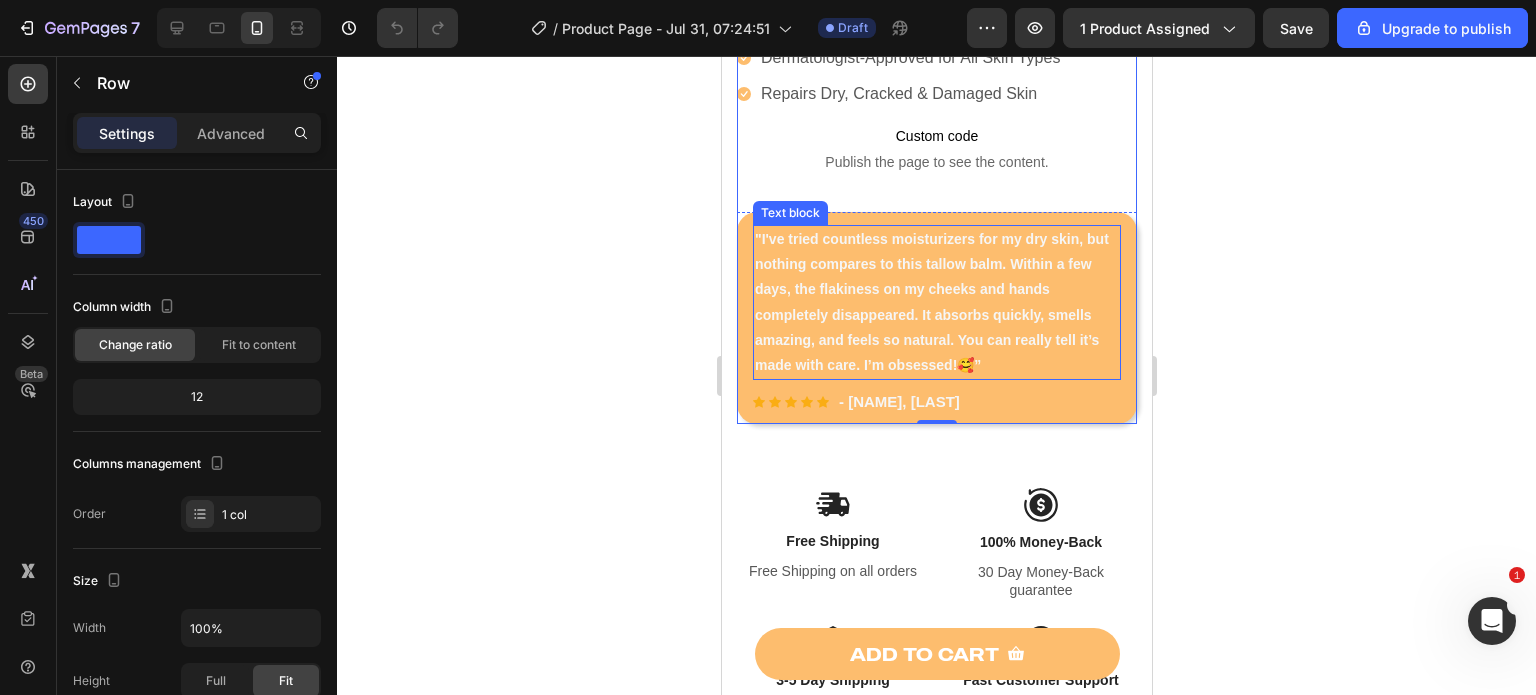 click on ""I've tried countless moisturizers for my dry skin, but nothing compares to this tallow balm. Within a few days, the flakiness on my cheeks and hands completely disappeared. It absorbs quickly, smells amazing, and feels so natural. You can really tell it’s made with care. I’m obsessed!🥰”" at bounding box center (936, 302) 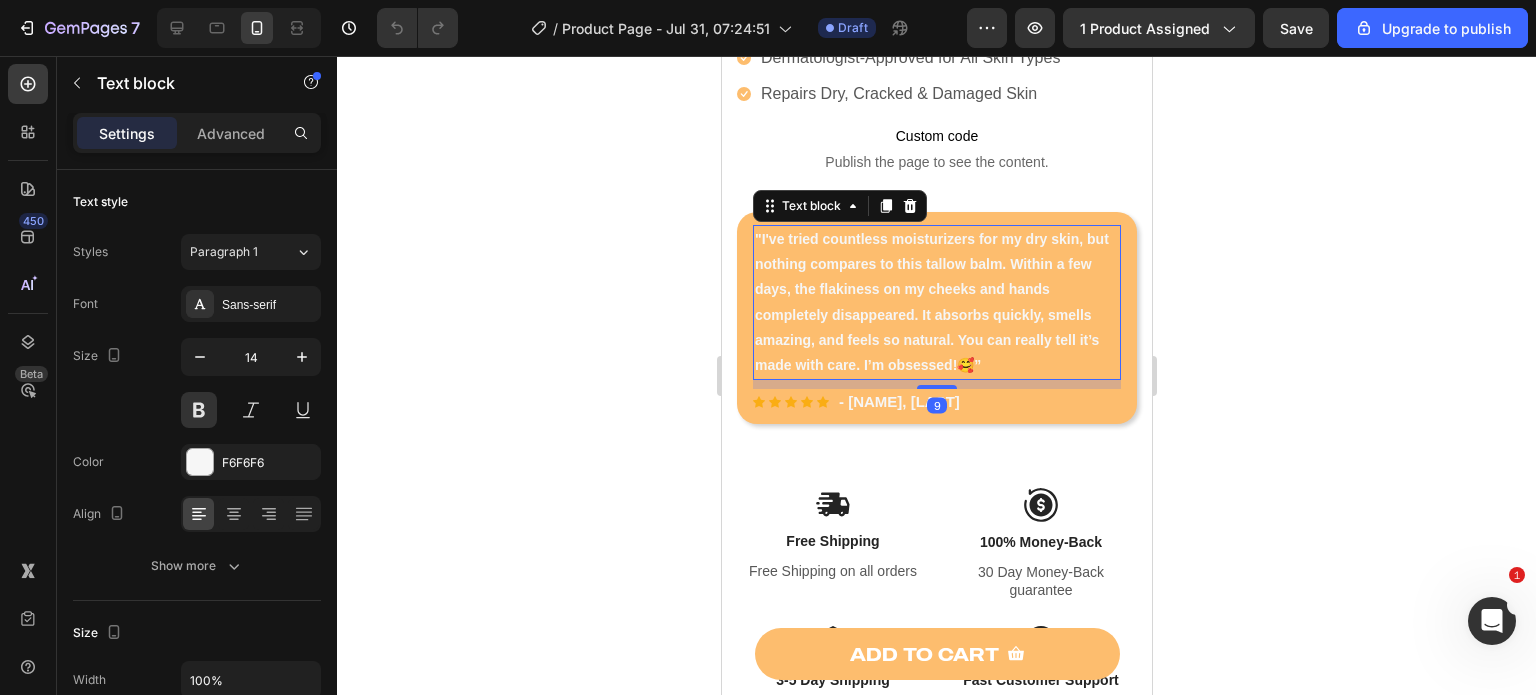 click on ""I've tried countless moisturizers for my dry skin, but nothing compares to this tallow balm. Within a few days, the flakiness on my cheeks and hands completely disappeared. It absorbs quickly, smells amazing, and feels so natural. You can really tell it’s made with care. I’m obsessed!🥰”" at bounding box center [936, 302] 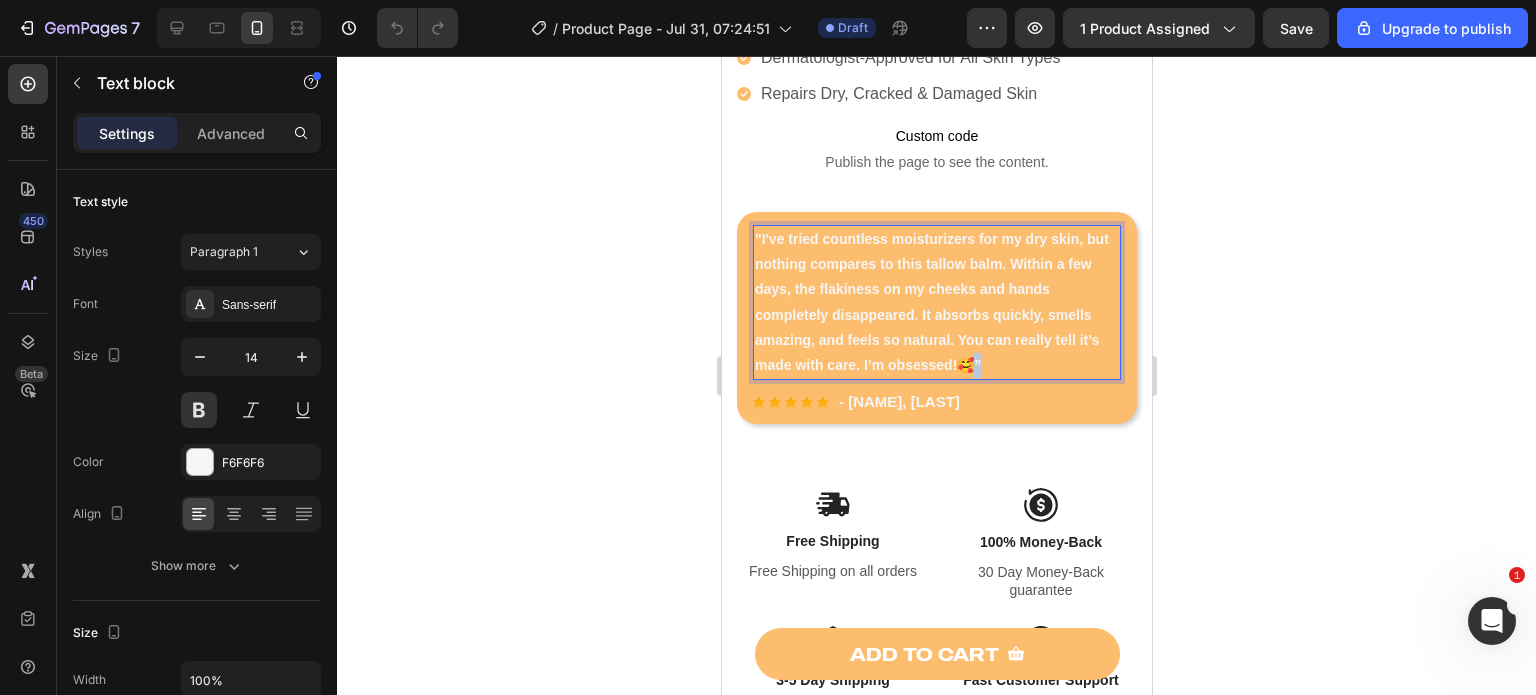 click on ""I've tried countless moisturizers for my dry skin, but nothing compares to this tallow balm. Within a few days, the flakiness on my cheeks and hands completely disappeared. It absorbs quickly, smells amazing, and feels so natural. You can really tell it’s made with care. I’m obsessed!🥰”" at bounding box center (936, 302) 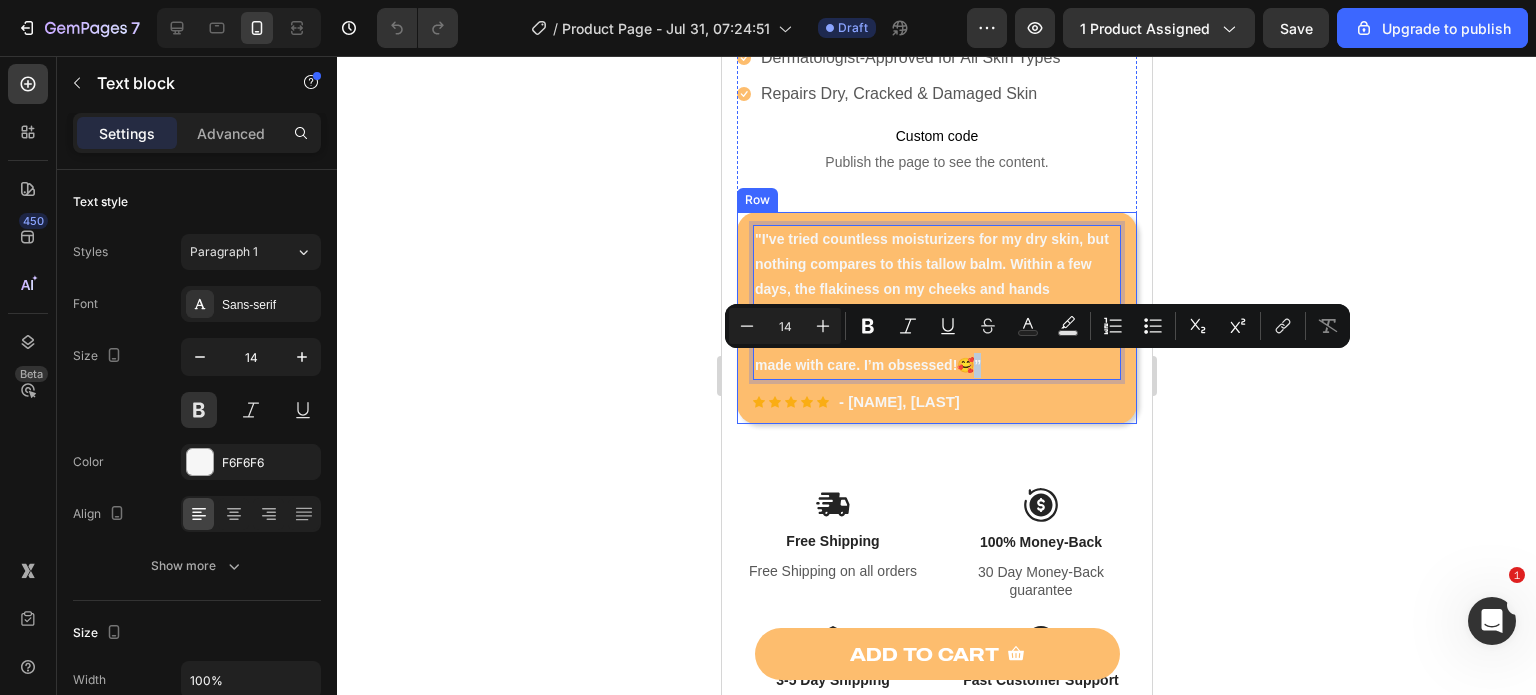 click on ""I've tried countless moisturizers for my dry skin, but nothing compares to this tallow balm. Within a few days, the flakiness on my cheeks and hands completely disappeared. It absorbs quickly, smells amazing, and feels so natural. You can really tell it’s made with care. I’m obsessed!🥰” Text block   9                Icon                Icon                Icon                Icon                Icon Icon List Hoz - Elowen, R Text block Row" at bounding box center [936, 318] 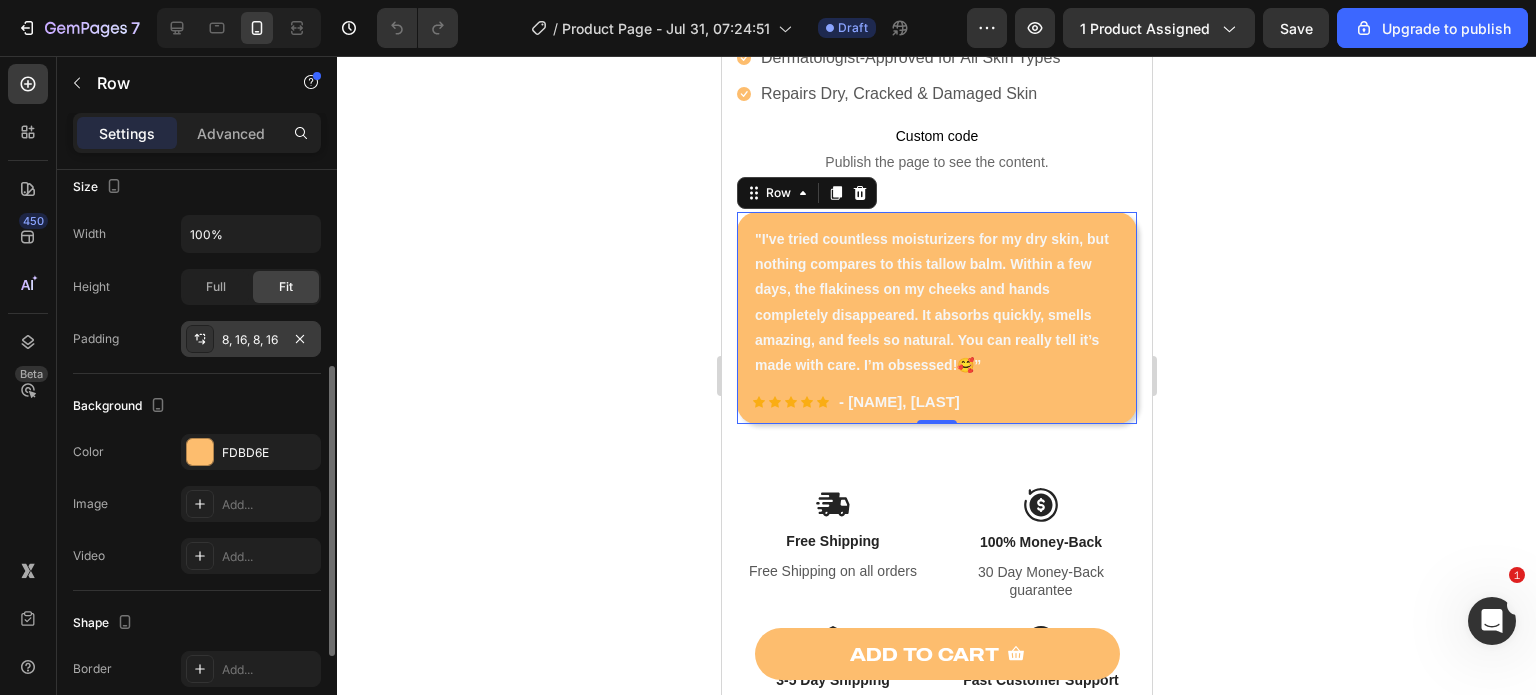 scroll, scrollTop: 392, scrollLeft: 0, axis: vertical 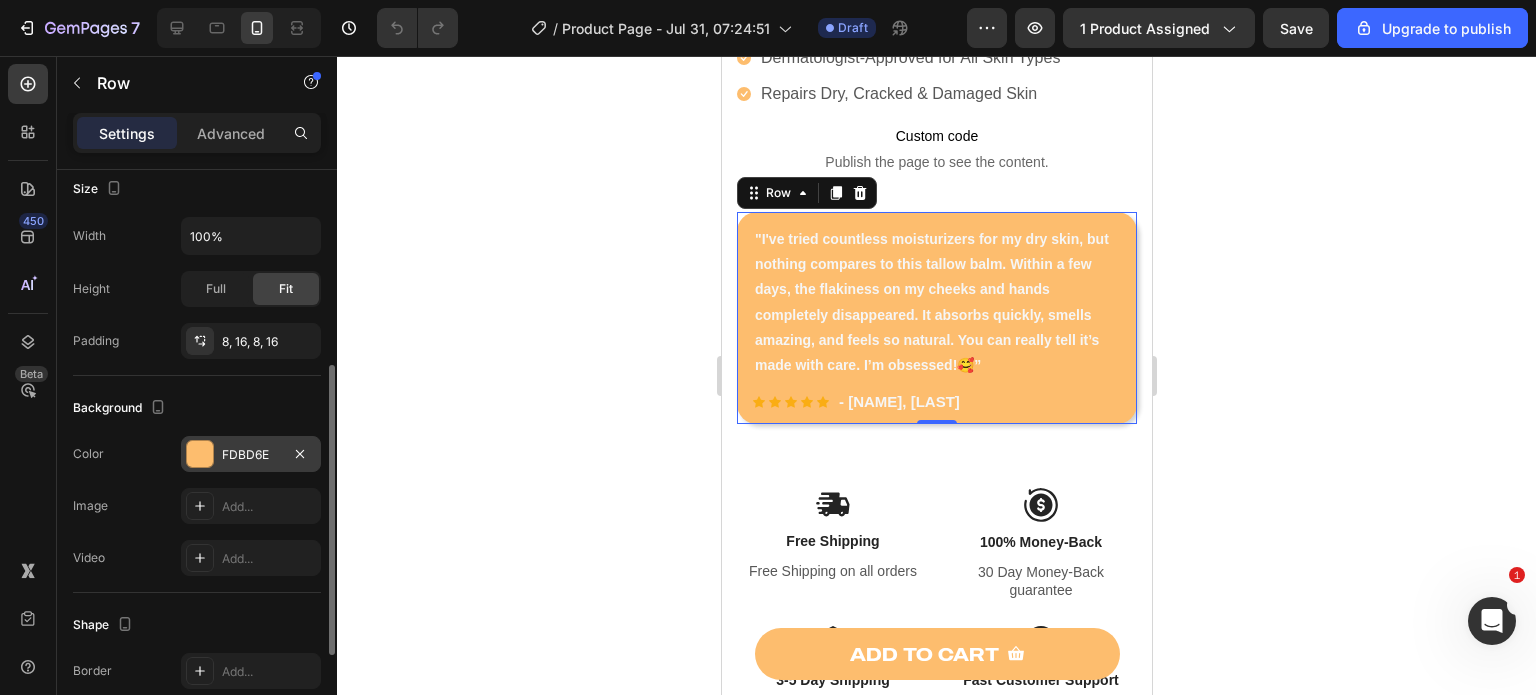 click on "FDBD6E" at bounding box center (251, 455) 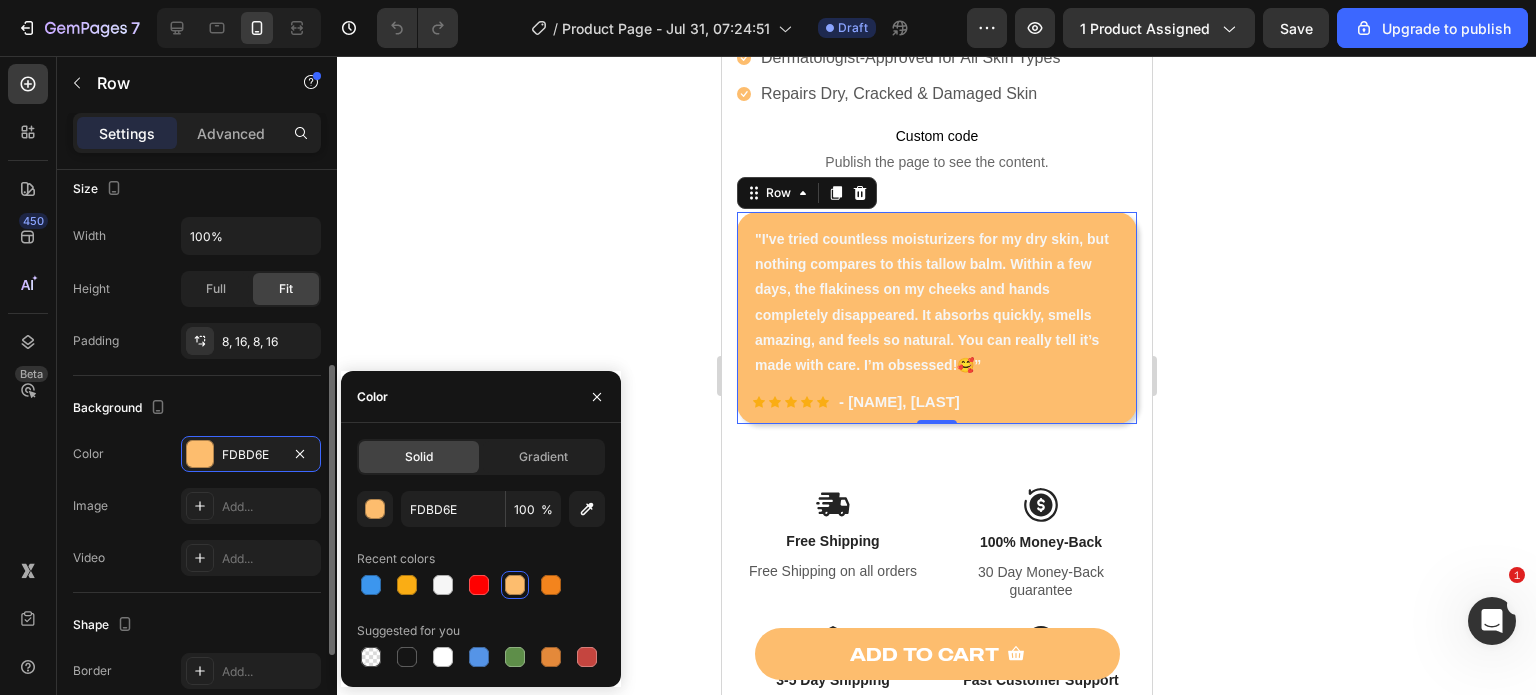 click on "Background" at bounding box center (197, 408) 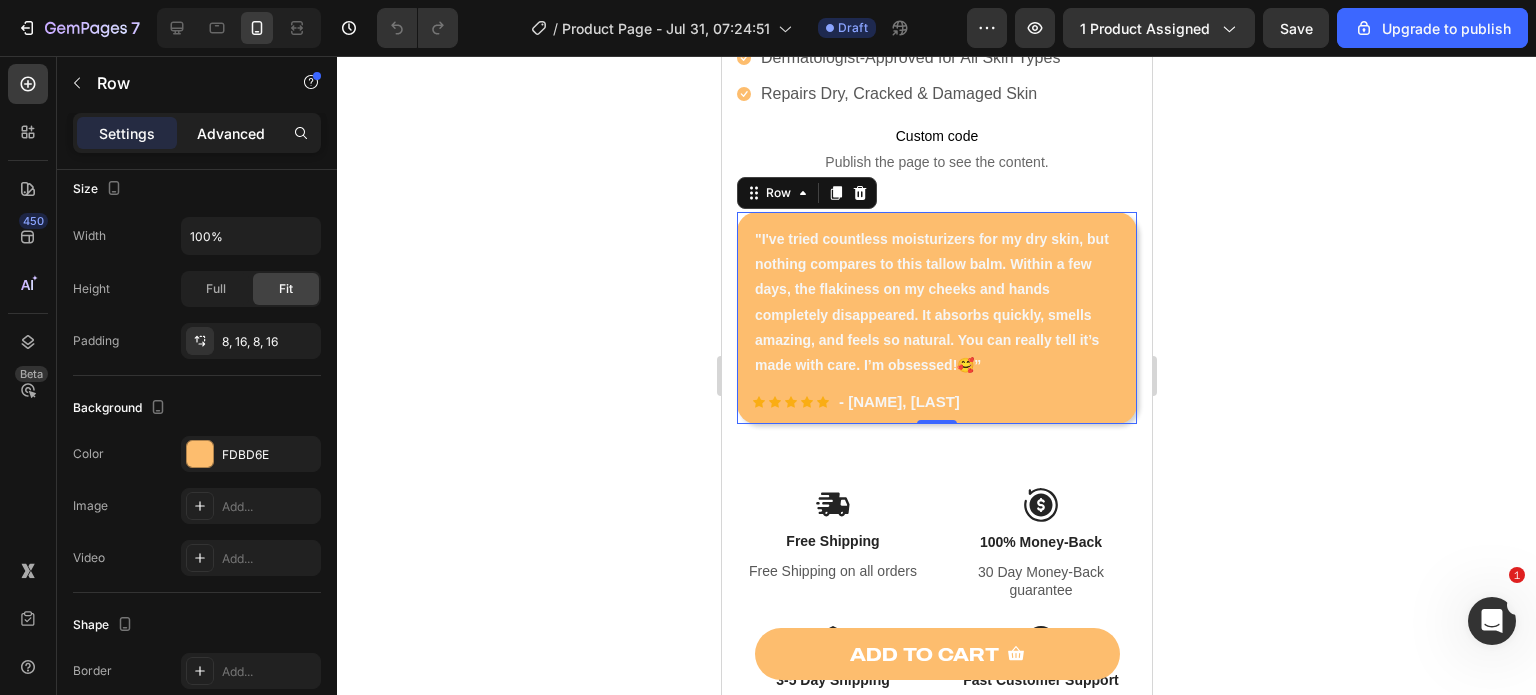 click on "Advanced" at bounding box center [231, 133] 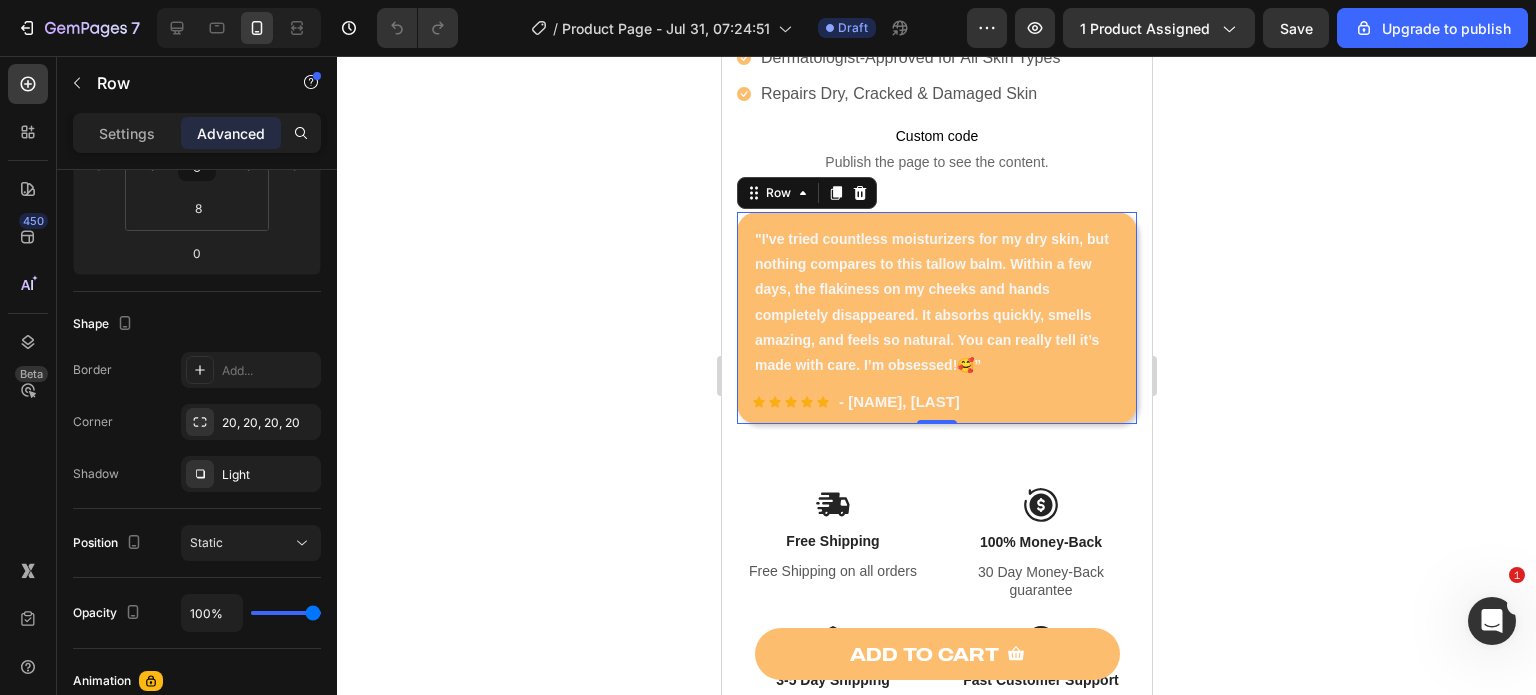 click 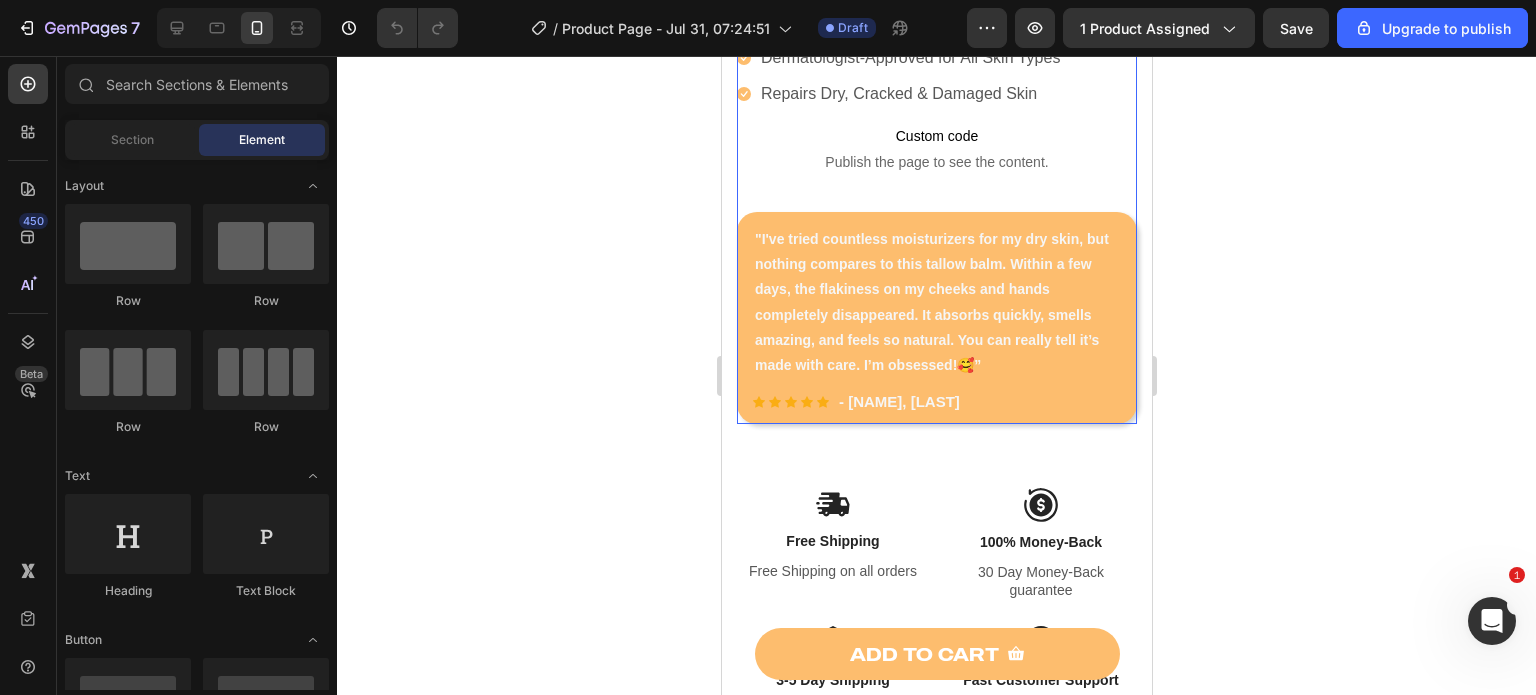 click on "(P) Images & Gallery Organic Tallow Honey Balm - Lotus Extract (P) Title                Icon                Icon                Icon                Icon                Icon Icon List Hoz 6000+ Clients satisfaits Text block Row
Icon Product Benefit 1 Text block
Icon Product Benefit 2 Text block
Icon Product Benefit 3 Text block
Icon Product Benefit 4 Text block Icon List $27.45 (P) Price (P) Price $34.99 (P) Price (P) Price You saved $7.54 Product Badge Row
Estimate delivery between
Aug 06 - Aug 10
Delivery Date
Publish the page to see the content.
Custom Code
Icon Deeply Hydrates & Restores Skin Barrier Text block
Icon Soothes Redness, Flare-Ups & Breakouts Text block
Icon Dermatologist-Approved for All Skin Types Text block
Icon Text block Icon List
Icon" at bounding box center (936, -75) 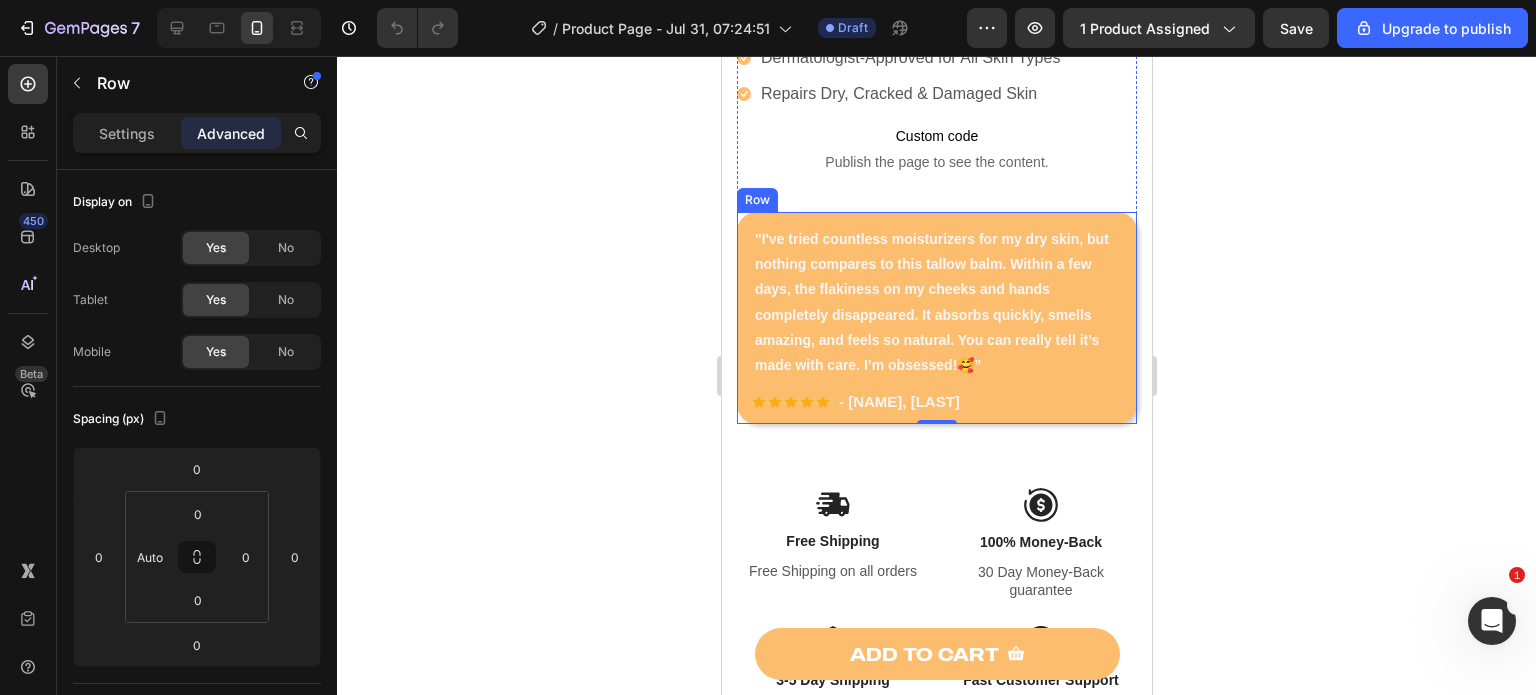 click on ""I've tried countless moisturizers for my dry skin, but nothing compares to this tallow balm. Within a few days, the flakiness on my cheeks and hands completely disappeared. It absorbs quickly, smells amazing, and feels so natural. You can really tell it’s made with care. I’m obsessed!🥰” Text block                Icon                Icon                Icon                Icon                Icon Icon List Hoz - Elowen, R Text block Row Row" at bounding box center (936, 318) 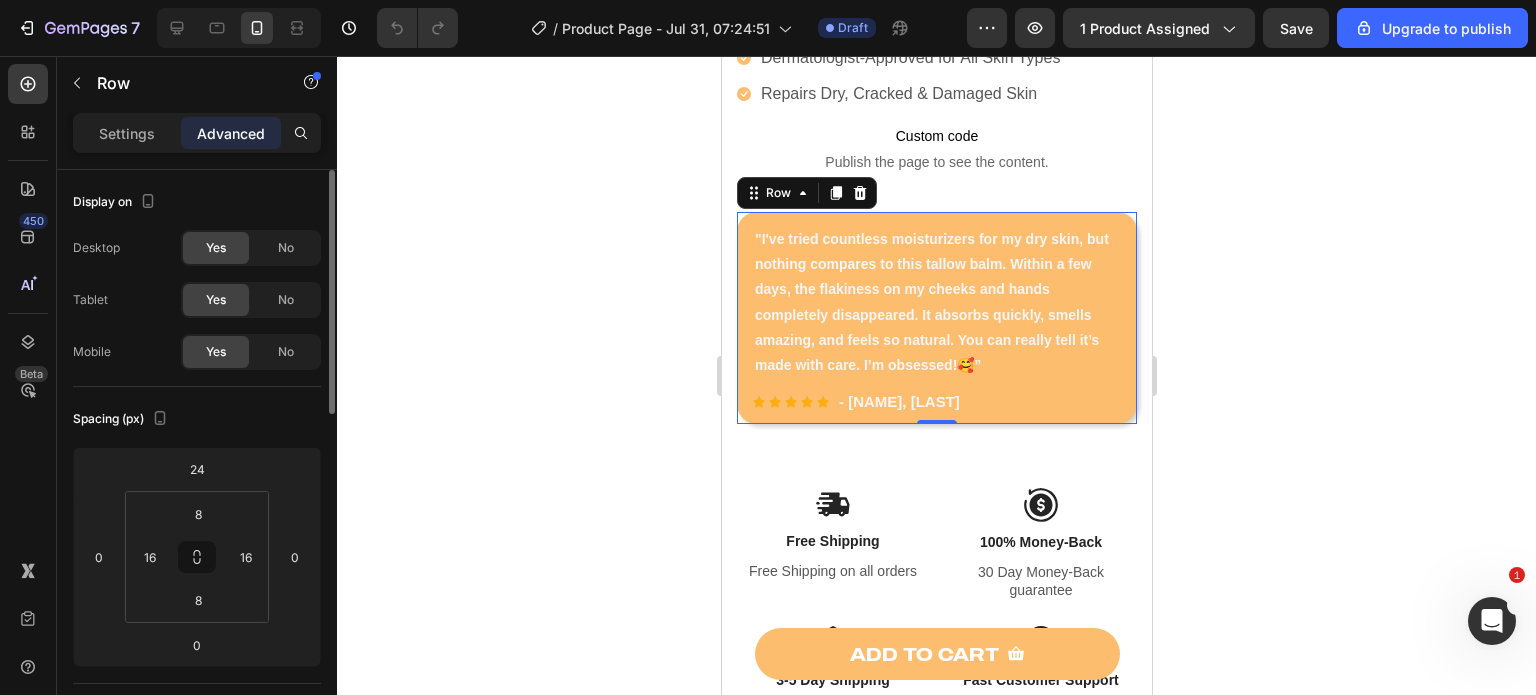 scroll, scrollTop: 0, scrollLeft: 0, axis: both 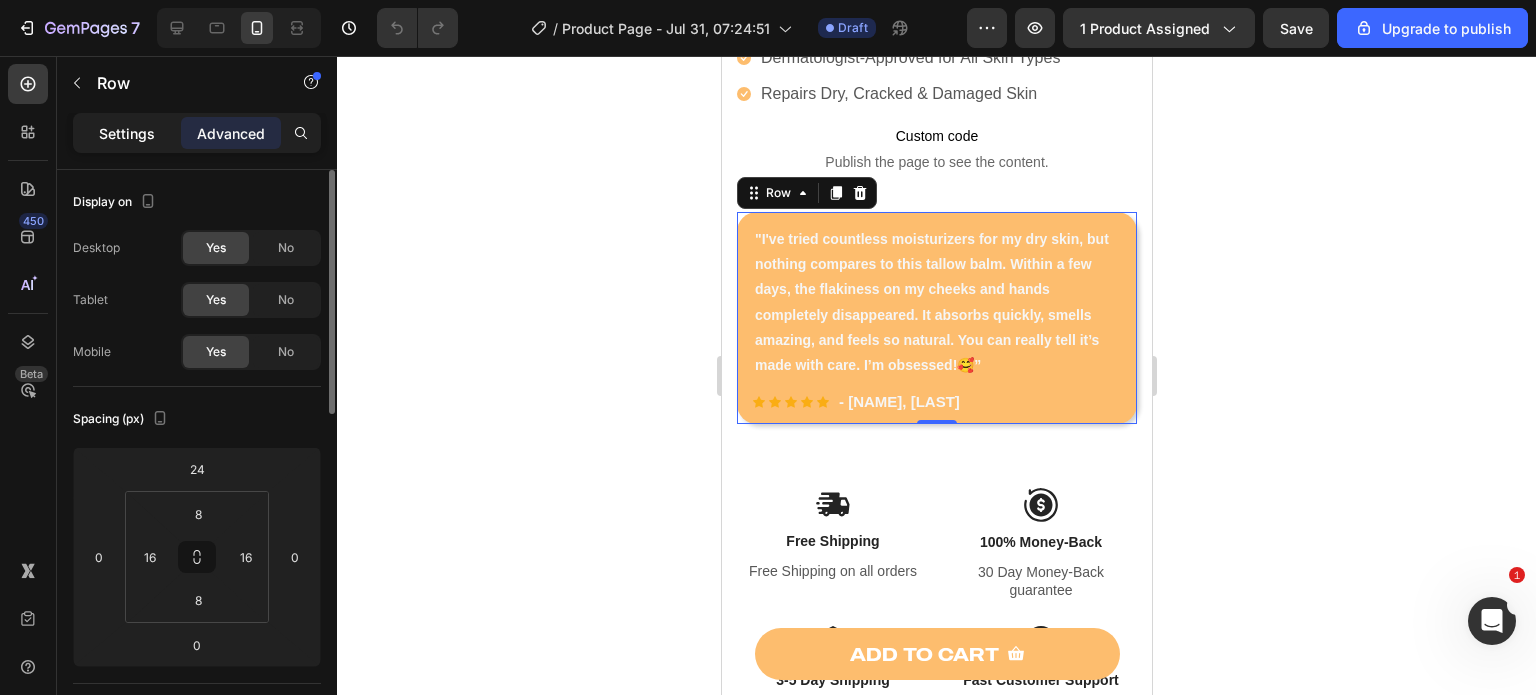 click on "Settings" at bounding box center (127, 133) 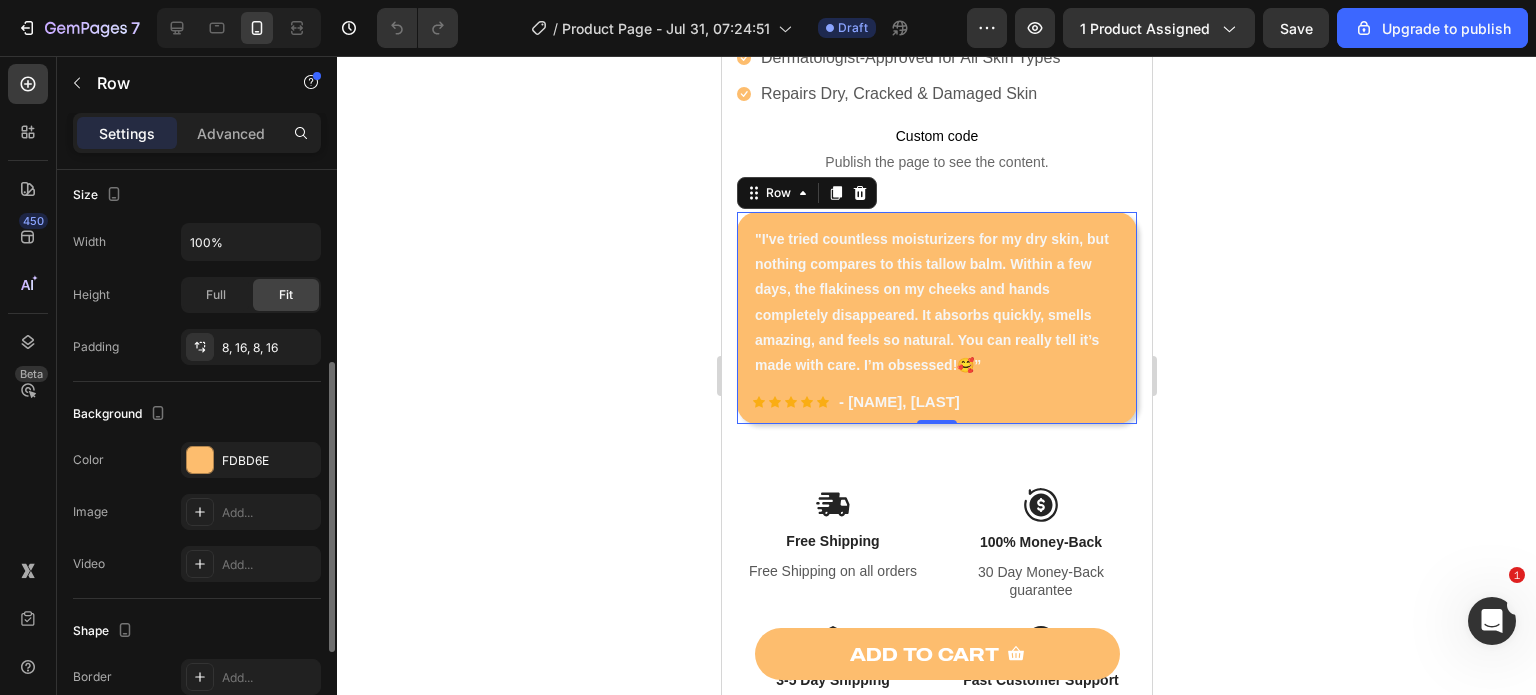 scroll, scrollTop: 584, scrollLeft: 0, axis: vertical 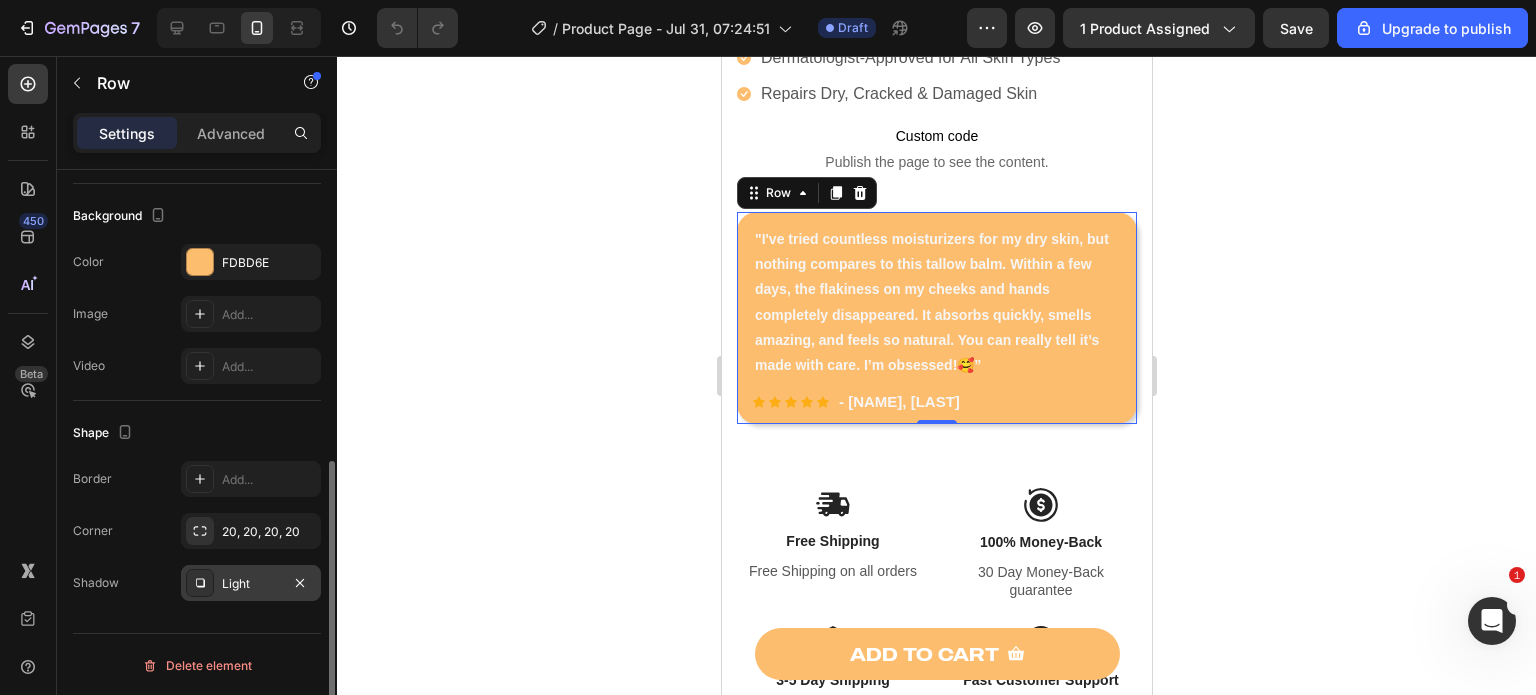 click on "Light" at bounding box center [251, 583] 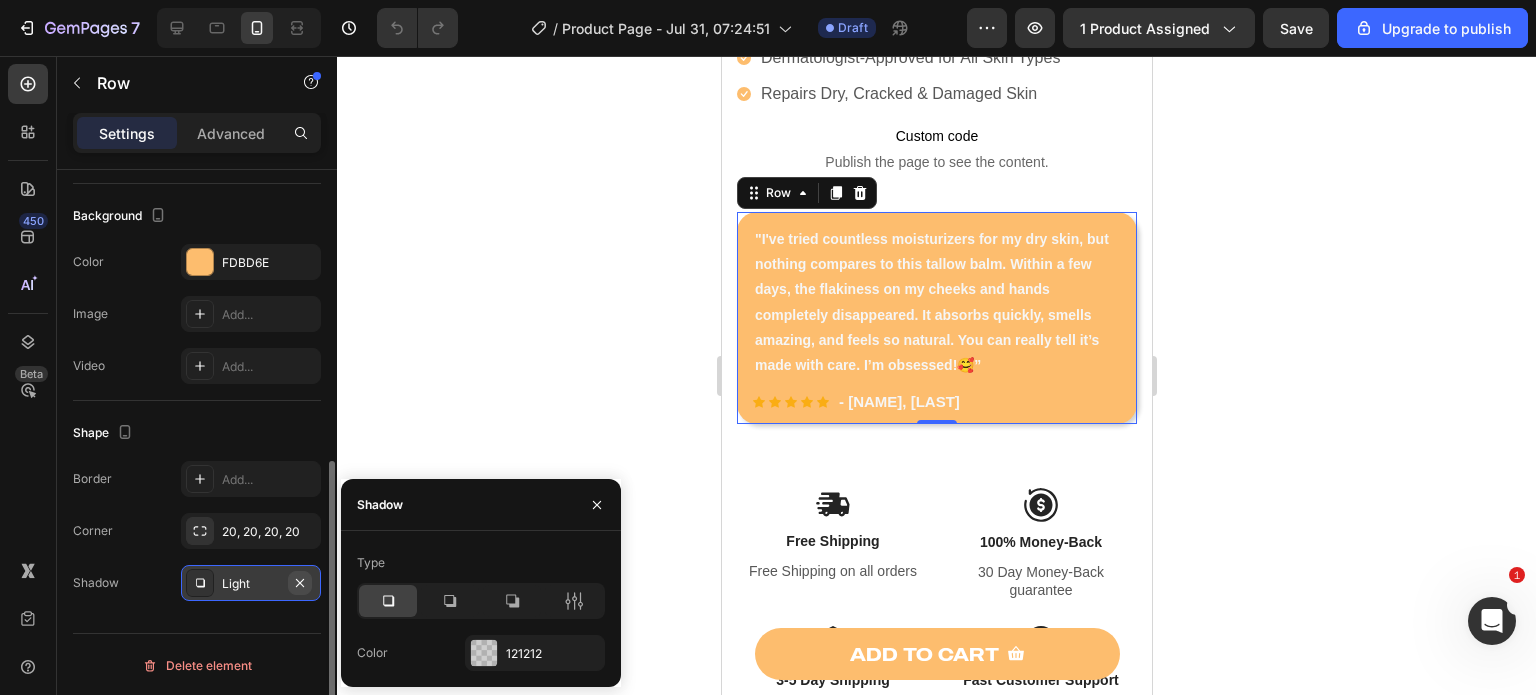 click 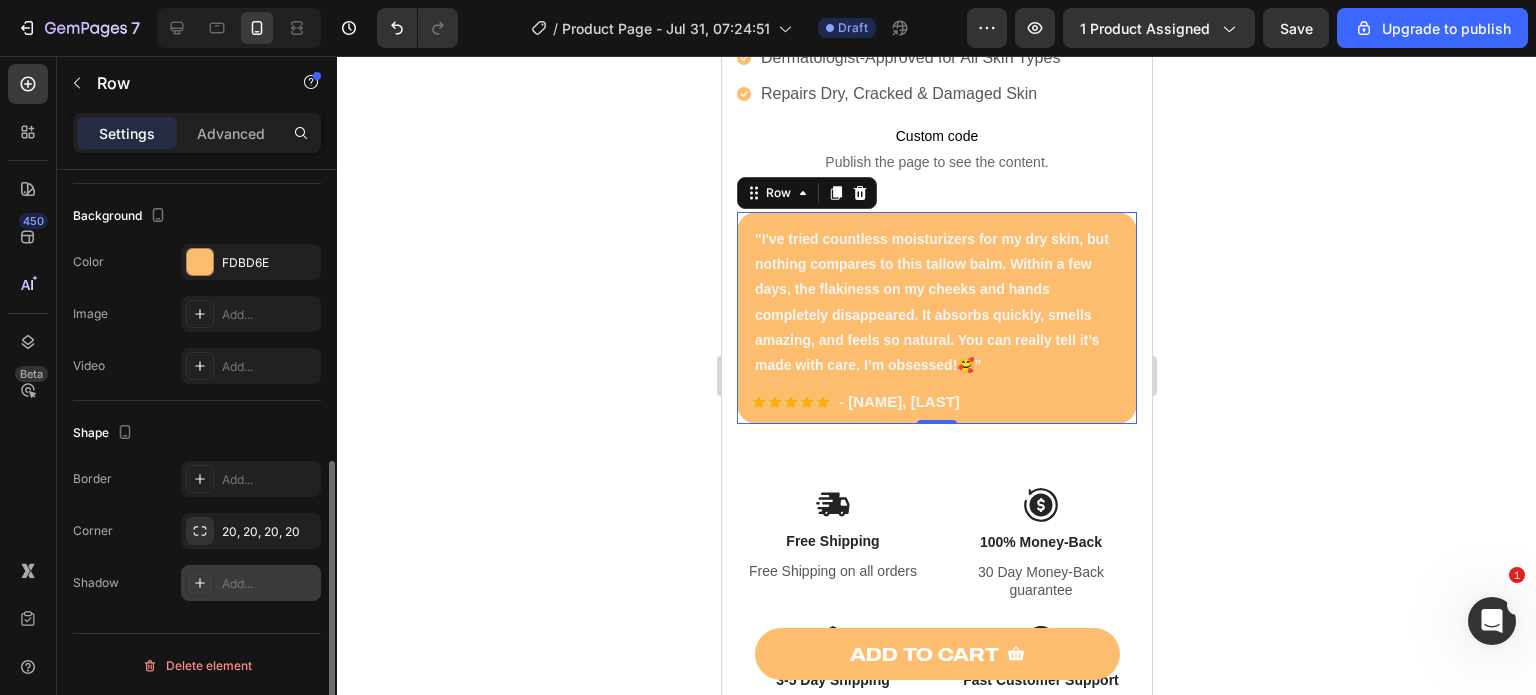 click 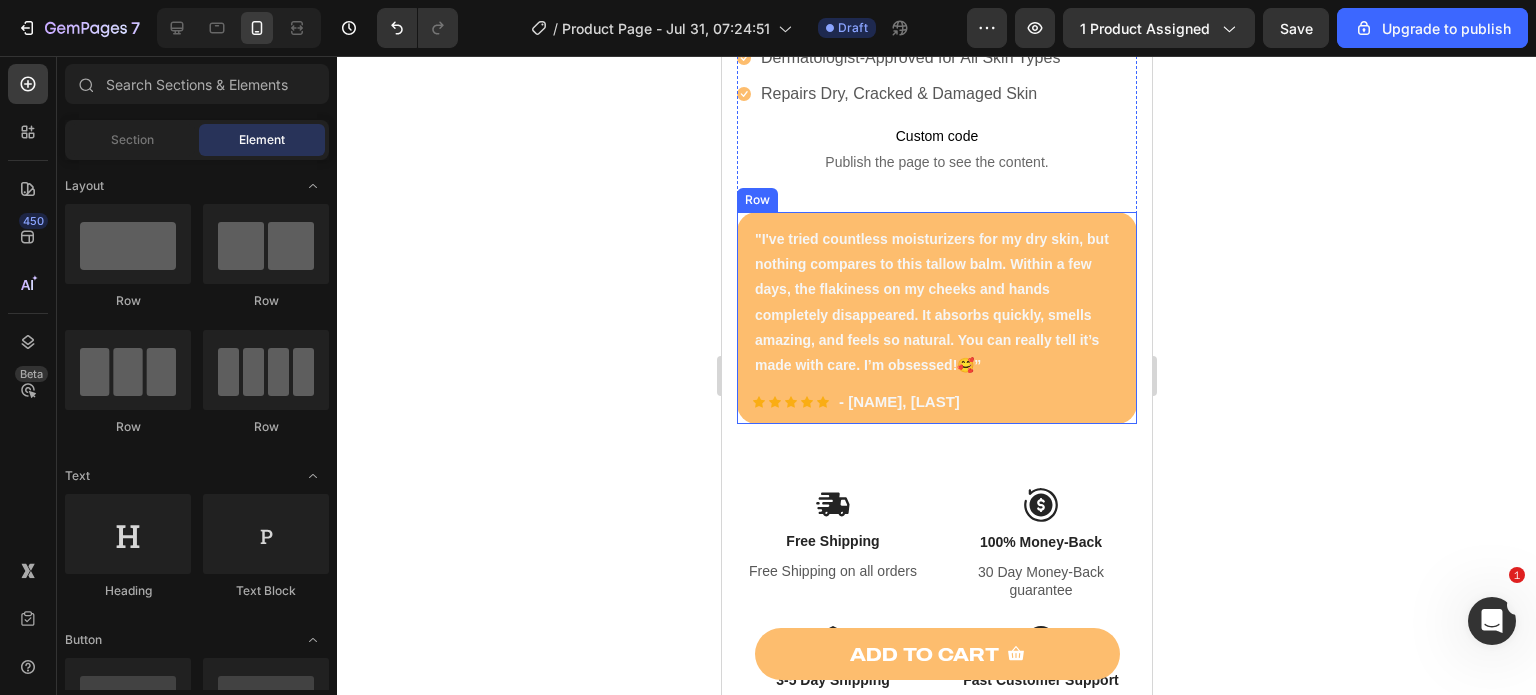 click on ""I've tried countless moisturizers for my dry skin, but nothing compares to this tallow balm. Within a few days, the flakiness on my cheeks and hands completely disappeared. It absorbs quickly, smells amazing, and feels so natural. You can really tell it’s made with care. I’m obsessed!🥰” Text block                Icon                Icon                Icon                Icon                Icon Icon List Hoz - Elowen, R Text block Row Row" at bounding box center (936, 318) 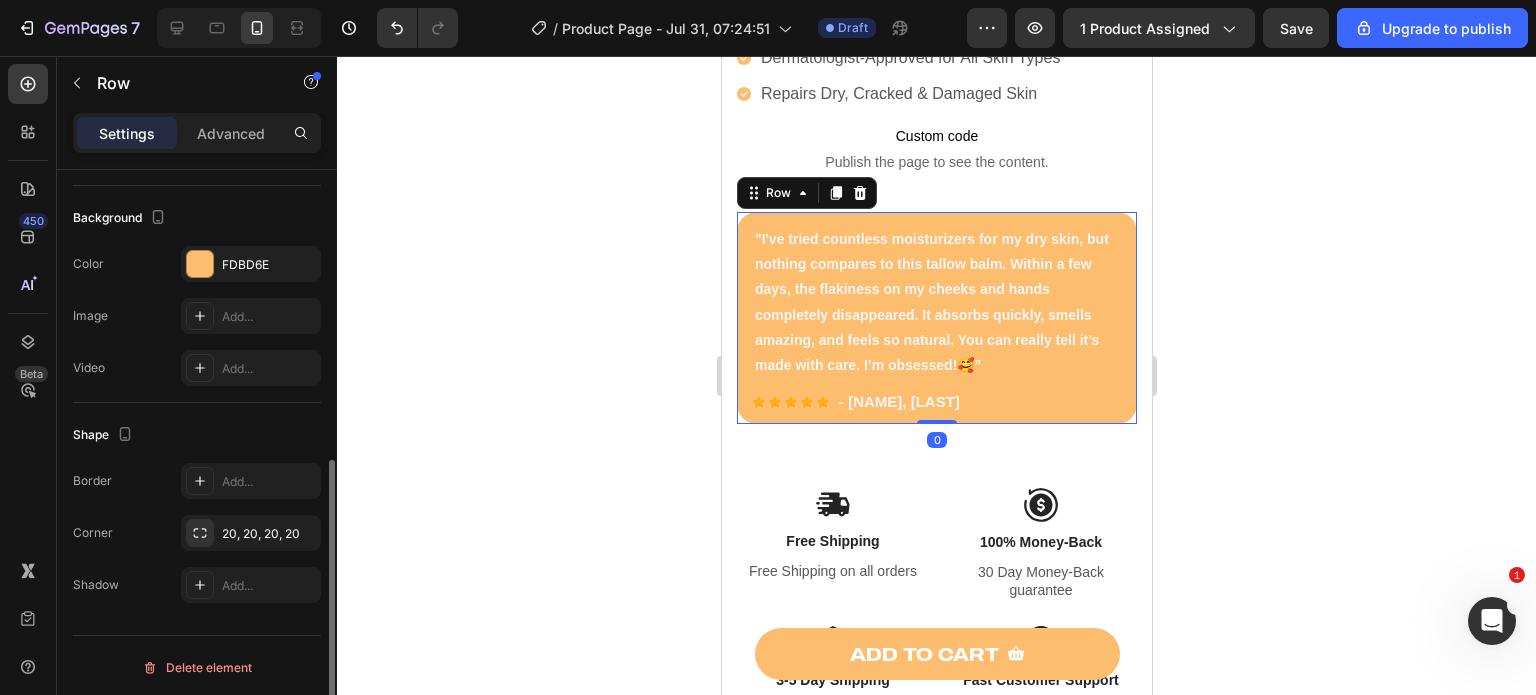 scroll, scrollTop: 584, scrollLeft: 0, axis: vertical 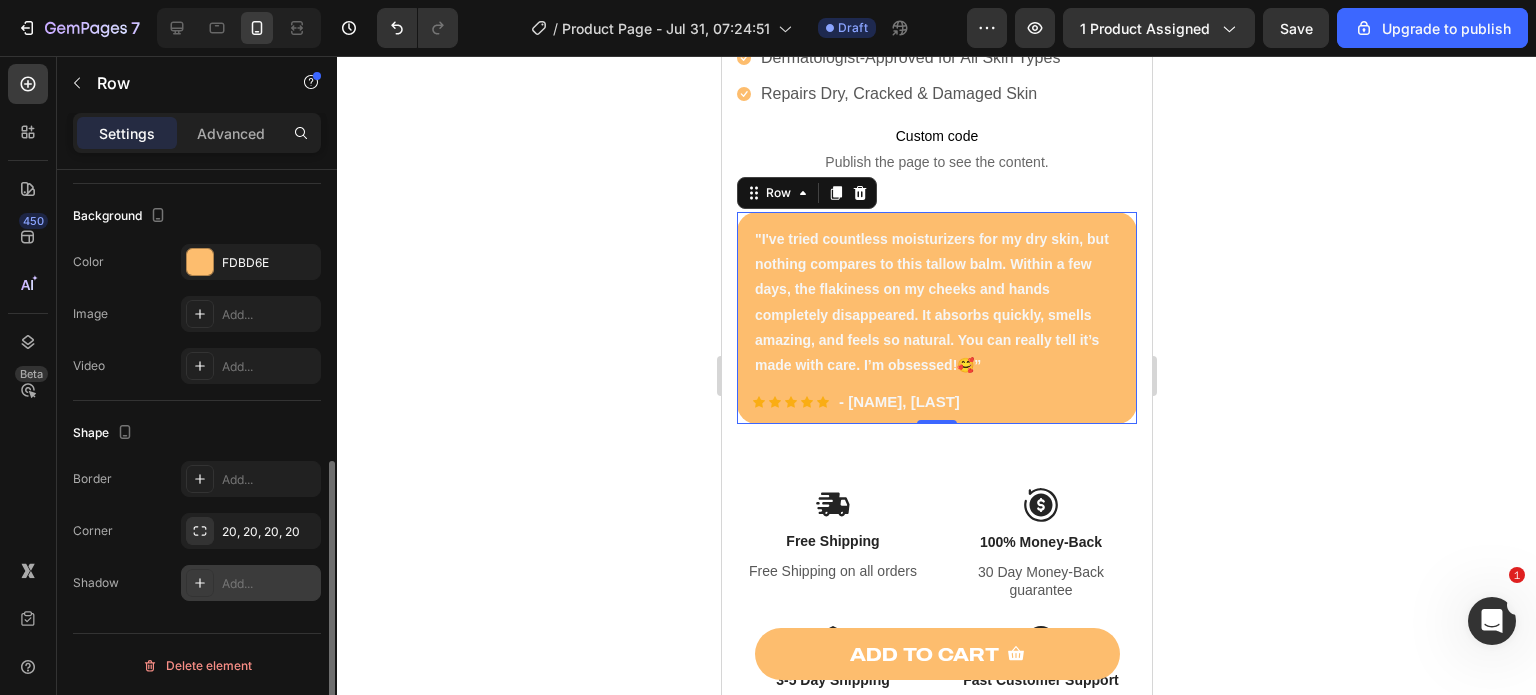 click on "Add..." at bounding box center [269, 584] 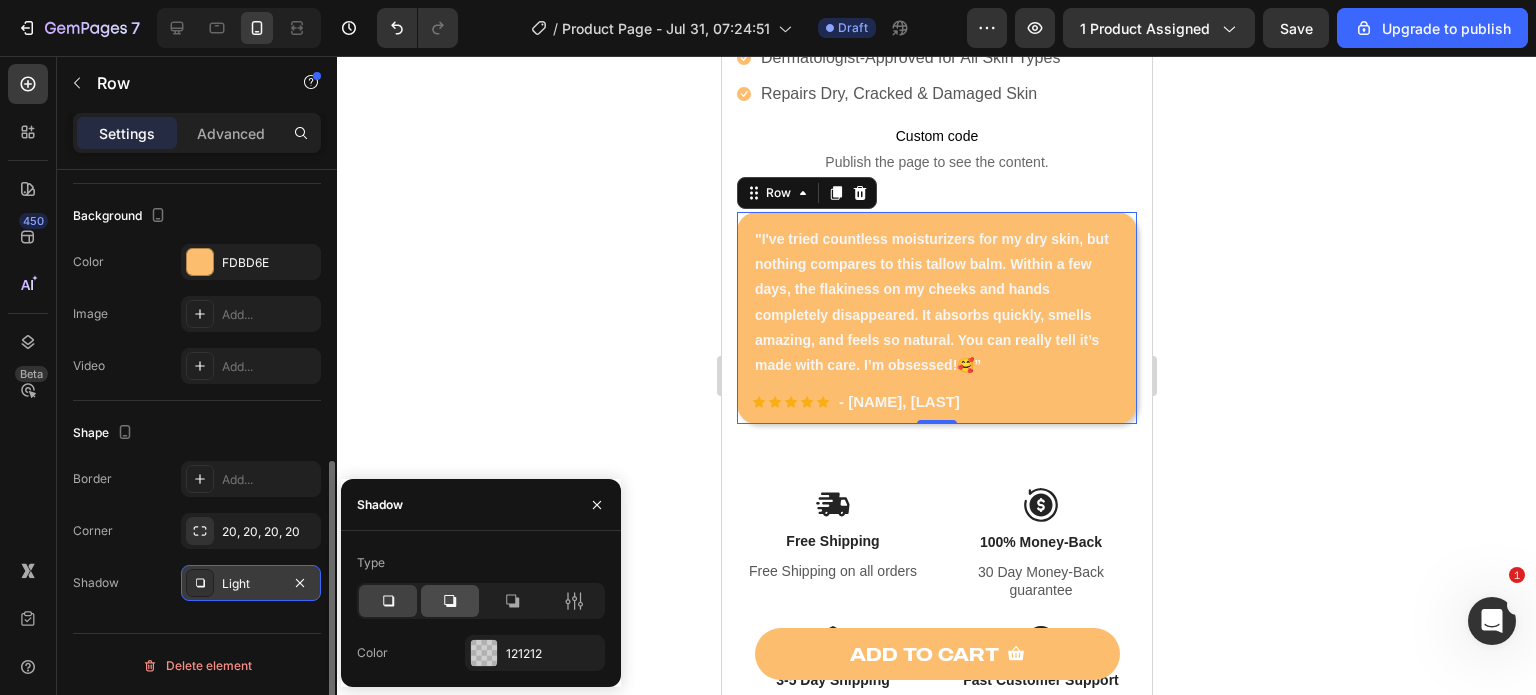 click 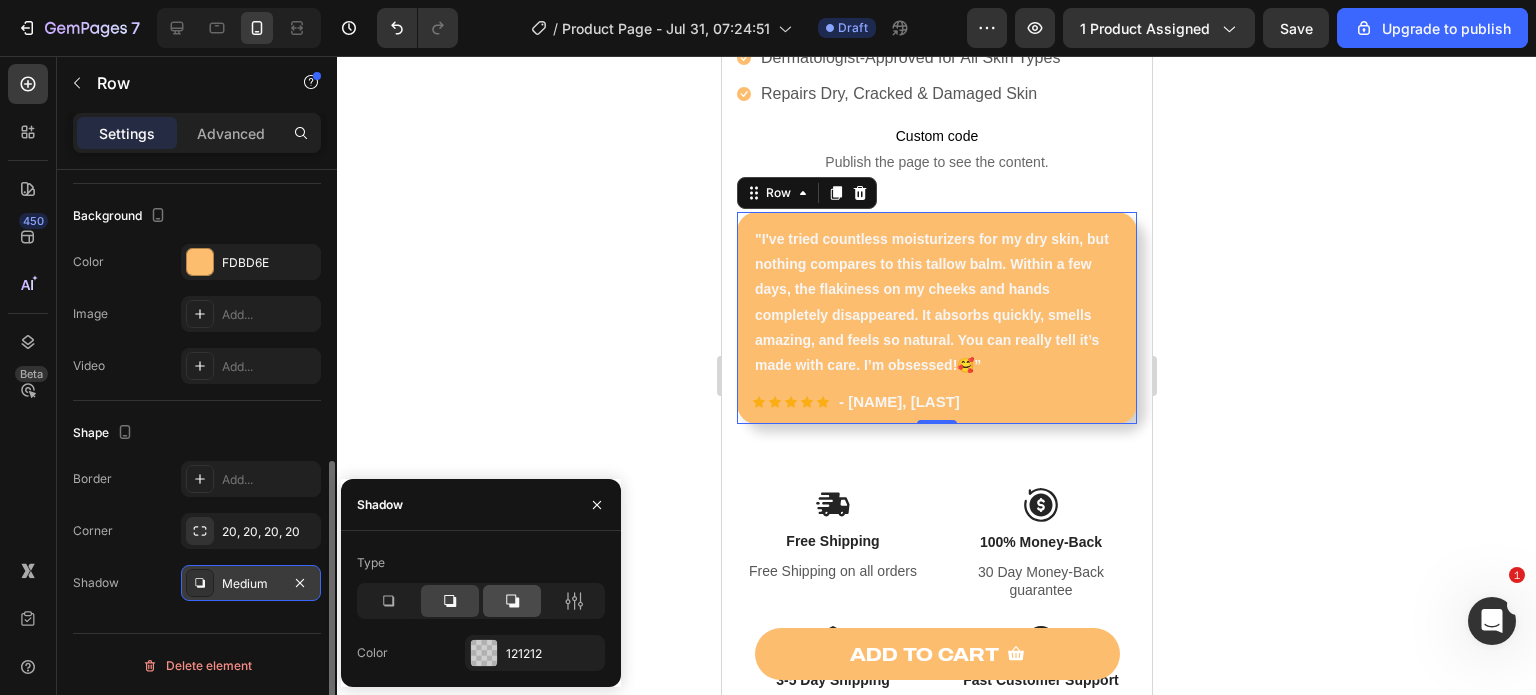 click 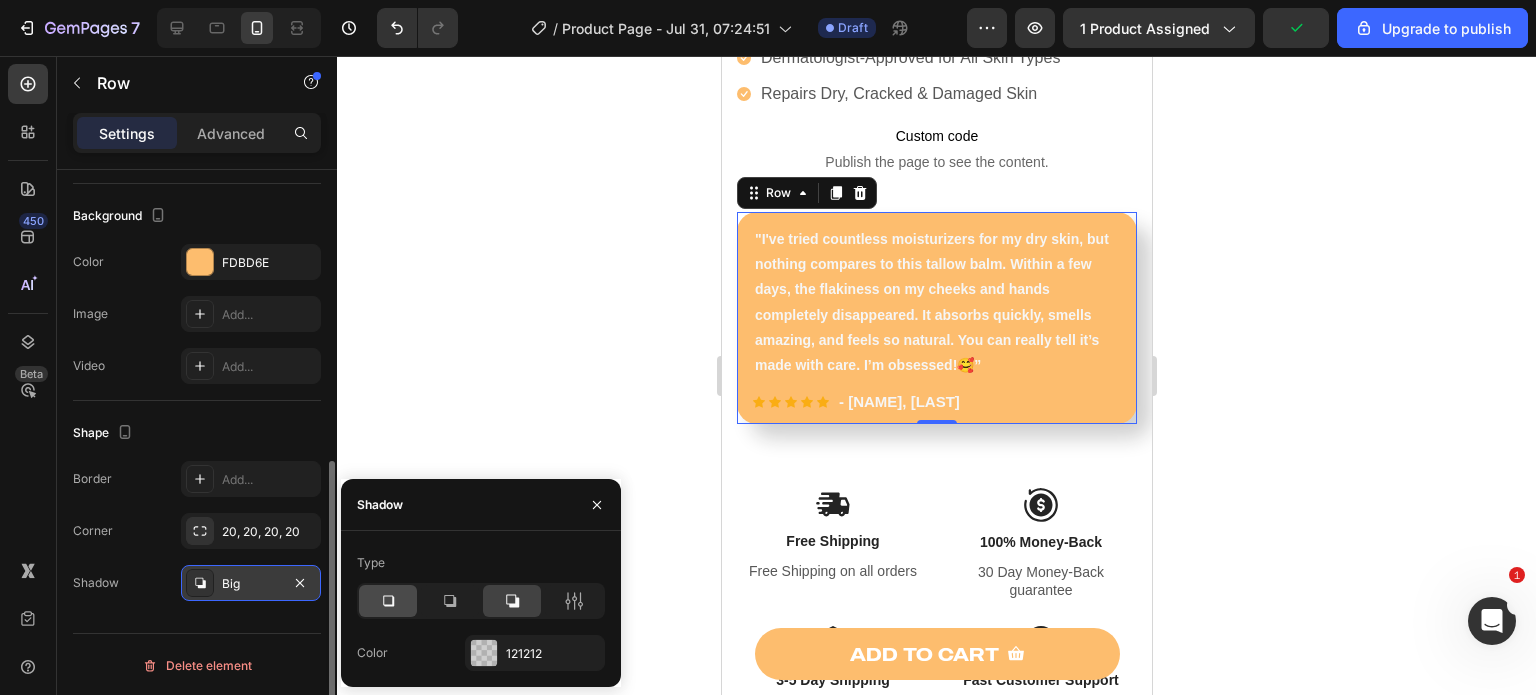 click 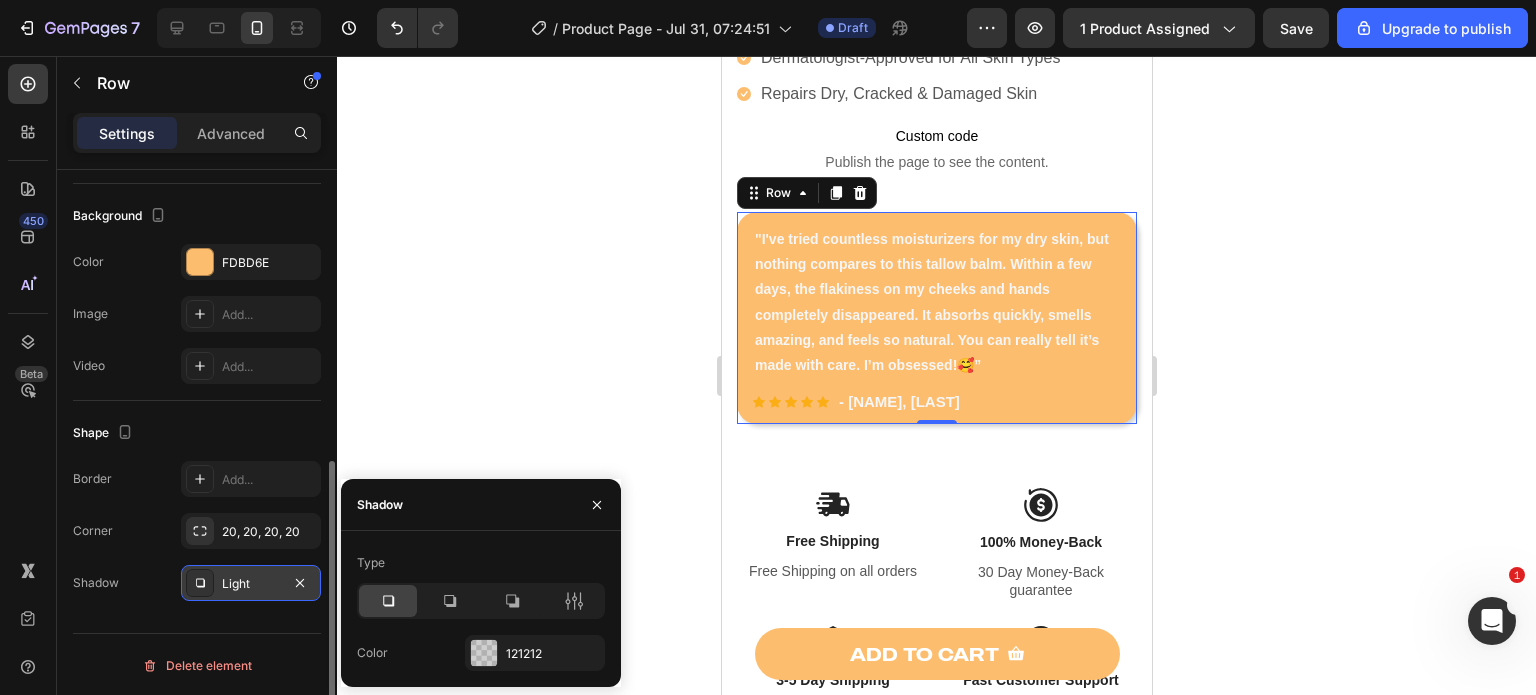 click 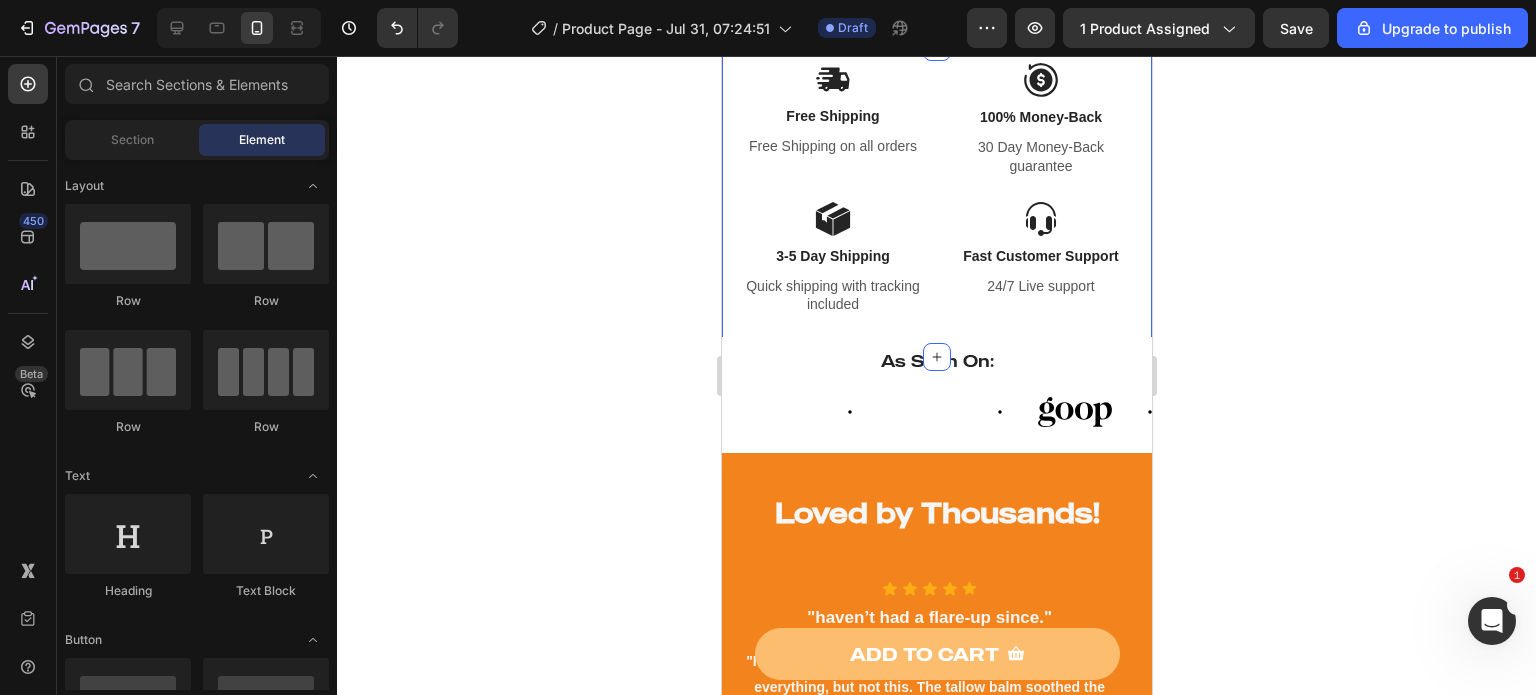 scroll, scrollTop: 1132, scrollLeft: 0, axis: vertical 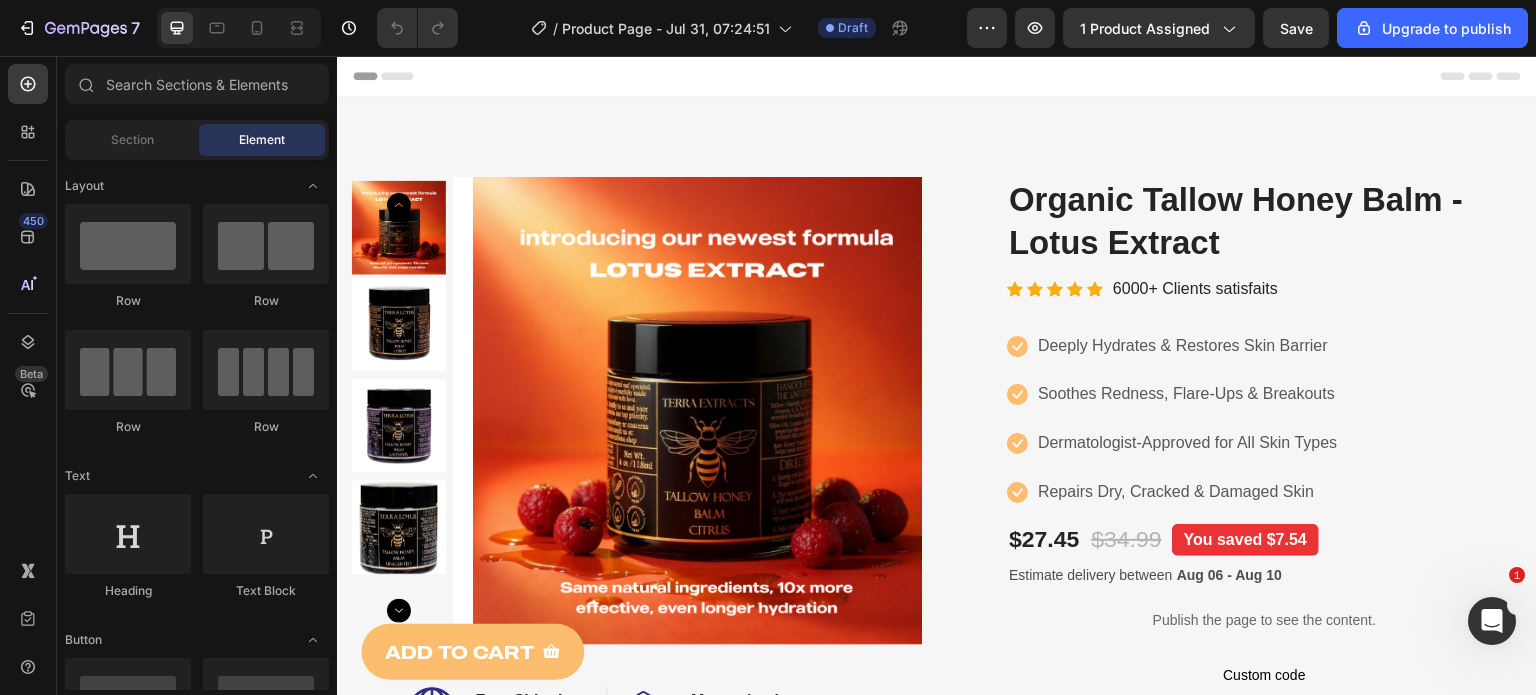 click at bounding box center (239, 28) 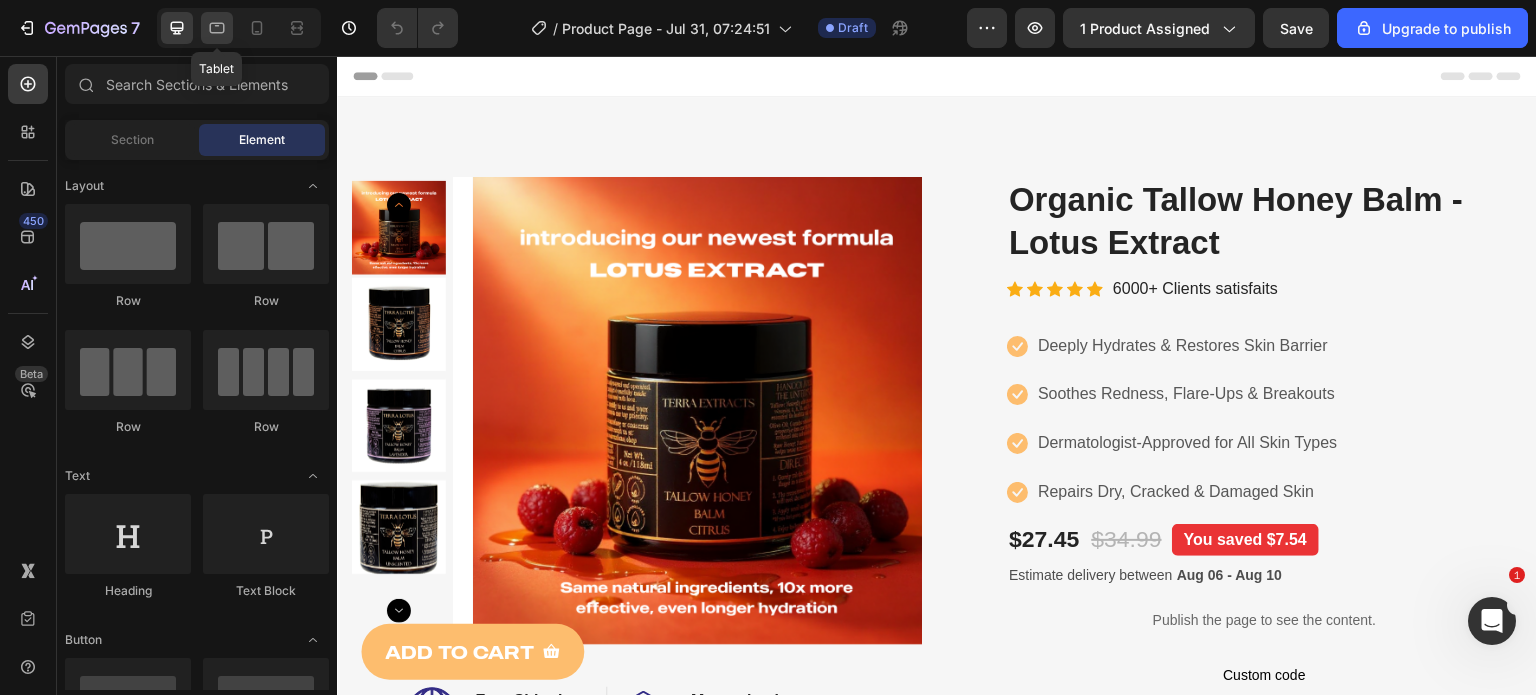 click 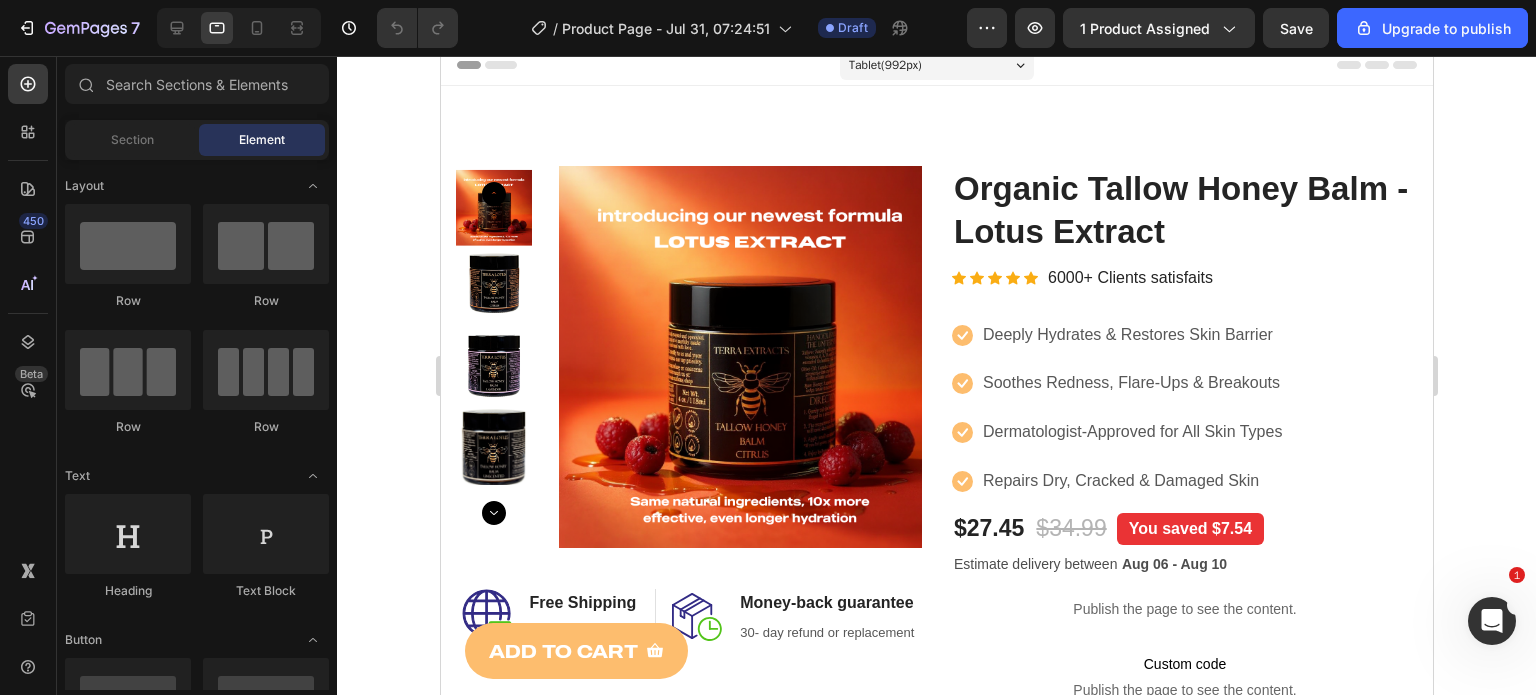 scroll, scrollTop: 0, scrollLeft: 0, axis: both 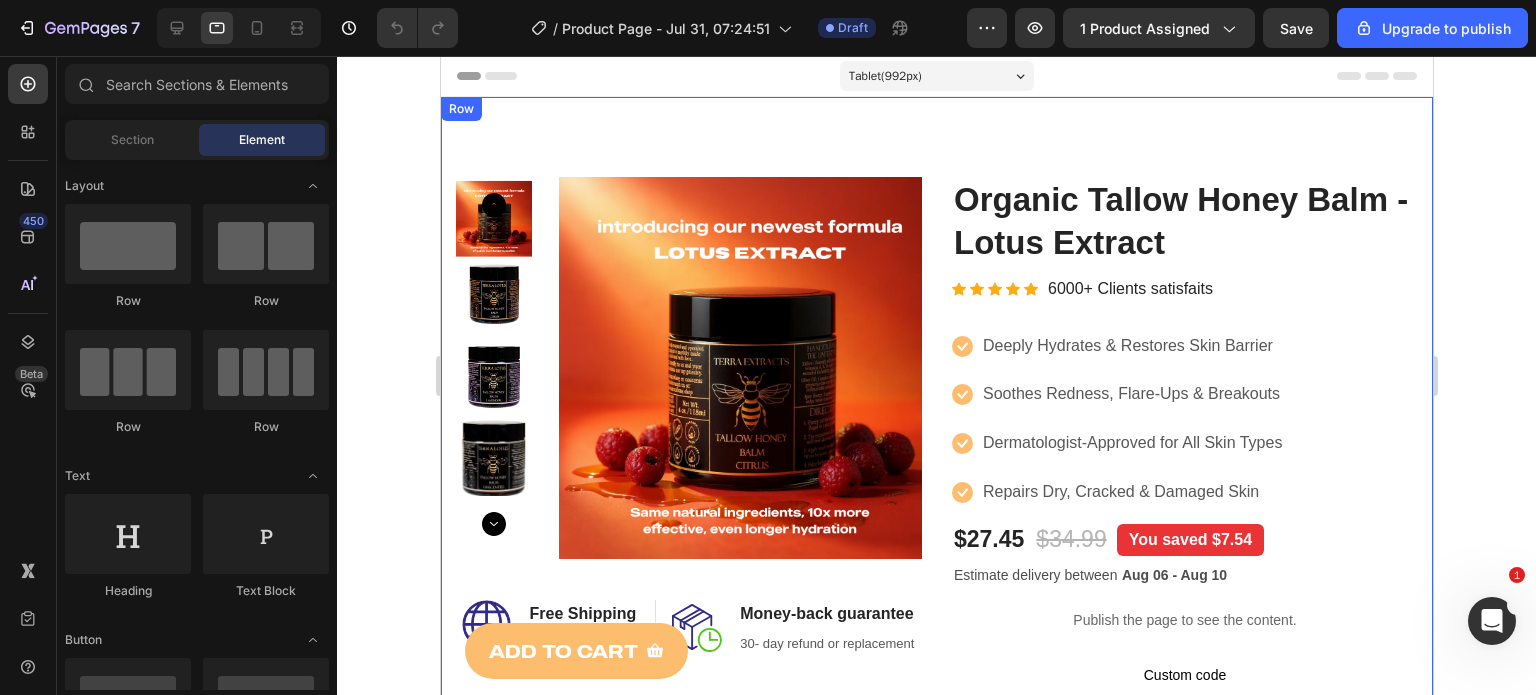 drag, startPoint x: 1367, startPoint y: 148, endPoint x: 1137, endPoint y: 293, distance: 271.8915 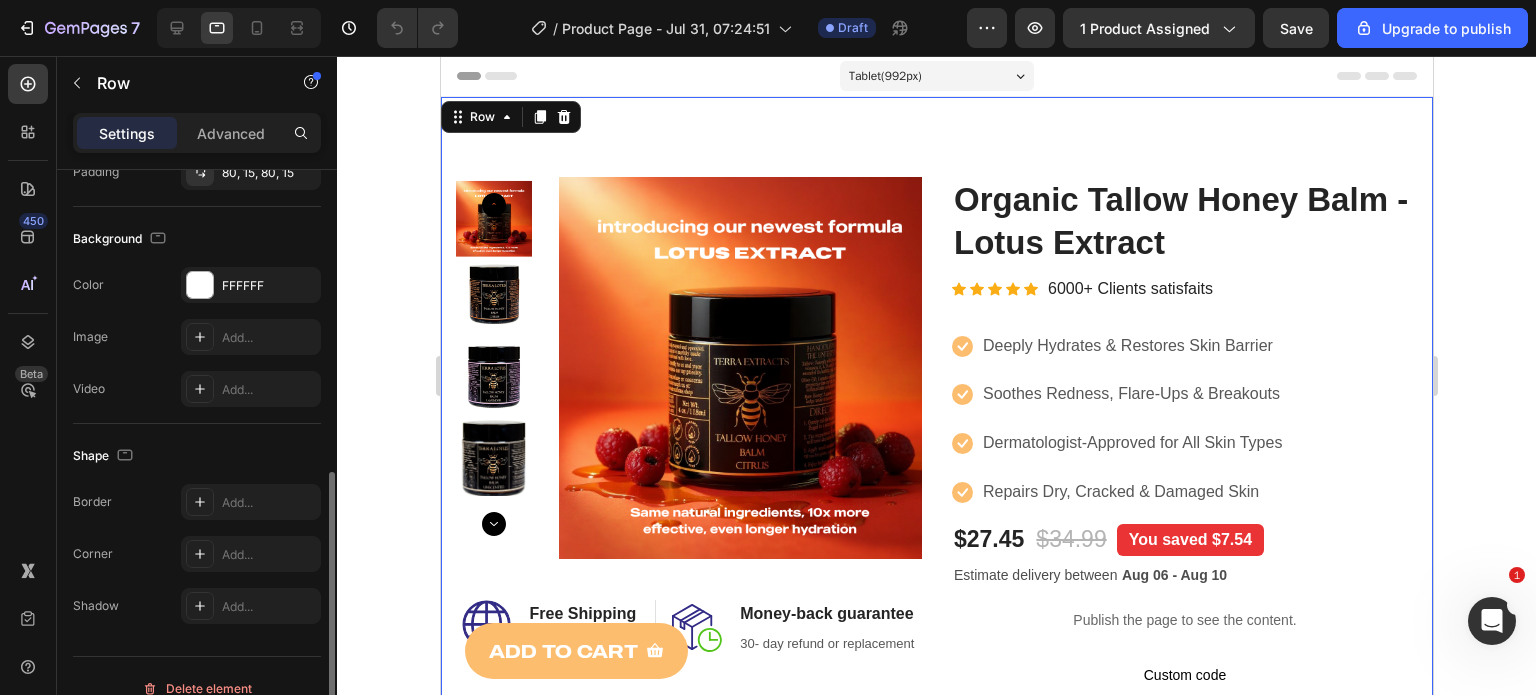 scroll, scrollTop: 584, scrollLeft: 0, axis: vertical 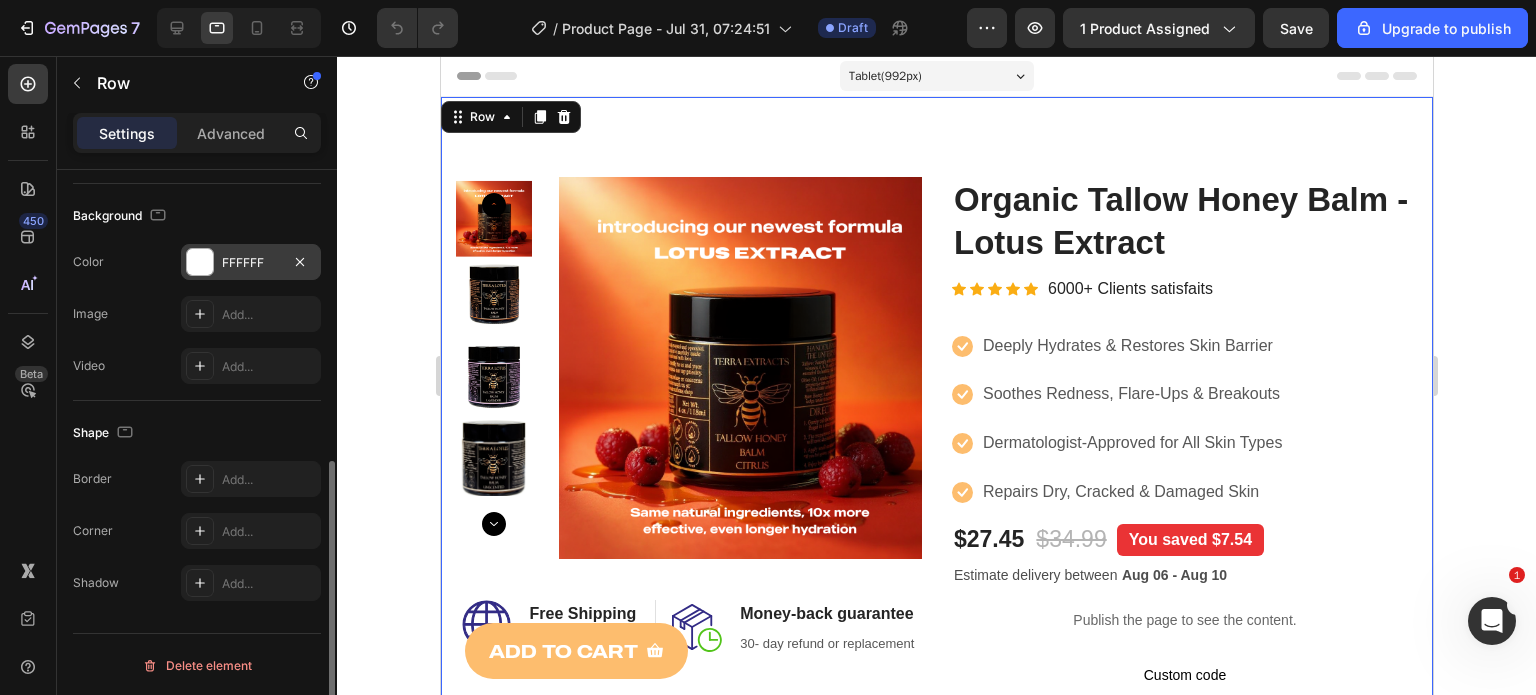 click on "FFFFFF" at bounding box center [251, 262] 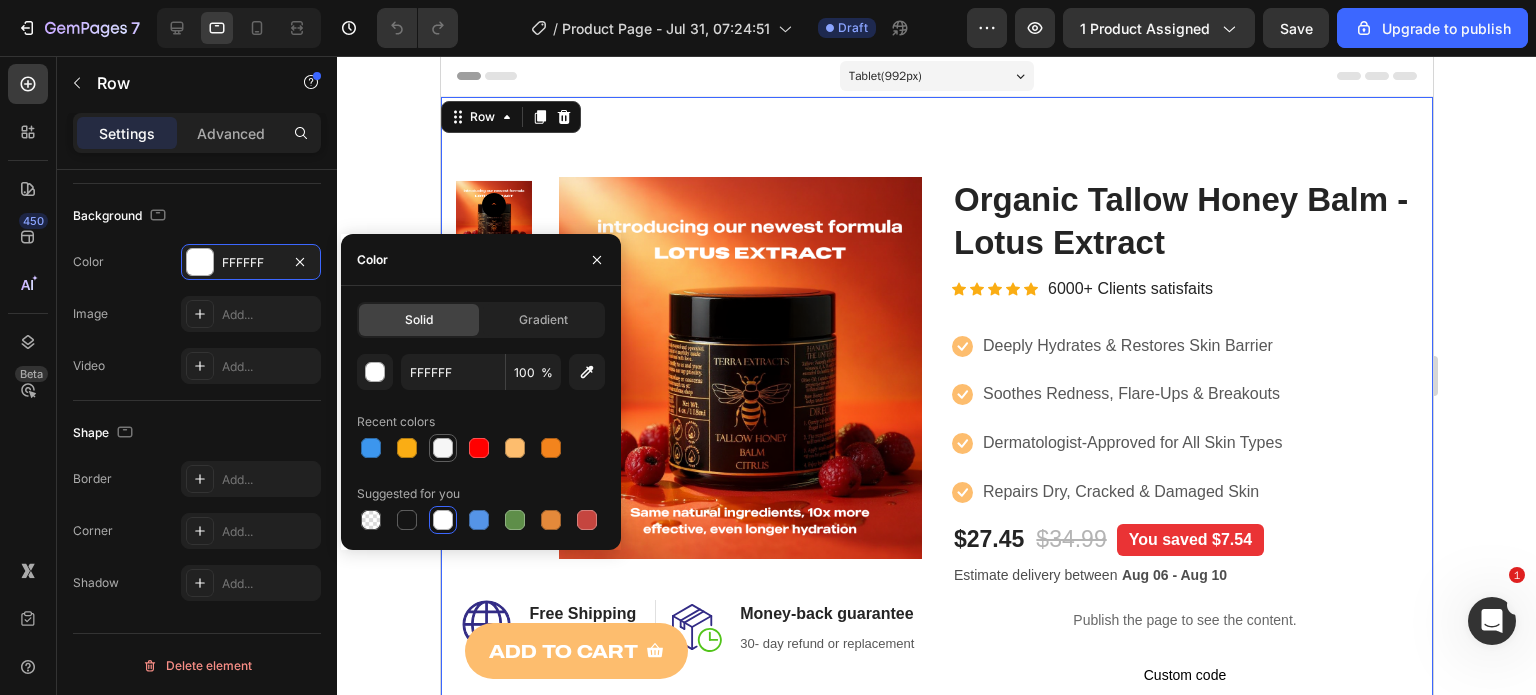 click at bounding box center (443, 448) 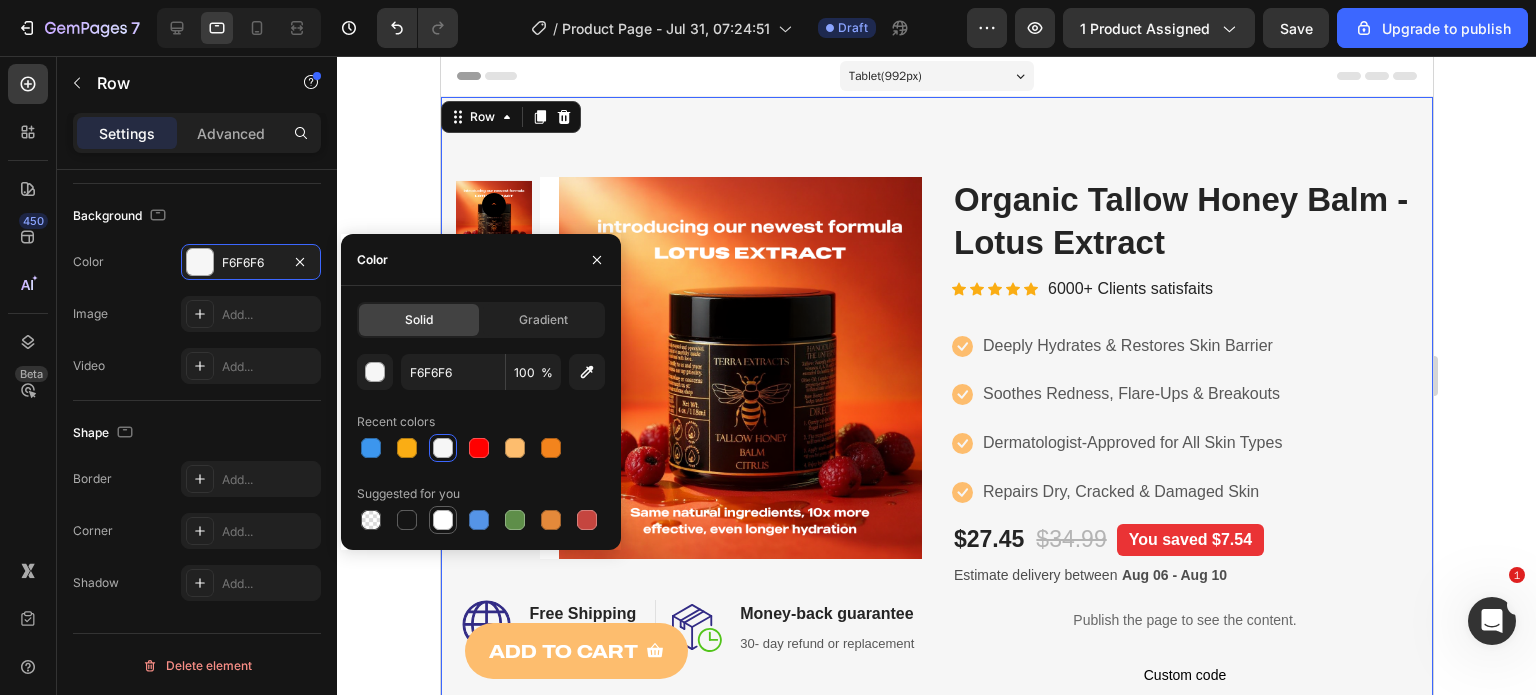 click at bounding box center [443, 520] 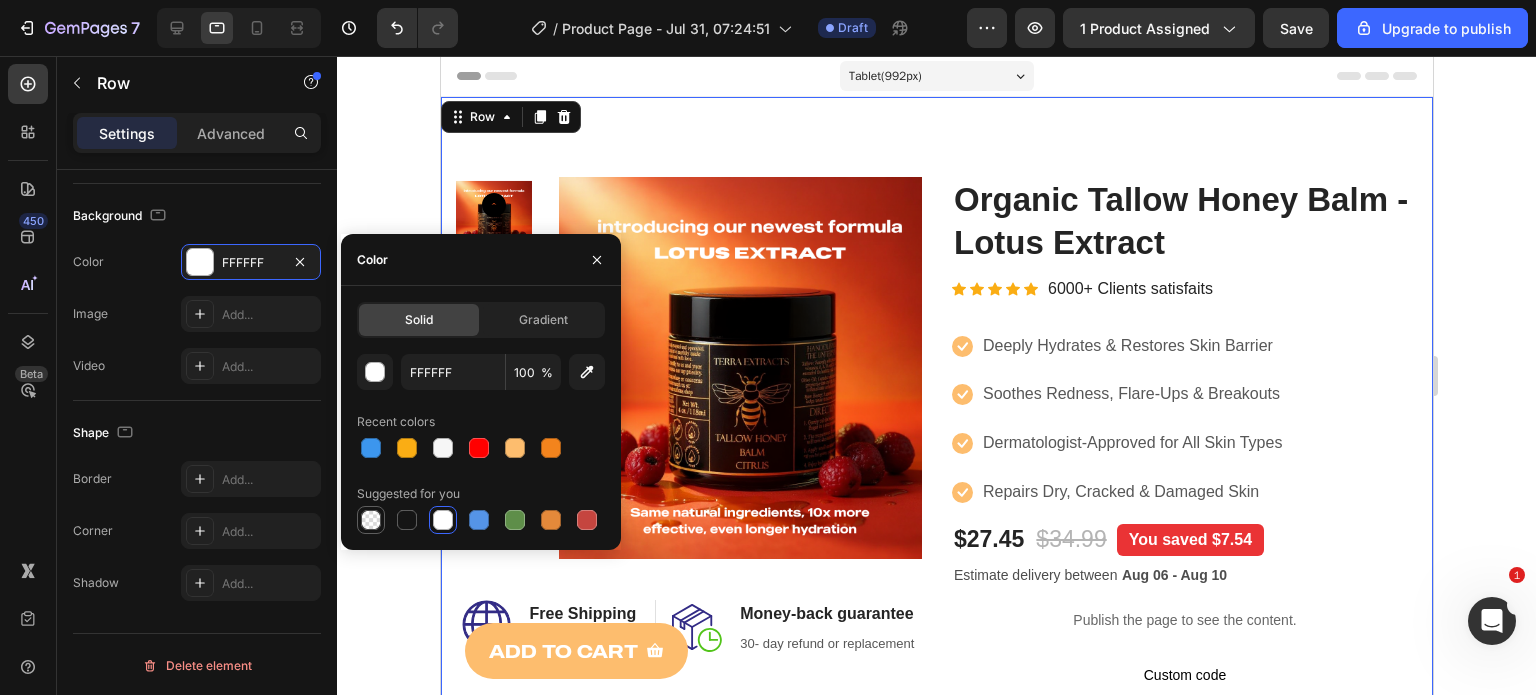 click at bounding box center (371, 520) 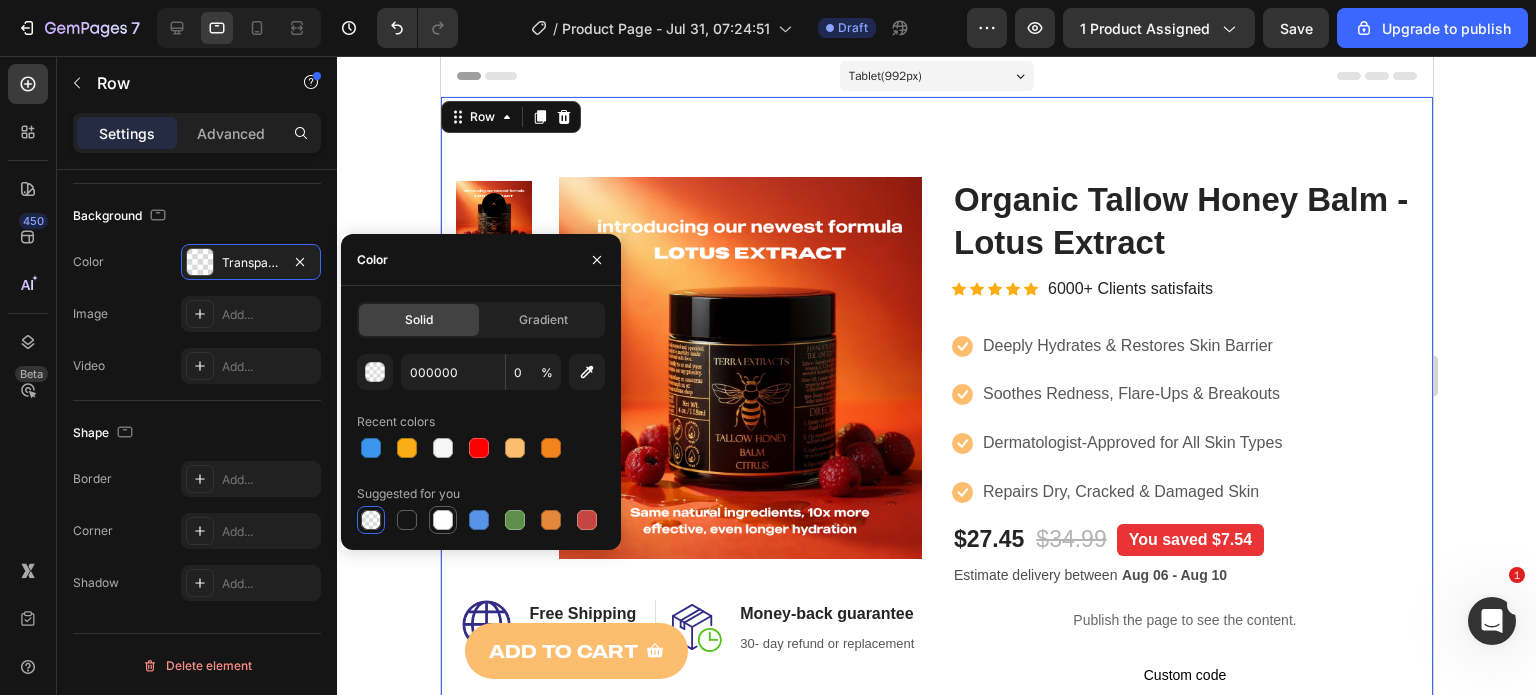 click at bounding box center [443, 520] 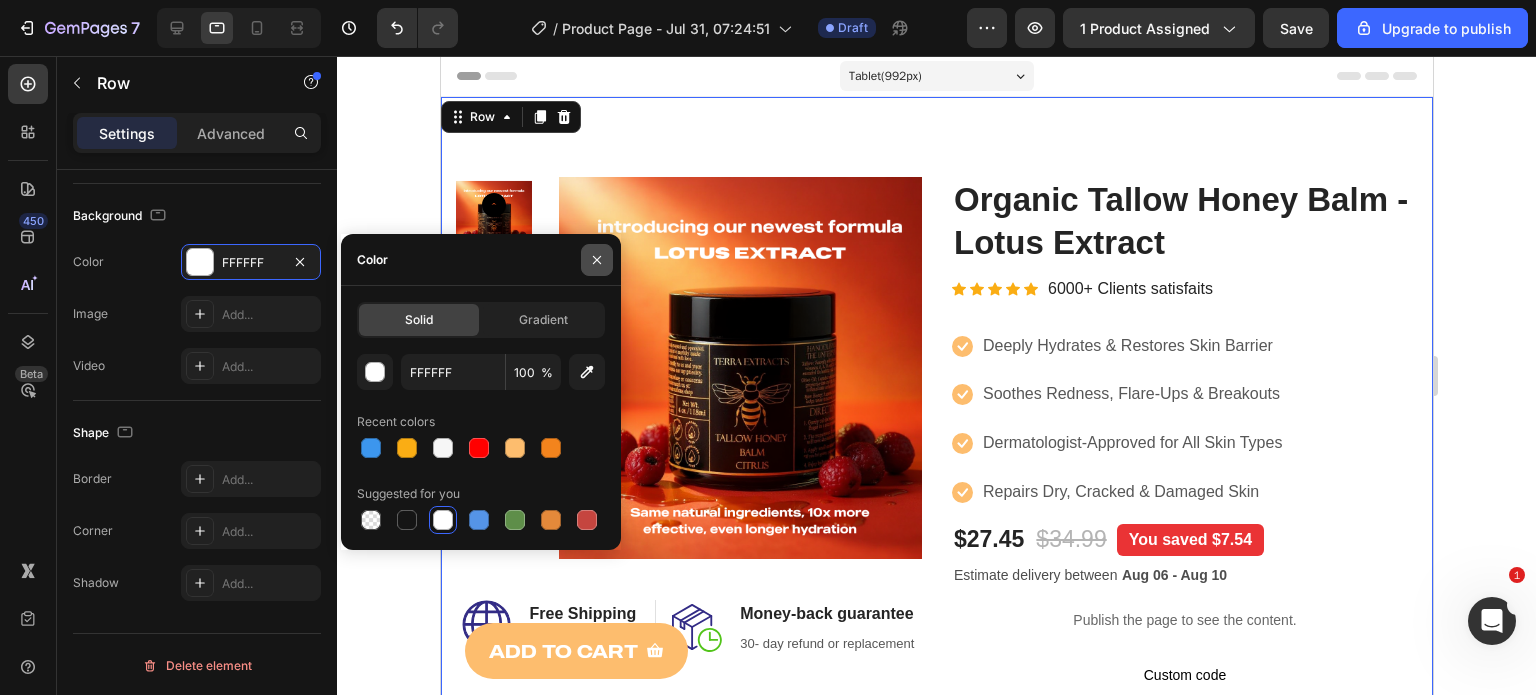 click at bounding box center (597, 260) 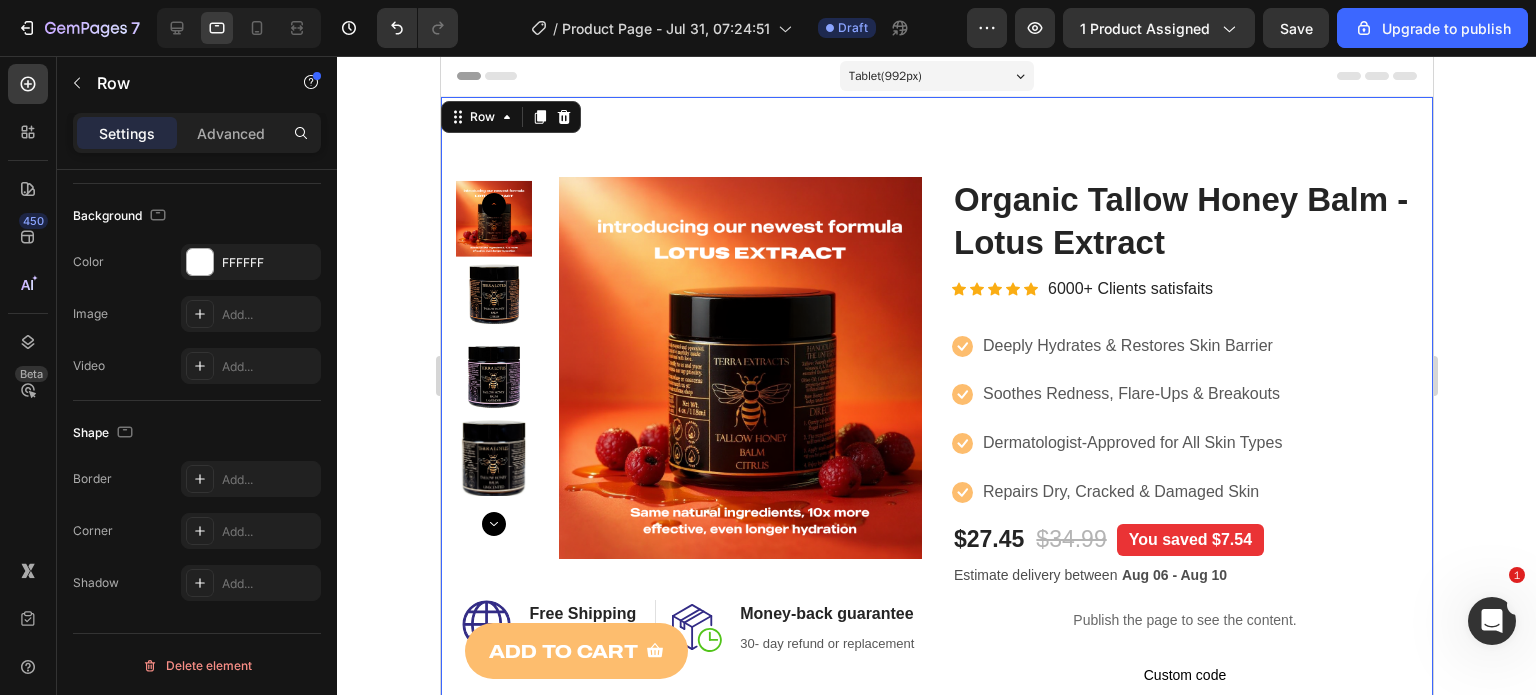 click 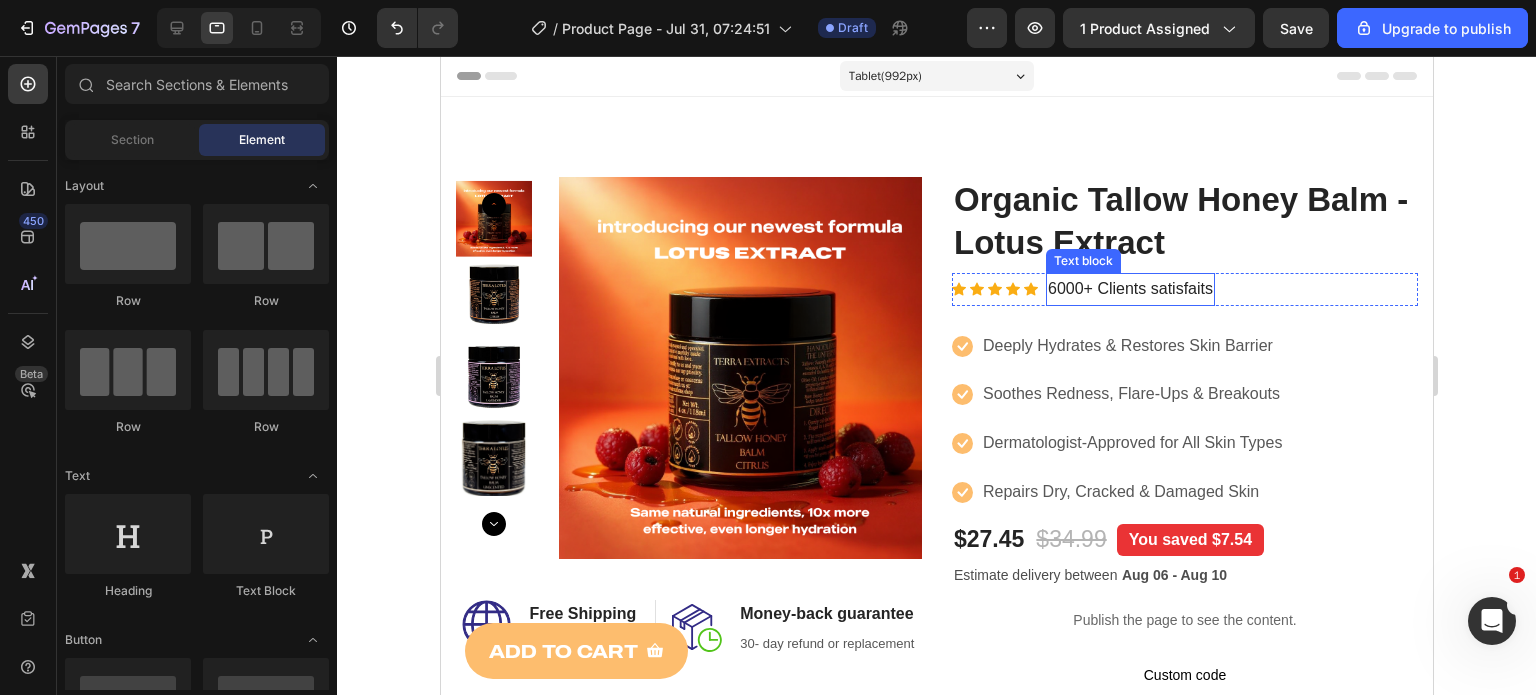scroll, scrollTop: 84, scrollLeft: 0, axis: vertical 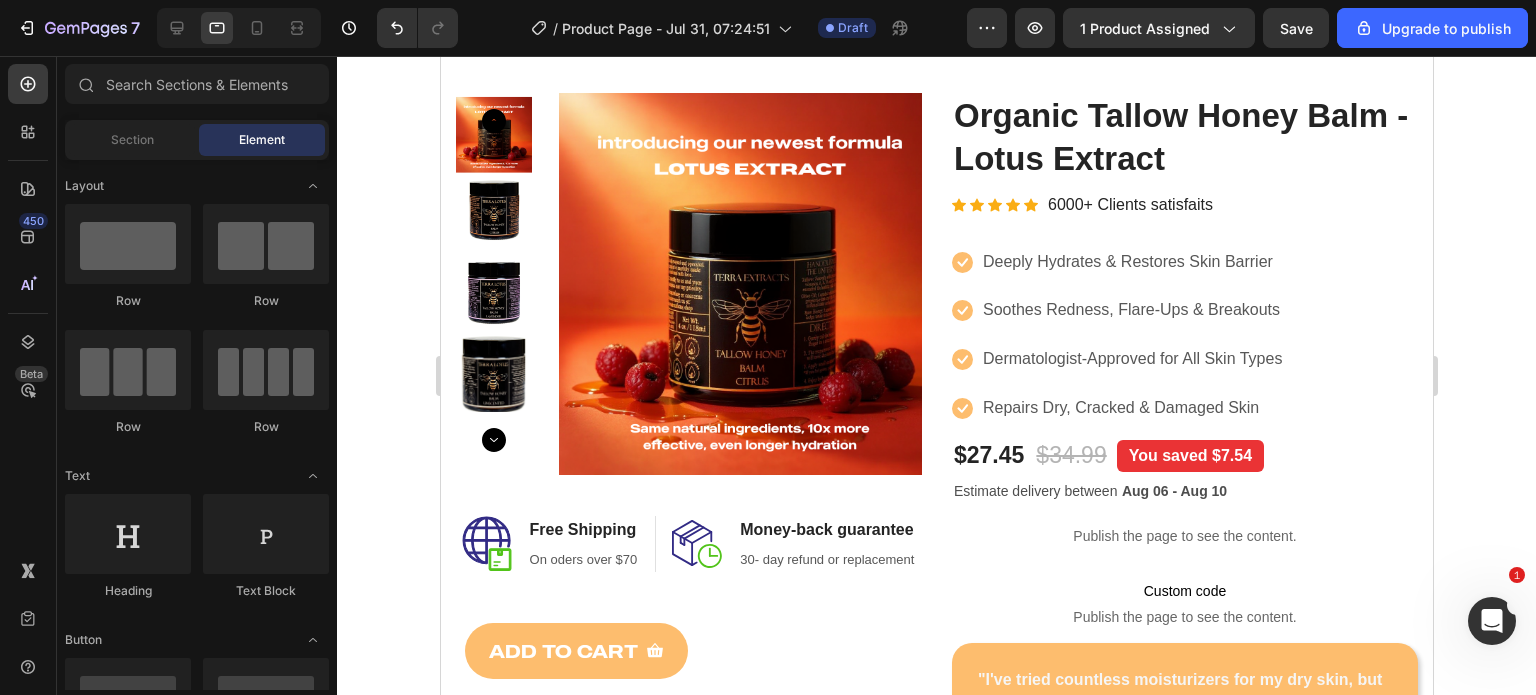 click 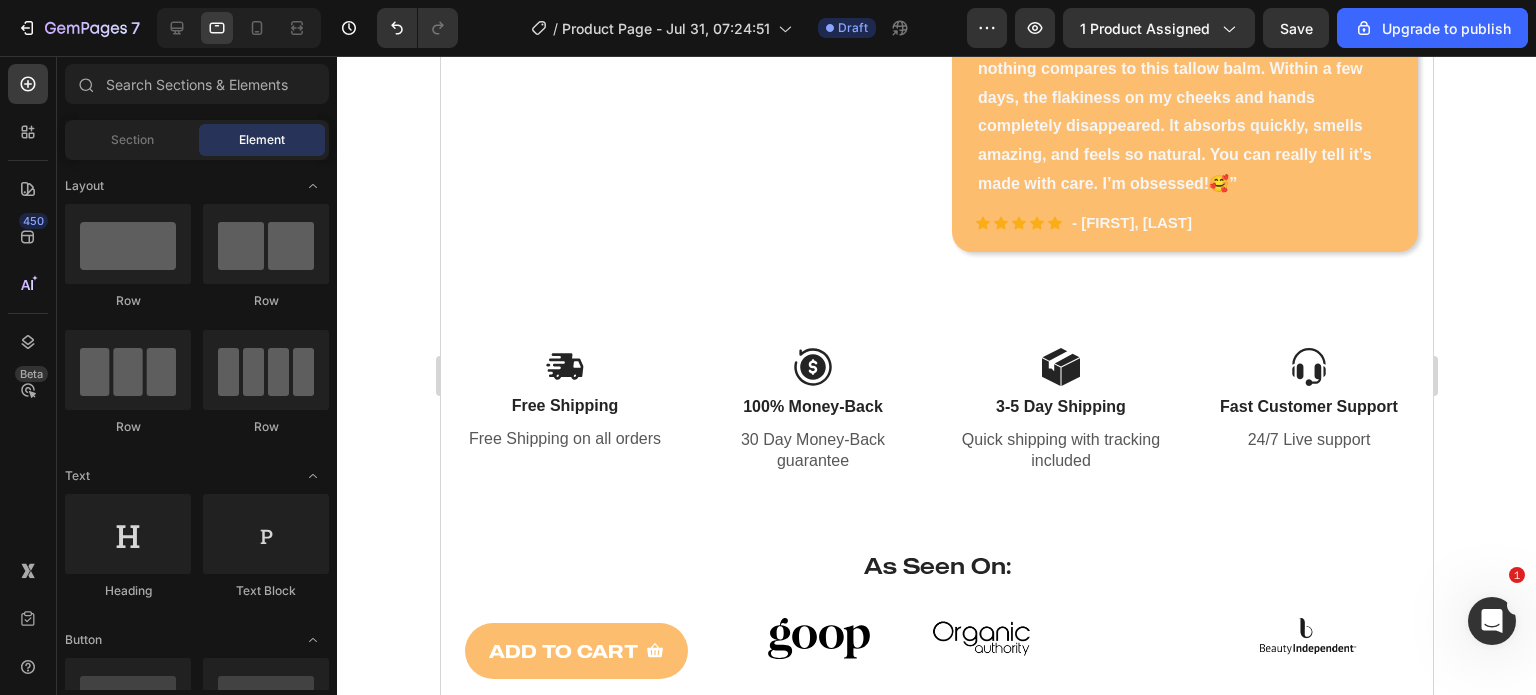 scroll, scrollTop: 760, scrollLeft: 0, axis: vertical 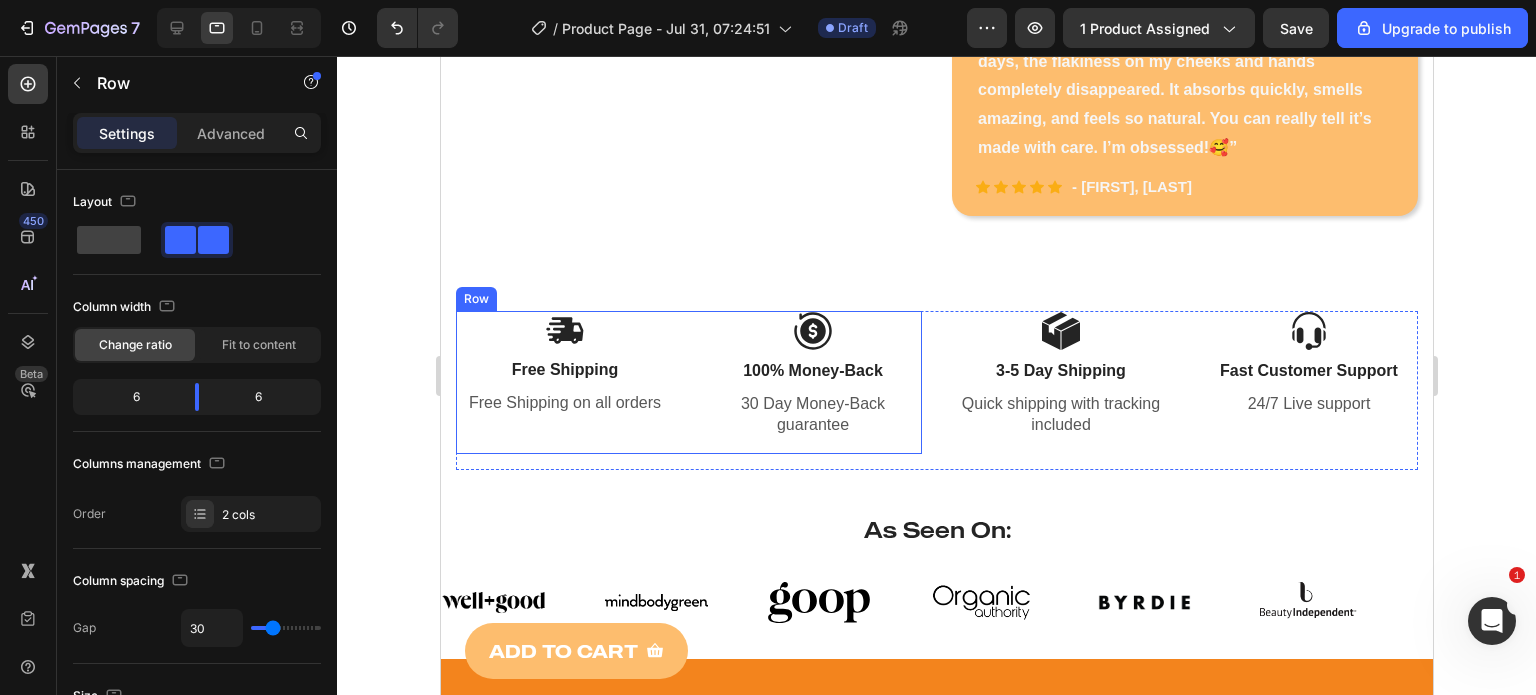 click on "Image Free Shipping Text Block Free Shipping on all orders Text Block Image 100% Money-Back Text Block 30 Day Money-Back guarantee Text Block Row" at bounding box center [688, 382] 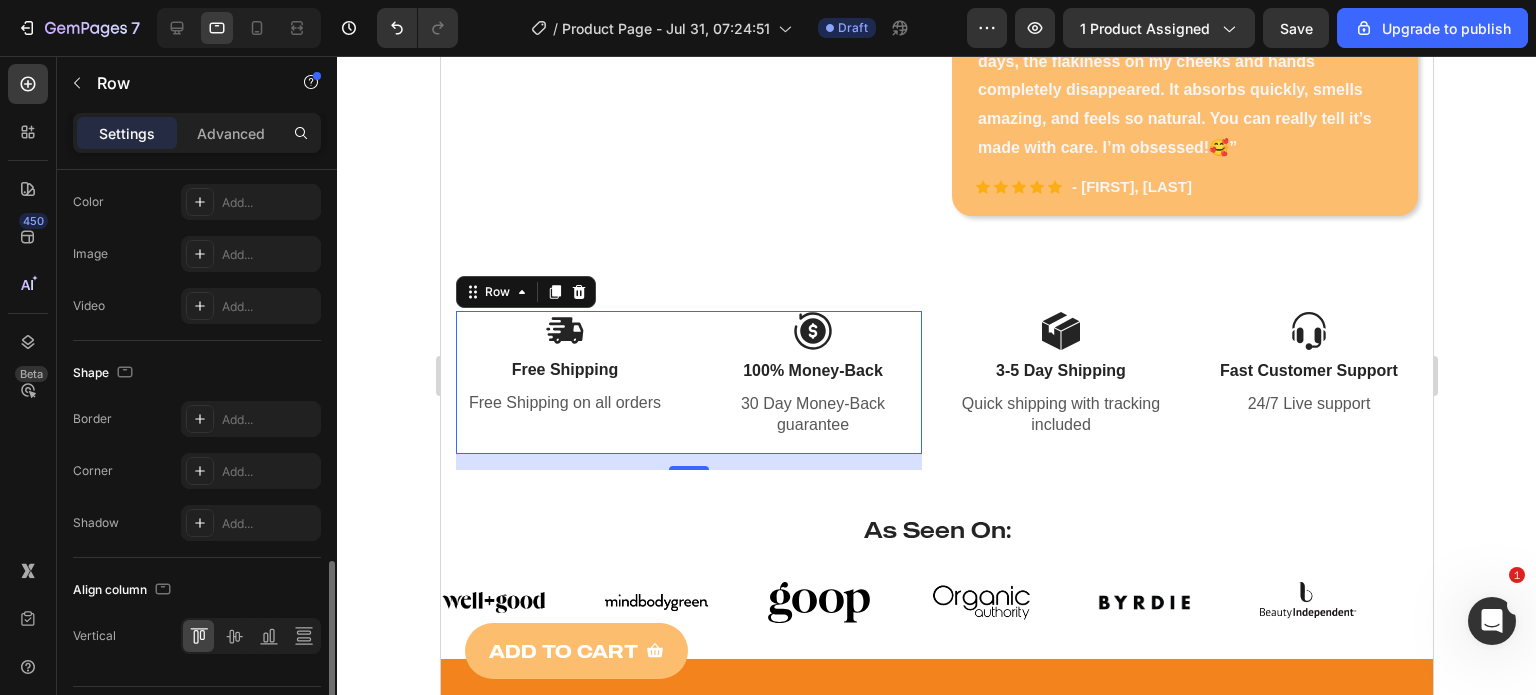 scroll, scrollTop: 811, scrollLeft: 0, axis: vertical 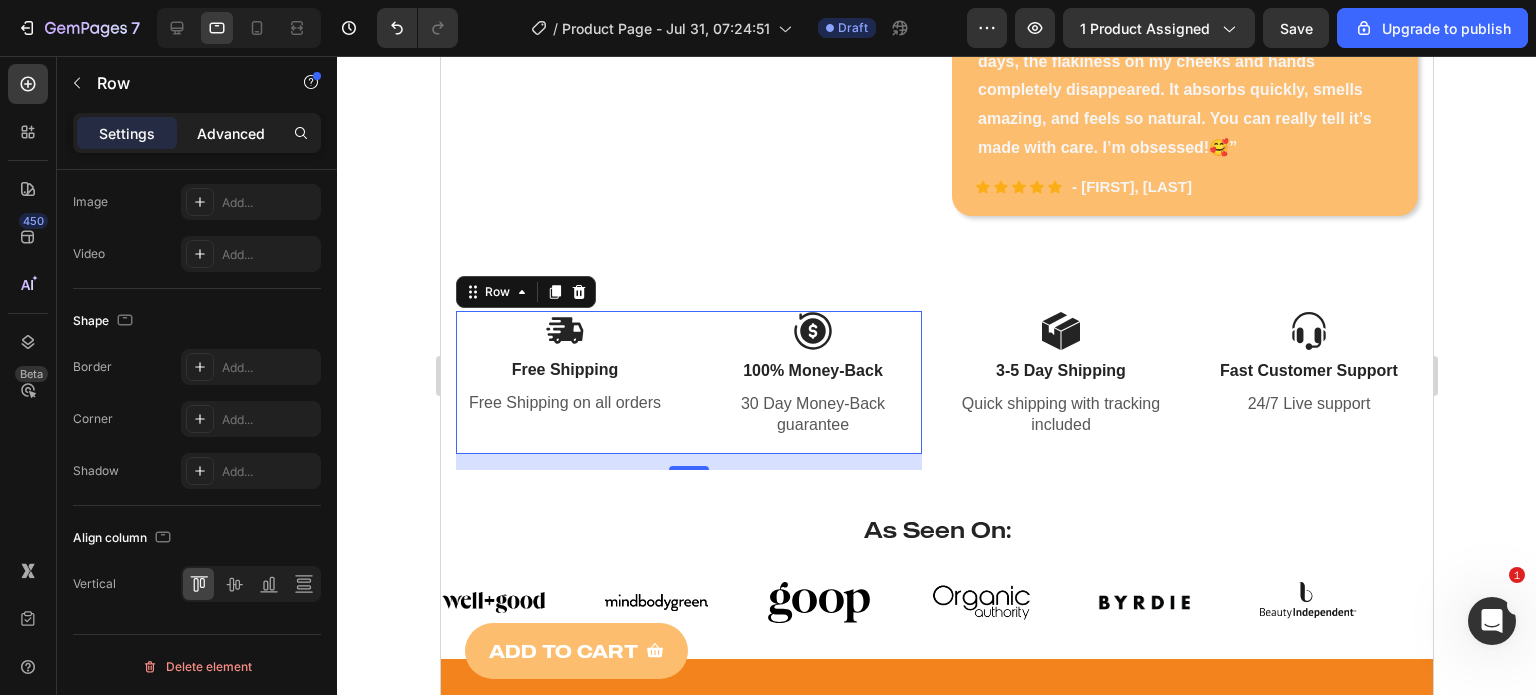 click on "Advanced" at bounding box center [231, 133] 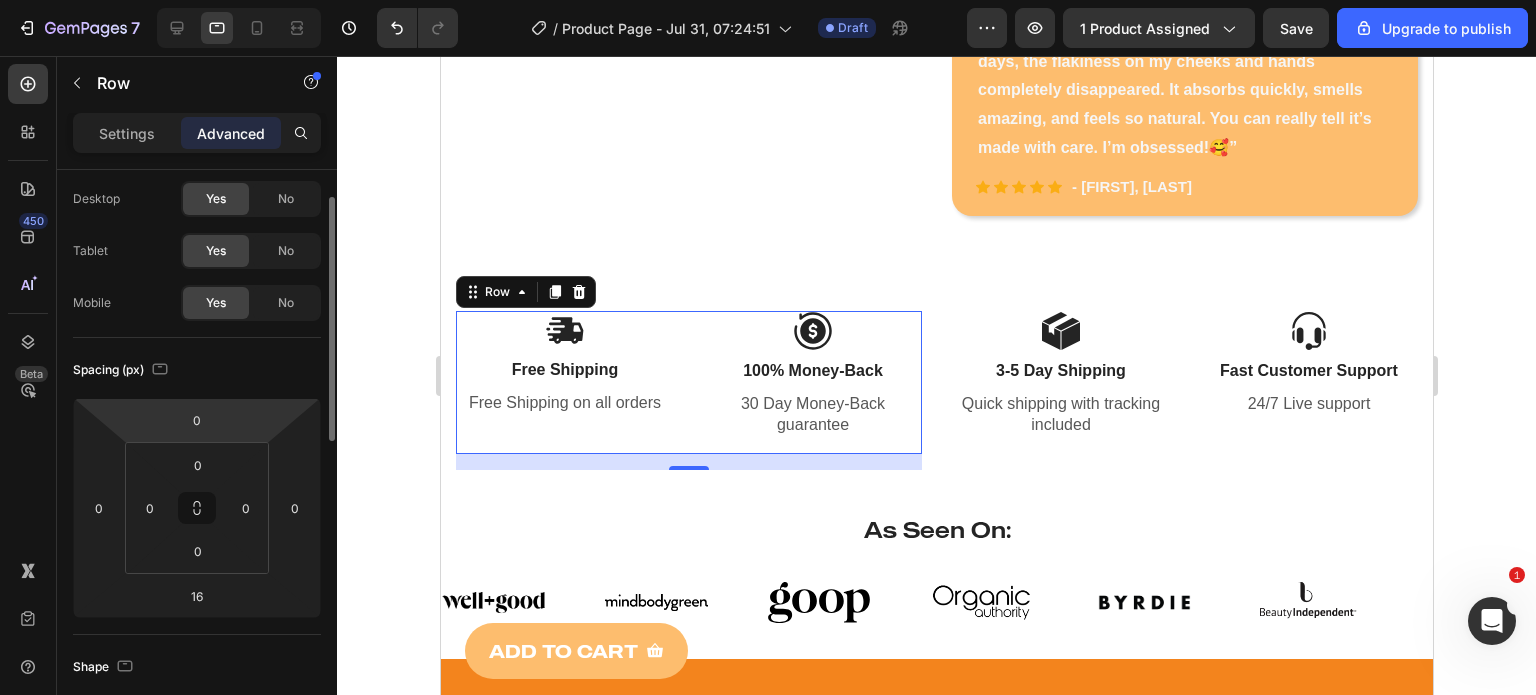 scroll, scrollTop: 0, scrollLeft: 0, axis: both 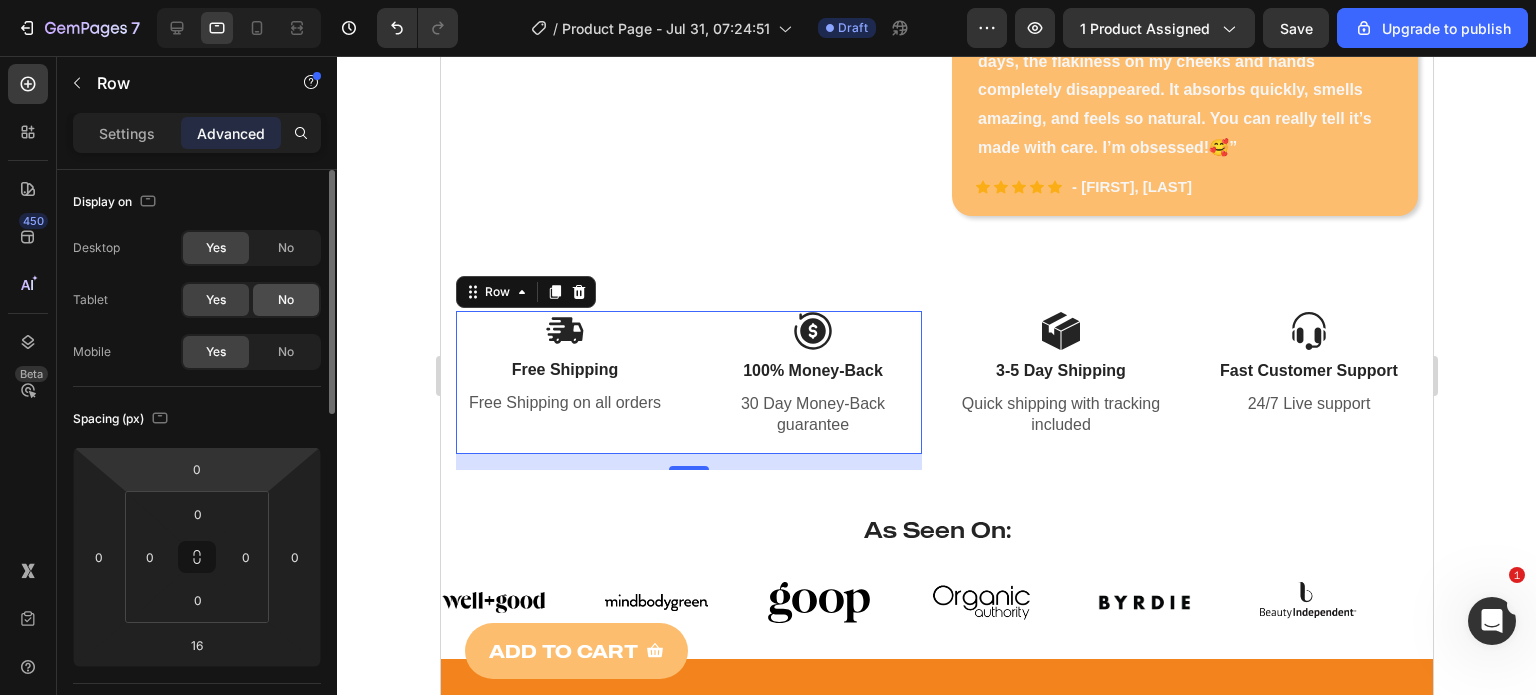 click on "No" 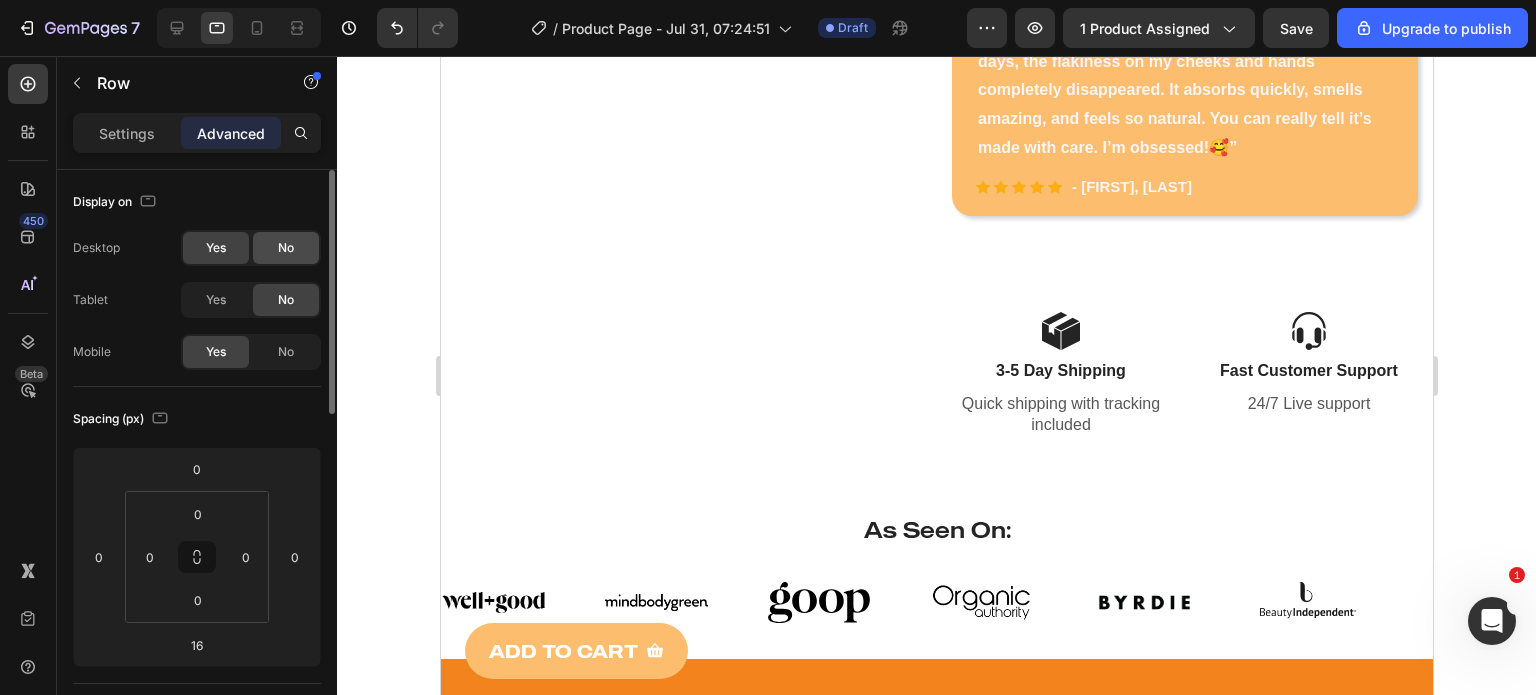 click on "No" 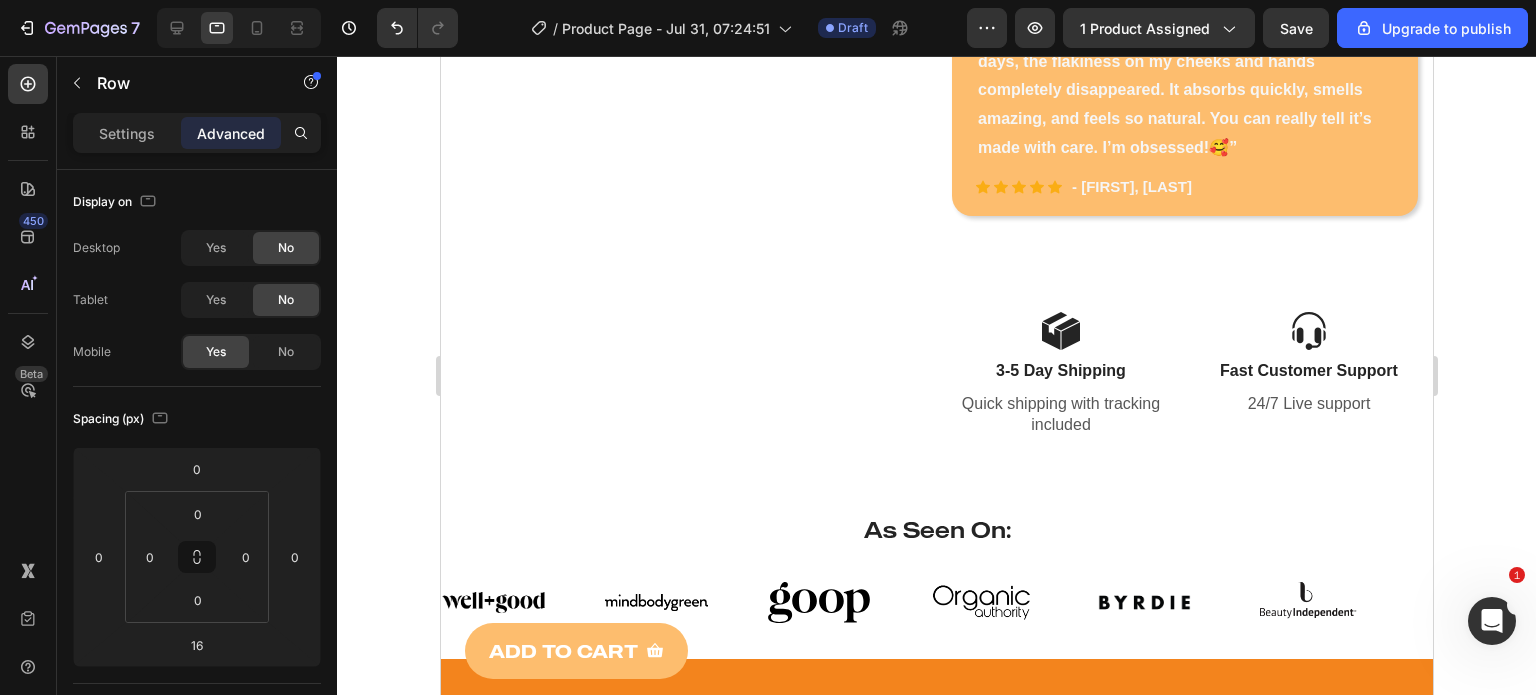 click 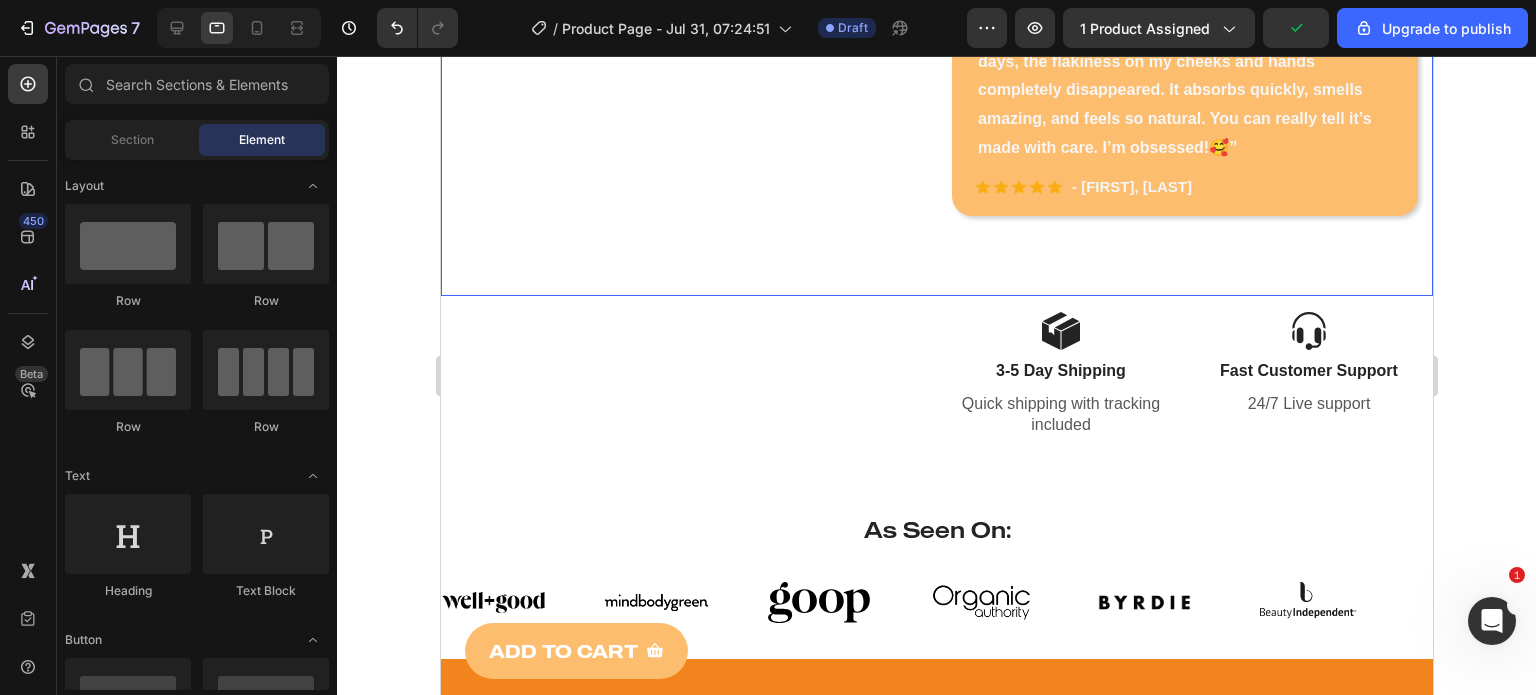 click on "Product Images Image Free Shipping Heading On oders over $70 Text block Row Image Money-back guarantee Heading 30- day refund or replacement Text block Row Row Row (P) Images & Gallery Organic Tallow Honey Balm - Lotus Extract (P) Title                Icon                Icon                Icon                Icon                Icon Icon List Hoz 6000+ Clients satisfaits Text block Row
Icon Deeply Hydrates & Restores Skin Barrier Text block
Icon Soothes Redness, Flare-Ups & Breakouts Text block
Icon Dermatologist-Approved for All Skin Types Text block
Icon Repairs Dry, Cracked & Damaged Skin Text block Icon List $27.45 (P) Price (P) Price $34.99 (P) Price (P) Price You saved $7.54 Product Badge Row
Estimate delivery between
Aug 06 - Aug 10
Delivery Date
Publish the page to see the content.
Custom Code Icon Icon" at bounding box center (936, -184) 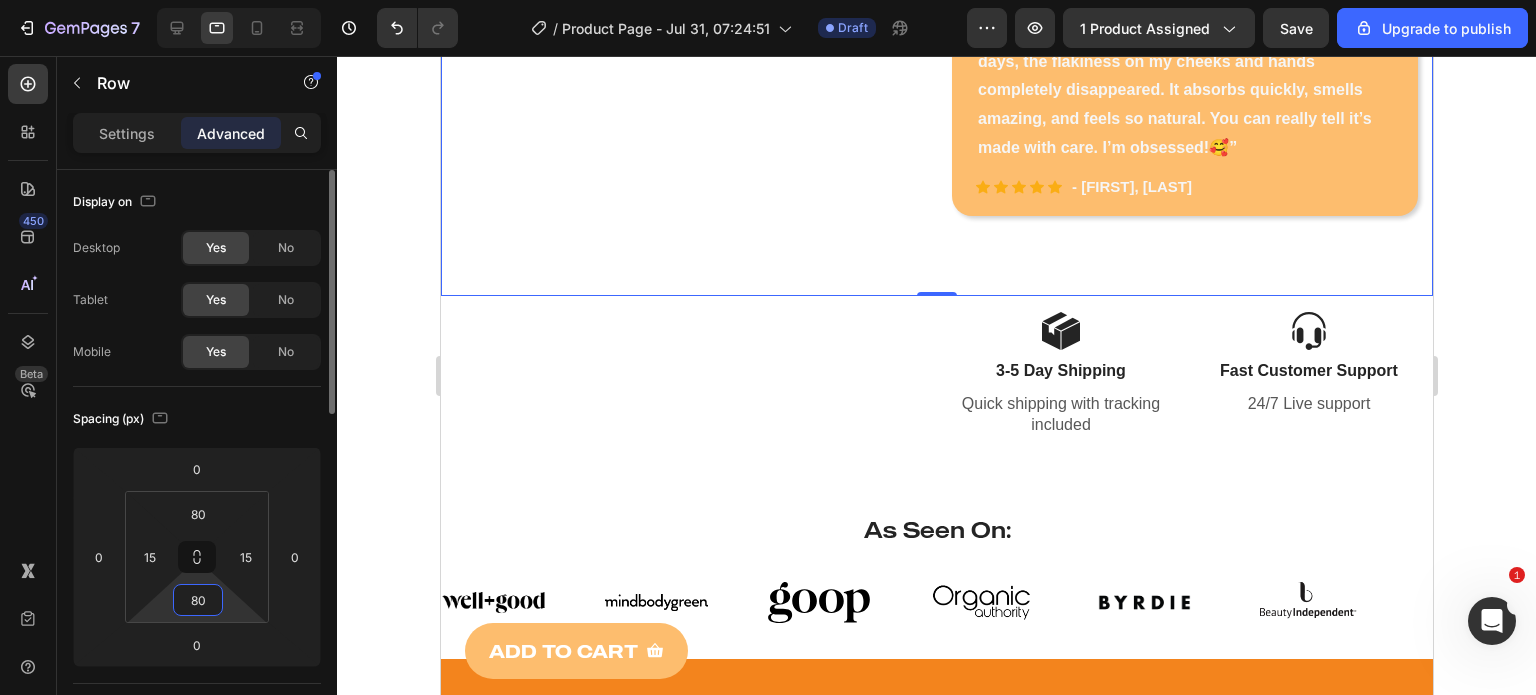 click on "80" at bounding box center [198, 600] 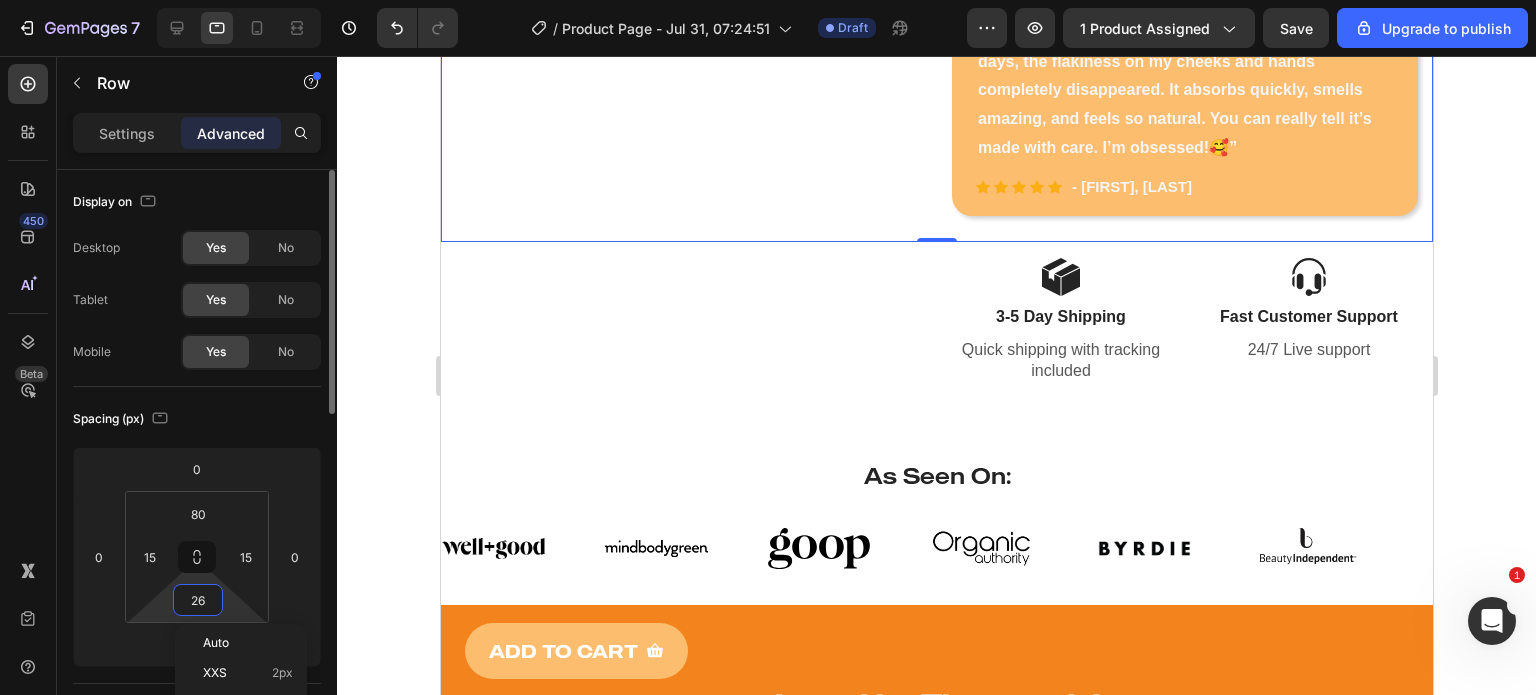 type on "27" 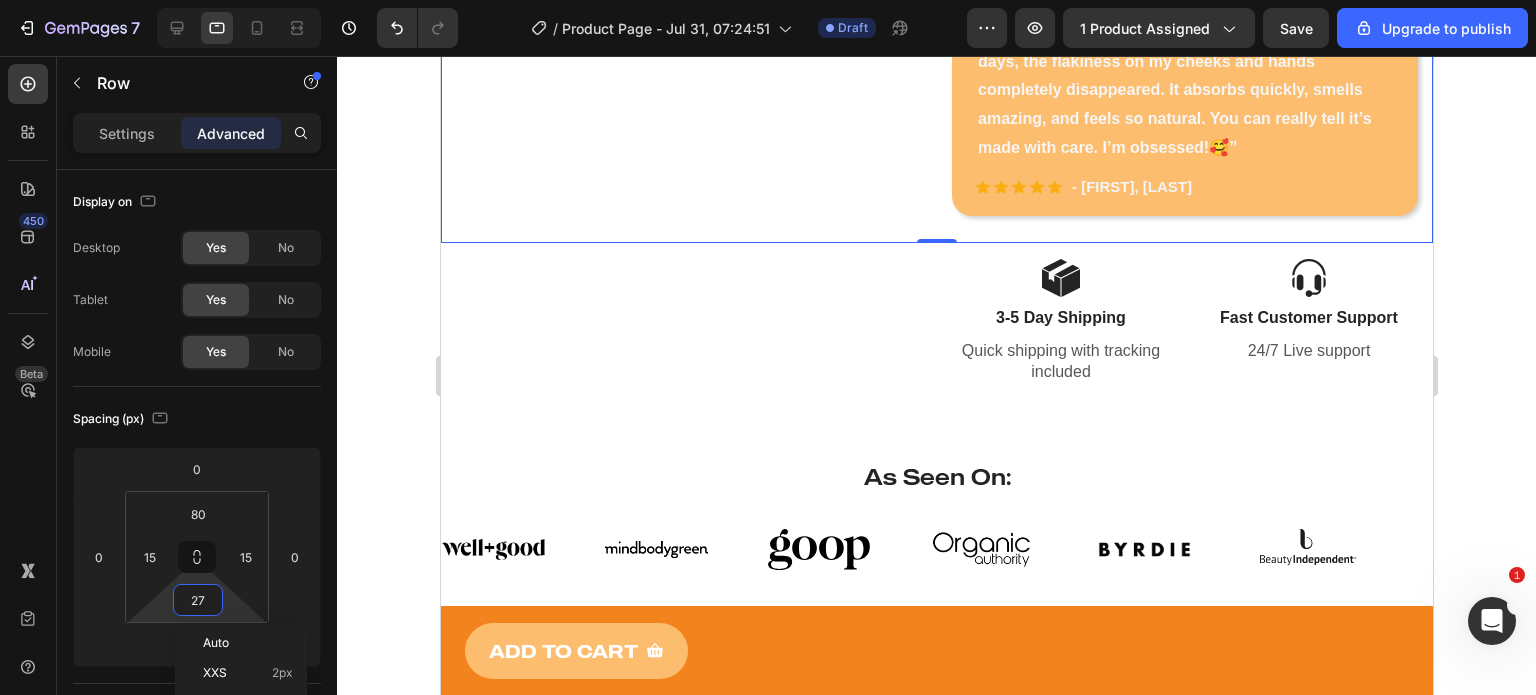 click 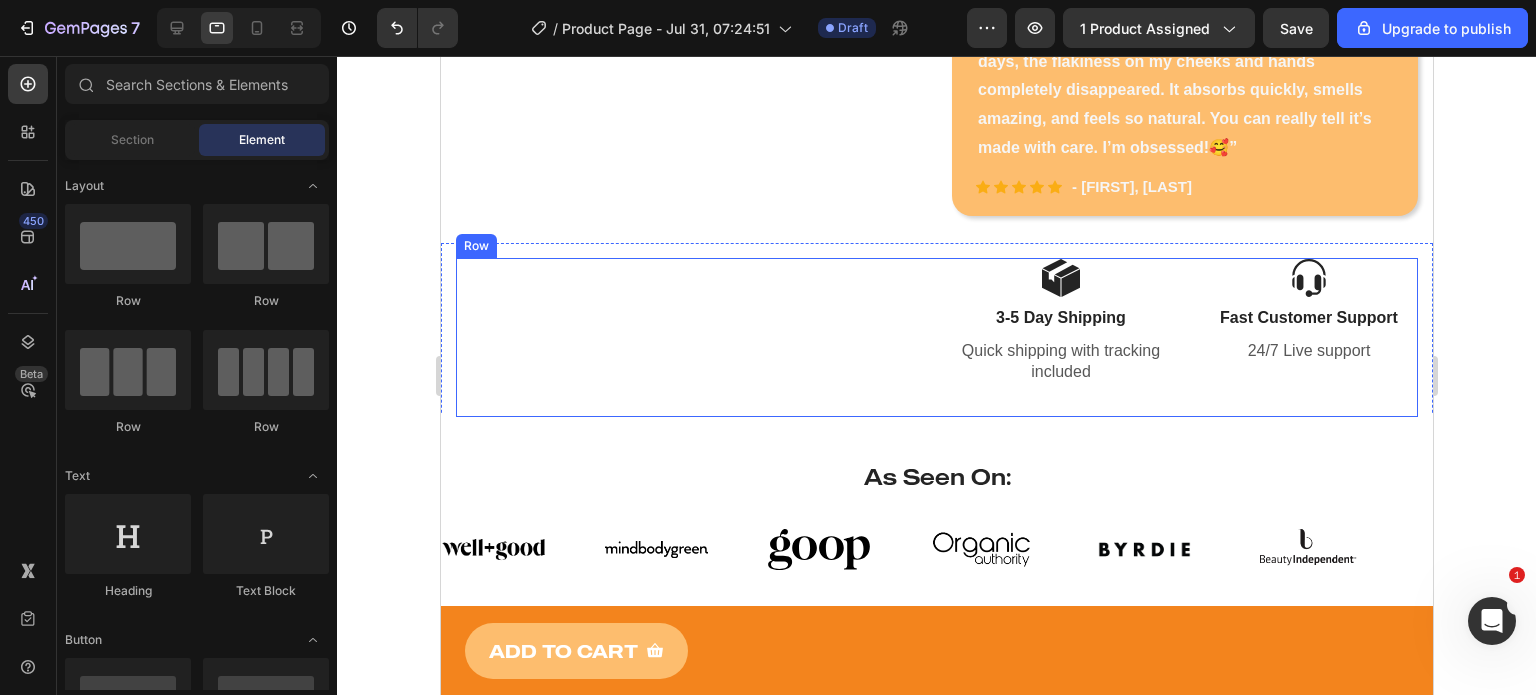 click on "Image Free Shipping Text Block Free Shipping on all orders Text Block Image 100% Money-Back Text Block 30 Day Money-Back guarantee Text Block Row" at bounding box center (688, 337) 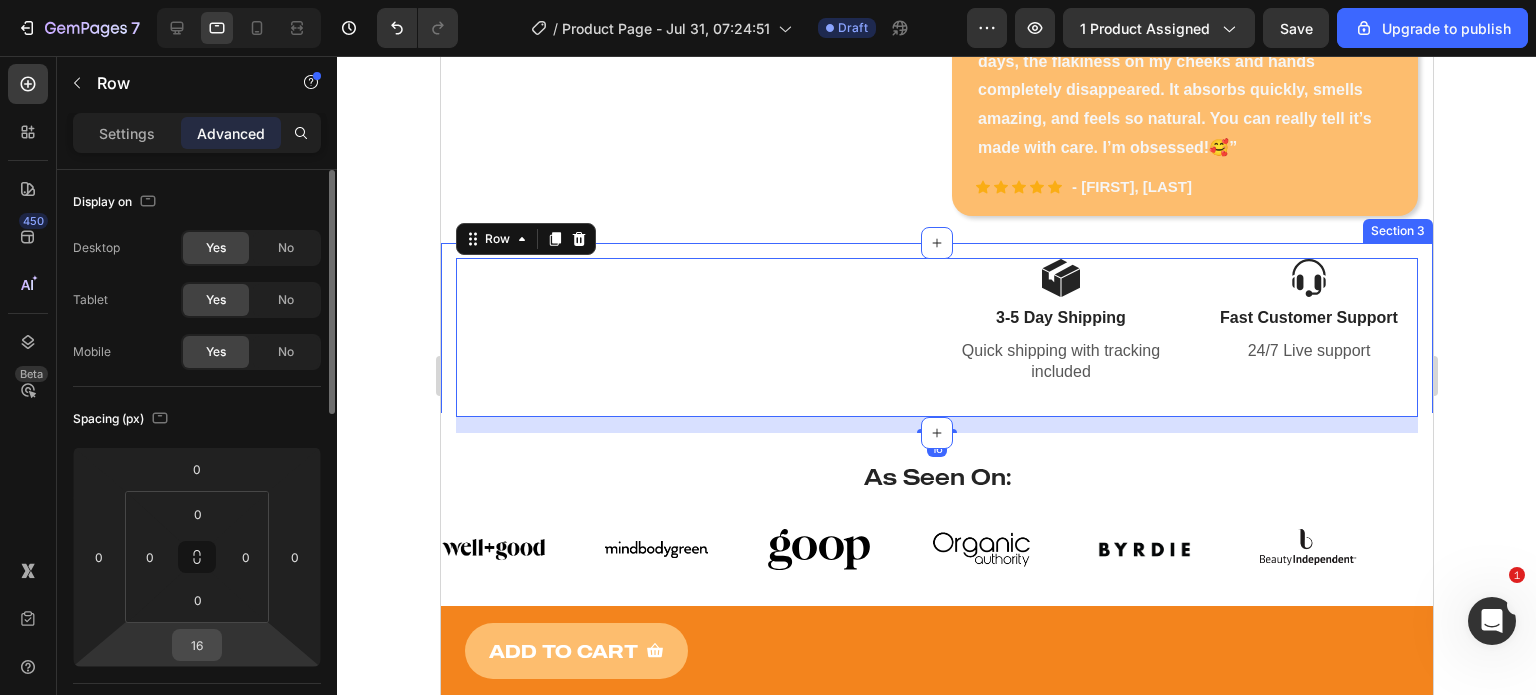 click on "16" at bounding box center [197, 645] 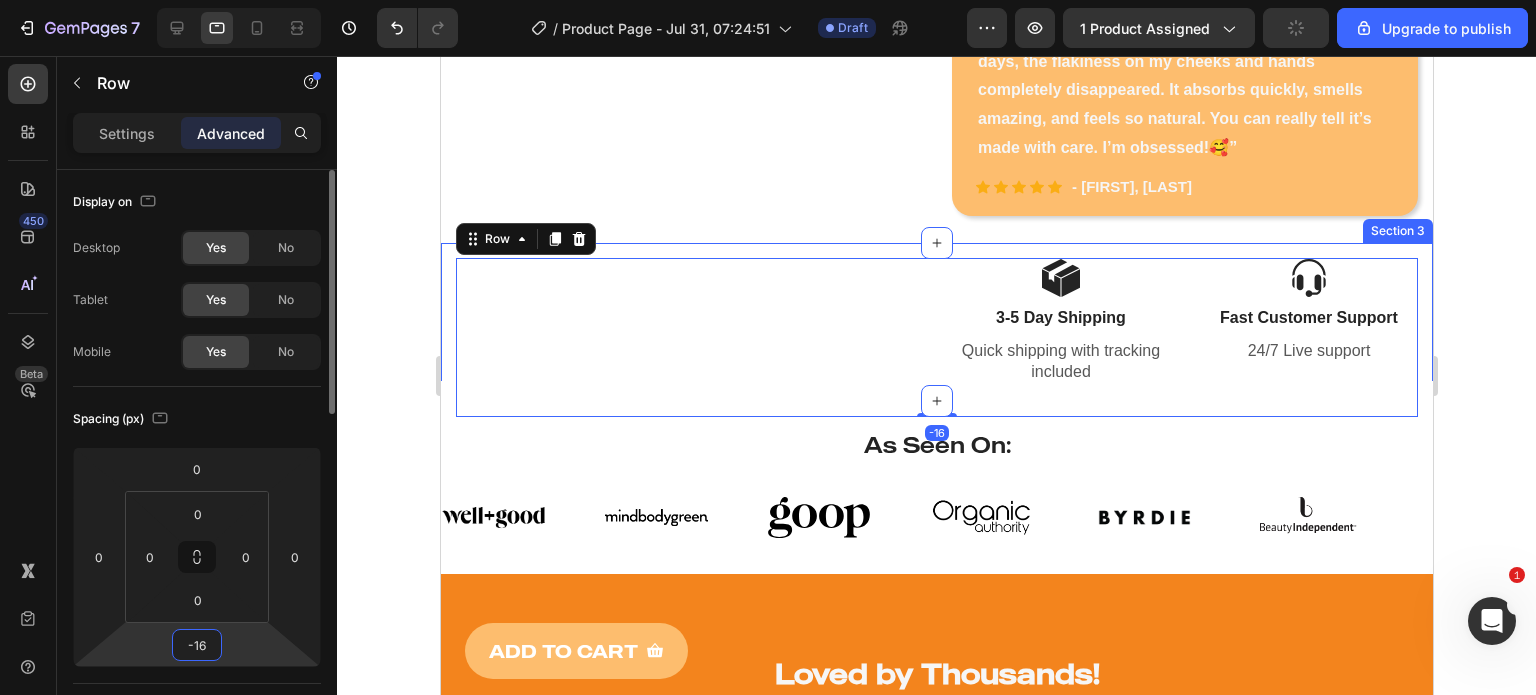 type on "-15" 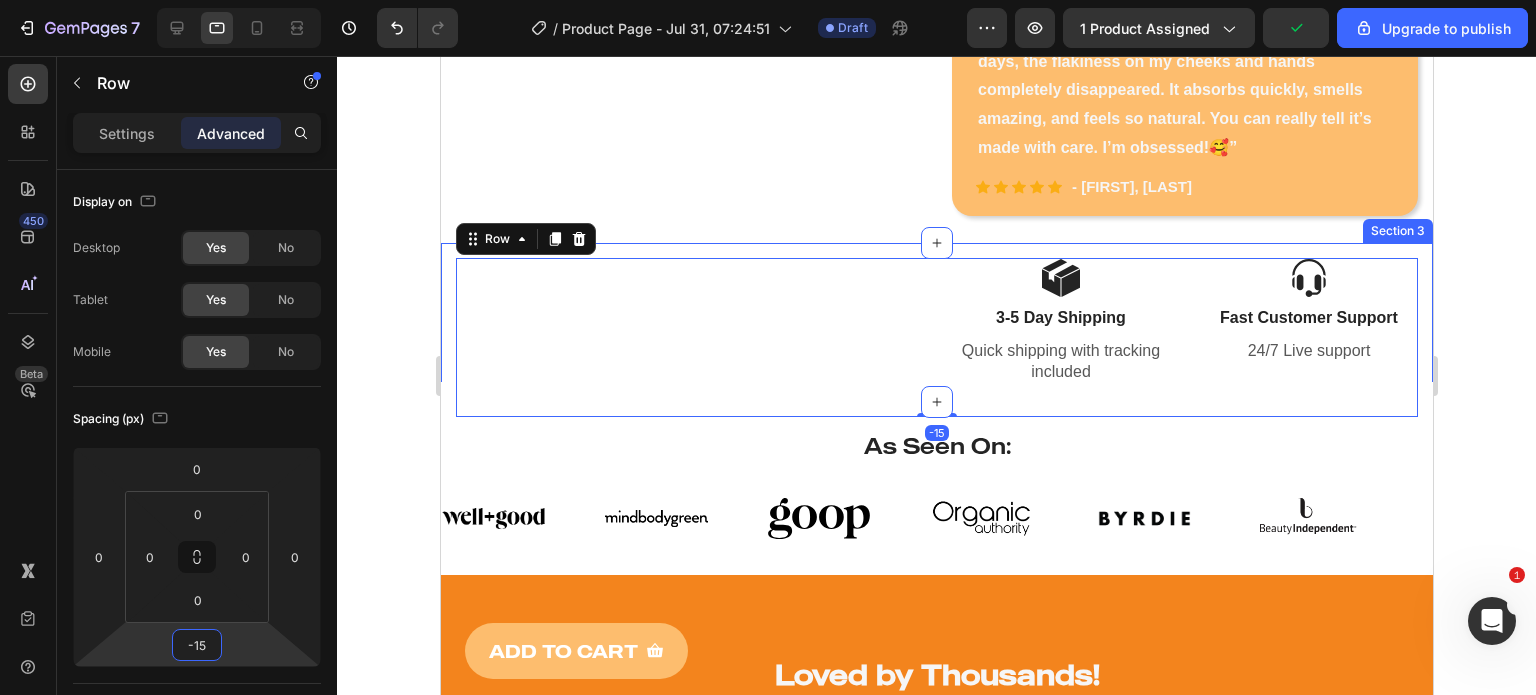 click 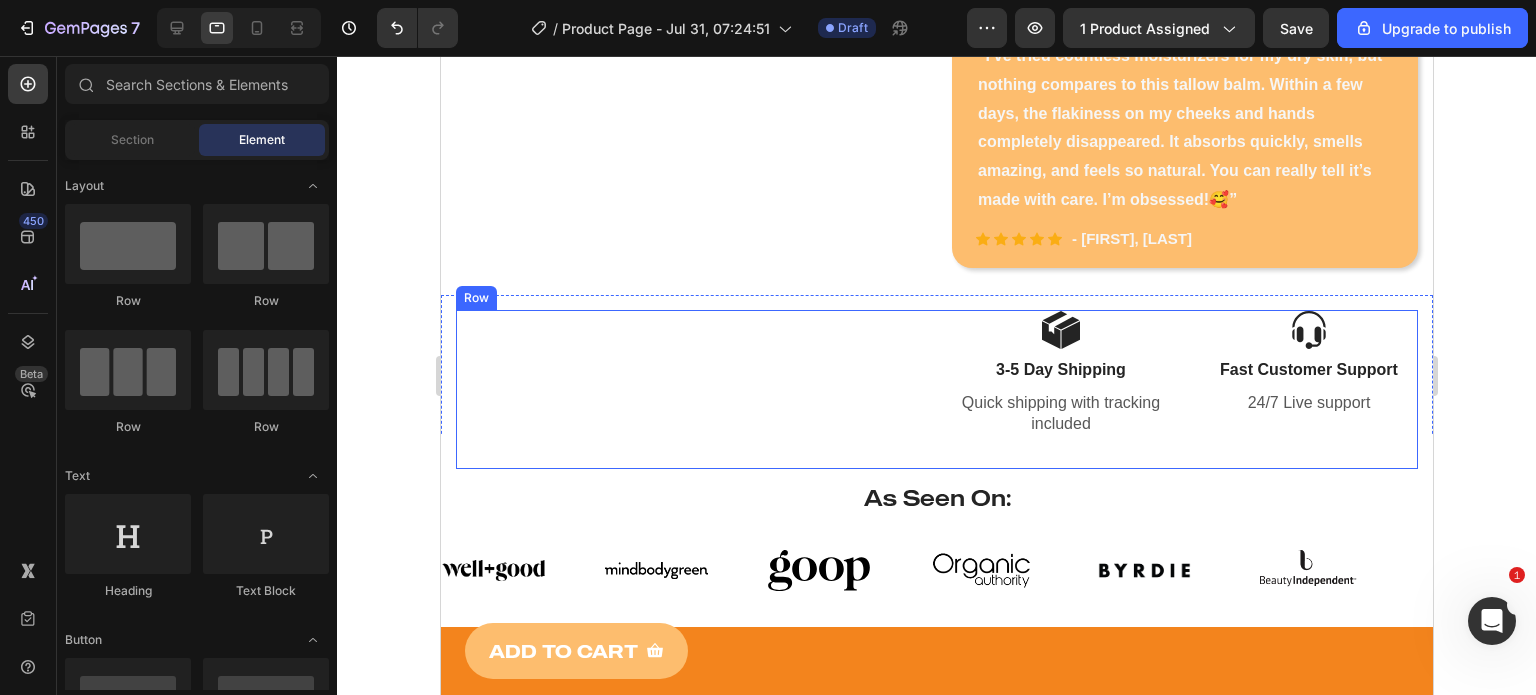 scroll, scrollTop: 707, scrollLeft: 0, axis: vertical 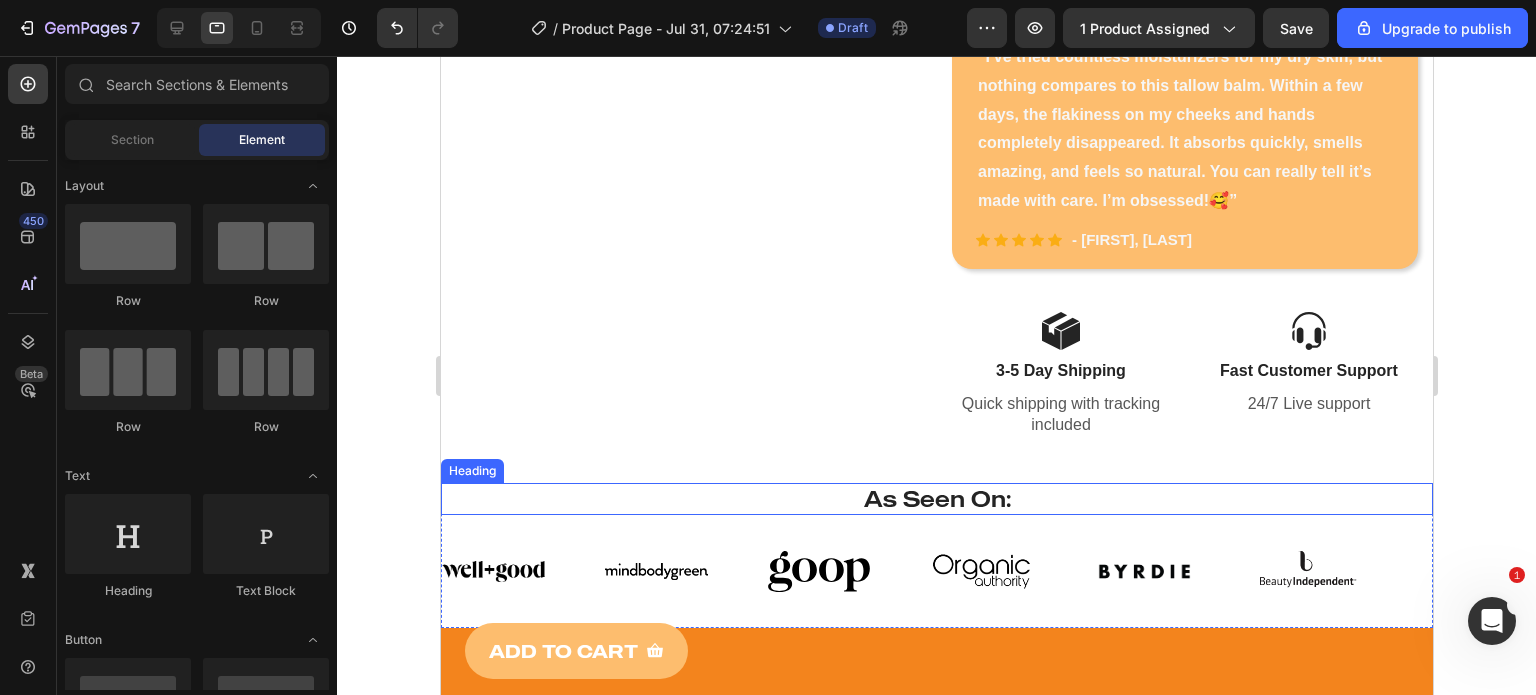 click on "As Seen On:" at bounding box center (936, 499) 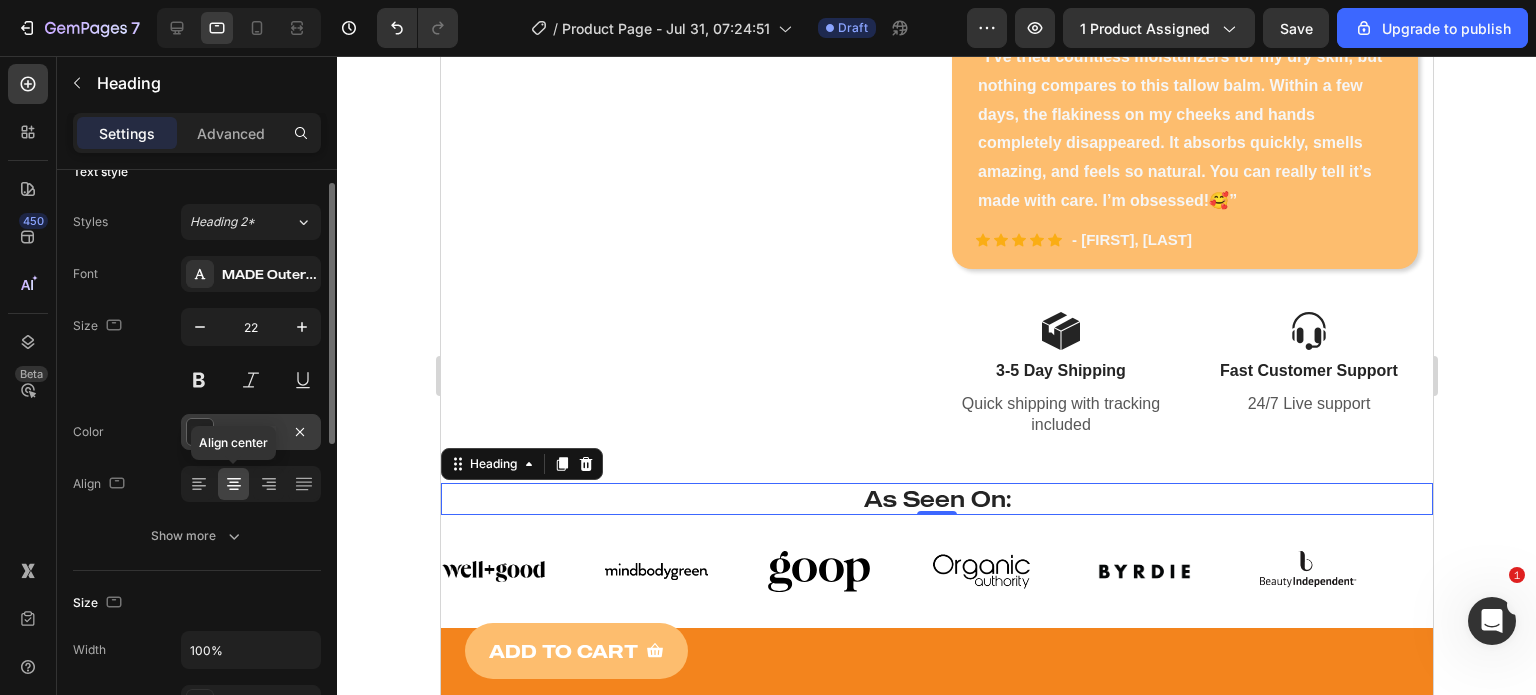 scroll, scrollTop: 30, scrollLeft: 0, axis: vertical 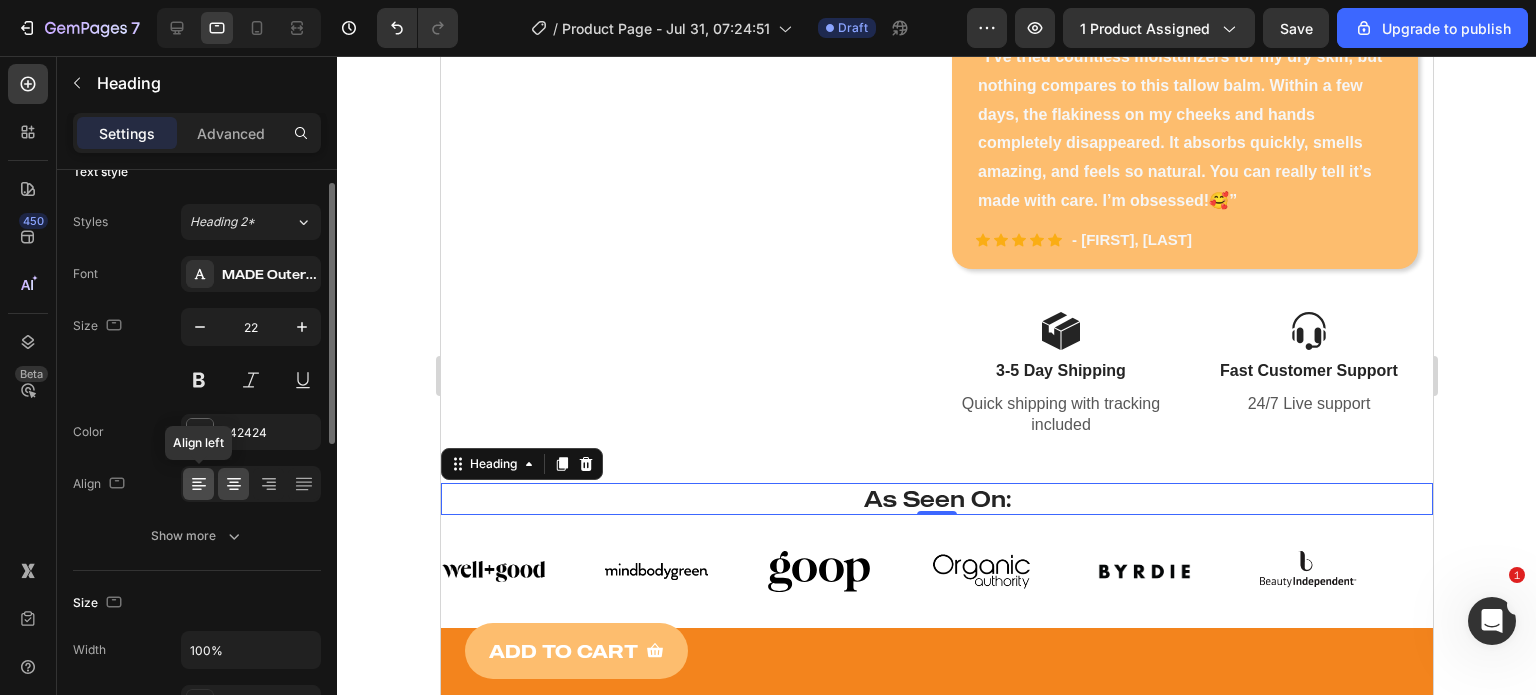 click 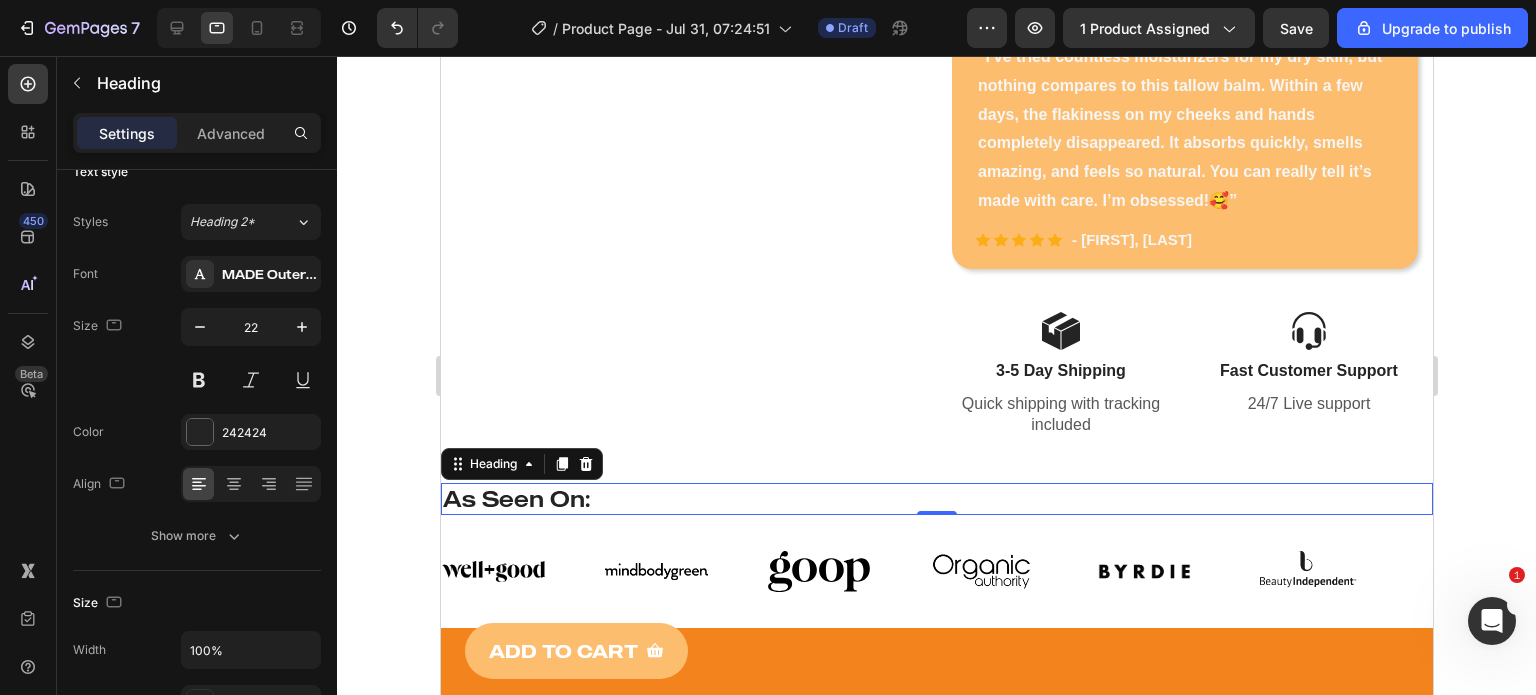 click 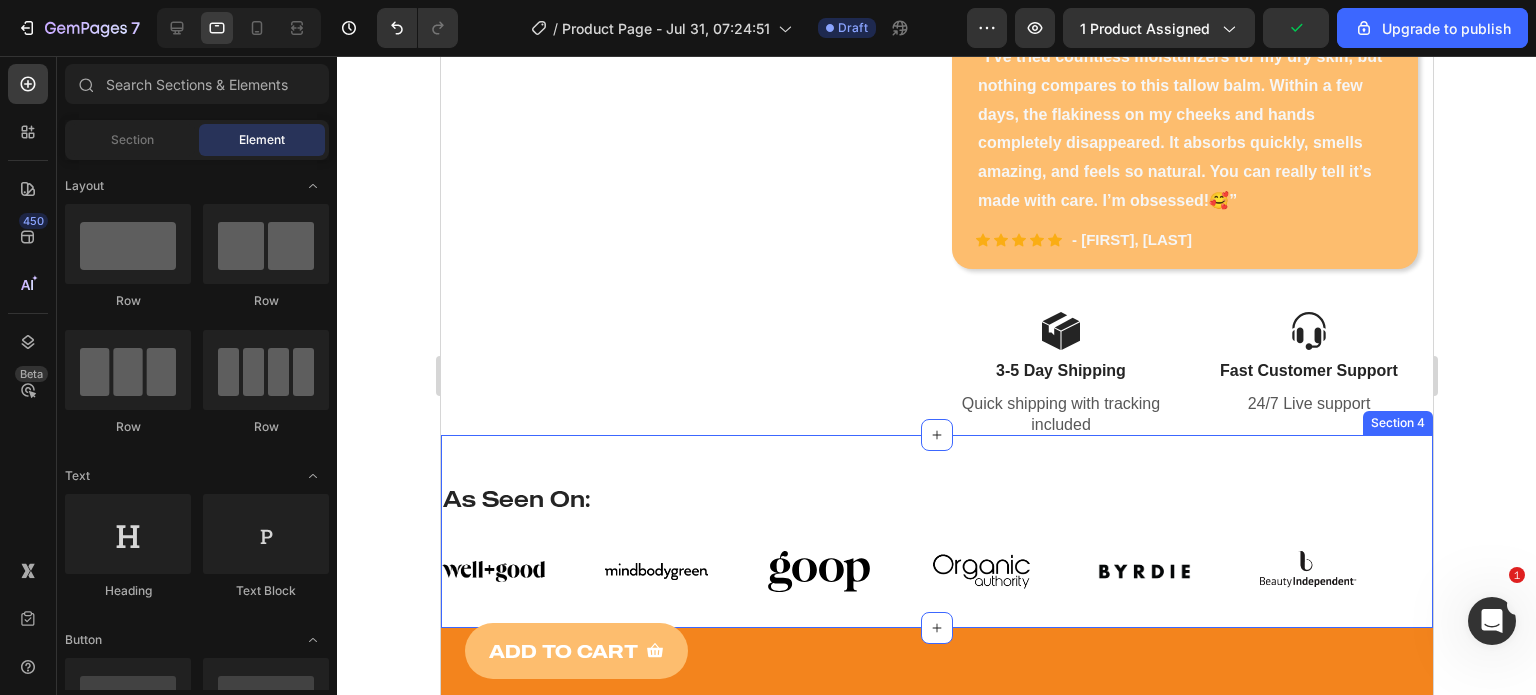 click on "As Seen On:" at bounding box center [936, 499] 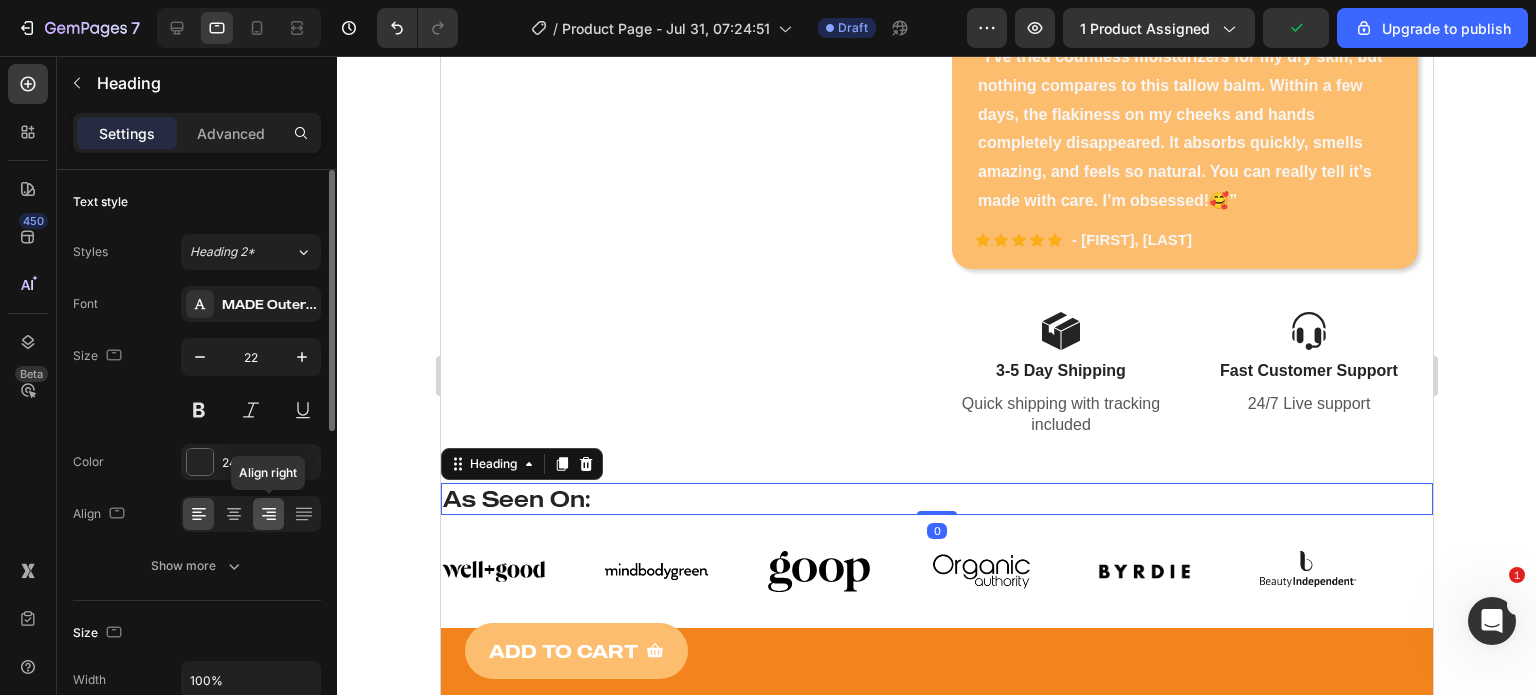 click 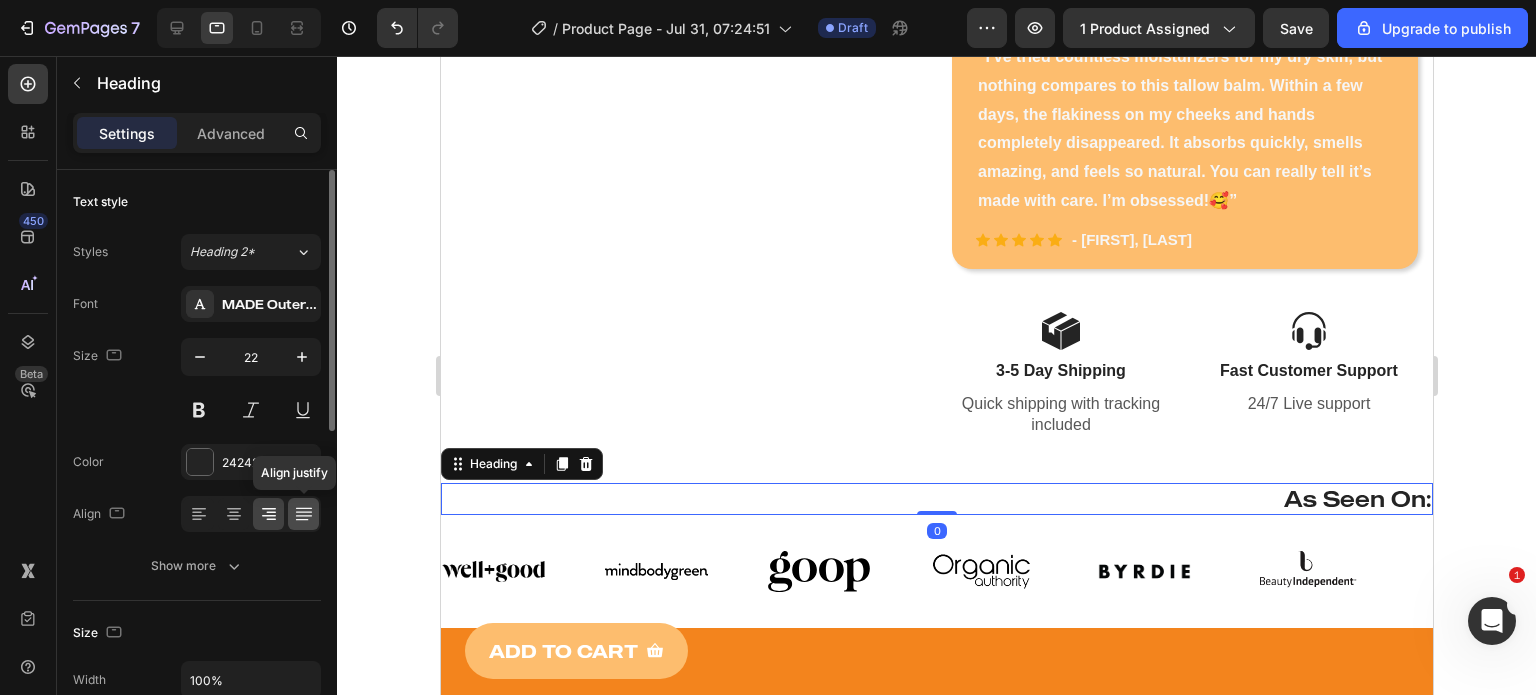 click 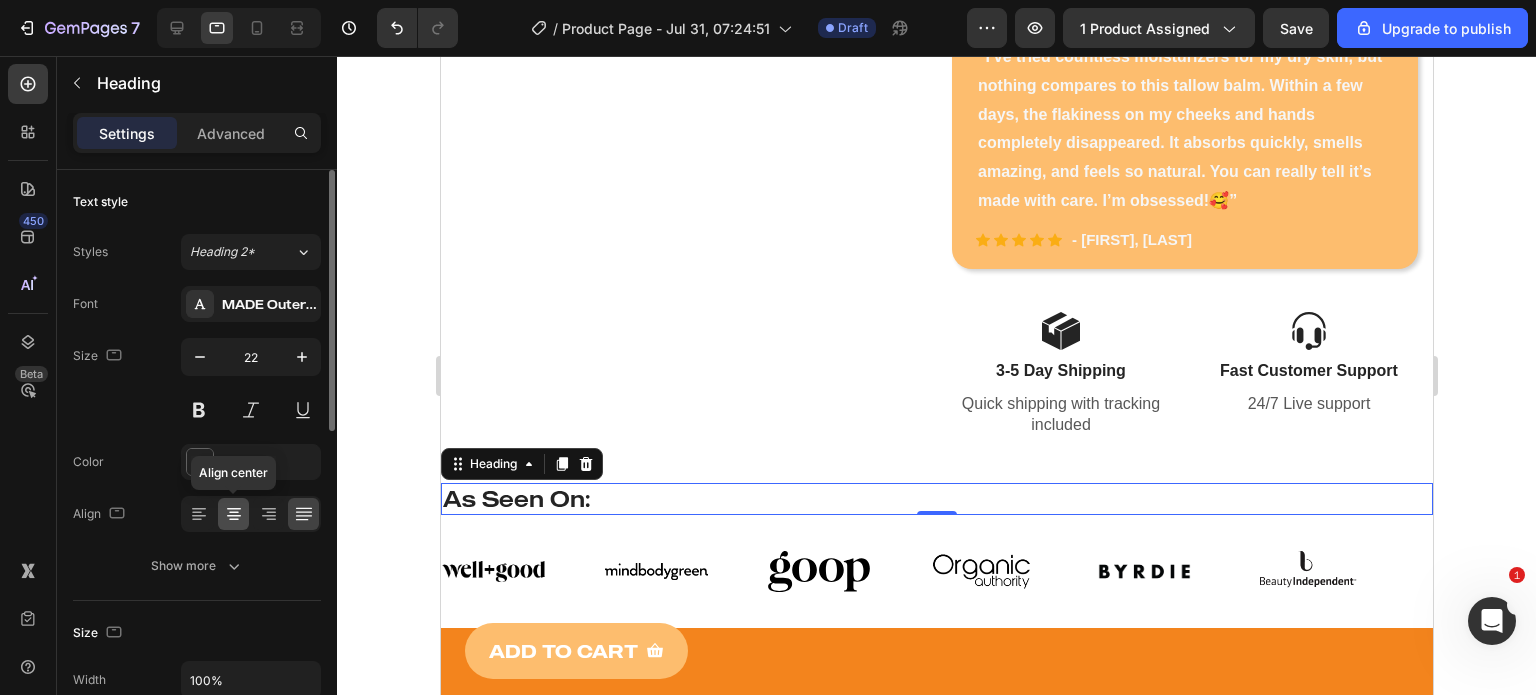 click 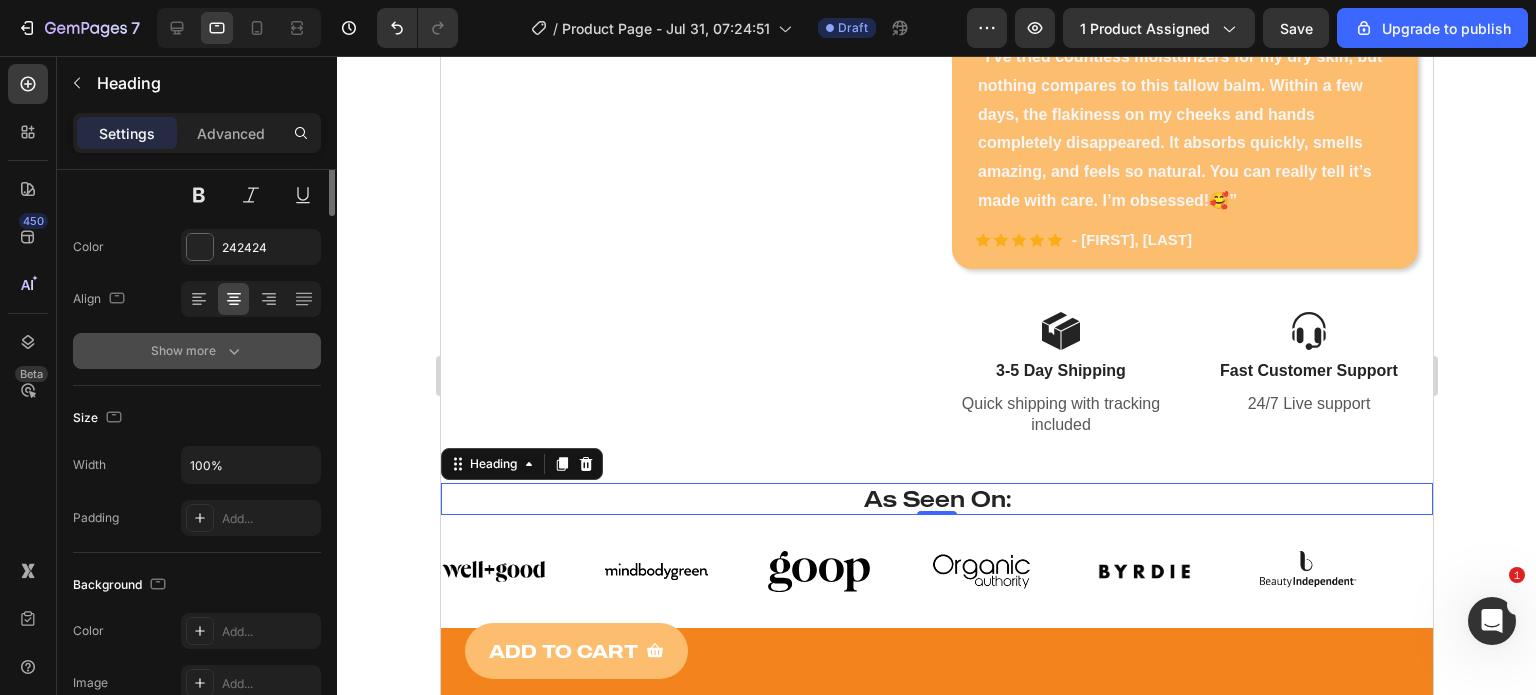 scroll, scrollTop: 0, scrollLeft: 0, axis: both 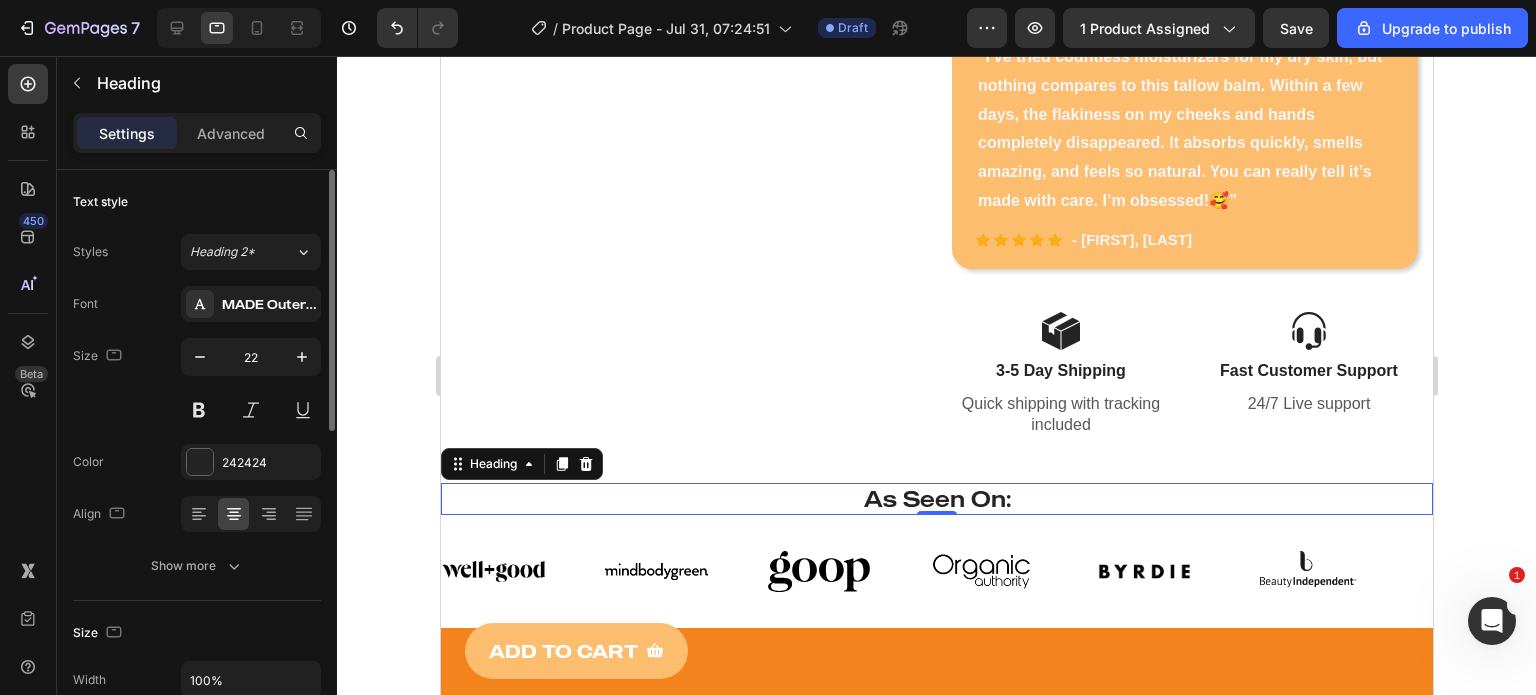 click 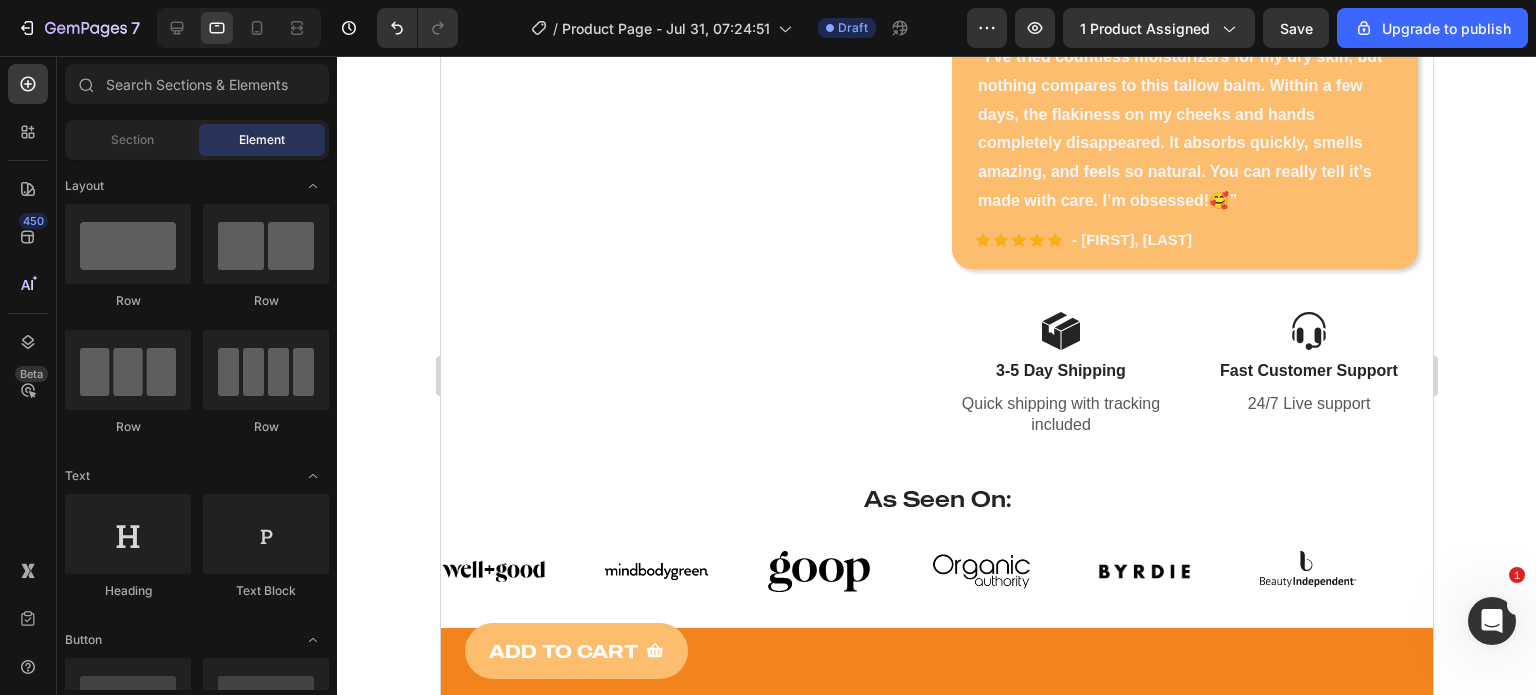 click 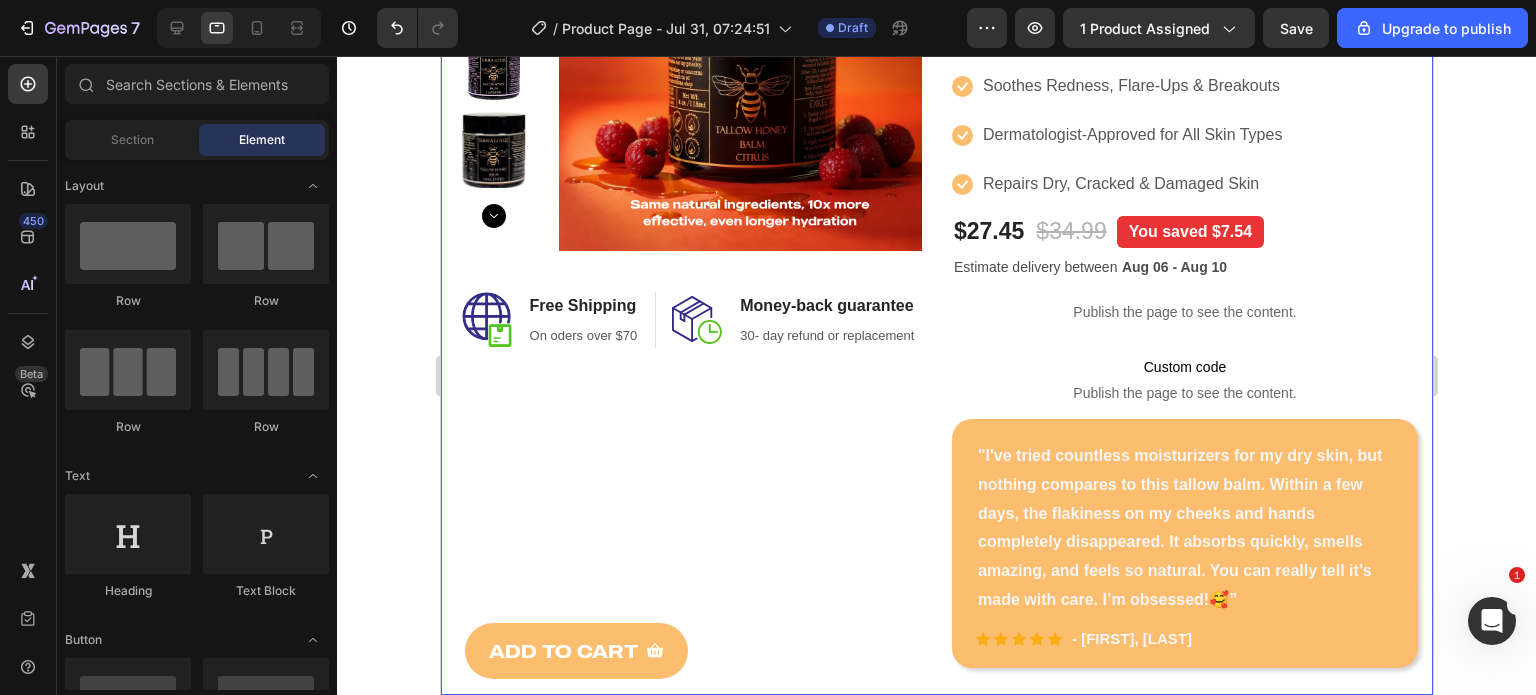 scroll, scrollTop: 304, scrollLeft: 0, axis: vertical 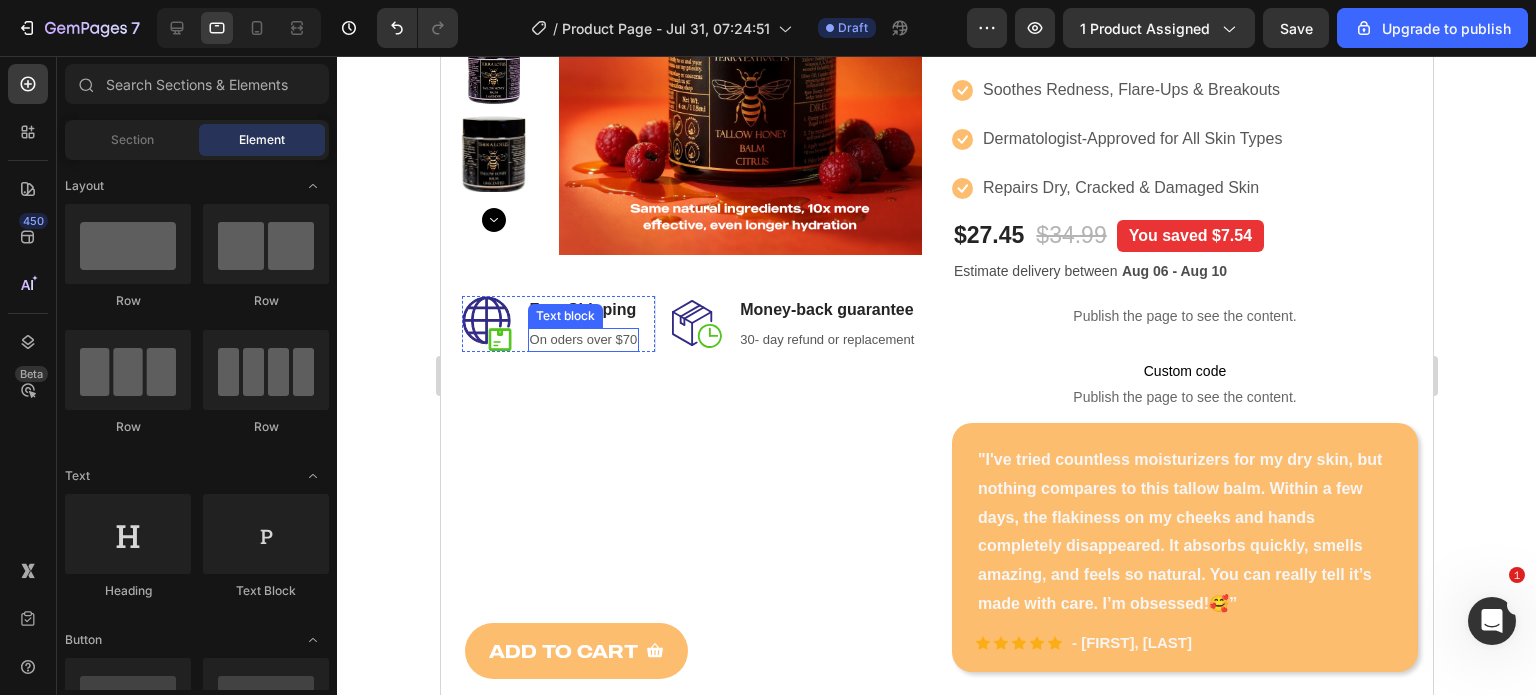 click on "On oders over $70" at bounding box center [583, 340] 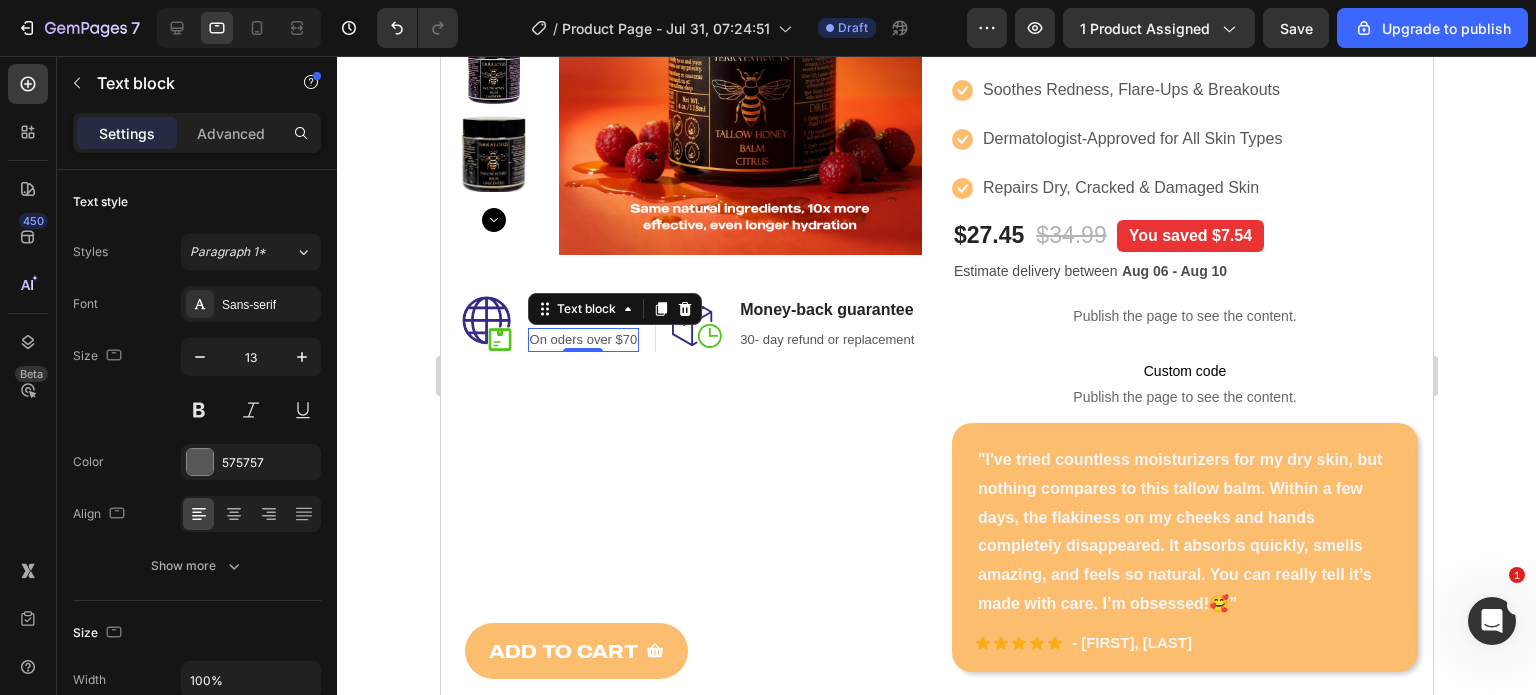 click on "On oders over $70" at bounding box center [583, 340] 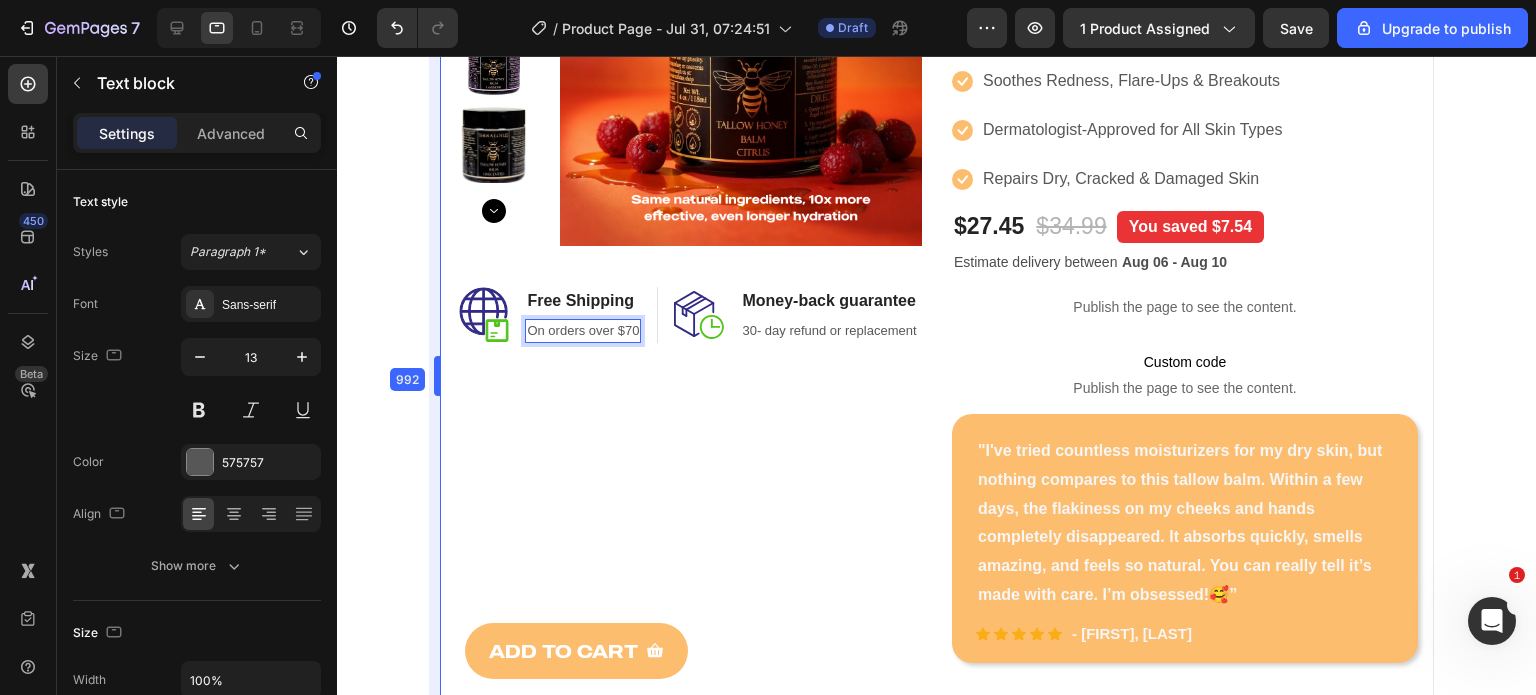 scroll, scrollTop: 325, scrollLeft: 0, axis: vertical 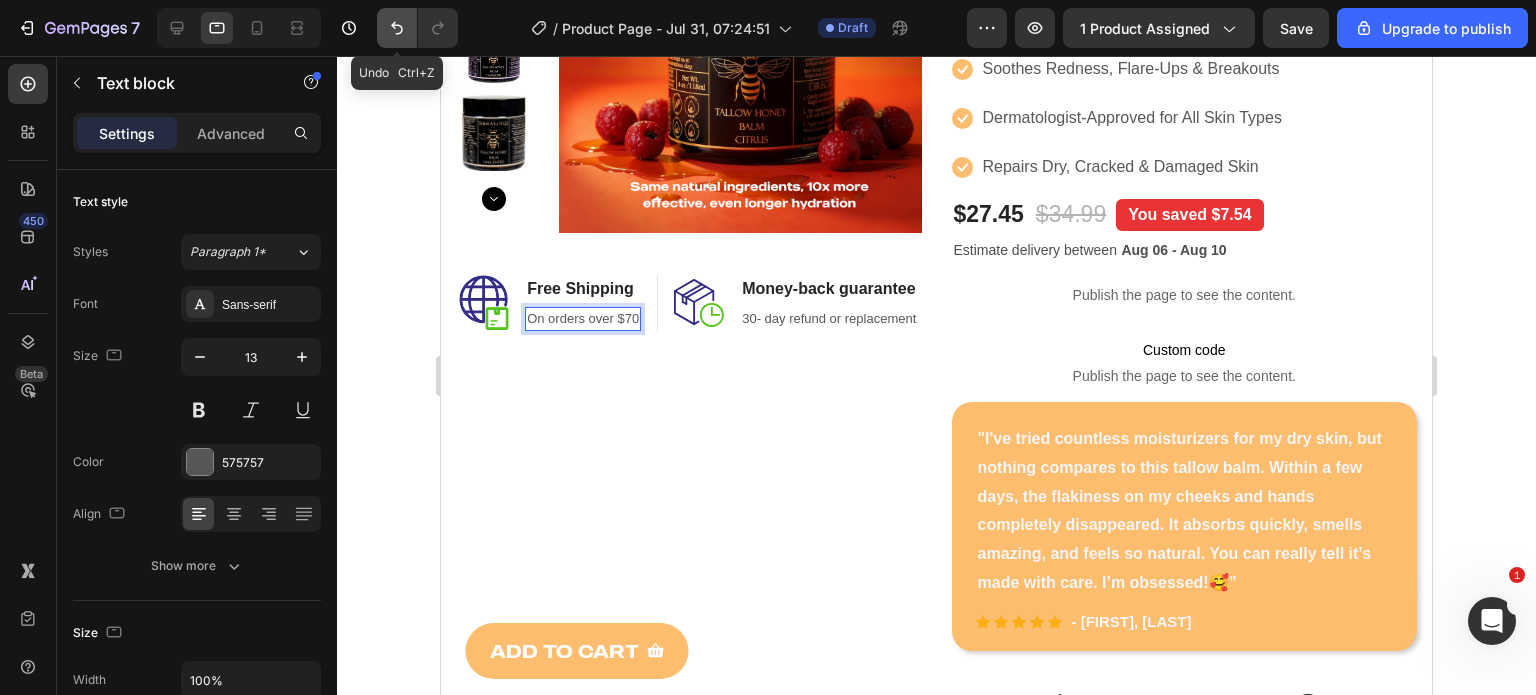 click 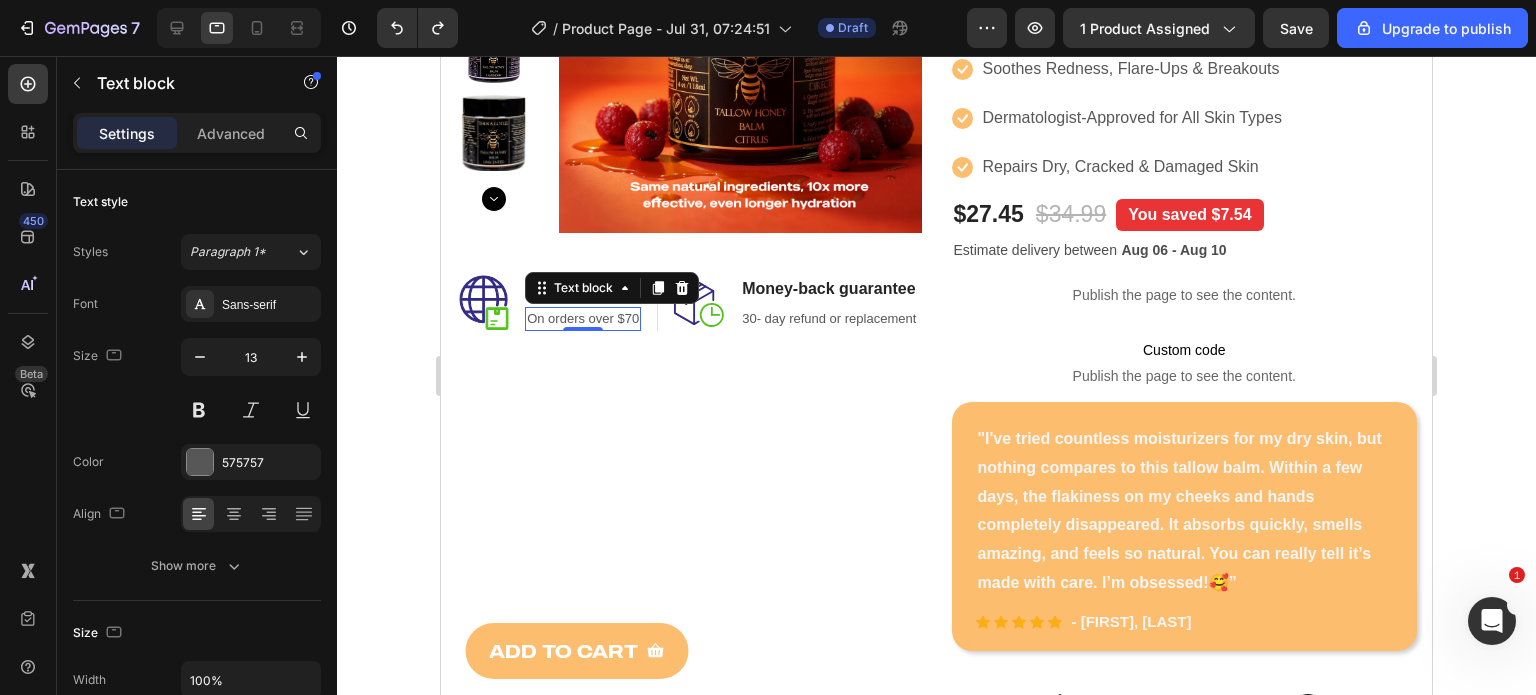 click 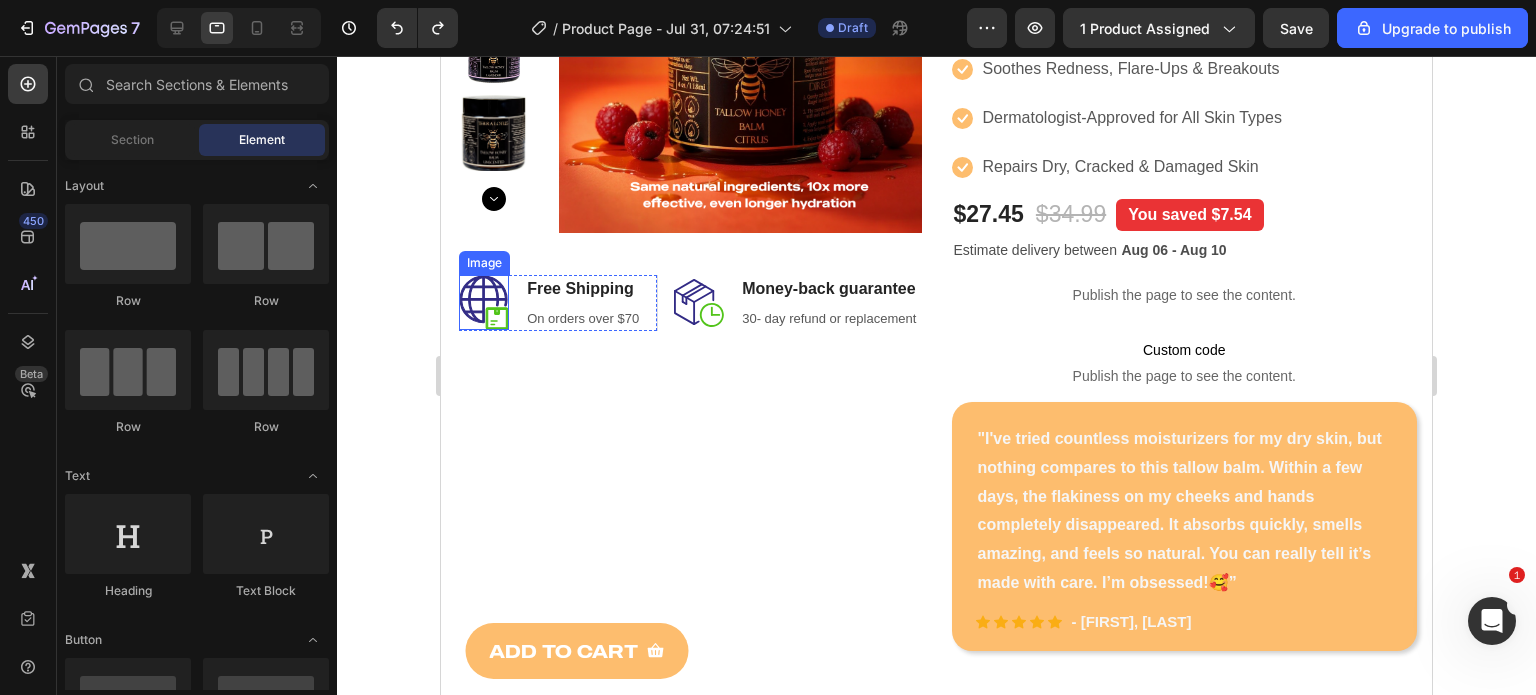 scroll, scrollTop: 0, scrollLeft: 0, axis: both 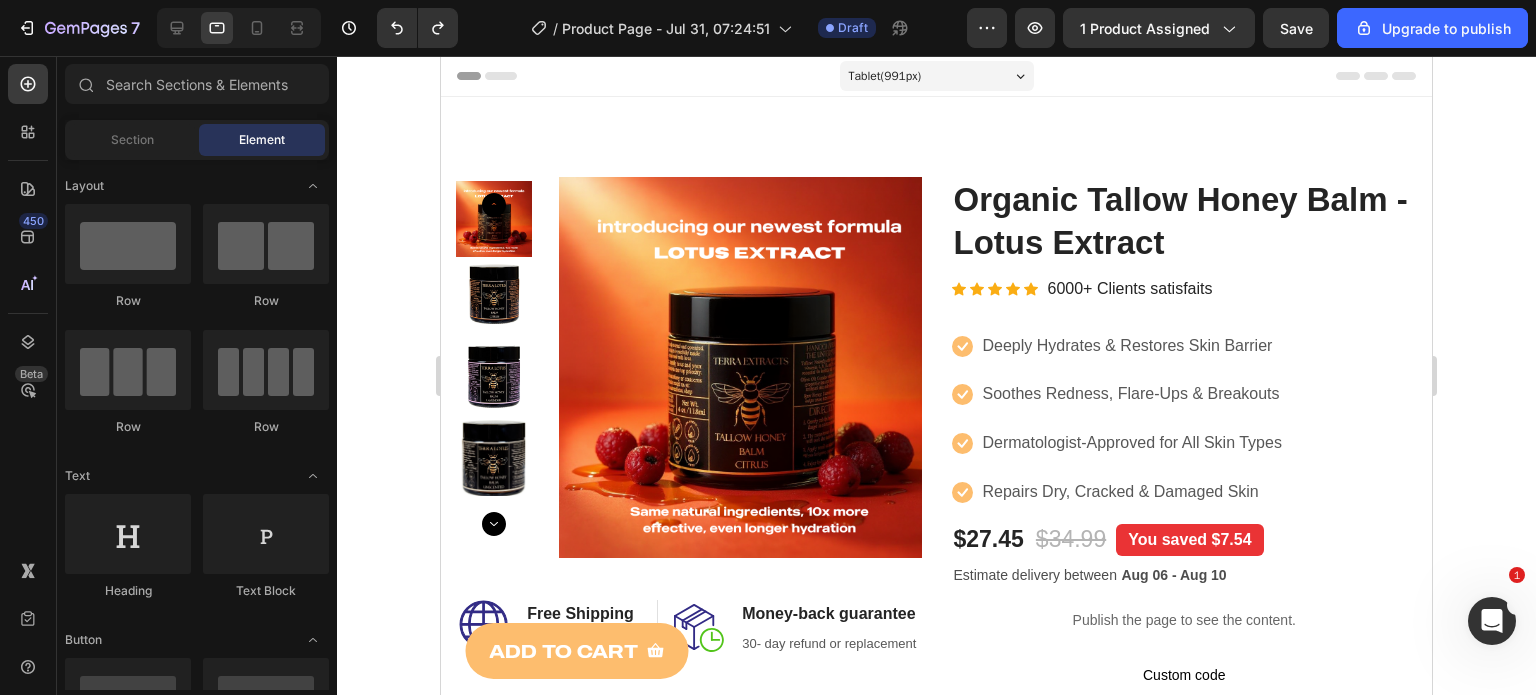 click on "Tablet  ( 991 px)" at bounding box center [885, 76] 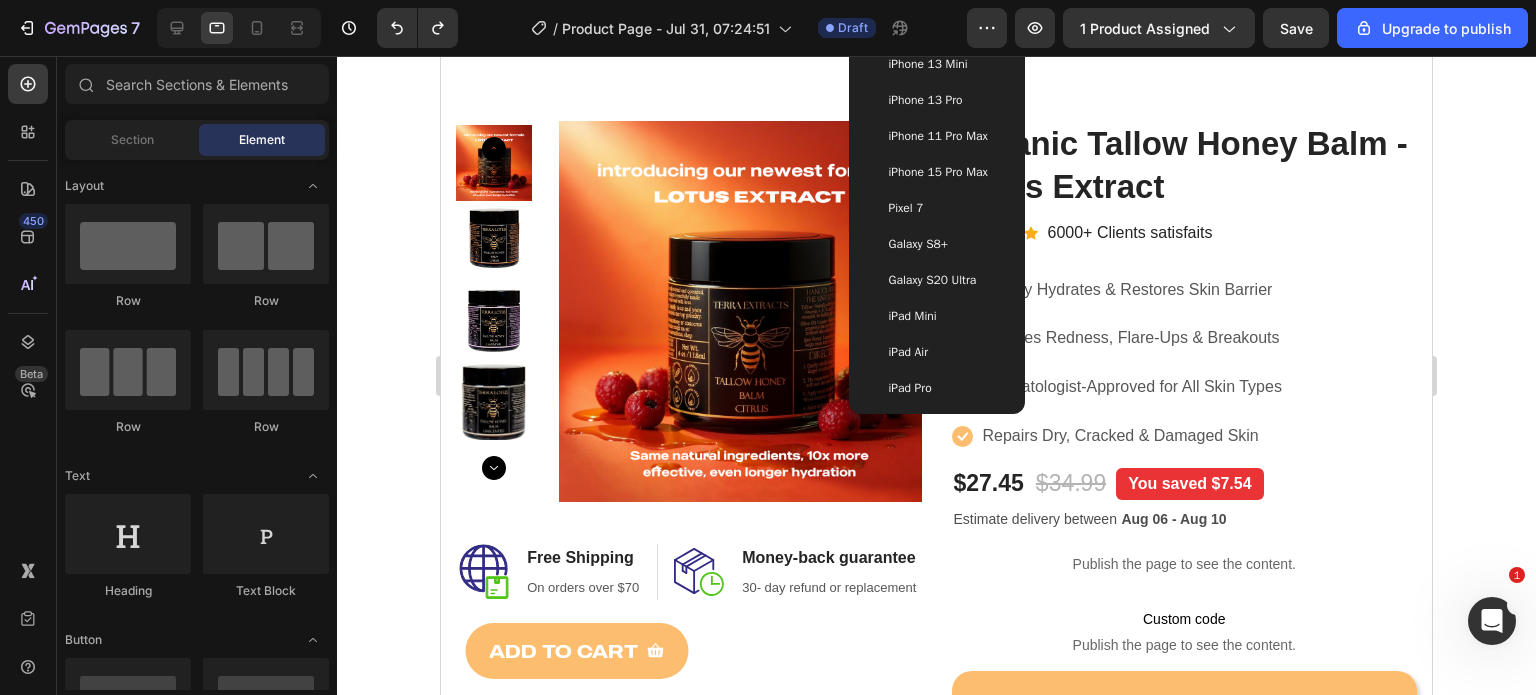 scroll, scrollTop: 0, scrollLeft: 0, axis: both 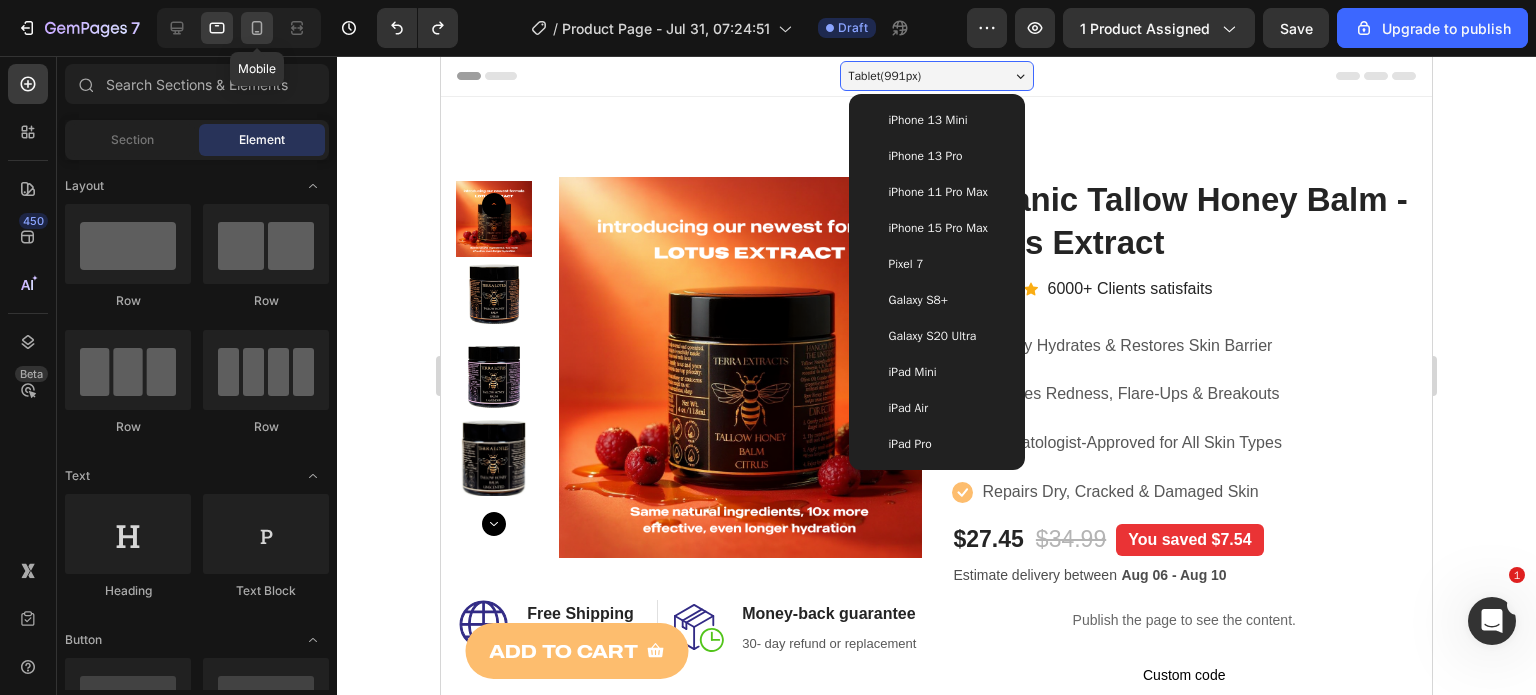 click 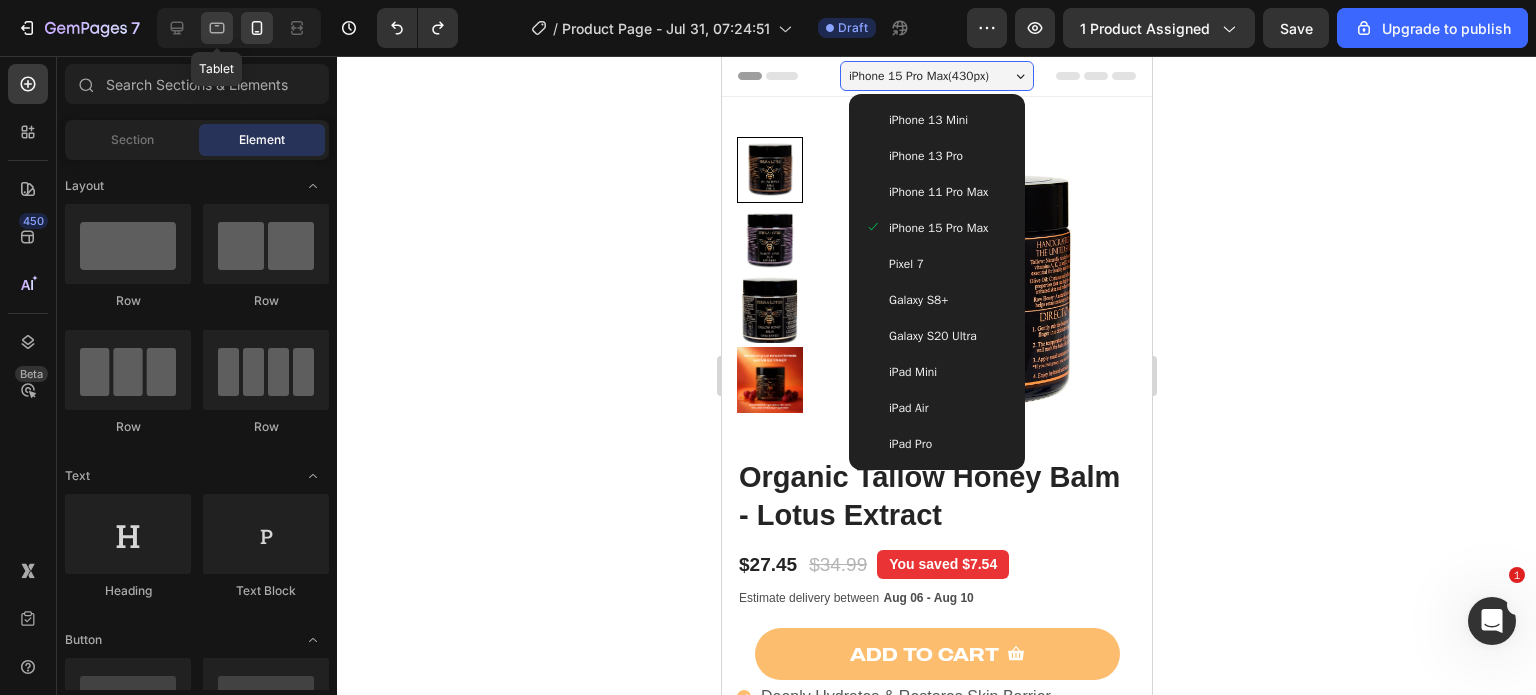 click 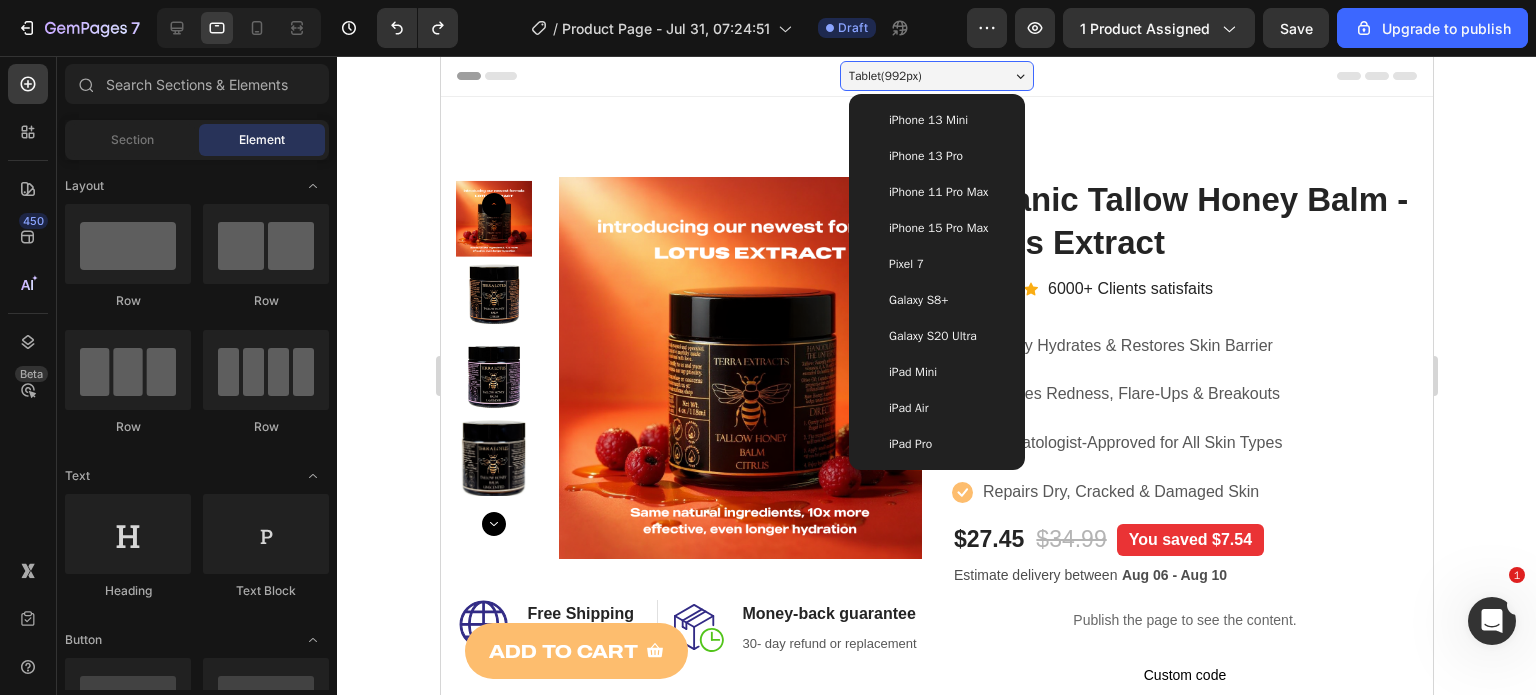 click 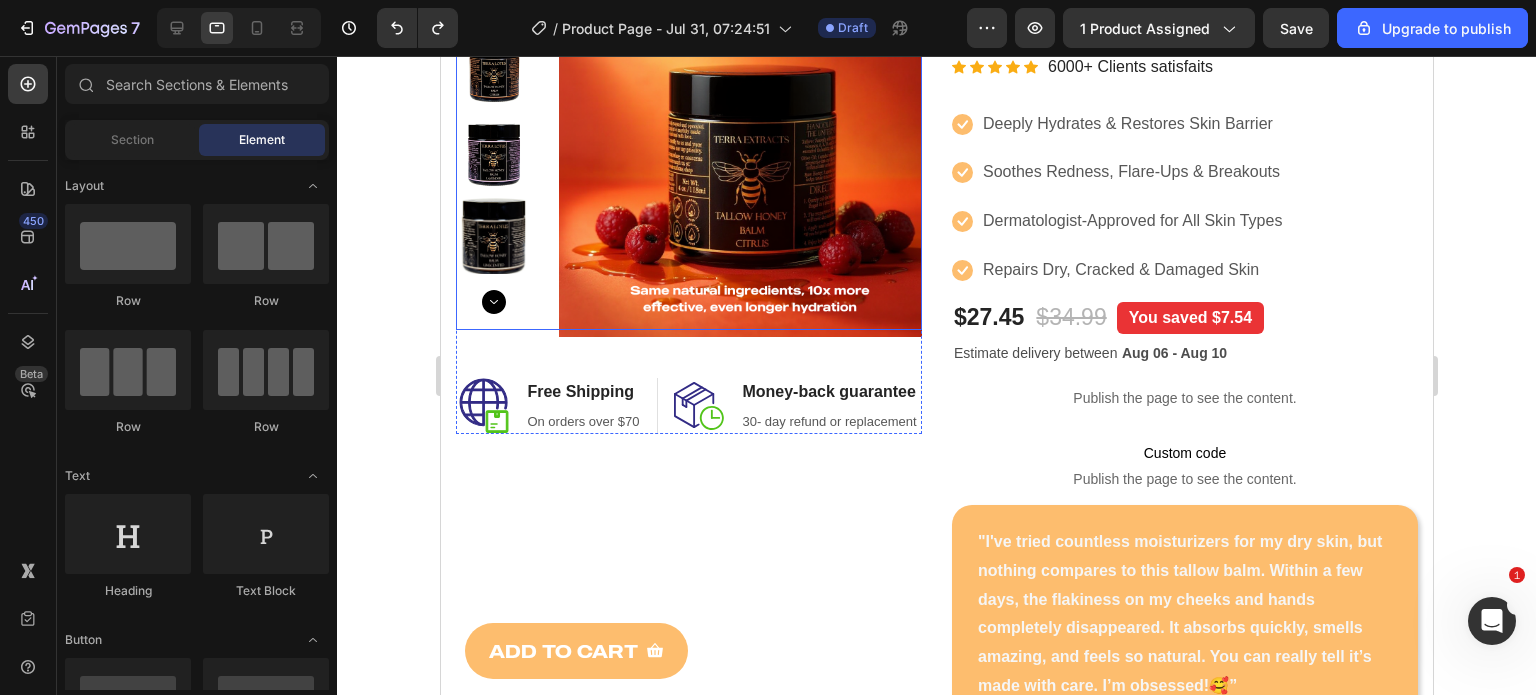 scroll, scrollTop: 236, scrollLeft: 0, axis: vertical 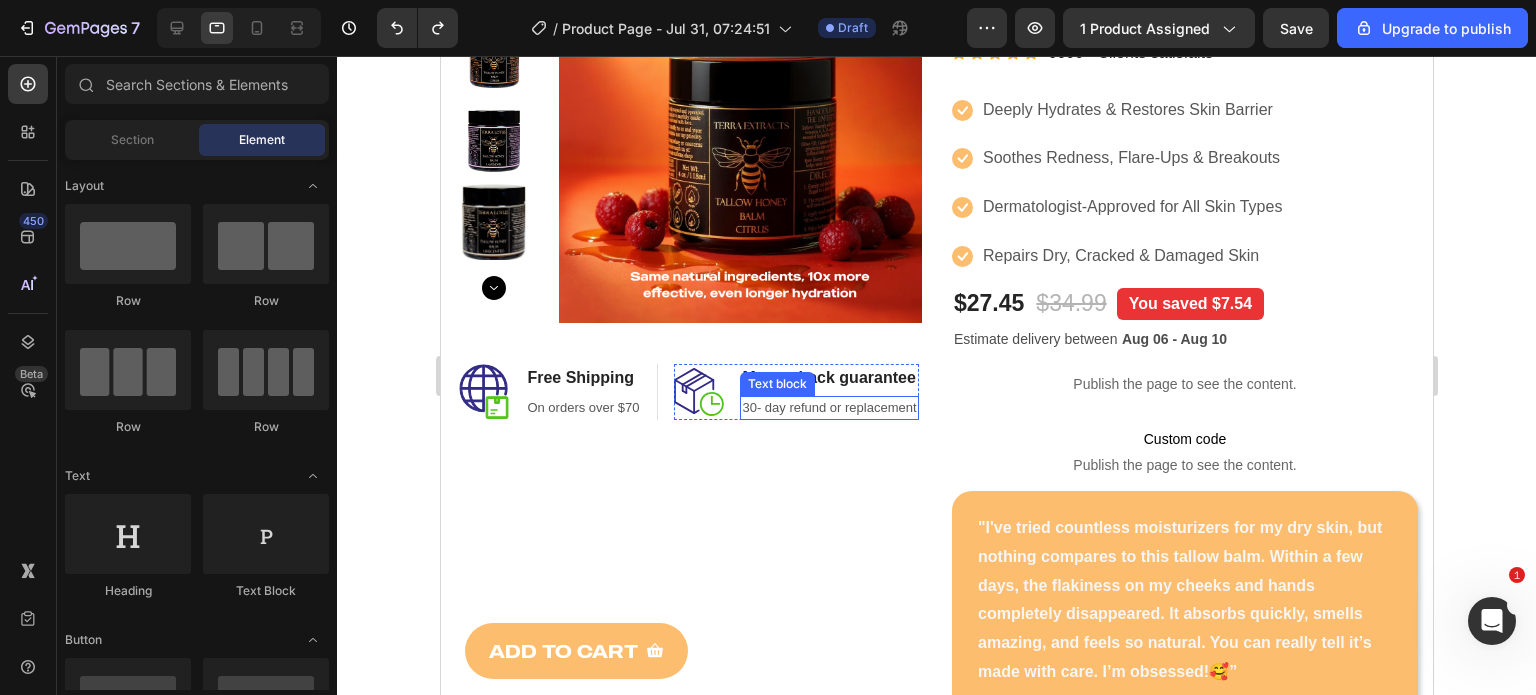 click on "30- day refund or replacement" at bounding box center (828, 408) 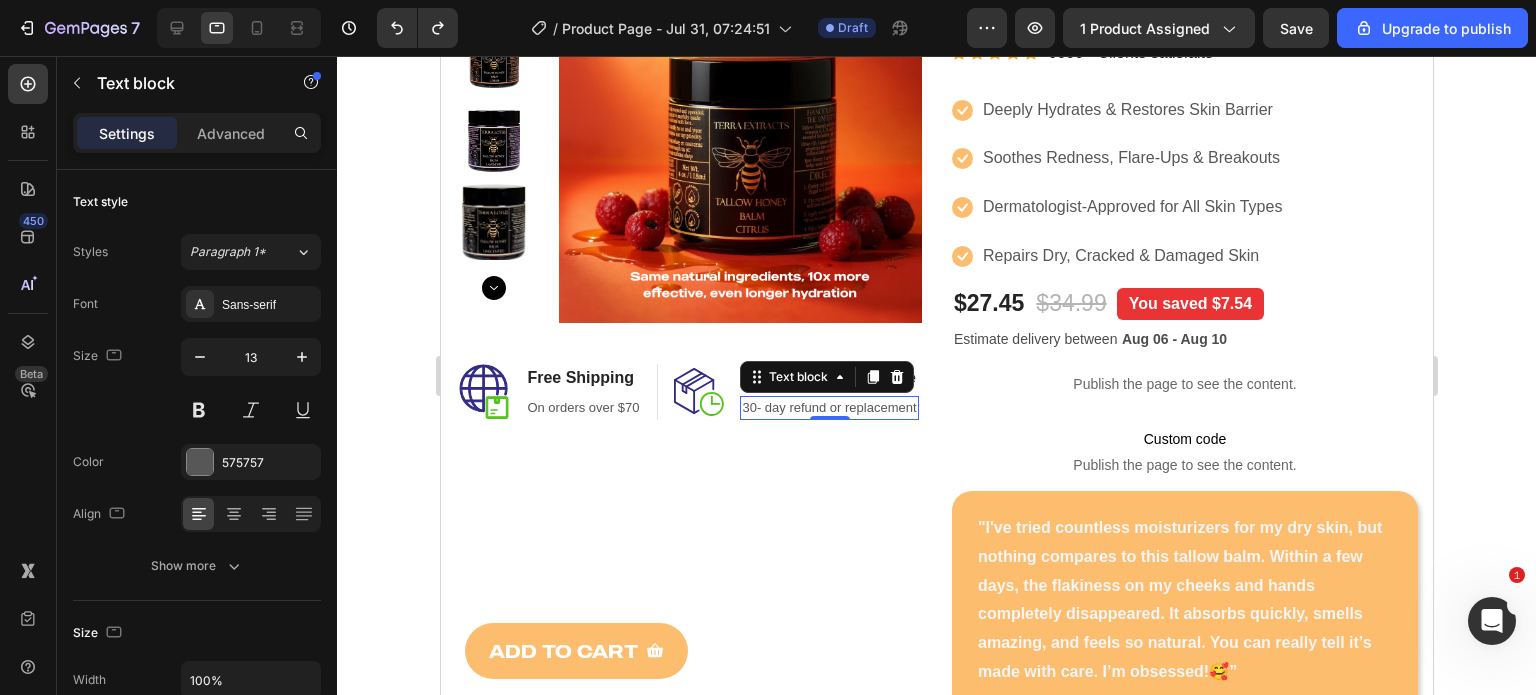 click on "30- day refund or replacement" at bounding box center (828, 408) 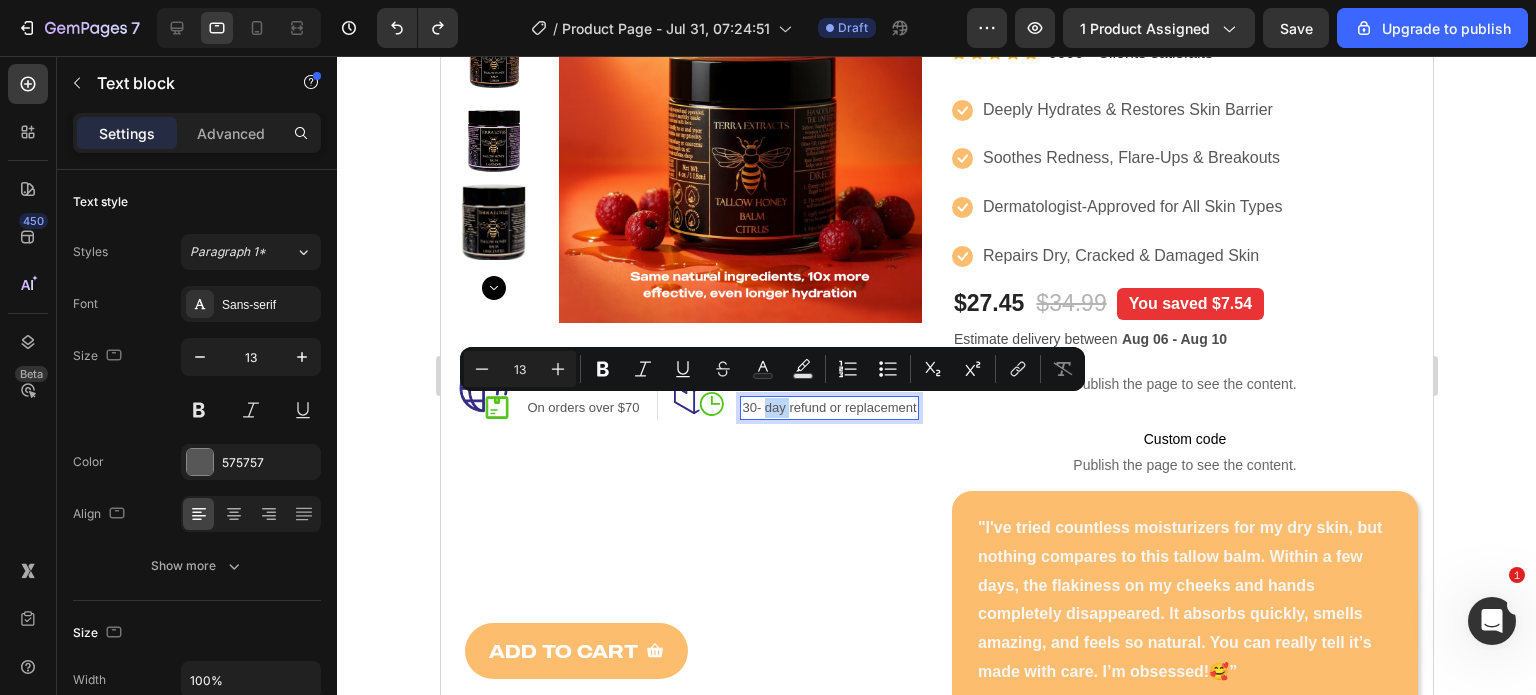 click on "30- day refund or replacement" at bounding box center [828, 408] 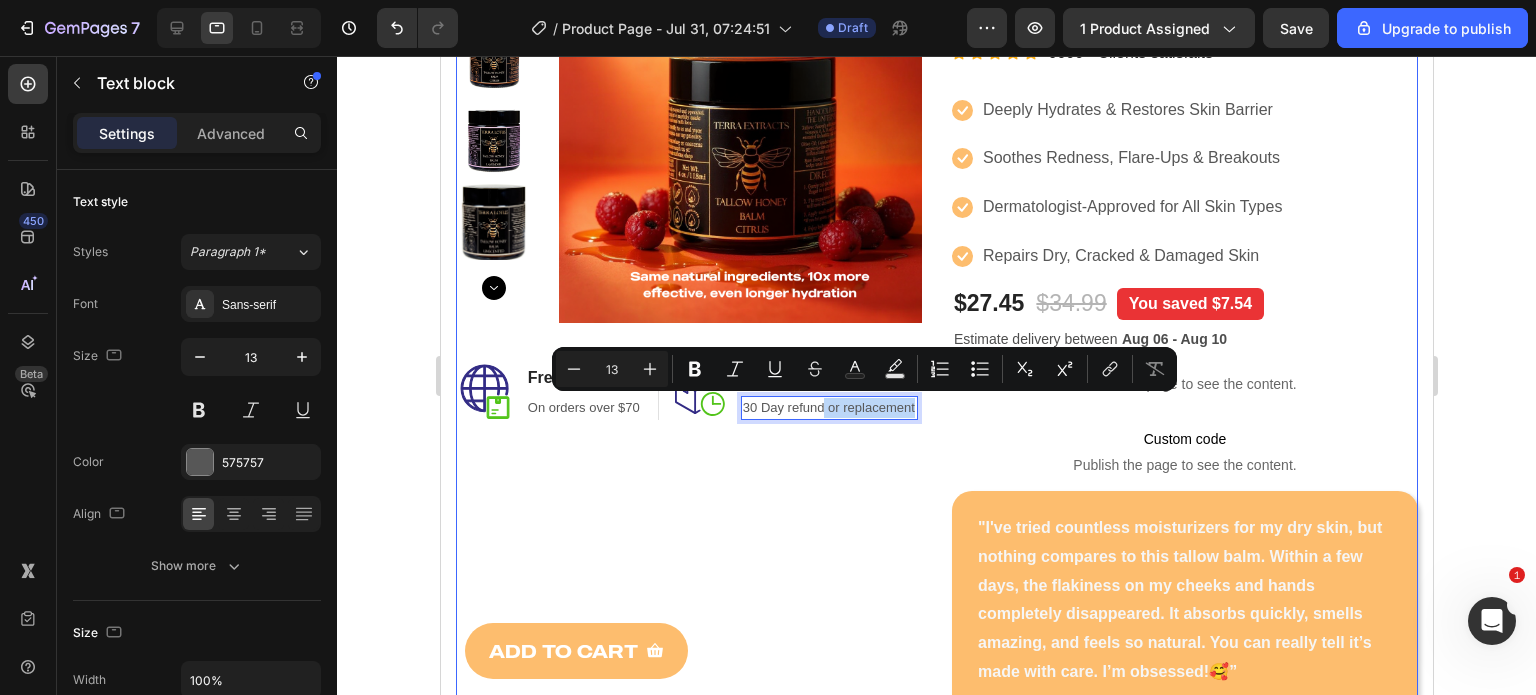 drag, startPoint x: 821, startPoint y: 408, endPoint x: 917, endPoint y: 409, distance: 96.00521 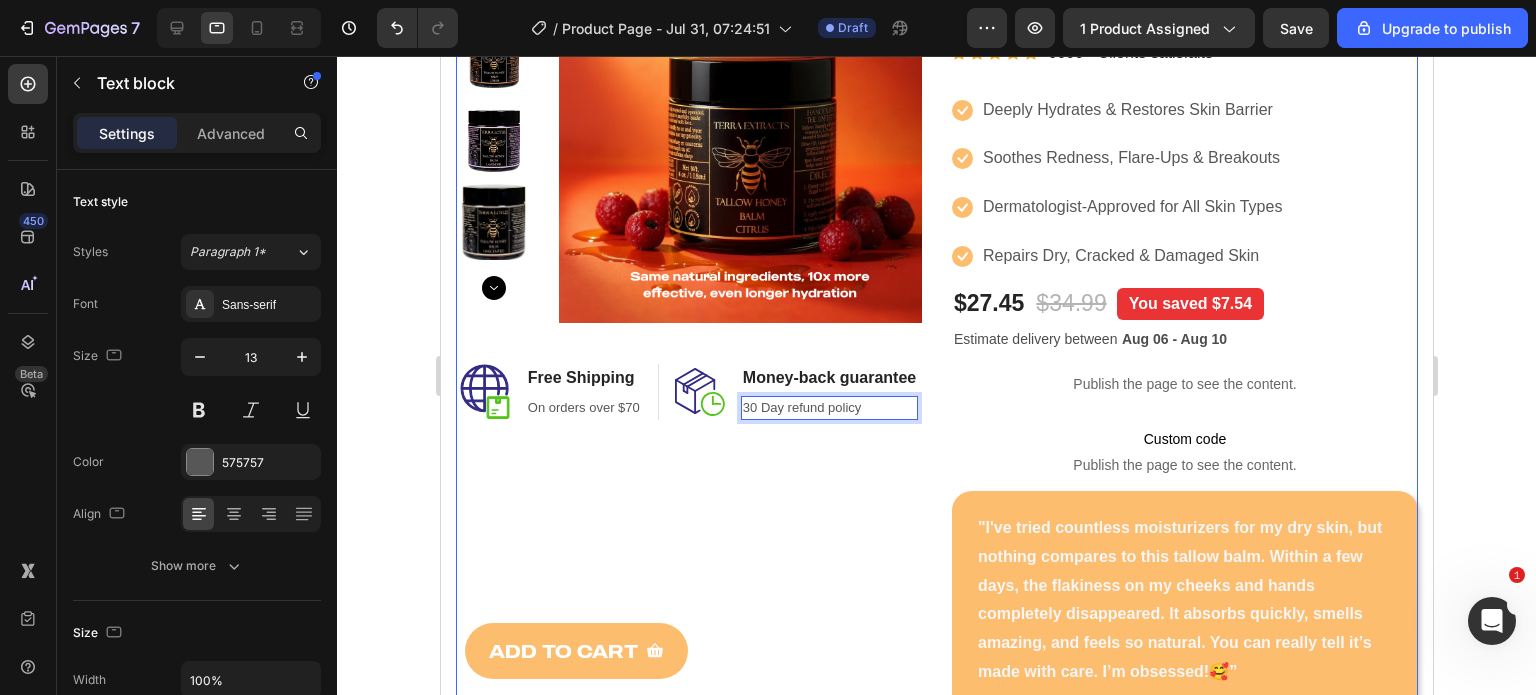 click on "Product Images Image Free Shipping Heading On orders over $70 Text block Row Image Money-back guarantee Heading 30 Day refund policy Text block   0 Row Row Row" at bounding box center [688, 340] 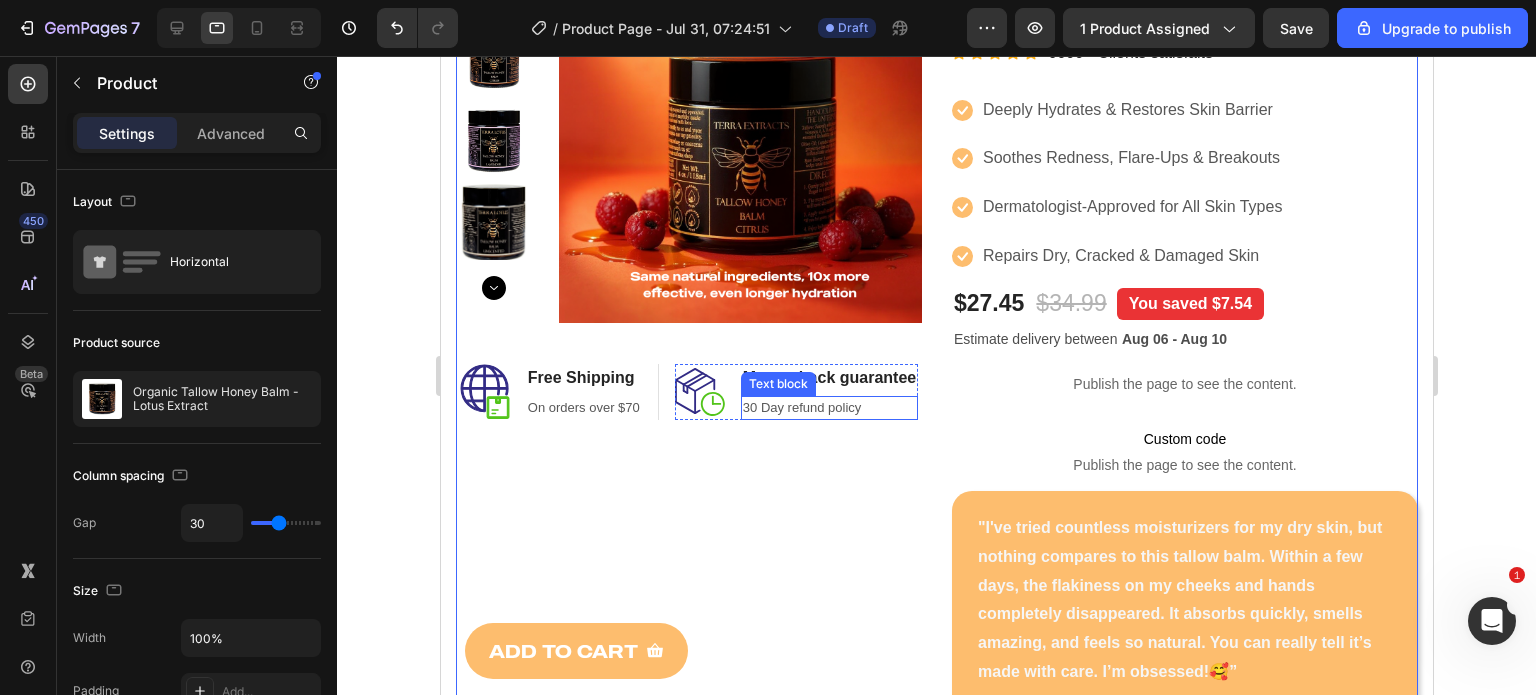 click on "30 Day refund policy" at bounding box center [828, 408] 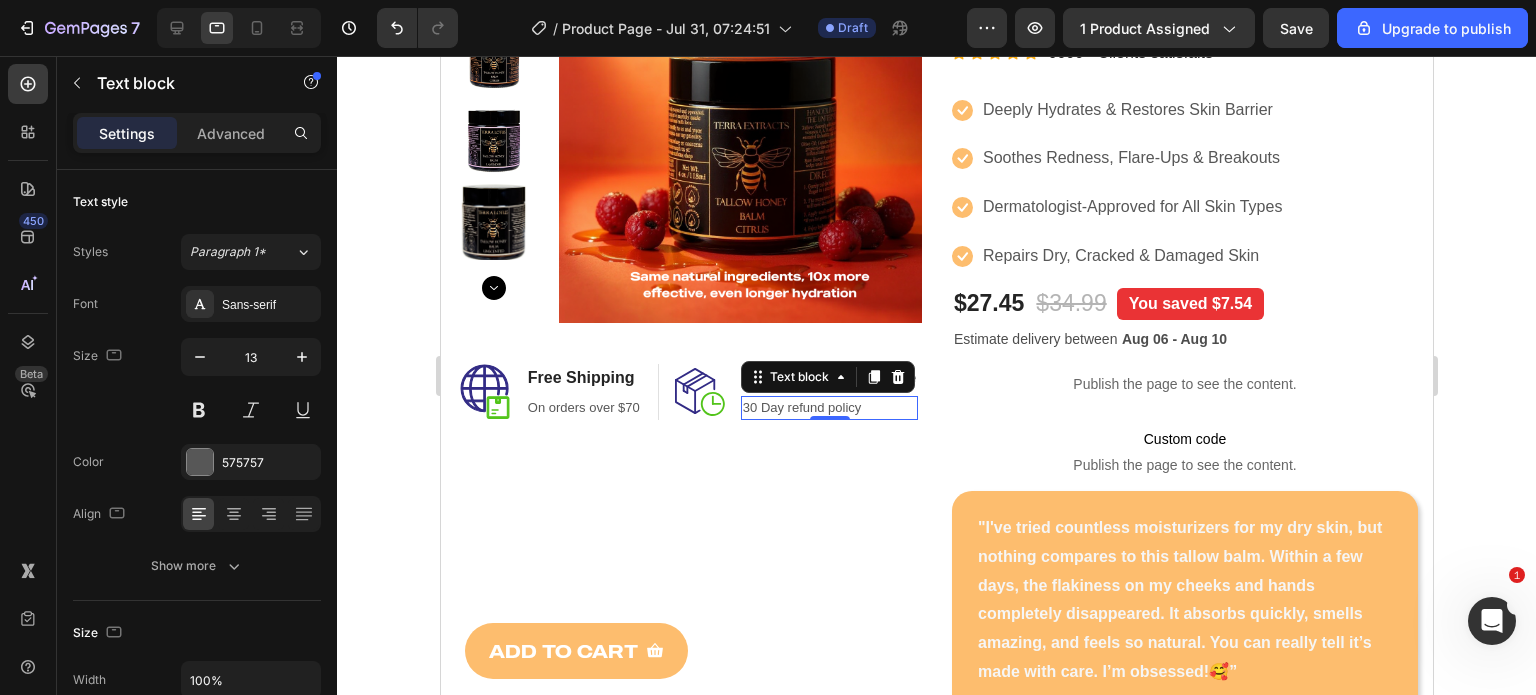 click on "30 Day refund policy" at bounding box center [828, 408] 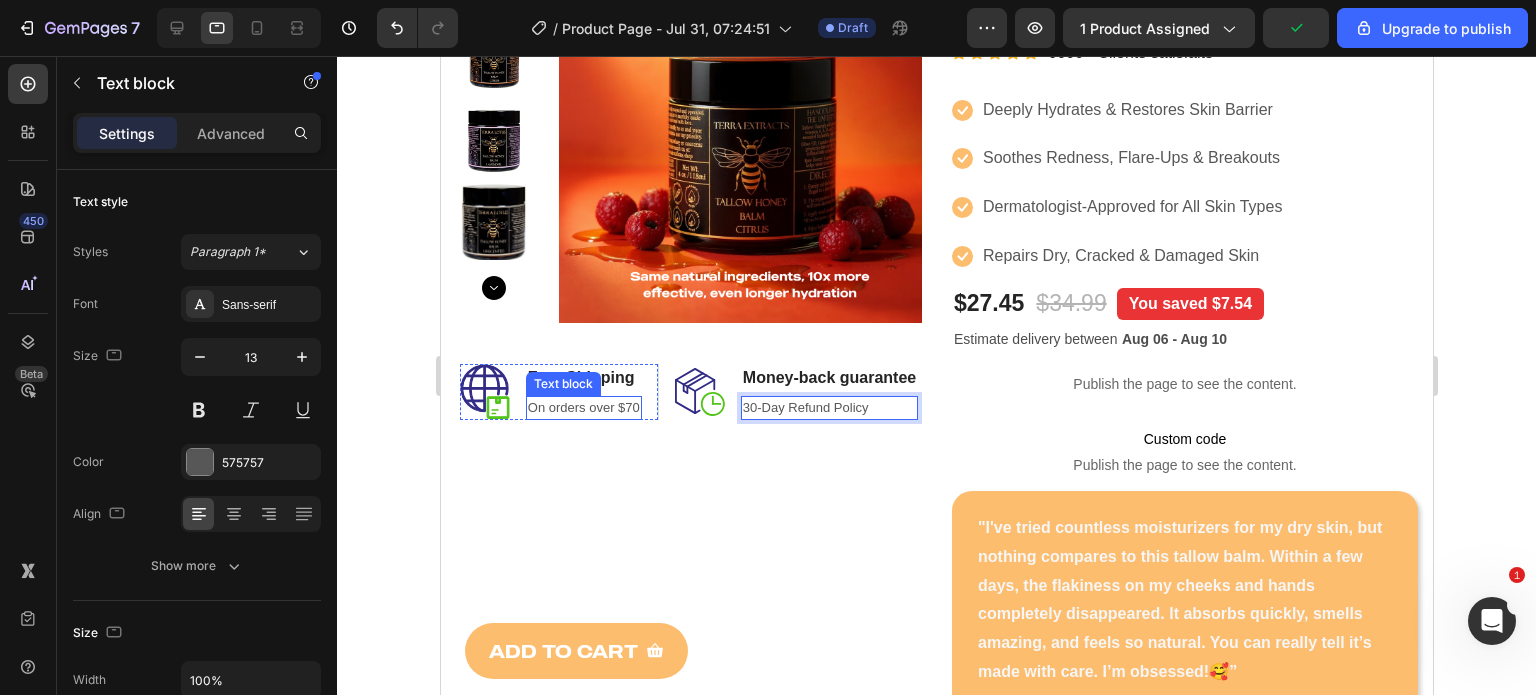 click on "On orders over $70" at bounding box center (583, 408) 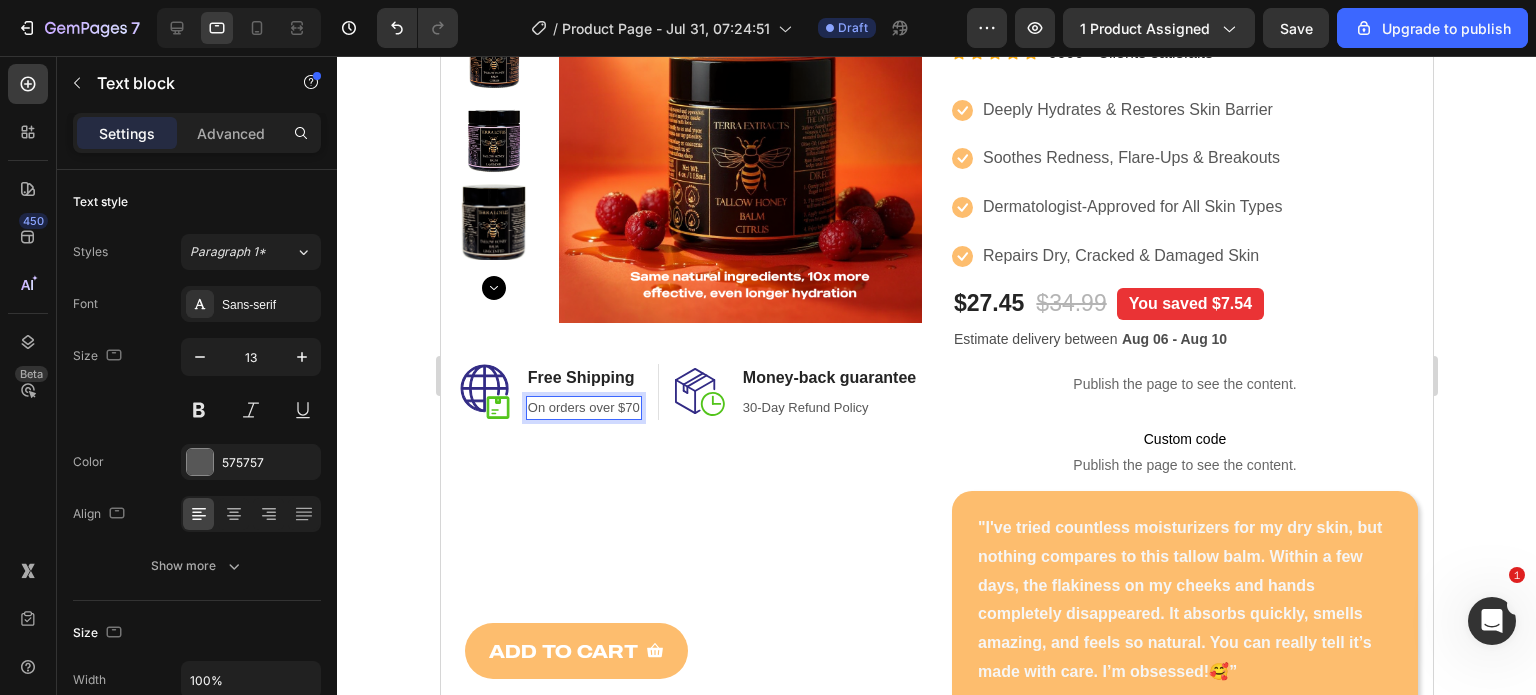 click on "On orders over $70" at bounding box center [583, 408] 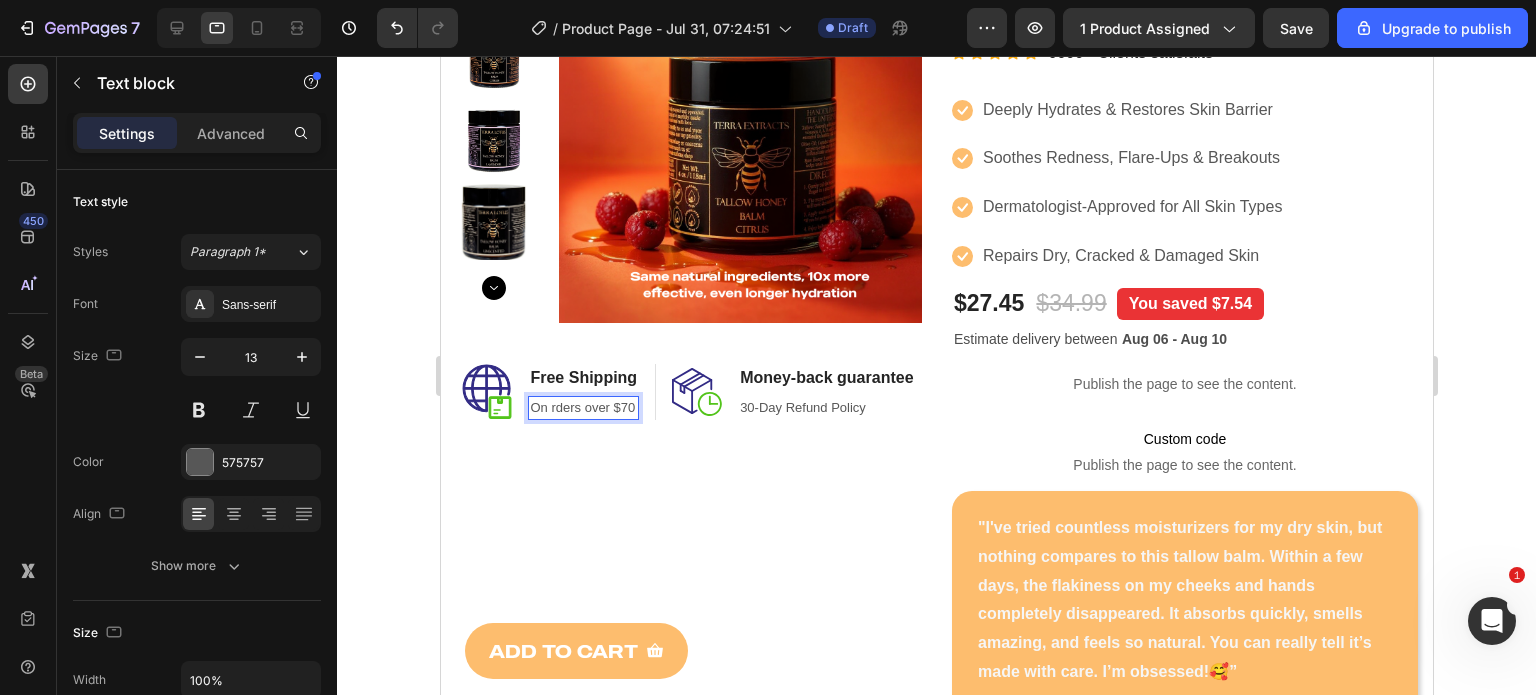 scroll, scrollTop: 248, scrollLeft: 0, axis: vertical 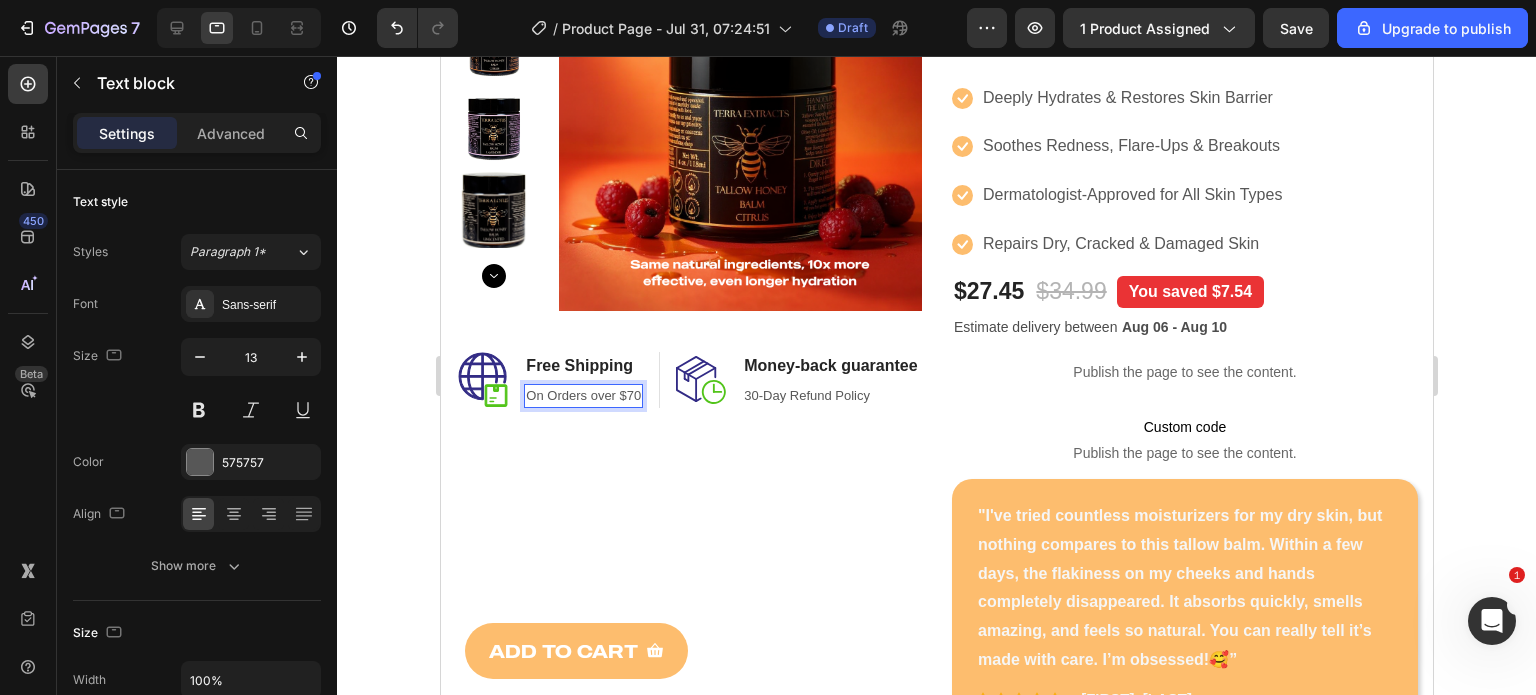click on "On Orders over $70" at bounding box center (582, 396) 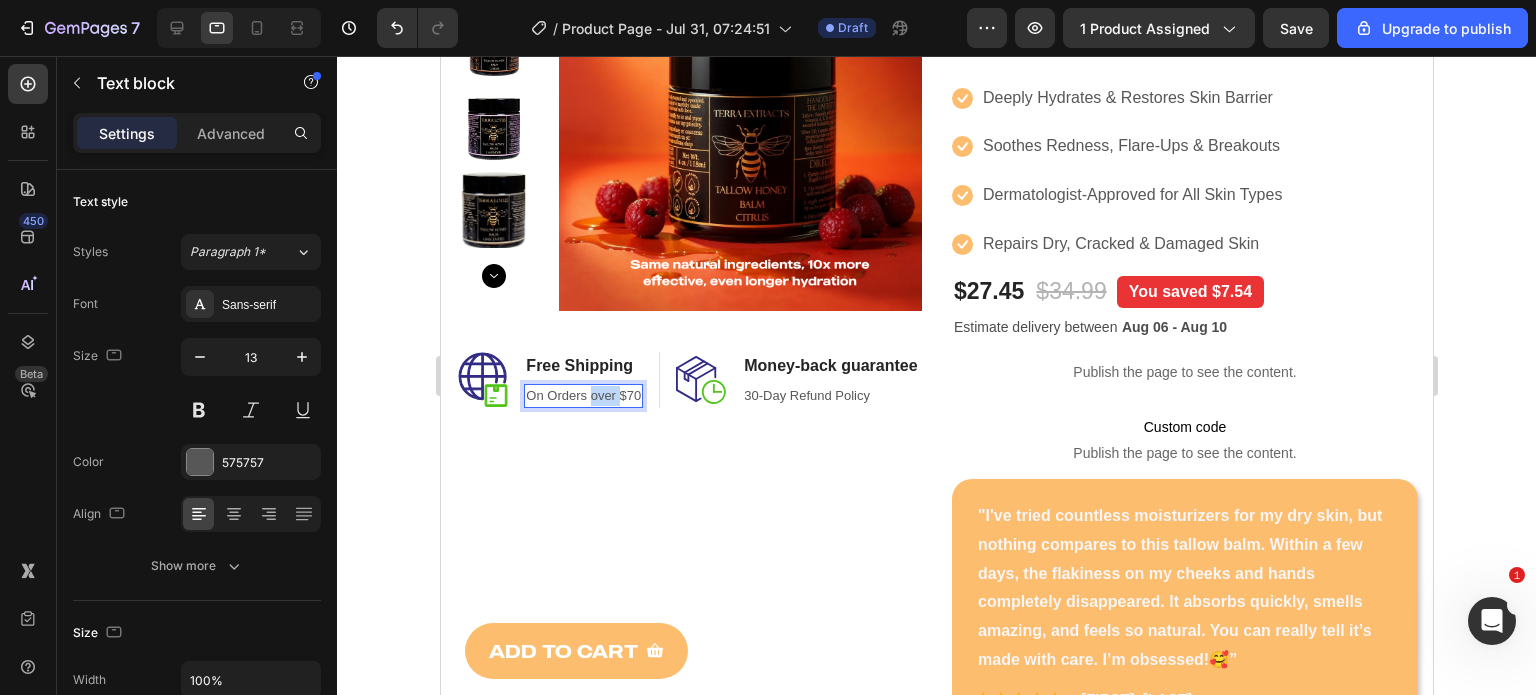 click on "On Orders over $70" at bounding box center (582, 396) 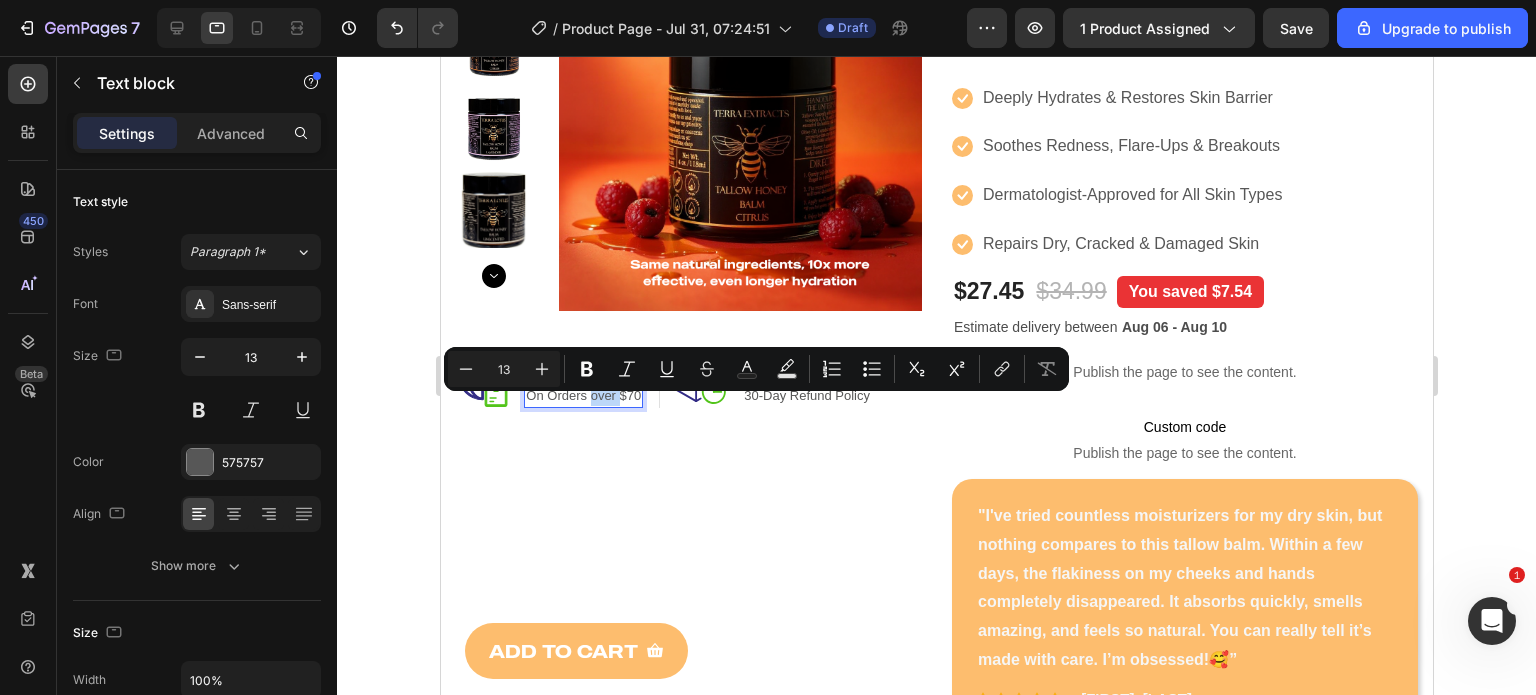 click on "On Orders over $70" at bounding box center [582, 396] 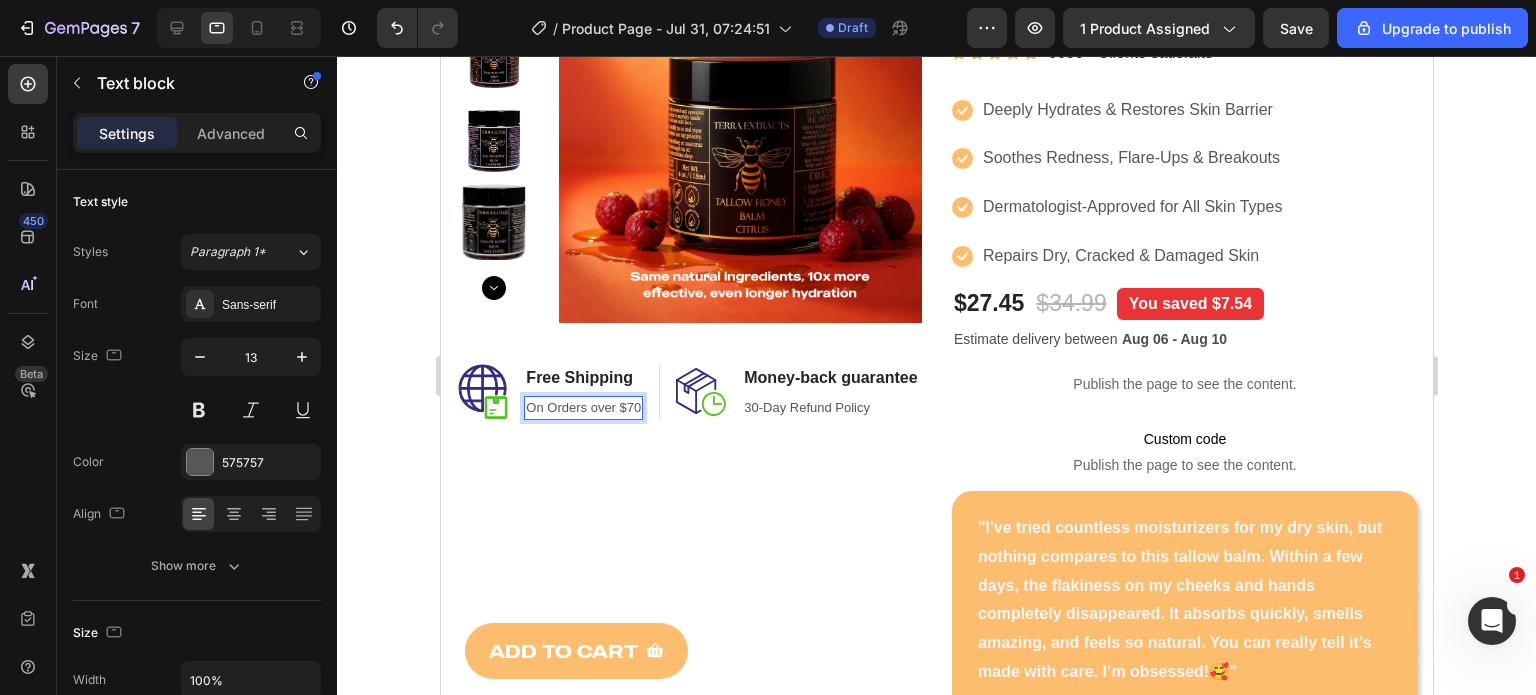 scroll, scrollTop: 248, scrollLeft: 0, axis: vertical 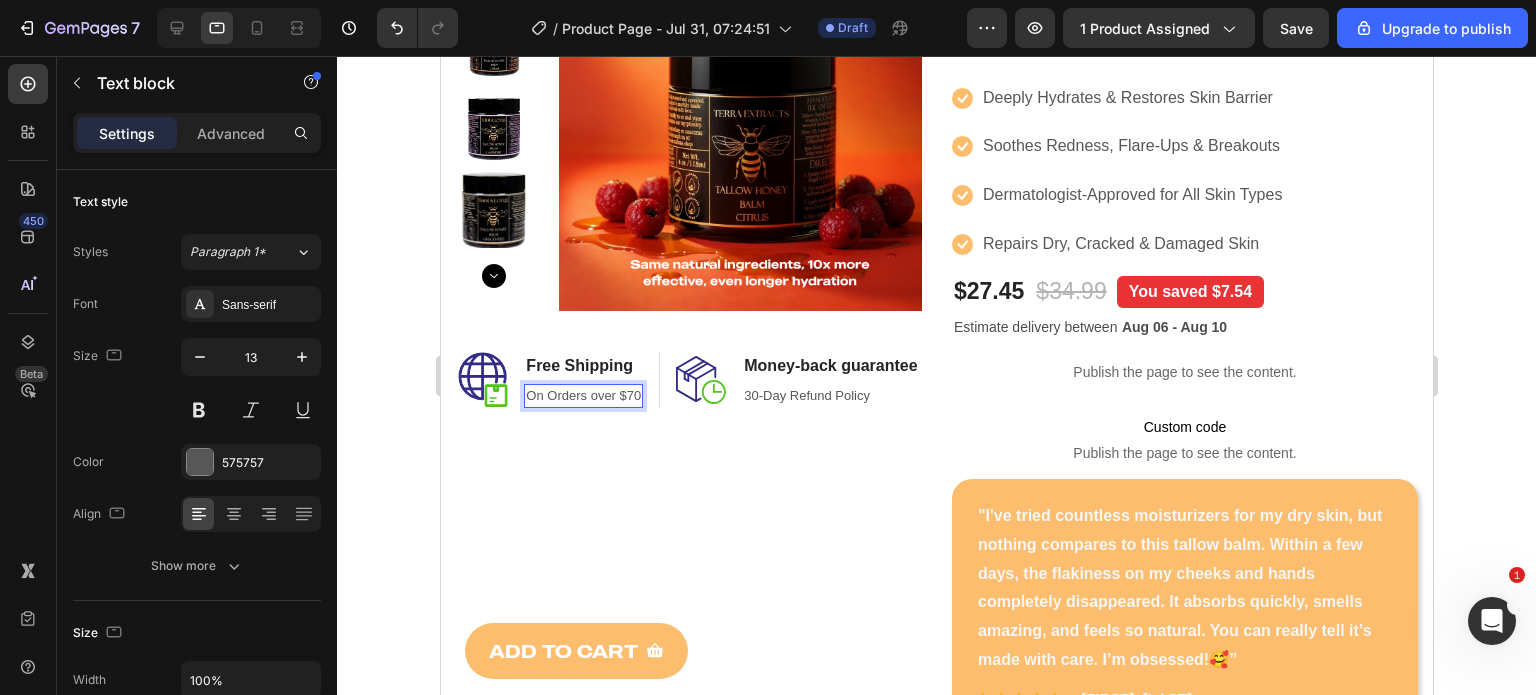 click 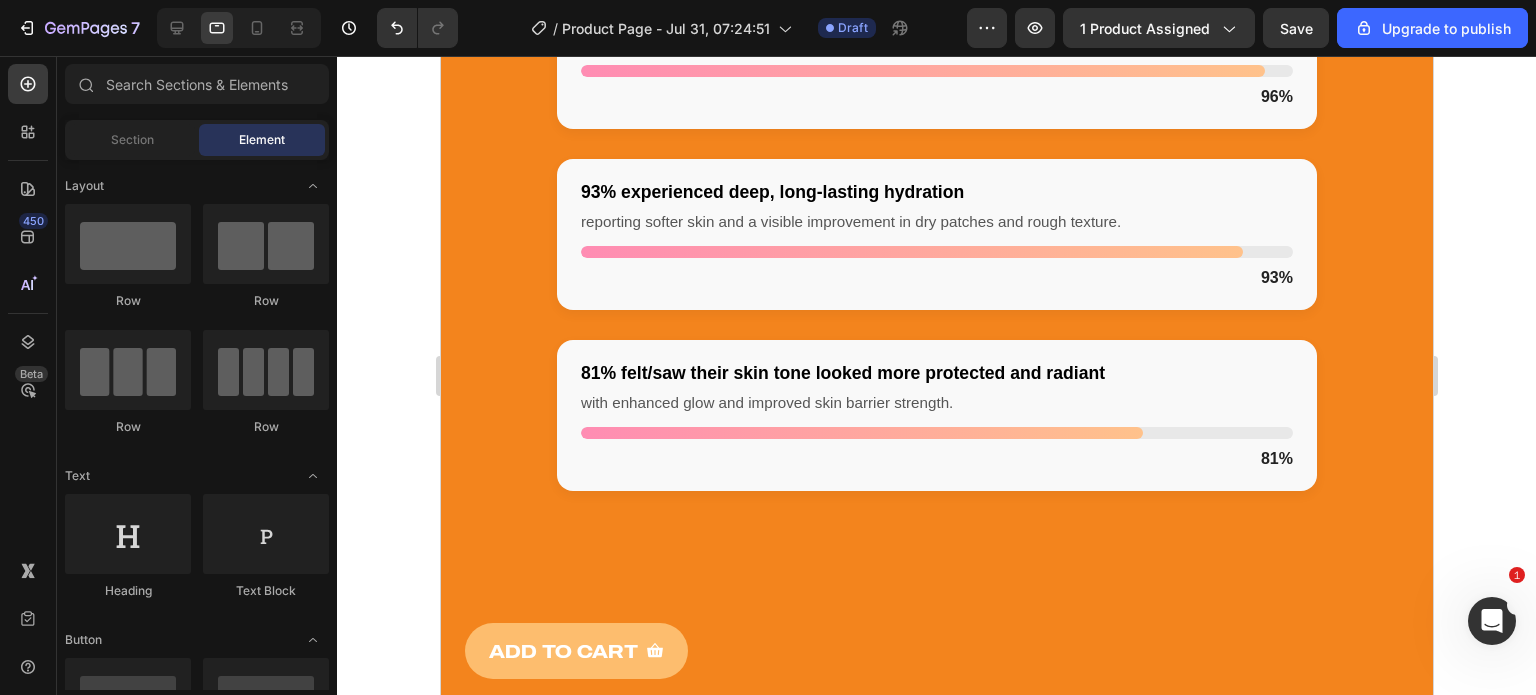 scroll, scrollTop: 3524, scrollLeft: 0, axis: vertical 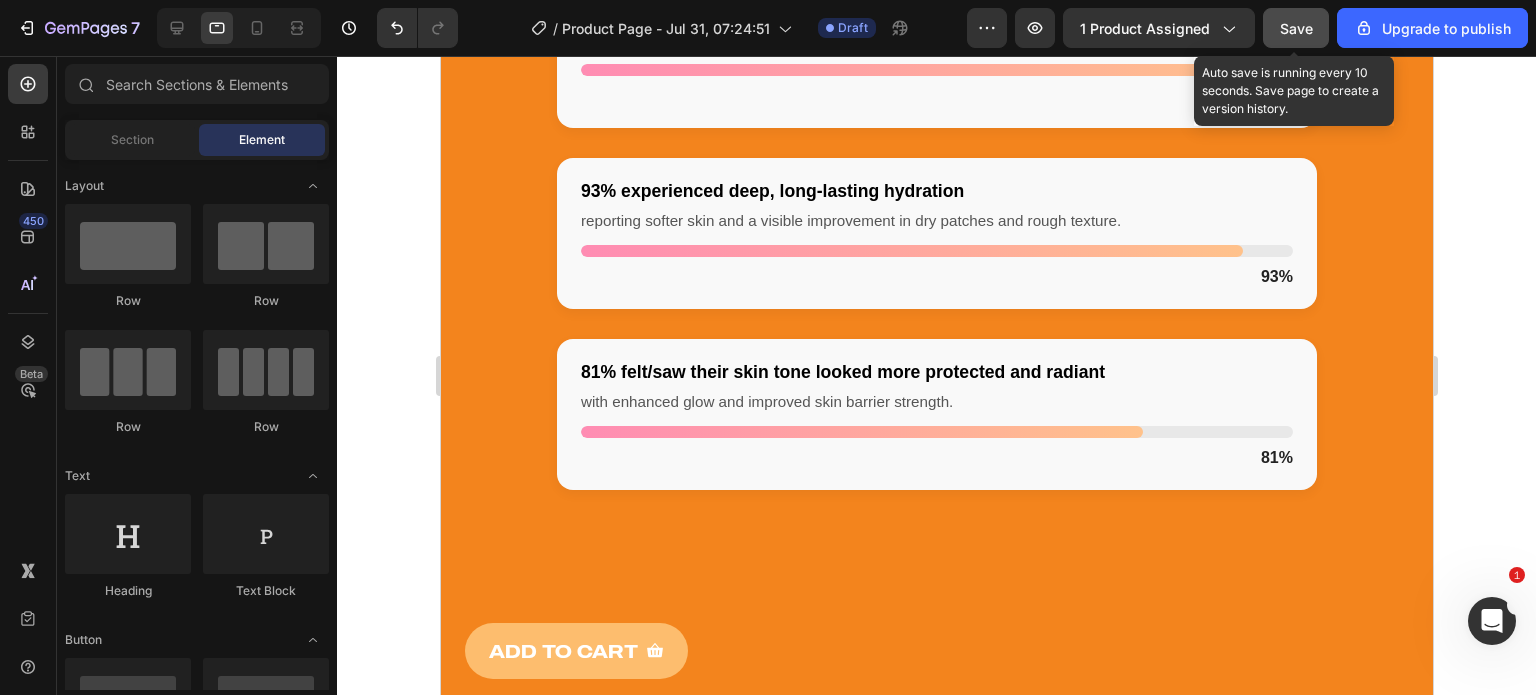 click on "Save" at bounding box center (1296, 28) 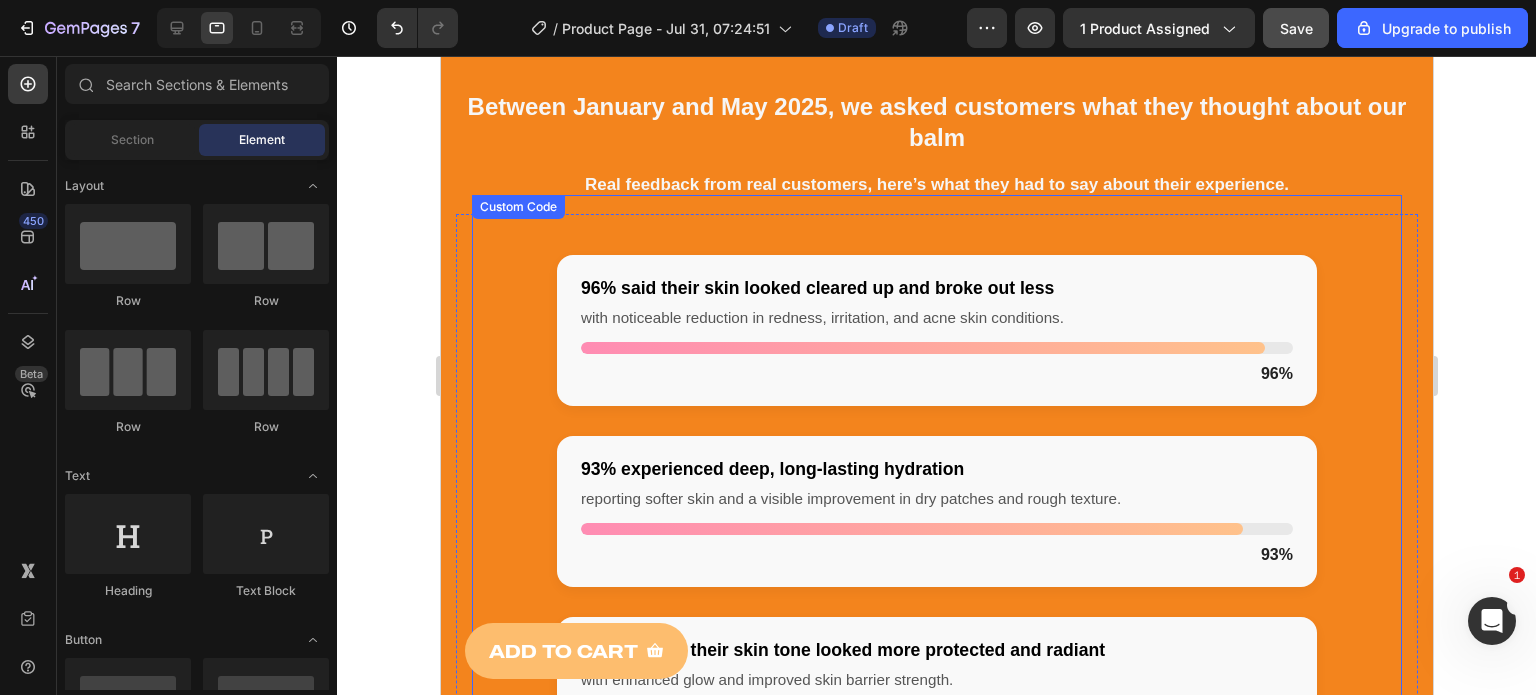 scroll, scrollTop: 3255, scrollLeft: 0, axis: vertical 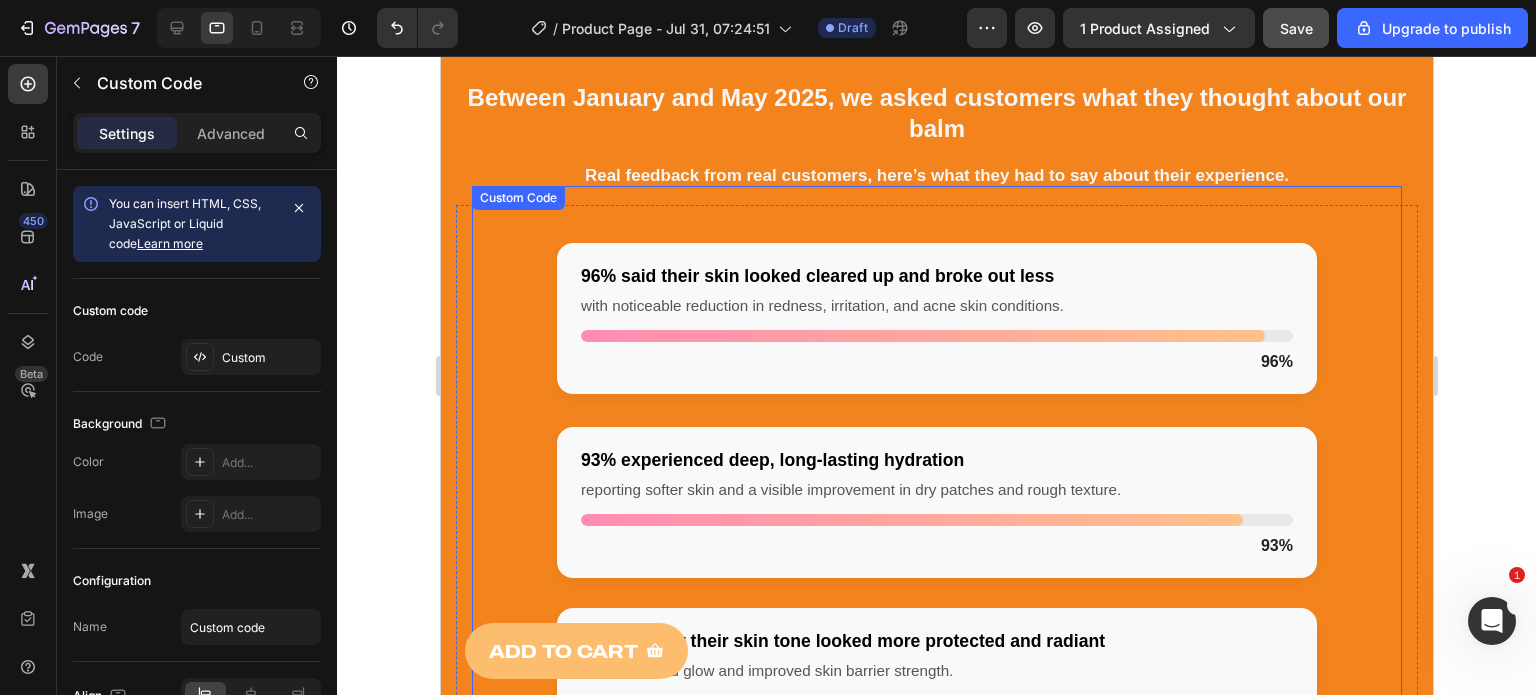 click on "96%" at bounding box center (936, 362) 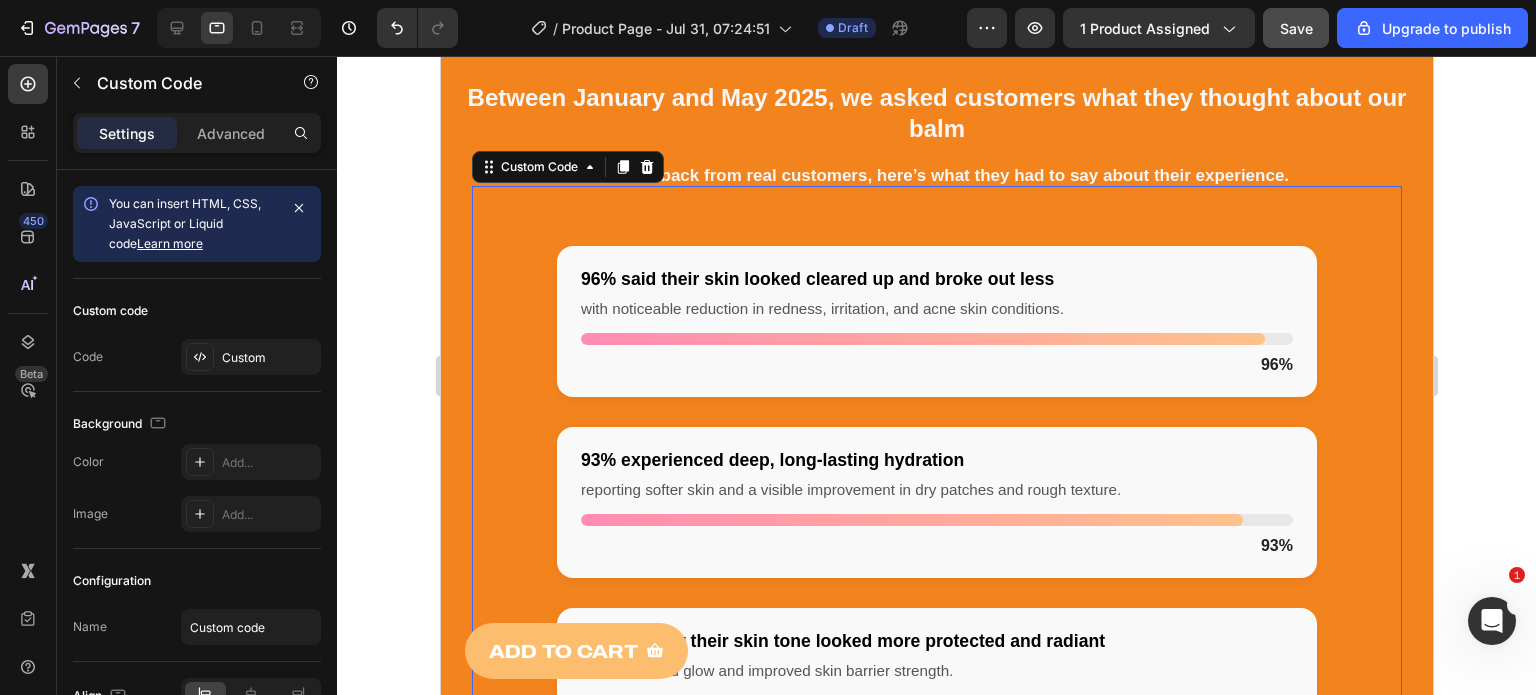 click on "96% said their skin looked cleared up and broke out less
with noticeable reduction in redness, irritation, and acne skin conditions.
96%
93% experienced deep, long-lasting hydration
reporting softer skin and a visible improvement in dry patches and rough texture.
93%
81% felt/saw their skin tone looked more protected and radiant
with enhanced glow and improved skin barrier strength.
81%
Custom Code   0" at bounding box center (936, 503) 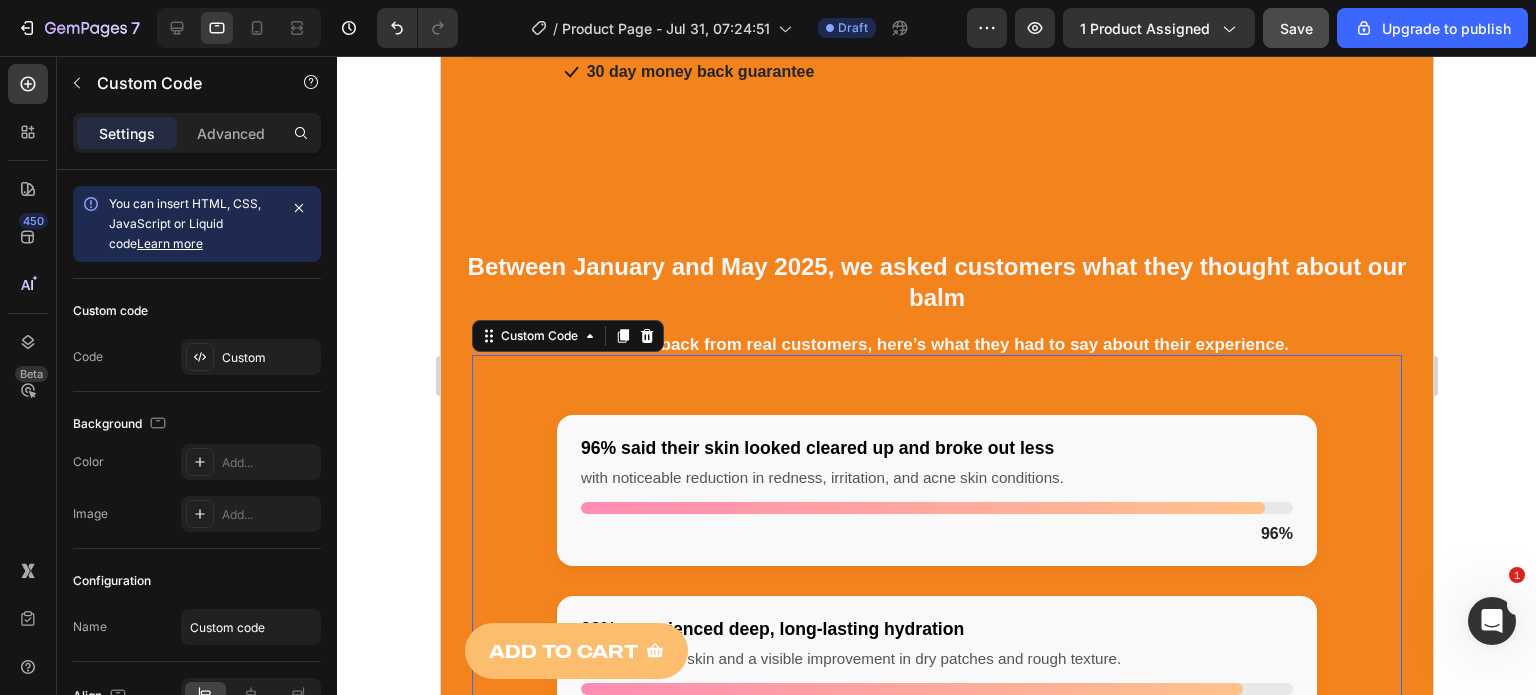 scroll, scrollTop: 3078, scrollLeft: 0, axis: vertical 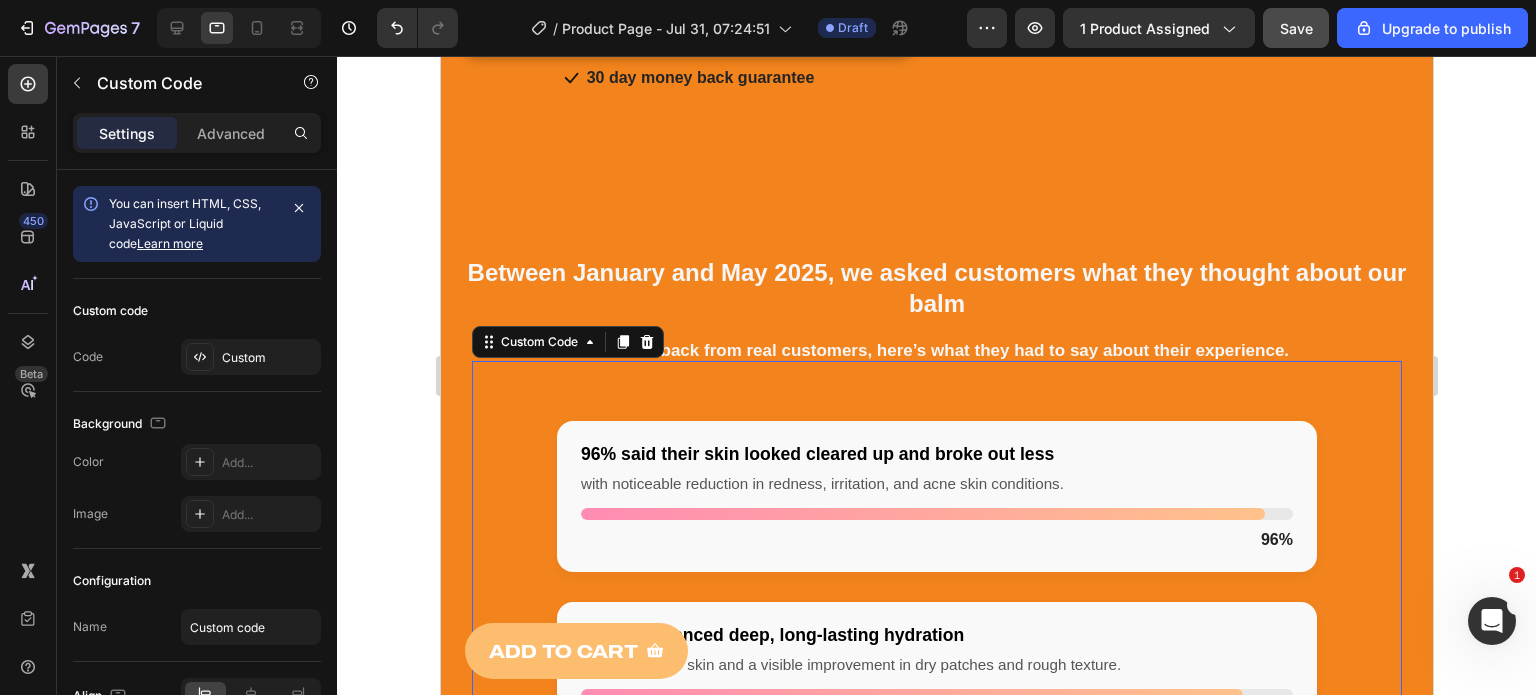 click 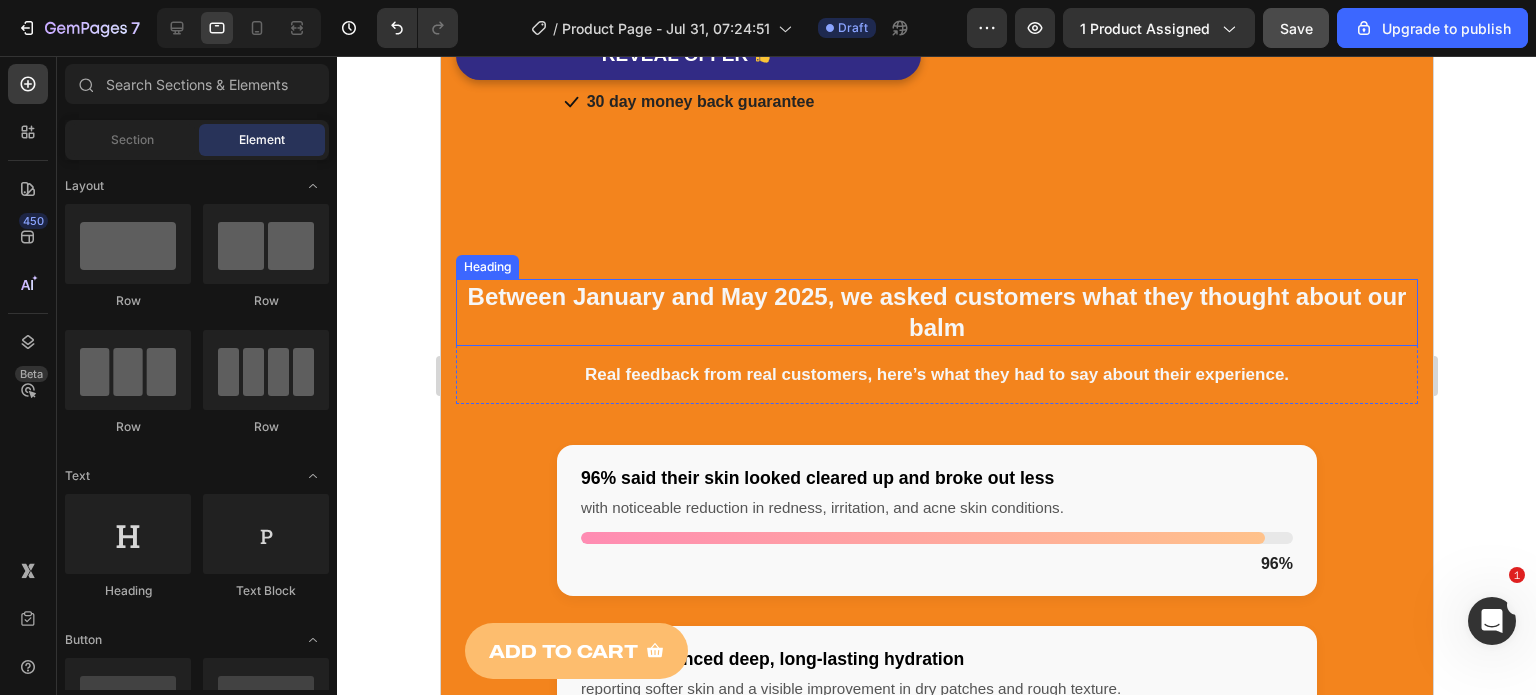 scroll, scrollTop: 3051, scrollLeft: 0, axis: vertical 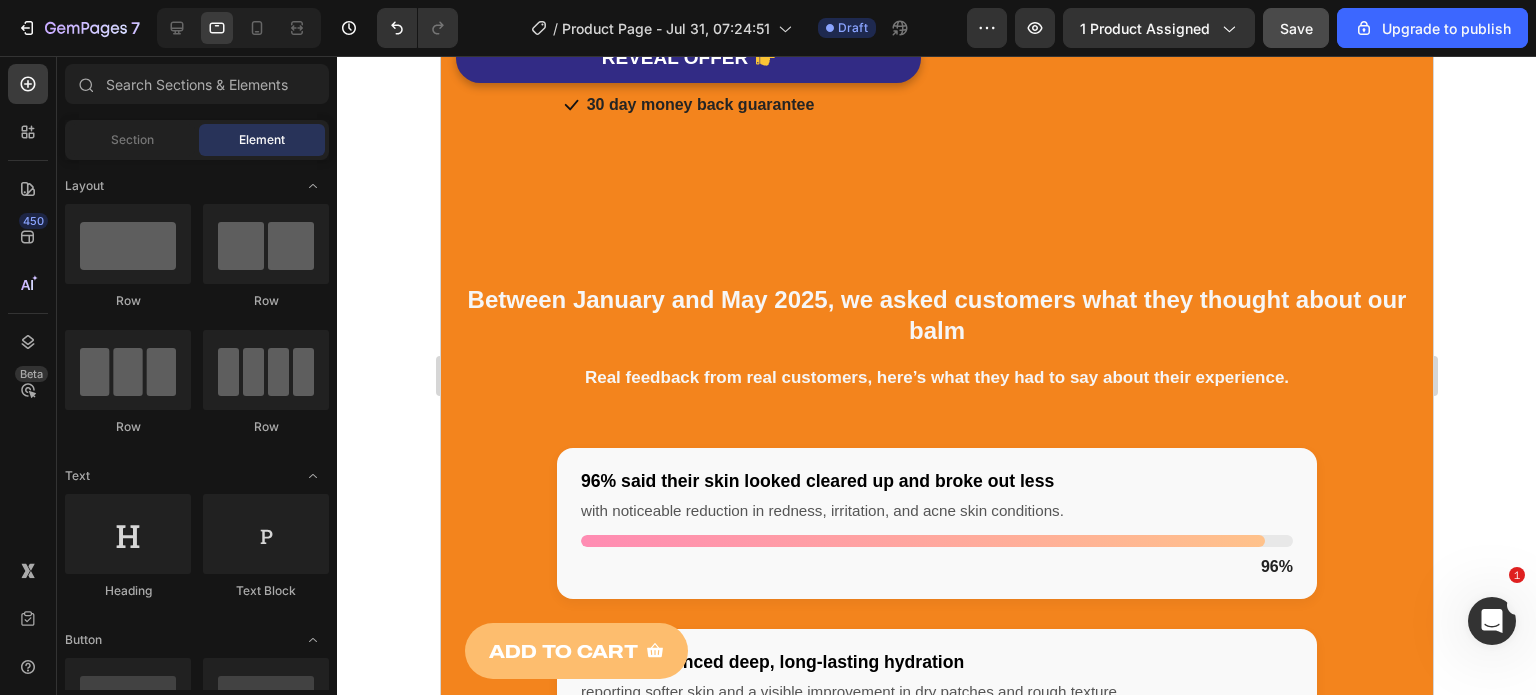 click 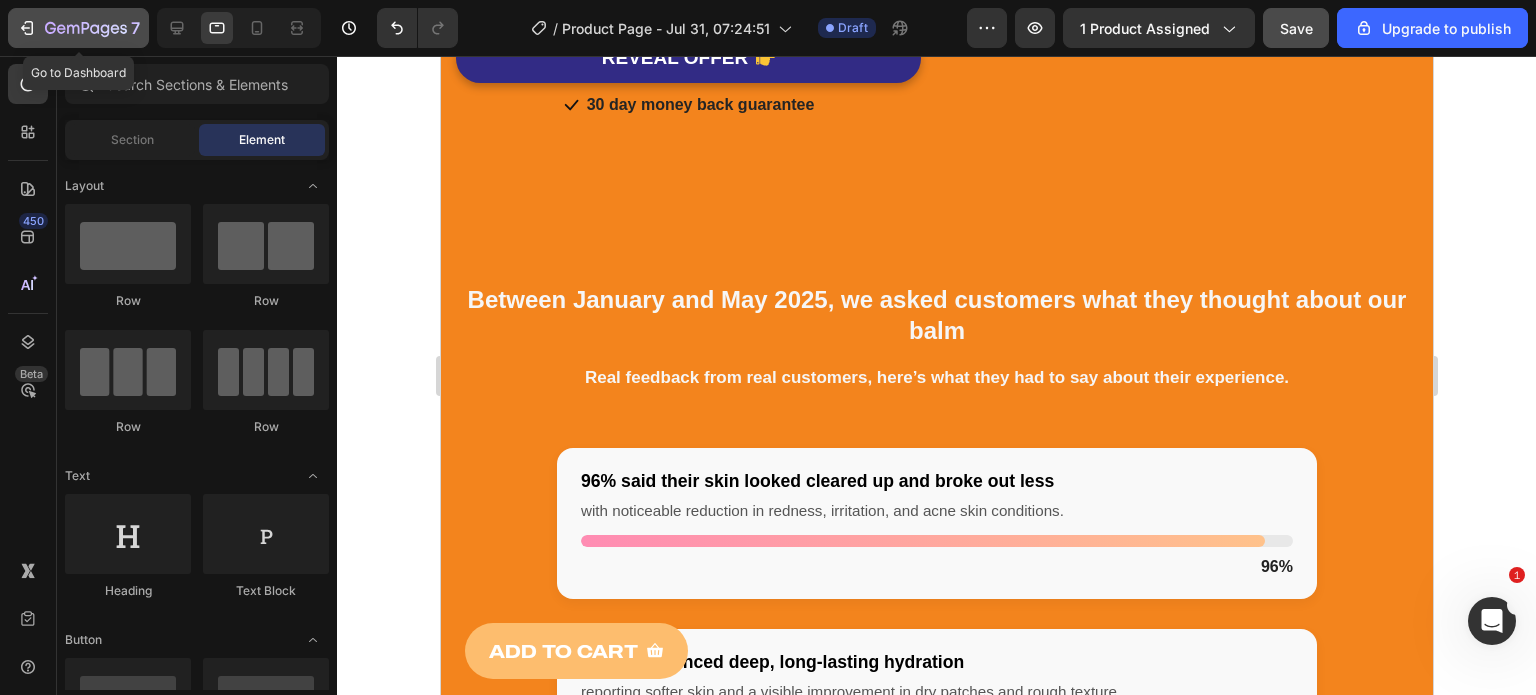 click on "7" at bounding box center [135, 28] 